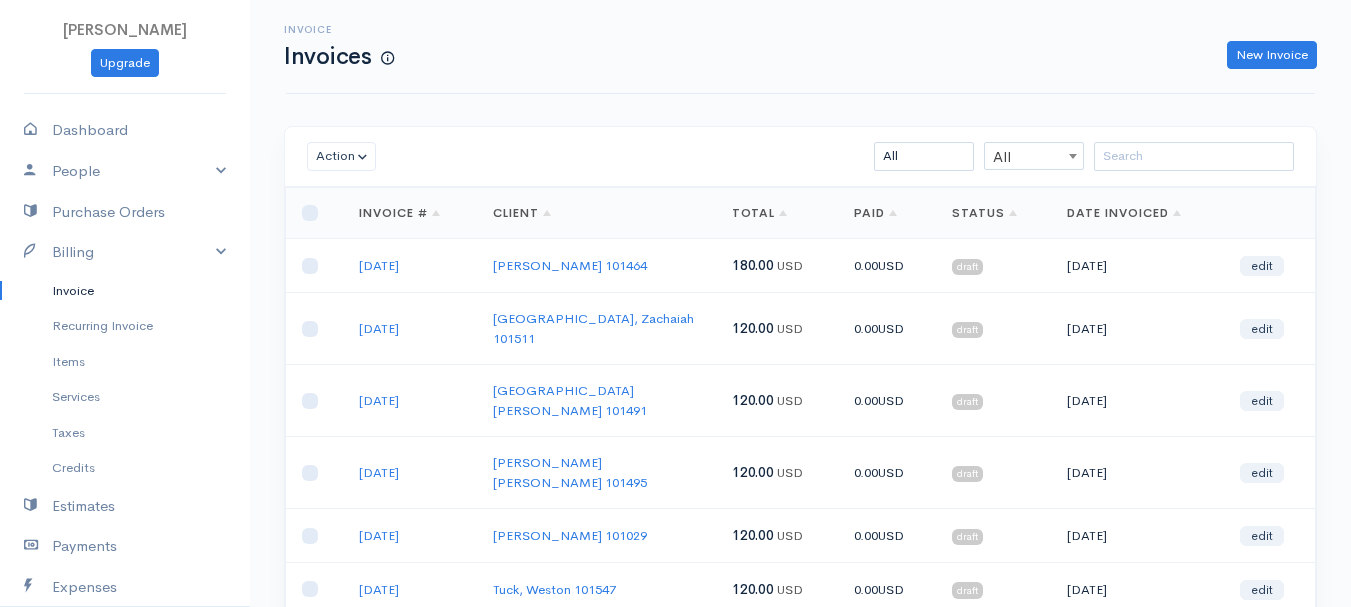 scroll, scrollTop: 0, scrollLeft: 0, axis: both 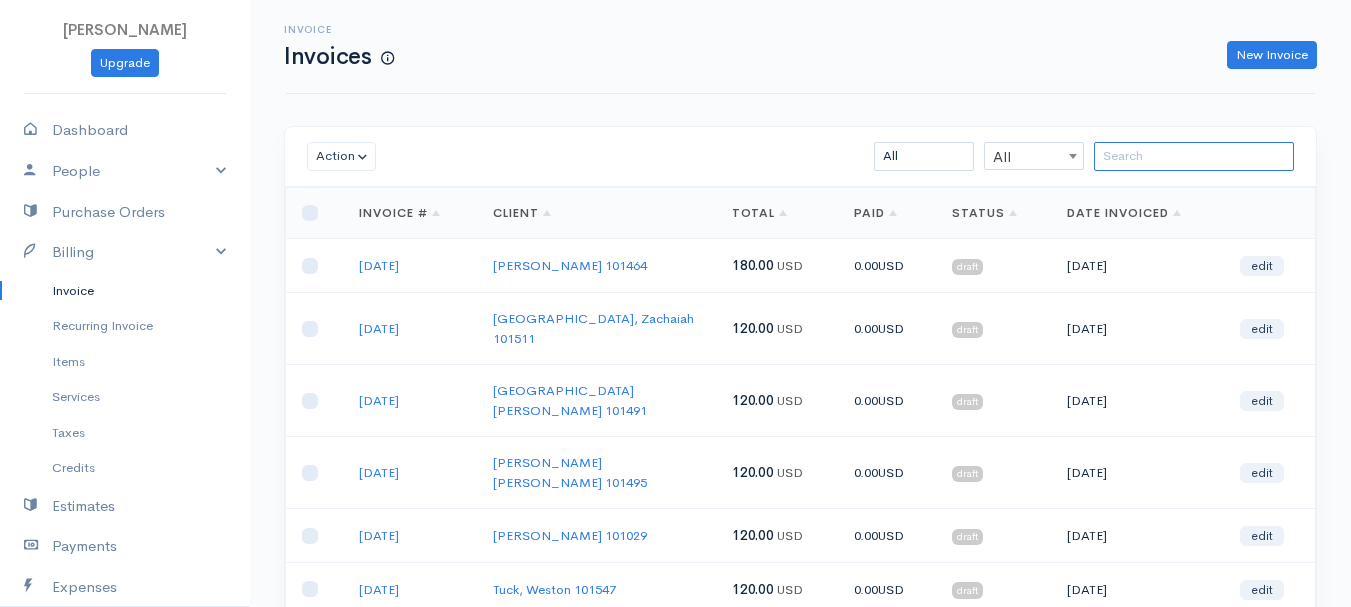 click at bounding box center [1194, 156] 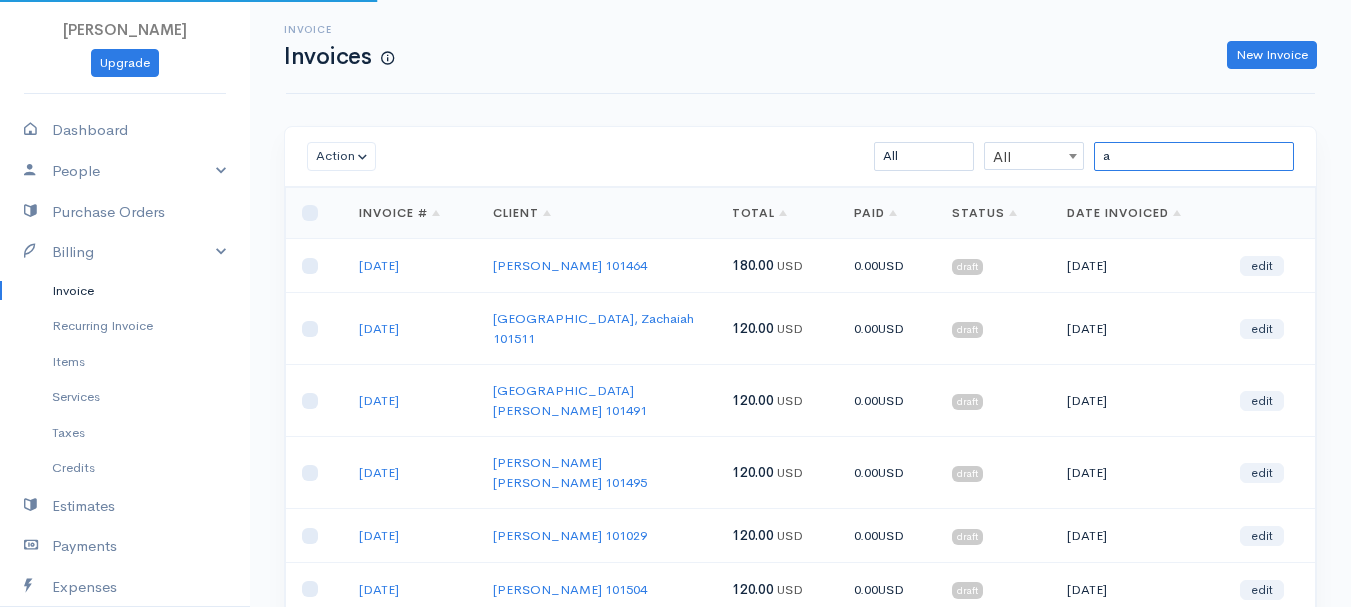 type 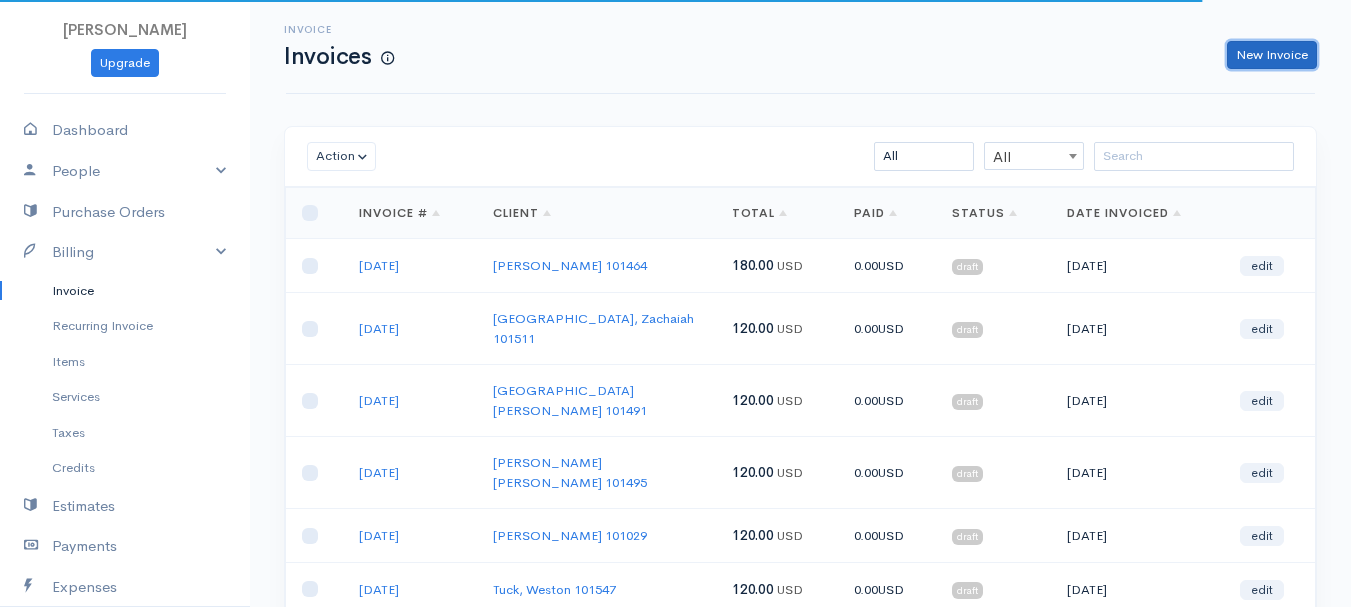 click on "New Invoice" at bounding box center [1272, 55] 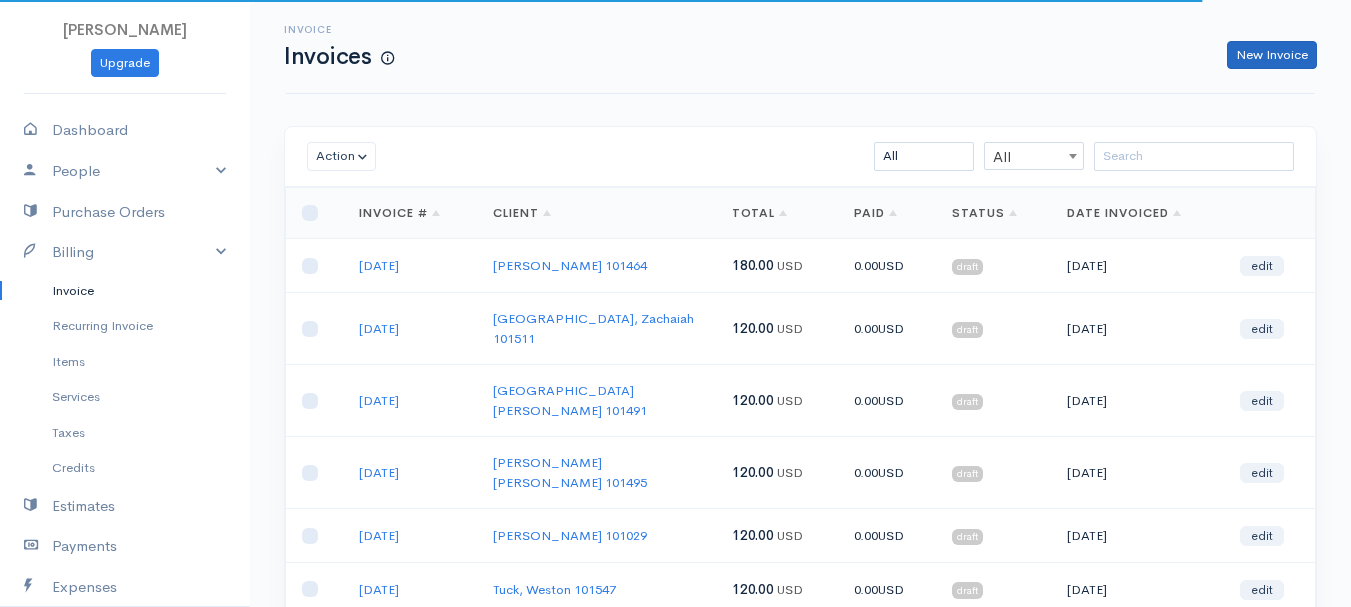 select on "[GEOGRAPHIC_DATA]" 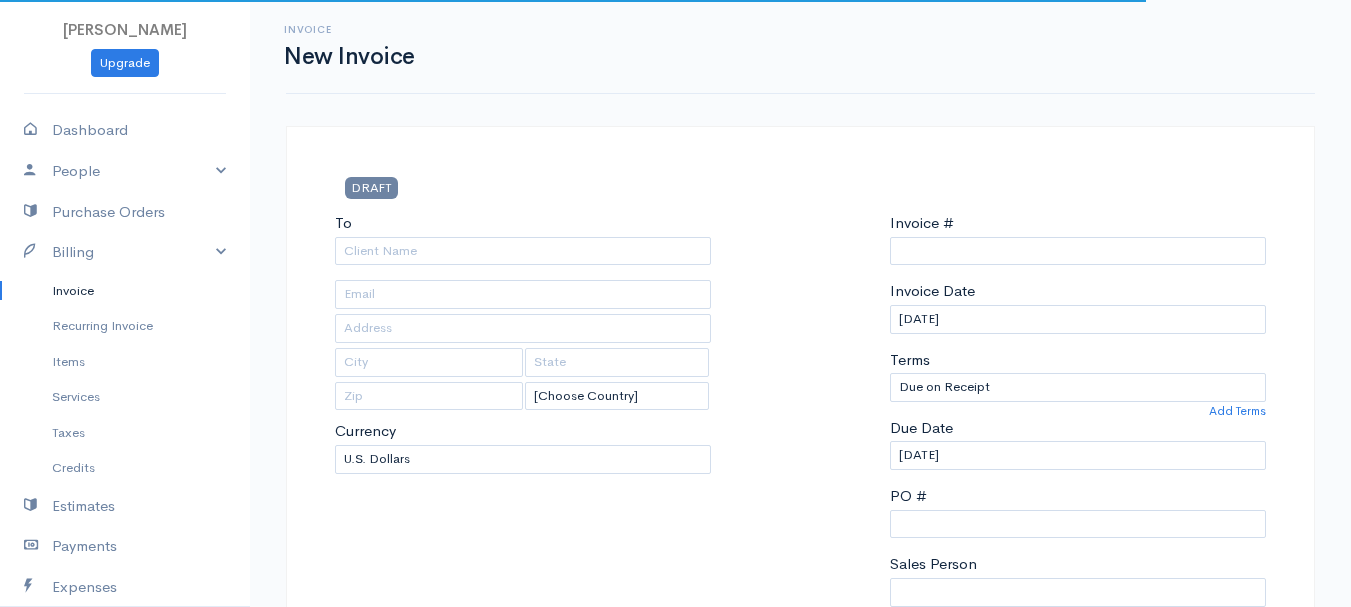 type on "0011212024" 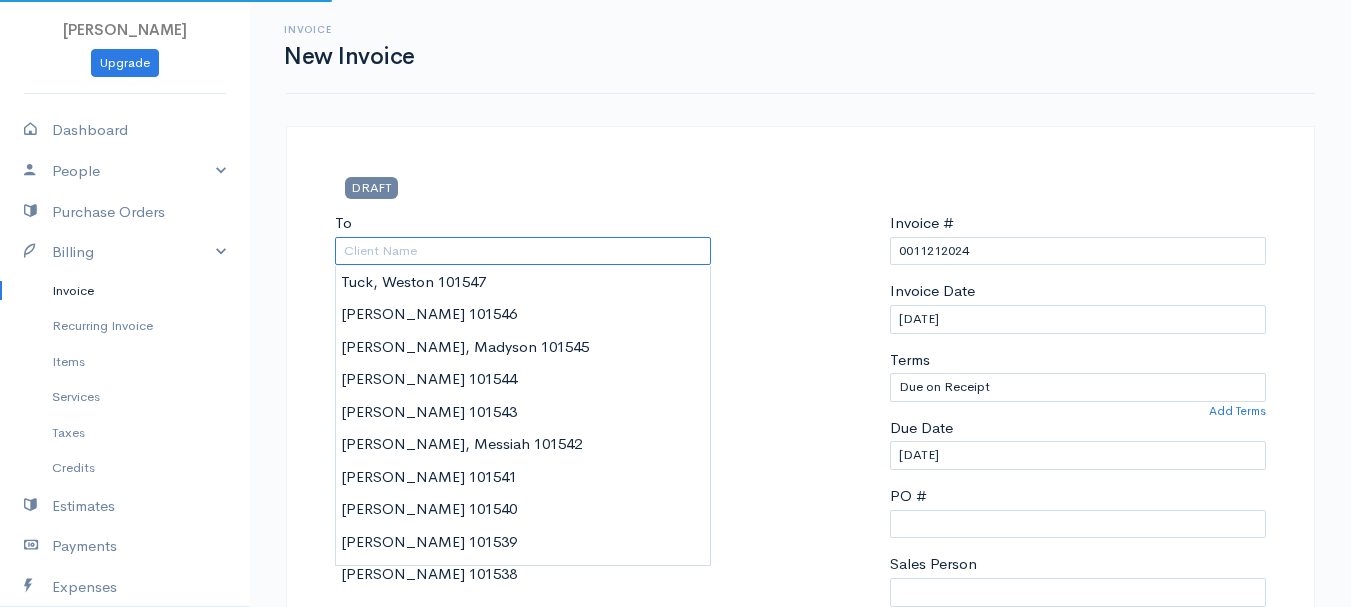 click on "To" at bounding box center (523, 251) 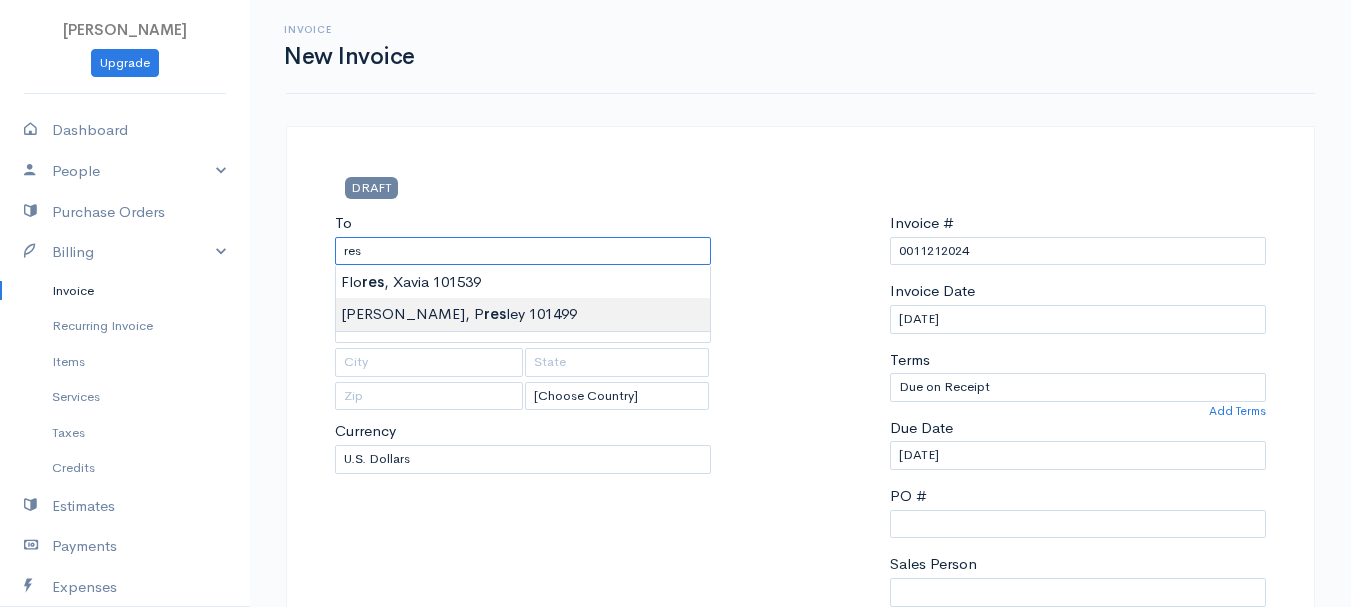 type on "[PERSON_NAME], [PERSON_NAME]      101499" 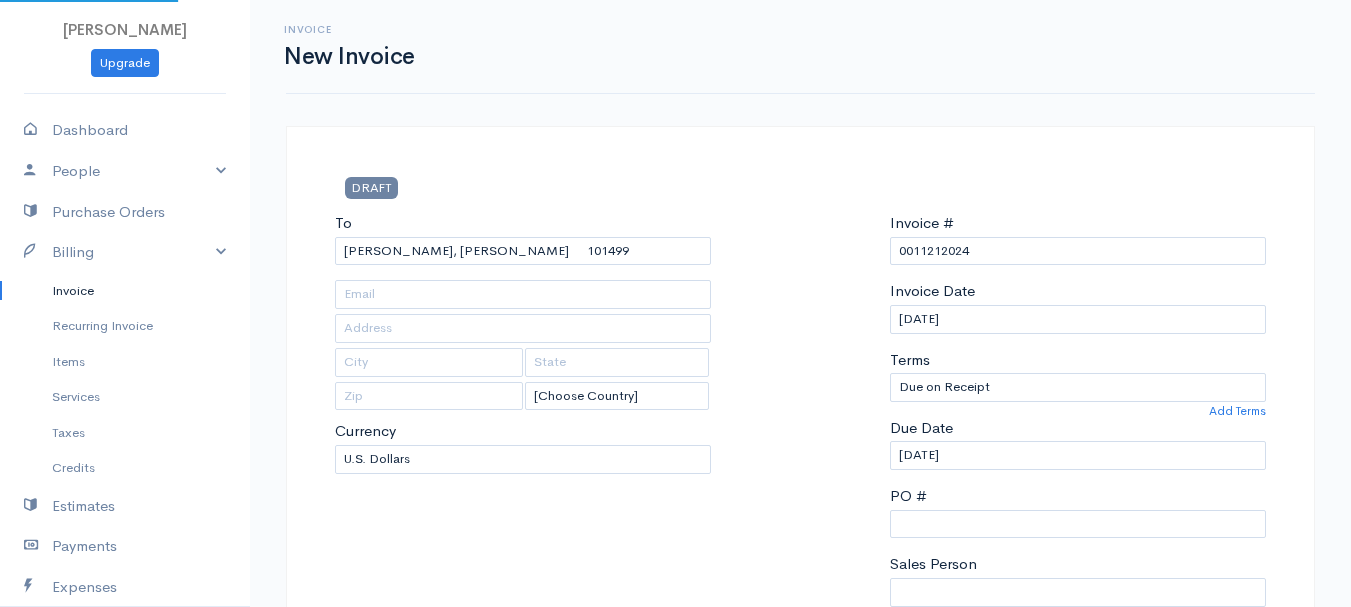 click on "[PERSON_NAME]
Upgrade
Dashboard
People
Clients
Vendors
Staff Users
Purchase Orders
Billing
Invoice
Recurring Invoice
Items
Services
Taxes
Credits
Estimates
Payments
Expenses
Track Time
Projects
Reports
Settings
My Organizations
Logout
Help
@CloudBooksApp 2022
Invoice
New Invoice
DRAFT To [PERSON_NAME], [PERSON_NAME]      101499 [Choose Country] [GEOGRAPHIC_DATA] [GEOGRAPHIC_DATA] [GEOGRAPHIC_DATA] [GEOGRAPHIC_DATA] [GEOGRAPHIC_DATA] [GEOGRAPHIC_DATA] [US_STATE] [GEOGRAPHIC_DATA] [GEOGRAPHIC_DATA] [GEOGRAPHIC_DATA] [GEOGRAPHIC_DATA] [GEOGRAPHIC_DATA] 0" at bounding box center (675, 864) 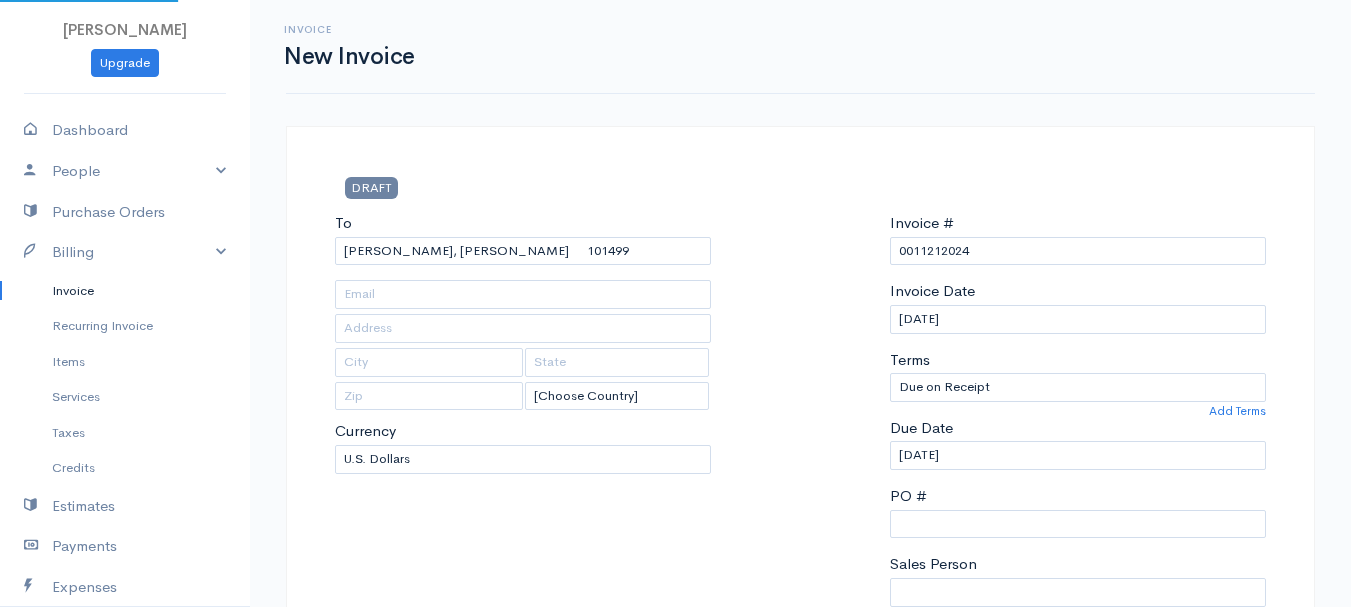type on "[STREET_ADDRESS]" 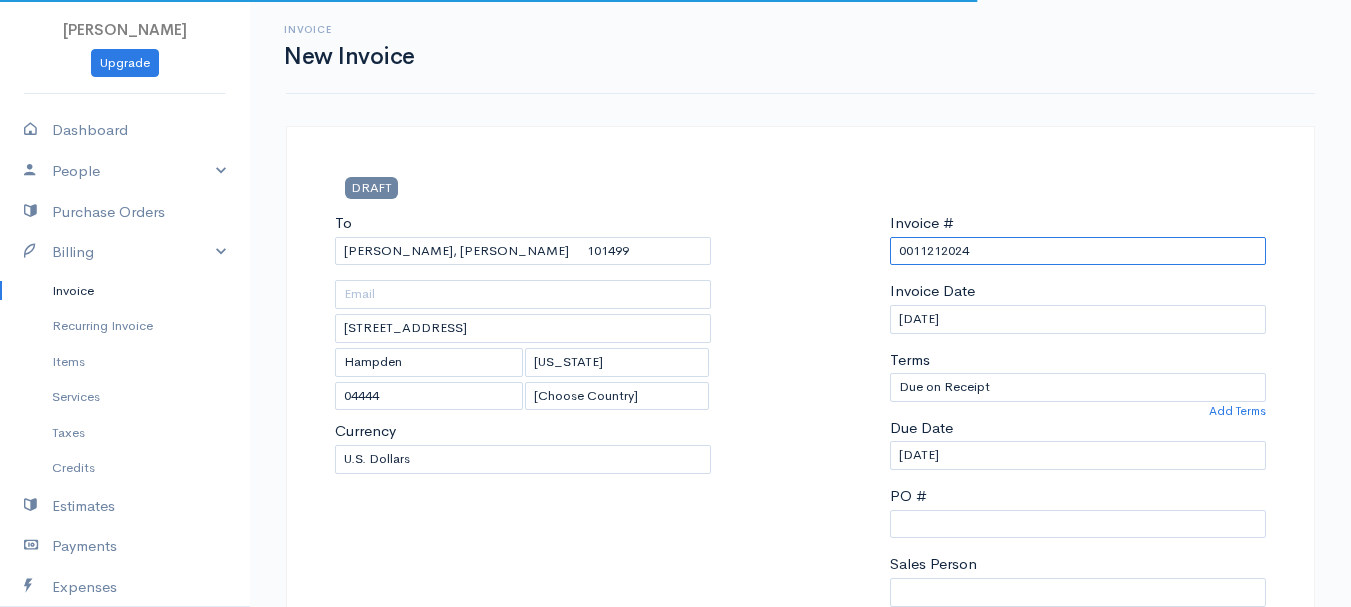 click on "0011212024" at bounding box center (1078, 251) 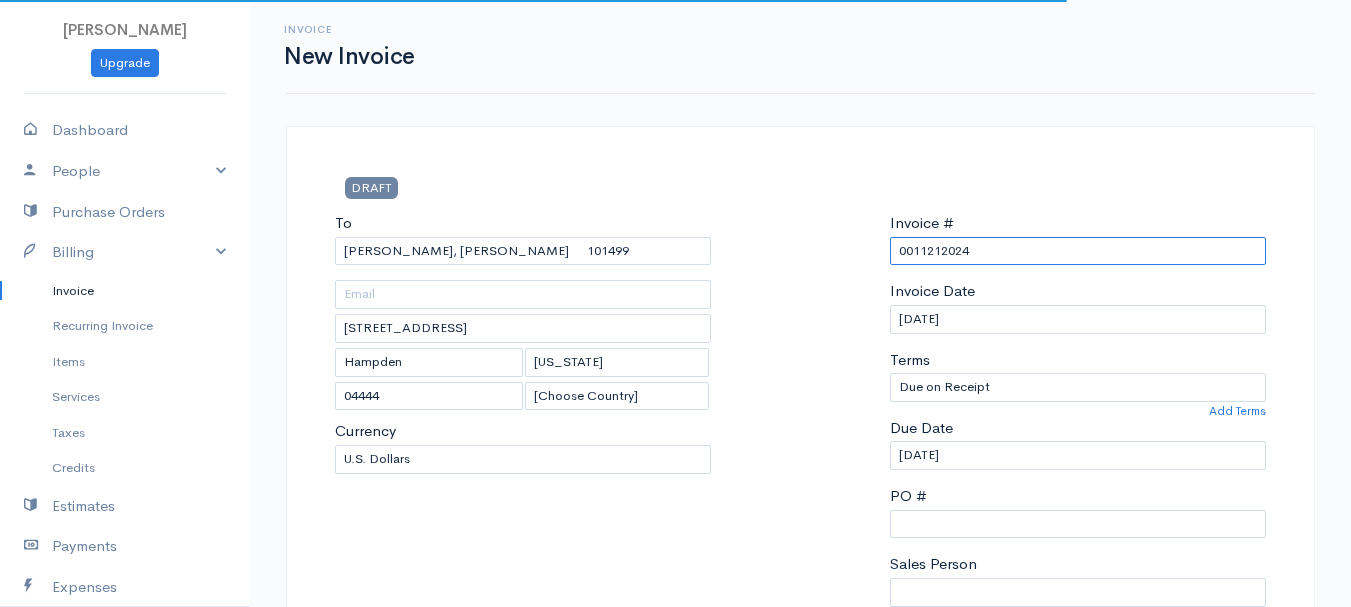 click on "0011212024" at bounding box center (1078, 251) 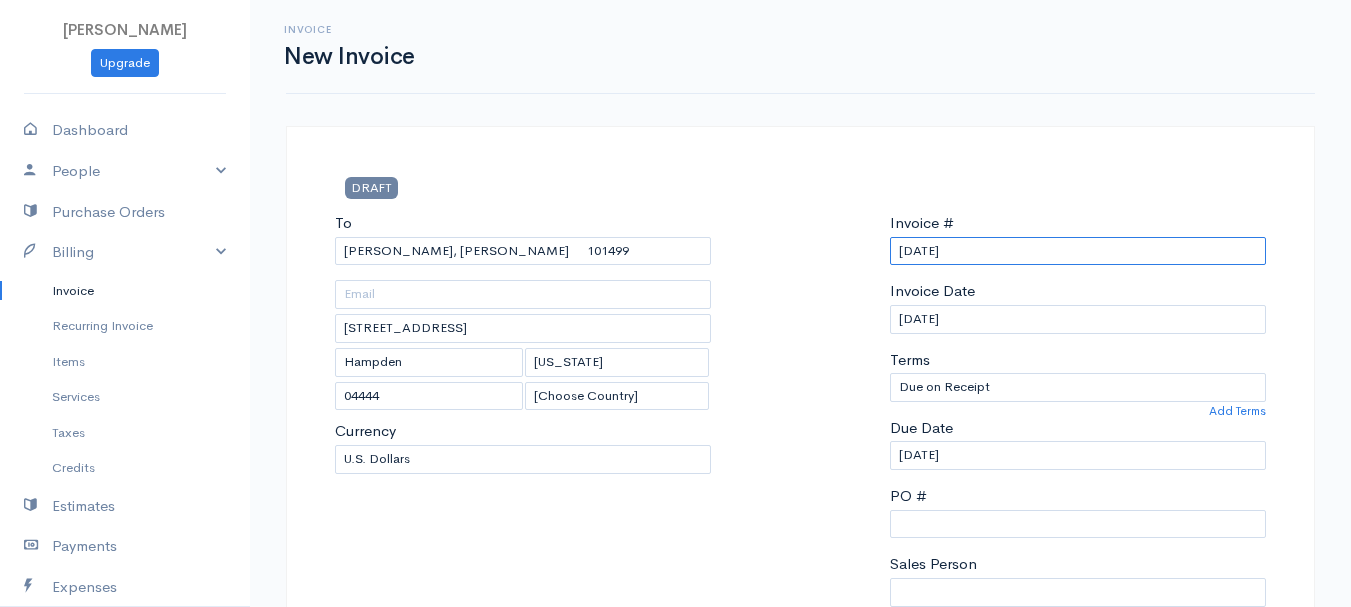 drag, startPoint x: 1007, startPoint y: 253, endPoint x: 866, endPoint y: 264, distance: 141.42842 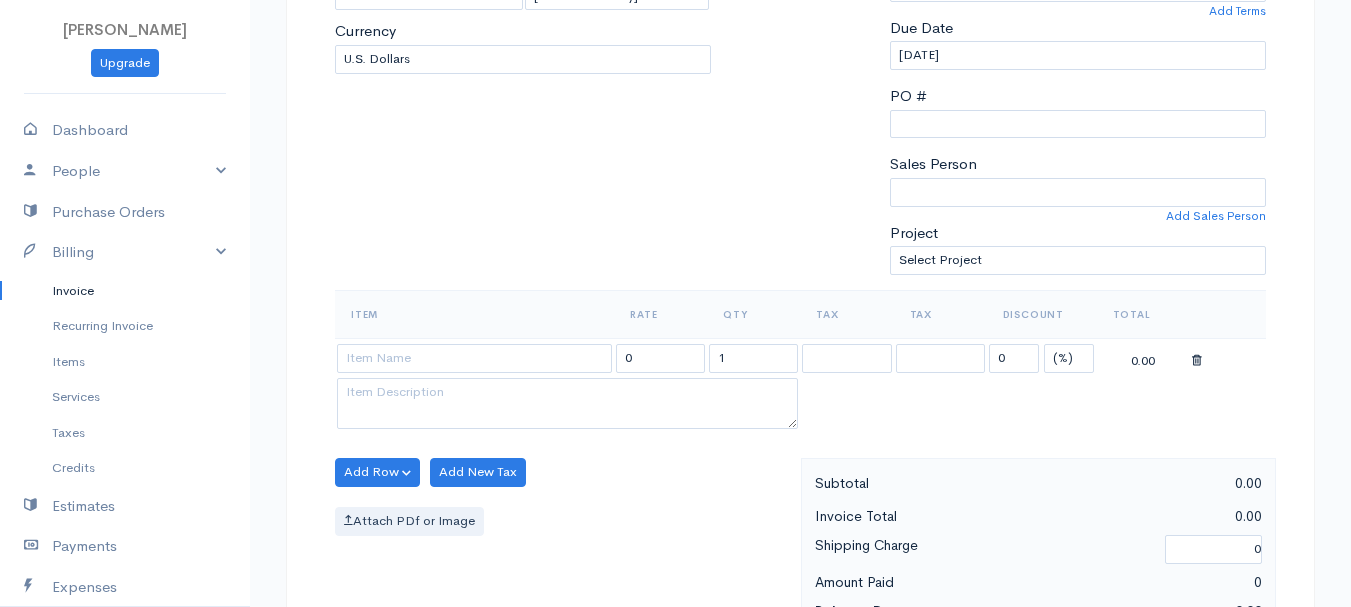 type on "[DATE]" 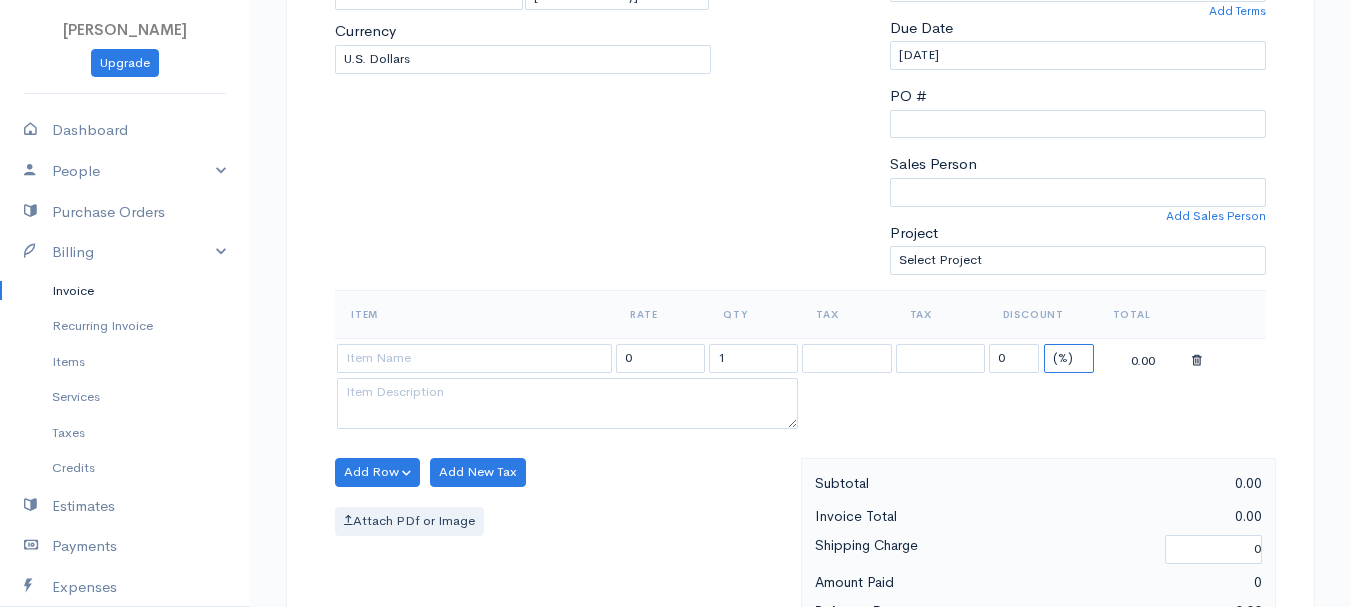 click on "(%) Flat" at bounding box center [1069, 358] 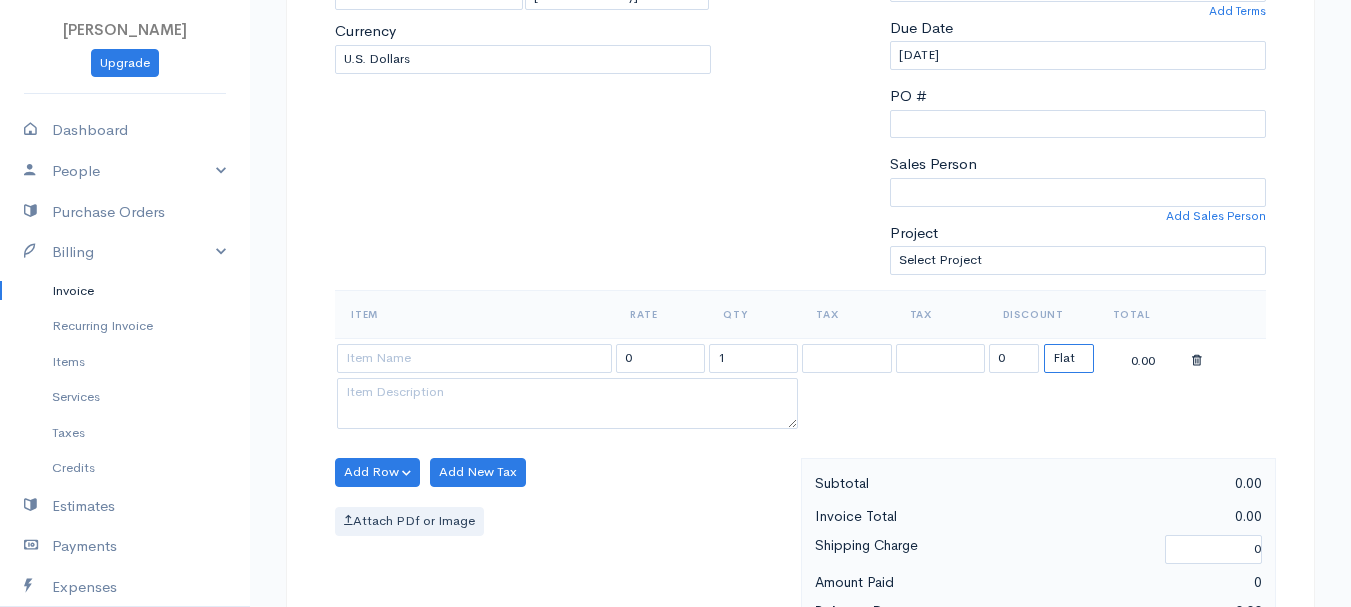 click on "(%) Flat" at bounding box center (1069, 358) 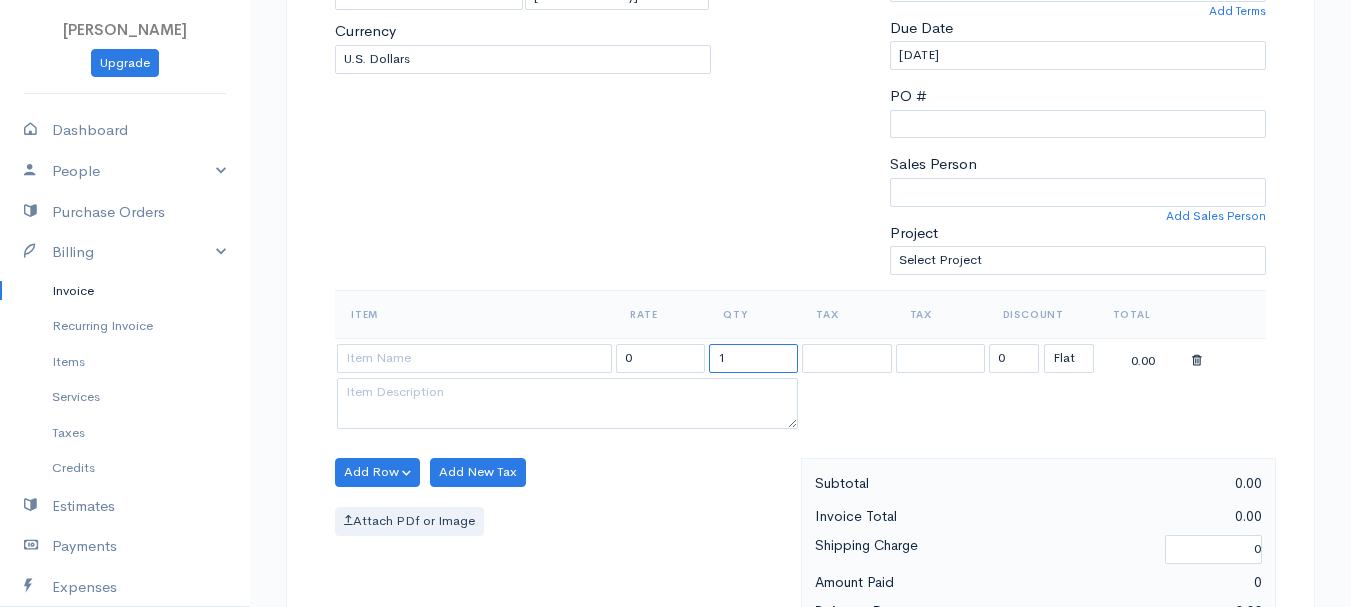 click on "1" at bounding box center [753, 358] 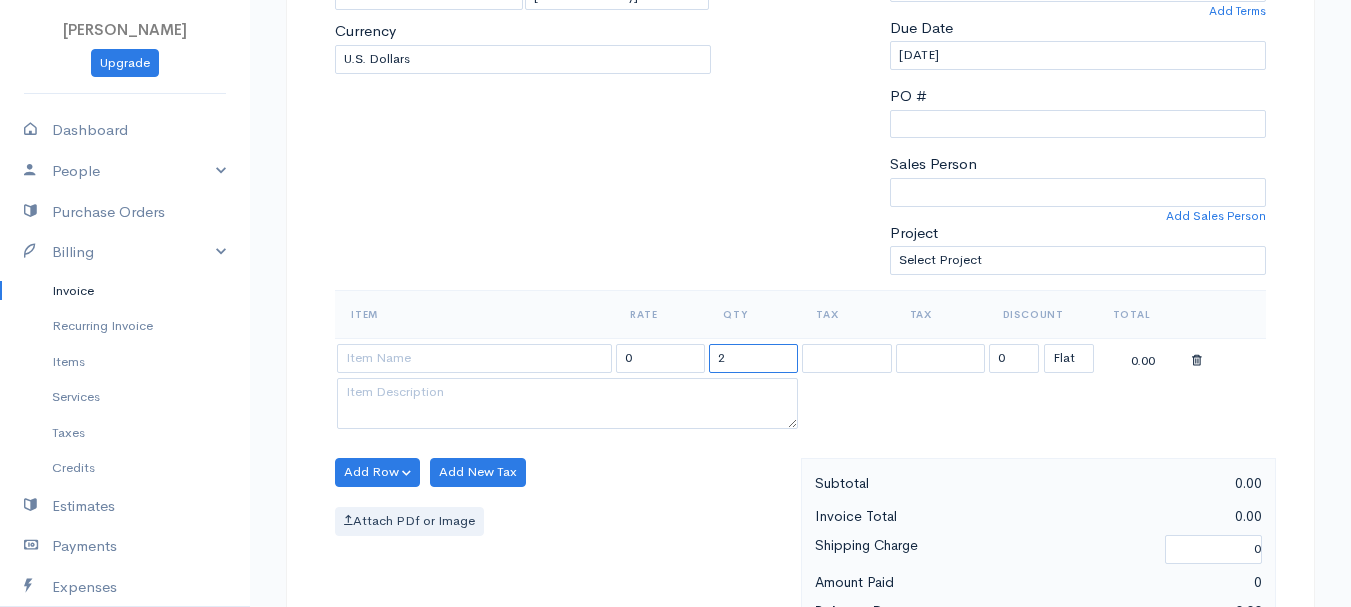 click on "2" at bounding box center (753, 358) 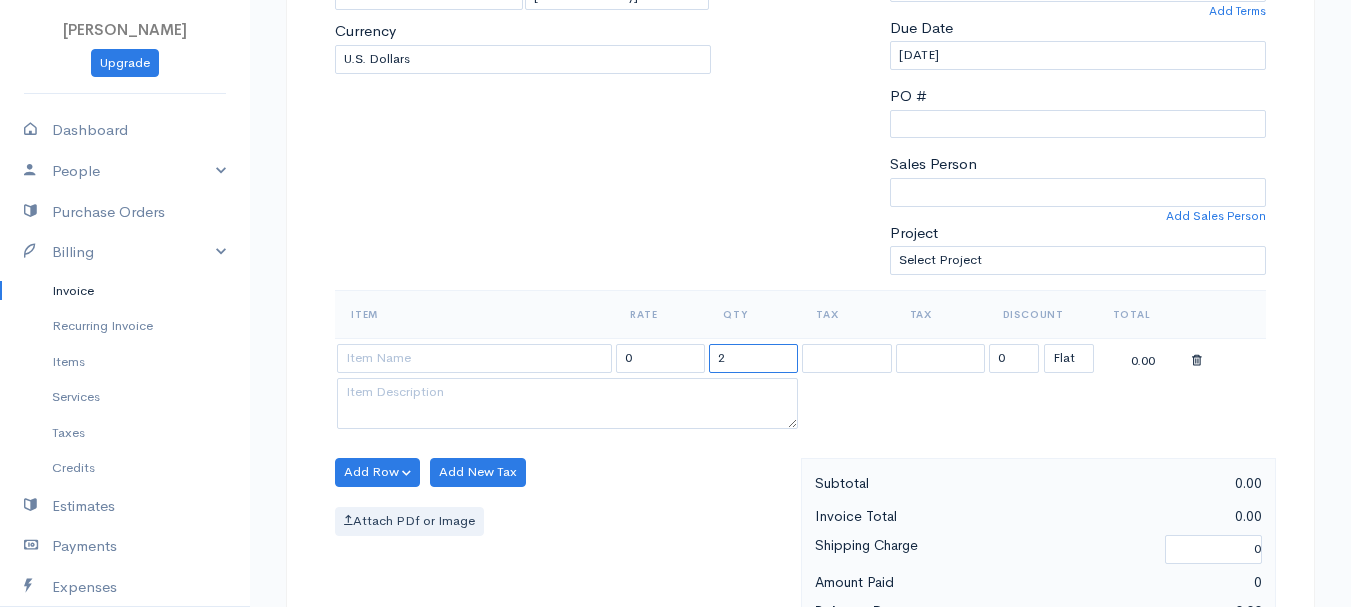 type on "2" 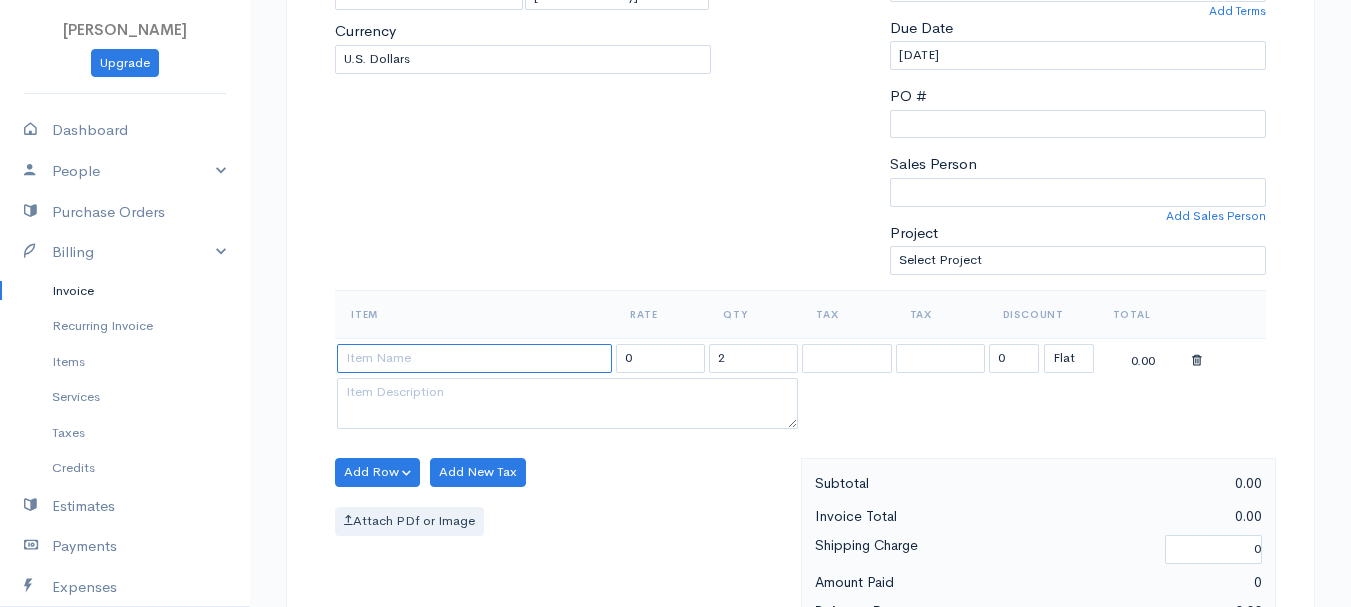 click at bounding box center [474, 358] 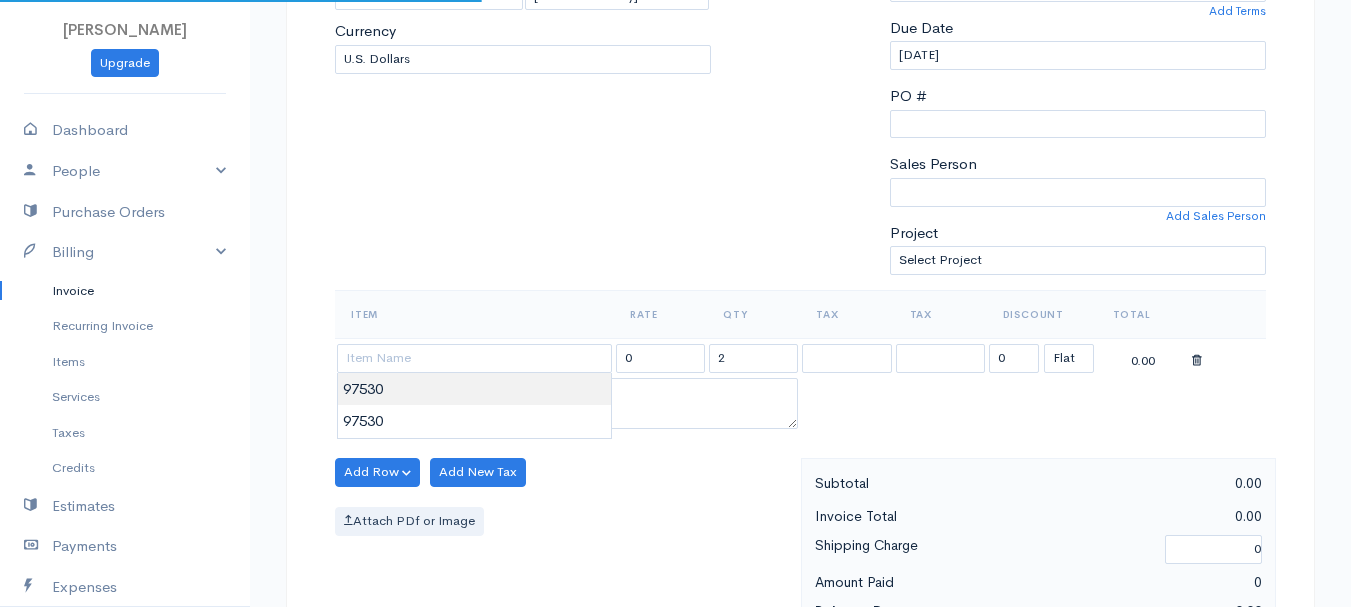 type on "97530" 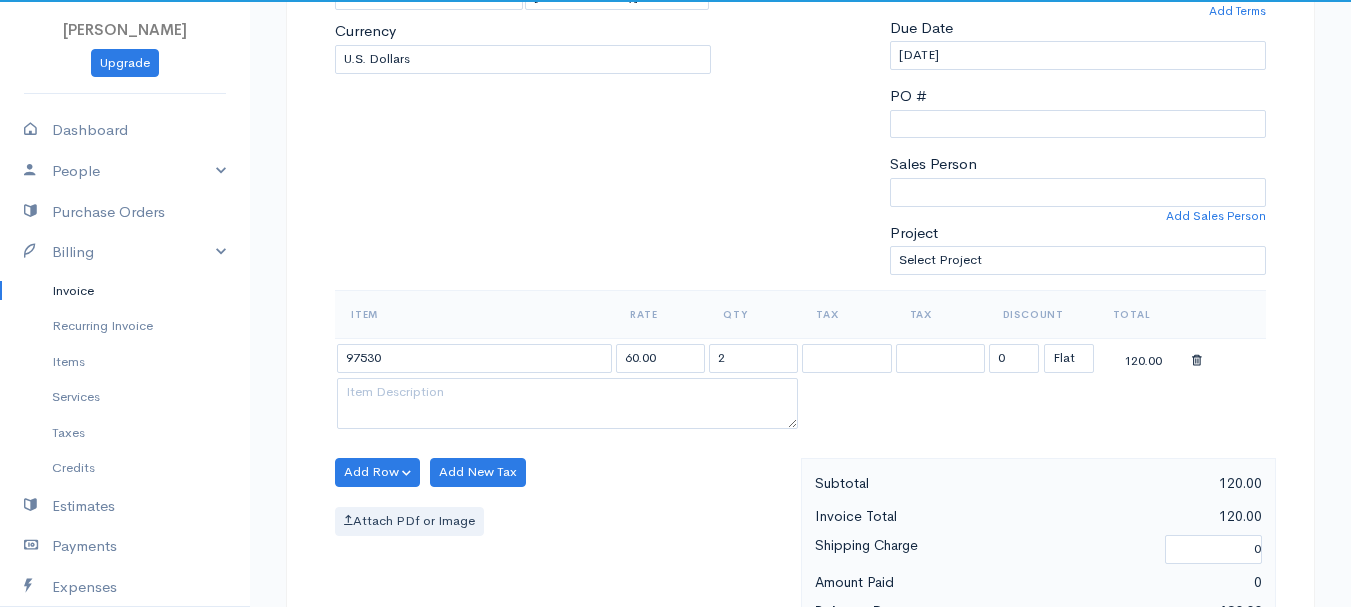 click on "[PERSON_NAME]
Upgrade
Dashboard
People
Clients
Vendors
Staff Users
Purchase Orders
Billing
Invoice
Recurring Invoice
Items
Services
Taxes
Credits
Estimates
Payments
Expenses
Track Time
Projects
Reports
Settings
My Organizations
Logout
Help
@CloudBooksApp 2022
Invoice
New Invoice
DRAFT To [PERSON_NAME], [PERSON_NAME]      [GEOGRAPHIC_DATA][STREET_ADDRESS][US_STATE] [Choose Country] [GEOGRAPHIC_DATA] [GEOGRAPHIC_DATA] [GEOGRAPHIC_DATA] [GEOGRAPHIC_DATA] [GEOGRAPHIC_DATA] [GEOGRAPHIC_DATA] [US_STATE] [GEOGRAPHIC_DATA] [GEOGRAPHIC_DATA]" at bounding box center (675, 464) 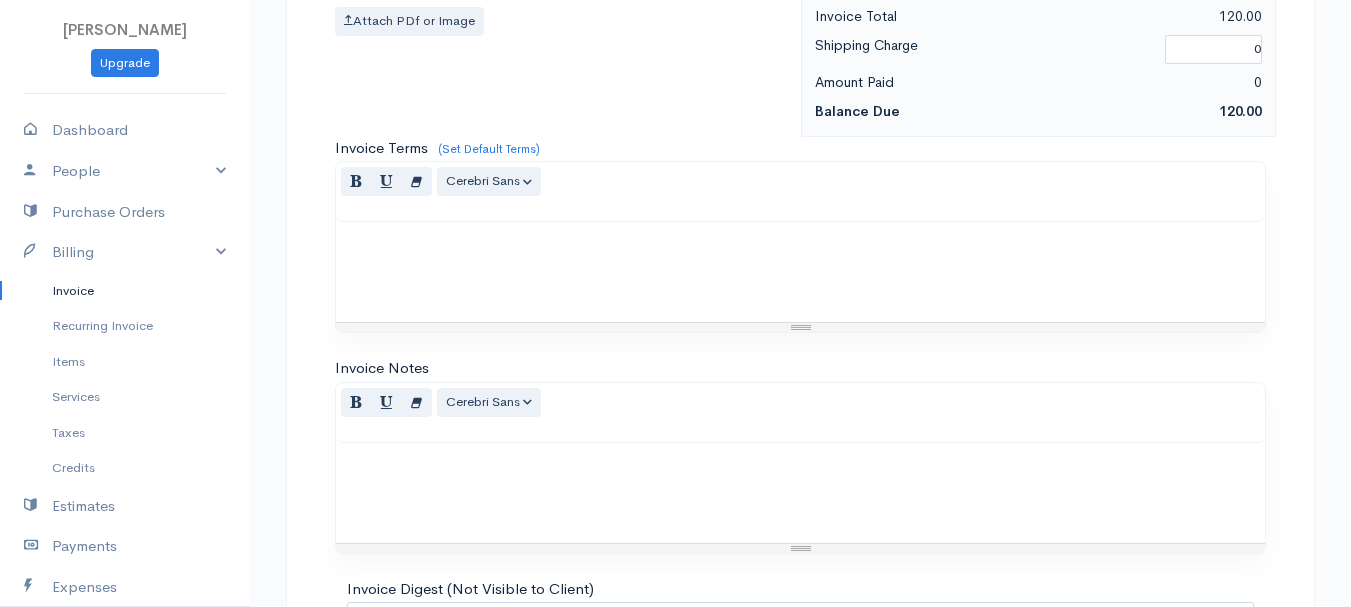 scroll, scrollTop: 1122, scrollLeft: 0, axis: vertical 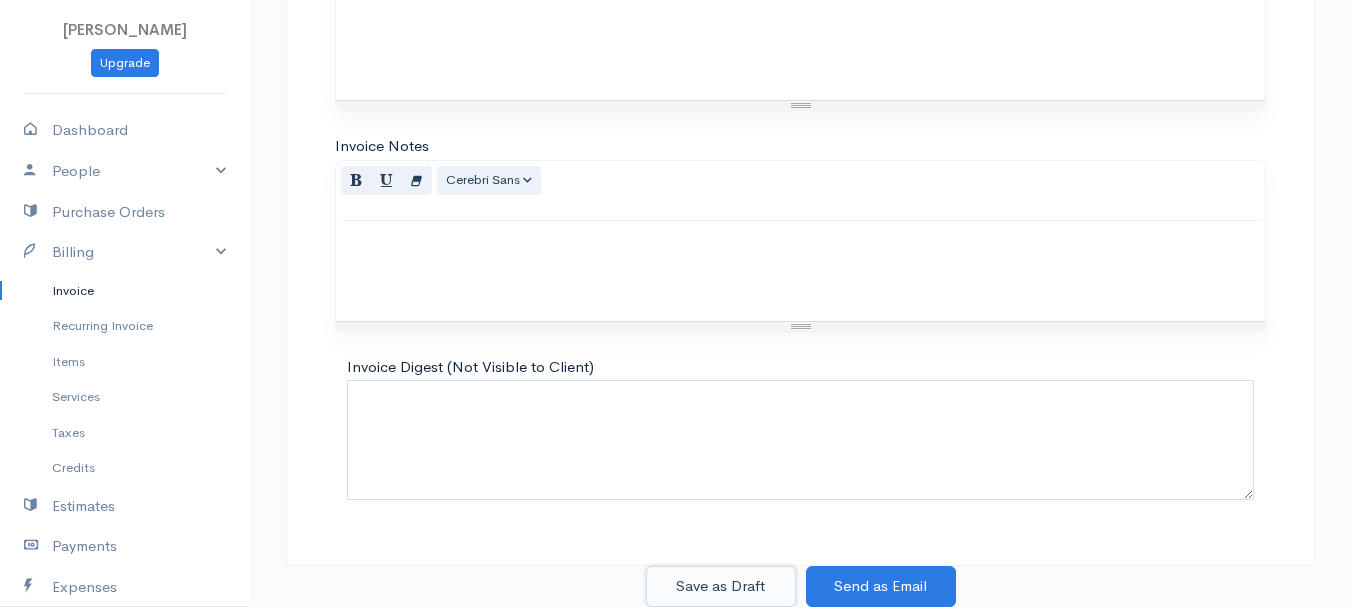 click on "Save as Draft" at bounding box center [721, 586] 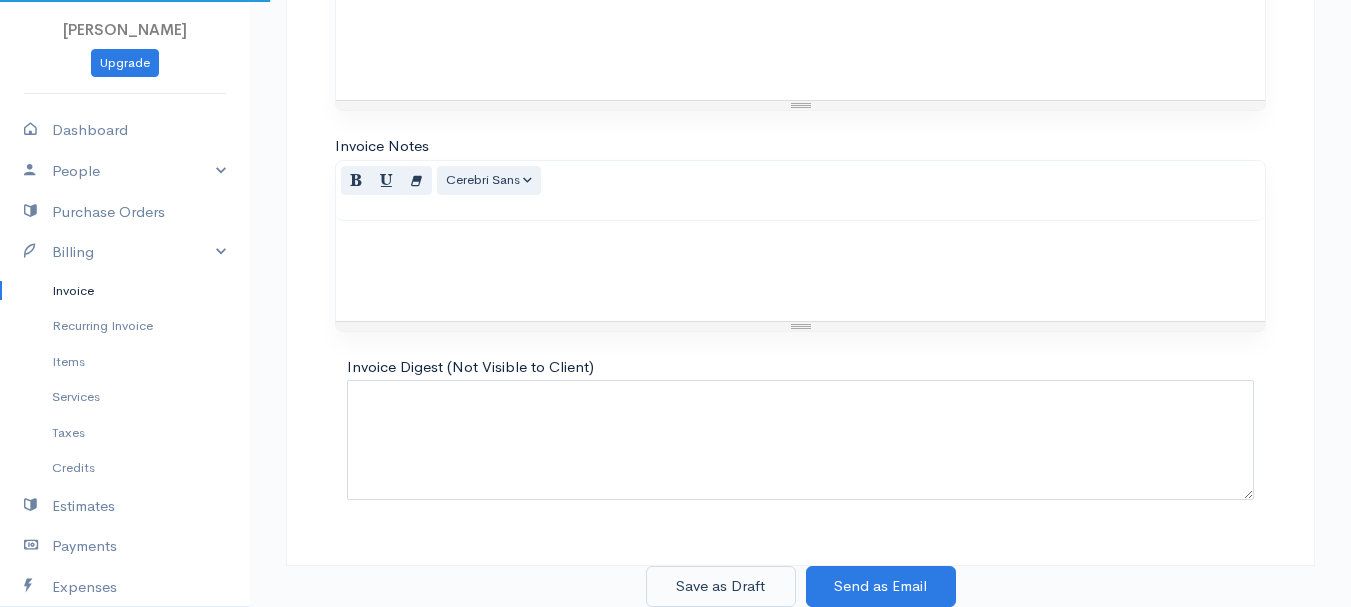 scroll, scrollTop: 0, scrollLeft: 0, axis: both 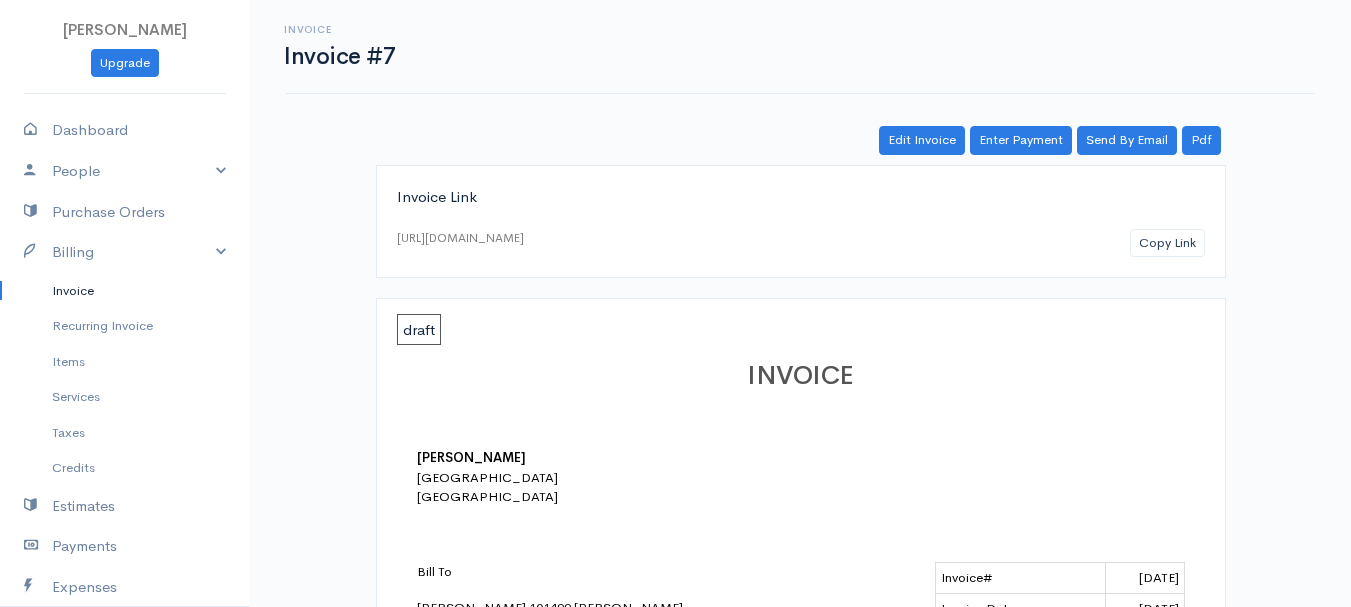 click on "Invoice" at bounding box center [125, 291] 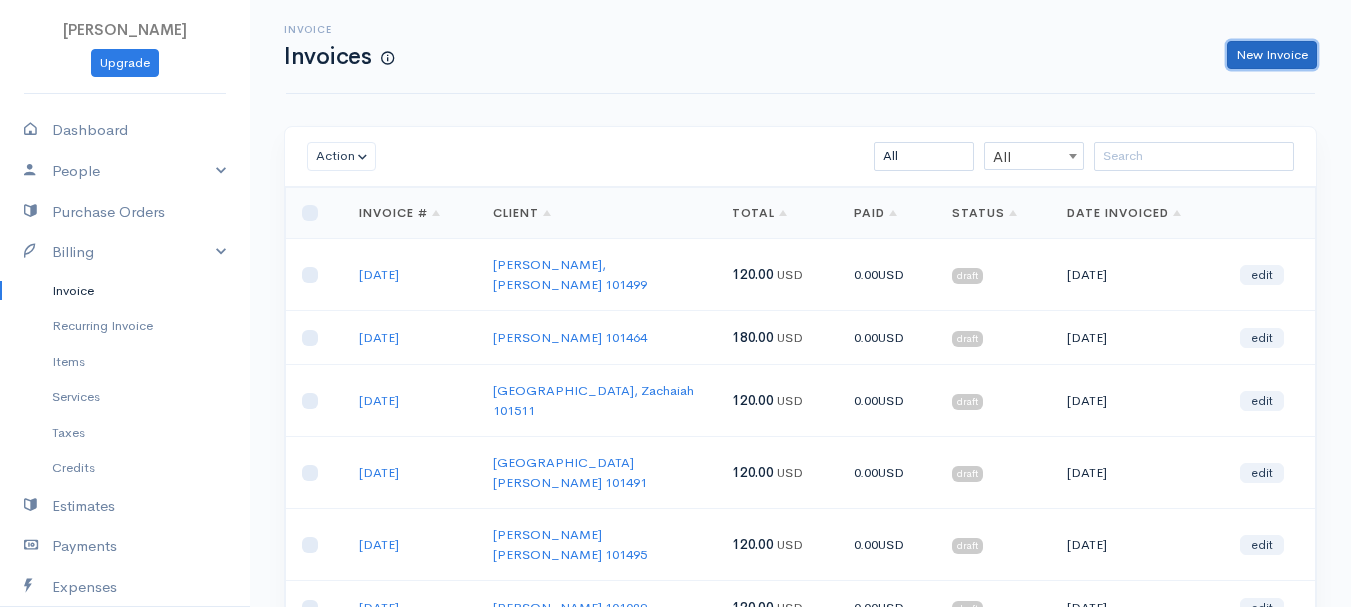 click on "New Invoice" at bounding box center (1272, 55) 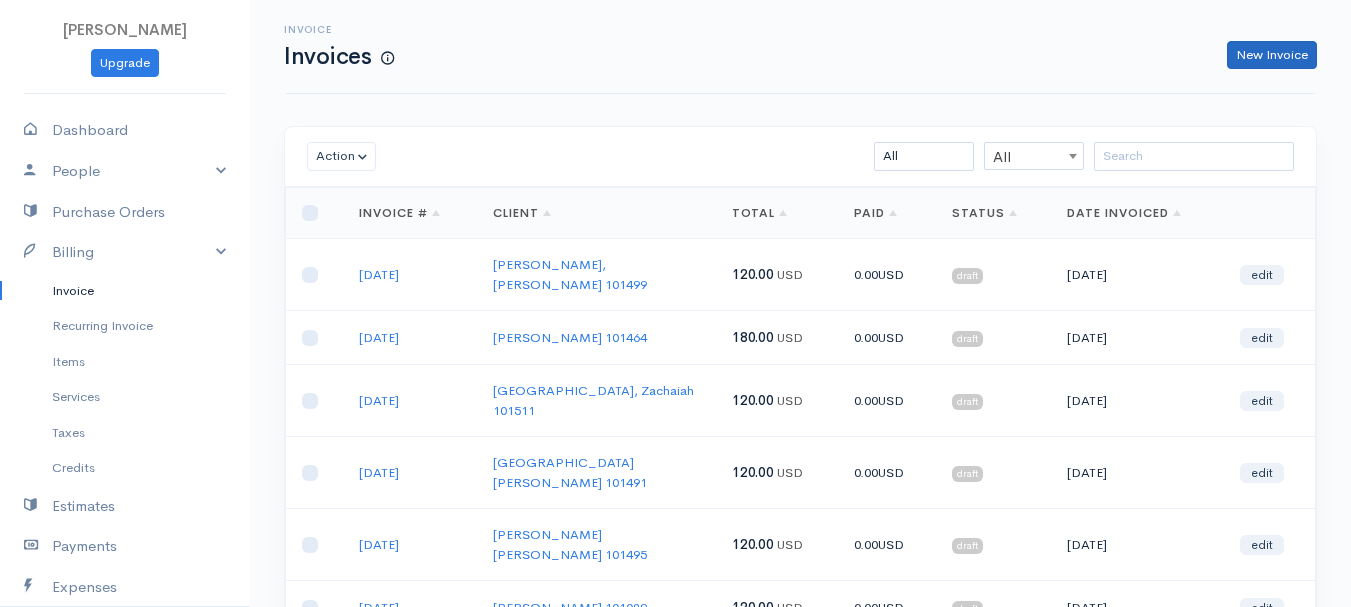 select on "[GEOGRAPHIC_DATA]" 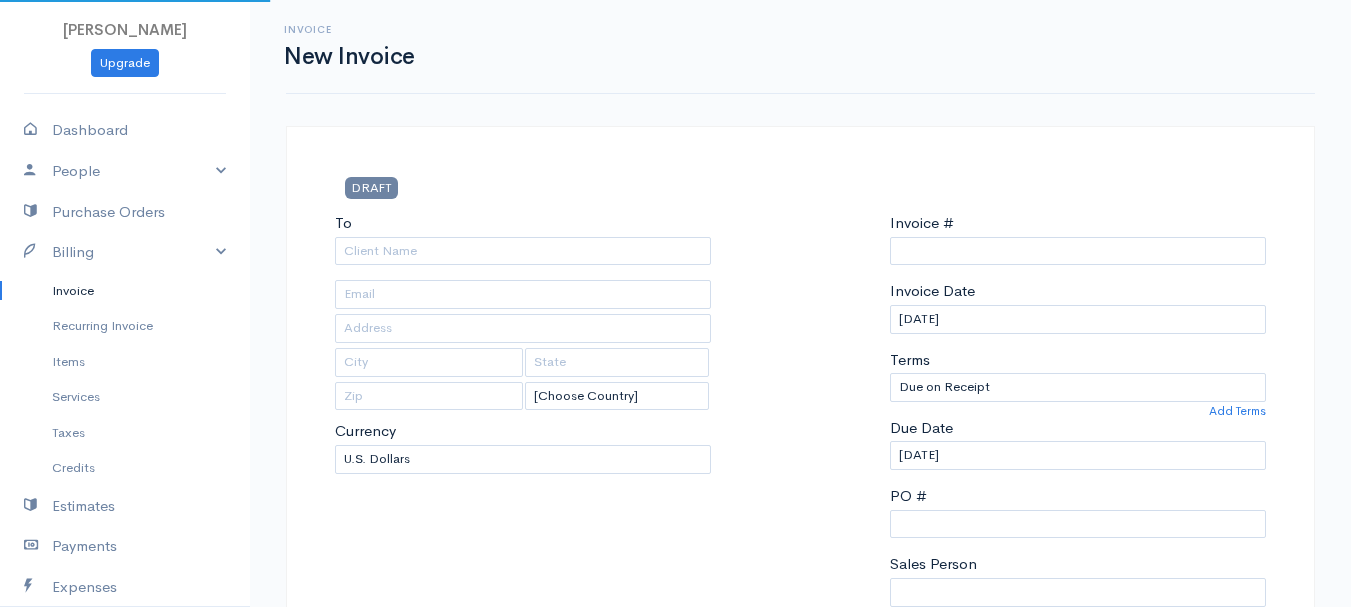 type on "0011212024" 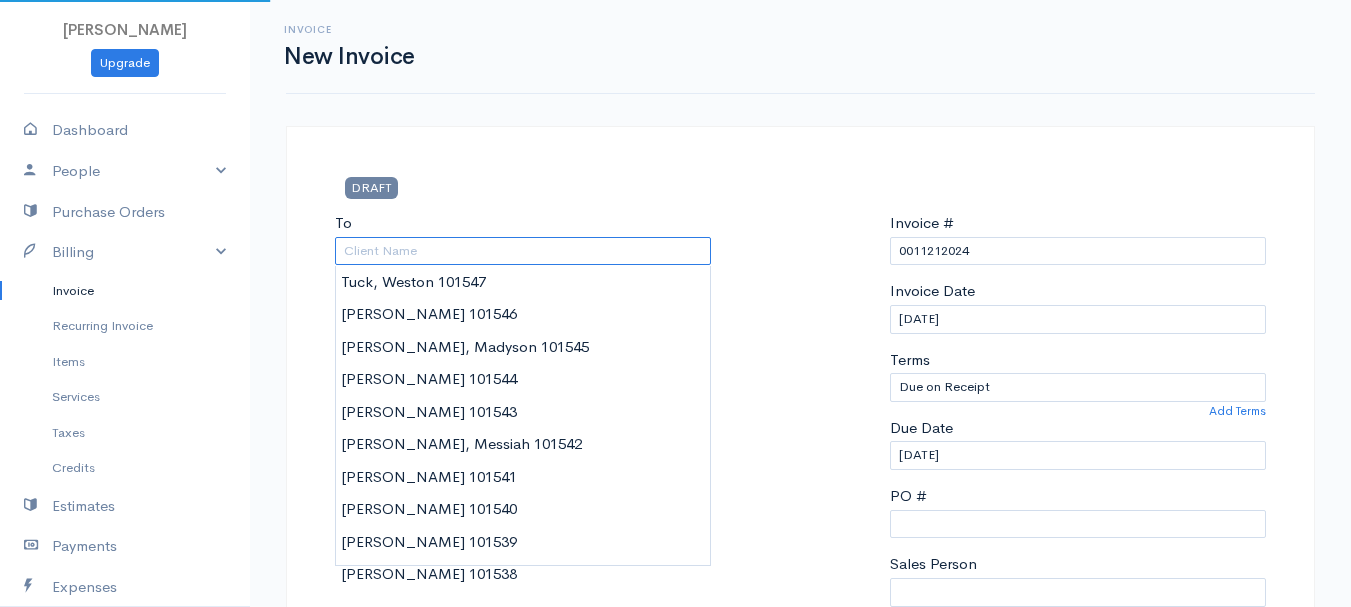 click on "To" at bounding box center (523, 251) 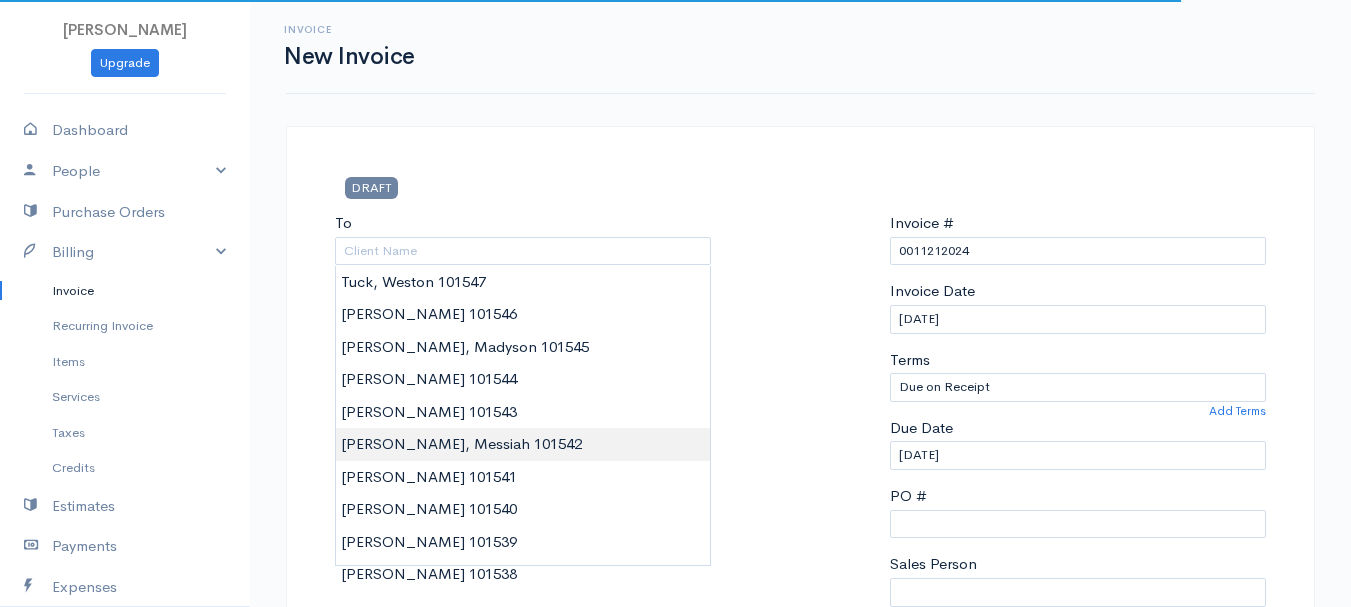 click on "[PERSON_NAME]
Upgrade
Dashboard
People
Clients
Vendors
Staff Users
Purchase Orders
Billing
Invoice
Recurring Invoice
Items
Services
Taxes
Credits
Estimates
Payments
Expenses
Track Time
Projects
Reports
Settings
My Organizations
Logout
Help
@CloudBooksApp 2022
Invoice
New Invoice
DRAFT To [Choose Country] [GEOGRAPHIC_DATA] [GEOGRAPHIC_DATA] [GEOGRAPHIC_DATA] [GEOGRAPHIC_DATA] [GEOGRAPHIC_DATA] [GEOGRAPHIC_DATA] [US_STATE] [GEOGRAPHIC_DATA] [GEOGRAPHIC_DATA] [GEOGRAPHIC_DATA] [GEOGRAPHIC_DATA] [GEOGRAPHIC_DATA] [GEOGRAPHIC_DATA] [GEOGRAPHIC_DATA] [GEOGRAPHIC_DATA] [GEOGRAPHIC_DATA]" at bounding box center (675, 864) 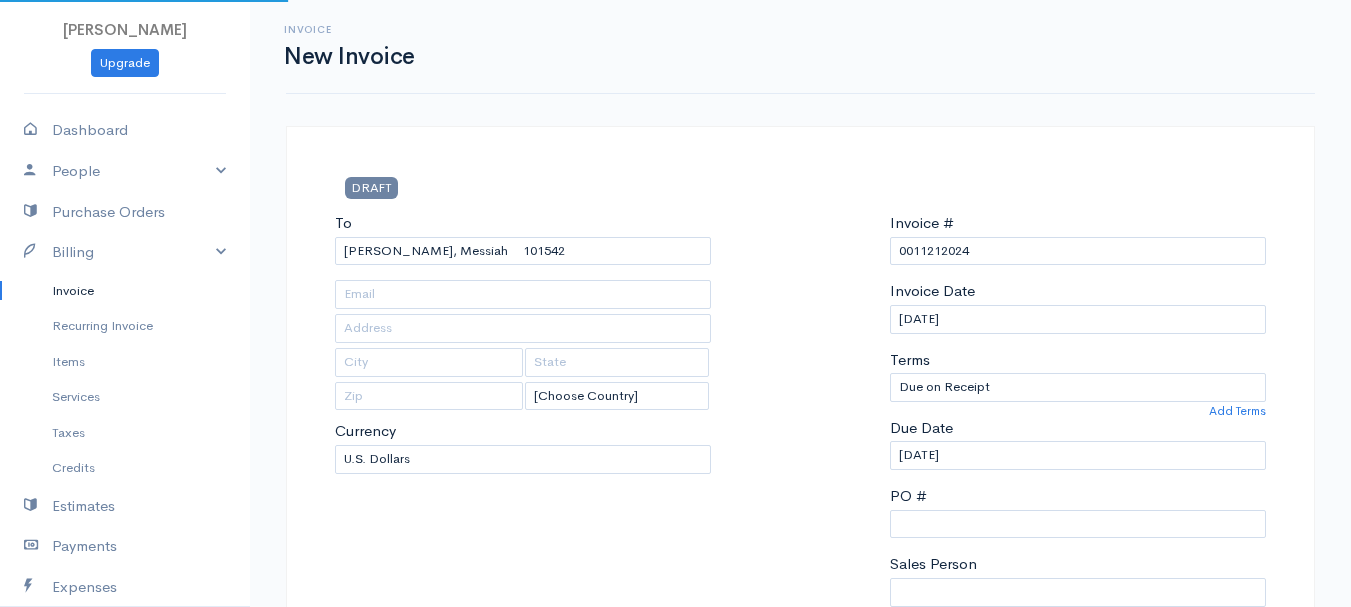 type on "[STREET_ADDRESS]" 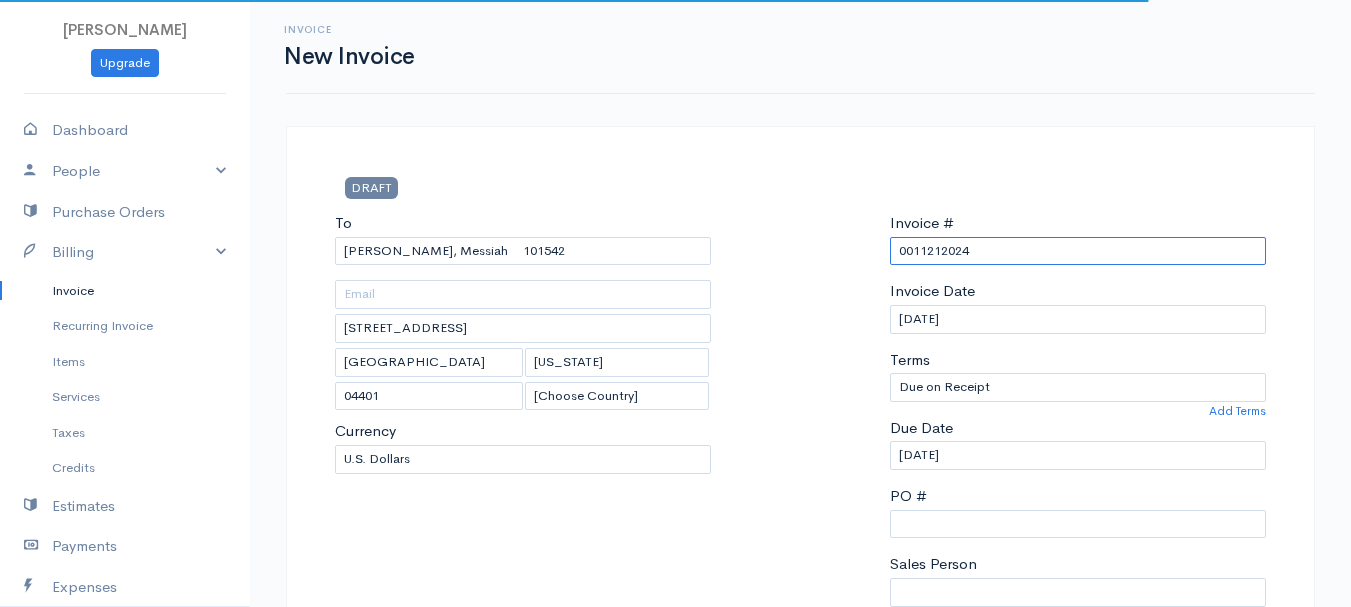 click on "0011212024" at bounding box center [1078, 251] 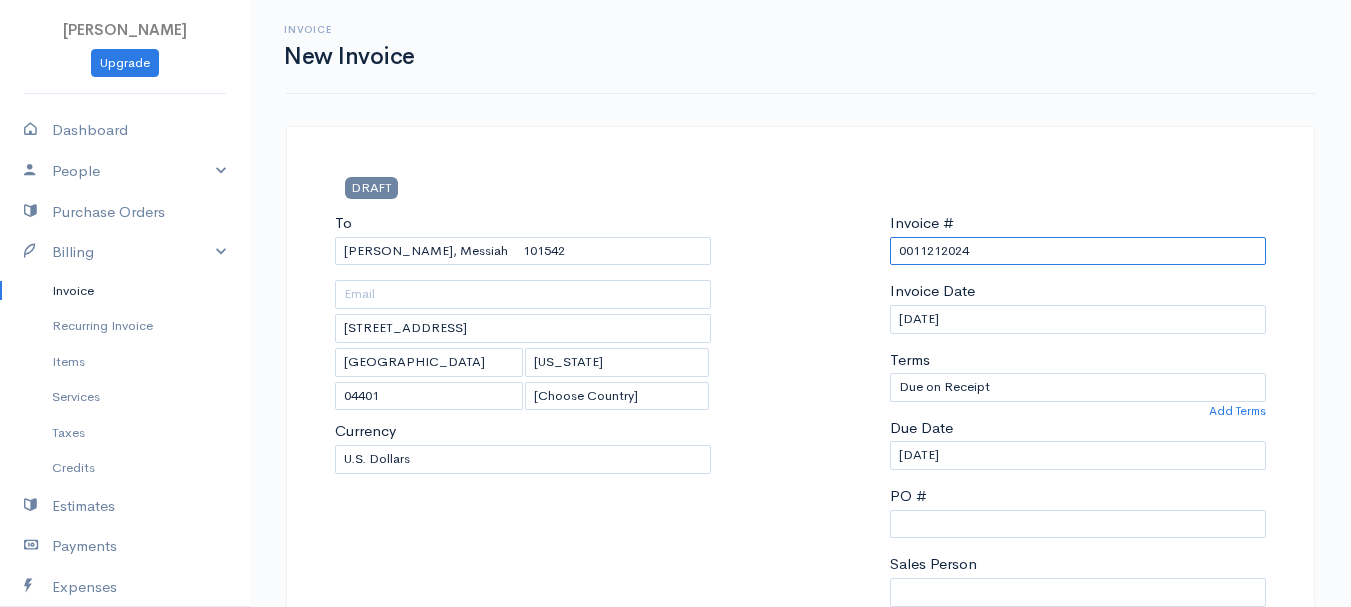 paste on "[DATE]" 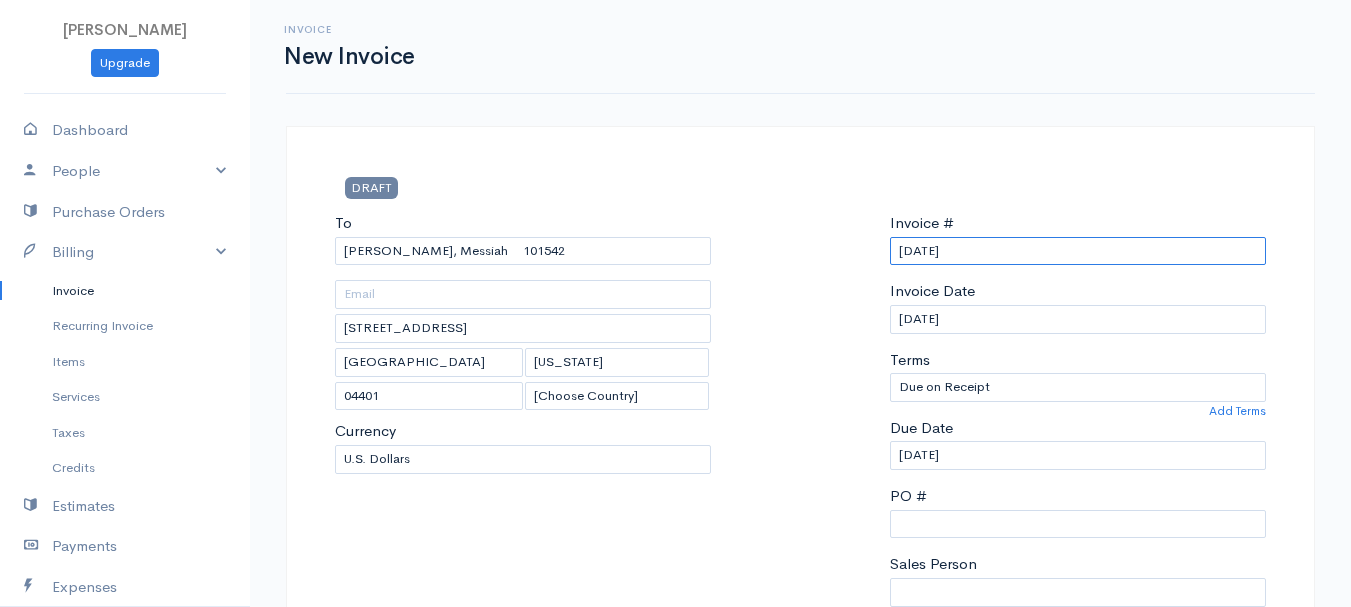 scroll, scrollTop: 400, scrollLeft: 0, axis: vertical 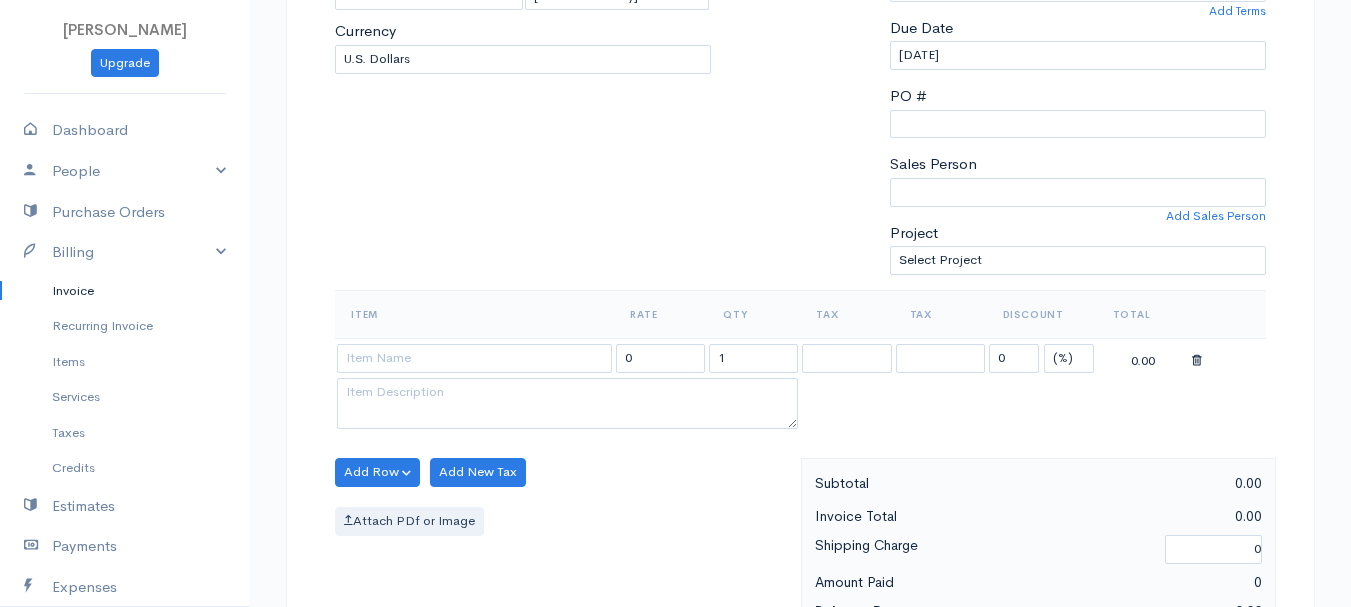 type on "[DATE]" 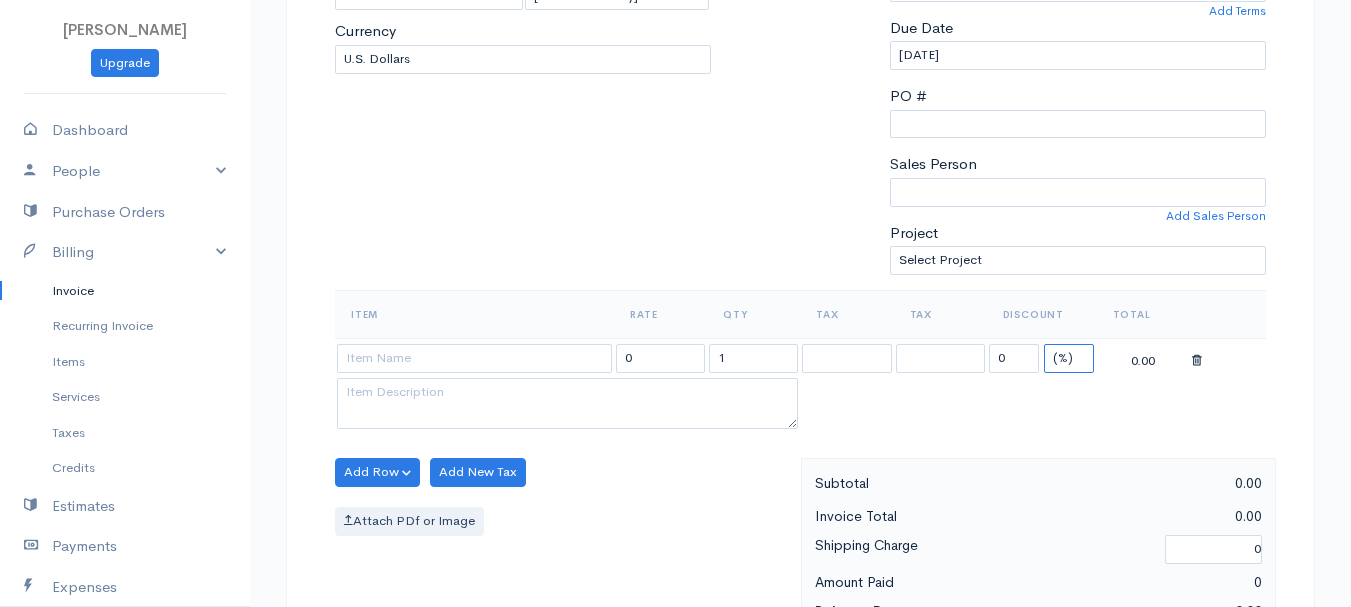 click on "(%) Flat" at bounding box center [1069, 358] 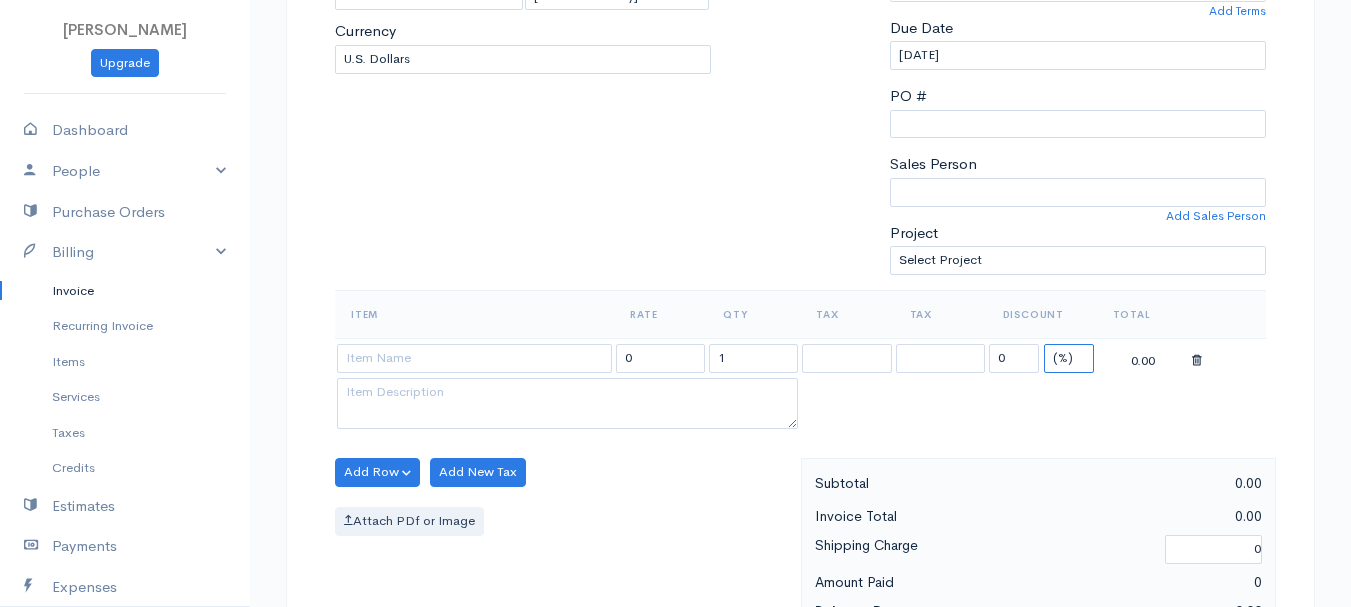 select on "2" 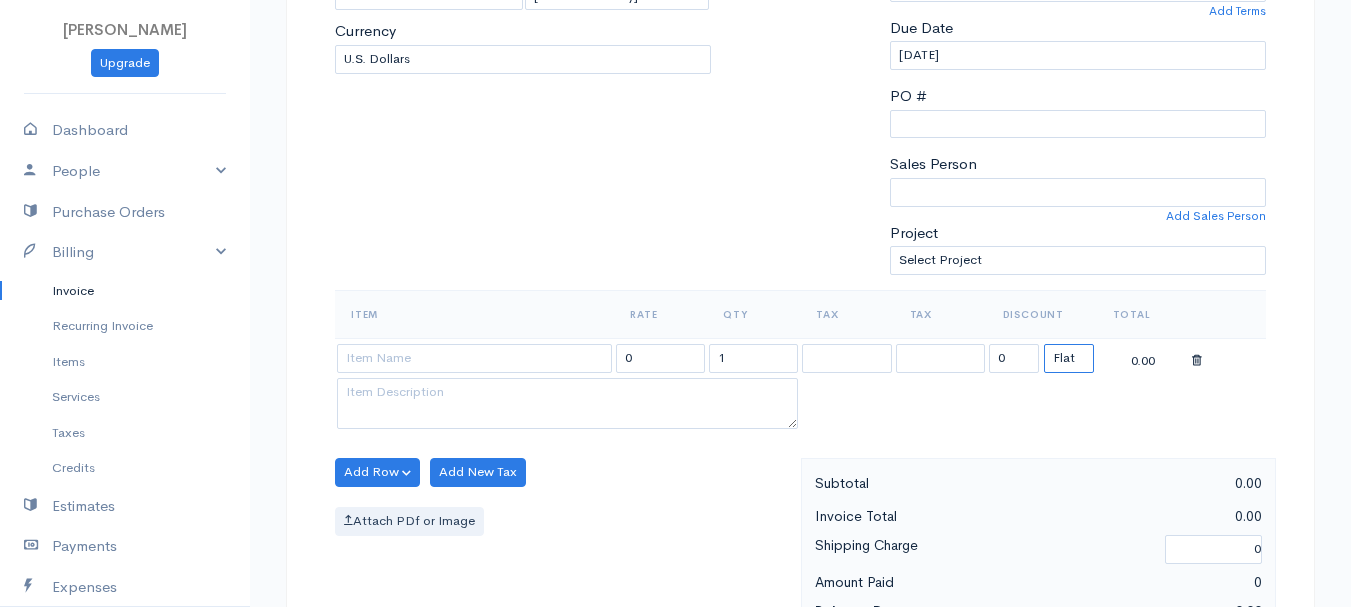 click on "(%) Flat" at bounding box center [1069, 358] 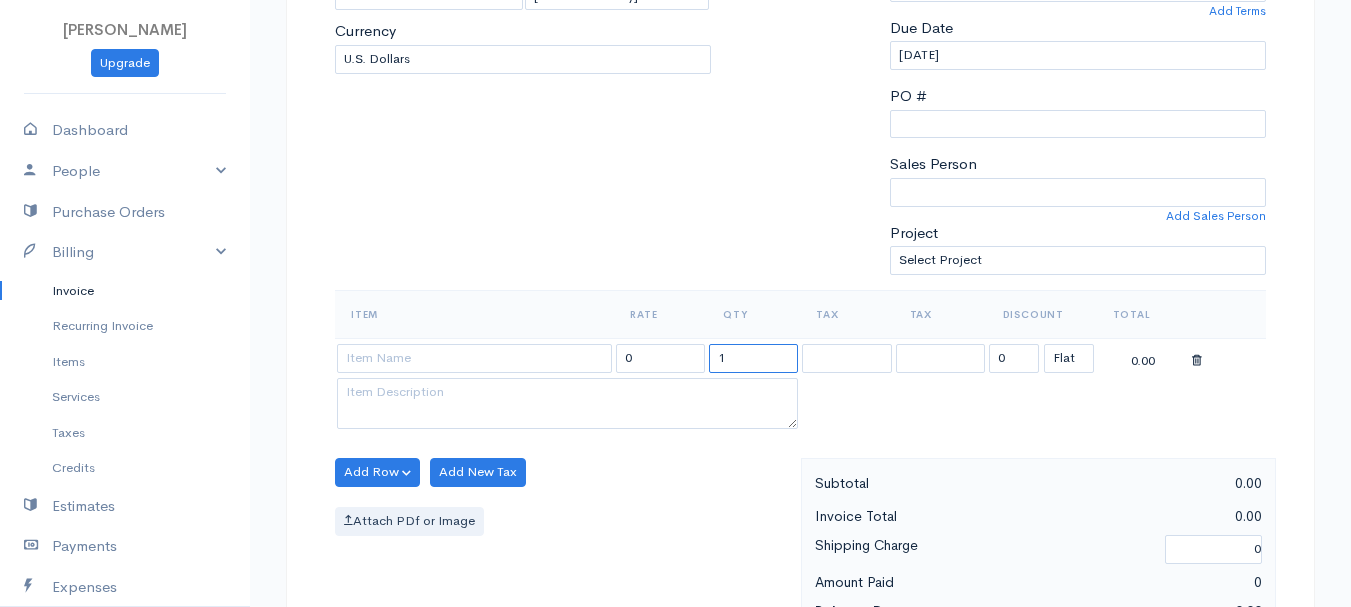 click on "1" at bounding box center [753, 358] 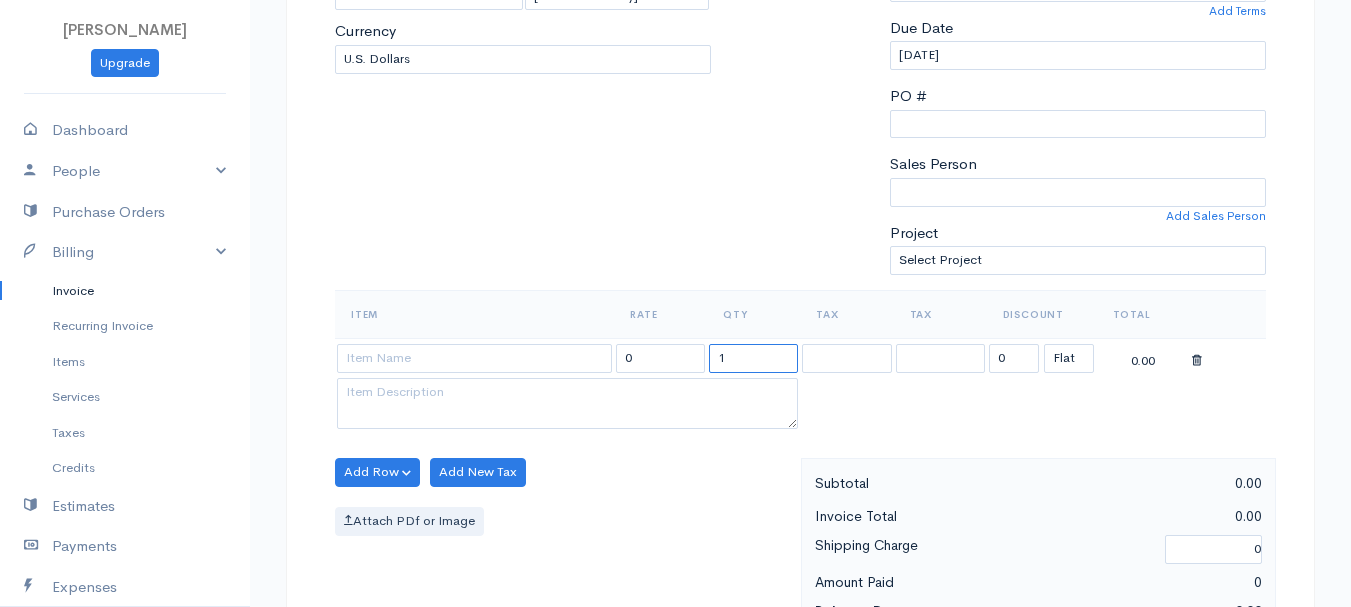 click on "1" at bounding box center [753, 358] 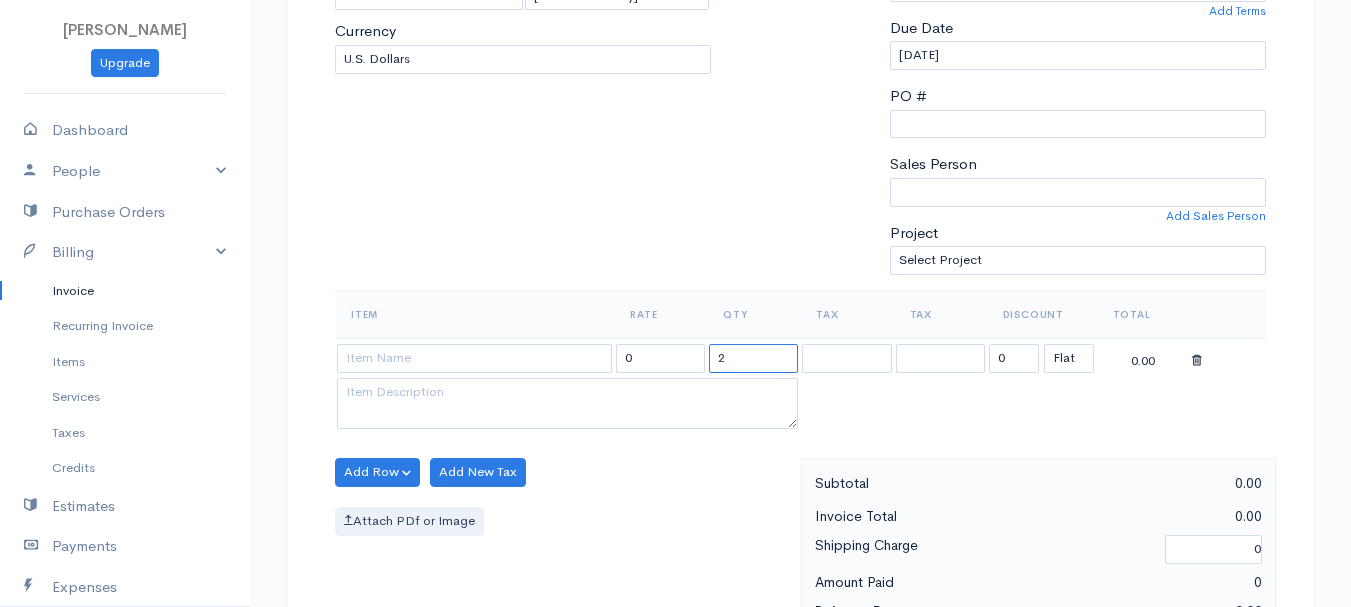 type on "2" 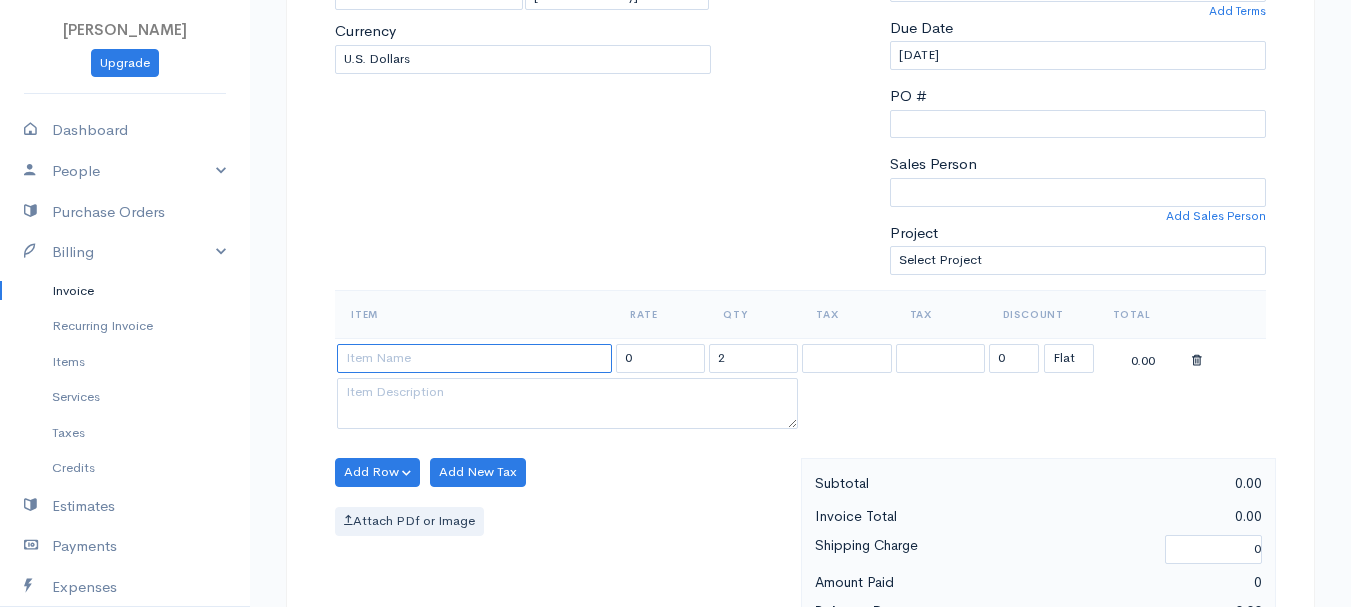 click at bounding box center [474, 358] 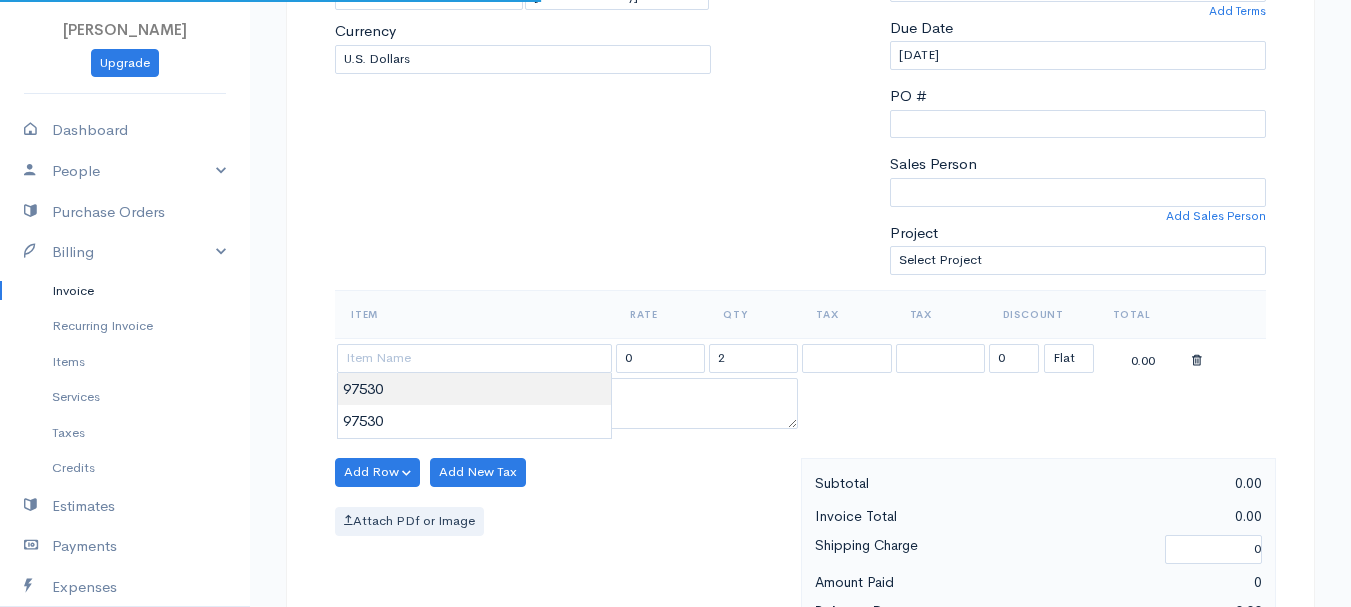 type on "97530" 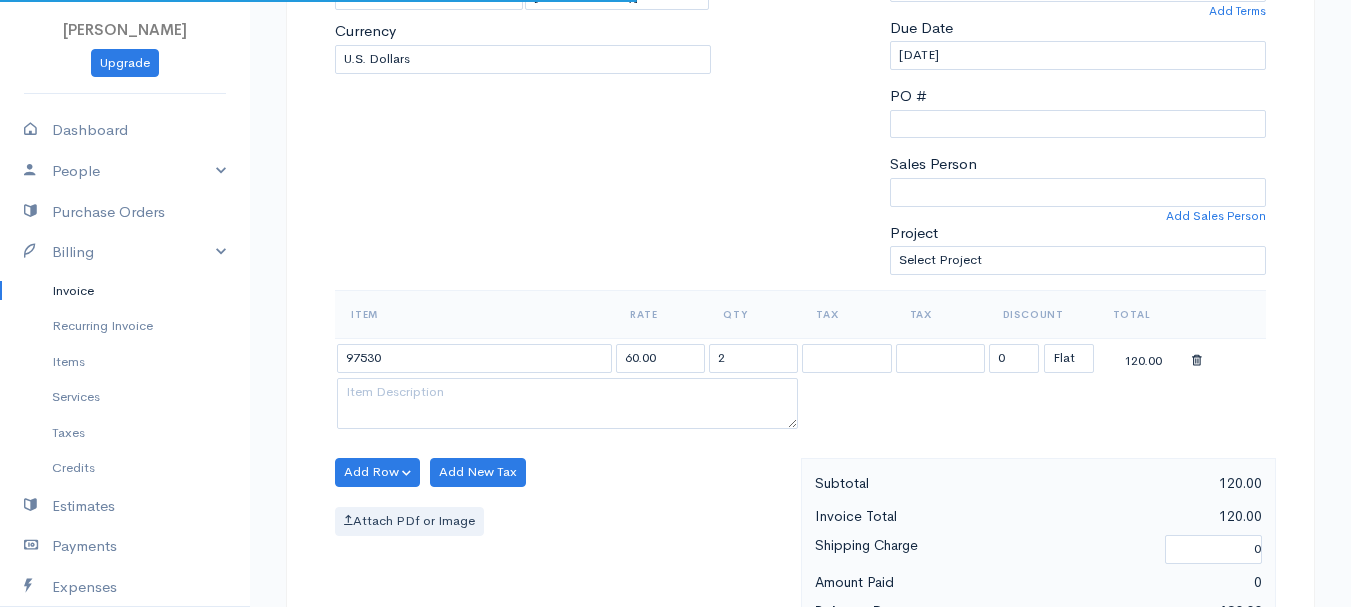 click on "[PERSON_NAME]
Upgrade
Dashboard
People
Clients
Vendors
Staff Users
Purchase Orders
Billing
Invoice
Recurring Invoice
Items
Services
Taxes
Credits
Estimates
Payments
Expenses
Track Time
Projects
Reports
Settings
My Organizations
Logout
Help
@CloudBooksApp 2022
Invoice
New Invoice
DRAFT To [PERSON_NAME], Messiah     101542 [STREET_ADDRESS][US_STATE] [Choose Country] [GEOGRAPHIC_DATA] [GEOGRAPHIC_DATA] [GEOGRAPHIC_DATA] [GEOGRAPHIC_DATA] [GEOGRAPHIC_DATA] [GEOGRAPHIC_DATA] [US_STATE] [GEOGRAPHIC_DATA] [GEOGRAPHIC_DATA] [GEOGRAPHIC_DATA]" at bounding box center [675, 464] 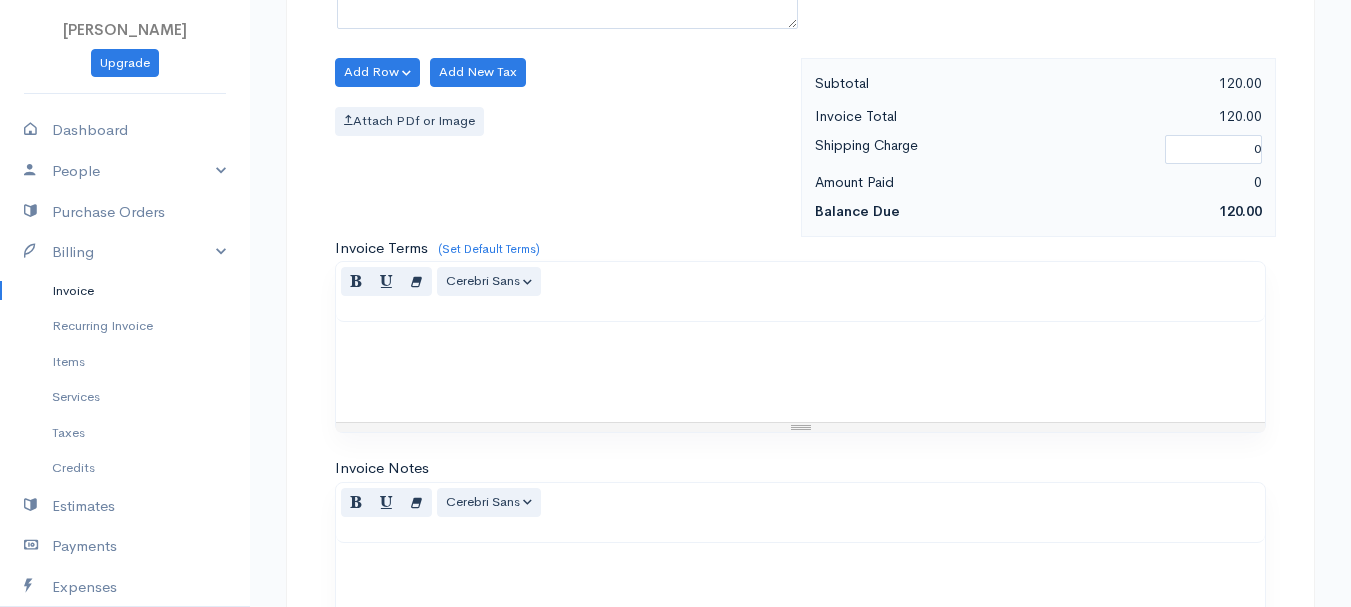 scroll, scrollTop: 1122, scrollLeft: 0, axis: vertical 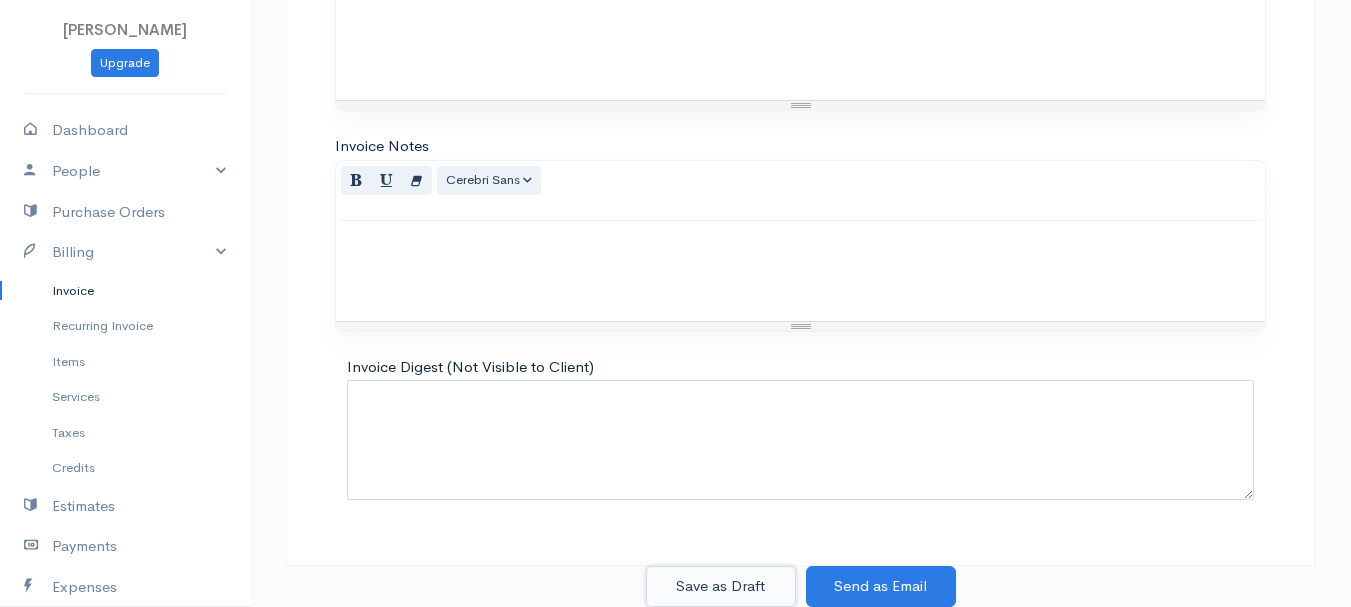 click on "Save as Draft" at bounding box center (721, 586) 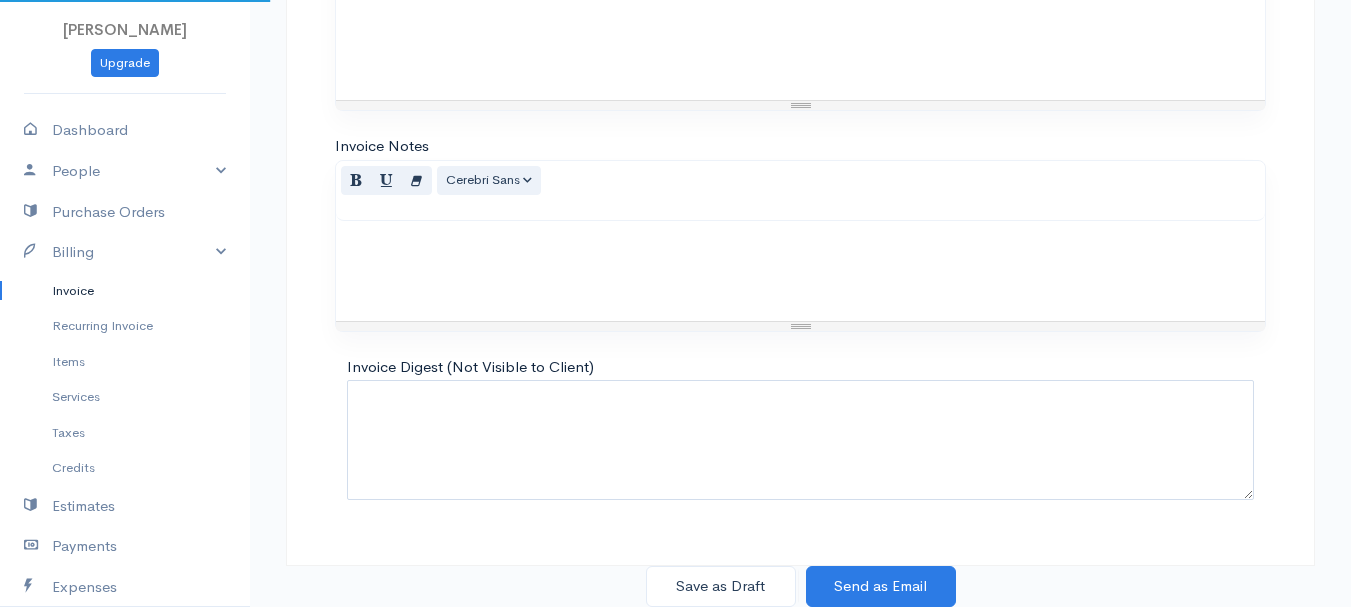 scroll, scrollTop: 0, scrollLeft: 0, axis: both 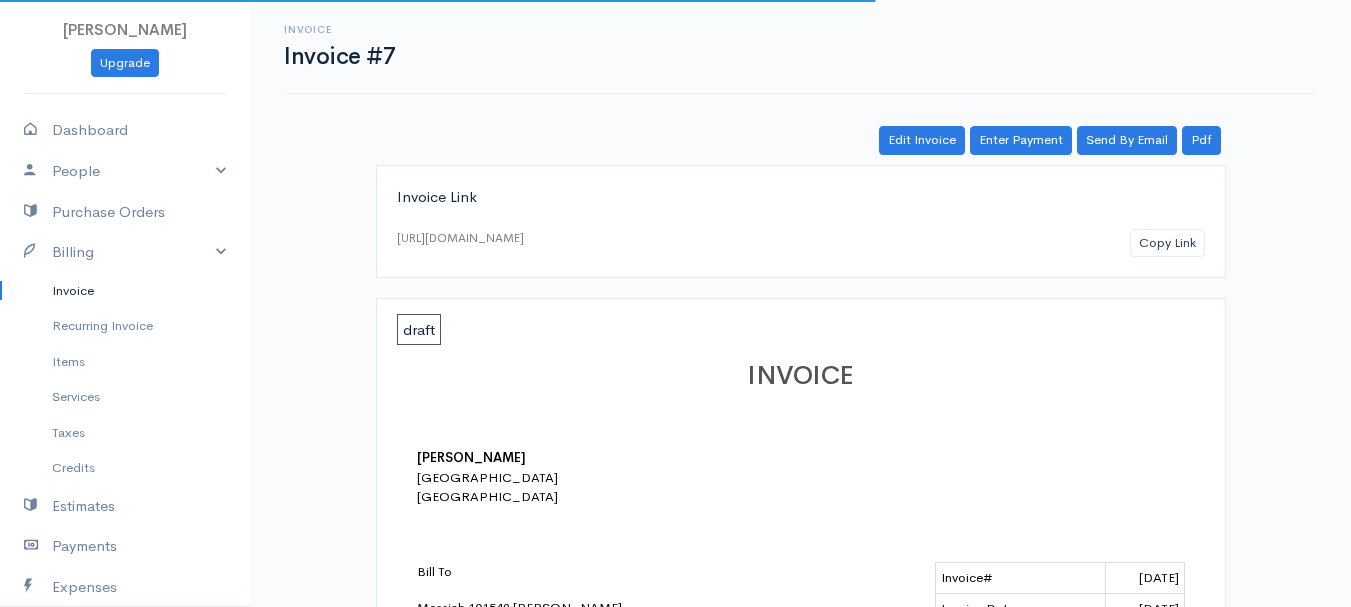 click on "Invoice" at bounding box center (125, 291) 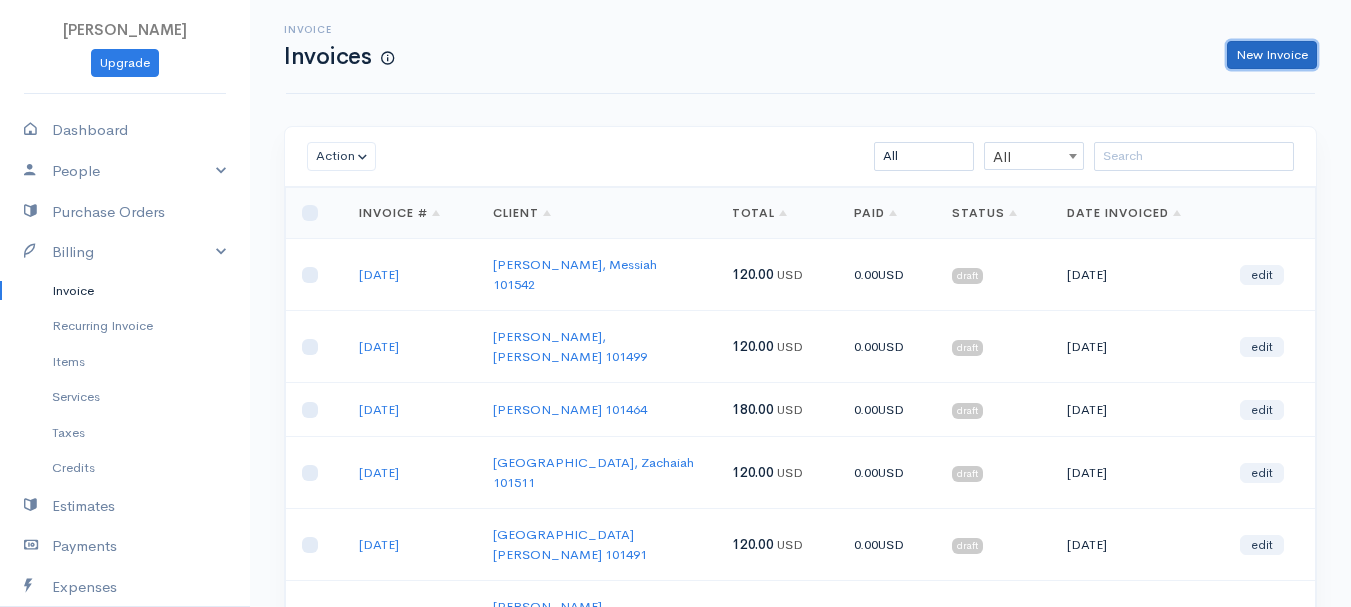 click on "New Invoice" at bounding box center [1272, 55] 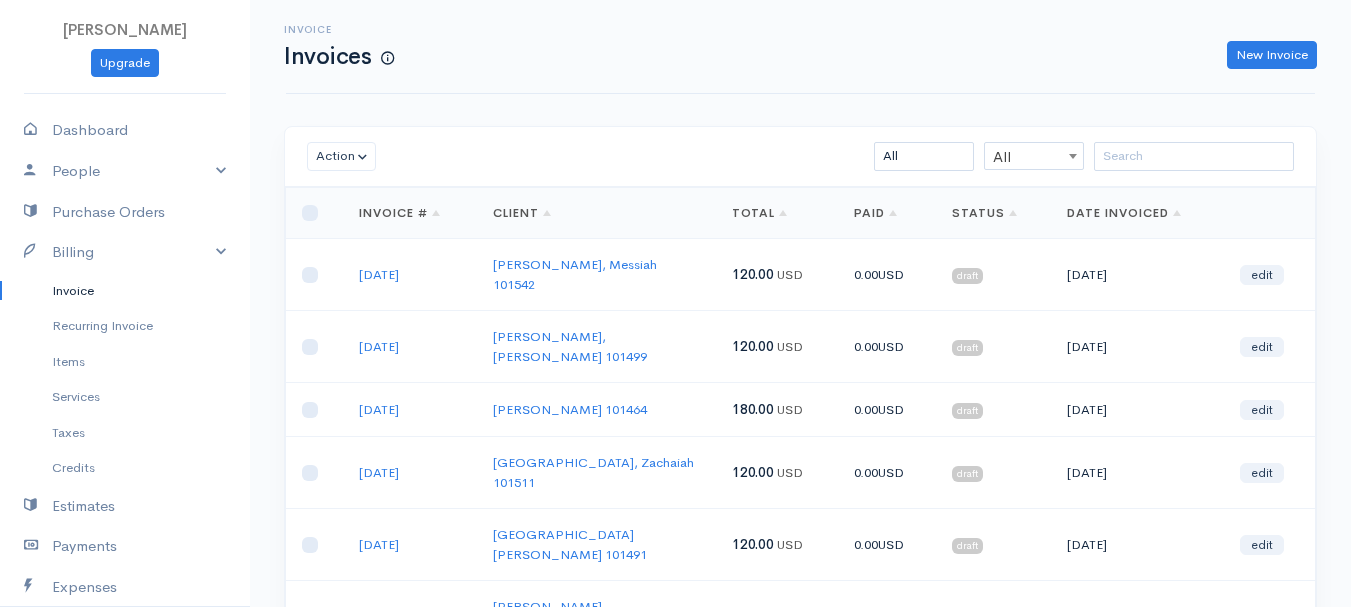 select on "[GEOGRAPHIC_DATA]" 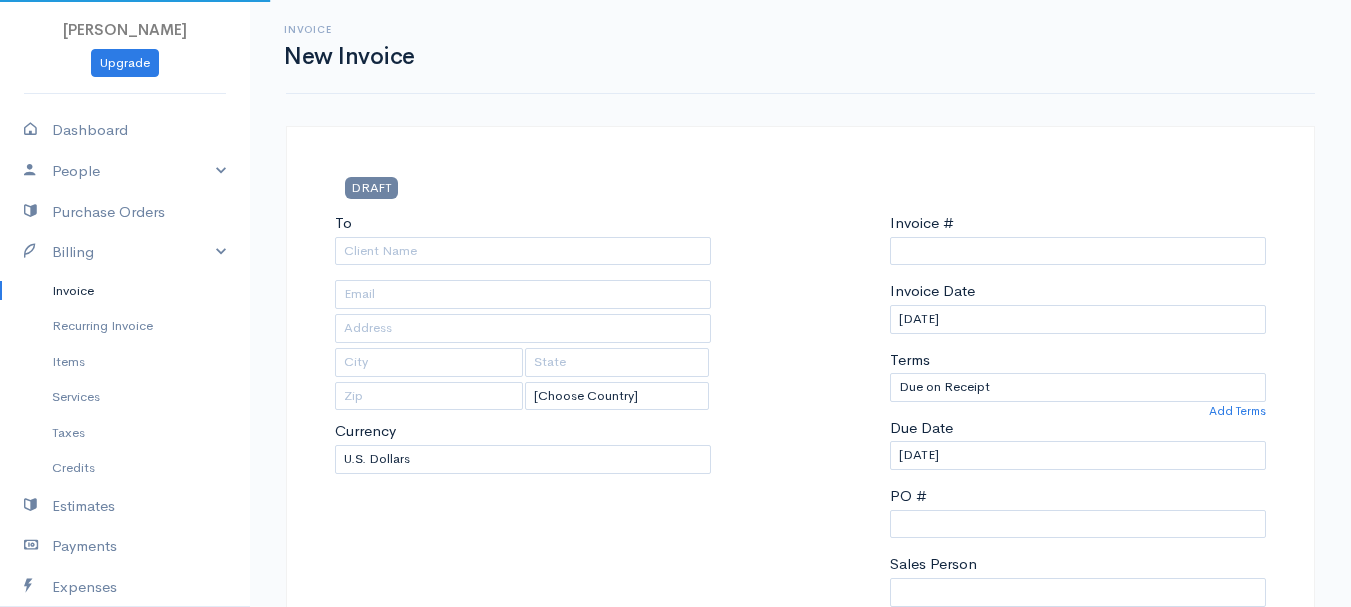 type on "0011212024" 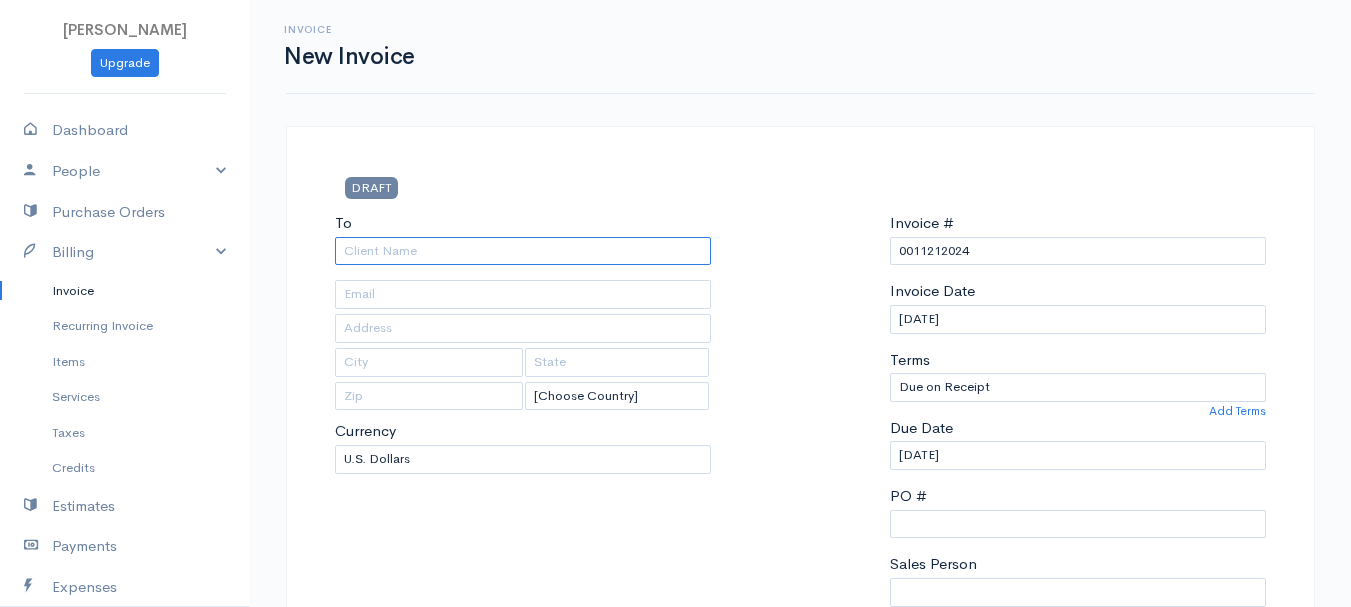click on "To" at bounding box center [523, 251] 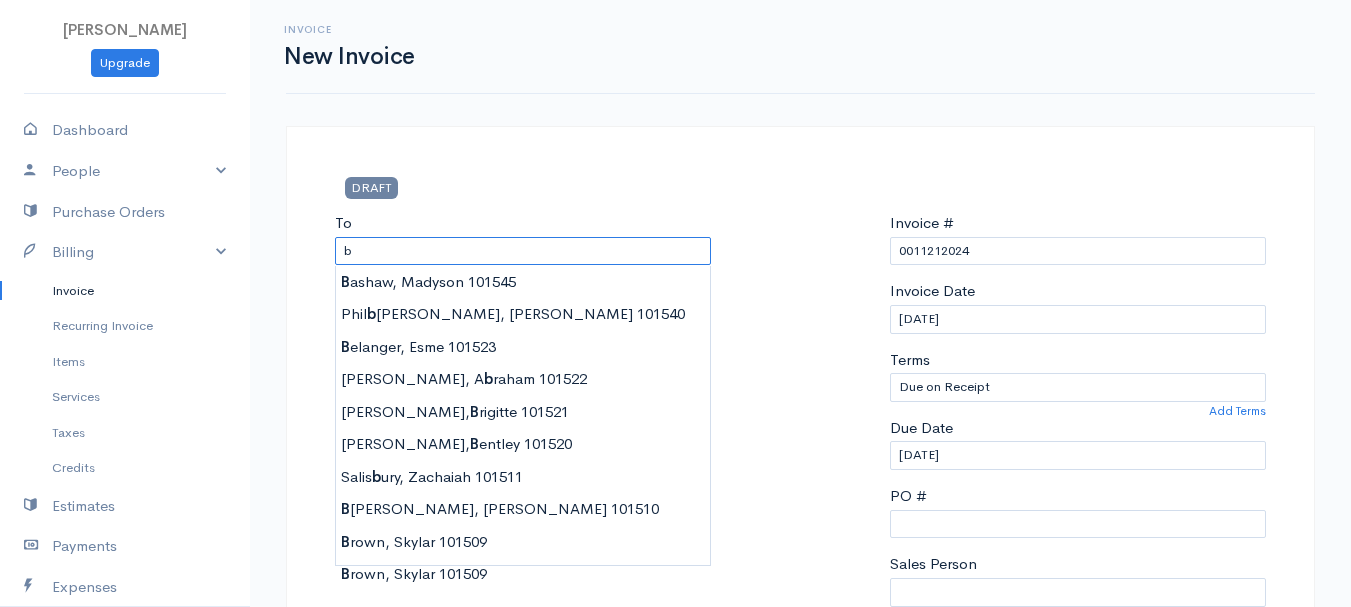 click on "b" at bounding box center [523, 251] 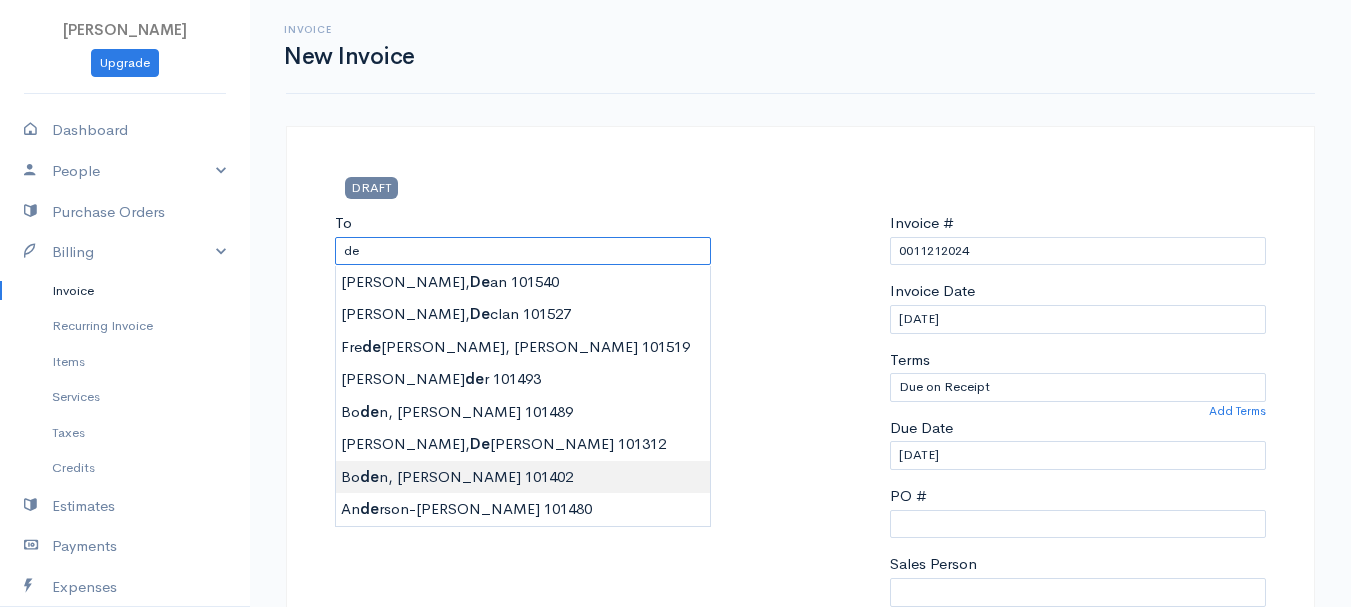 type on "[PERSON_NAME]       101402" 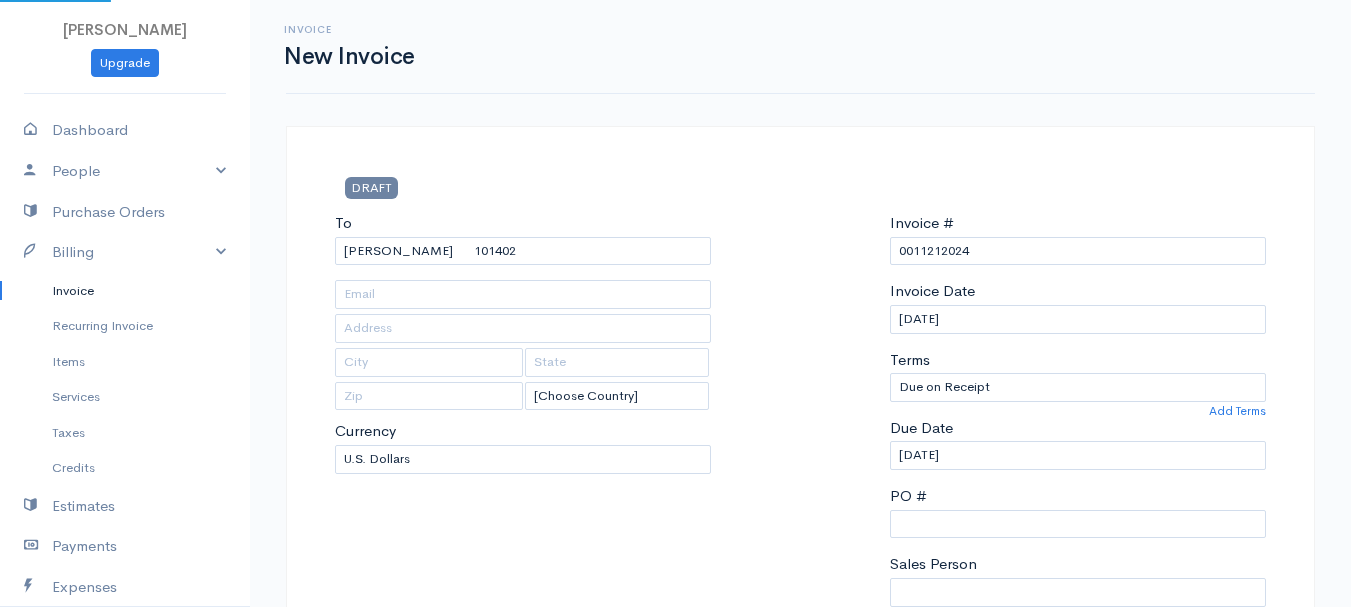 click on "[PERSON_NAME]
Upgrade
Dashboard
People
Clients
Vendors
Staff Users
Purchase Orders
Billing
Invoice
Recurring Invoice
Items
Services
Taxes
Credits
Estimates
Payments
Expenses
Track Time
Projects
Reports
Settings
My Organizations
Logout
Help
@CloudBooksApp 2022
Invoice
New Invoice
DRAFT To [GEOGRAPHIC_DATA][PERSON_NAME]       101402 [Choose Country] [GEOGRAPHIC_DATA] [GEOGRAPHIC_DATA] [GEOGRAPHIC_DATA] [GEOGRAPHIC_DATA] [GEOGRAPHIC_DATA] [GEOGRAPHIC_DATA] [US_STATE] [GEOGRAPHIC_DATA] [GEOGRAPHIC_DATA] [GEOGRAPHIC_DATA] [GEOGRAPHIC_DATA] [GEOGRAPHIC_DATA] [PERSON_NAME]" at bounding box center (675, 864) 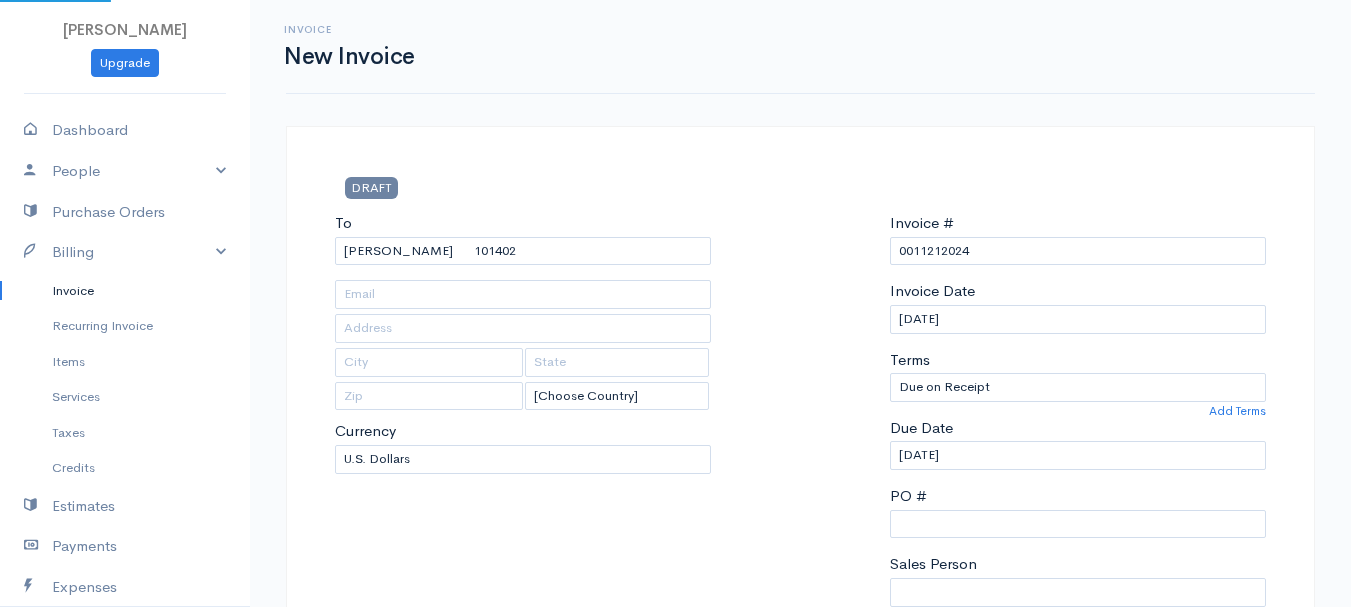 type on "[STREET_ADDRESS]" 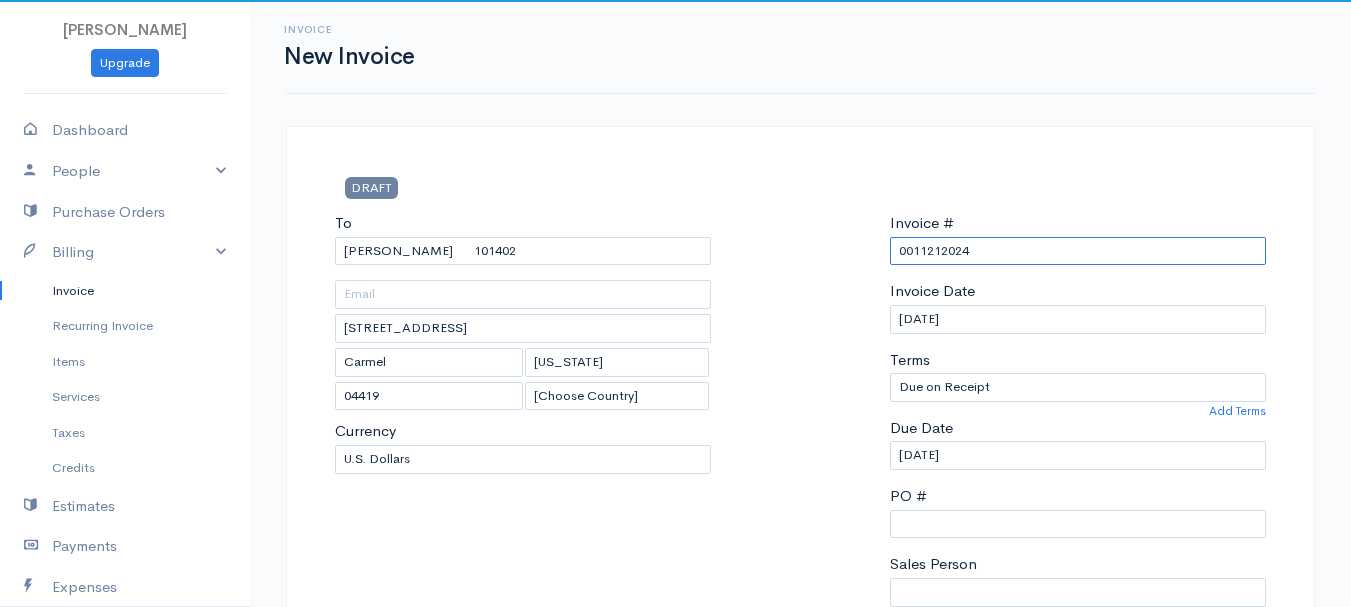click on "0011212024" at bounding box center (1078, 251) 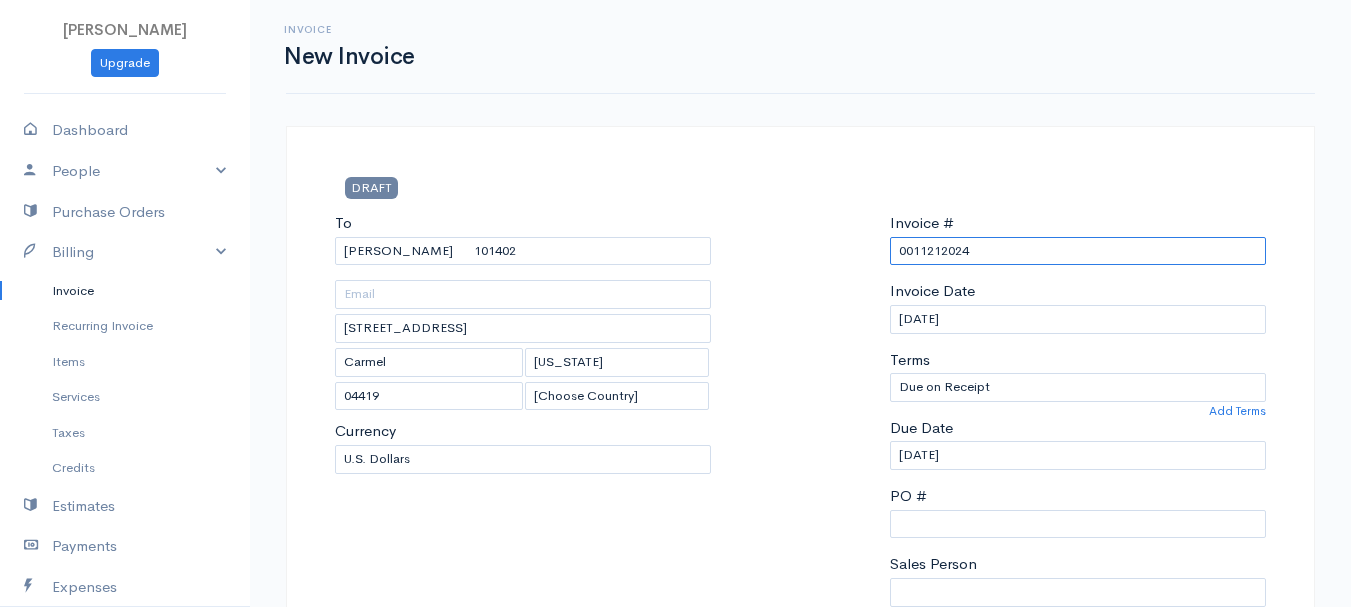 click on "0011212024" at bounding box center (1078, 251) 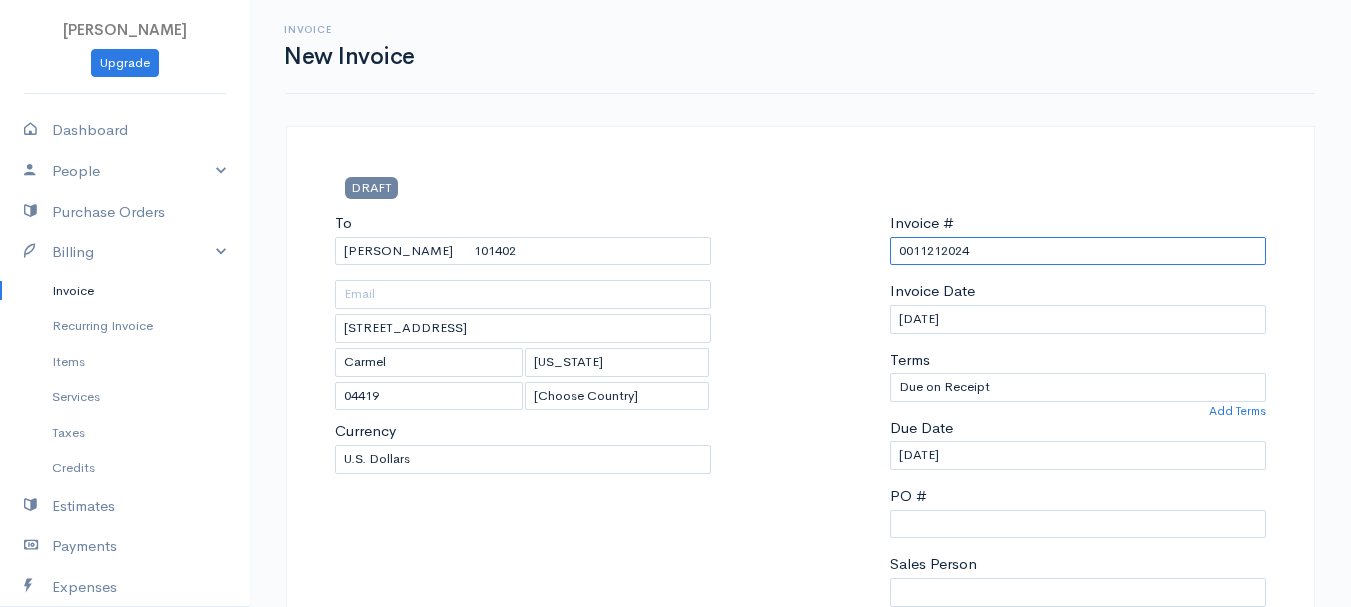 paste on "[DATE]" 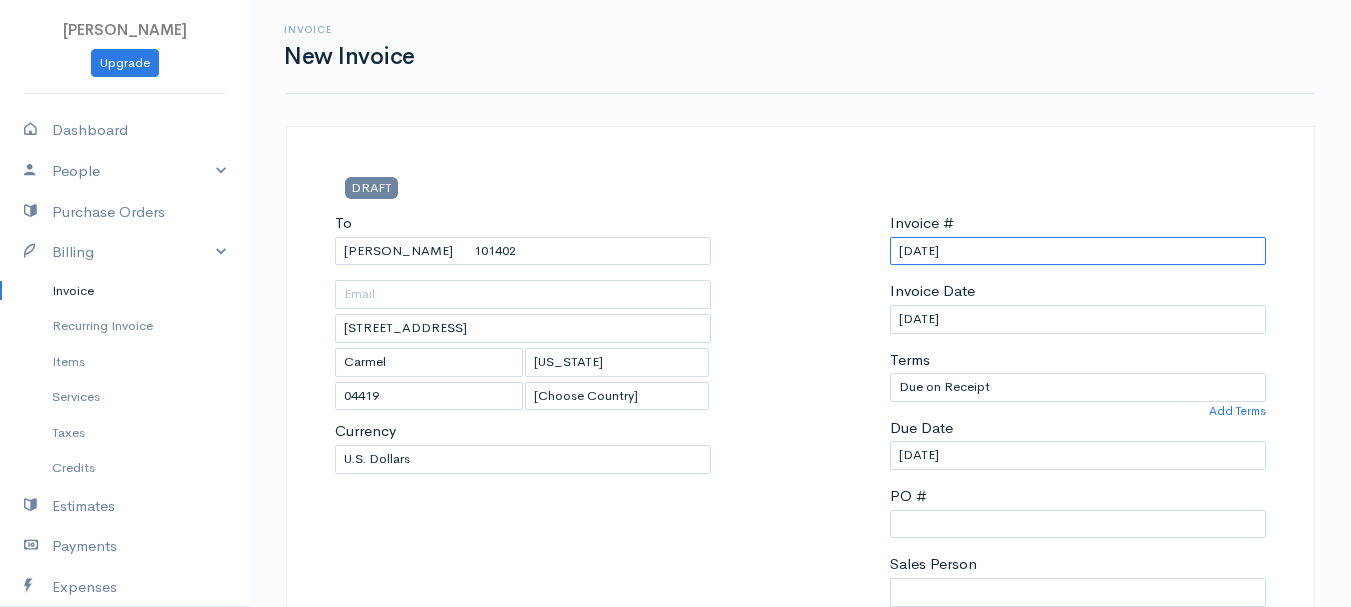 scroll, scrollTop: 500, scrollLeft: 0, axis: vertical 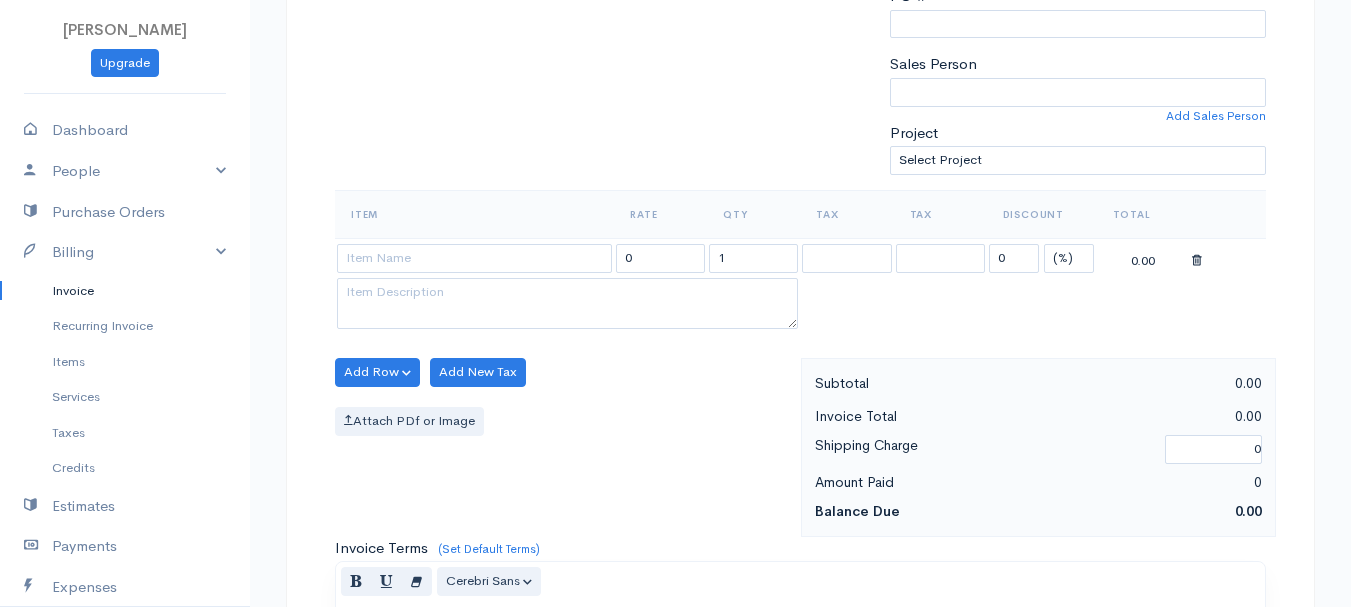 type on "[DATE]" 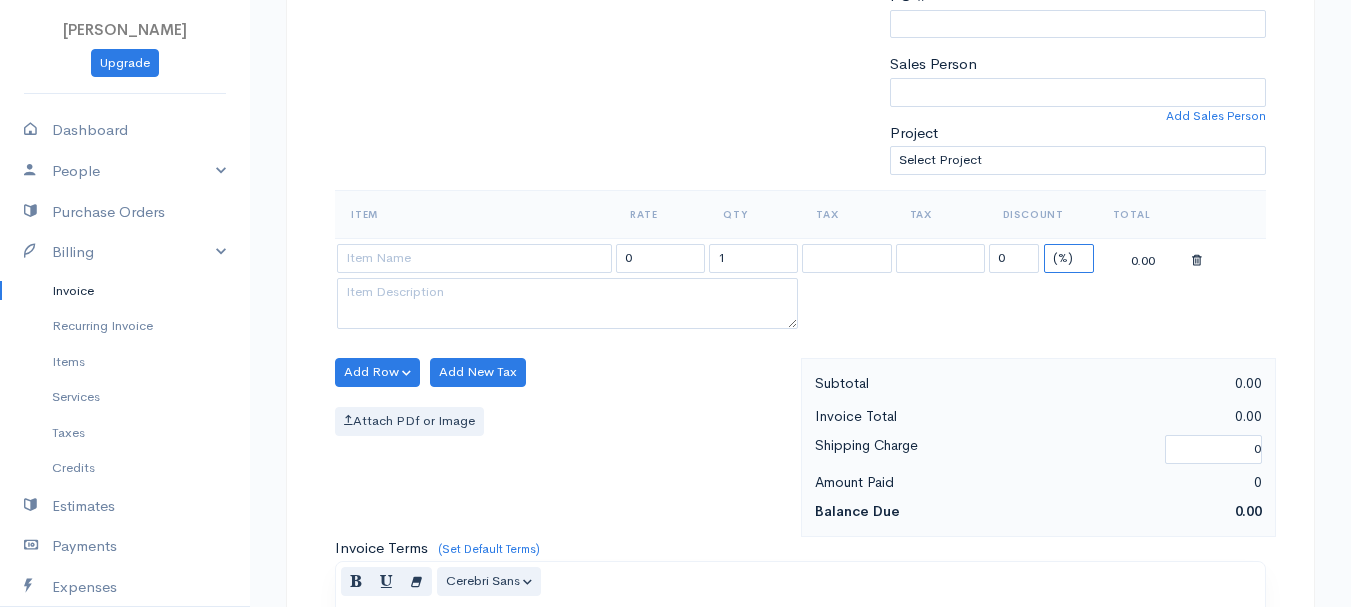click on "(%) Flat" at bounding box center [1069, 258] 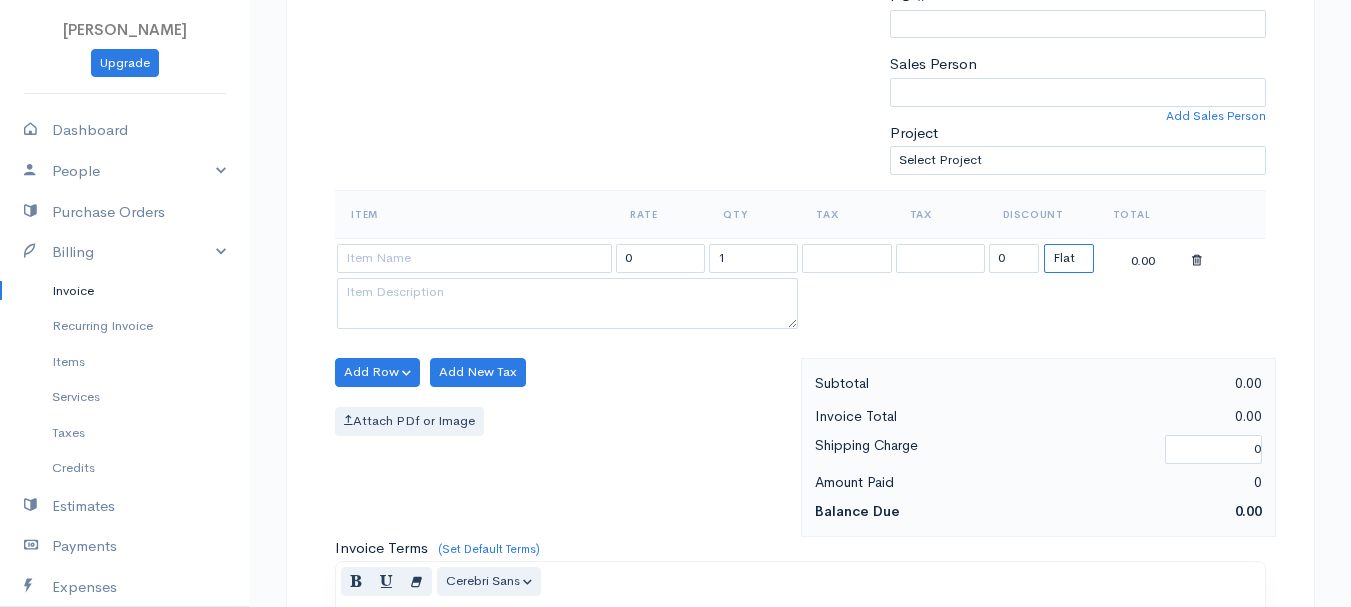 click on "(%) Flat" at bounding box center [1069, 258] 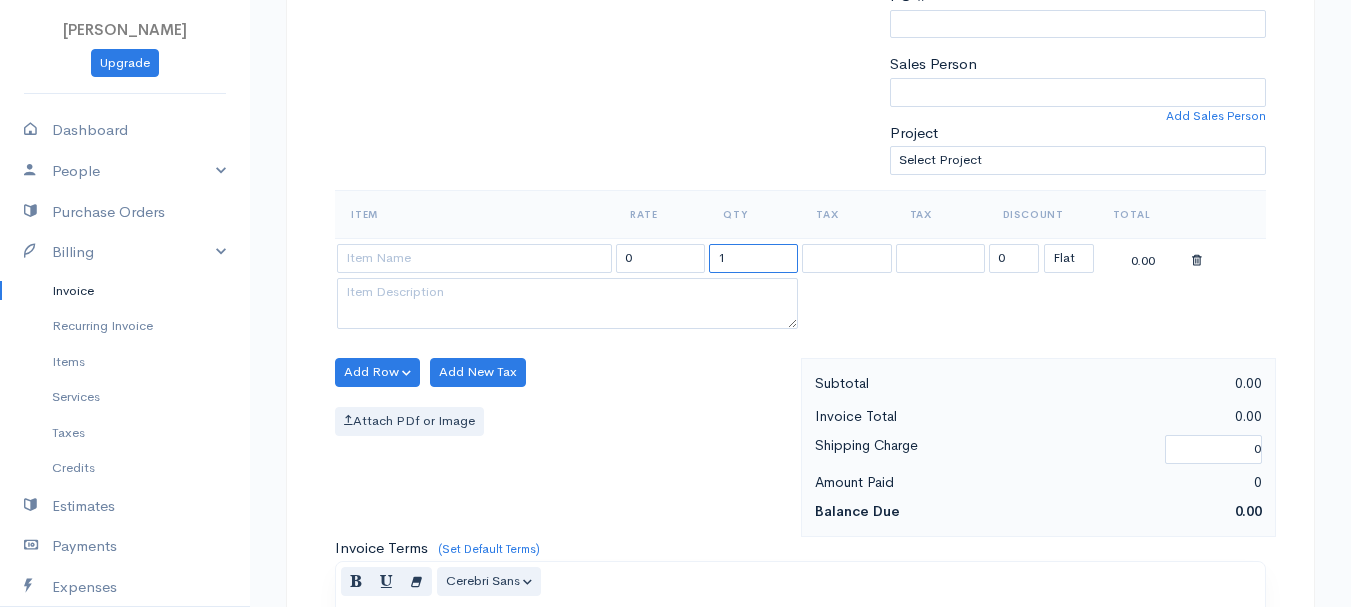 click on "1" at bounding box center (753, 258) 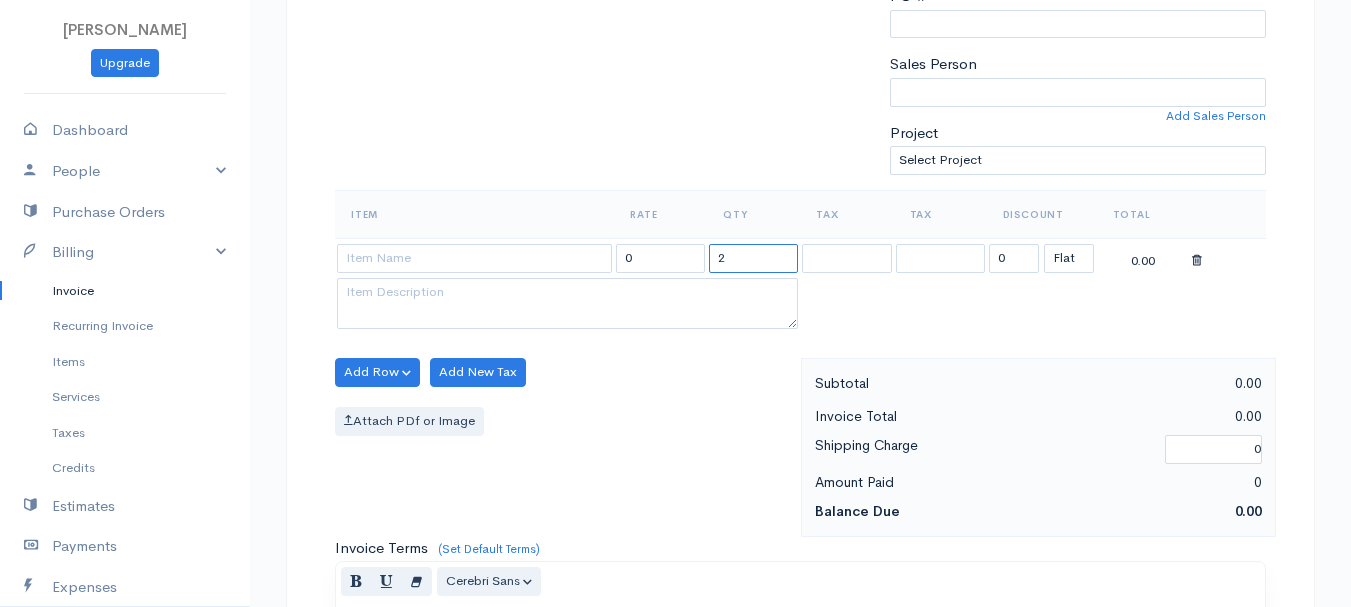 type on "2" 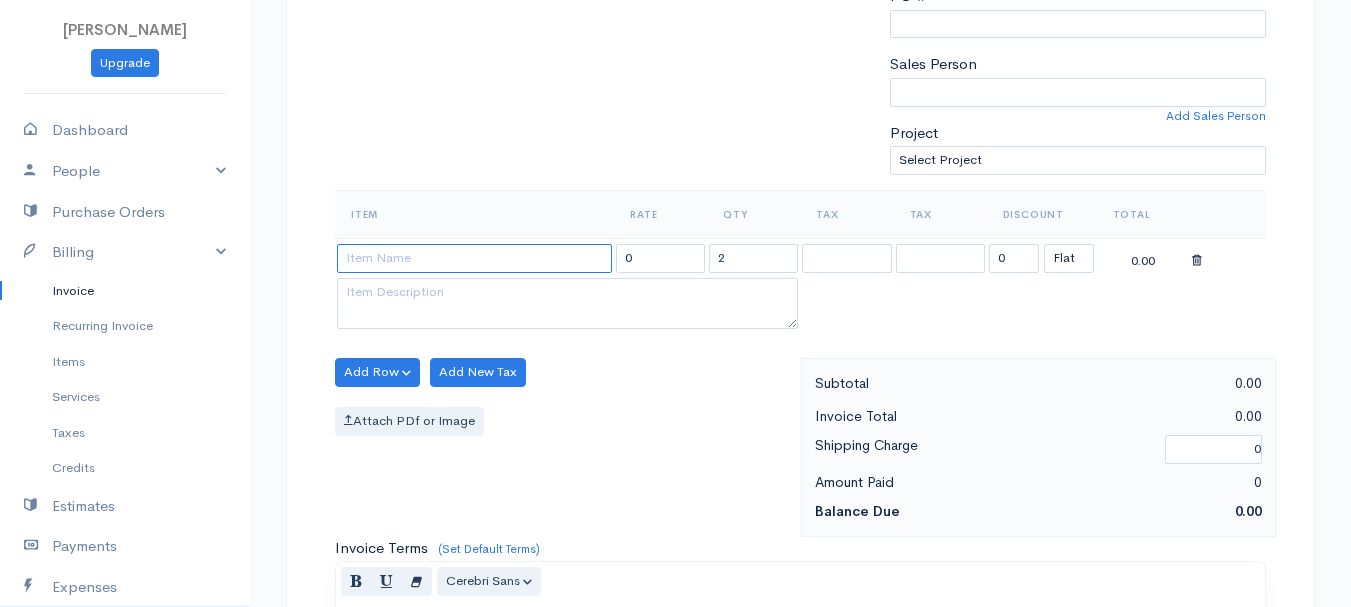 click at bounding box center [474, 258] 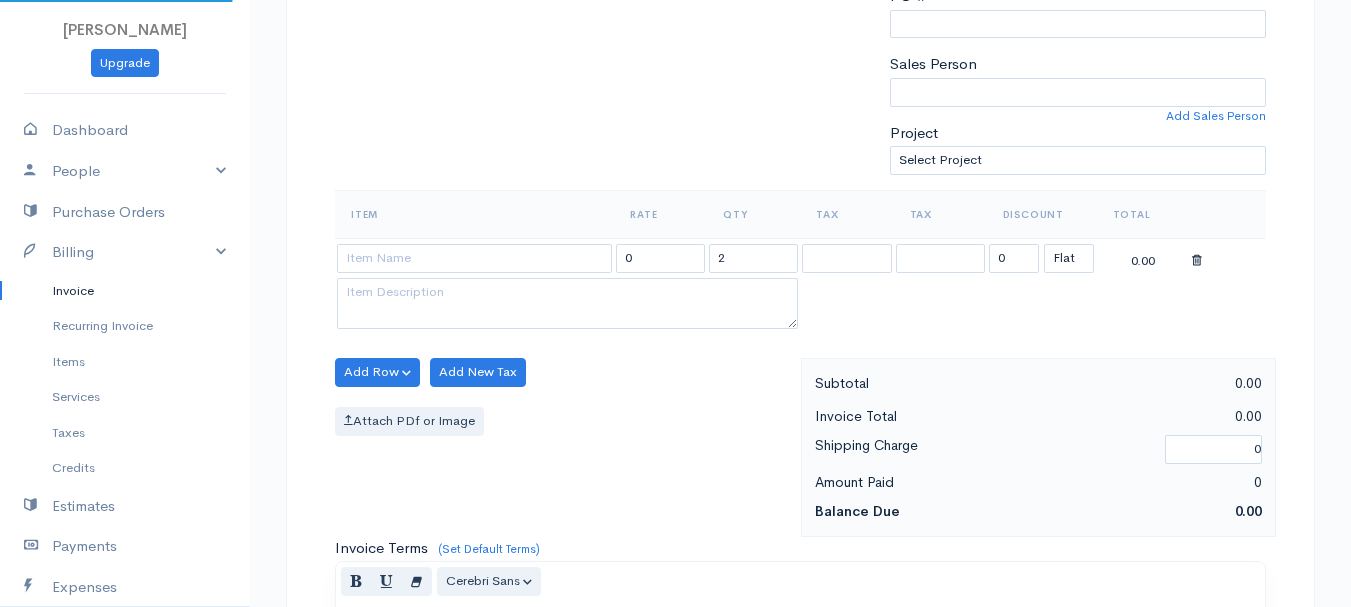 type on "97530" 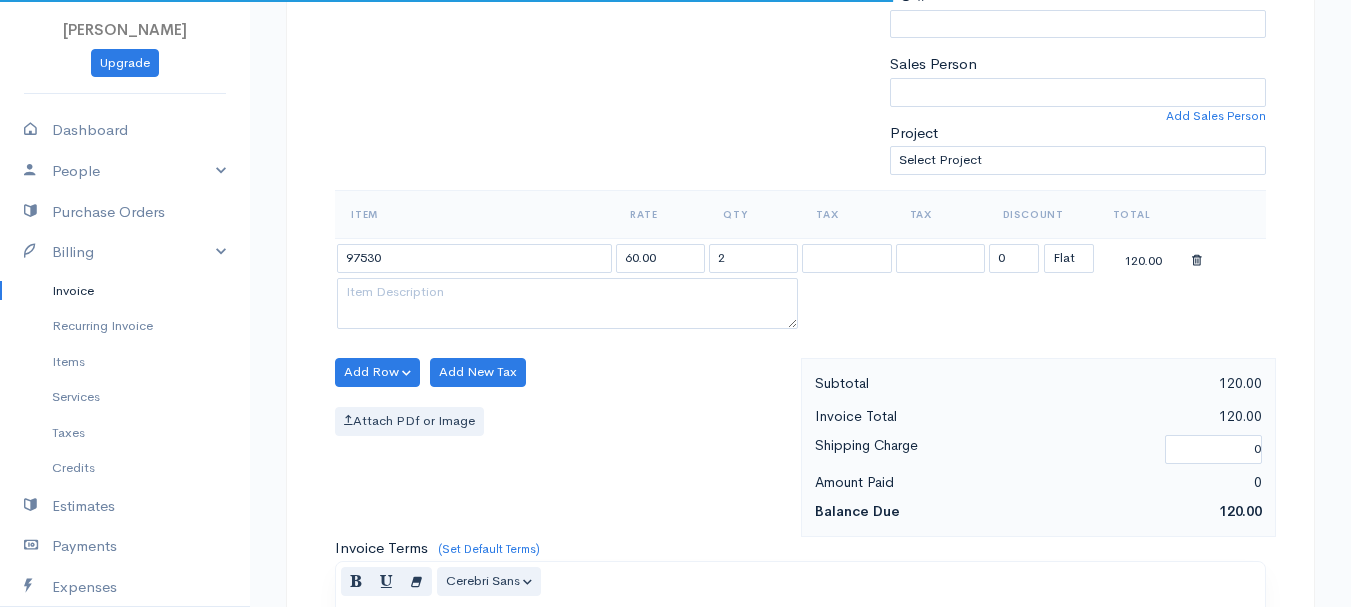 click on "[PERSON_NAME]
Upgrade
Dashboard
People
Clients
Vendors
Staff Users
Purchase Orders
Billing
Invoice
Recurring Invoice
Items
Services
Taxes
Credits
Estimates
Payments
Expenses
Track Time
Projects
Reports
Settings
My Organizations
Logout
Help
@CloudBooksApp 2022
Invoice
New Invoice
DRAFT To [GEOGRAPHIC_DATA][PERSON_NAME]       [GEOGRAPHIC_DATA][STREET_ADDRESS][US_STATE] [Choose Country] [GEOGRAPHIC_DATA] [GEOGRAPHIC_DATA] [GEOGRAPHIC_DATA] [GEOGRAPHIC_DATA] [GEOGRAPHIC_DATA] [GEOGRAPHIC_DATA] [US_STATE] [GEOGRAPHIC_DATA] [GEOGRAPHIC_DATA] [GEOGRAPHIC_DATA]" at bounding box center [675, 364] 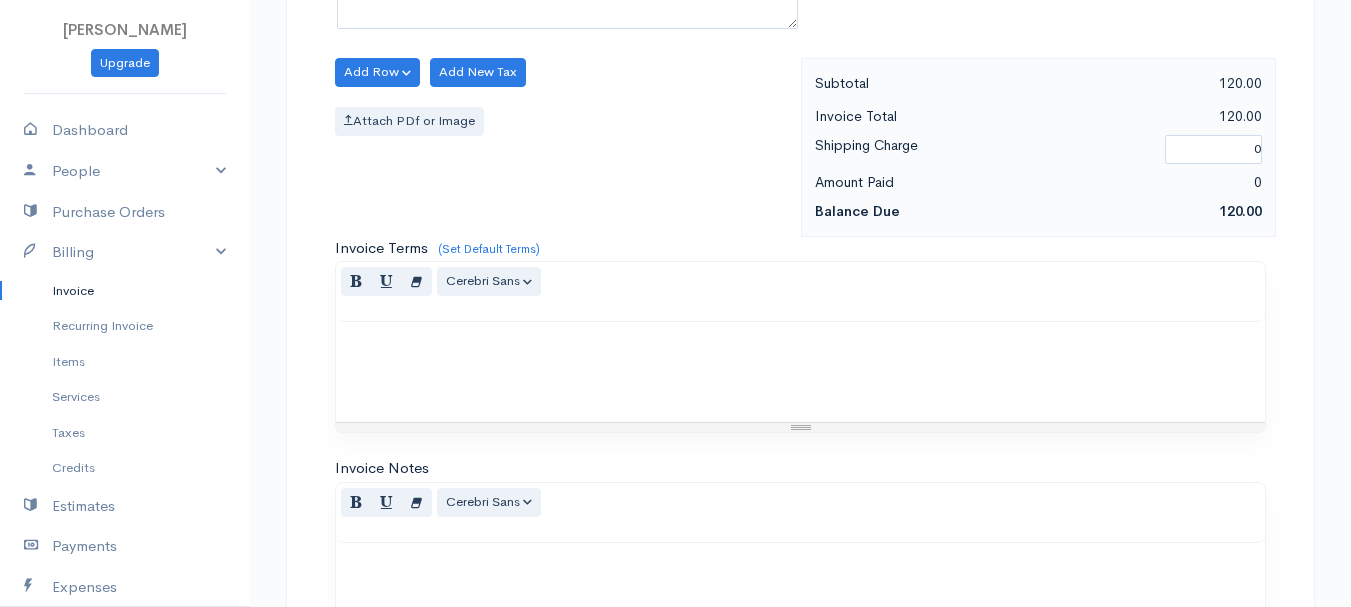 scroll, scrollTop: 1122, scrollLeft: 0, axis: vertical 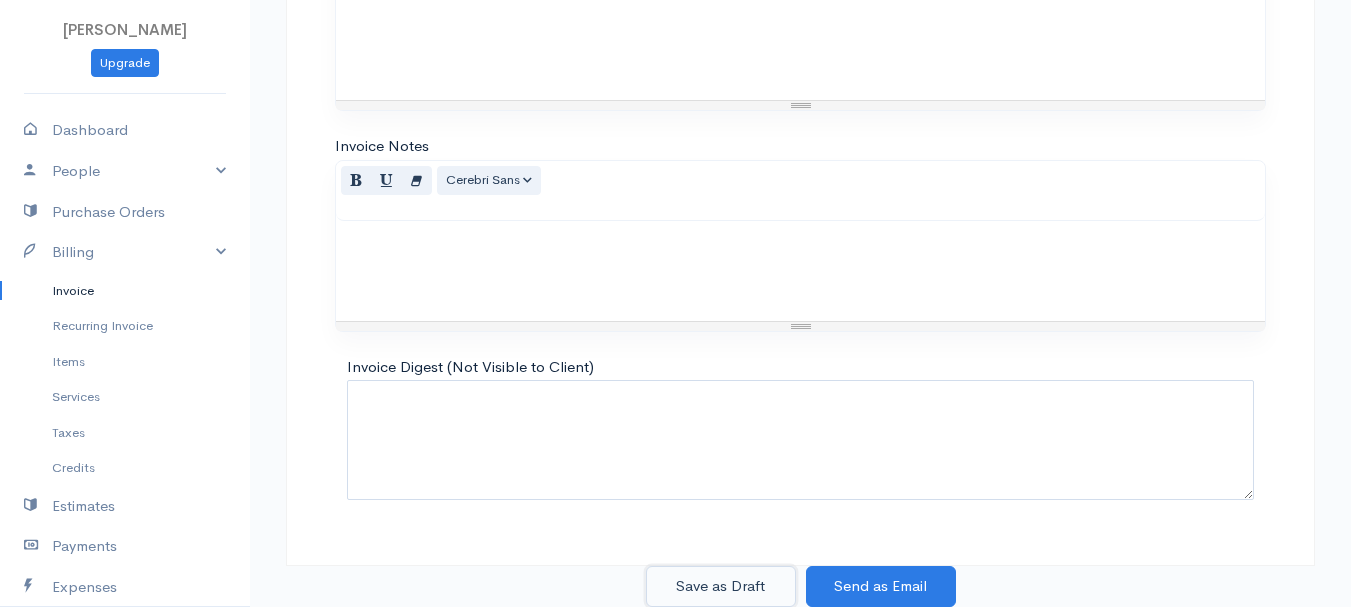 click on "Save as Draft" at bounding box center [721, 586] 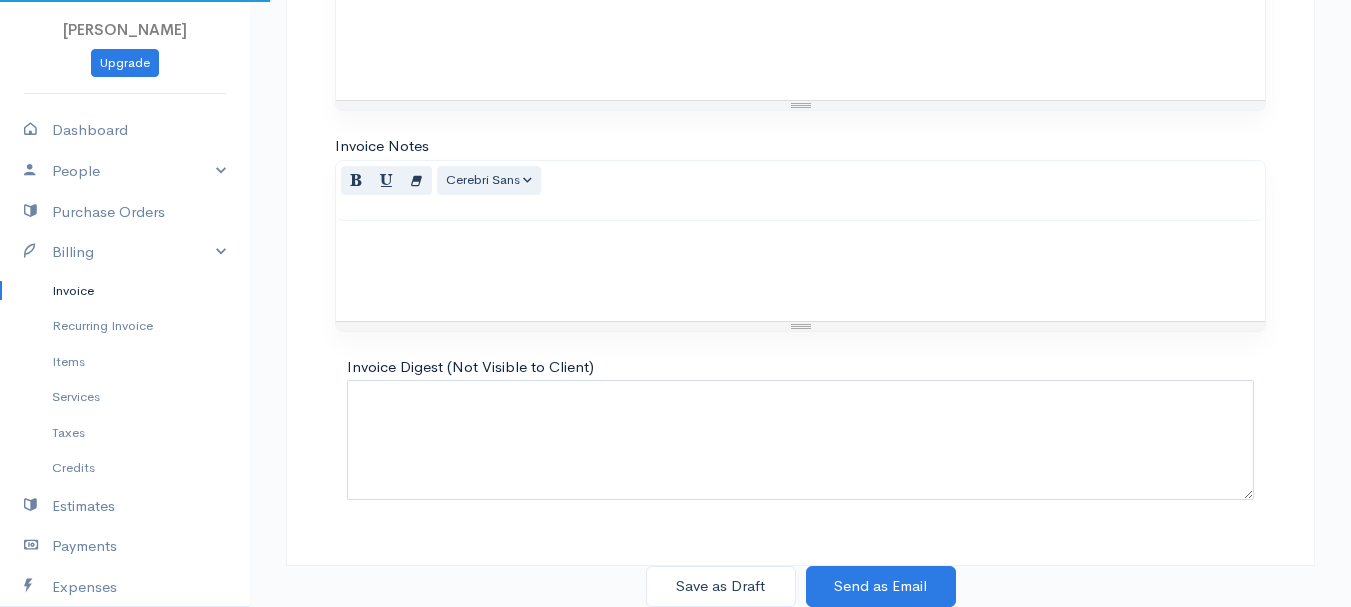 scroll, scrollTop: 0, scrollLeft: 0, axis: both 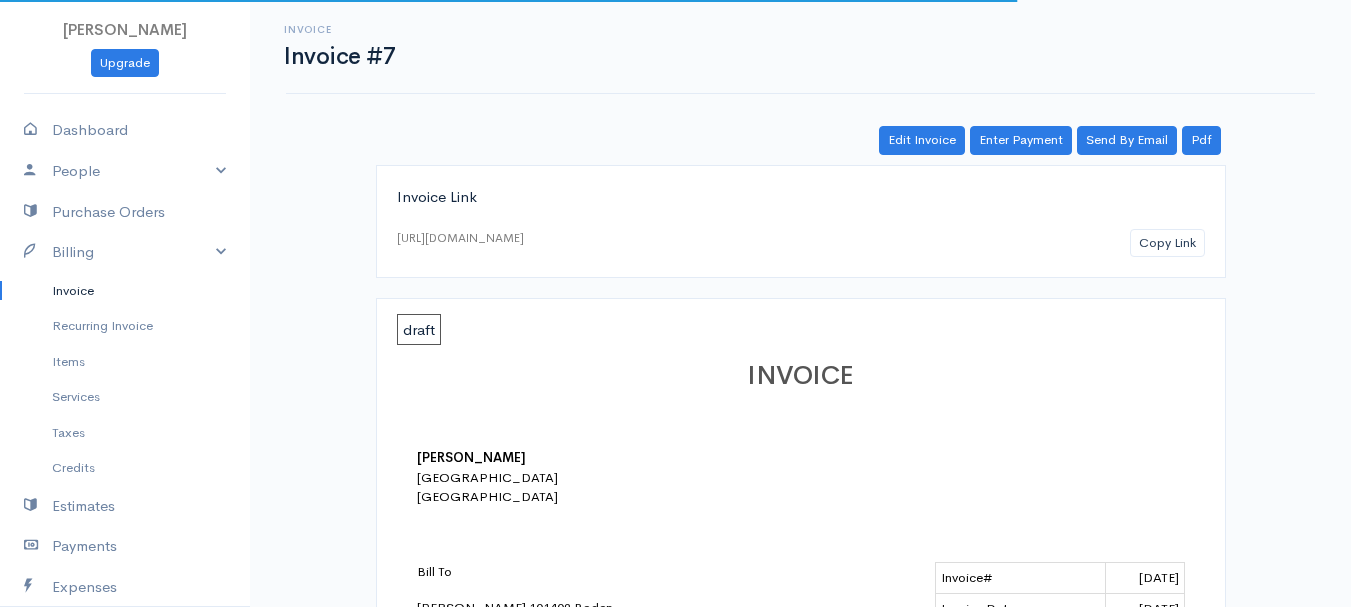 click on "Invoice" at bounding box center [125, 291] 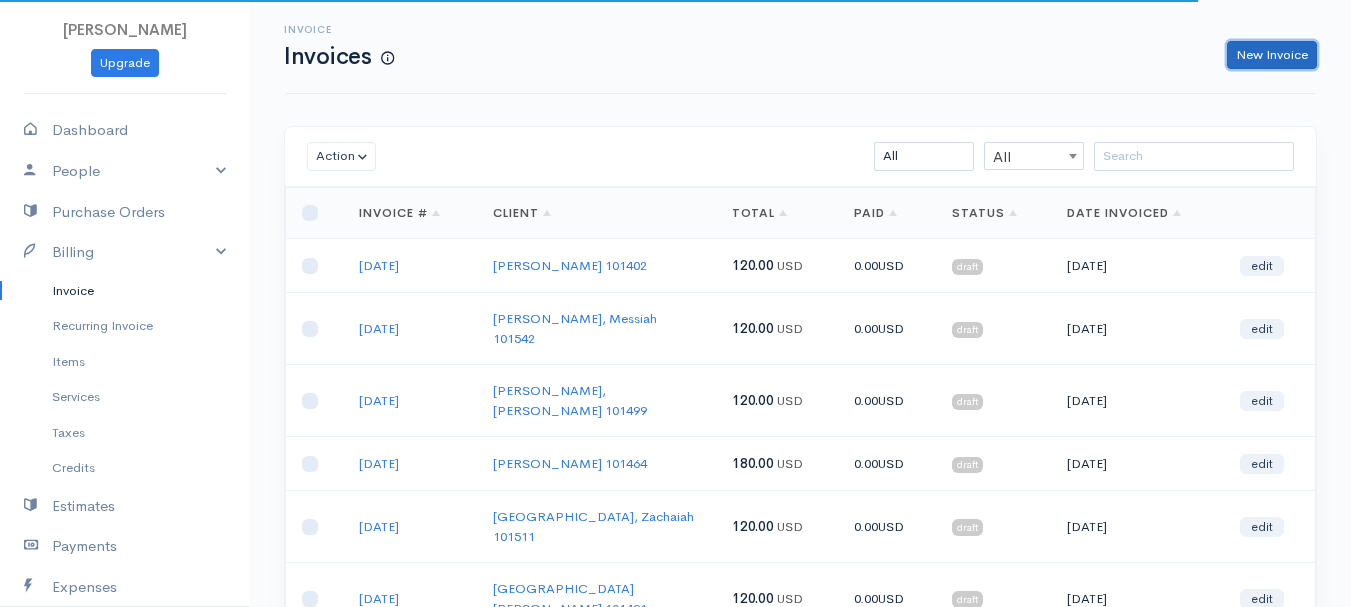 click on "New Invoice" at bounding box center (1272, 55) 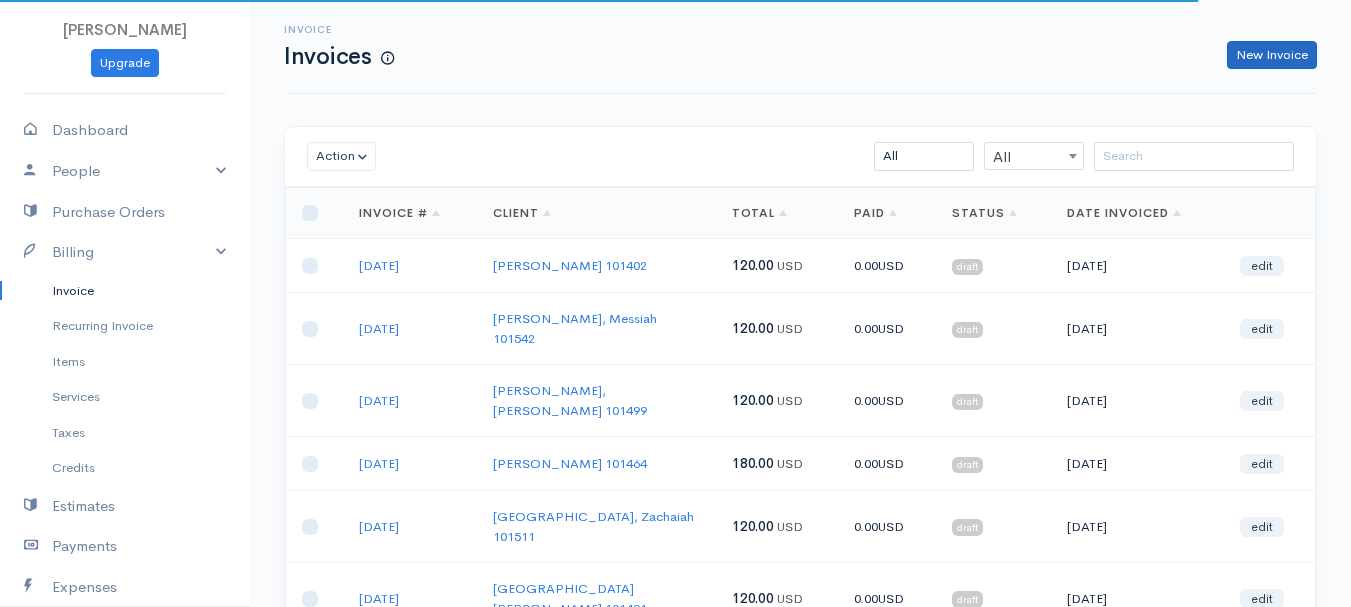 select on "[GEOGRAPHIC_DATA]" 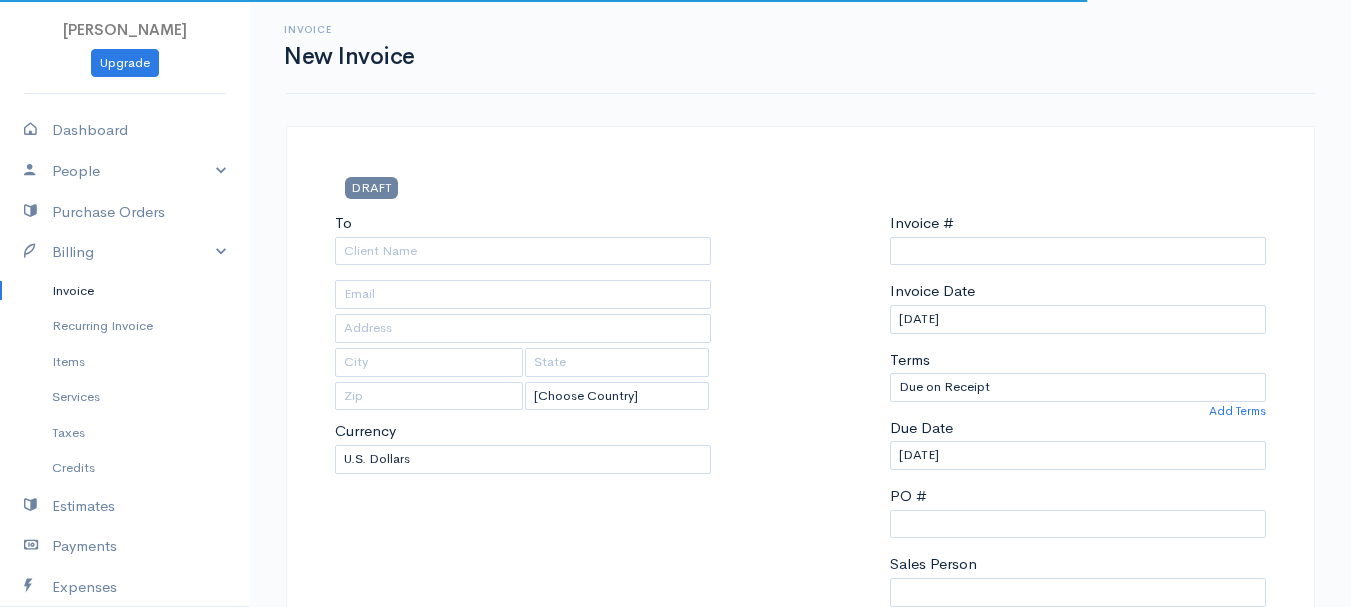 type on "0011212024" 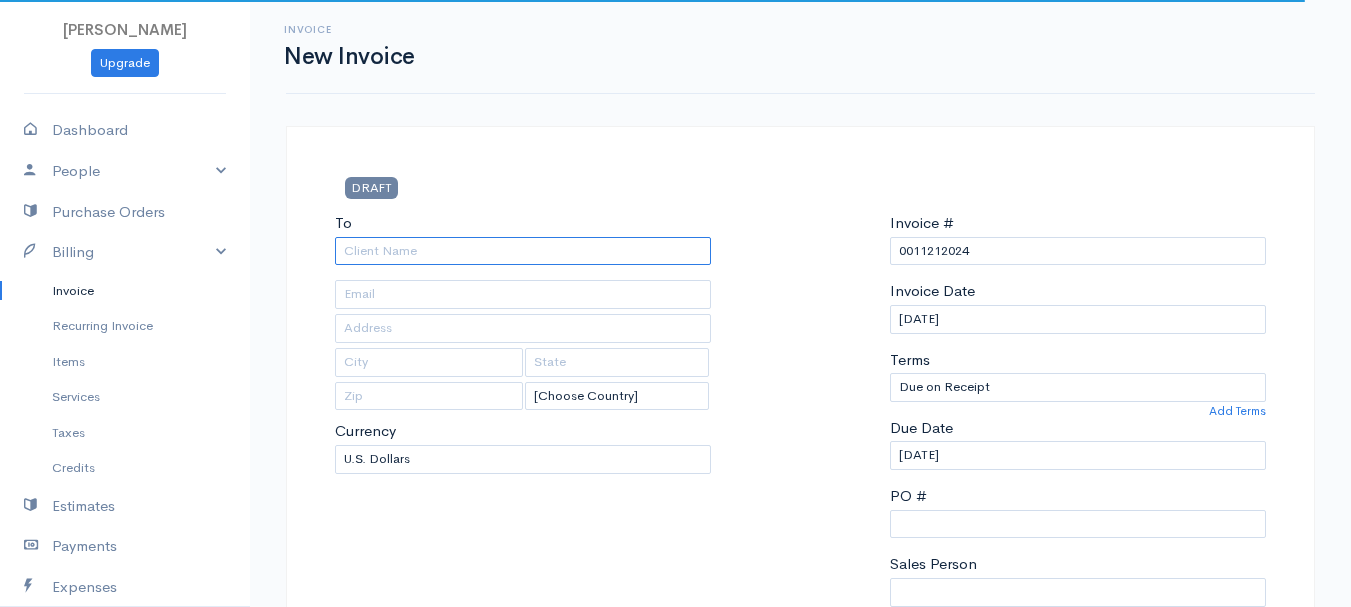 click on "To" at bounding box center [523, 251] 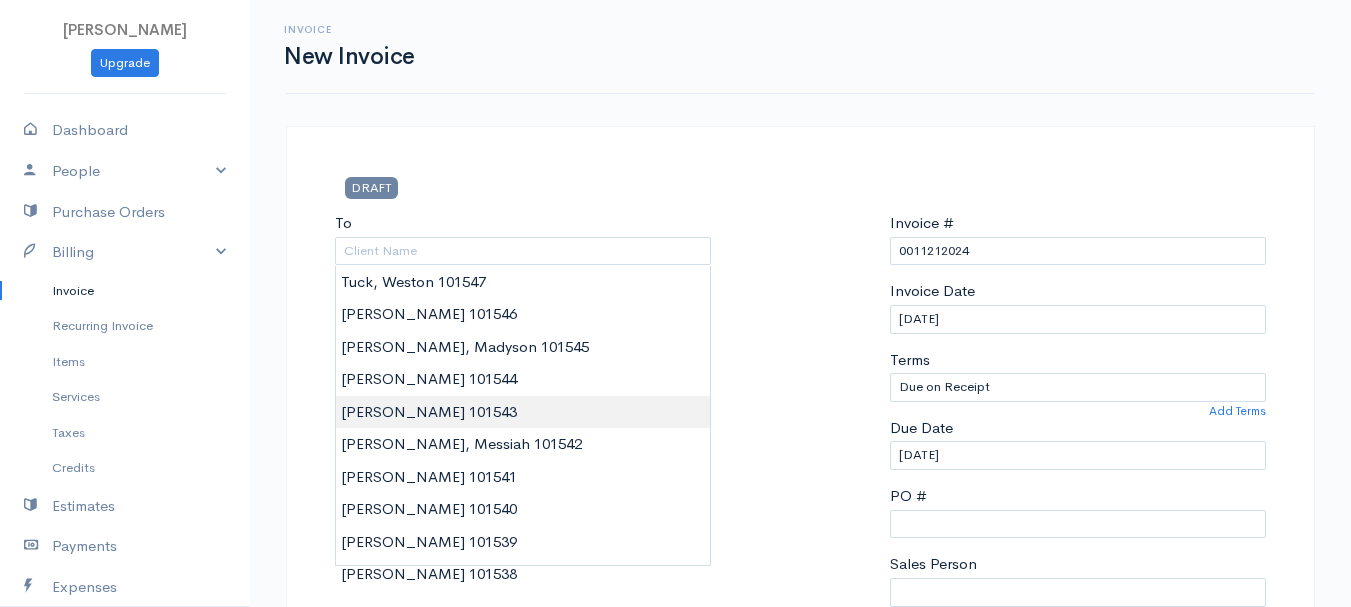 click on "[PERSON_NAME]
Upgrade
Dashboard
People
Clients
Vendors
Staff Users
Purchase Orders
Billing
Invoice
Recurring Invoice
Items
Services
Taxes
Credits
Estimates
Payments
Expenses
Track Time
Projects
Reports
Settings
My Organizations
Logout
Help
@CloudBooksApp 2022
Invoice
New Invoice
DRAFT To [Choose Country] [GEOGRAPHIC_DATA] [GEOGRAPHIC_DATA] [GEOGRAPHIC_DATA] [GEOGRAPHIC_DATA] [GEOGRAPHIC_DATA] [GEOGRAPHIC_DATA] [US_STATE] [GEOGRAPHIC_DATA] [GEOGRAPHIC_DATA] [GEOGRAPHIC_DATA] [GEOGRAPHIC_DATA] [GEOGRAPHIC_DATA] [GEOGRAPHIC_DATA] [GEOGRAPHIC_DATA] [GEOGRAPHIC_DATA] [GEOGRAPHIC_DATA]" at bounding box center [675, 864] 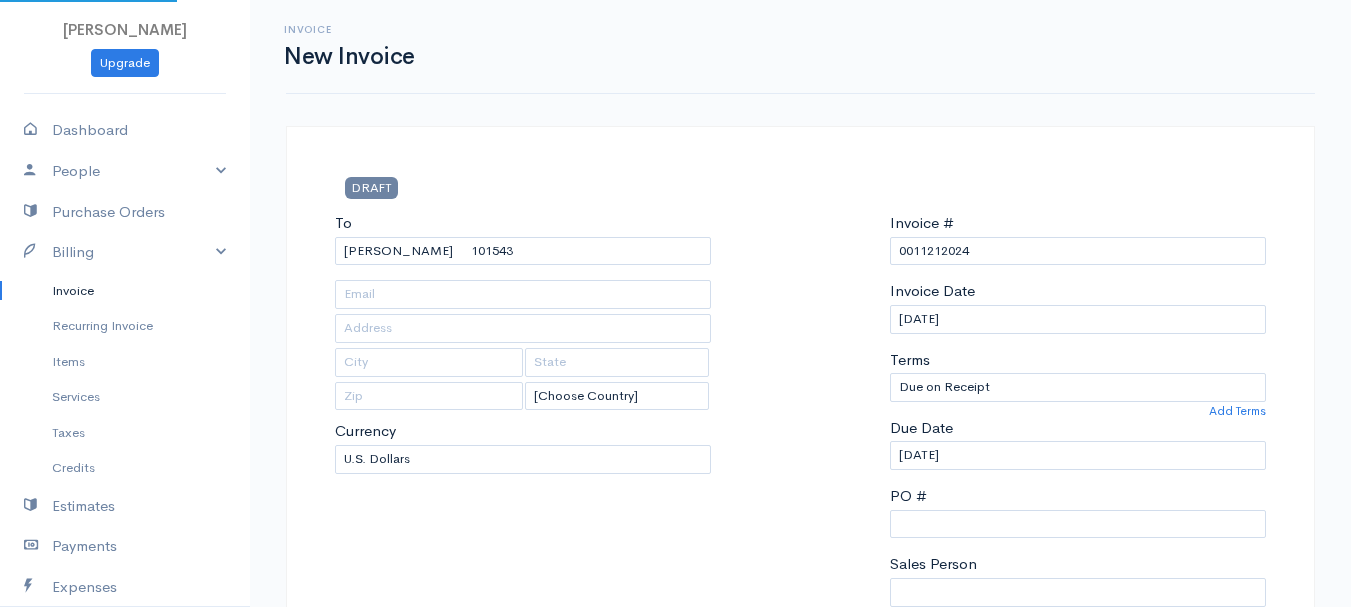 type on "[STREET_ADDRESS]" 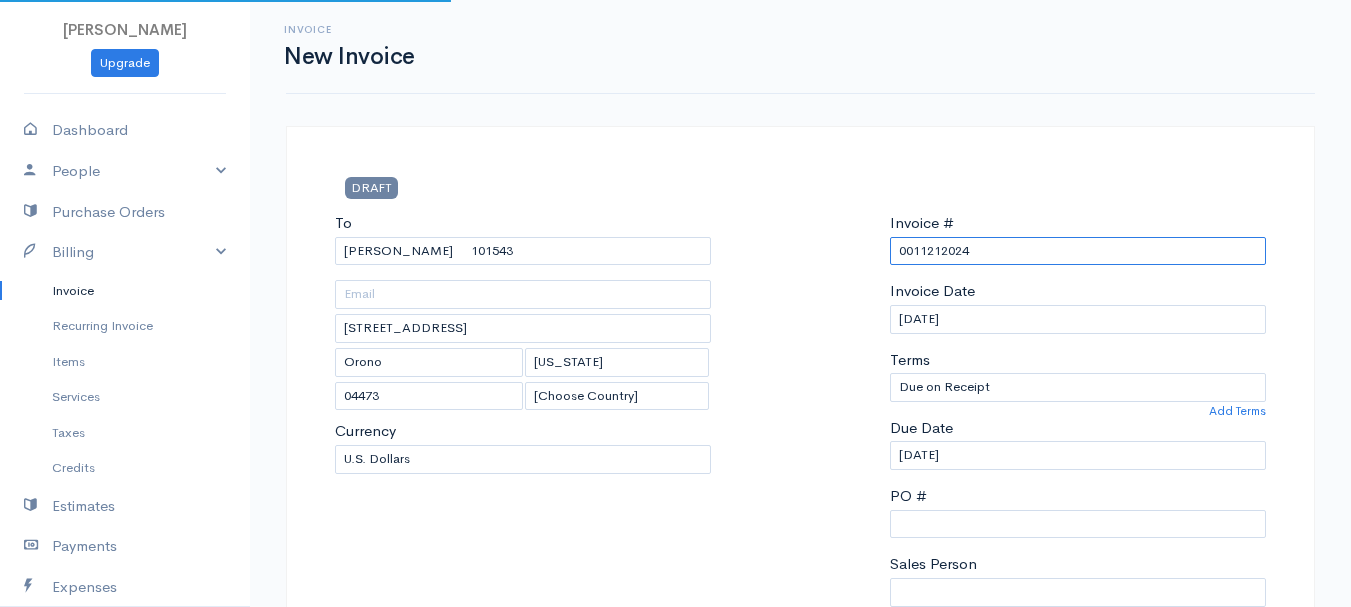 click on "0011212024" at bounding box center (1078, 251) 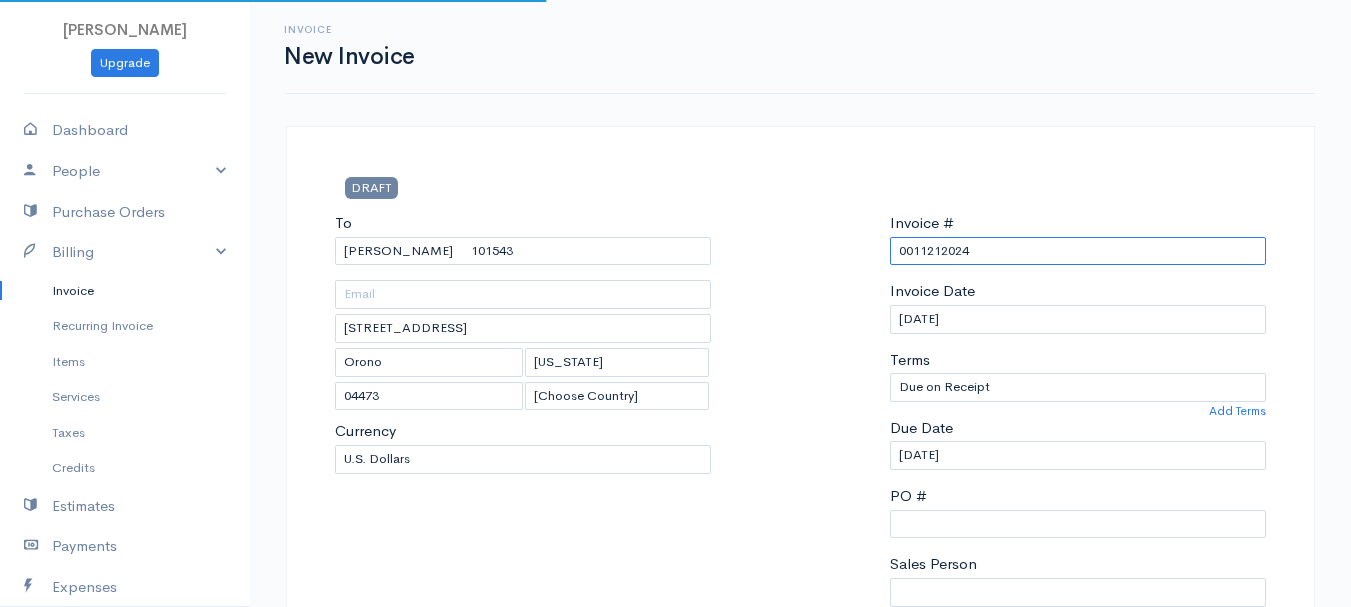 click on "0011212024" at bounding box center [1078, 251] 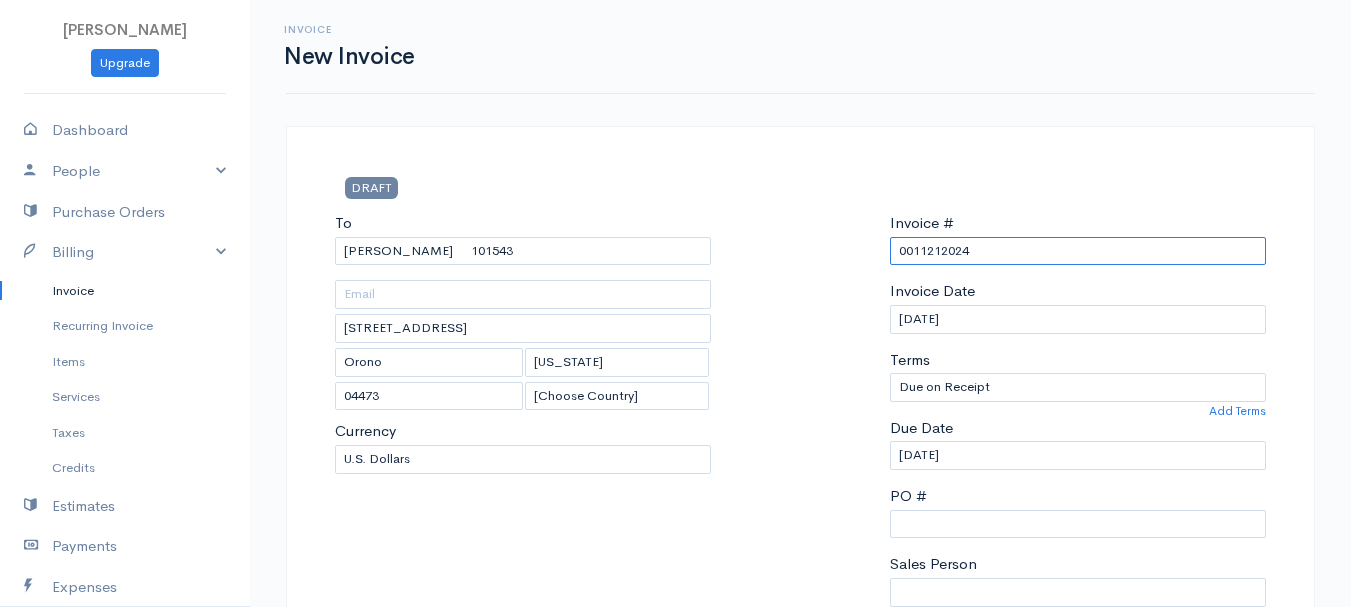 paste on "[DATE]" 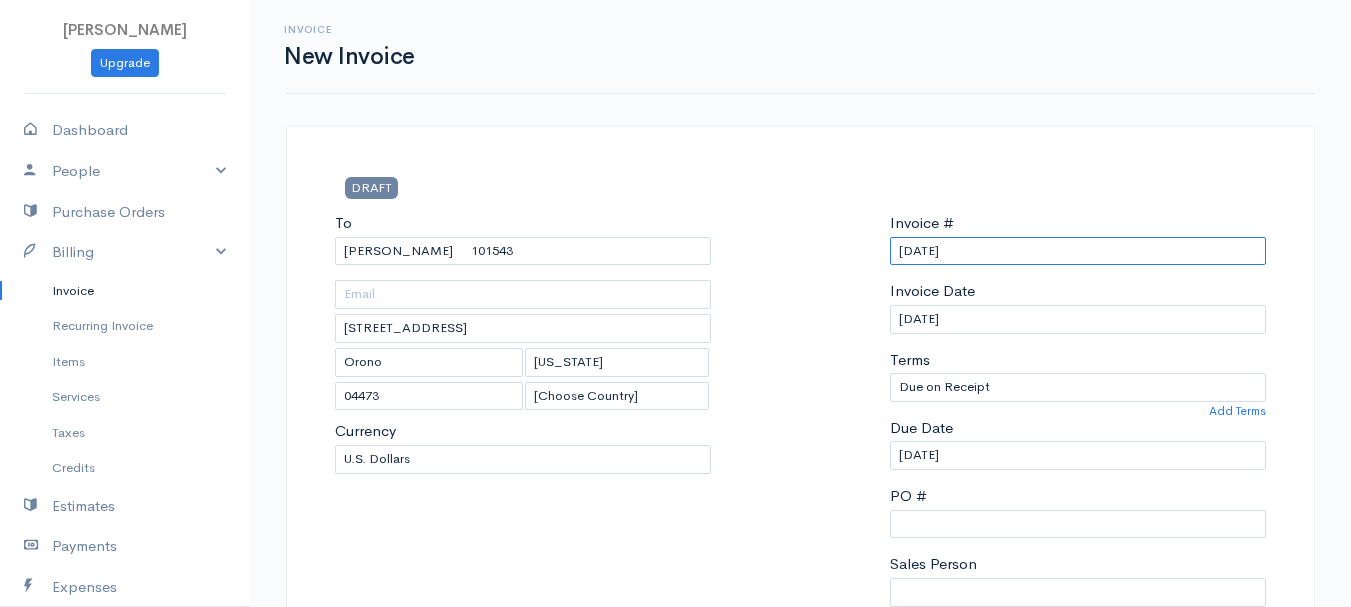 scroll, scrollTop: 500, scrollLeft: 0, axis: vertical 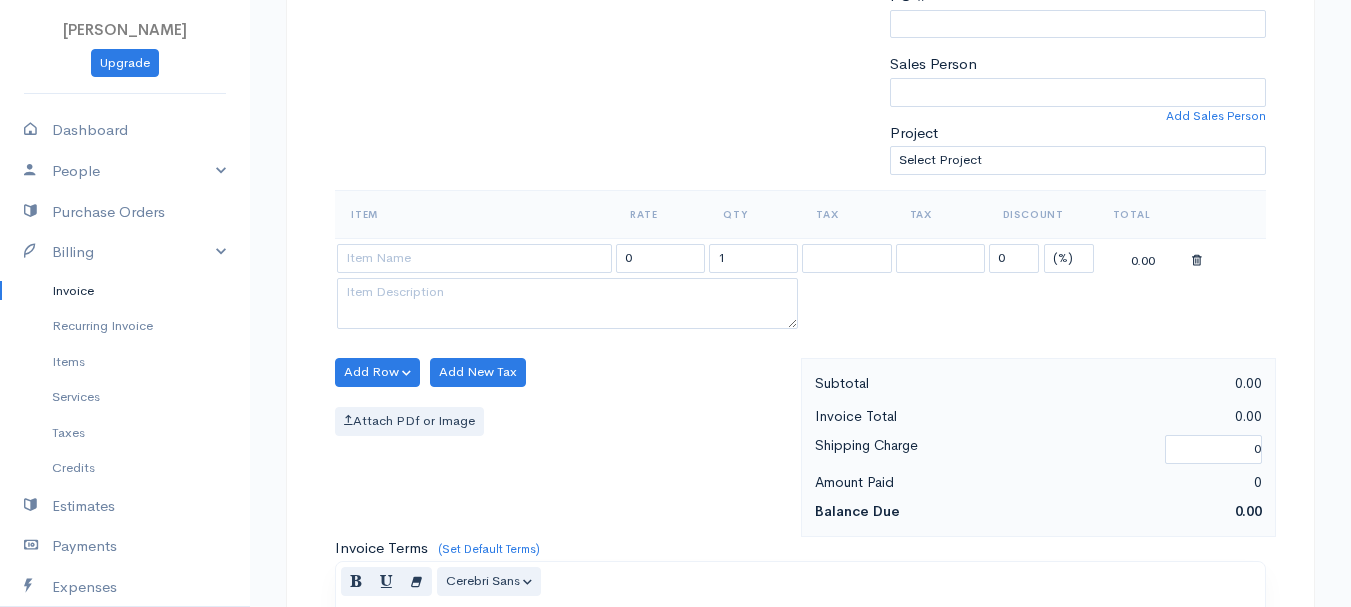 type on "[DATE]" 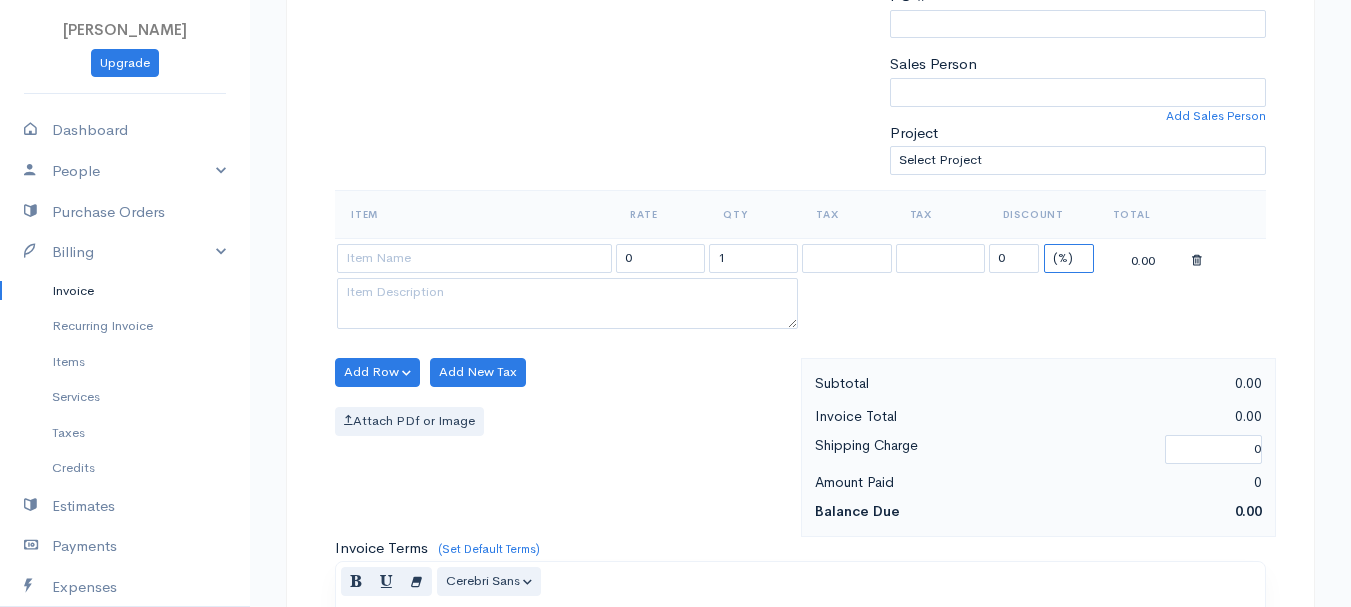 click on "(%) Flat" at bounding box center [1069, 258] 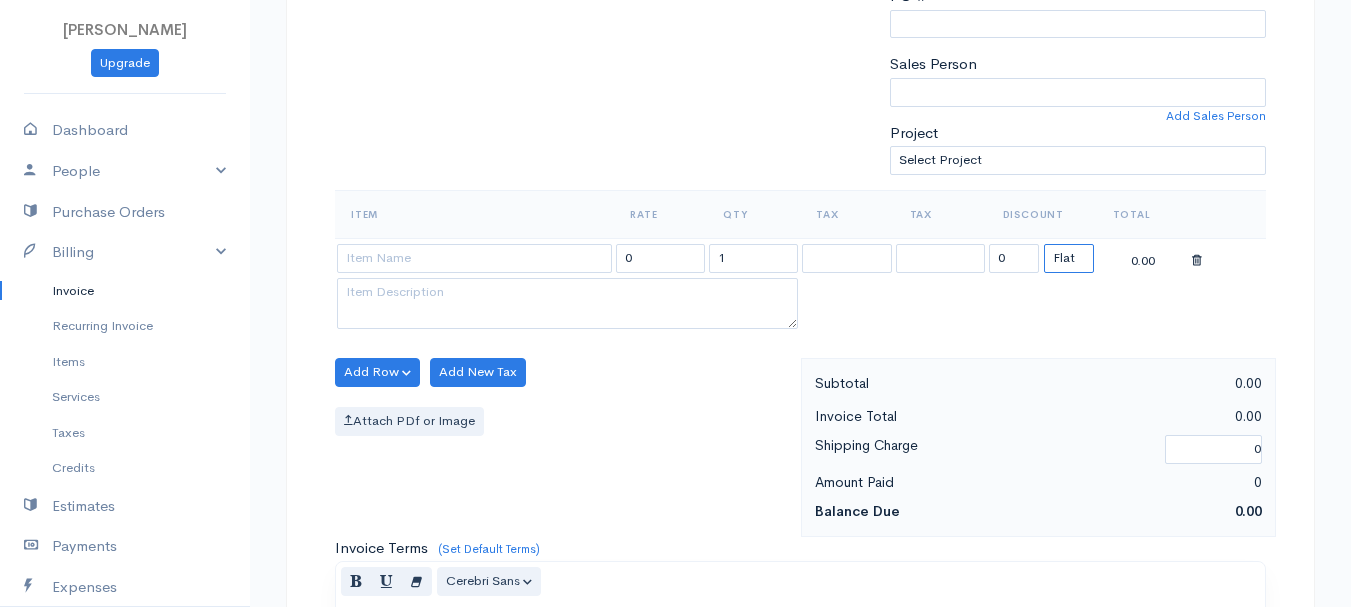 click on "(%) Flat" at bounding box center [1069, 258] 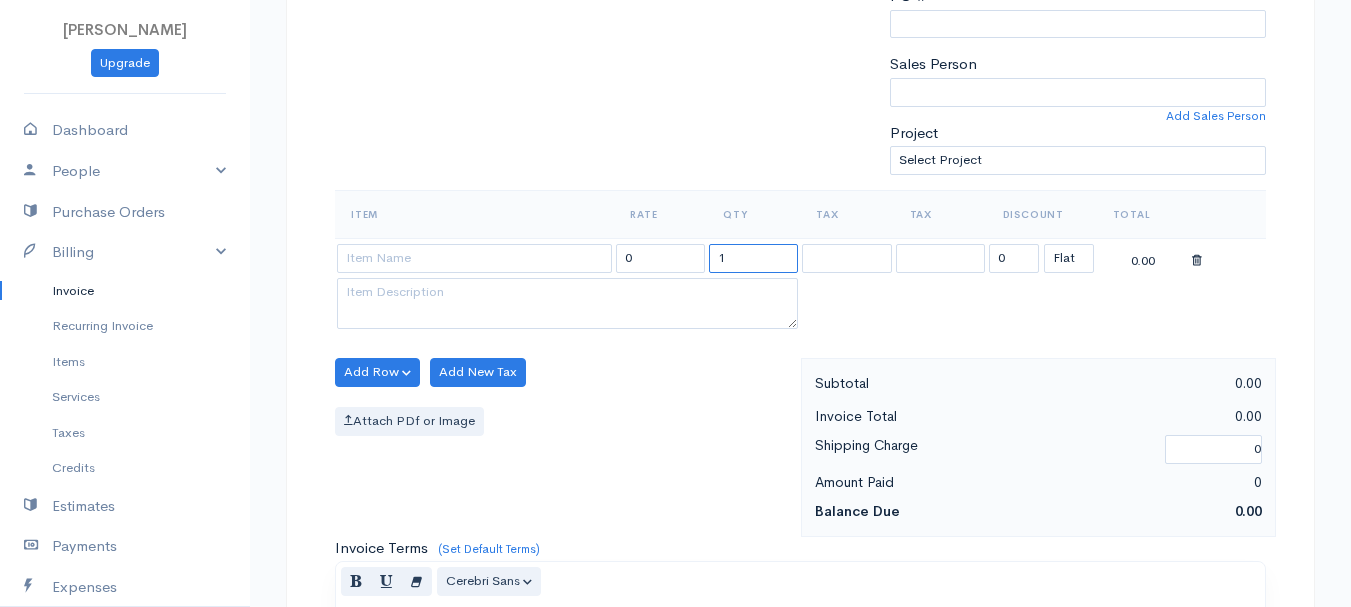click on "1" at bounding box center [753, 258] 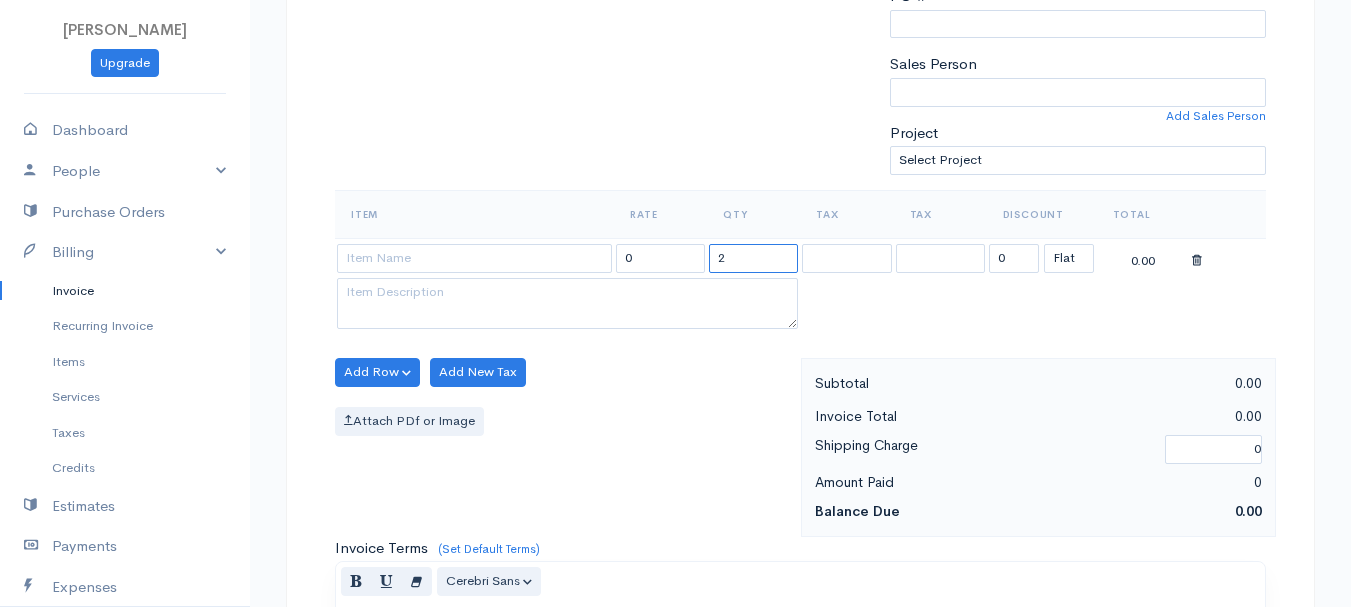 click on "2" at bounding box center [753, 258] 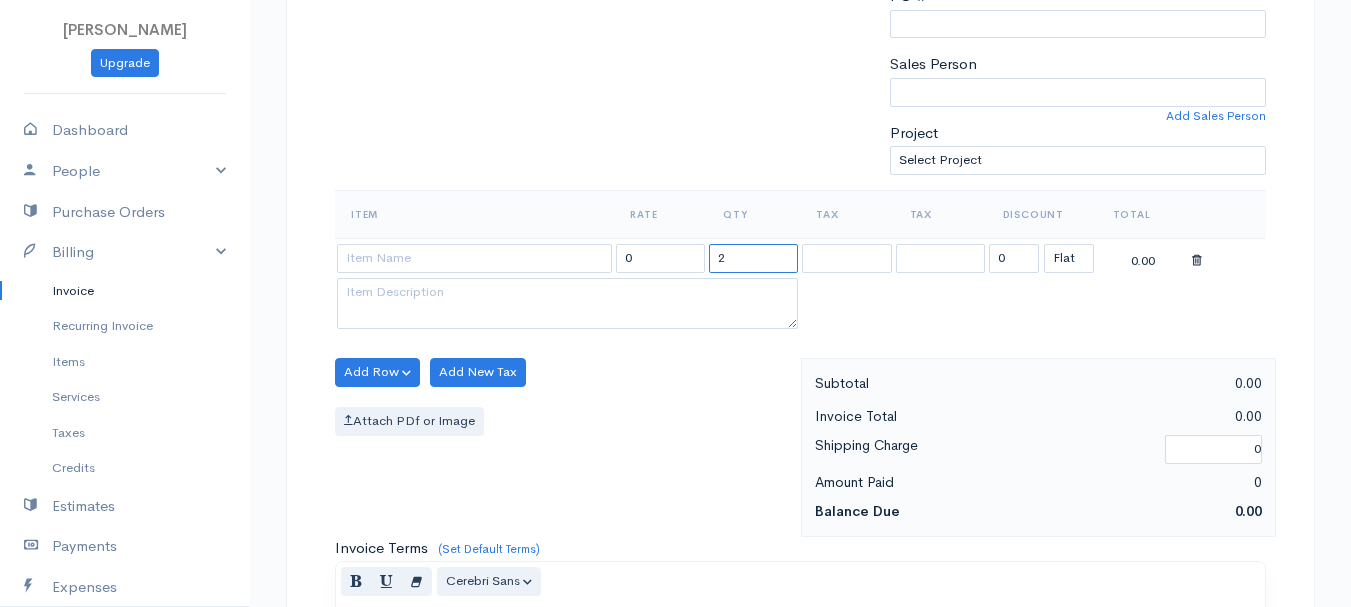 type on "2" 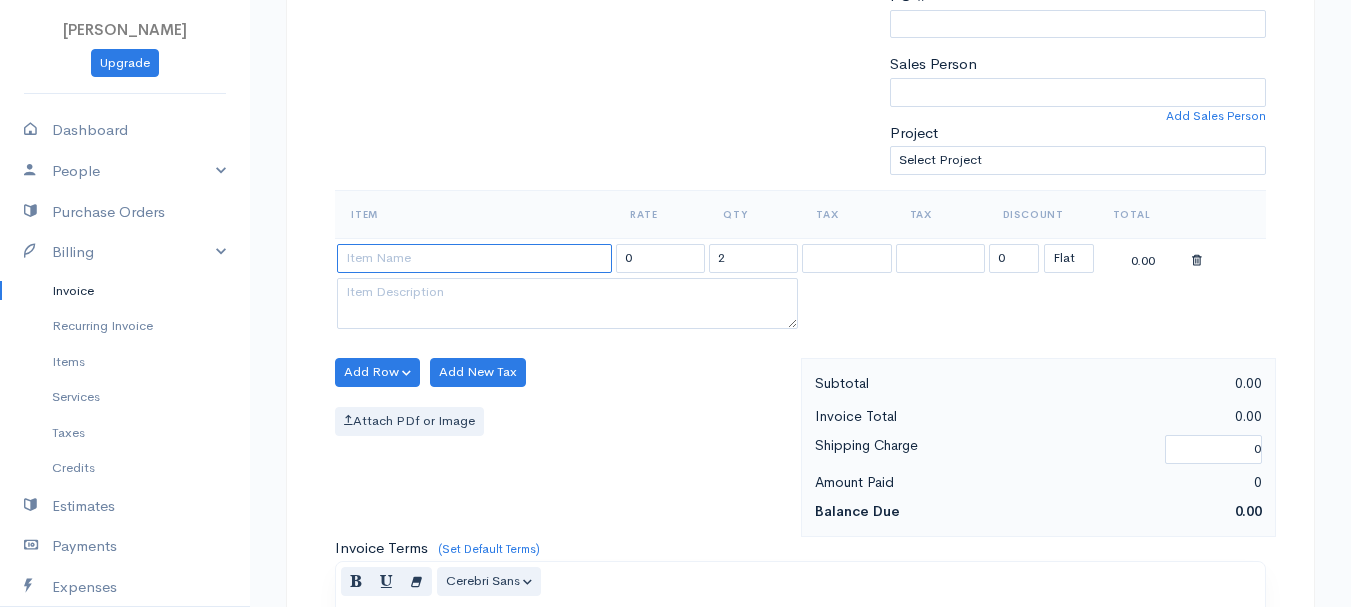 click at bounding box center [474, 258] 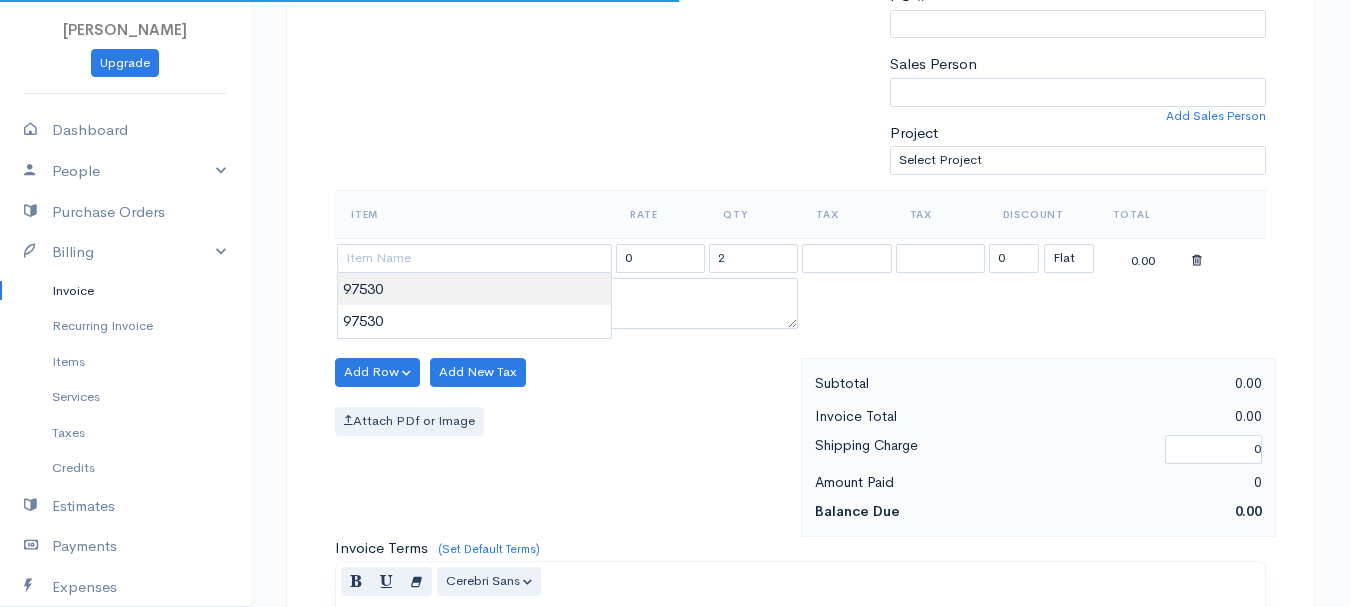 type on "97530" 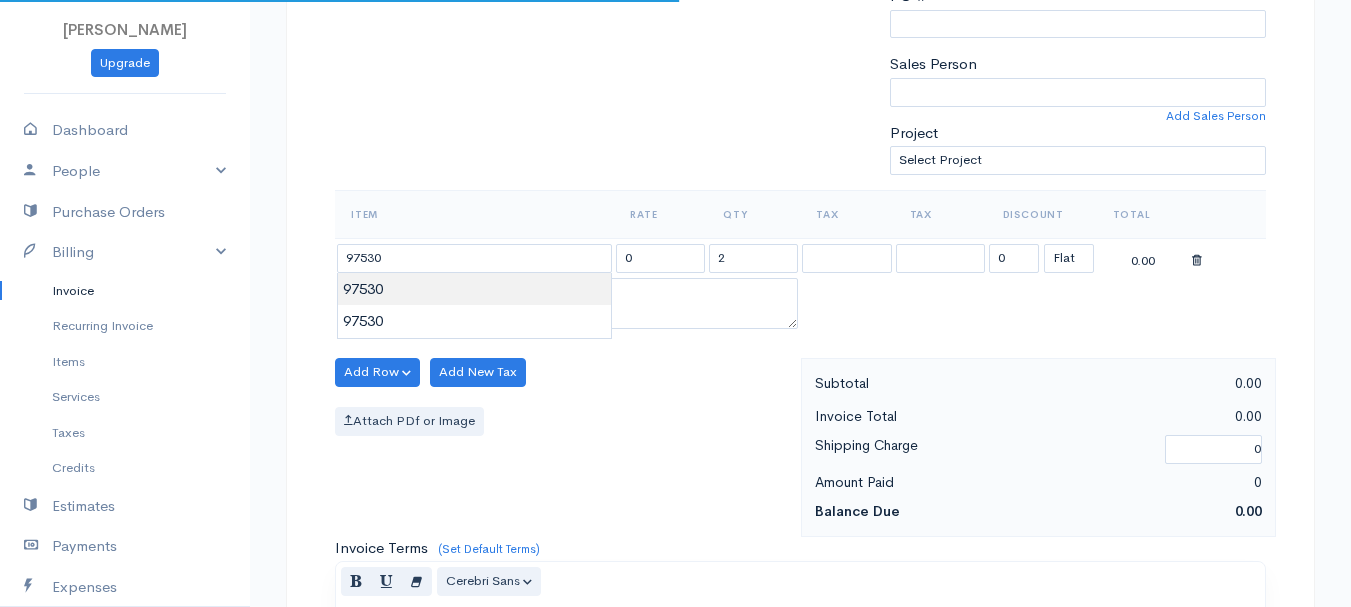 type on "60.00" 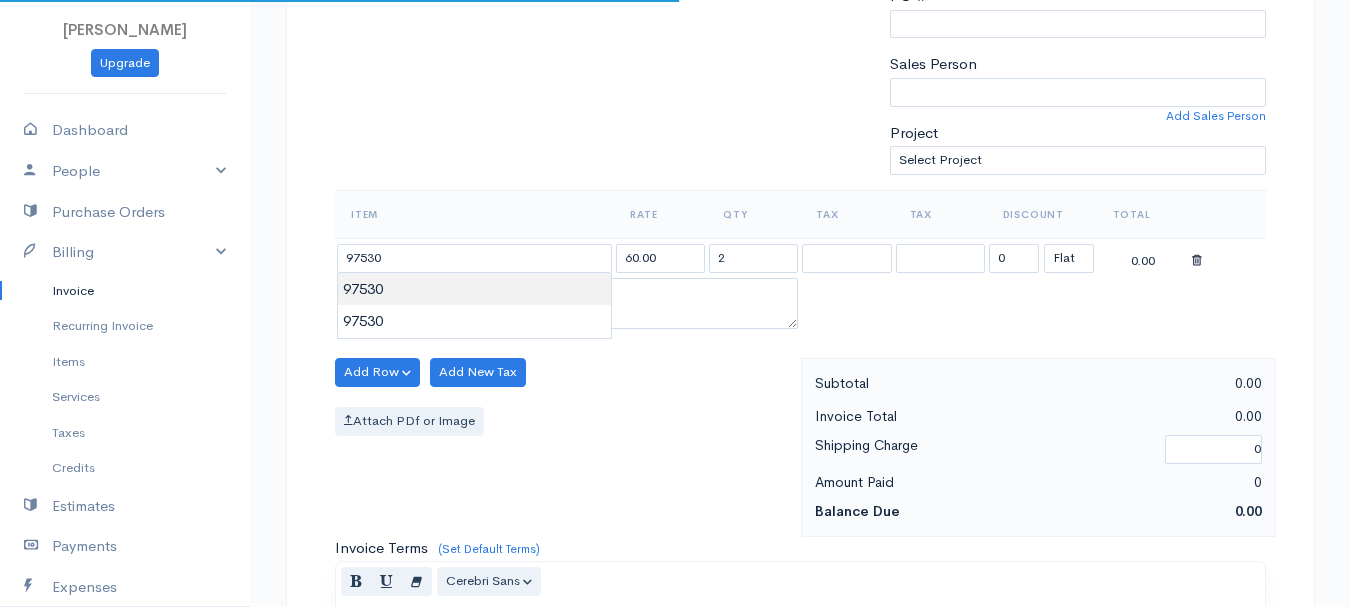 click on "[PERSON_NAME]
Upgrade
Dashboard
People
Clients
Vendors
Staff Users
Purchase Orders
Billing
Invoice
Recurring Invoice
Items
Services
Taxes
Credits
Estimates
Payments
Expenses
Track Time
Projects
Reports
Settings
My Organizations
Logout
Help
@CloudBooksApp 2022
Invoice
New Invoice
DRAFT To [PERSON_NAME]      101543 [STREET_ADDRESS][US_STATE] [Choose Country] [GEOGRAPHIC_DATA] [GEOGRAPHIC_DATA] [GEOGRAPHIC_DATA] [GEOGRAPHIC_DATA] [GEOGRAPHIC_DATA] [GEOGRAPHIC_DATA] [US_STATE] [GEOGRAPHIC_DATA] 2" at bounding box center [675, 364] 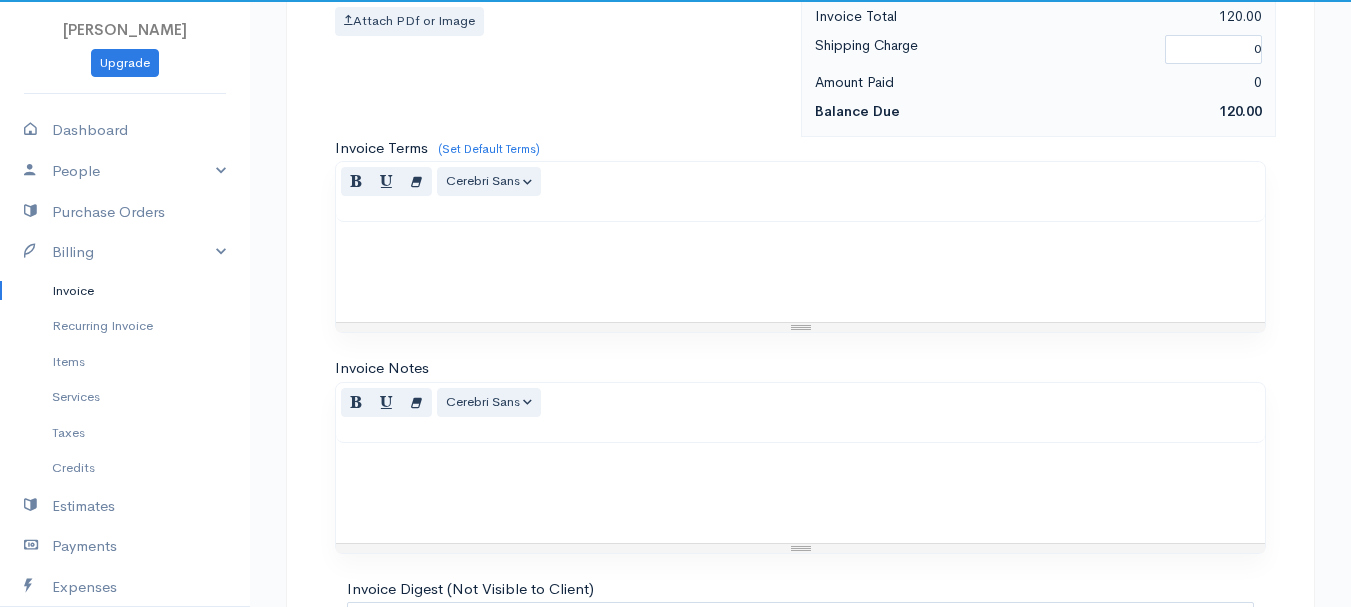 scroll, scrollTop: 1122, scrollLeft: 0, axis: vertical 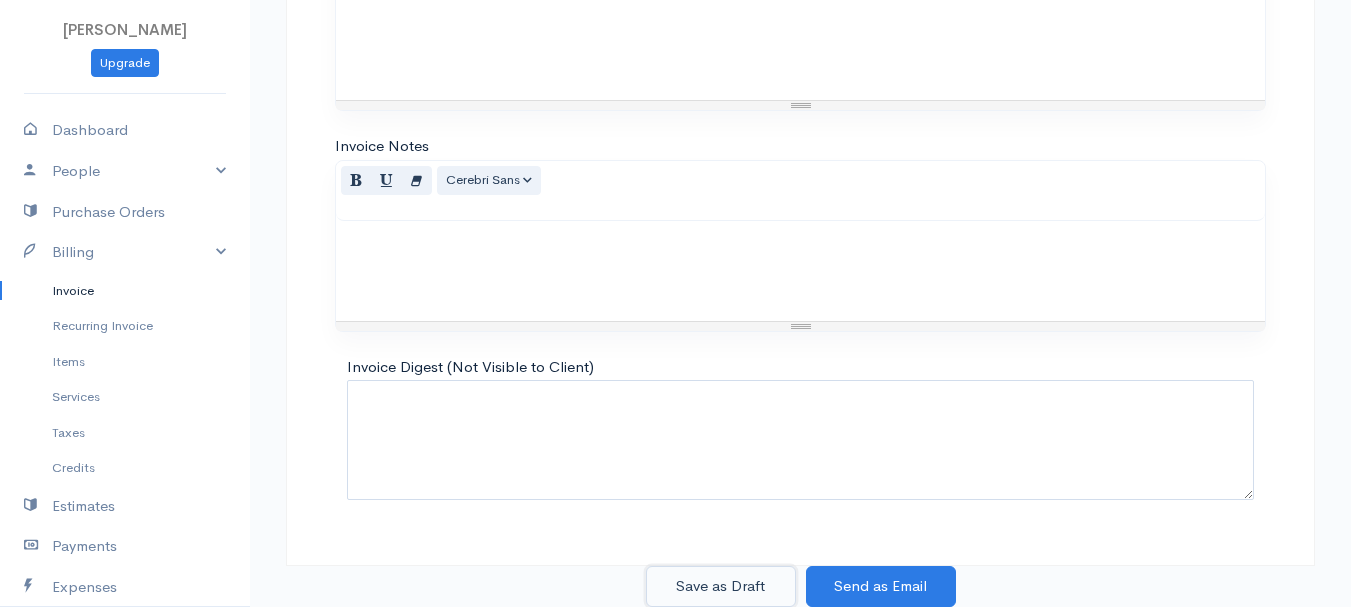 click on "Save as Draft" at bounding box center [721, 586] 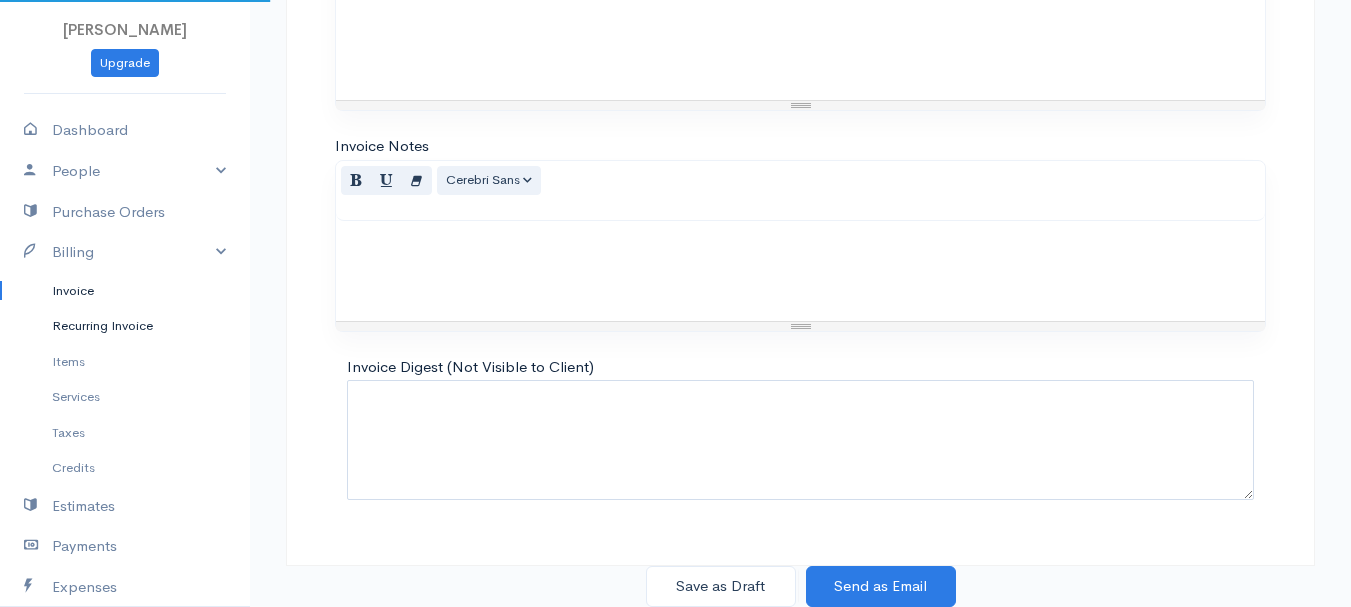 scroll, scrollTop: 0, scrollLeft: 0, axis: both 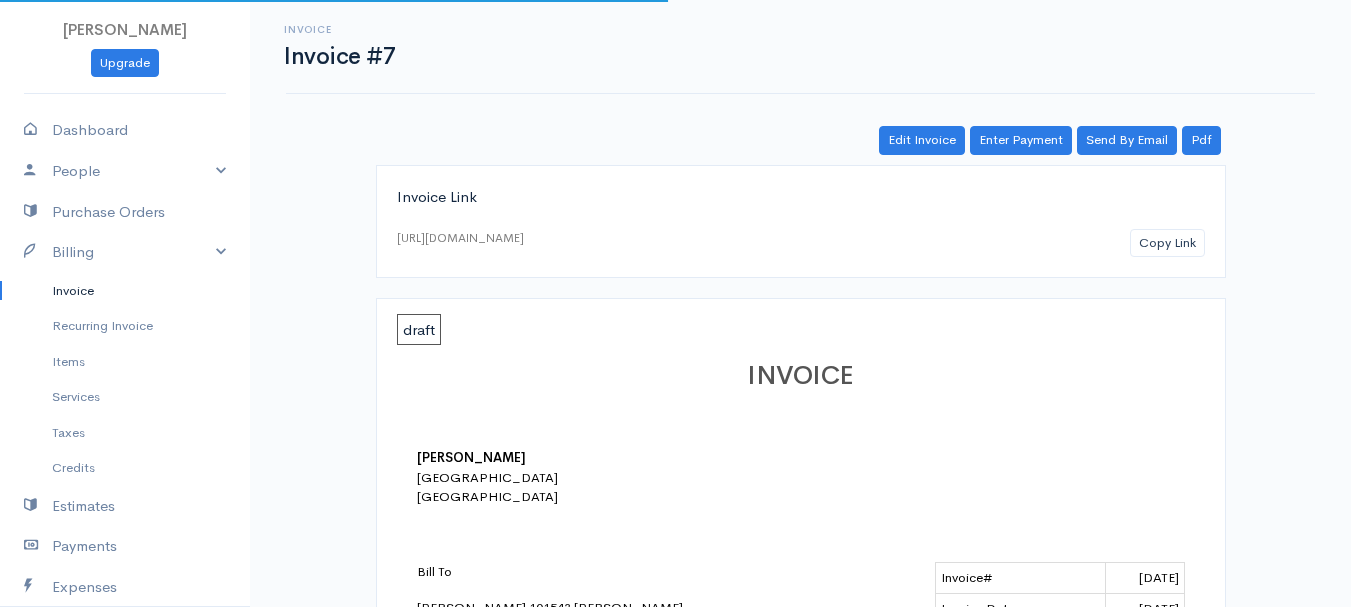 click on "Invoice" at bounding box center [125, 291] 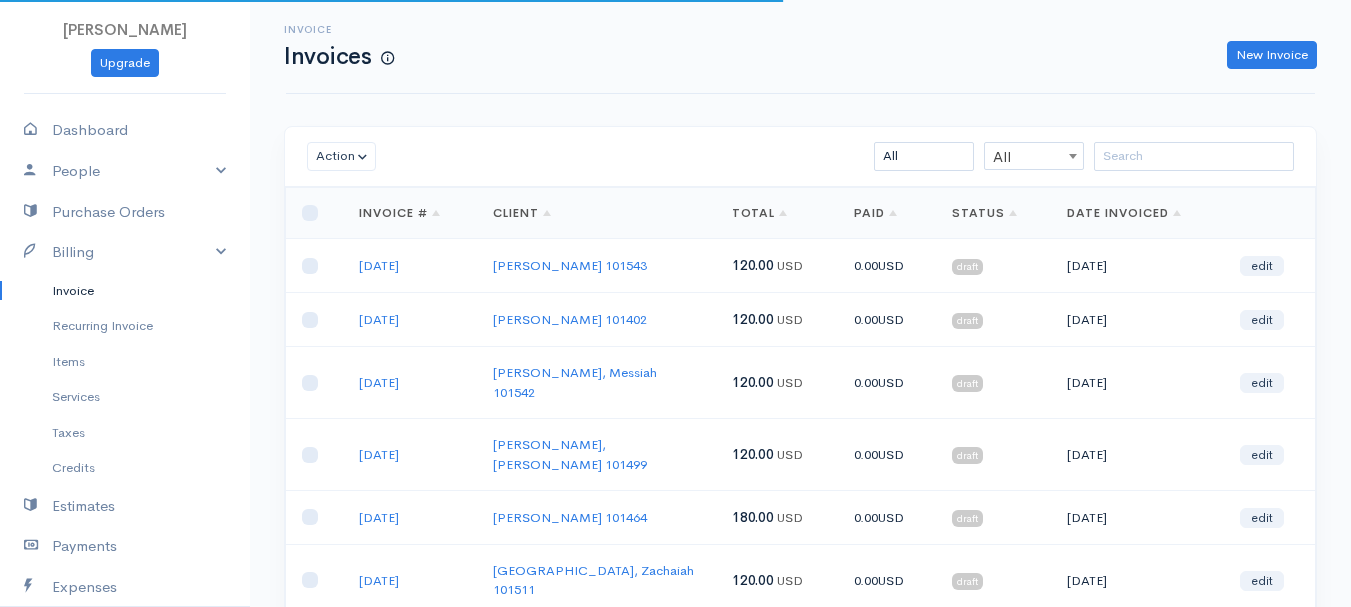 click on "Invoice
Invoices
New Invoice" at bounding box center (800, 46) 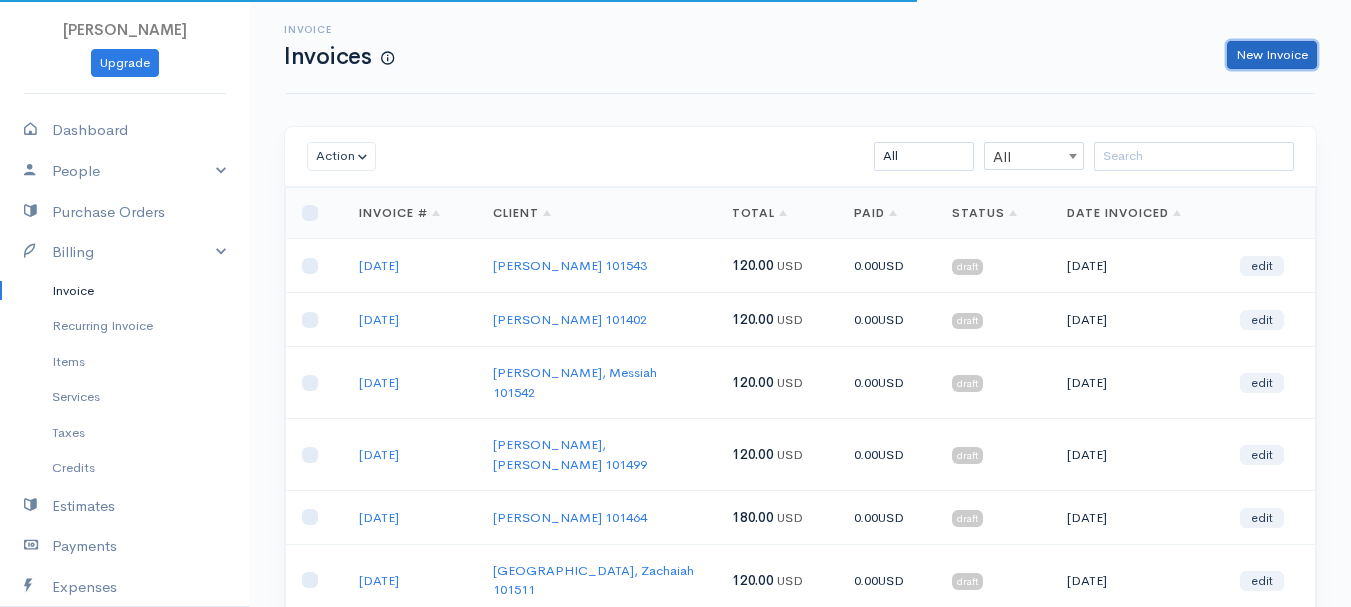 click on "New Invoice" at bounding box center (1272, 55) 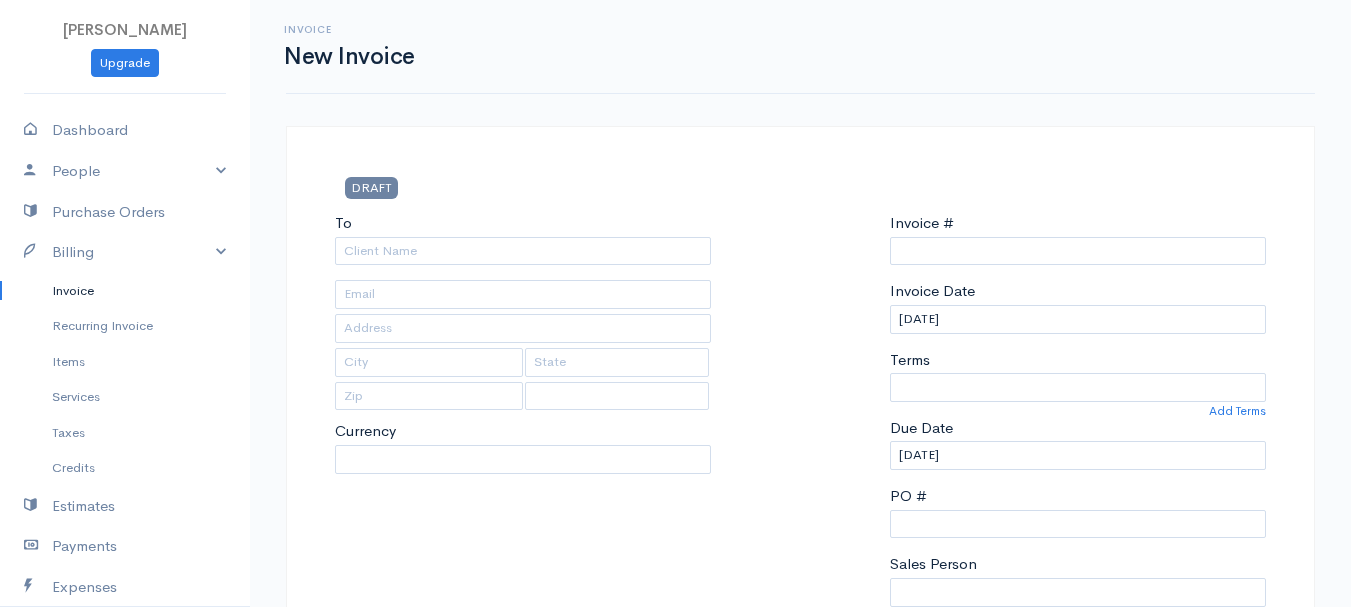 type on "0011212024" 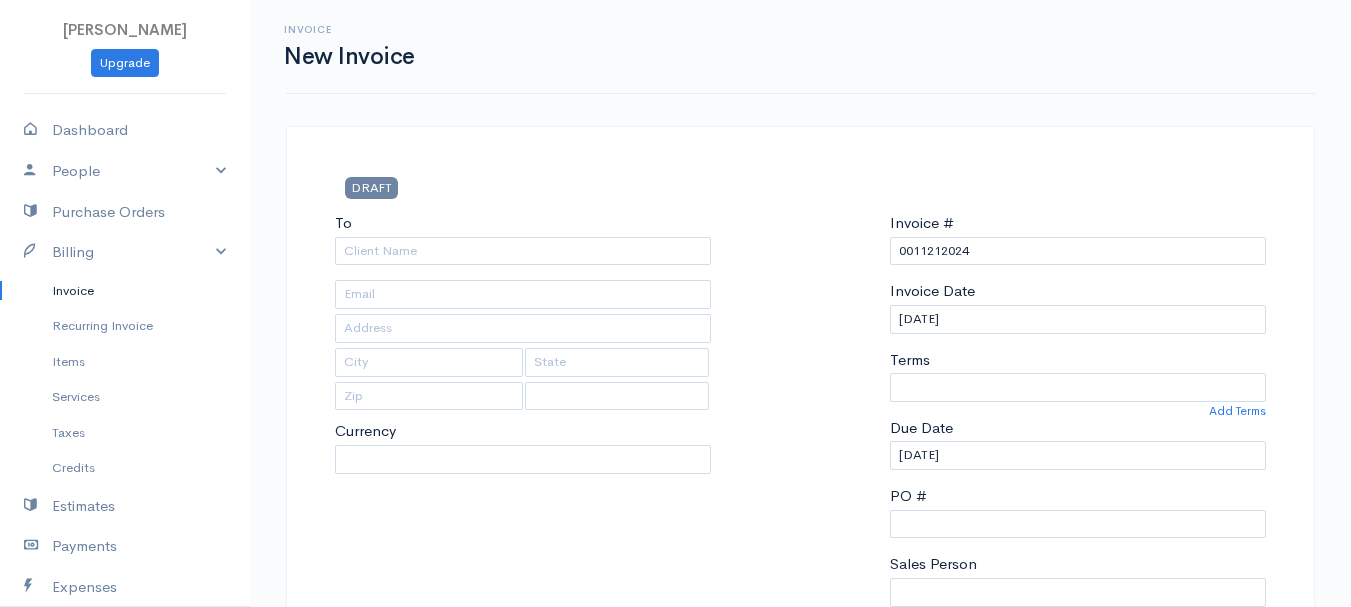select on "[GEOGRAPHIC_DATA]" 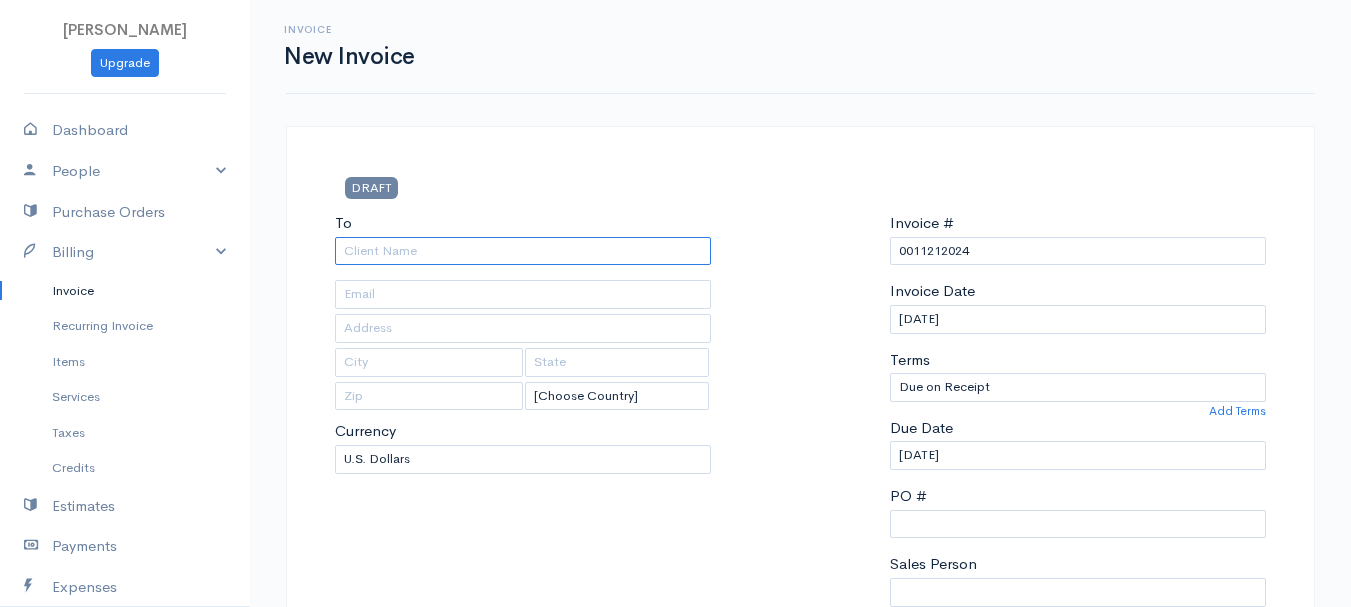 click on "To" at bounding box center [523, 251] 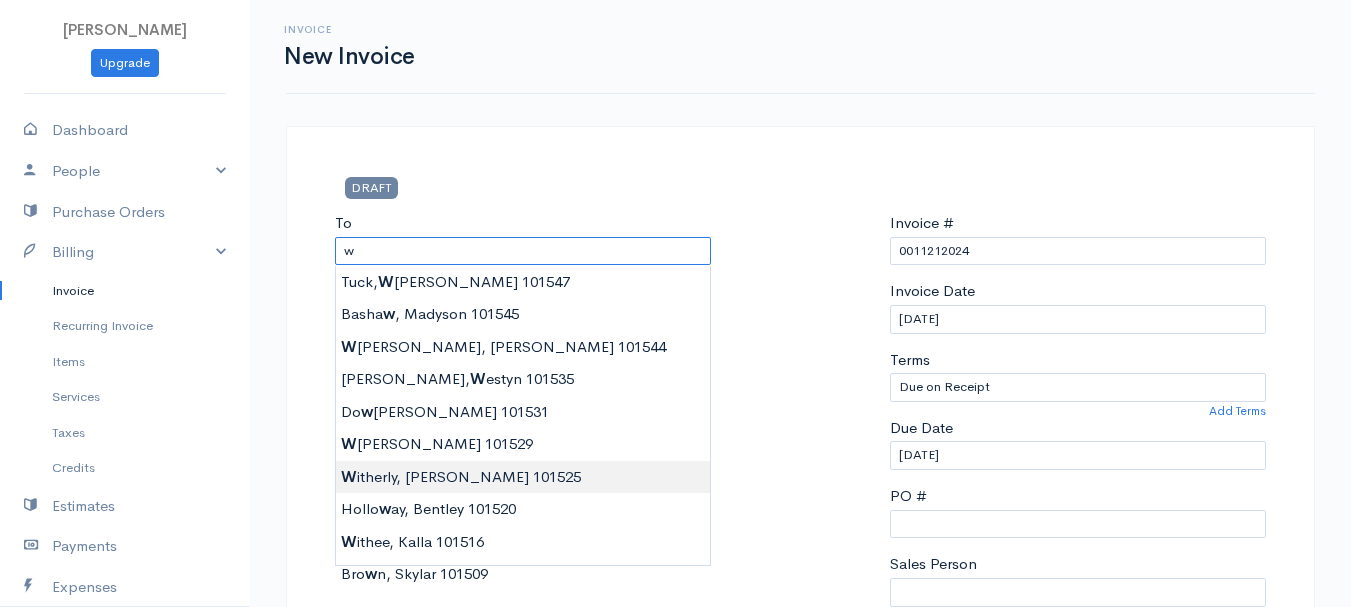 type on "[PERSON_NAME]     101525" 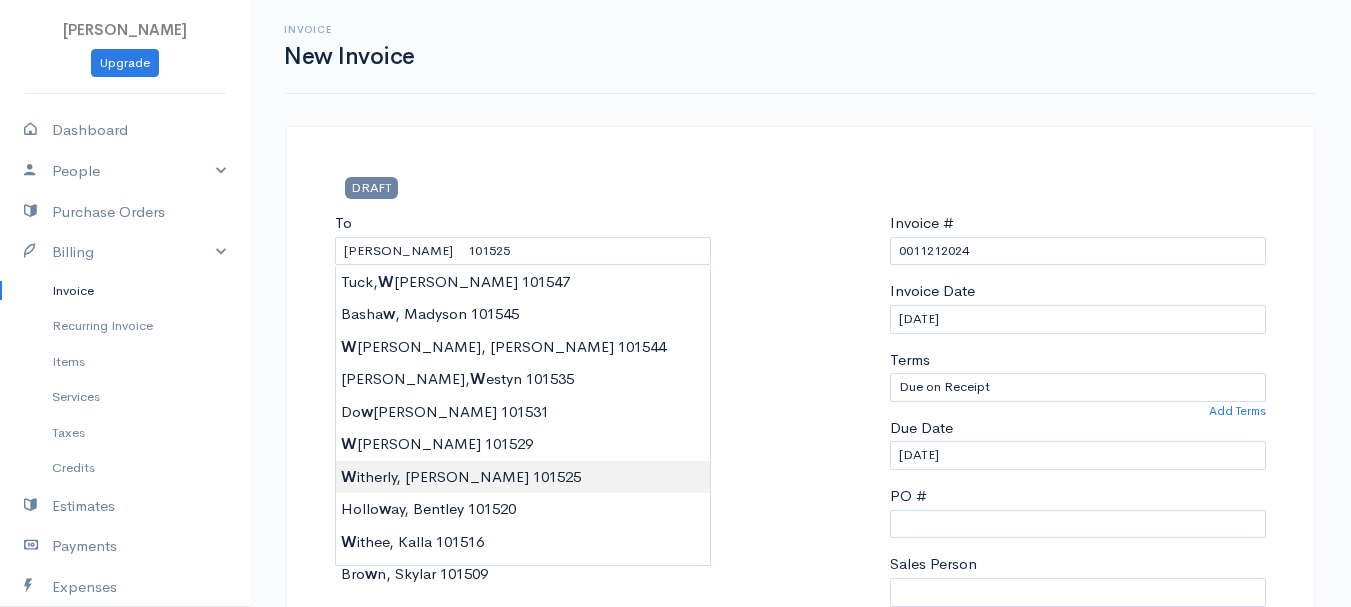 click on "[PERSON_NAME]
Upgrade
Dashboard
People
Clients
Vendors
Staff Users
Purchase Orders
Billing
Invoice
Recurring Invoice
Items
Services
Taxes
Credits
Estimates
Payments
Expenses
Track Time
Projects
Reports
Settings
My Organizations
Logout
Help
@CloudBooksApp 2022
Invoice
New Invoice
DRAFT To [GEOGRAPHIC_DATA][PERSON_NAME]     101525 [Choose Country] [GEOGRAPHIC_DATA] [GEOGRAPHIC_DATA] [GEOGRAPHIC_DATA] [GEOGRAPHIC_DATA] [GEOGRAPHIC_DATA] [GEOGRAPHIC_DATA] [US_STATE] [GEOGRAPHIC_DATA] [GEOGRAPHIC_DATA] [GEOGRAPHIC_DATA] [GEOGRAPHIC_DATA] [GEOGRAPHIC_DATA]" at bounding box center [675, 864] 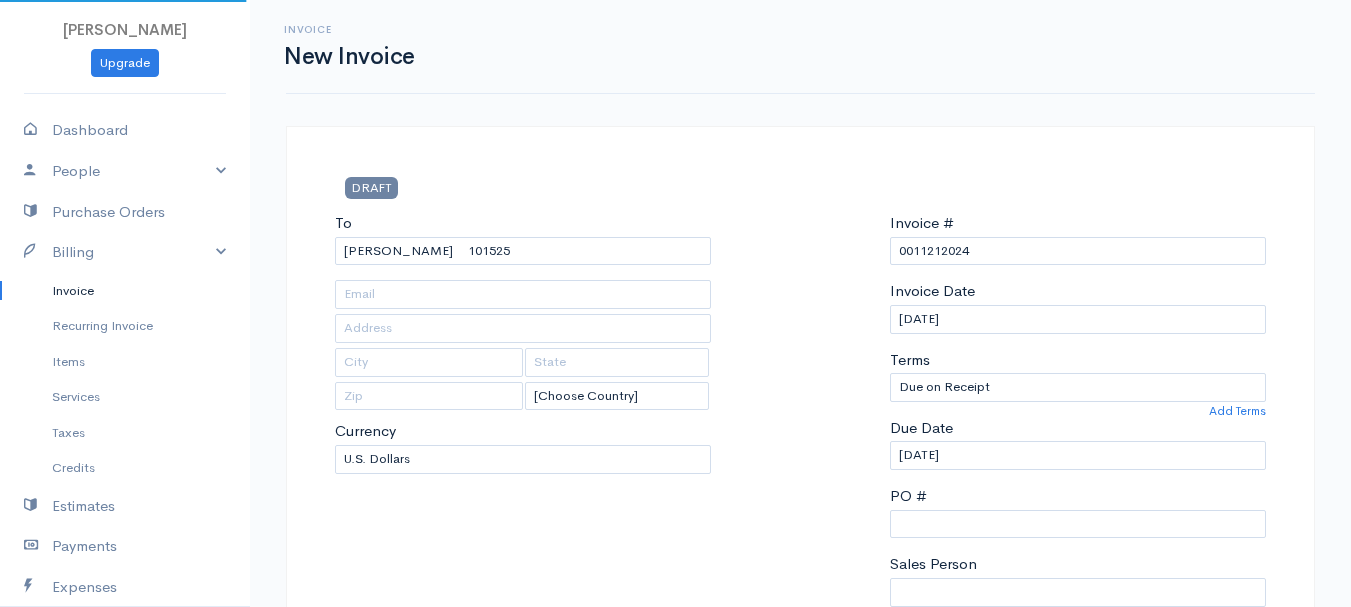 type on "[STREET_ADDRESS][PERSON_NAME]" 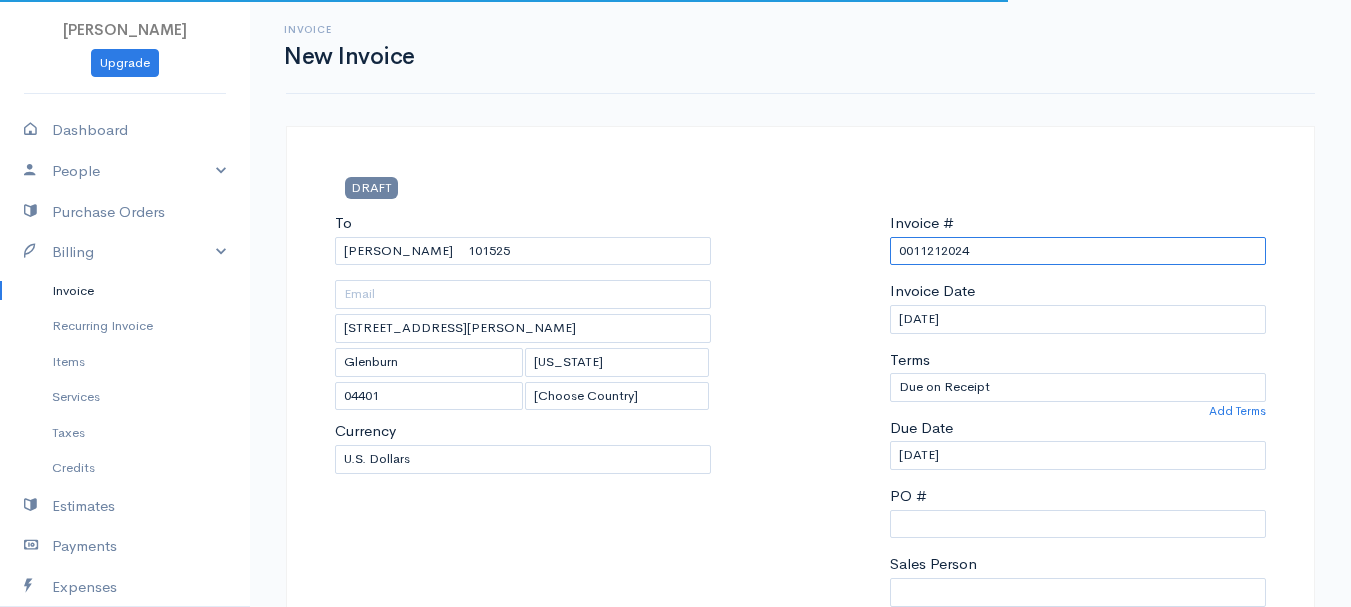 click on "0011212024" at bounding box center [1078, 251] 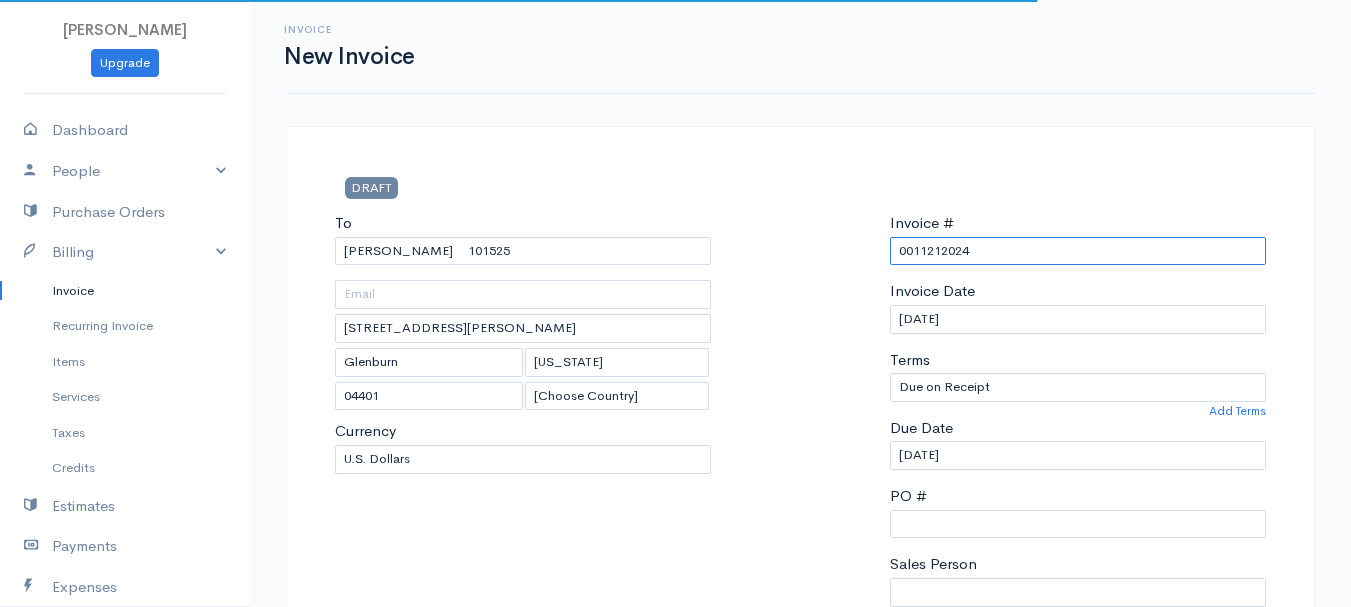 click on "0011212024" at bounding box center (1078, 251) 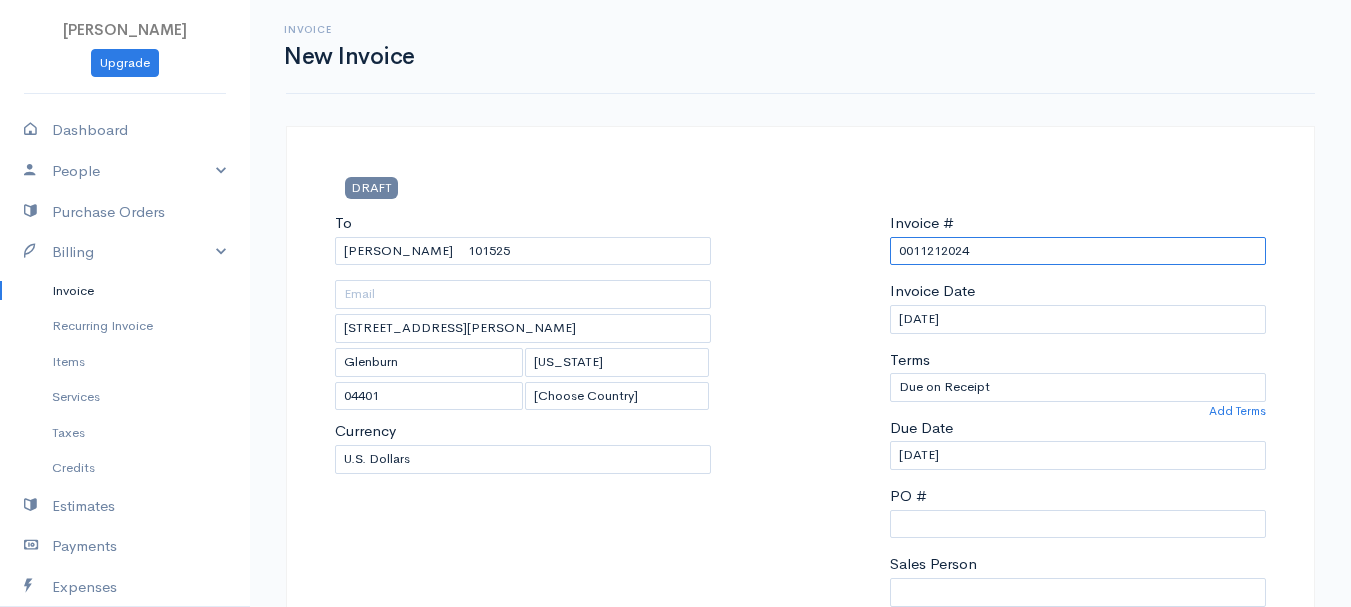 paste on "[DATE]" 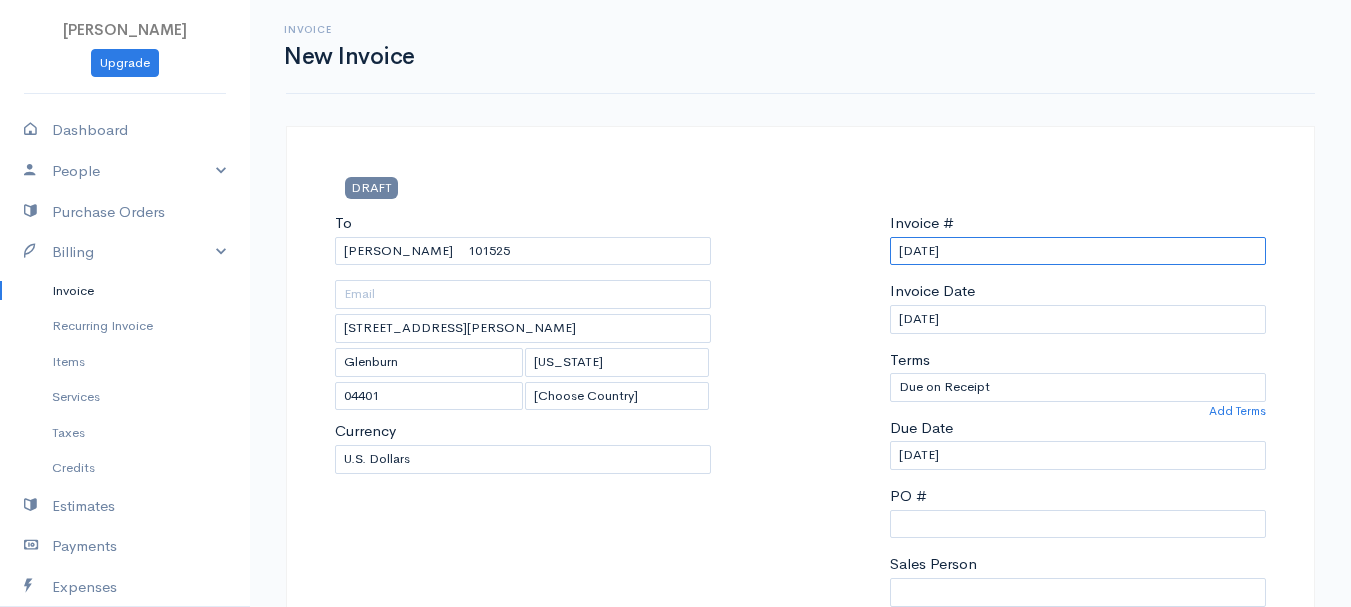 scroll, scrollTop: 400, scrollLeft: 0, axis: vertical 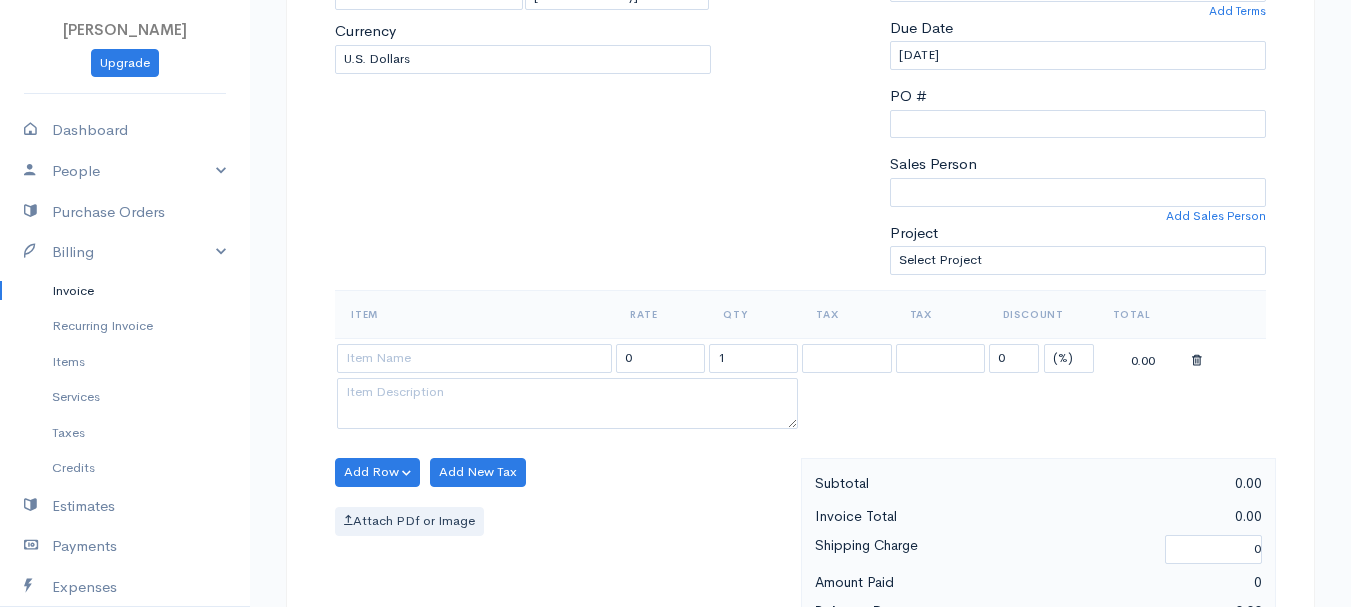 type on "[DATE]" 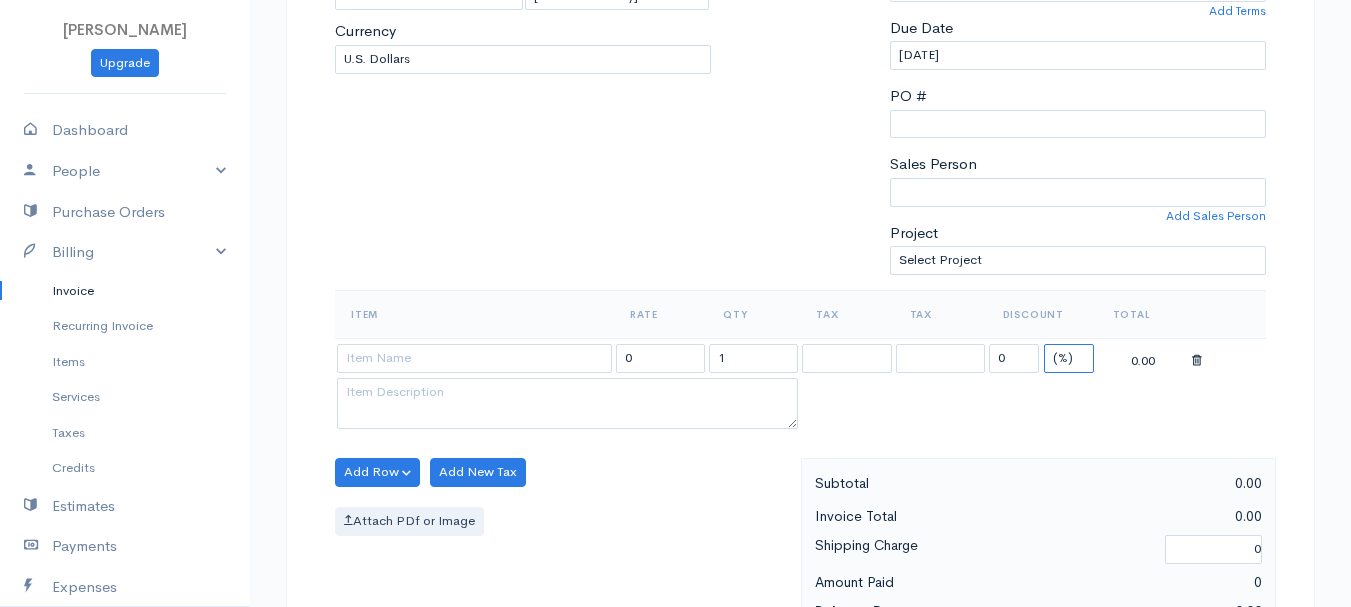 click on "(%) Flat" at bounding box center (1069, 358) 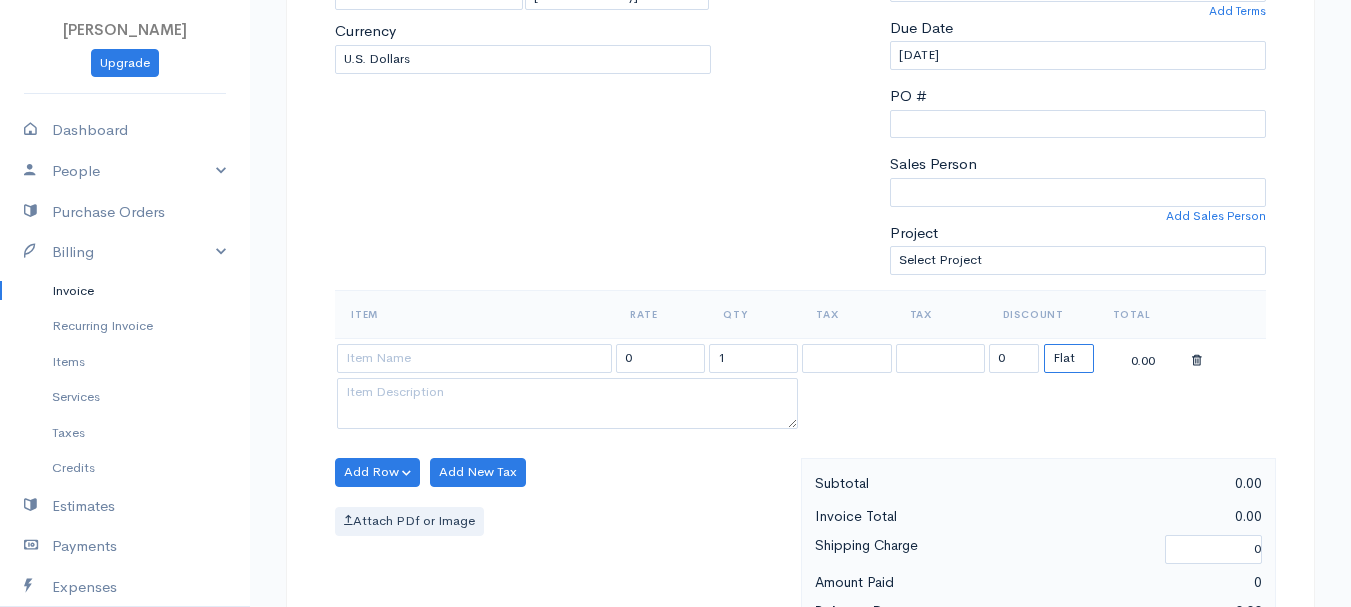 click on "(%) Flat" at bounding box center (1069, 358) 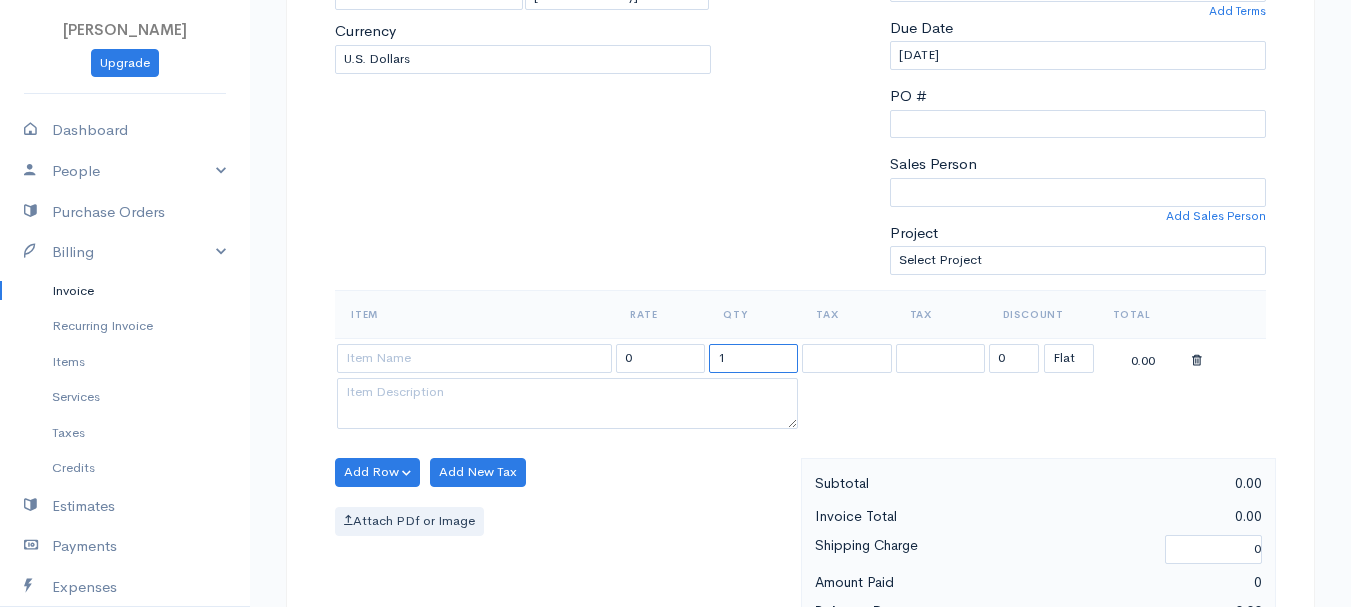 click on "1" at bounding box center [753, 358] 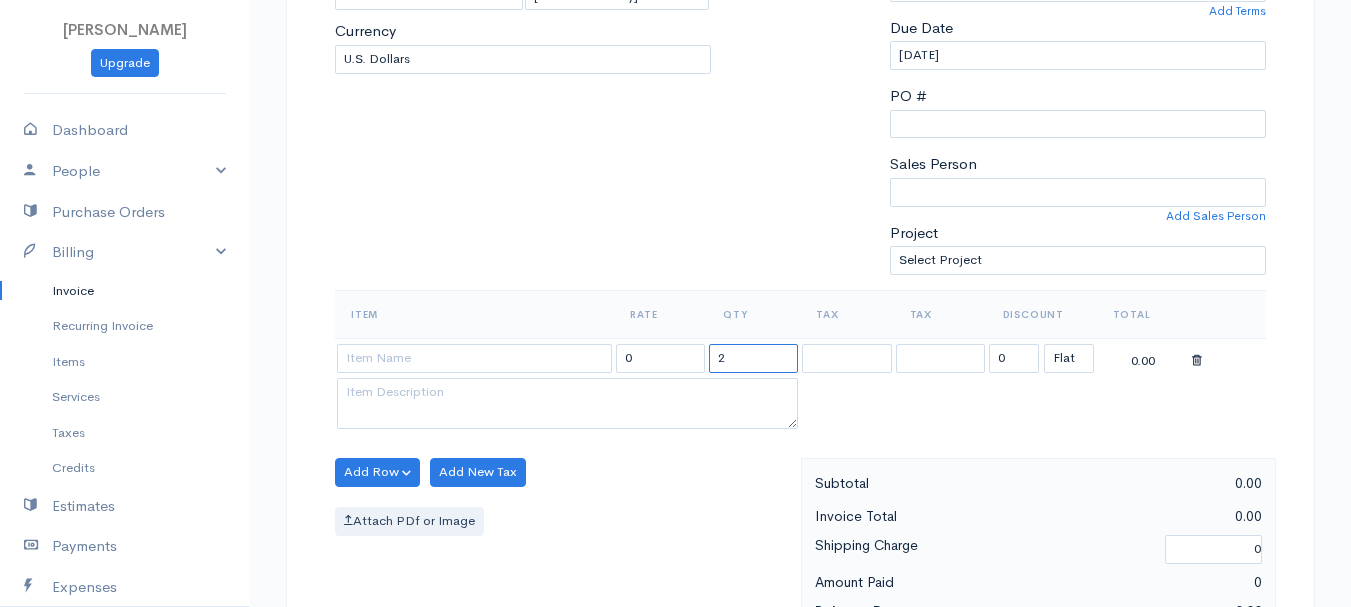 type on "2" 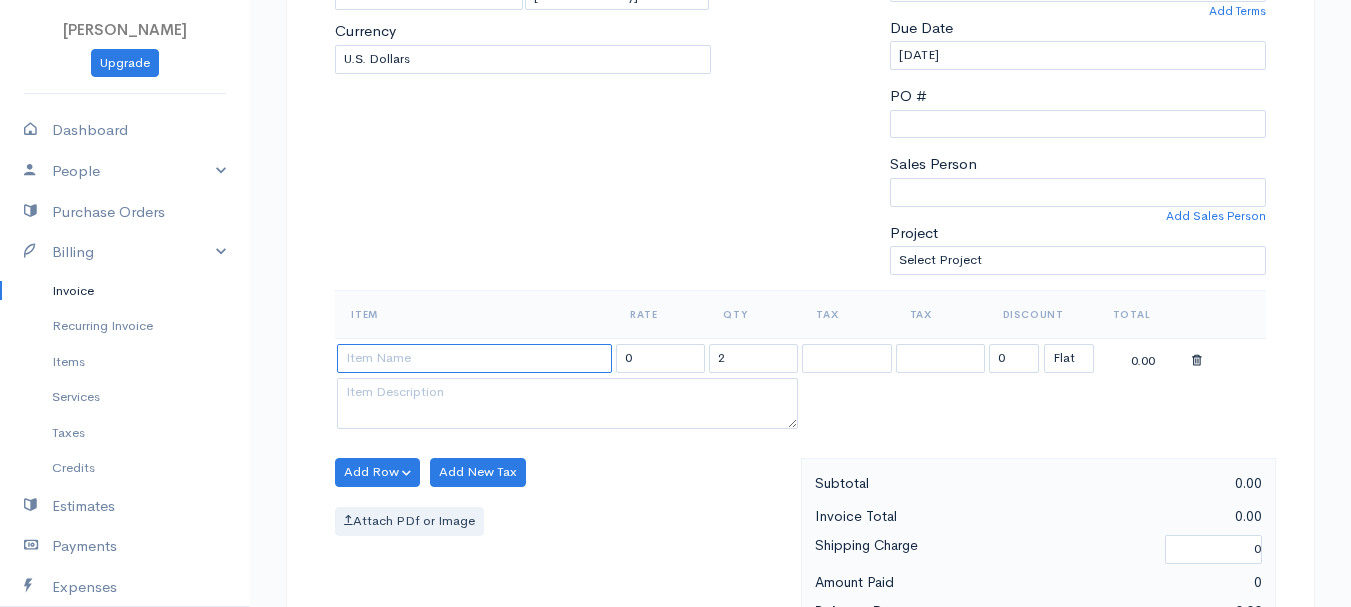 click at bounding box center [474, 358] 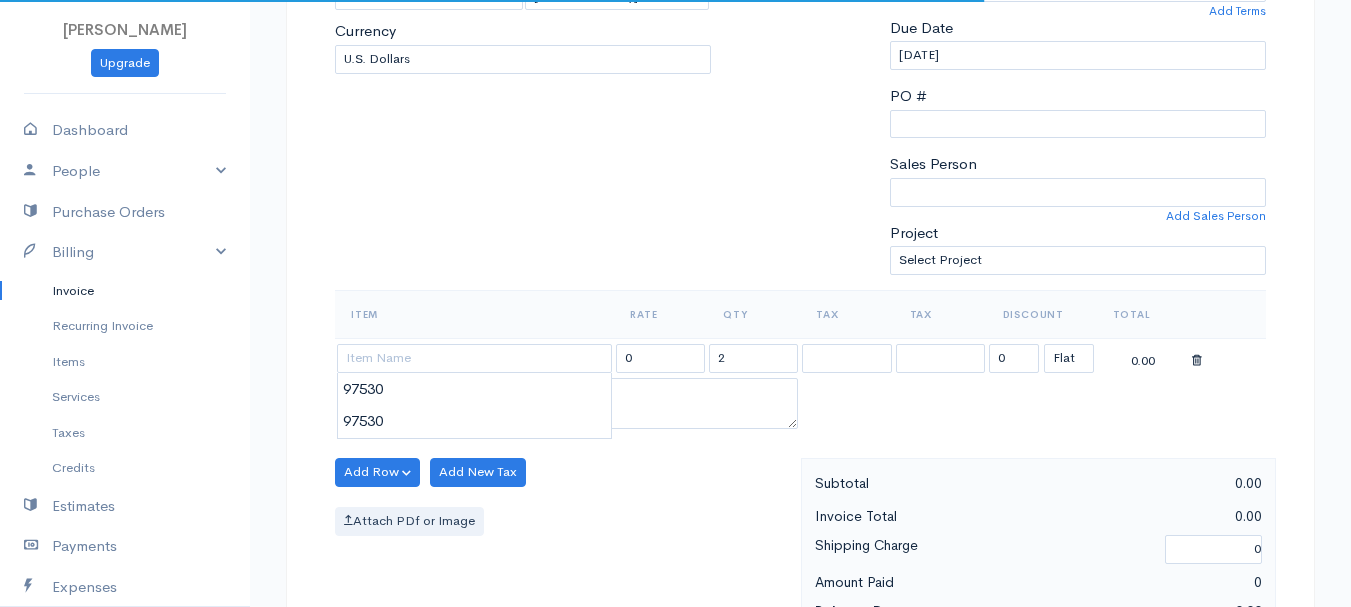 type on "97530" 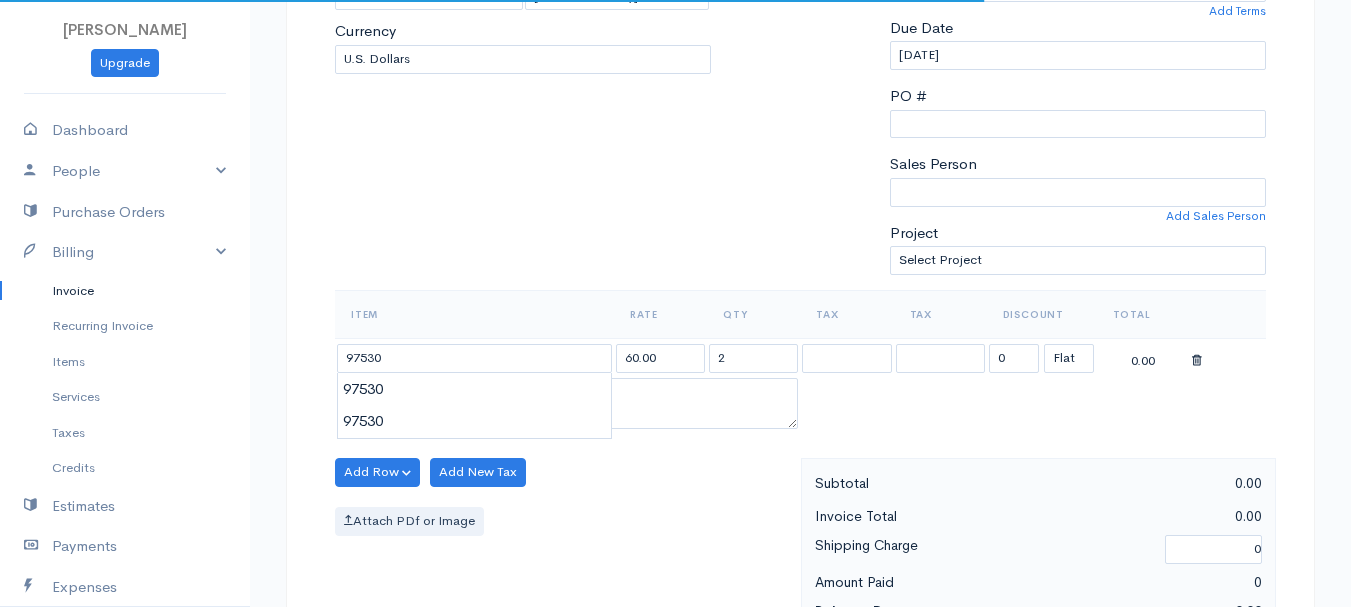 click on "[PERSON_NAME]
Upgrade
Dashboard
People
Clients
Vendors
Staff Users
Purchase Orders
Billing
Invoice
Recurring Invoice
Items
Services
Taxes
Credits
Estimates
Payments
Expenses
Track Time
Projects
Reports
Settings
My Organizations
Logout
Help
@CloudBooksApp 2022
Invoice
New Invoice
DRAFT To [GEOGRAPHIC_DATA][PERSON_NAME]     101525 [STREET_ADDRESS][PERSON_NAME][US_STATE] [Choose Country] [GEOGRAPHIC_DATA] [GEOGRAPHIC_DATA] [GEOGRAPHIC_DATA] [GEOGRAPHIC_DATA] [GEOGRAPHIC_DATA] [GEOGRAPHIC_DATA] [US_STATE] [GEOGRAPHIC_DATA] [GEOGRAPHIC_DATA] 2" at bounding box center [675, 464] 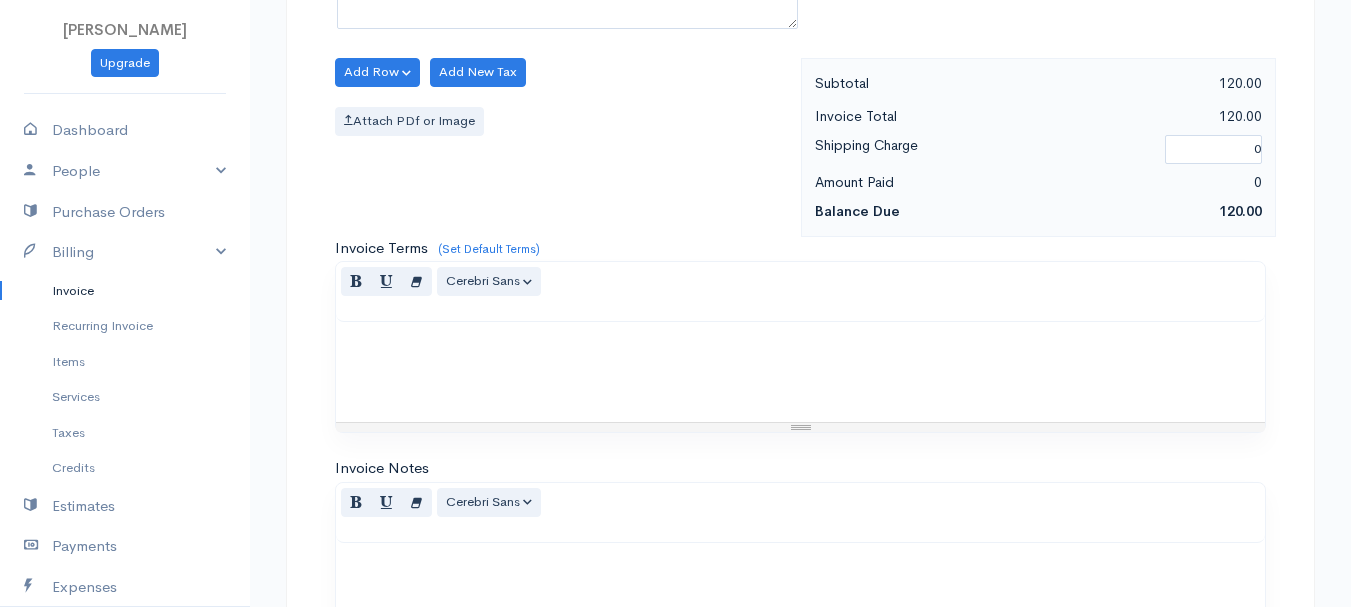 scroll, scrollTop: 1122, scrollLeft: 0, axis: vertical 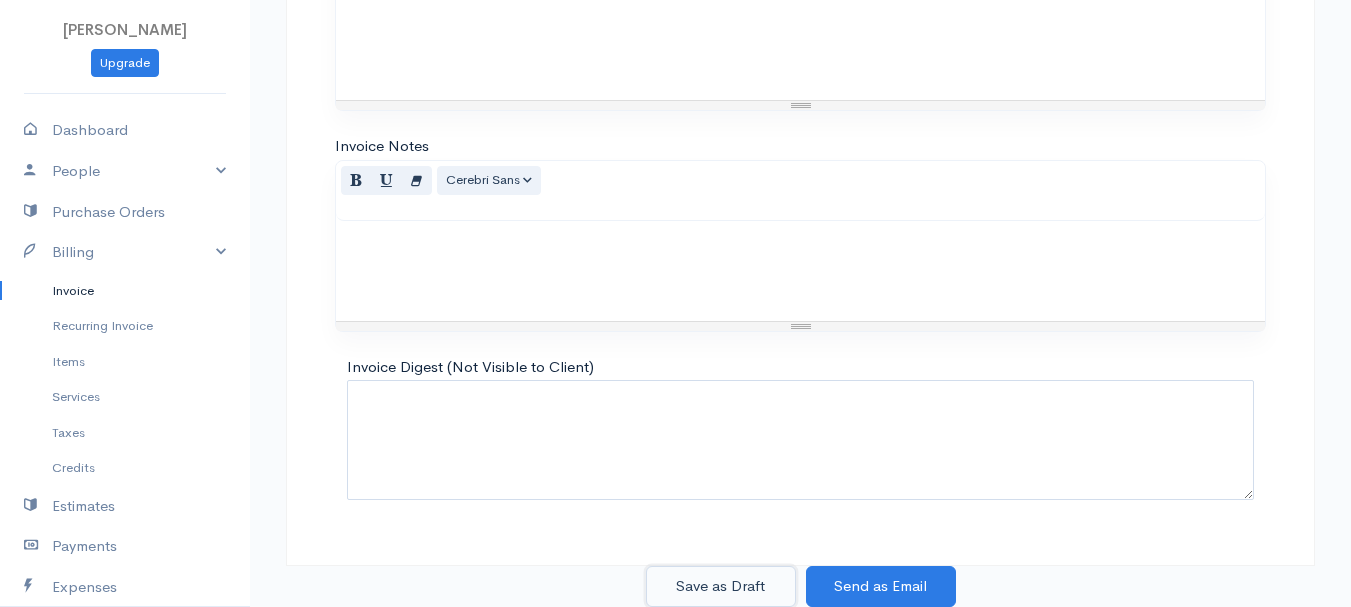 click on "Save as Draft" at bounding box center [721, 586] 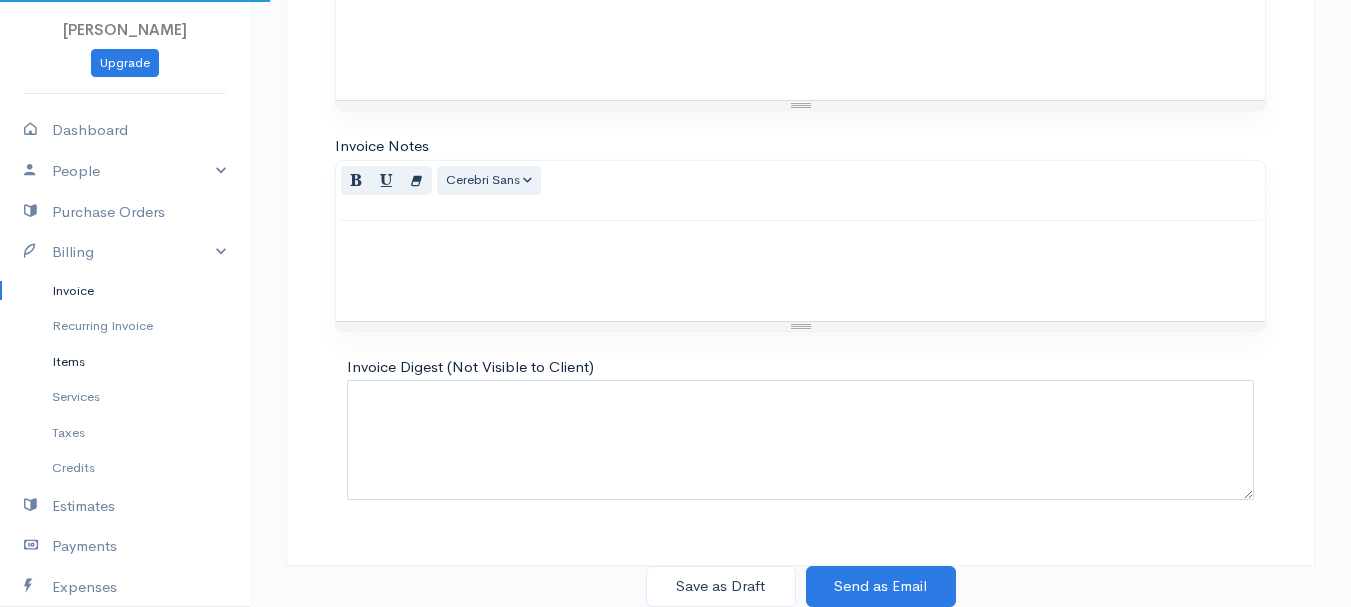 scroll, scrollTop: 0, scrollLeft: 0, axis: both 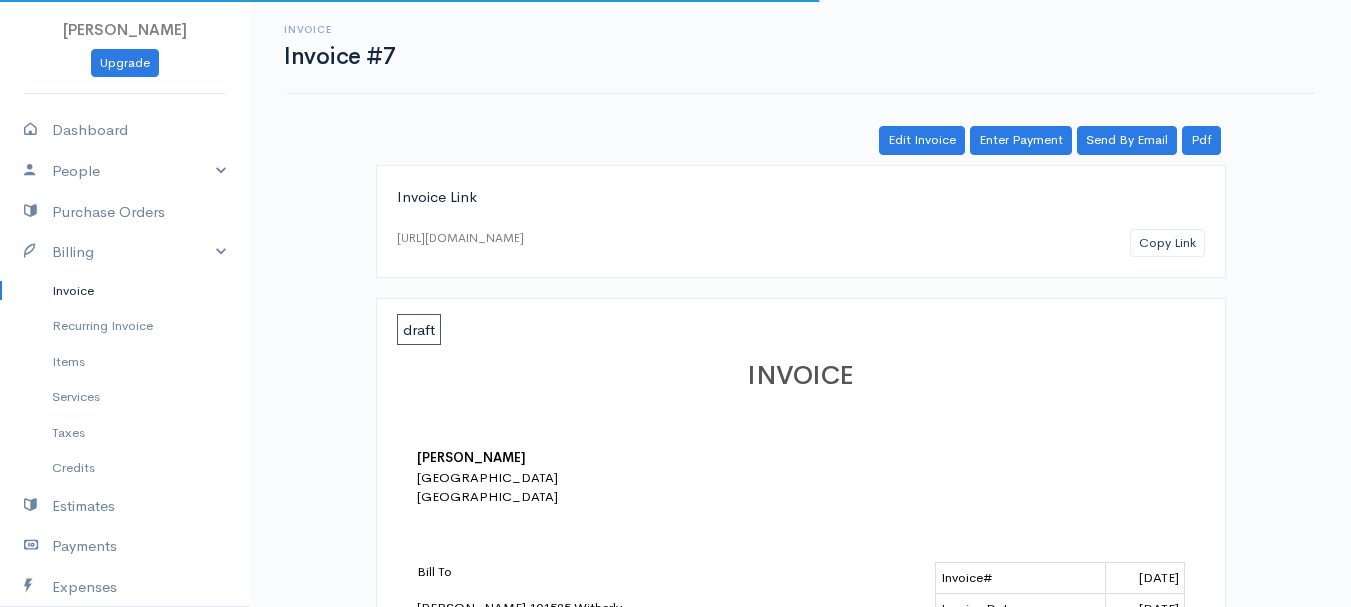 click on "Invoice" at bounding box center [125, 291] 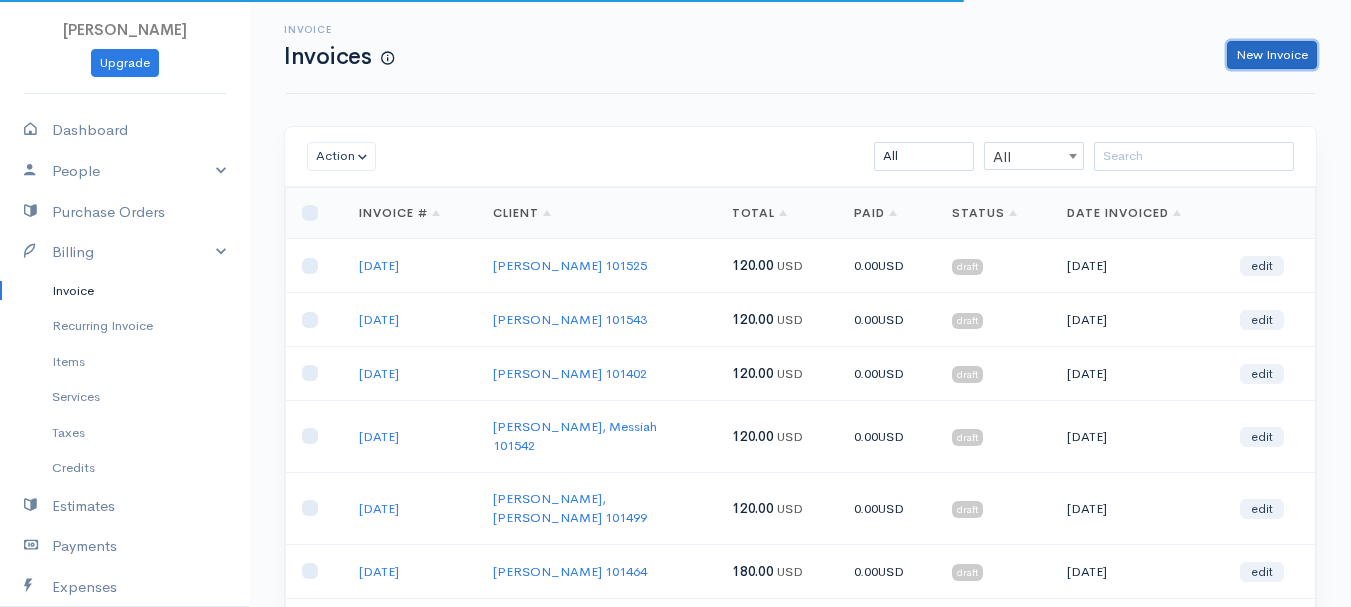 click on "New Invoice" at bounding box center [1272, 55] 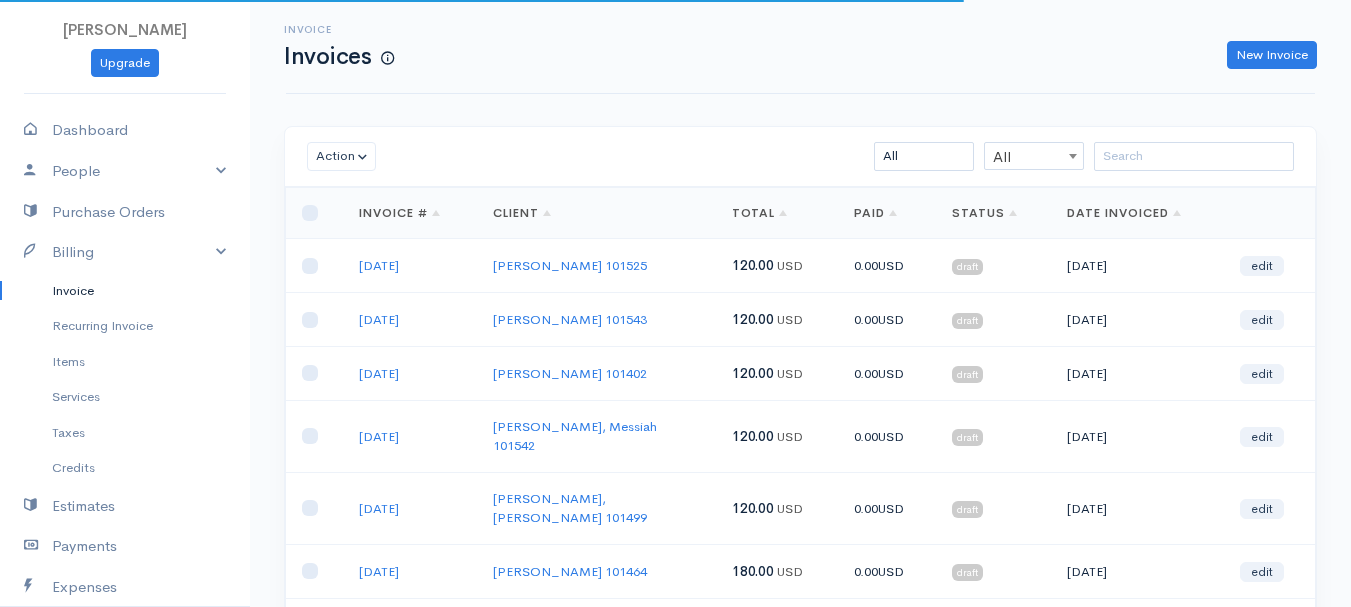 select on "[GEOGRAPHIC_DATA]" 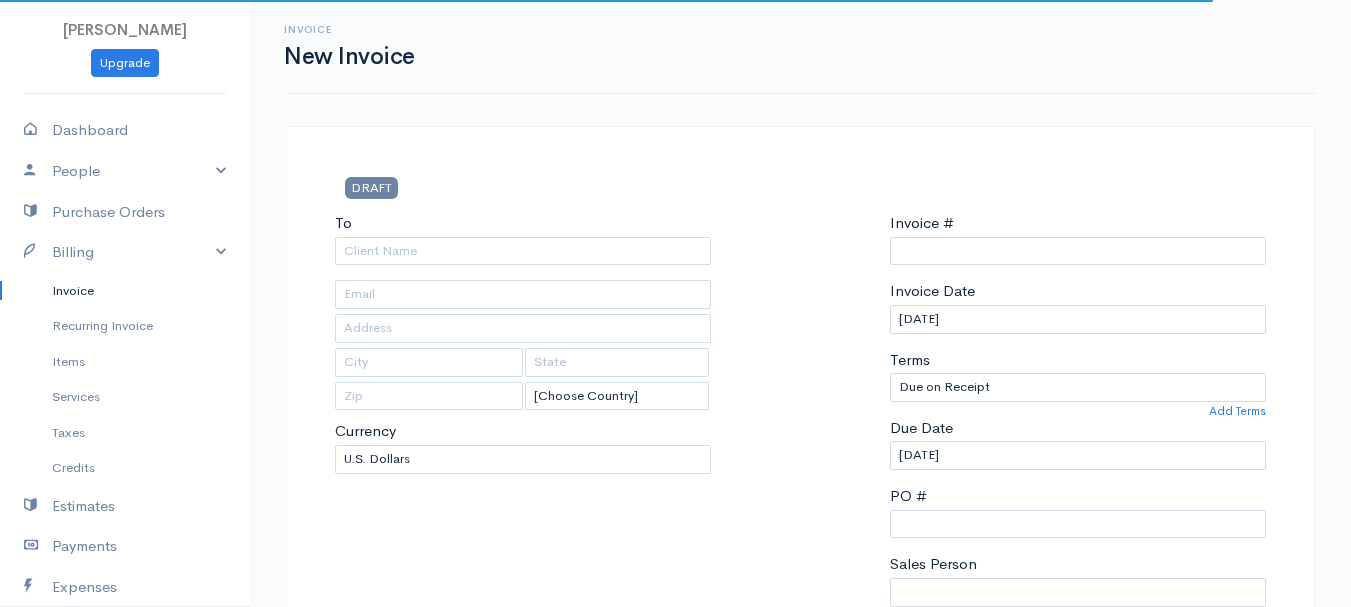 type on "0011212024" 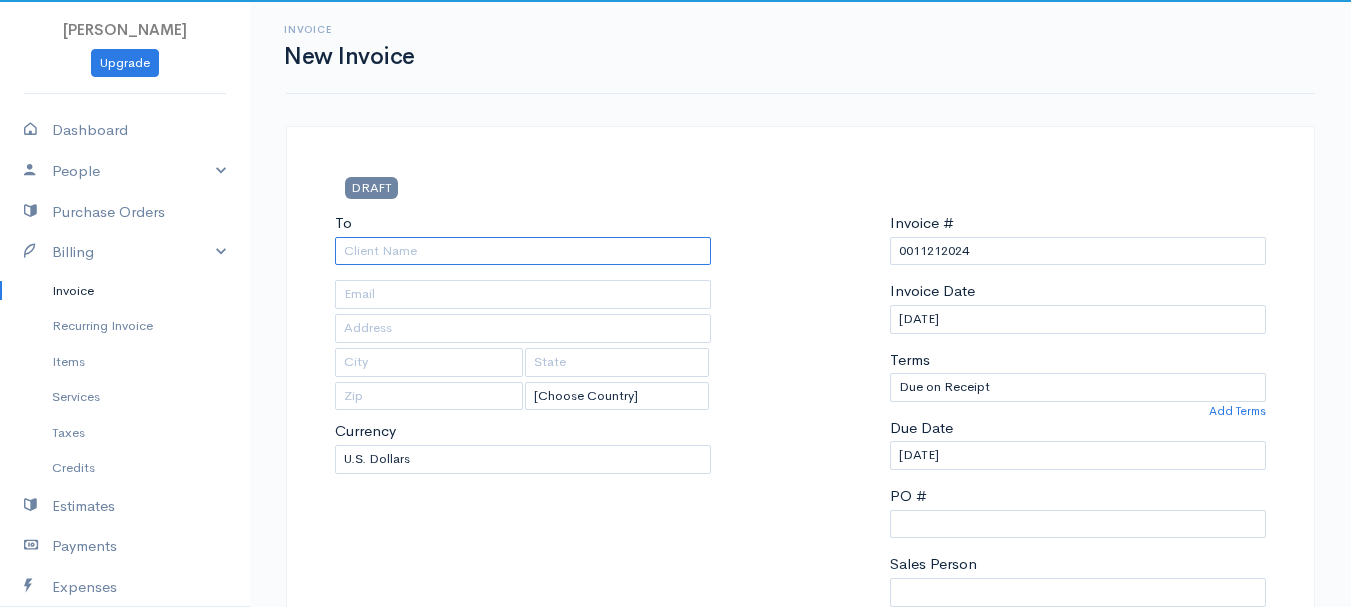 click on "To" at bounding box center (523, 251) 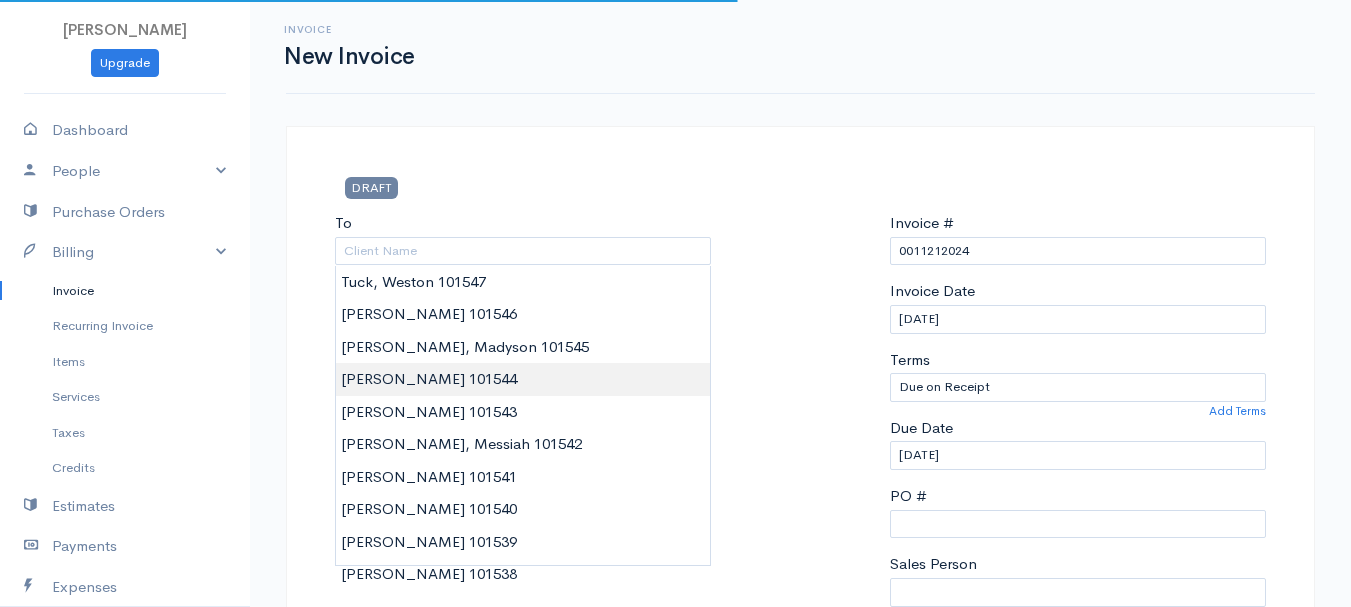 type on "[PERSON_NAME]   101544" 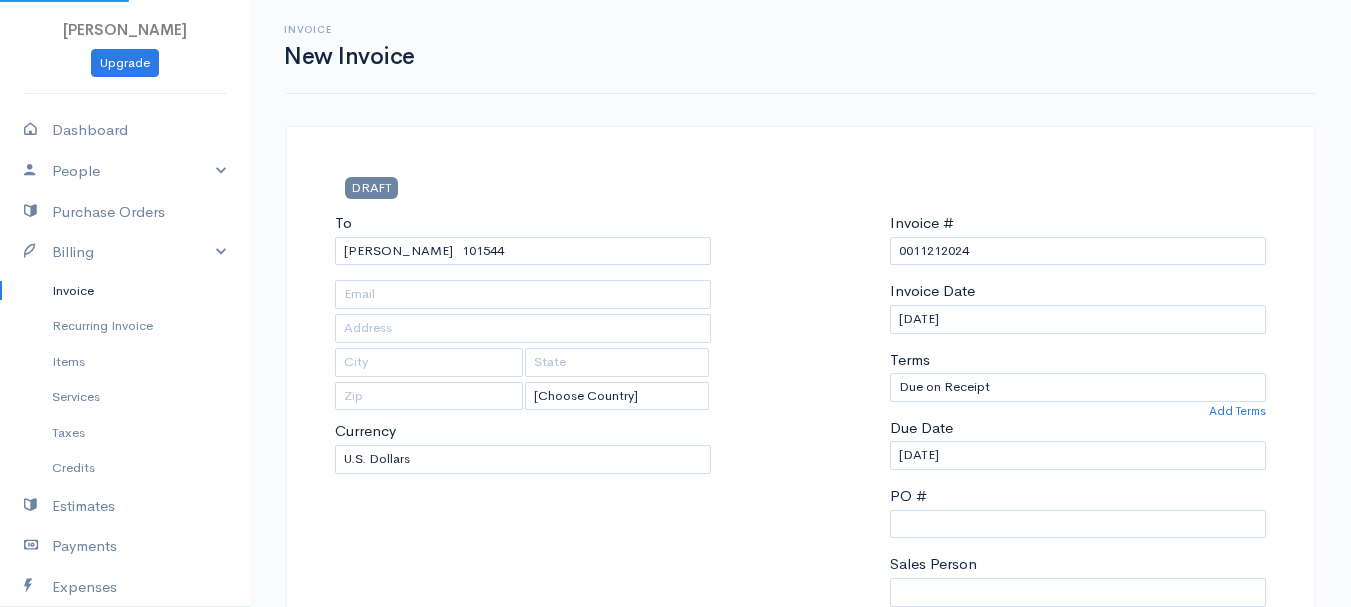 click on "[PERSON_NAME]
Upgrade
Dashboard
People
Clients
Vendors
Staff Users
Purchase Orders
Billing
Invoice
Recurring Invoice
Items
Services
Taxes
Credits
Estimates
Payments
Expenses
Track Time
Projects
Reports
Settings
My Organizations
Logout
Help
@CloudBooksApp 2022
Invoice
New Invoice
DRAFT To [PERSON_NAME]   101544 [Choose Country] [GEOGRAPHIC_DATA] [GEOGRAPHIC_DATA] [GEOGRAPHIC_DATA] [GEOGRAPHIC_DATA] [GEOGRAPHIC_DATA] [GEOGRAPHIC_DATA] [US_STATE] [GEOGRAPHIC_DATA] [GEOGRAPHIC_DATA] [GEOGRAPHIC_DATA] [GEOGRAPHIC_DATA] [GEOGRAPHIC_DATA] [GEOGRAPHIC_DATA]" at bounding box center [675, 864] 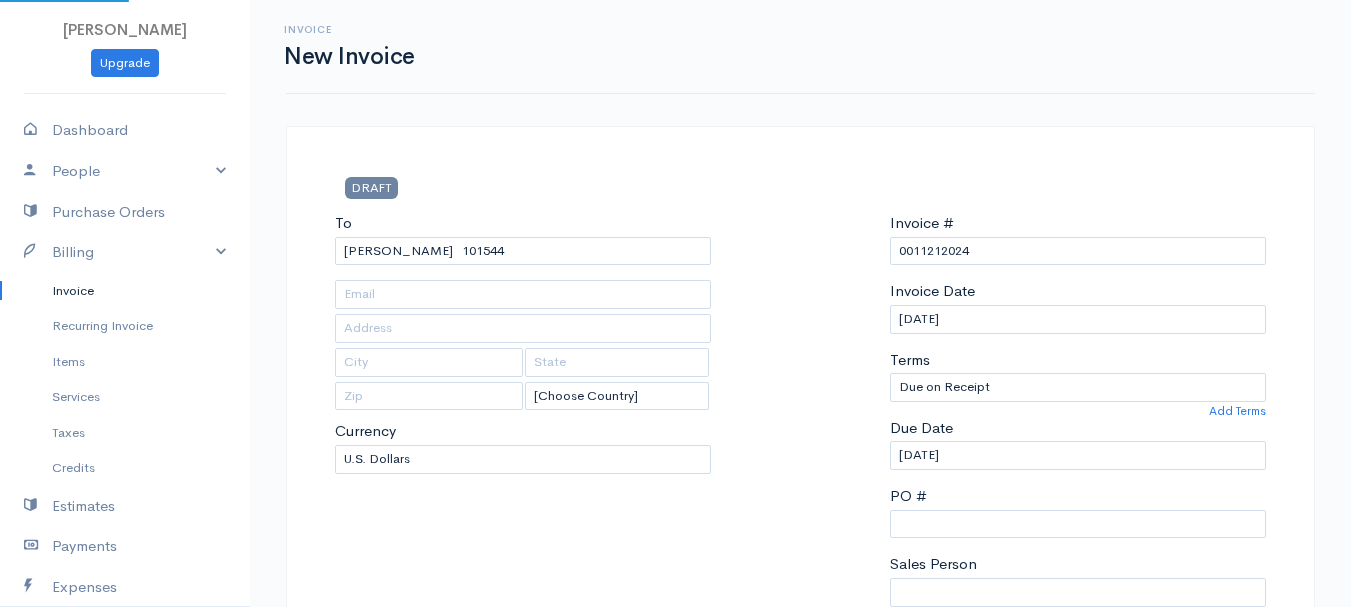 type on "[STREET_ADDRESS]" 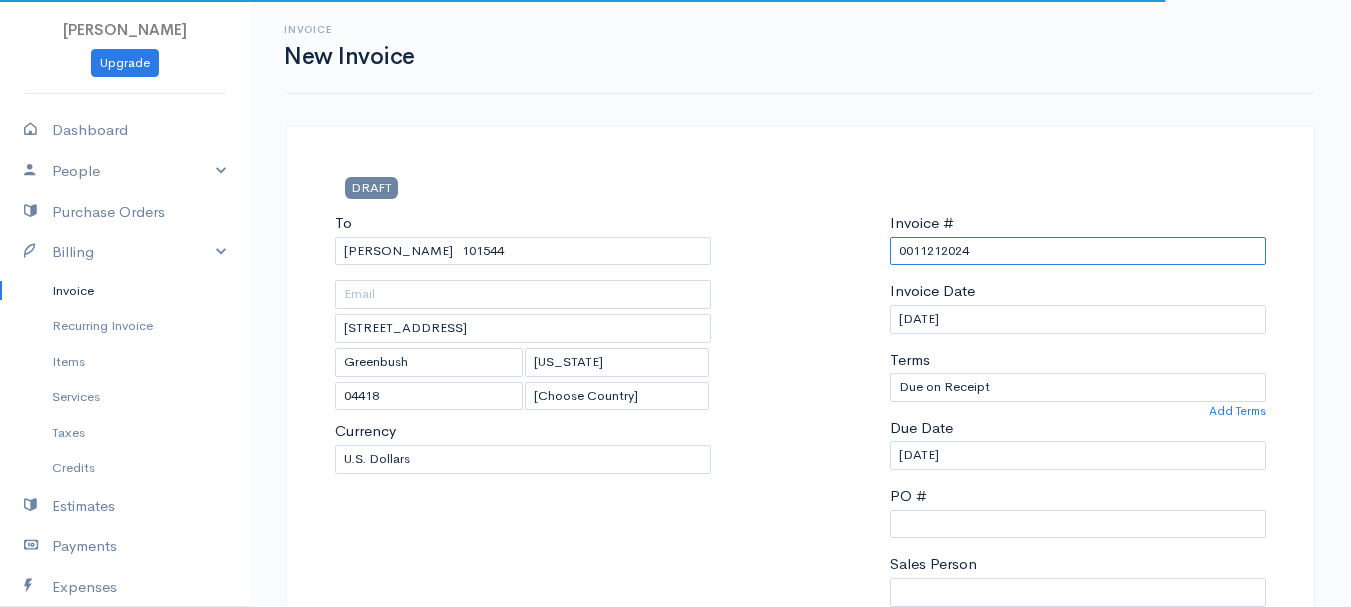 click on "0011212024" at bounding box center [1078, 251] 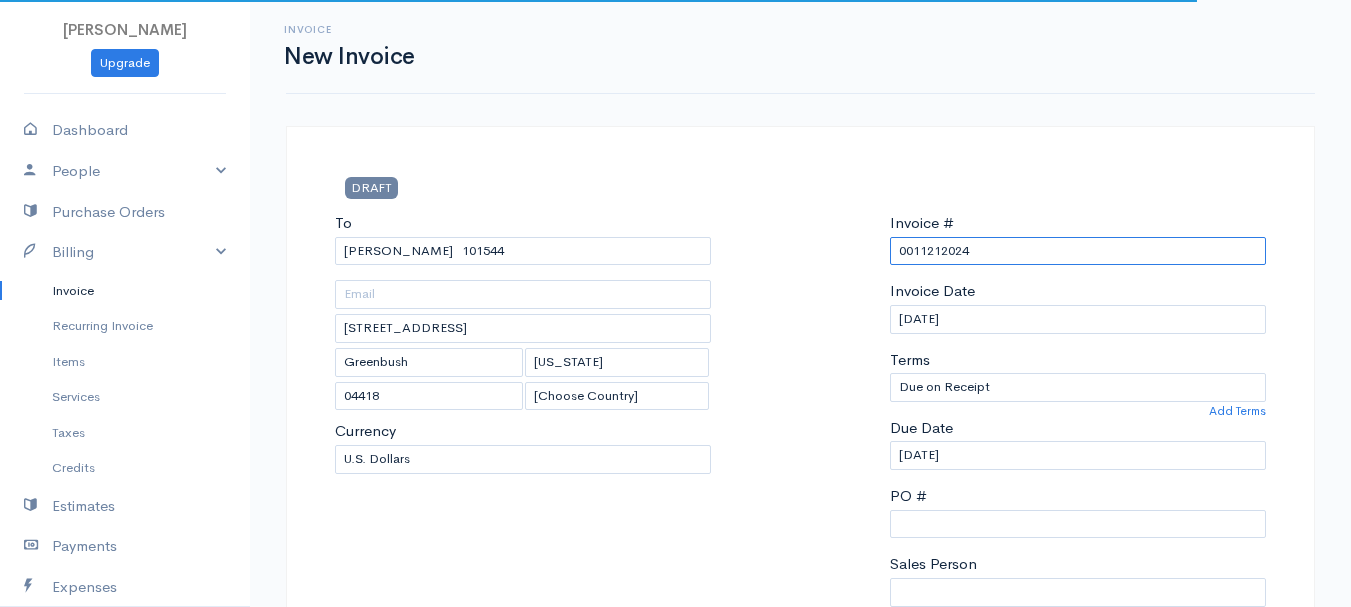 click on "0011212024" at bounding box center [1078, 251] 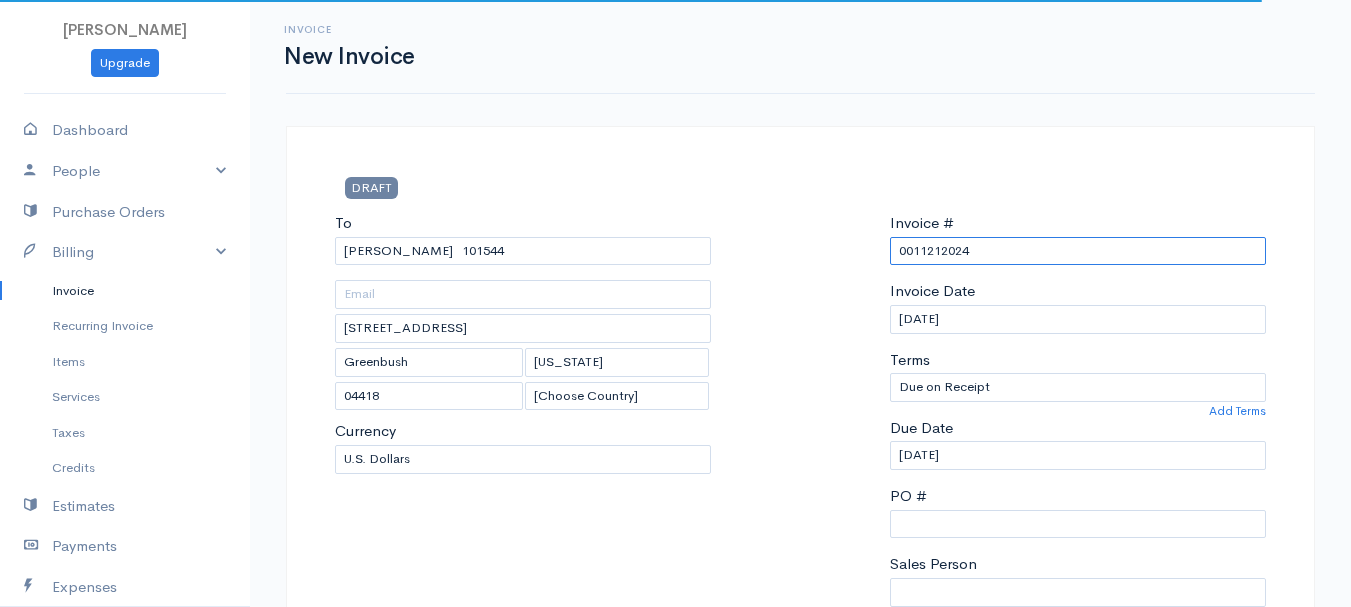 paste on "[DATE]" 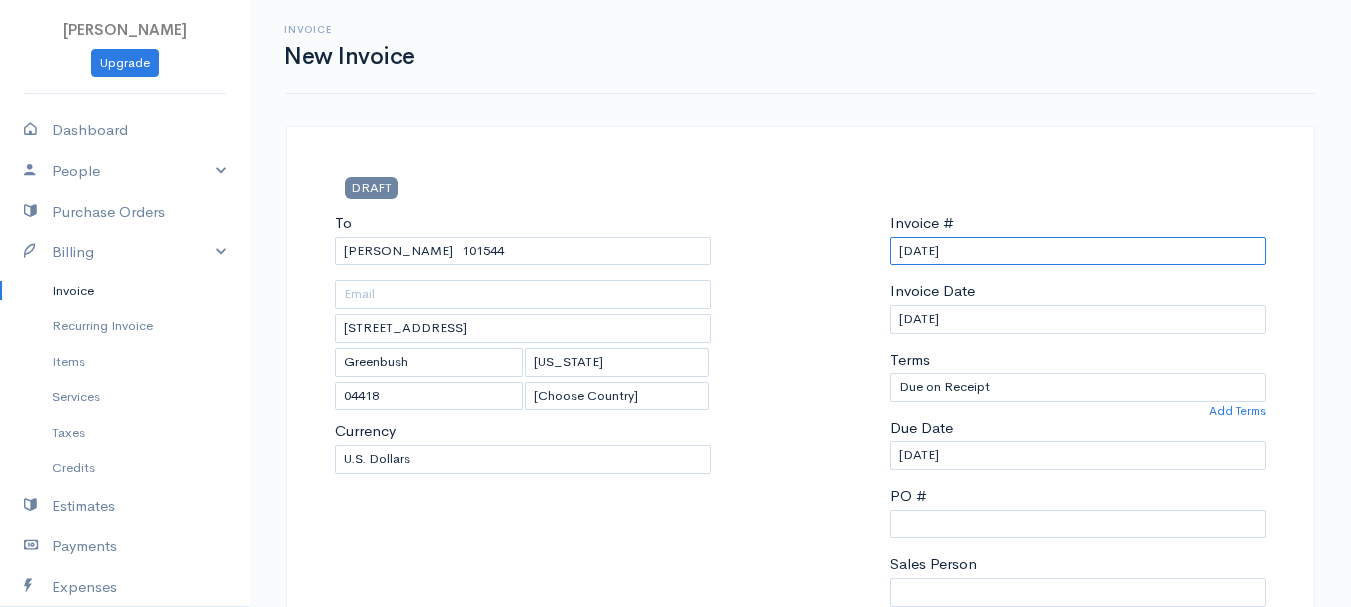 scroll, scrollTop: 400, scrollLeft: 0, axis: vertical 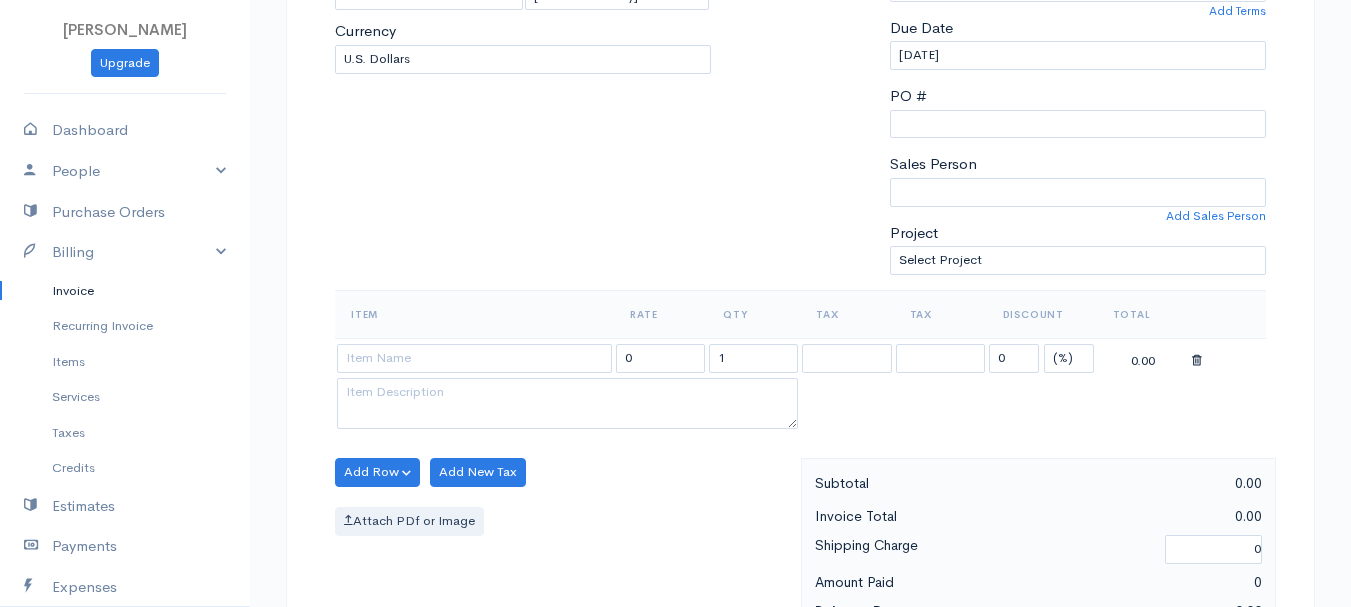 type on "[DATE]" 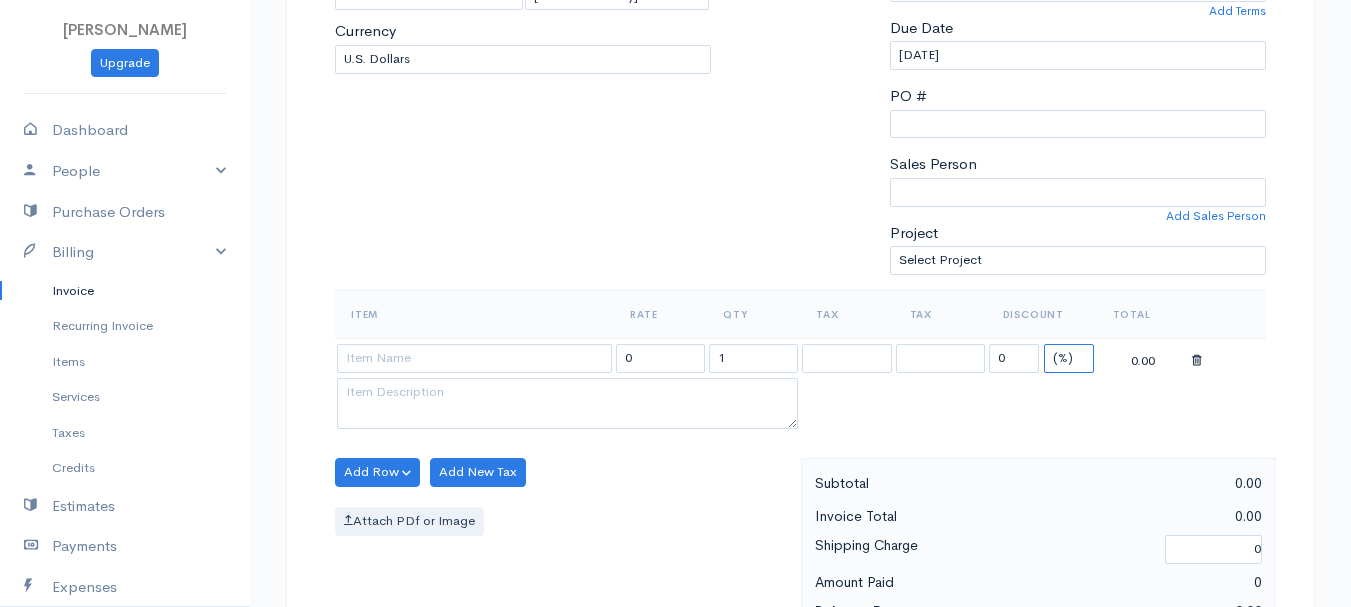 click on "(%) Flat" at bounding box center (1069, 358) 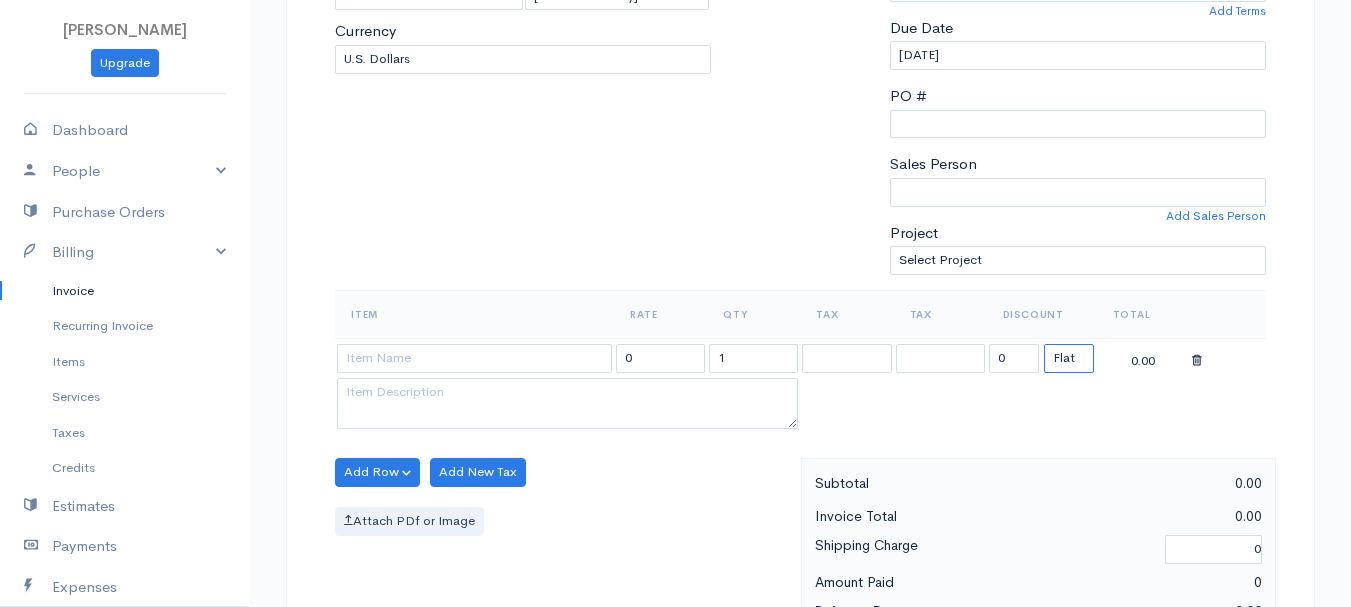 click on "(%) Flat" at bounding box center [1069, 358] 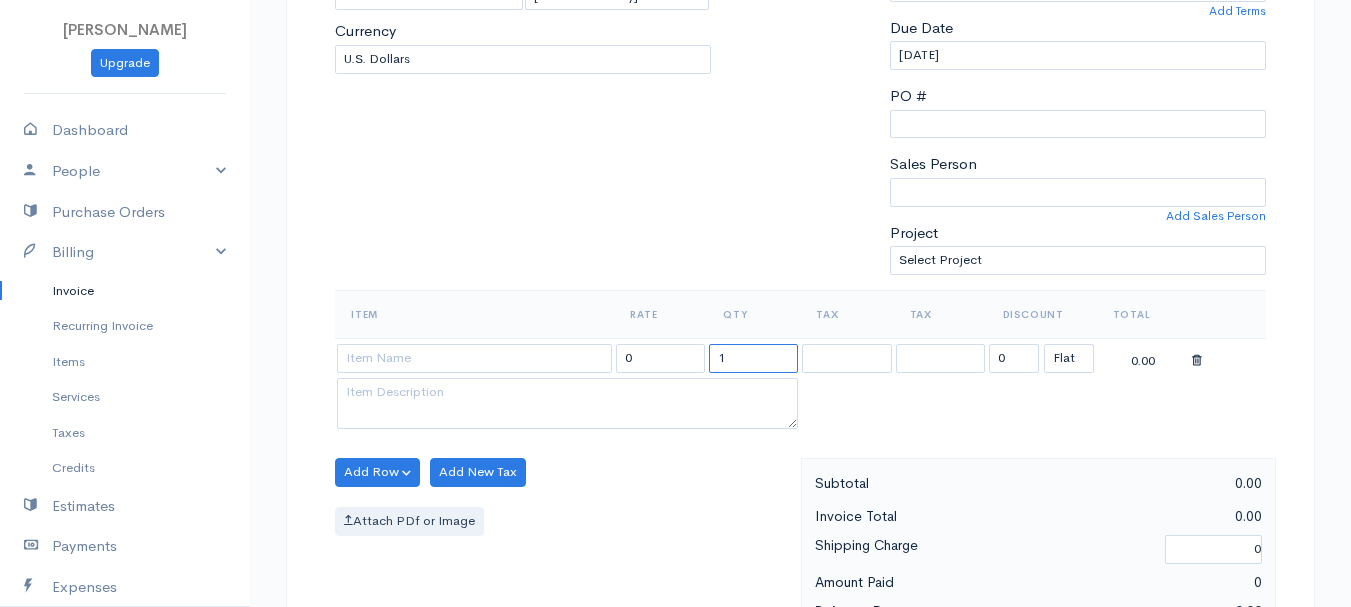 click on "1" at bounding box center [753, 358] 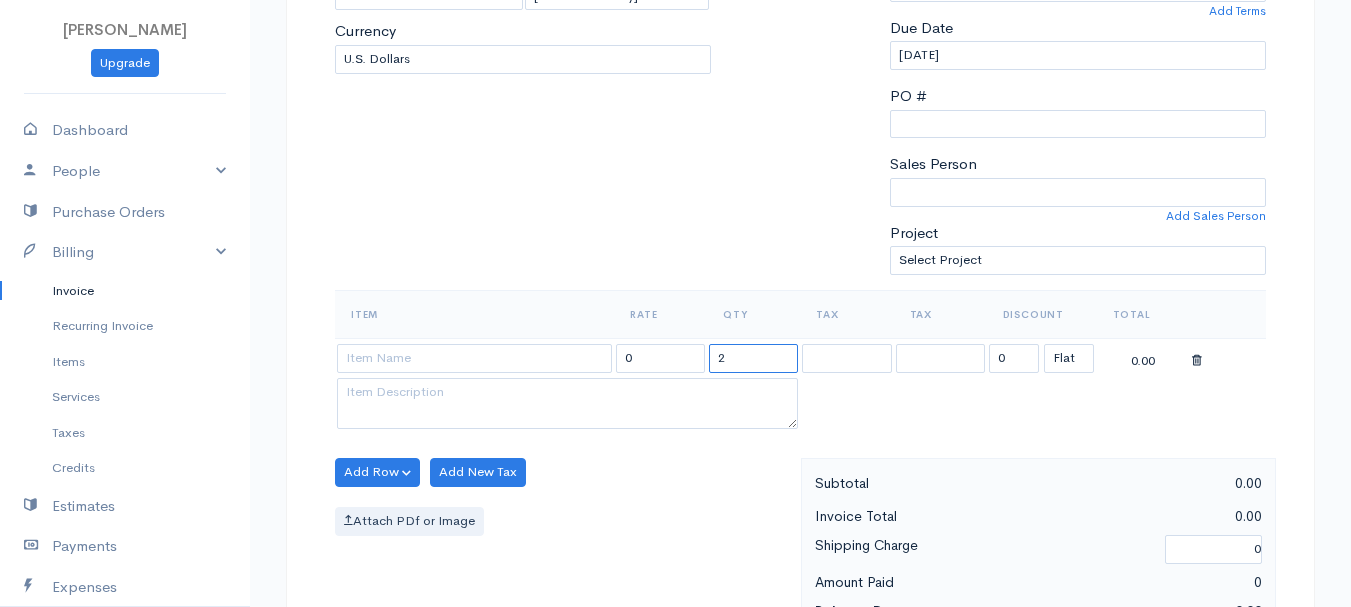 type on "2" 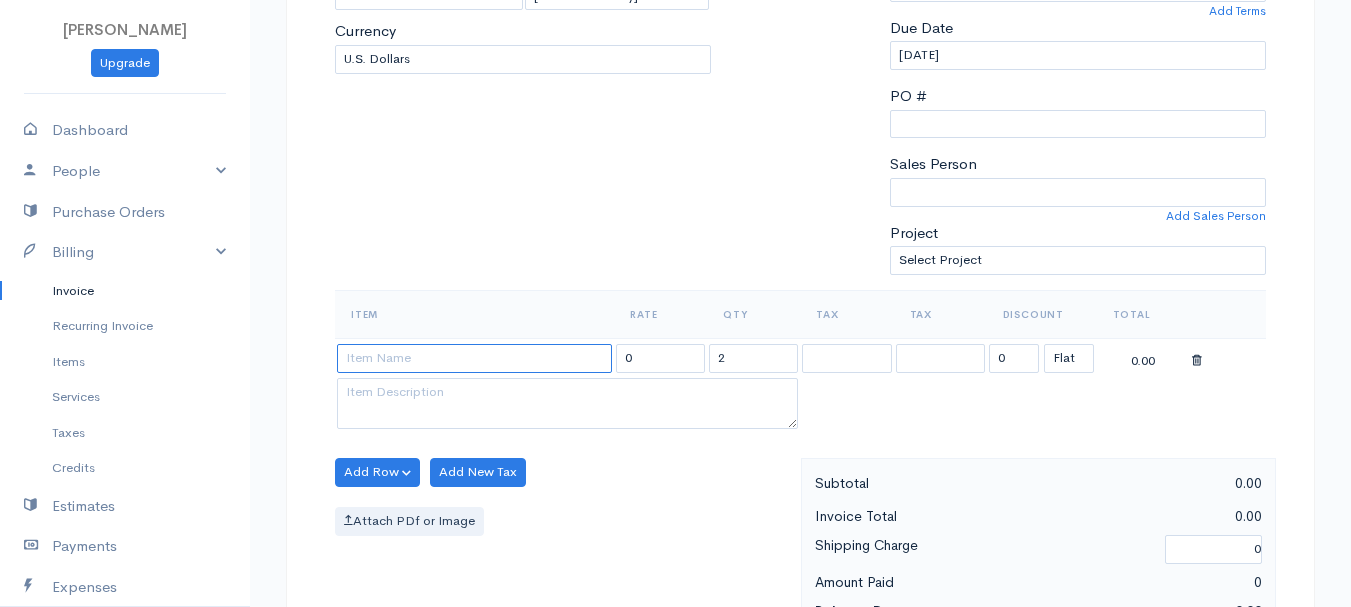 click at bounding box center [474, 358] 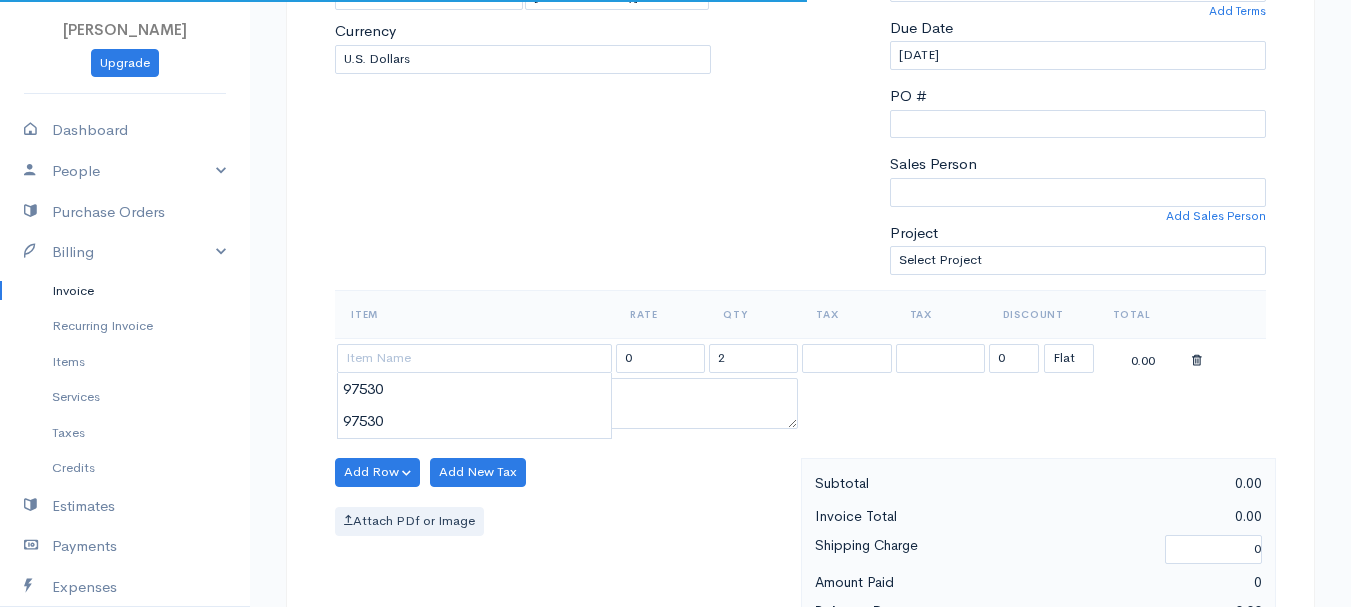 type on "97530" 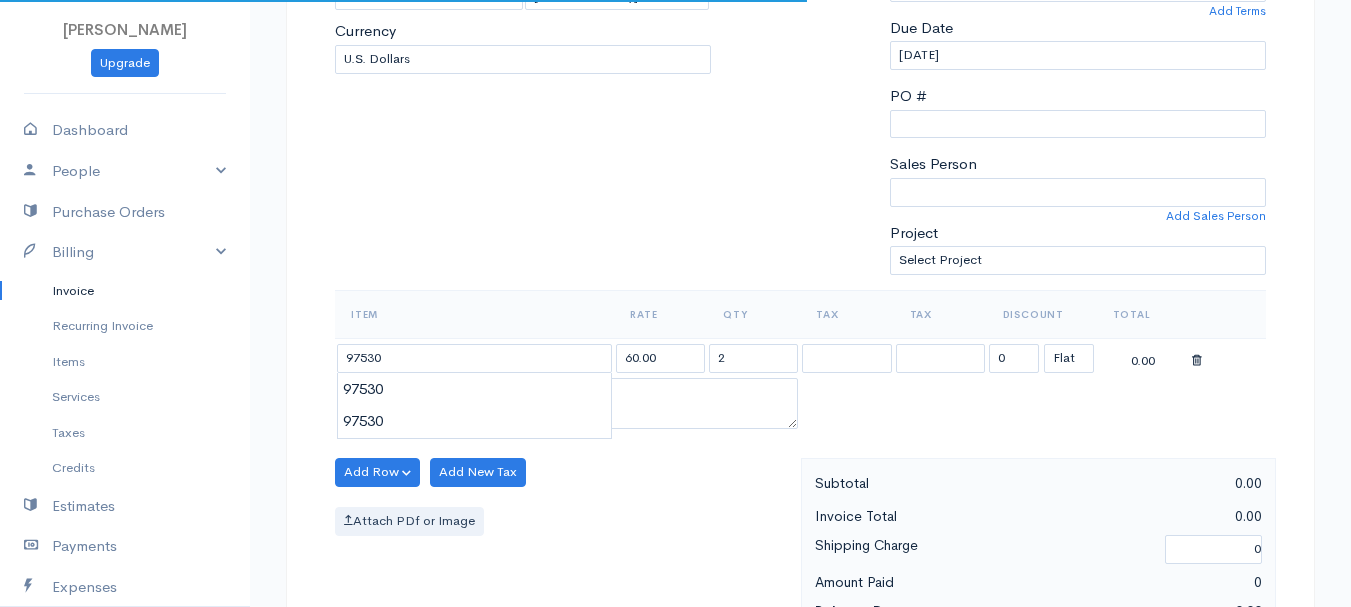click on "[PERSON_NAME]
Upgrade
Dashboard
People
Clients
Vendors
Staff Users
Purchase Orders
Billing
Invoice
Recurring Invoice
Items
Services
Taxes
Credits
Estimates
Payments
Expenses
Track Time
Projects
Reports
Settings
My Organizations
Logout
Help
@CloudBooksApp 2022
Invoice
New Invoice
DRAFT To [PERSON_NAME]   101544 [STREET_ADDRESS][US_STATE] [Choose Country] [GEOGRAPHIC_DATA] [GEOGRAPHIC_DATA] [GEOGRAPHIC_DATA] [GEOGRAPHIC_DATA] [GEOGRAPHIC_DATA] [GEOGRAPHIC_DATA] [US_STATE] [GEOGRAPHIC_DATA]" at bounding box center [675, 464] 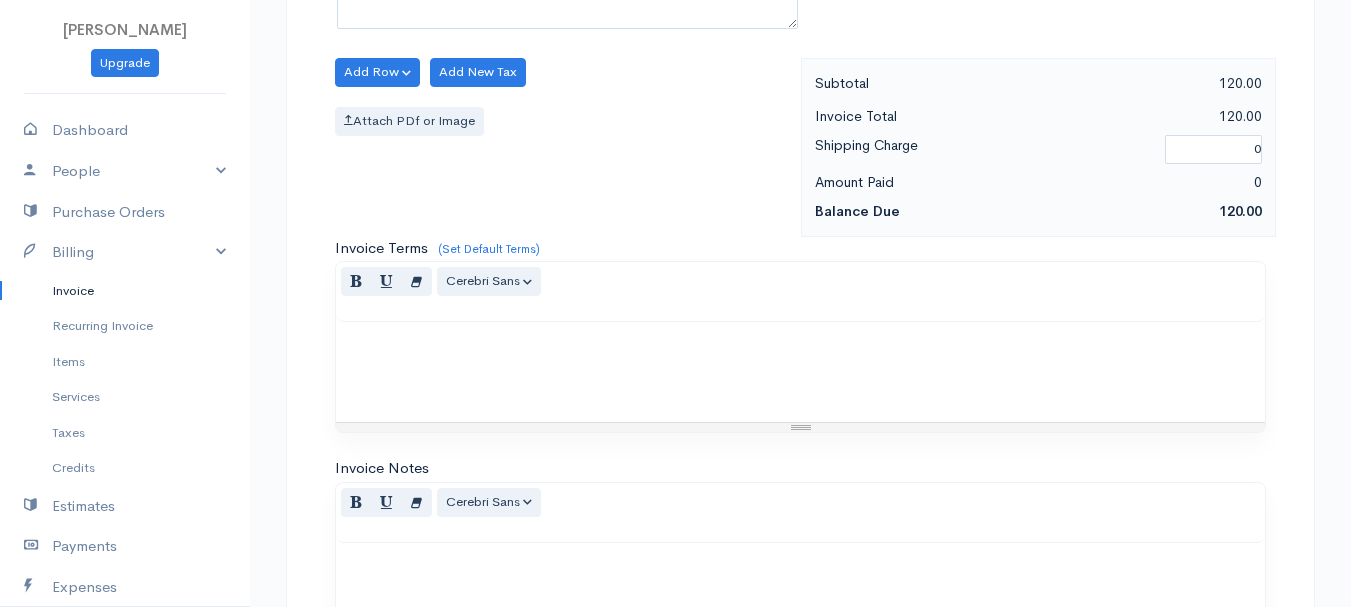 scroll, scrollTop: 1122, scrollLeft: 0, axis: vertical 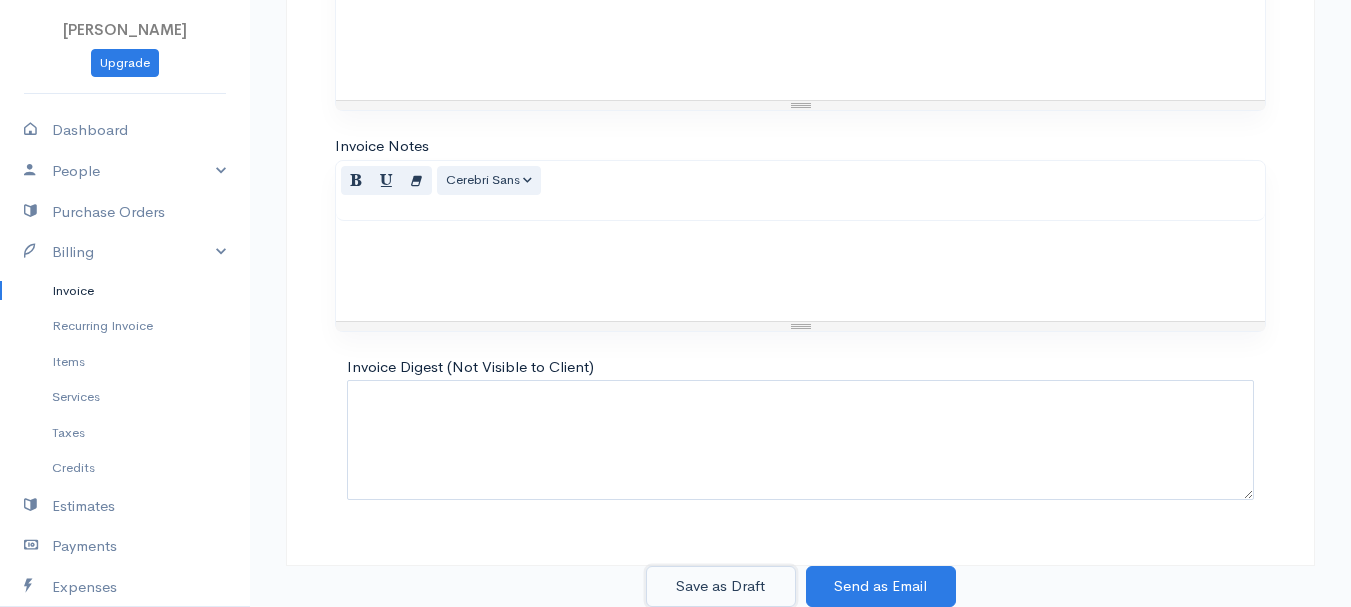 click on "Save as Draft" at bounding box center (721, 586) 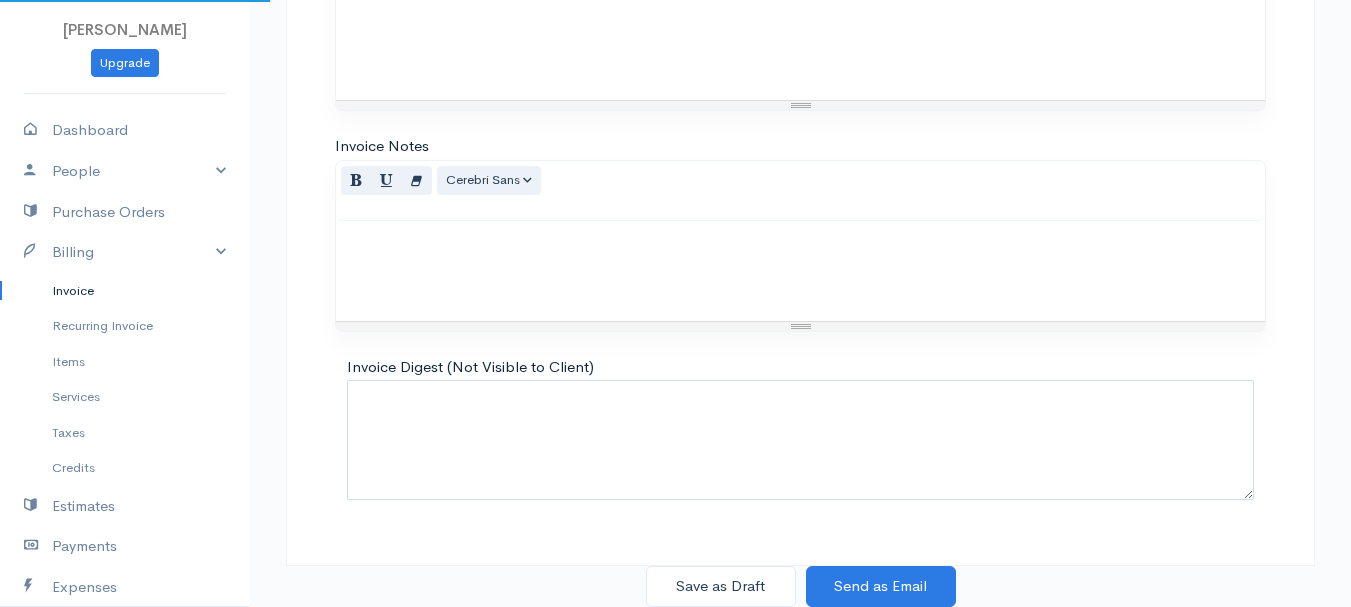 scroll, scrollTop: 0, scrollLeft: 0, axis: both 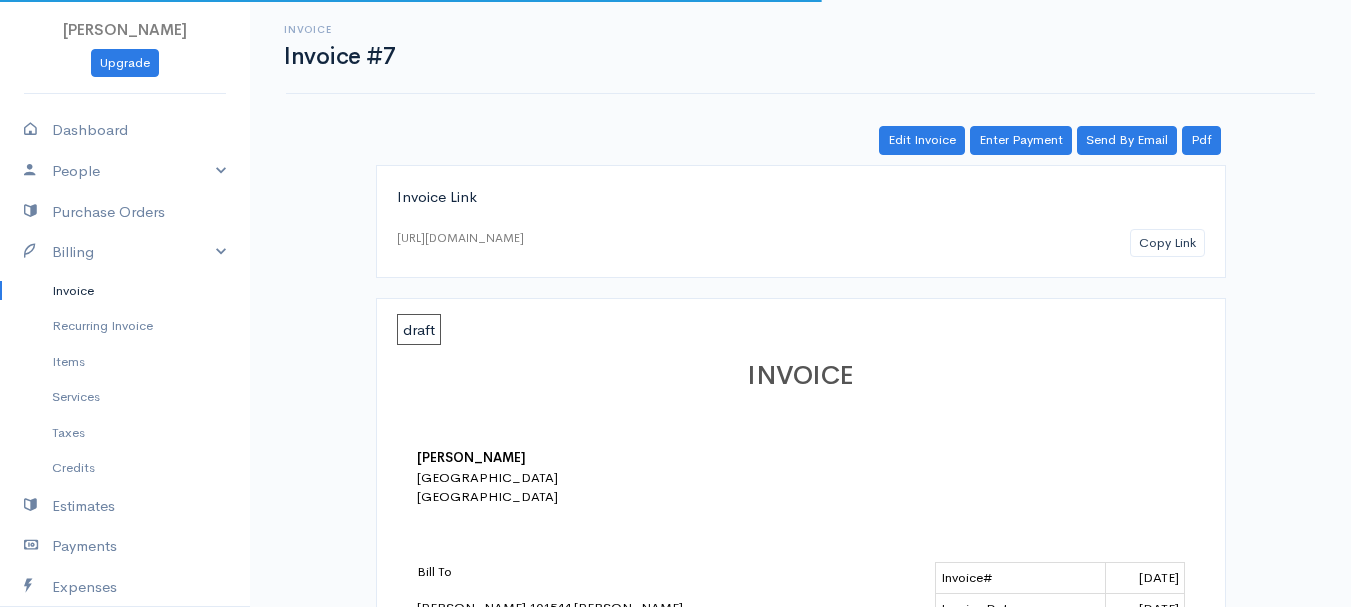 click on "Invoice" at bounding box center [125, 291] 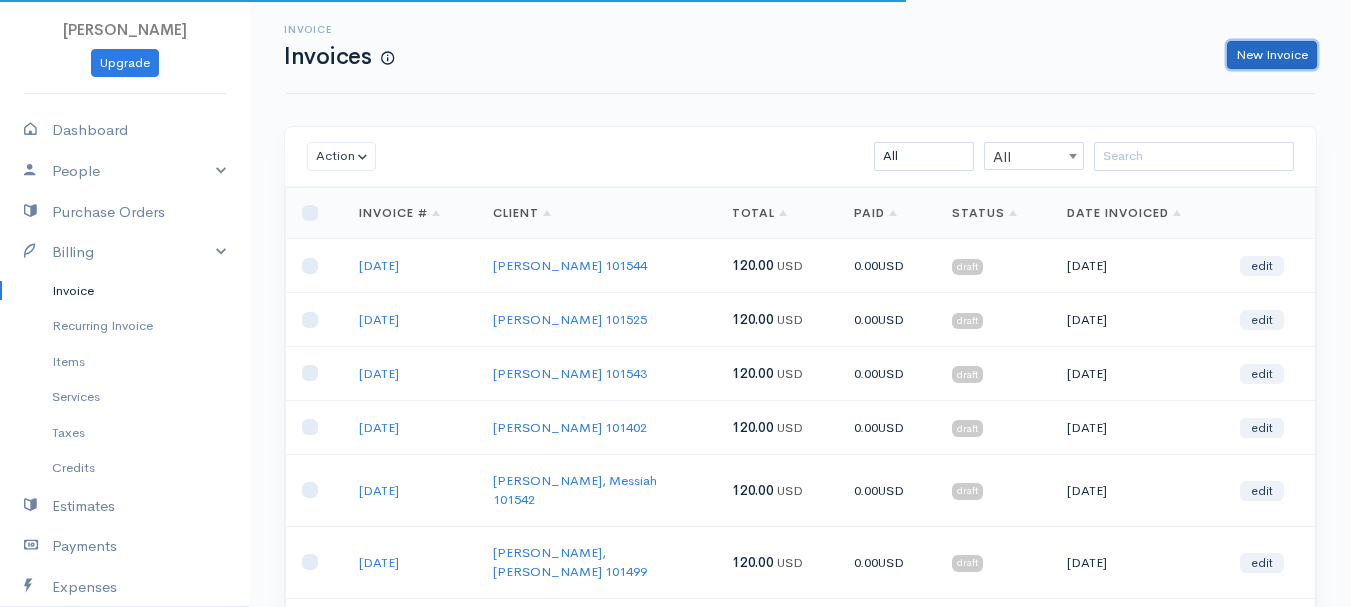 click on "New Invoice" at bounding box center [1272, 55] 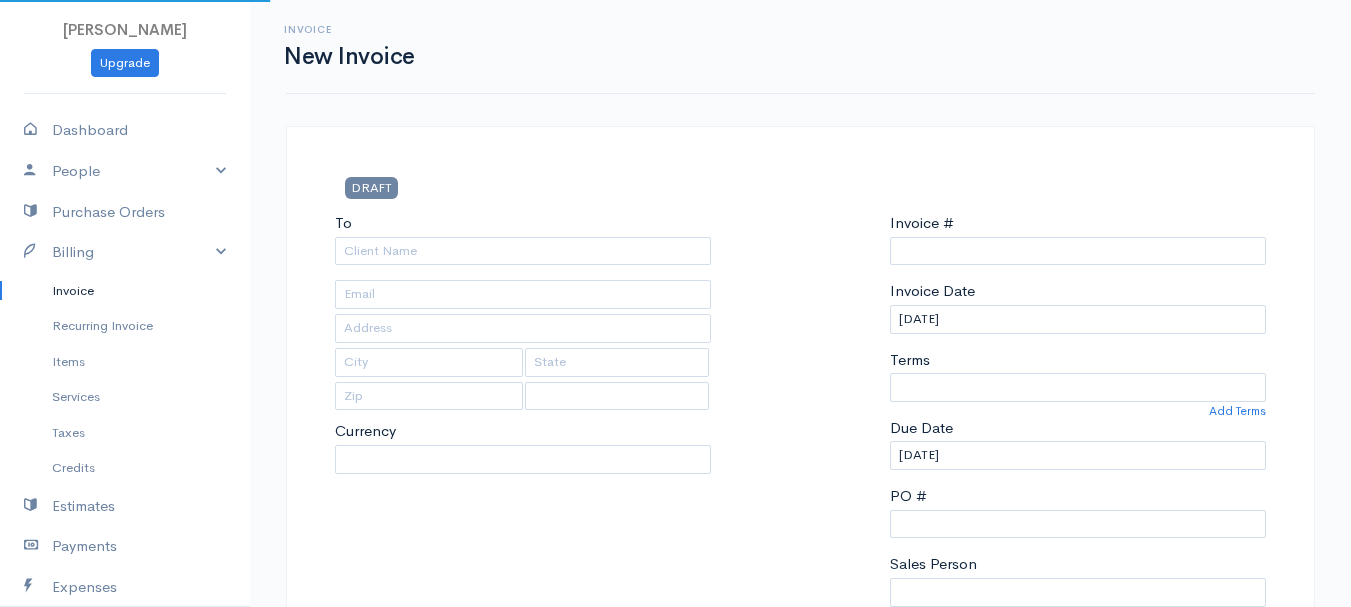 type on "0011212024" 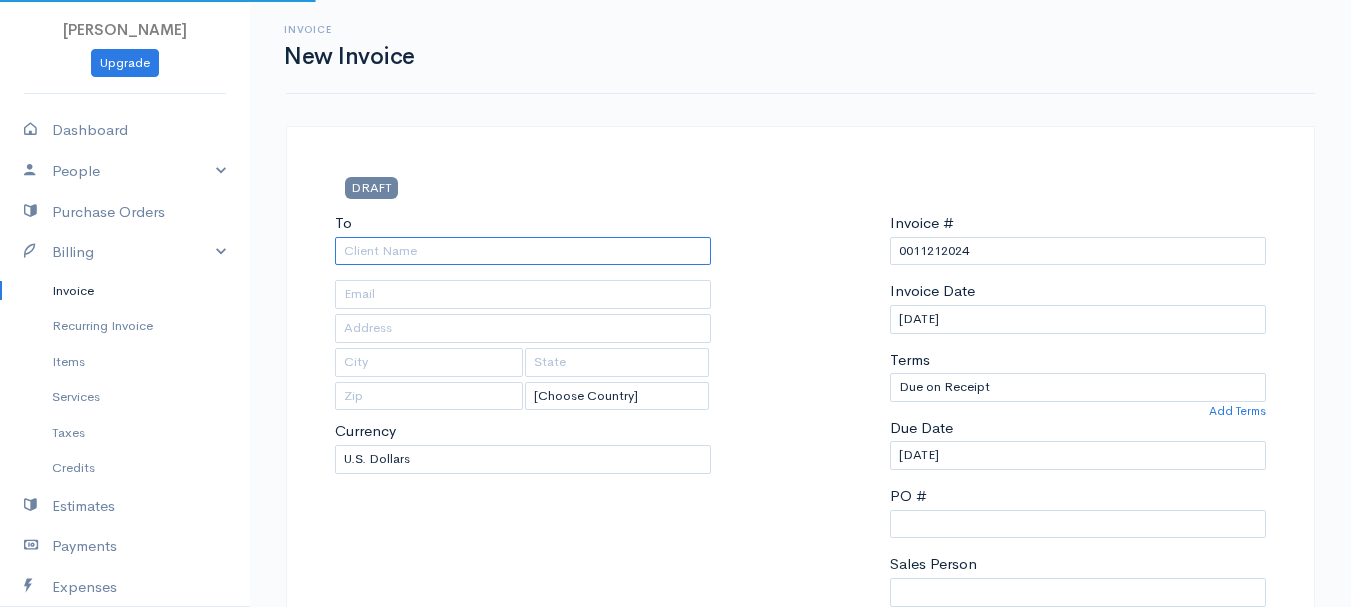 click on "To" at bounding box center [523, 251] 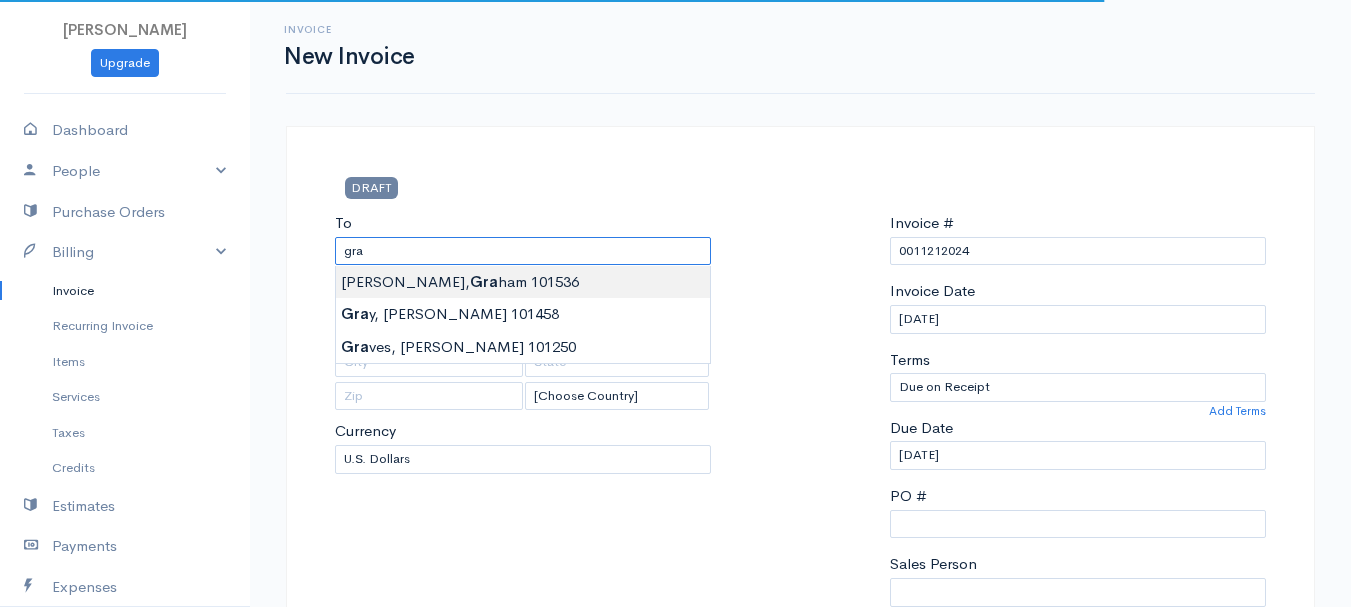 type on "[PERSON_NAME]    101536" 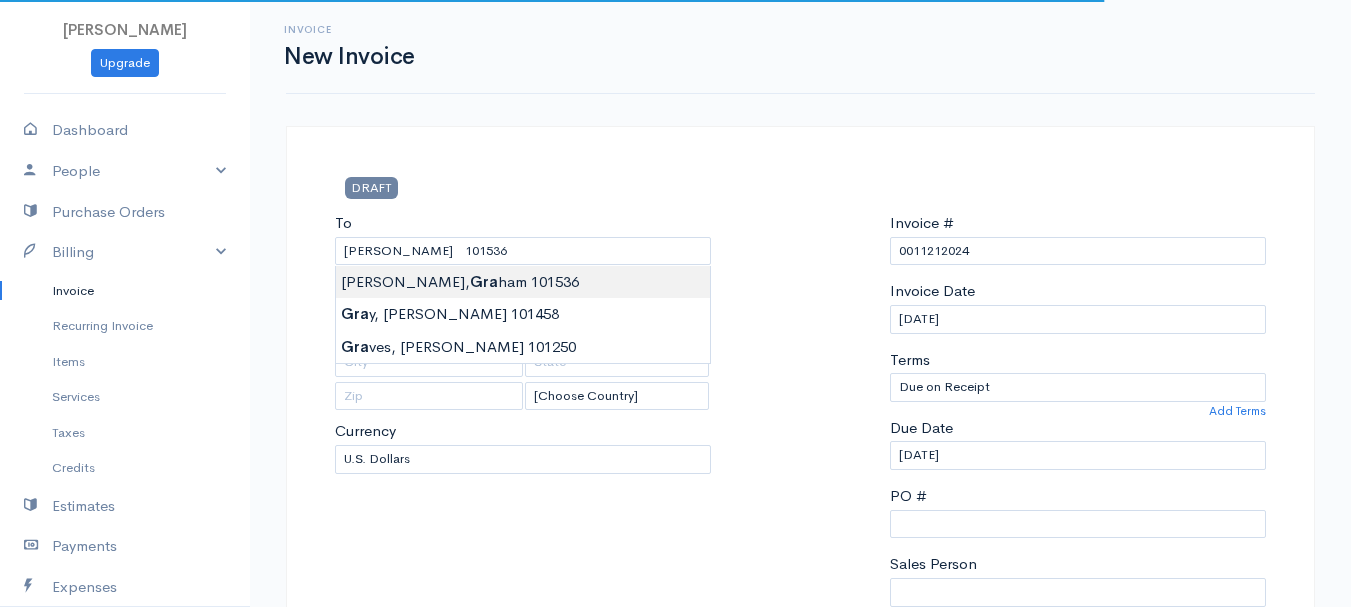 click on "[PERSON_NAME]
Upgrade
Dashboard
People
Clients
Vendors
Staff Users
Purchase Orders
Billing
Invoice
Recurring Invoice
Items
Services
Taxes
Credits
Estimates
Payments
Expenses
Track Time
Projects
Reports
Settings
My Organizations
Logout
Help
@CloudBooksApp 2022
Invoice
New Invoice
DRAFT To [PERSON_NAME]    101536 [Choose Country] [GEOGRAPHIC_DATA] [GEOGRAPHIC_DATA] [GEOGRAPHIC_DATA] [GEOGRAPHIC_DATA] [GEOGRAPHIC_DATA] [GEOGRAPHIC_DATA] [US_STATE] [GEOGRAPHIC_DATA] [GEOGRAPHIC_DATA] [GEOGRAPHIC_DATA] [GEOGRAPHIC_DATA] [GEOGRAPHIC_DATA] 0" at bounding box center (675, 864) 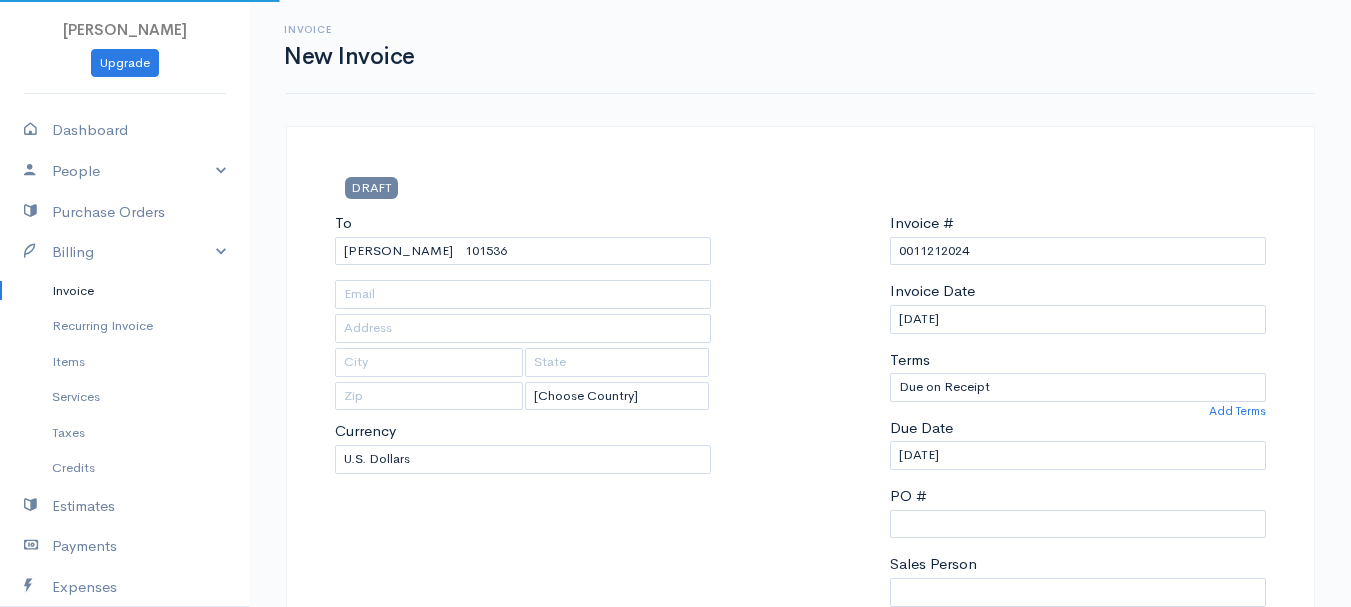 type on "[STREET_ADDRESS][PERSON_NAME]" 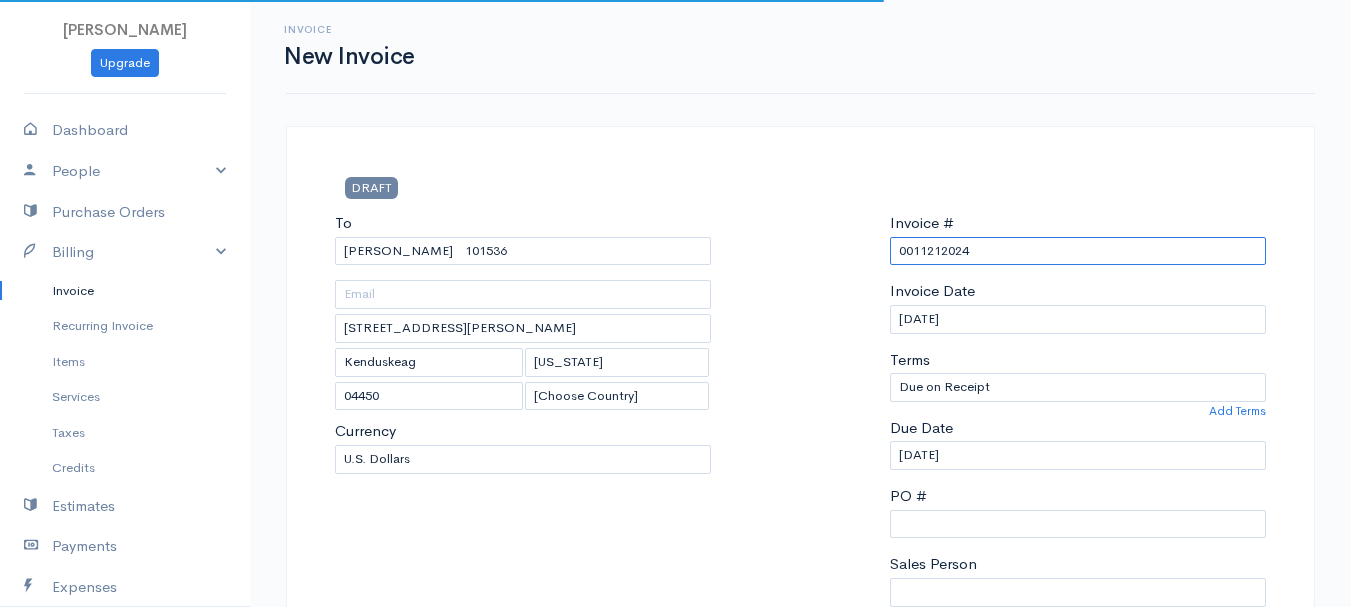 click on "0011212024" at bounding box center (1078, 251) 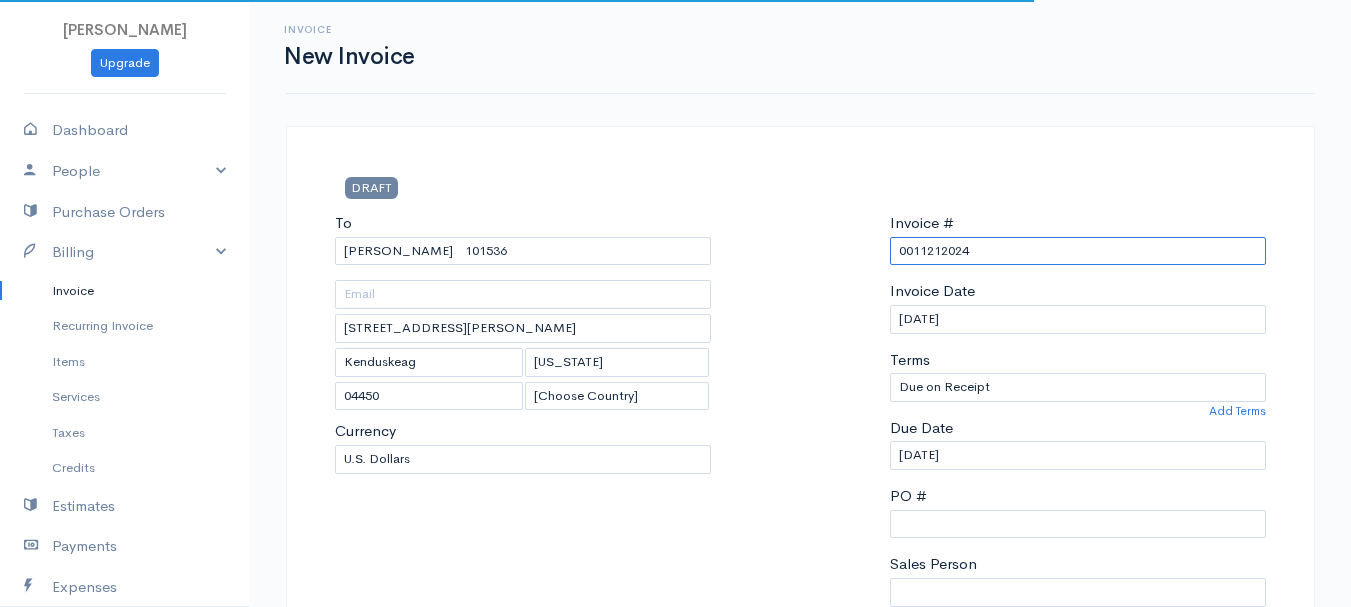 click on "0011212024" at bounding box center (1078, 251) 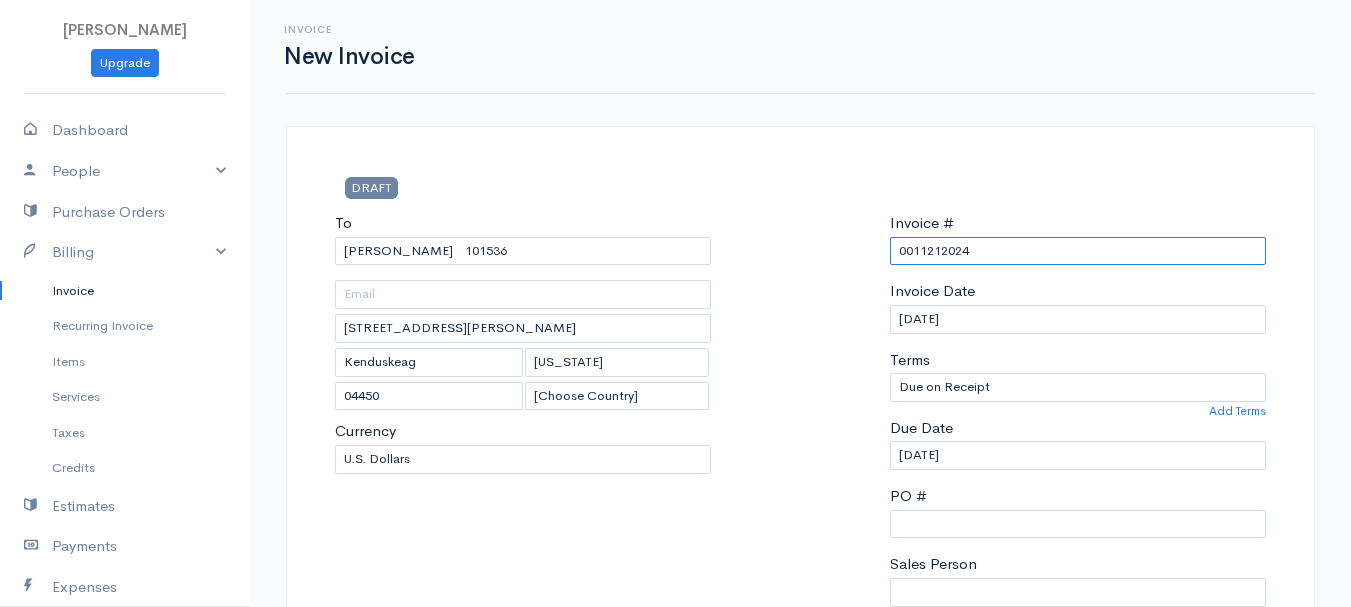 paste on "[DATE]" 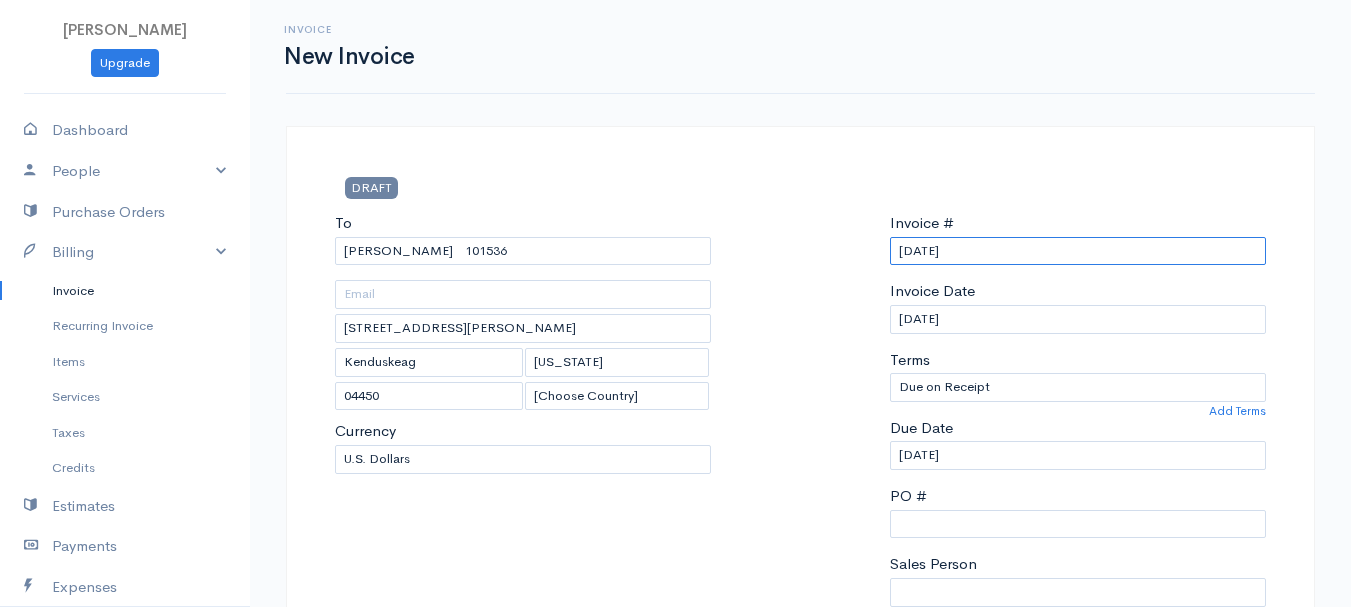 scroll, scrollTop: 400, scrollLeft: 0, axis: vertical 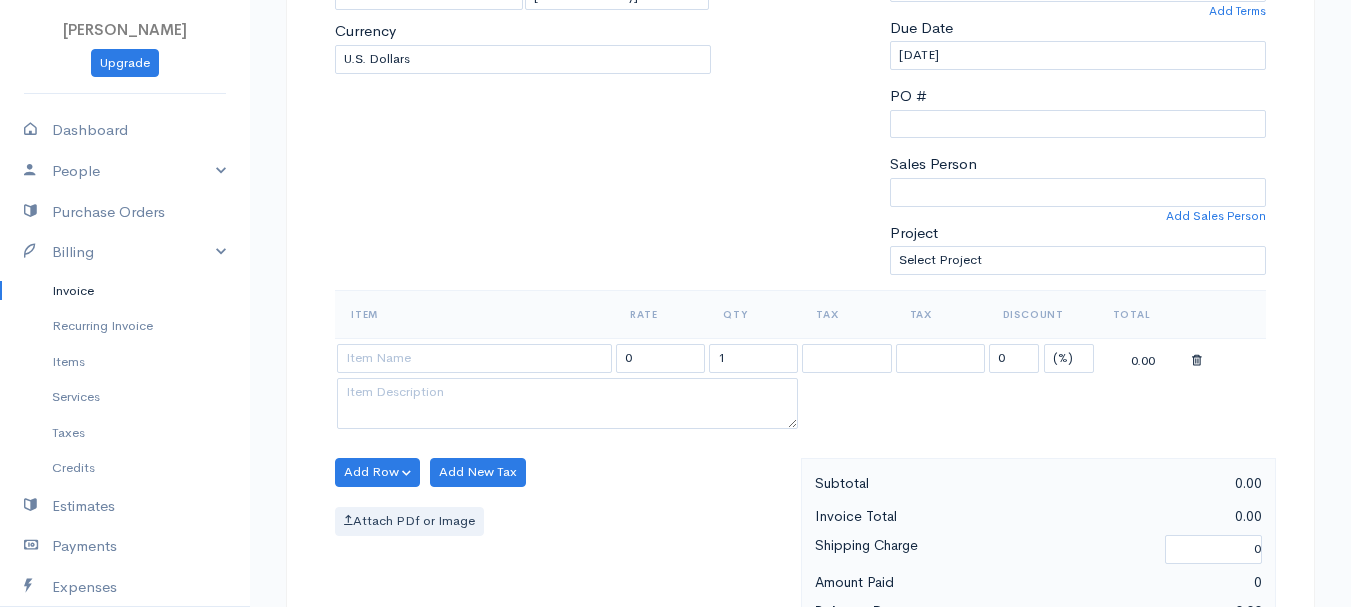 type on "[DATE]" 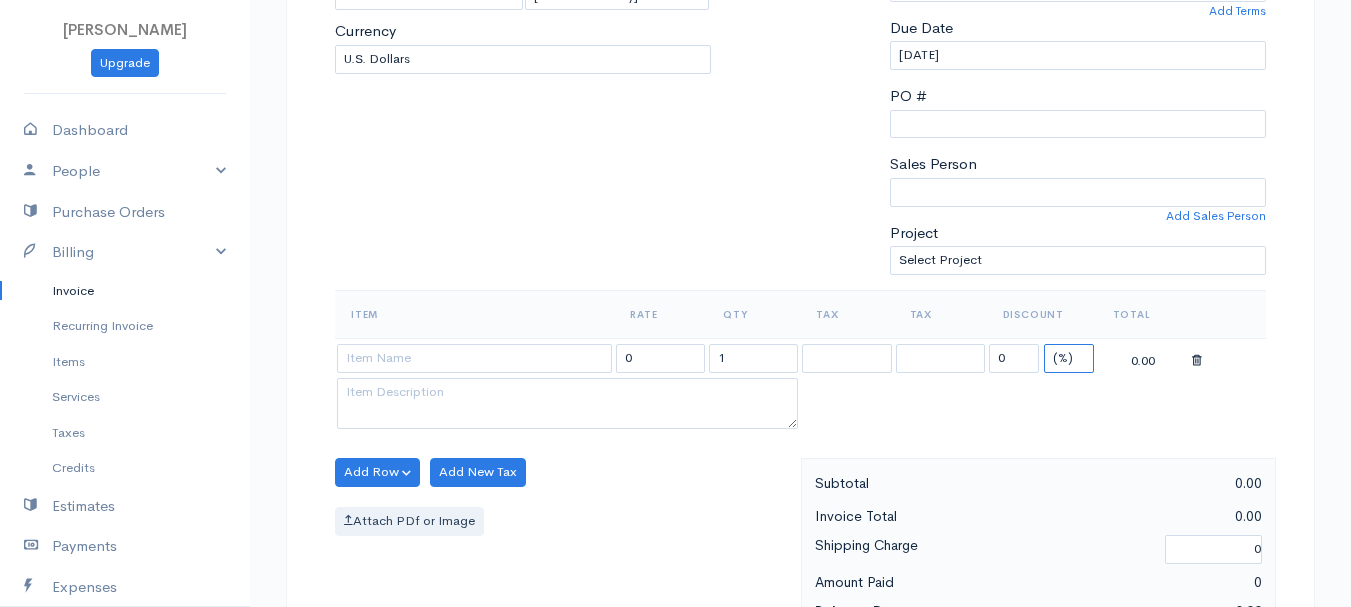click on "(%) Flat" at bounding box center [1069, 358] 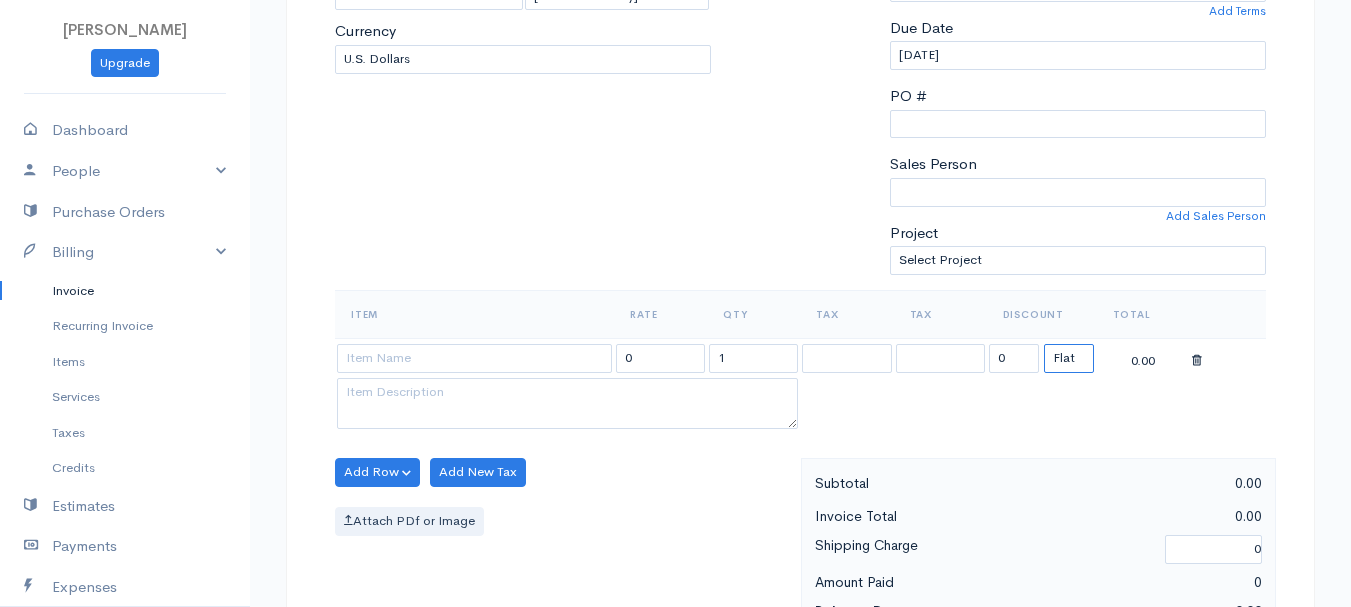 click on "(%) Flat" at bounding box center [1069, 358] 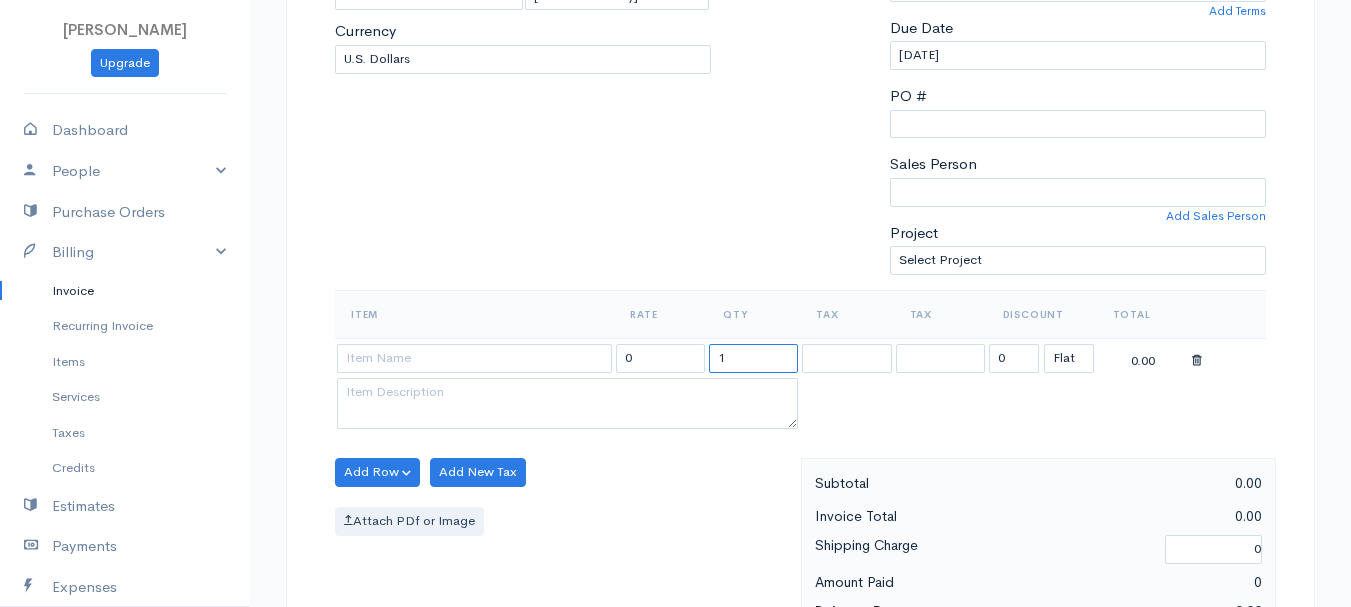 click on "1" at bounding box center (753, 358) 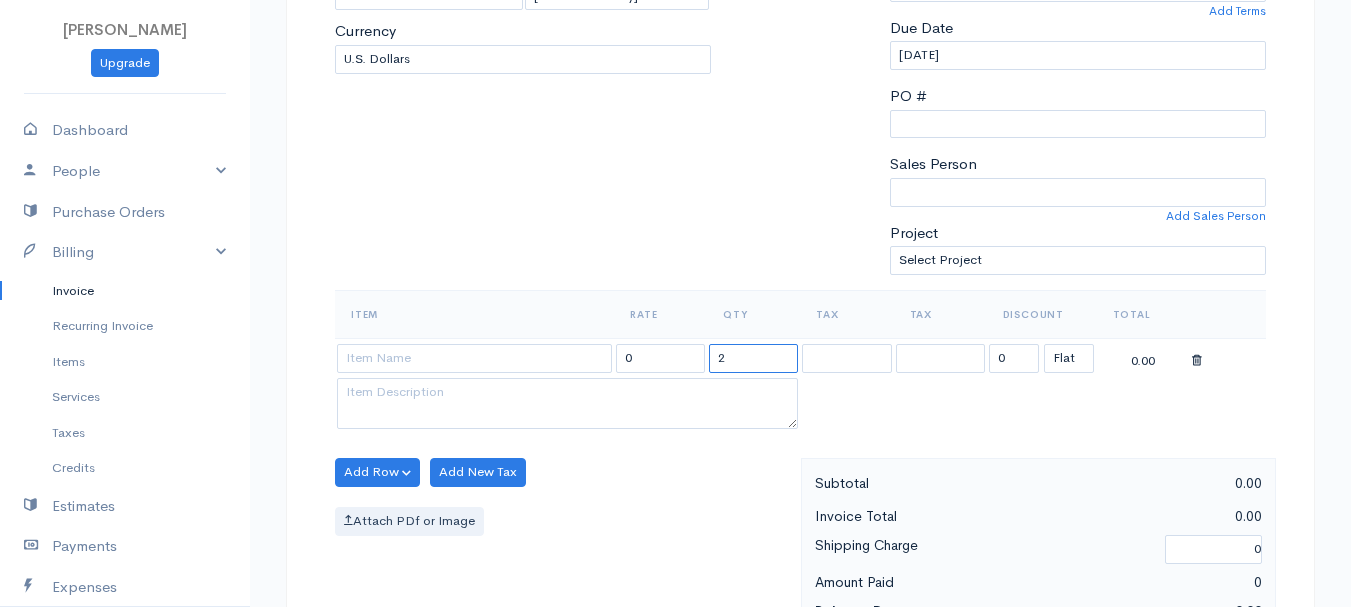 type on "2" 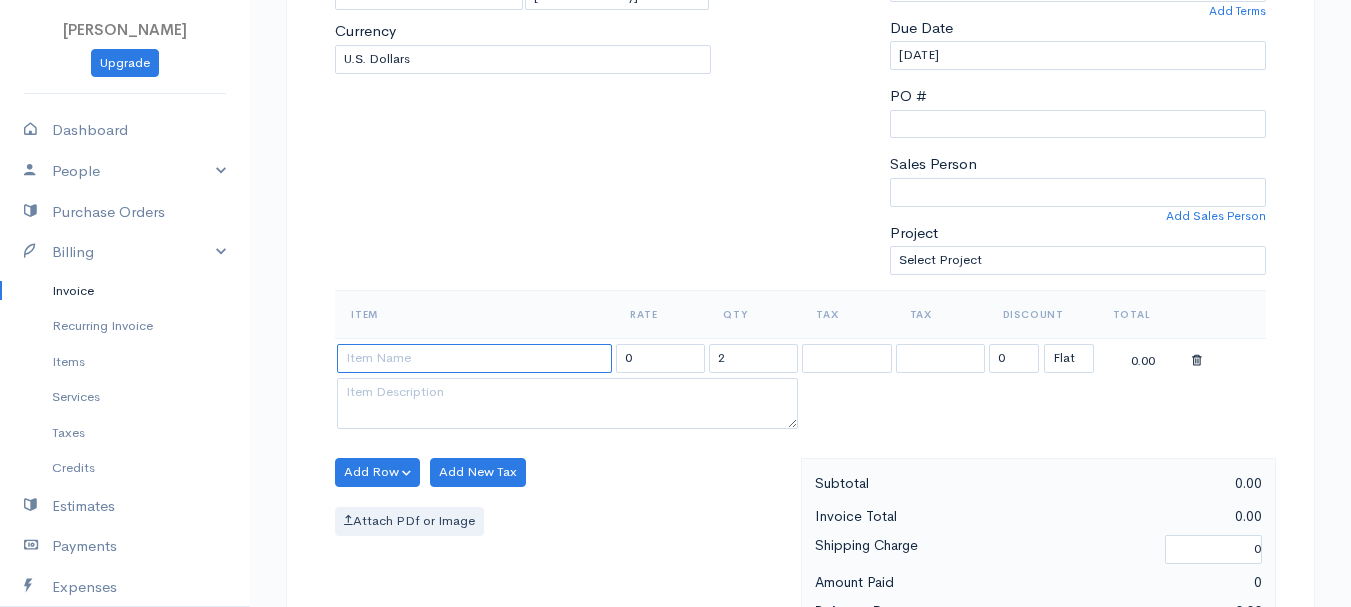 click at bounding box center (474, 358) 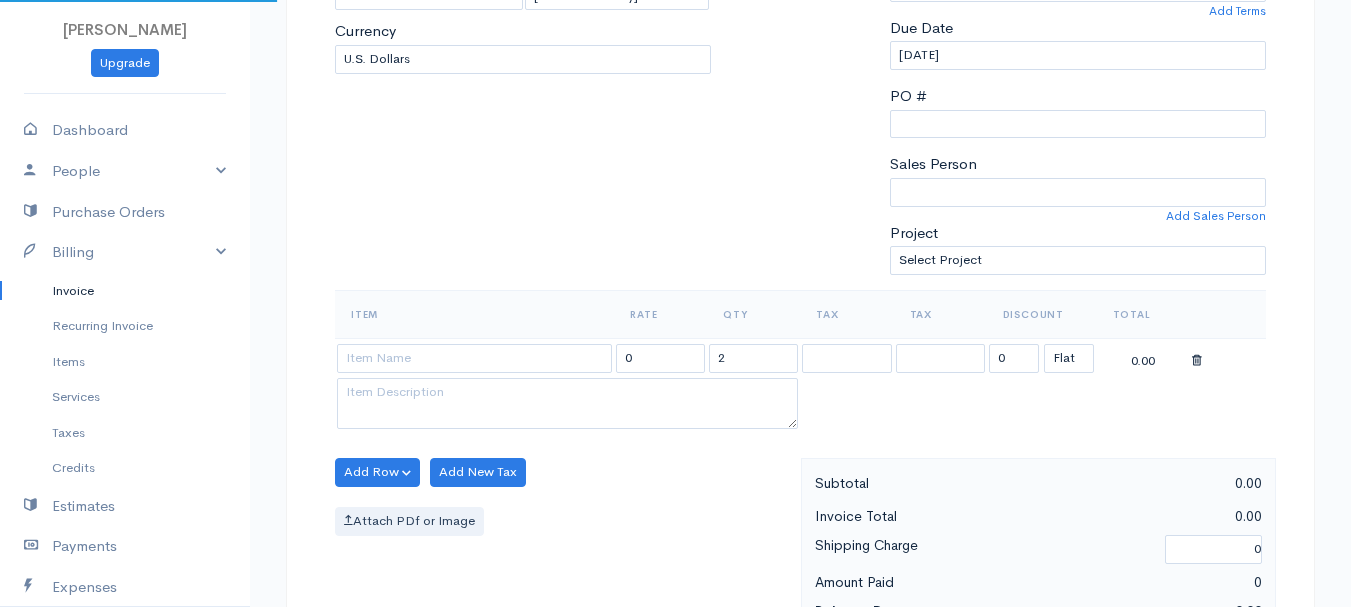 type on "97530" 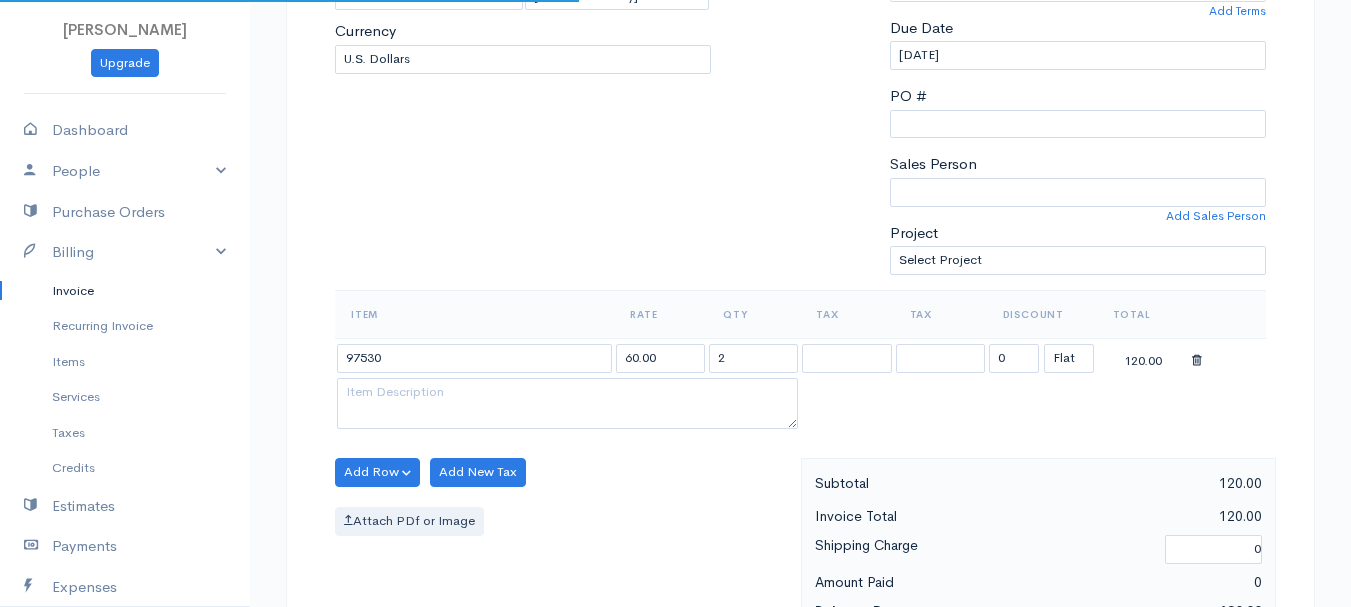 click on "[PERSON_NAME]
Upgrade
Dashboard
People
Clients
Vendors
Staff Users
Purchase Orders
Billing
Invoice
Recurring Invoice
Items
Services
Taxes
Credits
Estimates
Payments
Expenses
Track Time
Projects
Reports
Settings
My Organizations
Logout
Help
@CloudBooksApp 2022
Invoice
New Invoice
DRAFT To [PERSON_NAME]    101536 [STREET_ADDRESS][PERSON_NAME][US_STATE] [Choose Country] [GEOGRAPHIC_DATA] [GEOGRAPHIC_DATA] [GEOGRAPHIC_DATA] [GEOGRAPHIC_DATA] [GEOGRAPHIC_DATA] [GEOGRAPHIC_DATA] [US_STATE] [GEOGRAPHIC_DATA] [GEOGRAPHIC_DATA] [PERSON_NAME]" at bounding box center (675, 464) 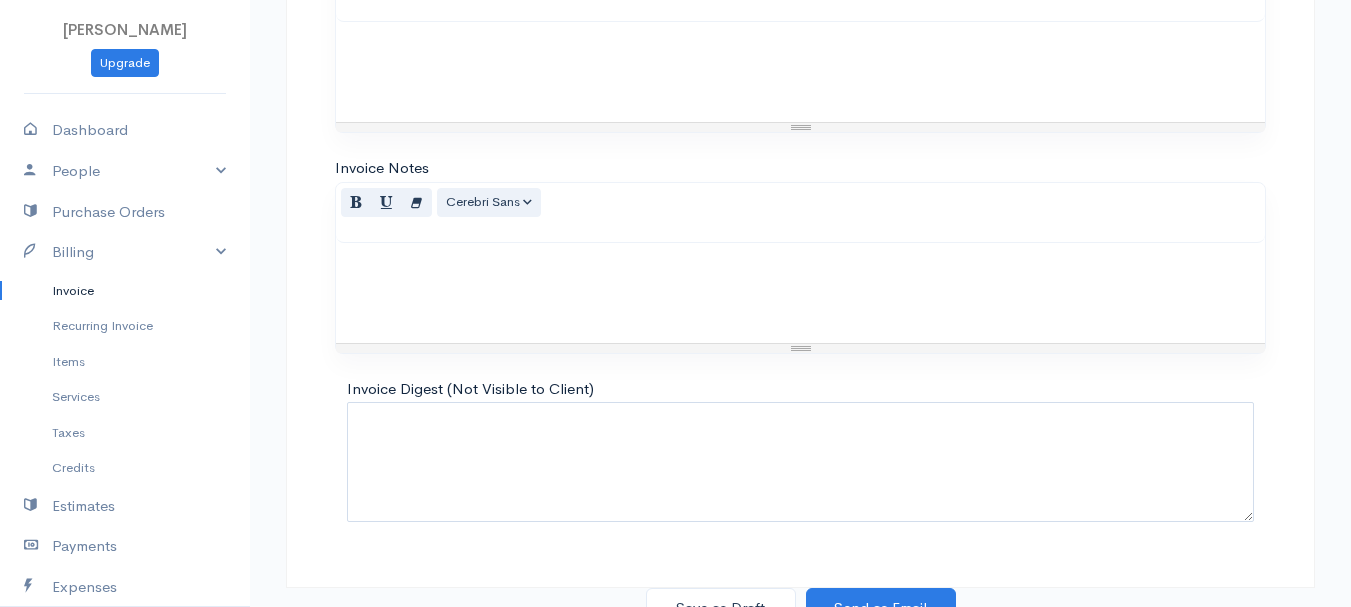 scroll, scrollTop: 1122, scrollLeft: 0, axis: vertical 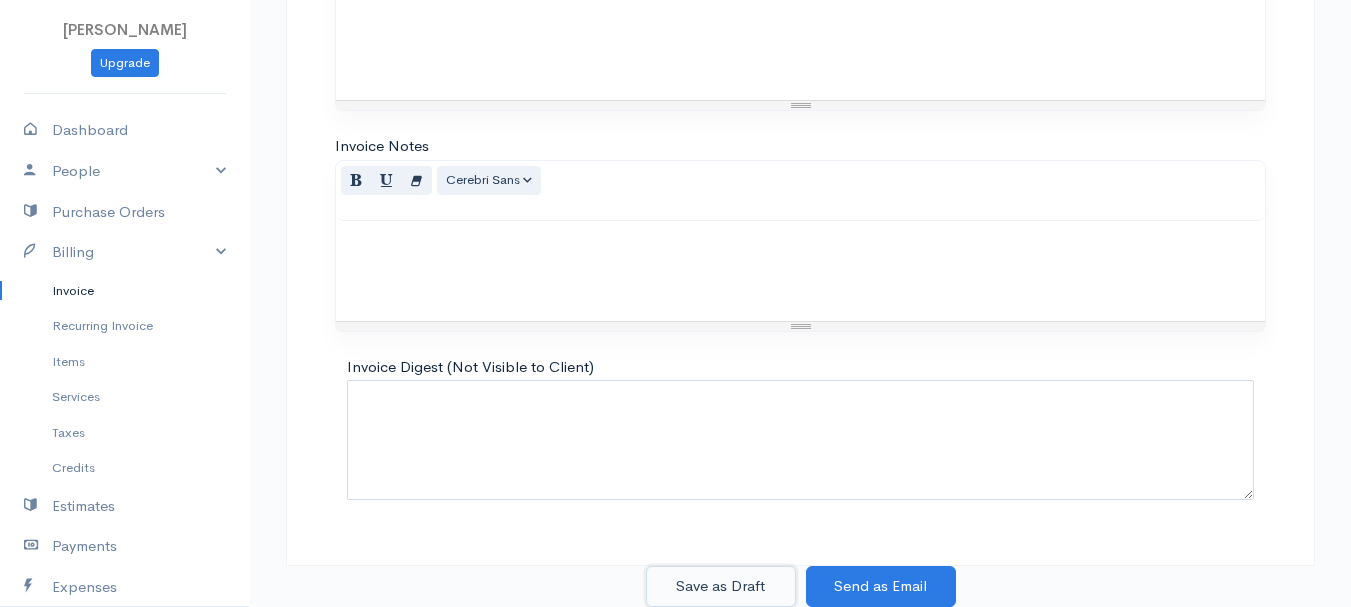 click on "Save as Draft" at bounding box center (721, 586) 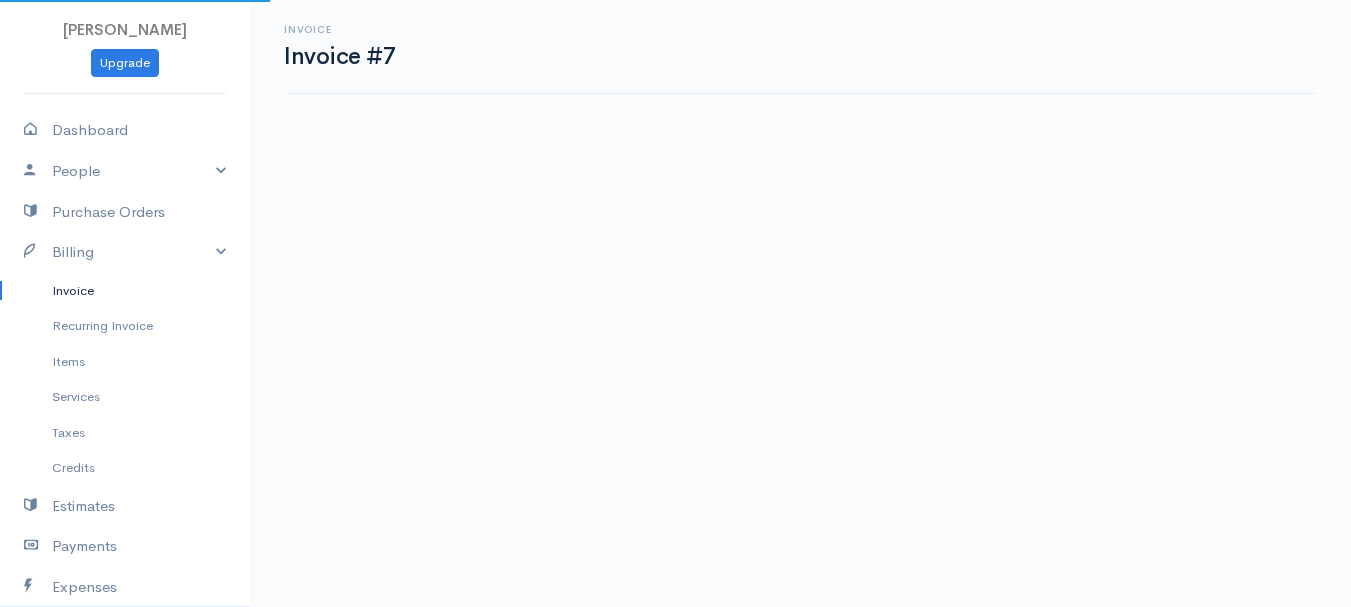 scroll, scrollTop: 0, scrollLeft: 0, axis: both 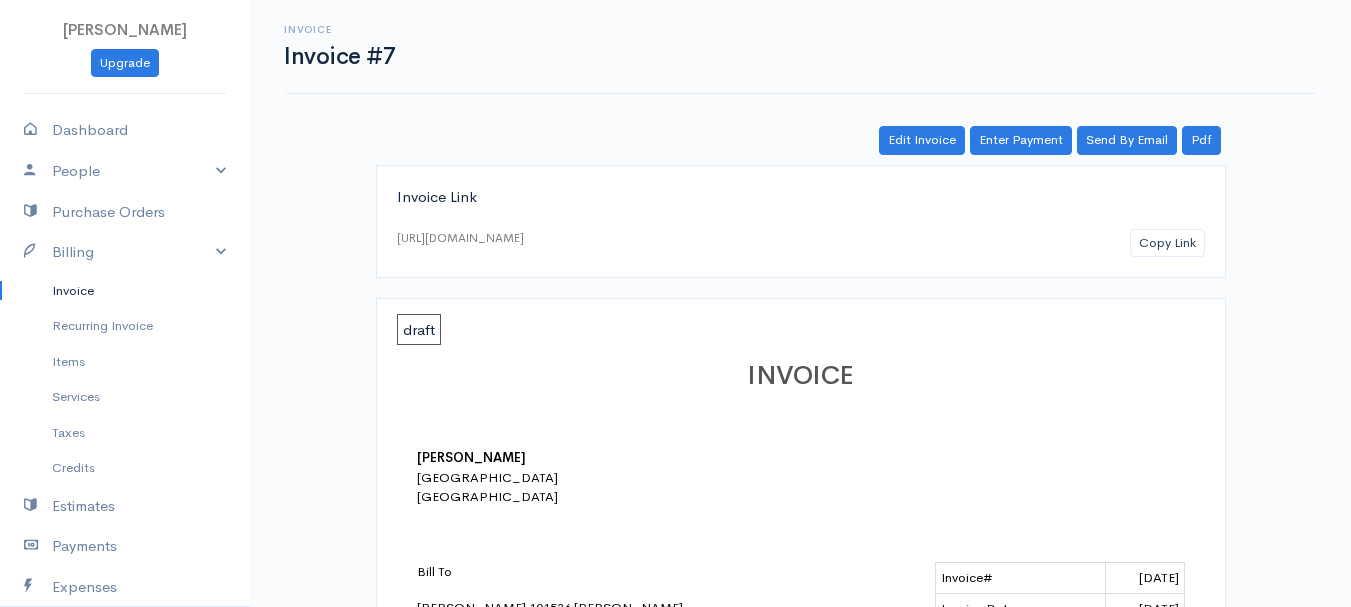 click on "Invoice" at bounding box center (125, 291) 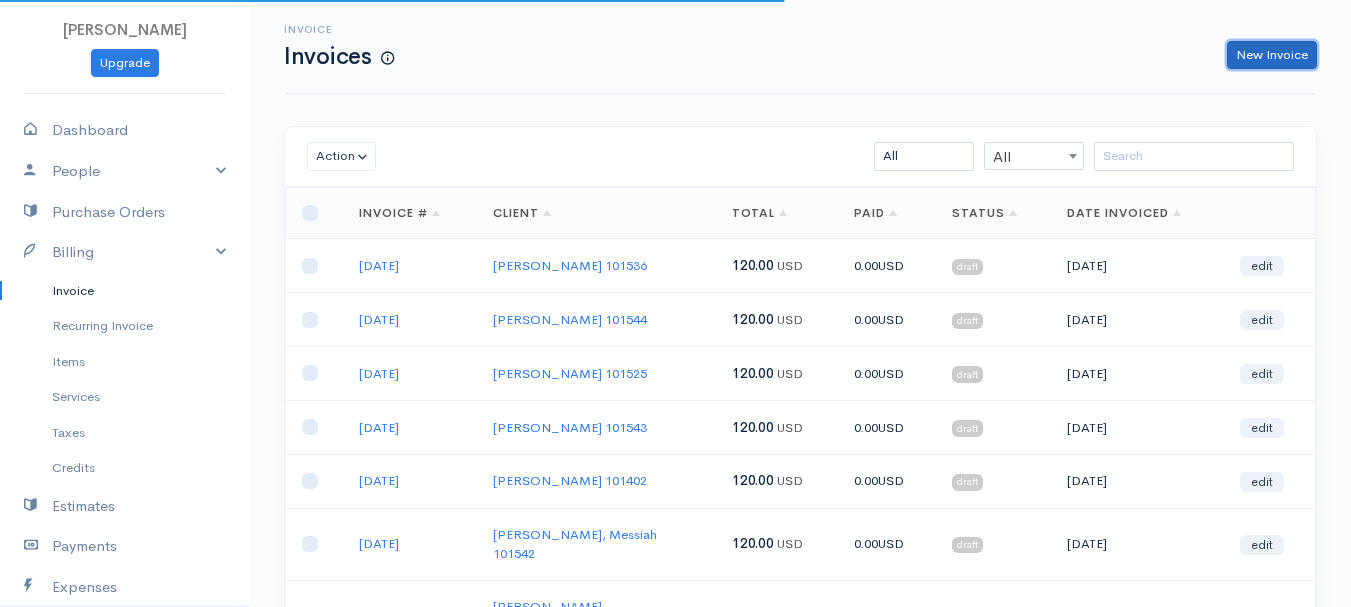 click on "New Invoice" at bounding box center [1272, 55] 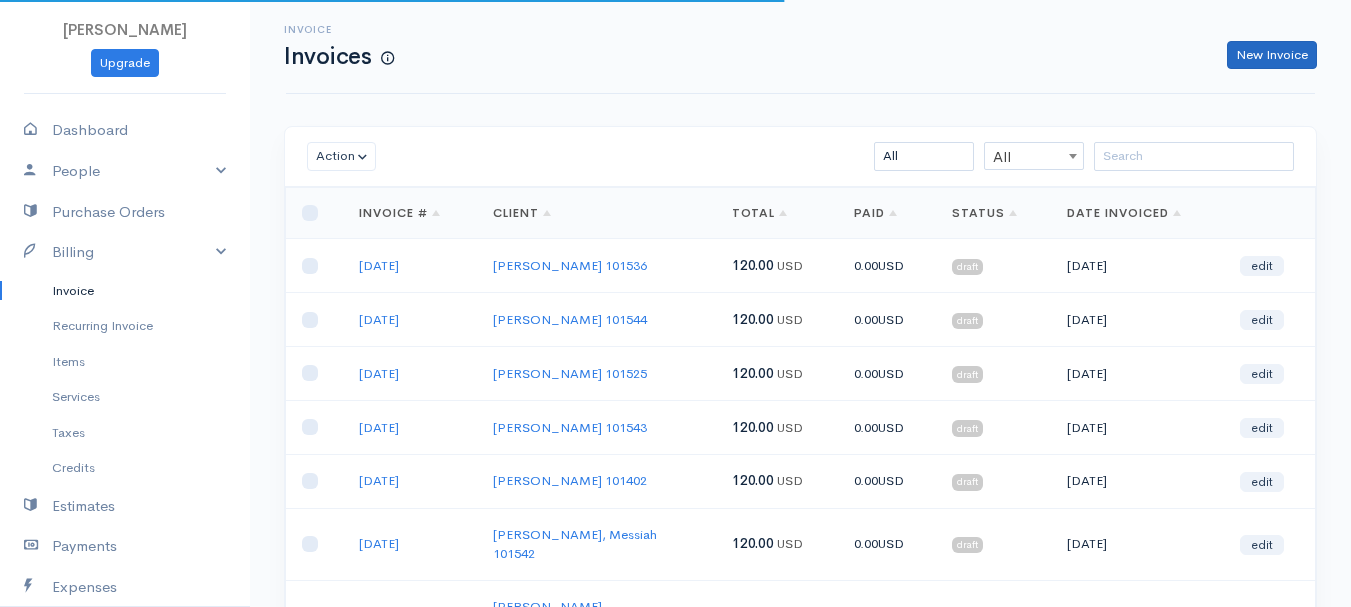 select on "[GEOGRAPHIC_DATA]" 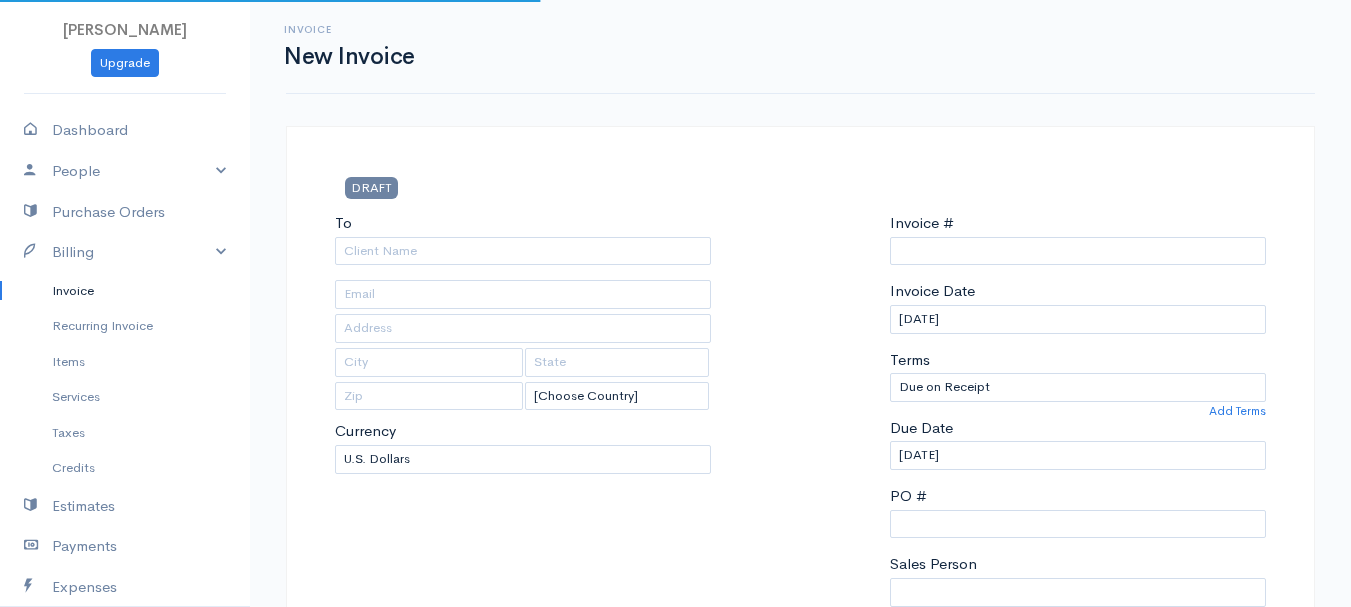 type on "0011212024" 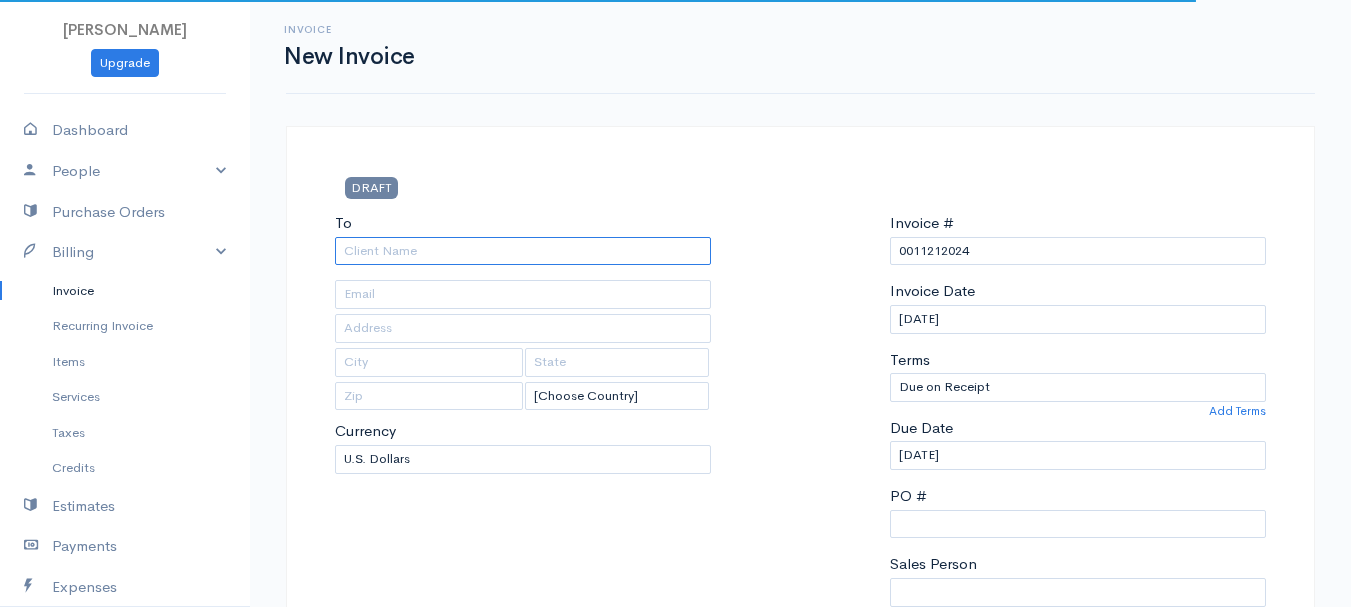 click on "To" at bounding box center (523, 251) 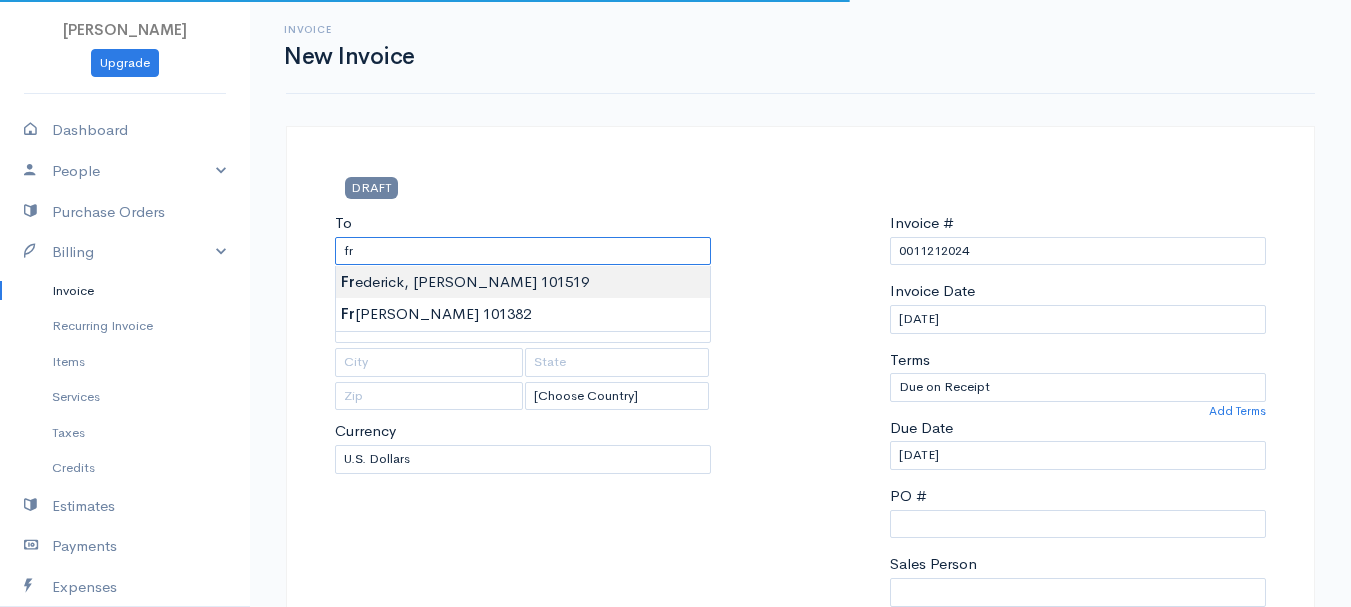 type on "[PERSON_NAME]    101519" 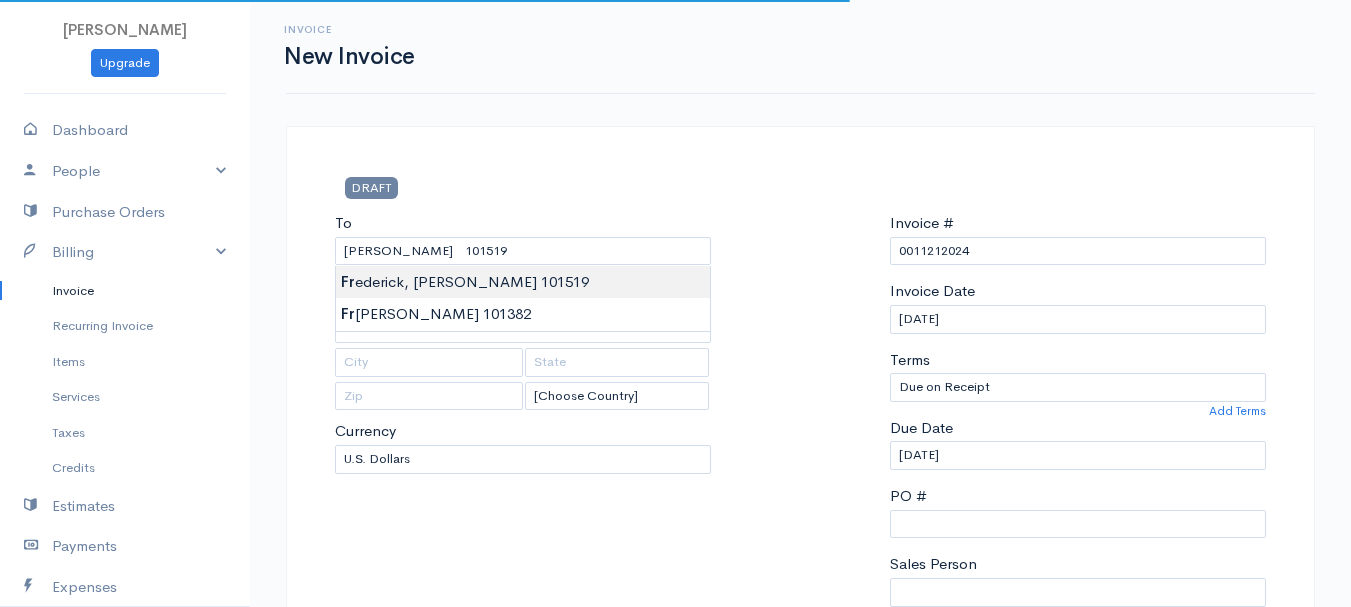 click on "[PERSON_NAME]
Upgrade
Dashboard
People
Clients
Vendors
Staff Users
Purchase Orders
Billing
Invoice
Recurring Invoice
Items
Services
Taxes
Credits
Estimates
Payments
Expenses
Track Time
Projects
Reports
Settings
My Organizations
Logout
Help
@CloudBooksApp 2022
Invoice
New Invoice
DRAFT To [GEOGRAPHIC_DATA][PERSON_NAME]    101519 [Choose Country] [GEOGRAPHIC_DATA] [GEOGRAPHIC_DATA] [GEOGRAPHIC_DATA] [GEOGRAPHIC_DATA] [GEOGRAPHIC_DATA] [GEOGRAPHIC_DATA] [US_STATE] [GEOGRAPHIC_DATA] [GEOGRAPHIC_DATA] [GEOGRAPHIC_DATA] [GEOGRAPHIC_DATA] [GEOGRAPHIC_DATA] [PERSON_NAME]" at bounding box center [675, 864] 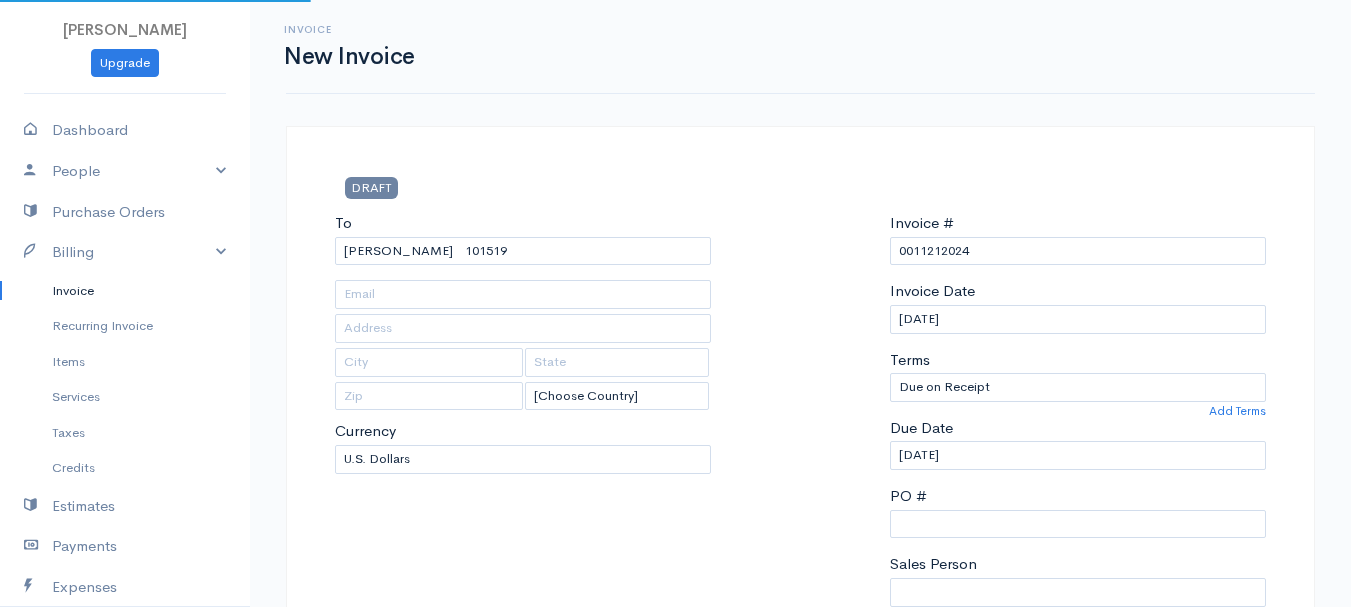 type on "[STREET_ADDRESS]" 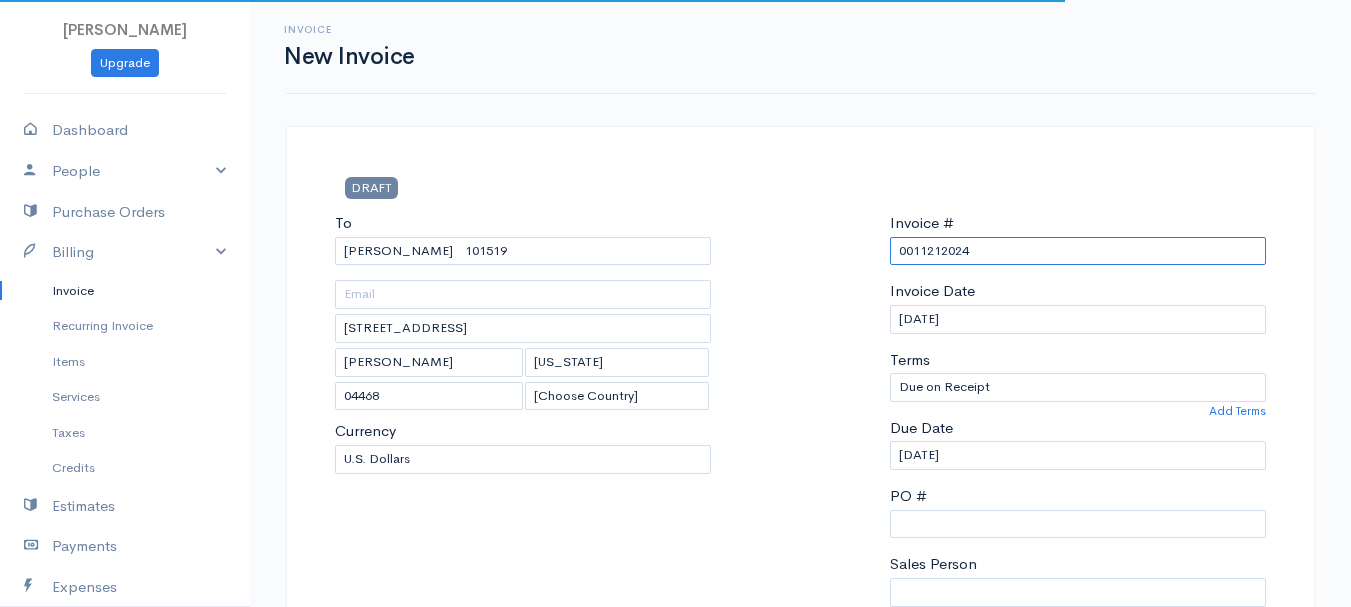 click on "0011212024" at bounding box center (1078, 251) 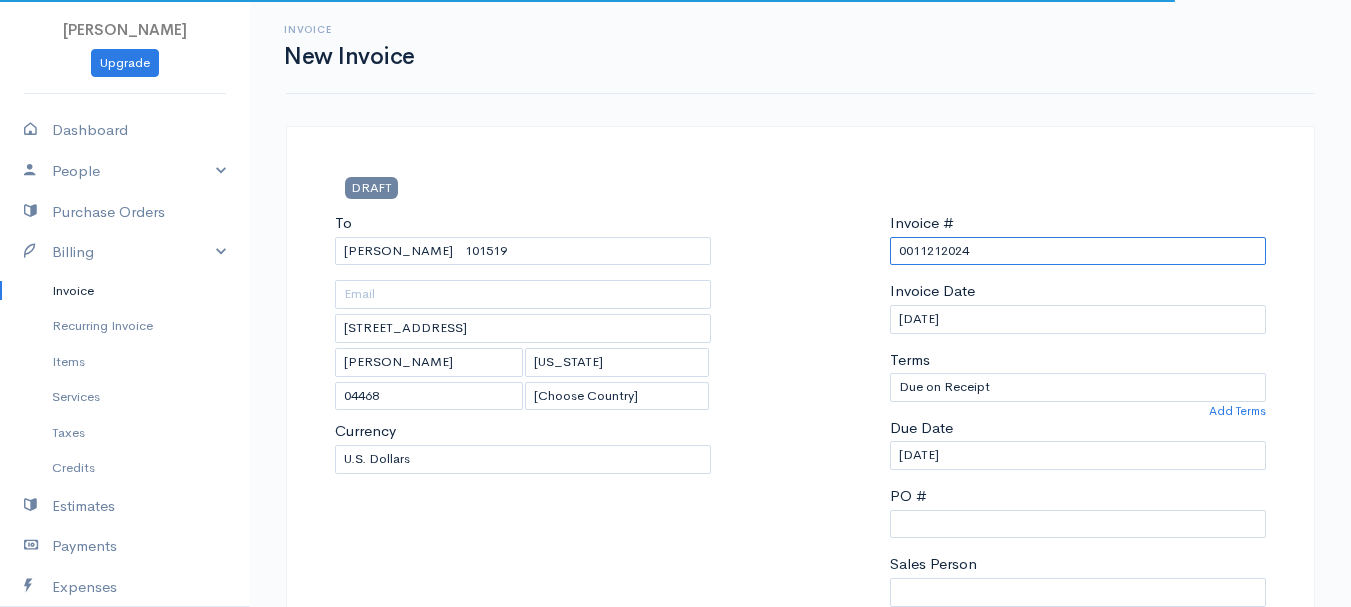 click on "0011212024" at bounding box center (1078, 251) 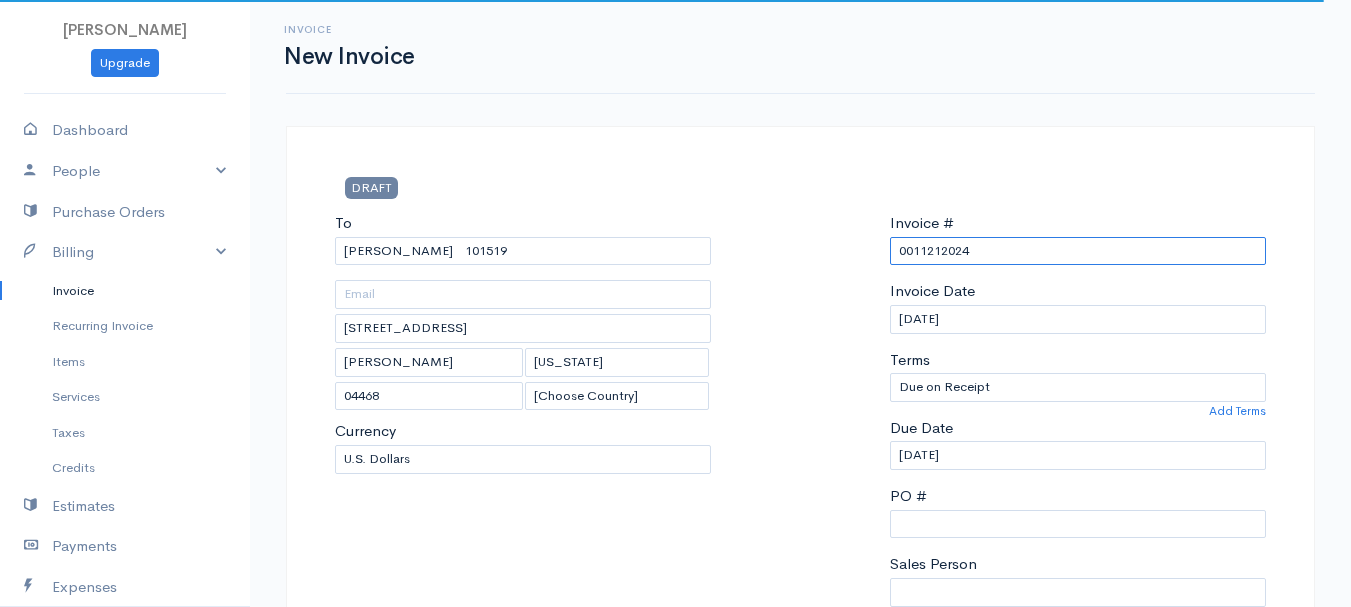 paste on "[DATE]" 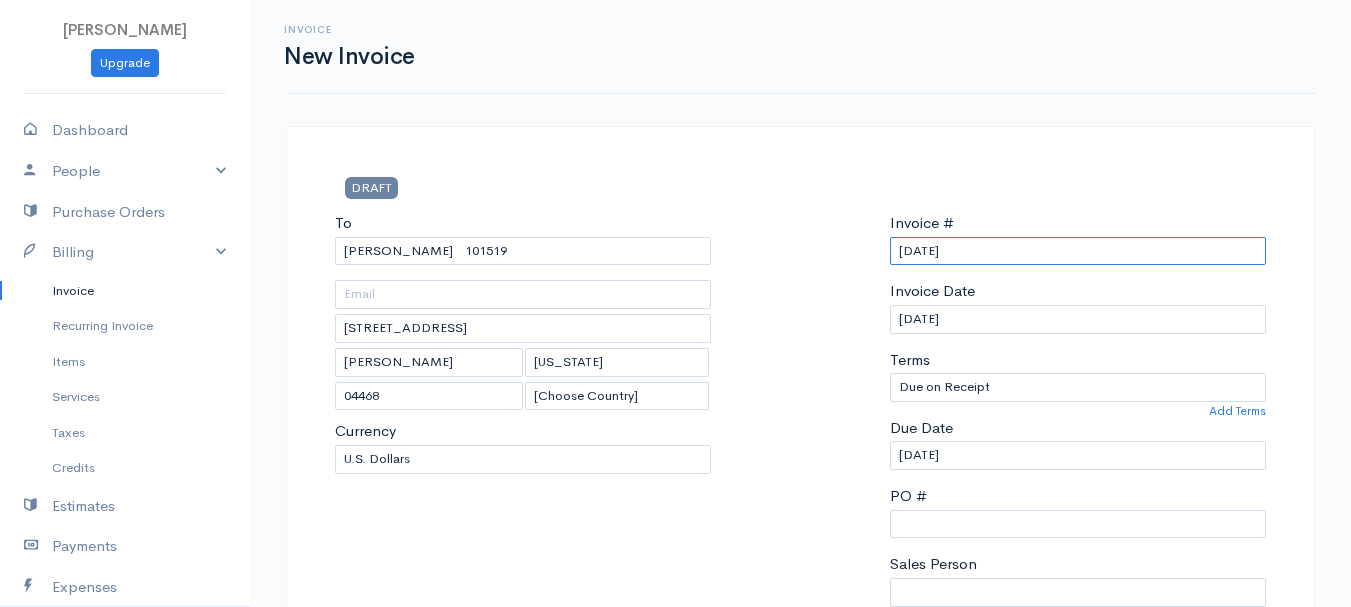 scroll, scrollTop: 300, scrollLeft: 0, axis: vertical 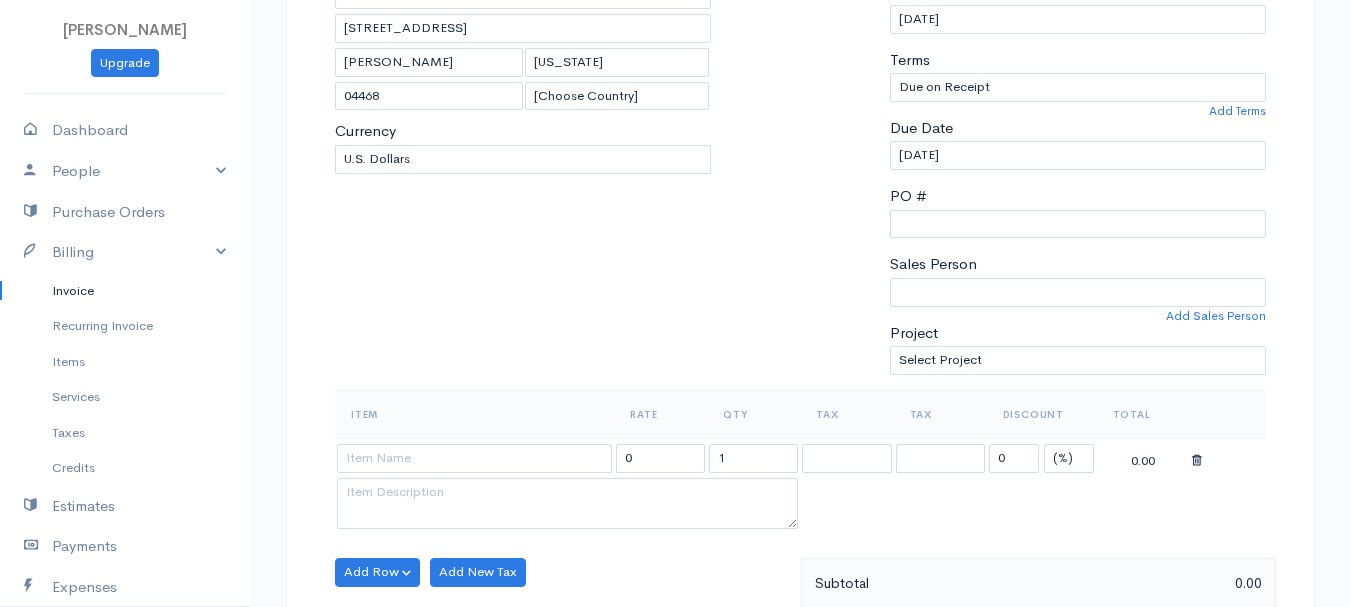 type on "[DATE]" 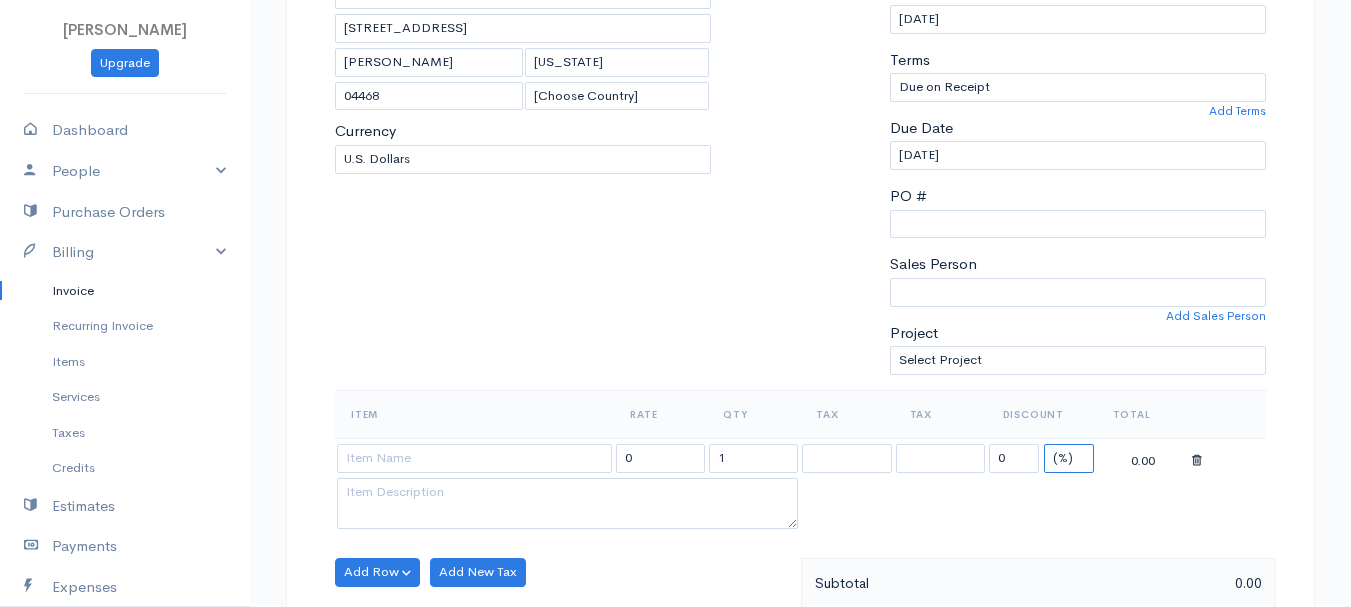 click on "(%) Flat" at bounding box center [1069, 458] 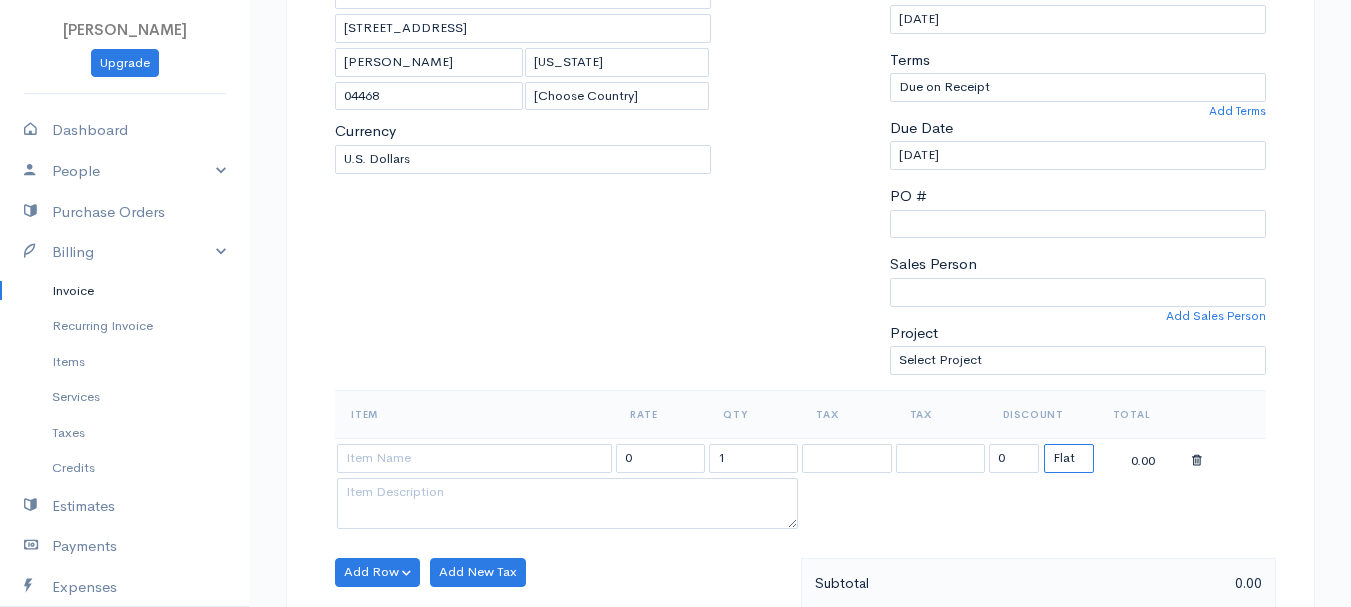 click on "(%) Flat" at bounding box center [1069, 458] 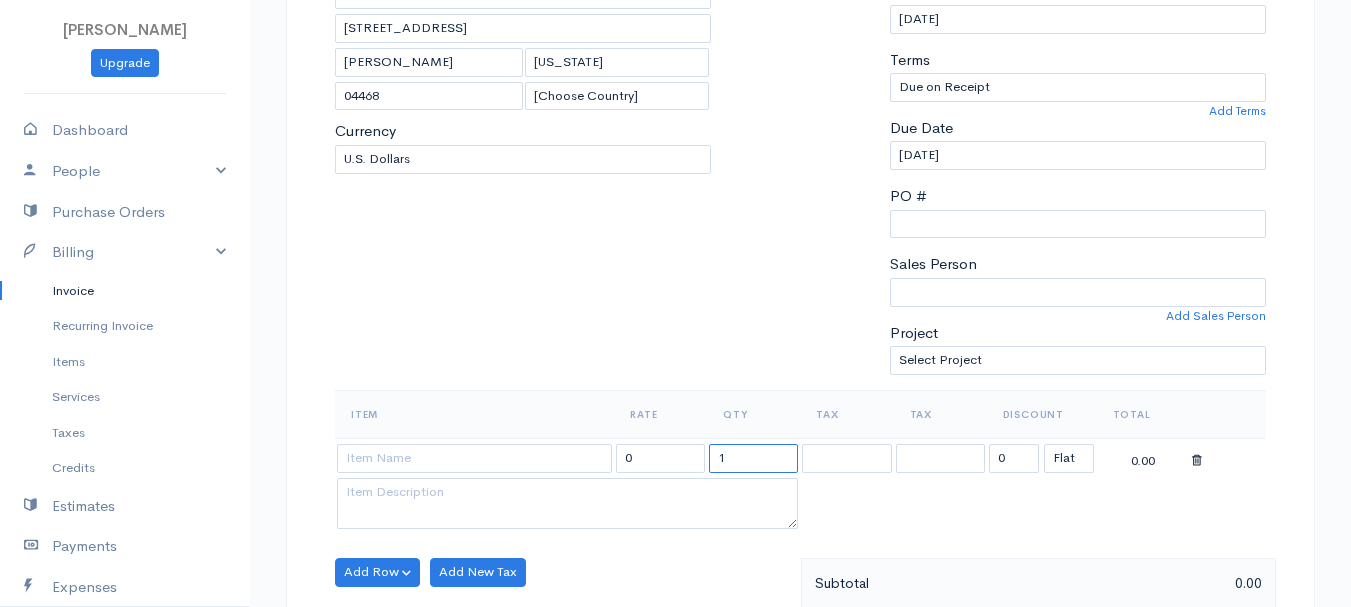 click on "1" at bounding box center [753, 458] 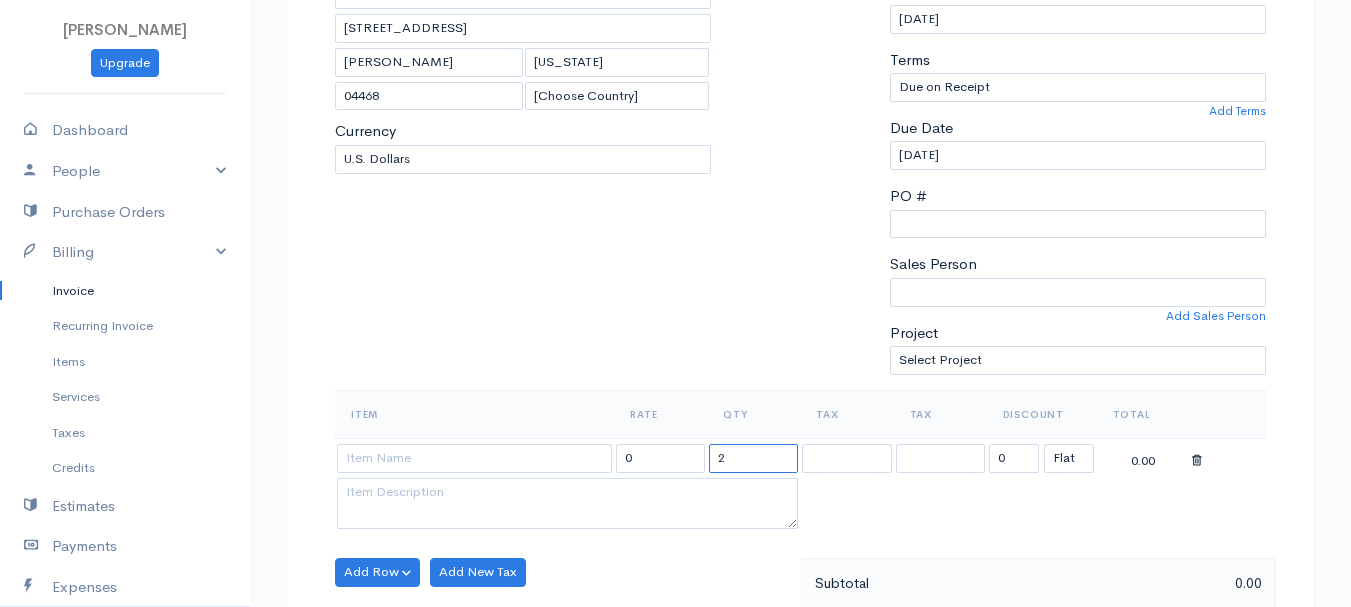 type on "2" 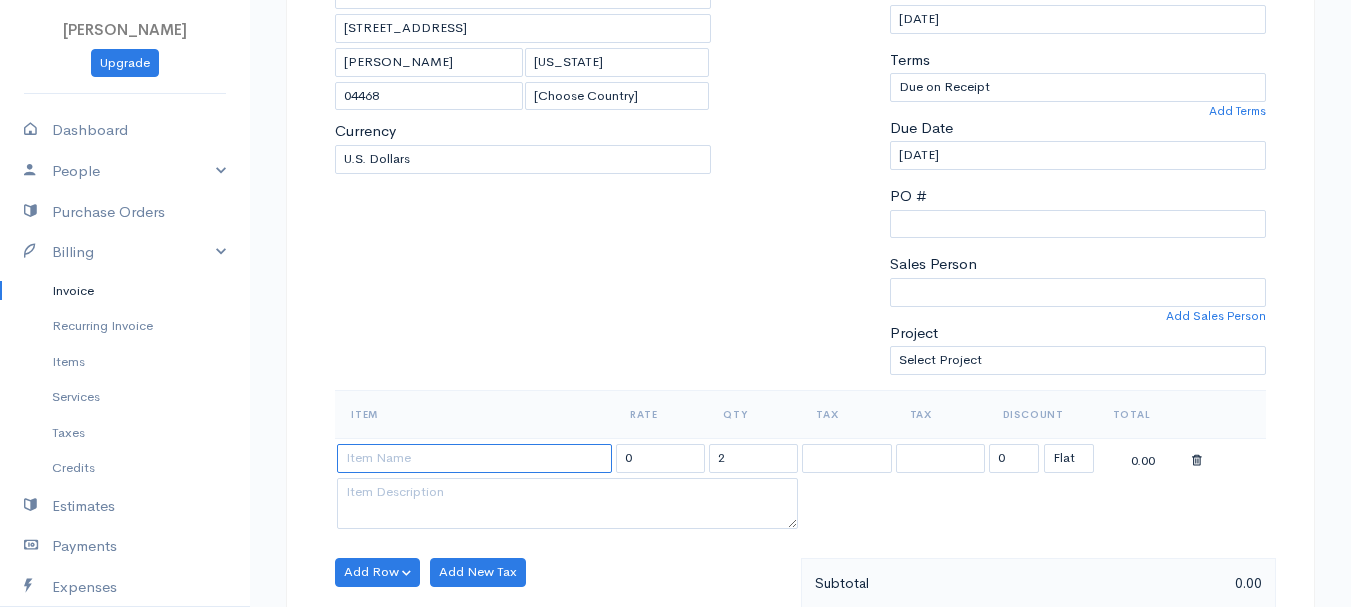 click at bounding box center [474, 458] 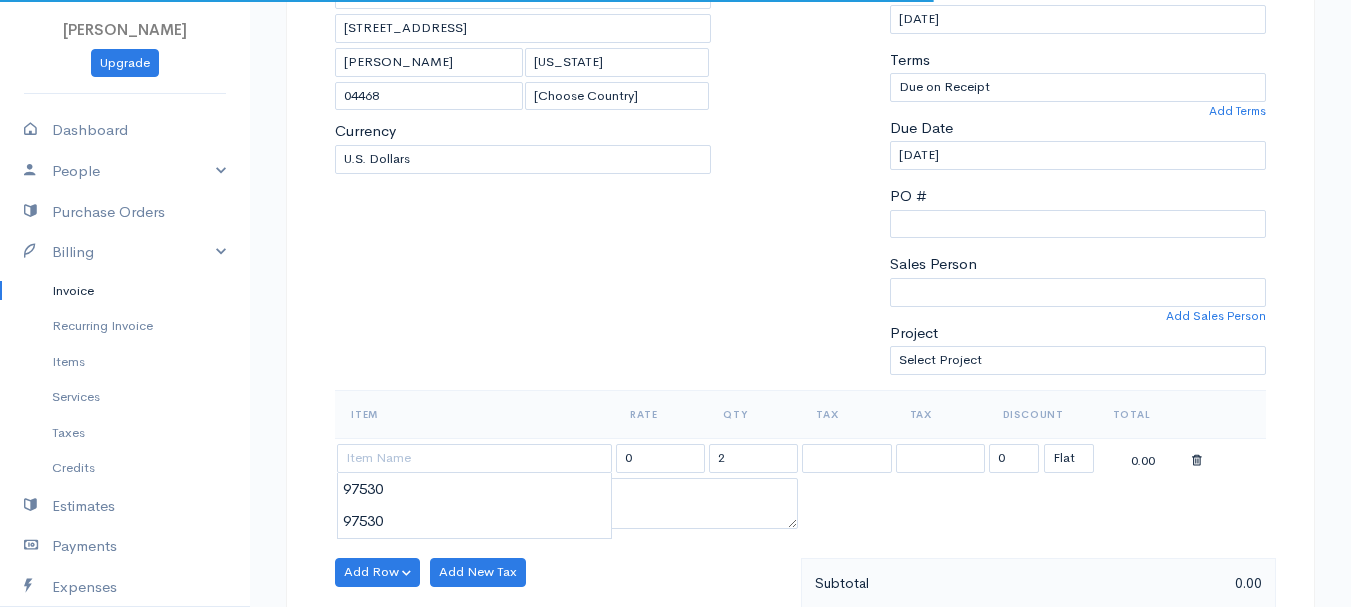 type on "97530" 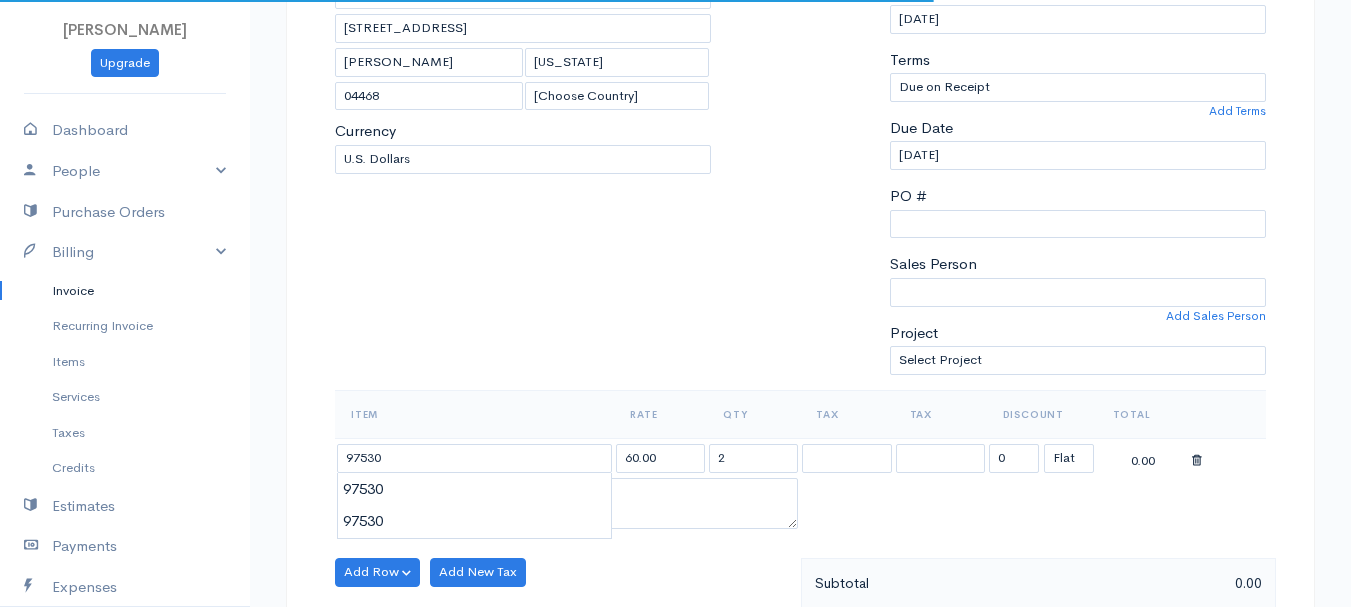 click on "[PERSON_NAME]
Upgrade
Dashboard
People
Clients
Vendors
Staff Users
Purchase Orders
Billing
Invoice
Recurring Invoice
Items
Services
Taxes
Credits
Estimates
Payments
Expenses
Track Time
Projects
Reports
Settings
My Organizations
Logout
Help
@CloudBooksApp 2022
Invoice
New Invoice
DRAFT To [GEOGRAPHIC_DATA][PERSON_NAME]    101519 [STREET_ADDRESS][PERSON_NAME][US_STATE] [Choose Country] [GEOGRAPHIC_DATA] [GEOGRAPHIC_DATA] [GEOGRAPHIC_DATA] [GEOGRAPHIC_DATA] [GEOGRAPHIC_DATA] [GEOGRAPHIC_DATA] [US_STATE] [GEOGRAPHIC_DATA] [GEOGRAPHIC_DATA] [GEOGRAPHIC_DATA]" at bounding box center (675, 564) 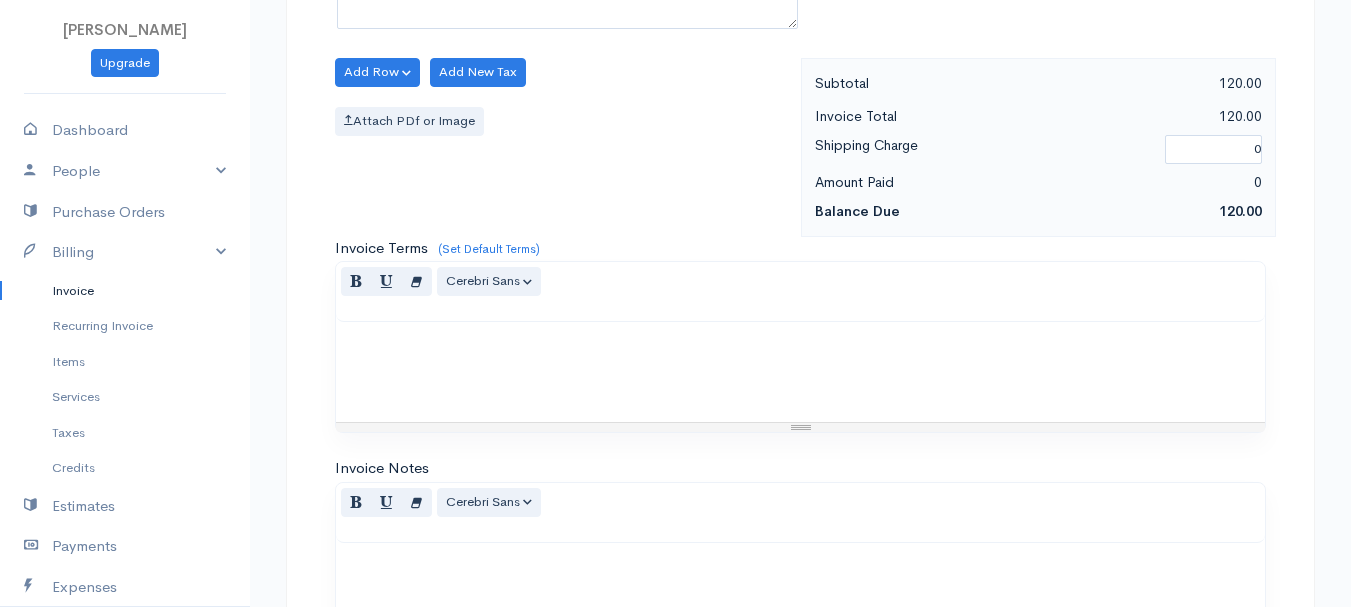 scroll, scrollTop: 1122, scrollLeft: 0, axis: vertical 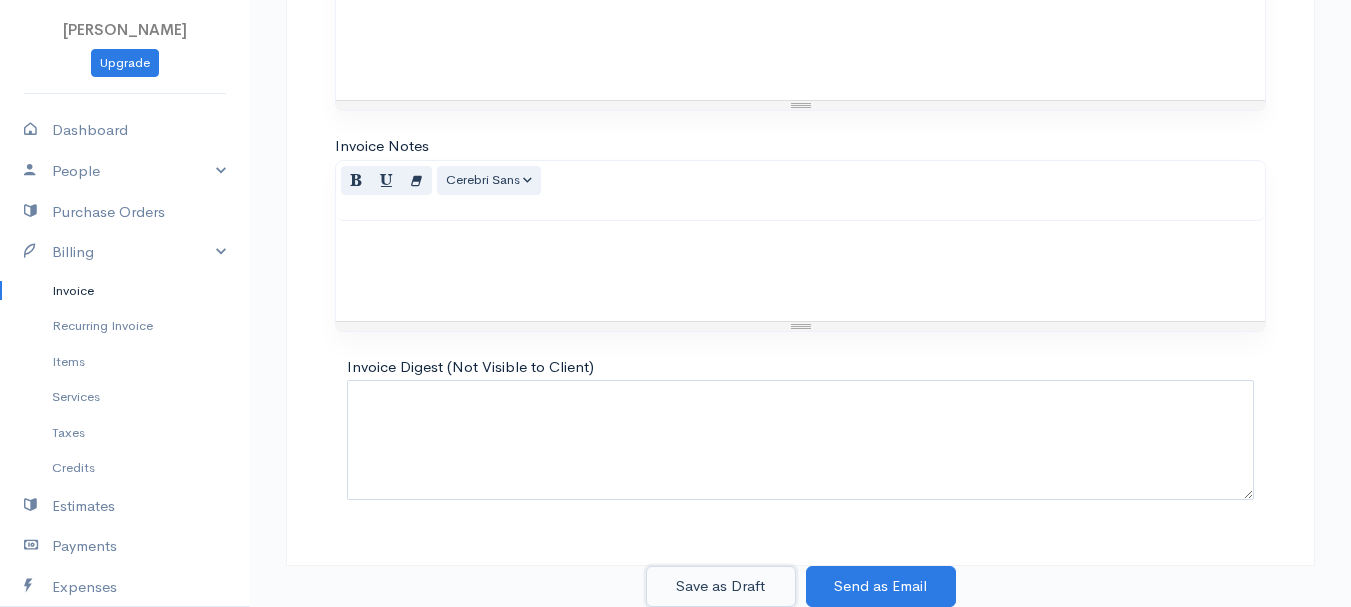 click on "Save as Draft" at bounding box center [721, 586] 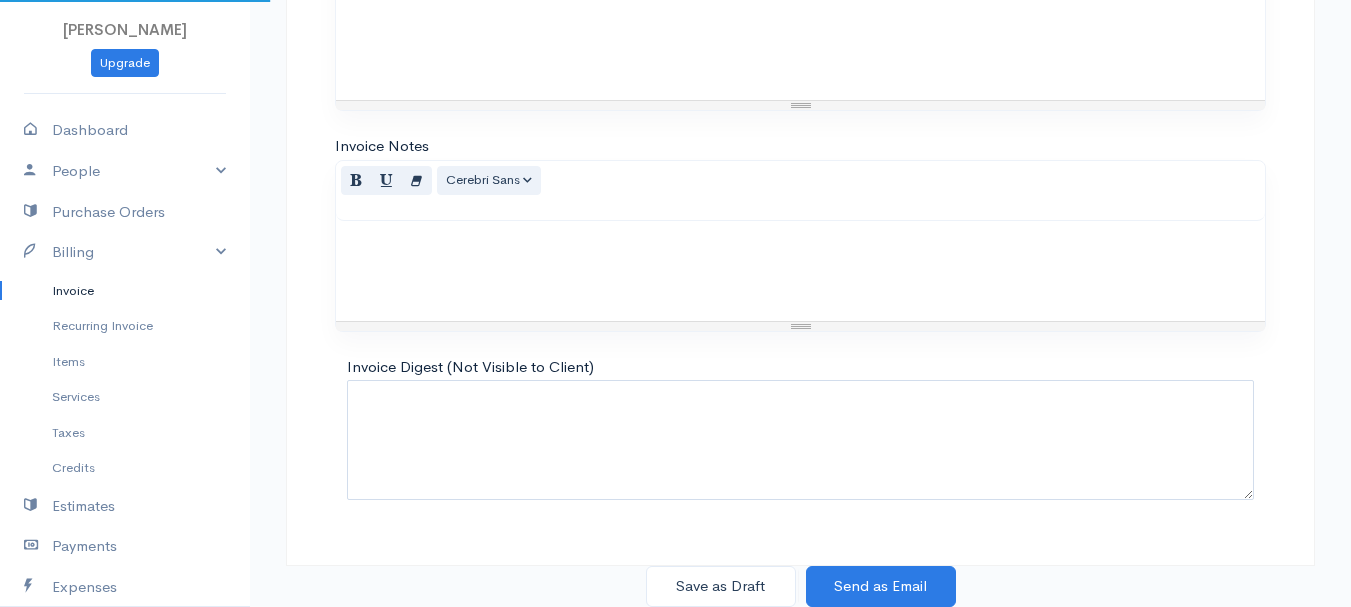 scroll, scrollTop: 0, scrollLeft: 0, axis: both 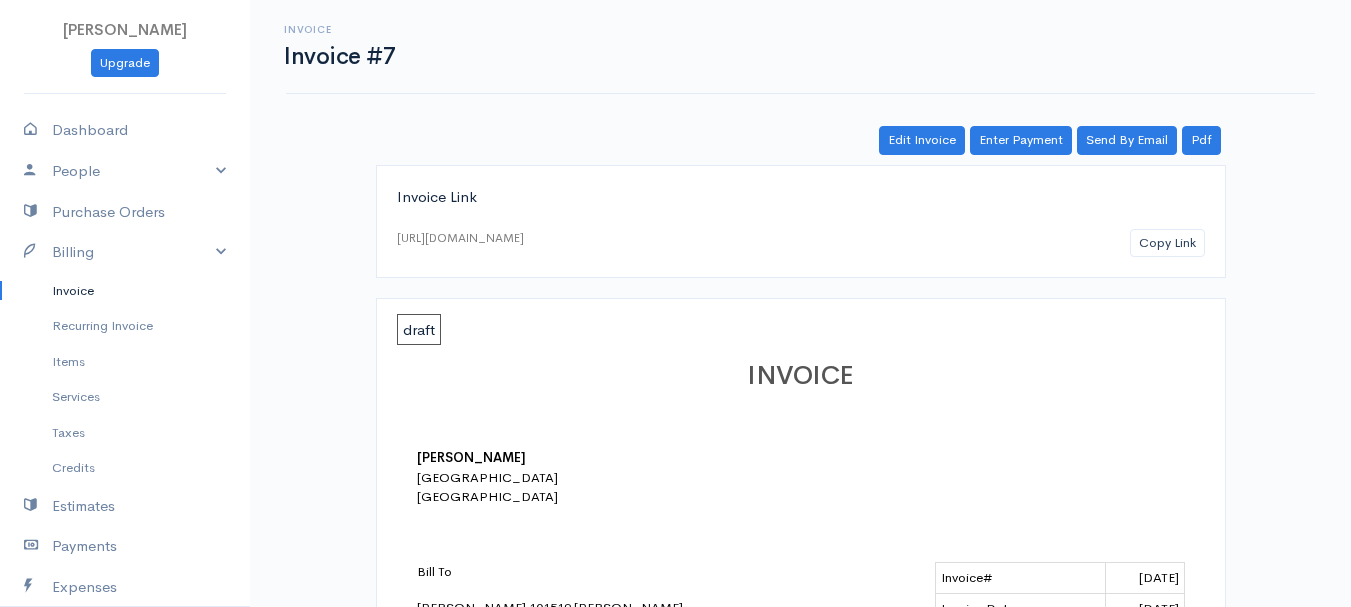 click on "Invoice" at bounding box center [125, 291] 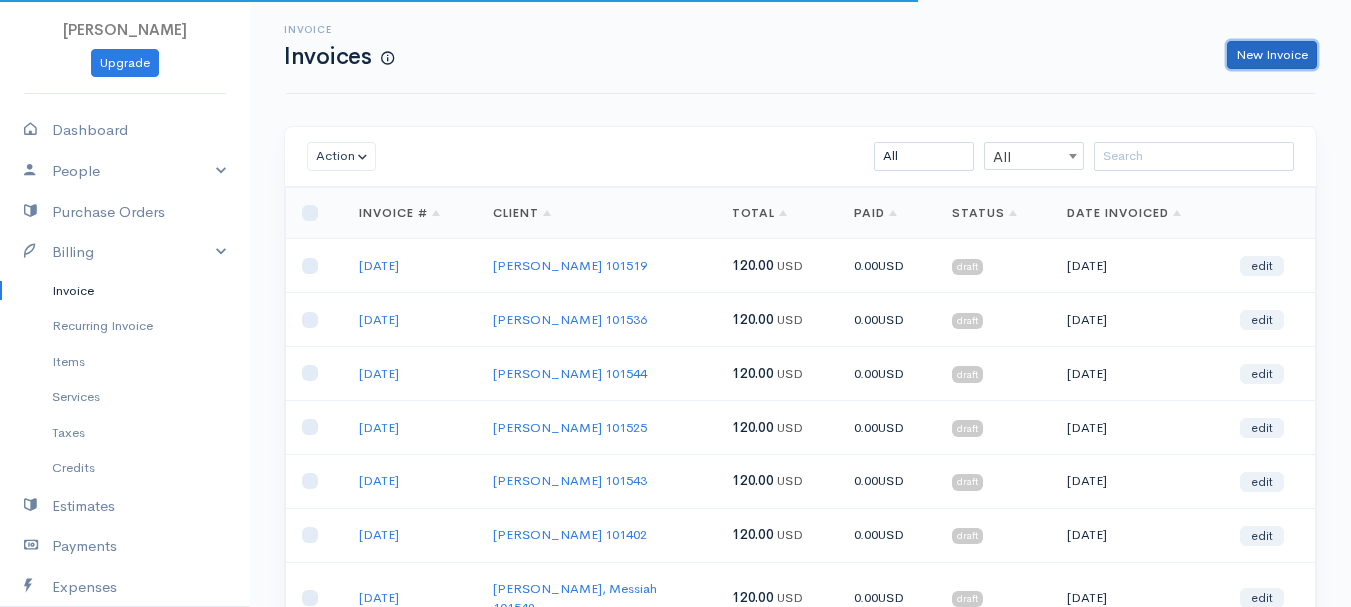 click on "New Invoice" at bounding box center [1272, 55] 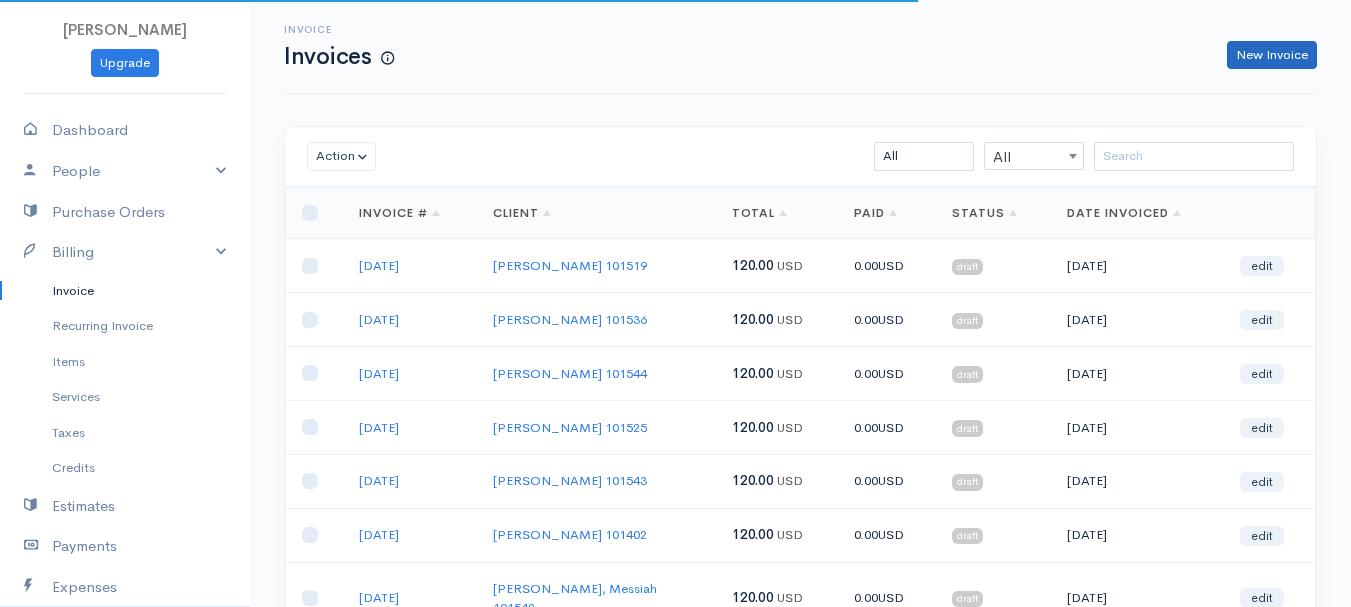 select on "[GEOGRAPHIC_DATA]" 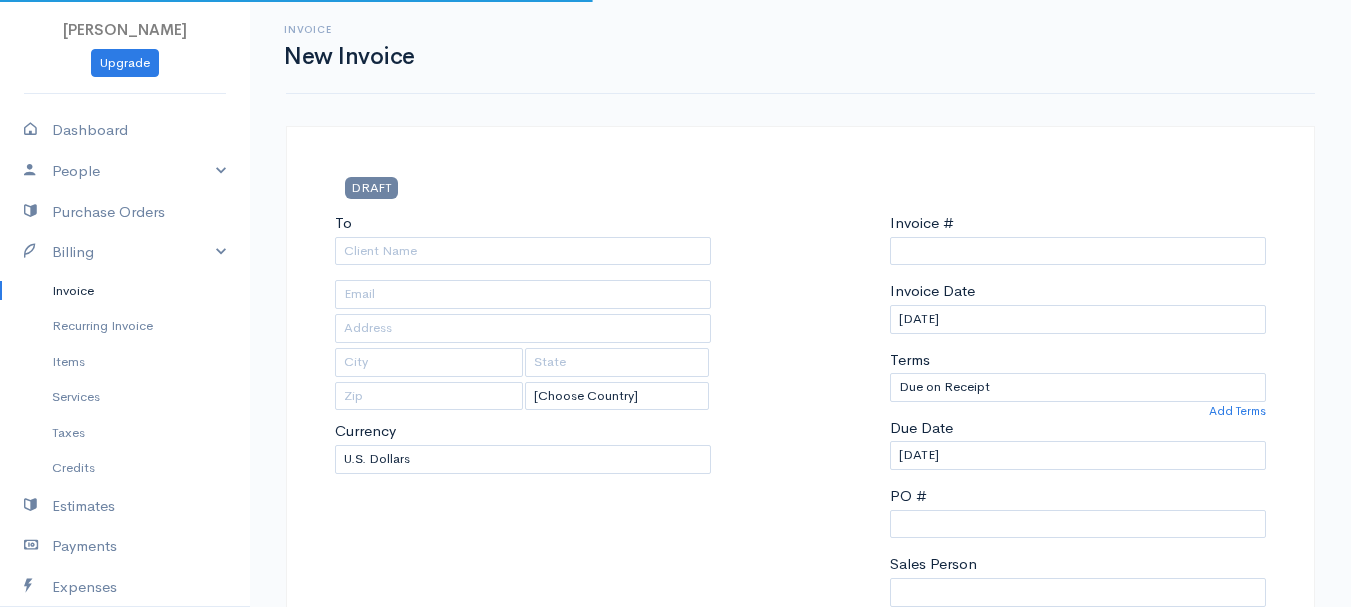 type on "0011212024" 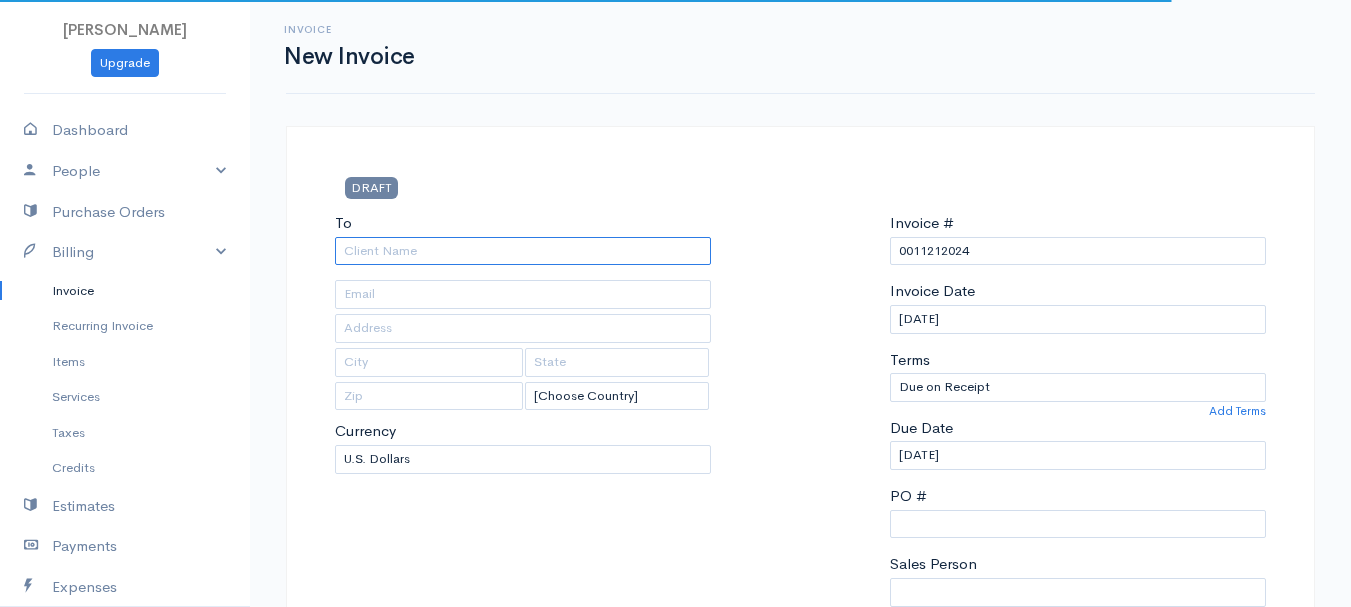 click on "To" at bounding box center [523, 251] 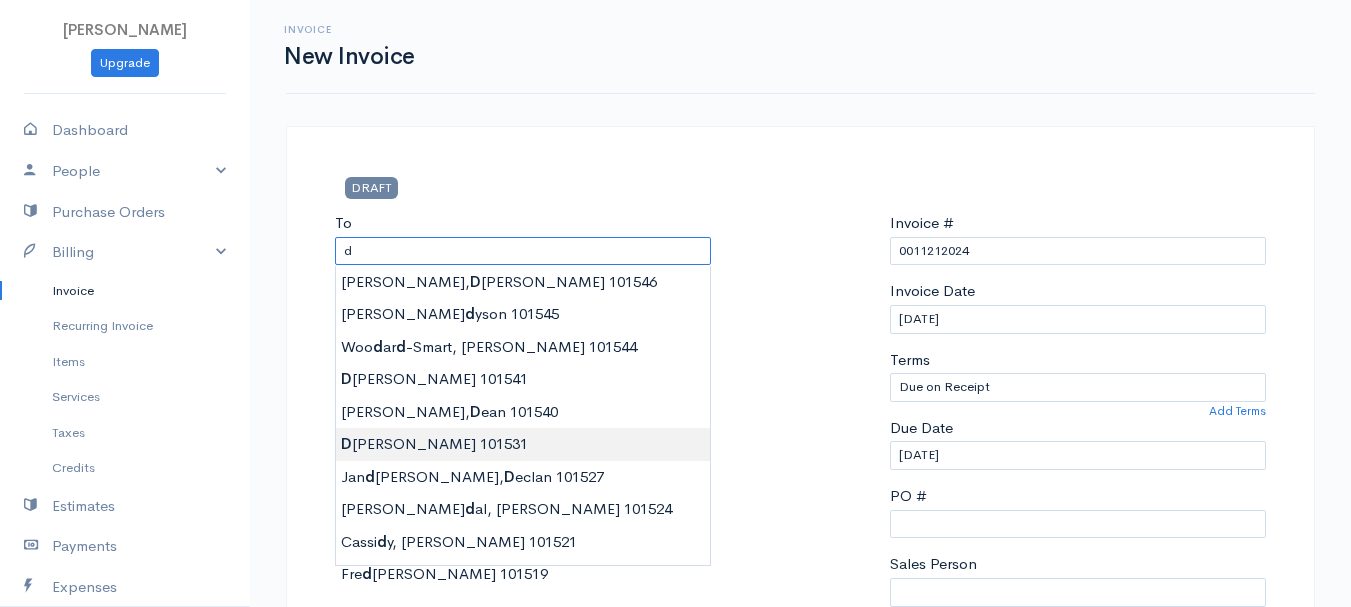 type on "[PERSON_NAME]       101531" 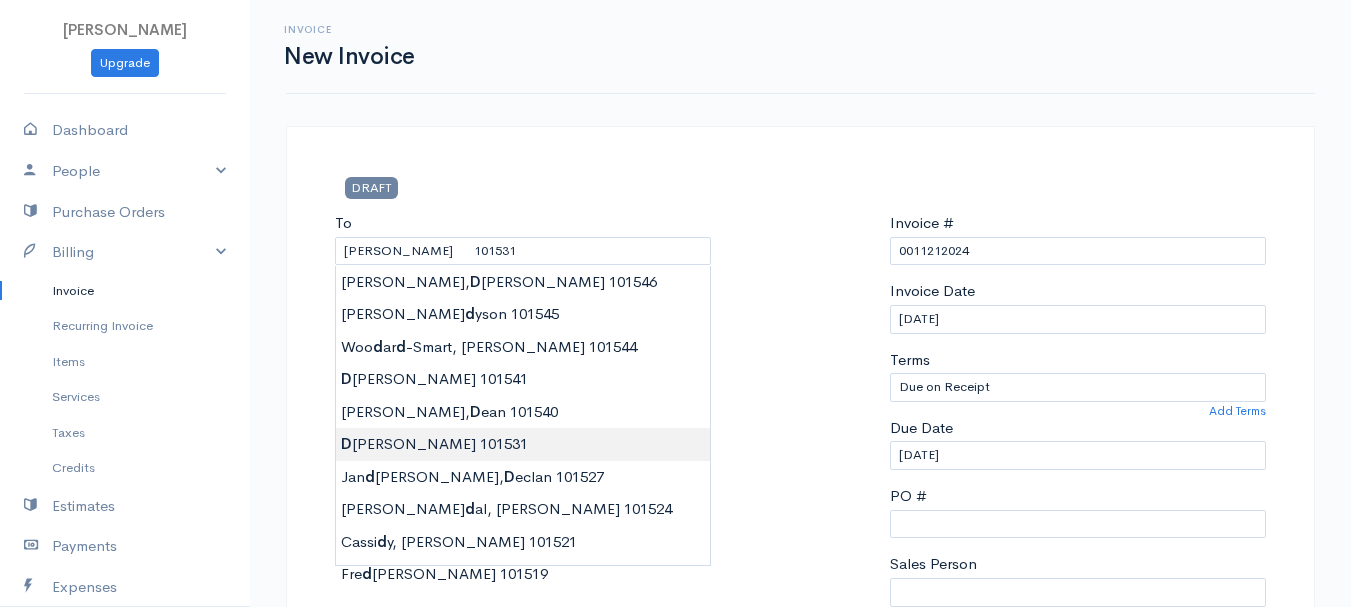 click on "[PERSON_NAME]
Upgrade
Dashboard
People
Clients
Vendors
Staff Users
Purchase Orders
Billing
Invoice
Recurring Invoice
Items
Services
Taxes
Credits
Estimates
Payments
Expenses
Track Time
Projects
Reports
Settings
My Organizations
Logout
Help
@CloudBooksApp 2022
Invoice
New Invoice
DRAFT To [GEOGRAPHIC_DATA][PERSON_NAME]       101531 [Choose Country] [GEOGRAPHIC_DATA] [GEOGRAPHIC_DATA] [GEOGRAPHIC_DATA] [GEOGRAPHIC_DATA] [GEOGRAPHIC_DATA] [GEOGRAPHIC_DATA] [US_STATE] [GEOGRAPHIC_DATA] [GEOGRAPHIC_DATA] [GEOGRAPHIC_DATA] [GEOGRAPHIC_DATA] [GEOGRAPHIC_DATA] 0" at bounding box center (675, 864) 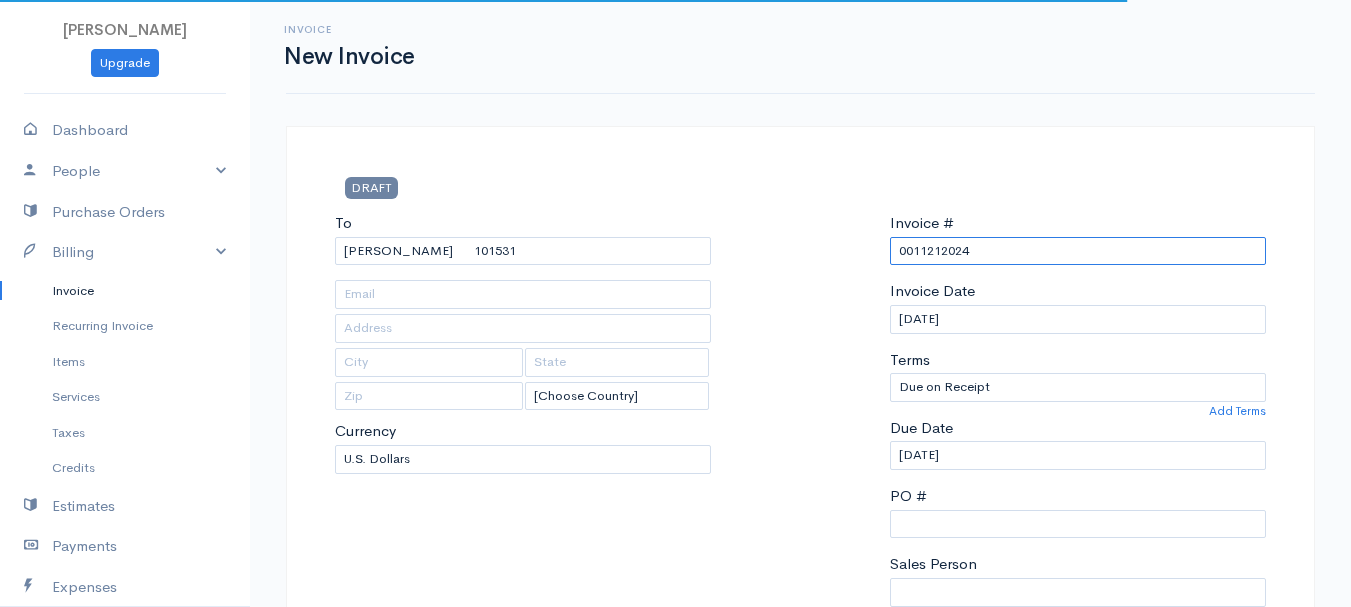 click on "0011212024" at bounding box center [1078, 251] 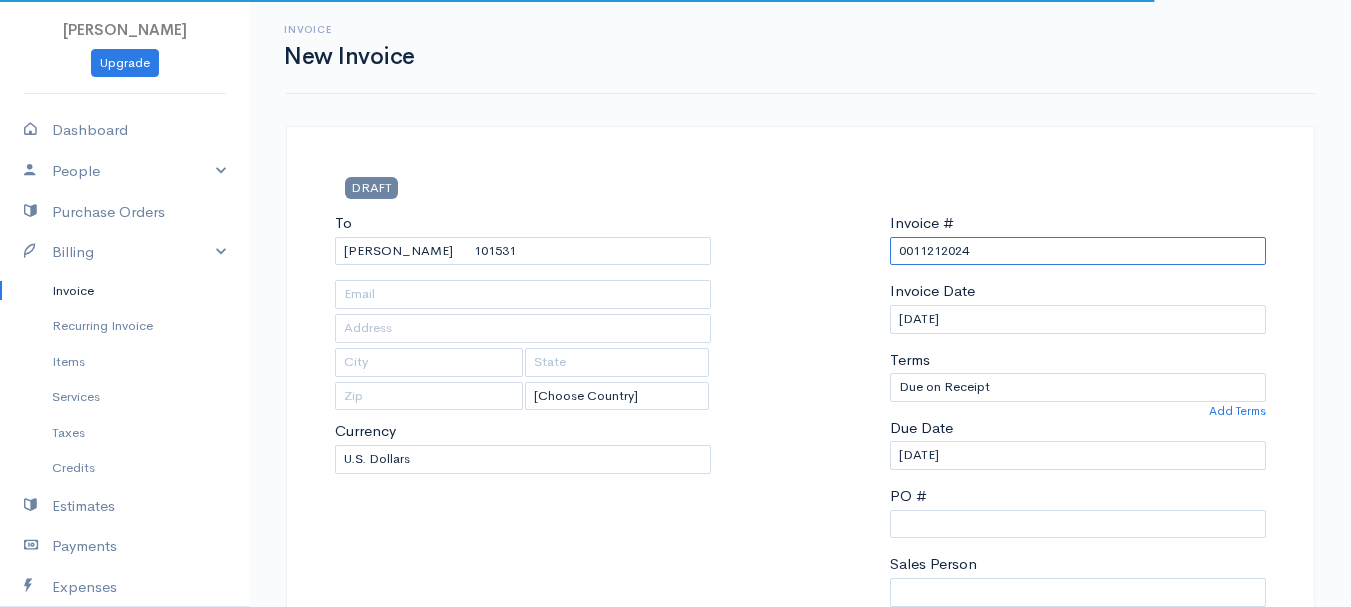 click on "0011212024" at bounding box center (1078, 251) 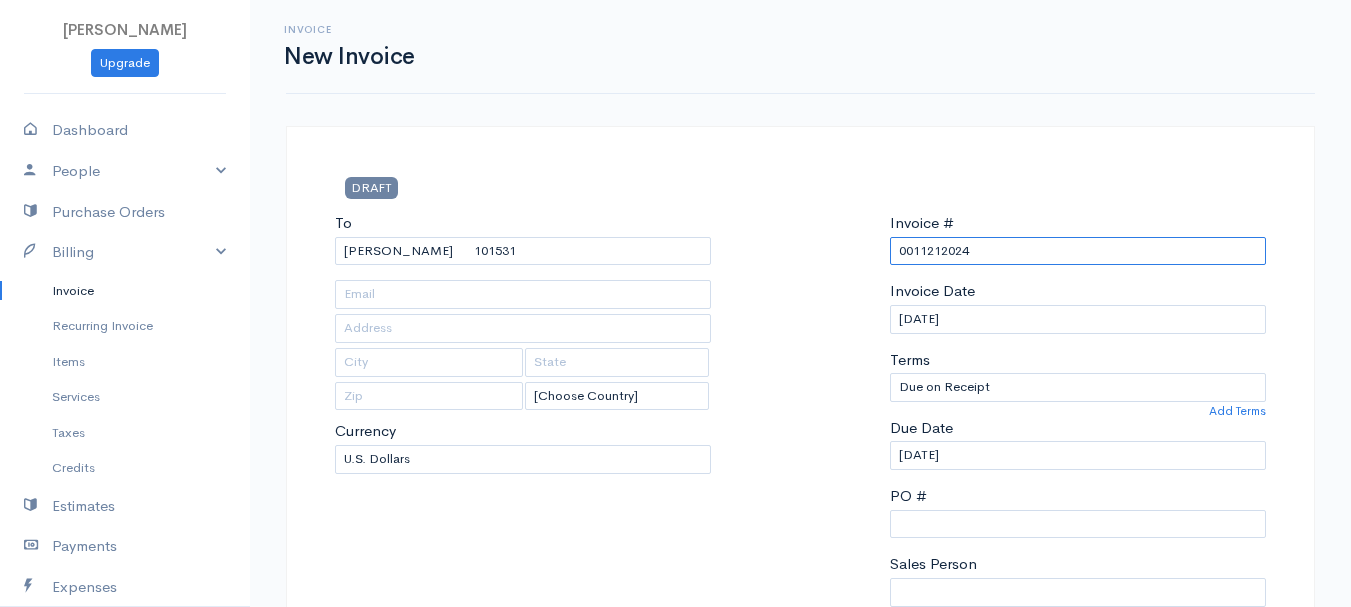 paste on "[DATE]" 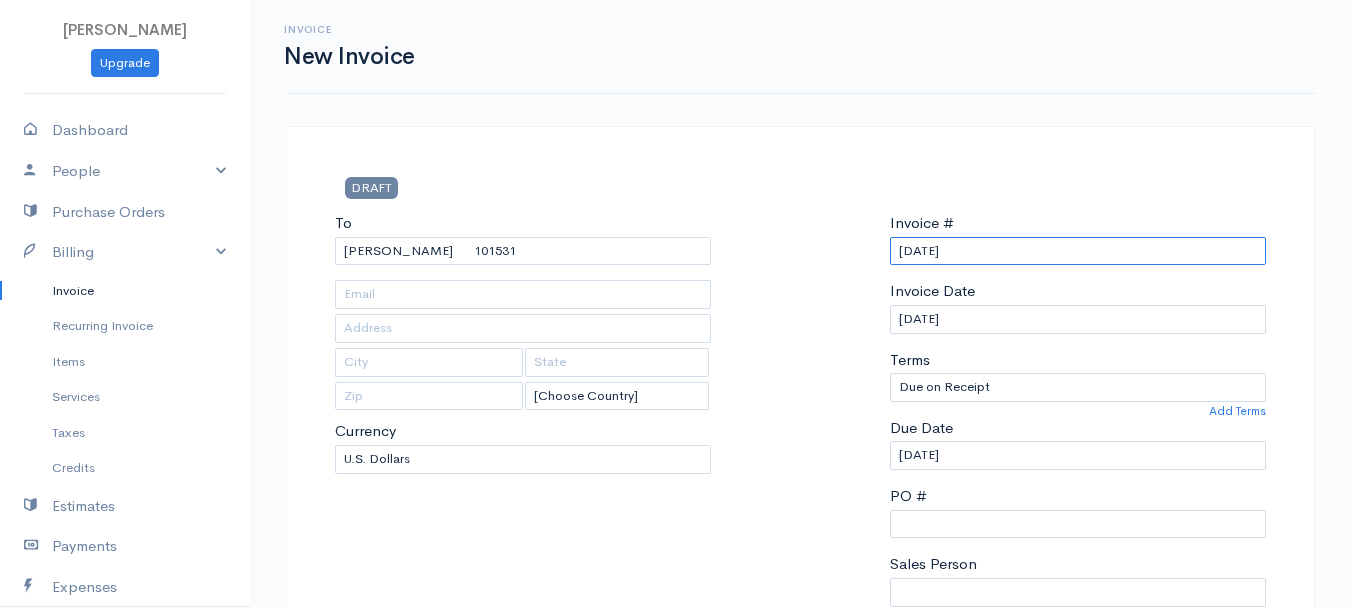 scroll, scrollTop: 500, scrollLeft: 0, axis: vertical 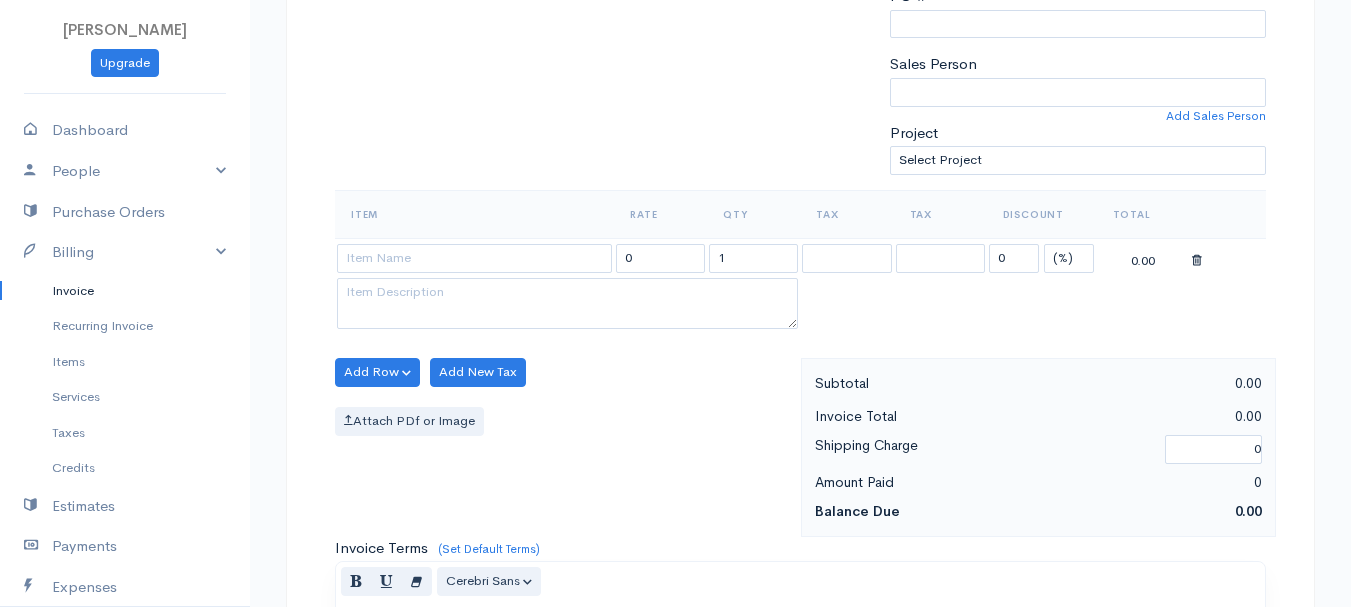 type on "[DATE]" 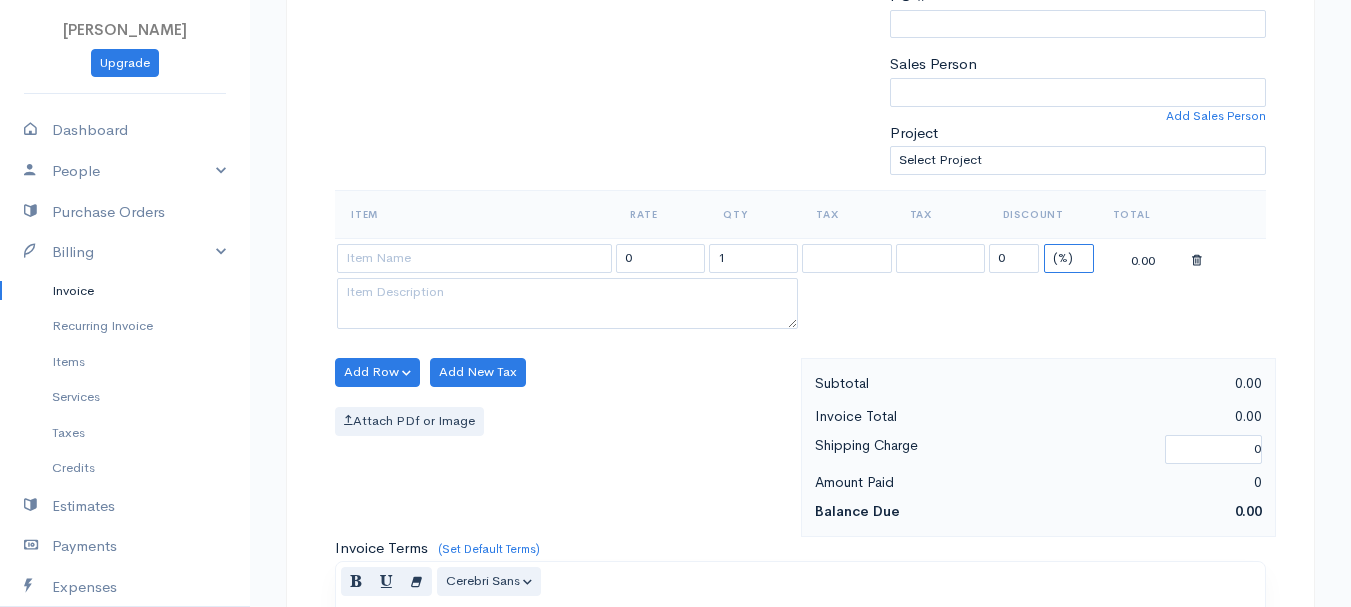click on "(%) Flat" at bounding box center [1069, 258] 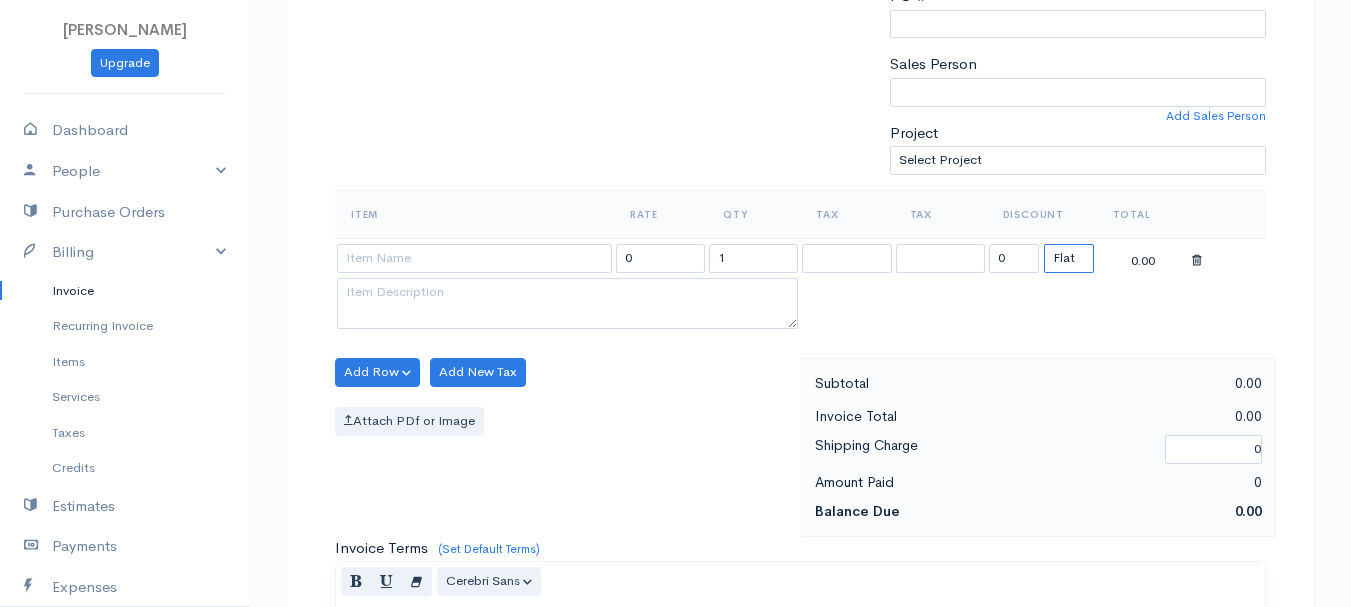 click on "(%) Flat" at bounding box center (1069, 258) 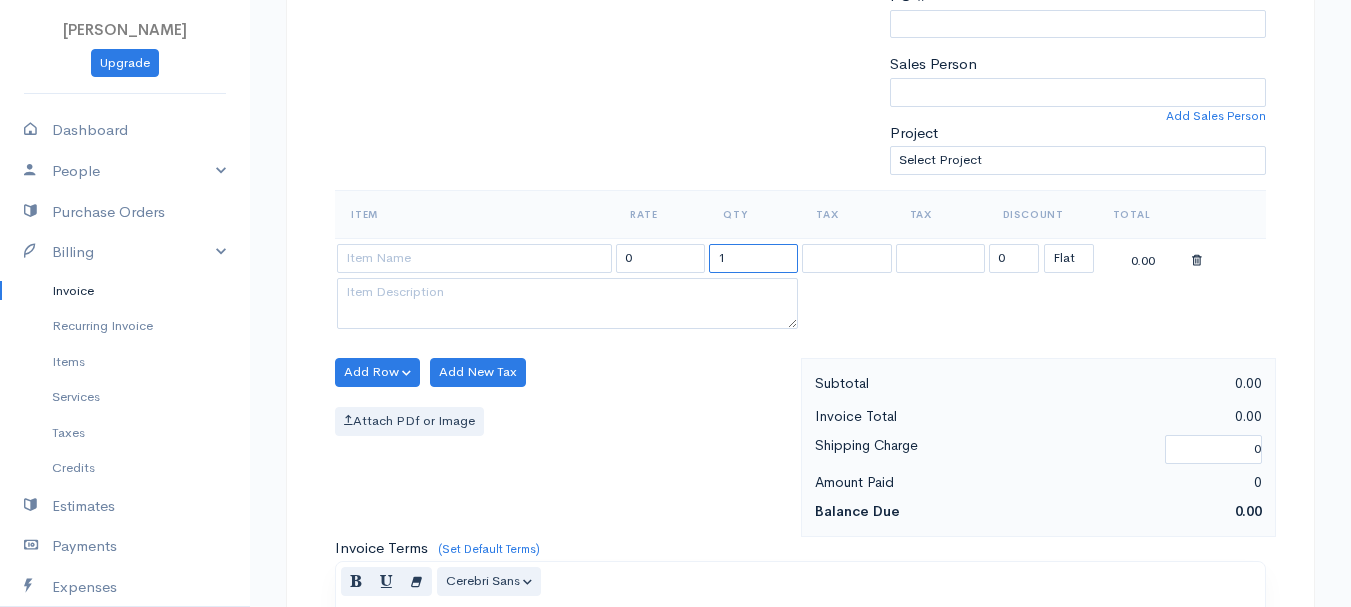 click on "1" at bounding box center [753, 258] 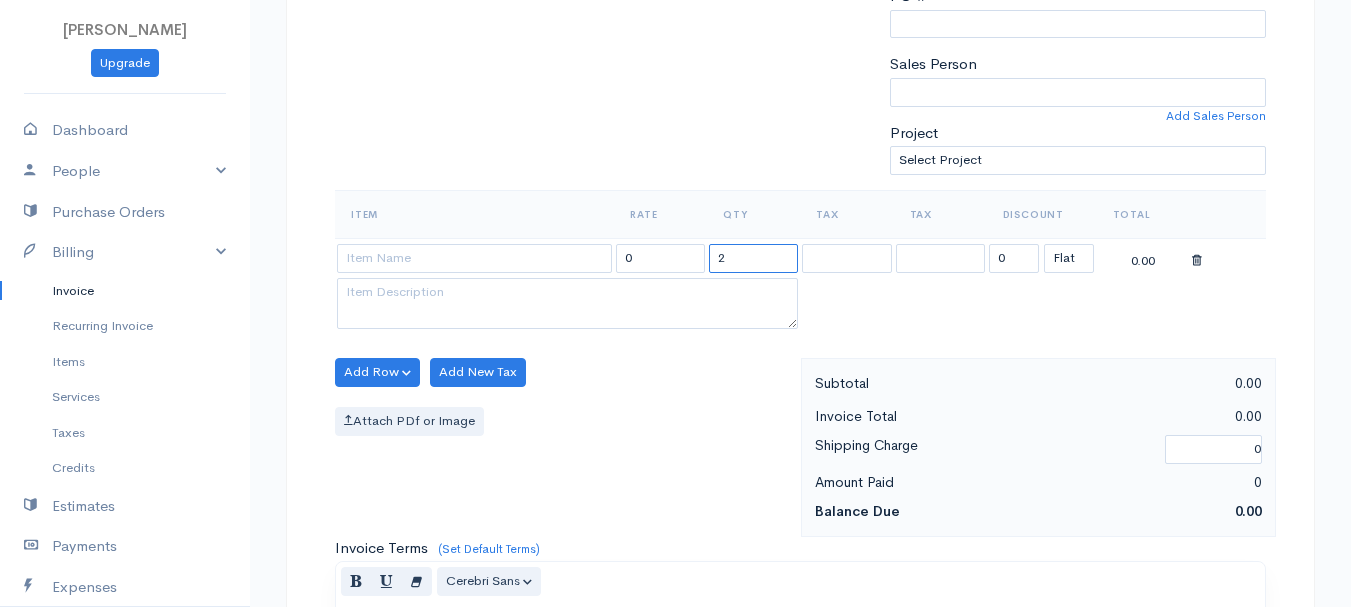 type on "2" 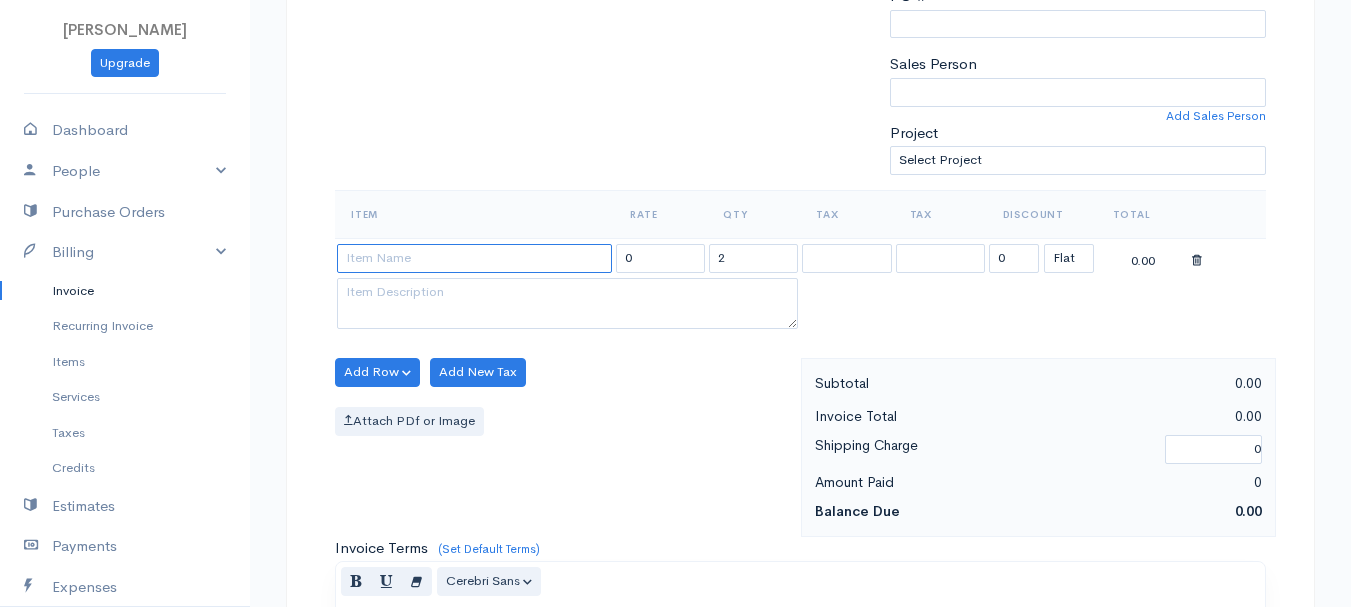 click at bounding box center [474, 258] 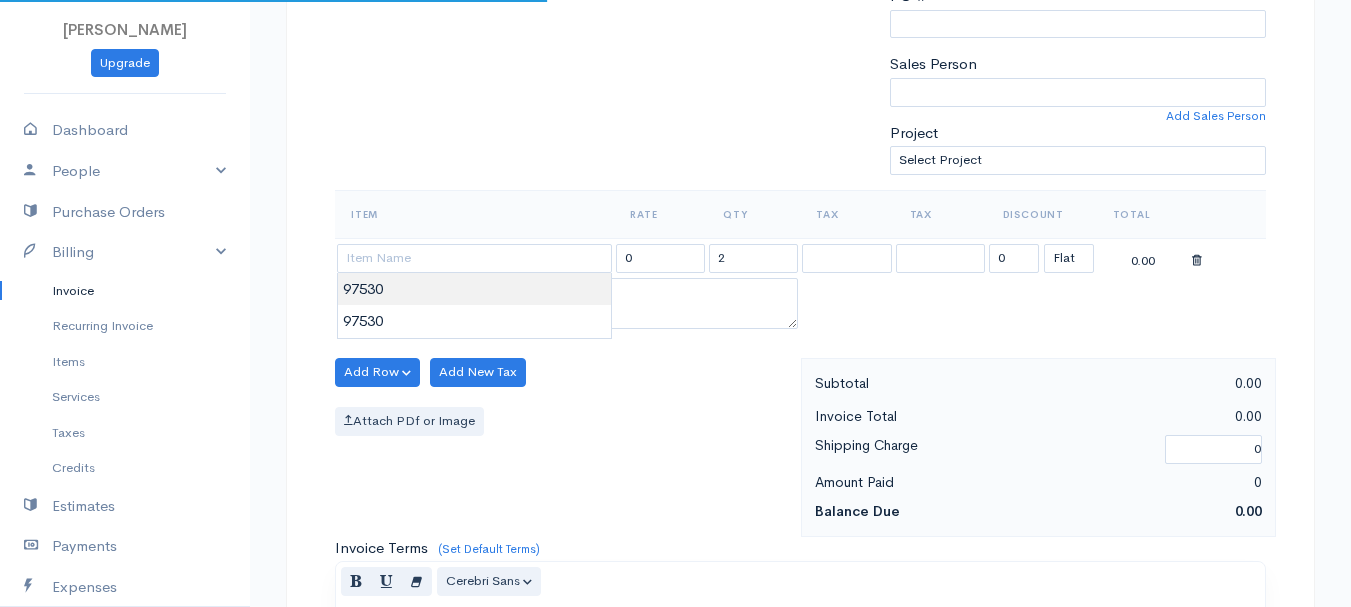 type on "97530" 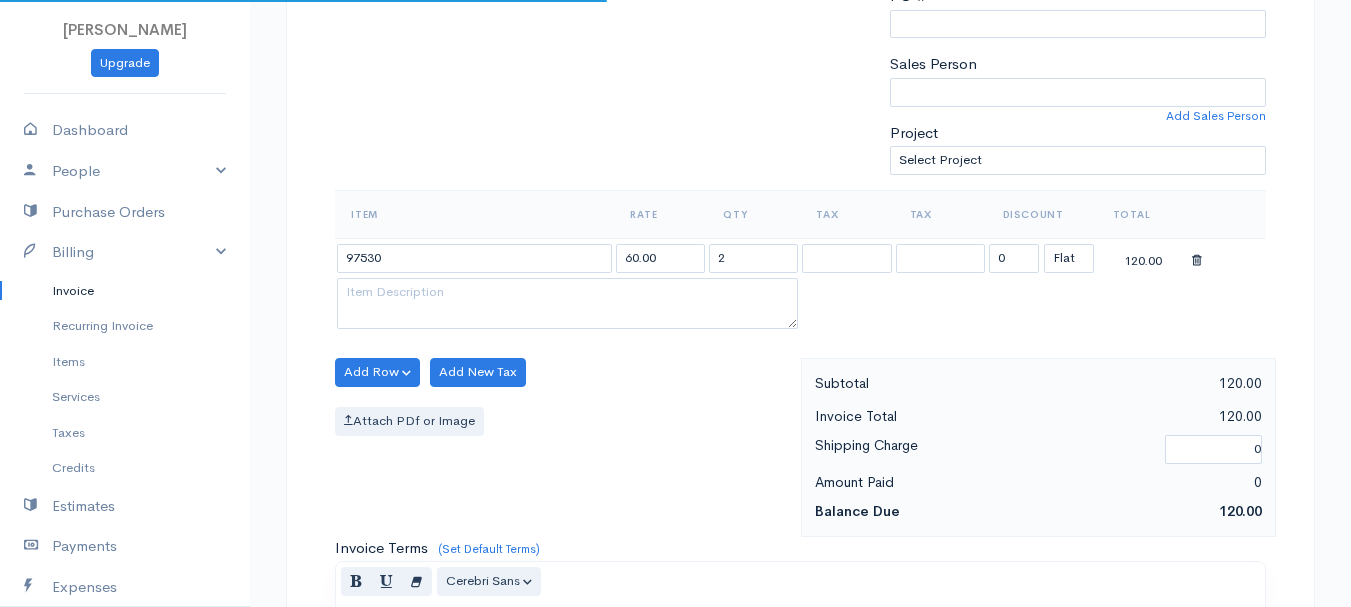 click on "[PERSON_NAME]
Upgrade
Dashboard
People
Clients
Vendors
Staff Users
Purchase Orders
Billing
Invoice
Recurring Invoice
Items
Services
Taxes
Credits
Estimates
Payments
Expenses
Track Time
Projects
Reports
Settings
My Organizations
Logout
Help
@CloudBooksApp 2022
Invoice
New Invoice
DRAFT To [GEOGRAPHIC_DATA][PERSON_NAME]       101531 [Choose Country] [GEOGRAPHIC_DATA] [GEOGRAPHIC_DATA] [GEOGRAPHIC_DATA] [GEOGRAPHIC_DATA] [GEOGRAPHIC_DATA] [GEOGRAPHIC_DATA] [US_STATE] [GEOGRAPHIC_DATA] [GEOGRAPHIC_DATA] [GEOGRAPHIC_DATA] [GEOGRAPHIC_DATA] [GEOGRAPHIC_DATA] 2" at bounding box center (675, 364) 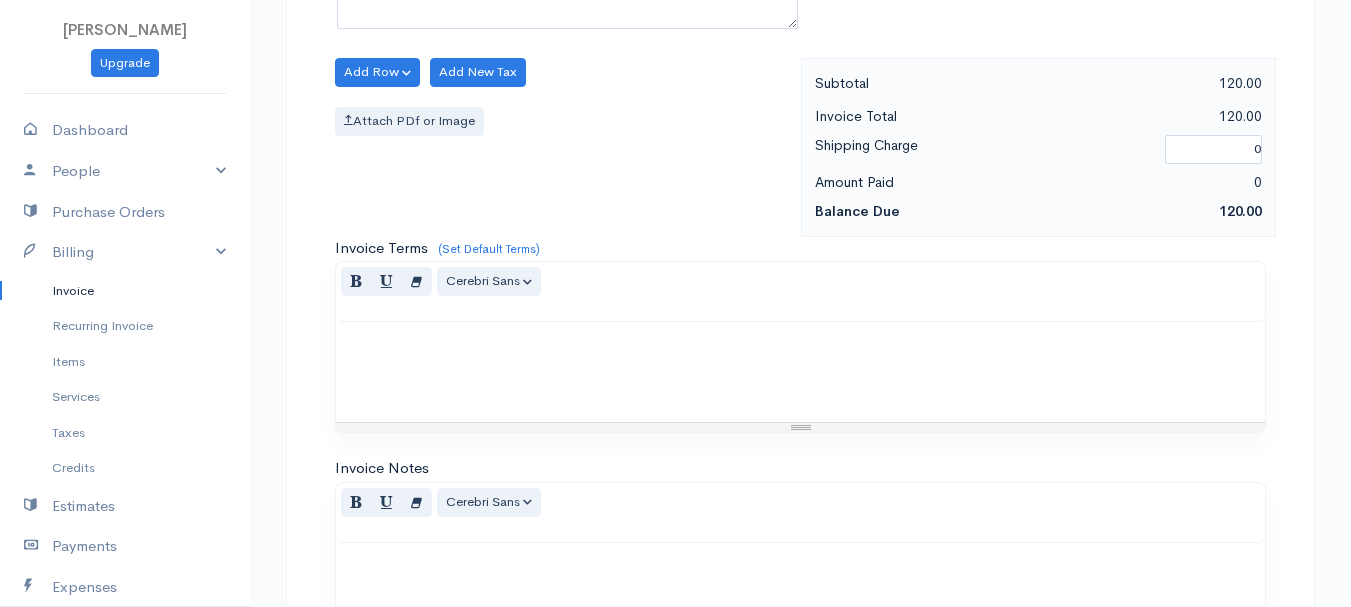 scroll, scrollTop: 1122, scrollLeft: 0, axis: vertical 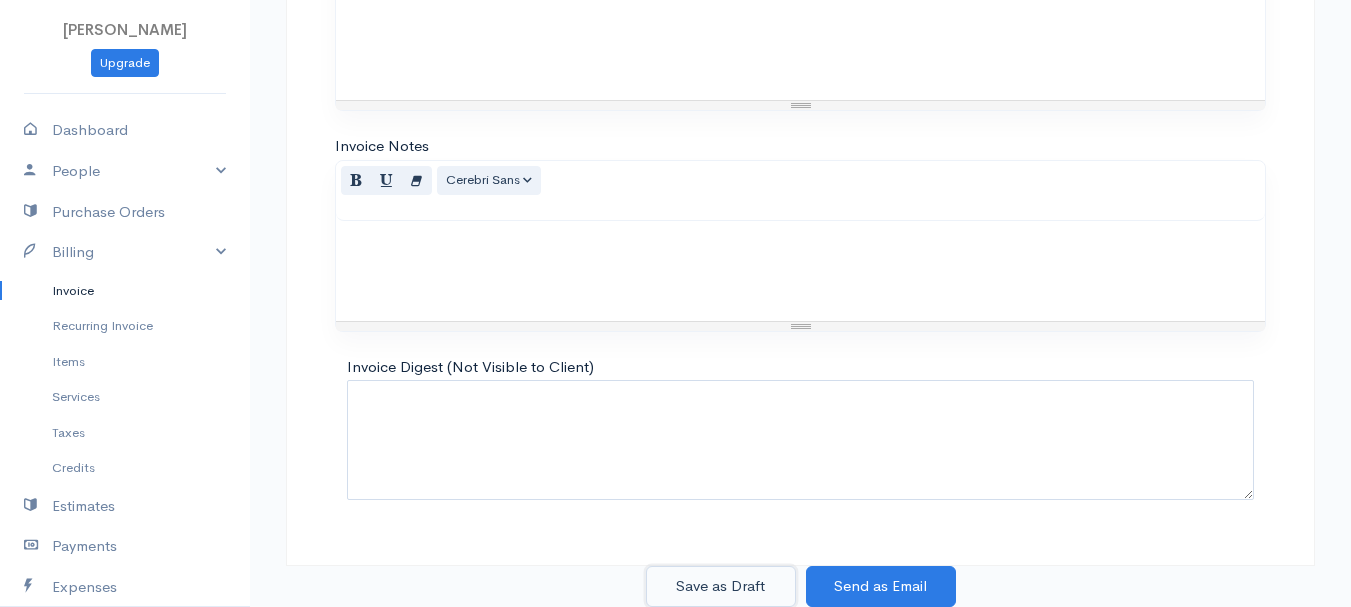 click on "Save as Draft" at bounding box center (721, 586) 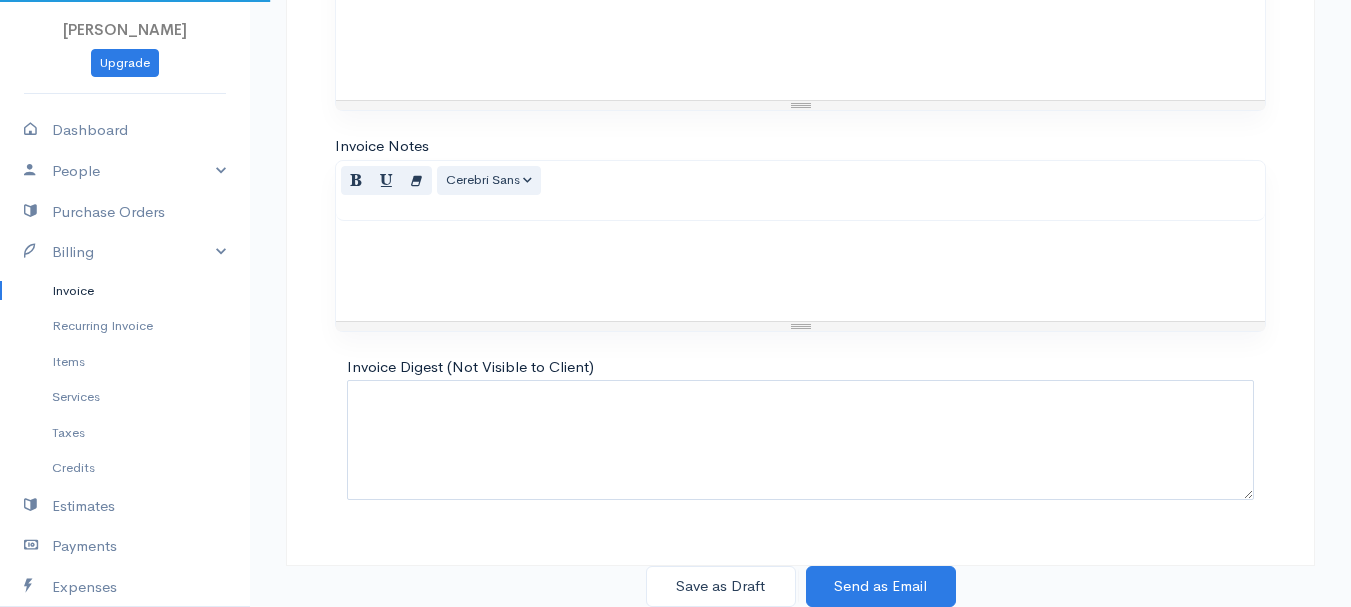 scroll, scrollTop: 0, scrollLeft: 0, axis: both 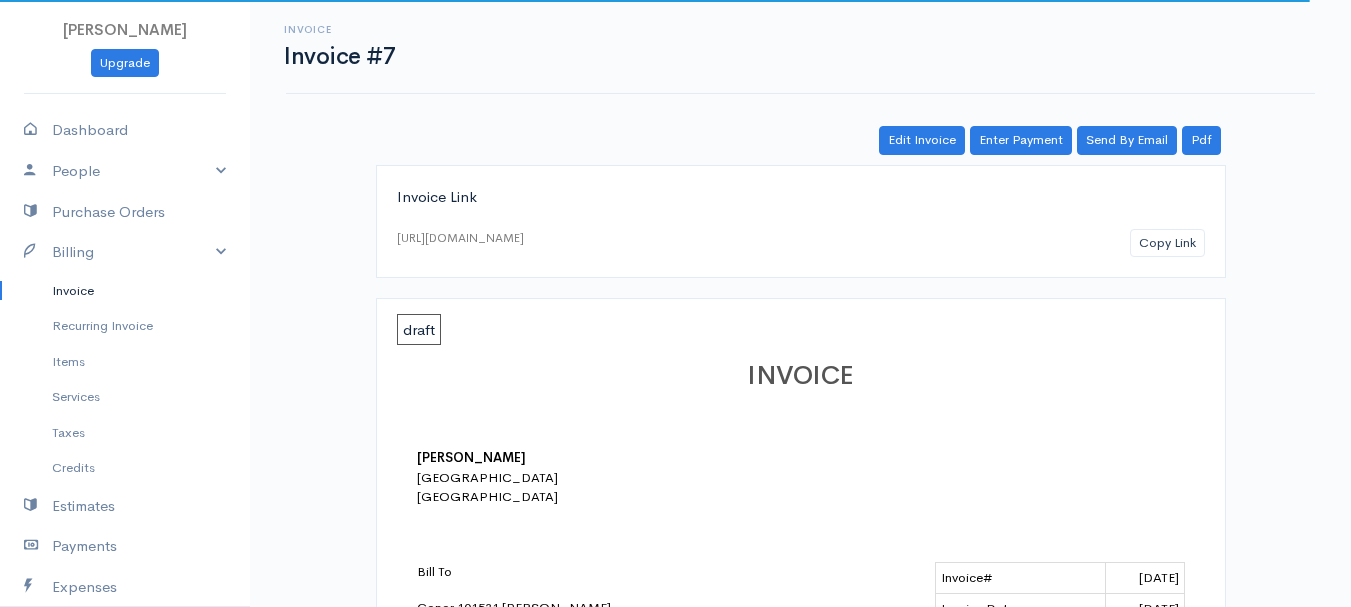 click on "Invoice" at bounding box center [125, 291] 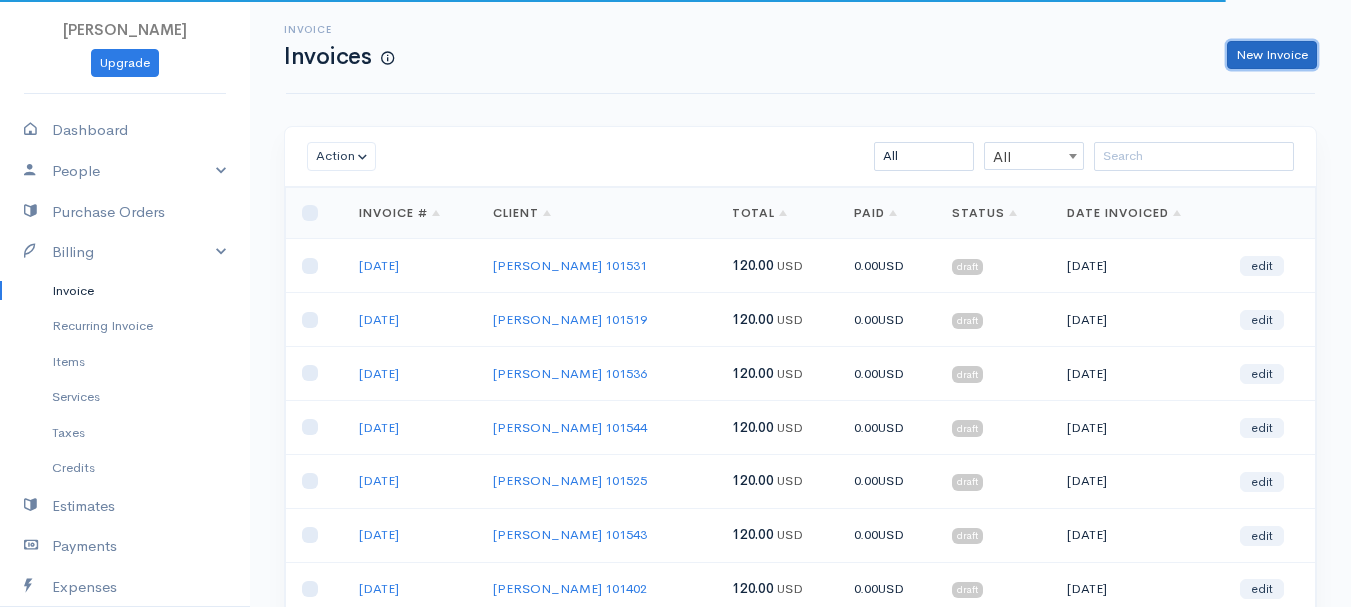 click on "New Invoice" at bounding box center (1272, 55) 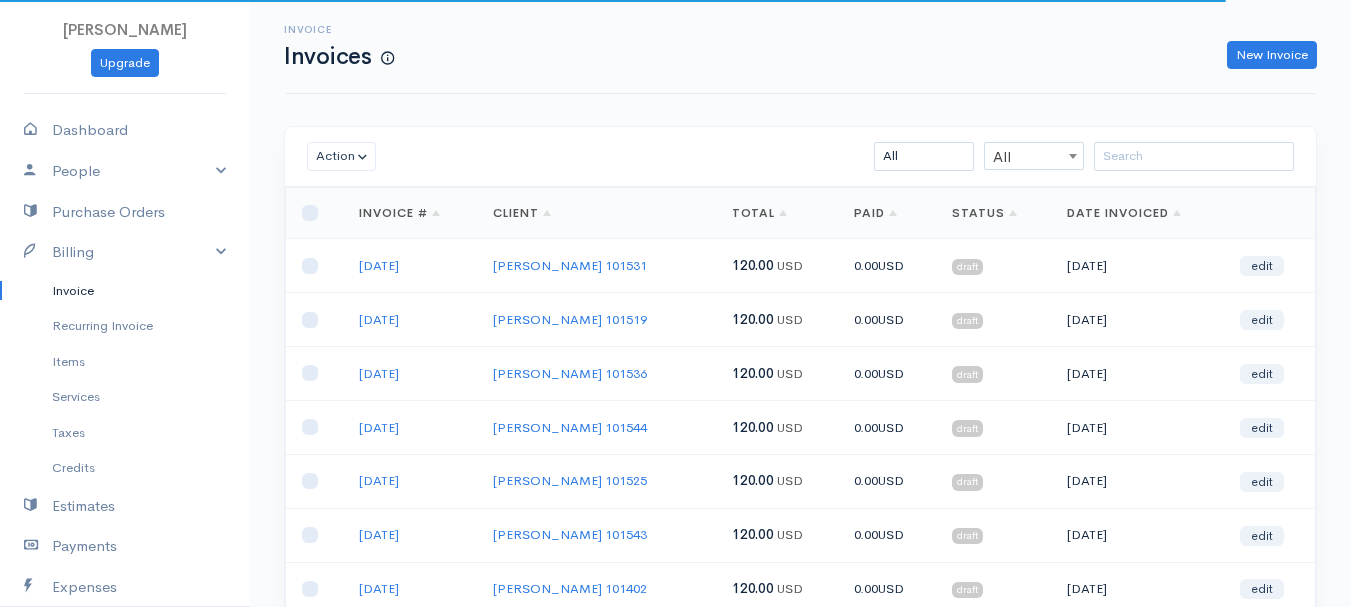 select on "[GEOGRAPHIC_DATA]" 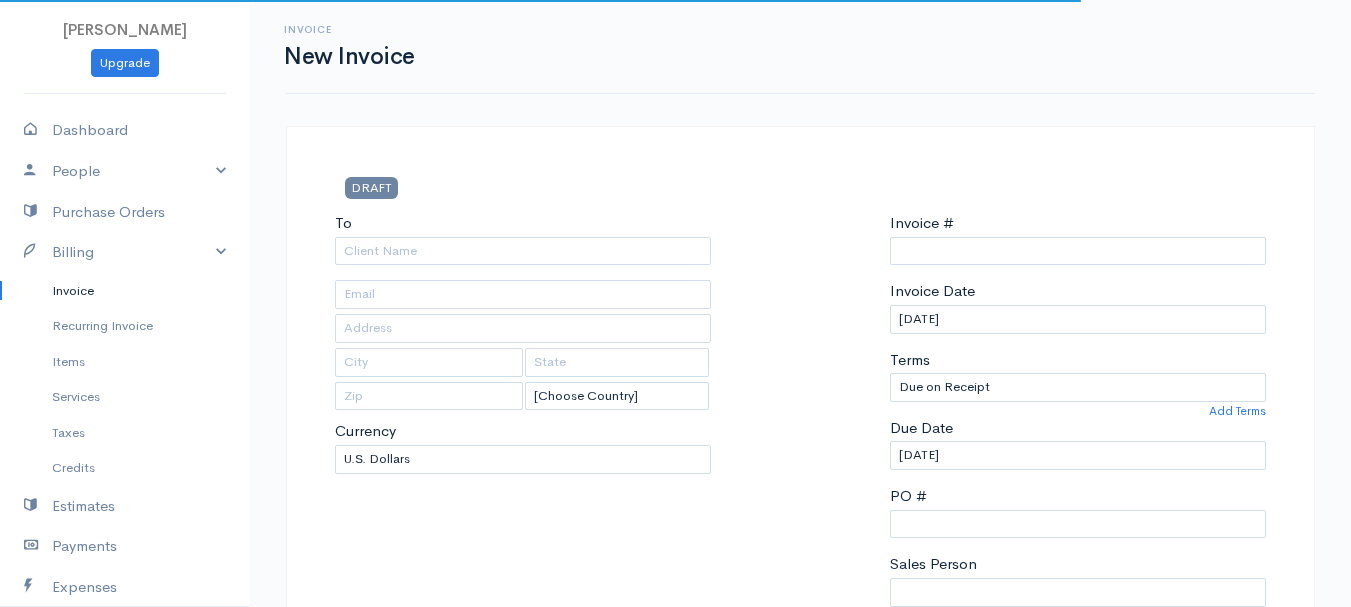 type on "0011212024" 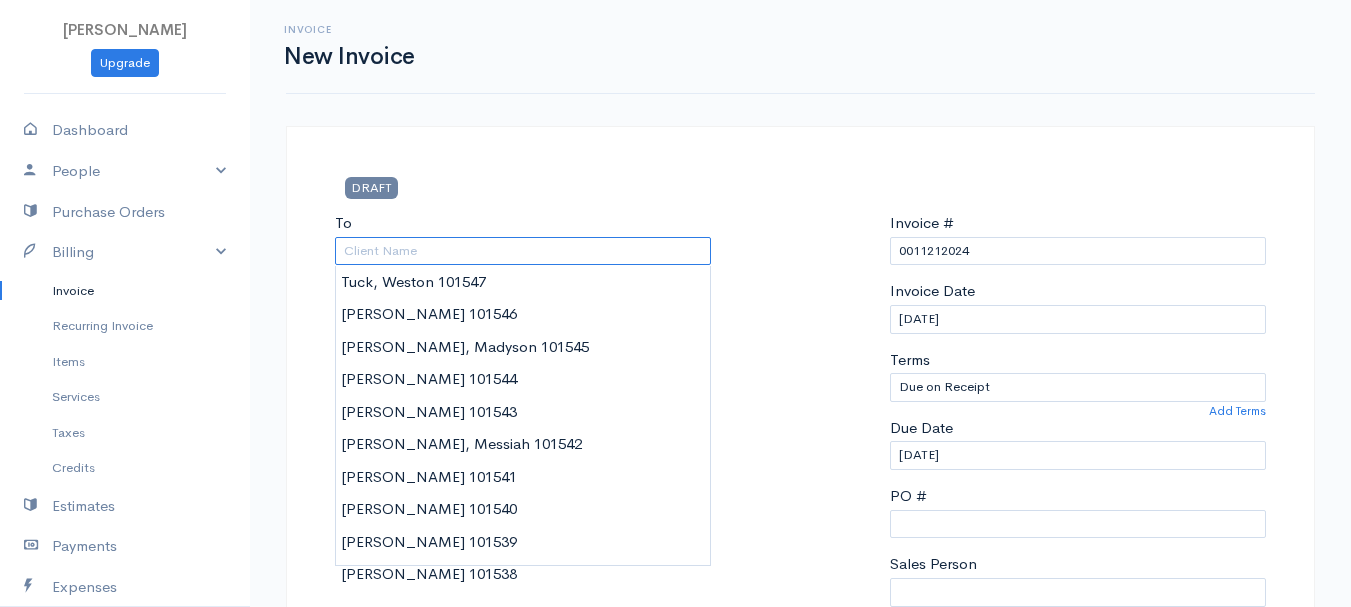 click on "To" at bounding box center (523, 251) 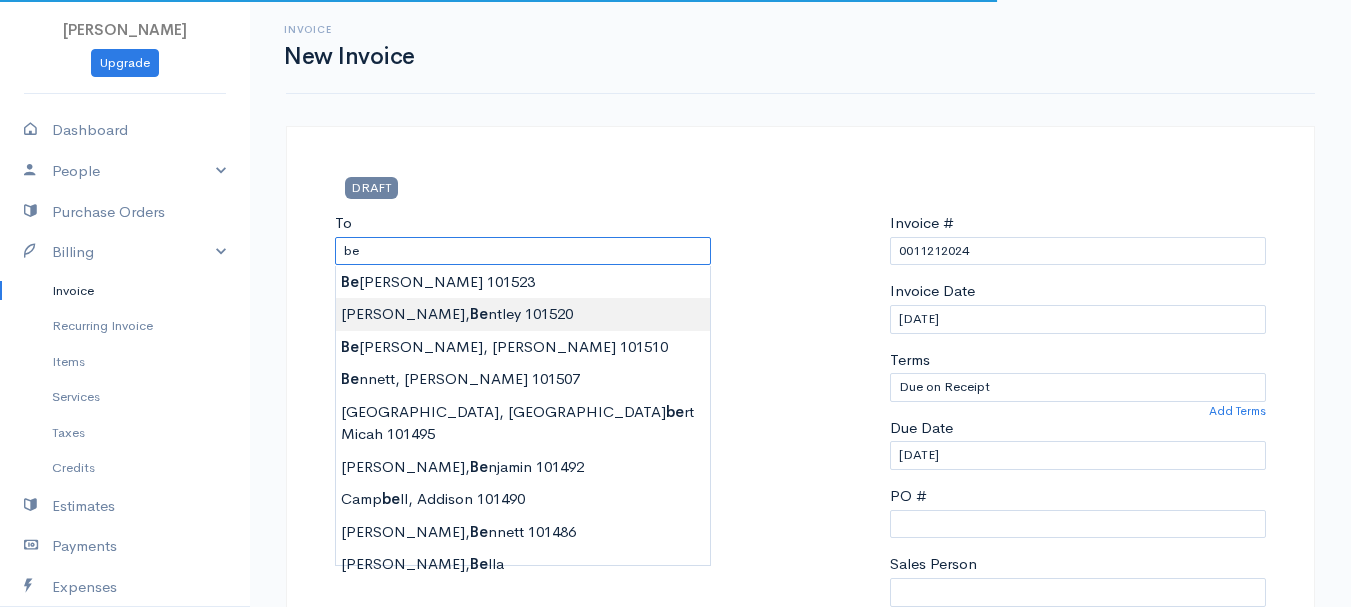type on "[PERSON_NAME], [PERSON_NAME]  101520" 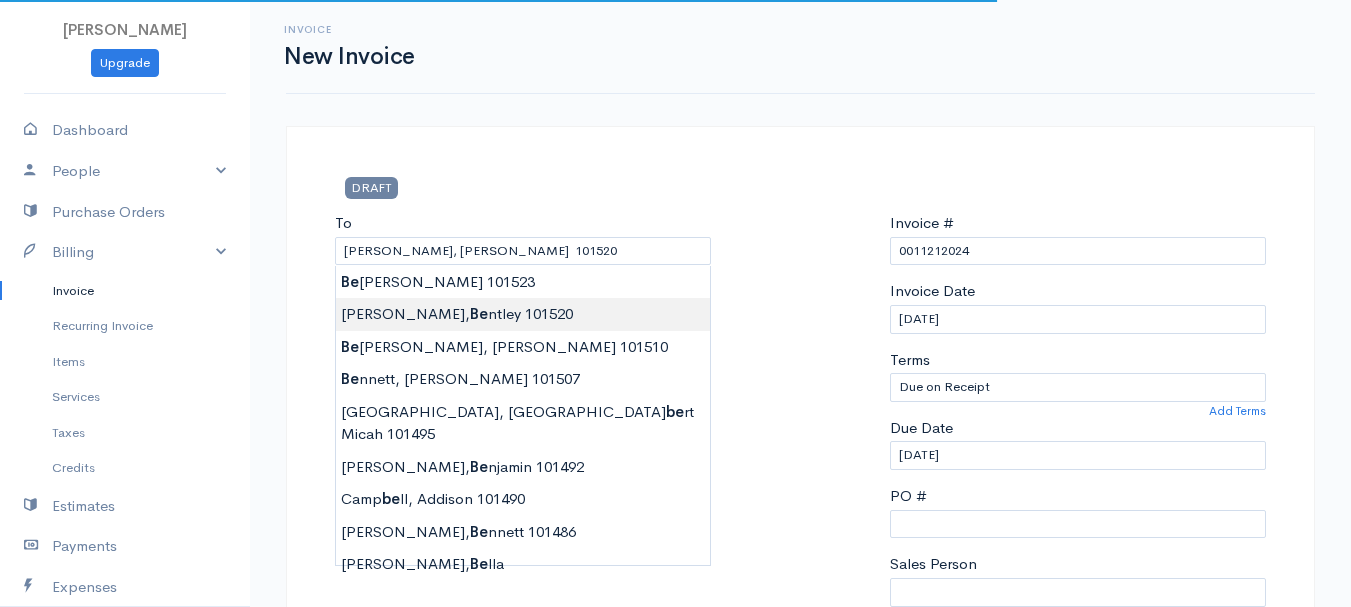 click on "[PERSON_NAME]
Upgrade
Dashboard
People
Clients
Vendors
Staff Users
Purchase Orders
Billing
Invoice
Recurring Invoice
Items
Services
Taxes
Credits
Estimates
Payments
Expenses
Track Time
Projects
Reports
Settings
My Organizations
Logout
Help
@CloudBooksApp 2022
Invoice
New Invoice
DRAFT To [GEOGRAPHIC_DATA], [PERSON_NAME]  101520 [Choose Country] [GEOGRAPHIC_DATA] [GEOGRAPHIC_DATA] [GEOGRAPHIC_DATA] [GEOGRAPHIC_DATA] [GEOGRAPHIC_DATA] [GEOGRAPHIC_DATA] [US_STATE] [GEOGRAPHIC_DATA] [GEOGRAPHIC_DATA] [GEOGRAPHIC_DATA] [GEOGRAPHIC_DATA] [GEOGRAPHIC_DATA] 0" at bounding box center (675, 864) 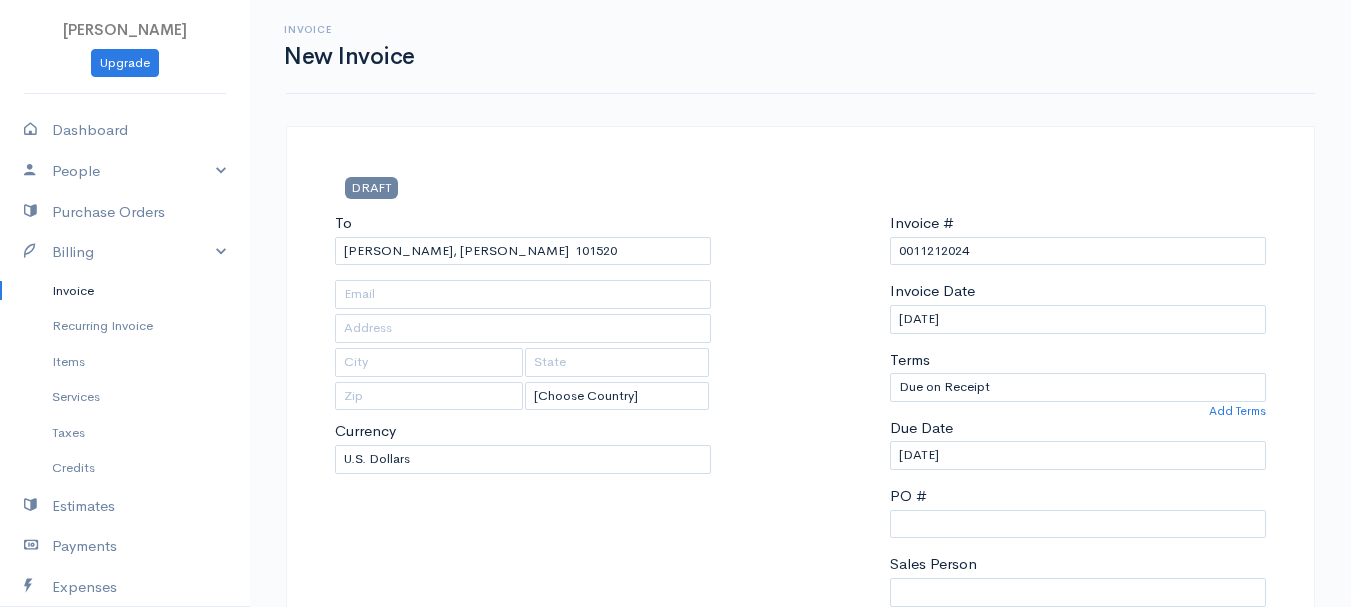 type on "[STREET_ADDRESS]" 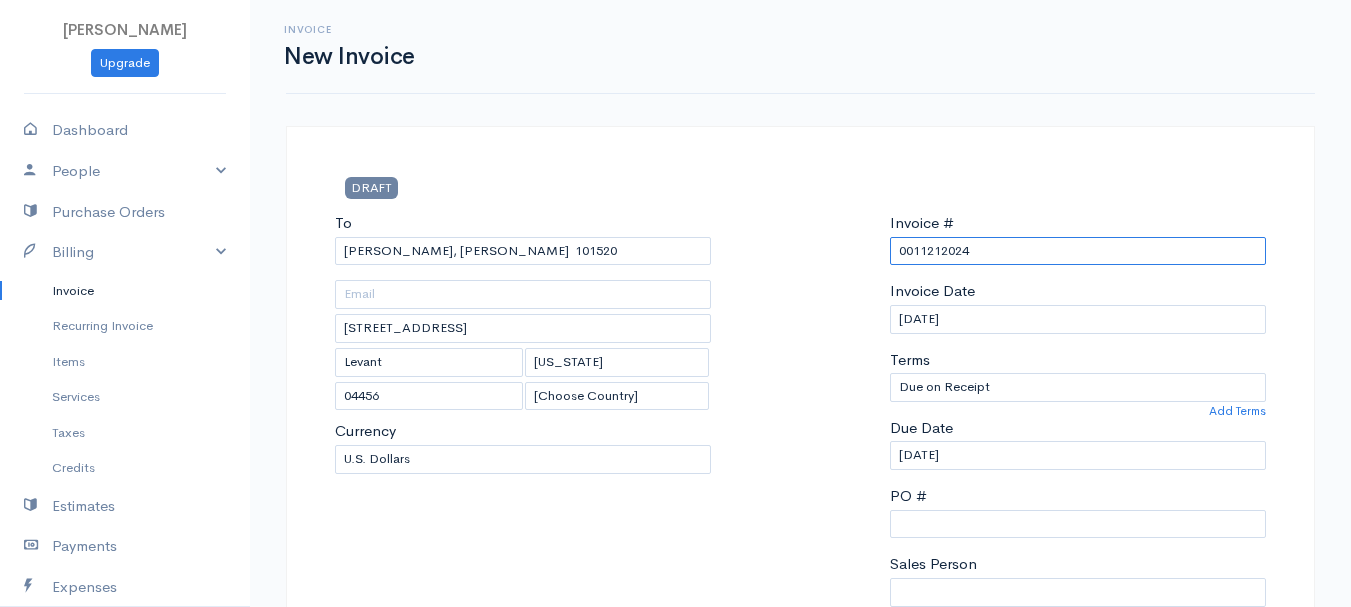 click on "0011212024" at bounding box center (1078, 251) 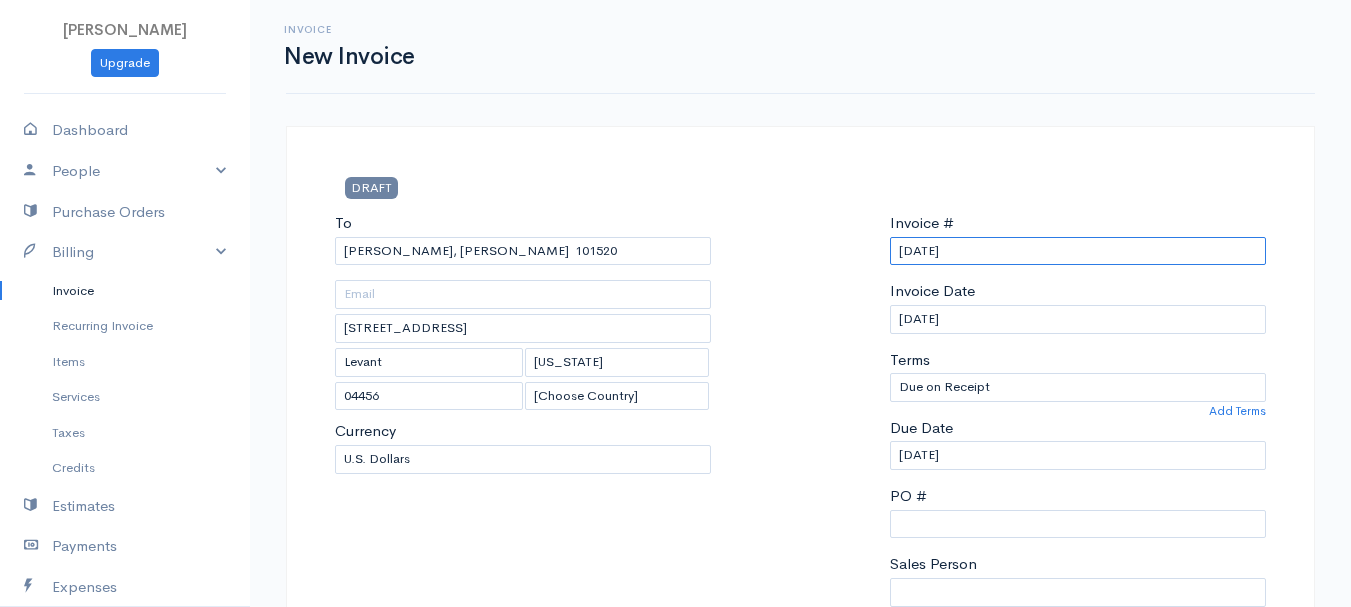 scroll, scrollTop: 400, scrollLeft: 0, axis: vertical 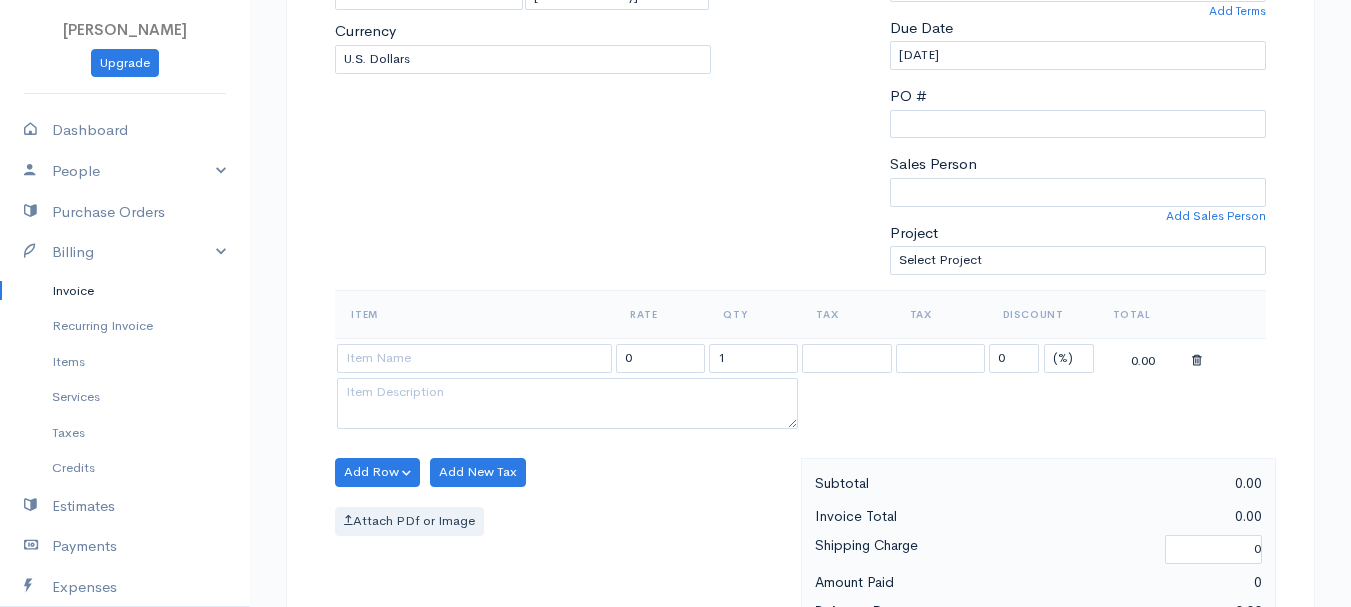 type on "[DATE]" 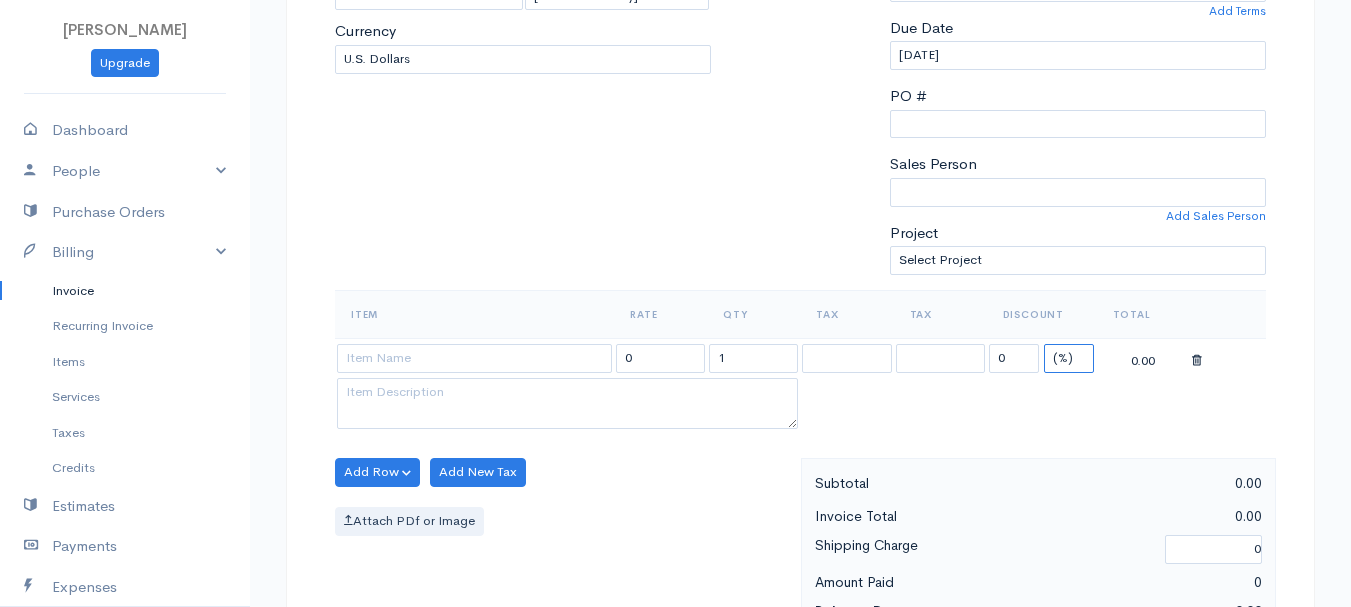 click on "(%) Flat" at bounding box center [1069, 358] 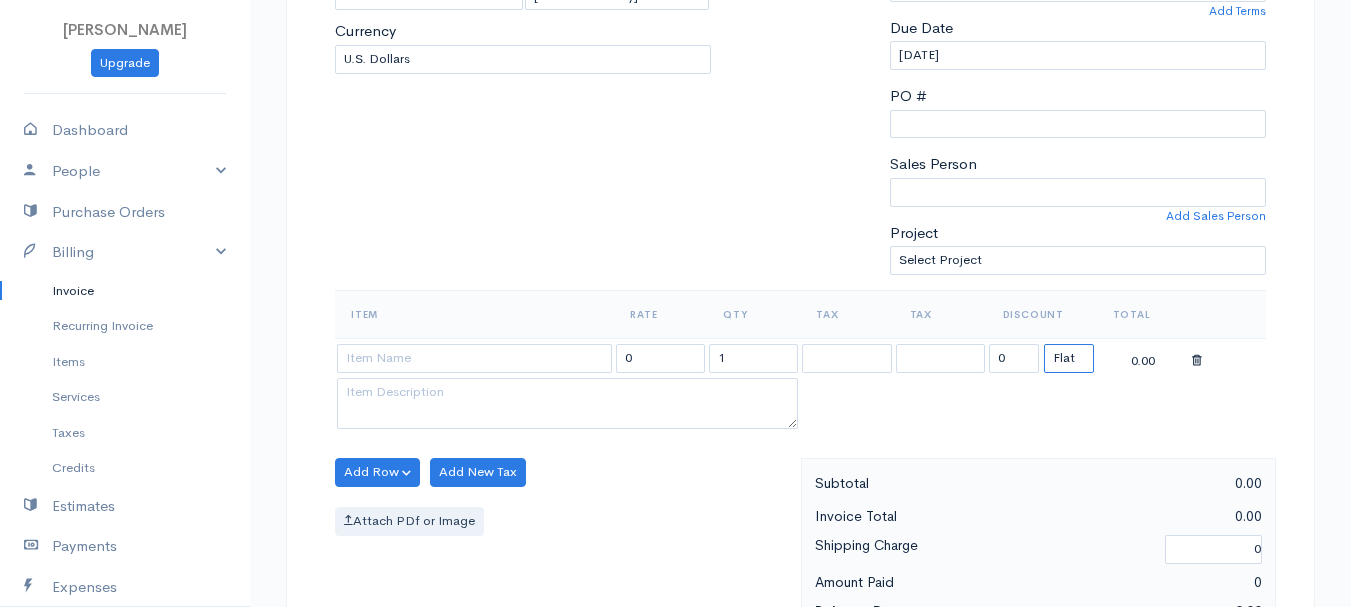 click on "(%) Flat" at bounding box center (1069, 358) 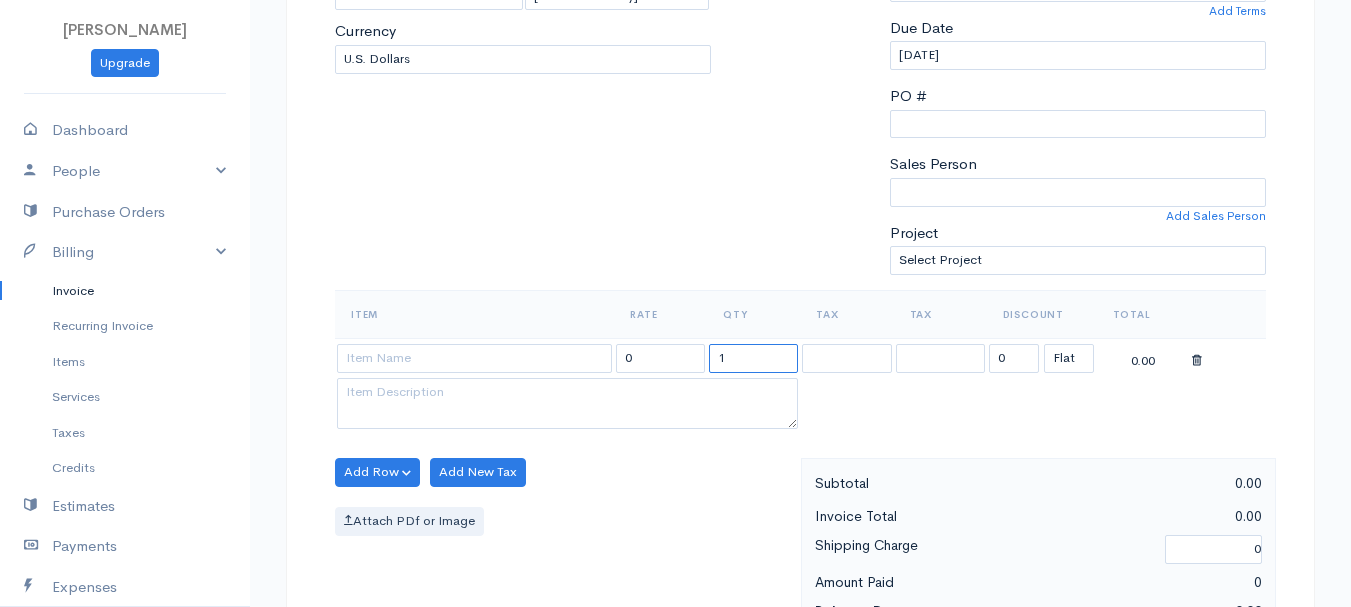 click on "1" at bounding box center [753, 358] 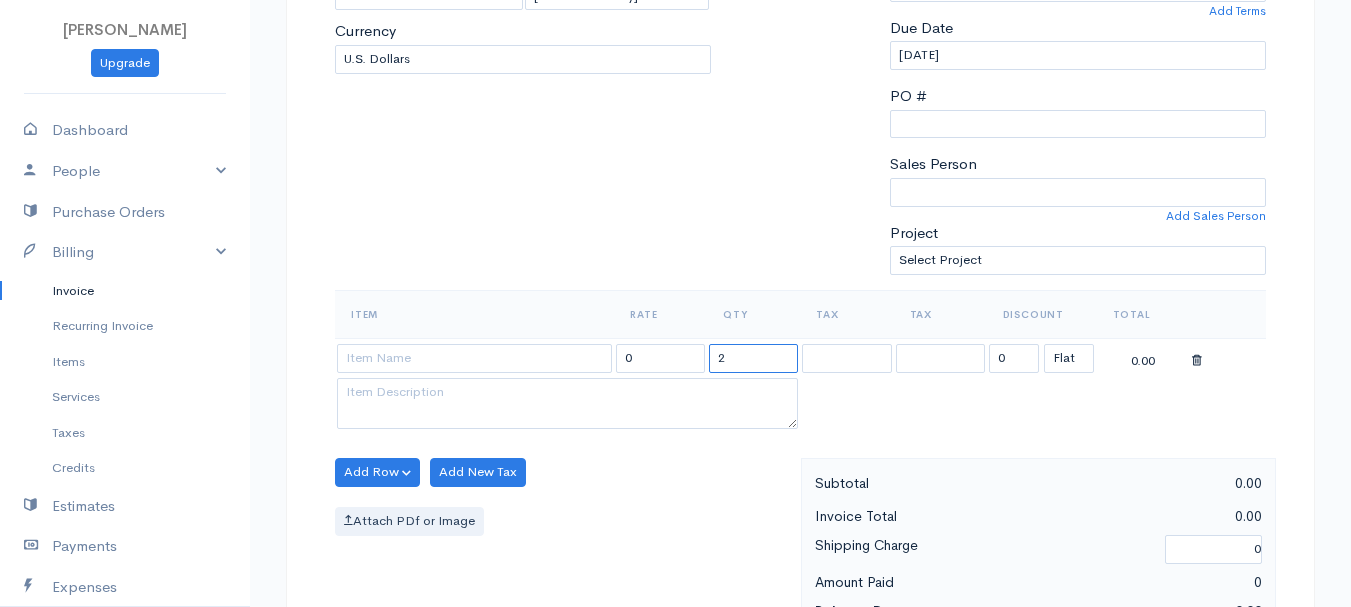 click on "2" at bounding box center [753, 358] 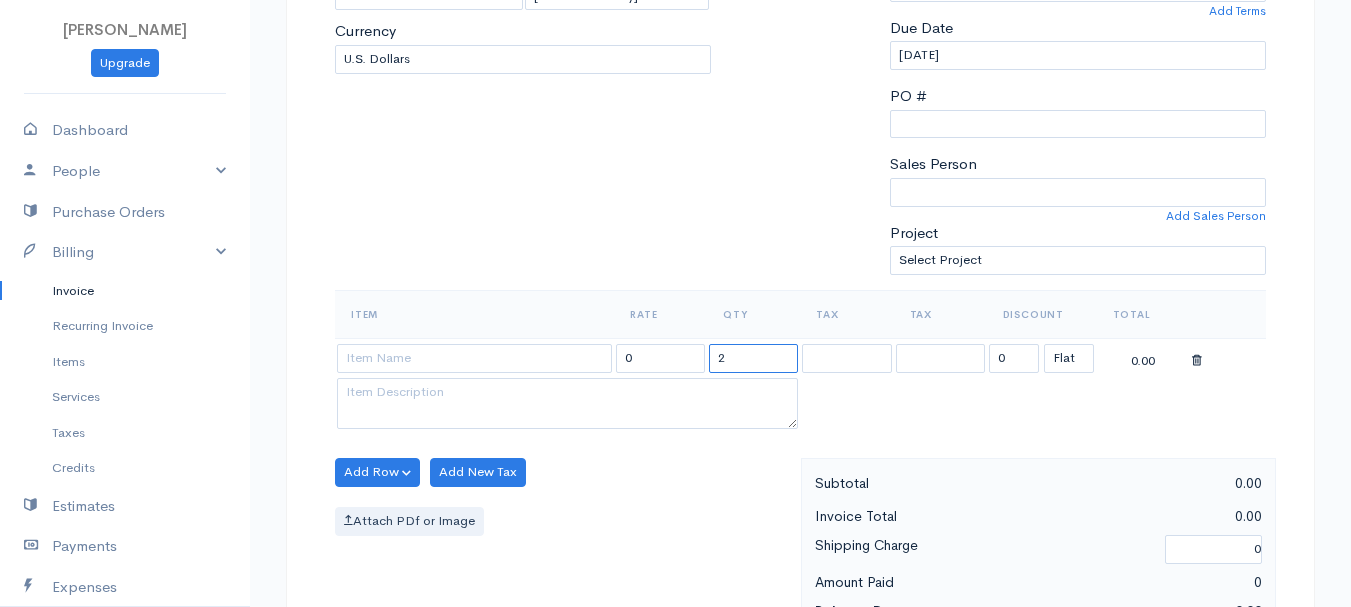 type on "2" 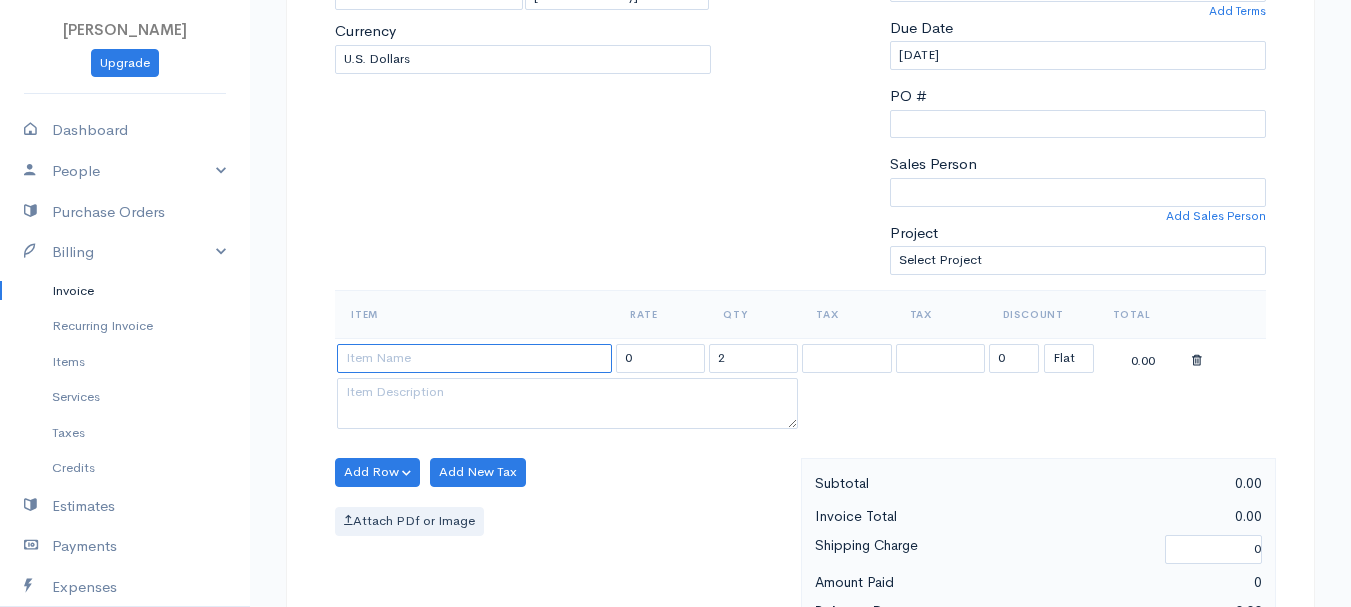 click at bounding box center (474, 358) 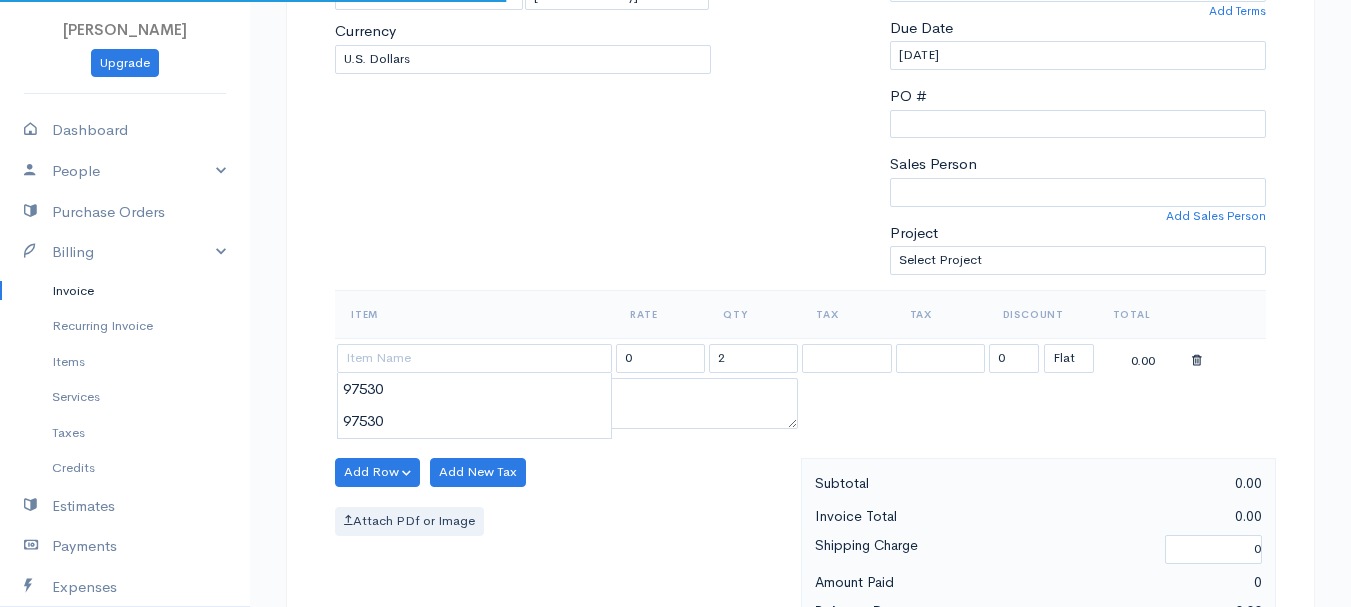 type on "97530" 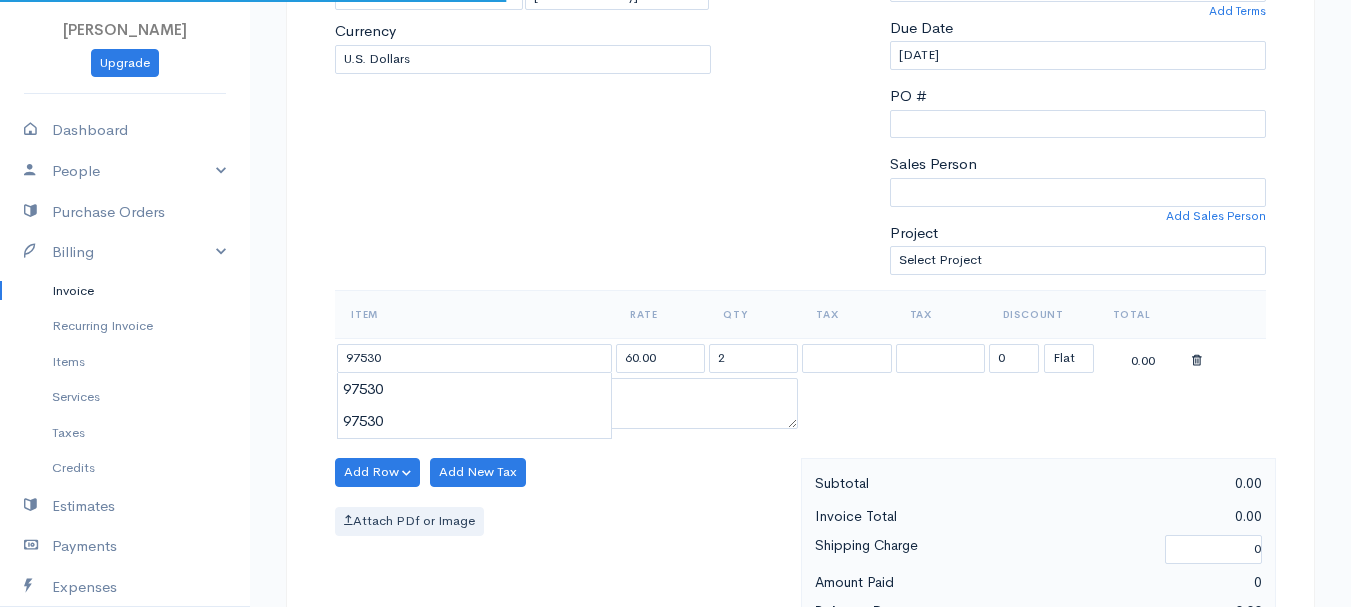 click on "[PERSON_NAME]
Upgrade
Dashboard
People
Clients
Vendors
Staff Users
Purchase Orders
Billing
Invoice
Recurring Invoice
Items
Services
Taxes
Credits
Estimates
Payments
Expenses
Track Time
Projects
Reports
Settings
My Organizations
Logout
Help
@CloudBooksApp 2022
Invoice
New Invoice
DRAFT To [GEOGRAPHIC_DATA], [PERSON_NAME]  101520 [STREET_ADDRESS][US_STATE] [Choose Country] [GEOGRAPHIC_DATA] [GEOGRAPHIC_DATA] [GEOGRAPHIC_DATA] [GEOGRAPHIC_DATA] [GEOGRAPHIC_DATA] [GEOGRAPHIC_DATA] [US_STATE] [GEOGRAPHIC_DATA] [GEOGRAPHIC_DATA] 2" at bounding box center (675, 464) 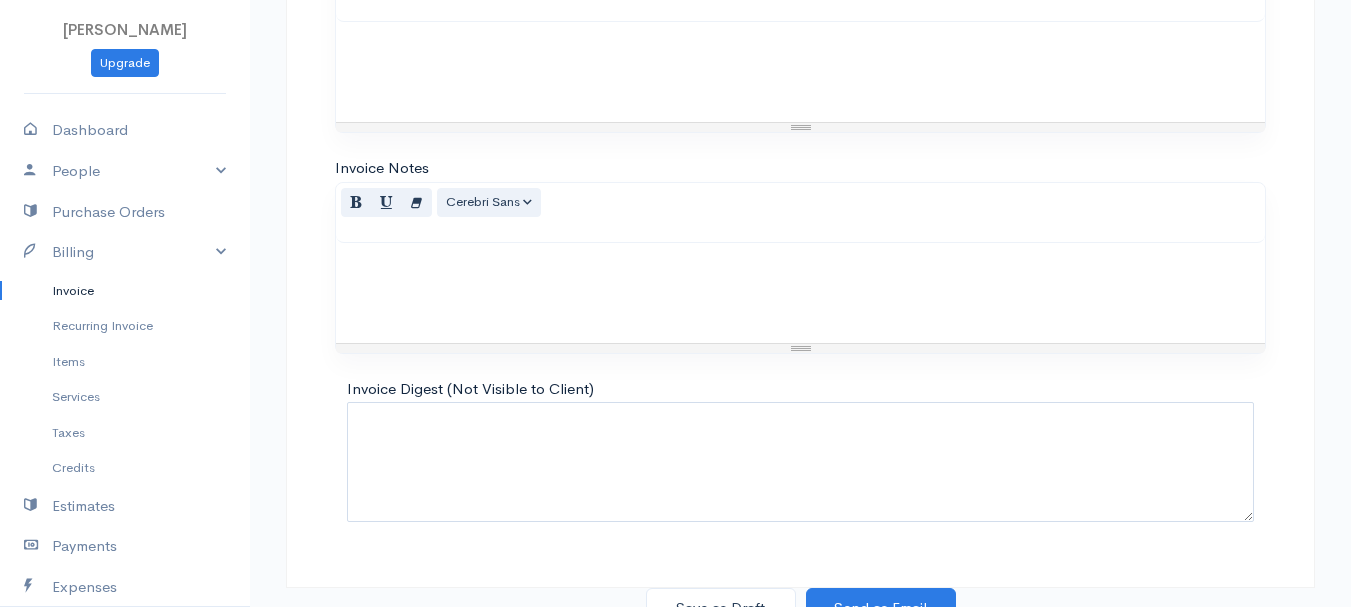 scroll, scrollTop: 1122, scrollLeft: 0, axis: vertical 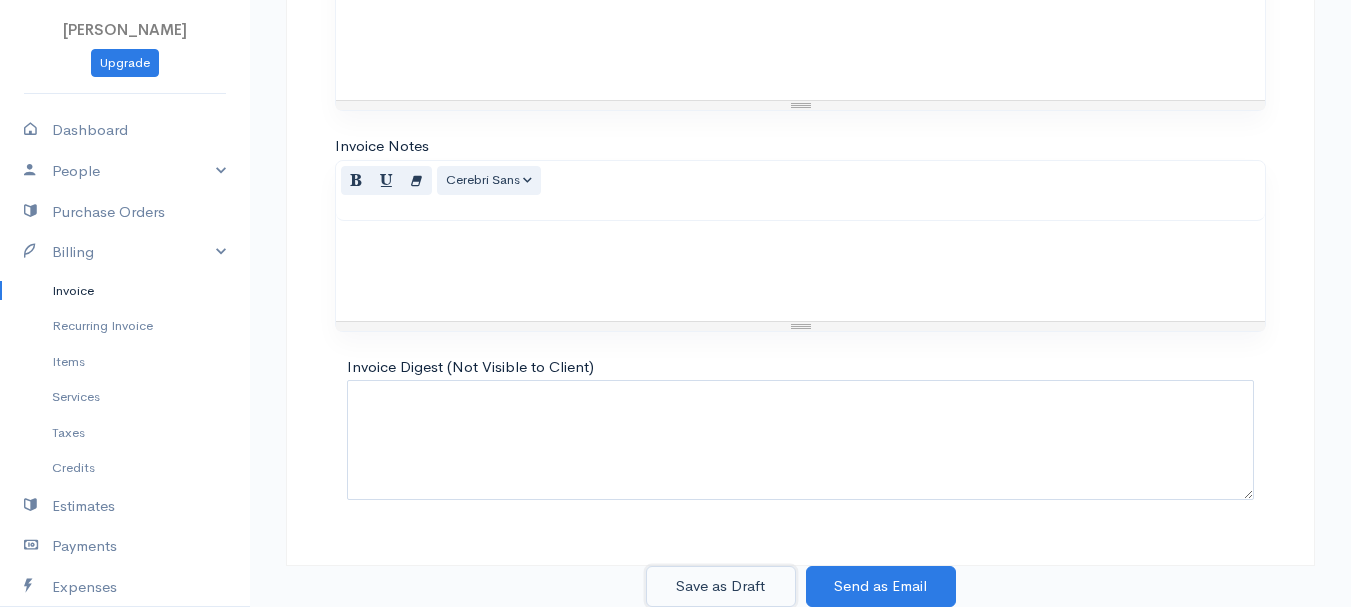 click on "Save as Draft" at bounding box center [721, 586] 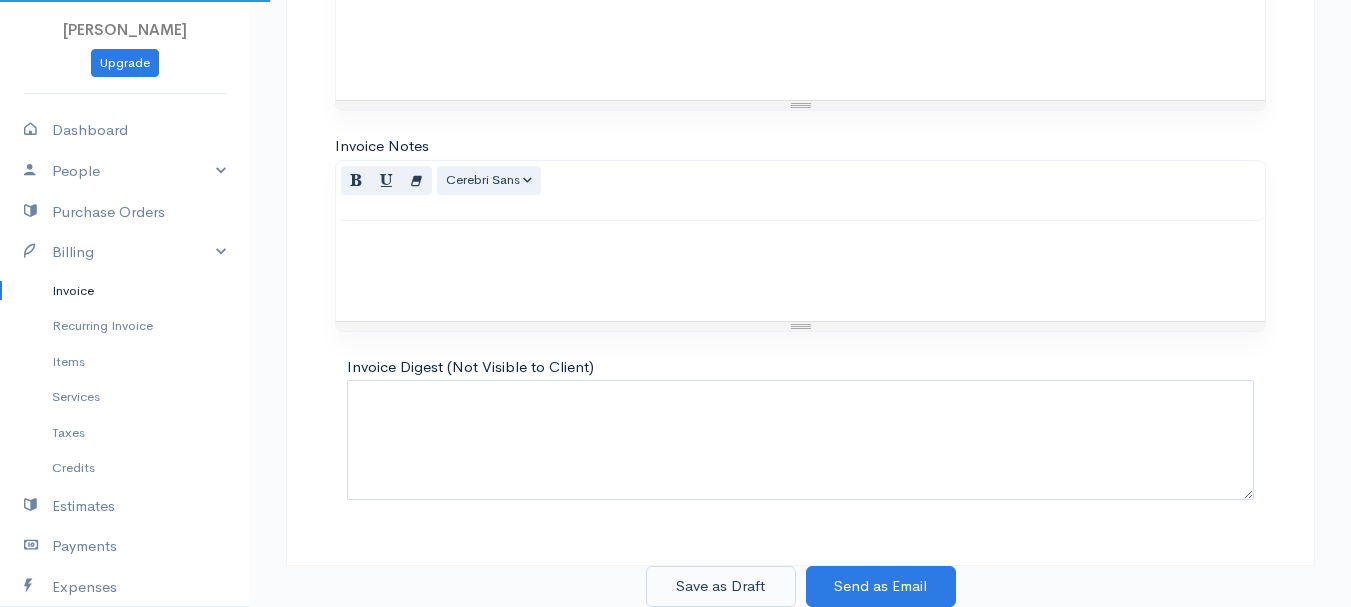 scroll, scrollTop: 0, scrollLeft: 0, axis: both 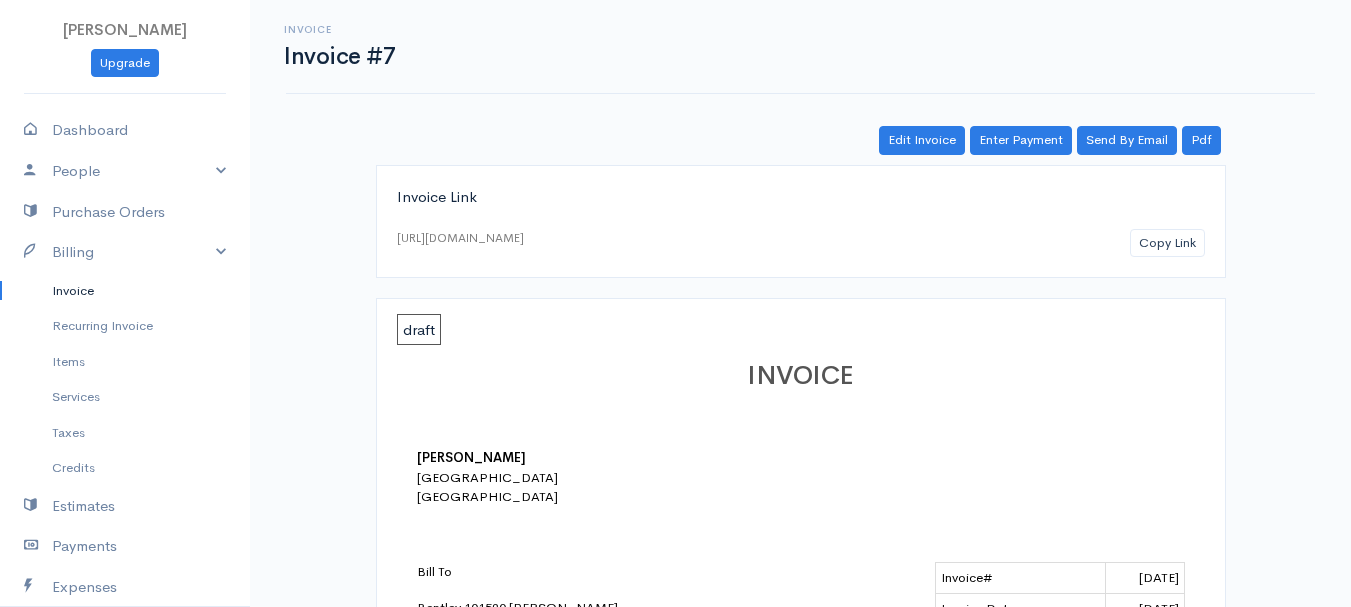 click on "Invoice" at bounding box center (125, 291) 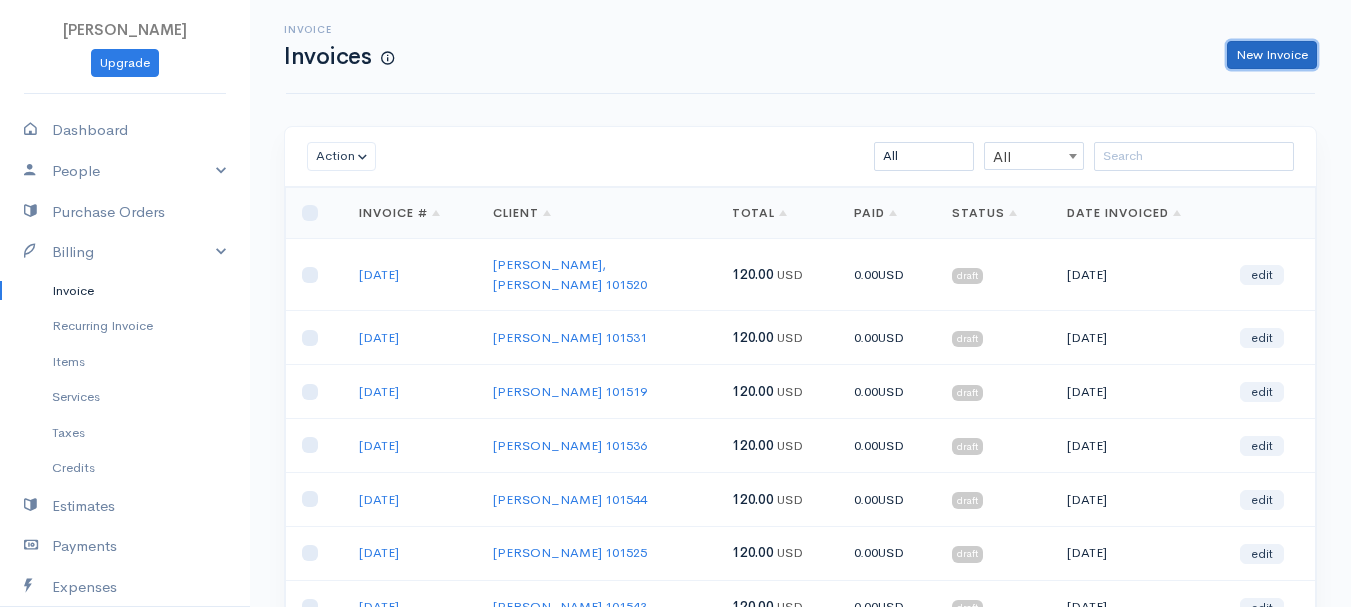 click on "New Invoice" at bounding box center [1272, 55] 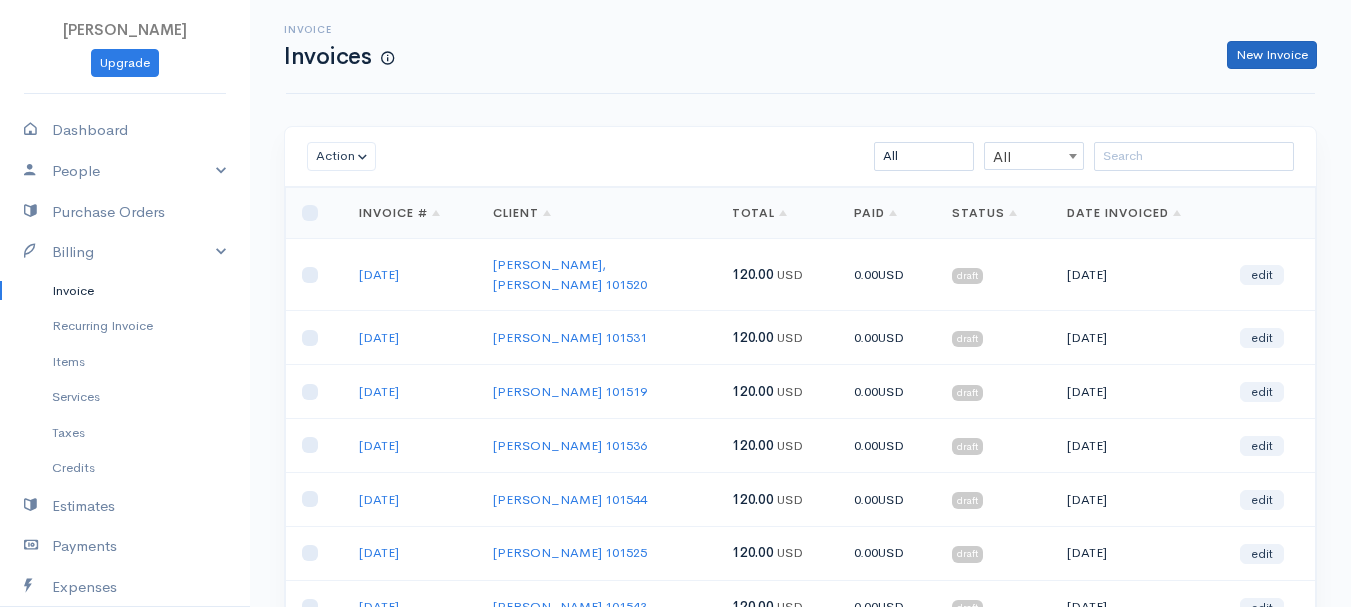 select on "[GEOGRAPHIC_DATA]" 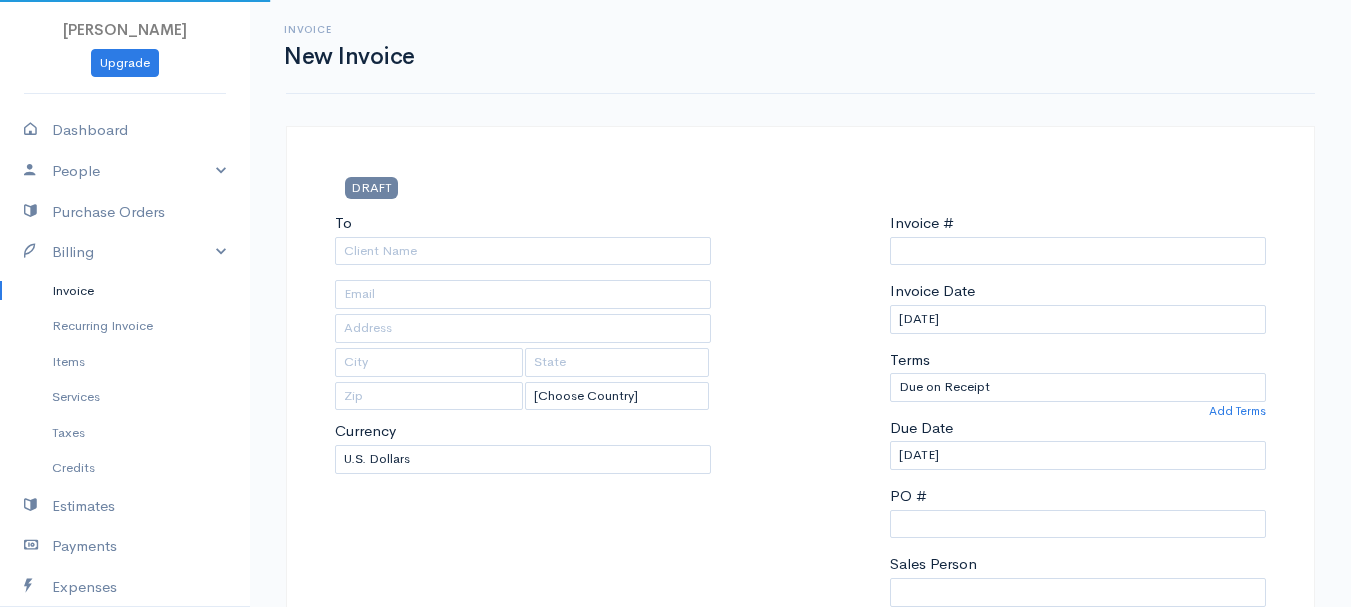 type on "0011212024" 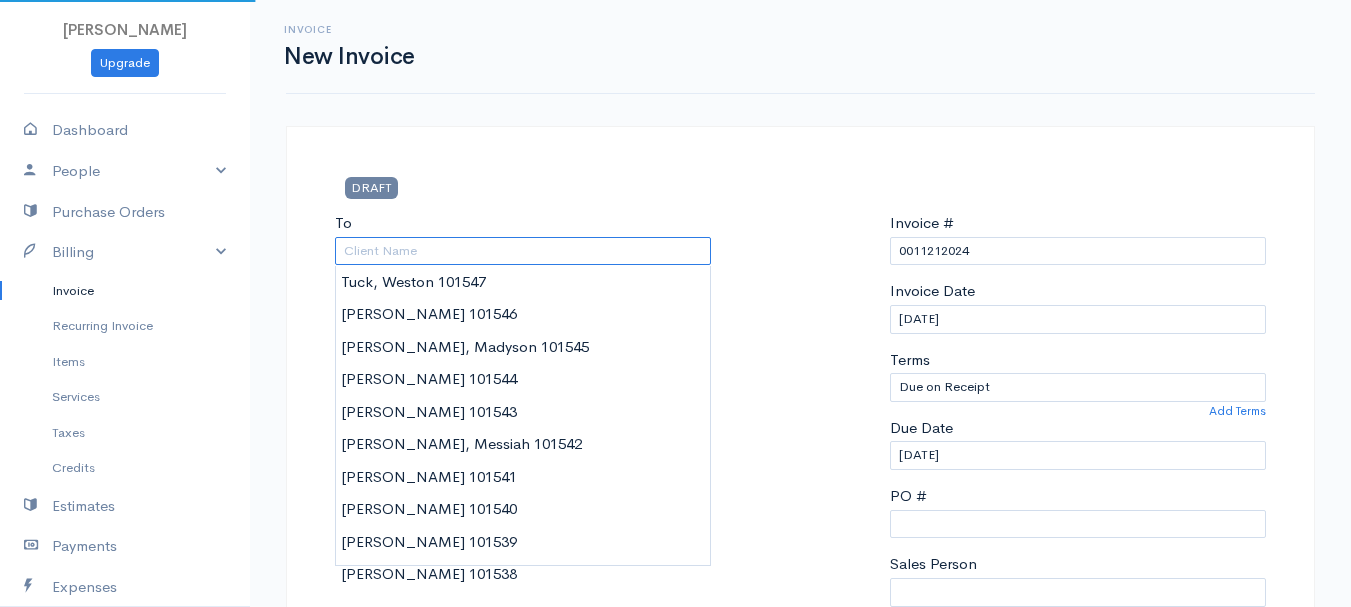 click on "To" at bounding box center (523, 251) 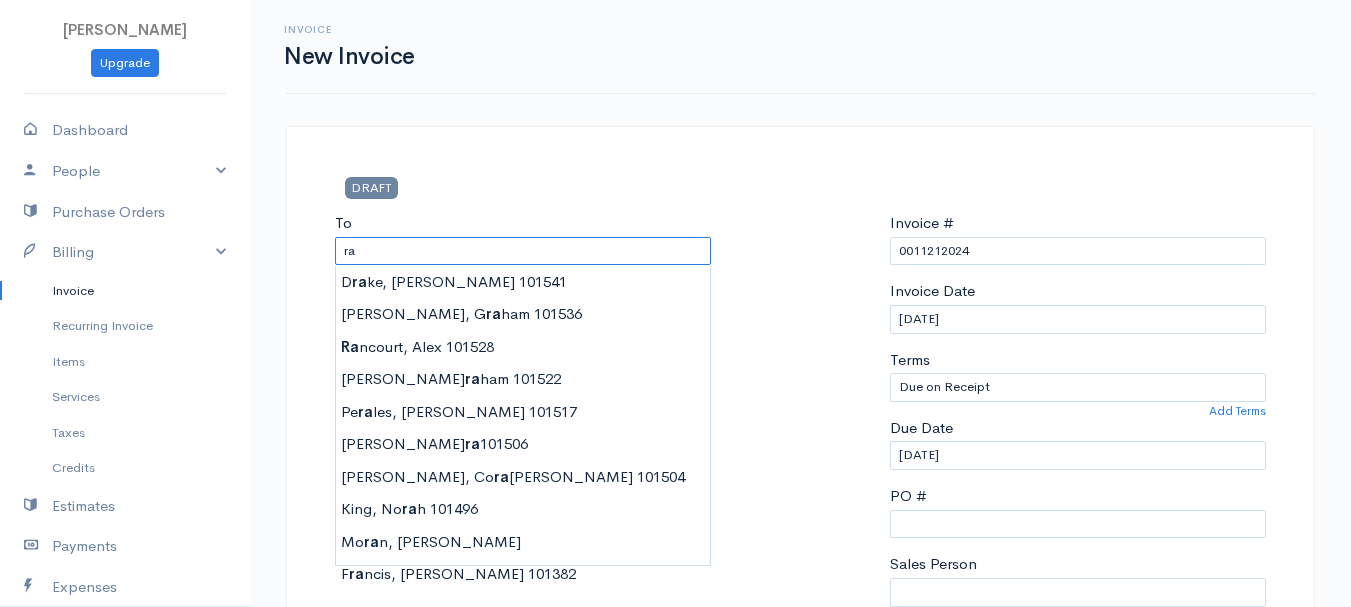 click on "ra" at bounding box center (523, 251) 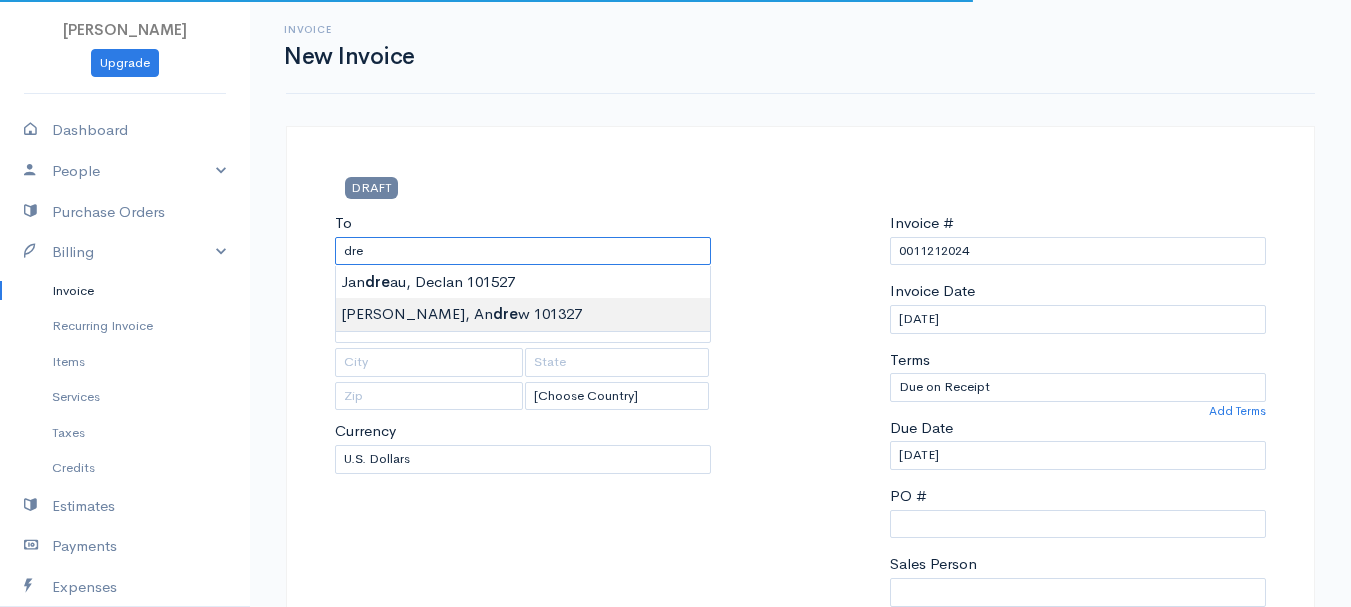 type on "[PERSON_NAME]          101327" 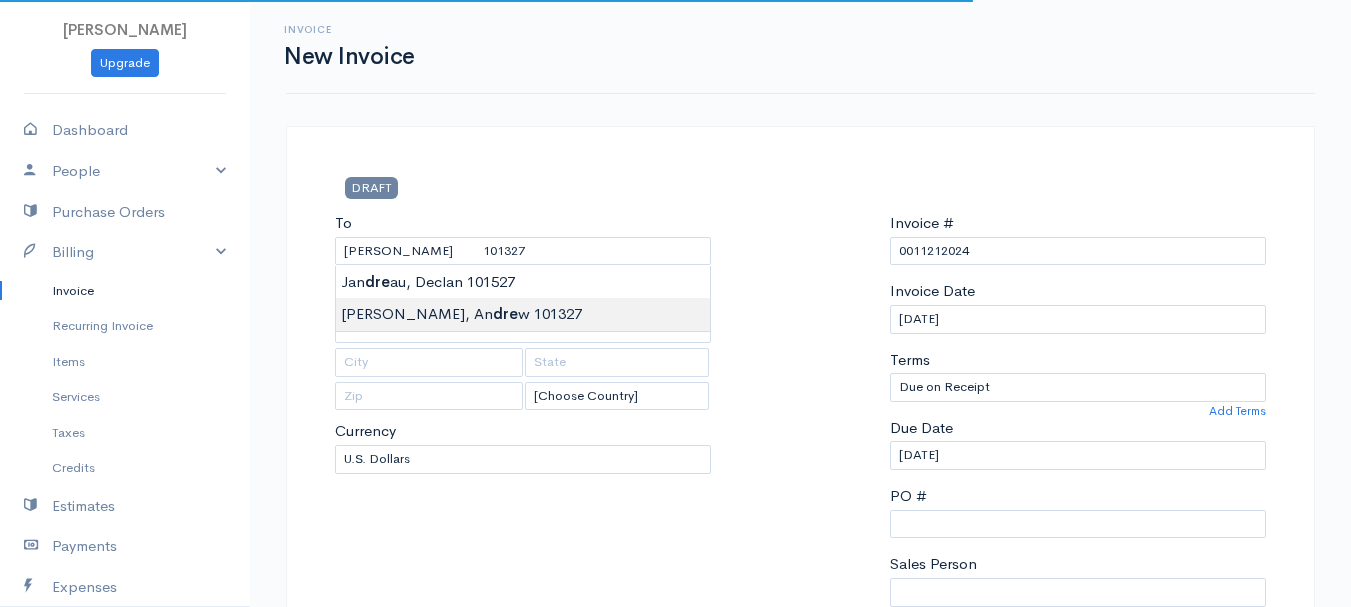 click on "[PERSON_NAME]
Upgrade
Dashboard
People
Clients
Vendors
Staff Users
Purchase Orders
Billing
Invoice
Recurring Invoice
Items
Services
Taxes
Credits
Estimates
Payments
Expenses
Track Time
Projects
Reports
Settings
My Organizations
Logout
Help
@CloudBooksApp 2022
Invoice
New Invoice
DRAFT To [GEOGRAPHIC_DATA][PERSON_NAME]          101327 [Choose Country] [GEOGRAPHIC_DATA] [GEOGRAPHIC_DATA] [GEOGRAPHIC_DATA] [GEOGRAPHIC_DATA] [GEOGRAPHIC_DATA] [GEOGRAPHIC_DATA] [US_STATE] [GEOGRAPHIC_DATA] [GEOGRAPHIC_DATA] [GEOGRAPHIC_DATA] [GEOGRAPHIC_DATA] [GEOGRAPHIC_DATA] [GEOGRAPHIC_DATA]" at bounding box center (675, 864) 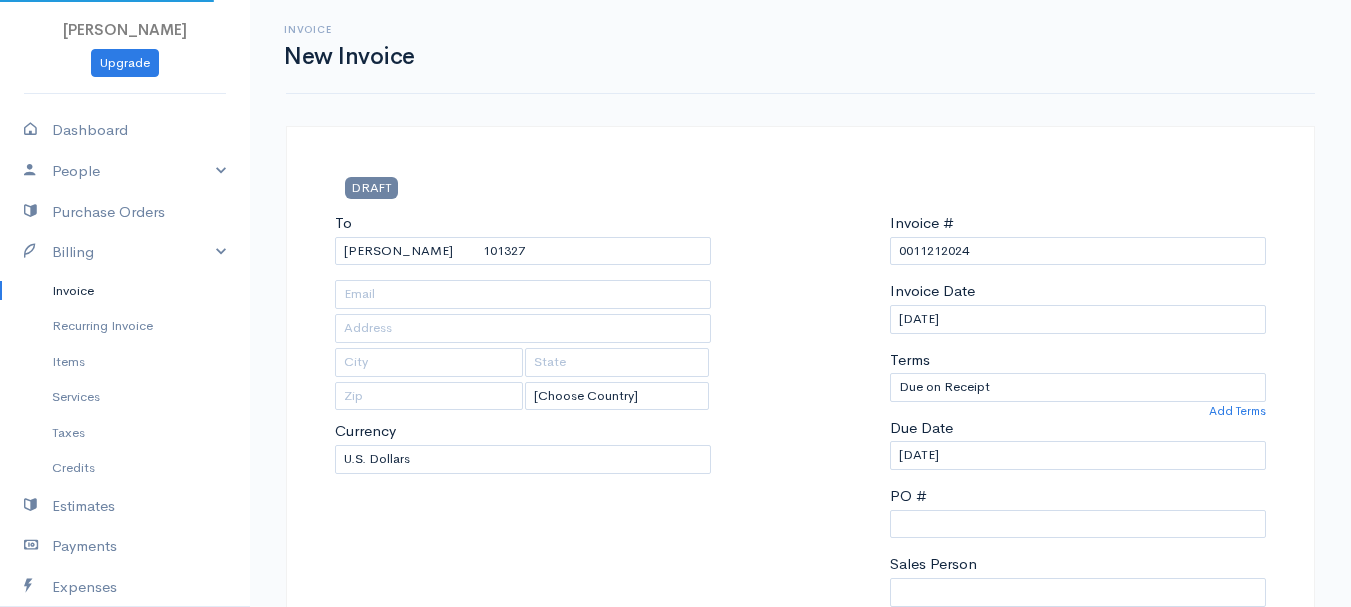 type on "[STREET_ADDRESS]" 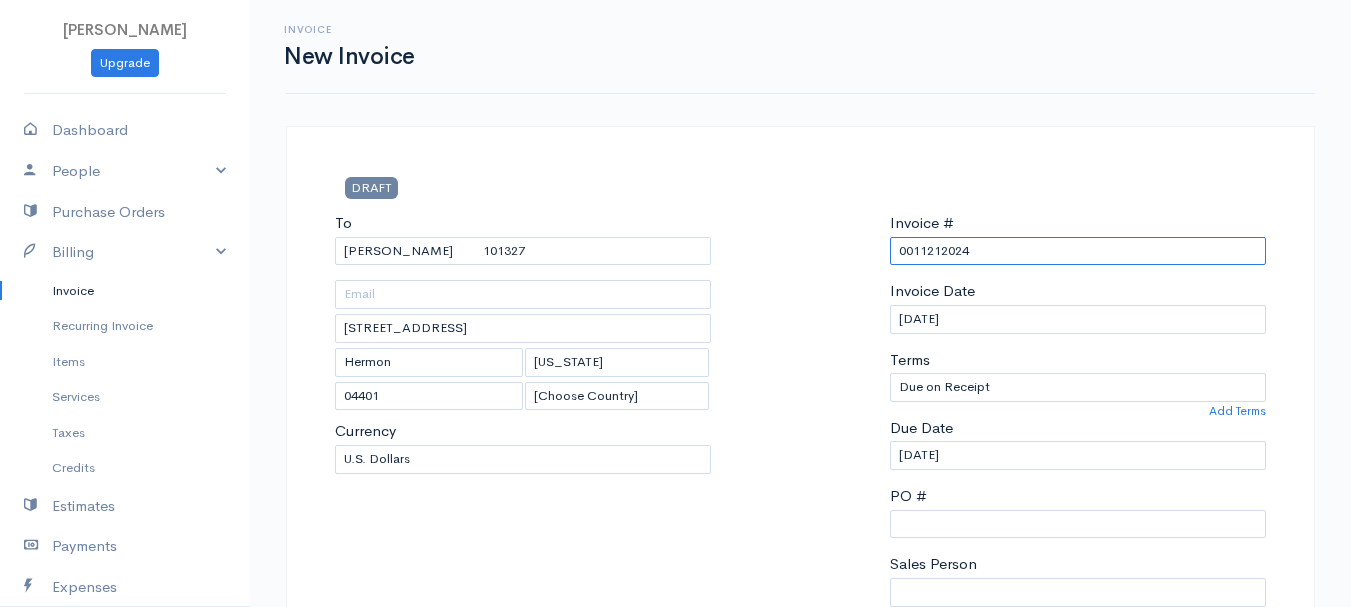 click on "0011212024" at bounding box center (1078, 251) 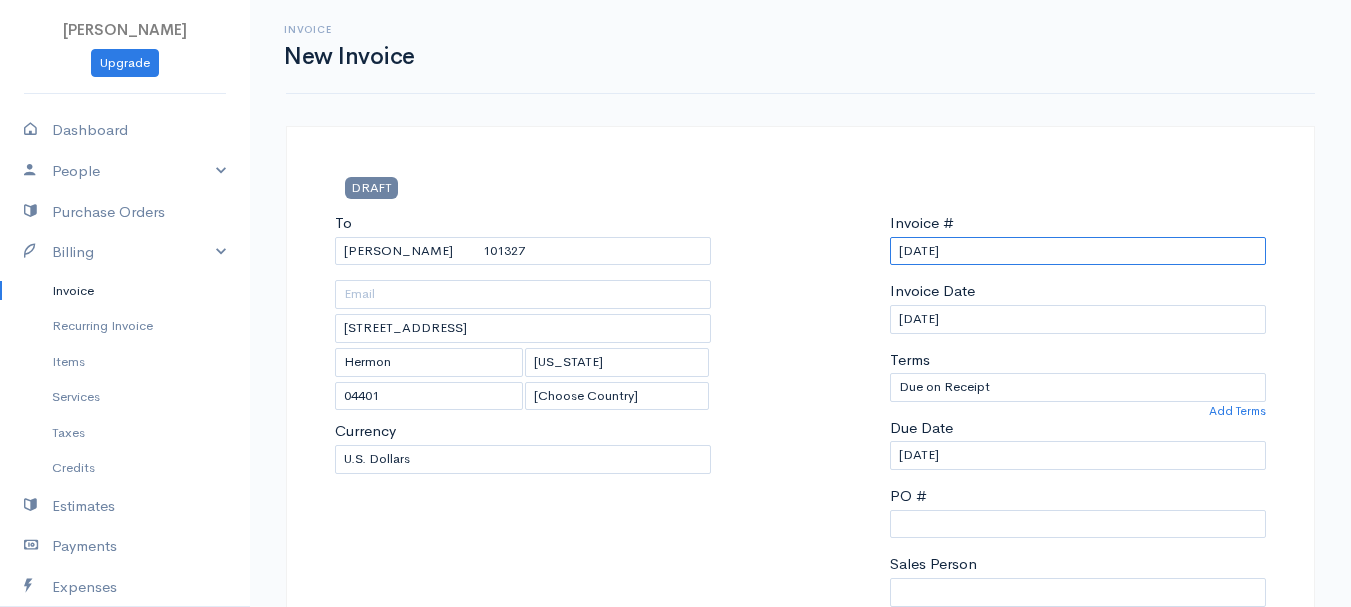 scroll, scrollTop: 400, scrollLeft: 0, axis: vertical 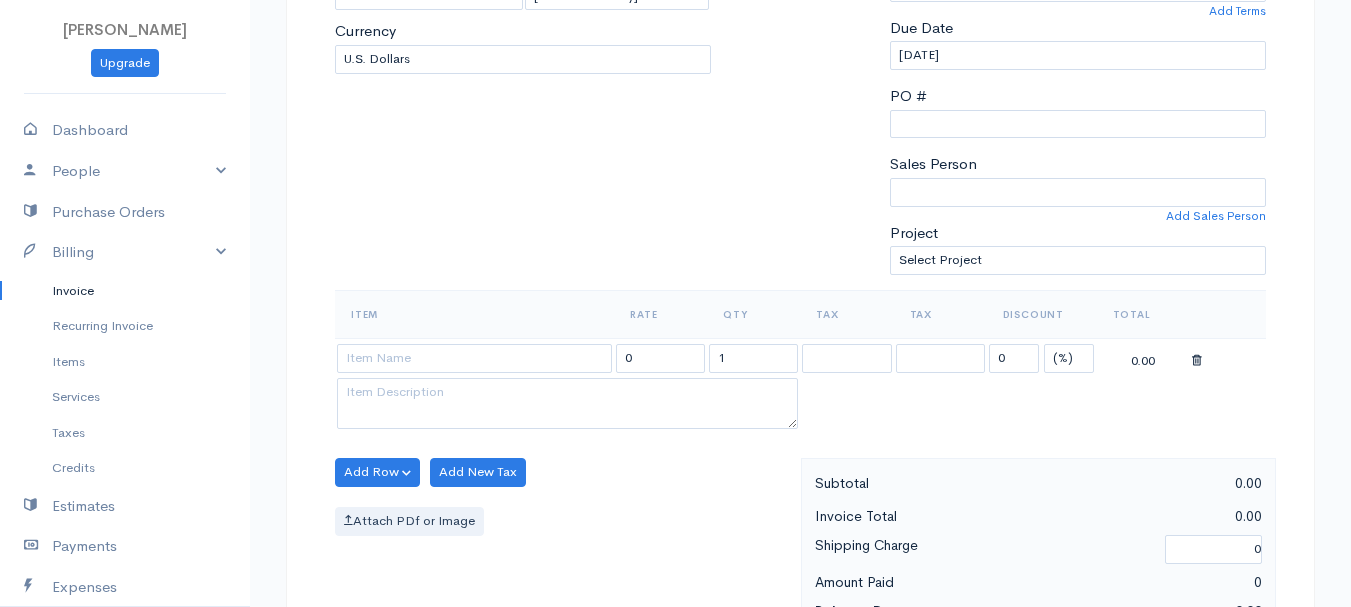 type on "[DATE]" 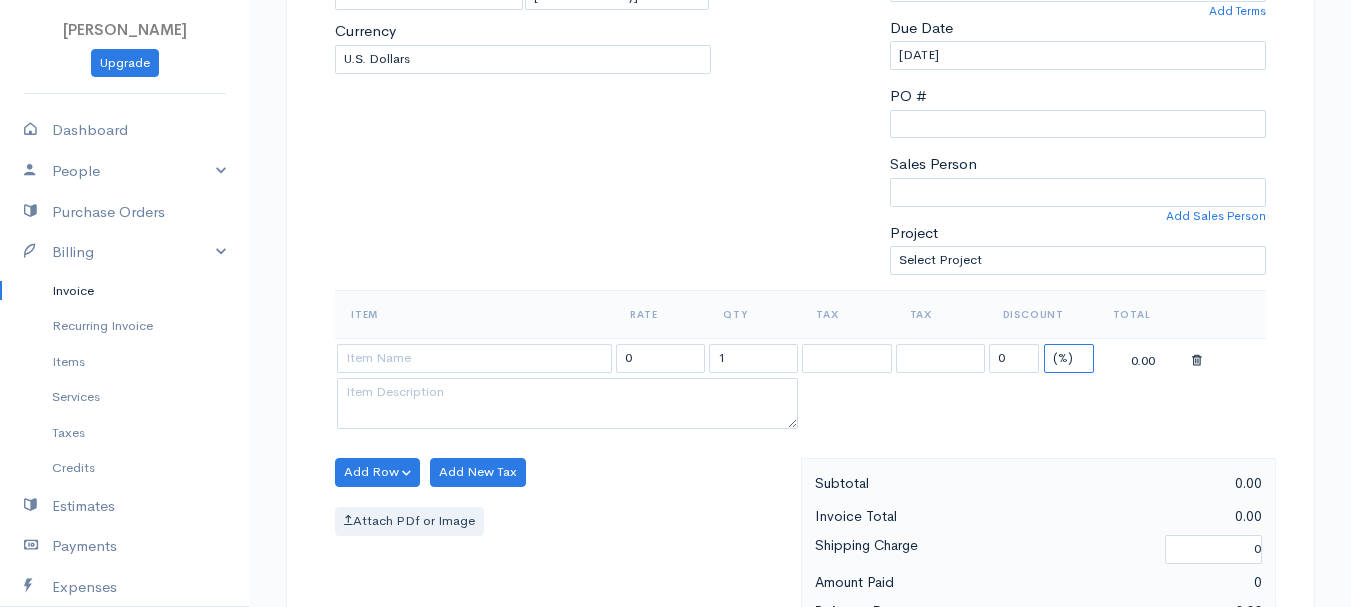 click on "(%) Flat" at bounding box center (1069, 358) 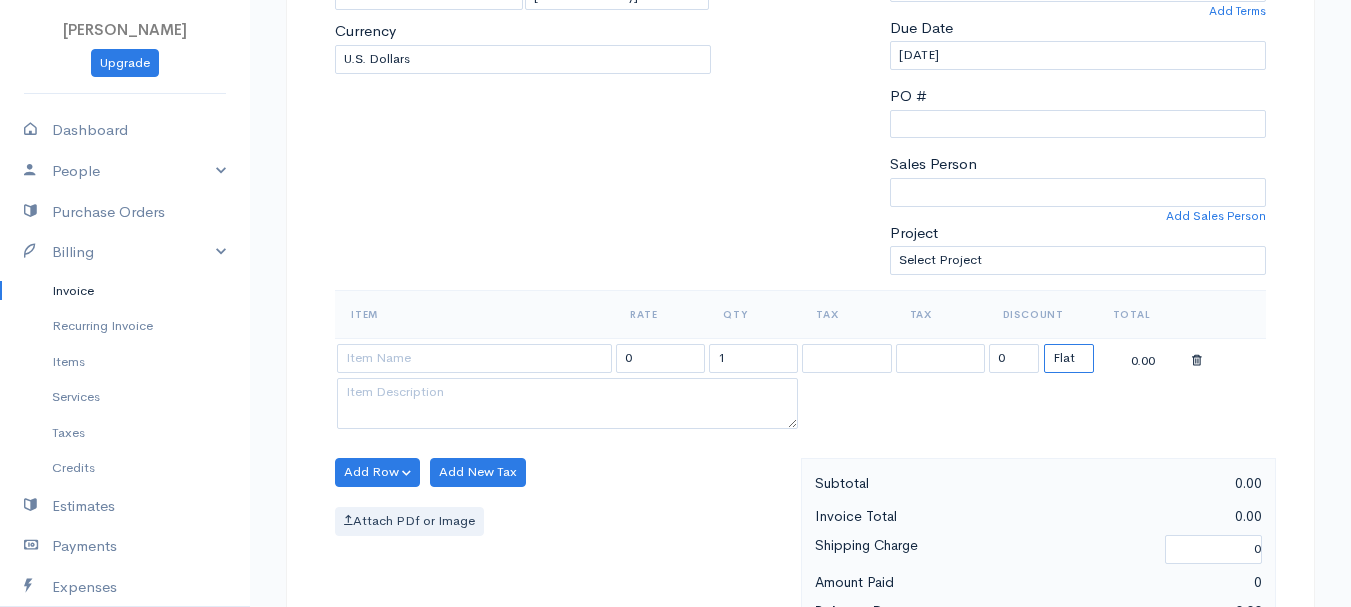 click on "(%) Flat" at bounding box center [1069, 358] 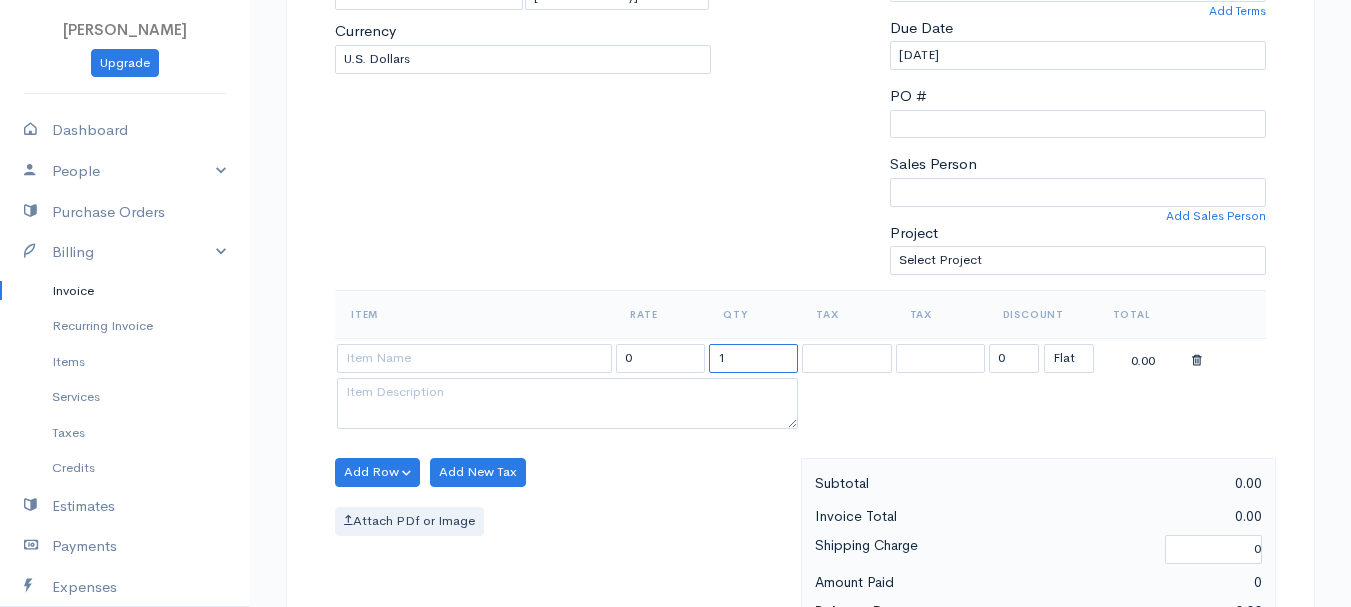 click on "1" at bounding box center (753, 358) 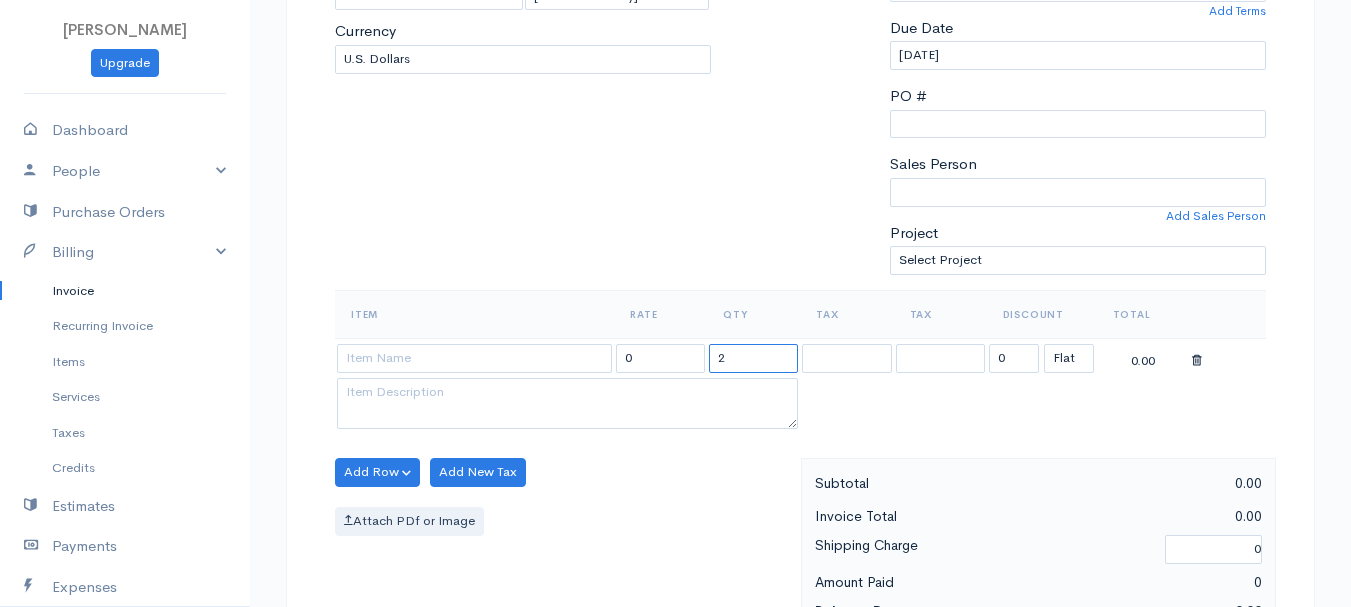 click on "2" at bounding box center (753, 358) 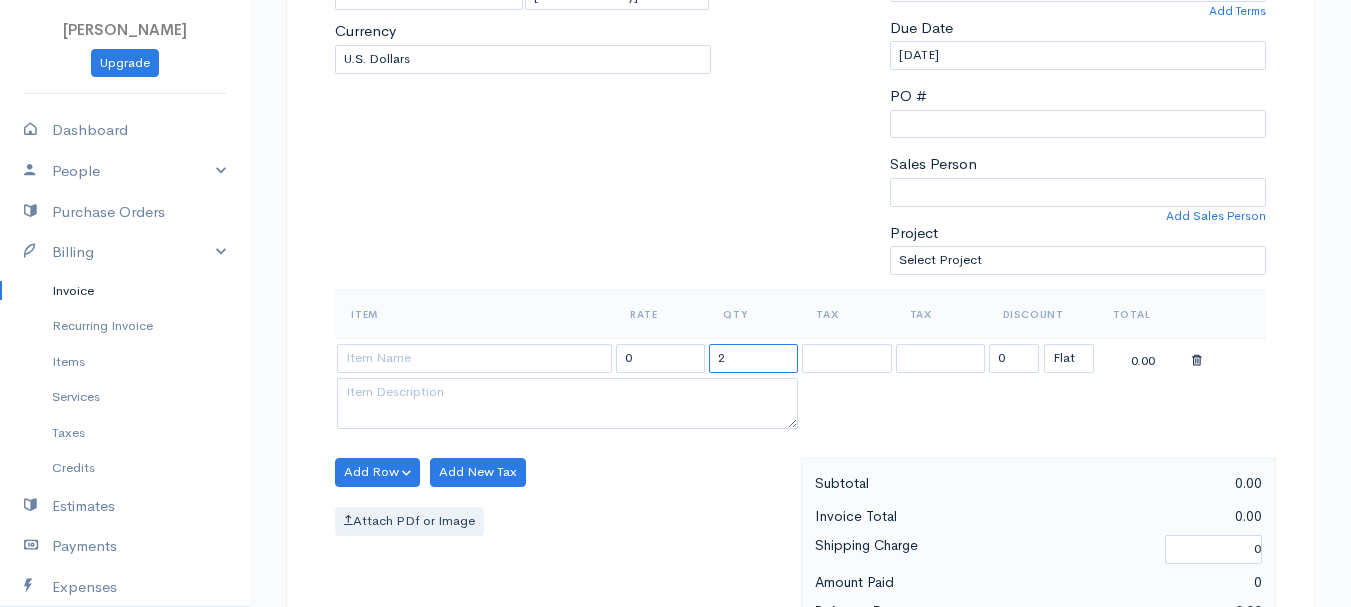 type on "2" 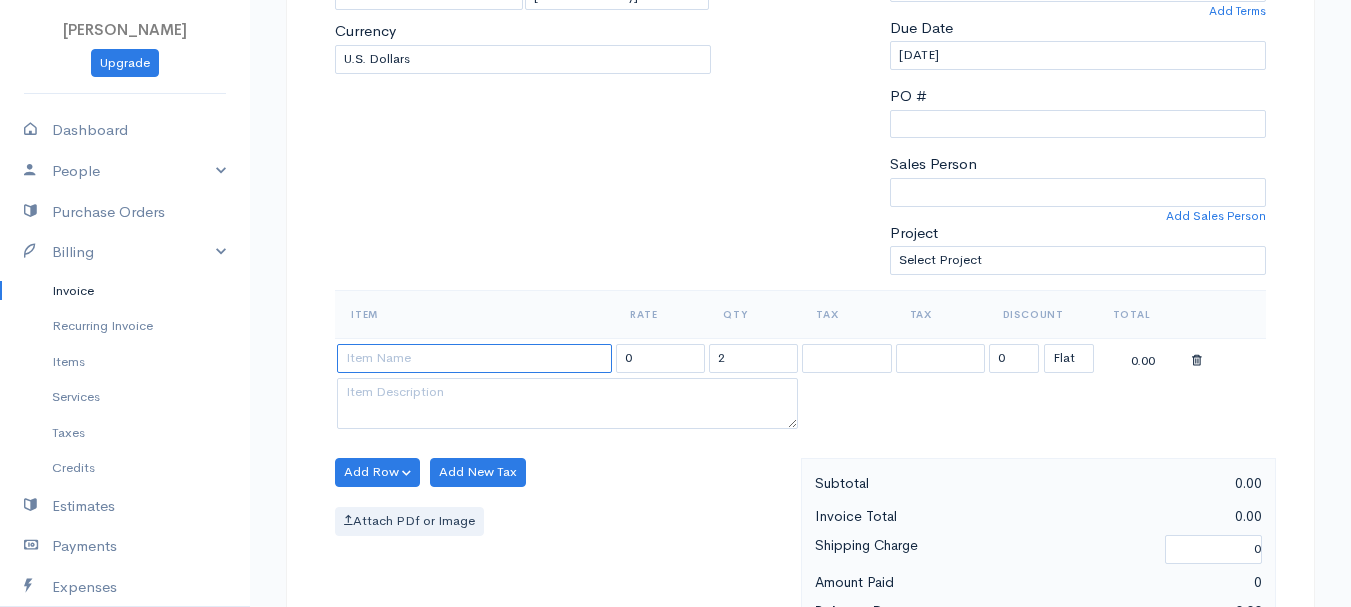 click at bounding box center [474, 358] 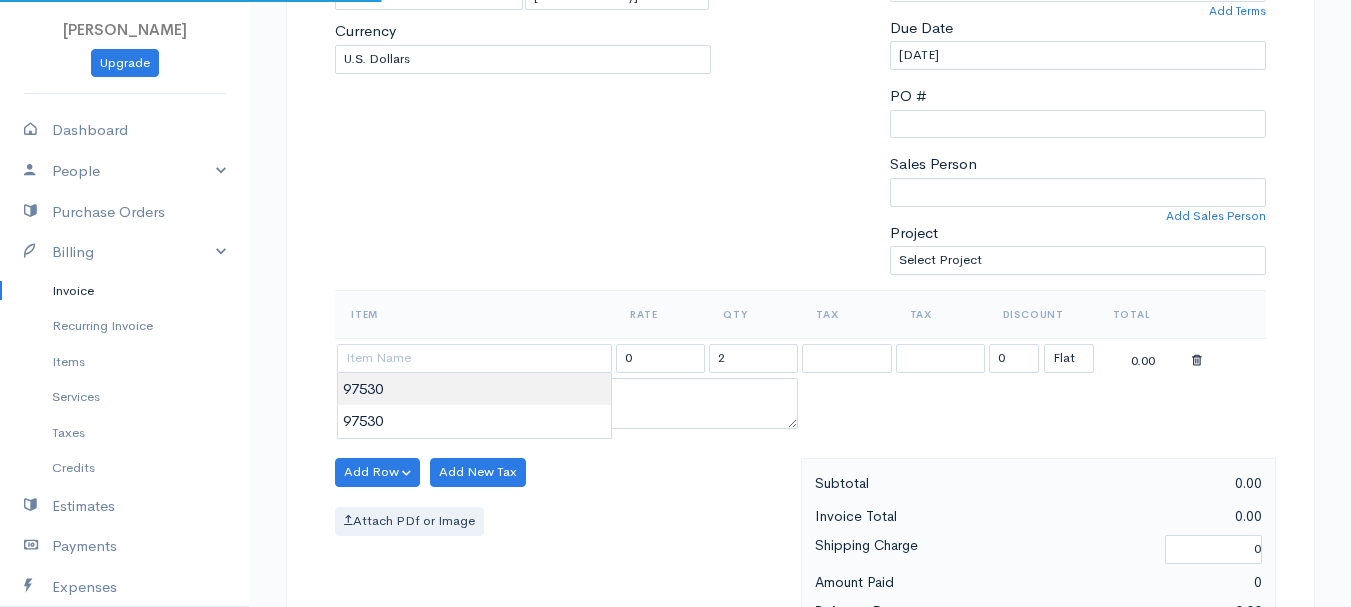 type on "97530" 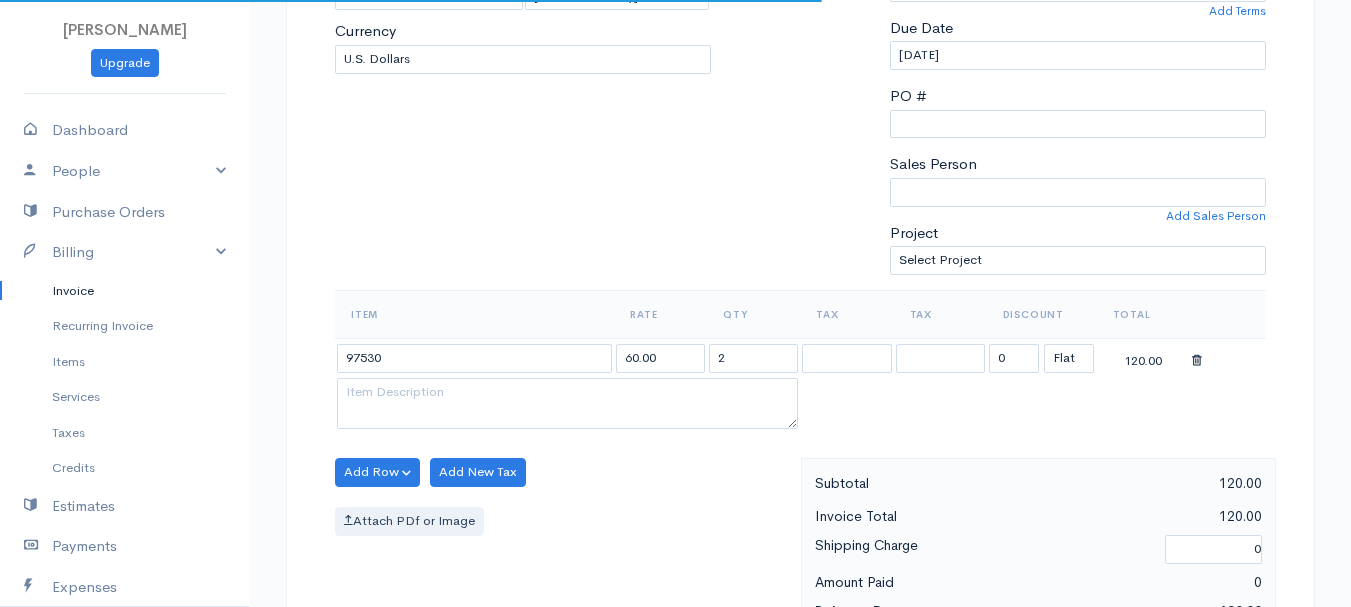 click on "[PERSON_NAME]
Upgrade
Dashboard
People
Clients
Vendors
Staff Users
Purchase Orders
Billing
Invoice
Recurring Invoice
Items
Services
Taxes
Credits
Estimates
Payments
Expenses
Track Time
Projects
Reports
Settings
My Organizations
Logout
Help
@CloudBooksApp 2022
Invoice
New Invoice
DRAFT To [GEOGRAPHIC_DATA][PERSON_NAME]          101327 [STREET_ADDRESS][US_STATE] [Choose Country] [GEOGRAPHIC_DATA] [GEOGRAPHIC_DATA] [GEOGRAPHIC_DATA] [GEOGRAPHIC_DATA] [GEOGRAPHIC_DATA] [GEOGRAPHIC_DATA] [US_STATE] [GEOGRAPHIC_DATA] [GEOGRAPHIC_DATA]" at bounding box center [675, 464] 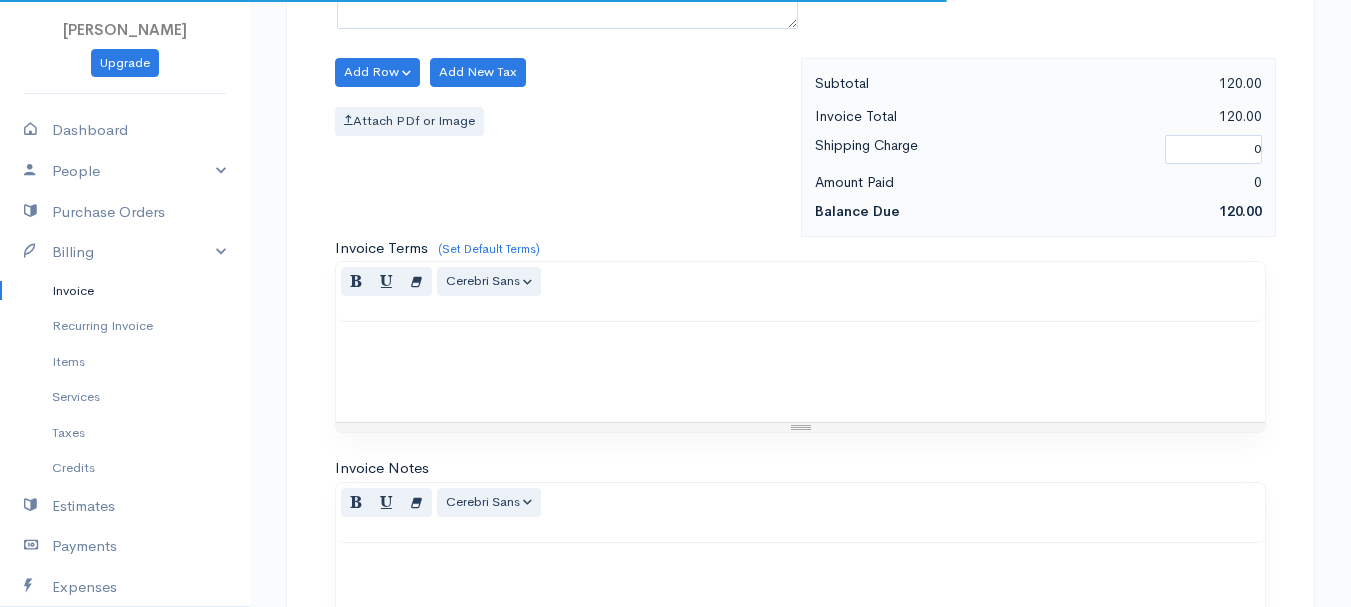 scroll, scrollTop: 1100, scrollLeft: 0, axis: vertical 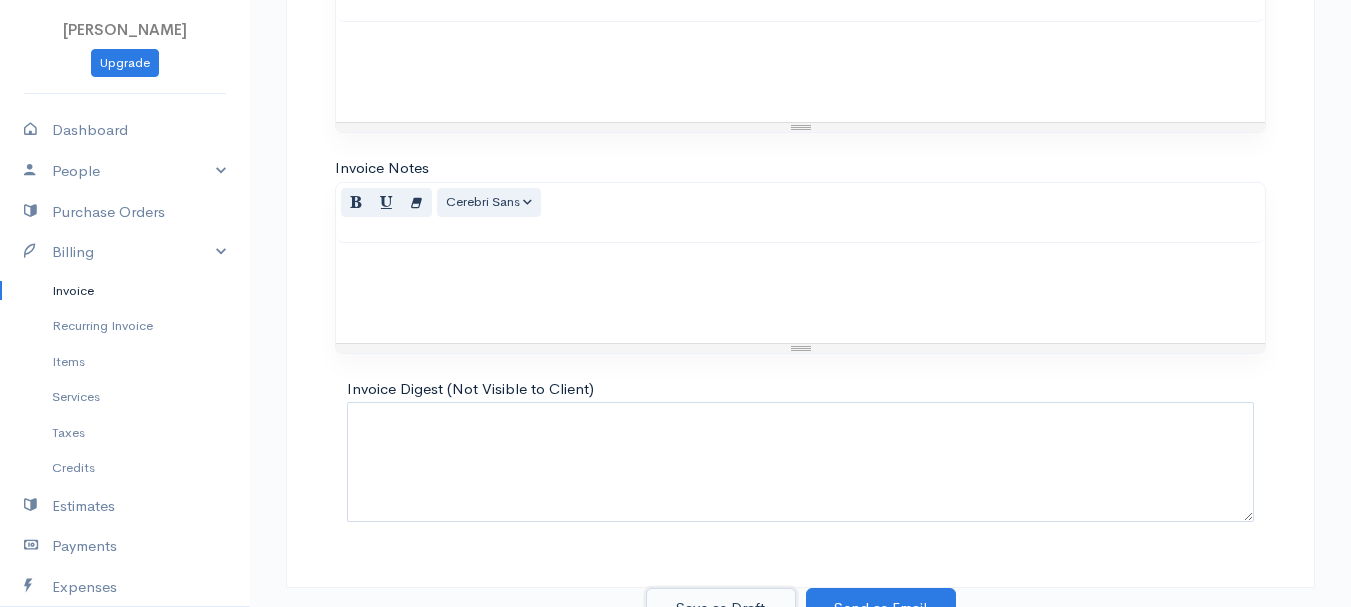 click on "Save as Draft" at bounding box center (721, 608) 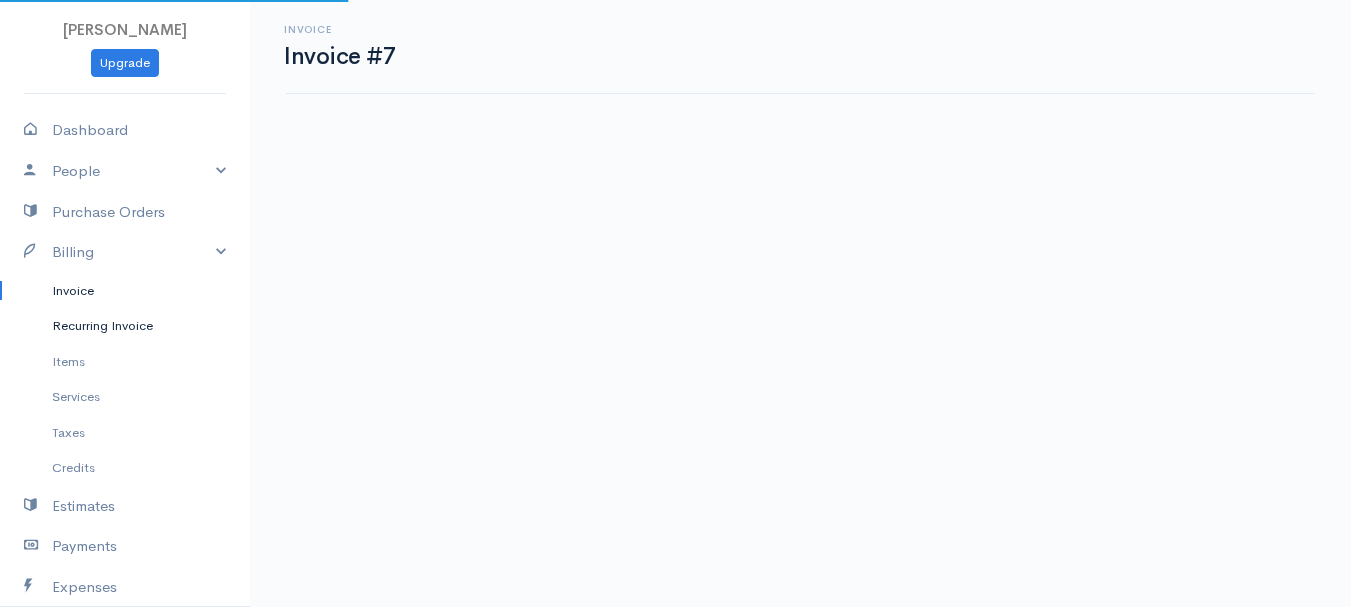 scroll, scrollTop: 0, scrollLeft: 0, axis: both 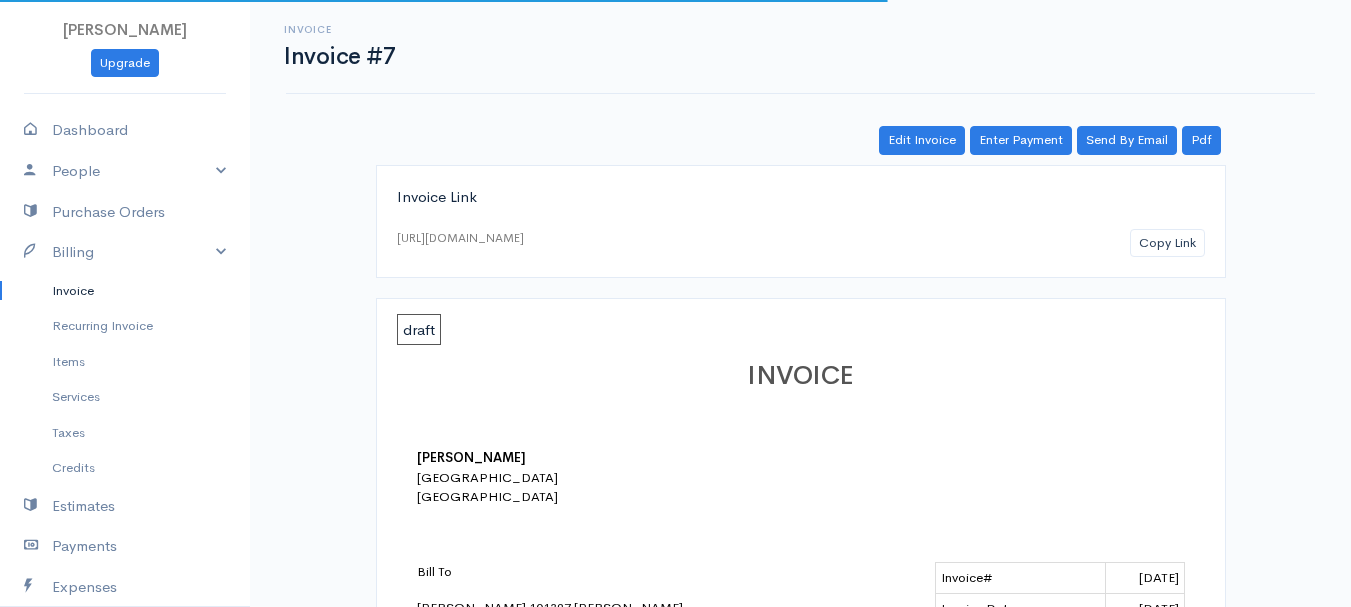 click on "Invoice" at bounding box center (125, 291) 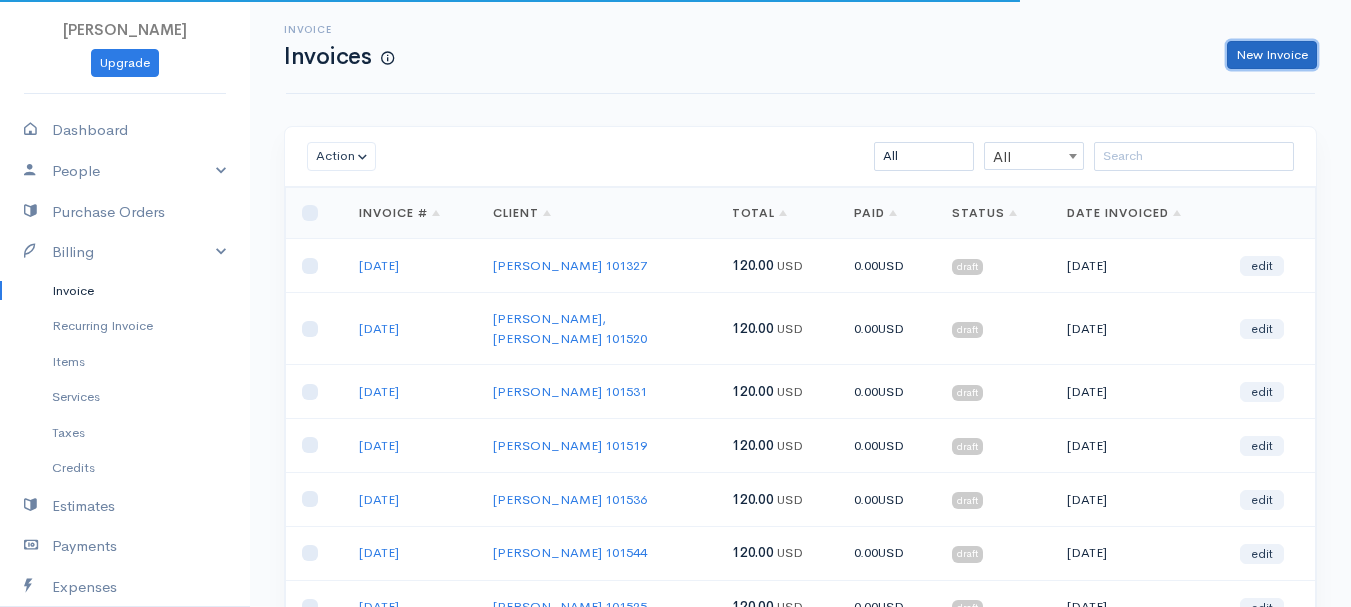 click on "New Invoice" at bounding box center (1272, 55) 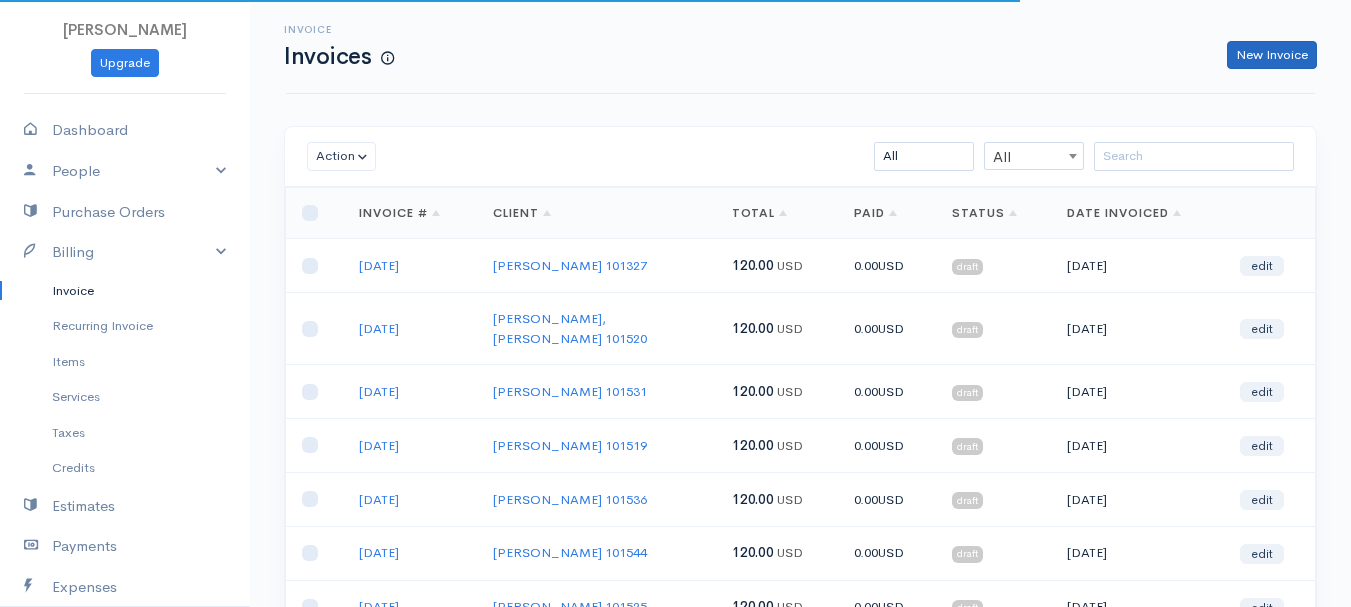 select on "[GEOGRAPHIC_DATA]" 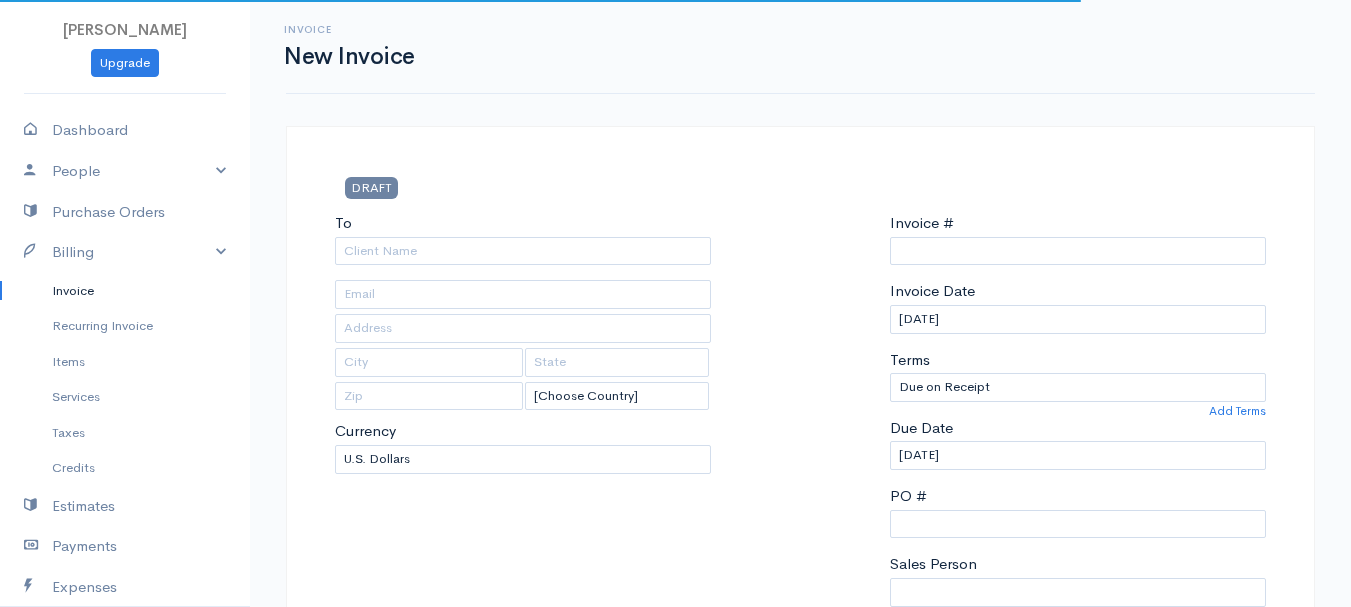 type on "0011212024" 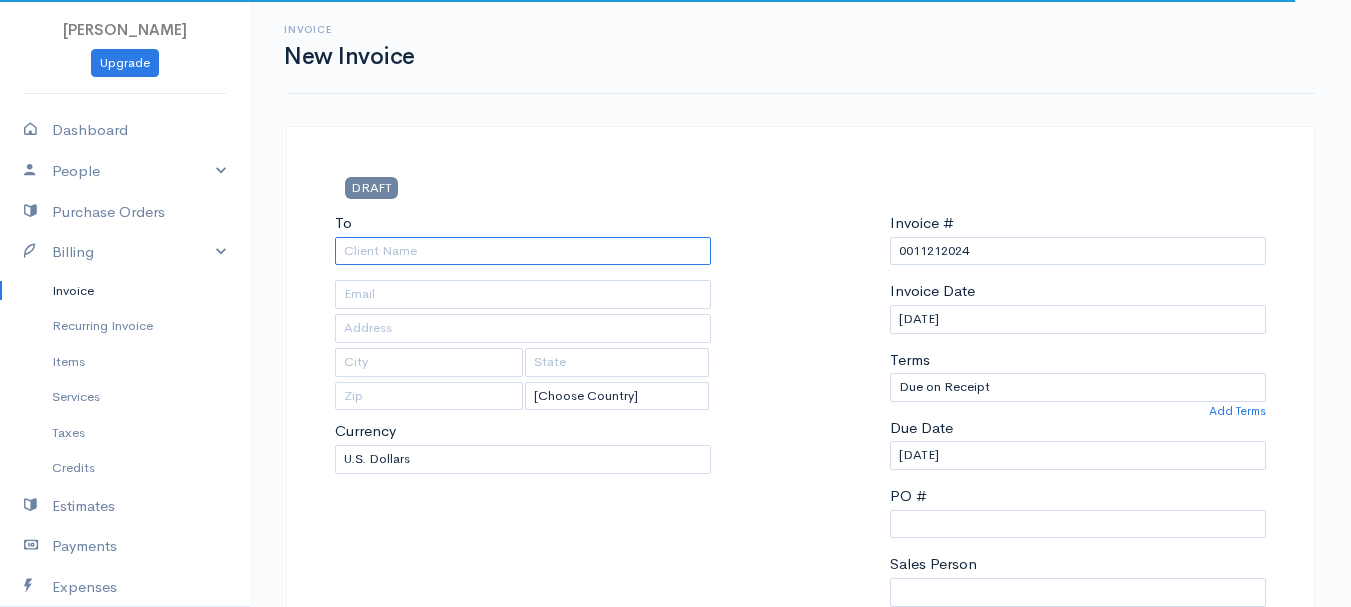 click on "To" at bounding box center [523, 251] 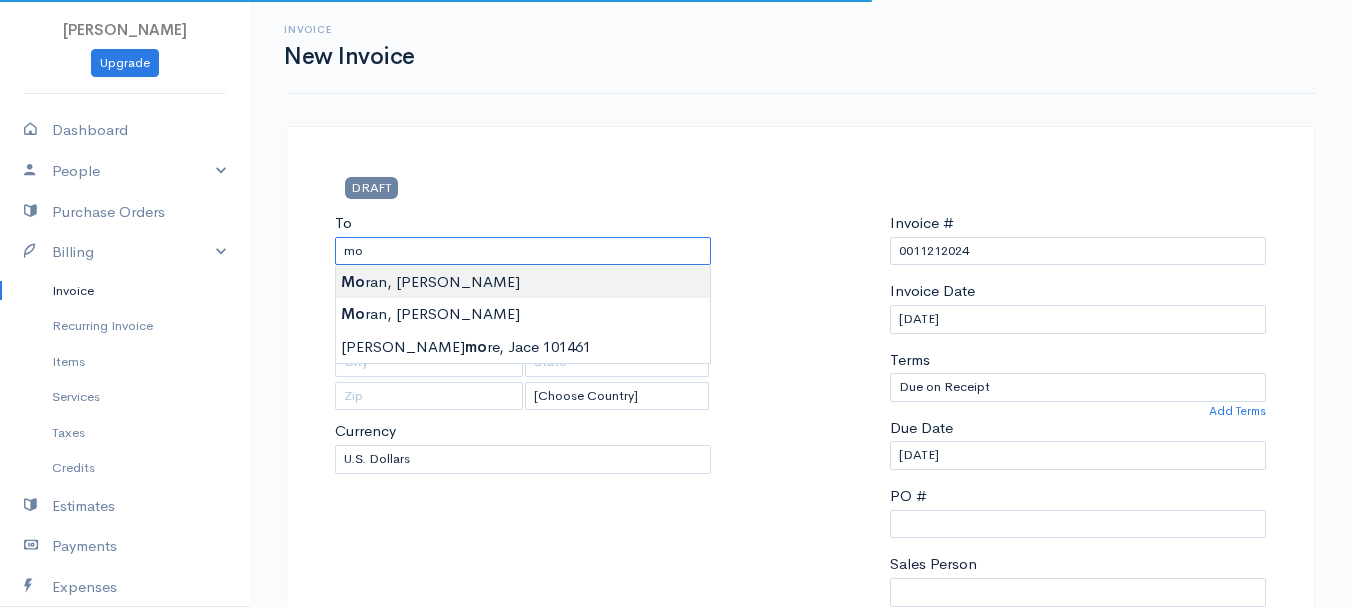 type on "[PERSON_NAME]" 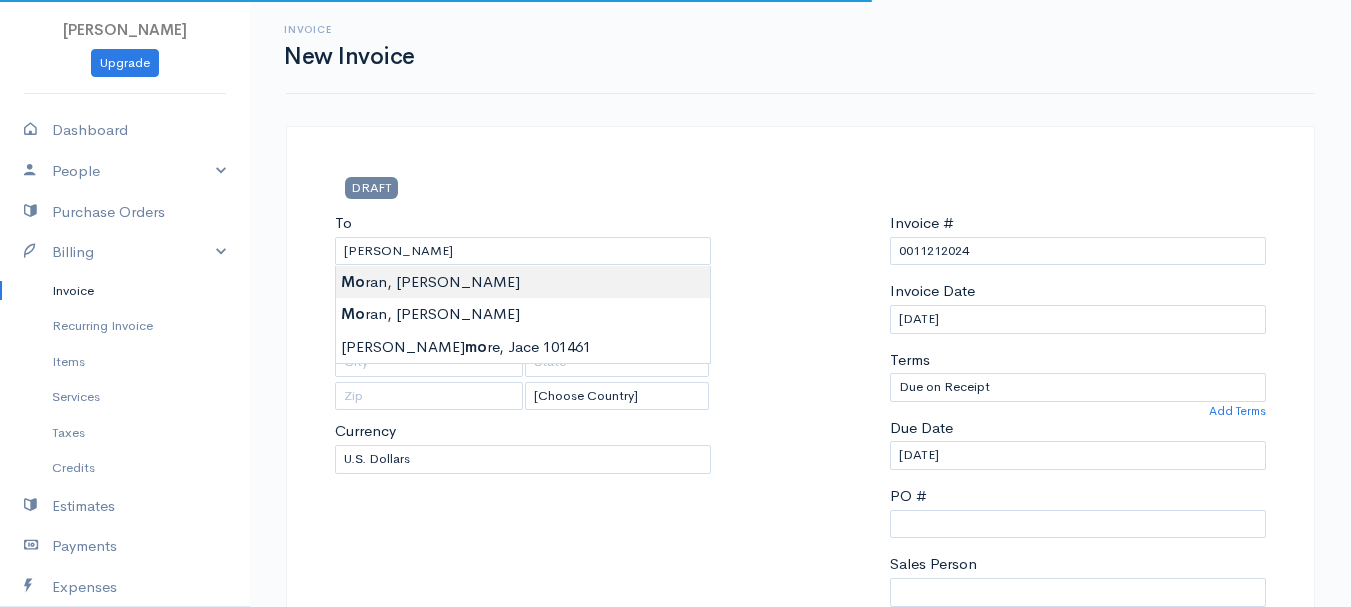 click on "[PERSON_NAME]
Upgrade
Dashboard
People
Clients
Vendors
Staff Users
Purchase Orders
Billing
Invoice
Recurring Invoice
Items
Services
Taxes
Credits
Estimates
Payments
Expenses
Track Time
Projects
Reports
Settings
My Organizations
Logout
Help
@CloudBooksApp 2022
Invoice
New Invoice
DRAFT To [GEOGRAPHIC_DATA][PERSON_NAME][GEOGRAPHIC_DATA] [Choose Country] [GEOGRAPHIC_DATA] [GEOGRAPHIC_DATA] [GEOGRAPHIC_DATA] [GEOGRAPHIC_DATA] [GEOGRAPHIC_DATA] [GEOGRAPHIC_DATA] [US_STATE] [GEOGRAPHIC_DATA] [GEOGRAPHIC_DATA] [GEOGRAPHIC_DATA] [GEOGRAPHIC_DATA] [GEOGRAPHIC_DATA] [GEOGRAPHIC_DATA] [GEOGRAPHIC_DATA]" at bounding box center (675, 864) 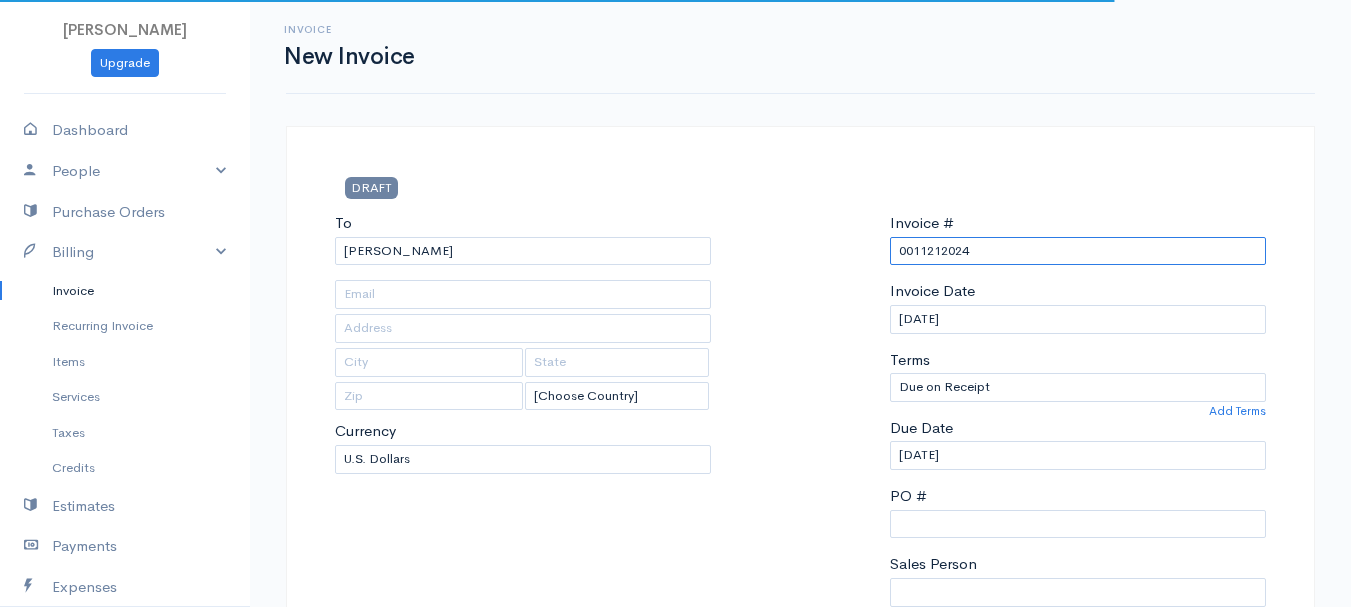 click on "0011212024" at bounding box center [1078, 251] 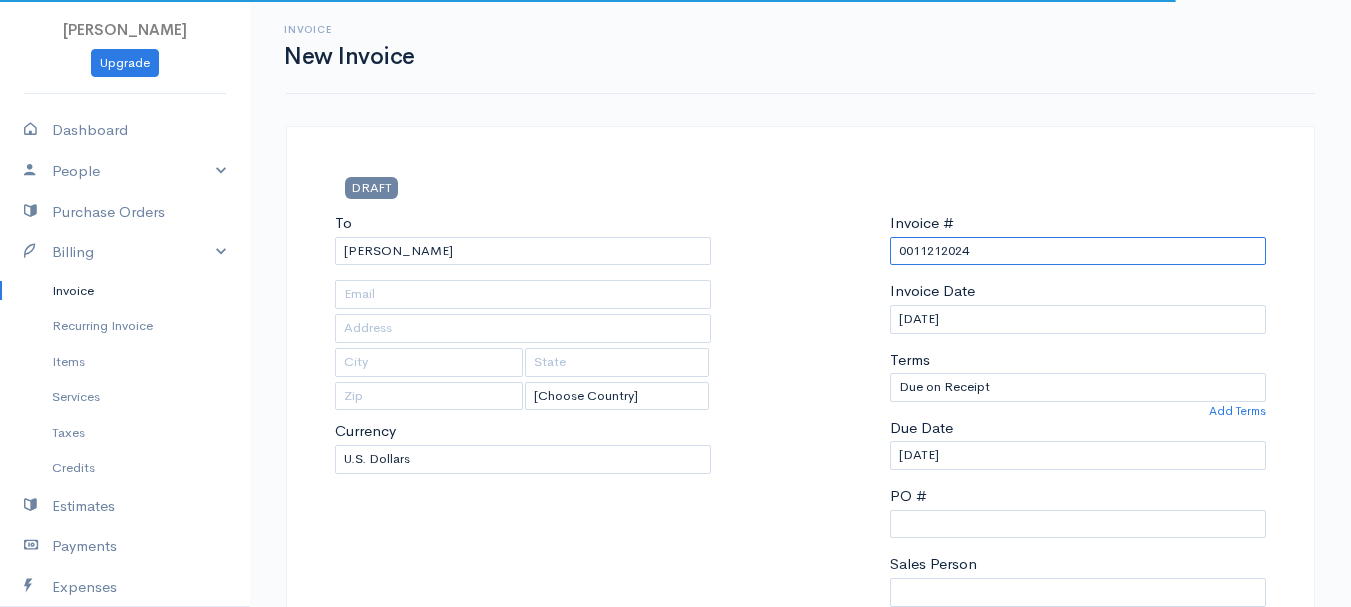 click on "0011212024" at bounding box center (1078, 251) 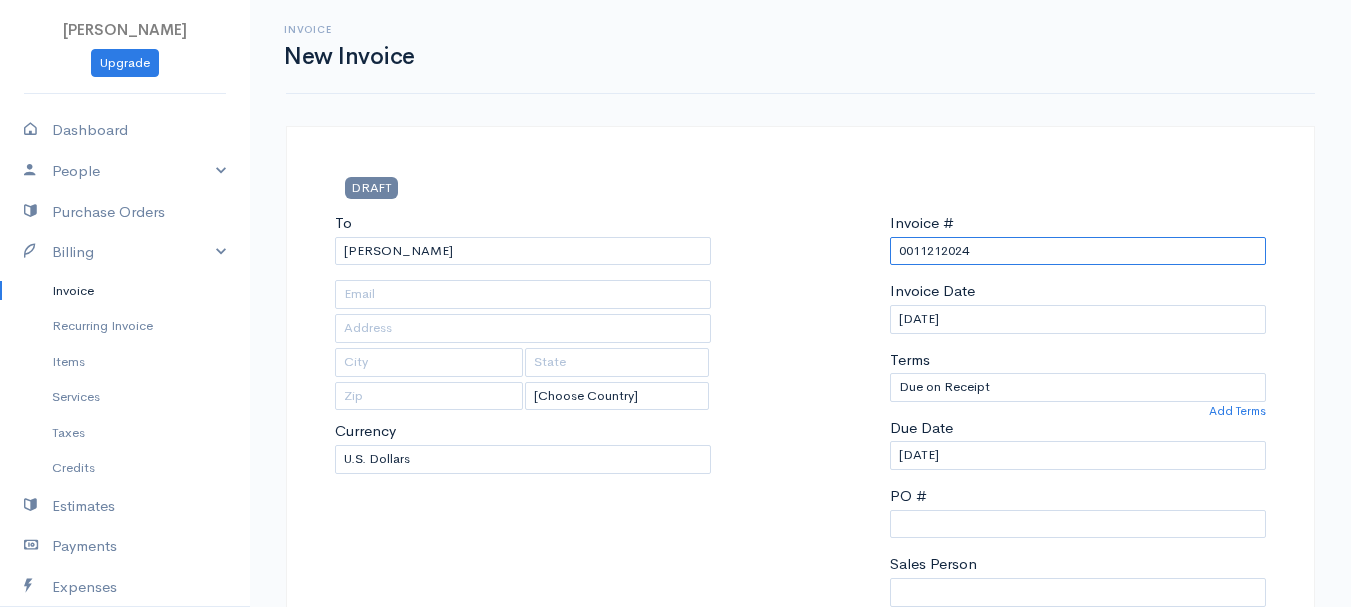 paste on "[DATE]" 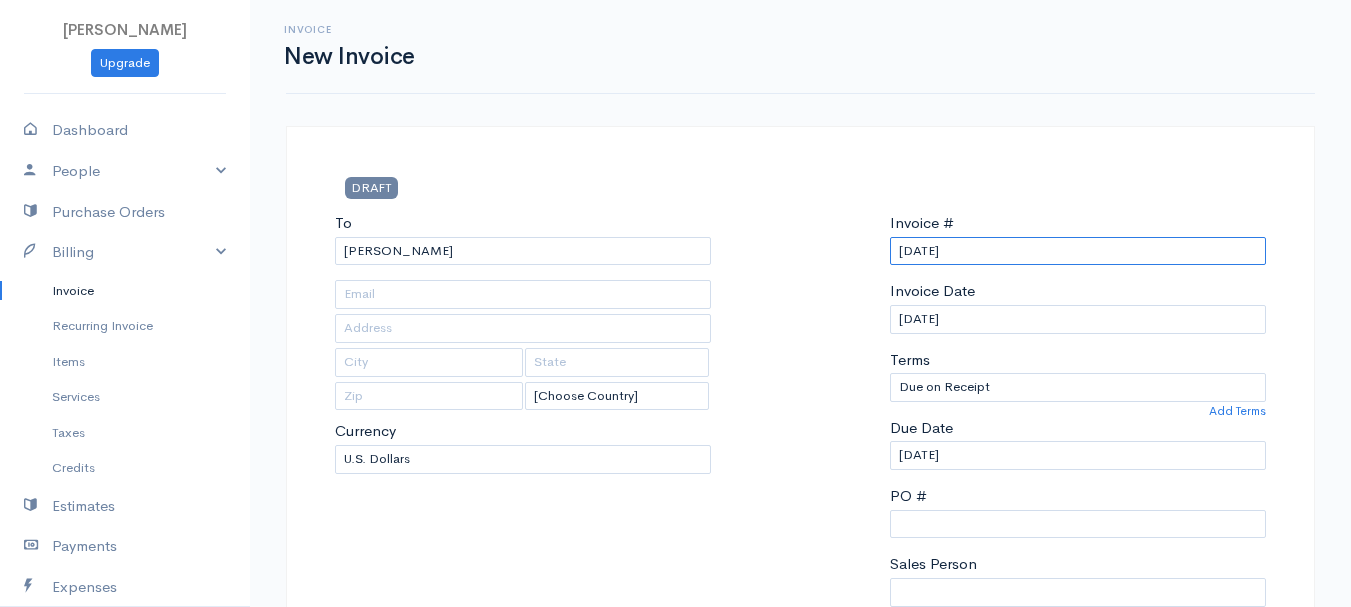 scroll, scrollTop: 400, scrollLeft: 0, axis: vertical 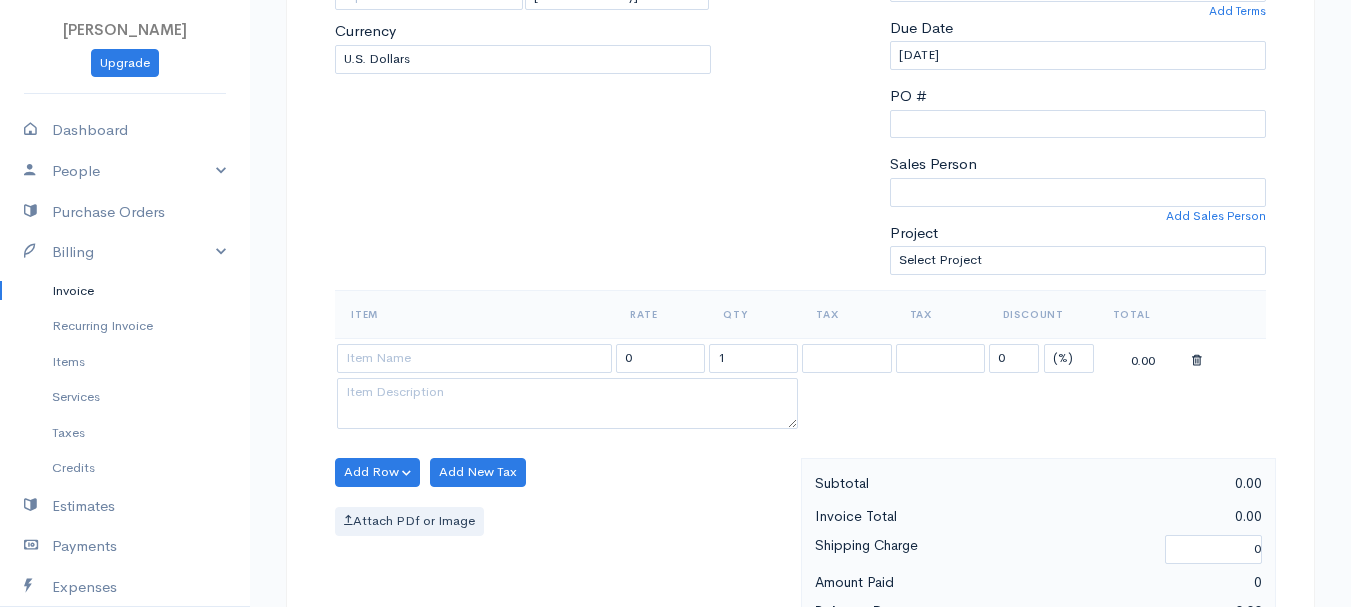type on "[DATE]" 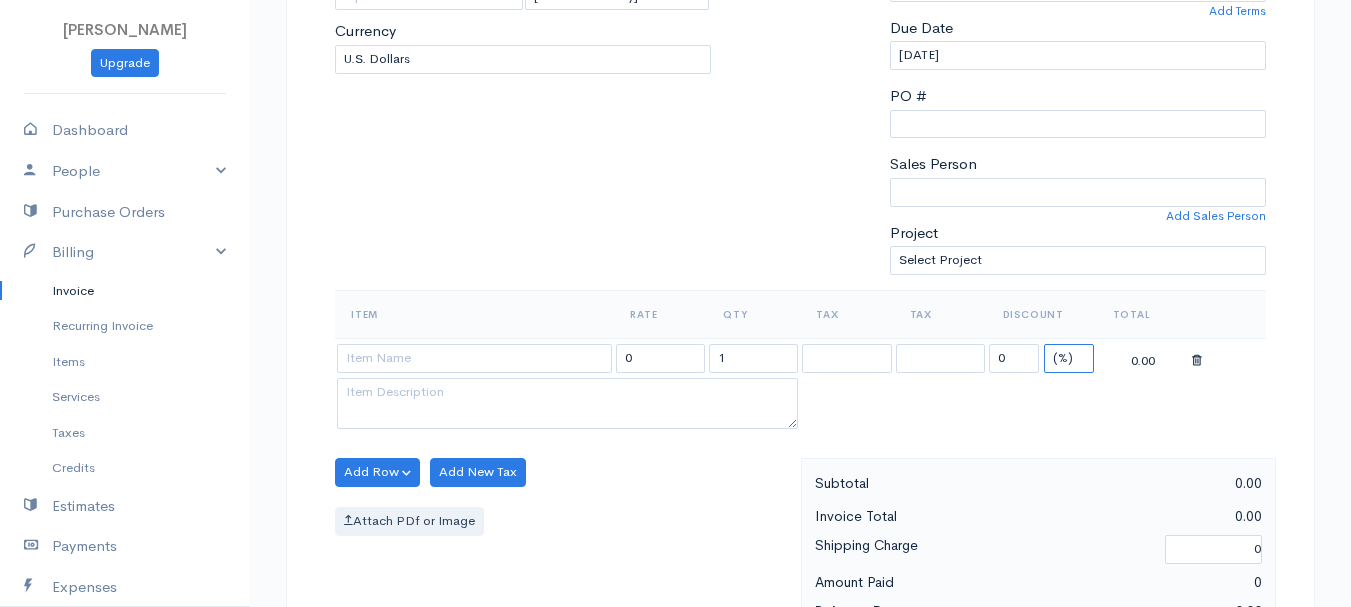 click on "(%) Flat" at bounding box center [1069, 358] 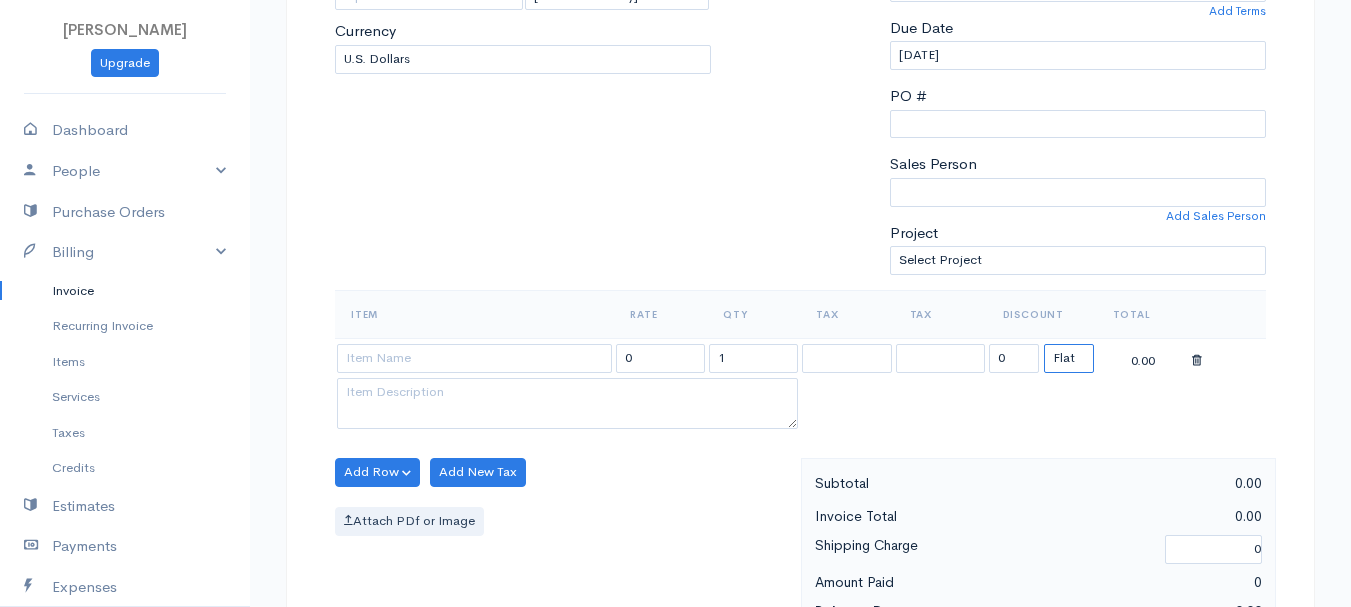 click on "(%) Flat" at bounding box center (1069, 358) 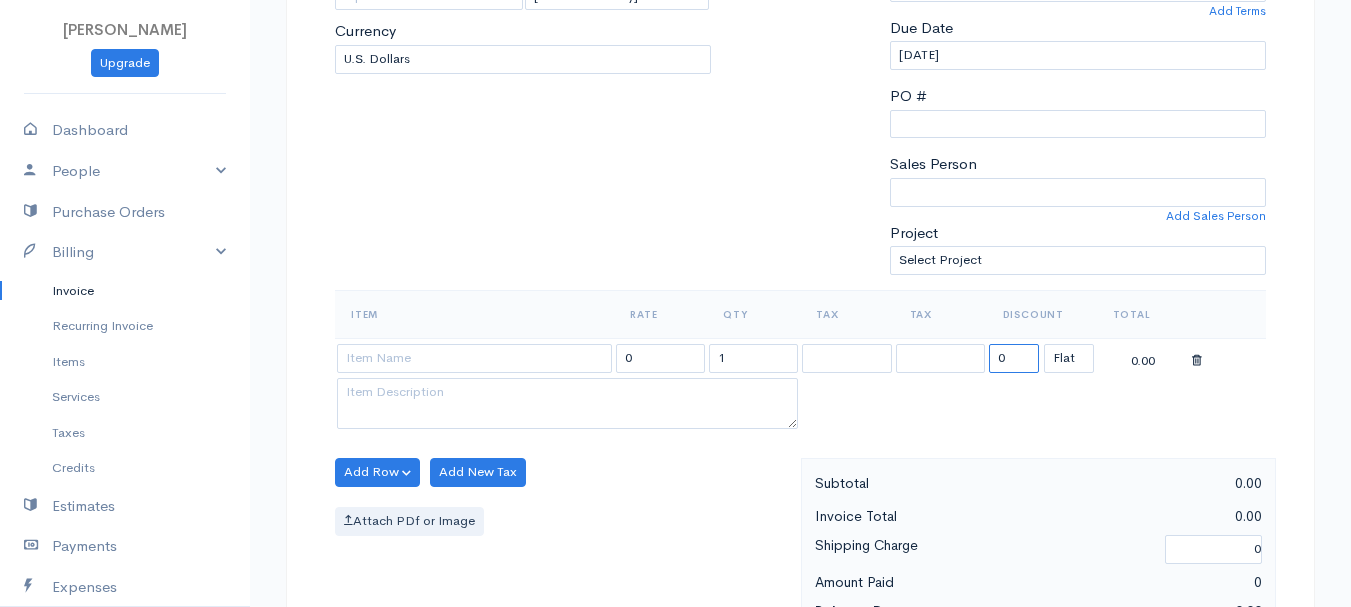 click on "0" at bounding box center [1014, 358] 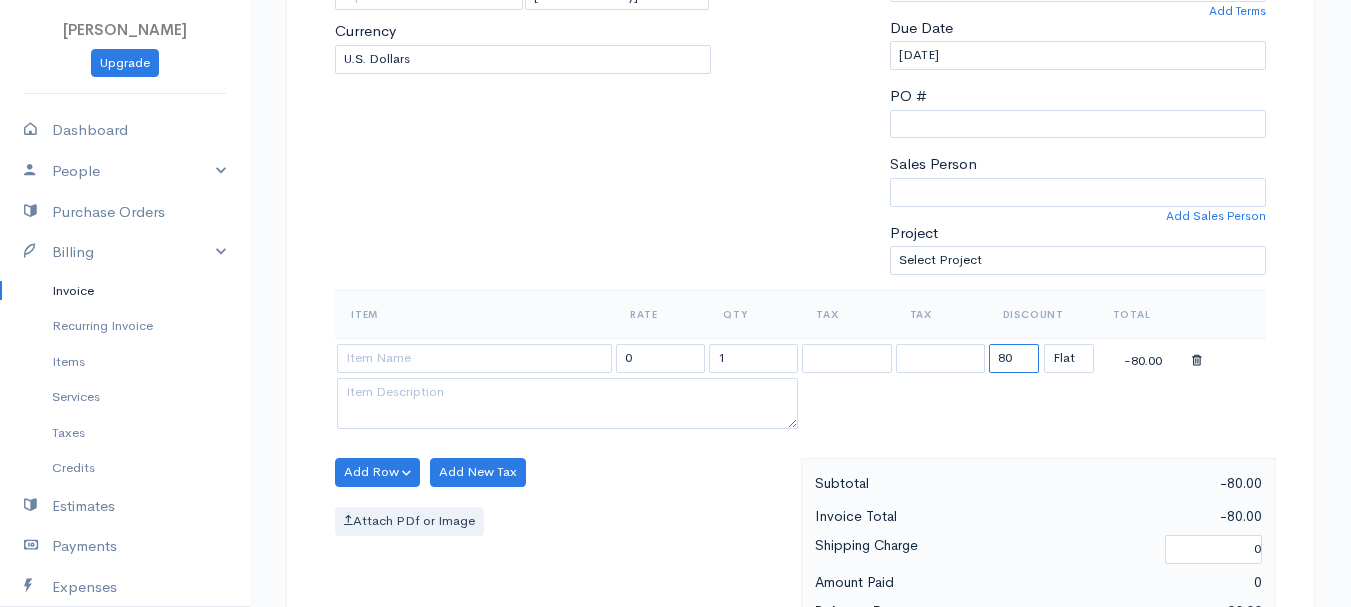 type on "80" 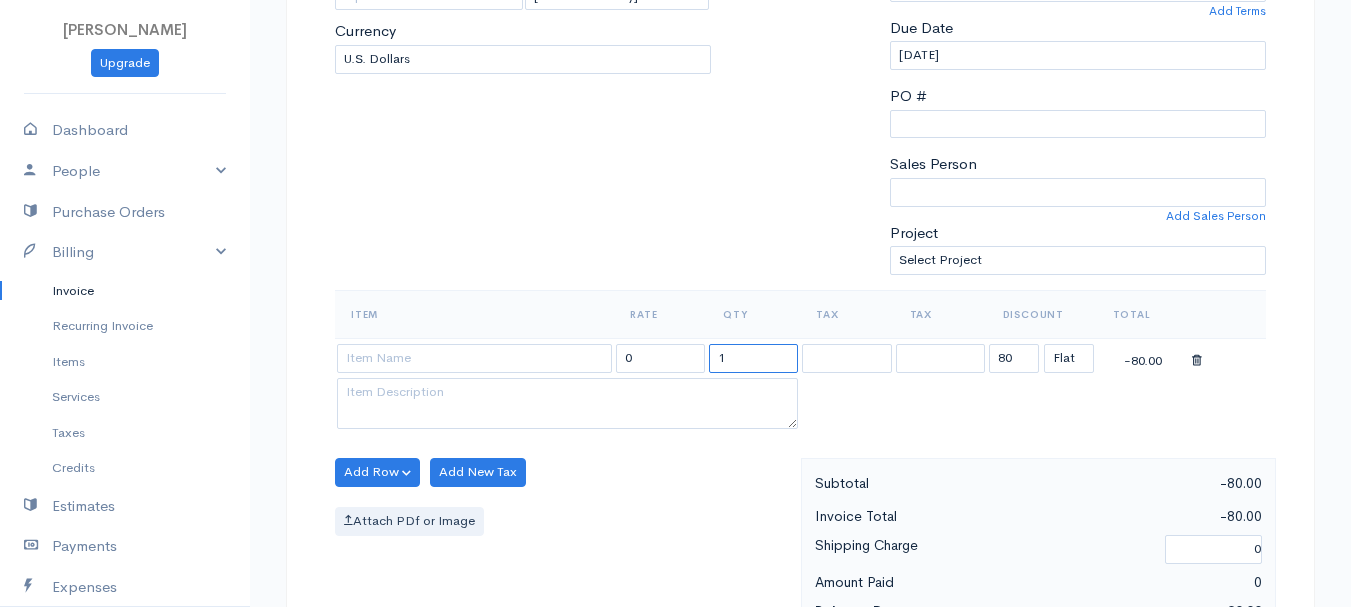 click on "1" at bounding box center (753, 358) 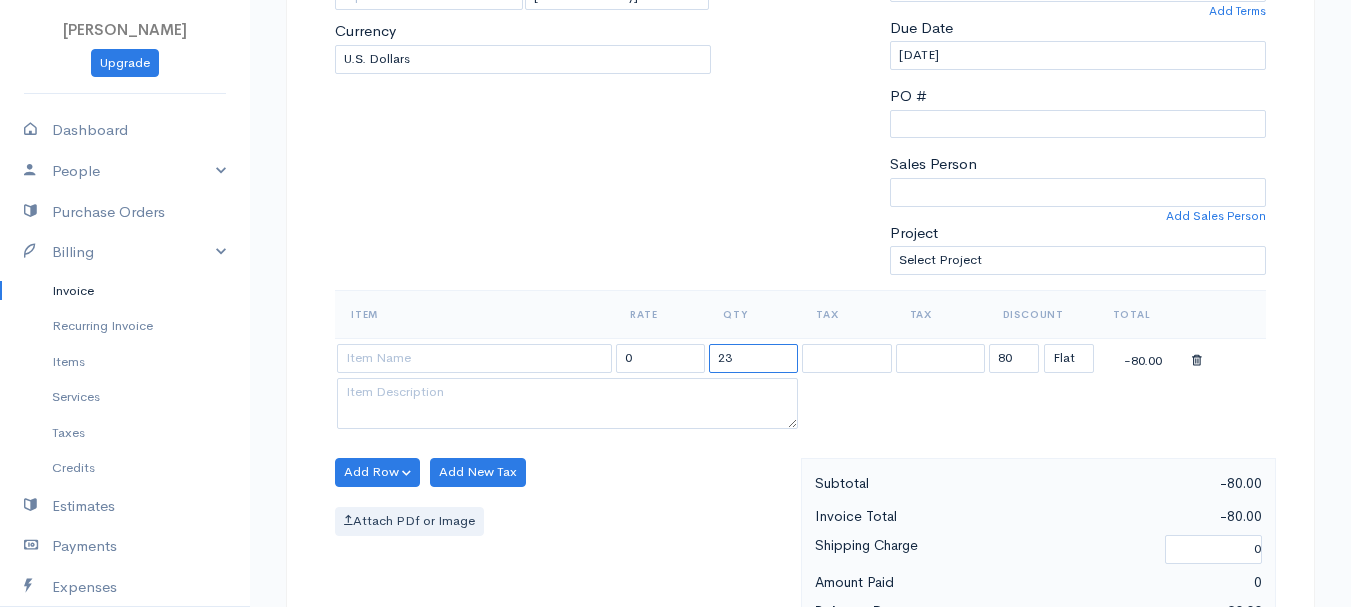 click on "23" at bounding box center (753, 358) 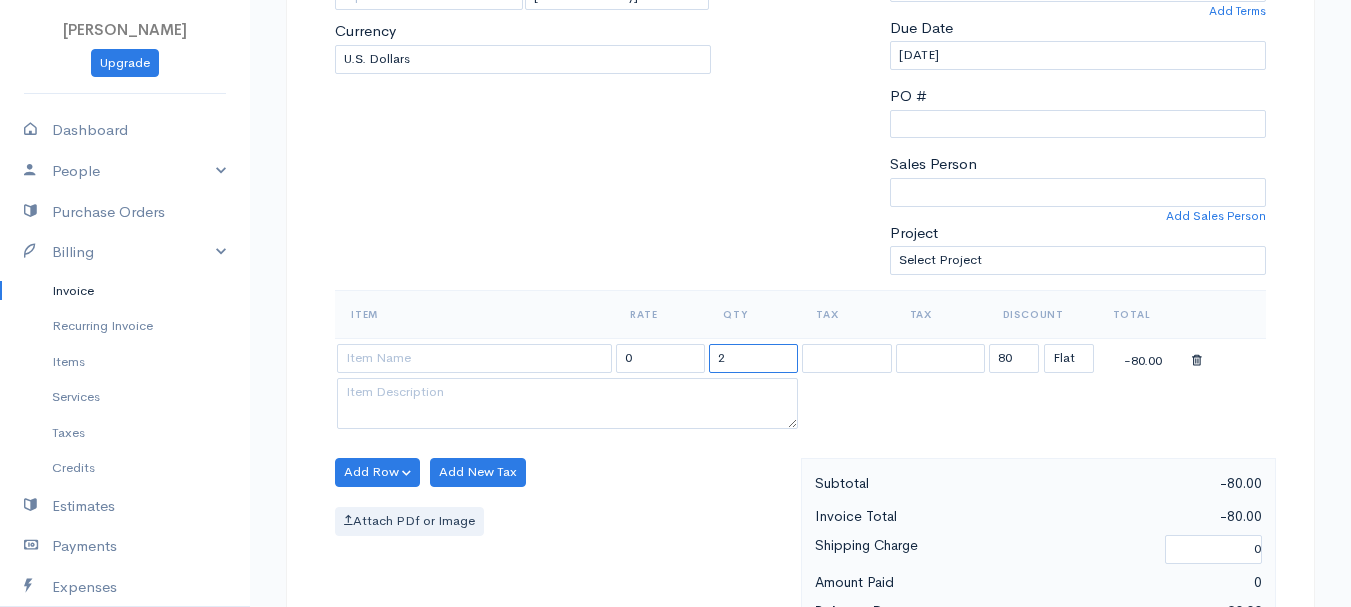 type on "2" 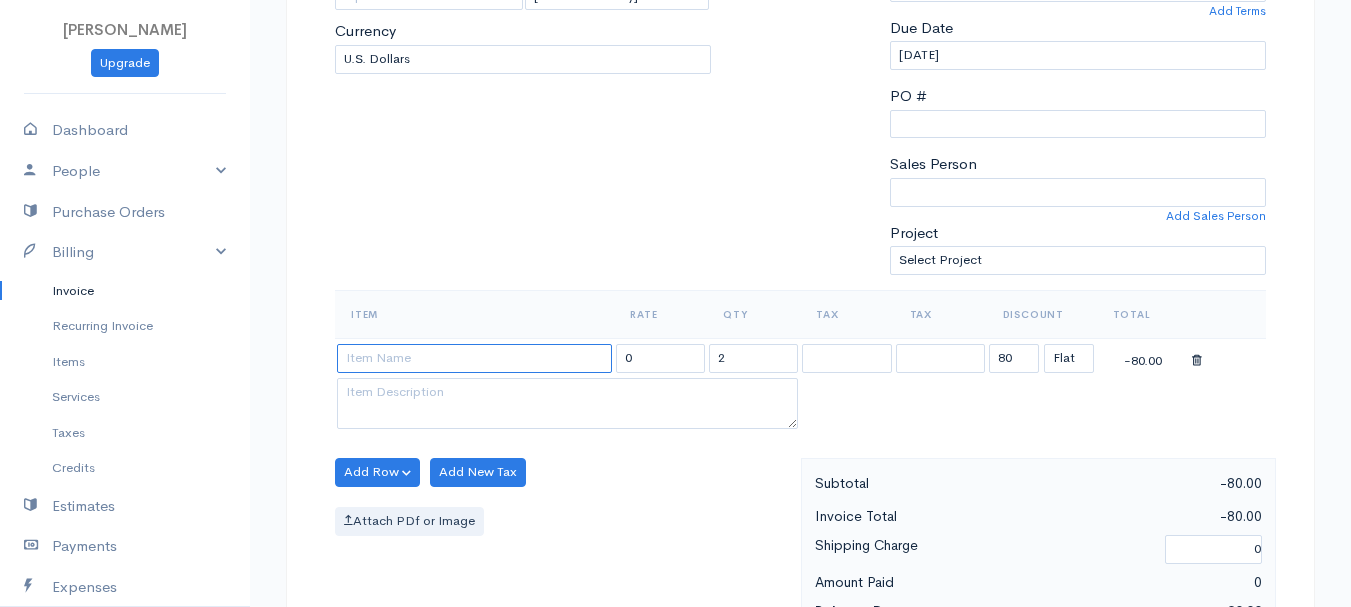 click at bounding box center [474, 358] 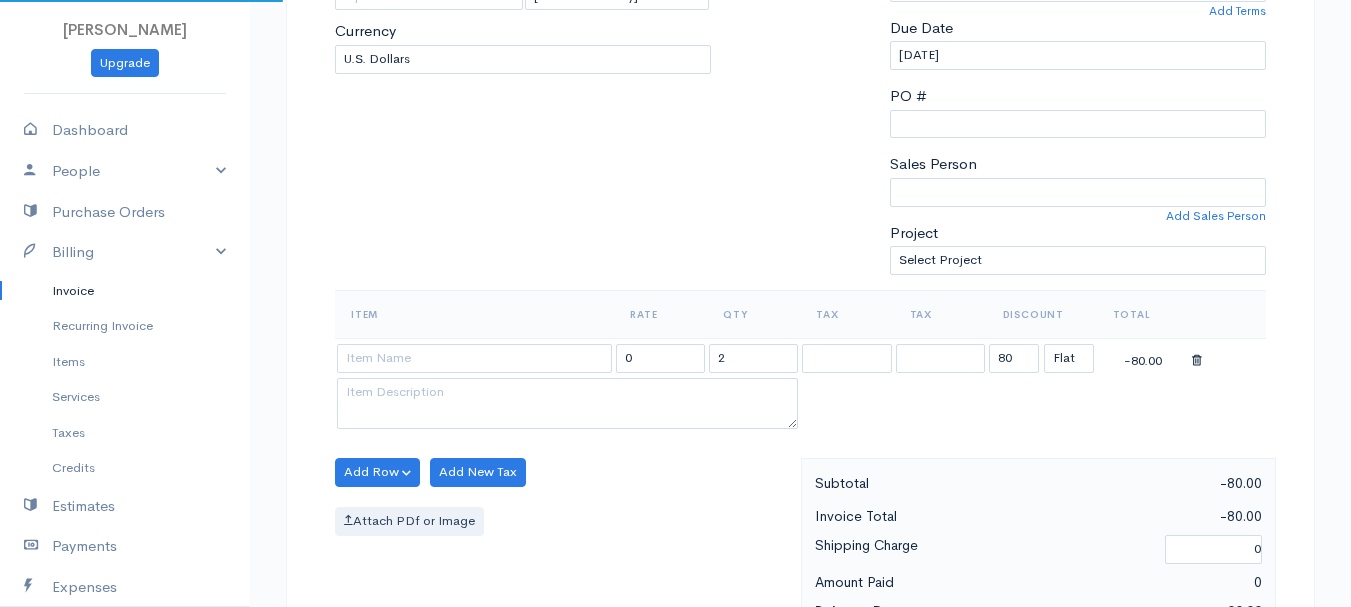 click on "[PERSON_NAME]
Upgrade
Dashboard
People
Clients
Vendors
Staff Users
Purchase Orders
Billing
Invoice
Recurring Invoice
Items
Services
Taxes
Credits
Estimates
Payments
Expenses
Track Time
Projects
Reports
Settings
My Organizations
Logout
Help
@CloudBooksApp 2022
Invoice
New Invoice
DRAFT To [GEOGRAPHIC_DATA][PERSON_NAME][GEOGRAPHIC_DATA] [Choose Country] [GEOGRAPHIC_DATA] [GEOGRAPHIC_DATA] [GEOGRAPHIC_DATA] [GEOGRAPHIC_DATA] [GEOGRAPHIC_DATA] [GEOGRAPHIC_DATA] [US_STATE] [GEOGRAPHIC_DATA] [GEOGRAPHIC_DATA] [GEOGRAPHIC_DATA] [GEOGRAPHIC_DATA] [GEOGRAPHIC_DATA] [GEOGRAPHIC_DATA] [GEOGRAPHIC_DATA]" at bounding box center (675, 464) 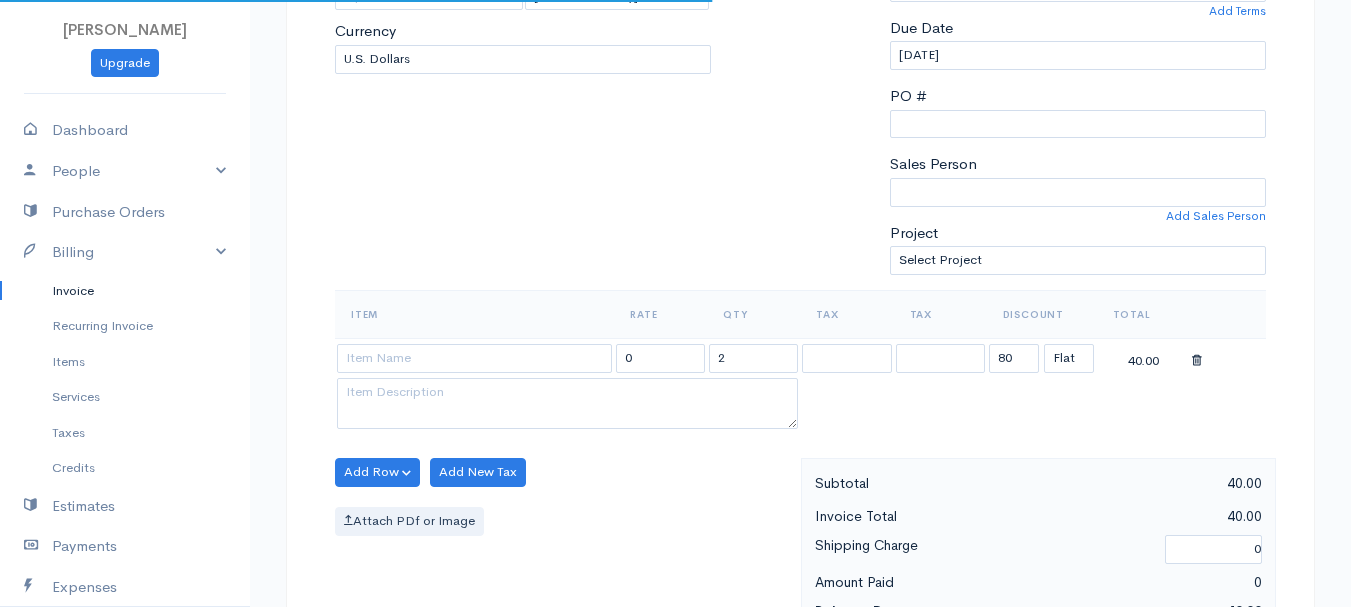 type on "97530" 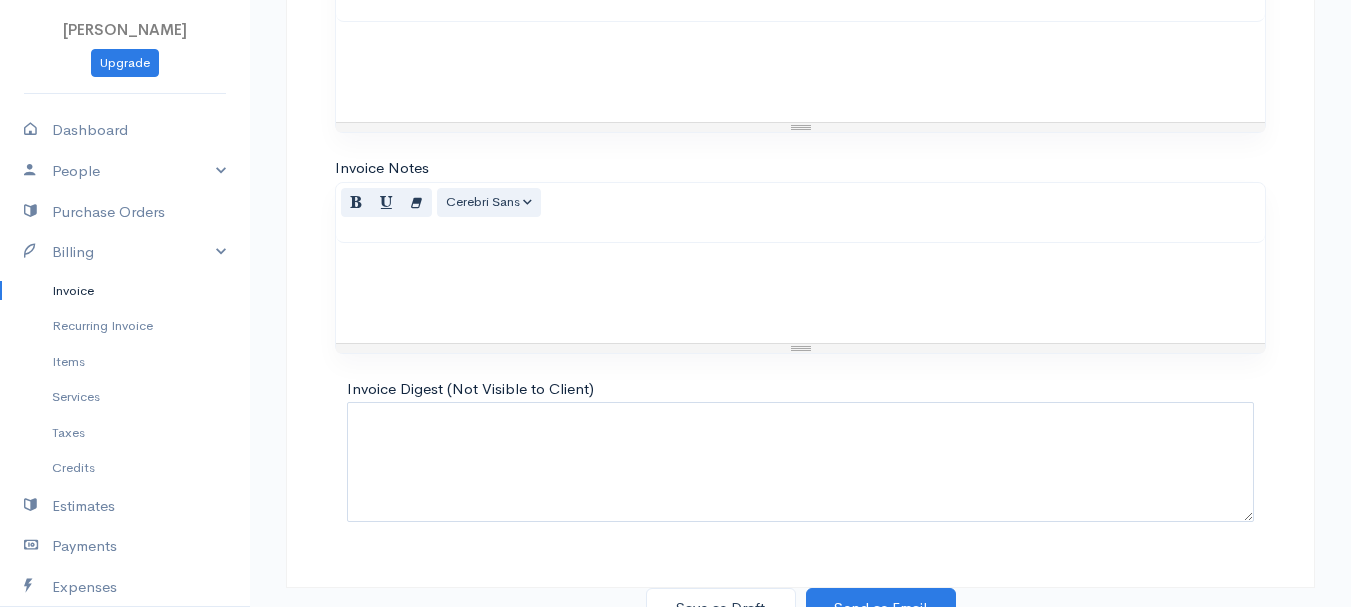 scroll, scrollTop: 1122, scrollLeft: 0, axis: vertical 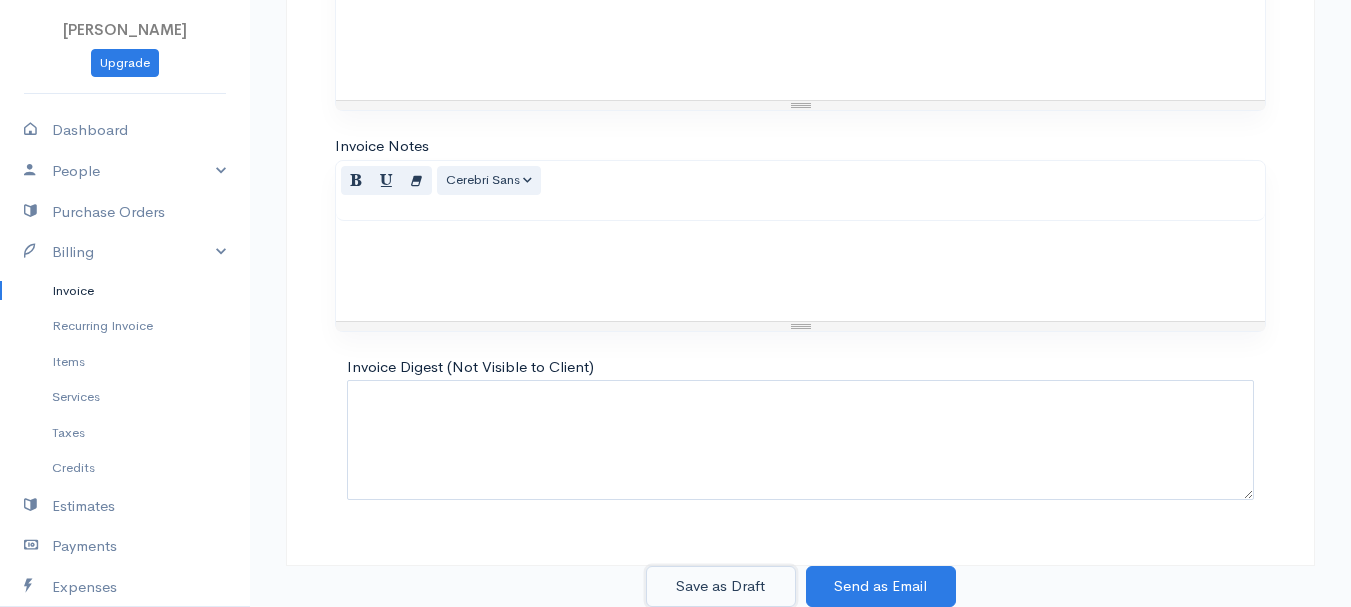 click on "Save as Draft" at bounding box center [721, 586] 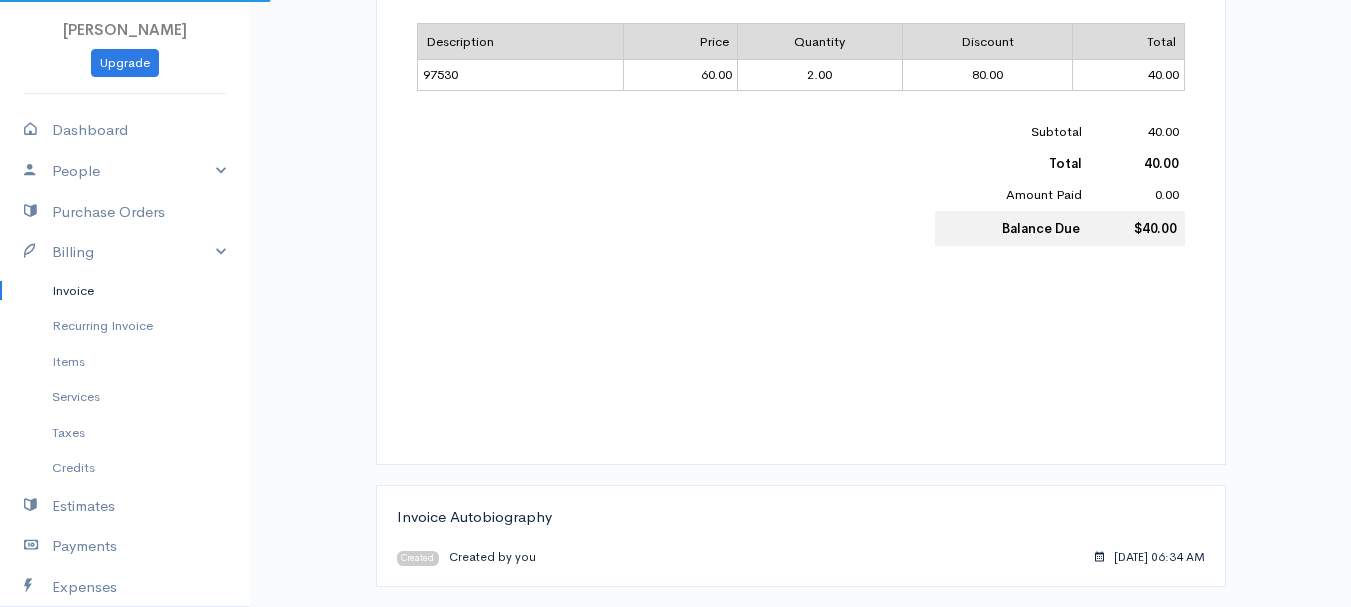 scroll, scrollTop: 0, scrollLeft: 0, axis: both 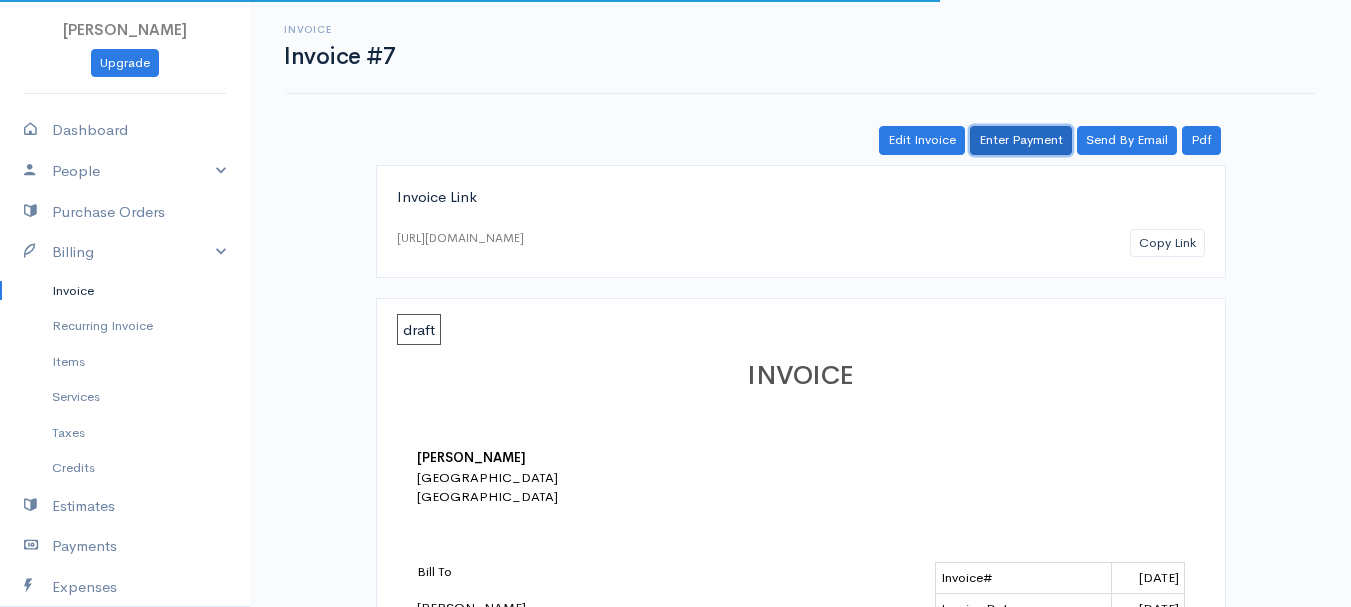 click on "Enter Payment" at bounding box center (1021, 140) 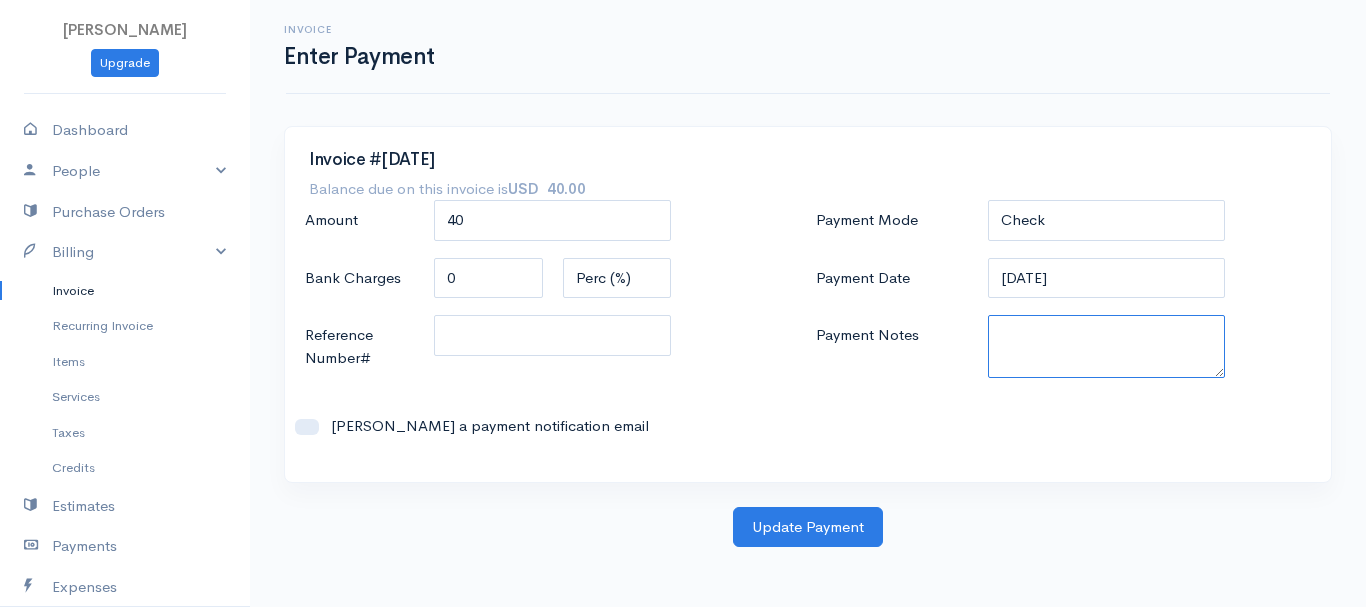 click on "Payment Notes" at bounding box center (1107, 346) 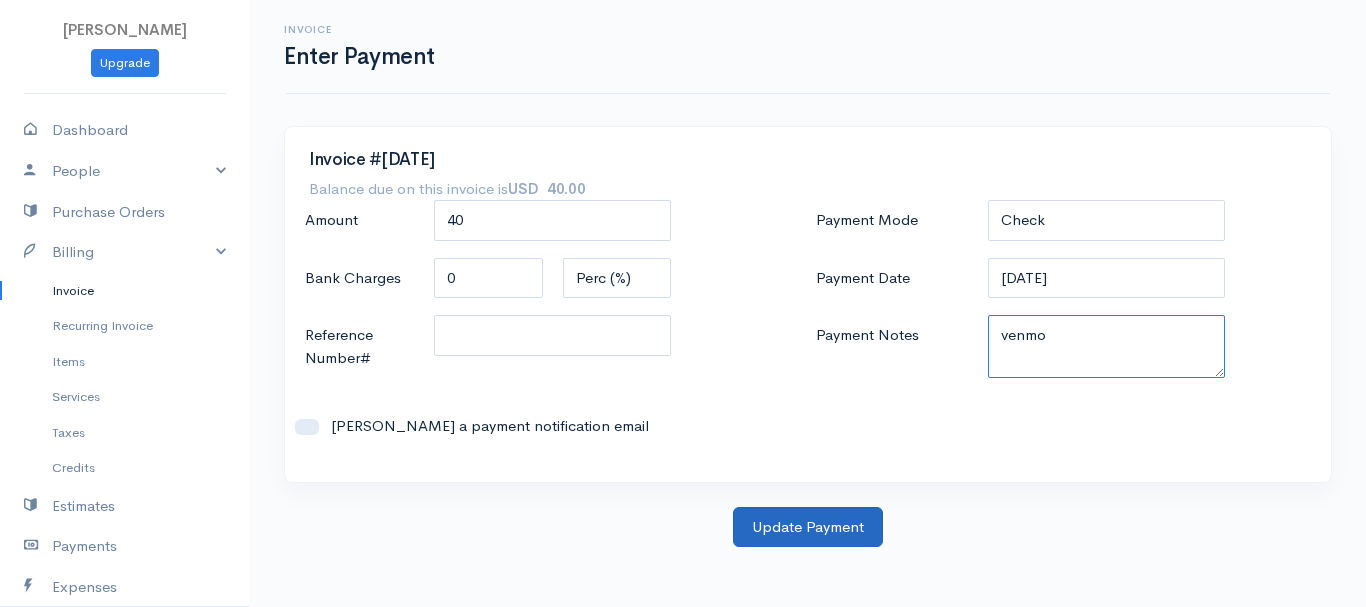 type on "venmo" 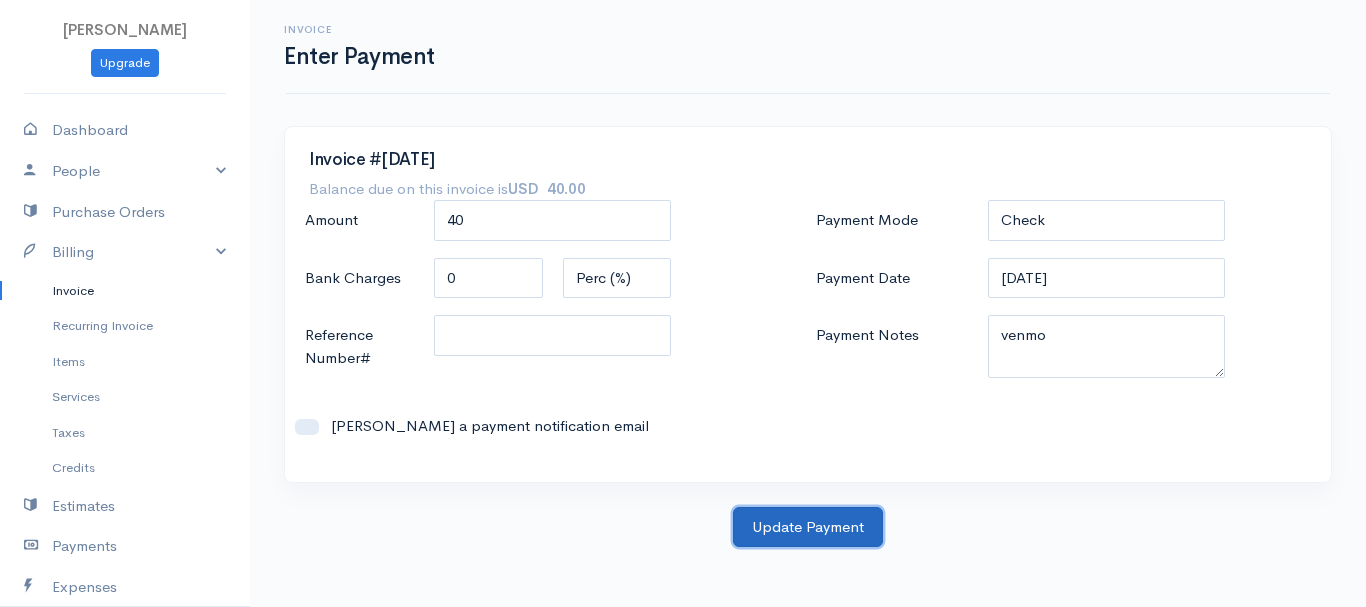 click on "Update Payment" at bounding box center [808, 527] 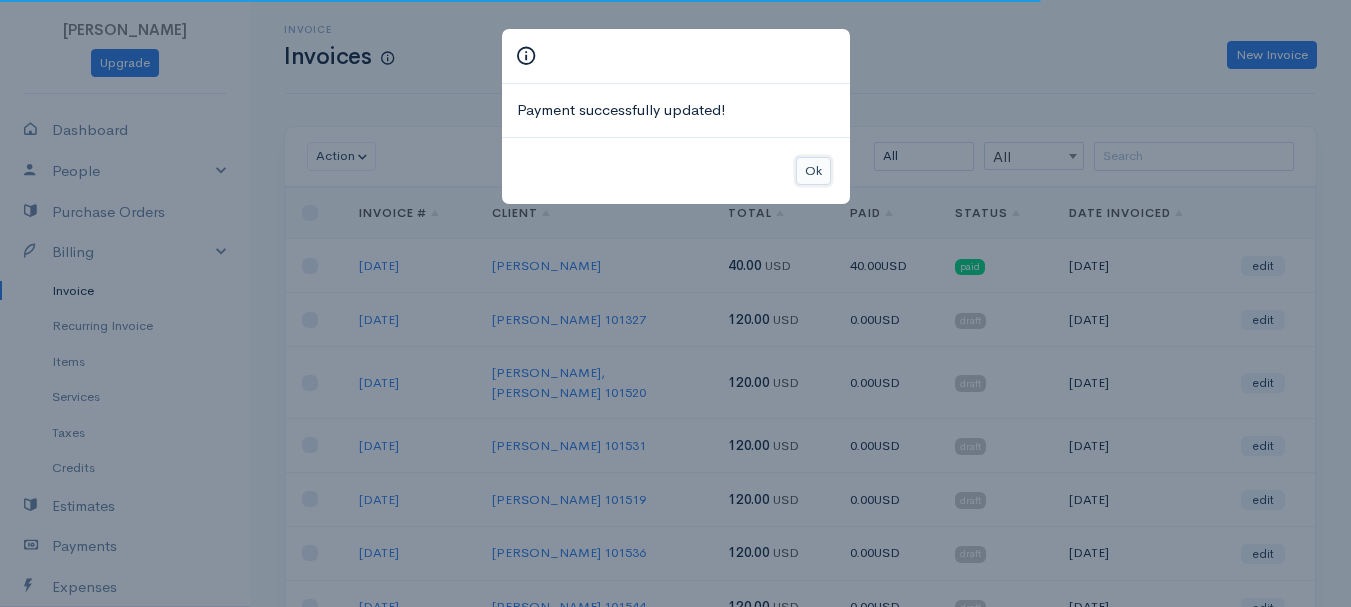 click on "Ok" at bounding box center [813, 171] 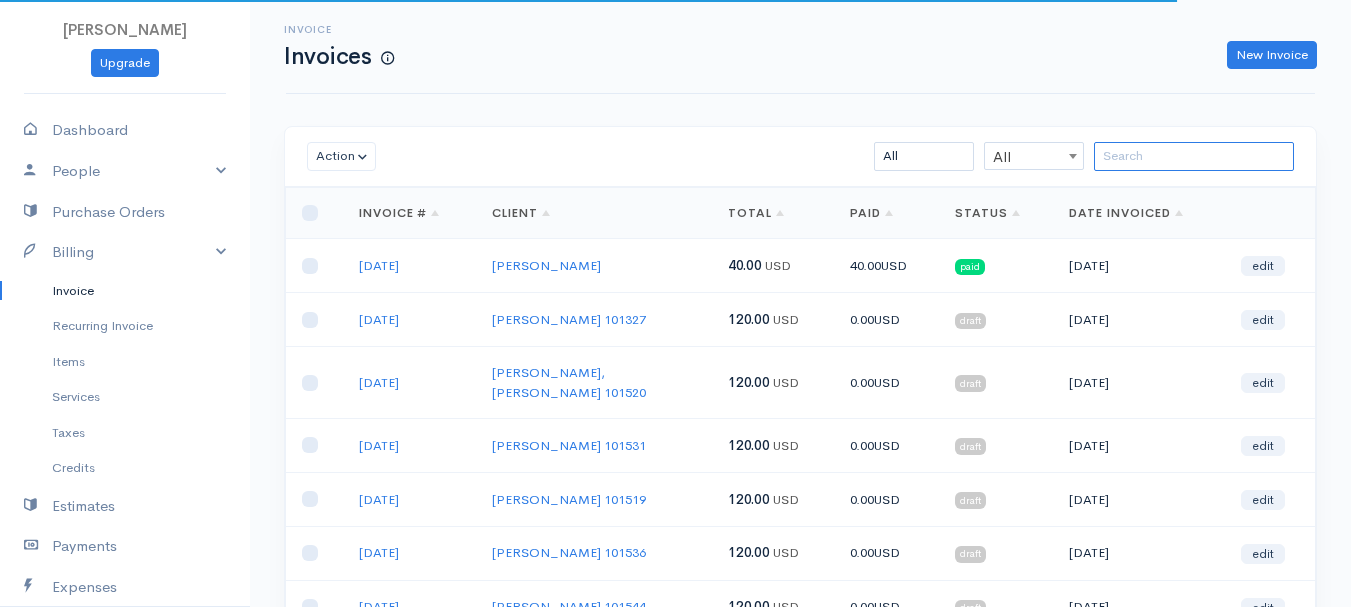 click at bounding box center [1194, 156] 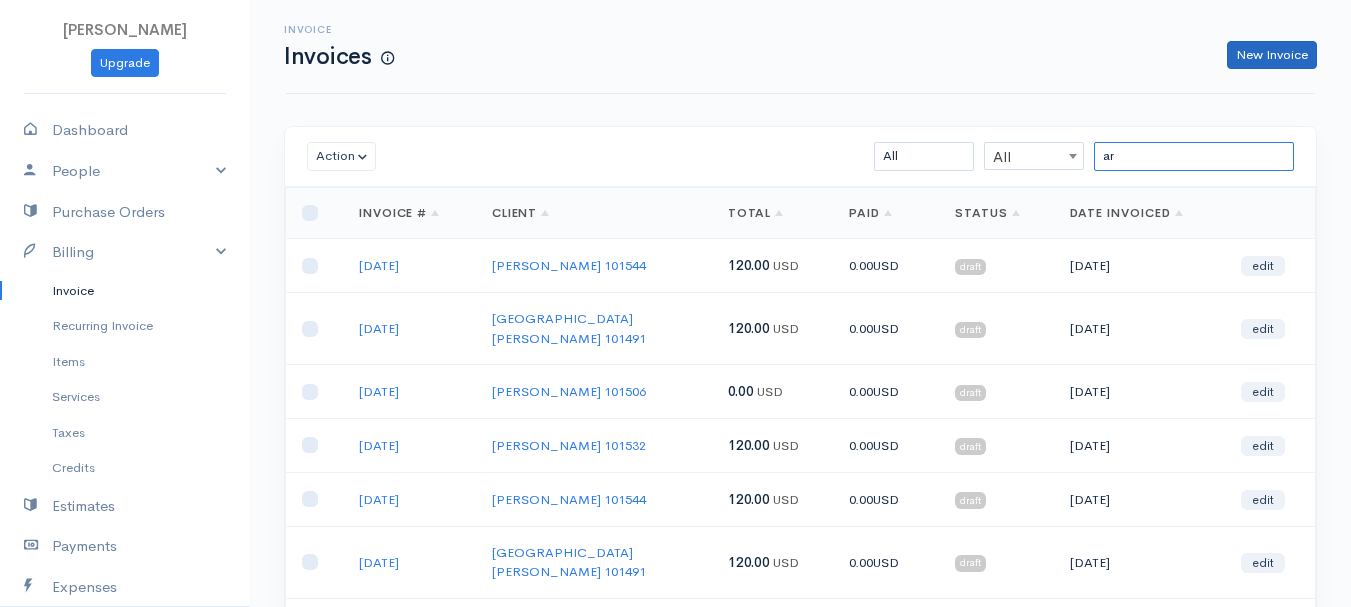 type on "ar" 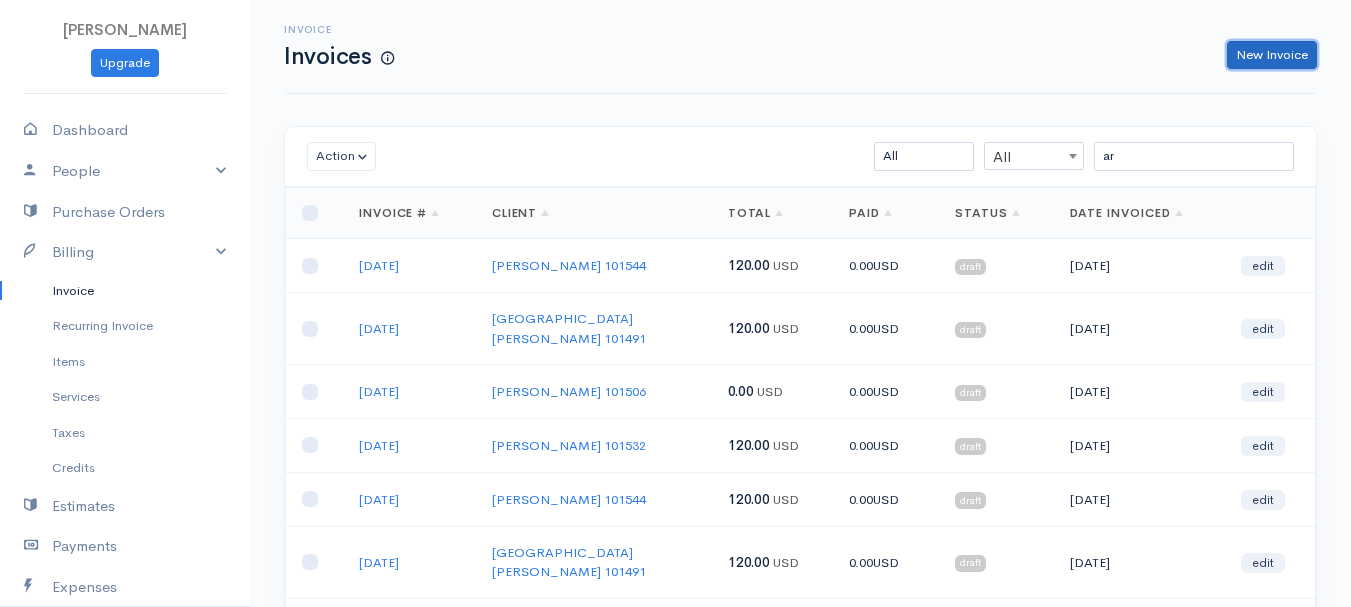 click on "New Invoice" at bounding box center (1272, 55) 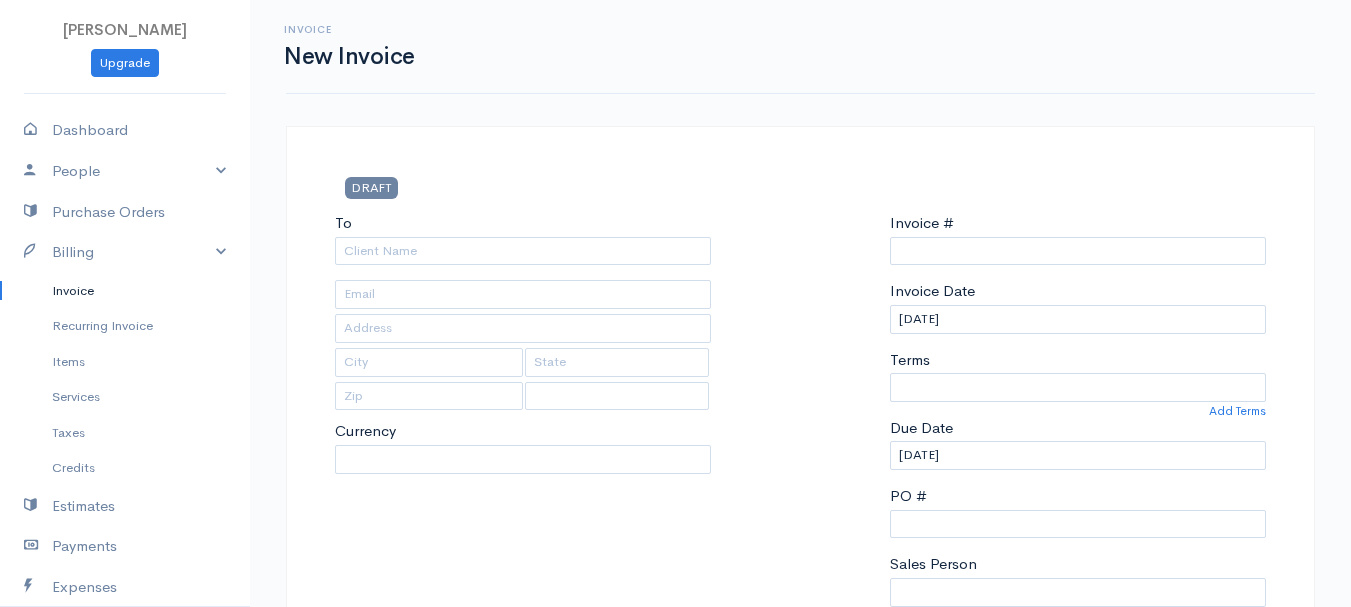 type on "0011212024" 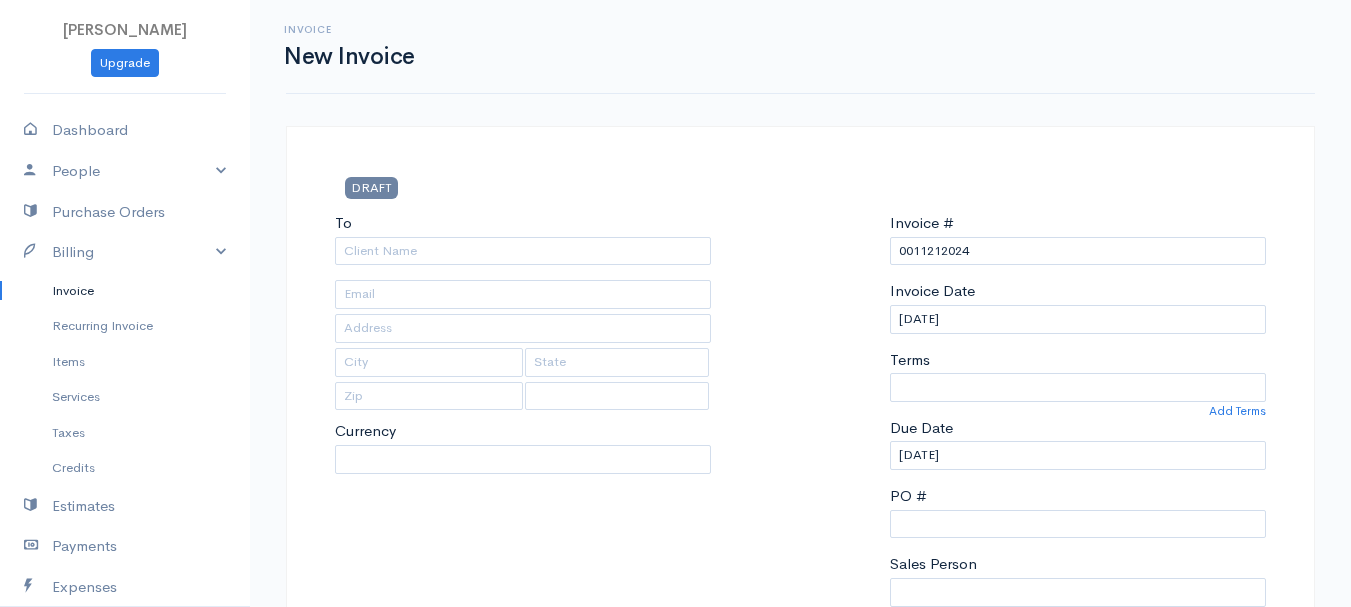select on "[GEOGRAPHIC_DATA]" 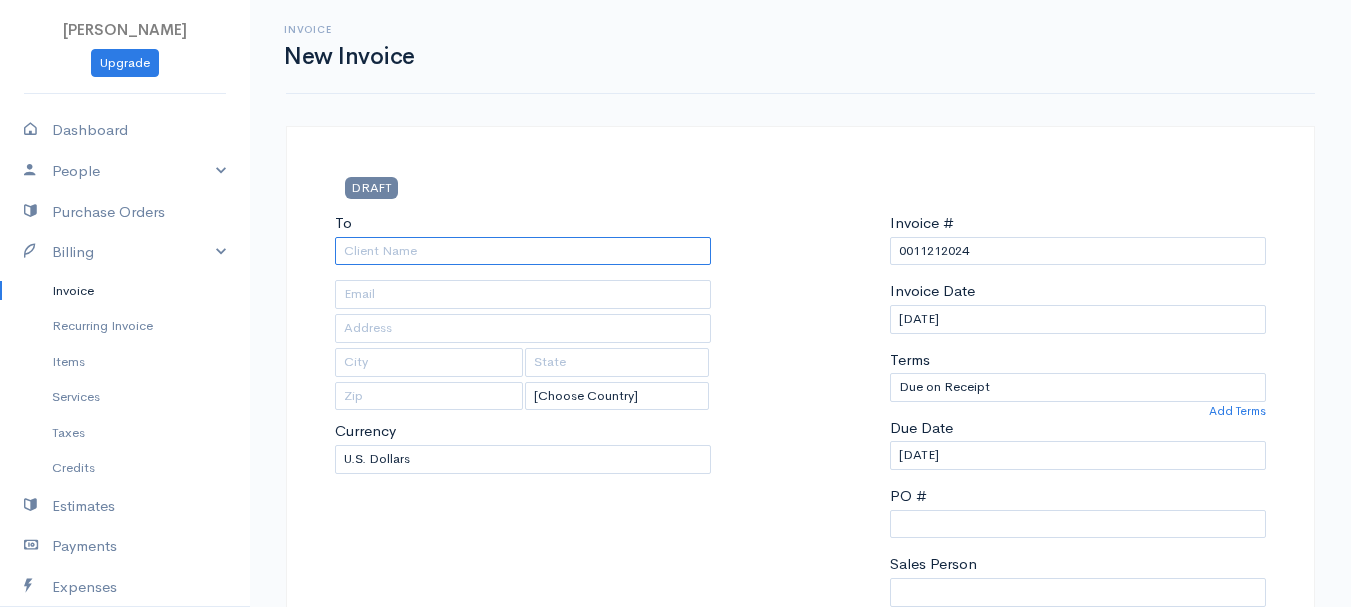 click on "To" at bounding box center [523, 251] 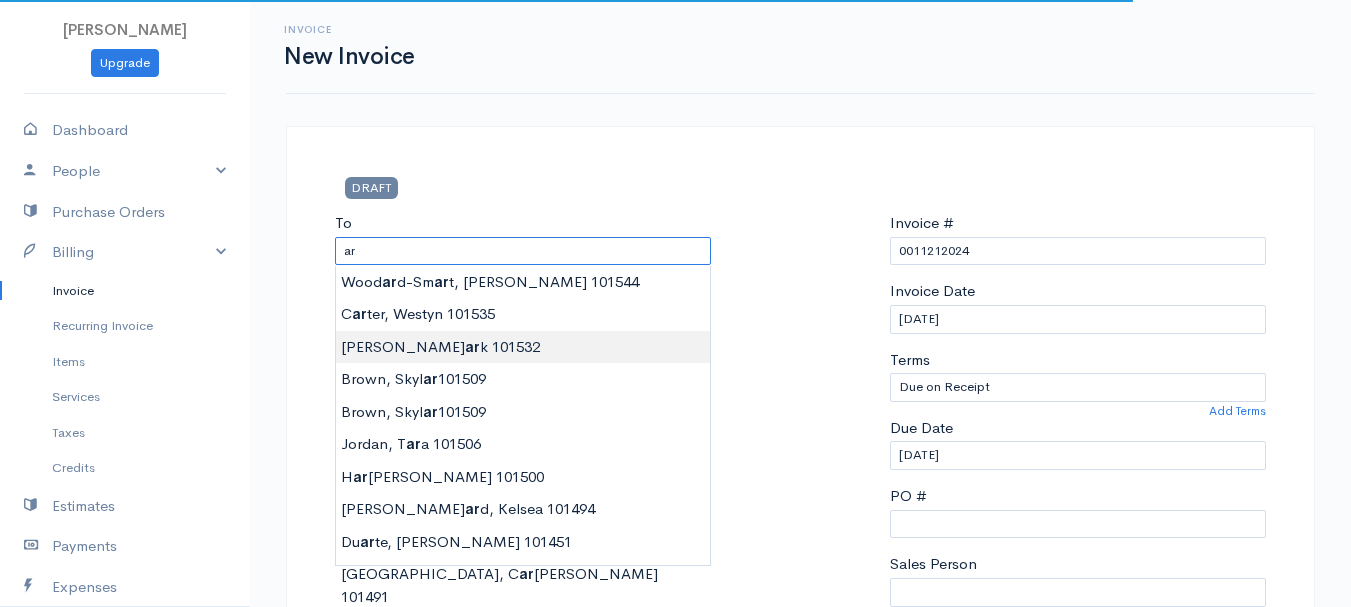 type on "[PERSON_NAME]        101532" 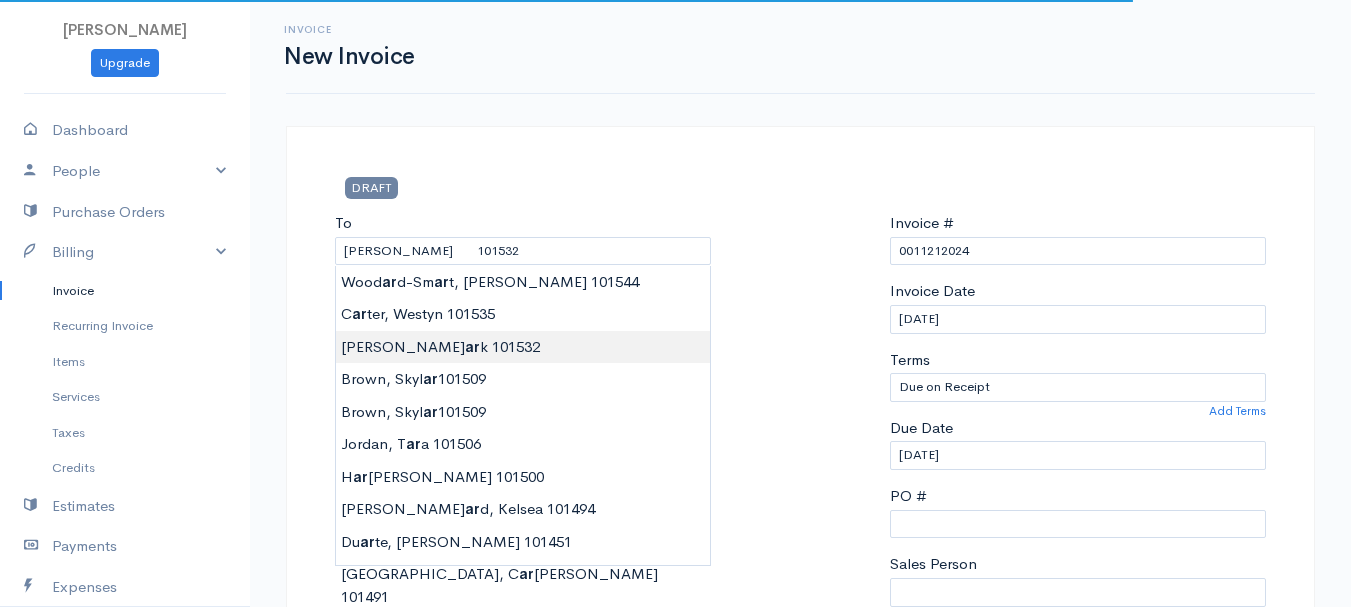 click on "[PERSON_NAME]
Upgrade
Dashboard
People
Clients
Vendors
Staff Users
Purchase Orders
Billing
Invoice
Recurring Invoice
Items
Services
Taxes
Credits
Estimates
Payments
Expenses
Track Time
Projects
Reports
Settings
My Organizations
Logout
Help
@CloudBooksApp 2022
Invoice
New Invoice
DRAFT To [GEOGRAPHIC_DATA][PERSON_NAME]        101532 [Choose Country] [GEOGRAPHIC_DATA] [GEOGRAPHIC_DATA] [GEOGRAPHIC_DATA] [GEOGRAPHIC_DATA] [GEOGRAPHIC_DATA] [GEOGRAPHIC_DATA] [US_STATE] [GEOGRAPHIC_DATA] [GEOGRAPHIC_DATA] [GEOGRAPHIC_DATA] [GEOGRAPHIC_DATA] [GEOGRAPHIC_DATA]" at bounding box center (675, 864) 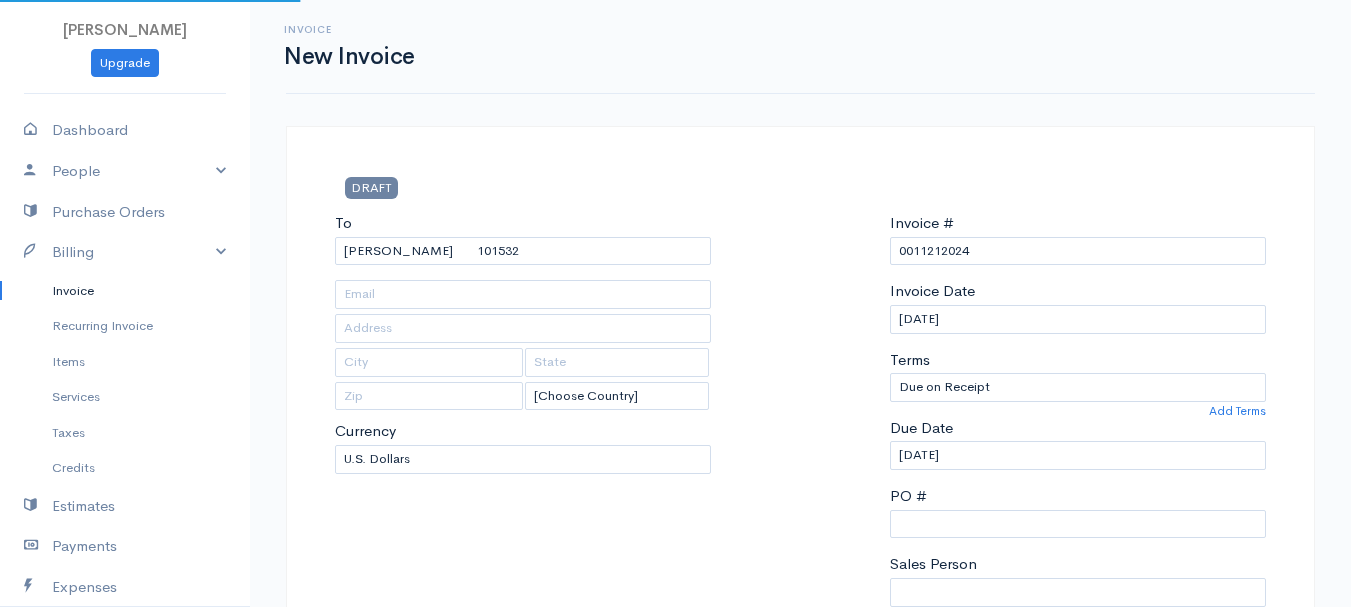 type on "[STREET_ADDRESS]" 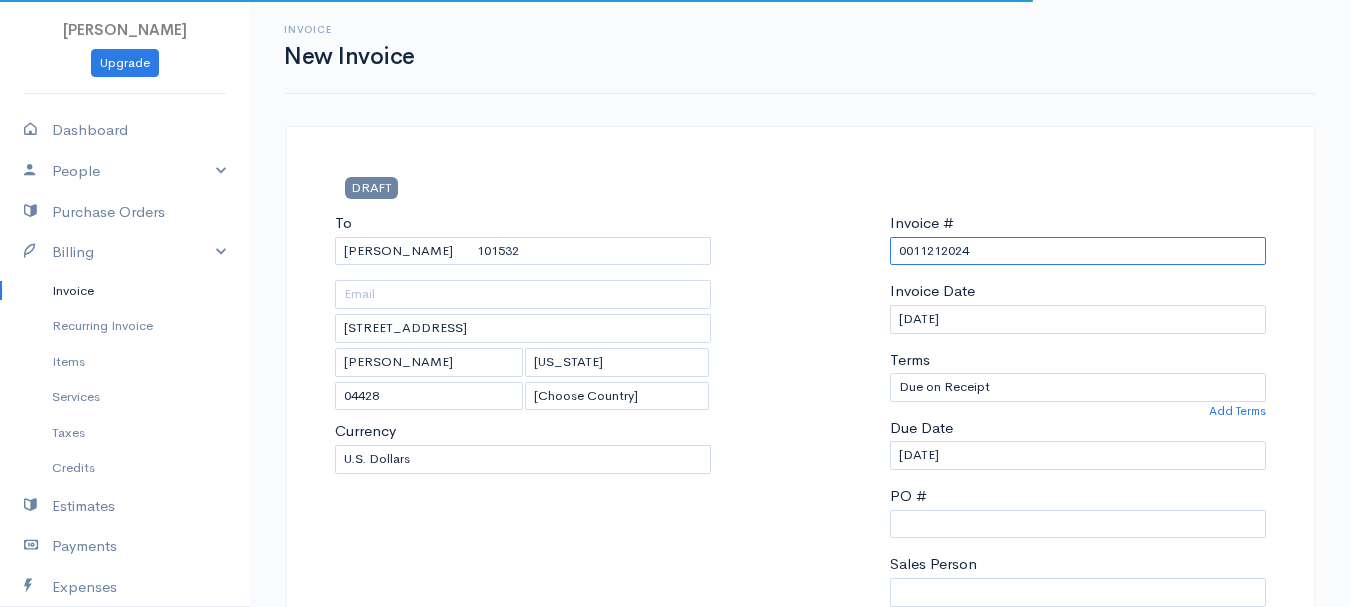 click on "0011212024" at bounding box center [1078, 251] 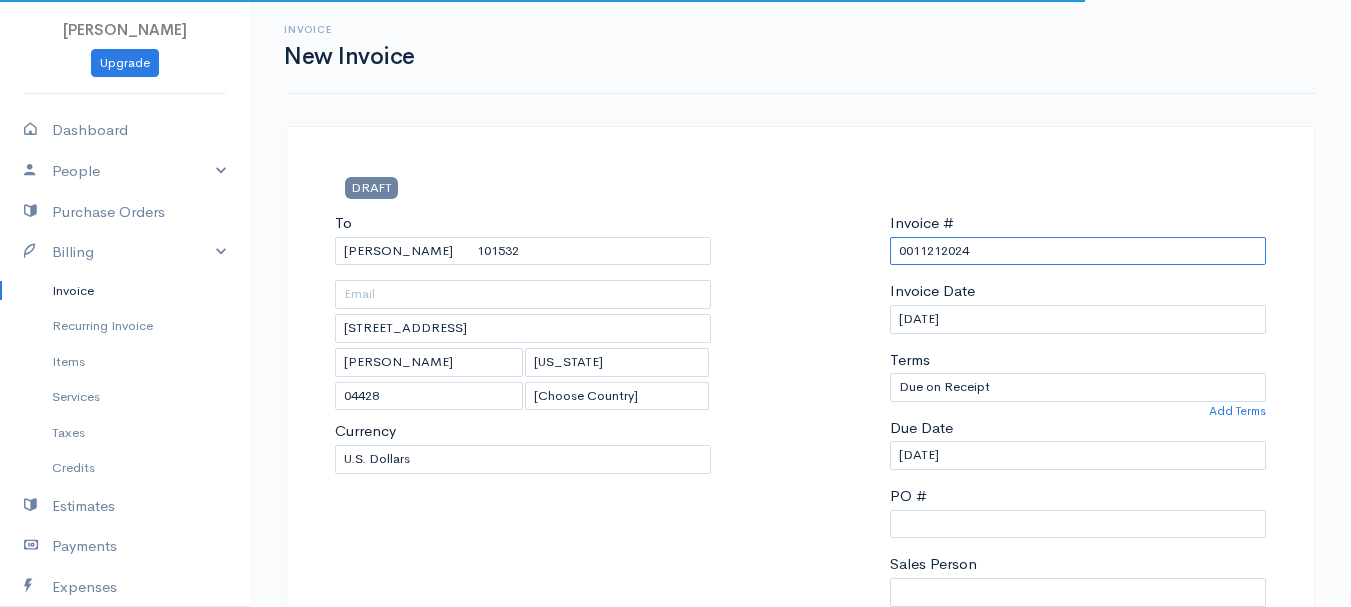 click on "0011212024" at bounding box center (1078, 251) 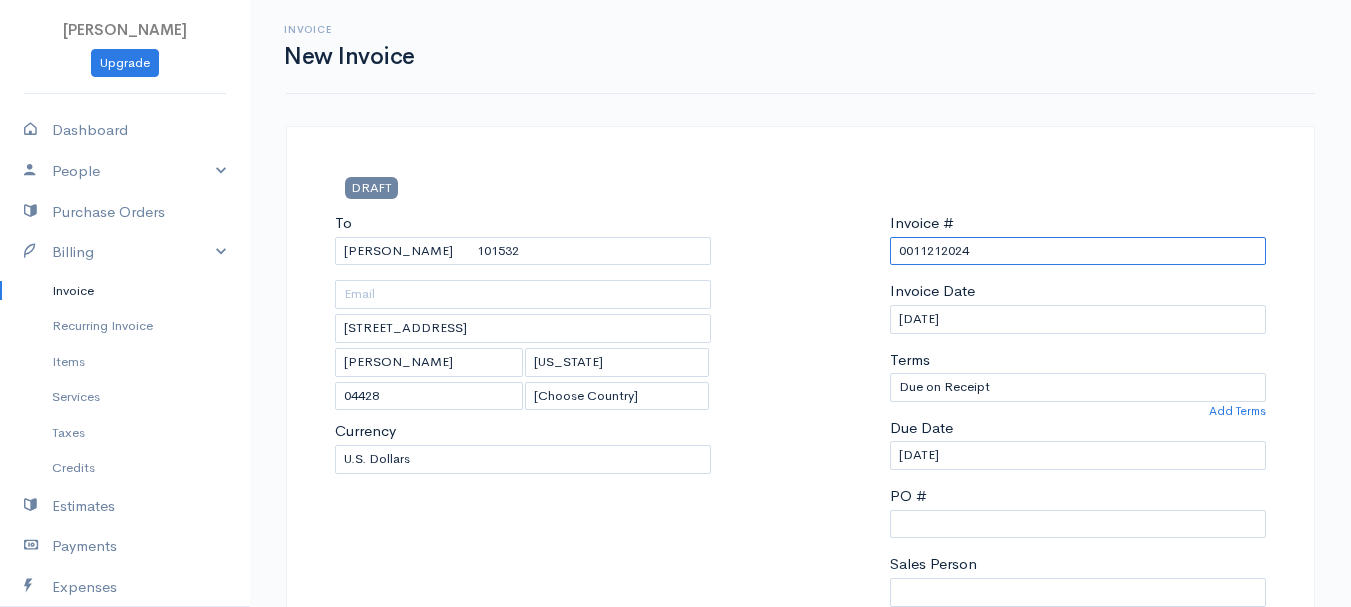 paste on "[DATE]" 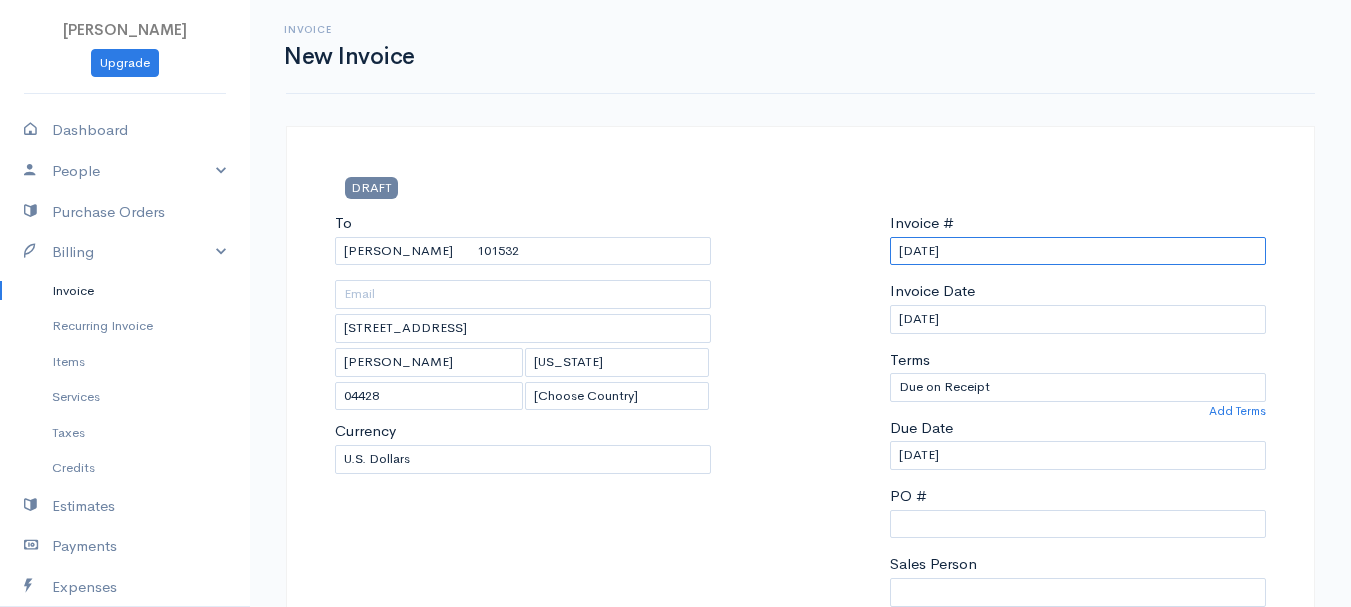 scroll, scrollTop: 400, scrollLeft: 0, axis: vertical 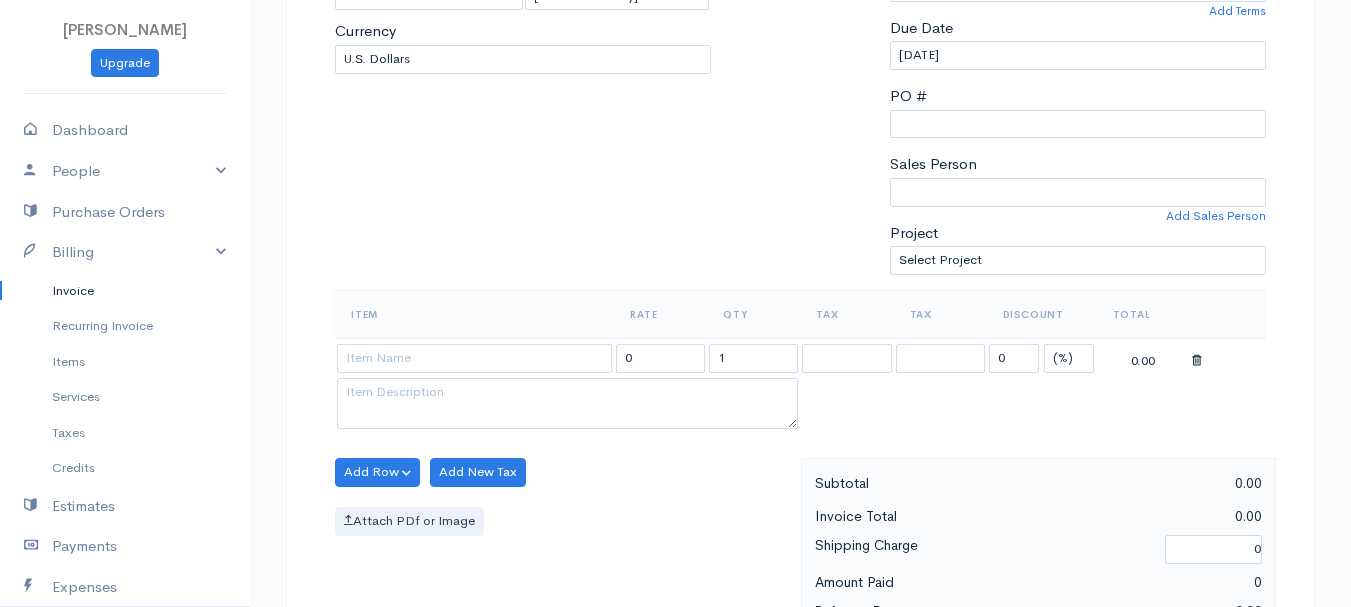type on "[DATE]" 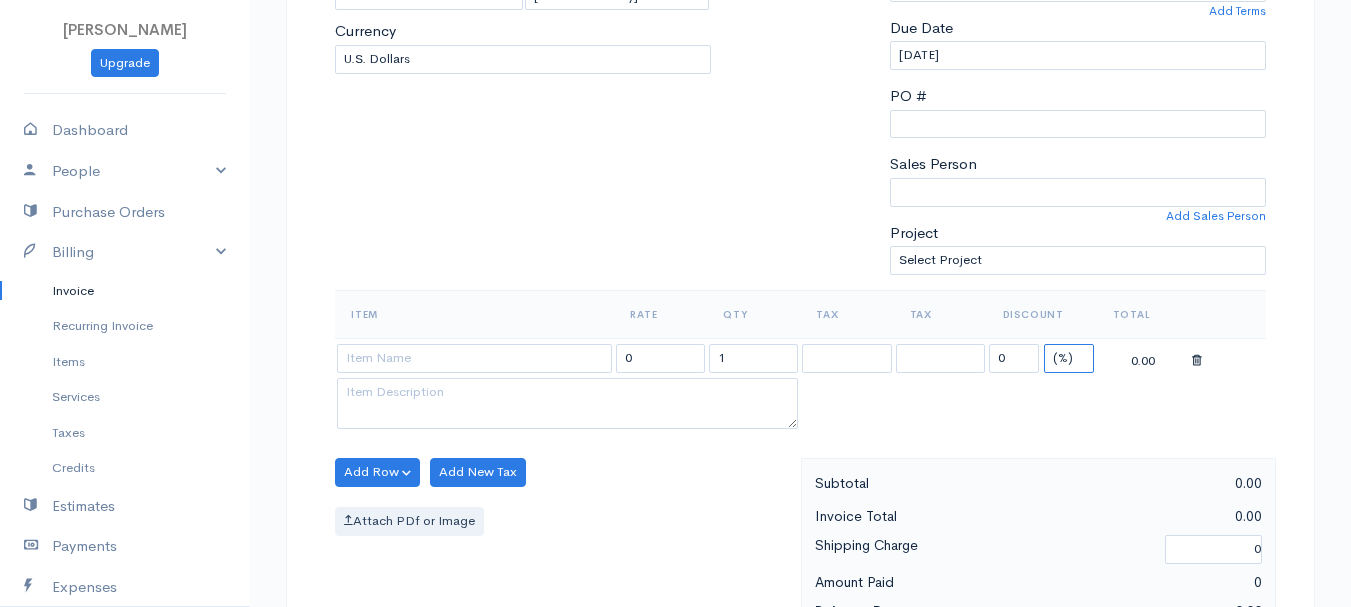click on "(%) Flat" at bounding box center (1069, 358) 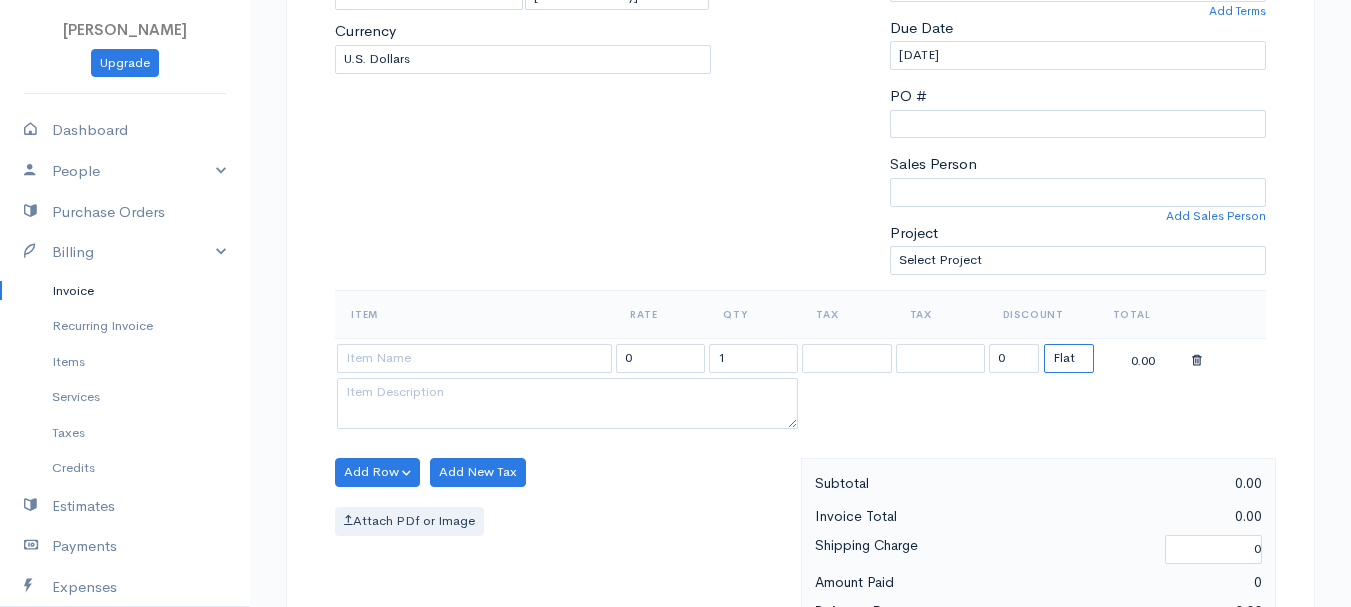 click on "(%) Flat" at bounding box center [1069, 358] 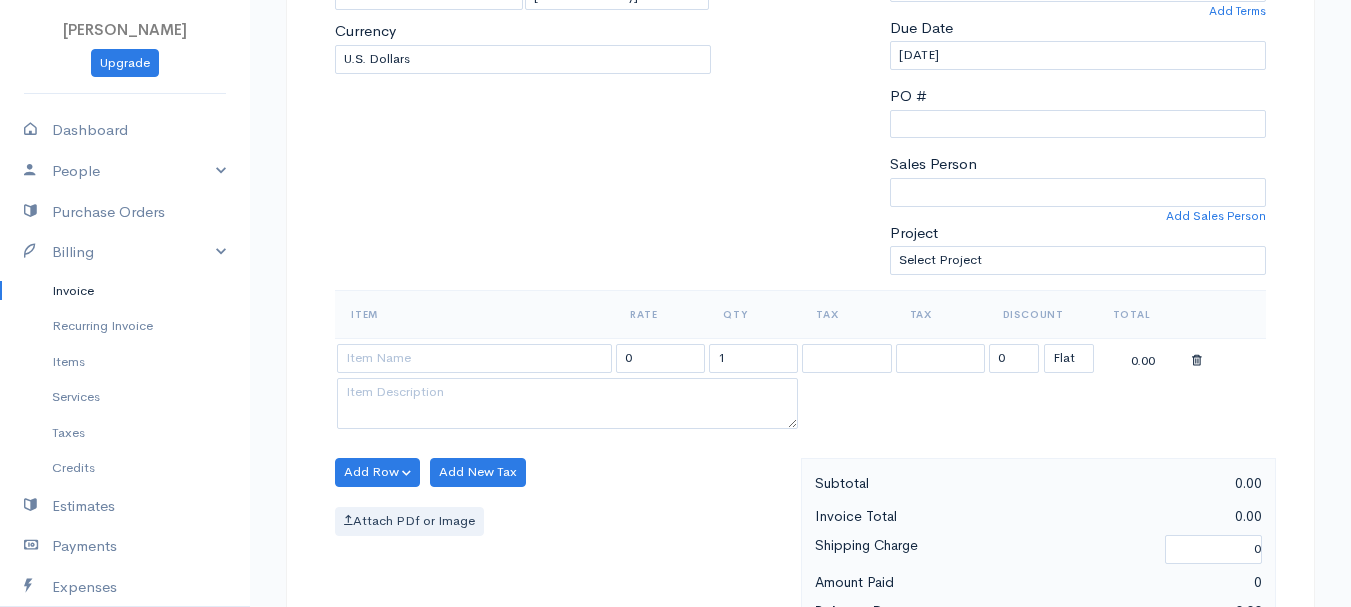 click on "1" at bounding box center (753, 357) 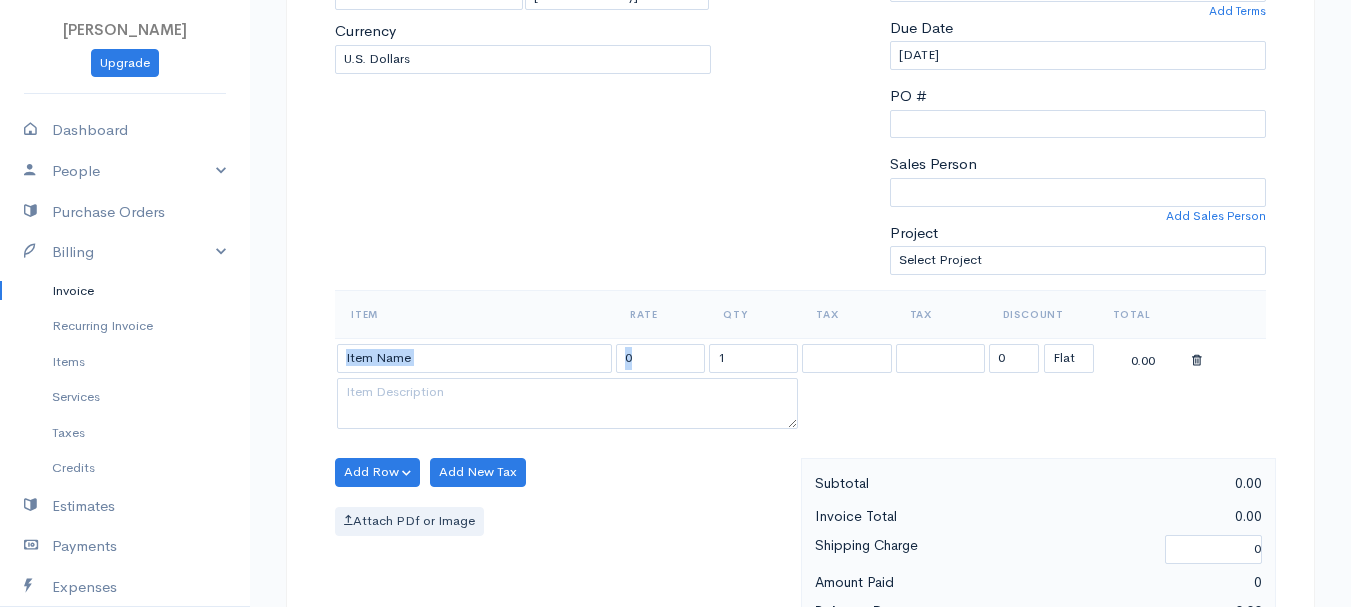 click on "1" at bounding box center (753, 357) 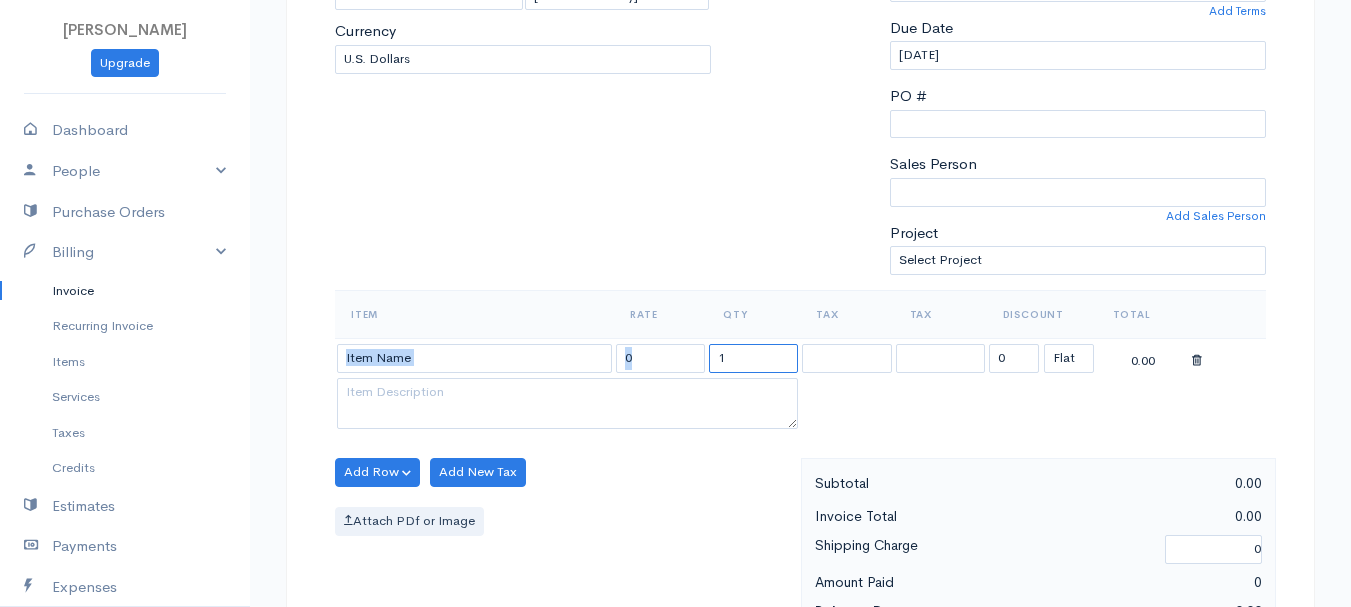 click on "1" at bounding box center [753, 358] 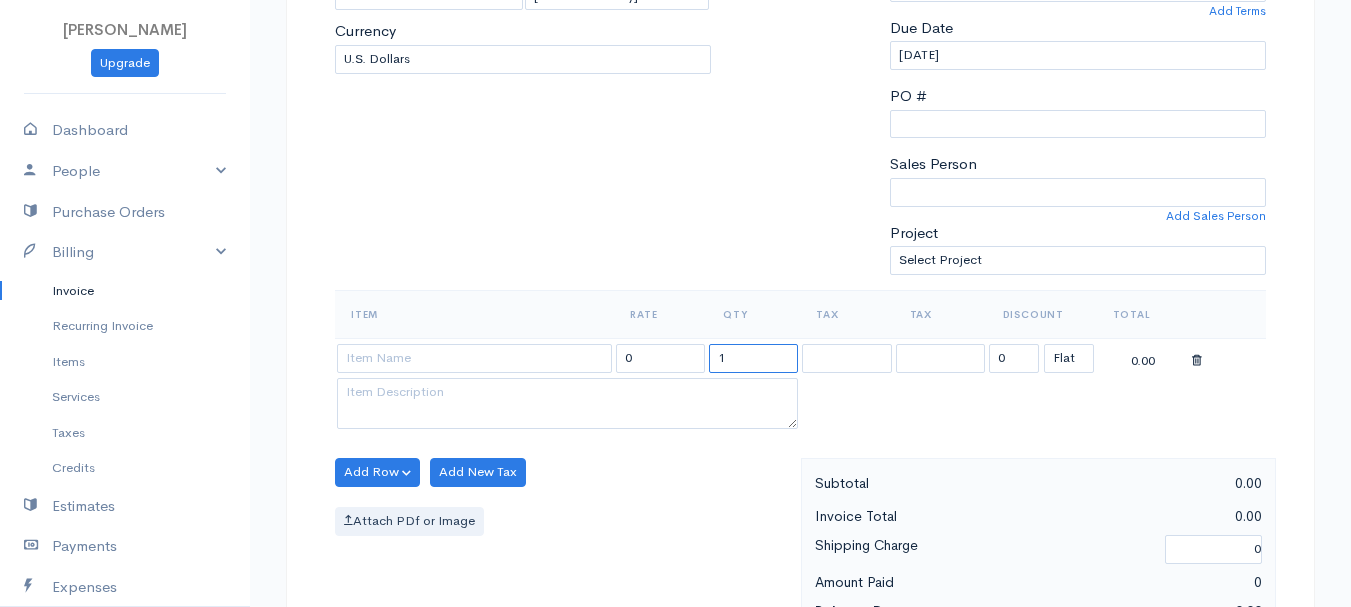 click on "1" at bounding box center [753, 358] 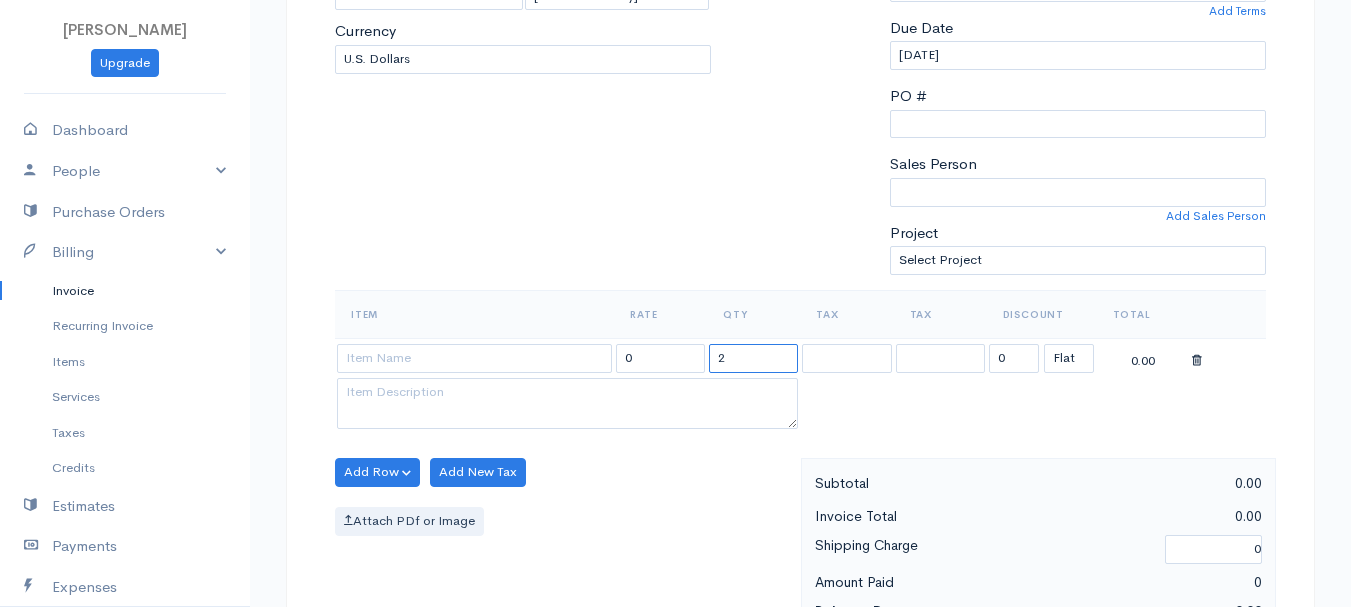 type on "2" 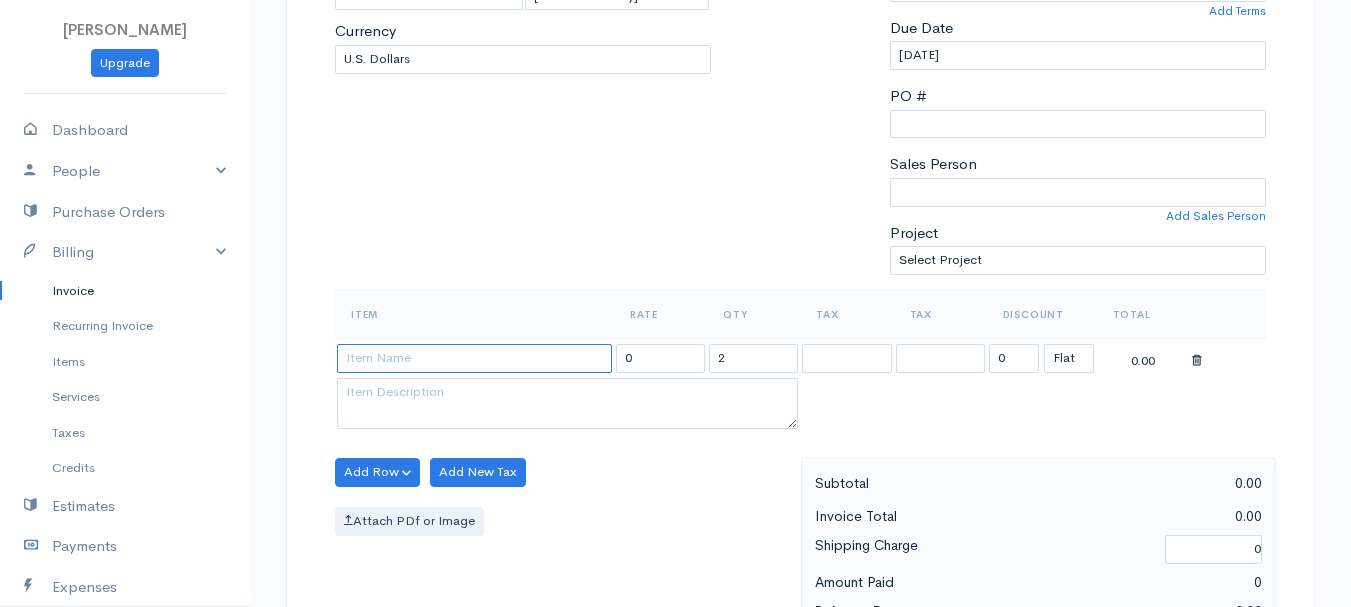 click at bounding box center [474, 358] 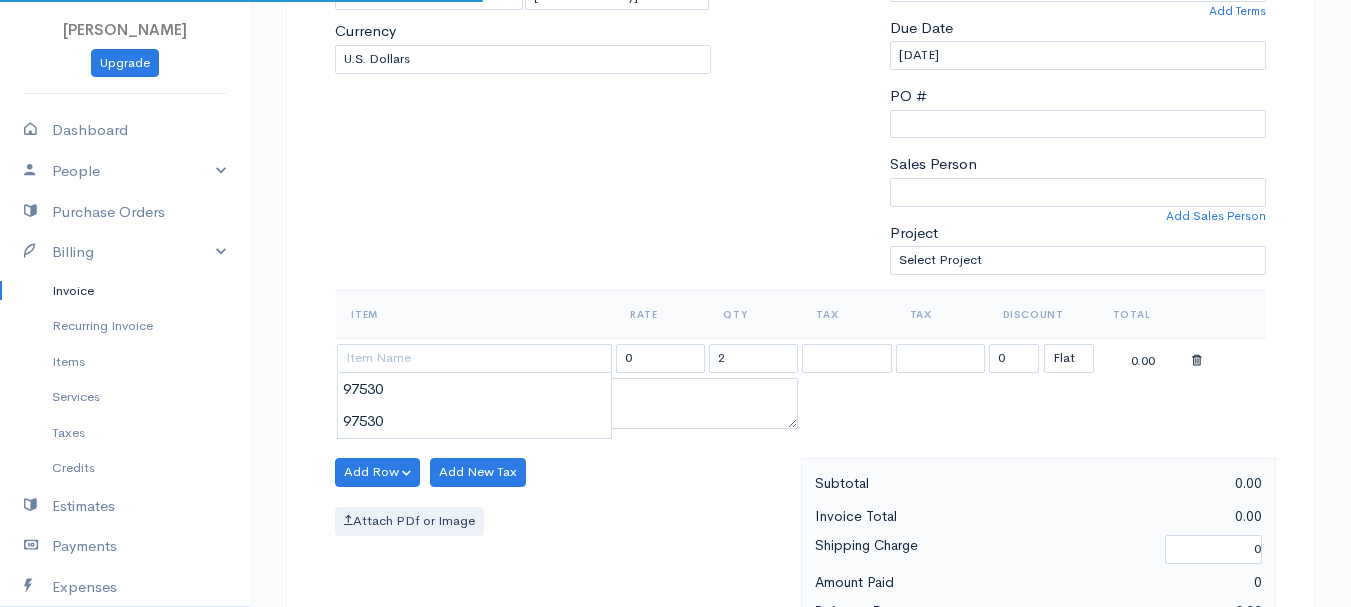 type on "97530" 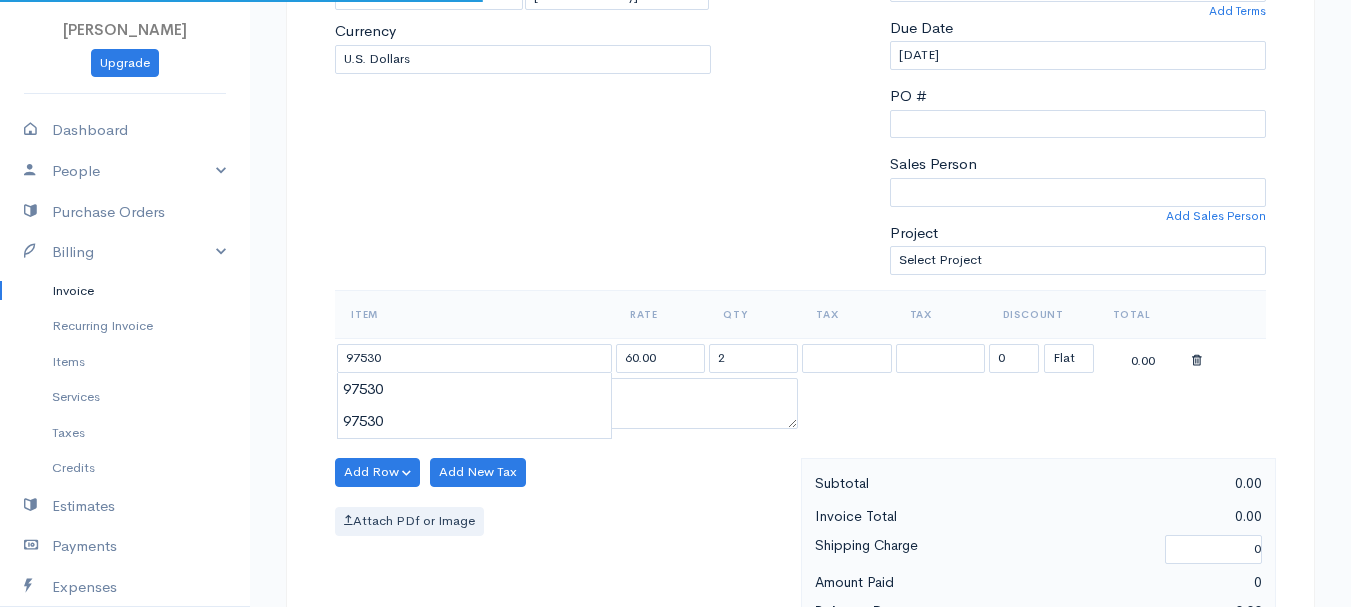 click on "[PERSON_NAME]
Upgrade
Dashboard
People
Clients
Vendors
Staff Users
Purchase Orders
Billing
Invoice
Recurring Invoice
Items
Services
Taxes
Credits
Estimates
Payments
Expenses
Track Time
Projects
Reports
Settings
My Organizations
Logout
Help
@CloudBooksApp 2022
Invoice
New Invoice
DRAFT To [PERSON_NAME][GEOGRAPHIC_DATA][STREET_ADDRESS][PERSON_NAME][US_STATE] [Choose Country] [GEOGRAPHIC_DATA] [GEOGRAPHIC_DATA] [GEOGRAPHIC_DATA] [GEOGRAPHIC_DATA] [GEOGRAPHIC_DATA] [GEOGRAPHIC_DATA] [US_STATE] [GEOGRAPHIC_DATA] [GEOGRAPHIC_DATA] 2" at bounding box center [675, 464] 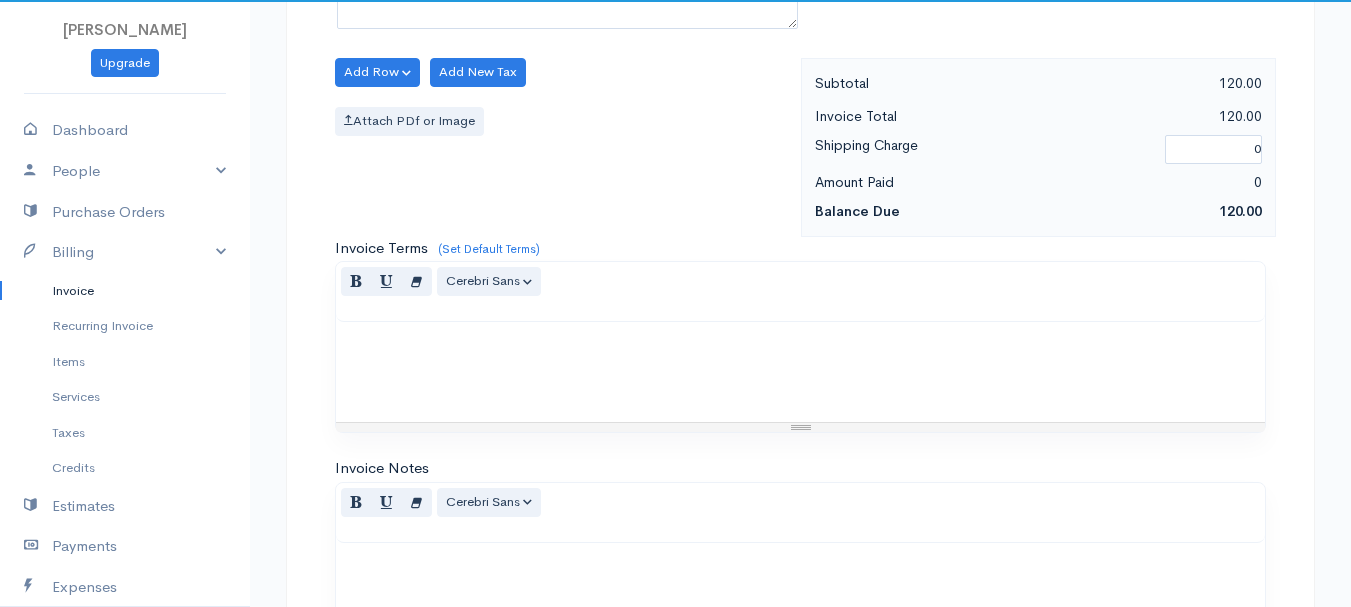 scroll, scrollTop: 1100, scrollLeft: 0, axis: vertical 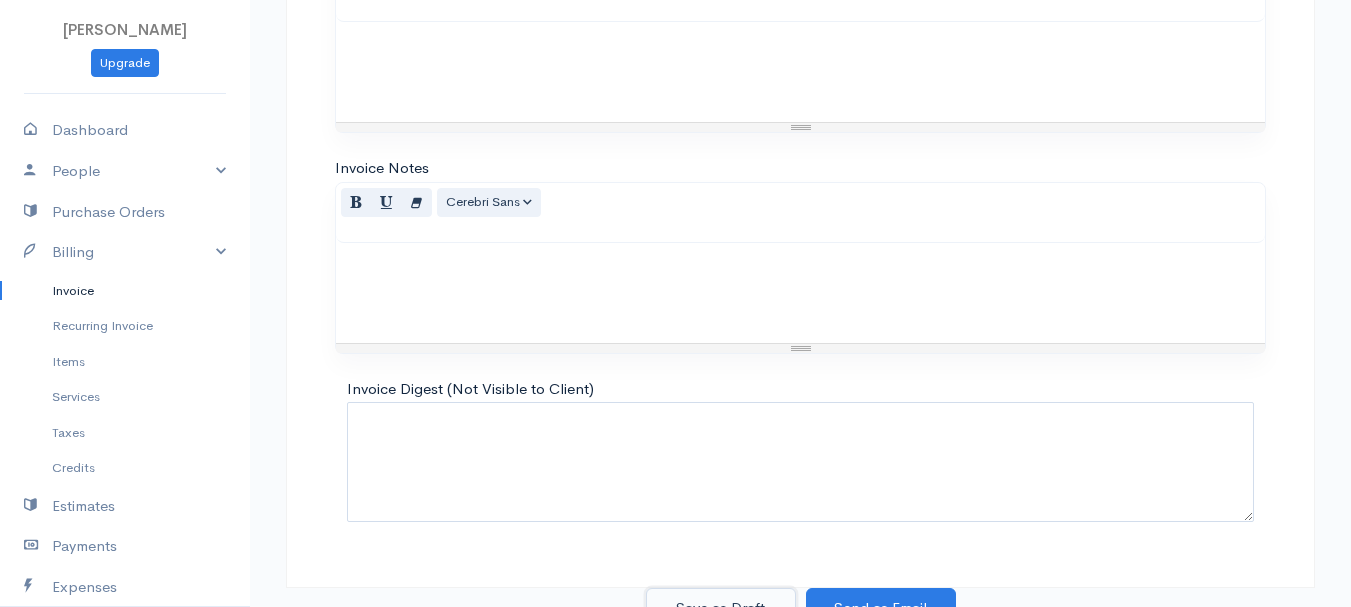 click on "Save as Draft" at bounding box center [721, 608] 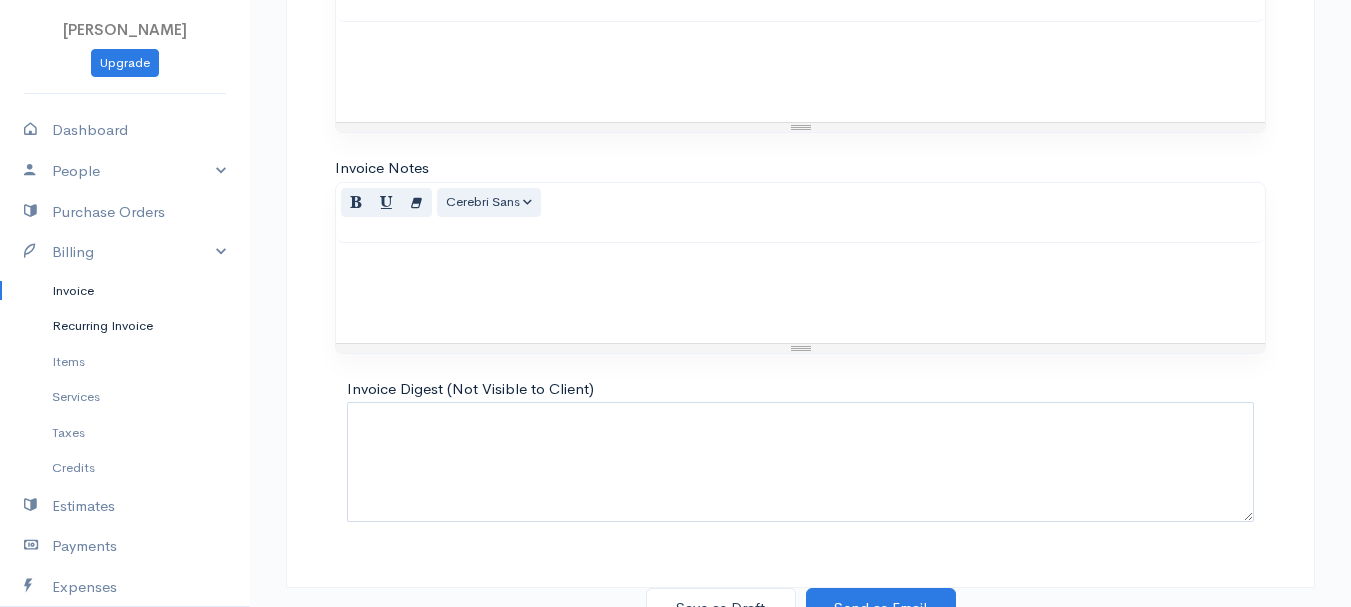 scroll, scrollTop: 0, scrollLeft: 0, axis: both 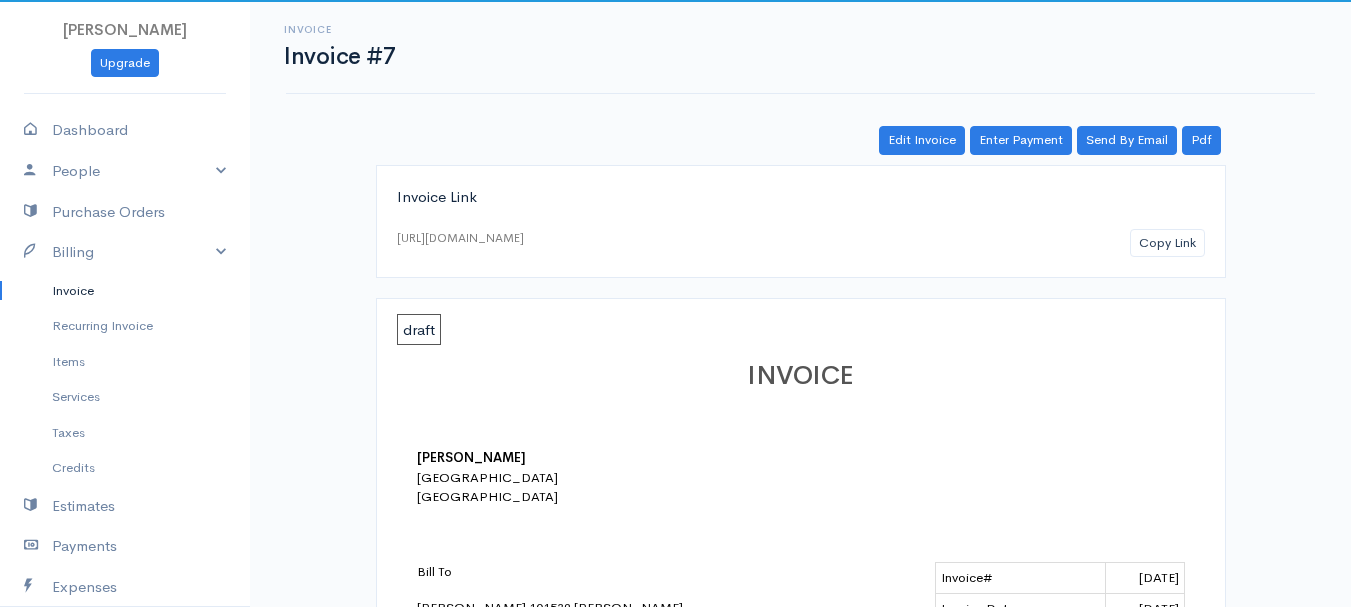 click on "Invoice" at bounding box center [125, 291] 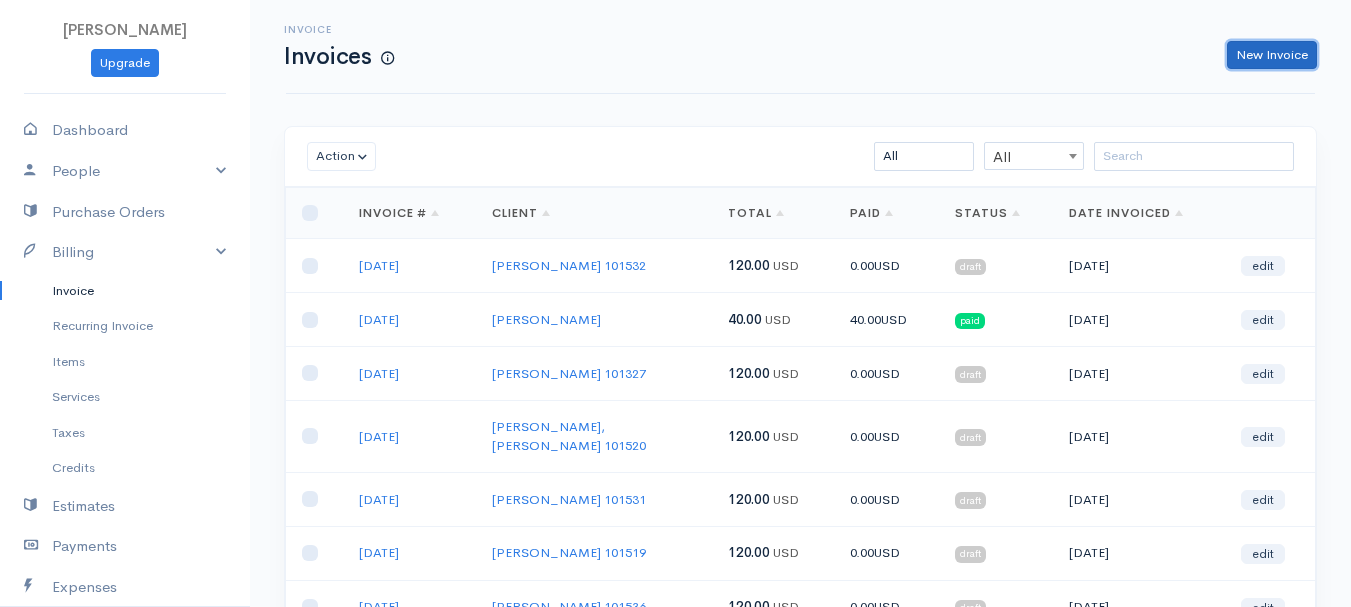 click on "New Invoice" at bounding box center [1272, 55] 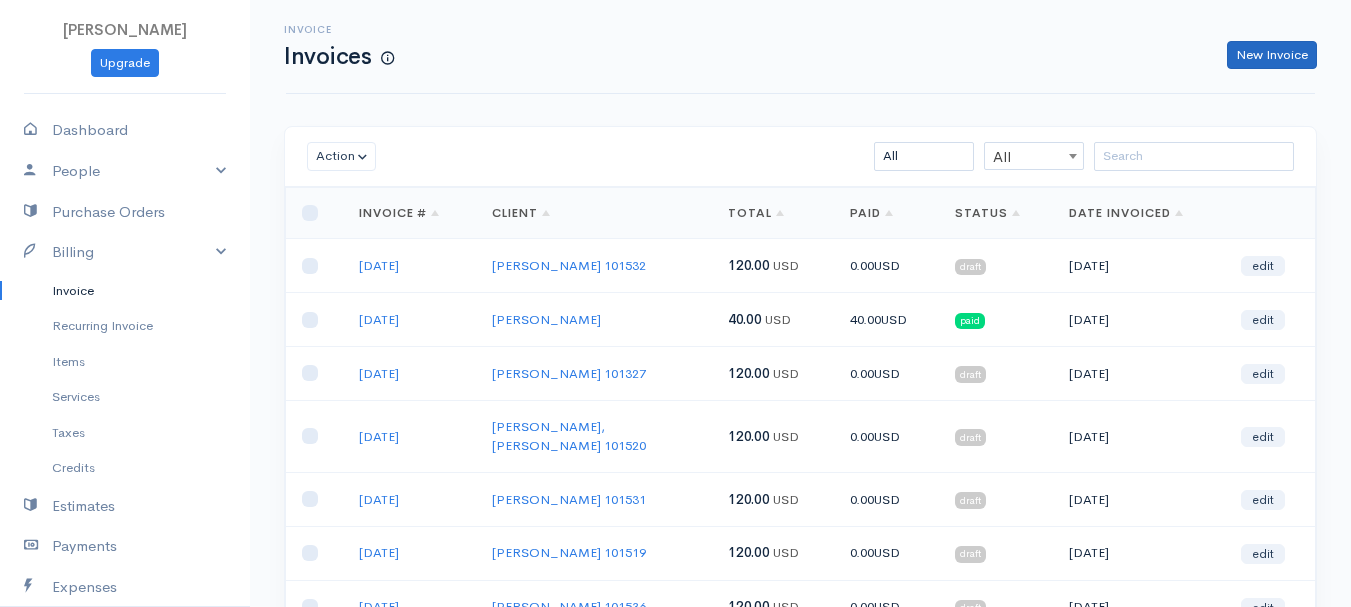 select on "[GEOGRAPHIC_DATA]" 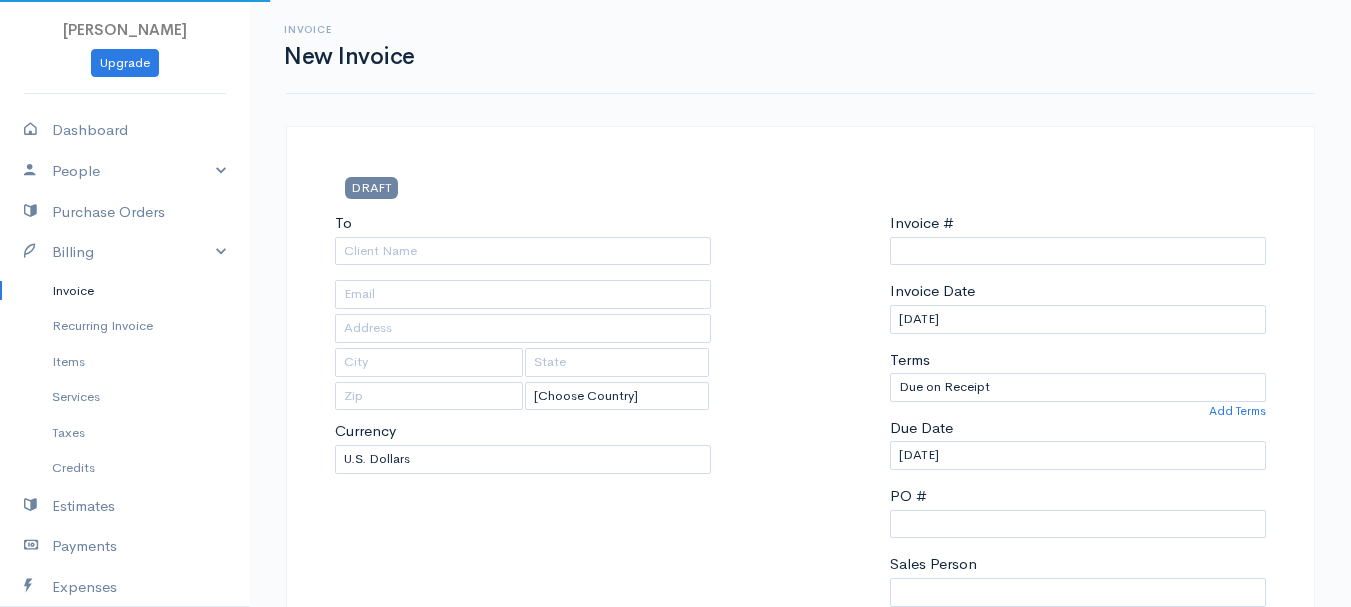 type on "0011212024" 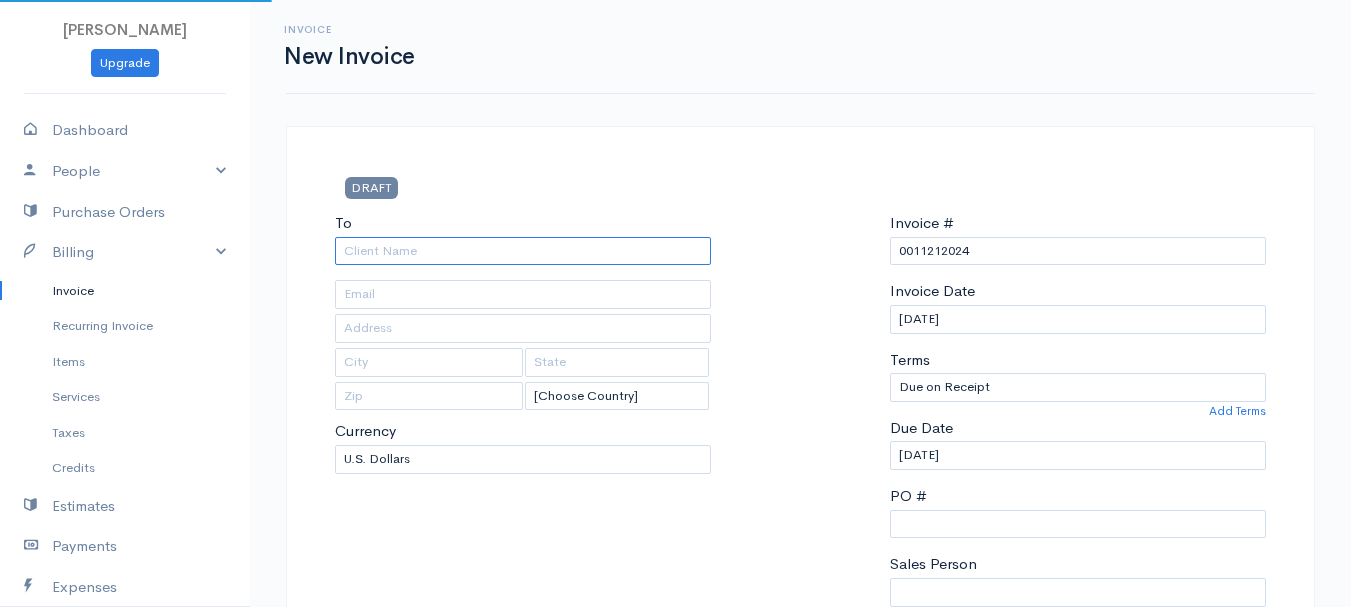 click on "To" at bounding box center [523, 251] 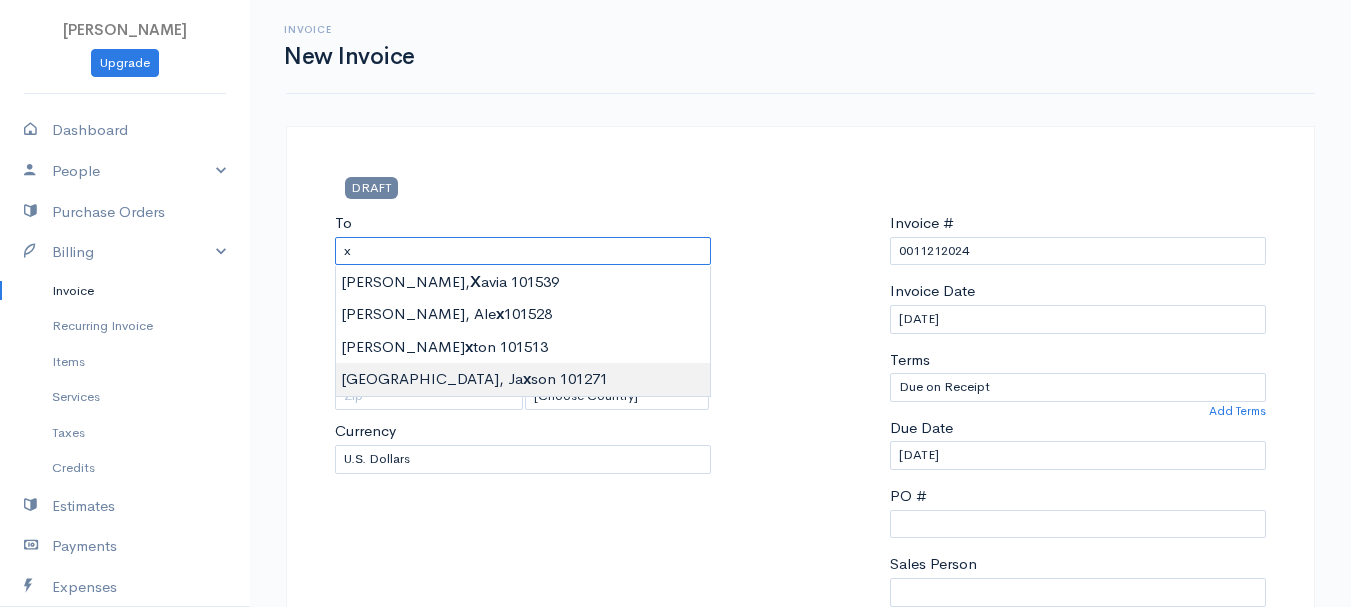 type on "[GEOGRAPHIC_DATA], Jaxson        101271" 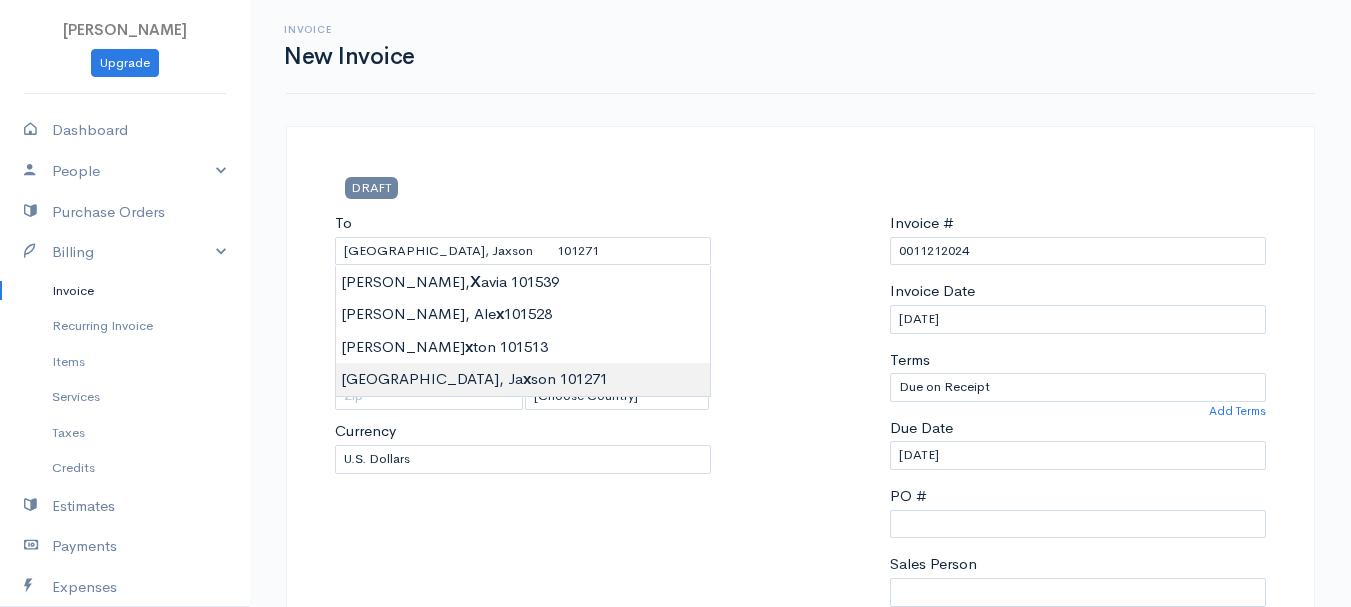 click on "[PERSON_NAME]
Upgrade
Dashboard
People
Clients
Vendors
Staff Users
Purchase Orders
Billing
Invoice
Recurring Invoice
Items
Services
Taxes
Credits
Estimates
Payments
Expenses
Track Time
Projects
Reports
Settings
My Organizations
Logout
Help
@CloudBooksApp 2022
Invoice
New Invoice
DRAFT To [GEOGRAPHIC_DATA], Jaxson        101271 [Choose Country] [GEOGRAPHIC_DATA] [GEOGRAPHIC_DATA] [GEOGRAPHIC_DATA] [GEOGRAPHIC_DATA] [GEOGRAPHIC_DATA] [GEOGRAPHIC_DATA] [US_STATE] [GEOGRAPHIC_DATA] [GEOGRAPHIC_DATA] [GEOGRAPHIC_DATA] [GEOGRAPHIC_DATA] [GEOGRAPHIC_DATA]" at bounding box center [675, 864] 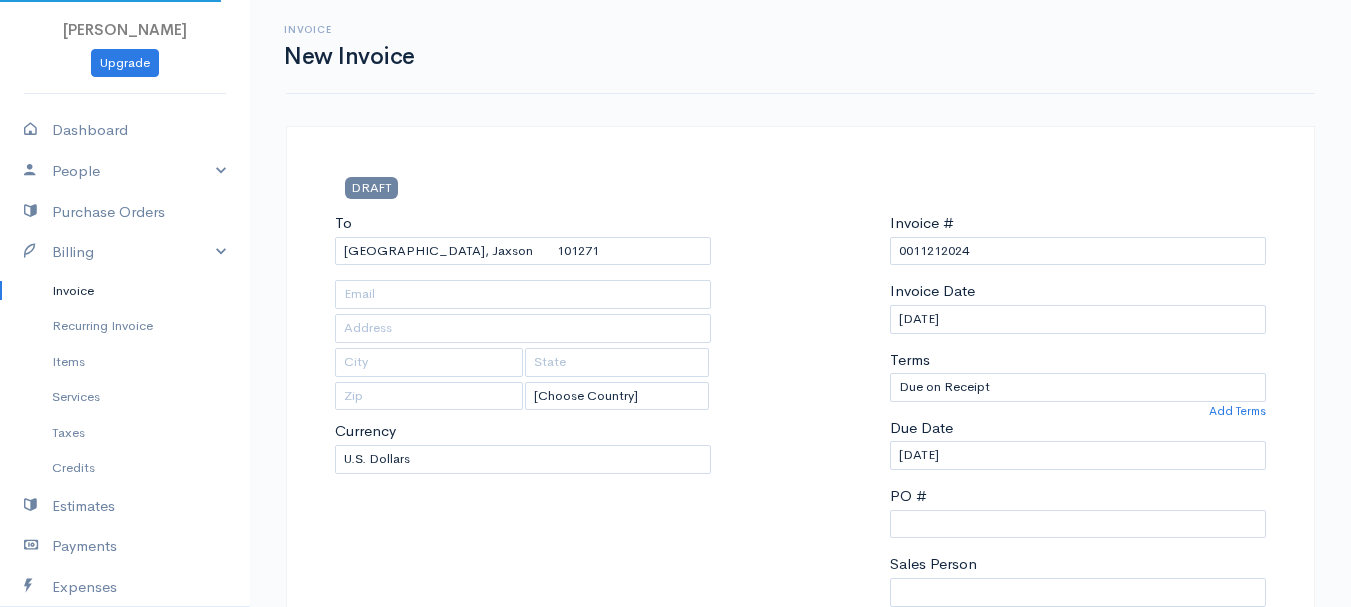 type on "[STREET_ADDRESS]" 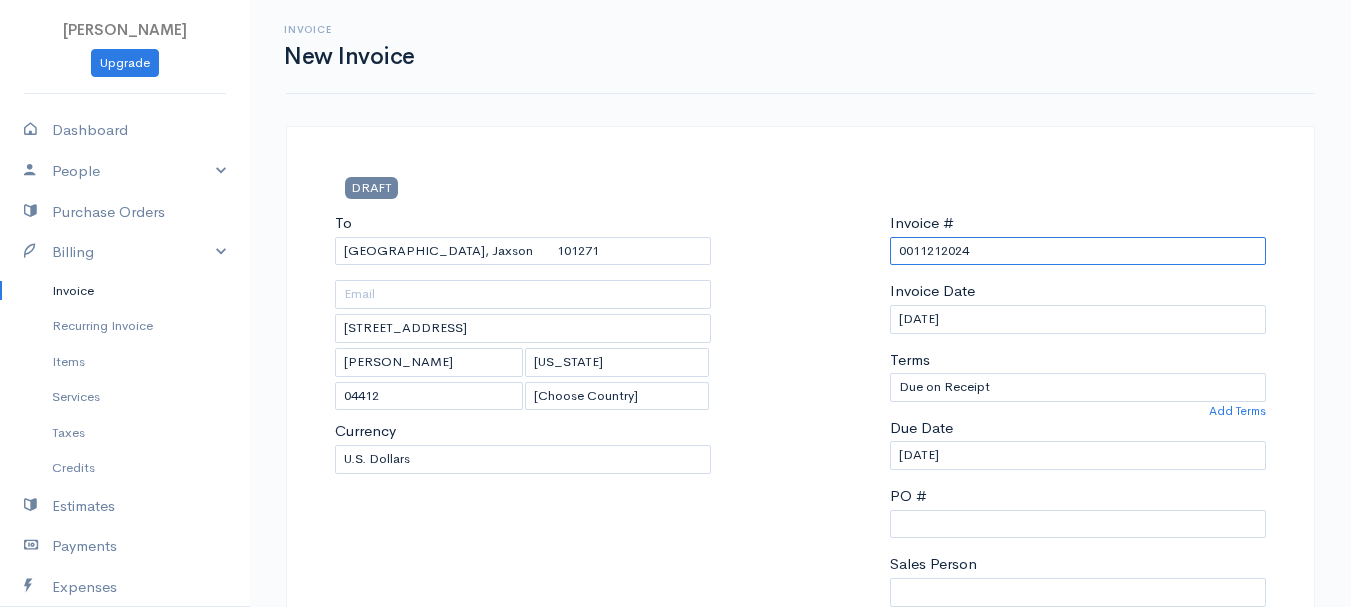 click on "0011212024" at bounding box center (1078, 251) 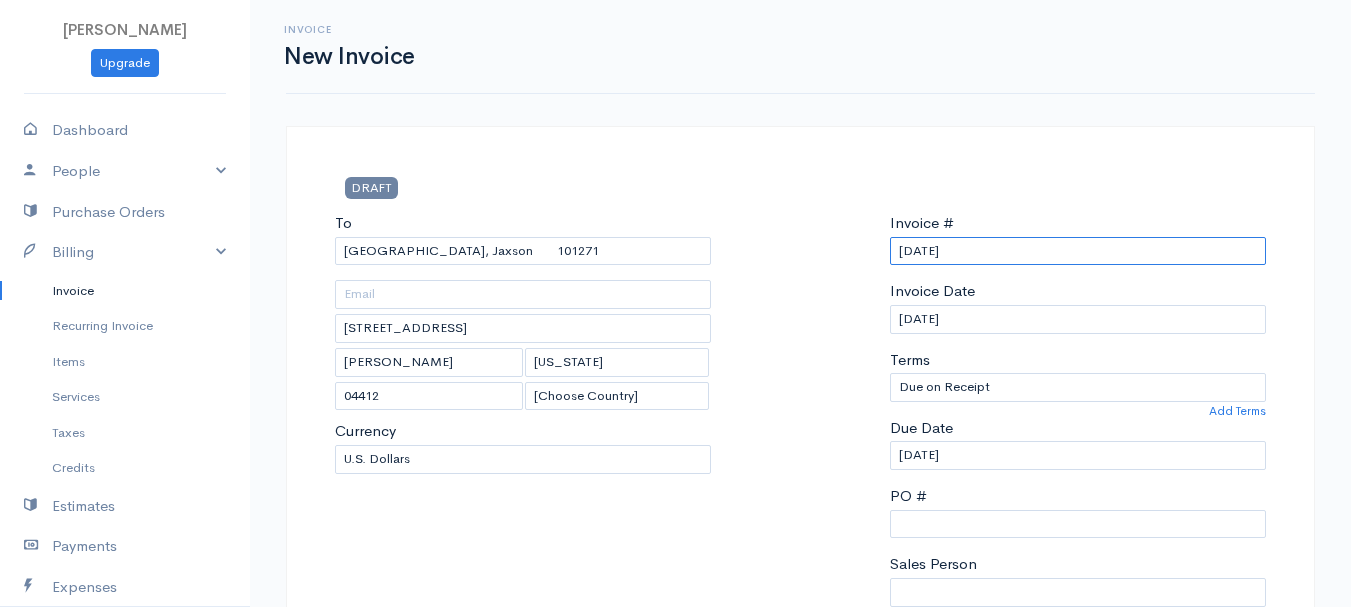 scroll, scrollTop: 500, scrollLeft: 0, axis: vertical 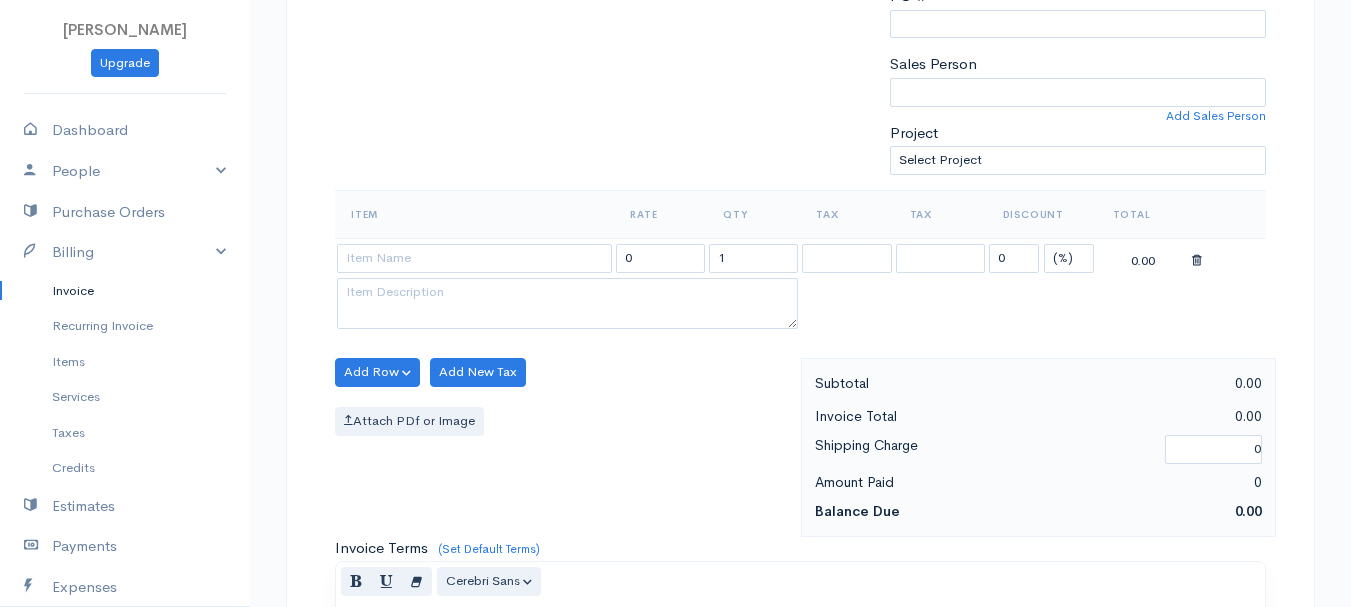 type on "[DATE]" 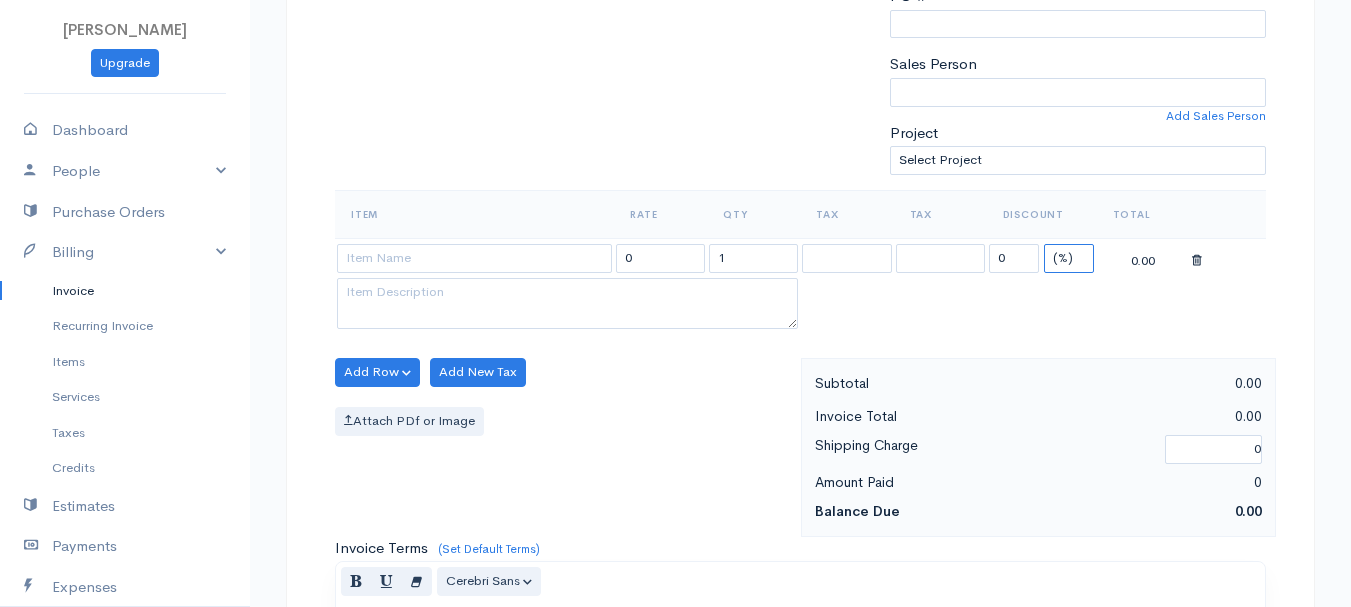 click on "(%) Flat" at bounding box center (1069, 258) 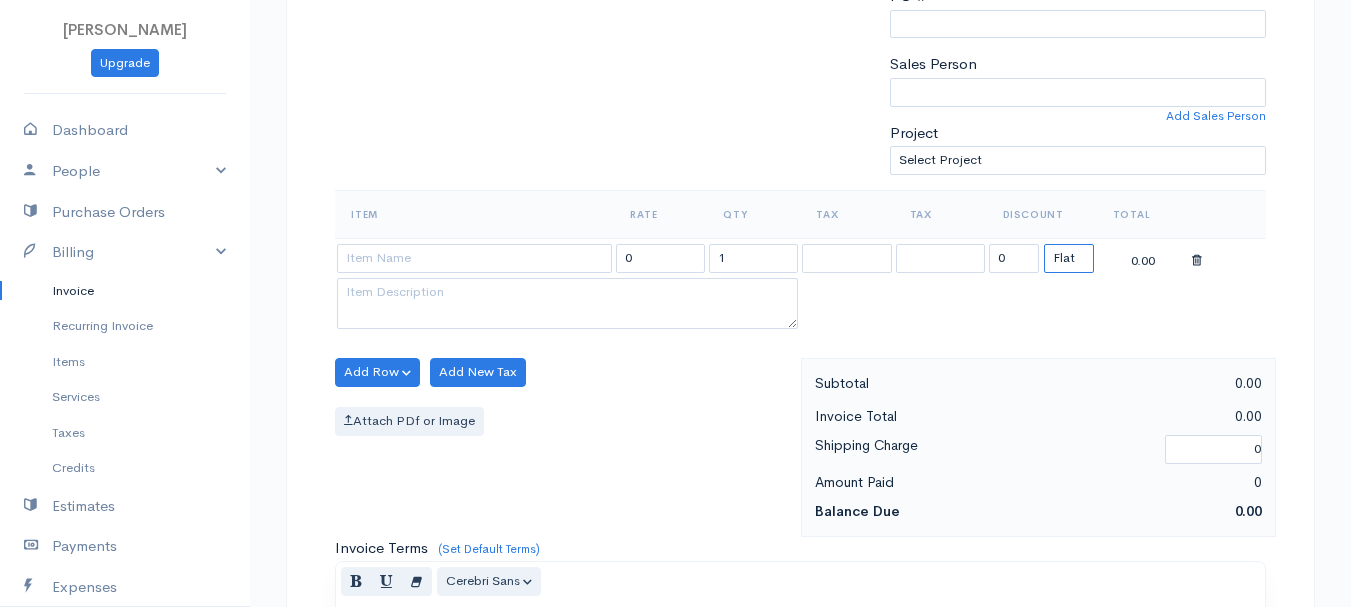 click on "(%) Flat" at bounding box center [1069, 258] 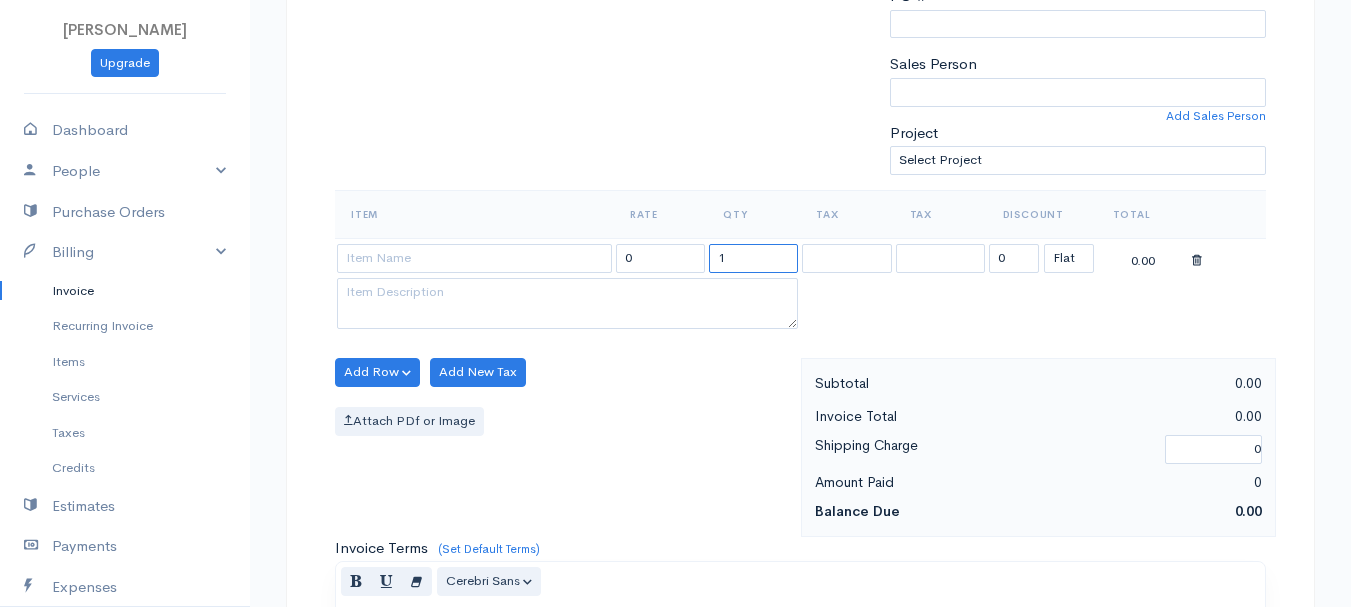 click on "1" at bounding box center [753, 258] 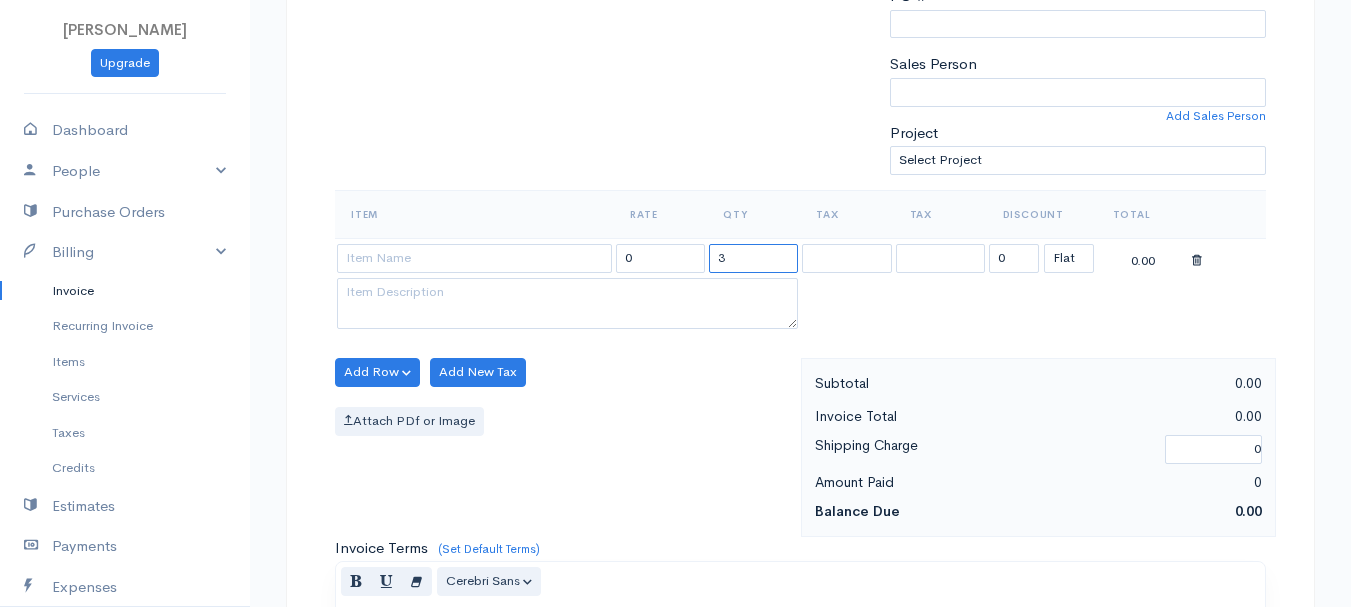 type on "3" 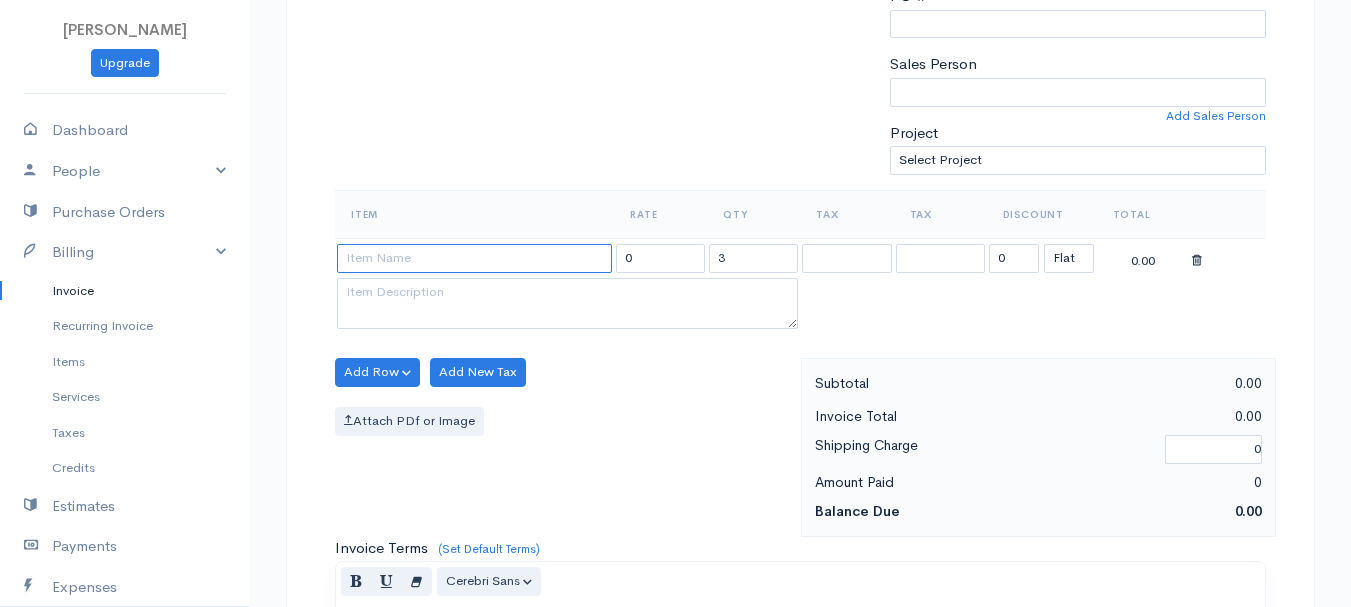click at bounding box center (474, 258) 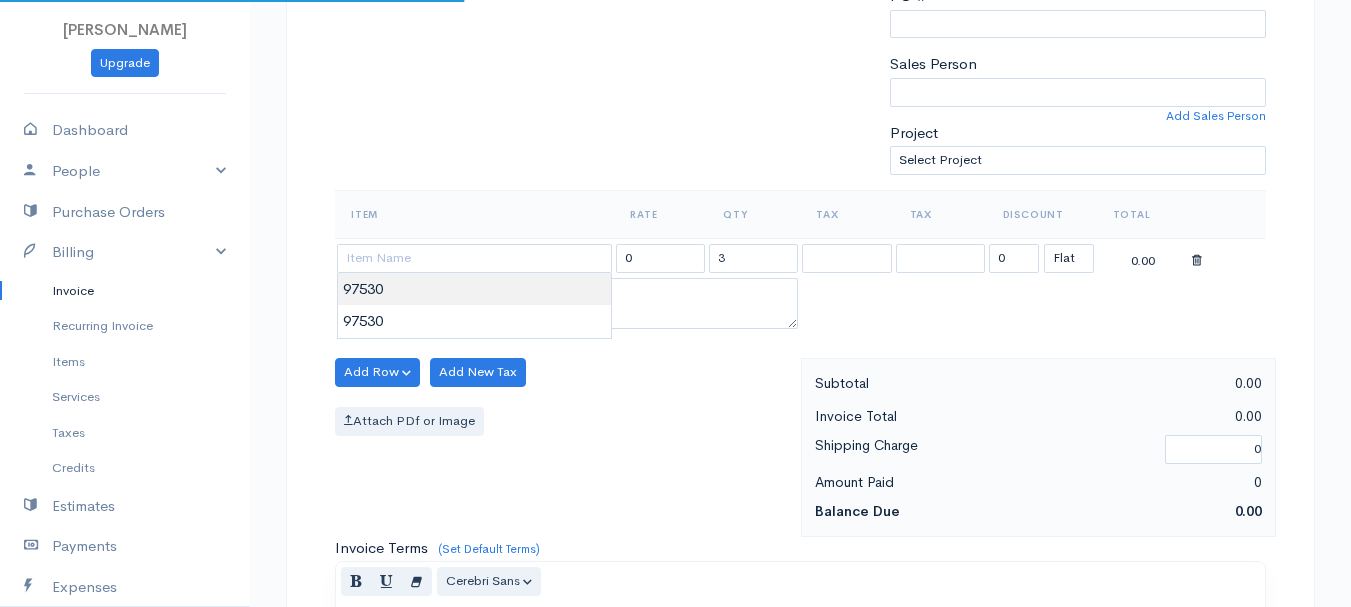 type on "97530" 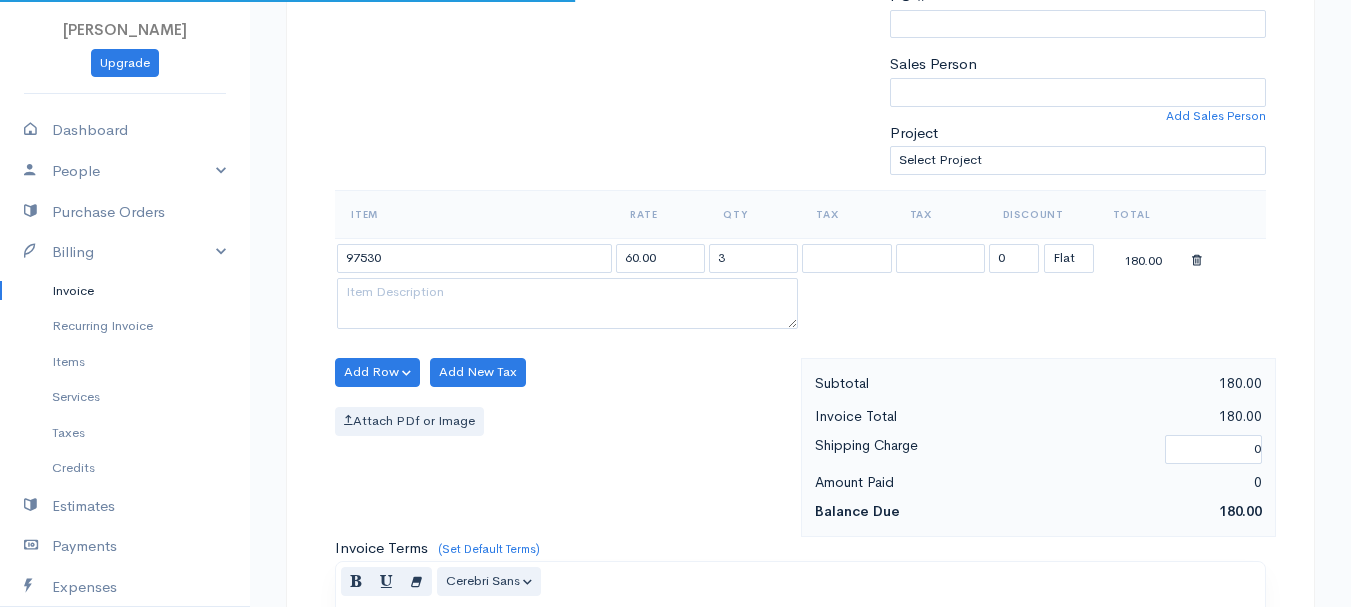 click on "[PERSON_NAME]
Upgrade
Dashboard
People
Clients
Vendors
Staff Users
Purchase Orders
Billing
Invoice
Recurring Invoice
Items
Services
Taxes
Credits
Estimates
Payments
Expenses
Track Time
Projects
Reports
Settings
My Organizations
Logout
Help
@CloudBooksApp 2022
Invoice
New Invoice
DRAFT To [GEOGRAPHIC_DATA], [GEOGRAPHIC_DATA]        101271 [STREET_ADDRESS][PERSON_NAME][US_STATE] [Choose Country] [GEOGRAPHIC_DATA] [GEOGRAPHIC_DATA] [GEOGRAPHIC_DATA] [GEOGRAPHIC_DATA] [GEOGRAPHIC_DATA] [GEOGRAPHIC_DATA] [US_STATE] [GEOGRAPHIC_DATA] [PERSON_NAME]" at bounding box center (675, 364) 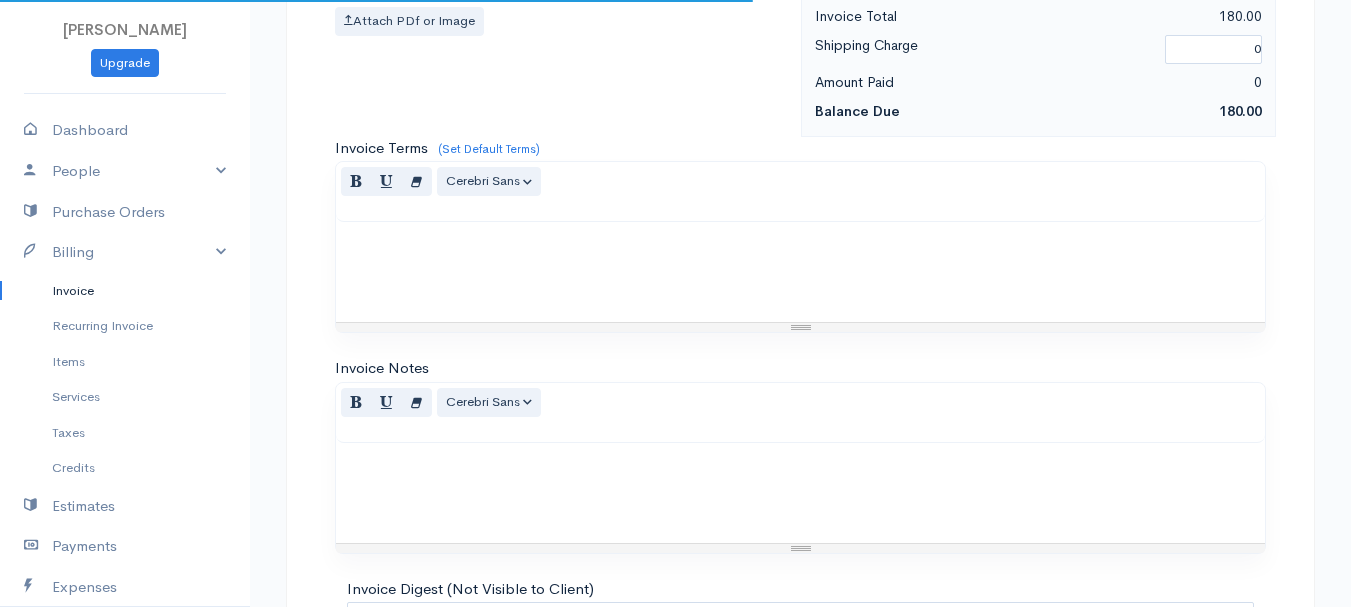 scroll, scrollTop: 1122, scrollLeft: 0, axis: vertical 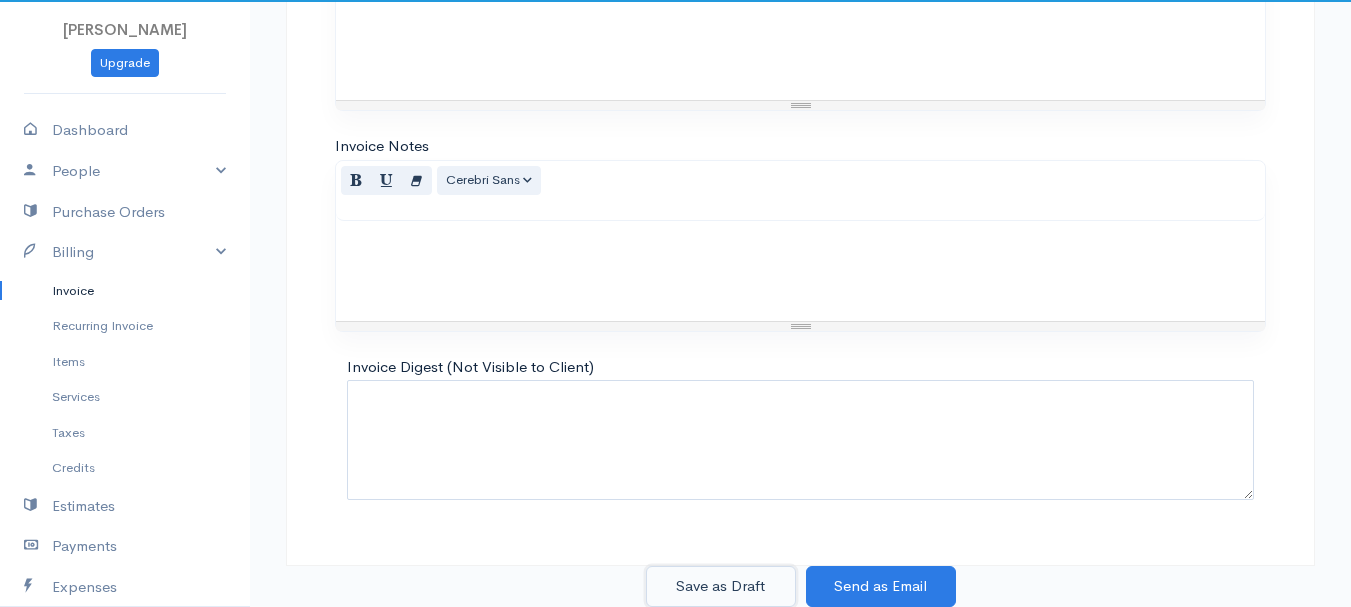 click on "Save as Draft" at bounding box center [721, 586] 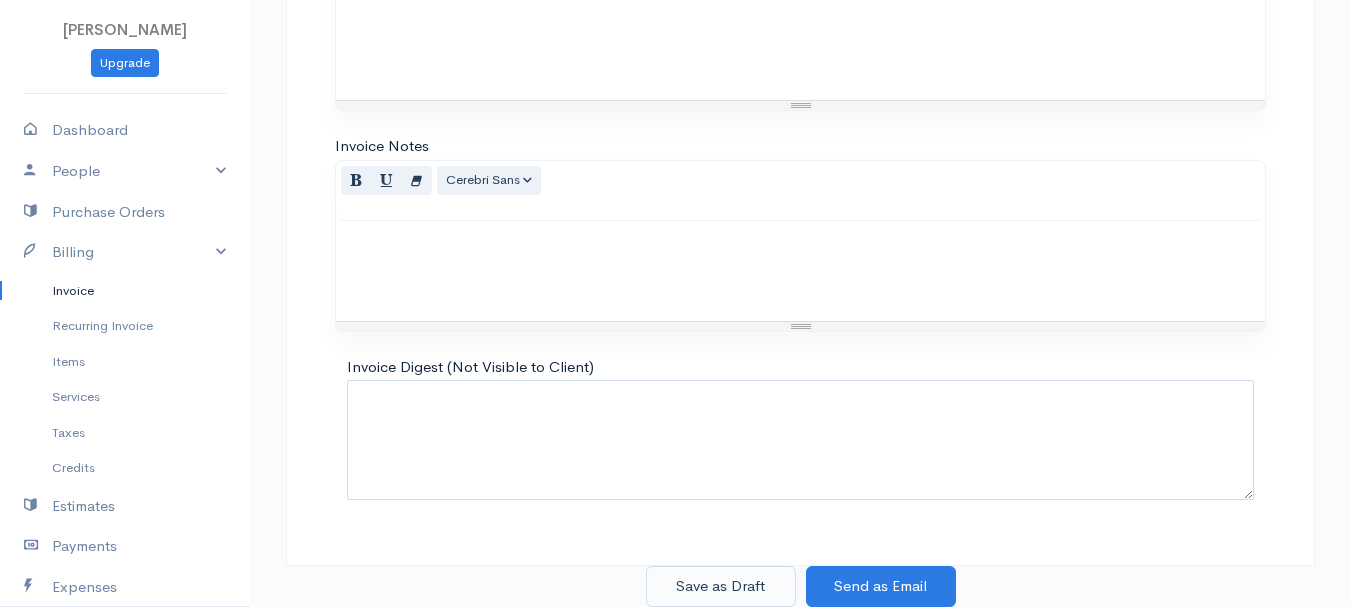 scroll, scrollTop: 0, scrollLeft: 0, axis: both 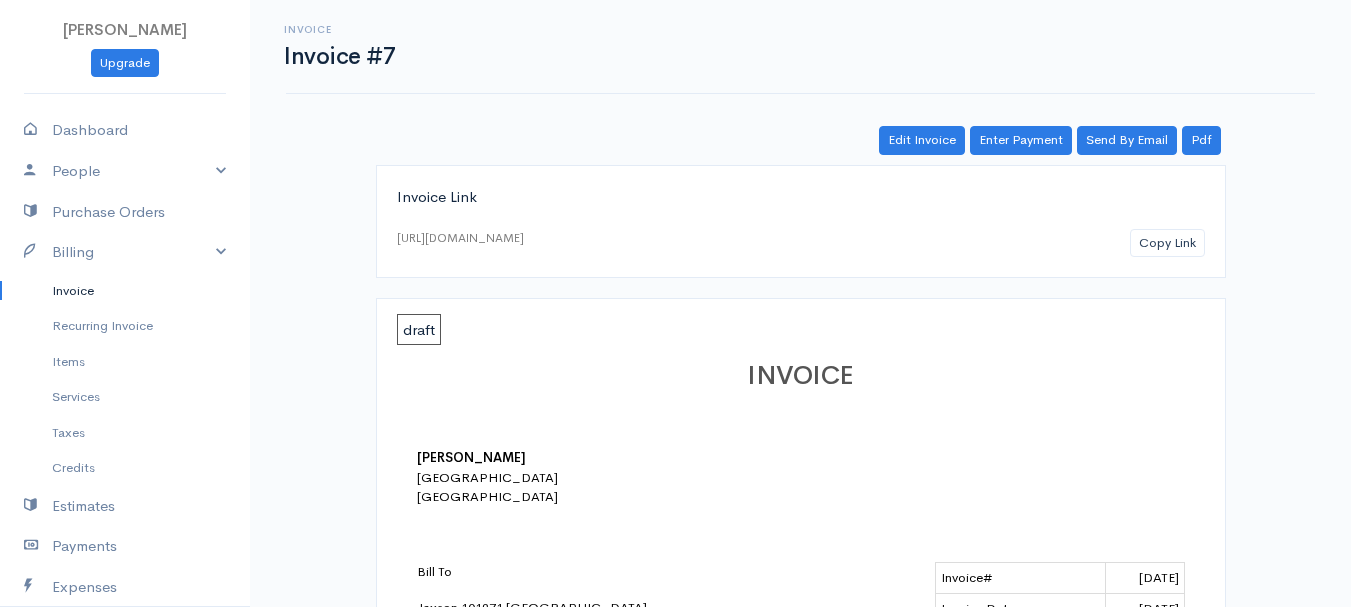 click on "Invoice" at bounding box center [125, 291] 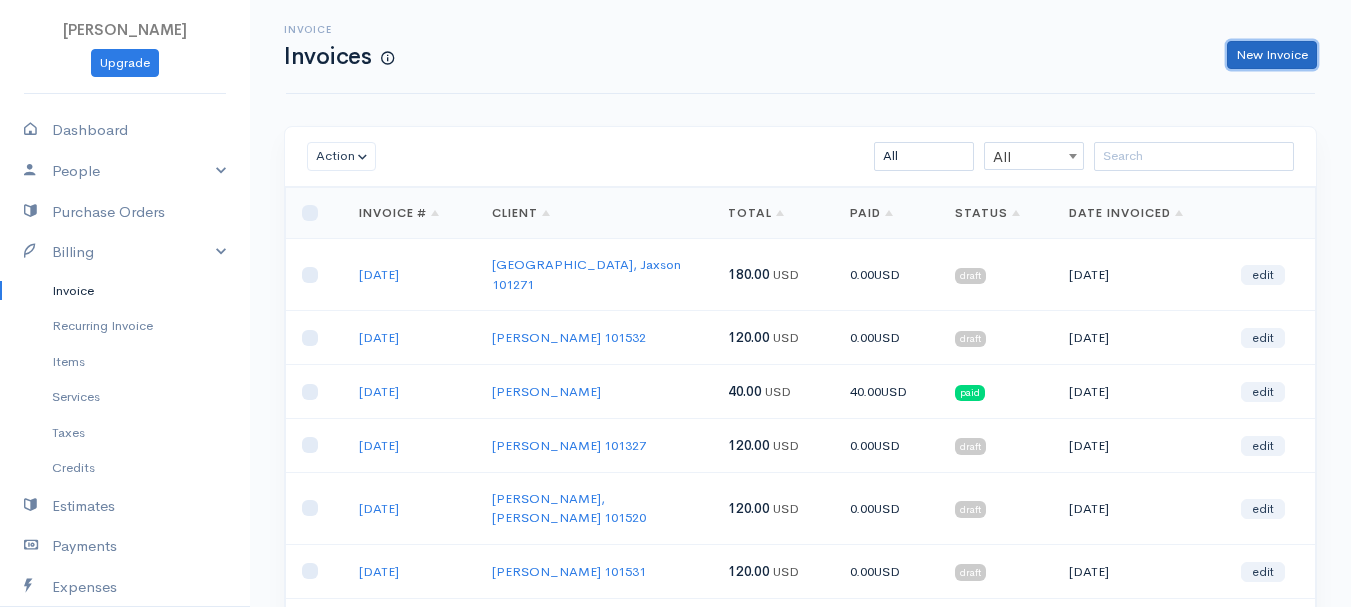 click on "New Invoice" at bounding box center (1272, 55) 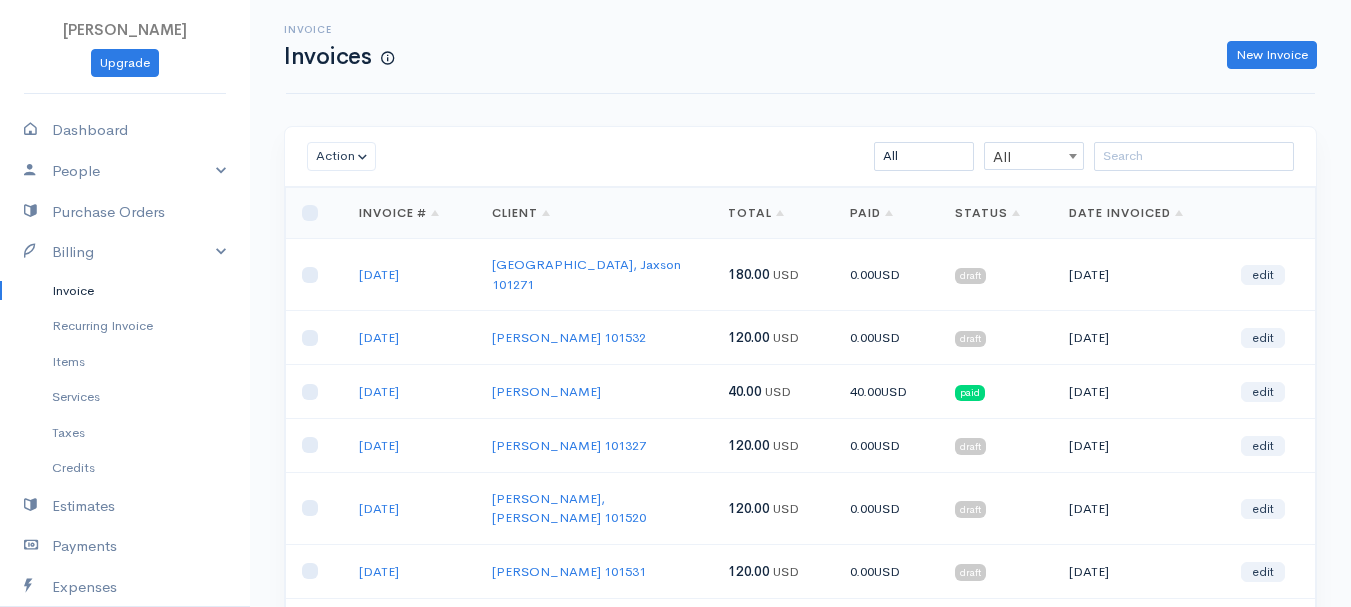 select on "[GEOGRAPHIC_DATA]" 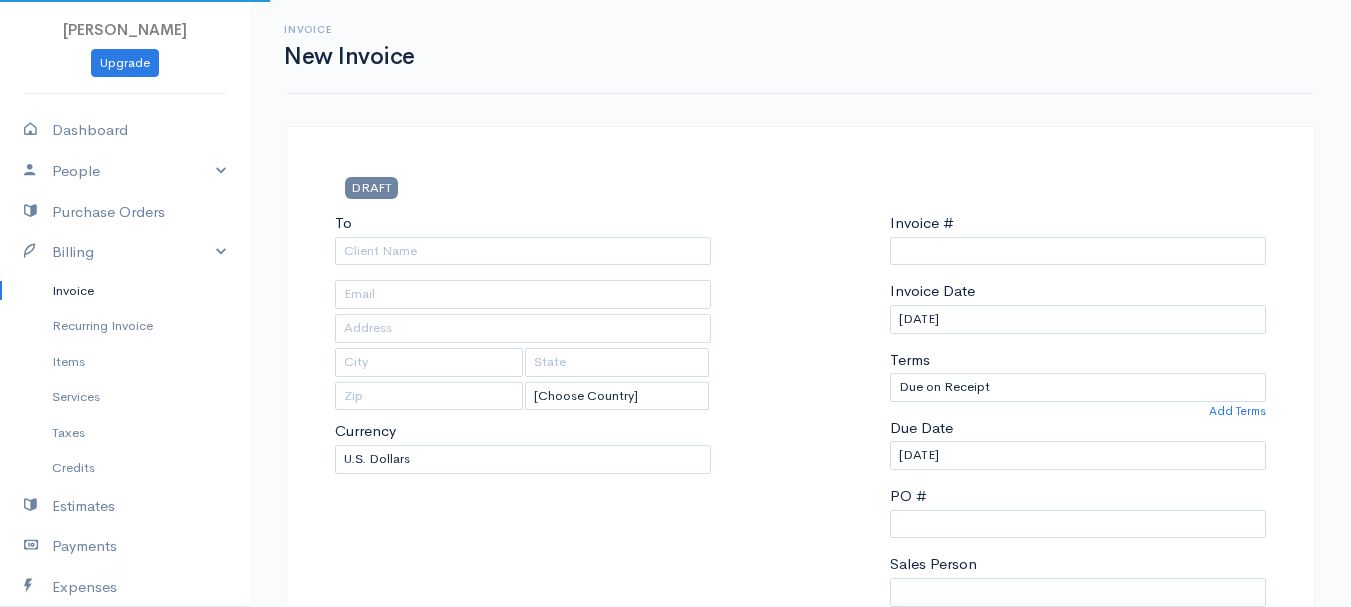 type on "0011212024" 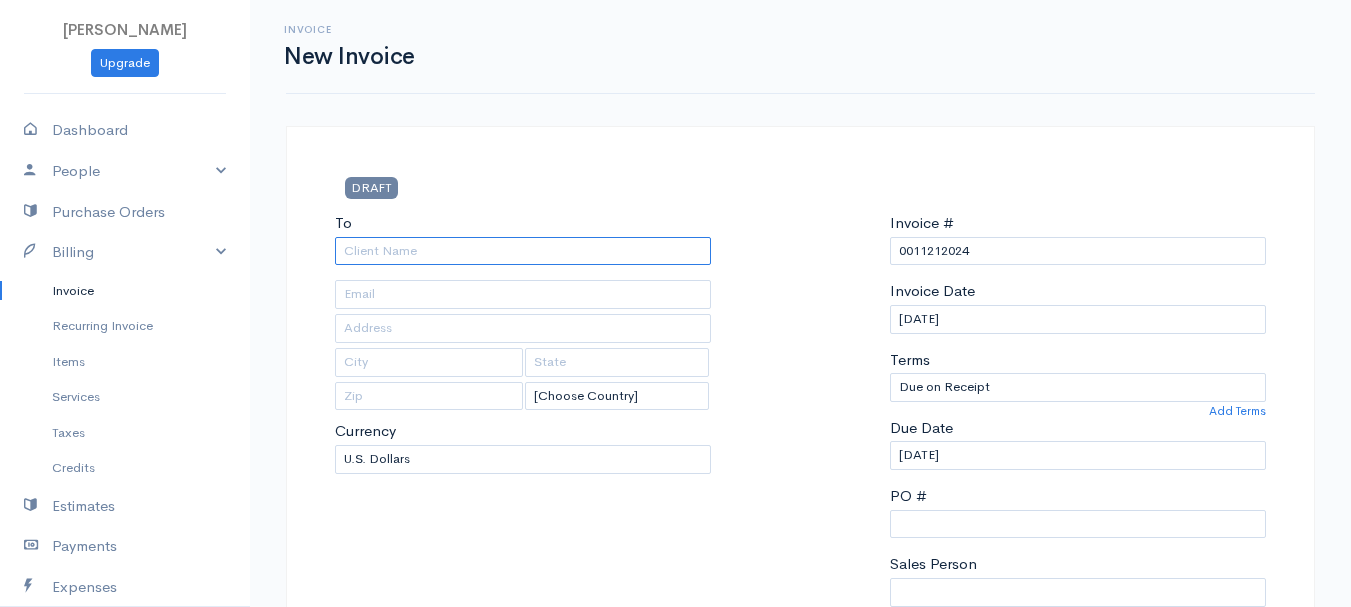 click on "To" at bounding box center [523, 251] 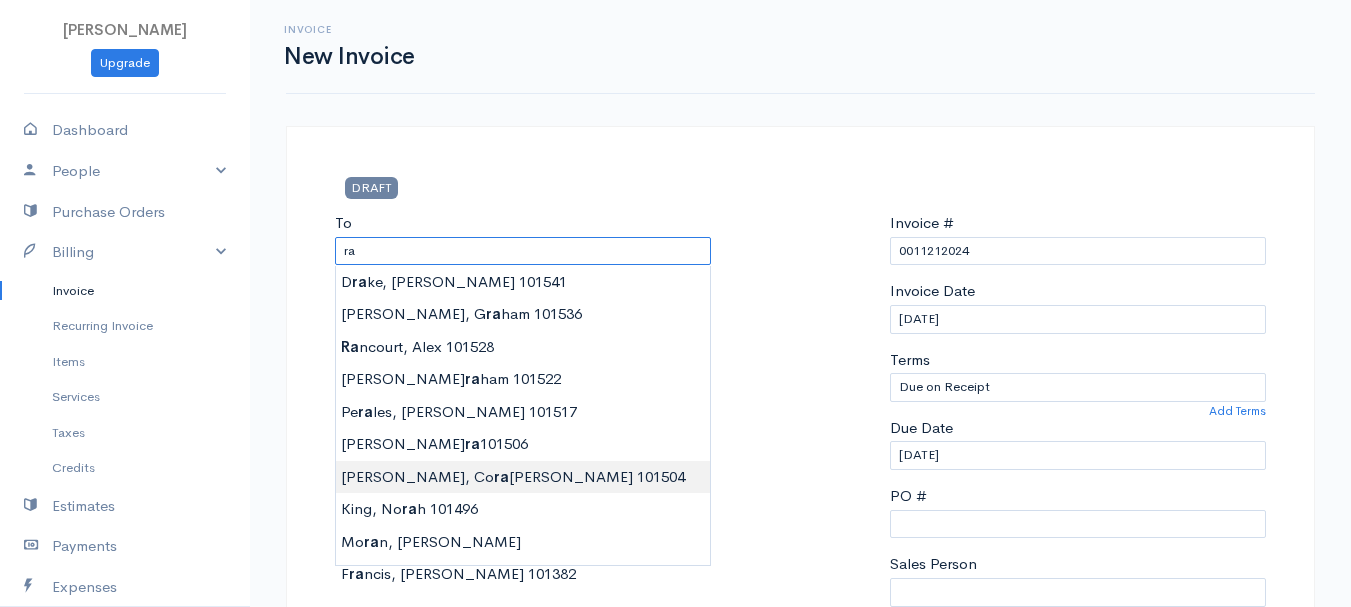 type on "[PERSON_NAME]         101504" 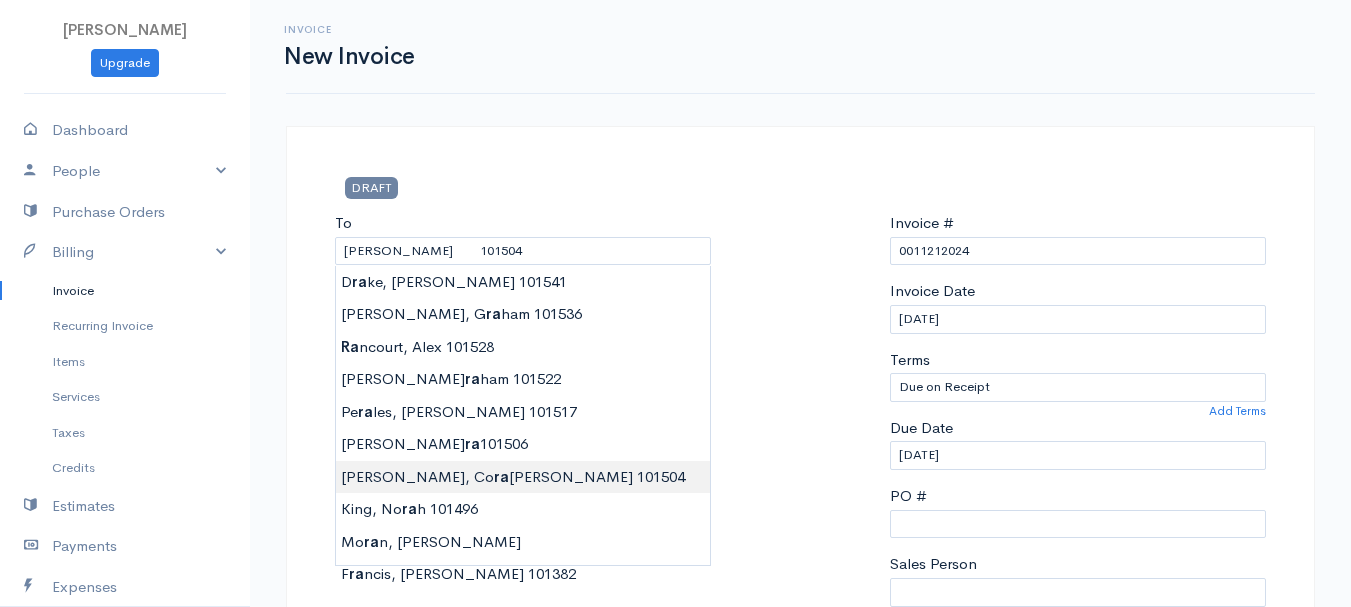 click on "[PERSON_NAME]
Upgrade
Dashboard
People
Clients
Vendors
Staff Users
Purchase Orders
Billing
Invoice
Recurring Invoice
Items
Services
Taxes
Credits
Estimates
Payments
Expenses
Track Time
Projects
Reports
Settings
My Organizations
Logout
Help
@CloudBooksApp 2022
Invoice
New Invoice
DRAFT To [GEOGRAPHIC_DATA][PERSON_NAME]         101504 [Choose Country] [GEOGRAPHIC_DATA] [GEOGRAPHIC_DATA] [GEOGRAPHIC_DATA] [GEOGRAPHIC_DATA] [GEOGRAPHIC_DATA] [GEOGRAPHIC_DATA] [US_STATE] [GEOGRAPHIC_DATA] [GEOGRAPHIC_DATA] [GEOGRAPHIC_DATA] [GEOGRAPHIC_DATA] [GEOGRAPHIC_DATA] [GEOGRAPHIC_DATA]" at bounding box center (675, 864) 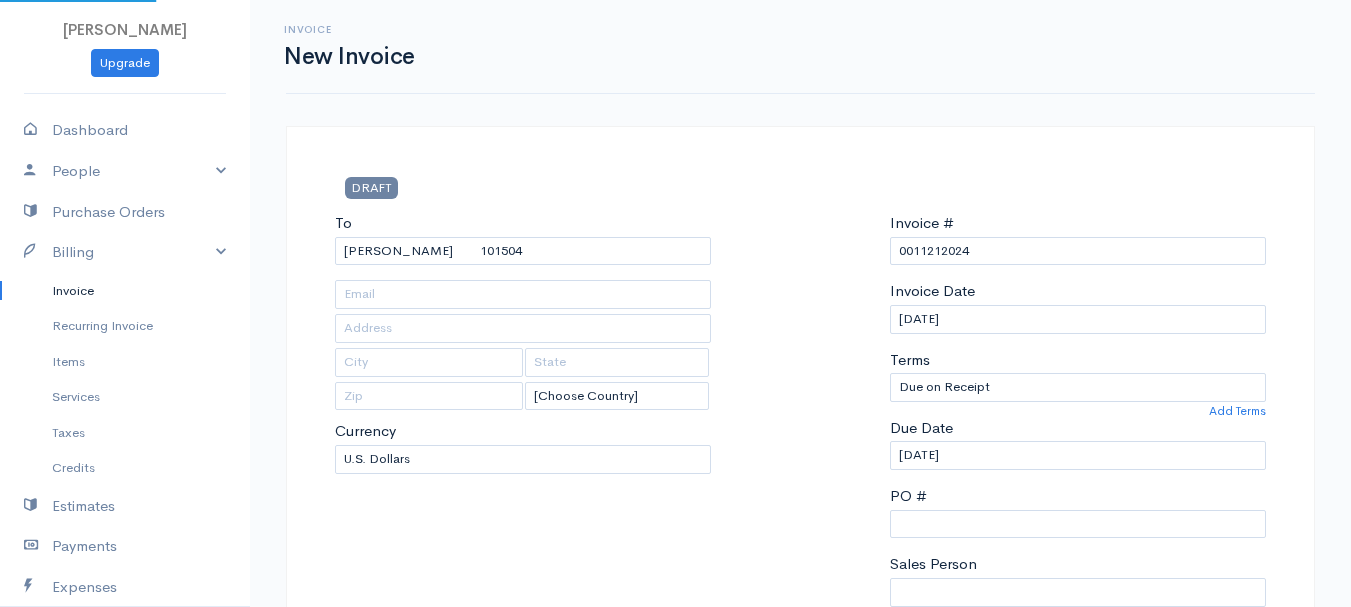 type on "[STREET_ADDRESS]" 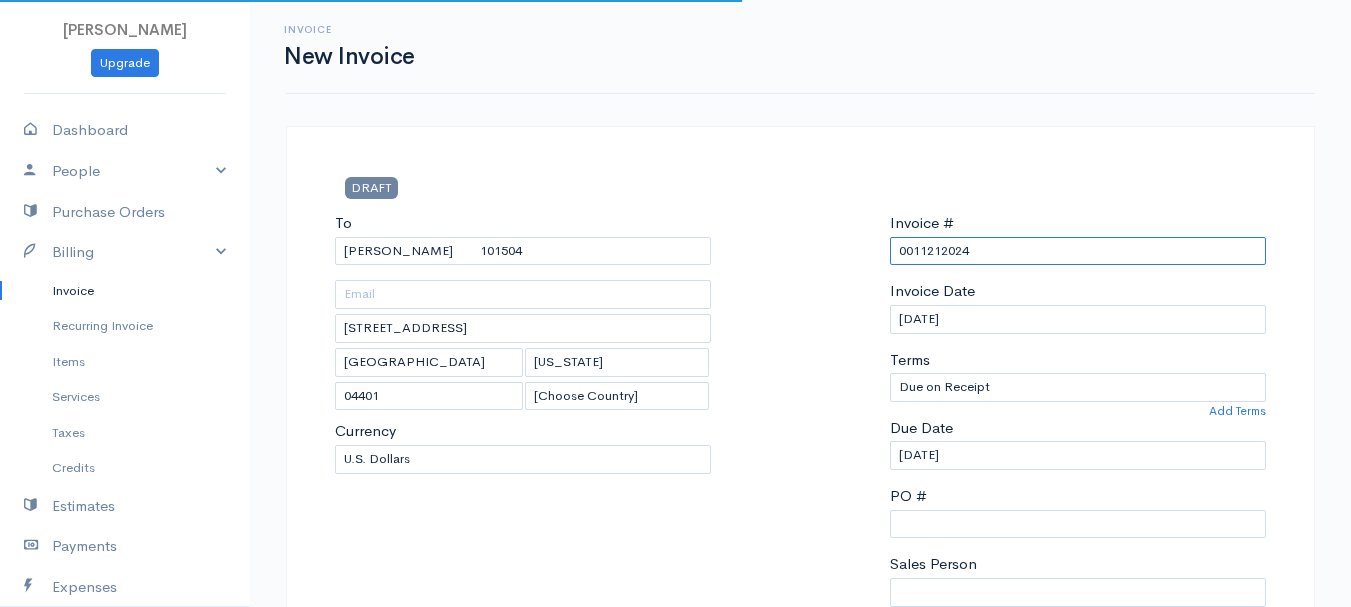 click on "0011212024" at bounding box center (1078, 251) 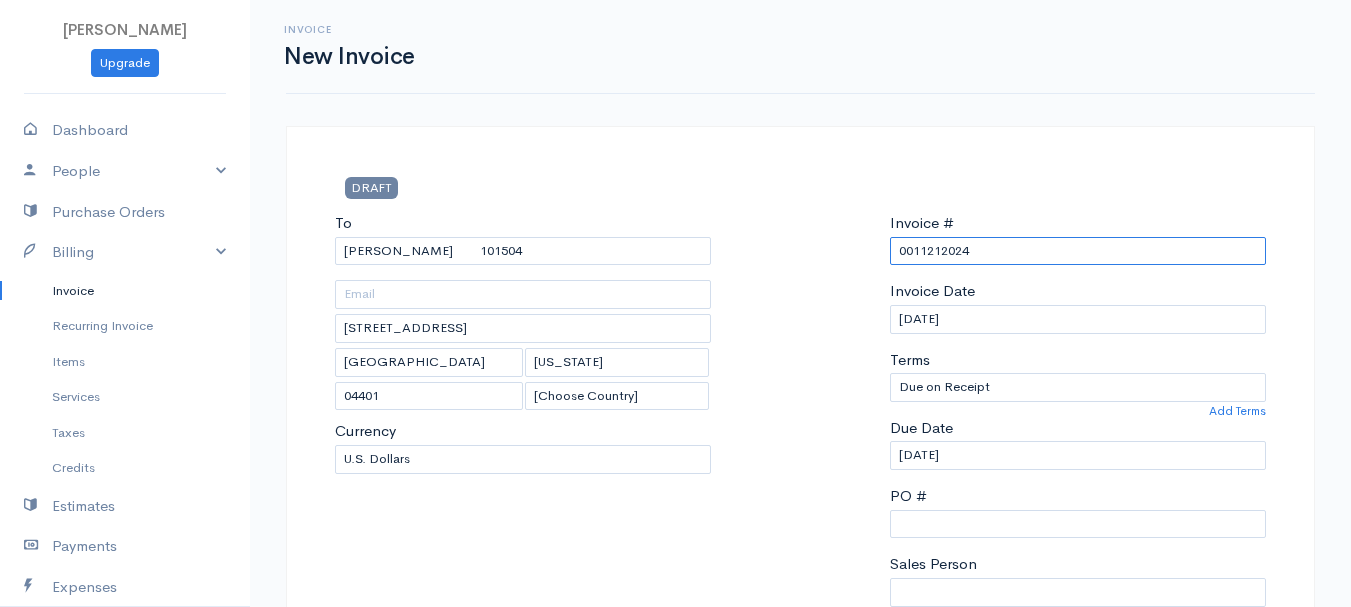 click on "0011212024" at bounding box center [1078, 251] 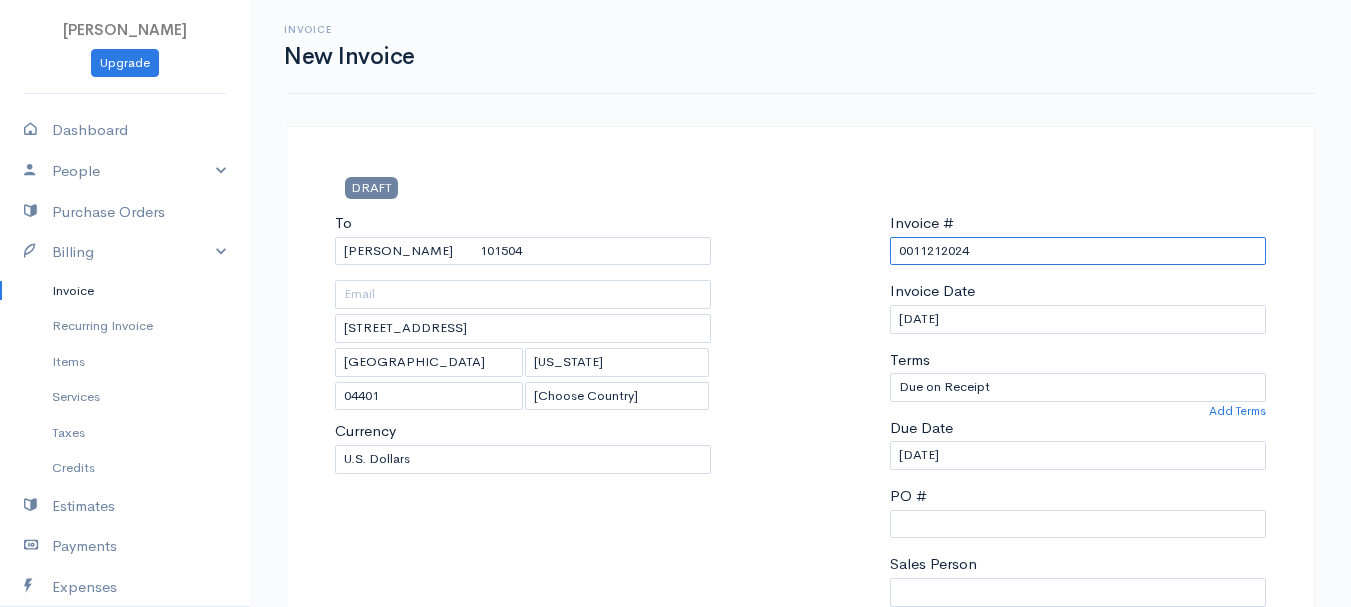 paste on "[DATE]" 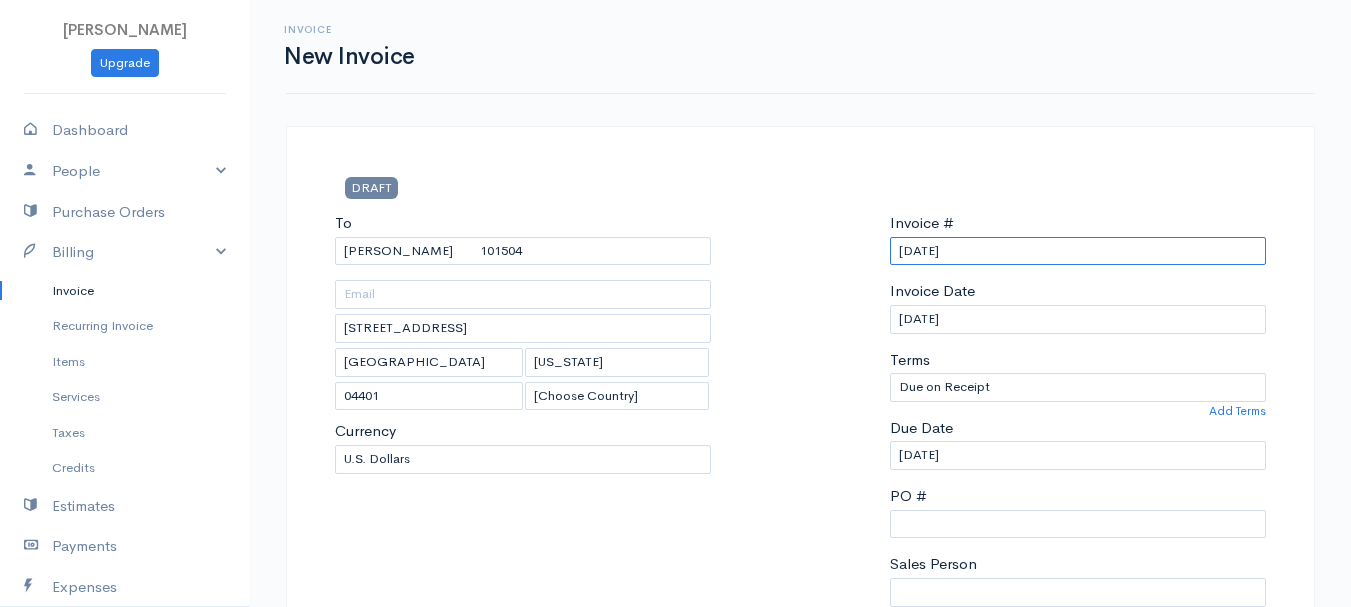 click on "[DATE]" at bounding box center [1078, 251] 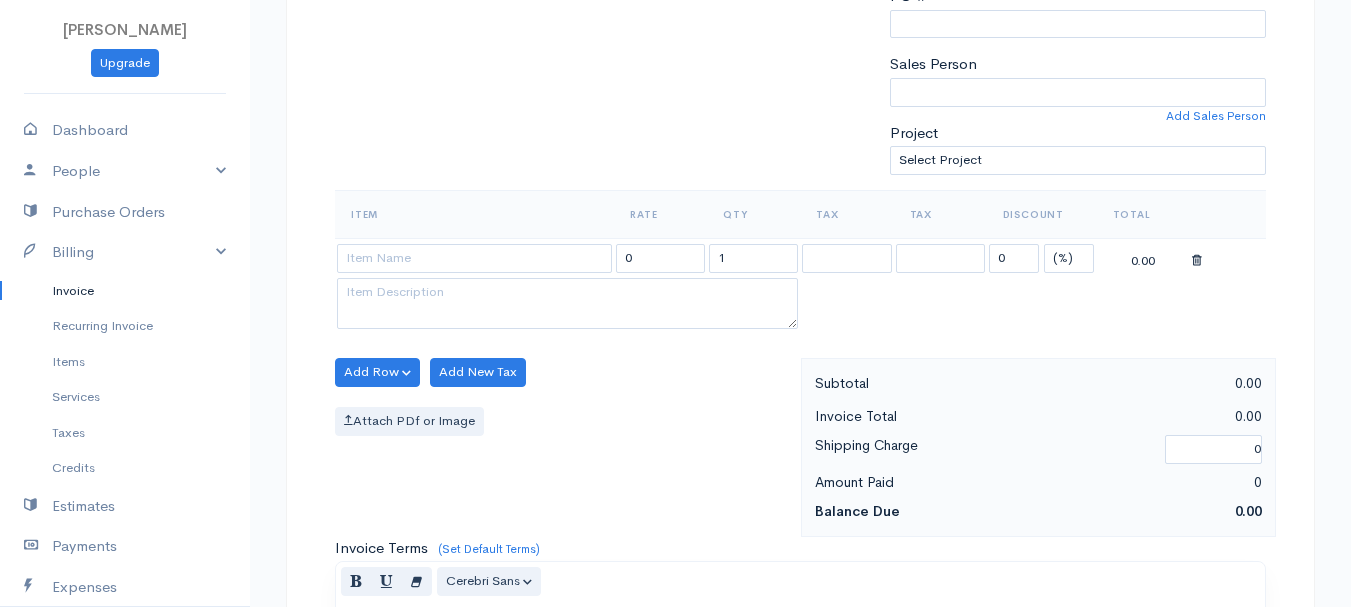 type on "[DATE]" 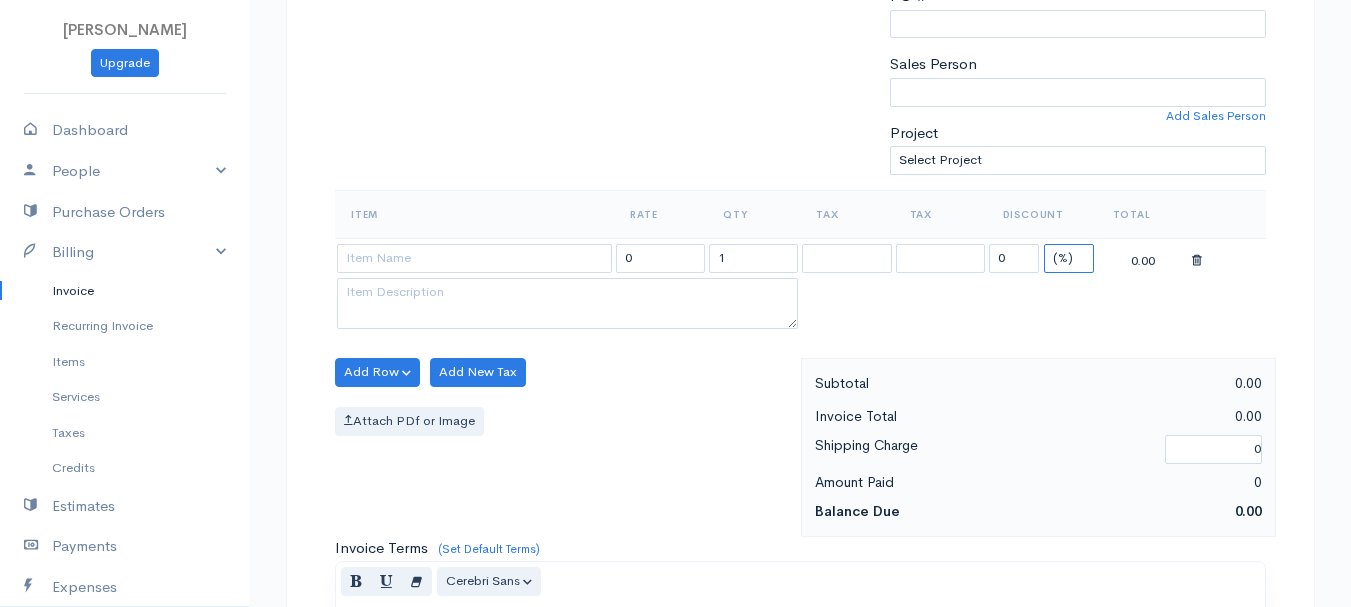 click on "(%) Flat" at bounding box center (1069, 258) 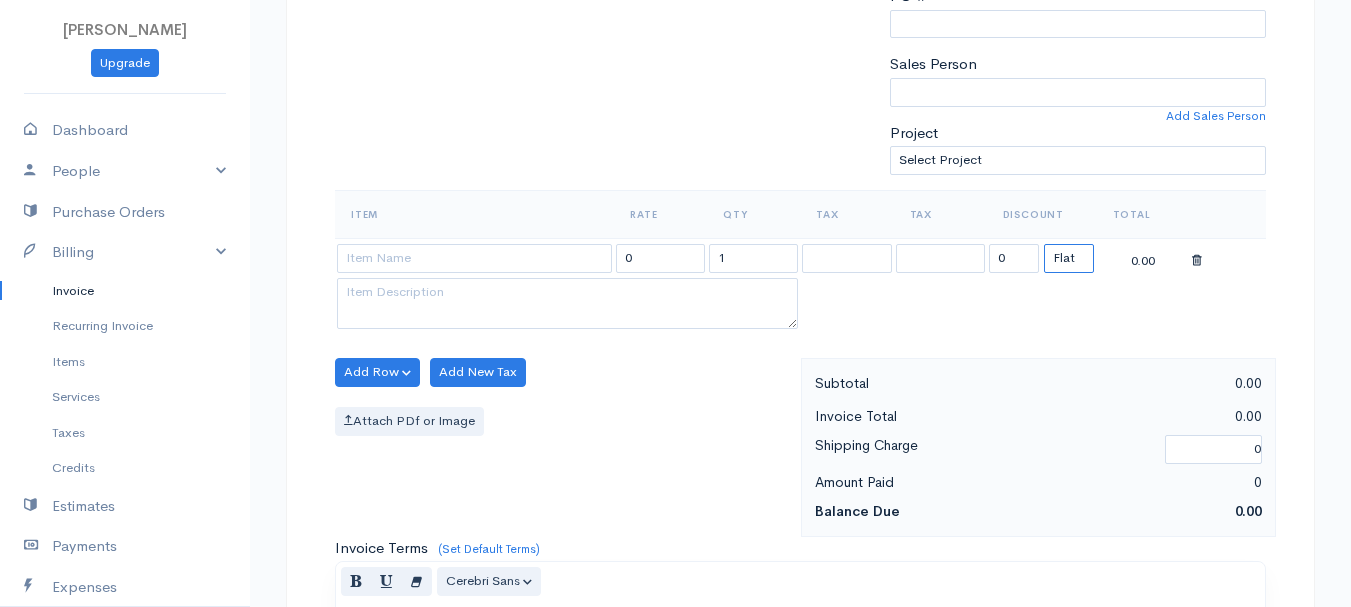 click on "(%) Flat" at bounding box center (1069, 258) 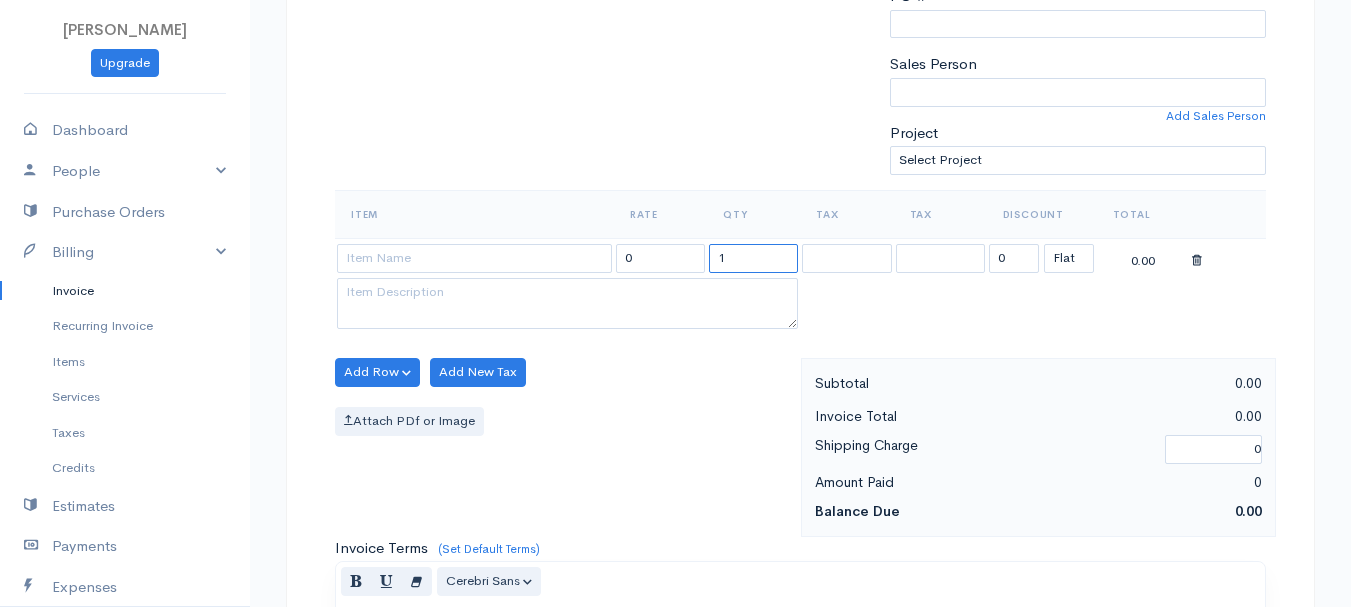 click on "1" at bounding box center [753, 258] 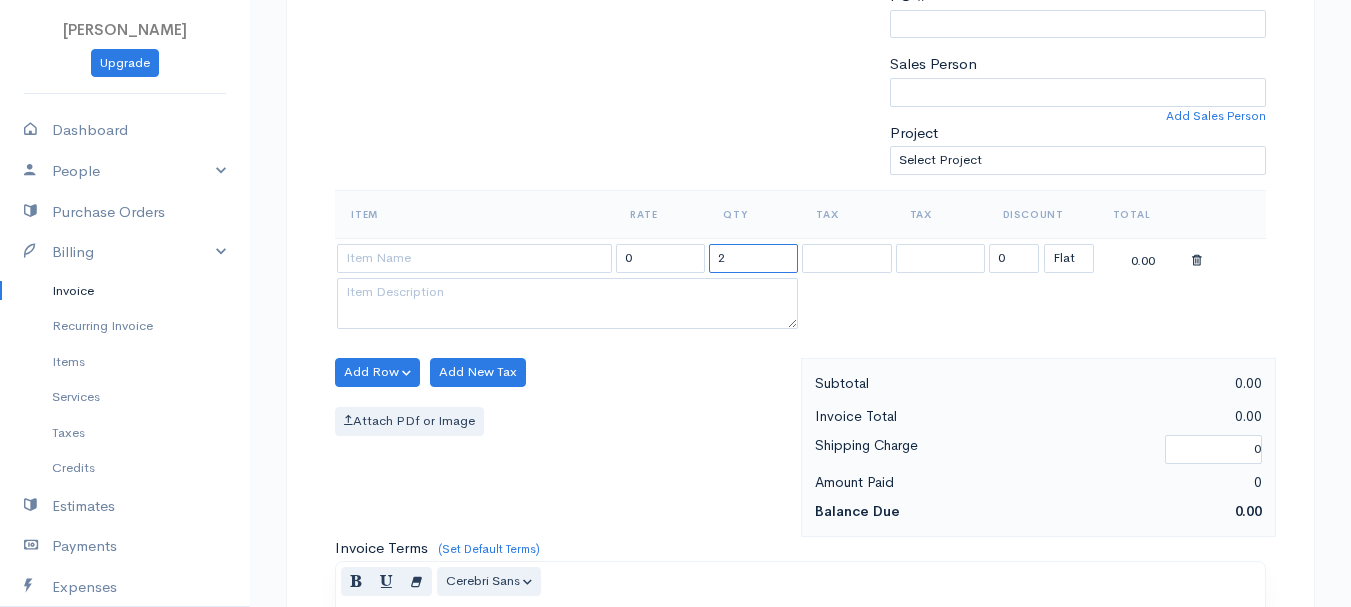 type on "2" 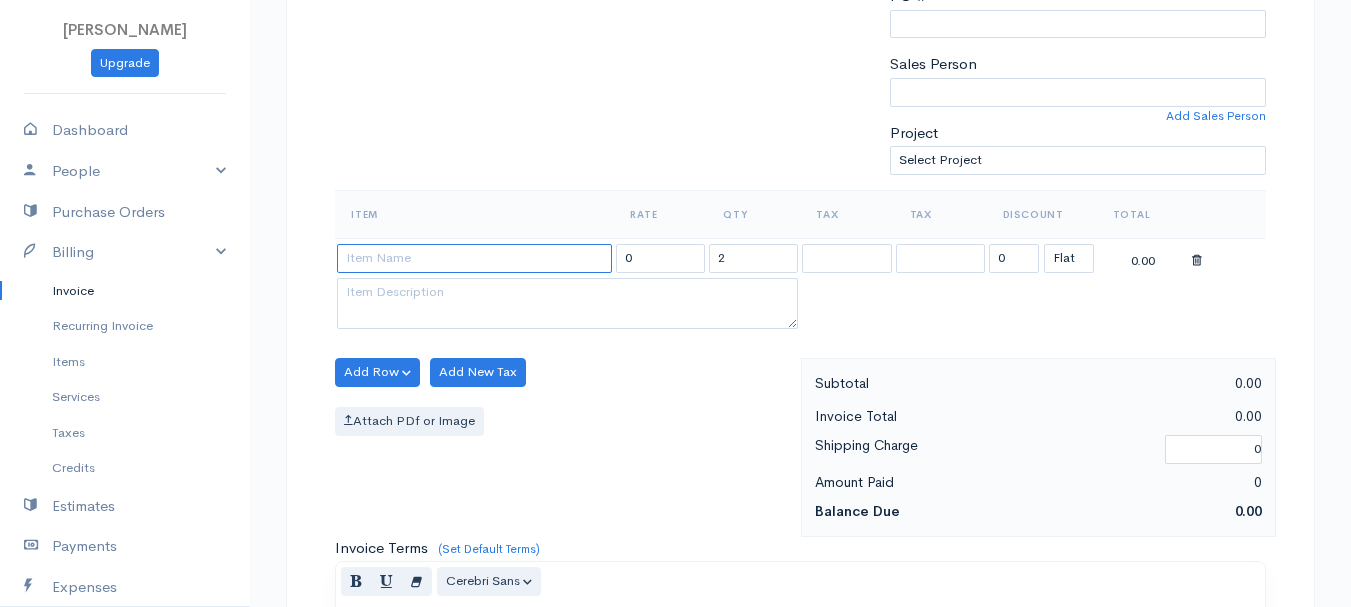 click at bounding box center [474, 258] 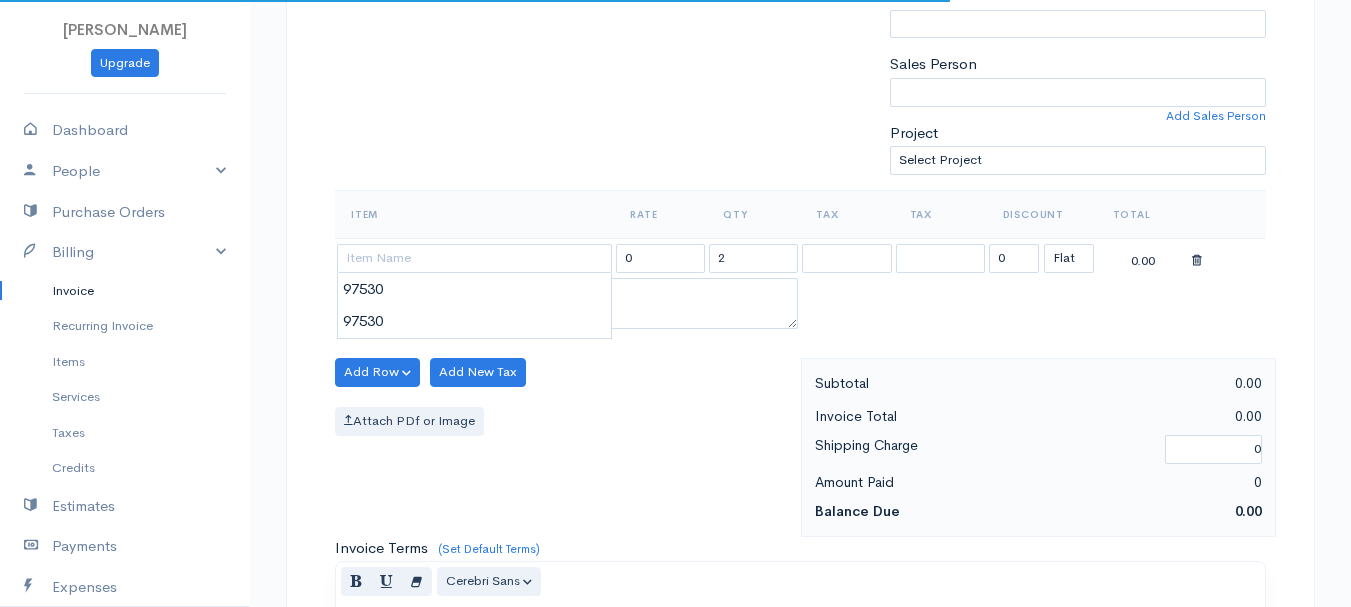 type on "97530" 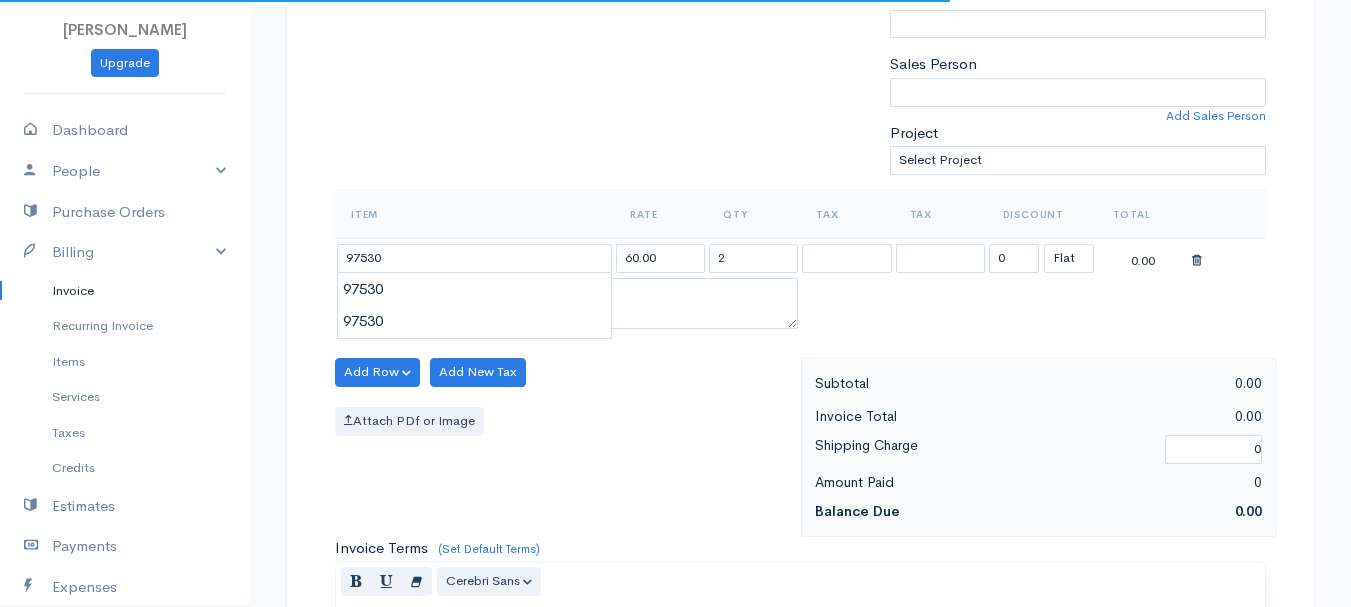 click on "[PERSON_NAME]
Upgrade
Dashboard
People
Clients
Vendors
Staff Users
Purchase Orders
Billing
Invoice
Recurring Invoice
Items
Services
Taxes
Credits
Estimates
Payments
Expenses
Track Time
Projects
Reports
Settings
My Organizations
Logout
Help
@CloudBooksApp 2022
Invoice
New Invoice
DRAFT To [GEOGRAPHIC_DATA][PERSON_NAME][GEOGRAPHIC_DATA]         [GEOGRAPHIC_DATA][STREET_ADDRESS][US_STATE] [Choose Country] [GEOGRAPHIC_DATA] [GEOGRAPHIC_DATA] [GEOGRAPHIC_DATA] [GEOGRAPHIC_DATA] [GEOGRAPHIC_DATA] [GEOGRAPHIC_DATA] [US_STATE] [GEOGRAPHIC_DATA] [GEOGRAPHIC_DATA]" at bounding box center [675, 364] 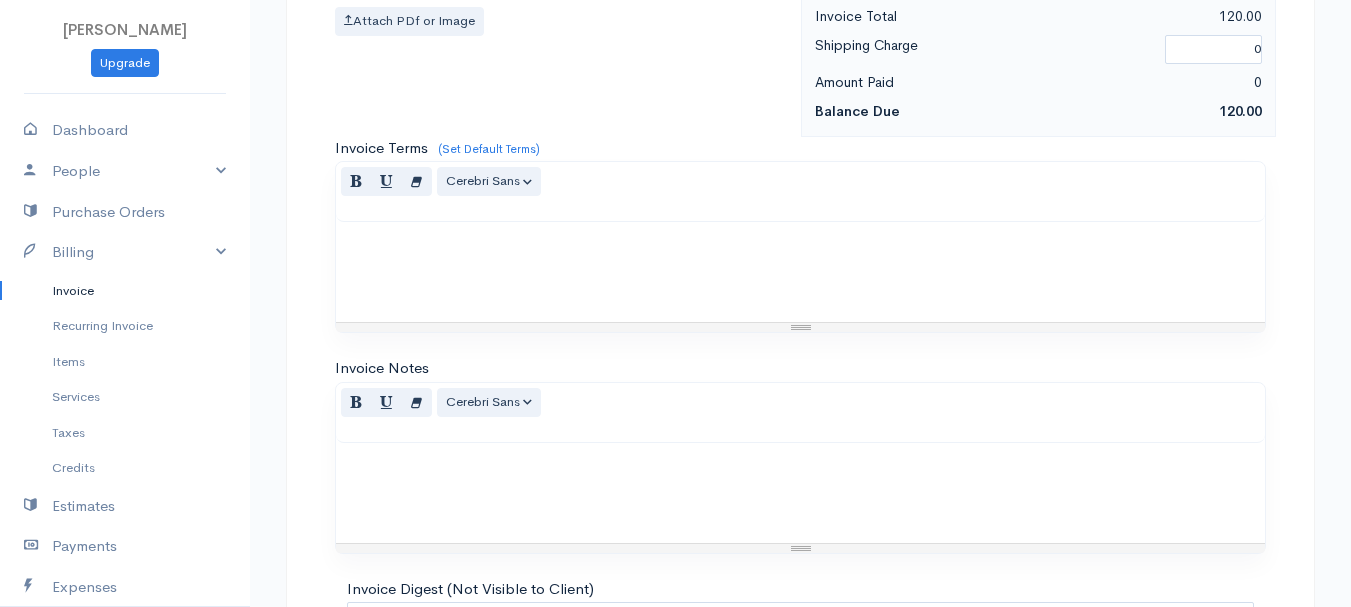 scroll, scrollTop: 1122, scrollLeft: 0, axis: vertical 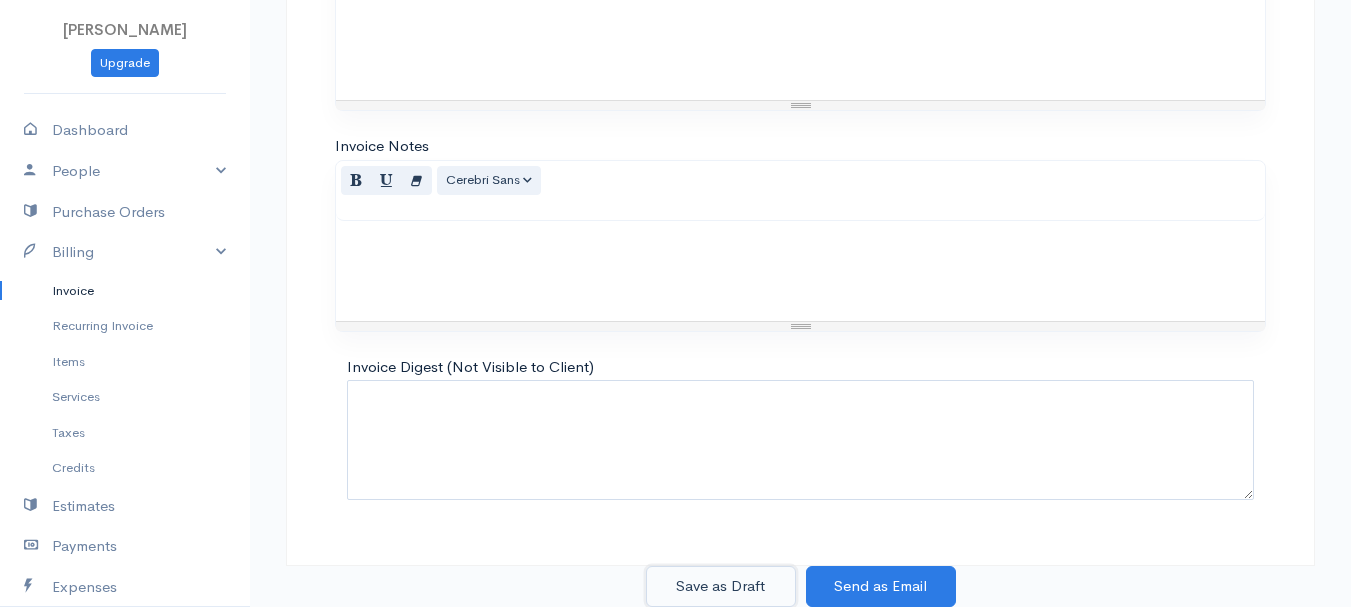 click on "Save as Draft" at bounding box center (721, 586) 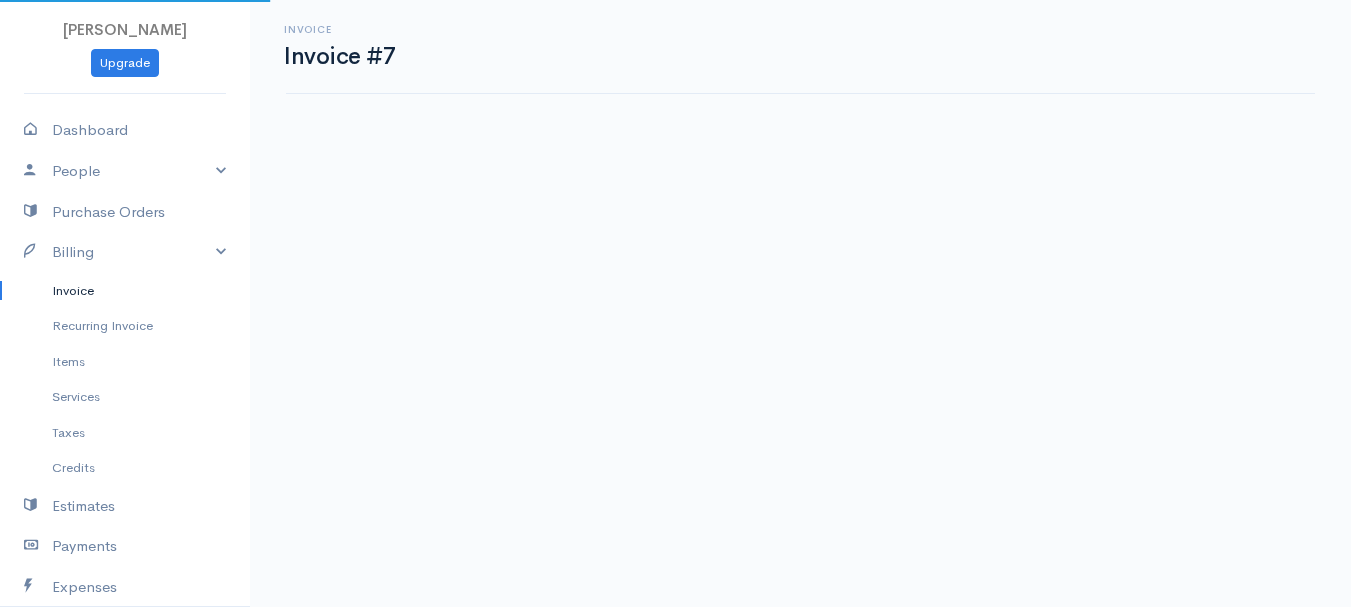 scroll, scrollTop: 0, scrollLeft: 0, axis: both 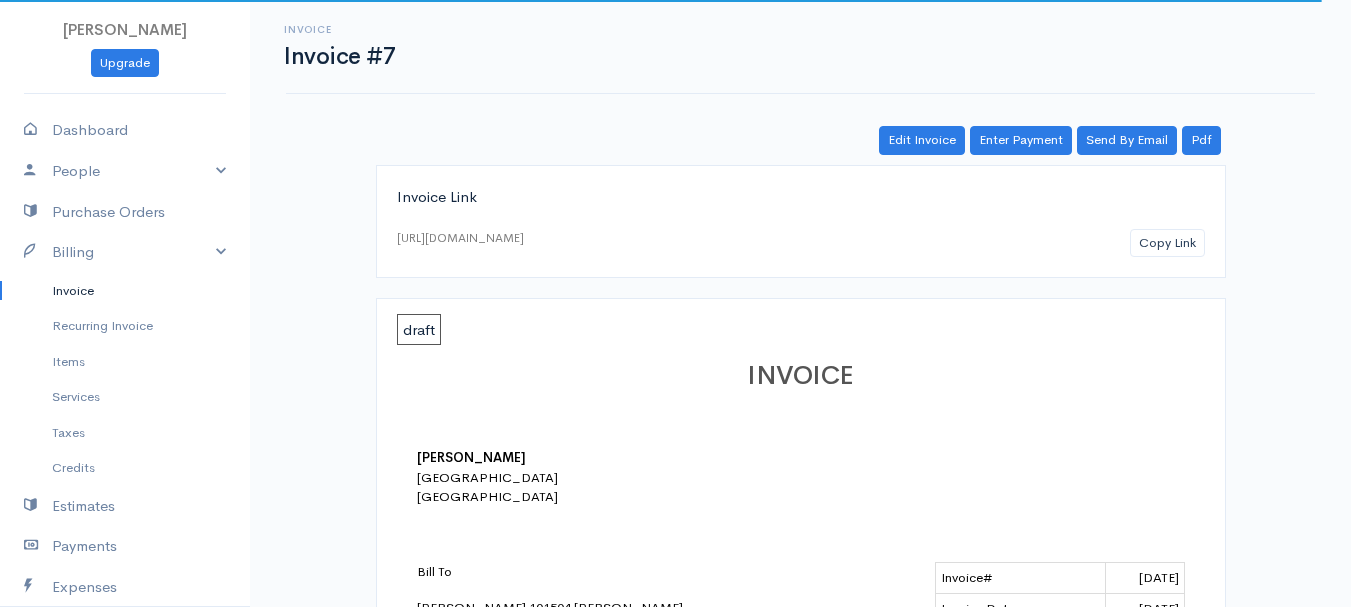 click on "Invoice" at bounding box center (125, 291) 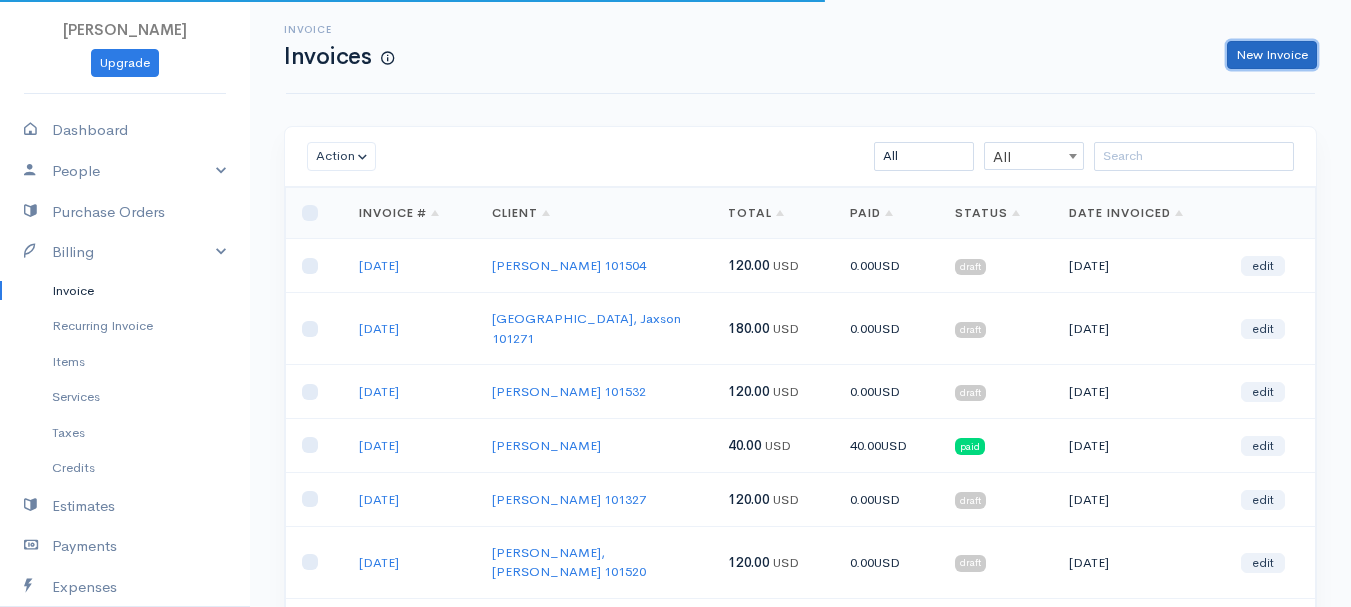 click on "New Invoice" at bounding box center (1272, 55) 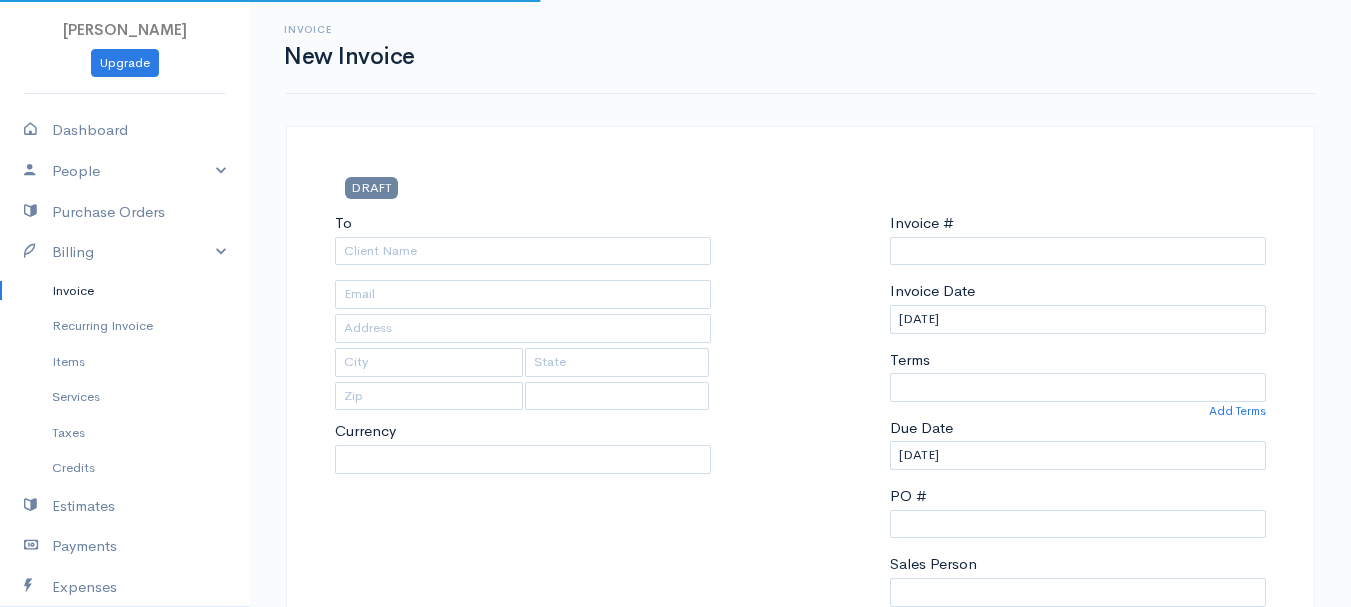 type on "0011212024" 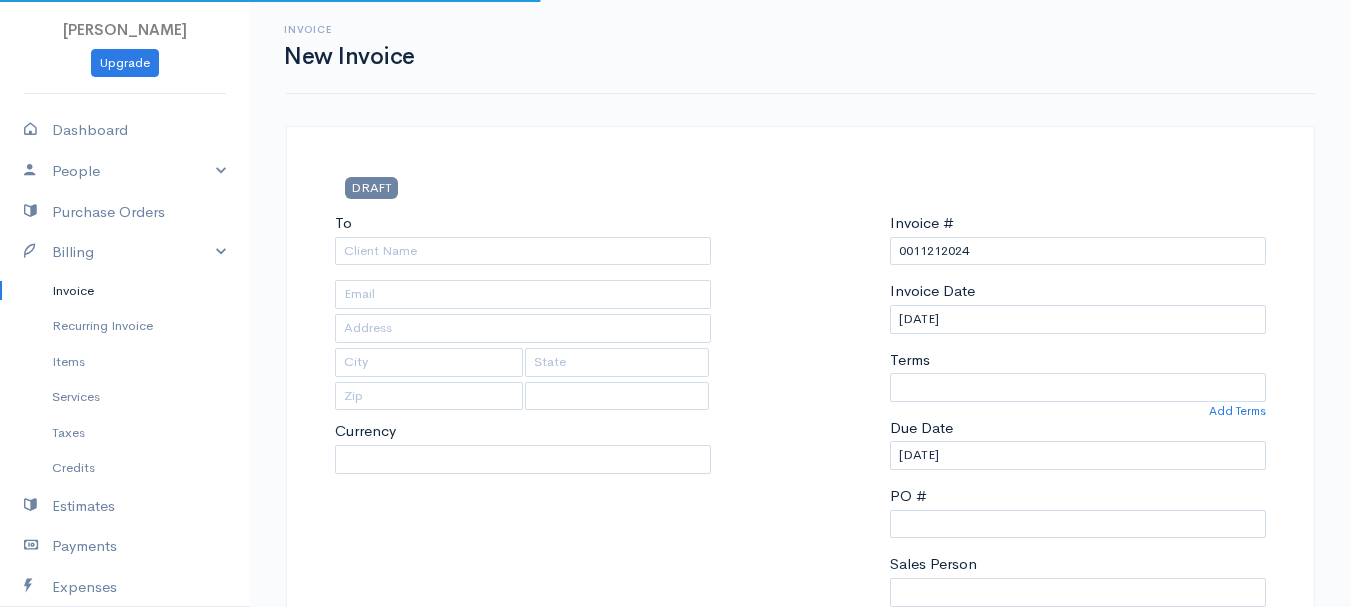 select on "[GEOGRAPHIC_DATA]" 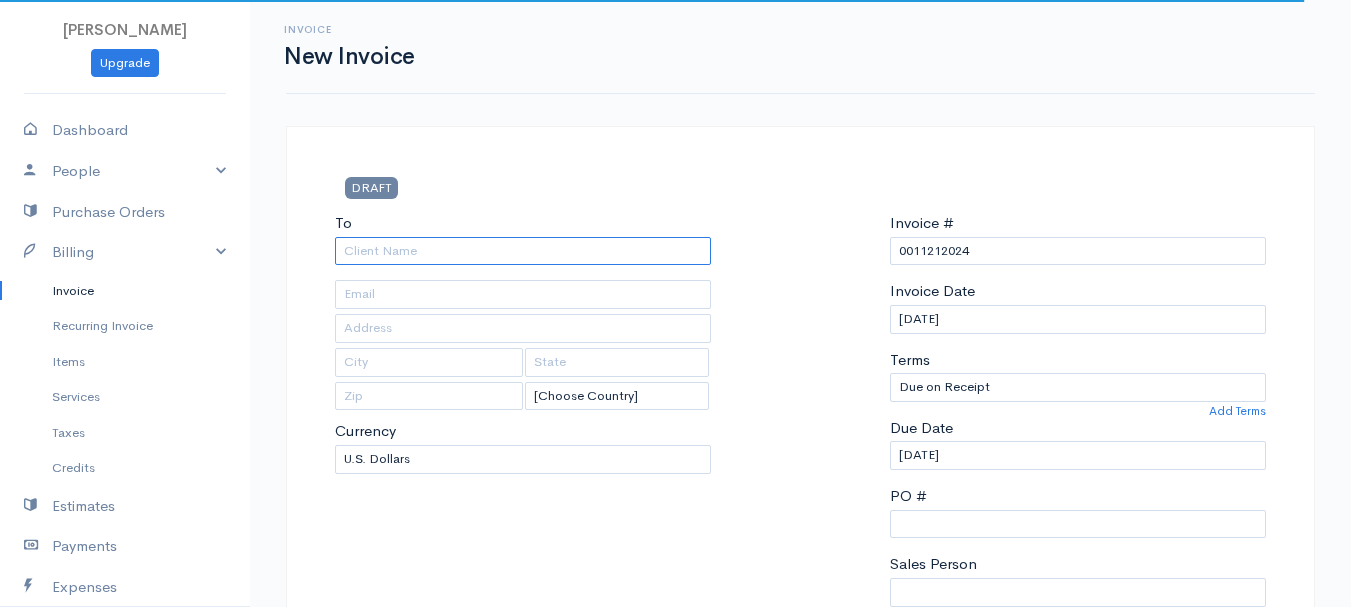 click on "To" at bounding box center (523, 251) 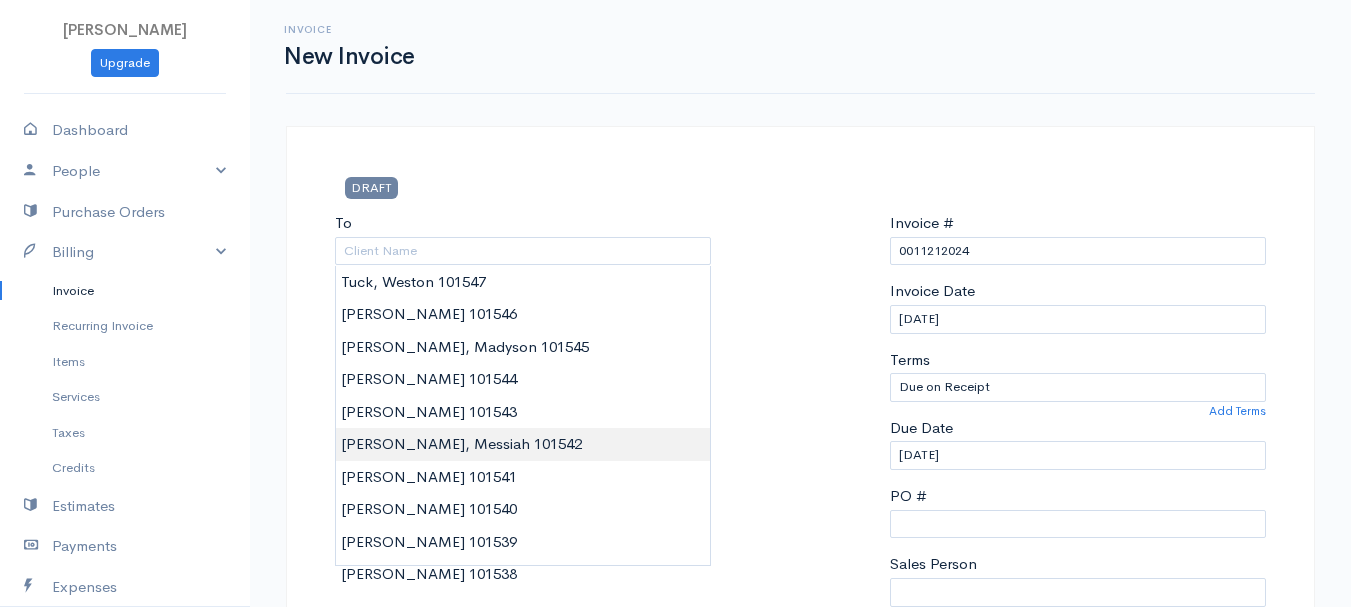 type on "[PERSON_NAME], Messiah     101542" 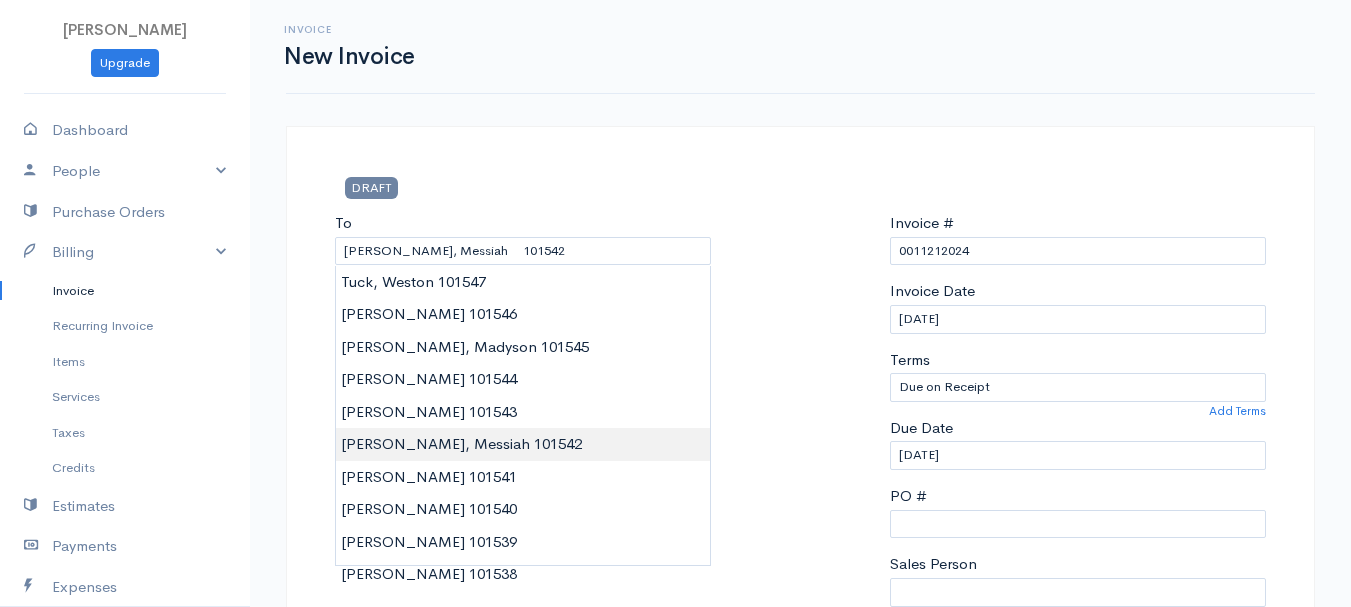 click on "[PERSON_NAME]
Upgrade
Dashboard
People
Clients
Vendors
Staff Users
Purchase Orders
Billing
Invoice
Recurring Invoice
Items
Services
Taxes
Credits
Estimates
Payments
Expenses
Track Time
Projects
Reports
Settings
My Organizations
Logout
Help
@CloudBooksApp 2022
Invoice
New Invoice
DRAFT To [PERSON_NAME], Messiah     101542 [Choose Country] [GEOGRAPHIC_DATA] [GEOGRAPHIC_DATA] [GEOGRAPHIC_DATA] [GEOGRAPHIC_DATA] [GEOGRAPHIC_DATA] [GEOGRAPHIC_DATA] [US_STATE] [GEOGRAPHIC_DATA] [GEOGRAPHIC_DATA] [GEOGRAPHIC_DATA] [GEOGRAPHIC_DATA] [GEOGRAPHIC_DATA] 0" at bounding box center [675, 864] 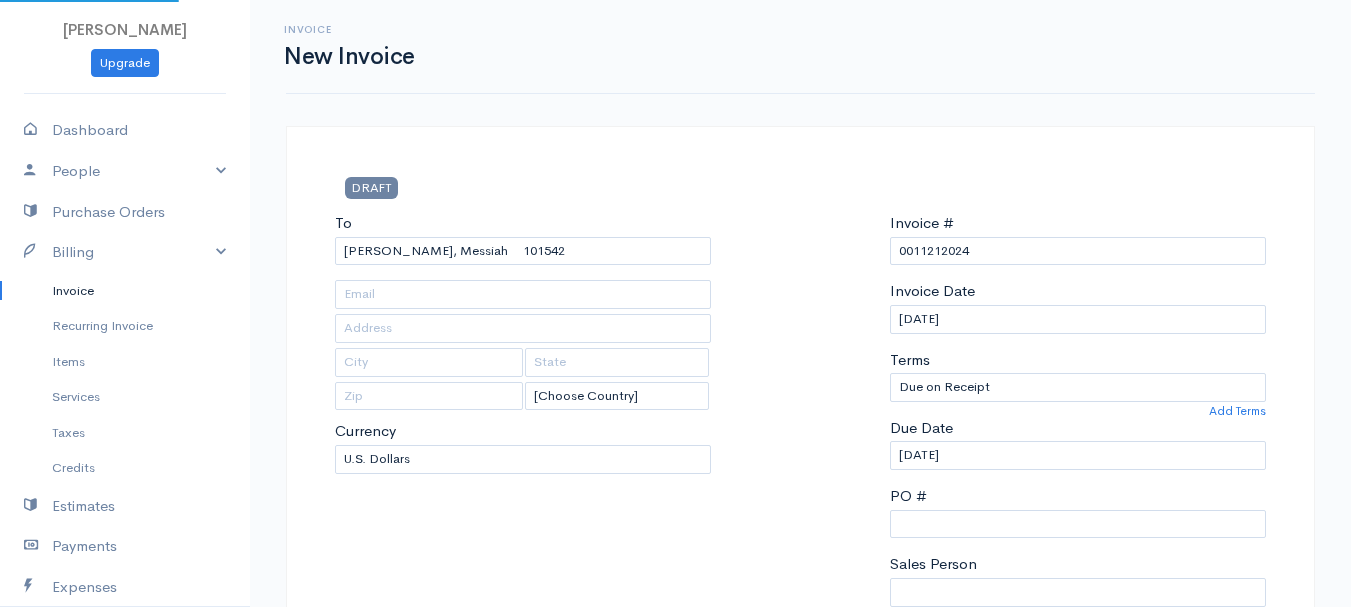 type on "[STREET_ADDRESS]" 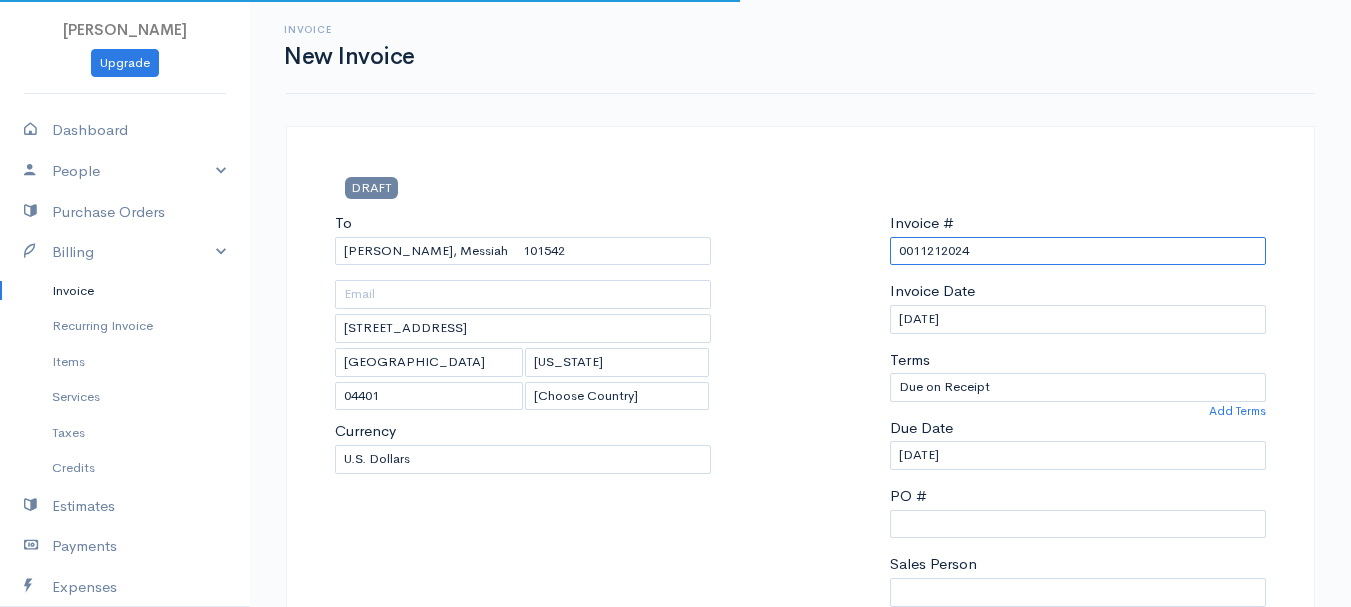 click on "0011212024" at bounding box center [1078, 251] 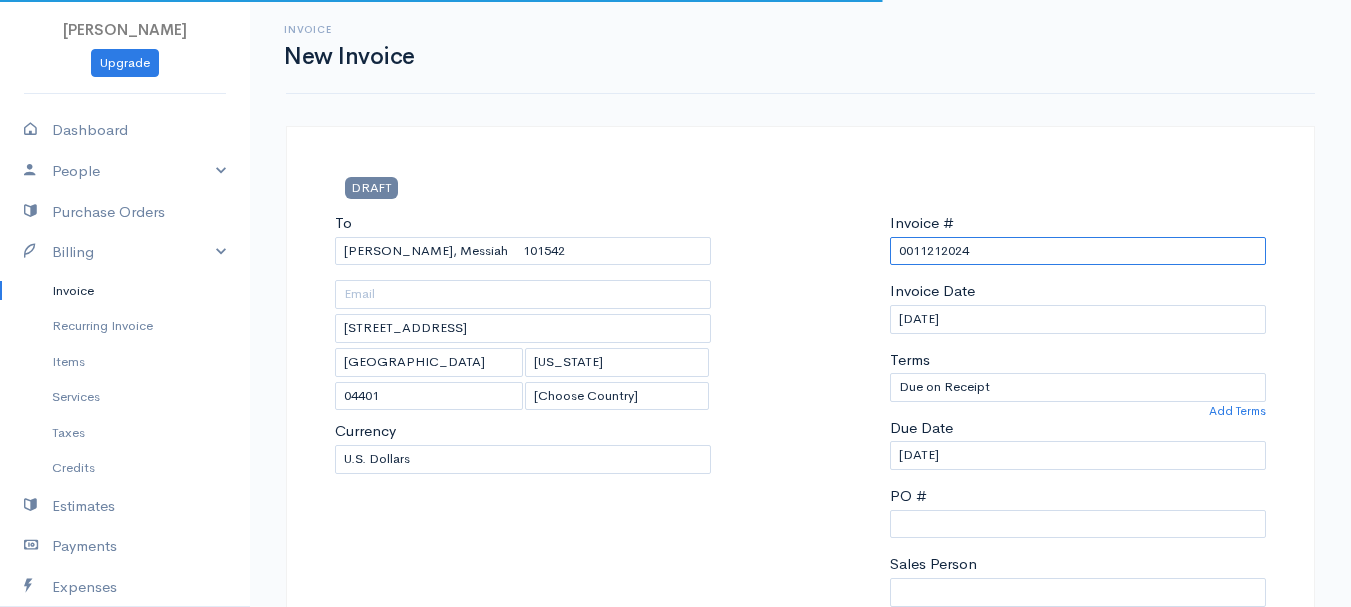 click on "0011212024" at bounding box center [1078, 251] 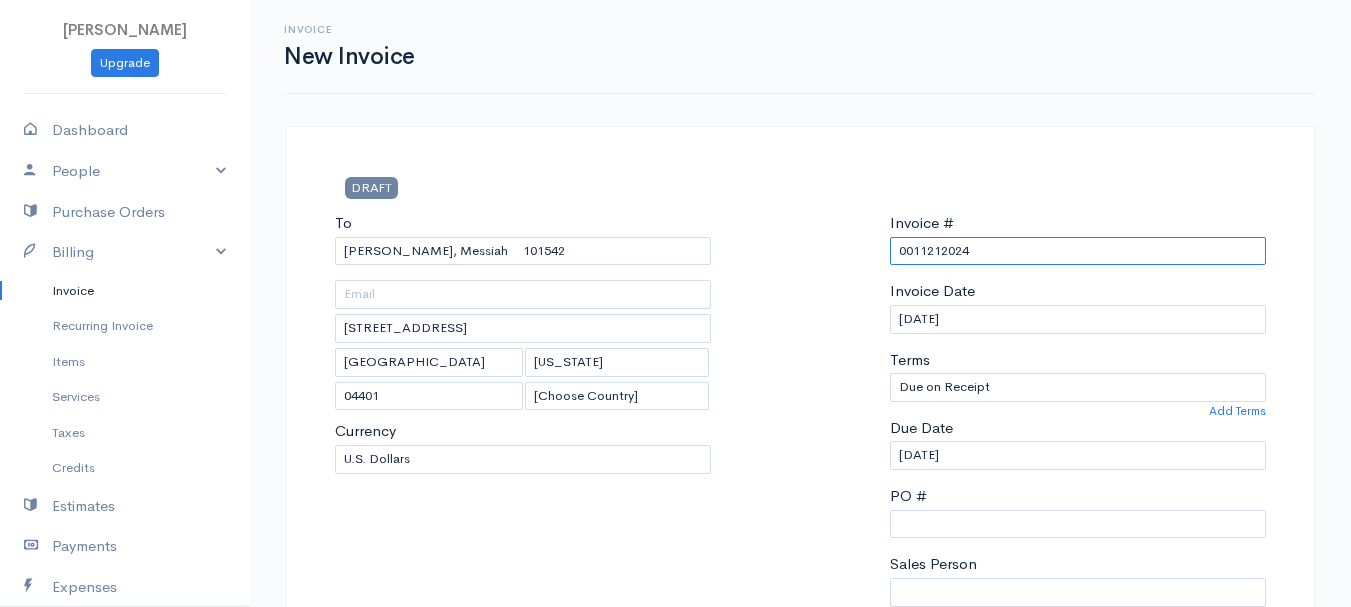 paste on "[DATE]" 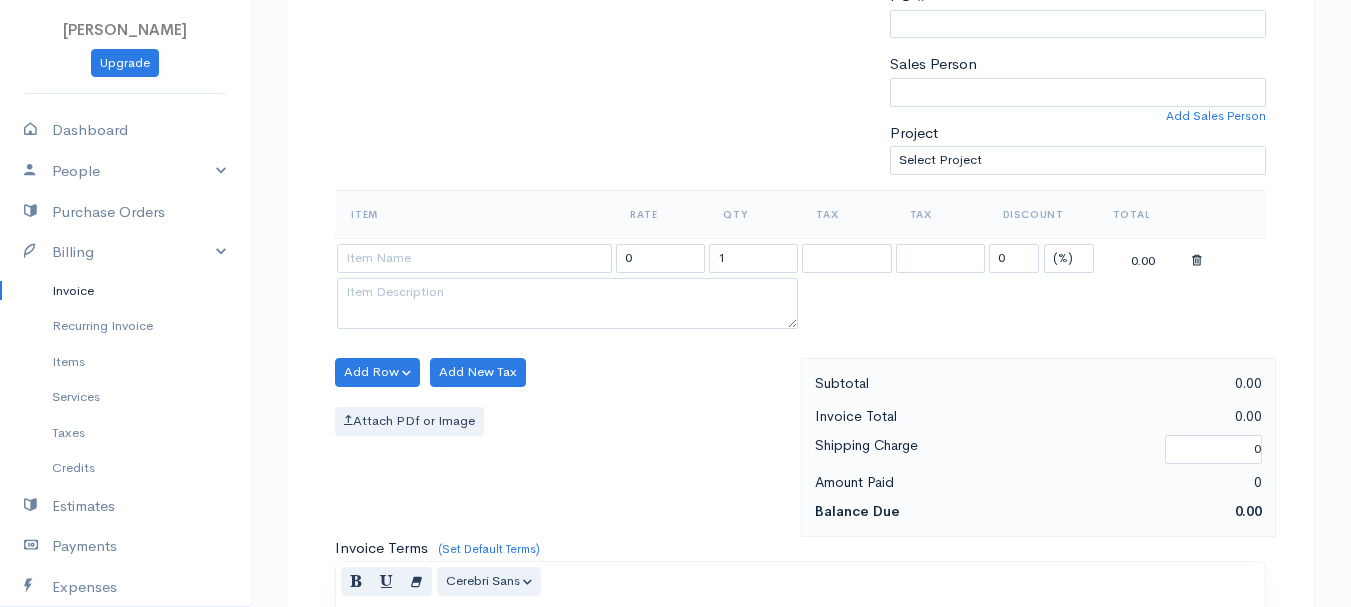scroll, scrollTop: 600, scrollLeft: 0, axis: vertical 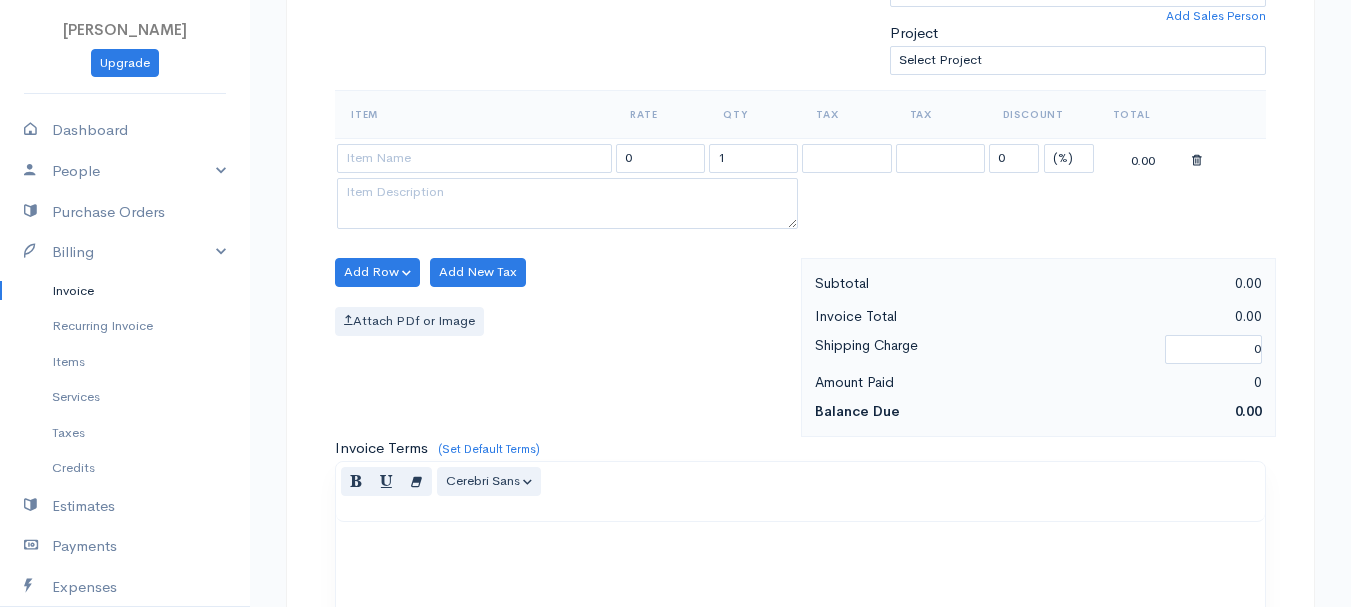 type on "[DATE]" 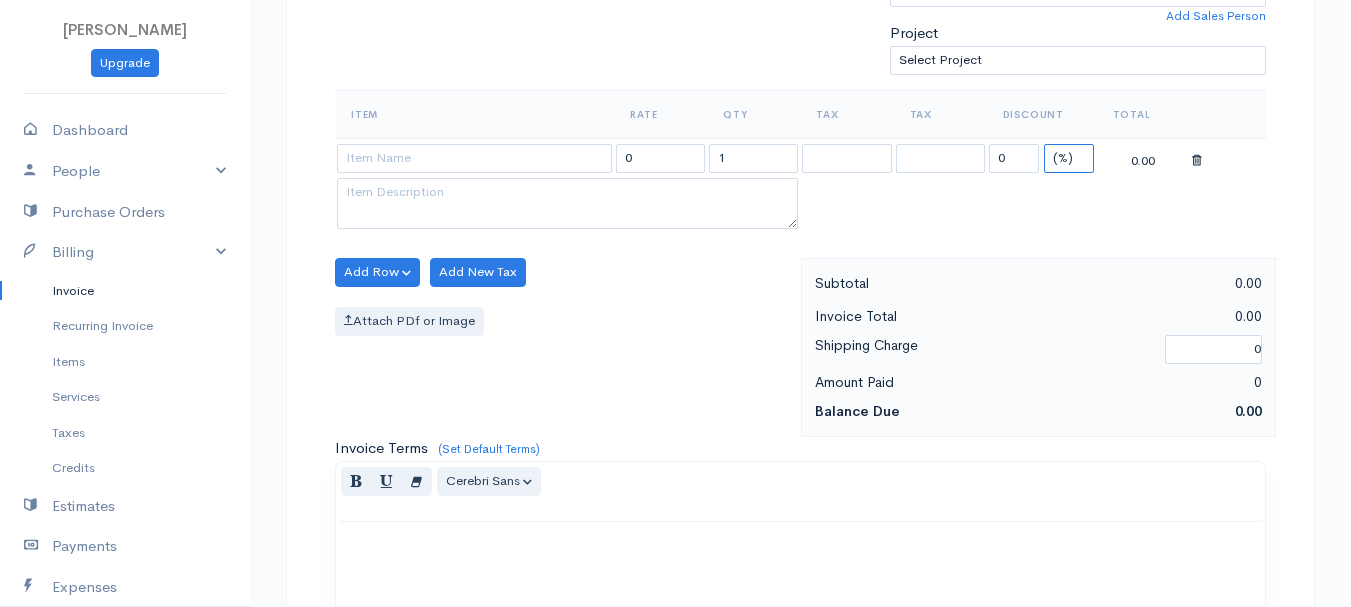 drag, startPoint x: 1067, startPoint y: 146, endPoint x: 1064, endPoint y: 160, distance: 14.3178215 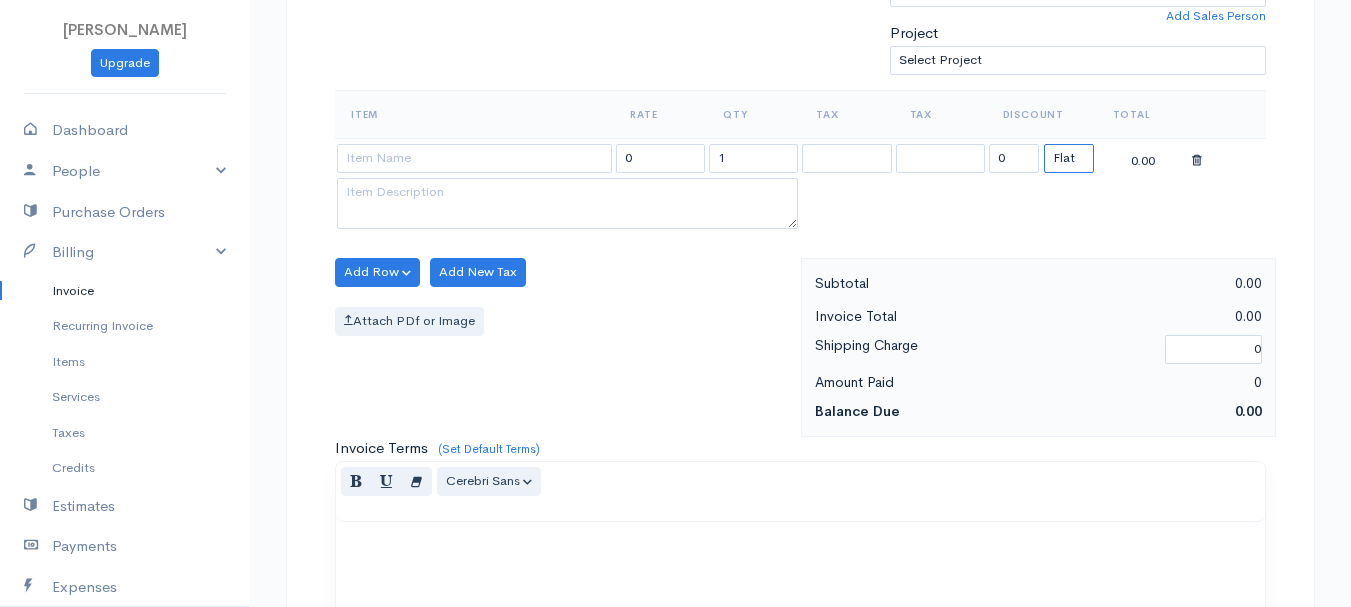 click on "(%) Flat" at bounding box center [1069, 158] 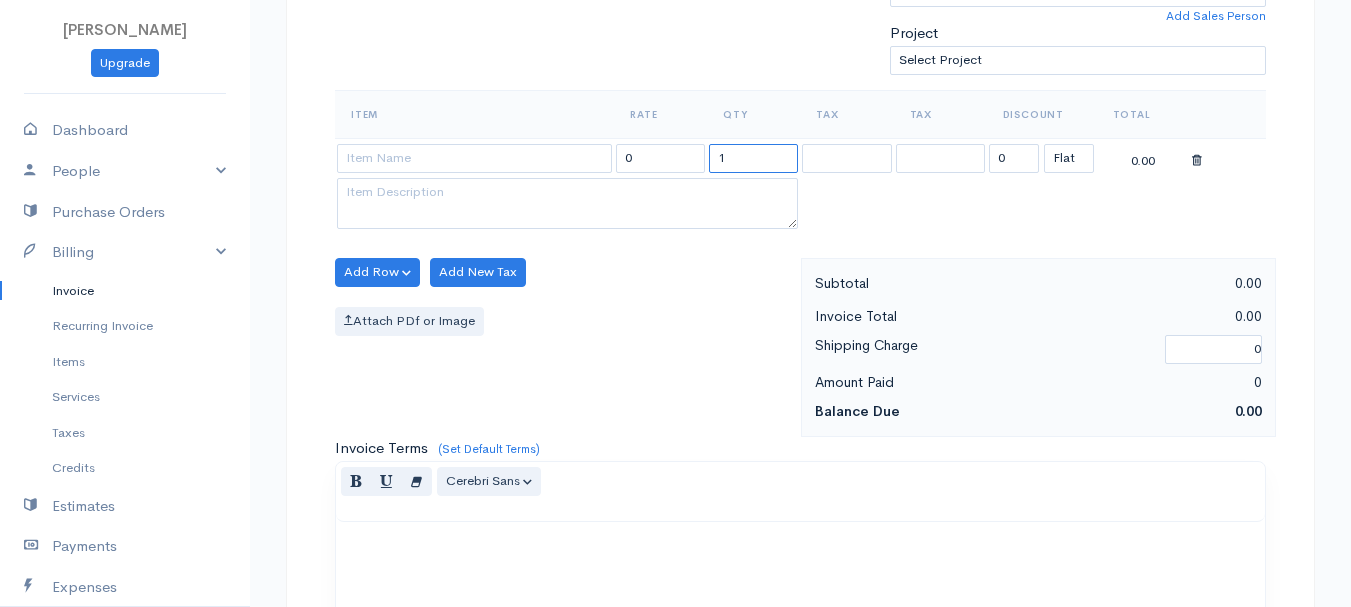 click on "1" at bounding box center (753, 158) 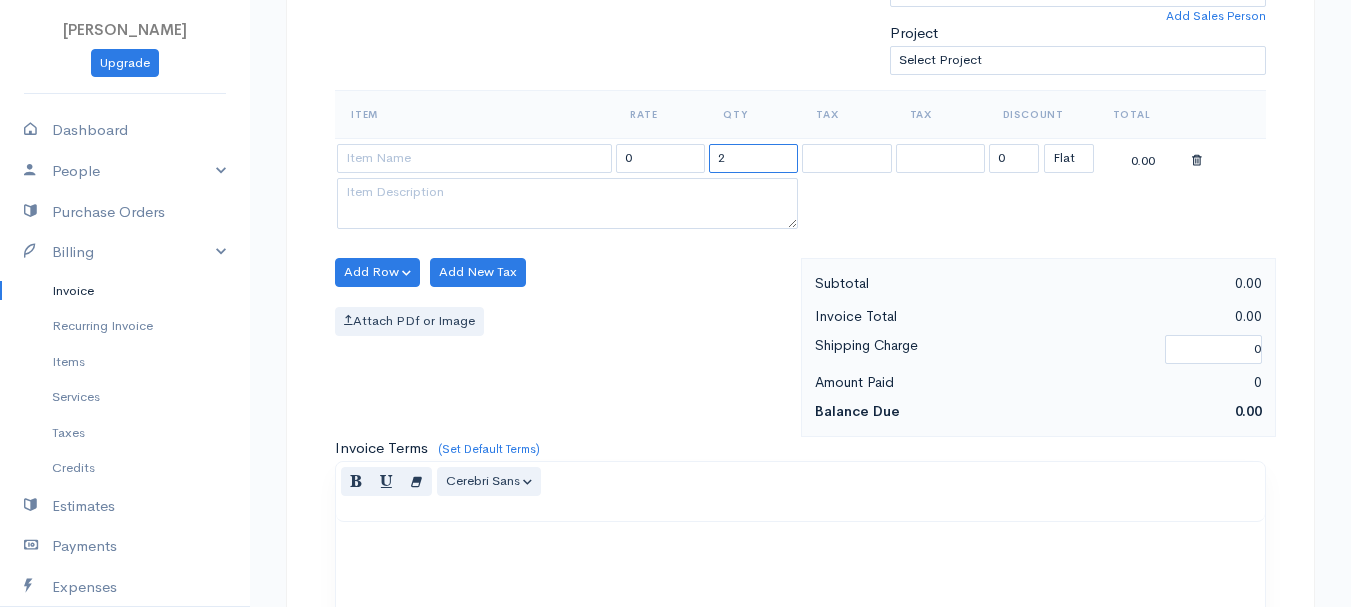 type on "2" 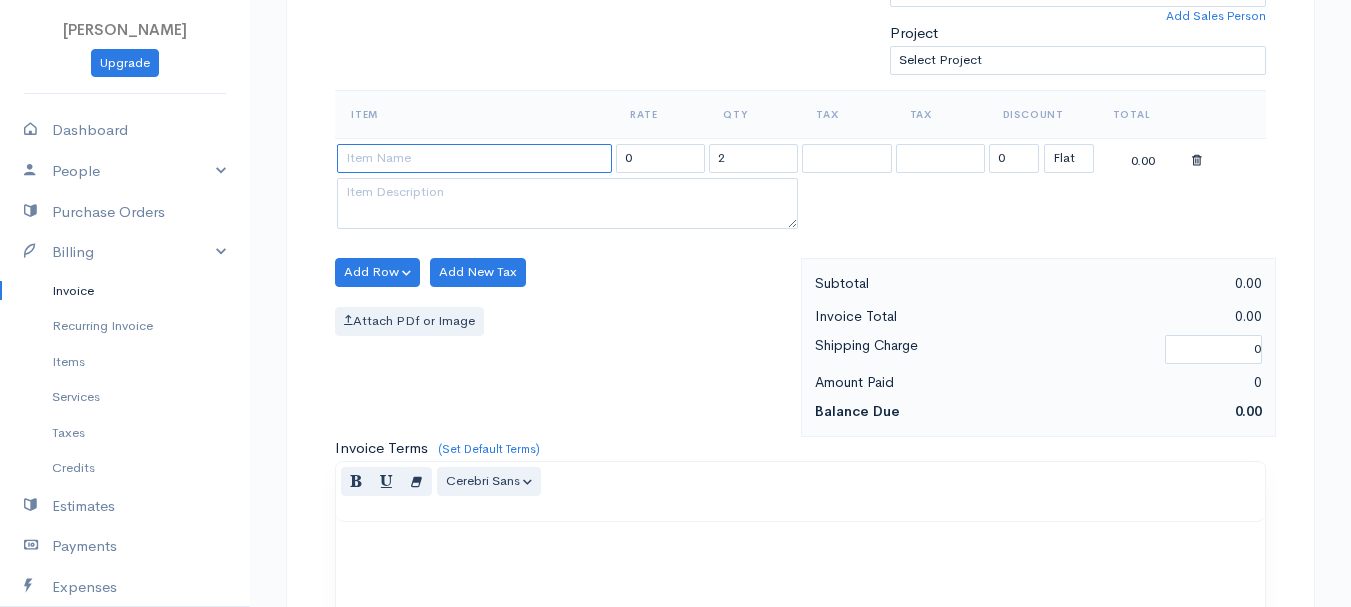click at bounding box center [474, 158] 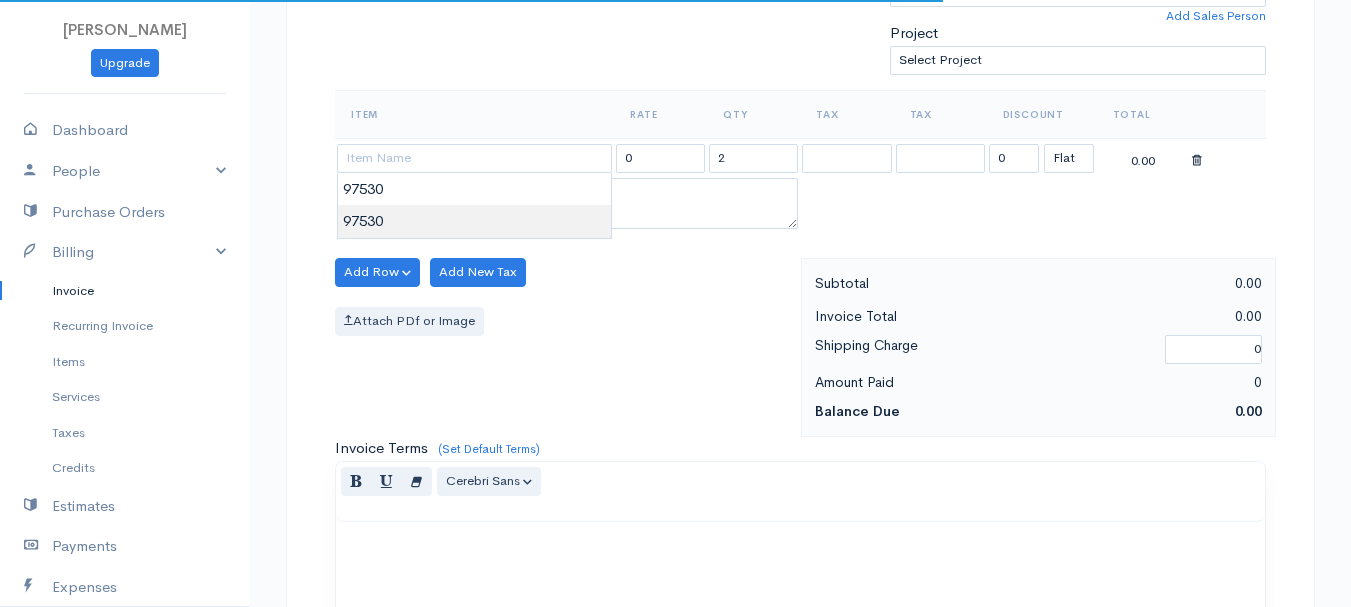 type on "97530" 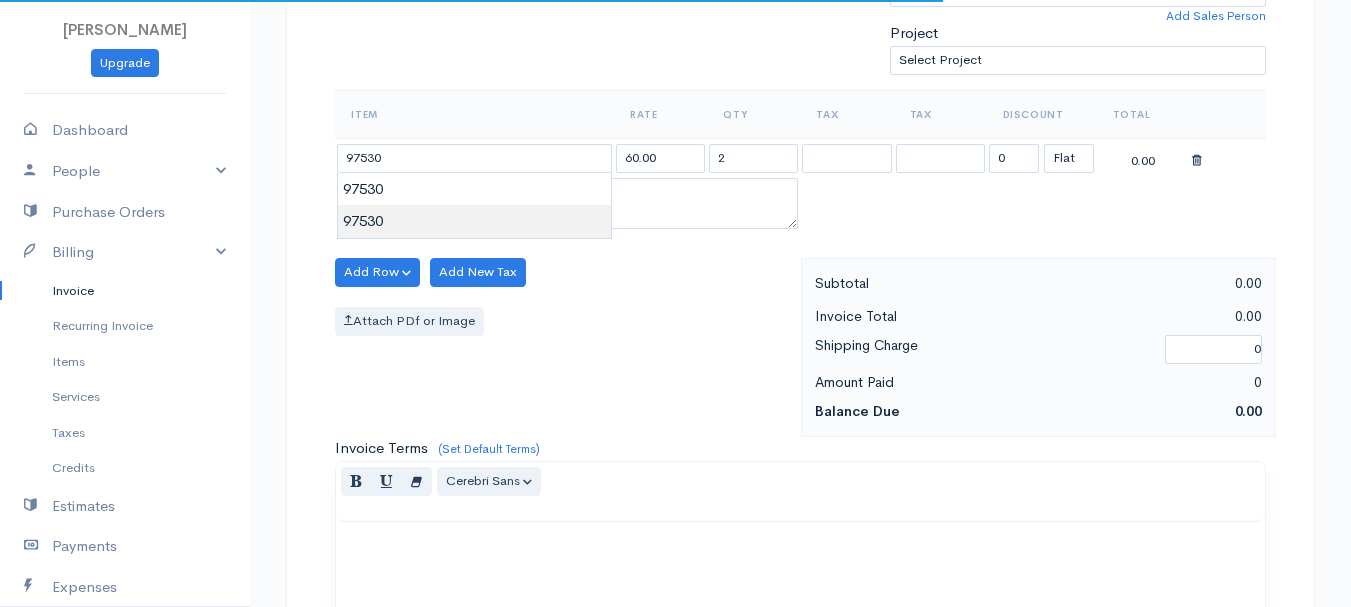 click on "[PERSON_NAME]
Upgrade
Dashboard
People
Clients
Vendors
Staff Users
Purchase Orders
Billing
Invoice
Recurring Invoice
Items
Services
Taxes
Credits
Estimates
Payments
Expenses
Track Time
Projects
Reports
Settings
My Organizations
Logout
Help
@CloudBooksApp 2022
Invoice
New Invoice
DRAFT To [PERSON_NAME], Messiah     101542 [STREET_ADDRESS][US_STATE] [Choose Country] [GEOGRAPHIC_DATA] [GEOGRAPHIC_DATA] [GEOGRAPHIC_DATA] [GEOGRAPHIC_DATA] [GEOGRAPHIC_DATA] [GEOGRAPHIC_DATA] [US_STATE] [GEOGRAPHIC_DATA] [GEOGRAPHIC_DATA] [GEOGRAPHIC_DATA]" at bounding box center [675, 264] 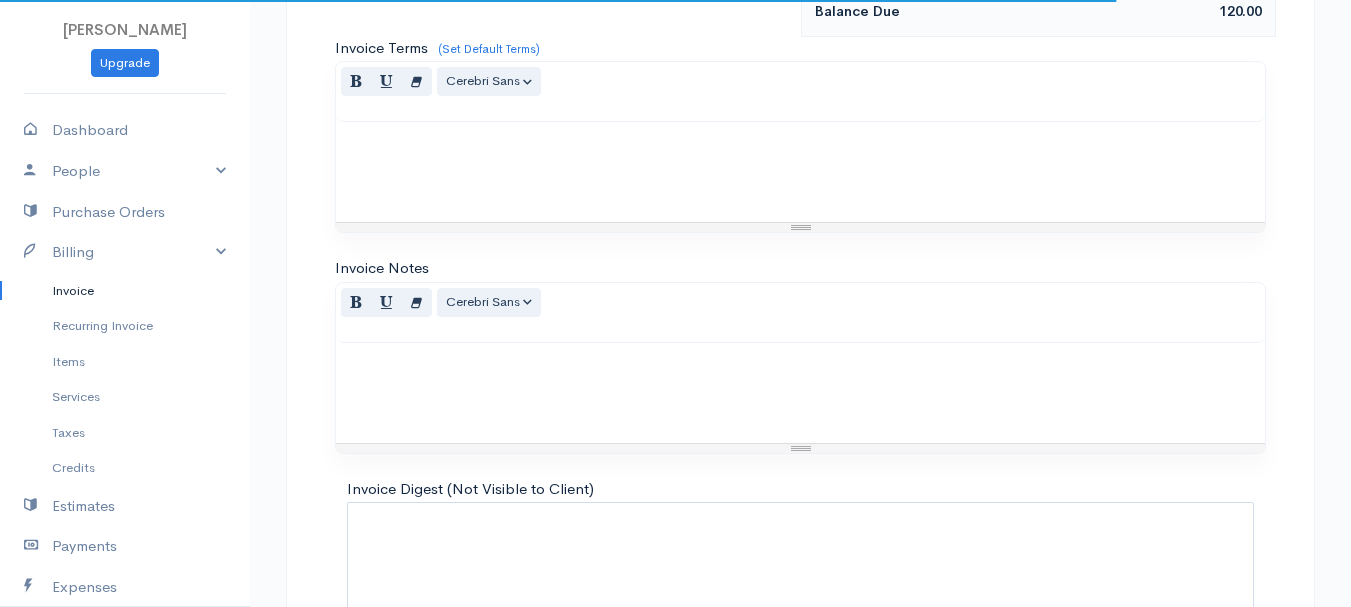 scroll, scrollTop: 1122, scrollLeft: 0, axis: vertical 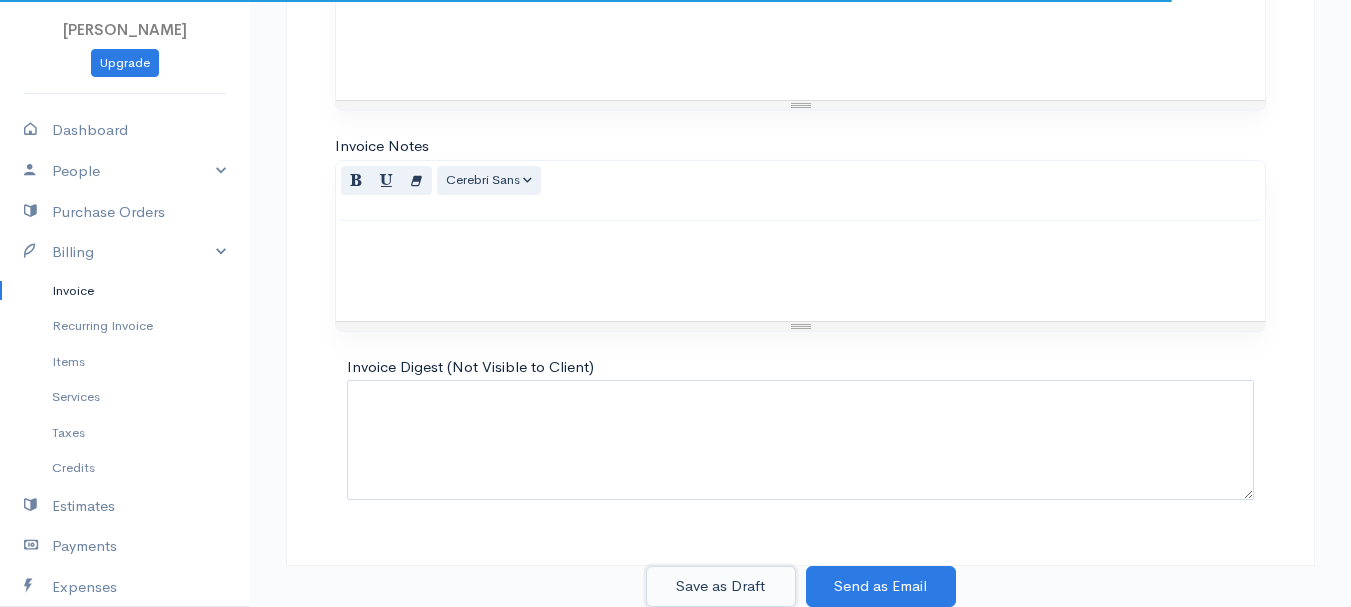 click on "Save as Draft" at bounding box center [721, 586] 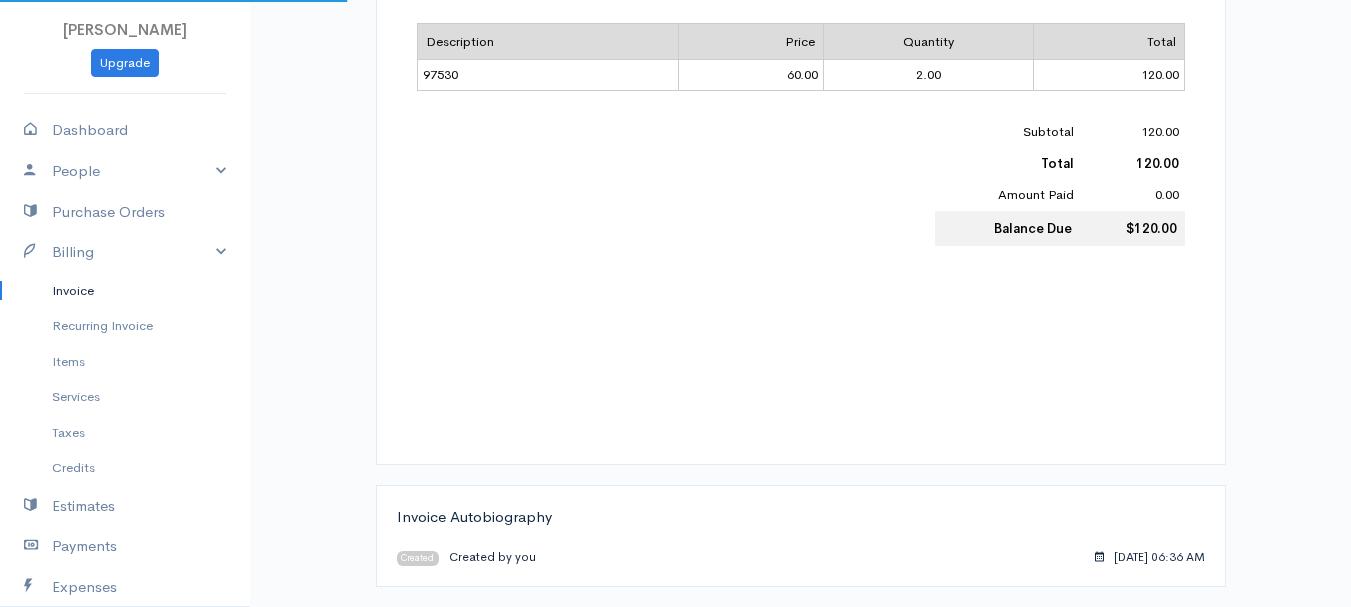 scroll, scrollTop: 0, scrollLeft: 0, axis: both 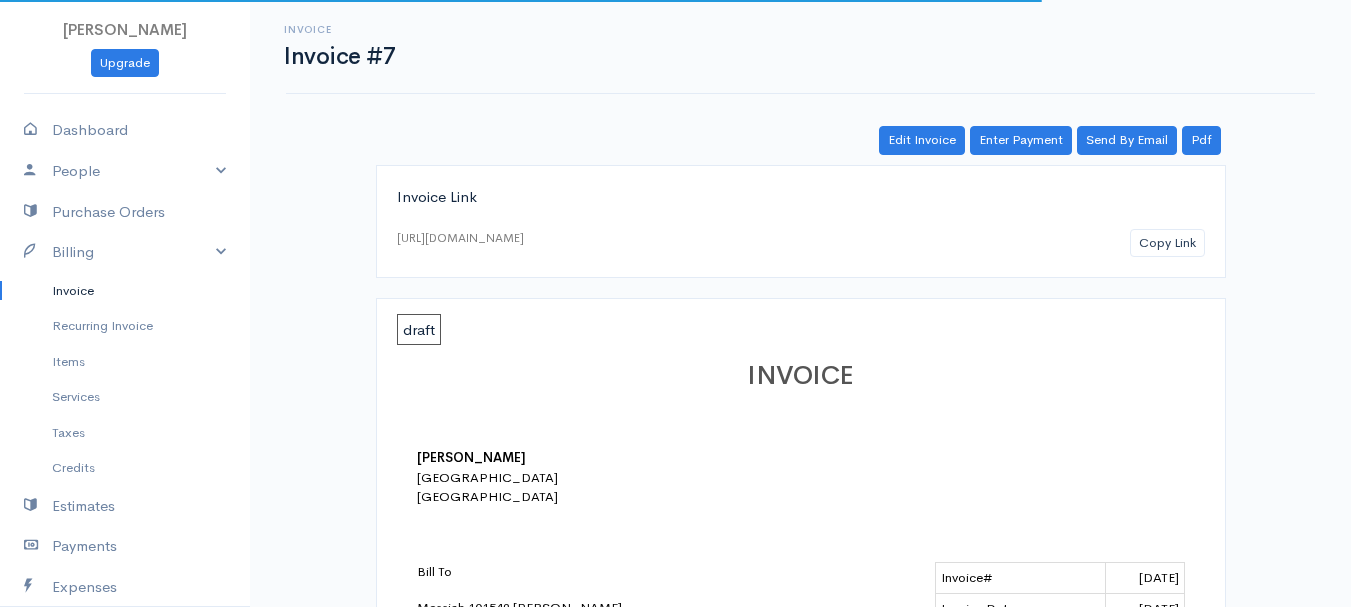 click on "Invoice" at bounding box center (125, 291) 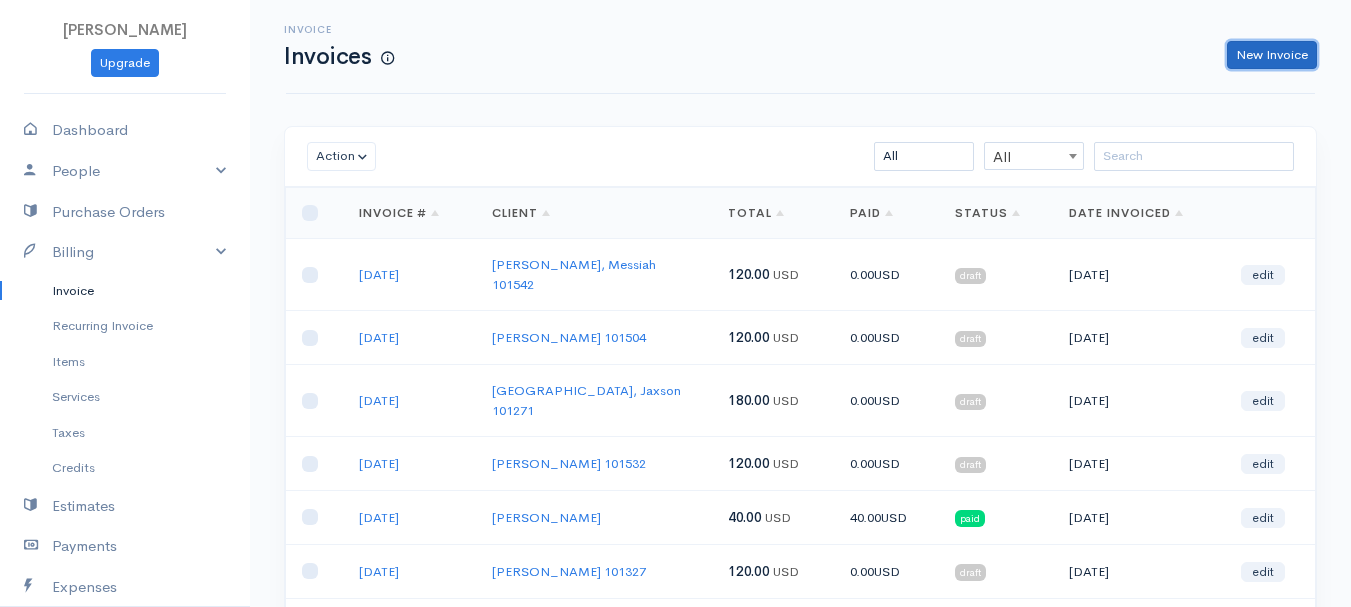 click on "New Invoice" at bounding box center [1272, 55] 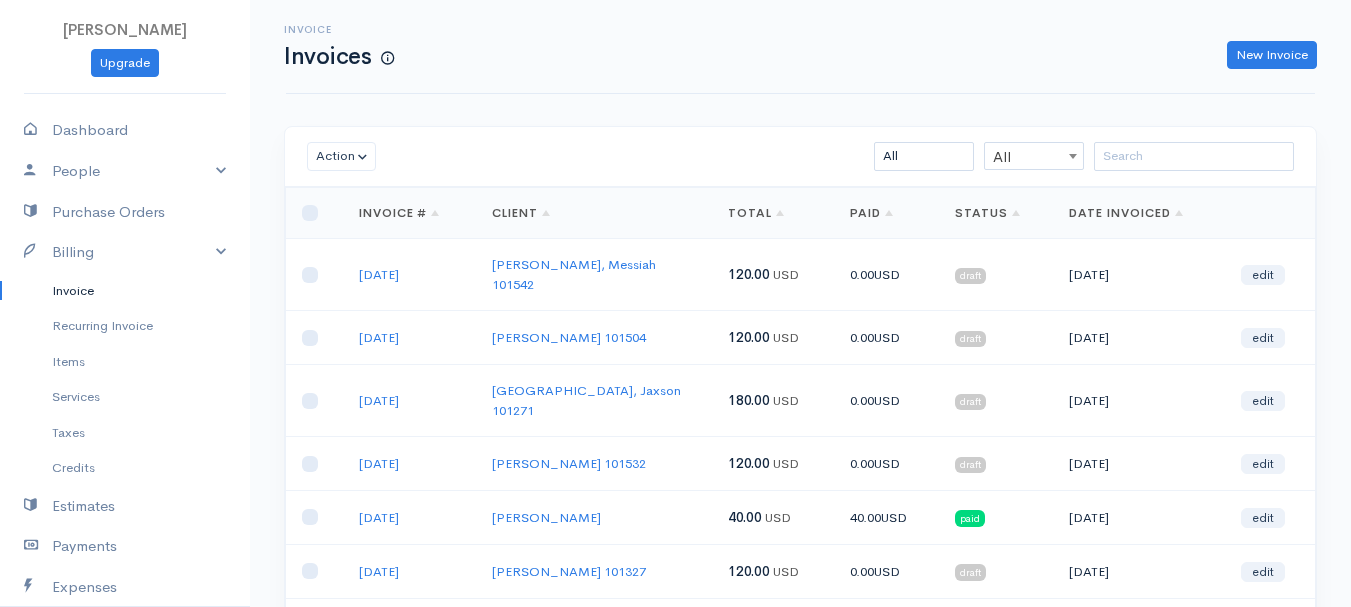 select on "[GEOGRAPHIC_DATA]" 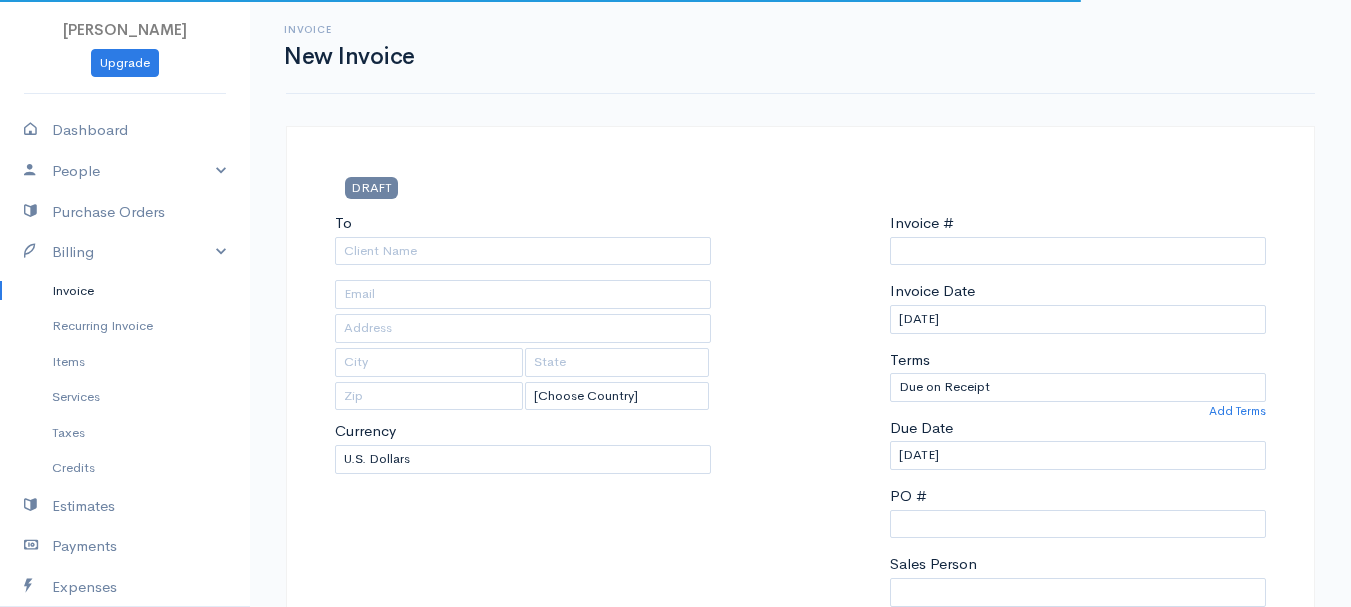 type on "0011212024" 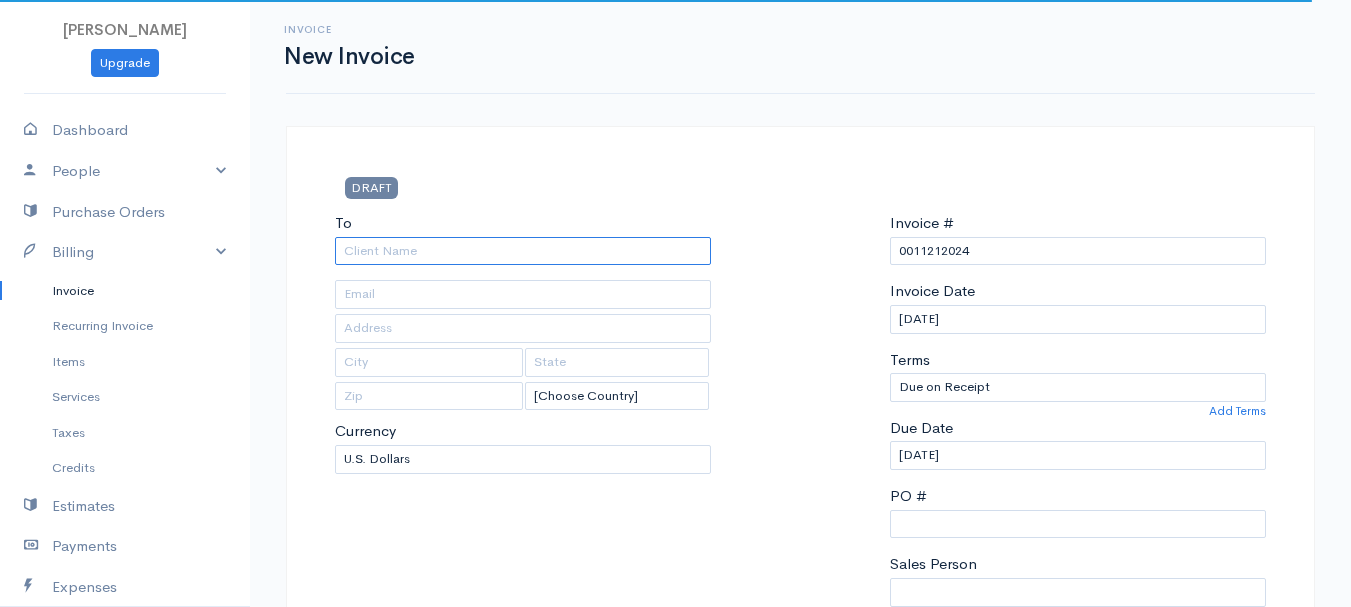 click on "To" at bounding box center [523, 251] 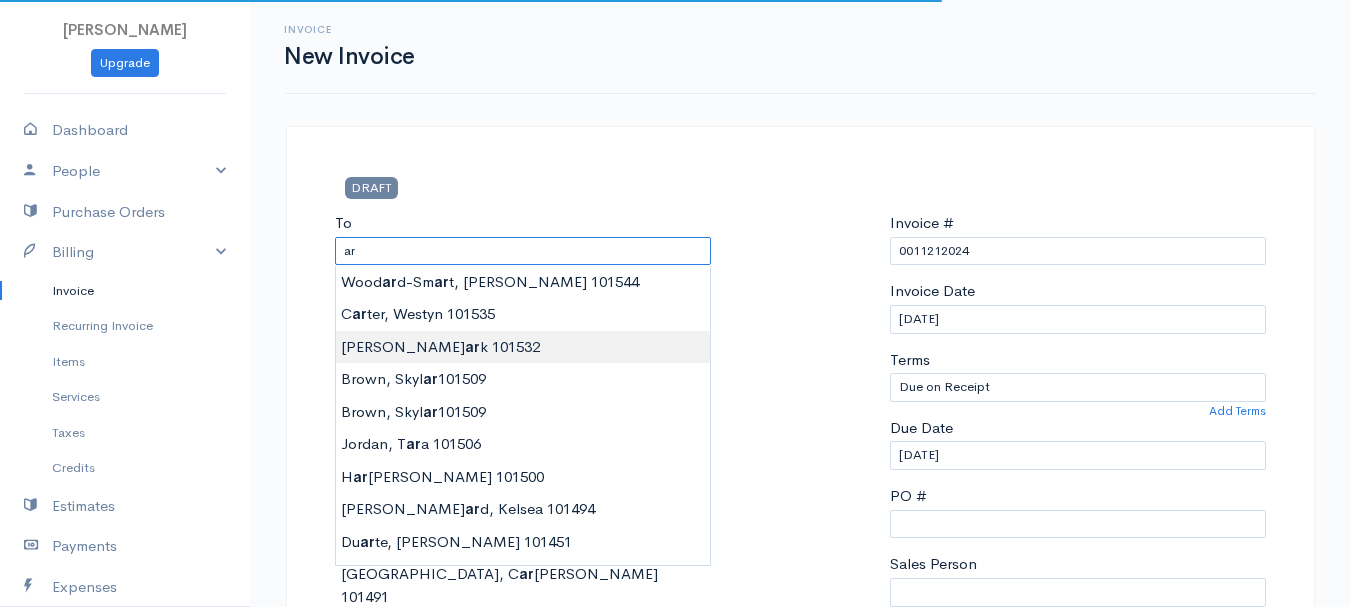 type on "[PERSON_NAME]        101532" 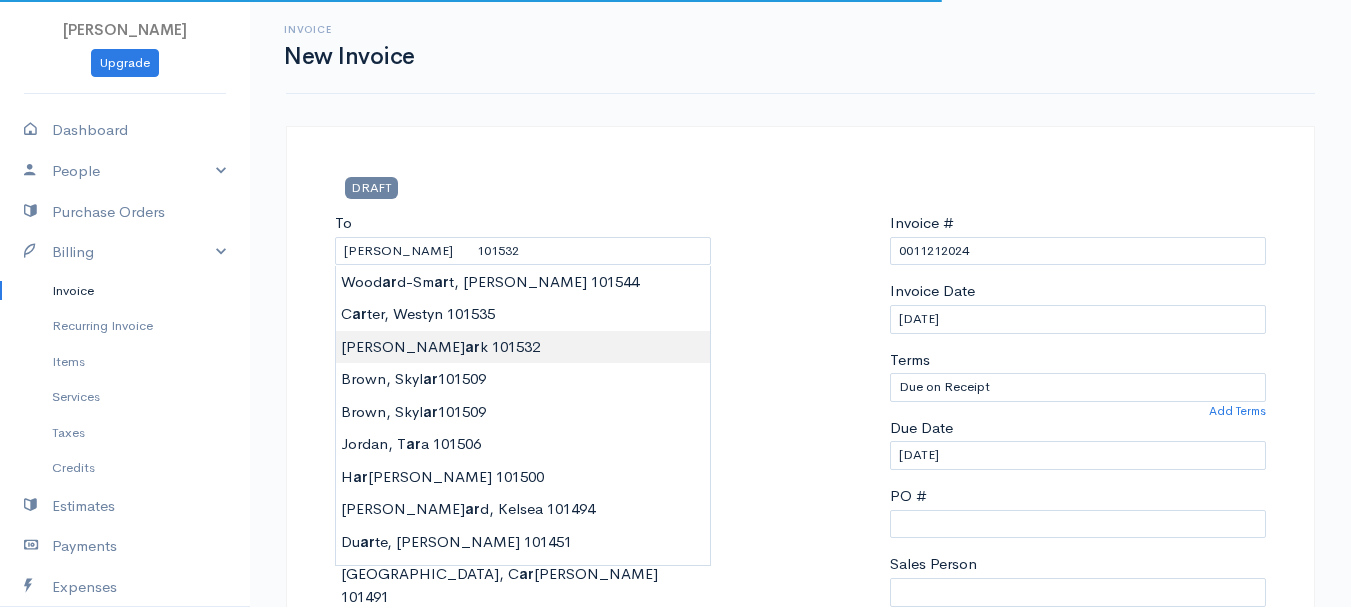 click on "[PERSON_NAME]
Upgrade
Dashboard
People
Clients
Vendors
Staff Users
Purchase Orders
Billing
Invoice
Recurring Invoice
Items
Services
Taxes
Credits
Estimates
Payments
Expenses
Track Time
Projects
Reports
Settings
My Organizations
Logout
Help
@CloudBooksApp 2022
Invoice
New Invoice
DRAFT To [GEOGRAPHIC_DATA][PERSON_NAME]        101532 [Choose Country] [GEOGRAPHIC_DATA] [GEOGRAPHIC_DATA] [GEOGRAPHIC_DATA] [GEOGRAPHIC_DATA] [GEOGRAPHIC_DATA] [GEOGRAPHIC_DATA] [US_STATE] [GEOGRAPHIC_DATA] [GEOGRAPHIC_DATA] [GEOGRAPHIC_DATA] [GEOGRAPHIC_DATA] [GEOGRAPHIC_DATA]" at bounding box center (675, 864) 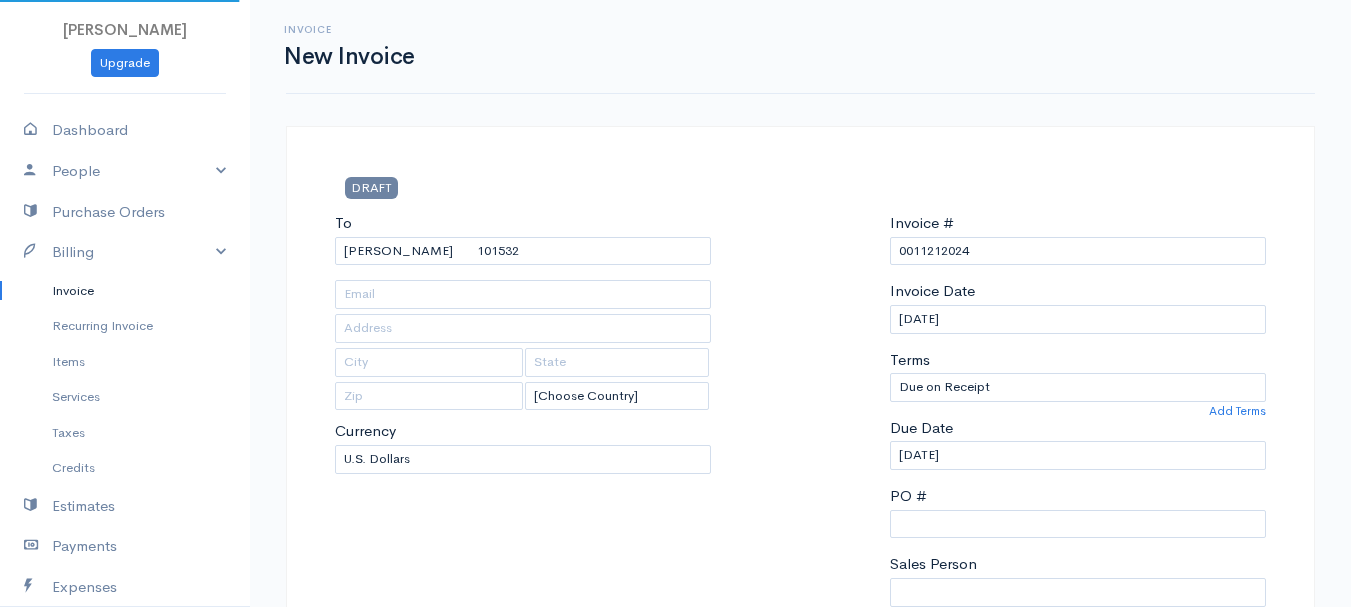 type on "[STREET_ADDRESS]" 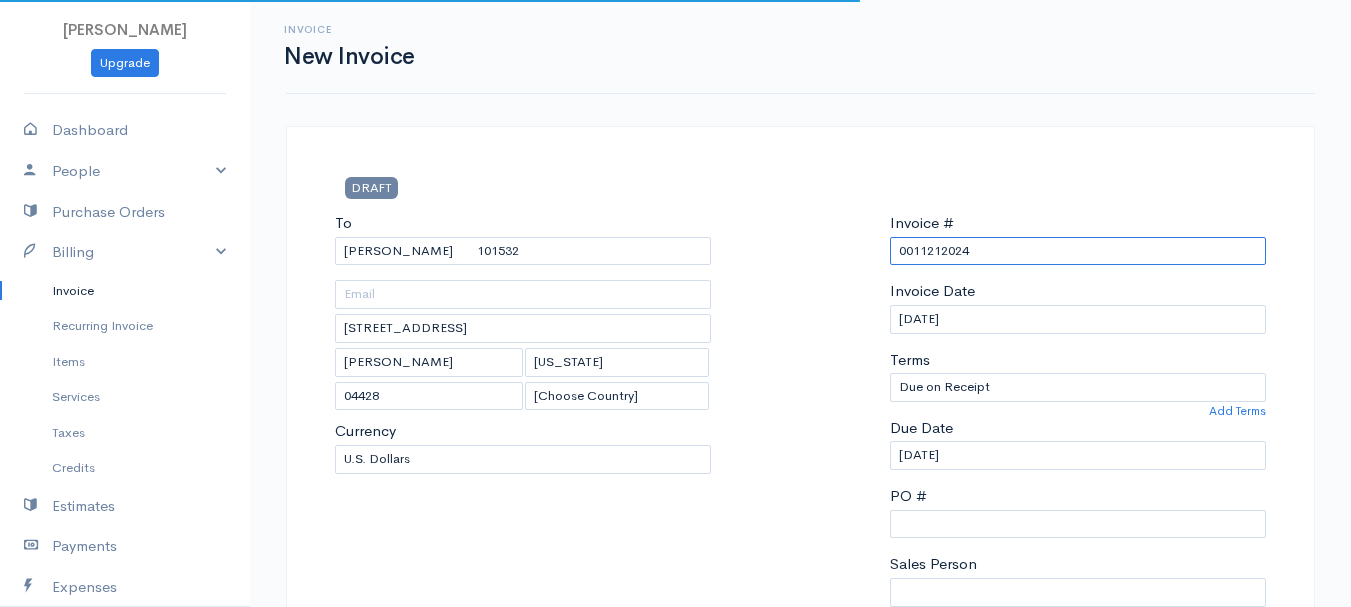click on "0011212024" at bounding box center [1078, 251] 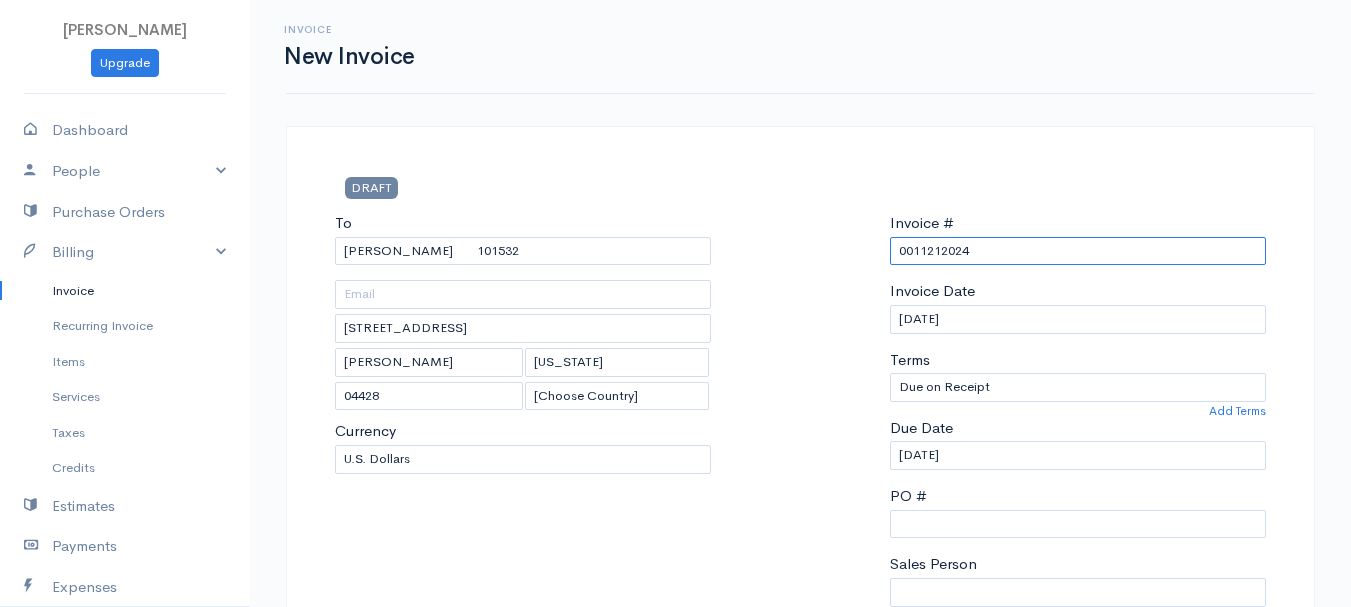 paste on "[DATE]" 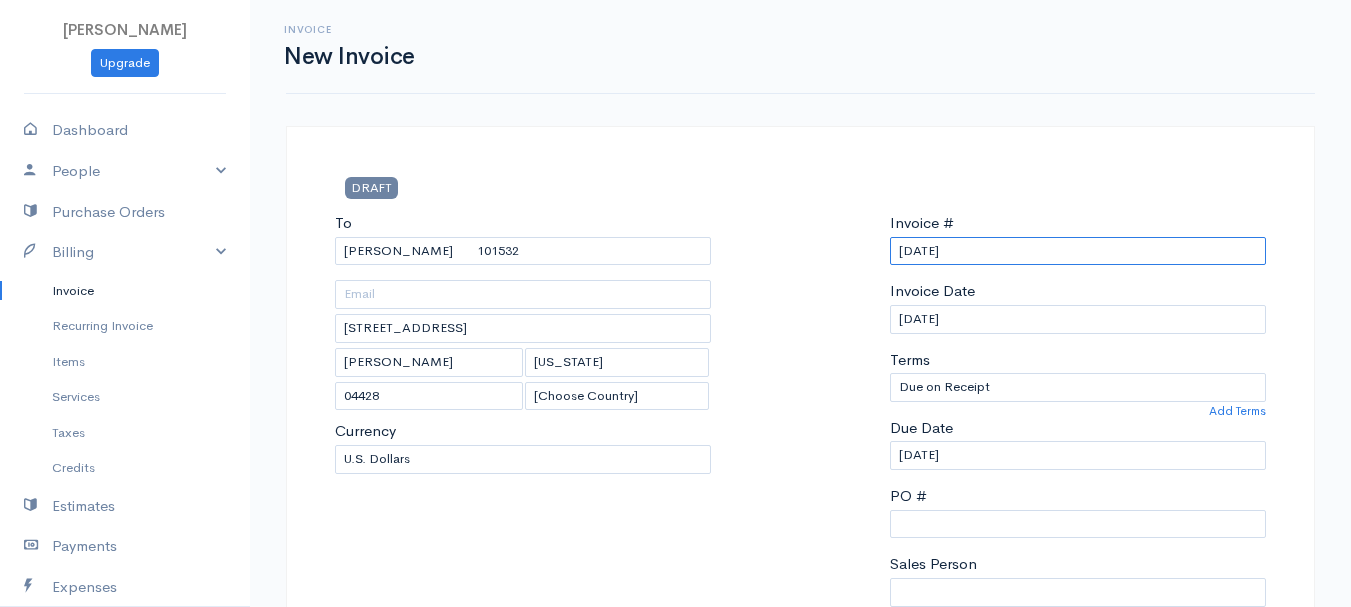 scroll, scrollTop: 500, scrollLeft: 0, axis: vertical 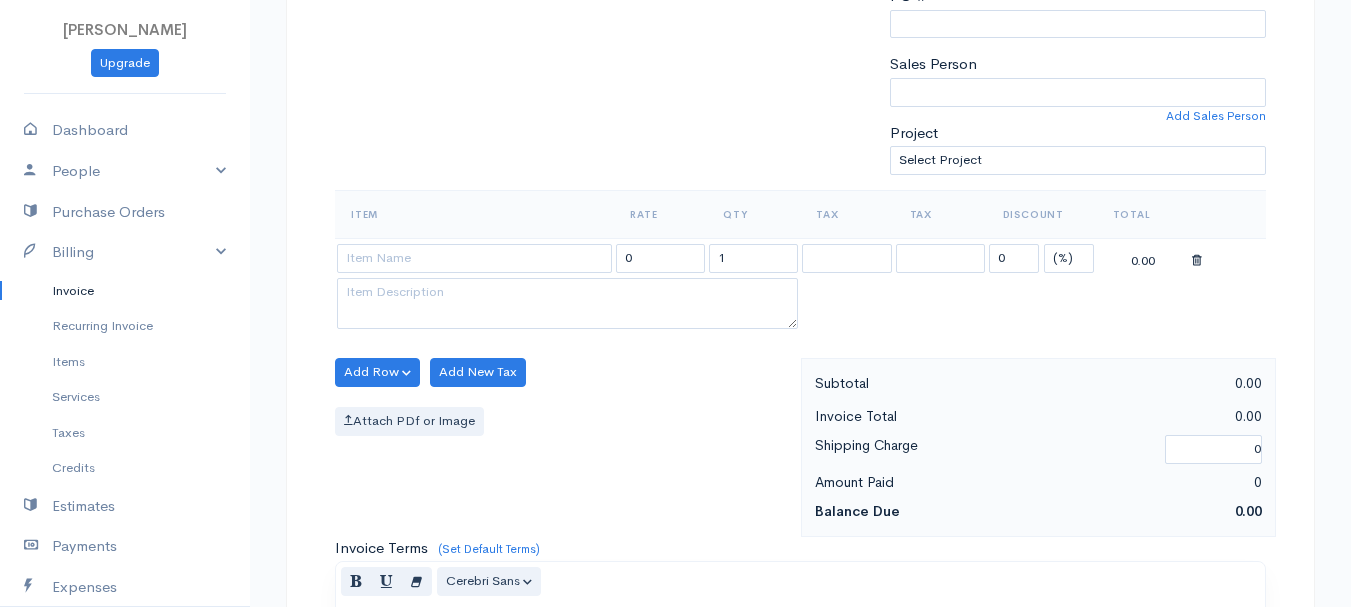 type 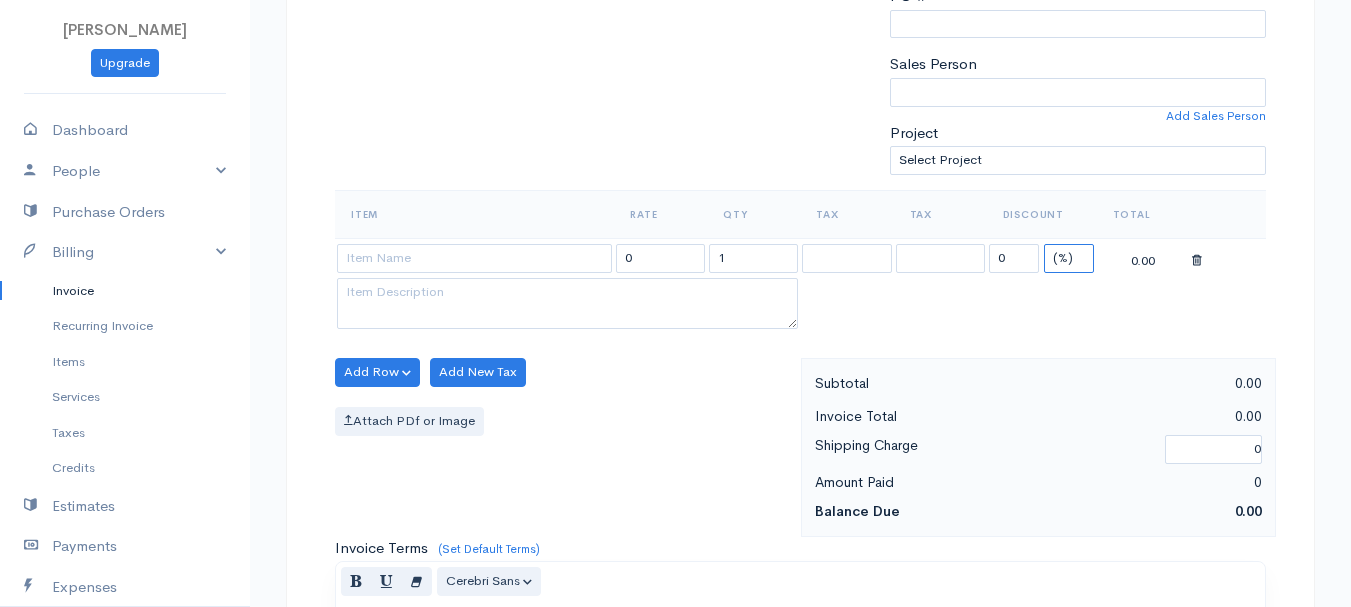 click on "(%) Flat" at bounding box center (1069, 258) 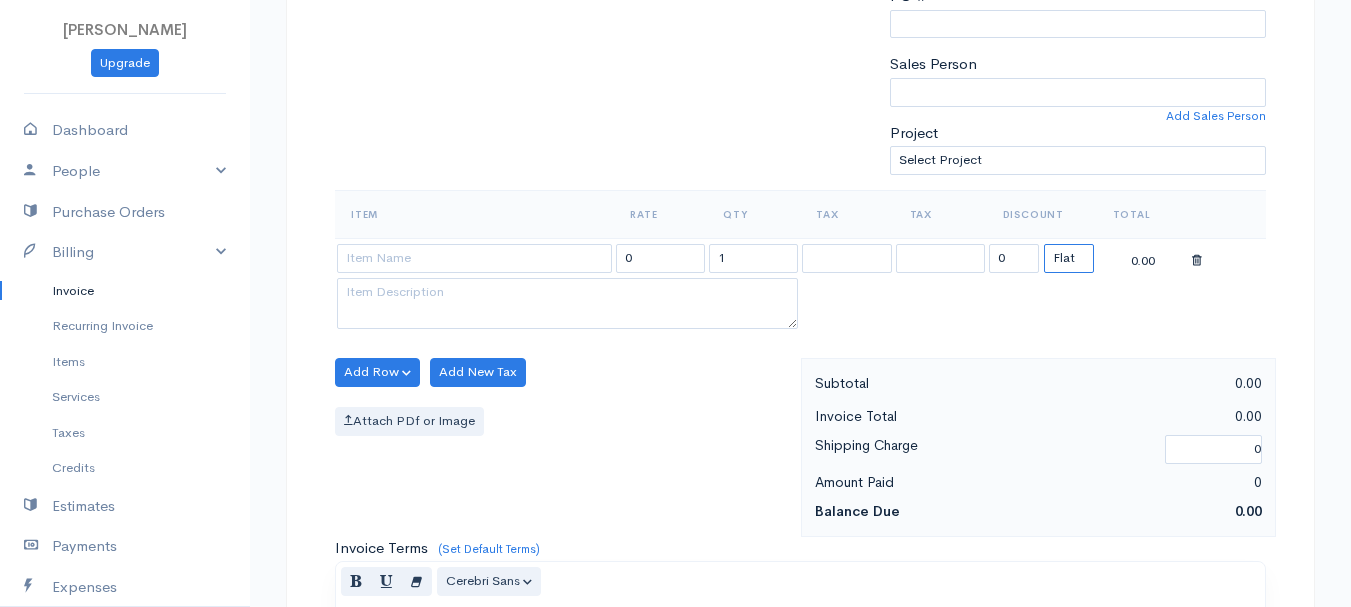 click on "(%) Flat" at bounding box center [1069, 258] 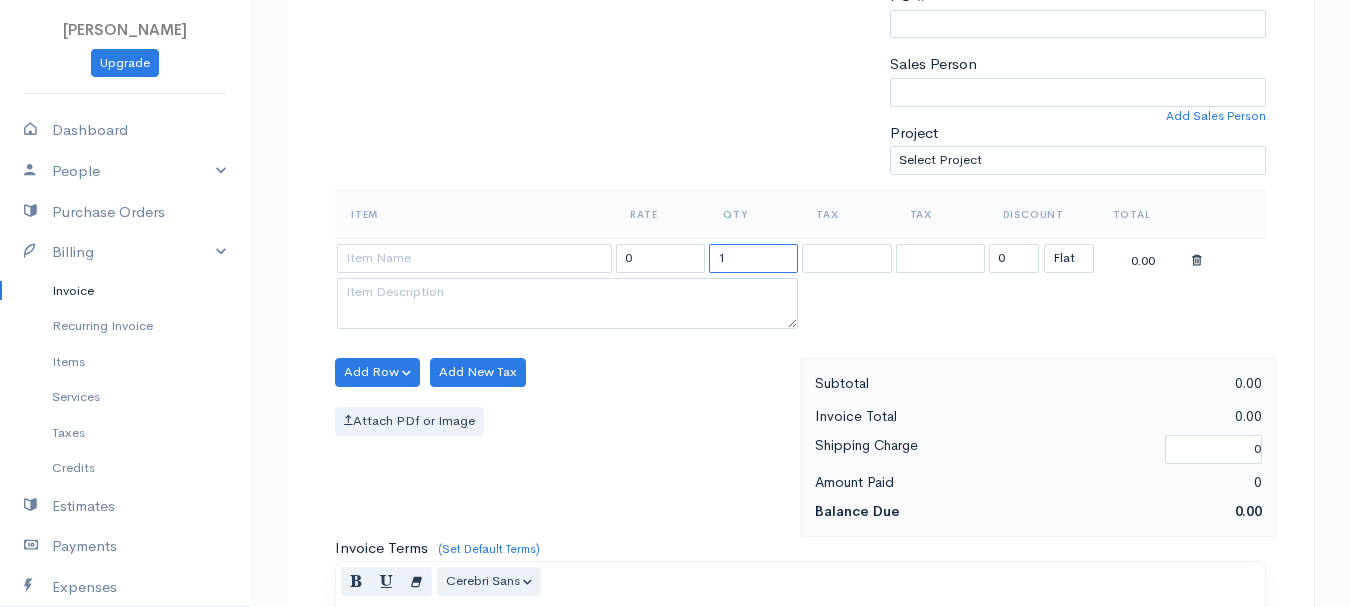click on "1" at bounding box center [753, 258] 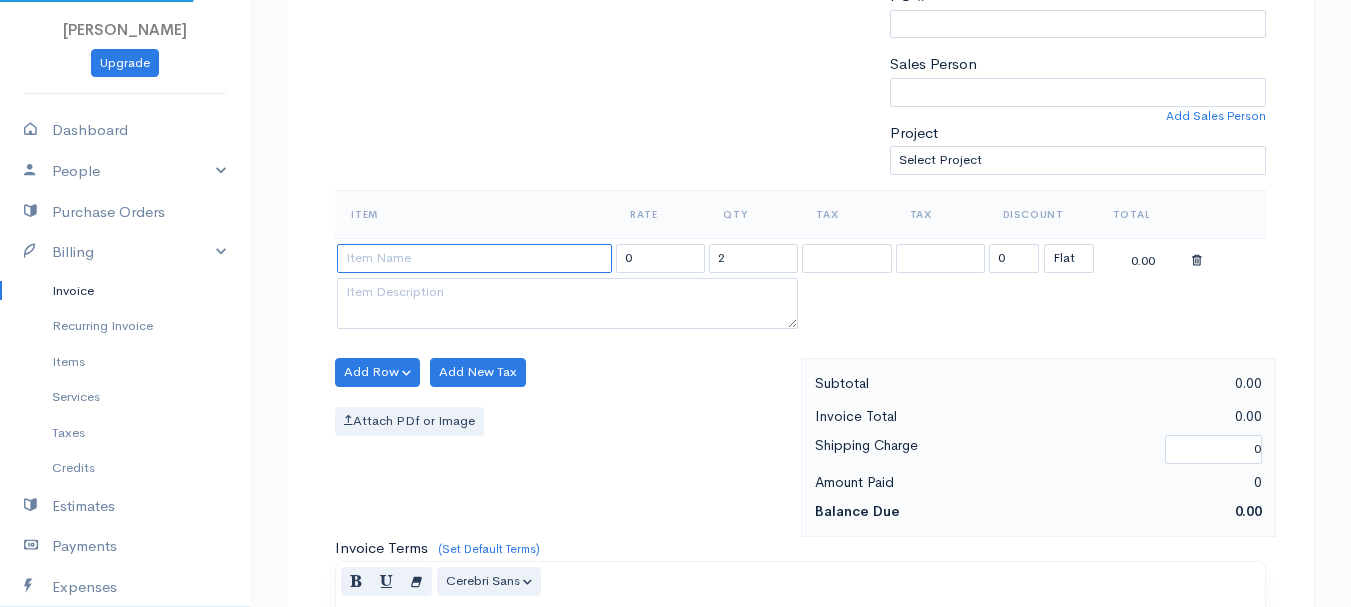 click at bounding box center [474, 258] 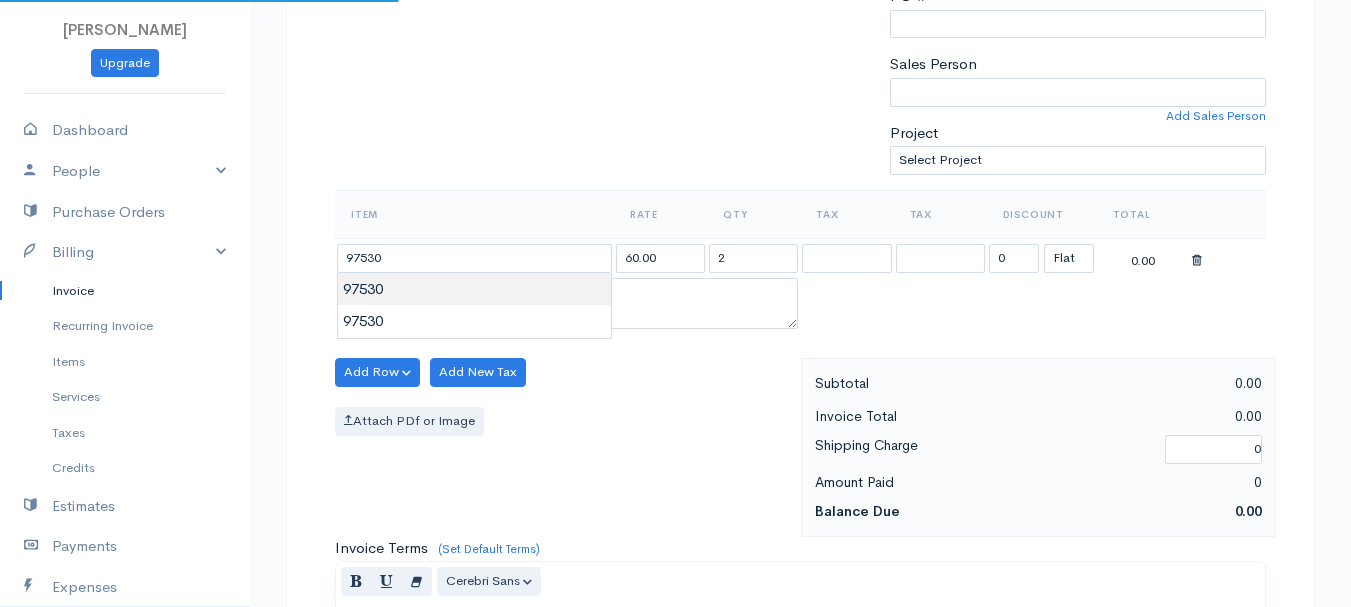 click on "[PERSON_NAME]
Upgrade
Dashboard
People
Clients
Vendors
Staff Users
Purchase Orders
Billing
Invoice
Recurring Invoice
Items
Services
Taxes
Credits
Estimates
Payments
Expenses
Track Time
Projects
Reports
Settings
My Organizations
Logout
Help
@CloudBooksApp 2022
Invoice
New Invoice
DRAFT To [PERSON_NAME][GEOGRAPHIC_DATA][STREET_ADDRESS][PERSON_NAME][US_STATE] [Choose Country] [GEOGRAPHIC_DATA] [GEOGRAPHIC_DATA] [GEOGRAPHIC_DATA] [GEOGRAPHIC_DATA] [GEOGRAPHIC_DATA] [GEOGRAPHIC_DATA] [US_STATE] [GEOGRAPHIC_DATA] [GEOGRAPHIC_DATA] 2" at bounding box center (675, 364) 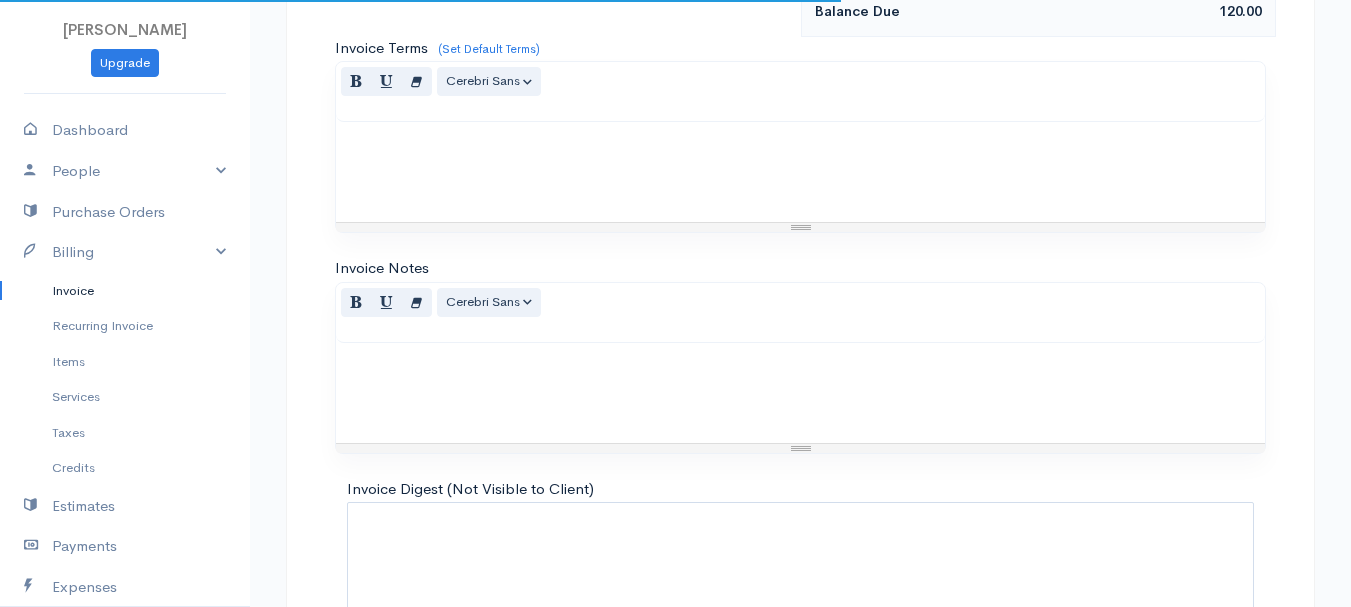 scroll, scrollTop: 1122, scrollLeft: 0, axis: vertical 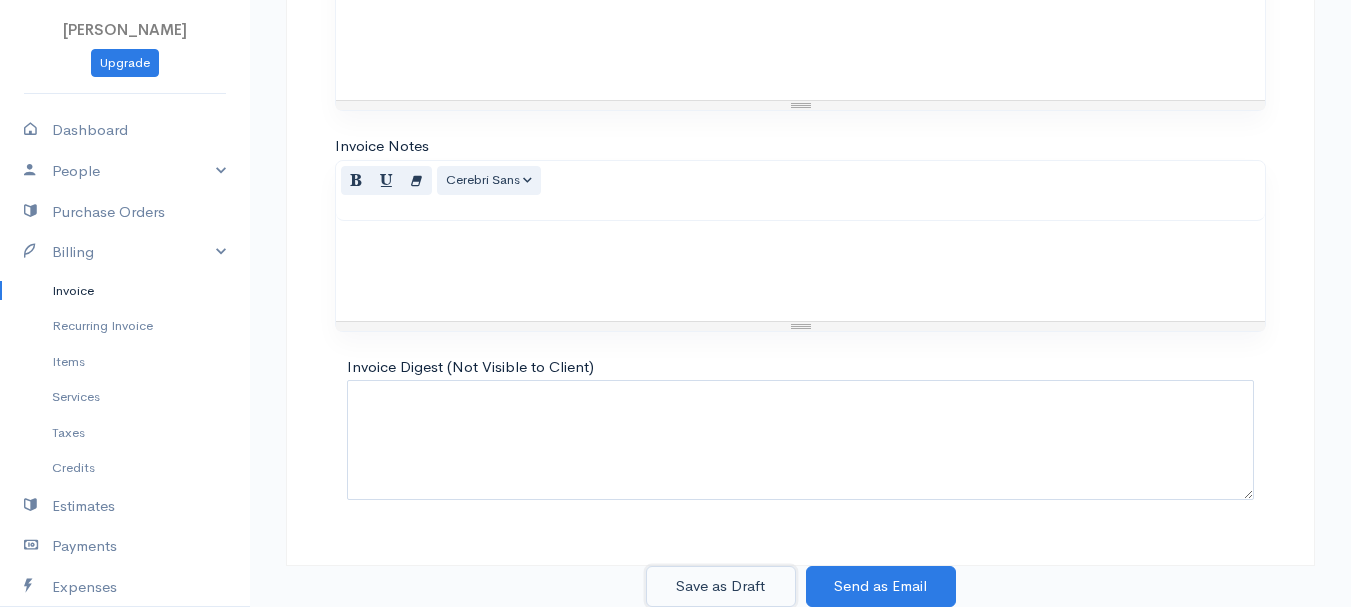 drag, startPoint x: 704, startPoint y: 588, endPoint x: 654, endPoint y: 565, distance: 55.03635 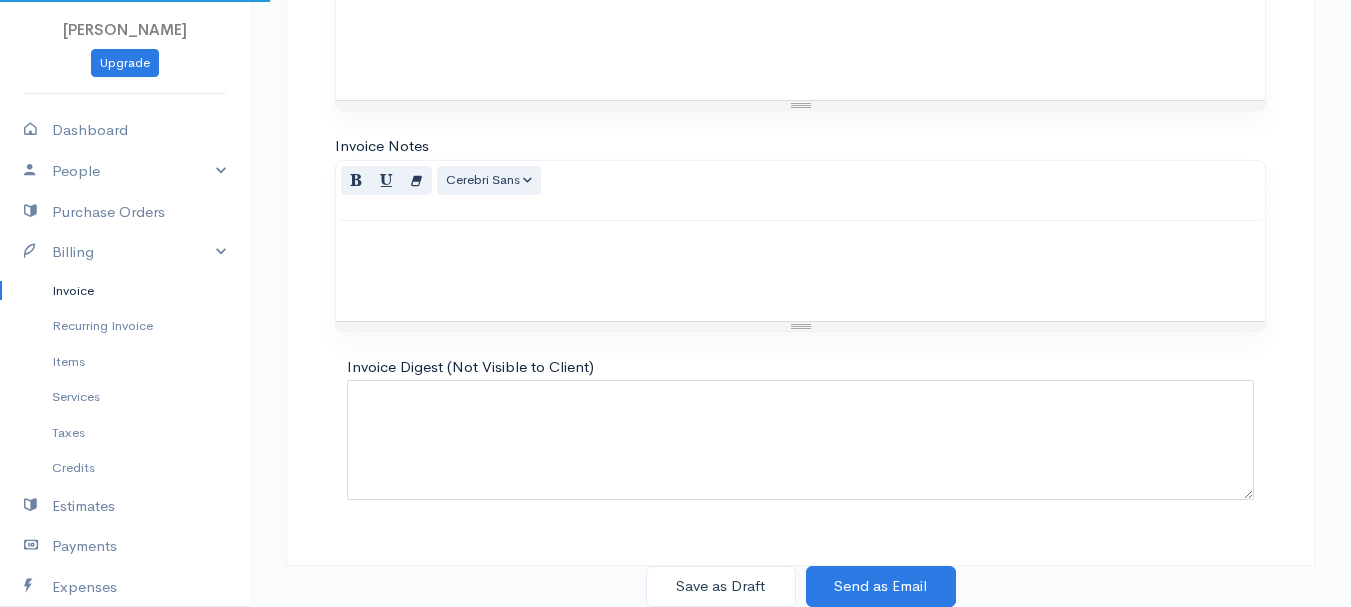 scroll, scrollTop: 0, scrollLeft: 0, axis: both 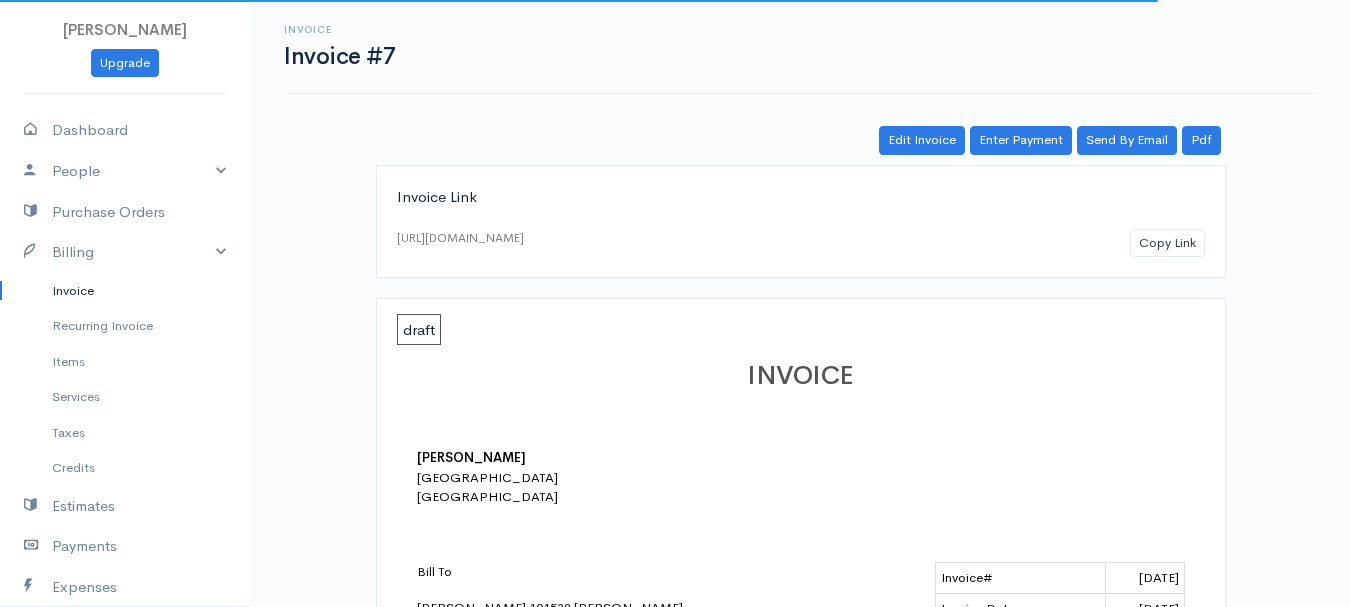 click on "Invoice" at bounding box center (125, 291) 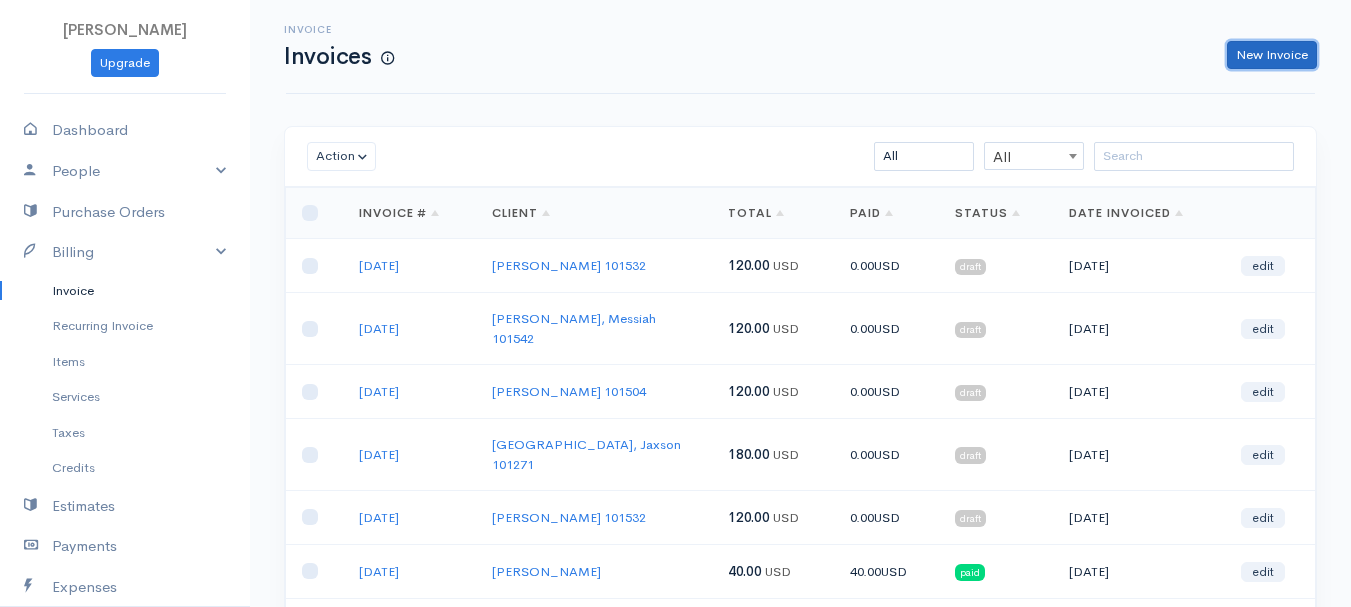 click on "New Invoice" at bounding box center [1272, 55] 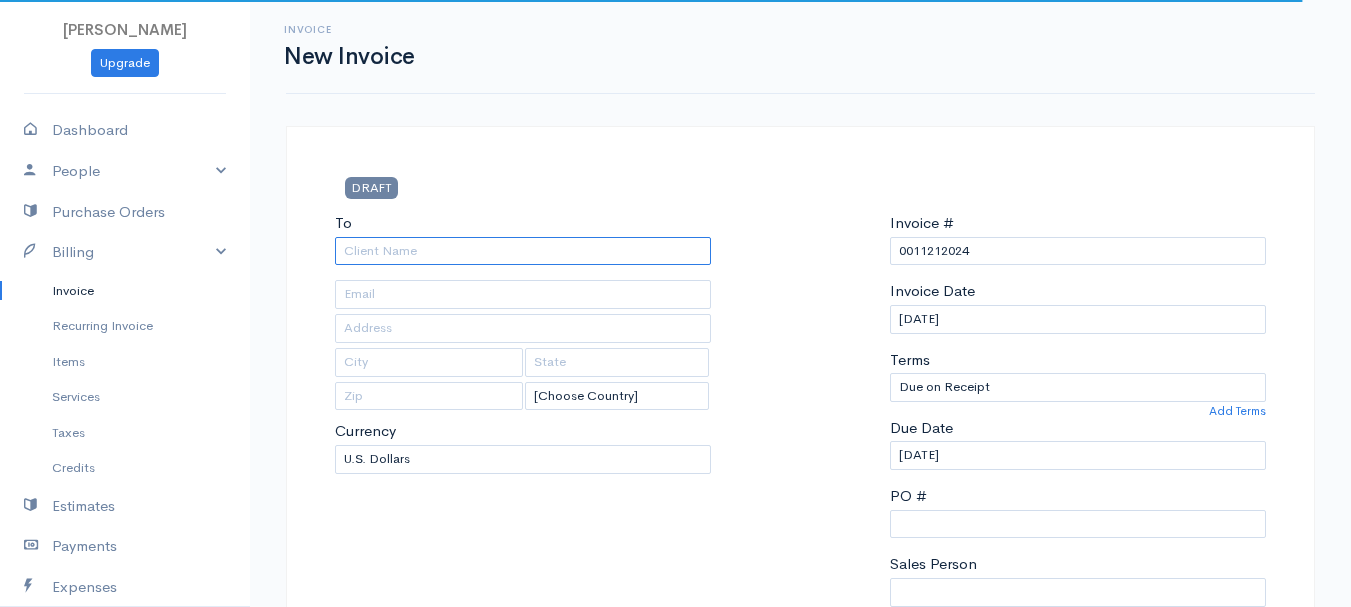 click on "To" at bounding box center [523, 251] 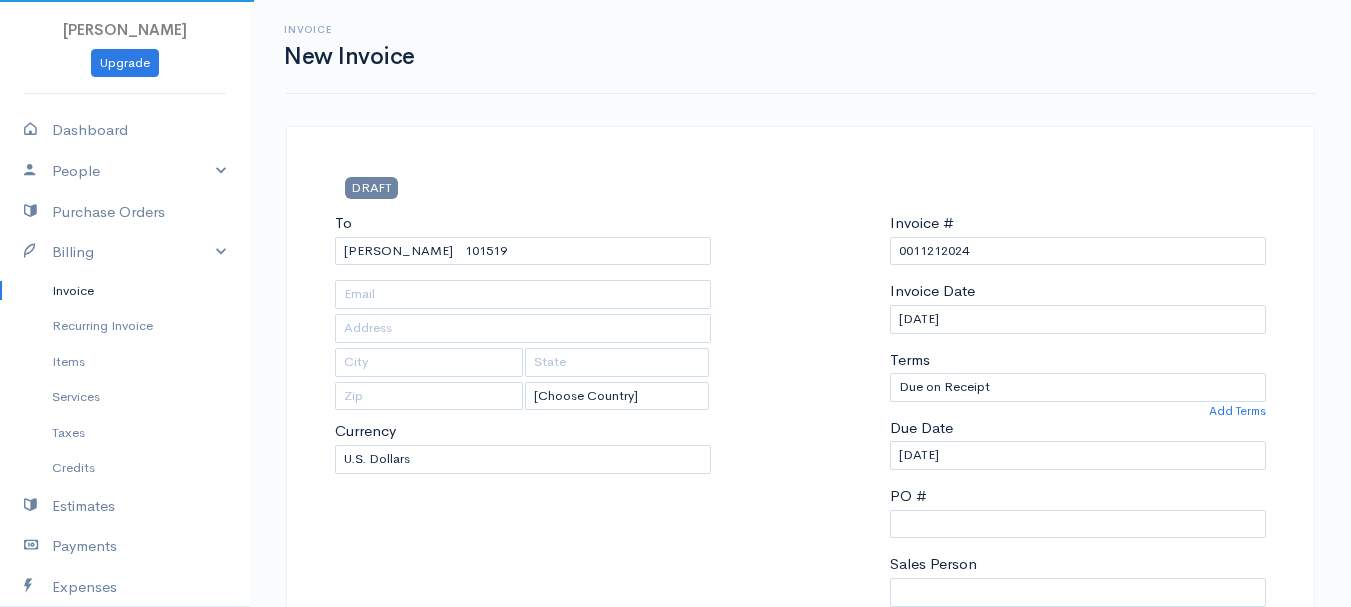 click on "[PERSON_NAME]
Upgrade
Dashboard
People
Clients
Vendors
Staff Users
Purchase Orders
Billing
Invoice
Recurring Invoice
Items
Services
Taxes
Credits
Estimates
Payments
Expenses
Track Time
Projects
Reports
Settings
My Organizations
Logout
Help
@CloudBooksApp 2022
Invoice
New Invoice
DRAFT To [GEOGRAPHIC_DATA][PERSON_NAME]    101519 [Choose Country] [GEOGRAPHIC_DATA] [GEOGRAPHIC_DATA] [GEOGRAPHIC_DATA] [GEOGRAPHIC_DATA] [GEOGRAPHIC_DATA] [GEOGRAPHIC_DATA] [US_STATE] [GEOGRAPHIC_DATA] [GEOGRAPHIC_DATA] [GEOGRAPHIC_DATA] [GEOGRAPHIC_DATA] [GEOGRAPHIC_DATA] [PERSON_NAME]" at bounding box center [675, 864] 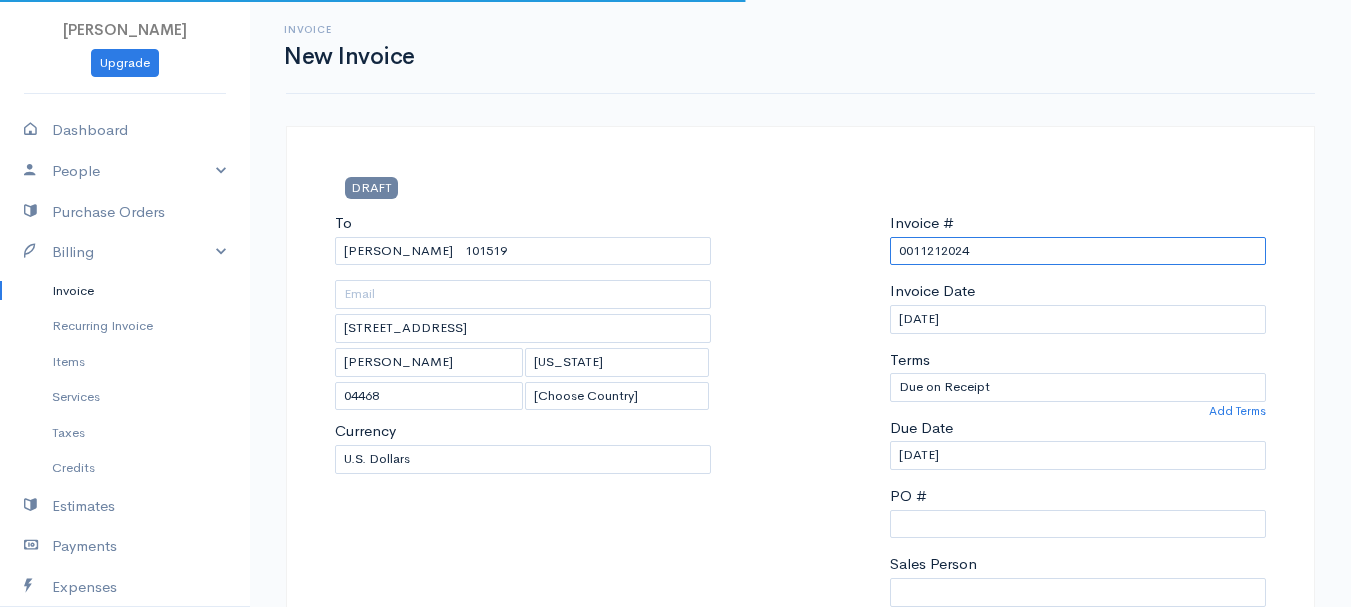 click on "0011212024" at bounding box center [1078, 251] 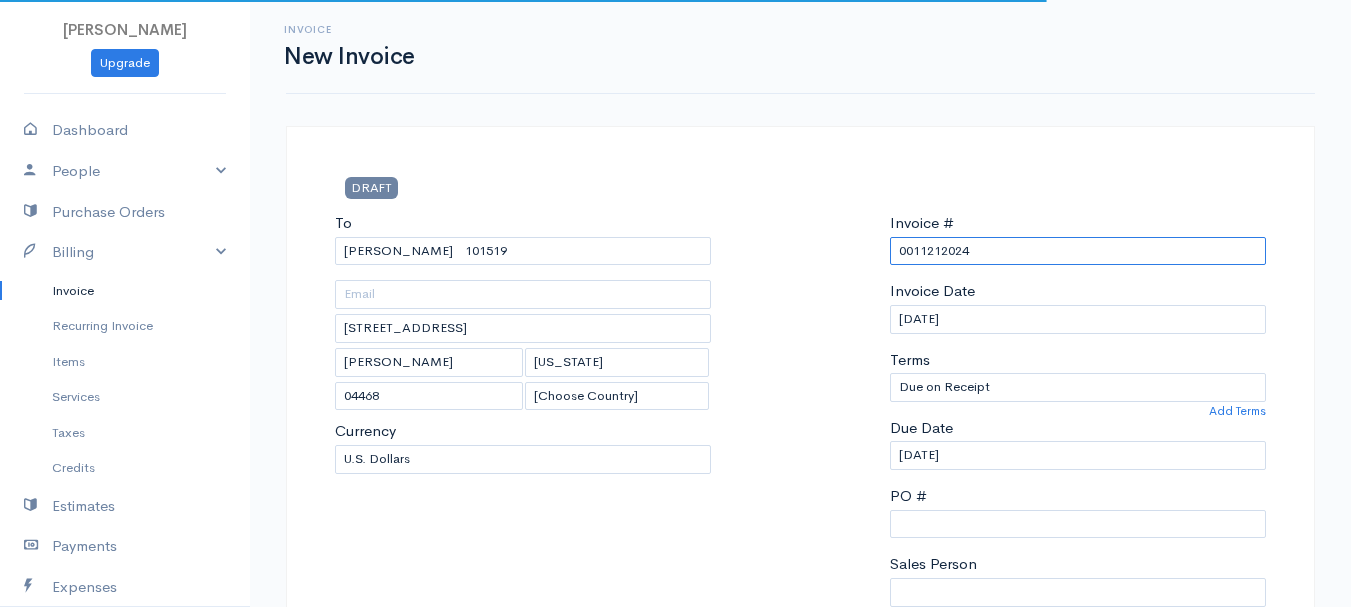 click on "0011212024" at bounding box center [1078, 251] 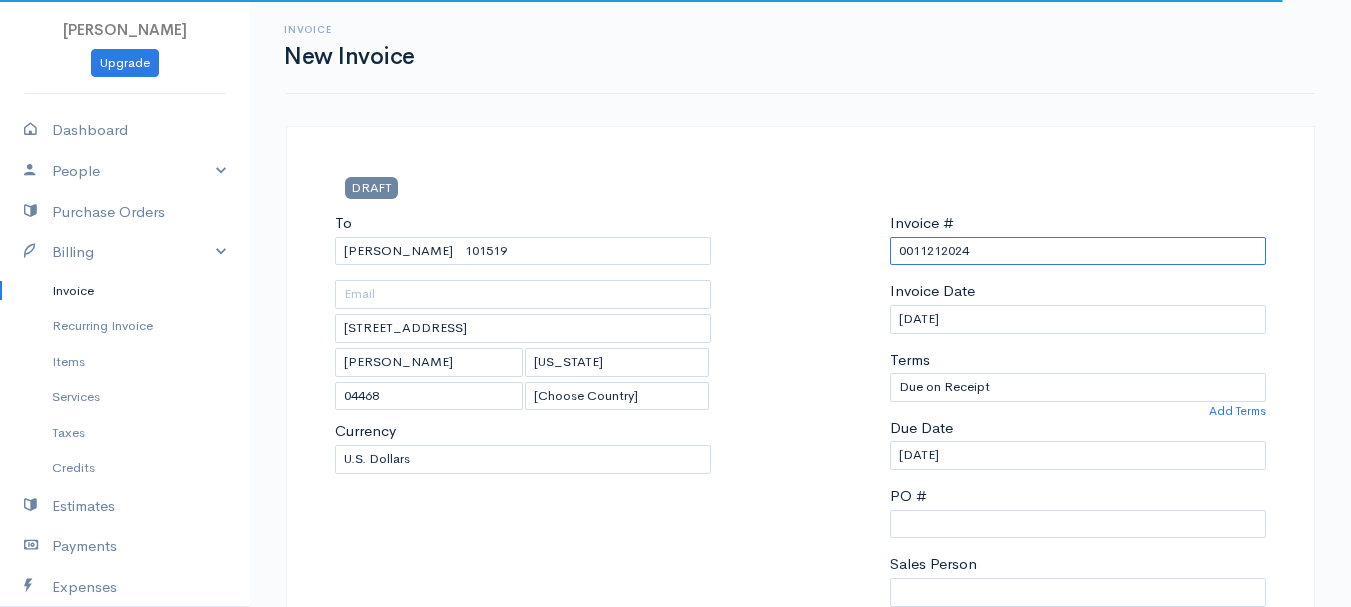 paste on "[DATE]" 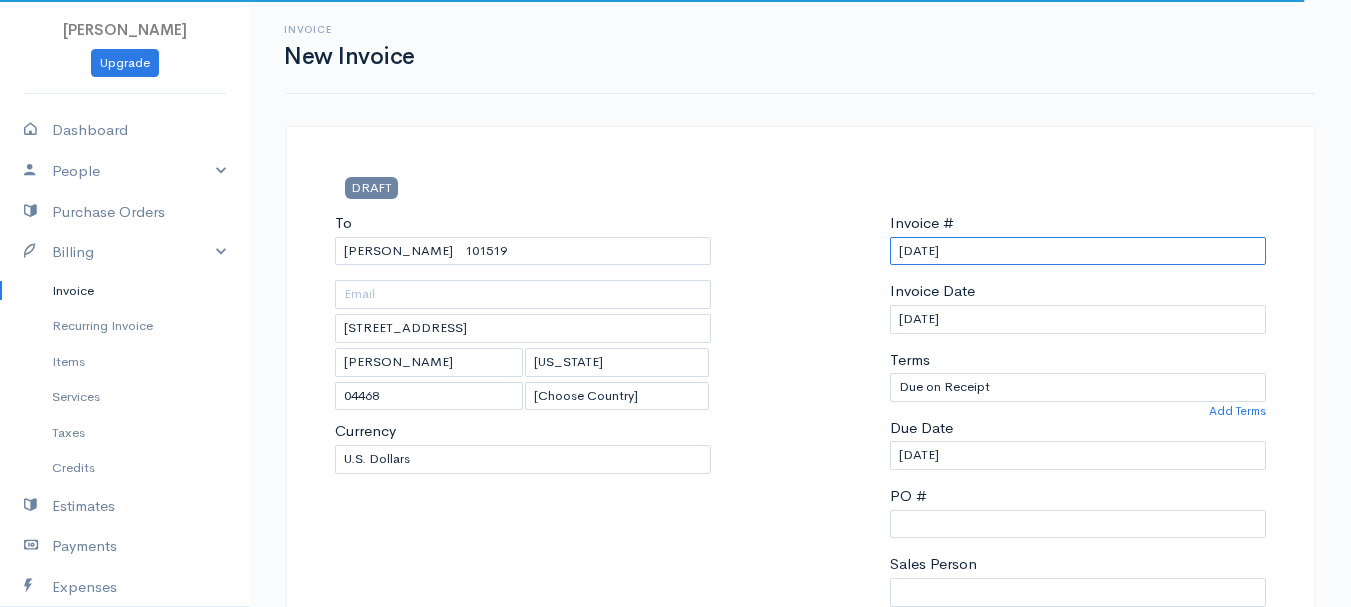scroll, scrollTop: 500, scrollLeft: 0, axis: vertical 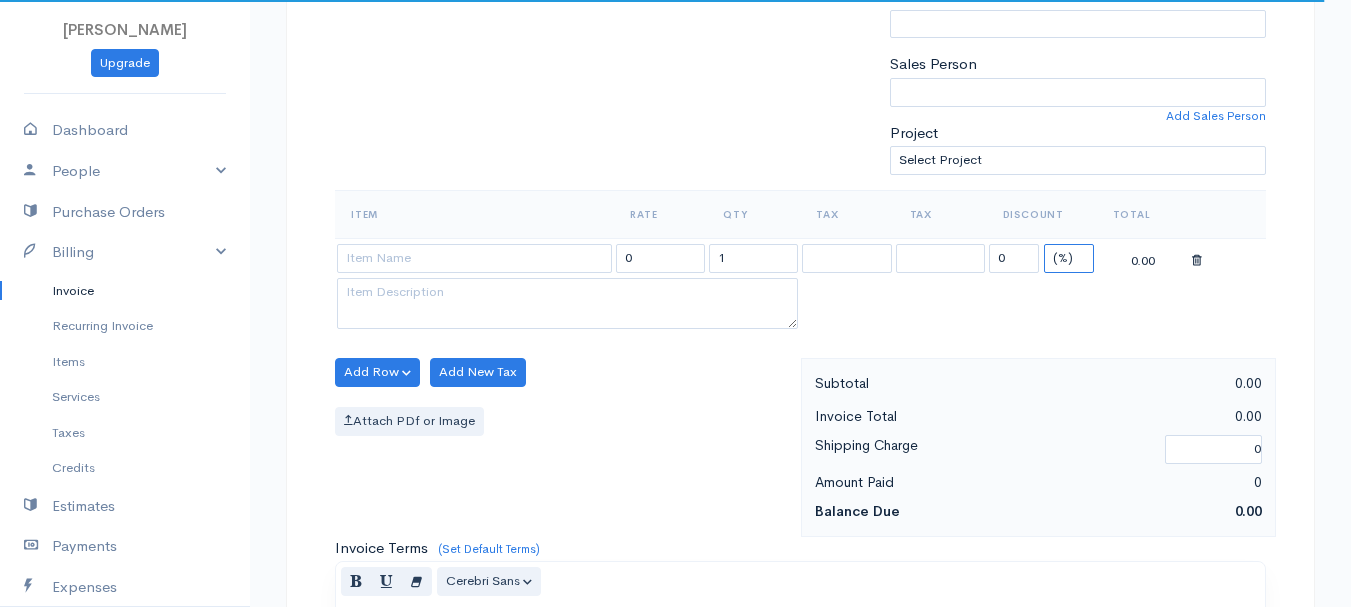 drag, startPoint x: 1073, startPoint y: 251, endPoint x: 1075, endPoint y: 266, distance: 15.132746 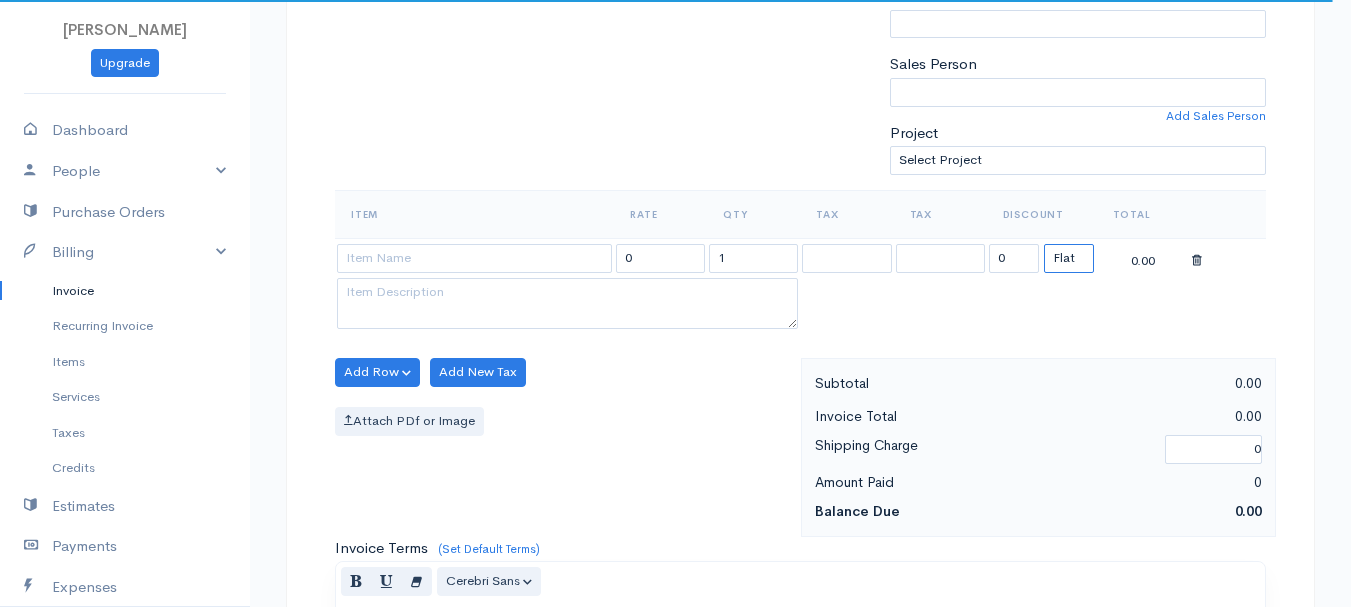 click on "(%) Flat" at bounding box center (1069, 258) 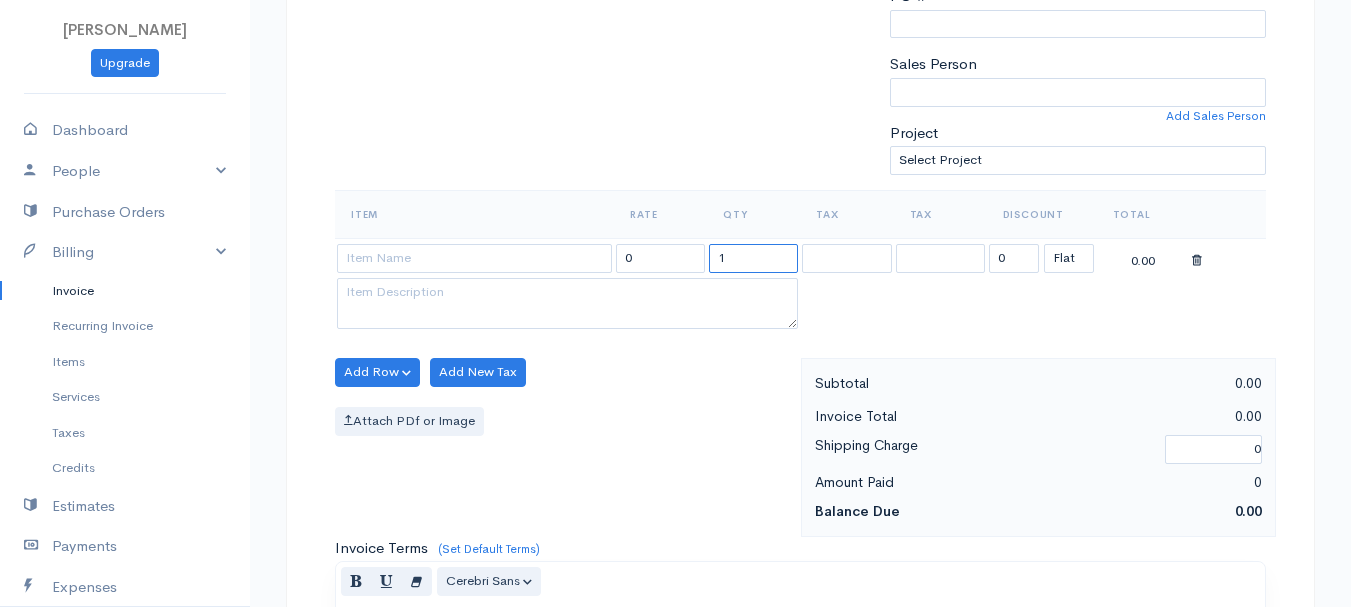 click on "1" at bounding box center [753, 258] 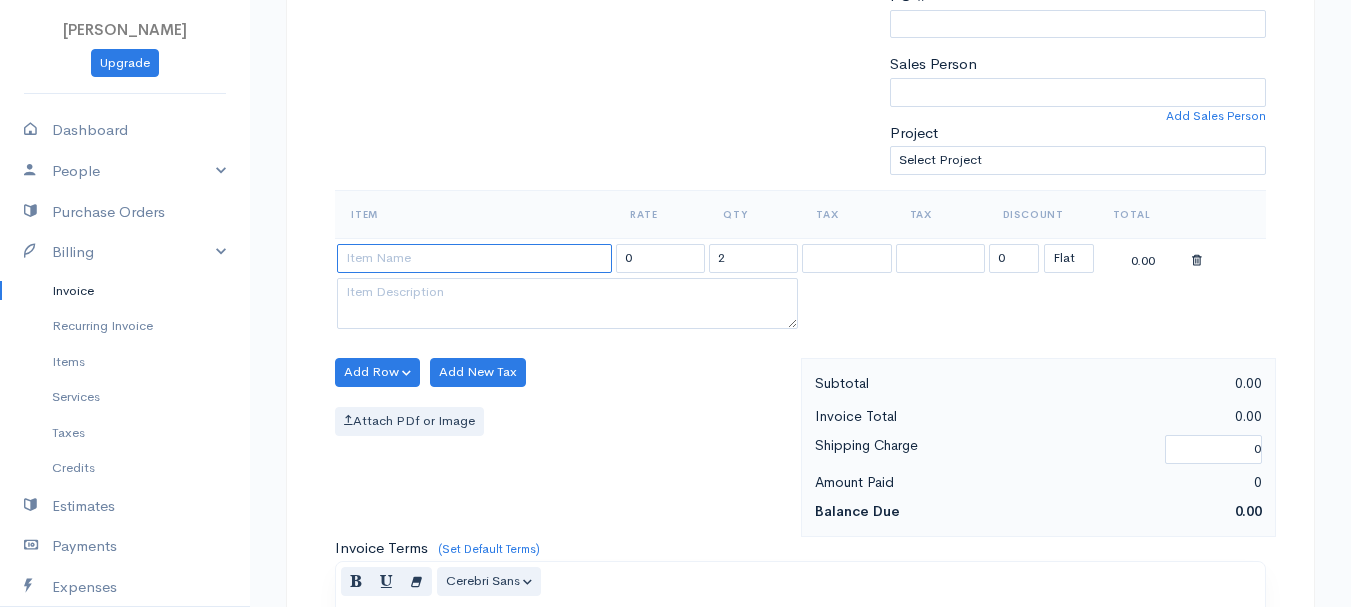 click at bounding box center (474, 258) 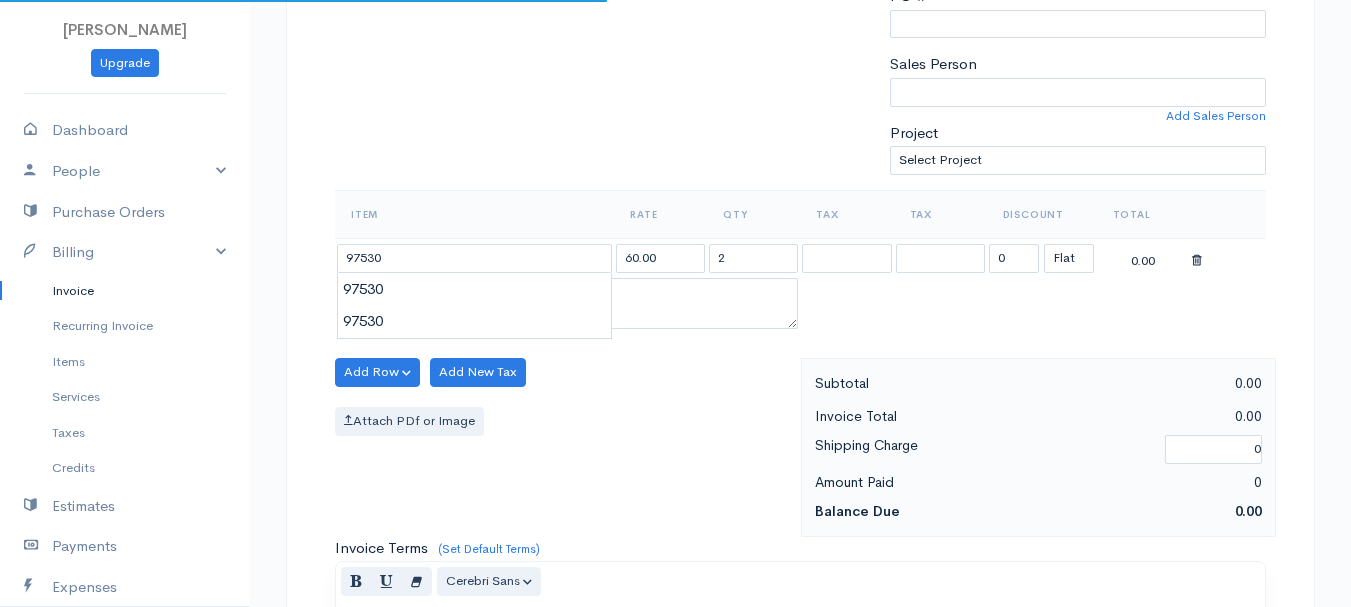click on "[PERSON_NAME]
Upgrade
Dashboard
People
Clients
Vendors
Staff Users
Purchase Orders
Billing
Invoice
Recurring Invoice
Items
Services
Taxes
Credits
Estimates
Payments
Expenses
Track Time
Projects
Reports
Settings
My Organizations
Logout
Help
@CloudBooksApp 2022
Invoice
New Invoice
DRAFT To [GEOGRAPHIC_DATA][PERSON_NAME]    101519 [STREET_ADDRESS][PERSON_NAME][US_STATE] [Choose Country] [GEOGRAPHIC_DATA] [GEOGRAPHIC_DATA] [GEOGRAPHIC_DATA] [GEOGRAPHIC_DATA] [GEOGRAPHIC_DATA] [GEOGRAPHIC_DATA] [US_STATE] [GEOGRAPHIC_DATA] [GEOGRAPHIC_DATA] [GEOGRAPHIC_DATA]" at bounding box center [675, 364] 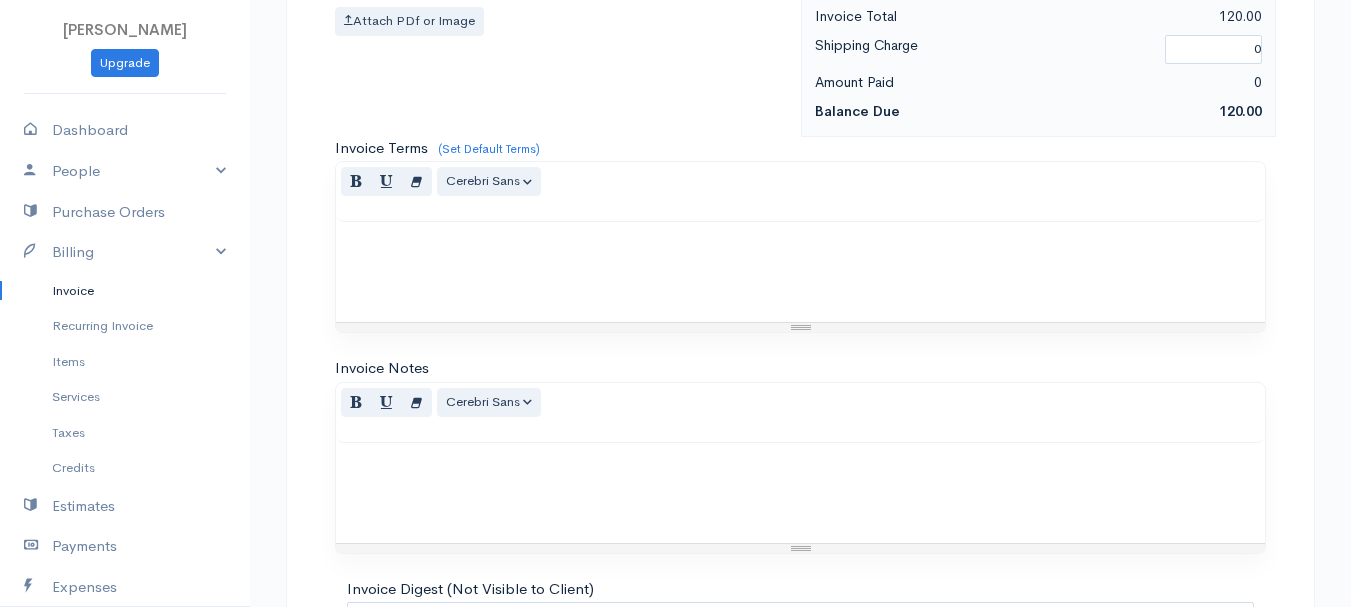 scroll, scrollTop: 1122, scrollLeft: 0, axis: vertical 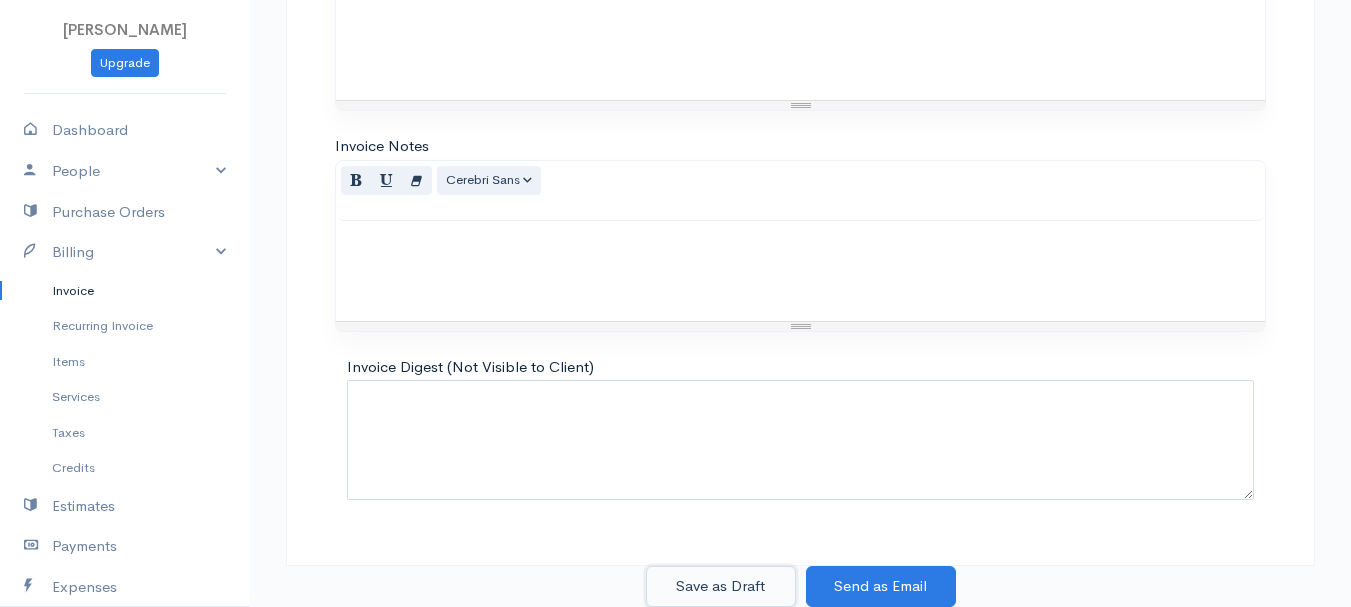 click on "Save as Draft" at bounding box center [721, 586] 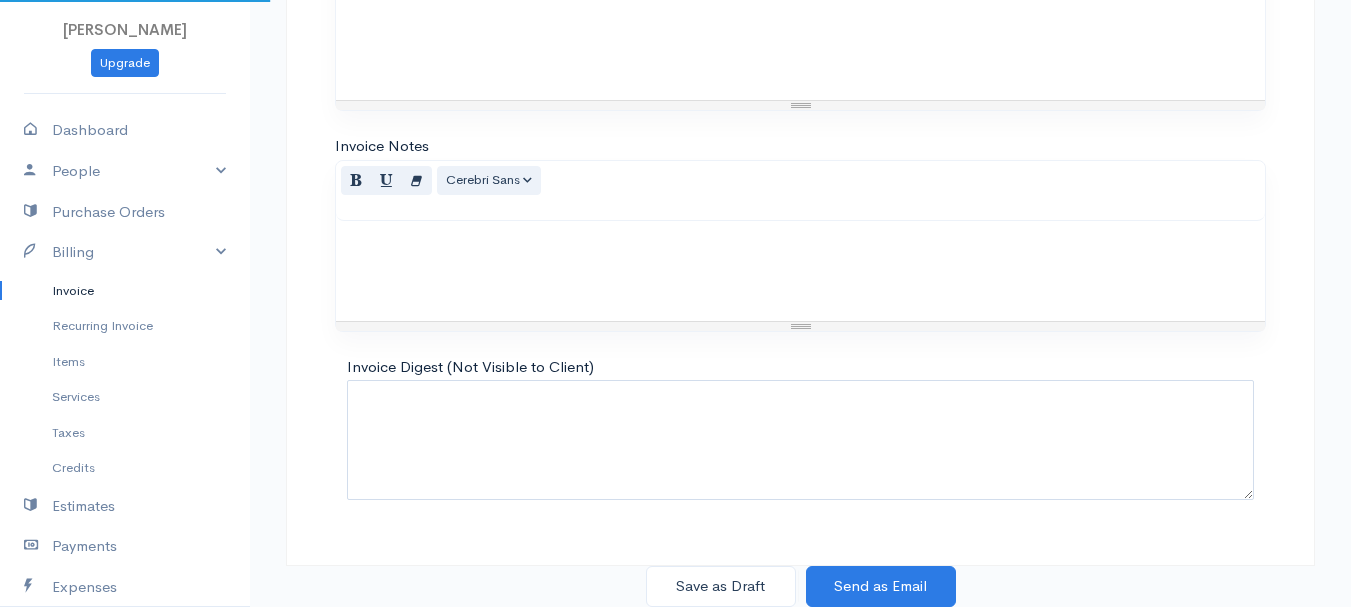 scroll, scrollTop: 0, scrollLeft: 0, axis: both 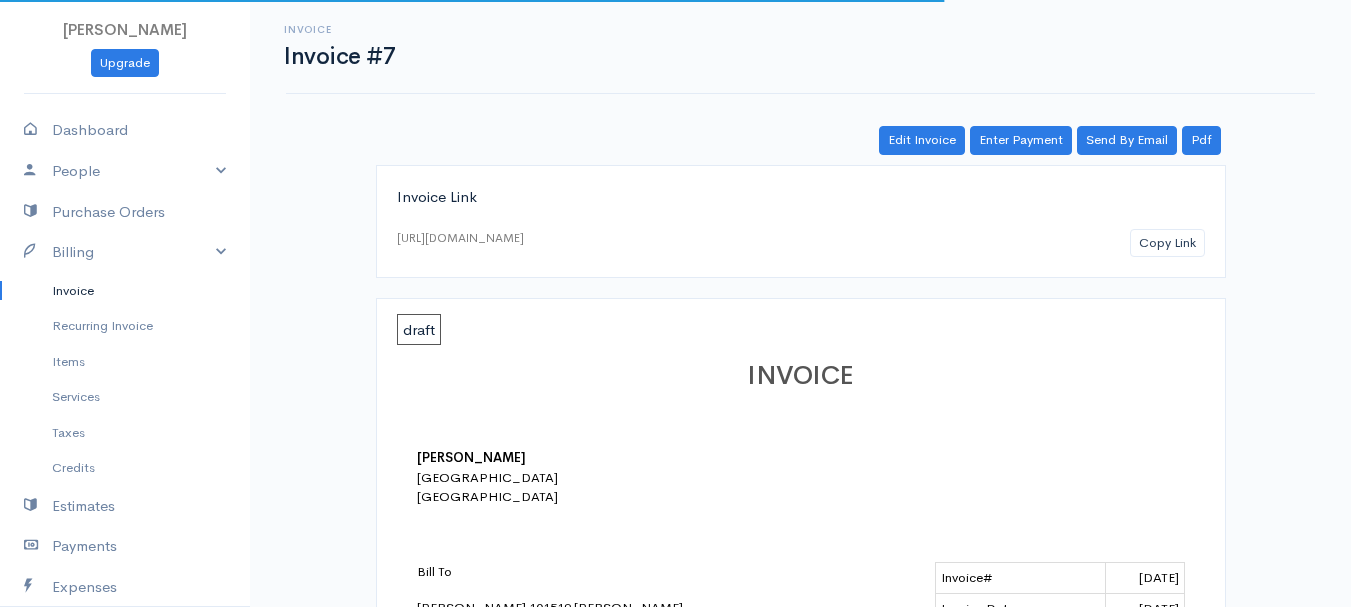 click on "Invoice" at bounding box center (125, 291) 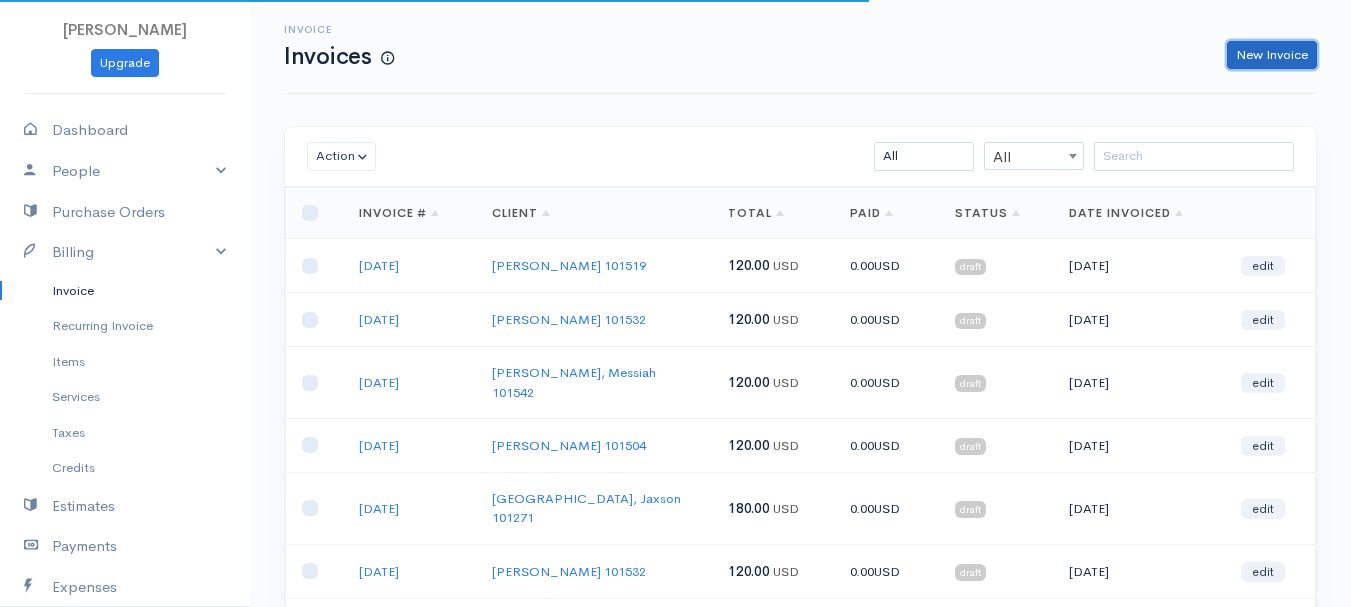 click on "New Invoice" at bounding box center (1272, 55) 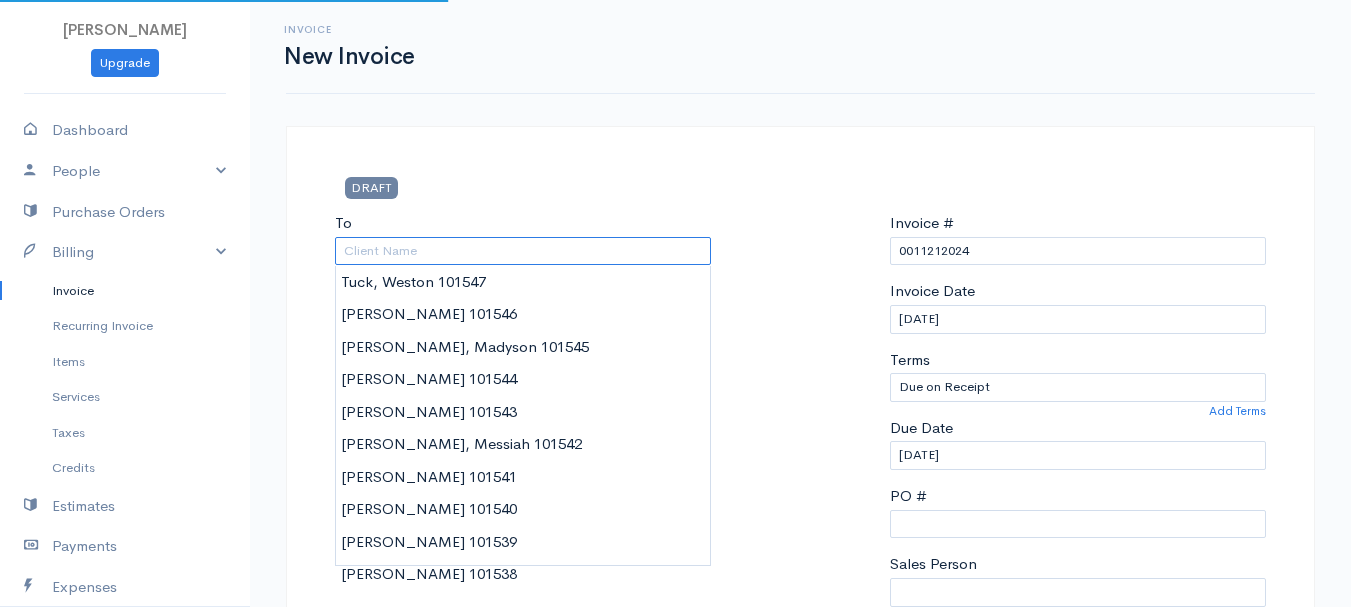 click on "To" at bounding box center (523, 251) 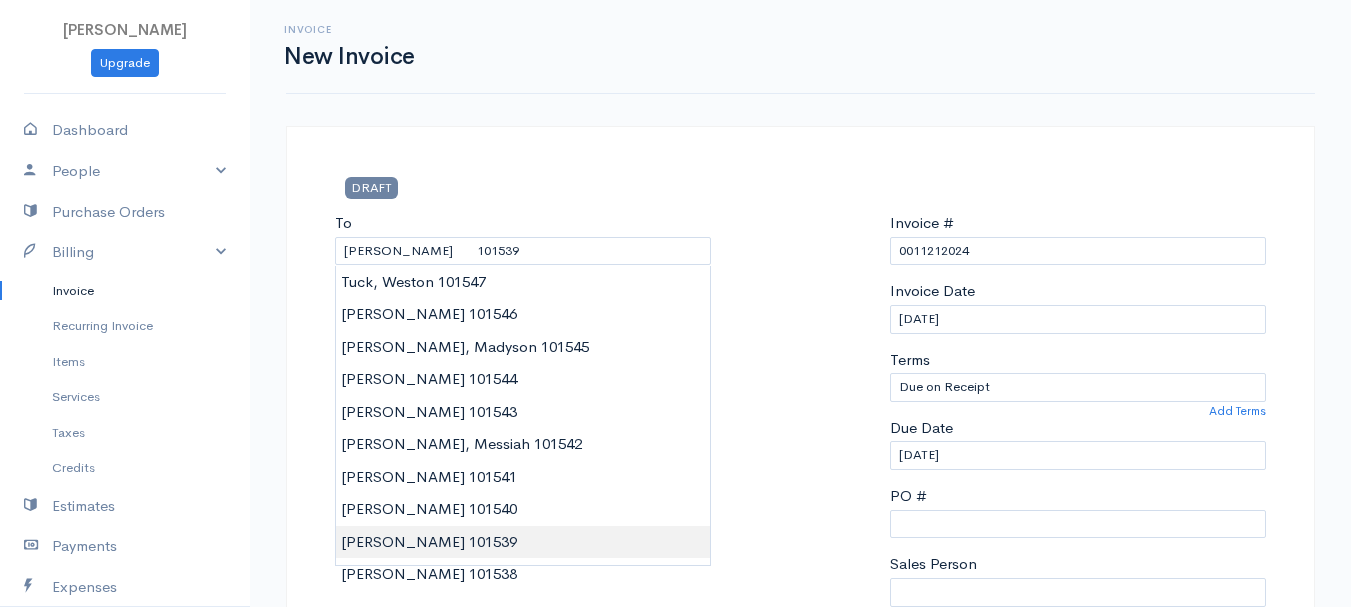 click on "[PERSON_NAME]
Upgrade
Dashboard
People
Clients
Vendors
Staff Users
Purchase Orders
Billing
Invoice
Recurring Invoice
Items
Services
Taxes
Credits
Estimates
Payments
Expenses
Track Time
Projects
Reports
Settings
My Organizations
Logout
Help
@CloudBooksApp 2022
Invoice
New Invoice
DRAFT To [GEOGRAPHIC_DATA][PERSON_NAME]        101539 [Choose Country] [GEOGRAPHIC_DATA] [GEOGRAPHIC_DATA] [GEOGRAPHIC_DATA] [GEOGRAPHIC_DATA] [GEOGRAPHIC_DATA] [GEOGRAPHIC_DATA] [US_STATE] [GEOGRAPHIC_DATA] [GEOGRAPHIC_DATA] [GEOGRAPHIC_DATA] [GEOGRAPHIC_DATA] [GEOGRAPHIC_DATA]" at bounding box center (675, 864) 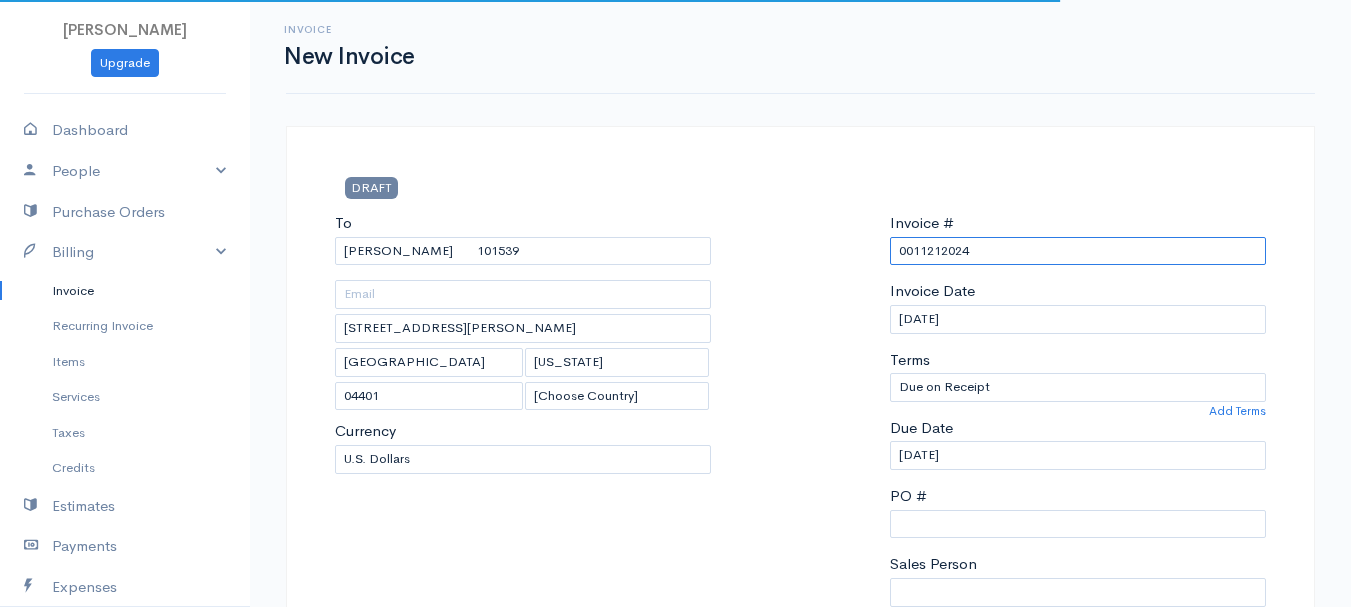 click on "0011212024" at bounding box center [1078, 251] 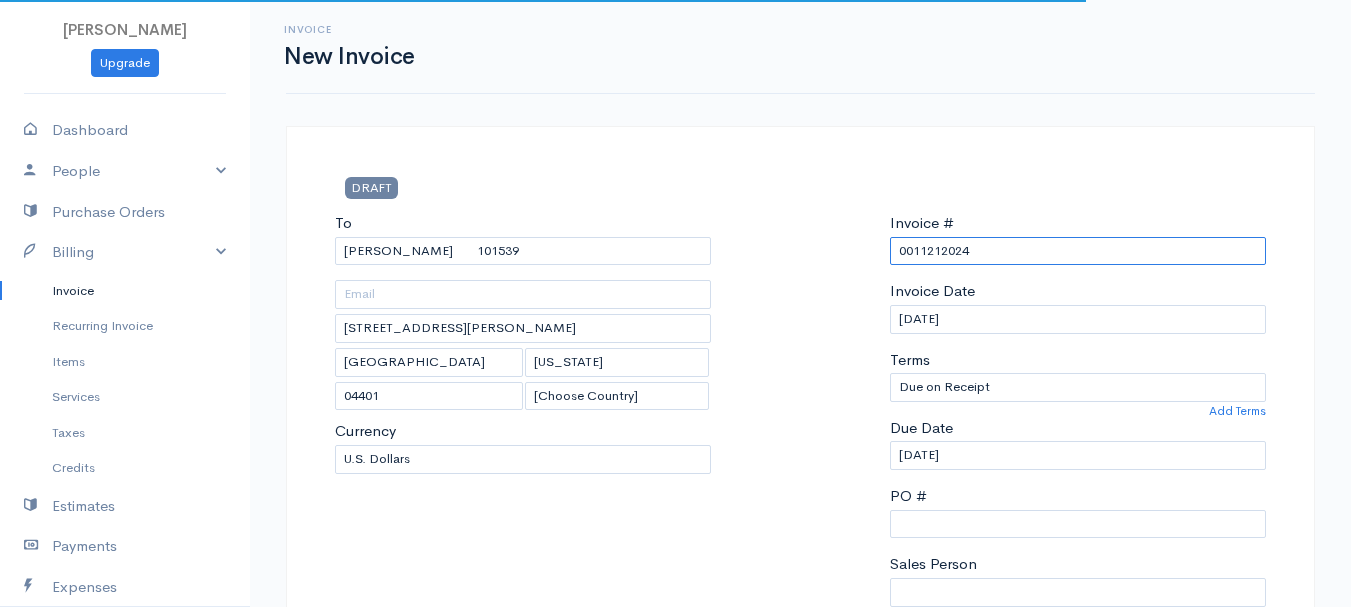 click on "0011212024" at bounding box center (1078, 251) 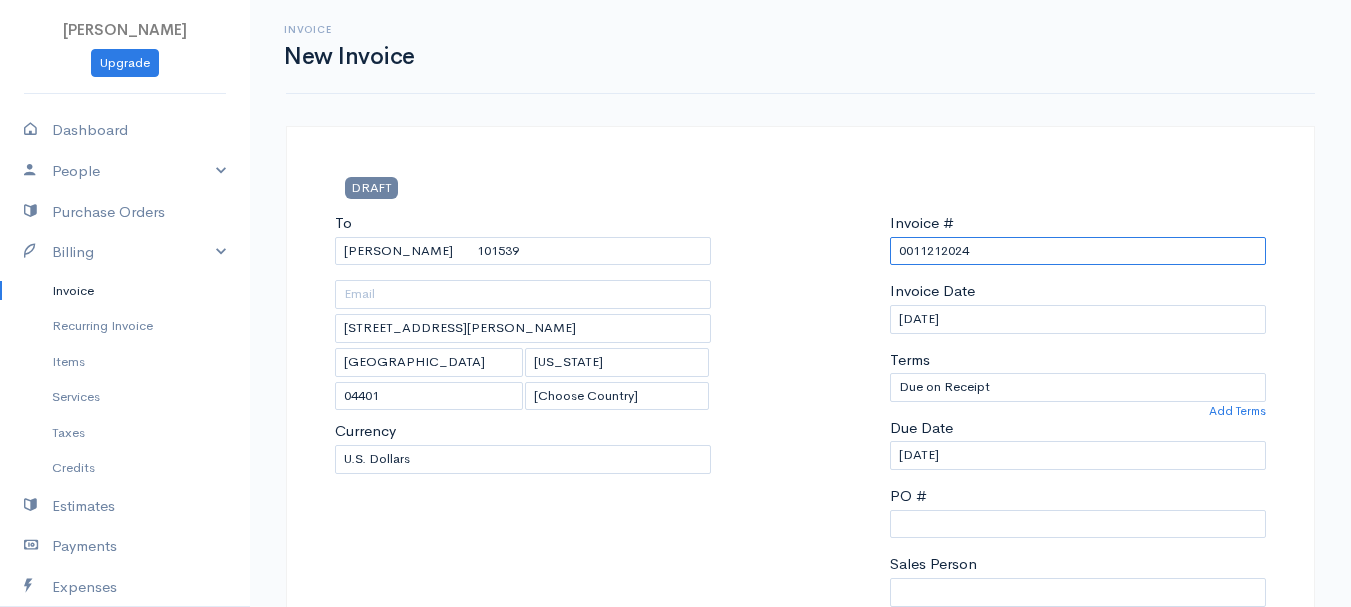paste on "[DATE]" 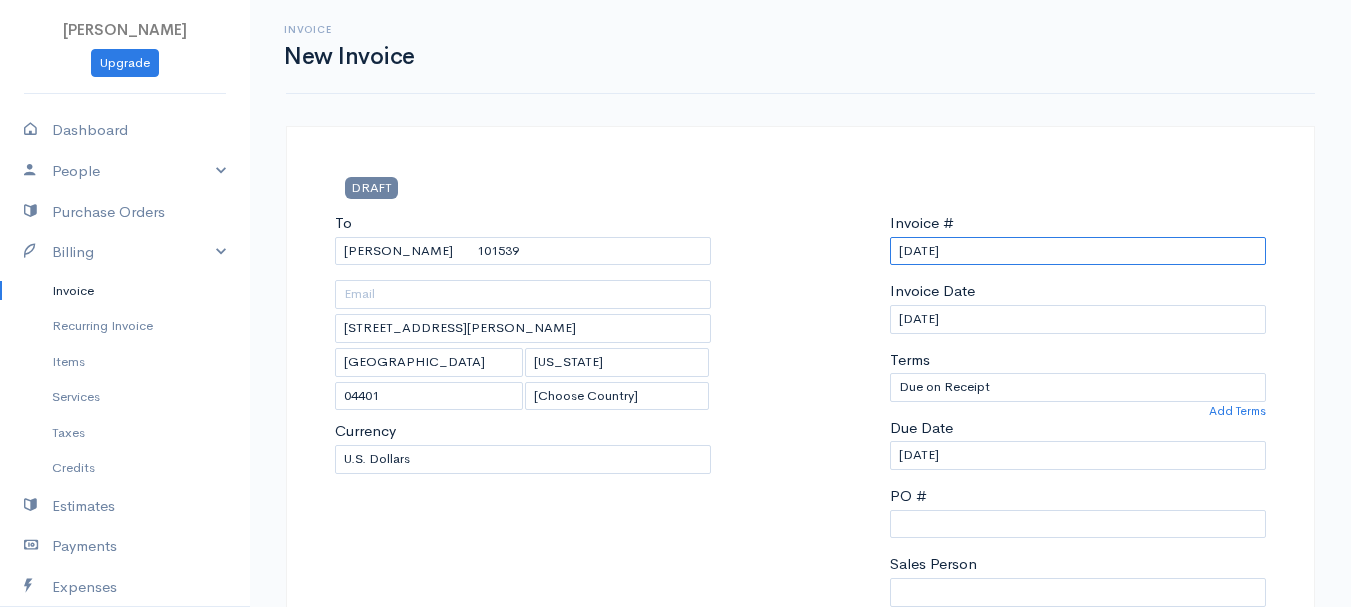 scroll, scrollTop: 400, scrollLeft: 0, axis: vertical 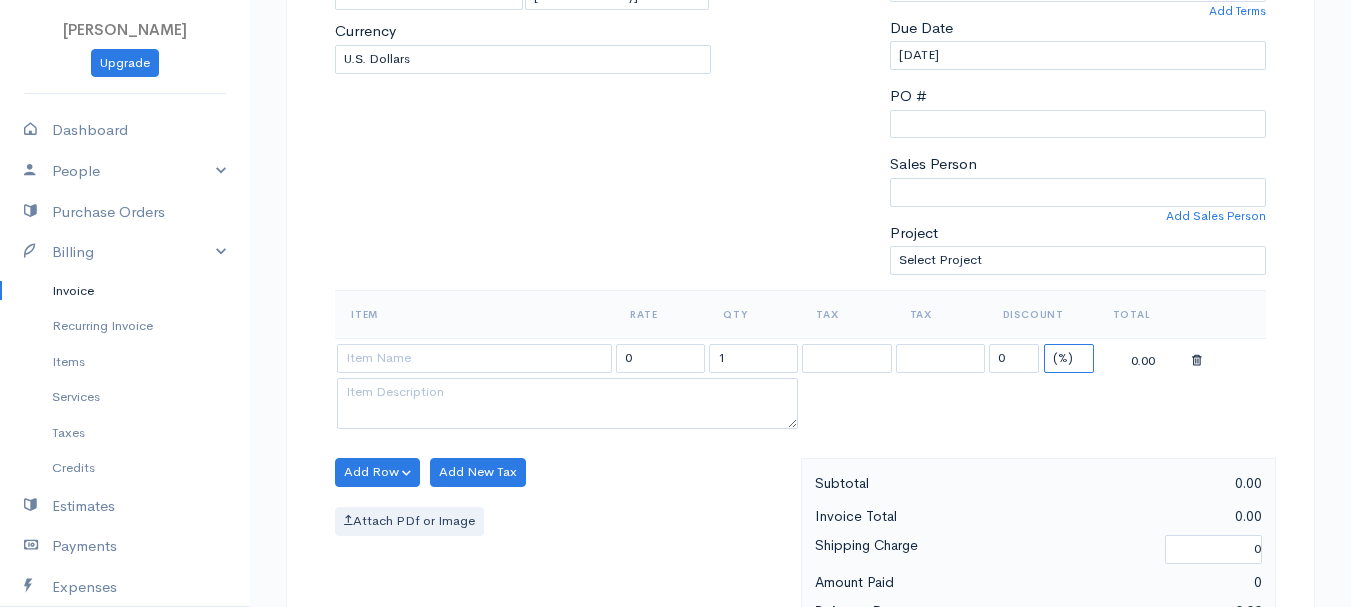 click on "(%) Flat" at bounding box center (1069, 358) 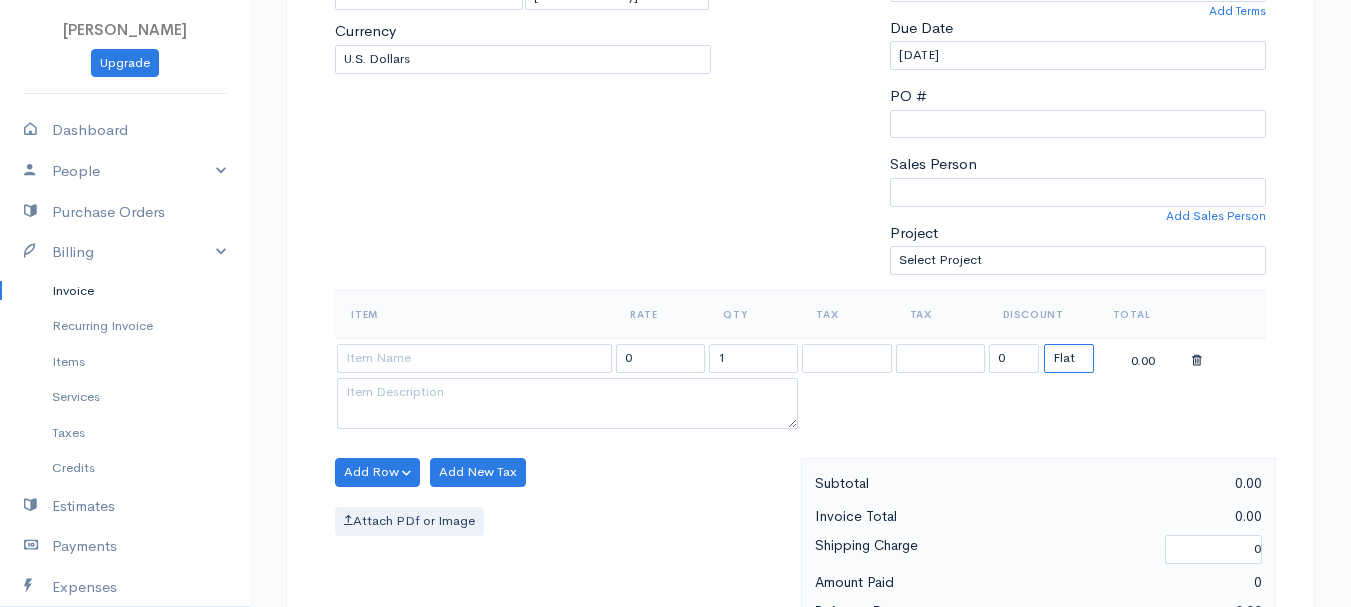 click on "(%) Flat" at bounding box center (1069, 358) 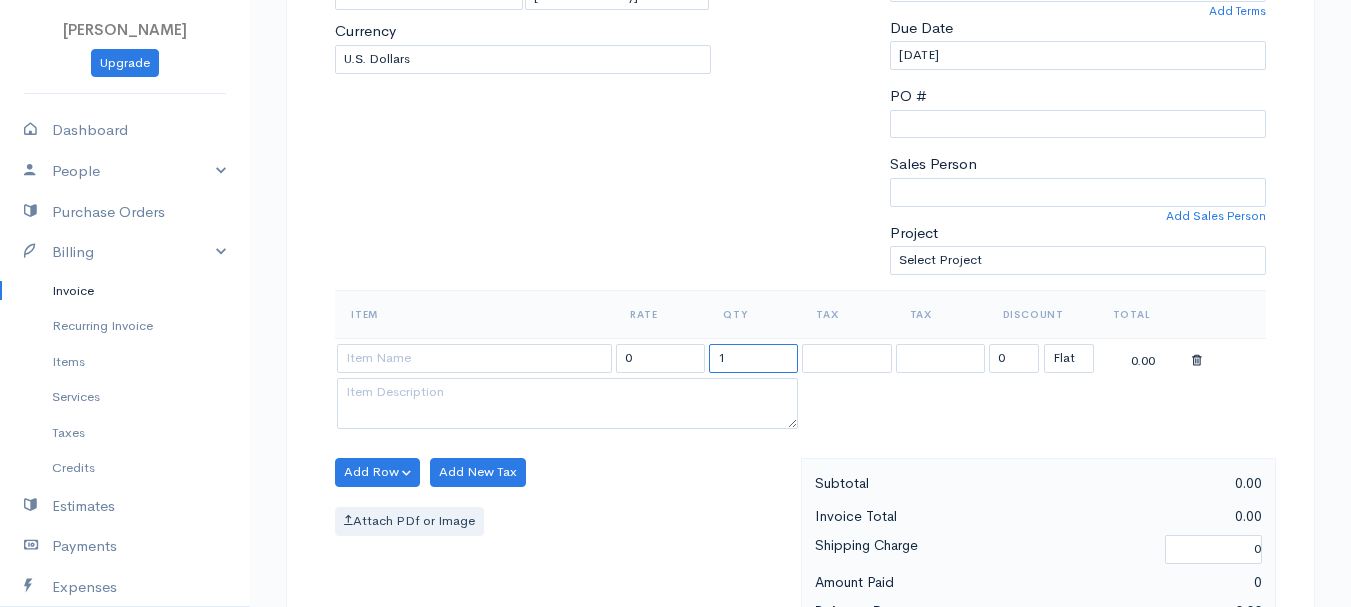 click on "1" at bounding box center (753, 358) 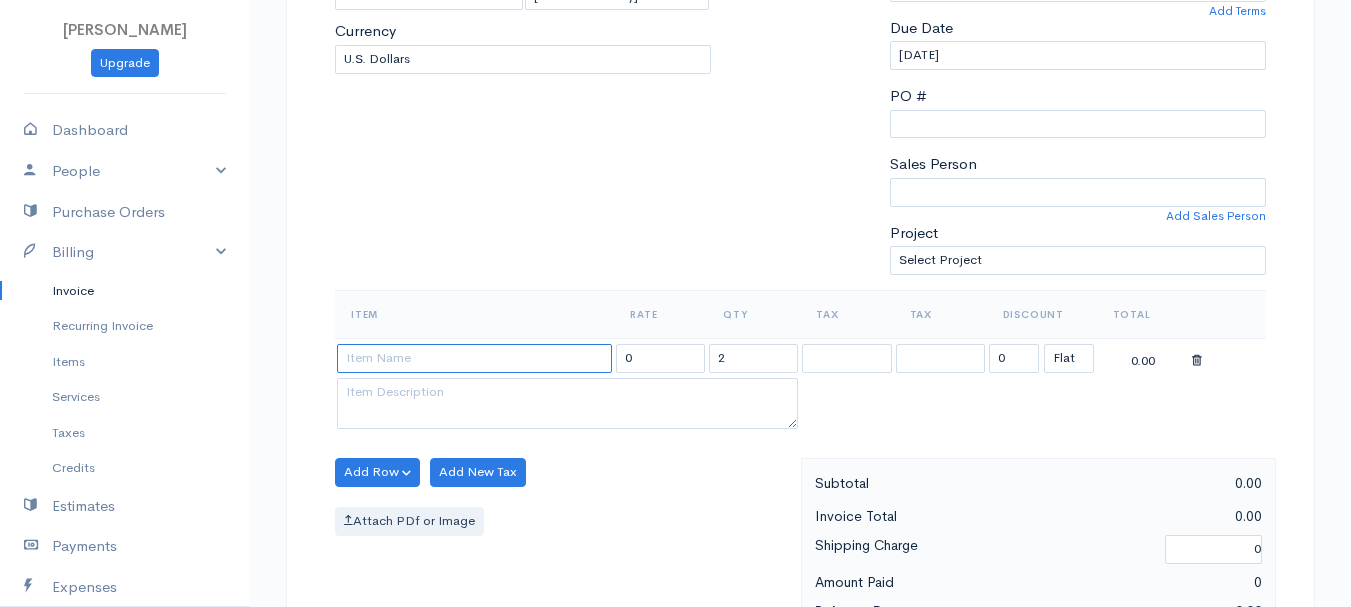 click at bounding box center (474, 358) 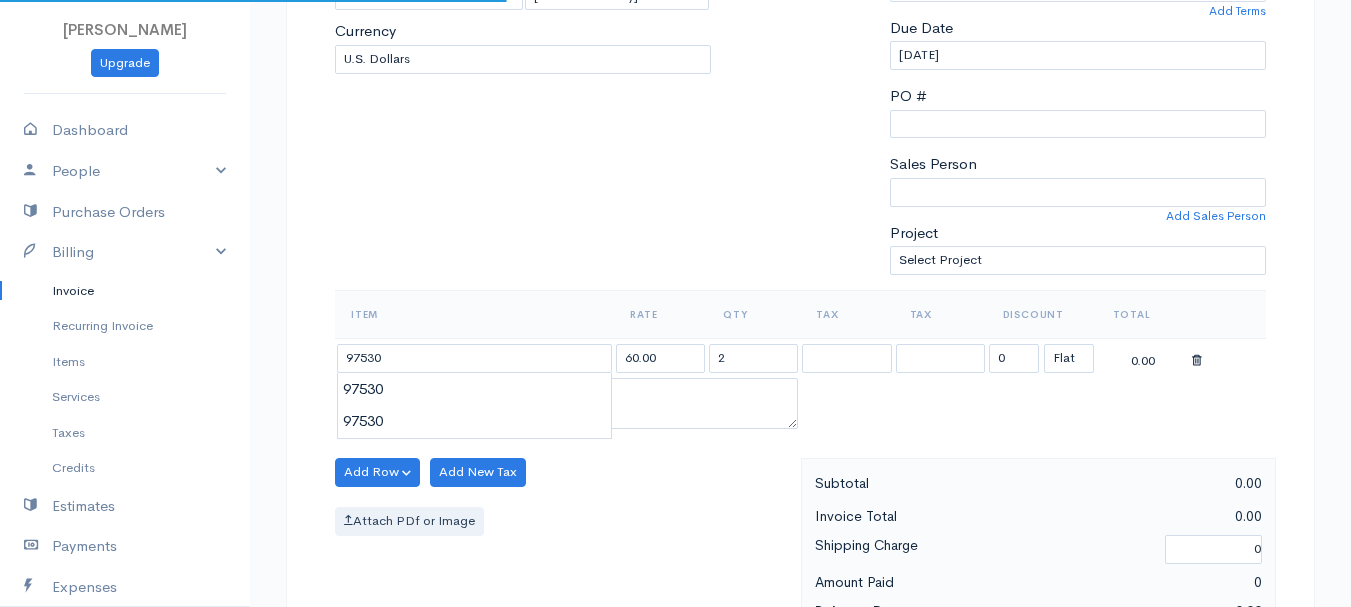 click on "[PERSON_NAME]
Upgrade
Dashboard
People
Clients
Vendors
Staff Users
Purchase Orders
Billing
Invoice
Recurring Invoice
Items
Services
Taxes
Credits
Estimates
Payments
Expenses
Track Time
Projects
Reports
Settings
My Organizations
Logout
Help
@CloudBooksApp 2022
Invoice
New Invoice
DRAFT To [GEOGRAPHIC_DATA][PERSON_NAME]        101539 [STREET_ADDRESS][PERSON_NAME][US_STATE] [Choose Country] [GEOGRAPHIC_DATA] [GEOGRAPHIC_DATA] [GEOGRAPHIC_DATA] [GEOGRAPHIC_DATA] [GEOGRAPHIC_DATA] [GEOGRAPHIC_DATA] [US_STATE] [GEOGRAPHIC_DATA] [GEOGRAPHIC_DATA]" at bounding box center (675, 464) 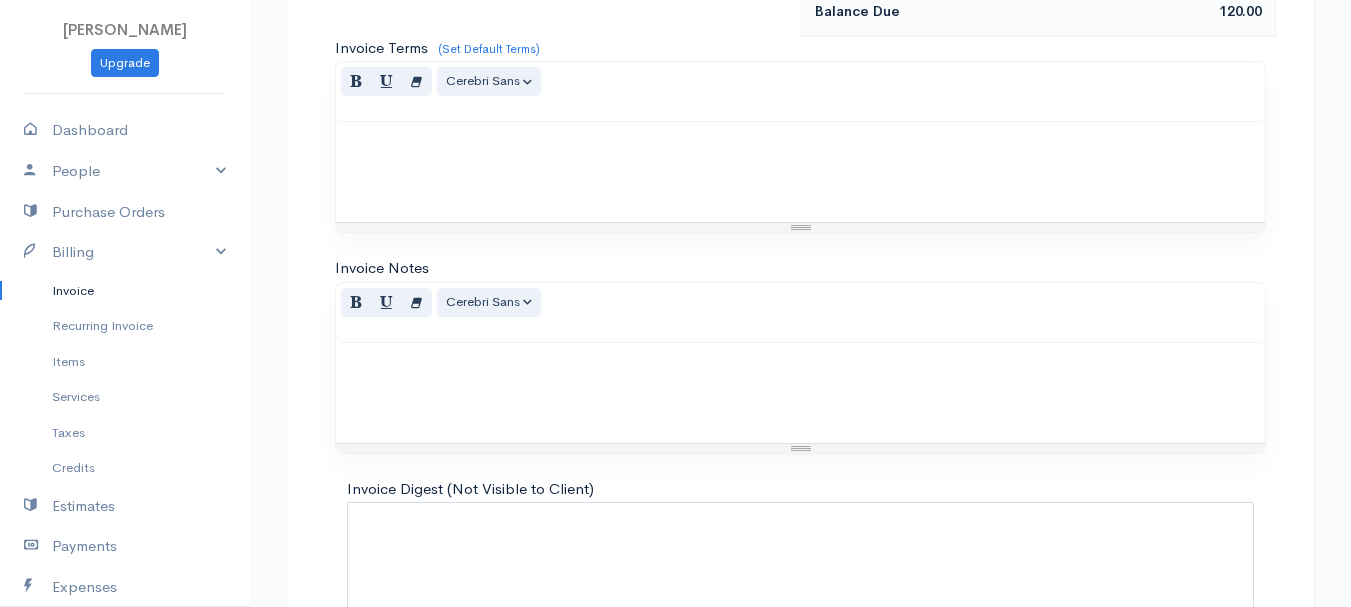 scroll, scrollTop: 1122, scrollLeft: 0, axis: vertical 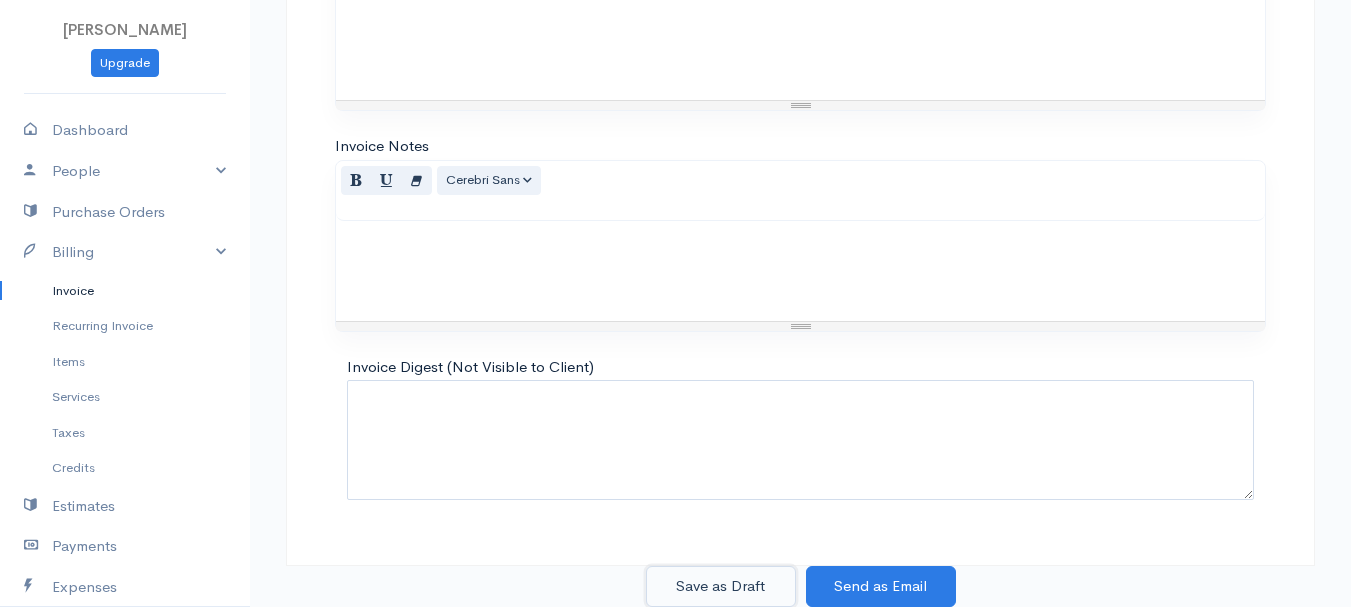 click on "Save as Draft" at bounding box center (721, 586) 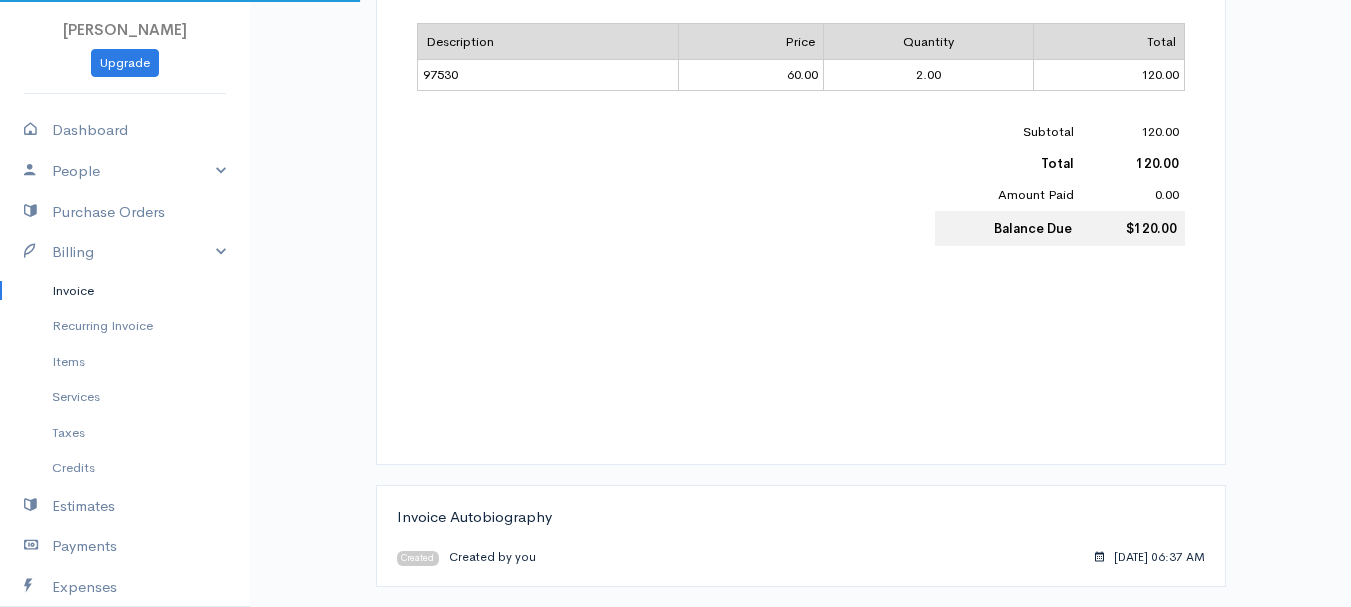 scroll, scrollTop: 0, scrollLeft: 0, axis: both 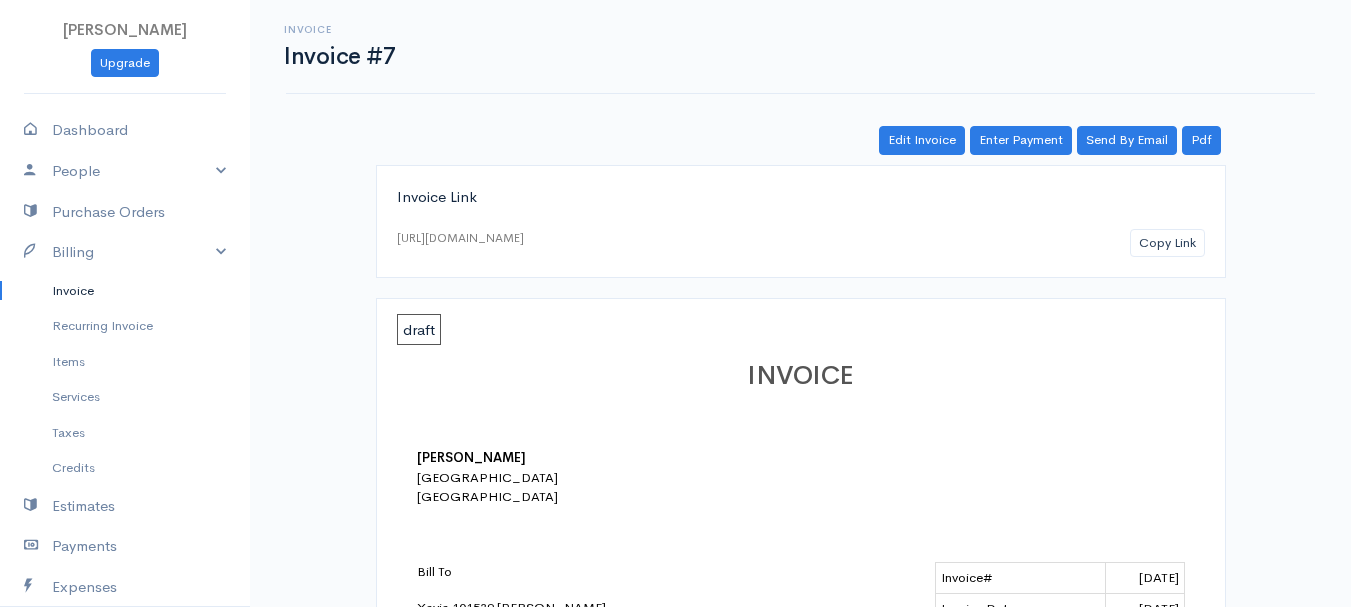 click on "Invoice" at bounding box center (125, 291) 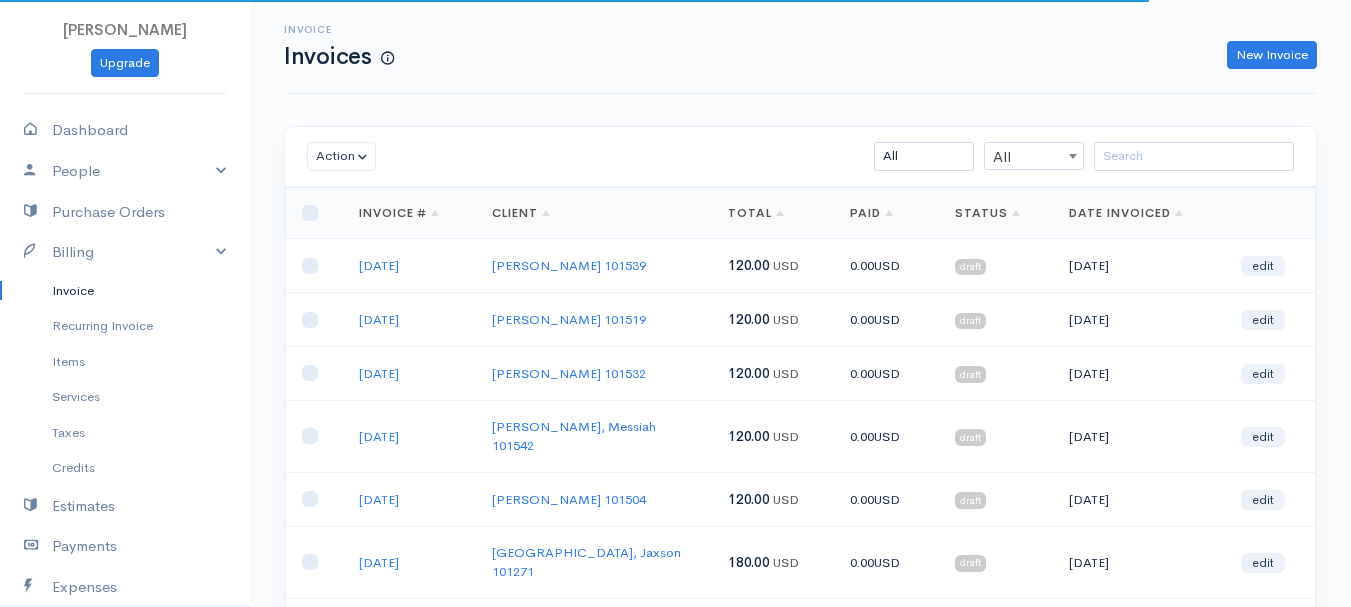 click on "Invoice
Invoices
New Invoice" at bounding box center (800, 47) 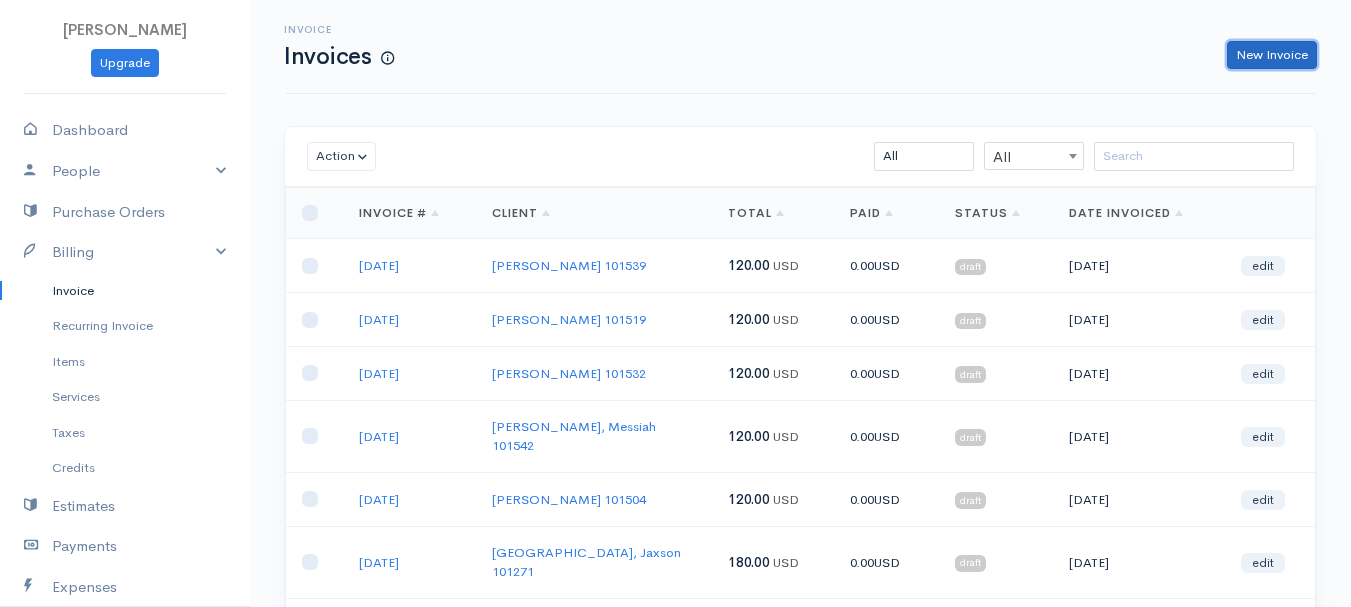 click on "New Invoice" at bounding box center (1272, 55) 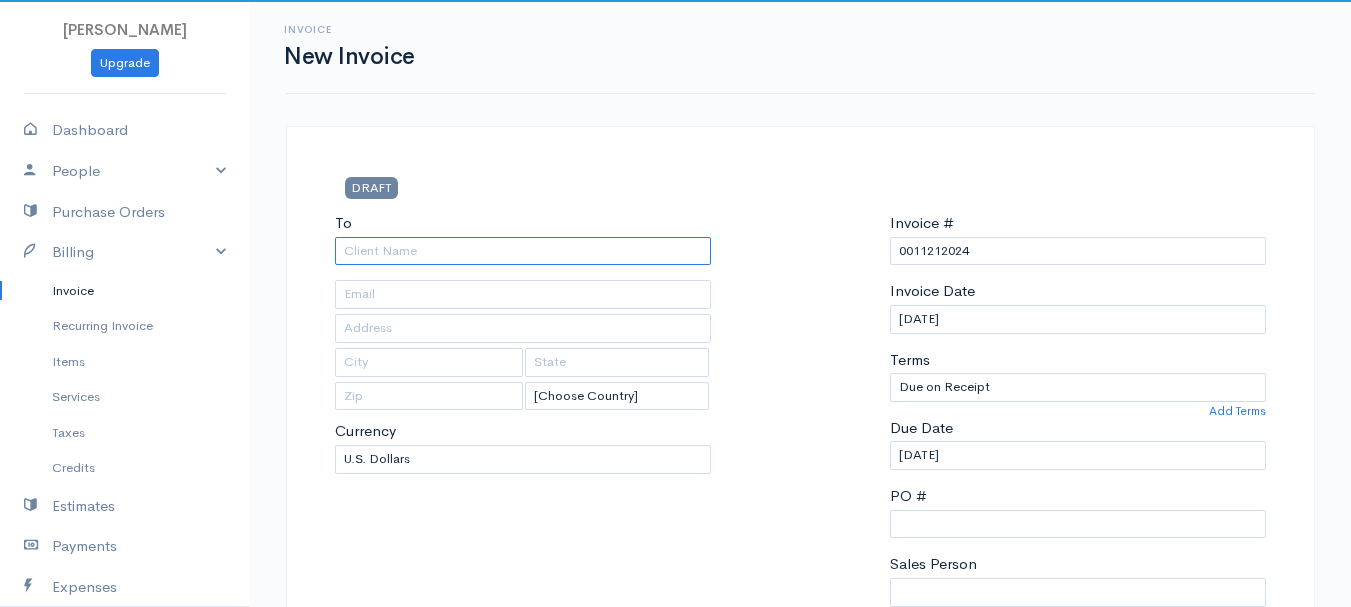 click on "To" at bounding box center [523, 251] 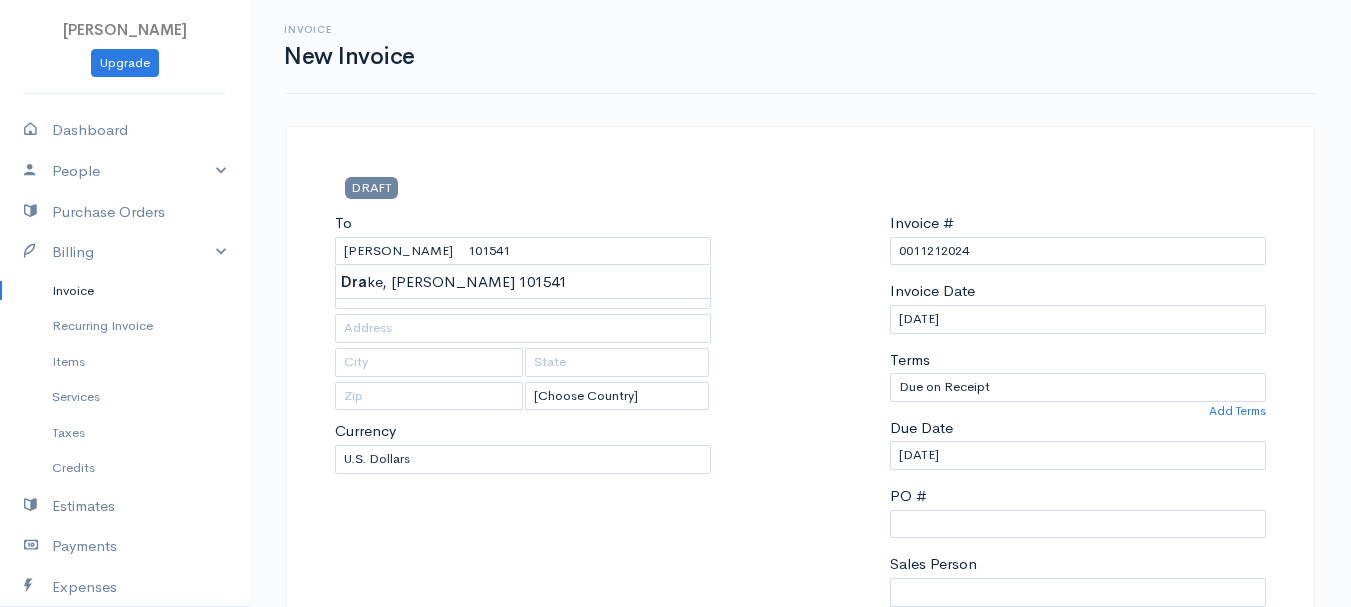 click on "[PERSON_NAME]
Upgrade
Dashboard
People
Clients
Vendors
Staff Users
Purchase Orders
Billing
Invoice
Recurring Invoice
Items
Services
Taxes
Credits
Estimates
Payments
Expenses
Track Time
Projects
Reports
Settings
My Organizations
Logout
Help
@CloudBooksApp 2022
Invoice
New Invoice
DRAFT To [GEOGRAPHIC_DATA][PERSON_NAME][GEOGRAPHIC_DATA]     101541 [Choose Country] [GEOGRAPHIC_DATA] [GEOGRAPHIC_DATA] [GEOGRAPHIC_DATA] [GEOGRAPHIC_DATA] [GEOGRAPHIC_DATA] [GEOGRAPHIC_DATA] [US_STATE] [GEOGRAPHIC_DATA] [GEOGRAPHIC_DATA] [GEOGRAPHIC_DATA] [GEOGRAPHIC_DATA] [GEOGRAPHIC_DATA] [GEOGRAPHIC_DATA]" at bounding box center (675, 864) 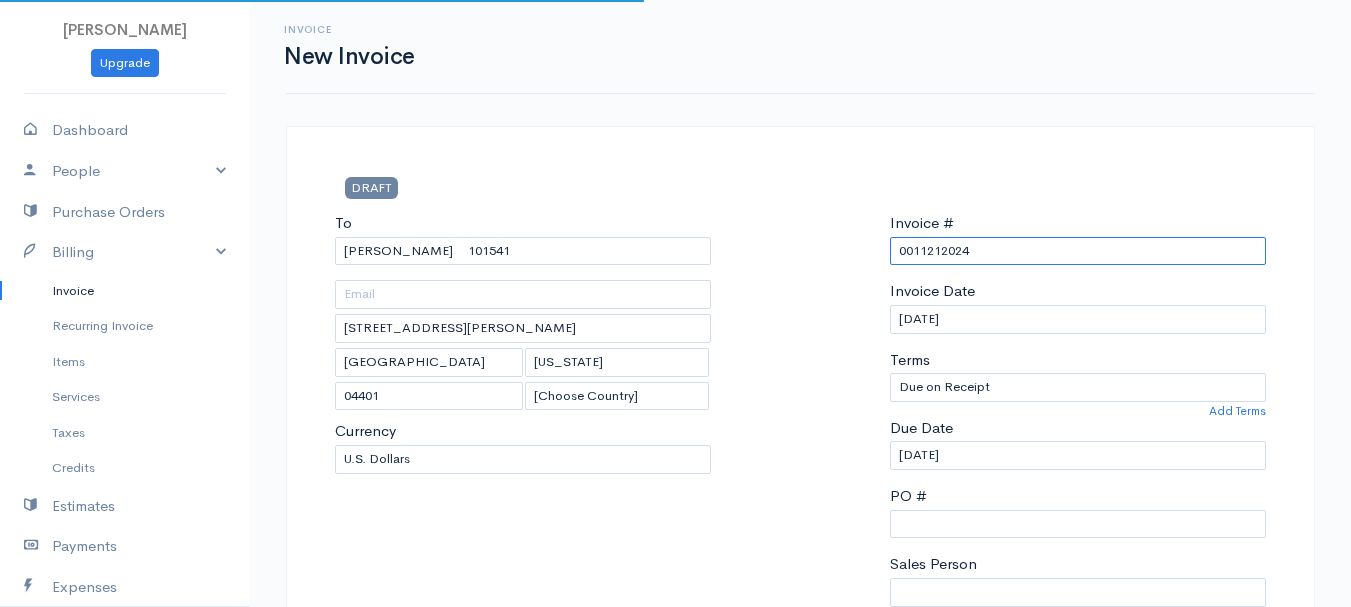 click on "0011212024" at bounding box center [1078, 251] 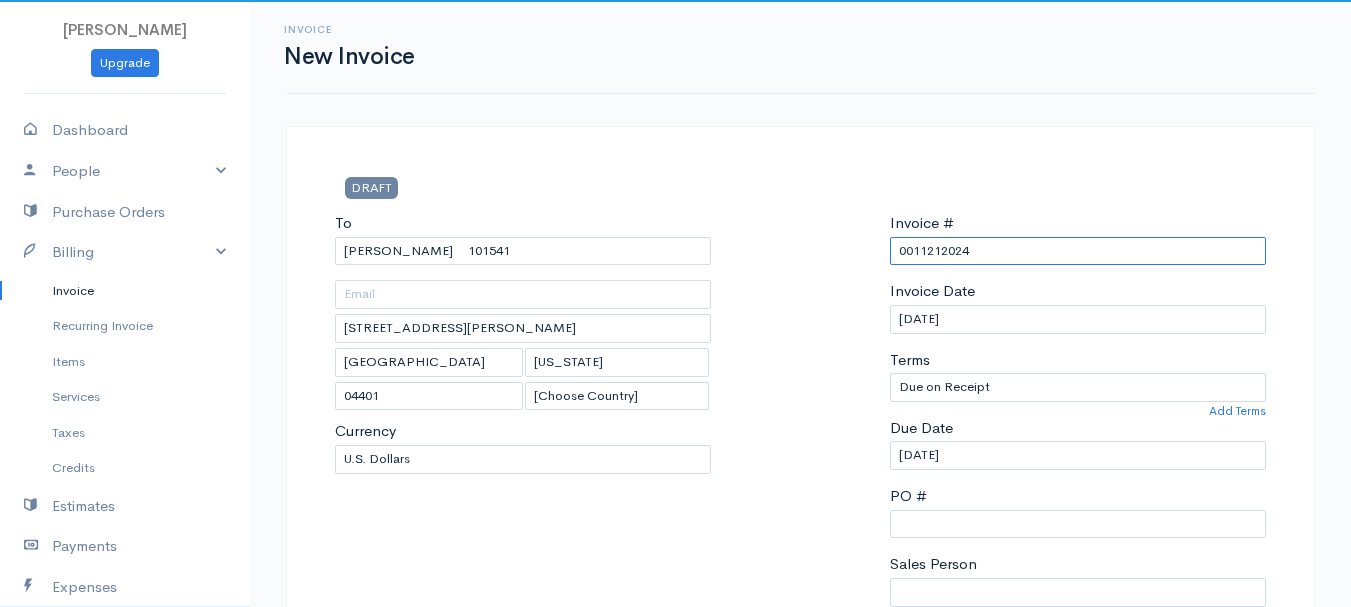 click on "0011212024" at bounding box center (1078, 251) 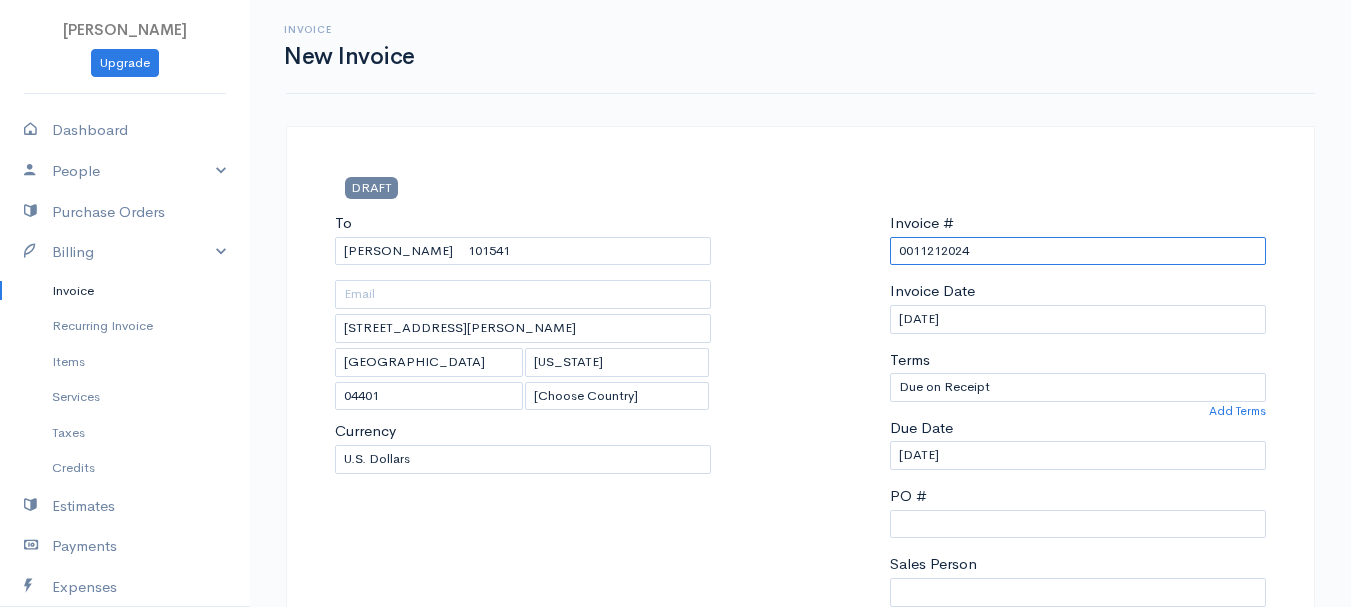 paste on "[DATE]" 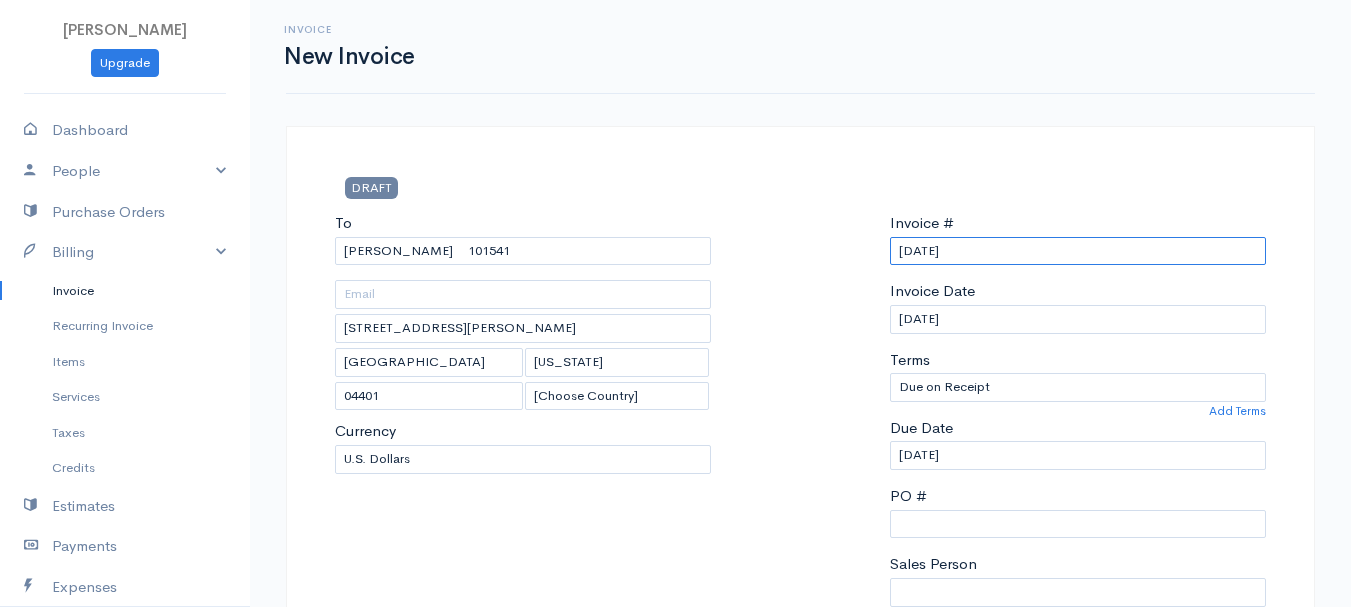 scroll, scrollTop: 400, scrollLeft: 0, axis: vertical 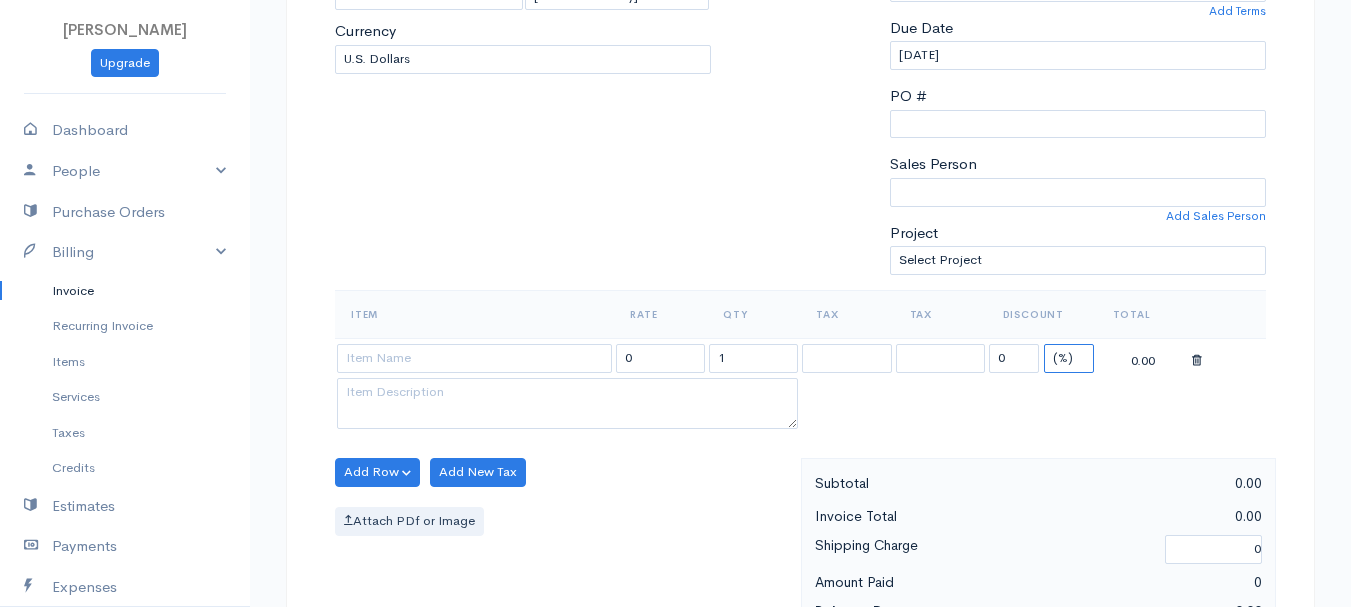 click on "(%) Flat" at bounding box center [1069, 358] 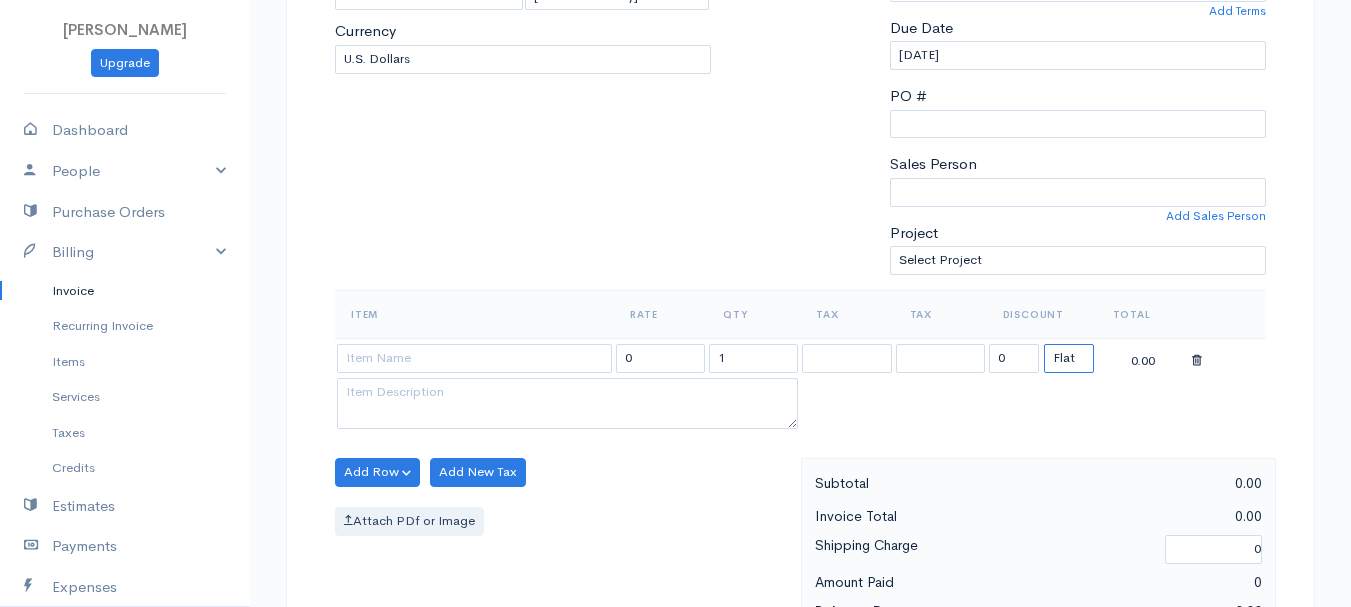 click on "(%) Flat" at bounding box center (1069, 358) 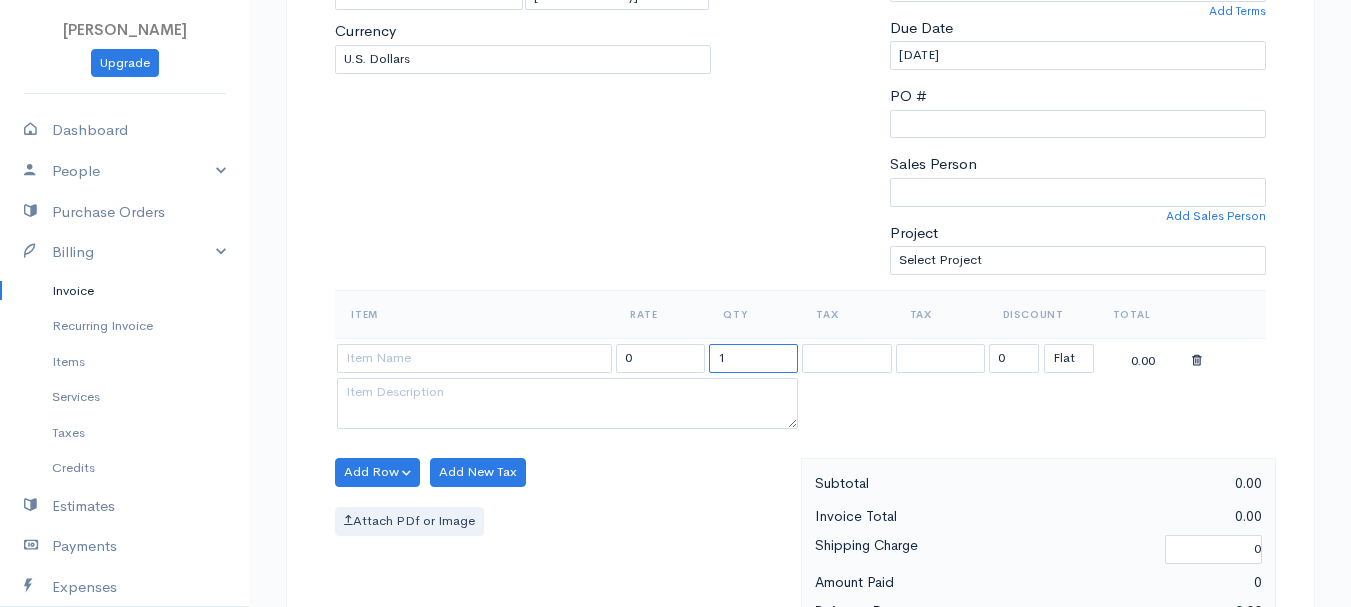click on "1" at bounding box center (753, 358) 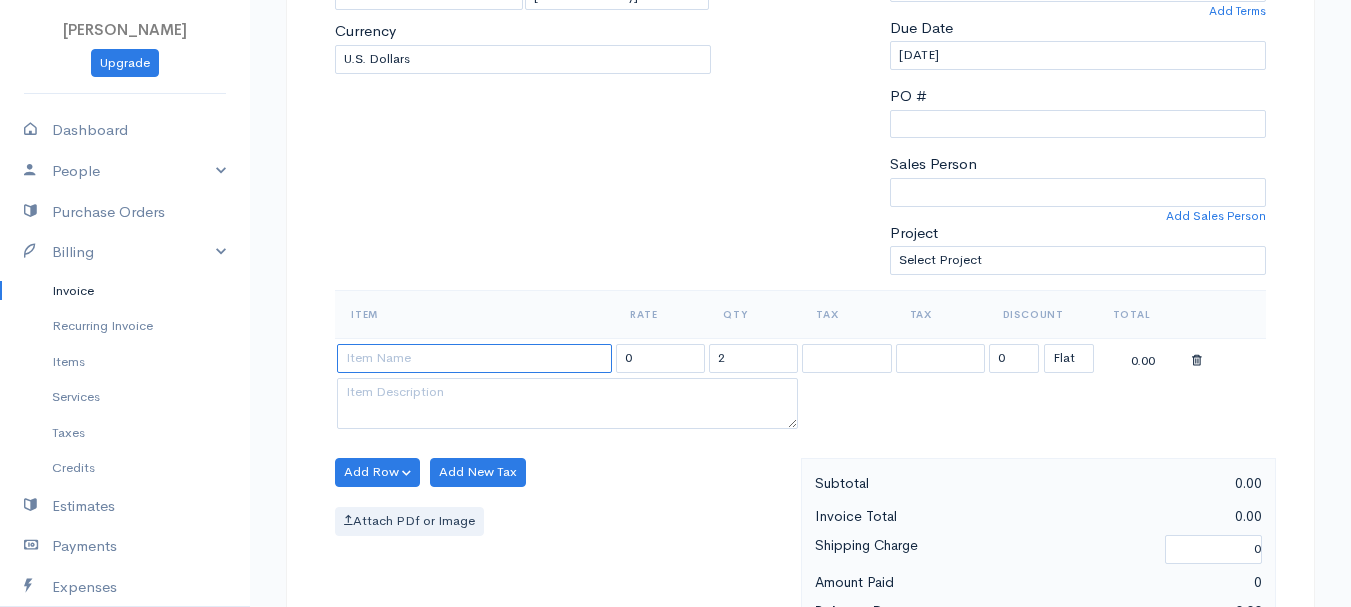 click at bounding box center [474, 358] 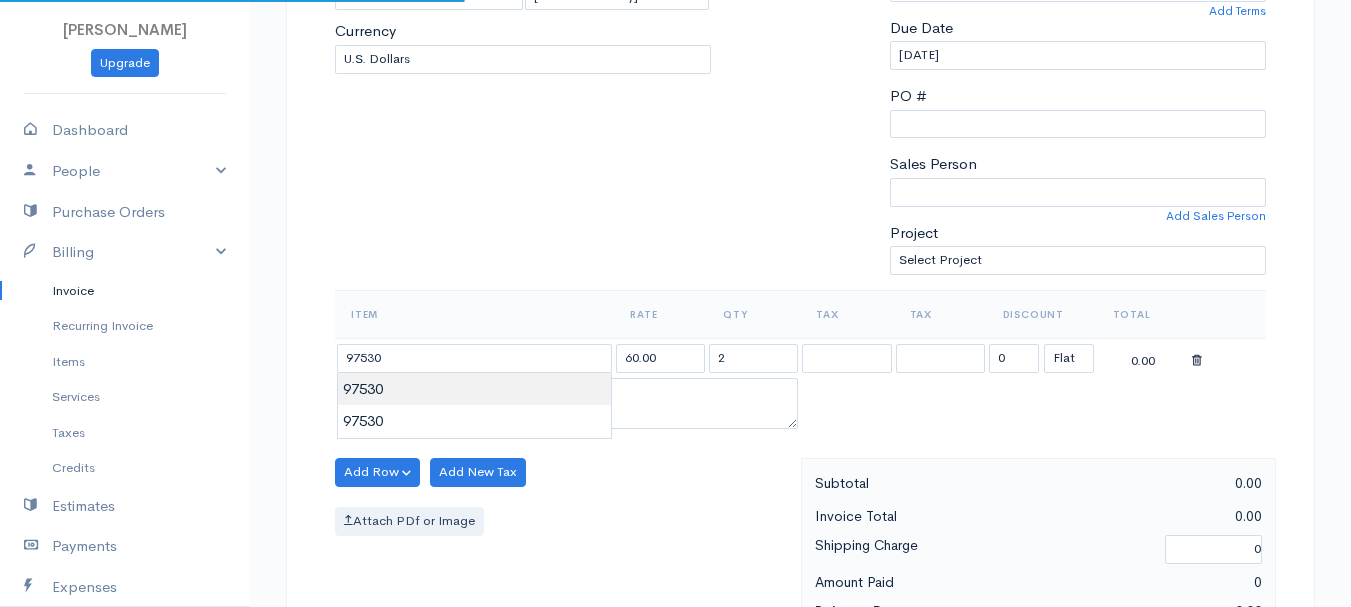 click on "[PERSON_NAME]
Upgrade
Dashboard
People
Clients
Vendors
Staff Users
Purchase Orders
Billing
Invoice
Recurring Invoice
Items
Services
Taxes
Credits
Estimates
Payments
Expenses
Track Time
Projects
Reports
Settings
My Organizations
Logout
Help
@CloudBooksApp 2022
Invoice
New Invoice
DRAFT To [GEOGRAPHIC_DATA][PERSON_NAME]     [GEOGRAPHIC_DATA][STREET_ADDRESS][PERSON_NAME][US_STATE] [Choose Country] [GEOGRAPHIC_DATA] [GEOGRAPHIC_DATA] [GEOGRAPHIC_DATA] [GEOGRAPHIC_DATA] [GEOGRAPHIC_DATA] [GEOGRAPHIC_DATA] [US_STATE] [GEOGRAPHIC_DATA] [GEOGRAPHIC_DATA] [GEOGRAPHIC_DATA]" at bounding box center [675, 464] 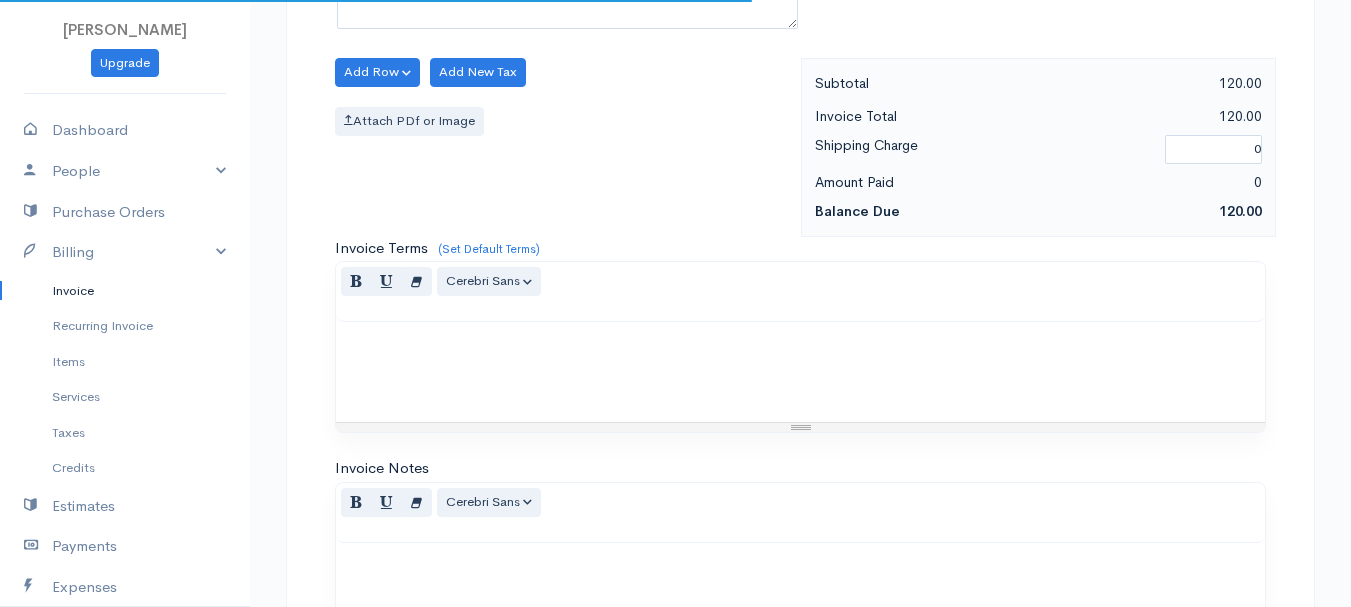 scroll, scrollTop: 1122, scrollLeft: 0, axis: vertical 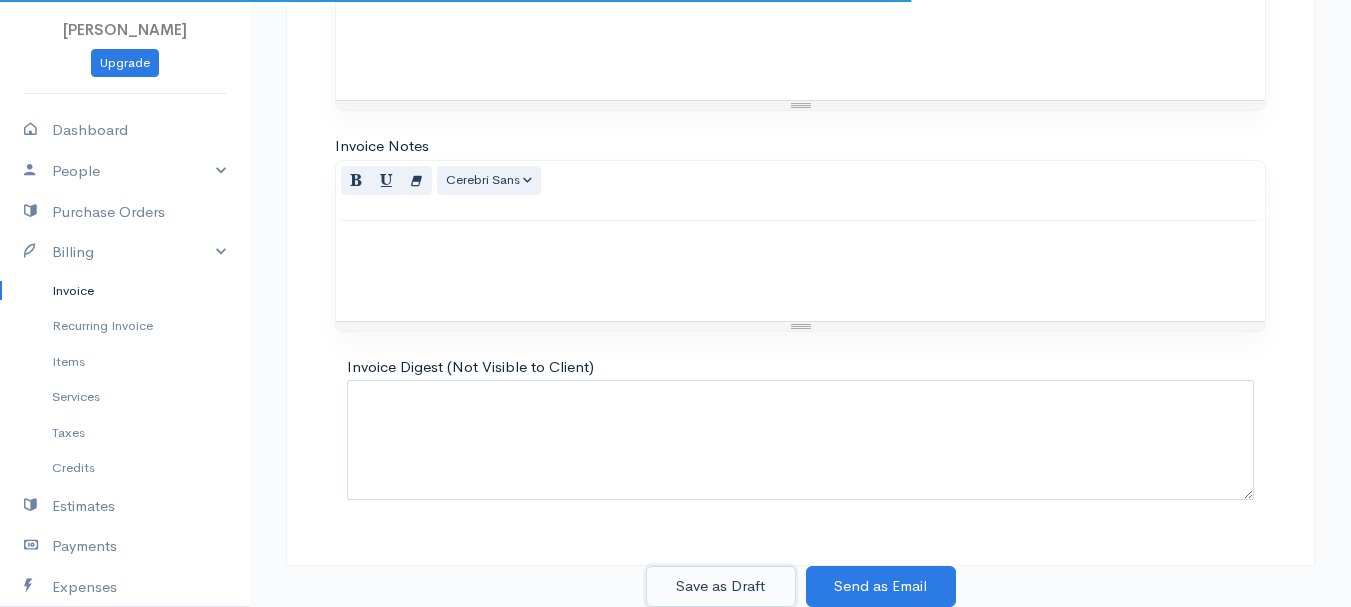 click on "Save as Draft" at bounding box center [721, 586] 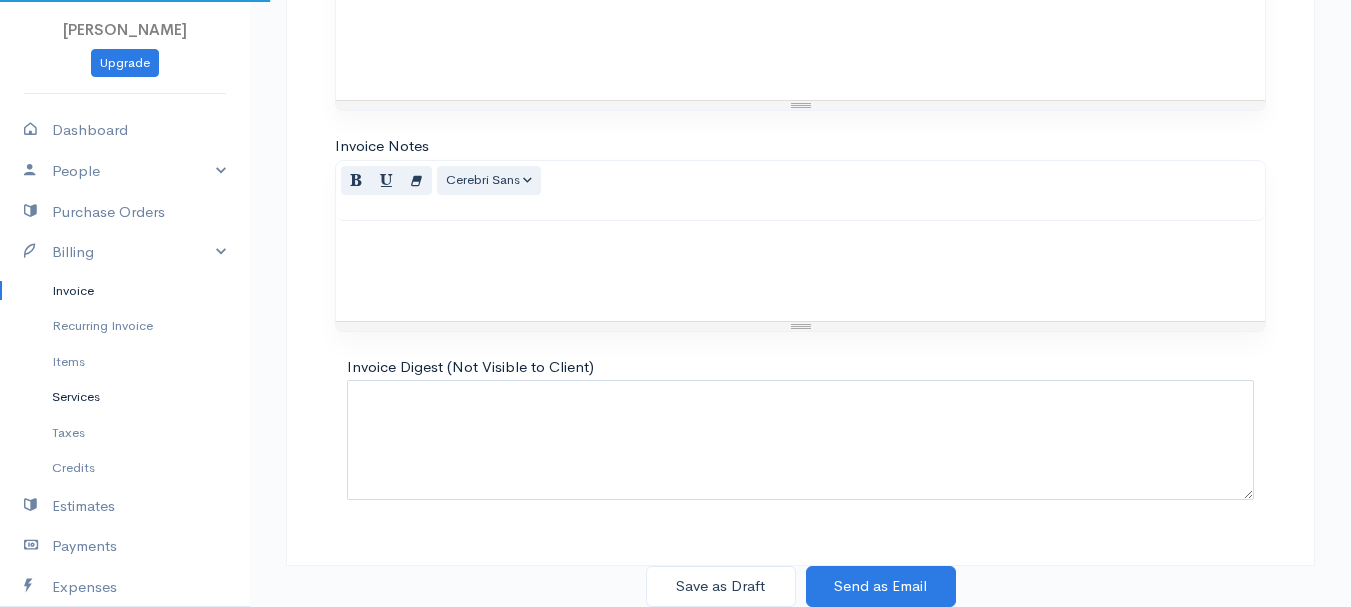 scroll, scrollTop: 0, scrollLeft: 0, axis: both 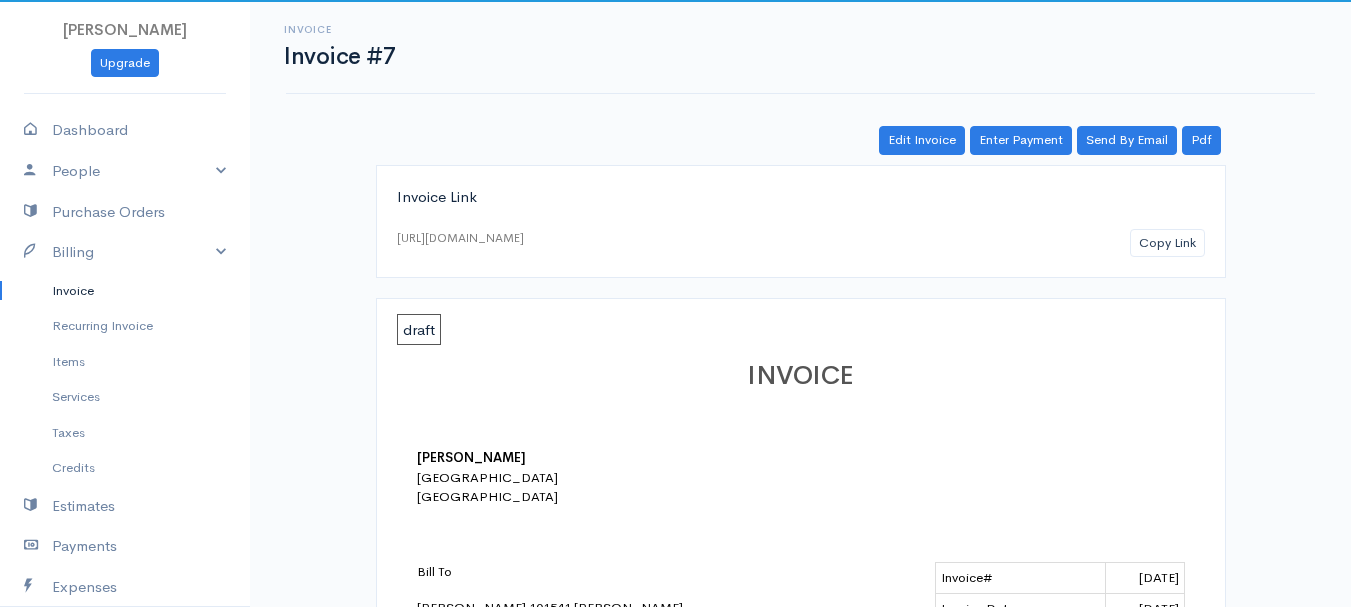 click on "Invoice" at bounding box center [125, 291] 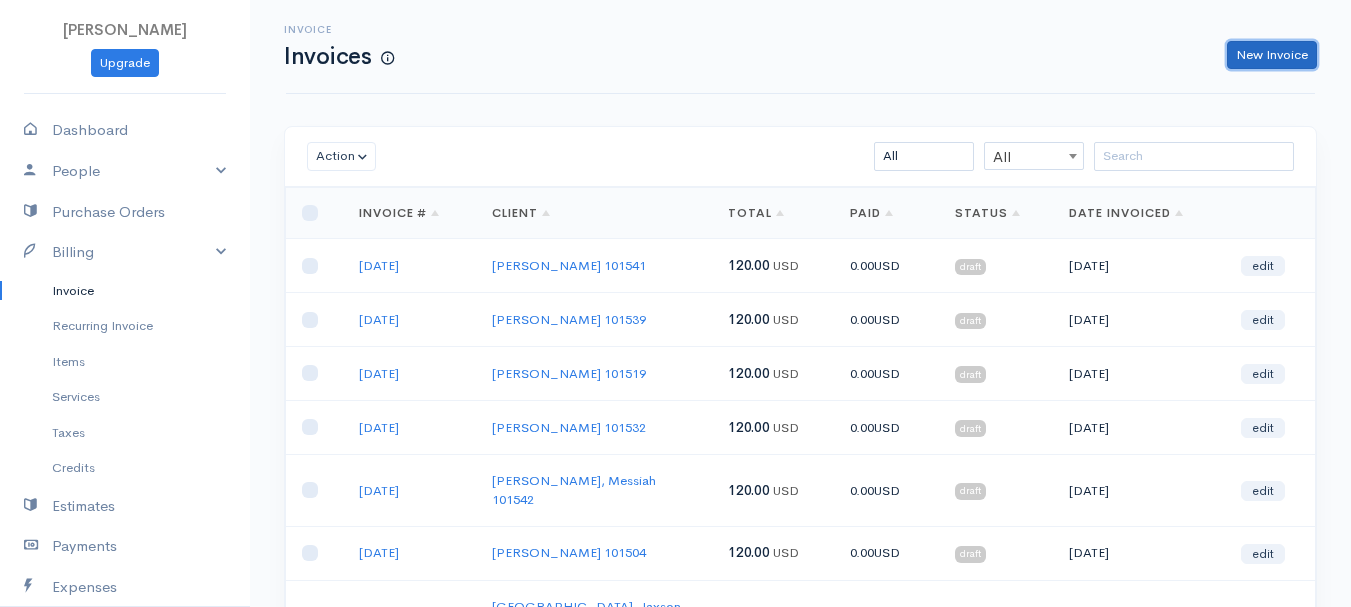click on "New Invoice" at bounding box center (1272, 55) 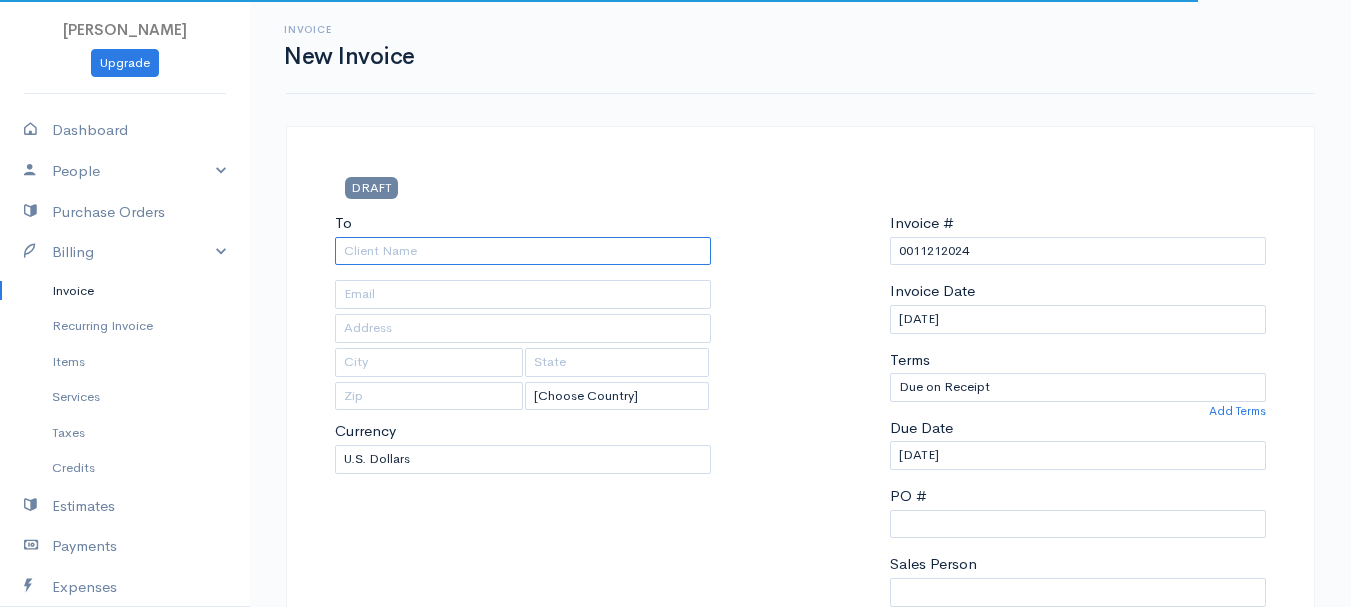 click on "To" at bounding box center (523, 251) 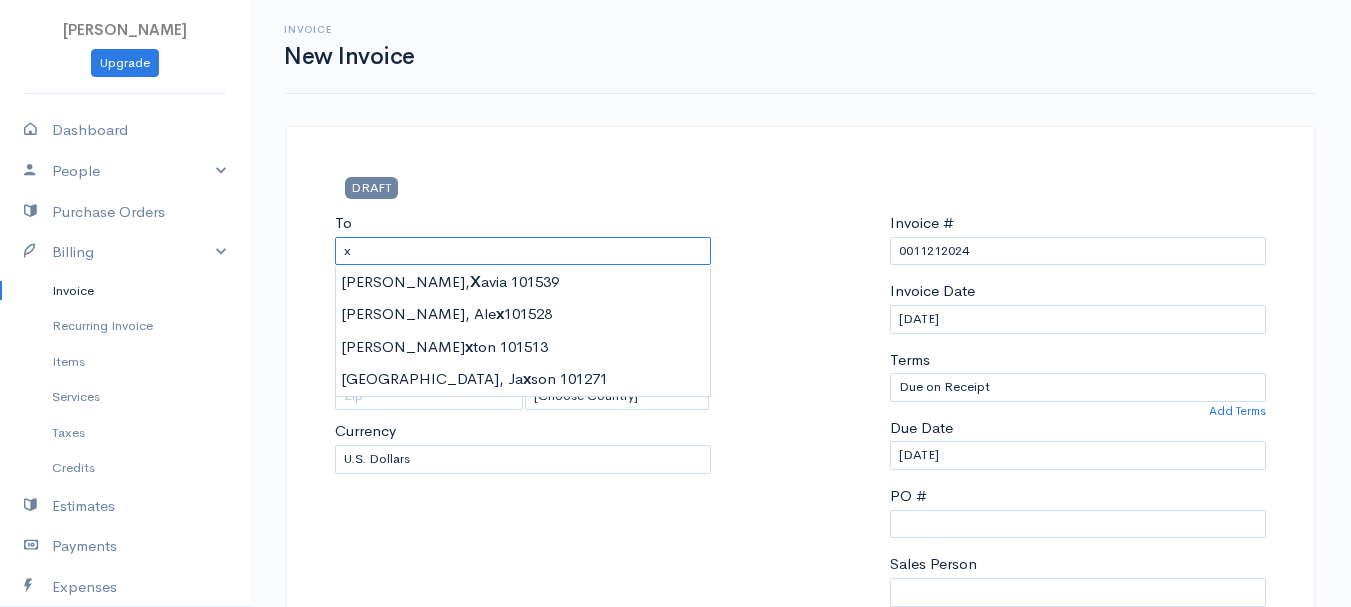 click on "x" at bounding box center [523, 251] 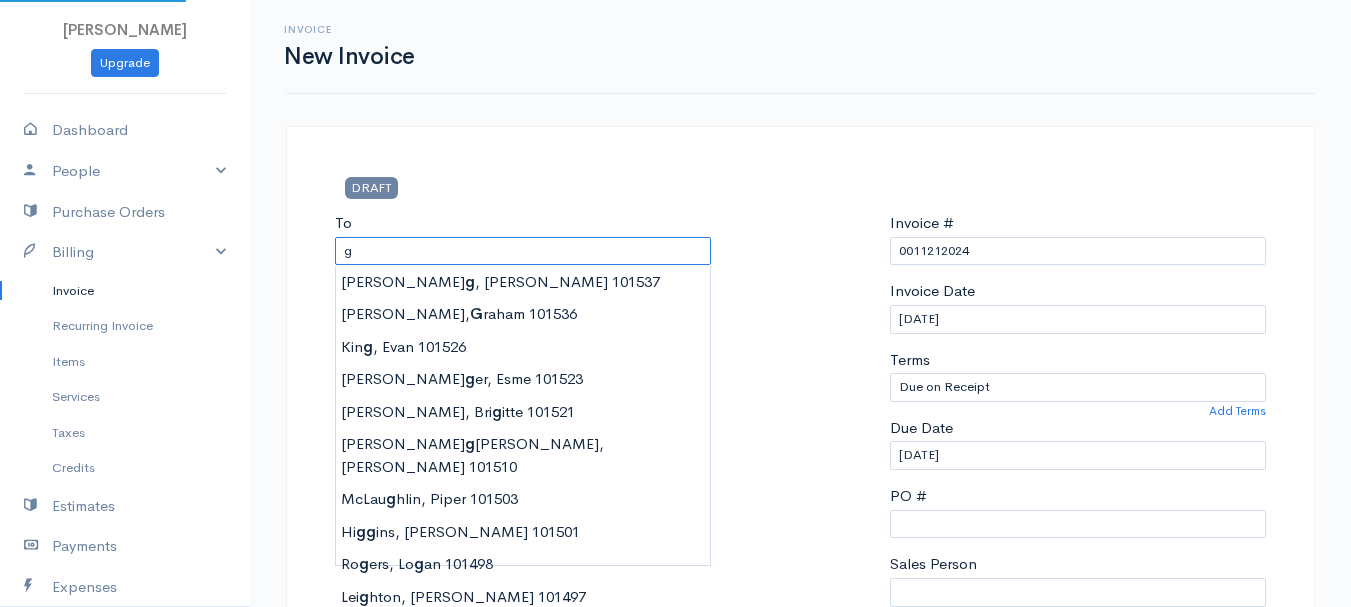 click on "g" at bounding box center [523, 251] 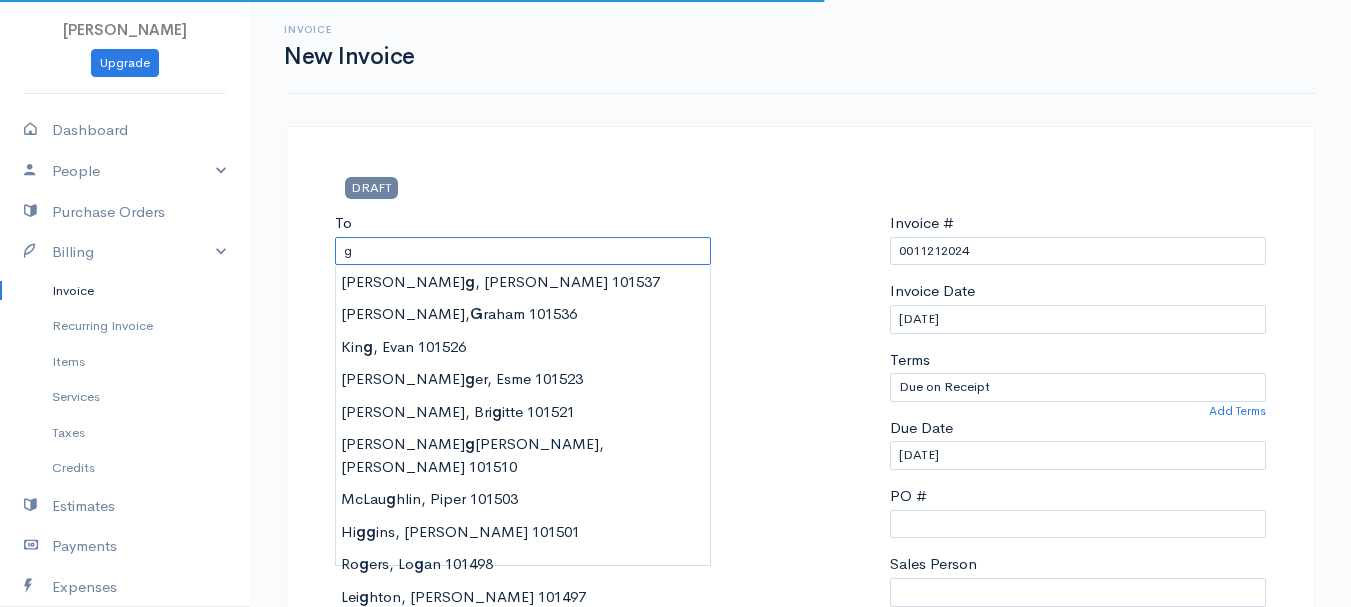 click on "g" at bounding box center [523, 251] 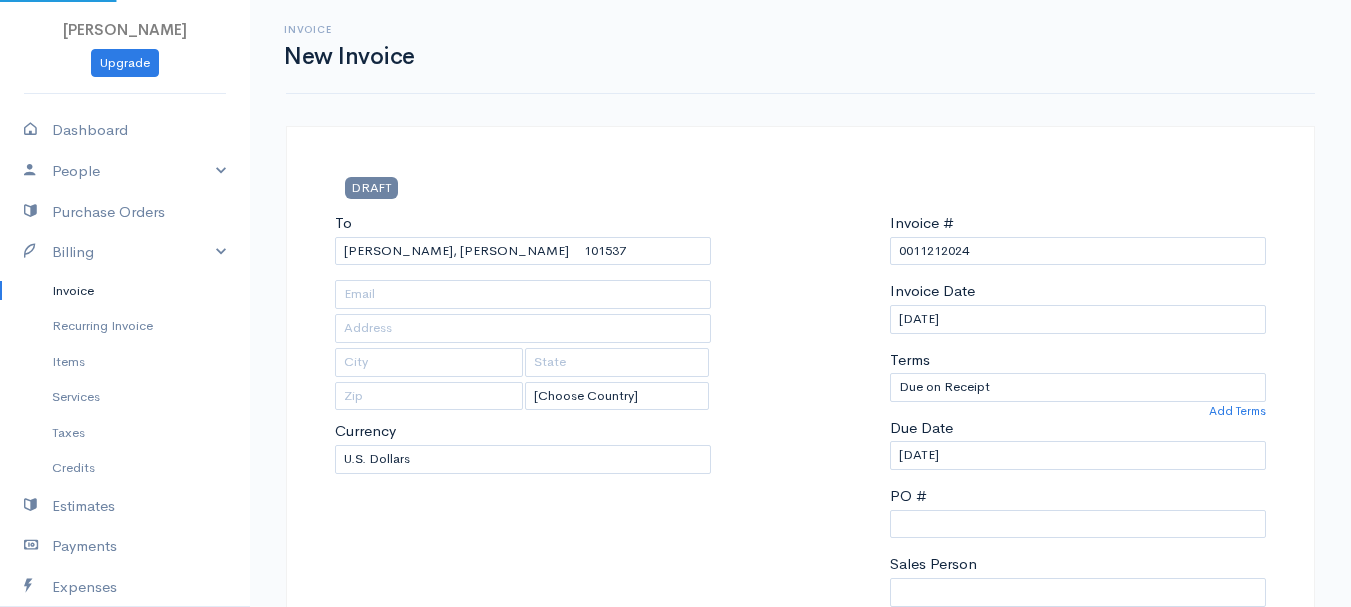 click on "[PERSON_NAME]
Upgrade
Dashboard
People
Clients
Vendors
Staff Users
Purchase Orders
Billing
Invoice
Recurring Invoice
Items
Services
Taxes
Credits
Estimates
Payments
Expenses
Track Time
Projects
Reports
Settings
My Organizations
Logout
Help
@CloudBooksApp 2022
Invoice
New Invoice
DRAFT To [GEOGRAPHIC_DATA], [PERSON_NAME]     101537 [Choose Country] [GEOGRAPHIC_DATA] [GEOGRAPHIC_DATA] [GEOGRAPHIC_DATA] [GEOGRAPHIC_DATA] [GEOGRAPHIC_DATA] [GEOGRAPHIC_DATA] [US_STATE] [GEOGRAPHIC_DATA] [GEOGRAPHIC_DATA] [GEOGRAPHIC_DATA] [GEOGRAPHIC_DATA] [GEOGRAPHIC_DATA]" at bounding box center (675, 864) 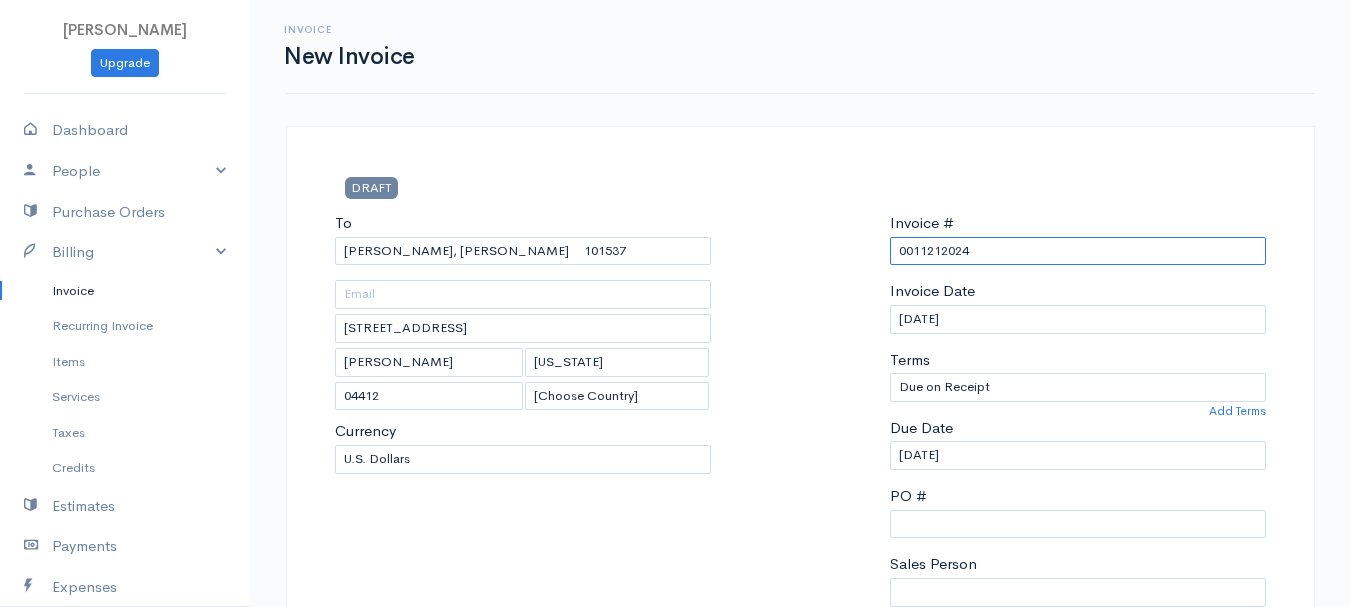click on "0011212024" at bounding box center (1078, 251) 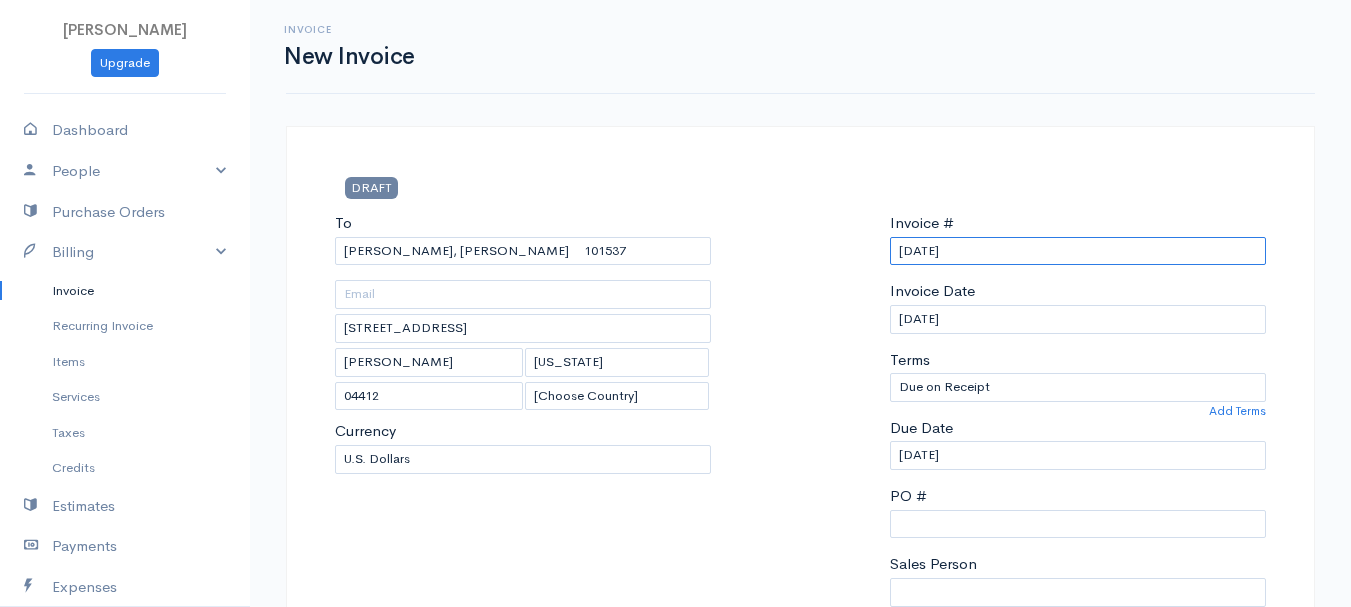 scroll, scrollTop: 400, scrollLeft: 0, axis: vertical 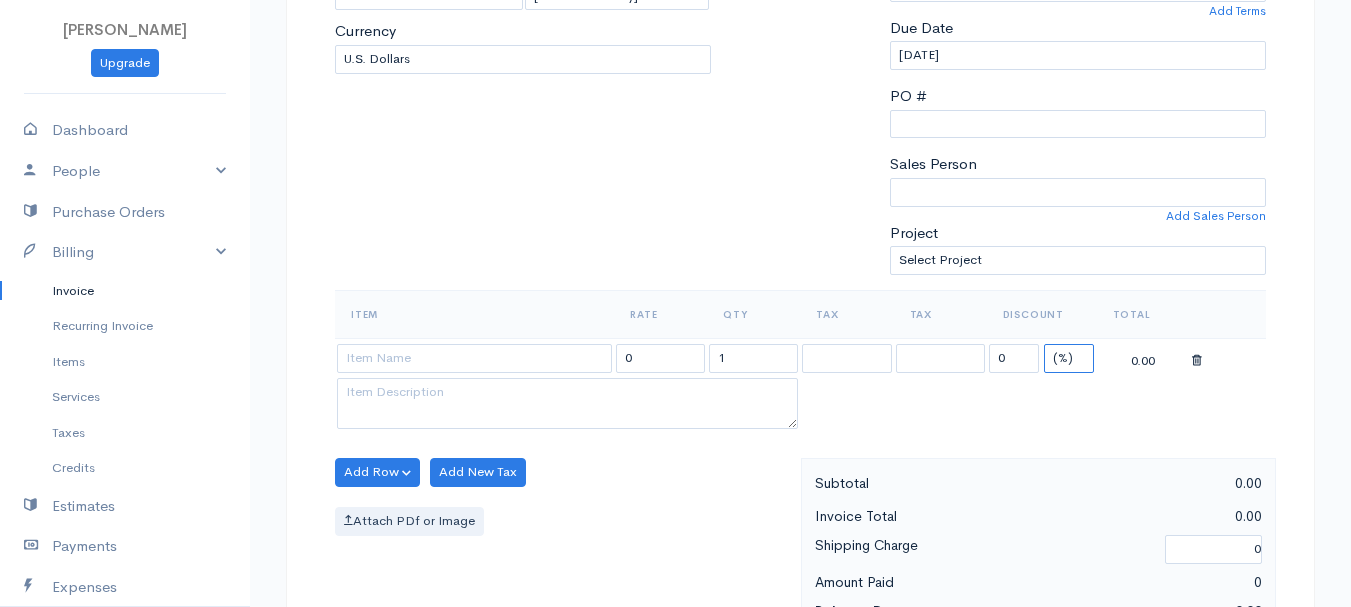drag, startPoint x: 1072, startPoint y: 353, endPoint x: 1071, endPoint y: 371, distance: 18.027756 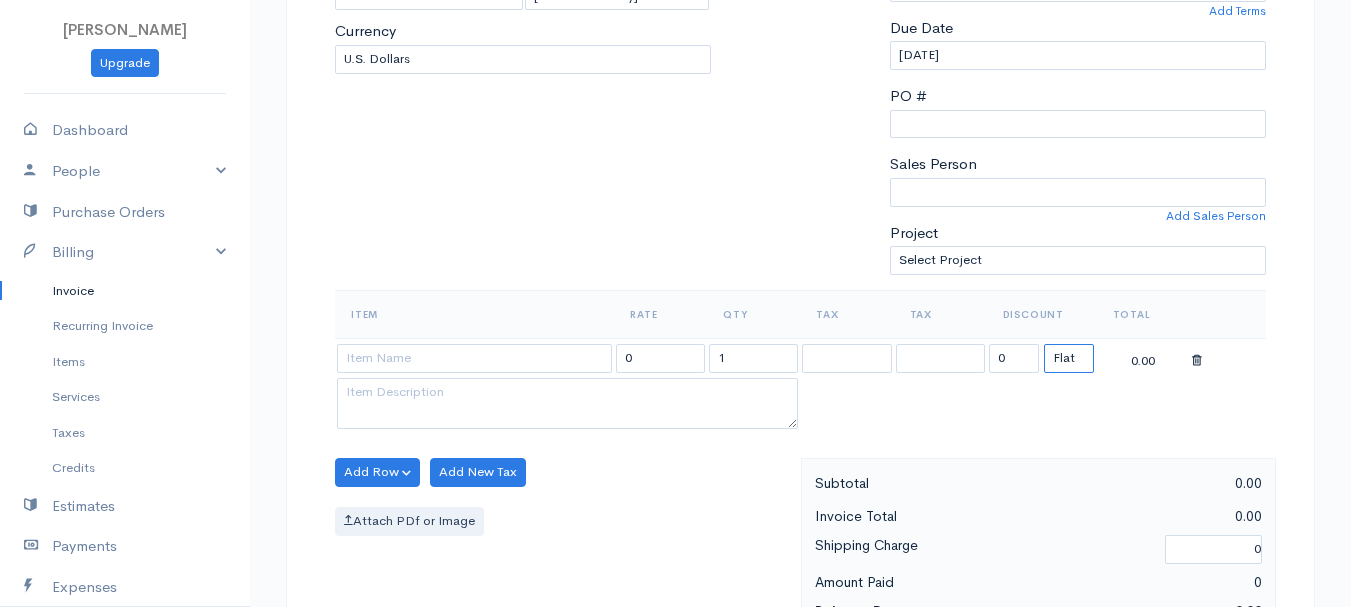 click on "(%) Flat" at bounding box center [1069, 358] 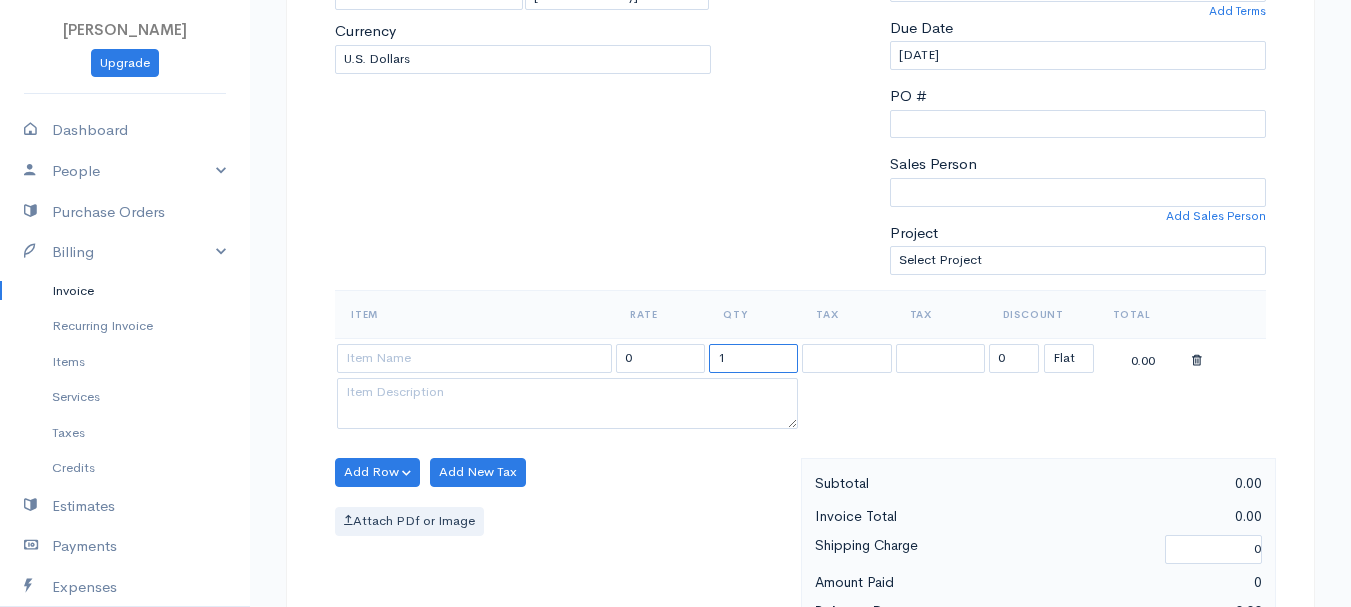 click on "1" at bounding box center (753, 358) 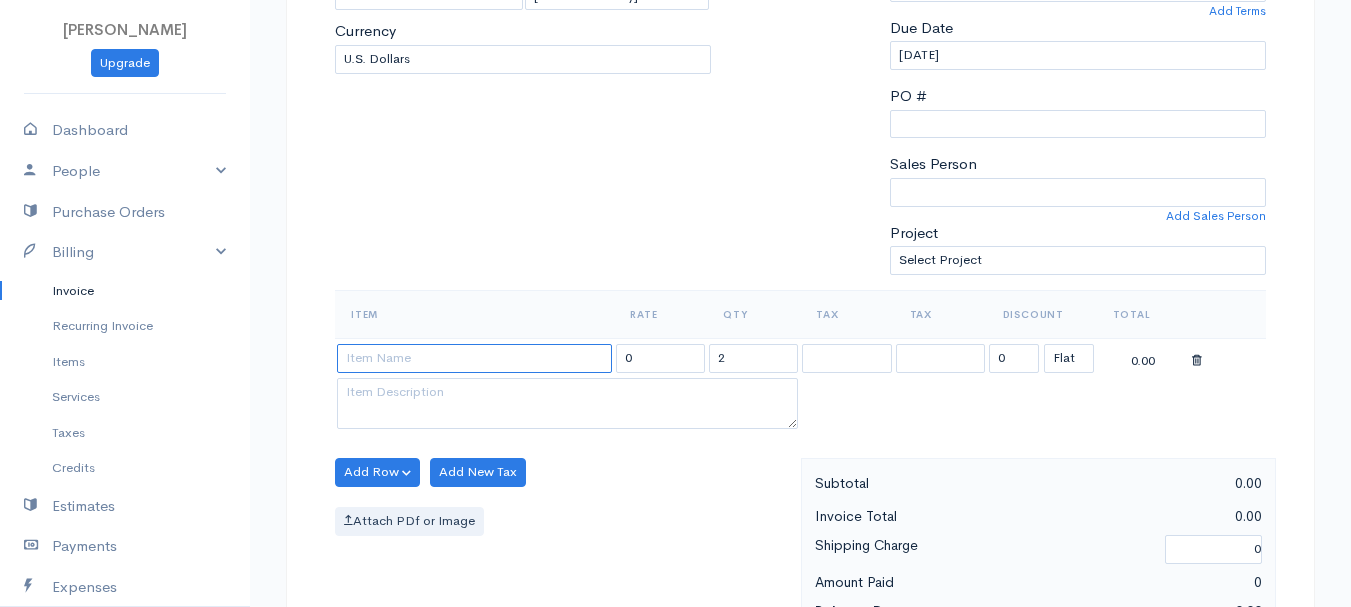 click at bounding box center [474, 358] 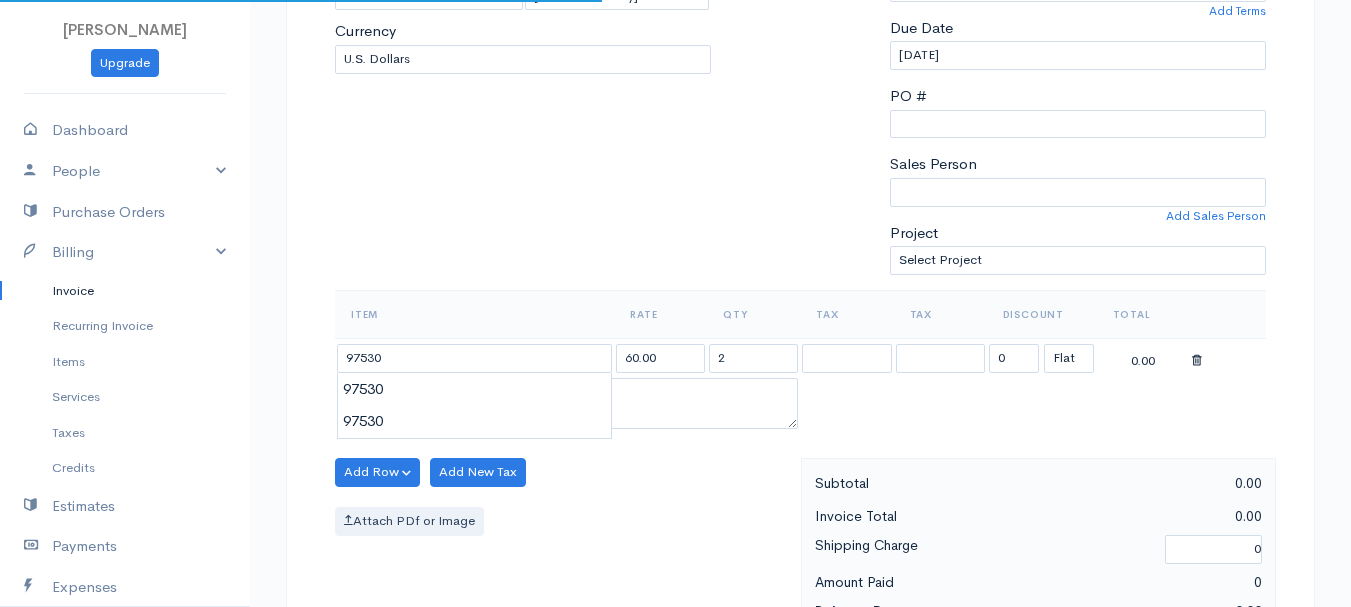 click on "[PERSON_NAME]
Upgrade
Dashboard
People
Clients
Vendors
Staff Users
Purchase Orders
Billing
Invoice
Recurring Invoice
Items
Services
Taxes
Credits
Estimates
Payments
Expenses
Track Time
Projects
Reports
Settings
My Organizations
Logout
Help
@CloudBooksApp 2022
Invoice
New Invoice
DRAFT To [GEOGRAPHIC_DATA], [PERSON_NAME][GEOGRAPHIC_DATA][STREET_ADDRESS][PERSON_NAME][US_STATE] [Choose Country] [GEOGRAPHIC_DATA] [GEOGRAPHIC_DATA] [GEOGRAPHIC_DATA] [GEOGRAPHIC_DATA] [GEOGRAPHIC_DATA] [GEOGRAPHIC_DATA] [US_STATE] [GEOGRAPHIC_DATA] [GEOGRAPHIC_DATA] 2" at bounding box center [675, 464] 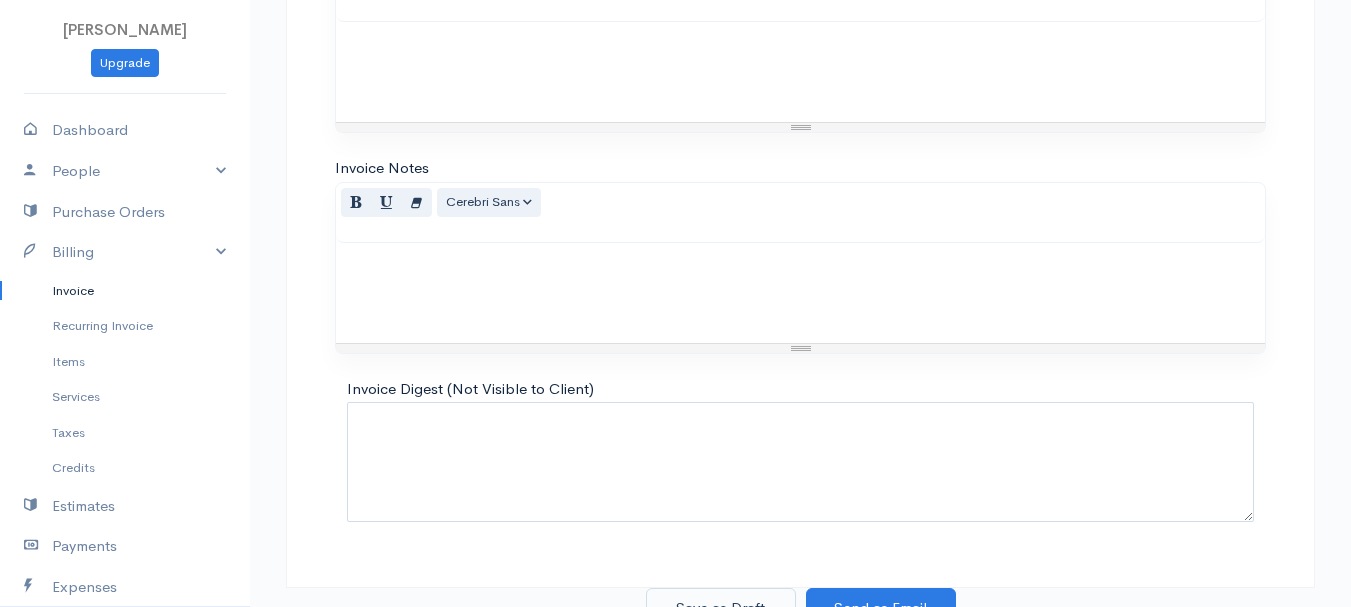 scroll, scrollTop: 1122, scrollLeft: 0, axis: vertical 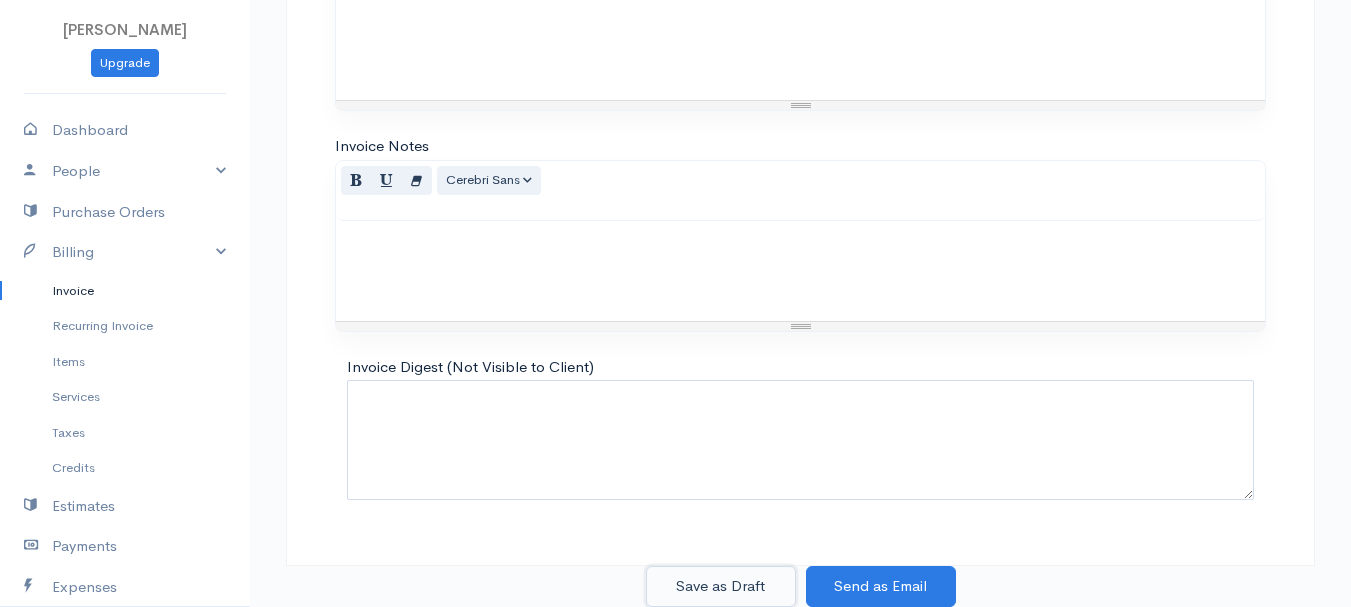 click on "Save as Draft" at bounding box center (721, 586) 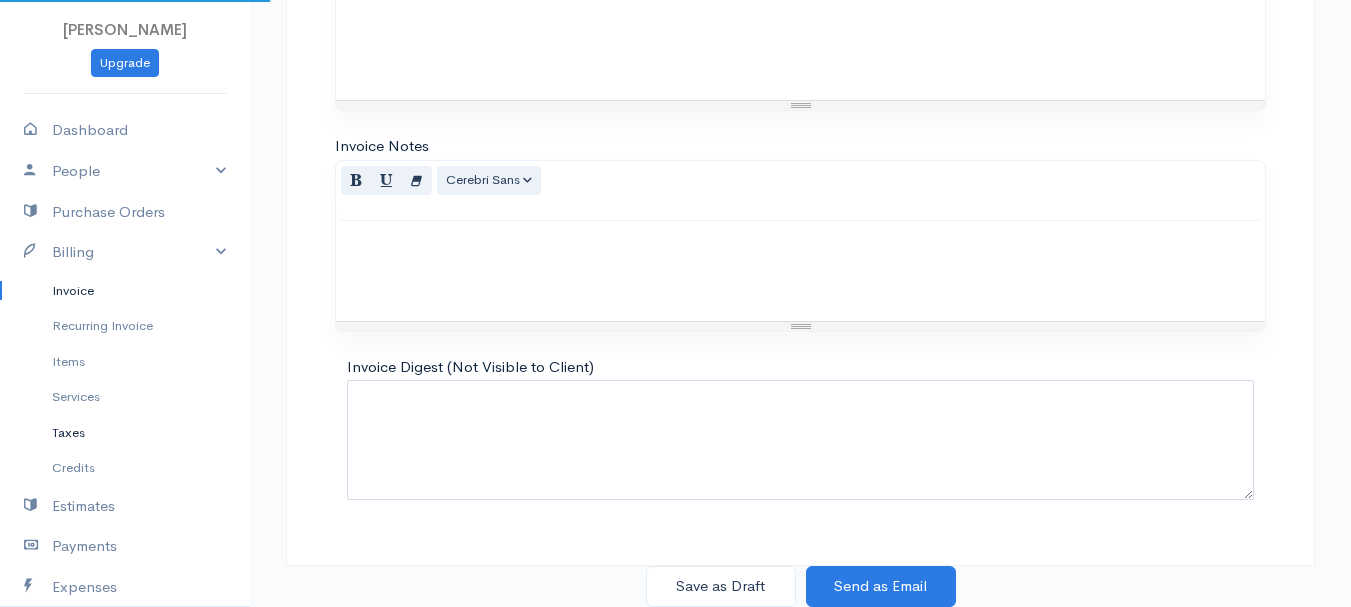 scroll, scrollTop: 0, scrollLeft: 0, axis: both 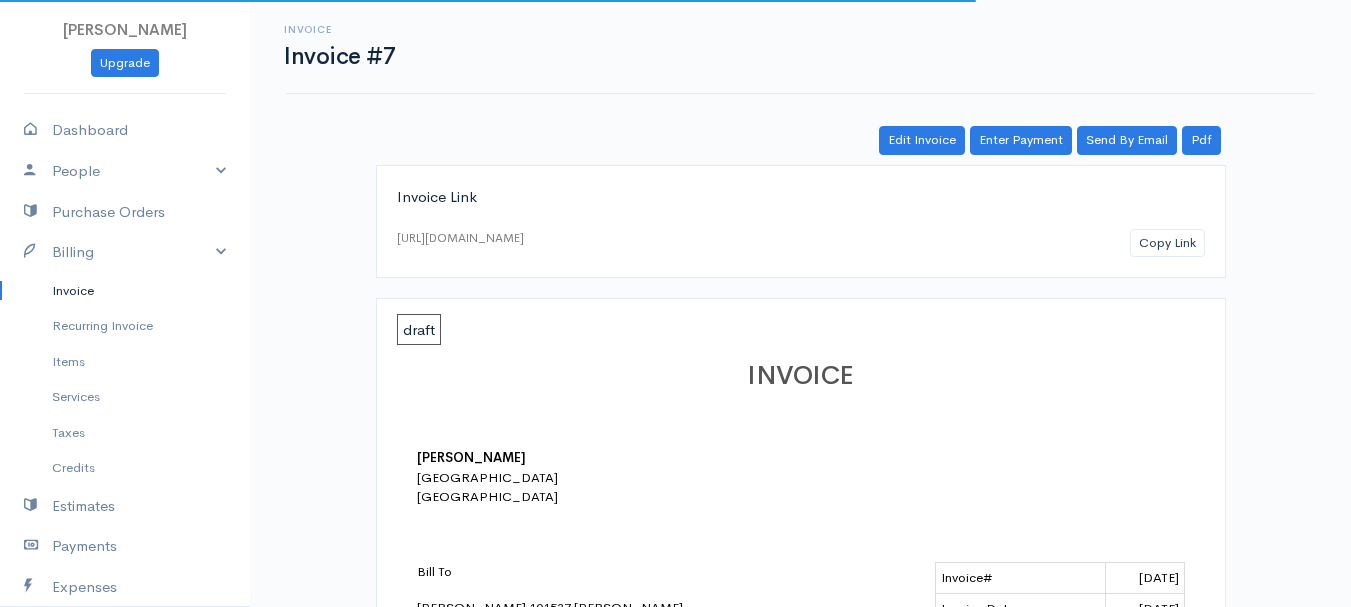 click on "Invoice" at bounding box center (125, 291) 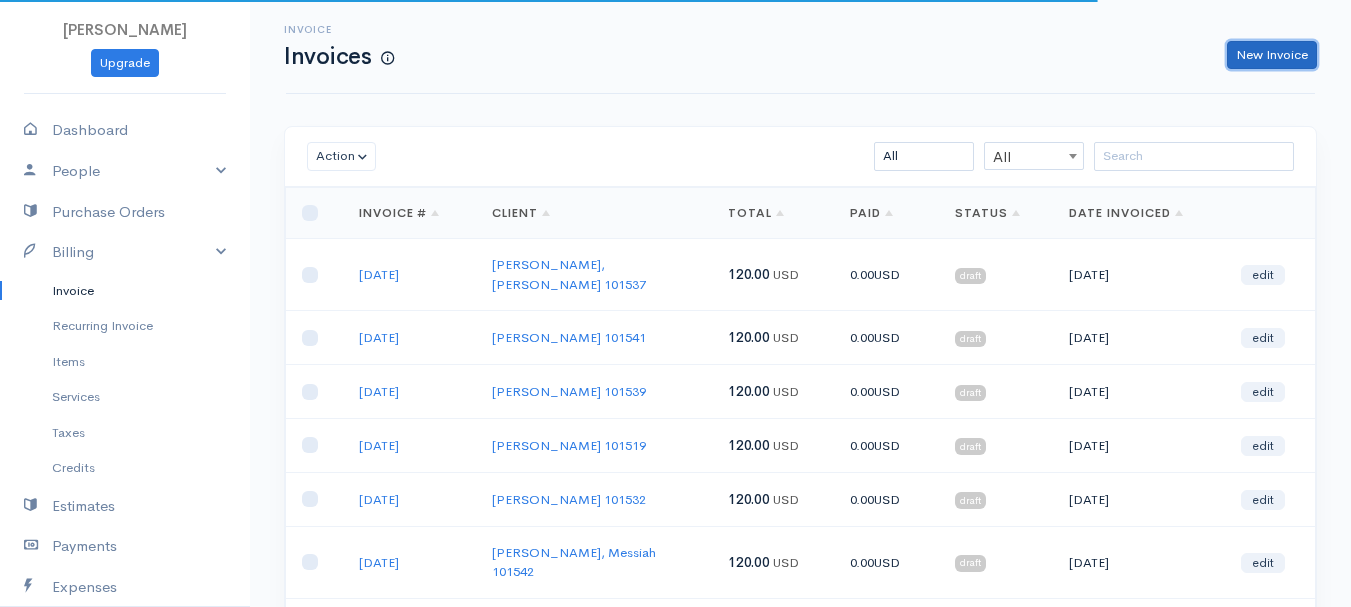 click on "New Invoice" at bounding box center (1272, 55) 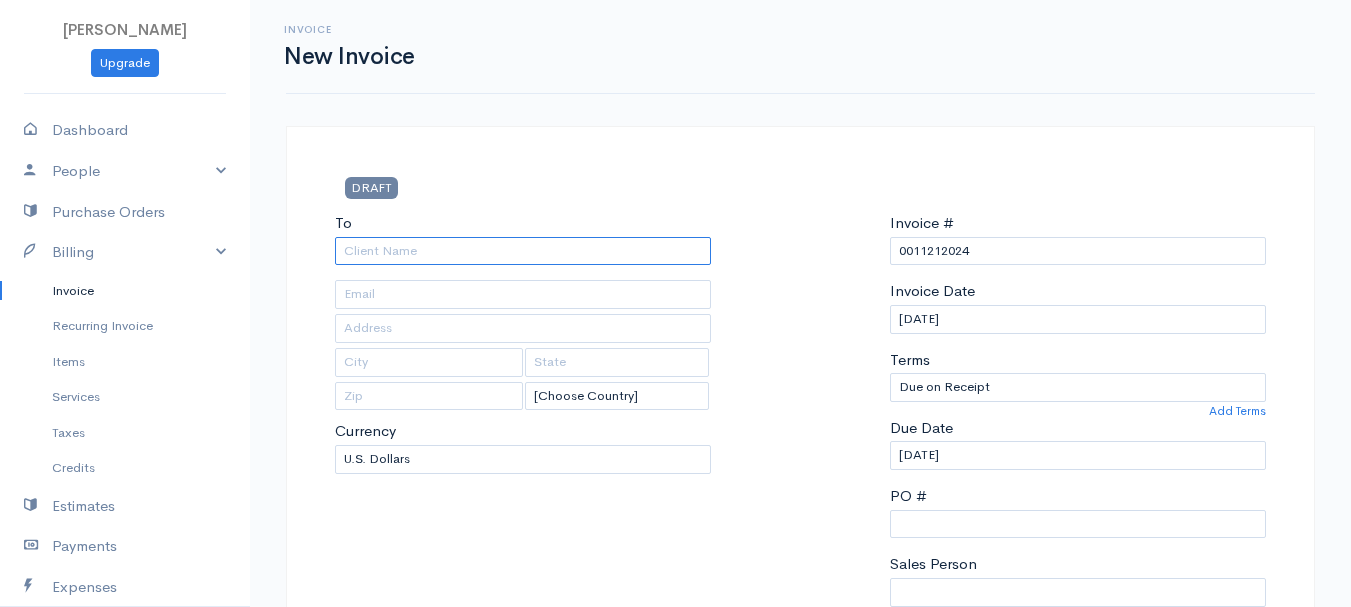 click on "To" at bounding box center [523, 251] 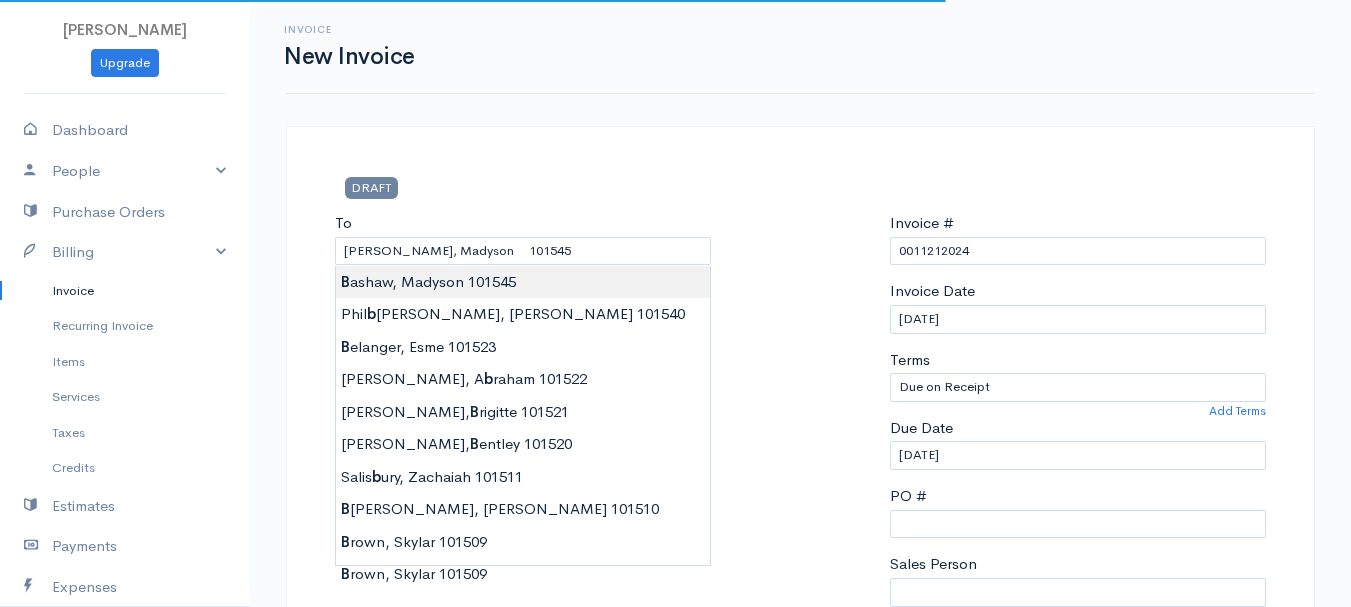 click on "[PERSON_NAME]
Upgrade
Dashboard
People
Clients
Vendors
Staff Users
Purchase Orders
Billing
Invoice
Recurring Invoice
Items
Services
Taxes
Credits
Estimates
Payments
Expenses
Track Time
Projects
Reports
Settings
My Organizations
Logout
Help
@CloudBooksApp 2022
Invoice
New Invoice
DRAFT To [GEOGRAPHIC_DATA], Madyson     101545 [Choose Country] [GEOGRAPHIC_DATA] [GEOGRAPHIC_DATA] [GEOGRAPHIC_DATA] [GEOGRAPHIC_DATA] [GEOGRAPHIC_DATA] [GEOGRAPHIC_DATA] [US_STATE] [GEOGRAPHIC_DATA] [GEOGRAPHIC_DATA] [GEOGRAPHIC_DATA] [GEOGRAPHIC_DATA] [GEOGRAPHIC_DATA] 0" at bounding box center [675, 864] 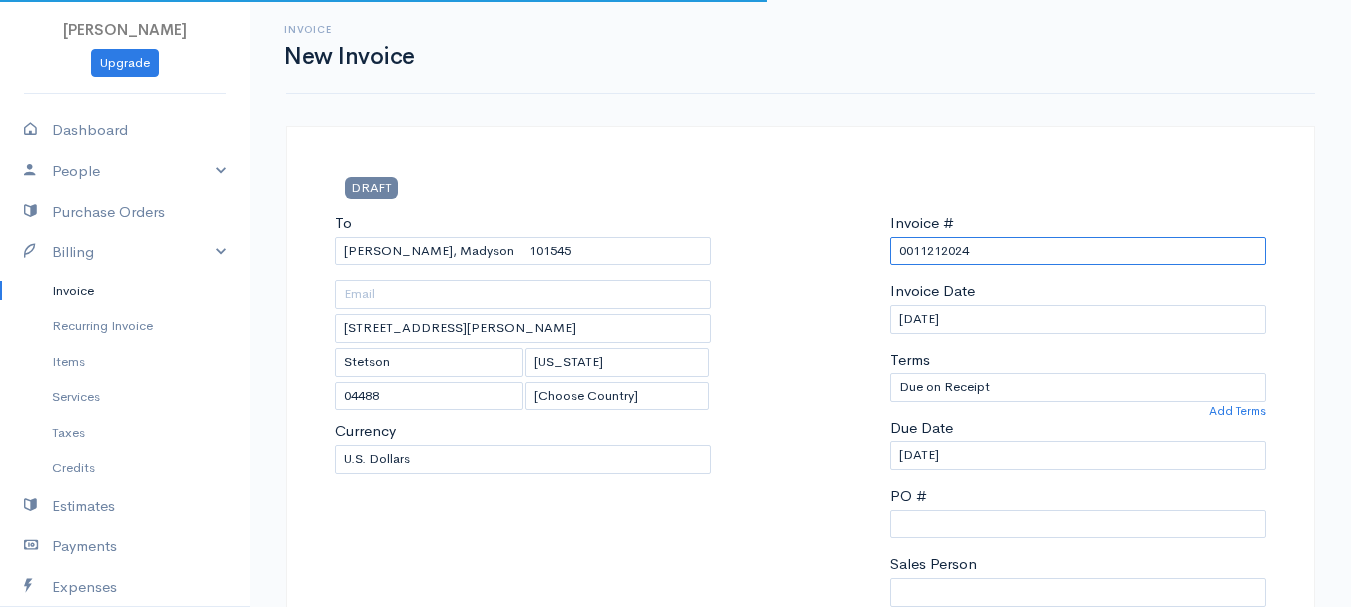 click on "0011212024" at bounding box center [1078, 251] 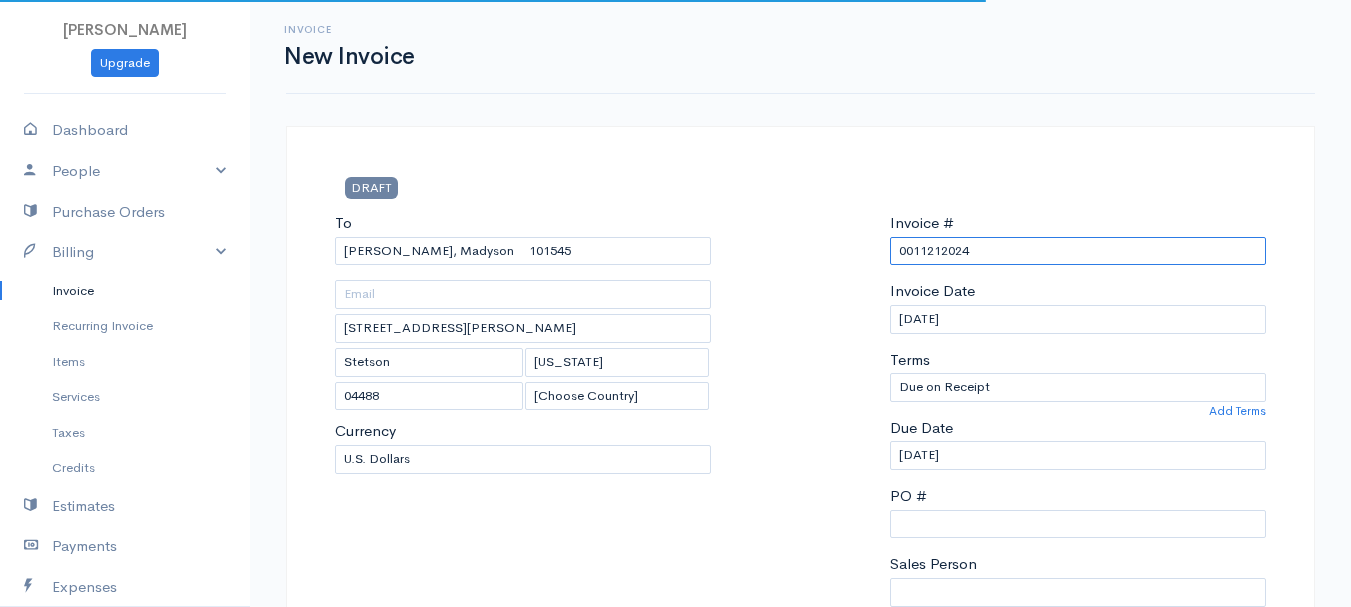 click on "0011212024" at bounding box center [1078, 251] 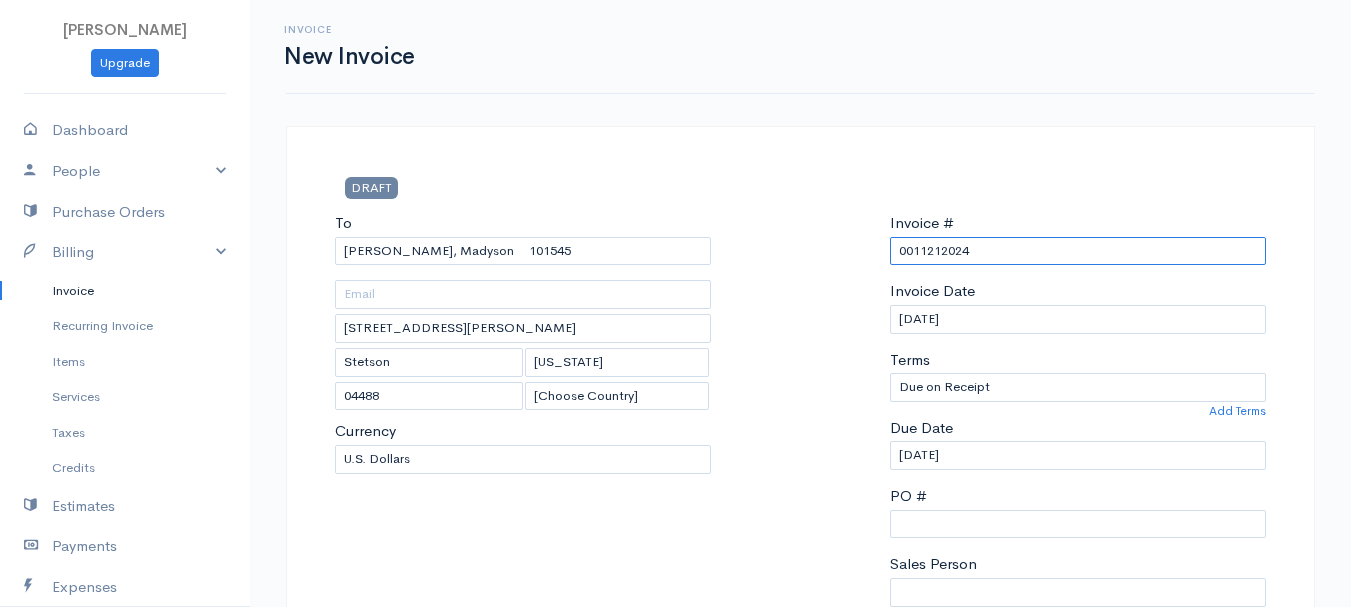 paste on "[DATE]" 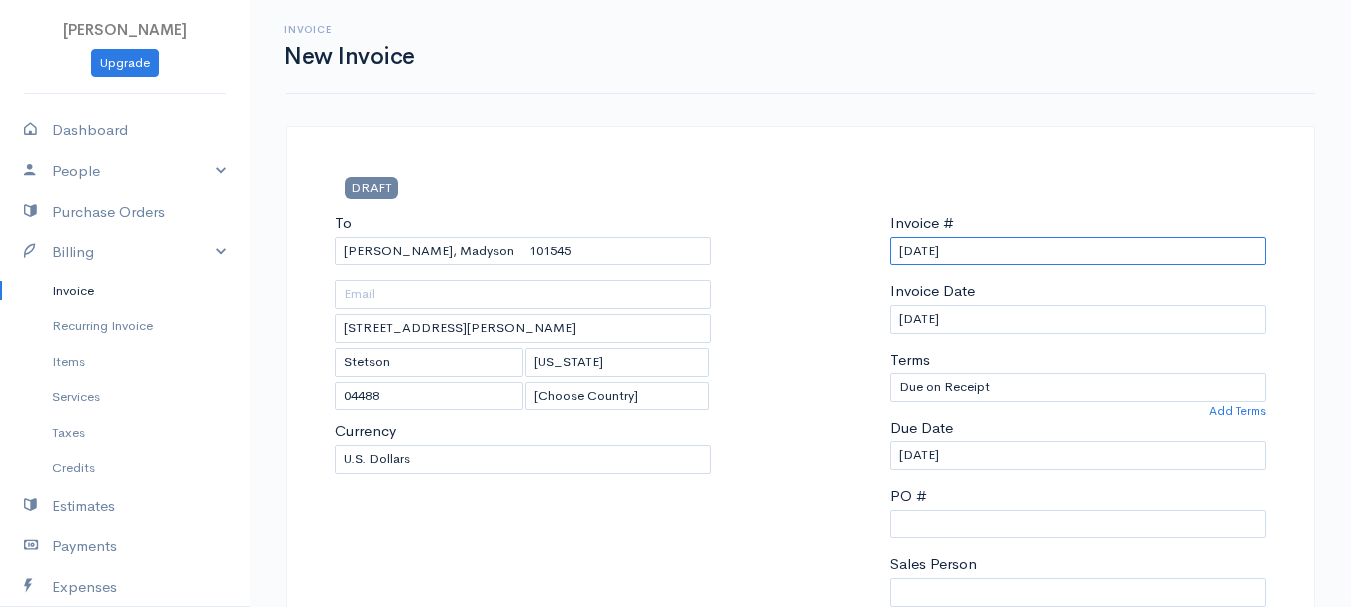 scroll, scrollTop: 400, scrollLeft: 0, axis: vertical 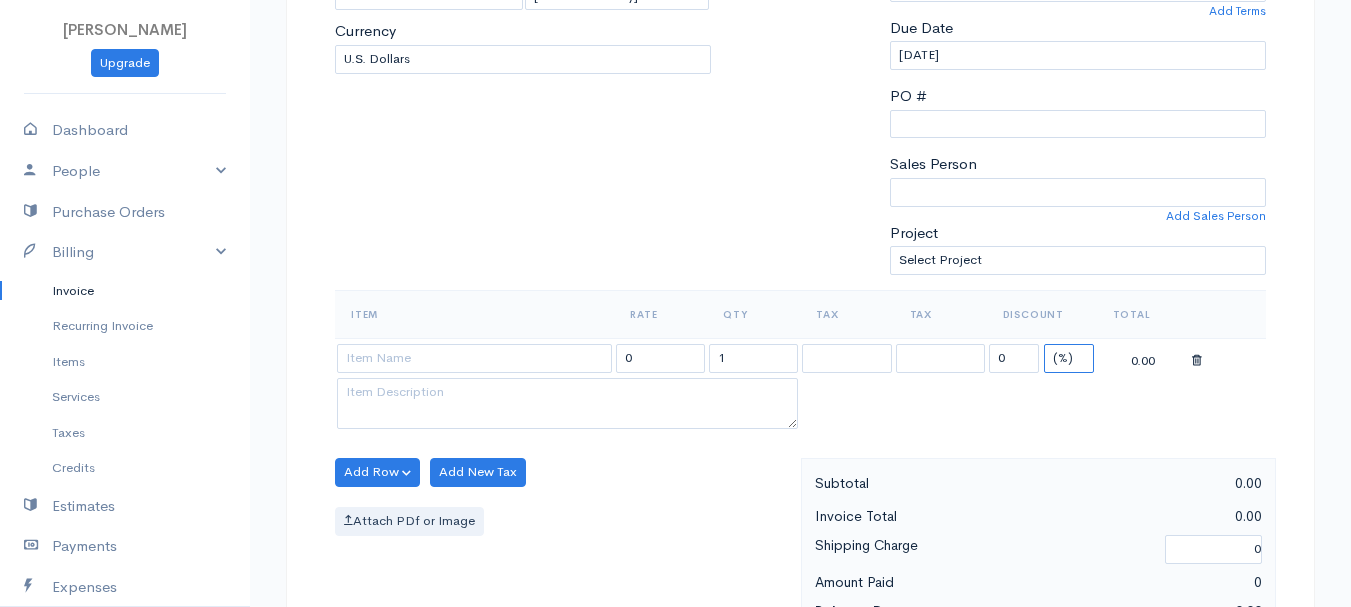 drag, startPoint x: 1063, startPoint y: 357, endPoint x: 1063, endPoint y: 371, distance: 14 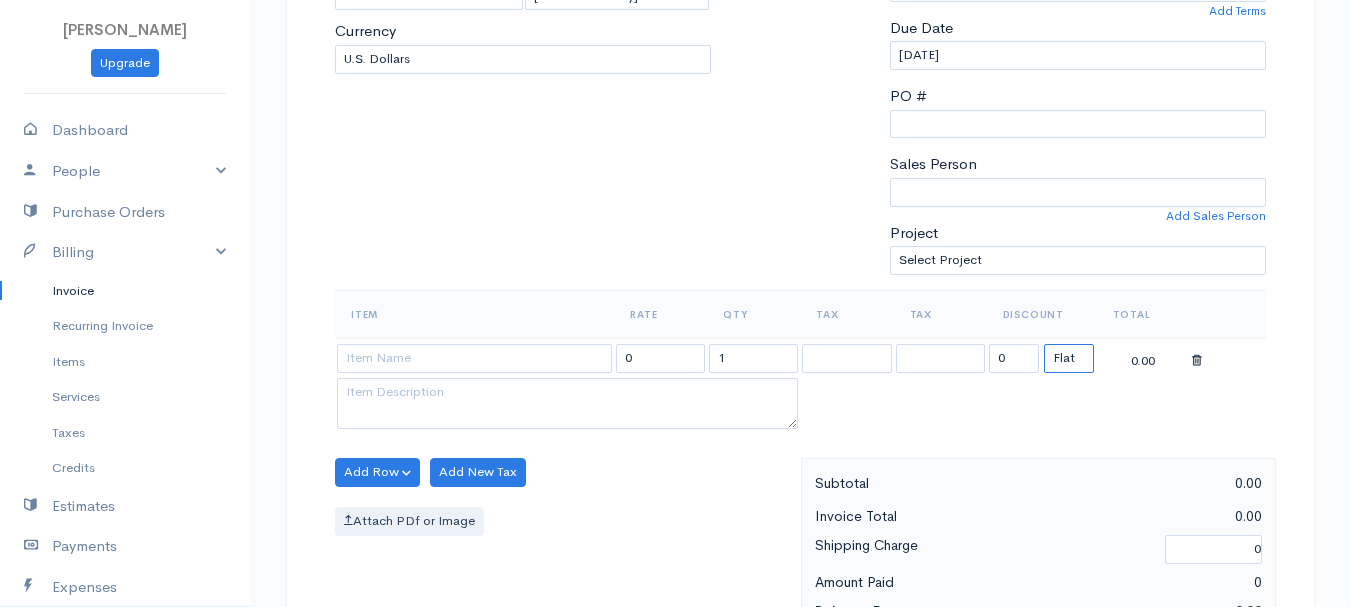click on "(%) Flat" at bounding box center (1069, 358) 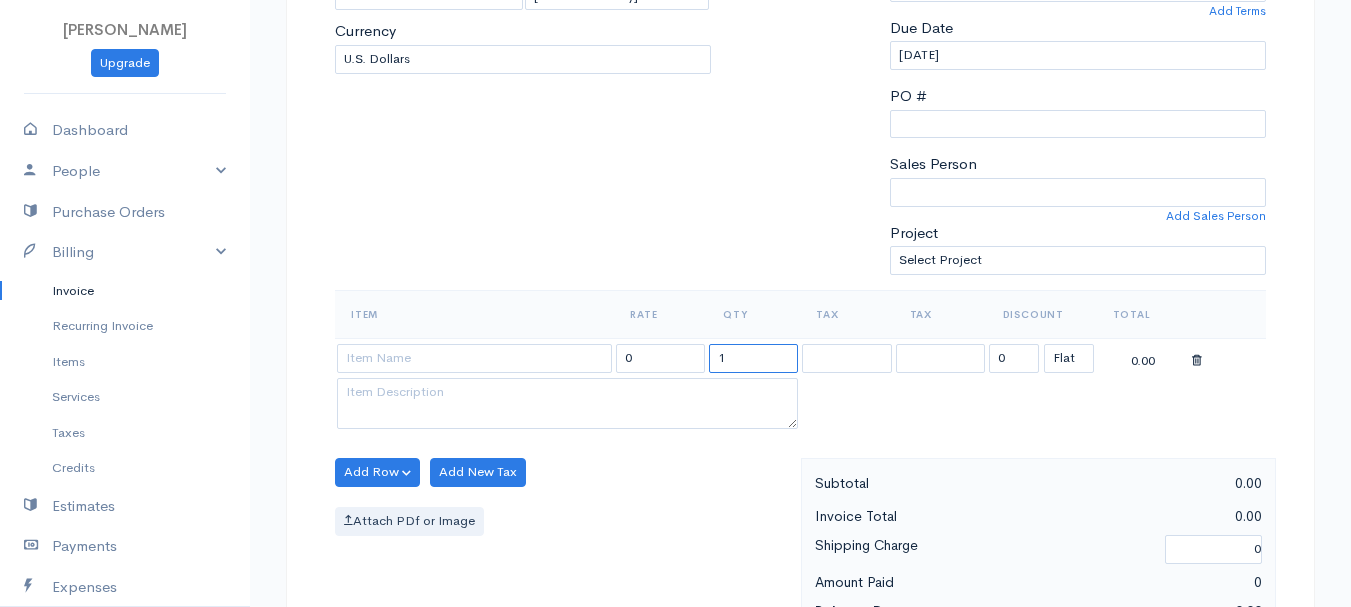 click on "1" at bounding box center [753, 358] 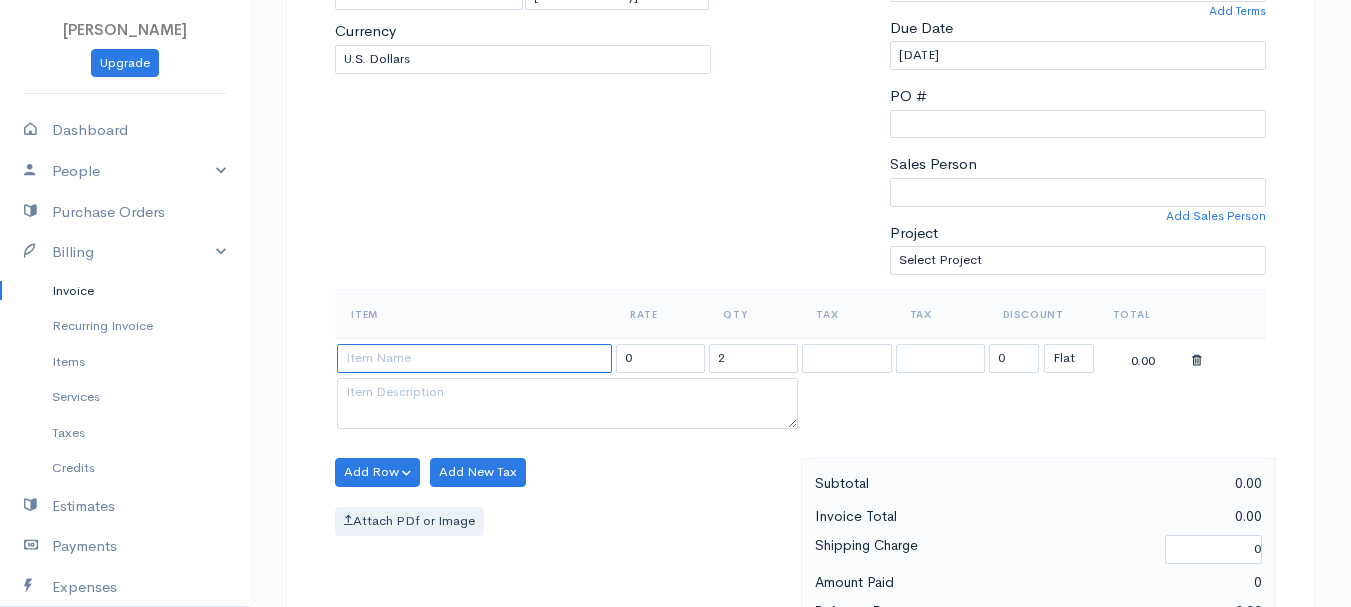 click at bounding box center (474, 358) 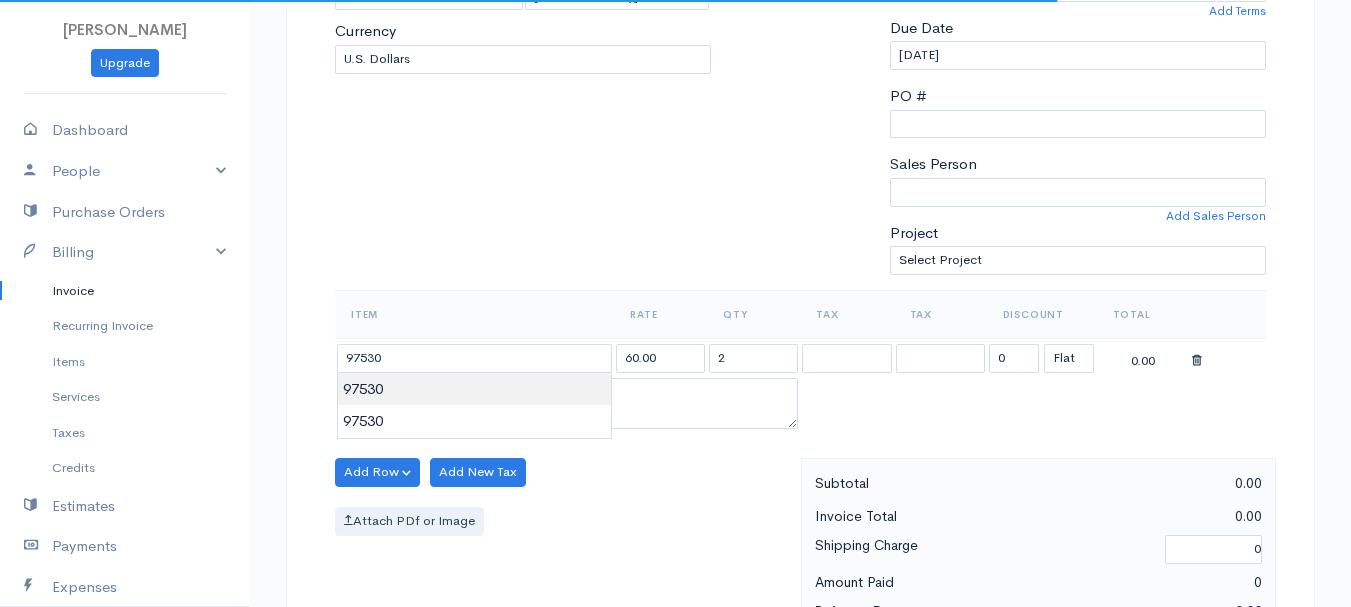 click on "[PERSON_NAME]
Upgrade
Dashboard
People
Clients
Vendors
Staff Users
Purchase Orders
Billing
Invoice
Recurring Invoice
Items
Services
Taxes
Credits
Estimates
Payments
Expenses
Track Time
Projects
Reports
Settings
My Organizations
Logout
Help
@CloudBooksApp 2022
Invoice
New Invoice
DRAFT To [GEOGRAPHIC_DATA], Madyson     101545 [STREET_ADDRESS][PERSON_NAME][PERSON_NAME][US_STATE] [Choose Country] [GEOGRAPHIC_DATA] [GEOGRAPHIC_DATA] [GEOGRAPHIC_DATA] [GEOGRAPHIC_DATA] [GEOGRAPHIC_DATA] [GEOGRAPHIC_DATA] [US_STATE] [GEOGRAPHIC_DATA] [GEOGRAPHIC_DATA] [PERSON_NAME]" at bounding box center (675, 464) 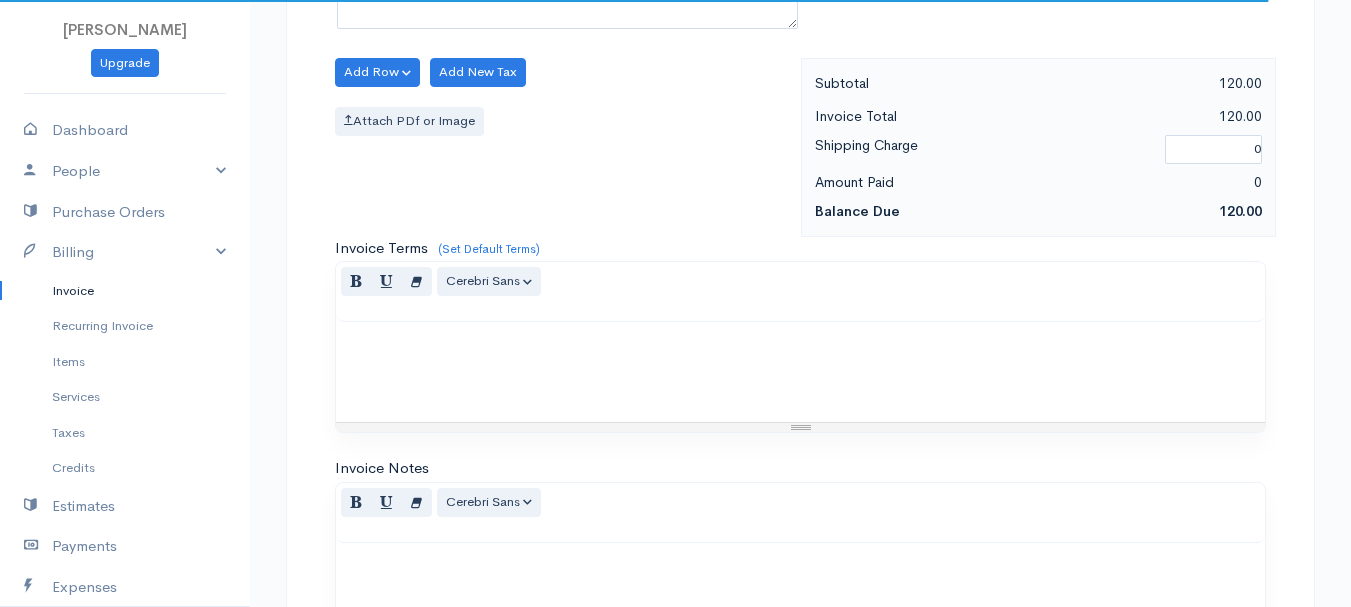scroll, scrollTop: 1122, scrollLeft: 0, axis: vertical 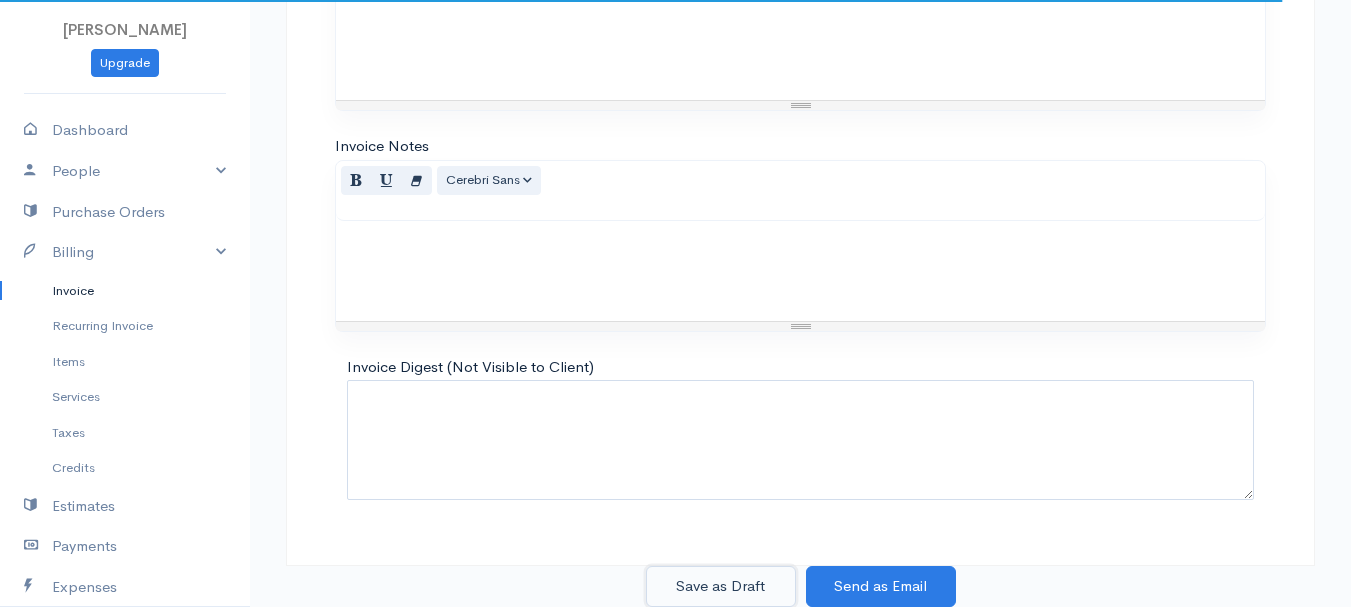 click on "Save as Draft" at bounding box center (721, 586) 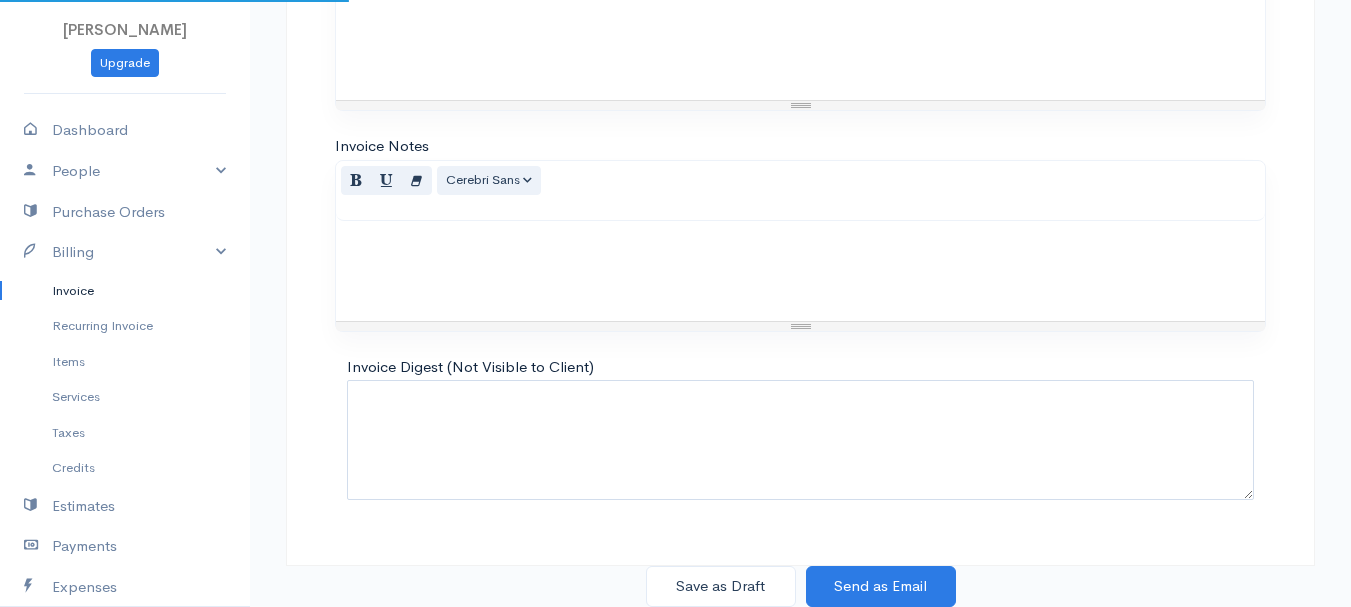 scroll, scrollTop: 0, scrollLeft: 0, axis: both 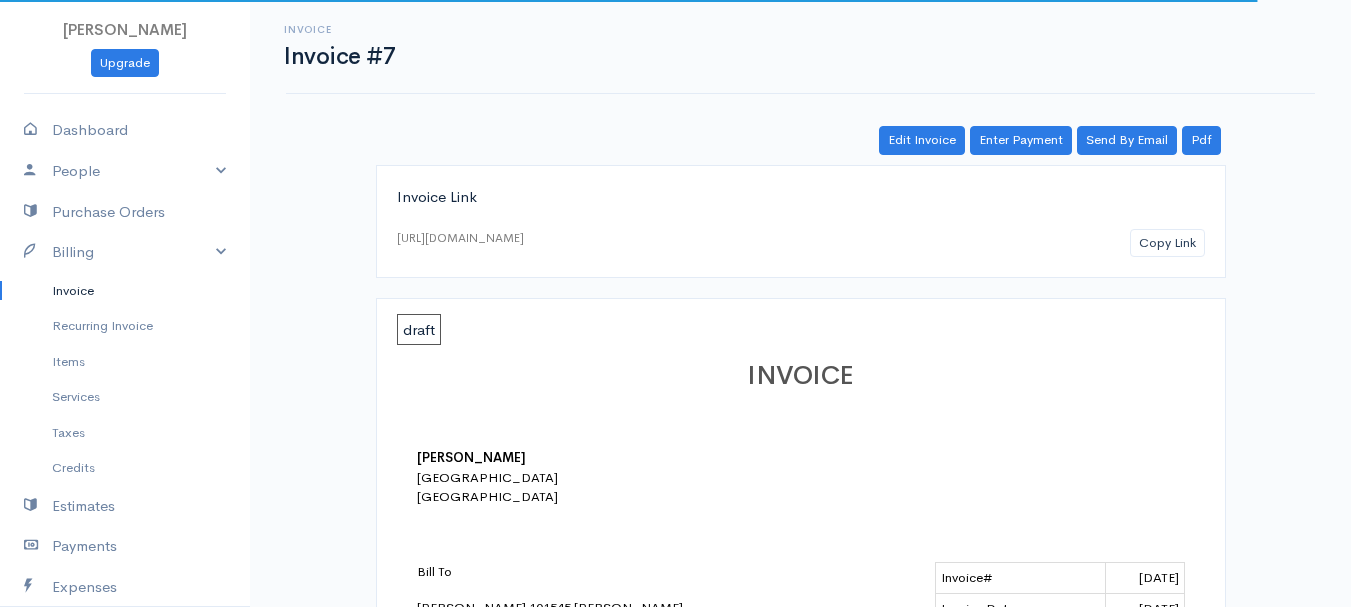 click on "Invoice" at bounding box center [125, 291] 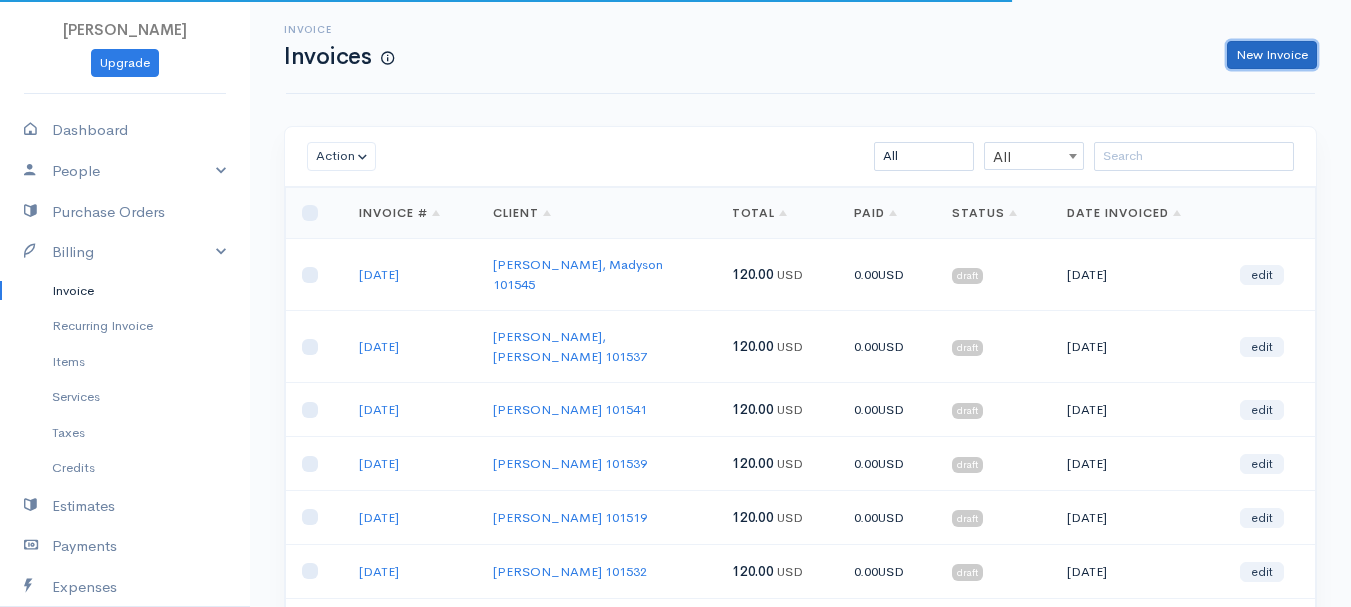 click on "New Invoice" at bounding box center [1272, 55] 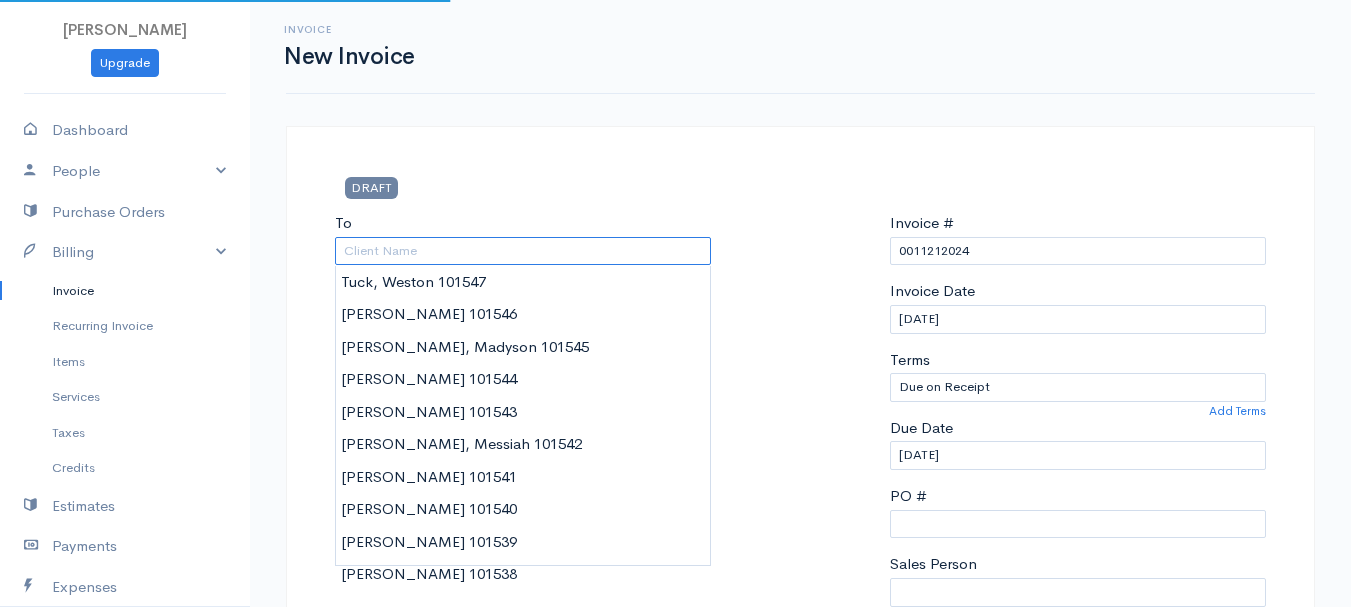 click on "To" at bounding box center (523, 251) 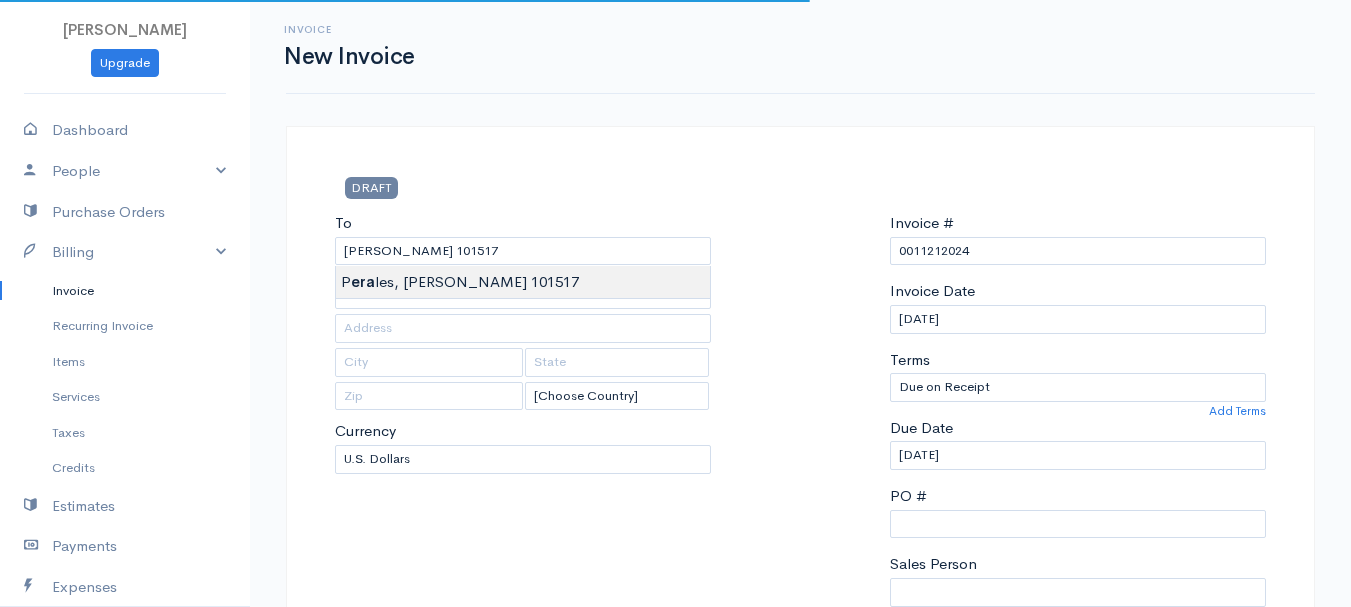 click on "[PERSON_NAME]
Upgrade
Dashboard
People
Clients
Vendors
Staff Users
Purchase Orders
Billing
Invoice
Recurring Invoice
Items
Services
Taxes
Credits
Estimates
Payments
Expenses
Track Time
Projects
Reports
Settings
My Organizations
Logout
Help
@CloudBooksApp 2022
Invoice
New Invoice
DRAFT To [GEOGRAPHIC_DATA][PERSON_NAME] 101517 [Choose Country] [GEOGRAPHIC_DATA] [GEOGRAPHIC_DATA] [GEOGRAPHIC_DATA] [GEOGRAPHIC_DATA] [GEOGRAPHIC_DATA] [GEOGRAPHIC_DATA] [US_STATE] [GEOGRAPHIC_DATA] [GEOGRAPHIC_DATA] [GEOGRAPHIC_DATA] [GEOGRAPHIC_DATA] [GEOGRAPHIC_DATA] [PERSON_NAME]" at bounding box center [675, 864] 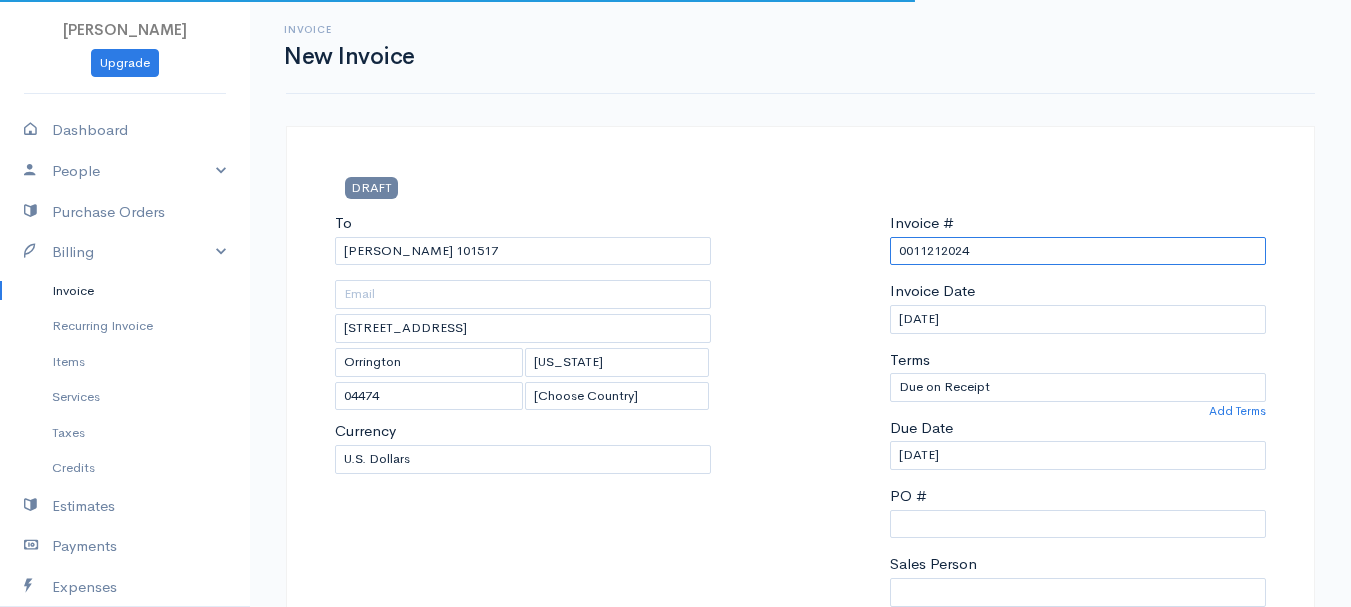 click on "0011212024" at bounding box center (1078, 251) 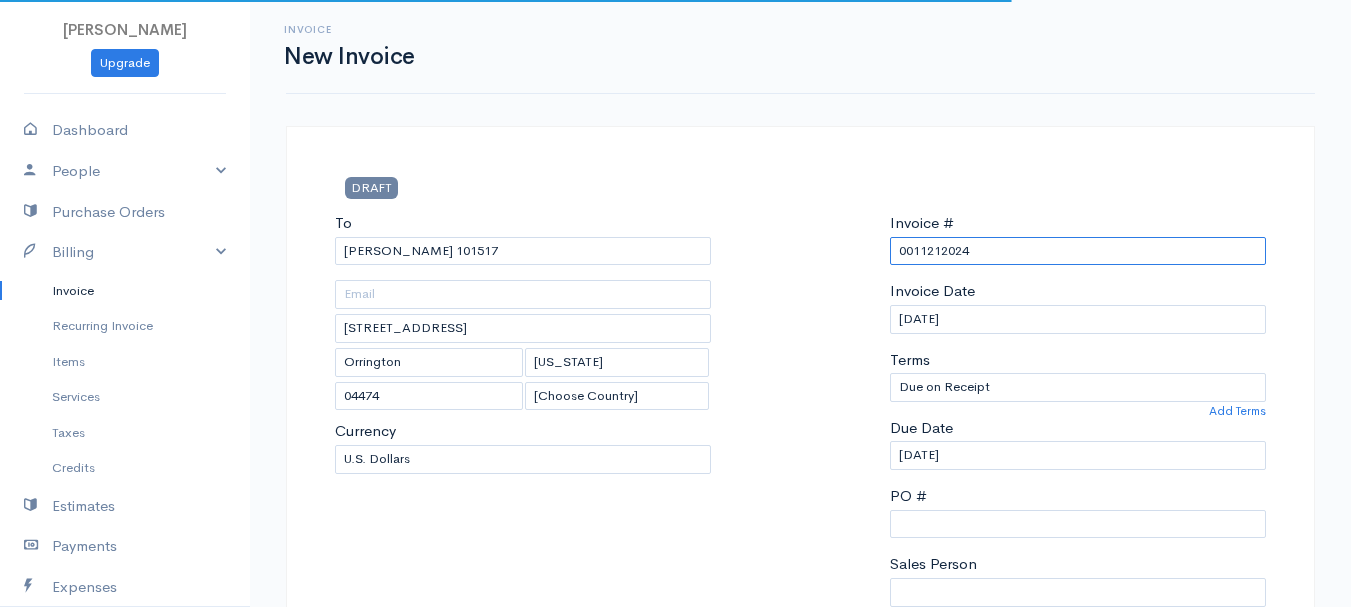 click on "0011212024" at bounding box center [1078, 251] 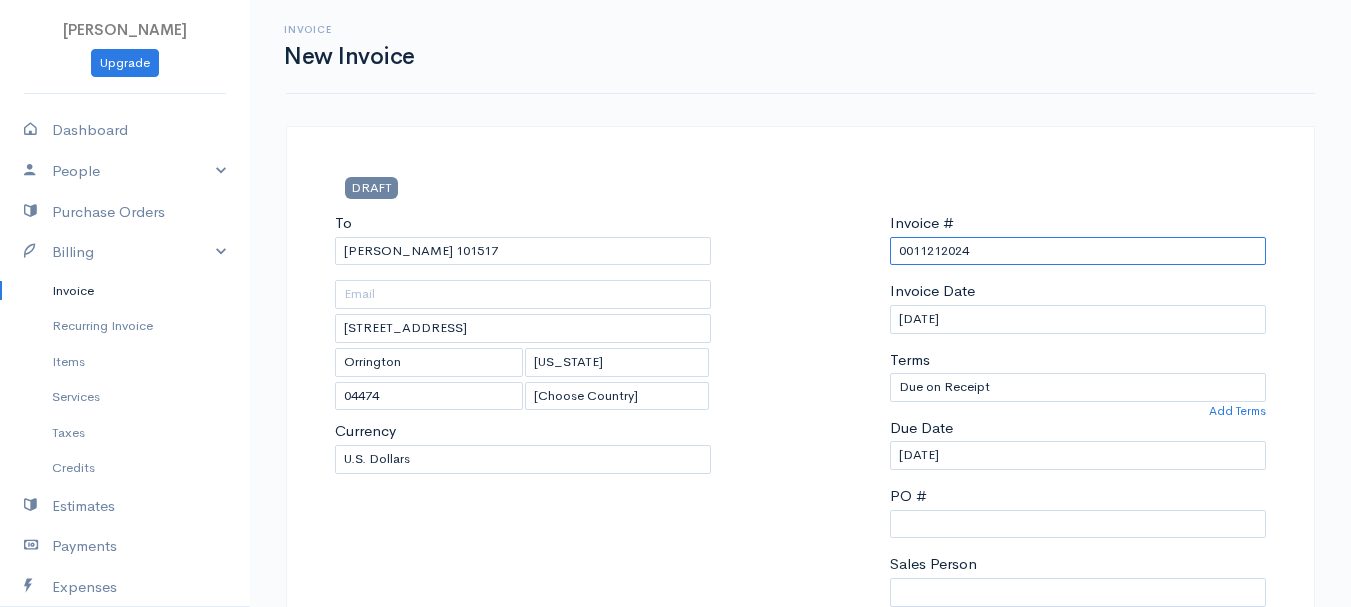 paste on "[DATE]" 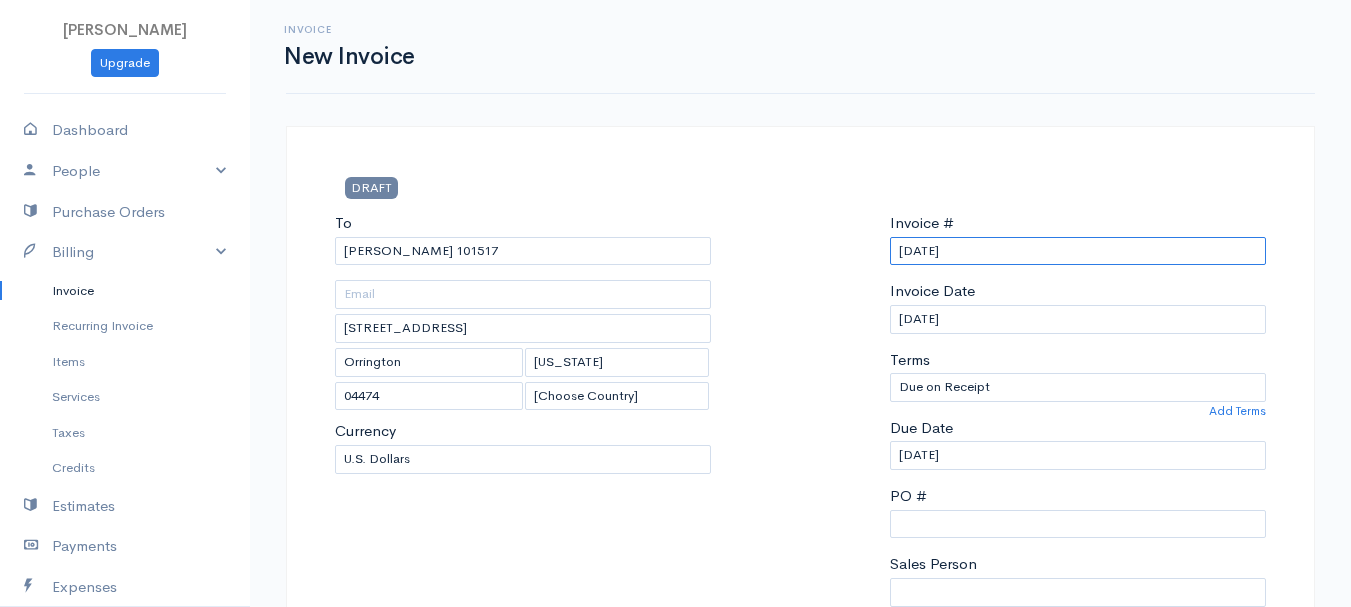 scroll, scrollTop: 500, scrollLeft: 0, axis: vertical 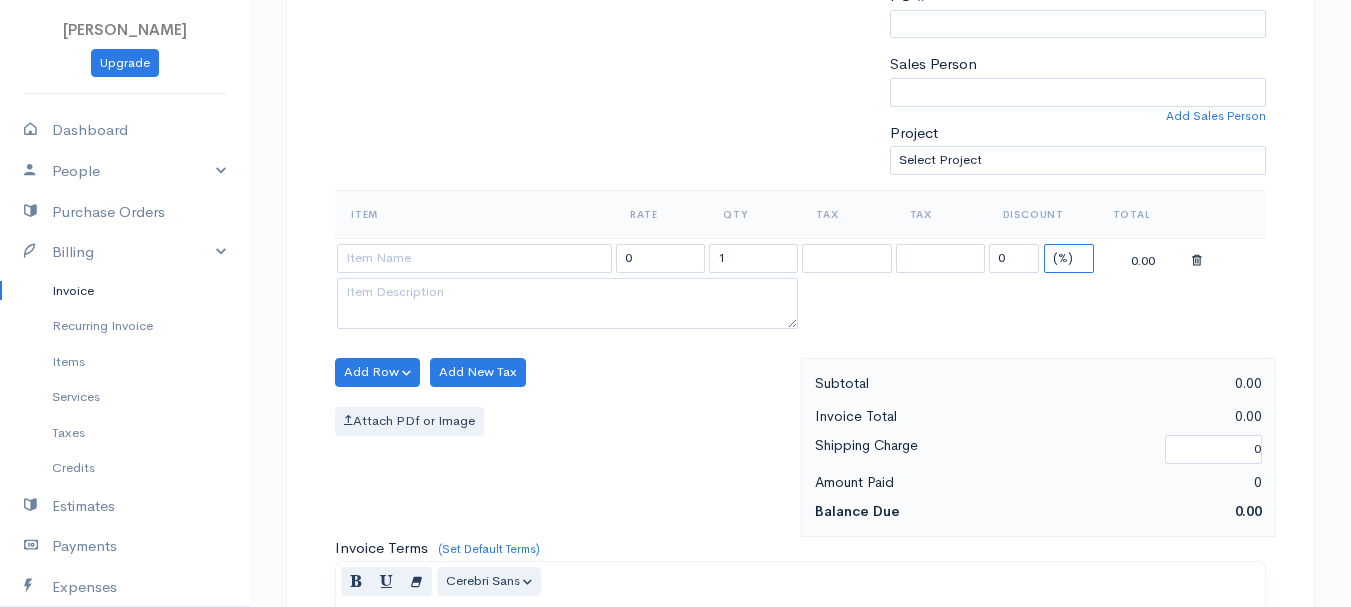 click on "(%) Flat" at bounding box center [1069, 258] 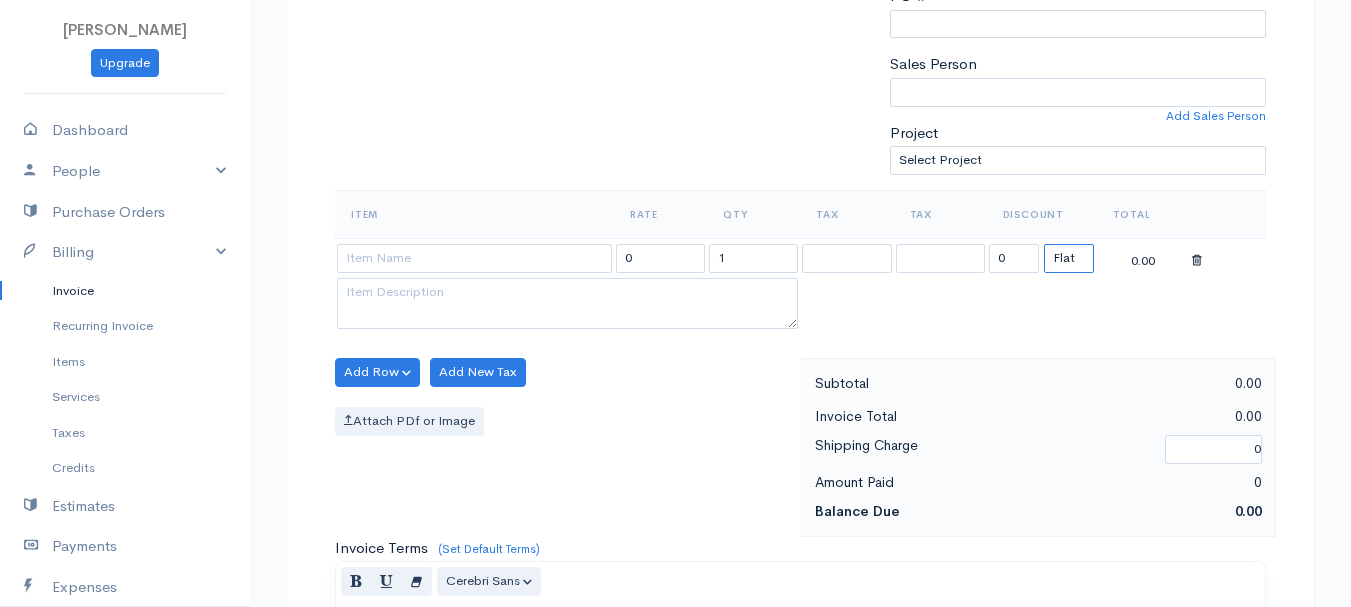 click on "(%) Flat" at bounding box center (1069, 258) 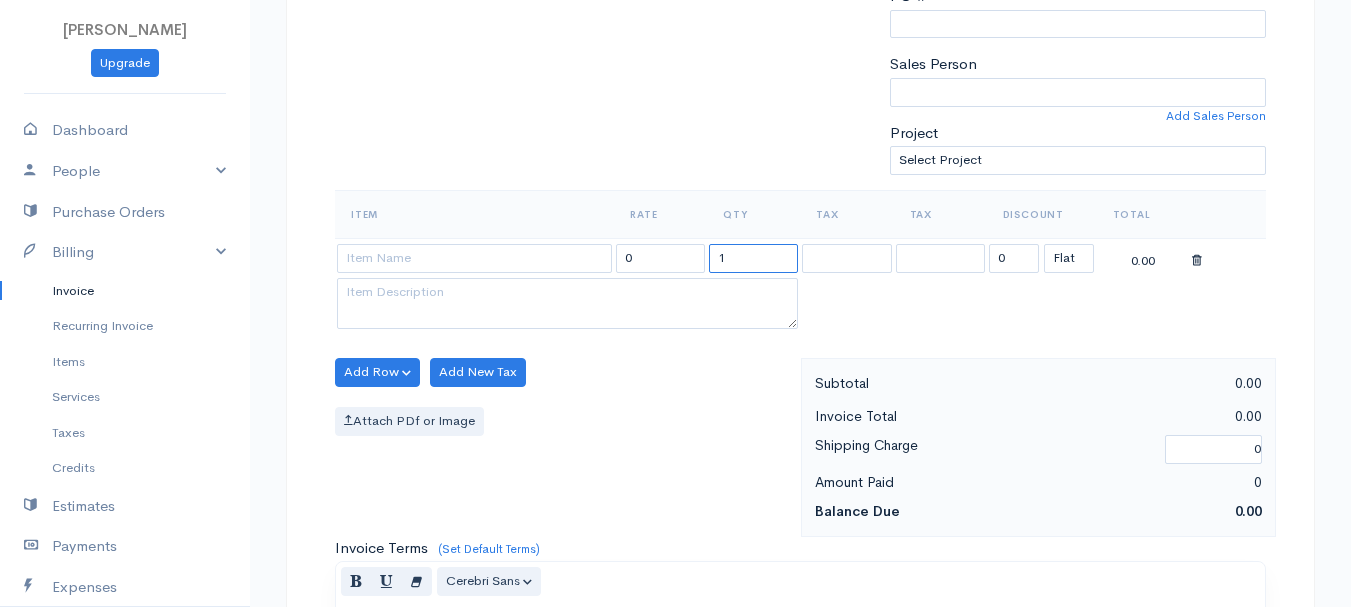 click on "1" at bounding box center [753, 258] 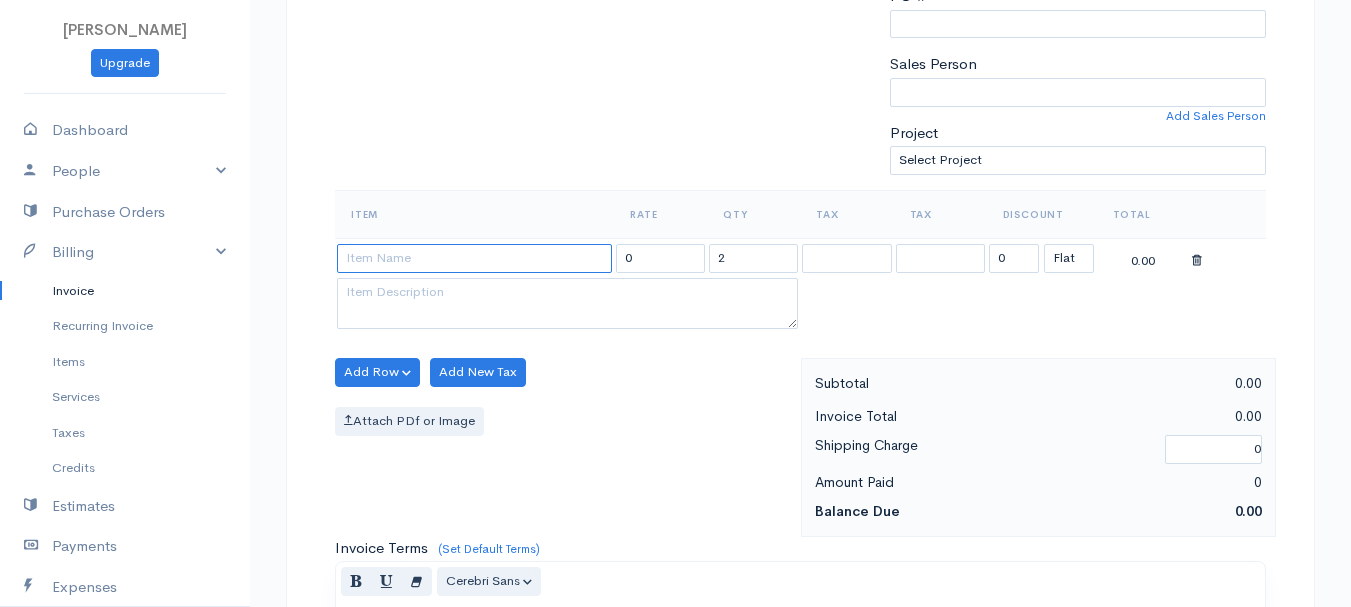 click at bounding box center [474, 258] 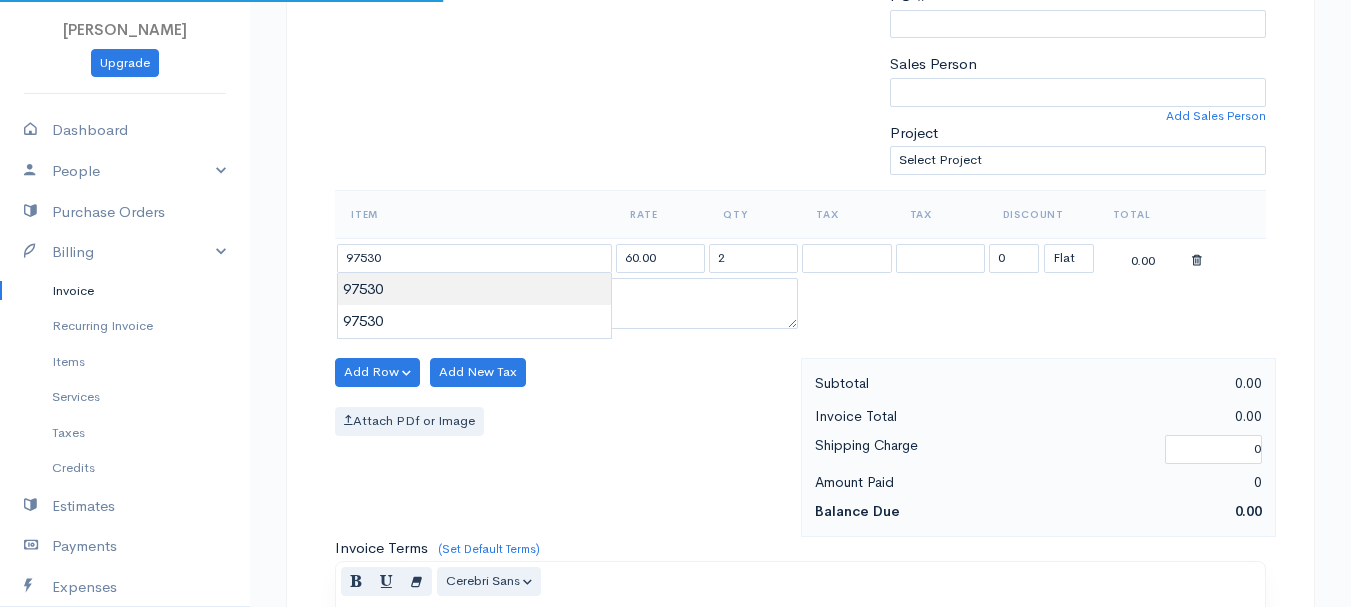 click on "[PERSON_NAME]
Upgrade
Dashboard
People
Clients
Vendors
Staff Users
Purchase Orders
Billing
Invoice
Recurring Invoice
Items
Services
Taxes
Credits
Estimates
Payments
Expenses
Track Time
Projects
Reports
Settings
My Organizations
Logout
Help
@CloudBooksApp 2022
Invoice
New Invoice
DRAFT To [GEOGRAPHIC_DATA][PERSON_NAME] 101517 [STREET_ADDRESS][US_STATE] [Choose Country] [GEOGRAPHIC_DATA] [GEOGRAPHIC_DATA] [GEOGRAPHIC_DATA] [GEOGRAPHIC_DATA] [GEOGRAPHIC_DATA] [GEOGRAPHIC_DATA] [US_STATE] [GEOGRAPHIC_DATA] [GEOGRAPHIC_DATA]" at bounding box center [675, 364] 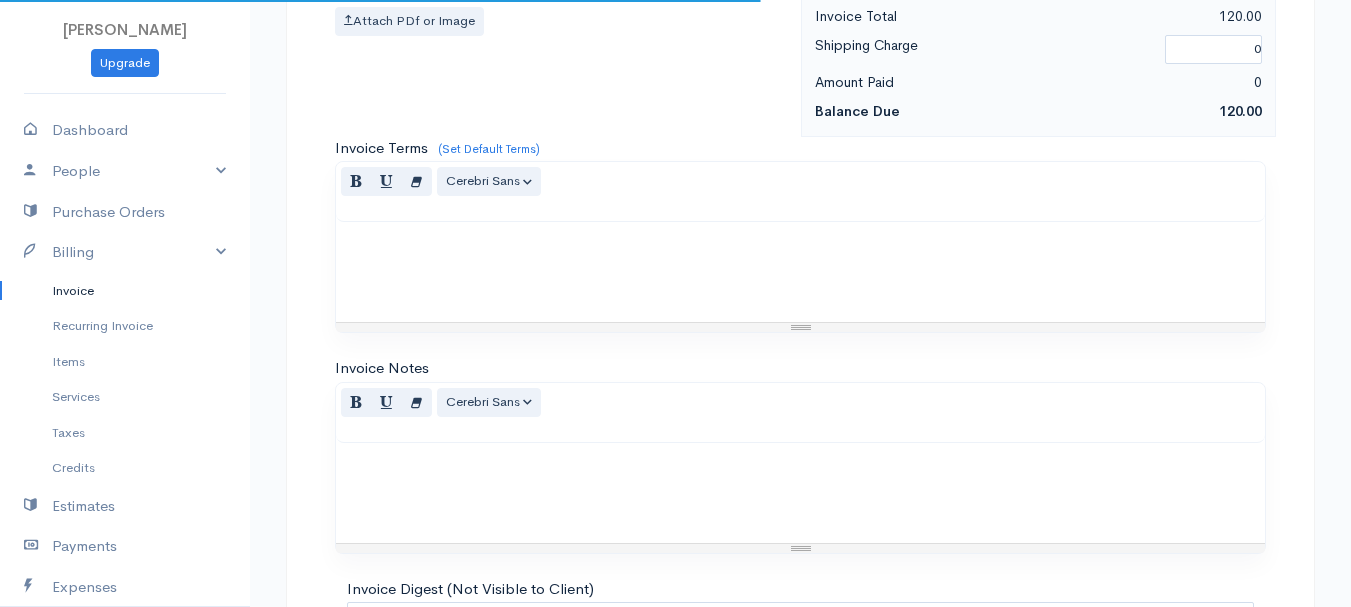 scroll, scrollTop: 1122, scrollLeft: 0, axis: vertical 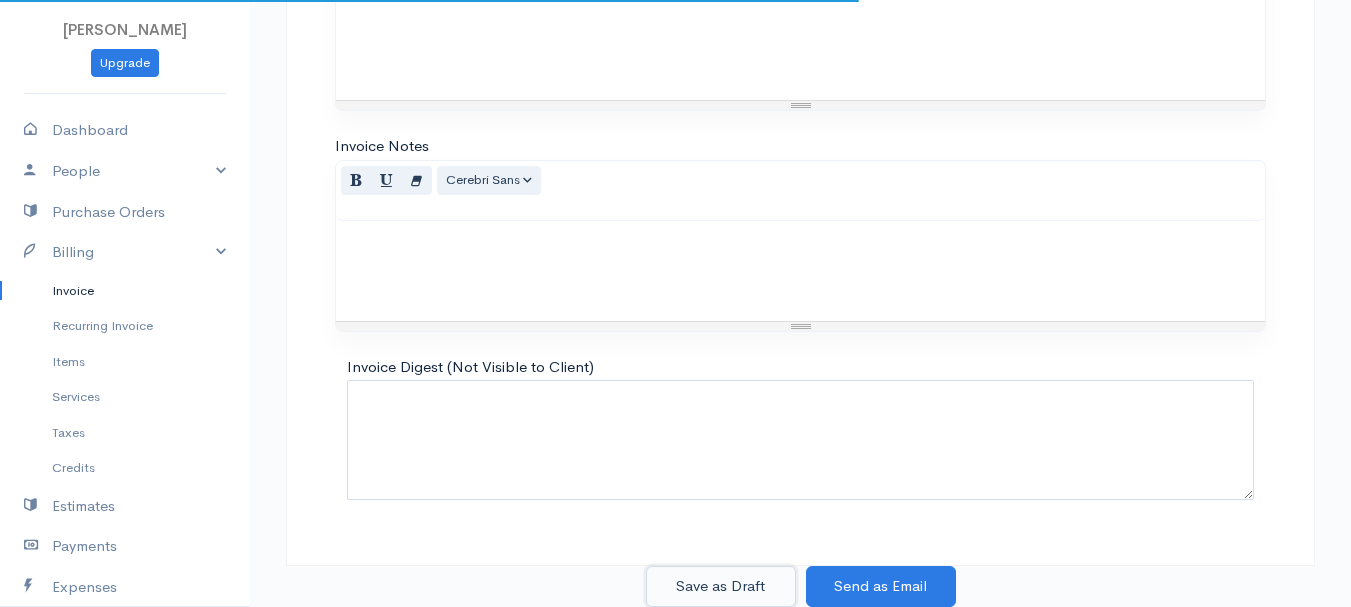 click on "Save as Draft" at bounding box center [721, 586] 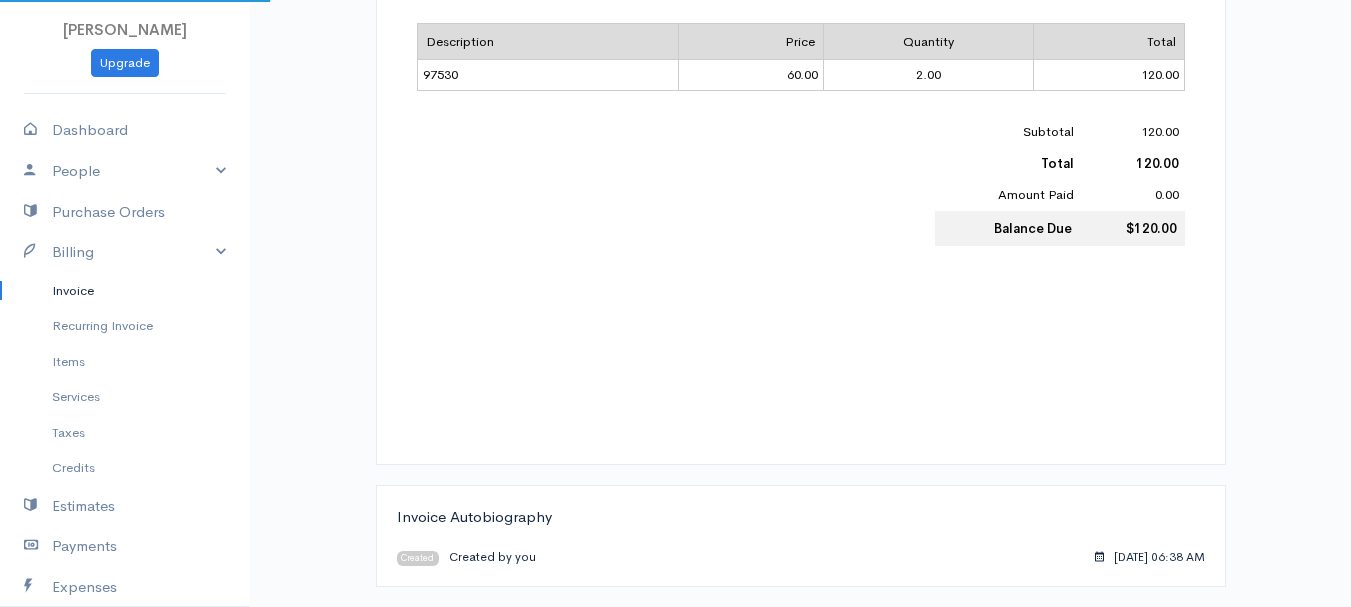 scroll, scrollTop: 0, scrollLeft: 0, axis: both 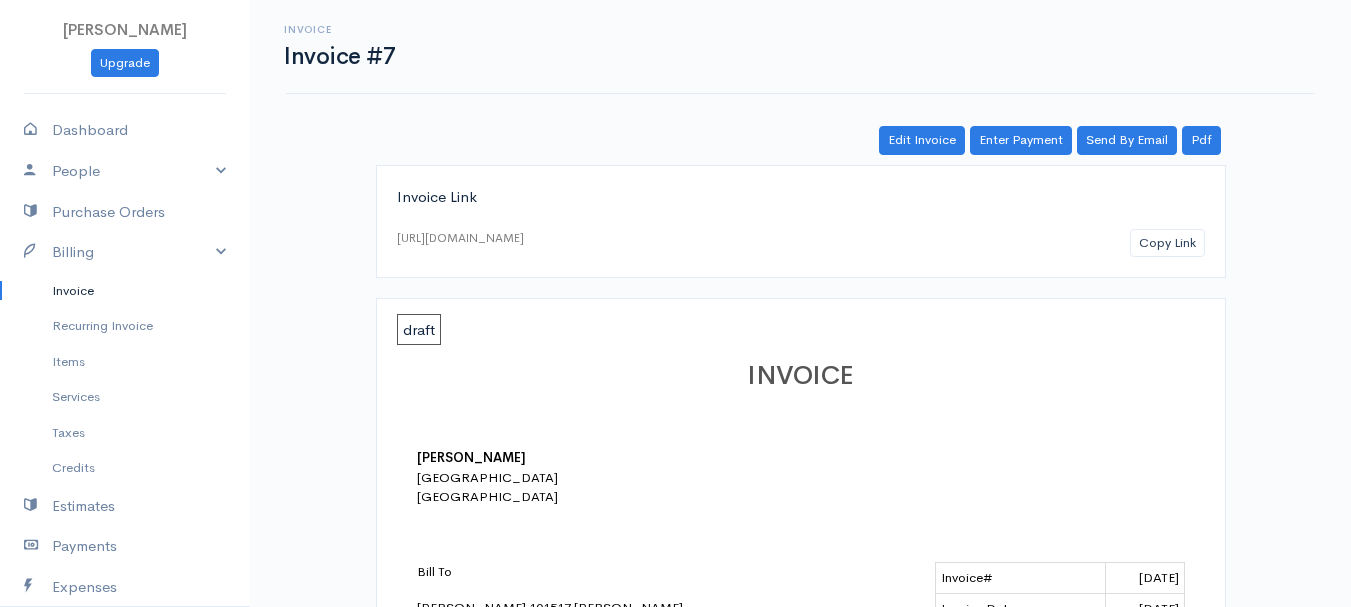 click on "Invoice" at bounding box center (125, 291) 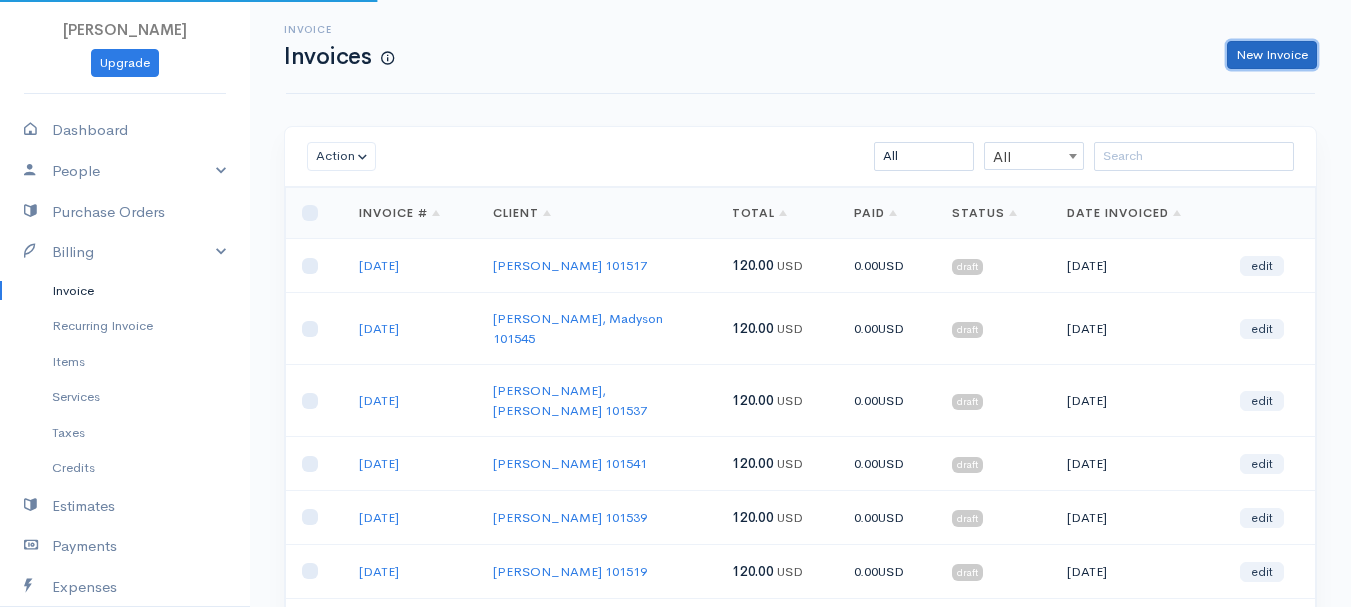 click on "New Invoice" at bounding box center (1272, 55) 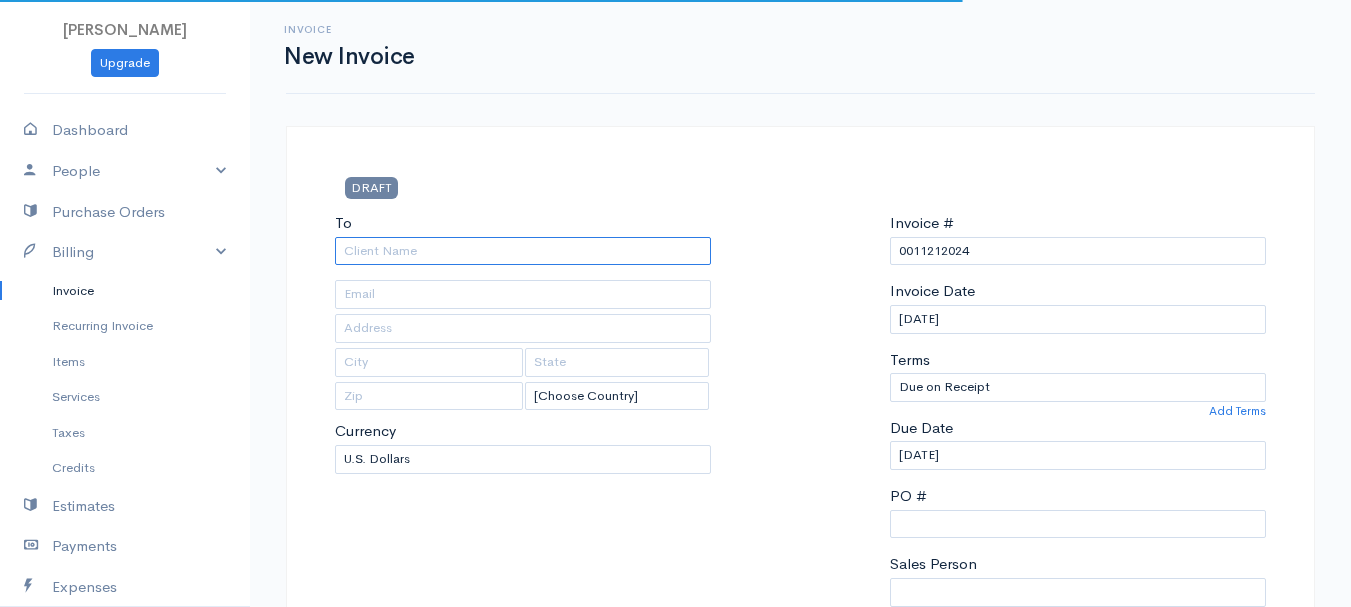 click on "To" at bounding box center [523, 251] 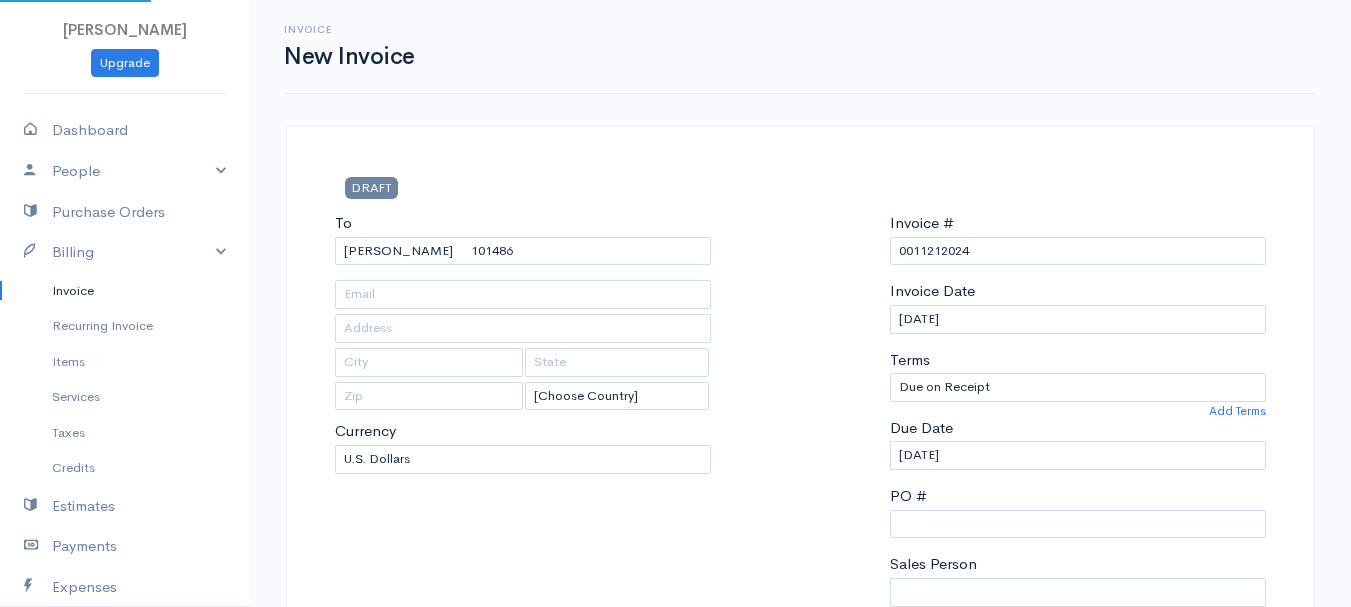 click on "[PERSON_NAME]
Upgrade
Dashboard
People
Clients
Vendors
Staff Users
Purchase Orders
Billing
Invoice
Recurring Invoice
Items
Services
Taxes
Credits
Estimates
Payments
Expenses
Track Time
Projects
Reports
Settings
My Organizations
Logout
Help
@CloudBooksApp 2022
Invoice
New Invoice
DRAFT To [PERSON_NAME]      101486 [Choose Country] [GEOGRAPHIC_DATA] [GEOGRAPHIC_DATA] [GEOGRAPHIC_DATA] [GEOGRAPHIC_DATA] [GEOGRAPHIC_DATA] [GEOGRAPHIC_DATA] [US_STATE] [GEOGRAPHIC_DATA] [GEOGRAPHIC_DATA] [GEOGRAPHIC_DATA] [GEOGRAPHIC_DATA] [GEOGRAPHIC_DATA]" at bounding box center (675, 864) 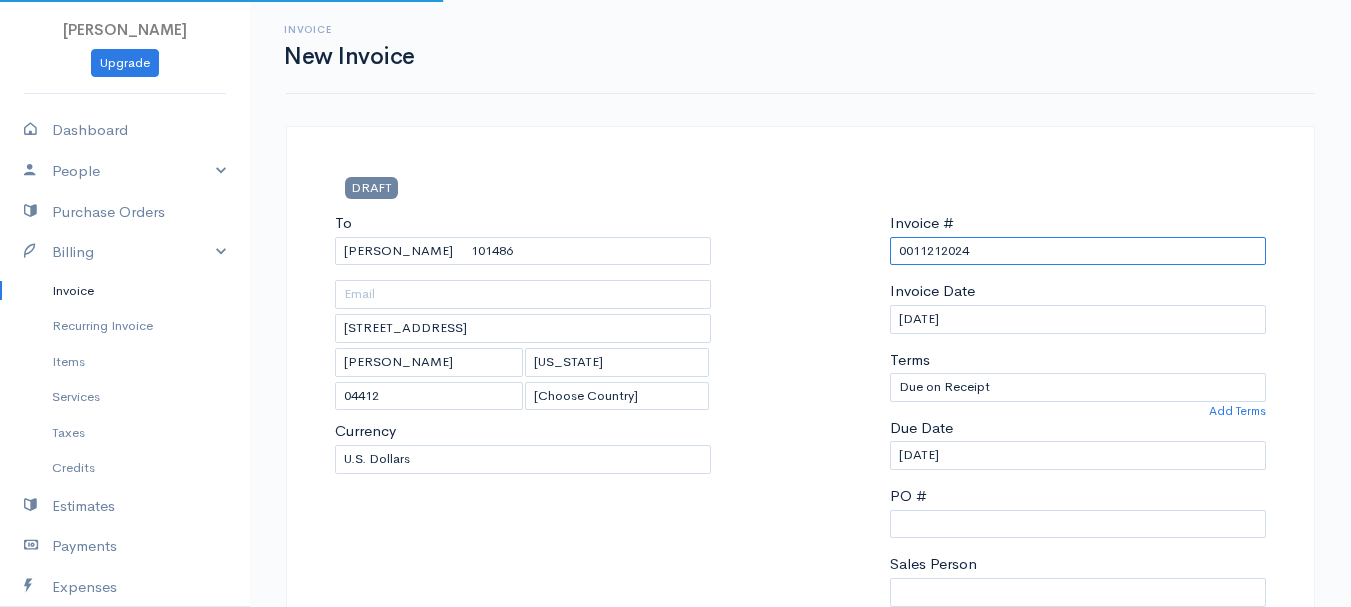 click on "0011212024" at bounding box center (1078, 251) 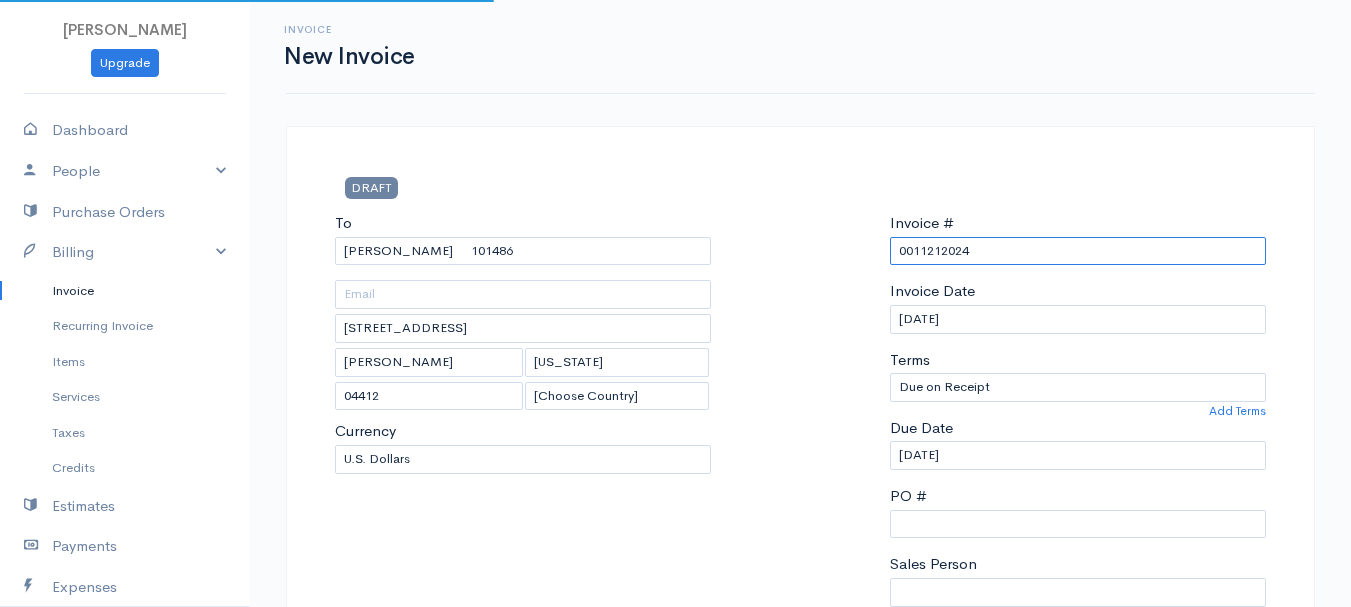 click on "0011212024" at bounding box center (1078, 251) 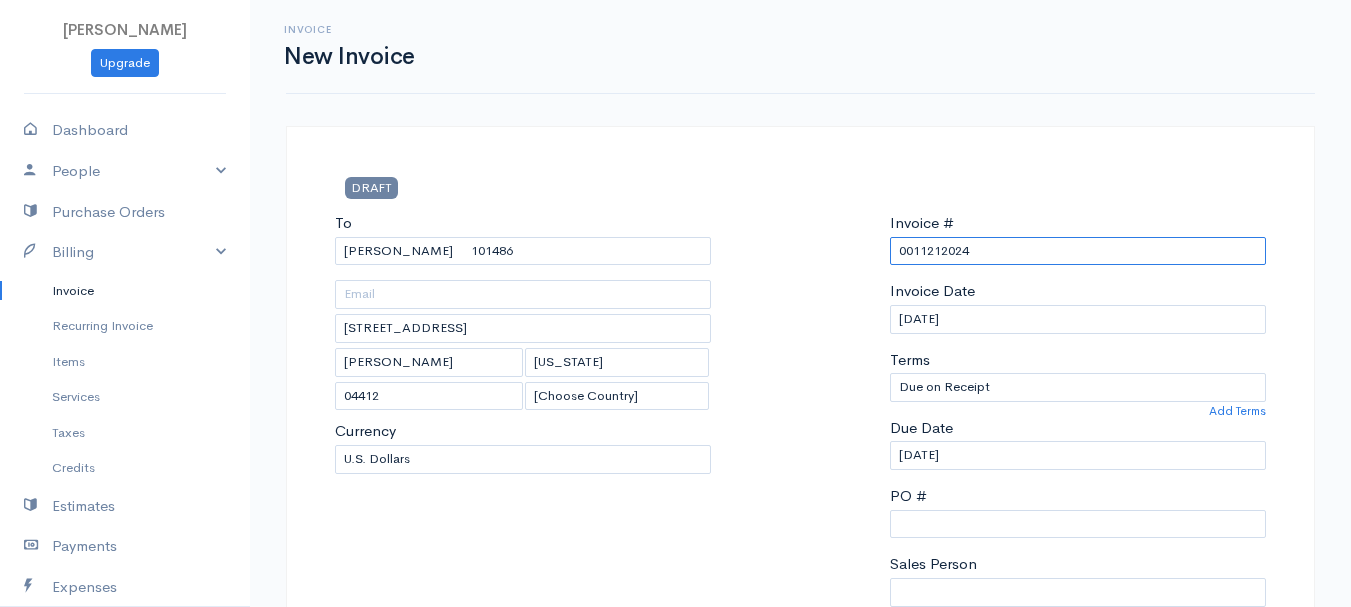 paste on "[DATE]" 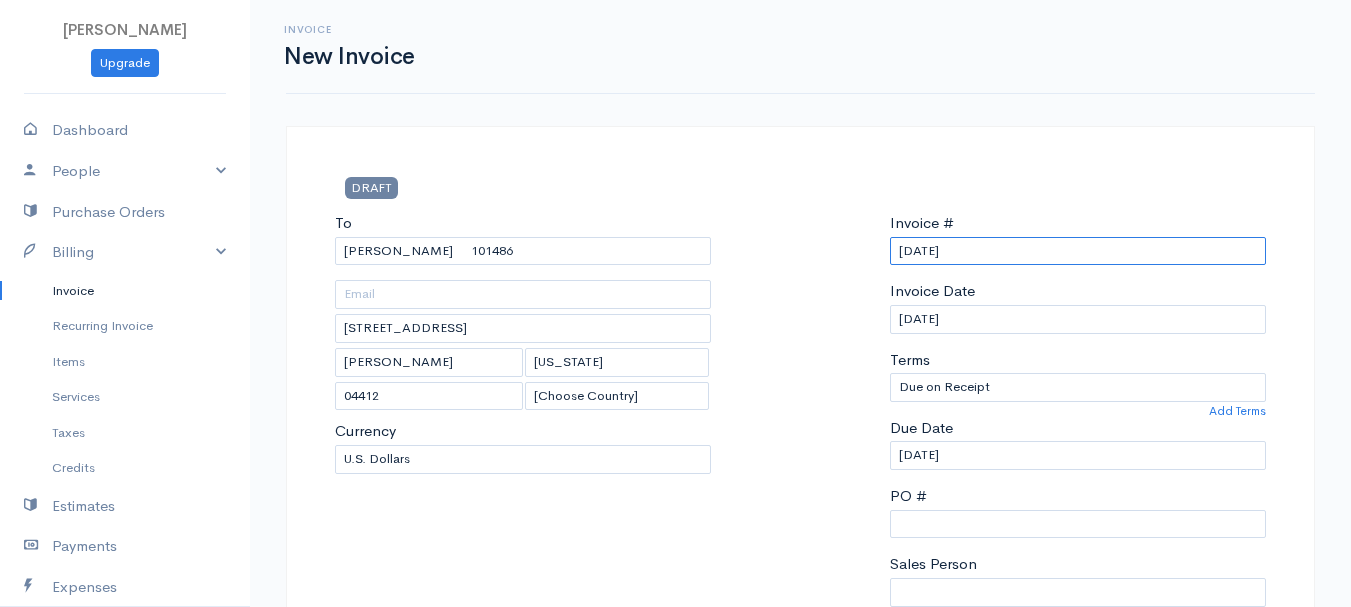 scroll, scrollTop: 400, scrollLeft: 0, axis: vertical 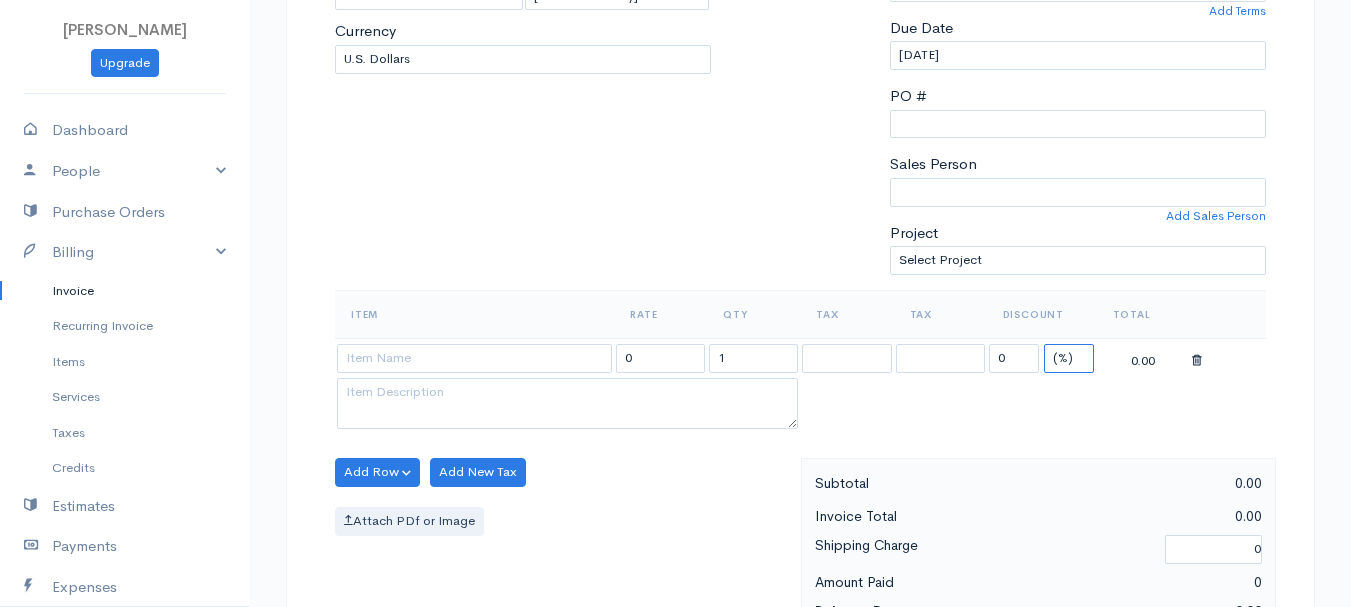 click on "(%) Flat" at bounding box center [1069, 358] 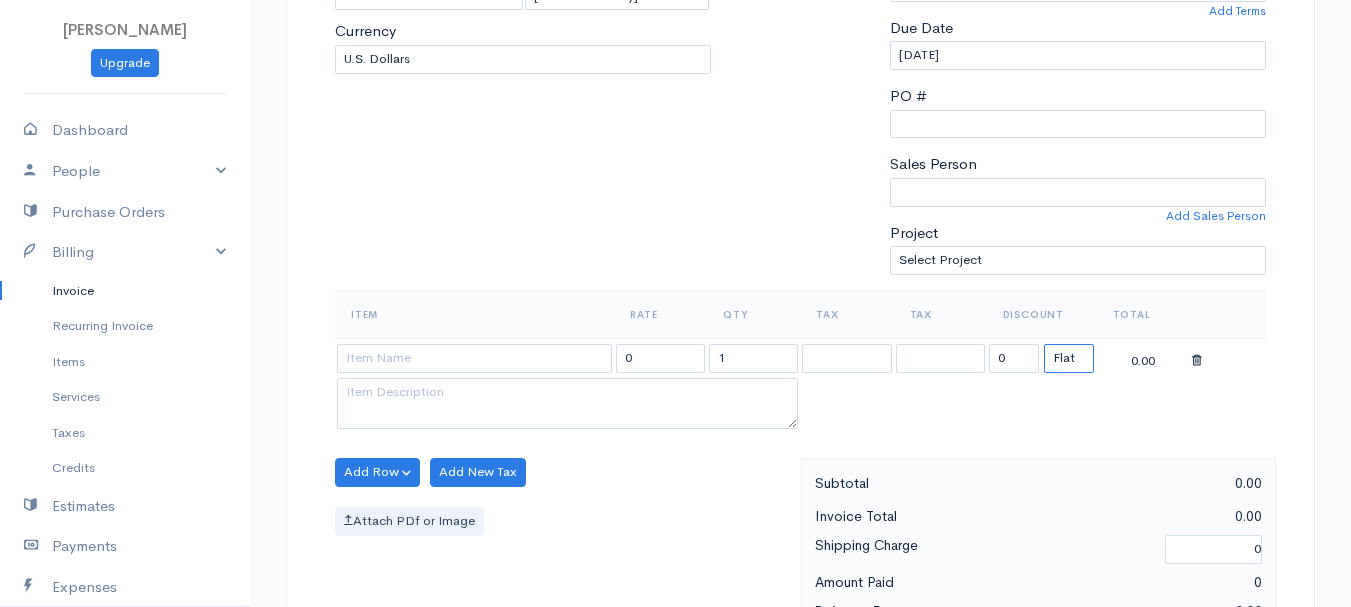 click on "(%) Flat" at bounding box center (1069, 358) 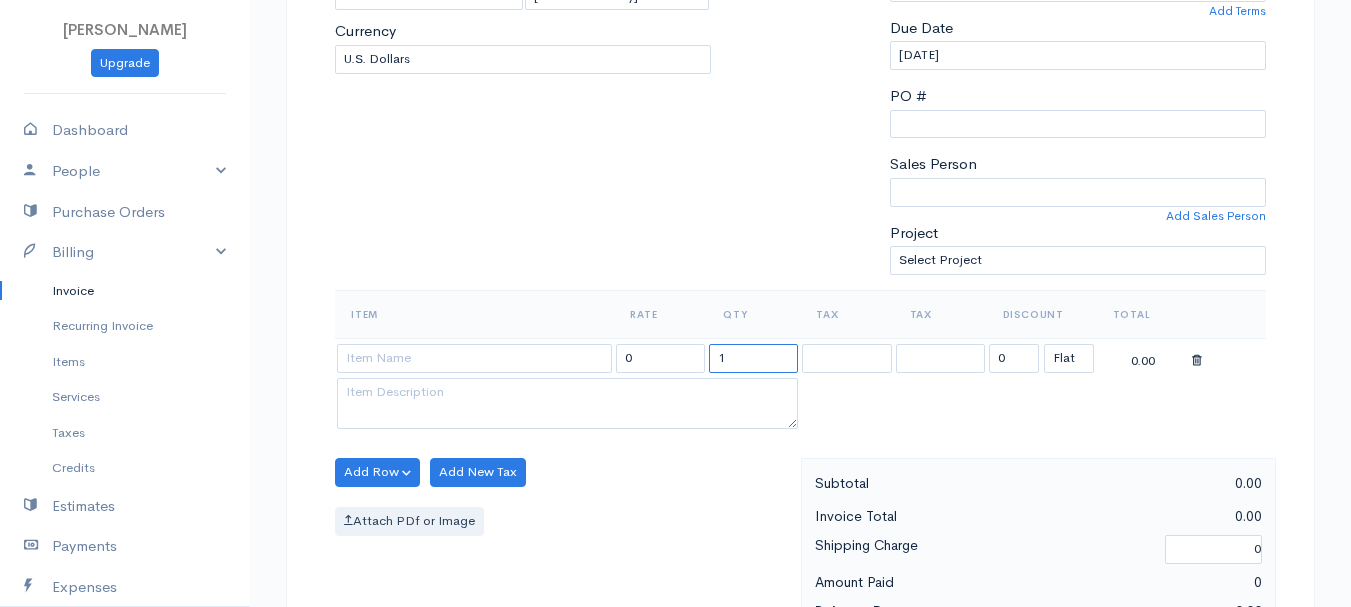click on "1" at bounding box center [753, 358] 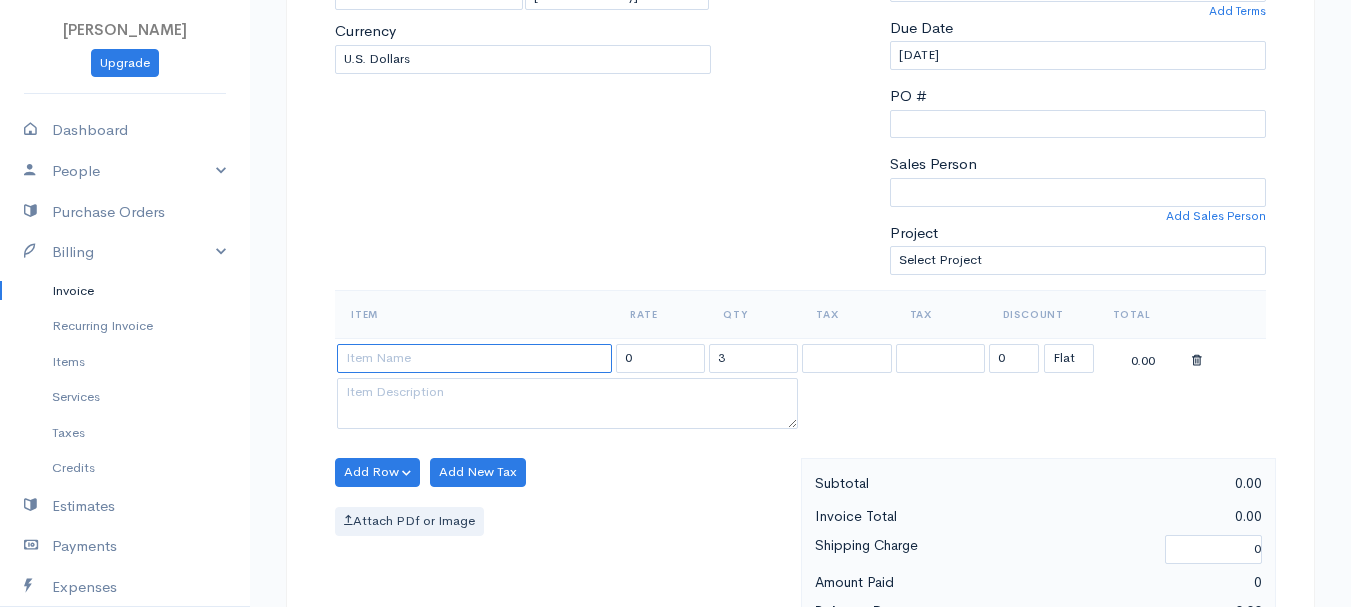 click at bounding box center [474, 358] 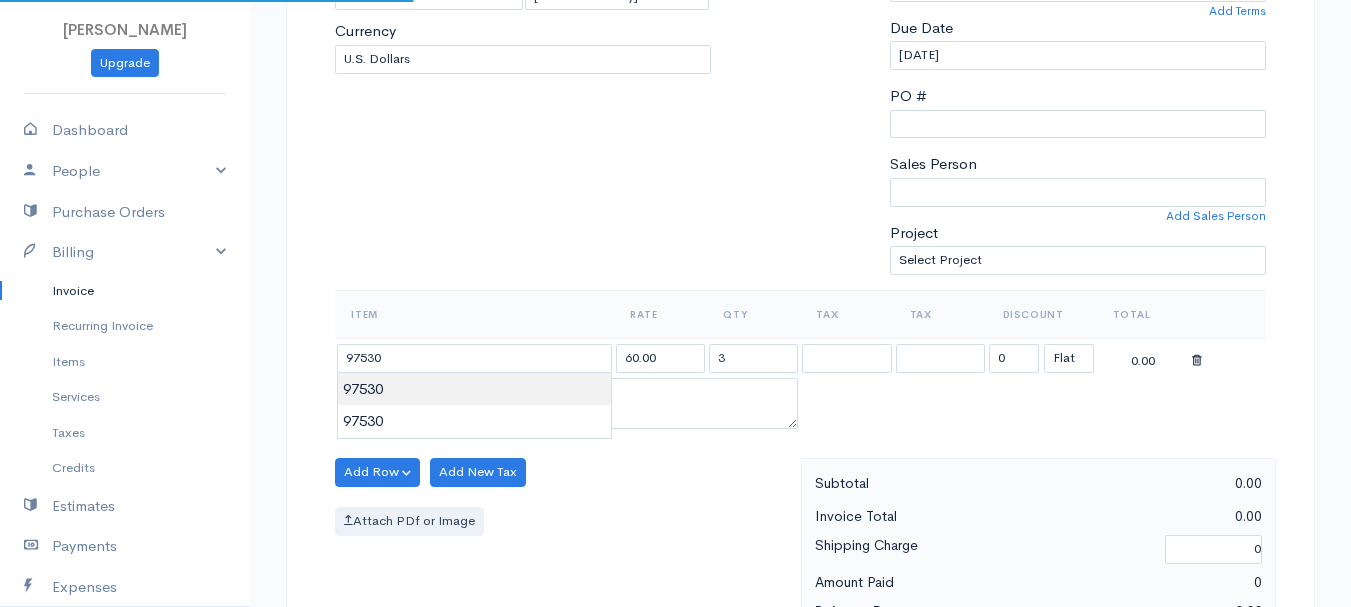 click on "[PERSON_NAME]
Upgrade
Dashboard
People
Clients
Vendors
Staff Users
Purchase Orders
Billing
Invoice
Recurring Invoice
Items
Services
Taxes
Credits
Estimates
Payments
Expenses
Track Time
Projects
Reports
Settings
My Organizations
Logout
Help
@CloudBooksApp 2022
Invoice
New Invoice
DRAFT To [PERSON_NAME]      [GEOGRAPHIC_DATA][STREET_ADDRESS][PERSON_NAME][US_STATE] [Choose Country] [GEOGRAPHIC_DATA] [GEOGRAPHIC_DATA] [GEOGRAPHIC_DATA] [GEOGRAPHIC_DATA] [GEOGRAPHIC_DATA] [GEOGRAPHIC_DATA] [US_STATE] [GEOGRAPHIC_DATA] [GEOGRAPHIC_DATA] 3" at bounding box center (675, 464) 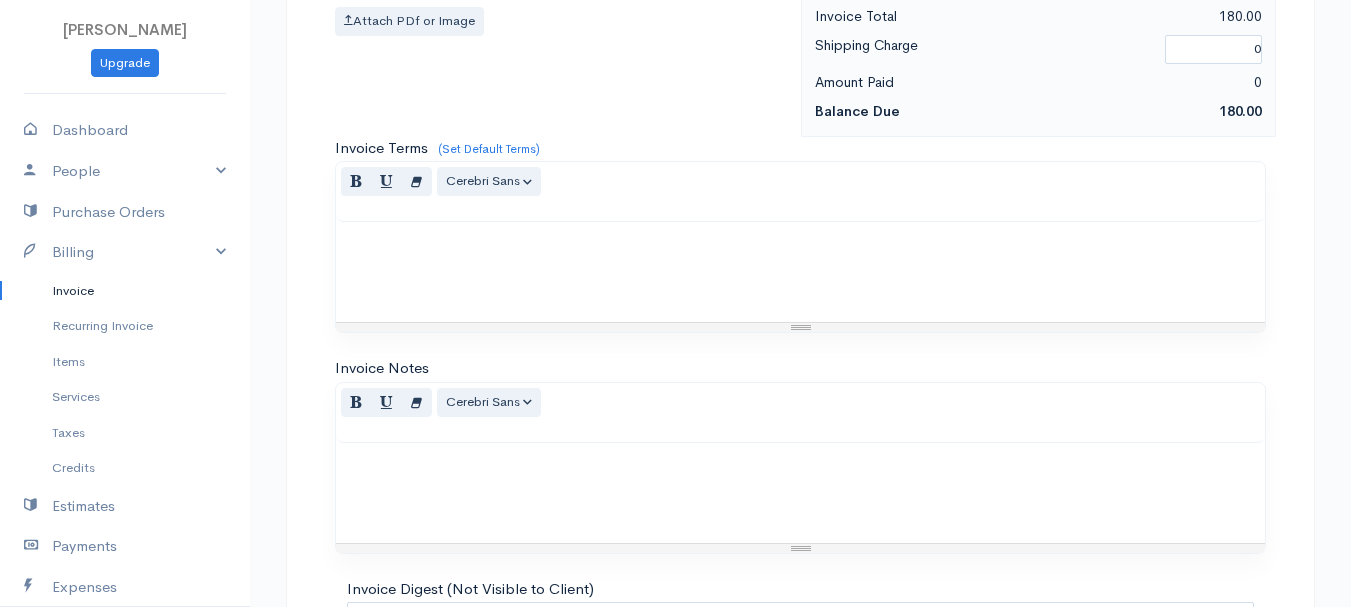 scroll, scrollTop: 1122, scrollLeft: 0, axis: vertical 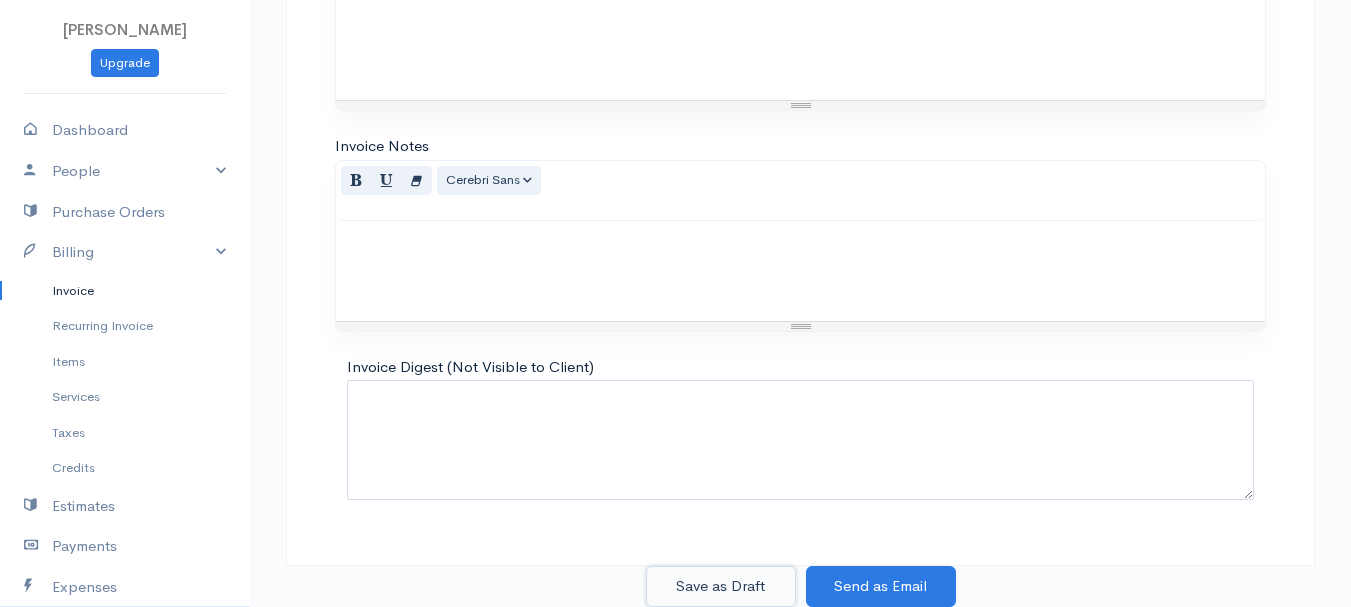 click on "Save as Draft" at bounding box center [721, 586] 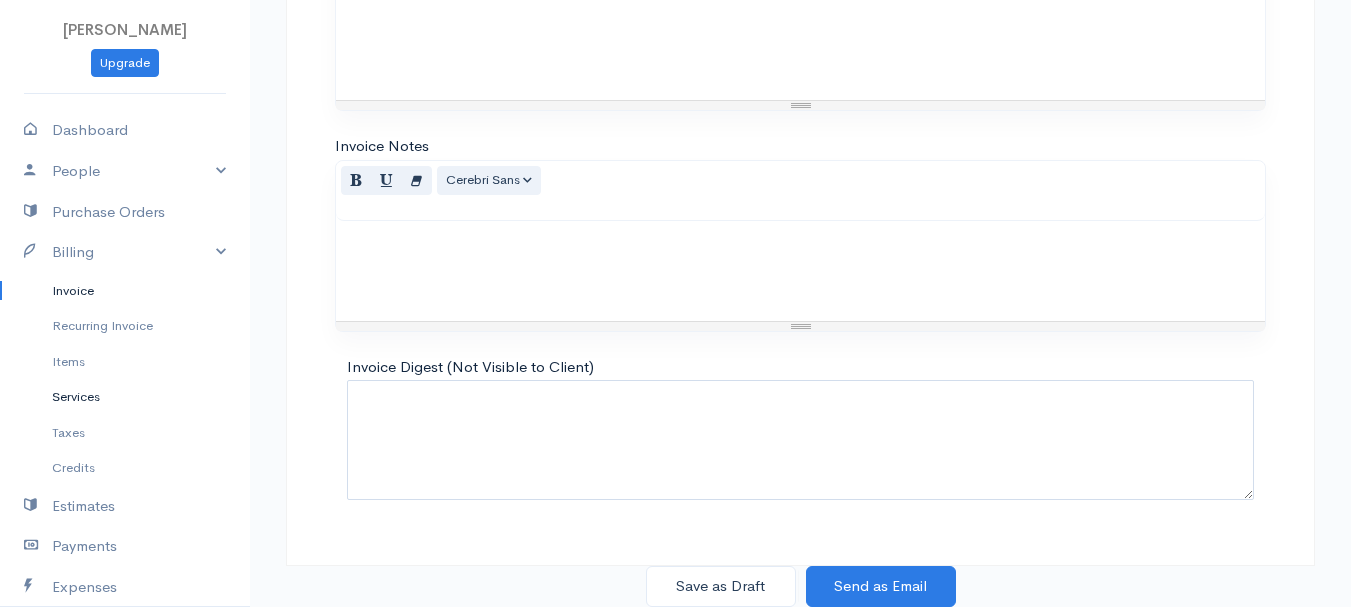 scroll, scrollTop: 0, scrollLeft: 0, axis: both 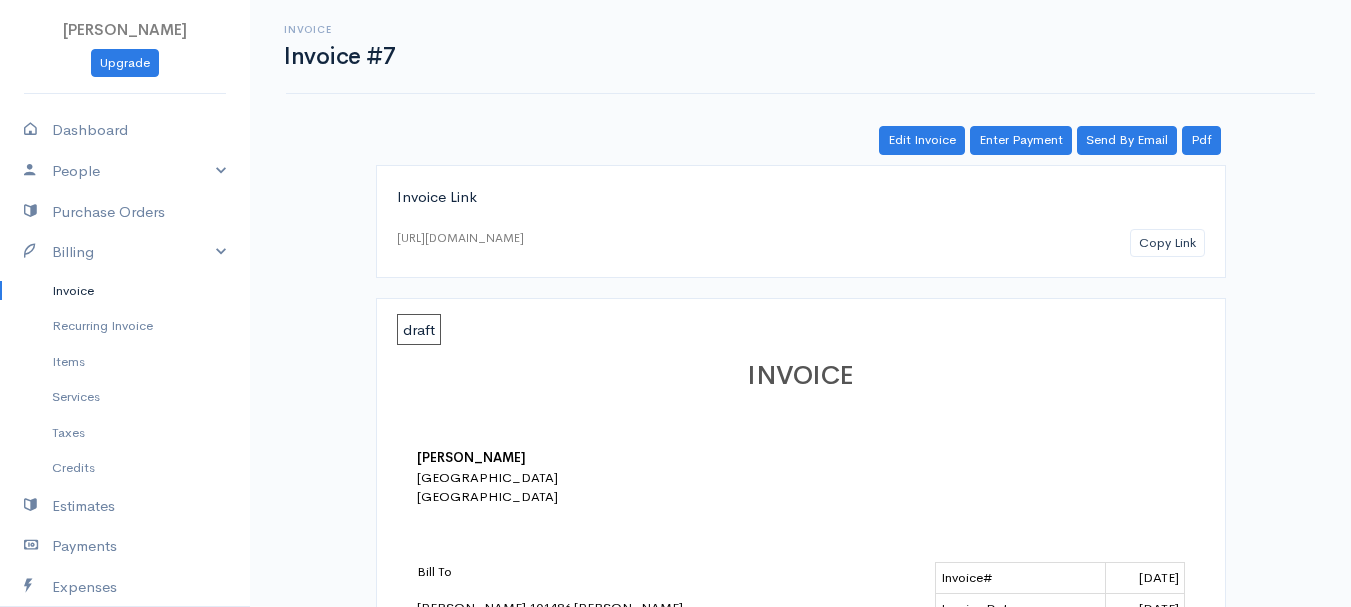 click on "Invoice" at bounding box center (125, 291) 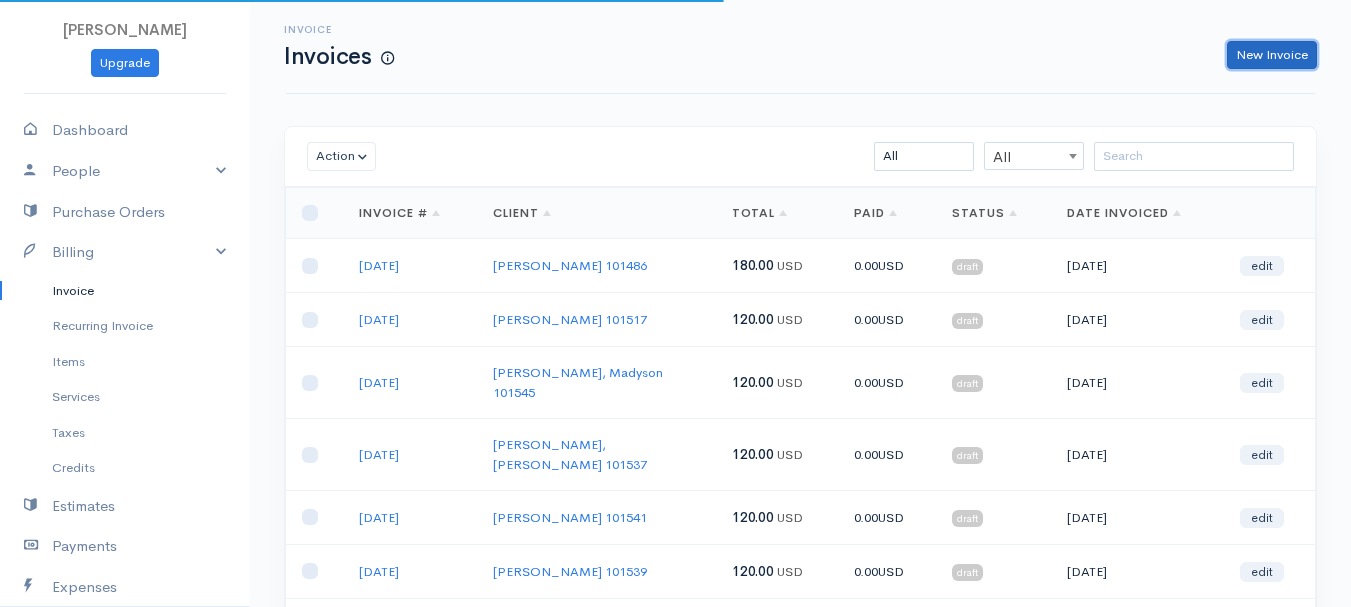 click on "New Invoice" at bounding box center (1272, 55) 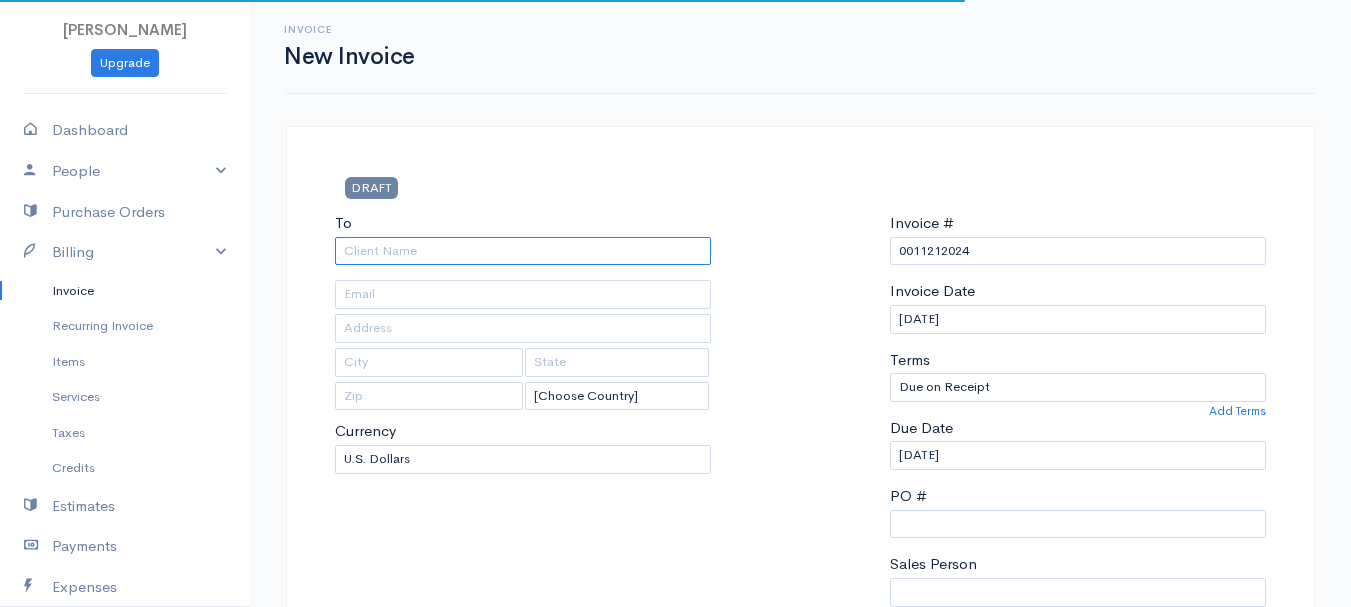 click on "To" at bounding box center [523, 251] 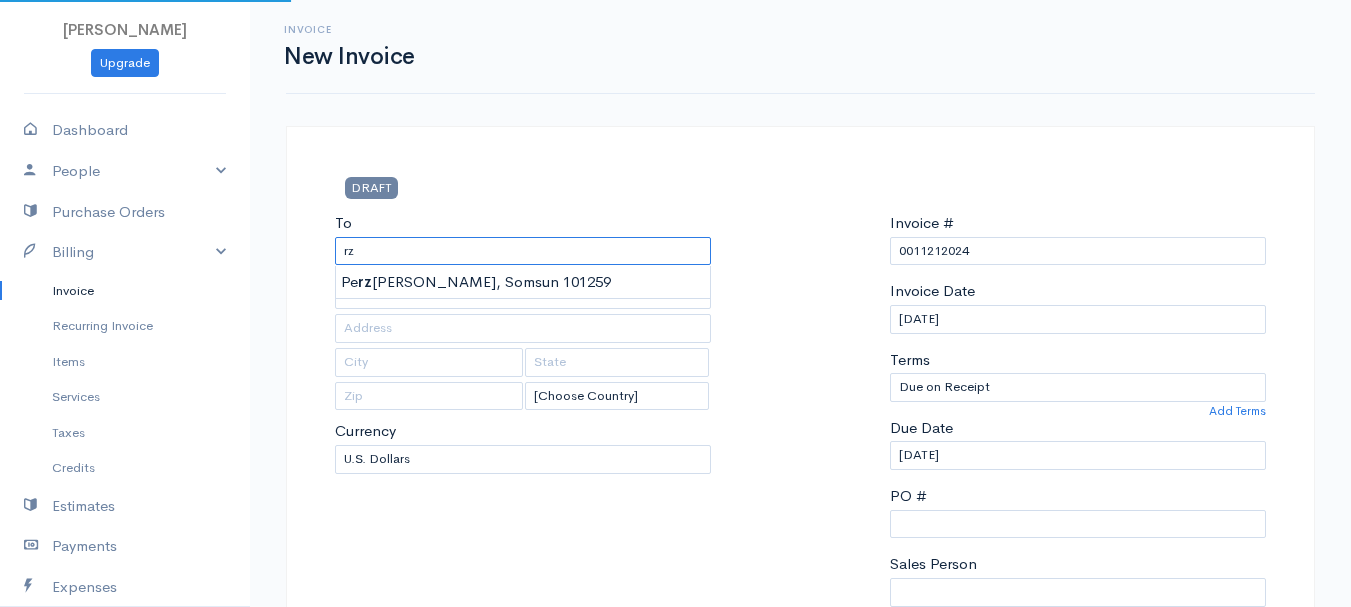 click on "rz" at bounding box center [523, 251] 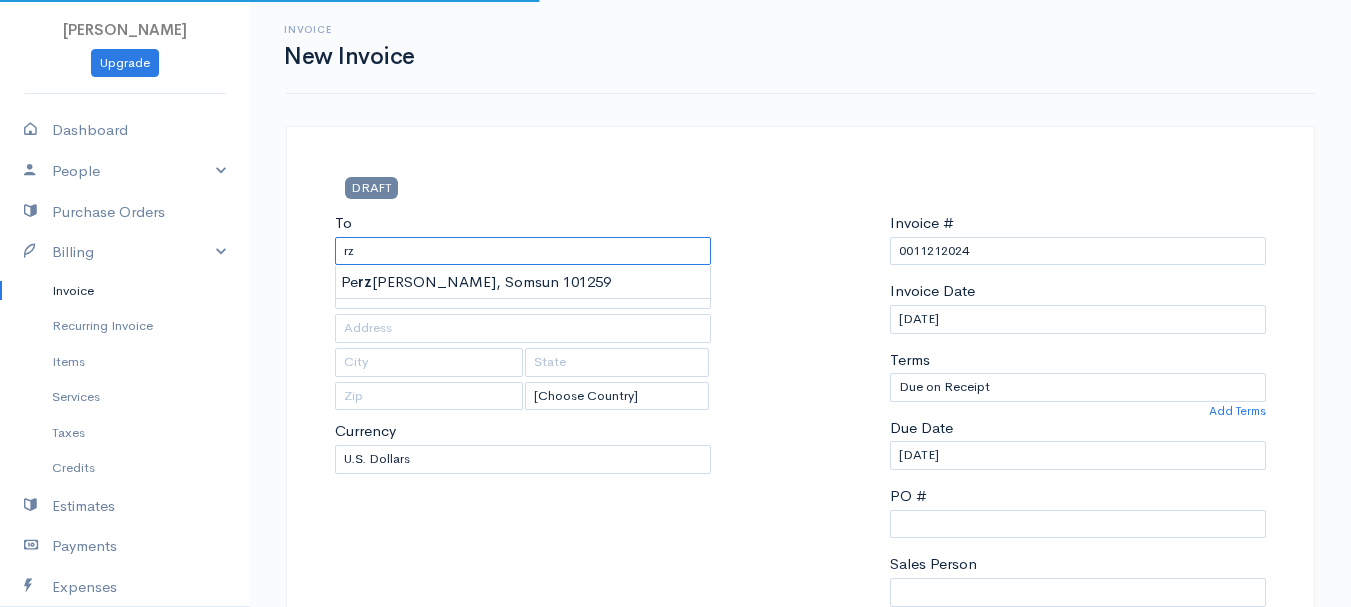 click on "rz" at bounding box center [523, 251] 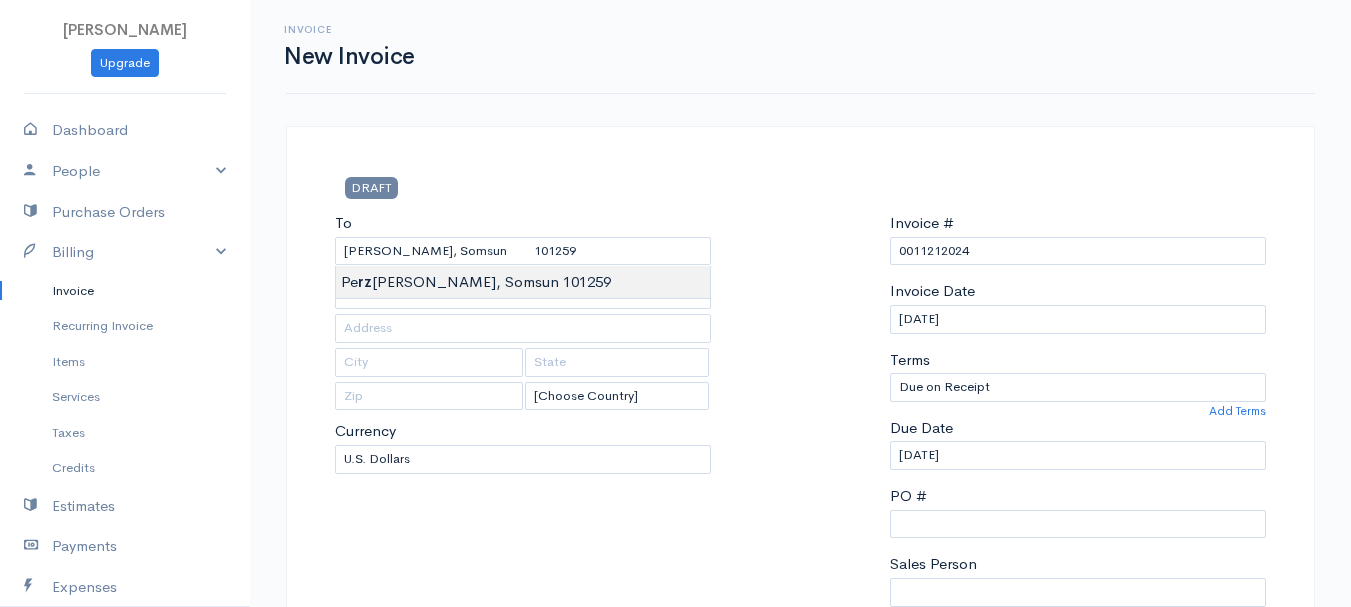 click on "[PERSON_NAME]
Upgrade
Dashboard
People
Clients
Vendors
Staff Users
Purchase Orders
Billing
Invoice
Recurring Invoice
Items
Services
Taxes
Credits
Estimates
Payments
Expenses
Track Time
Projects
Reports
Settings
My Organizations
Logout
Help
@CloudBooksApp 2022
Invoice
New Invoice
DRAFT To [PERSON_NAME], Somsun         101259 [Choose Country] [GEOGRAPHIC_DATA] [GEOGRAPHIC_DATA] [GEOGRAPHIC_DATA] [GEOGRAPHIC_DATA] [GEOGRAPHIC_DATA] [GEOGRAPHIC_DATA] [US_STATE] [GEOGRAPHIC_DATA] [GEOGRAPHIC_DATA] [GEOGRAPHIC_DATA] [GEOGRAPHIC_DATA] [GEOGRAPHIC_DATA] [PERSON_NAME]" at bounding box center (675, 864) 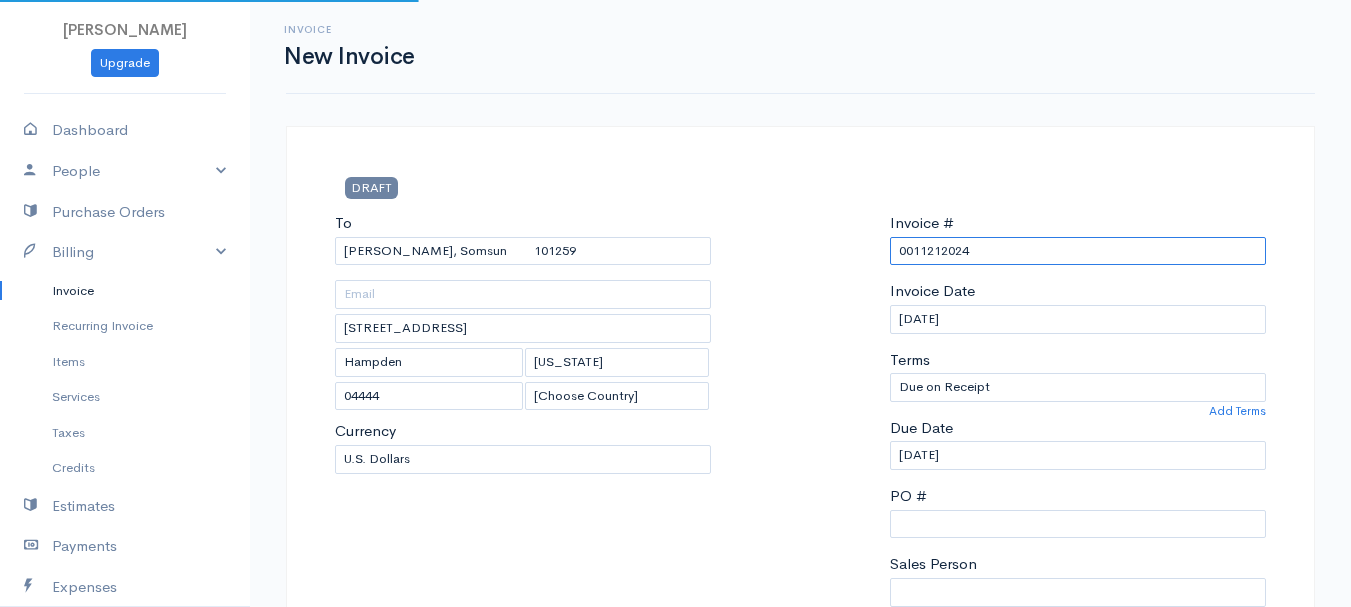 click on "0011212024" at bounding box center [1078, 251] 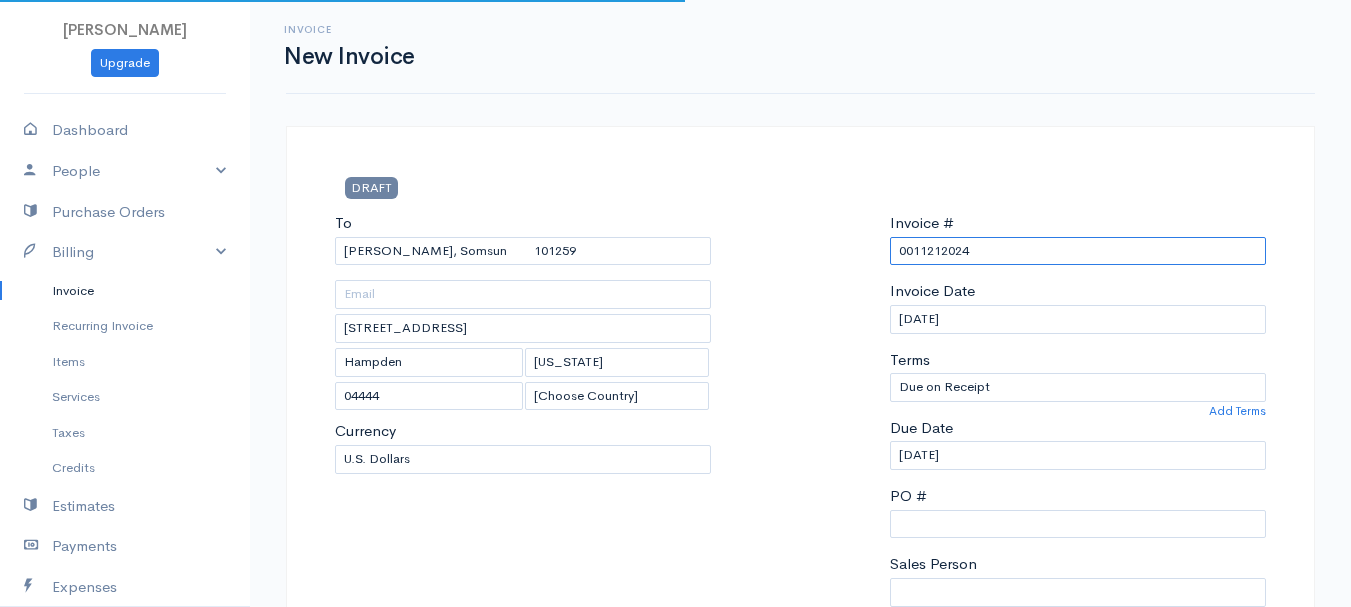 click on "0011212024" at bounding box center [1078, 251] 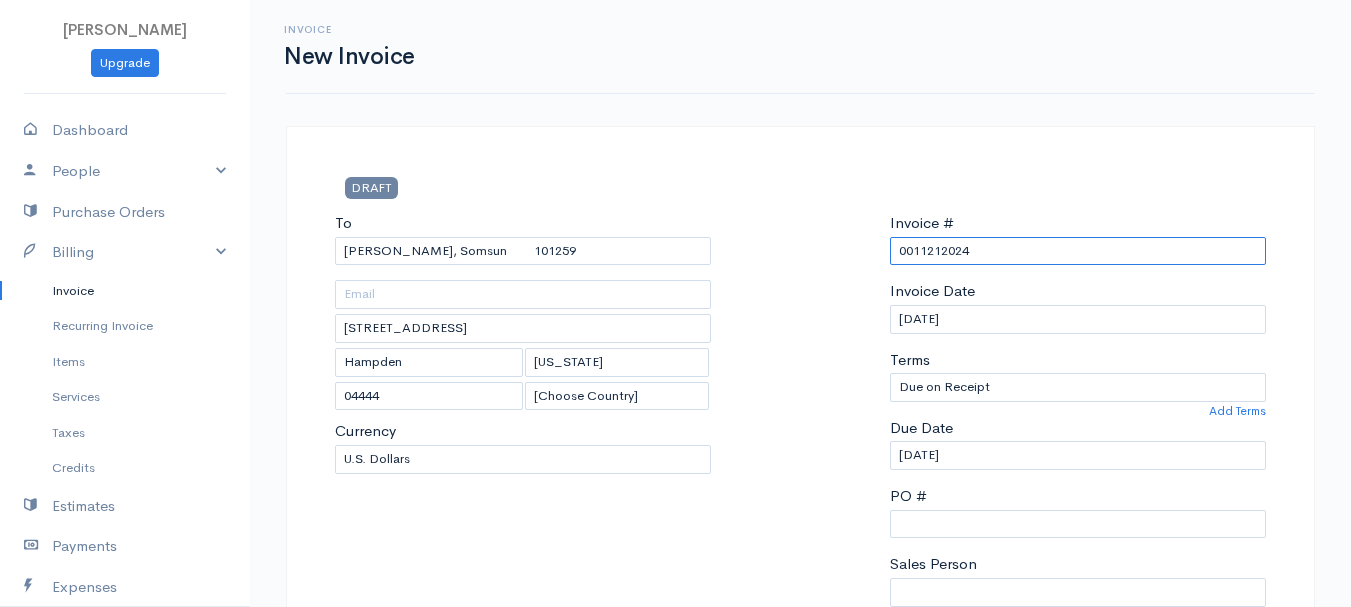 paste on "[DATE]" 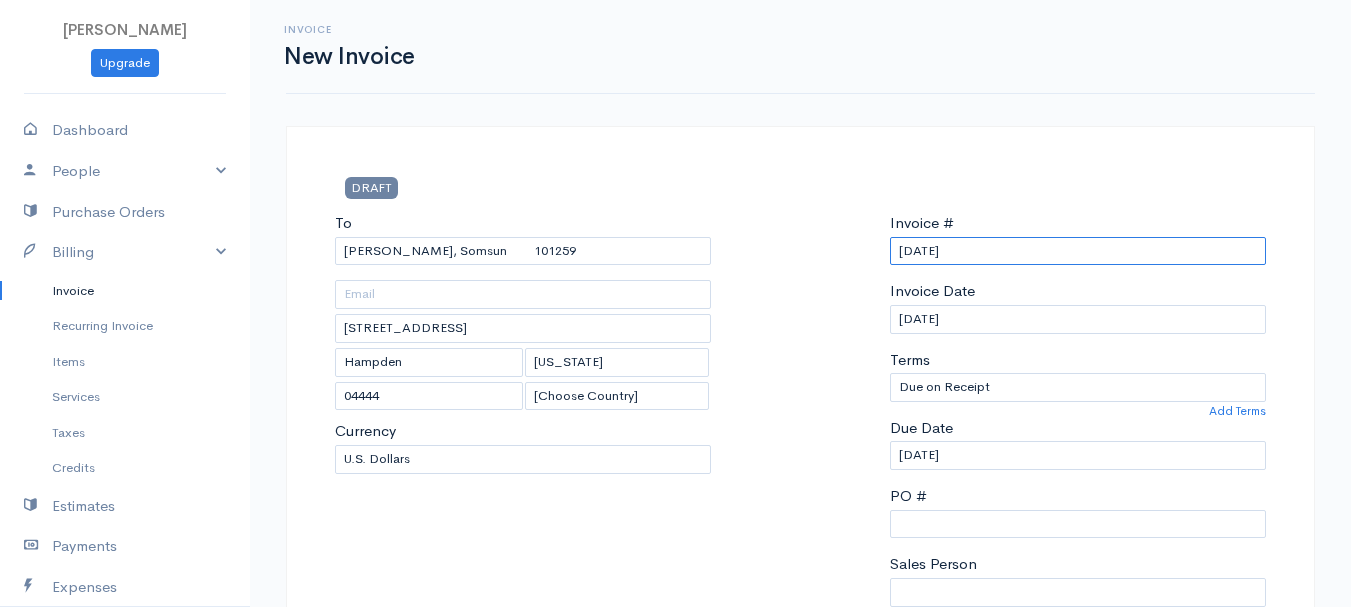 scroll, scrollTop: 500, scrollLeft: 0, axis: vertical 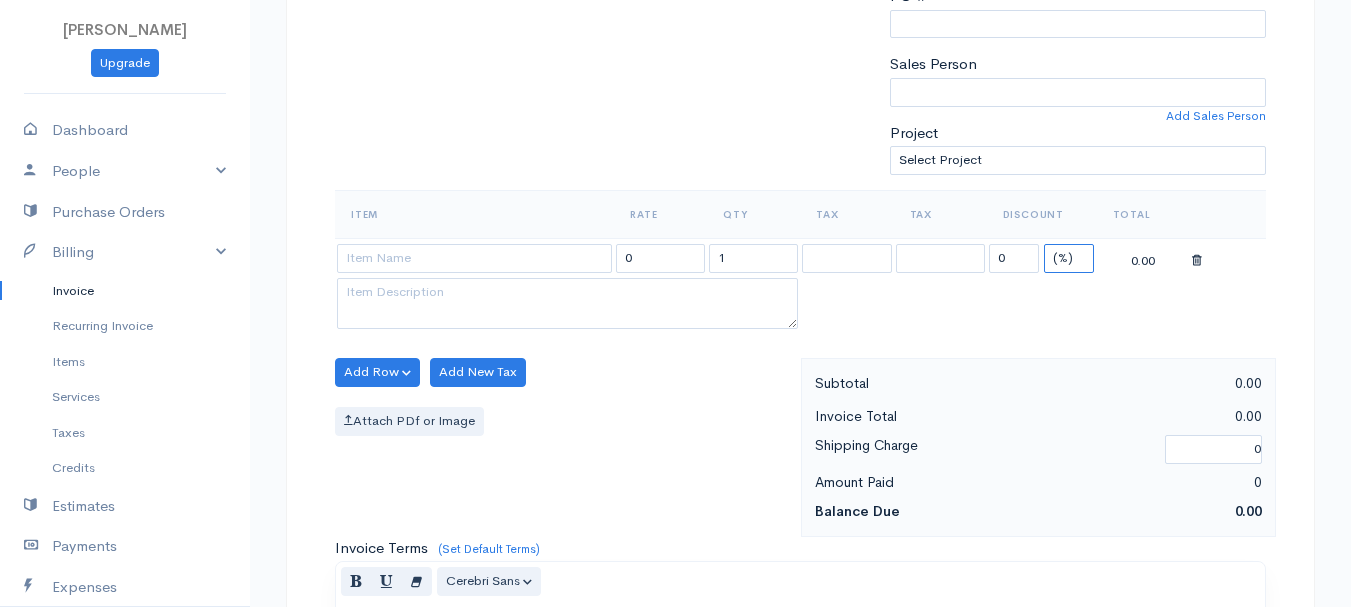 click on "(%) Flat" at bounding box center [1069, 258] 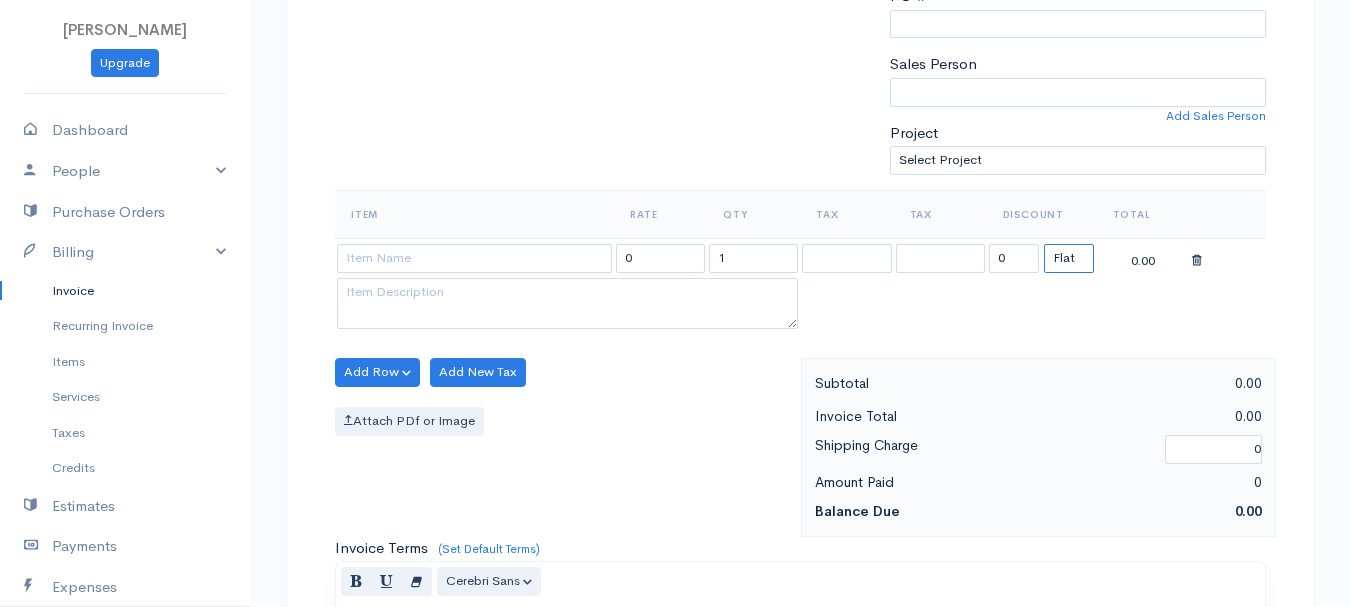 click on "(%) Flat" at bounding box center (1069, 258) 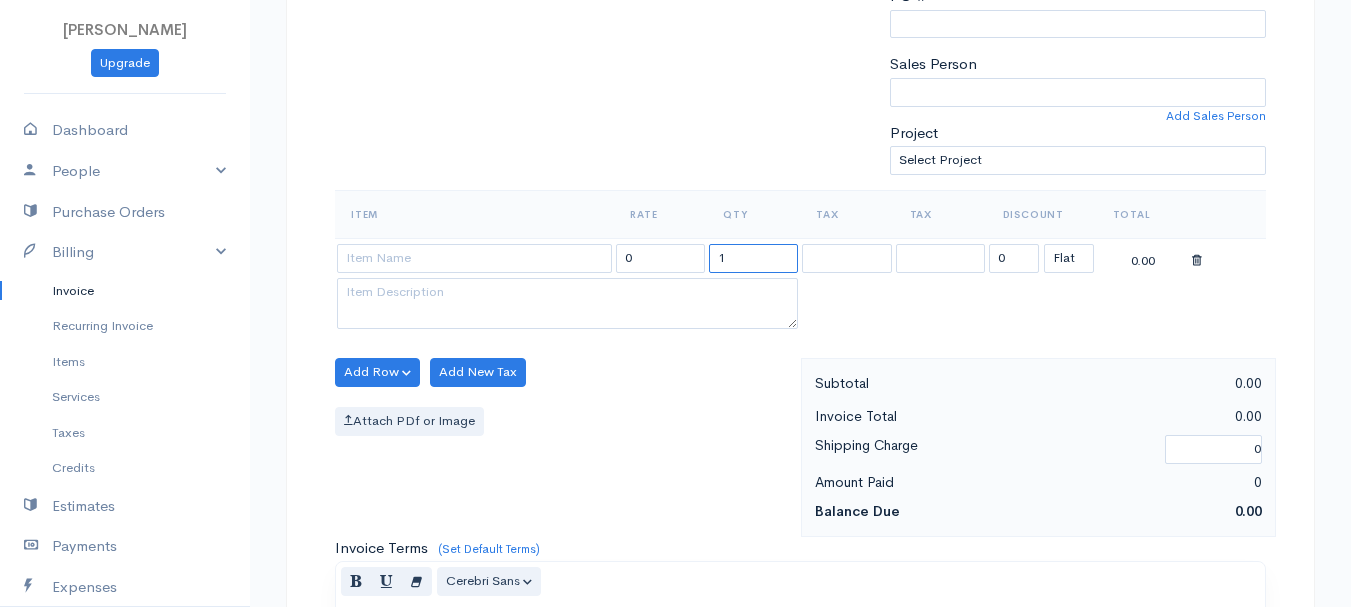 click on "1" at bounding box center [753, 258] 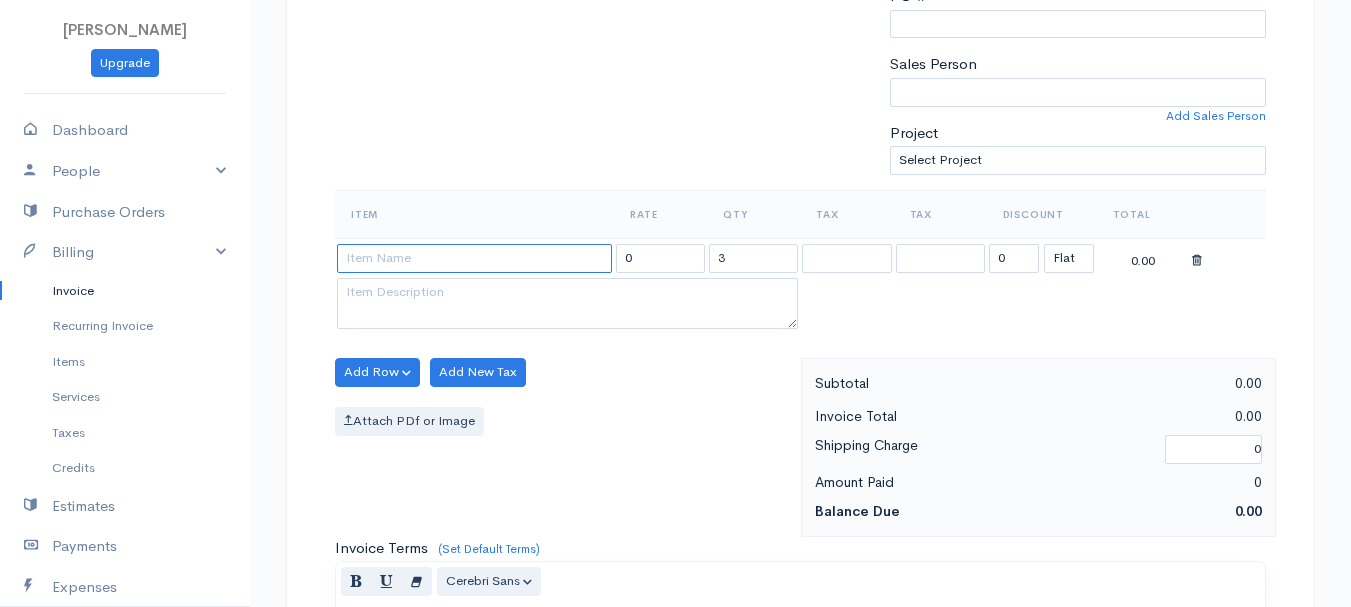 click at bounding box center [474, 258] 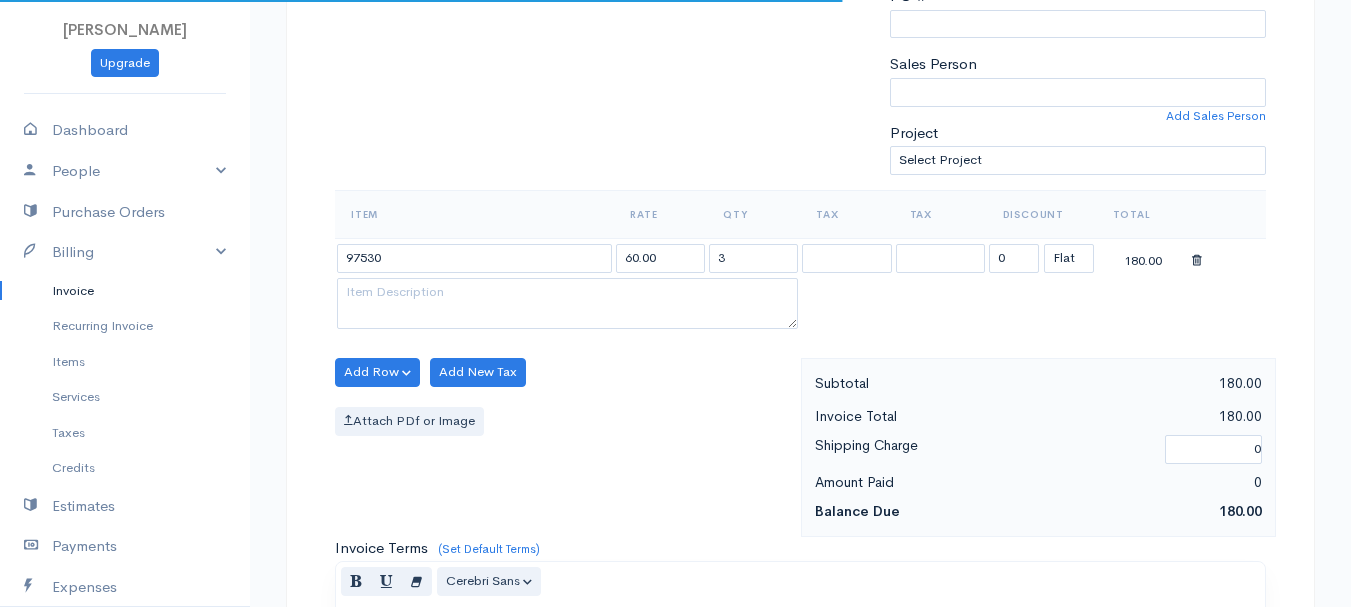 click on "[PERSON_NAME]
Upgrade
Dashboard
People
Clients
Vendors
Staff Users
Purchase Orders
Billing
Invoice
Recurring Invoice
Items
Services
Taxes
Credits
Estimates
Payments
Expenses
Track Time
Projects
Reports
Settings
My Organizations
Logout
Help
@CloudBooksApp 2022
Invoice
New Invoice
DRAFT To [PERSON_NAME], Somsun         [GEOGRAPHIC_DATA][STREET_ADDRESS][US_STATE] [Choose Country] [GEOGRAPHIC_DATA] [GEOGRAPHIC_DATA] [GEOGRAPHIC_DATA] [GEOGRAPHIC_DATA] [GEOGRAPHIC_DATA] [GEOGRAPHIC_DATA] [US_STATE] [GEOGRAPHIC_DATA]" at bounding box center (675, 364) 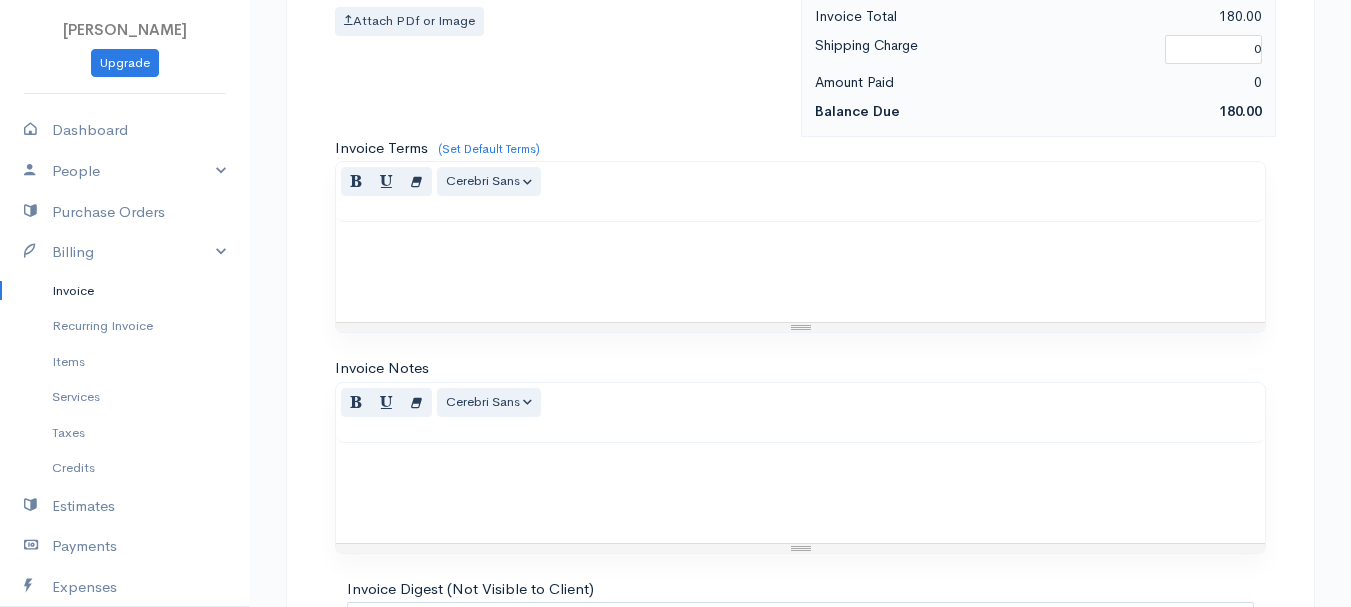 scroll, scrollTop: 1122, scrollLeft: 0, axis: vertical 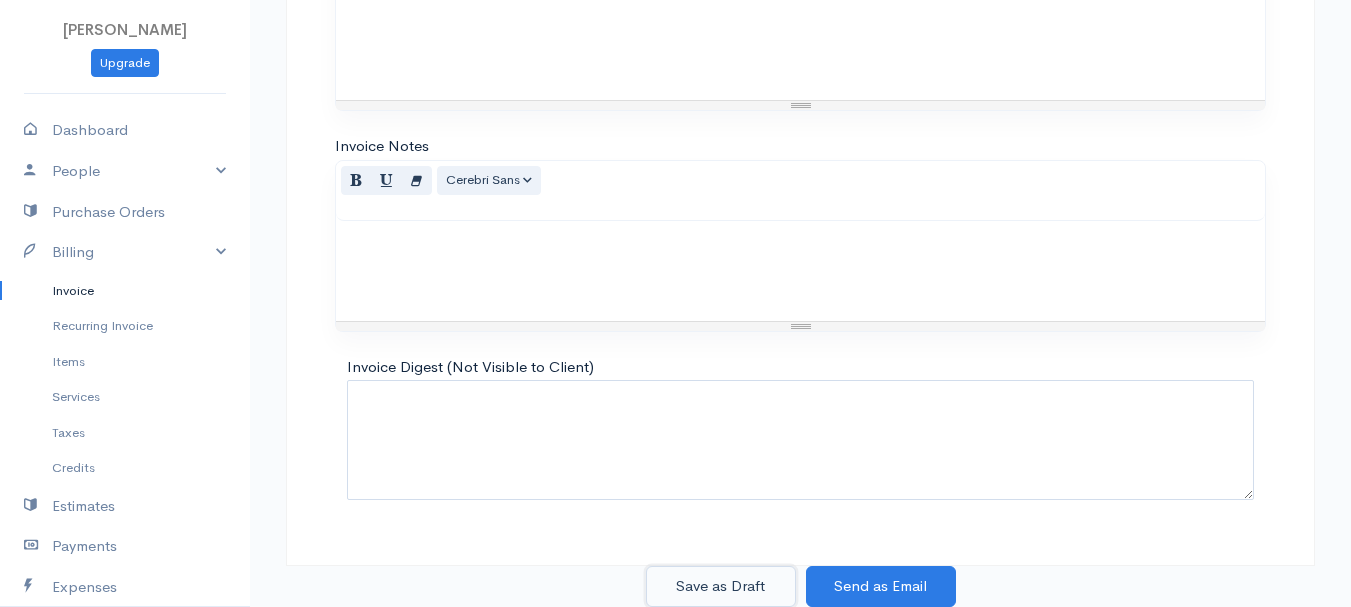click on "Save as Draft" at bounding box center (721, 586) 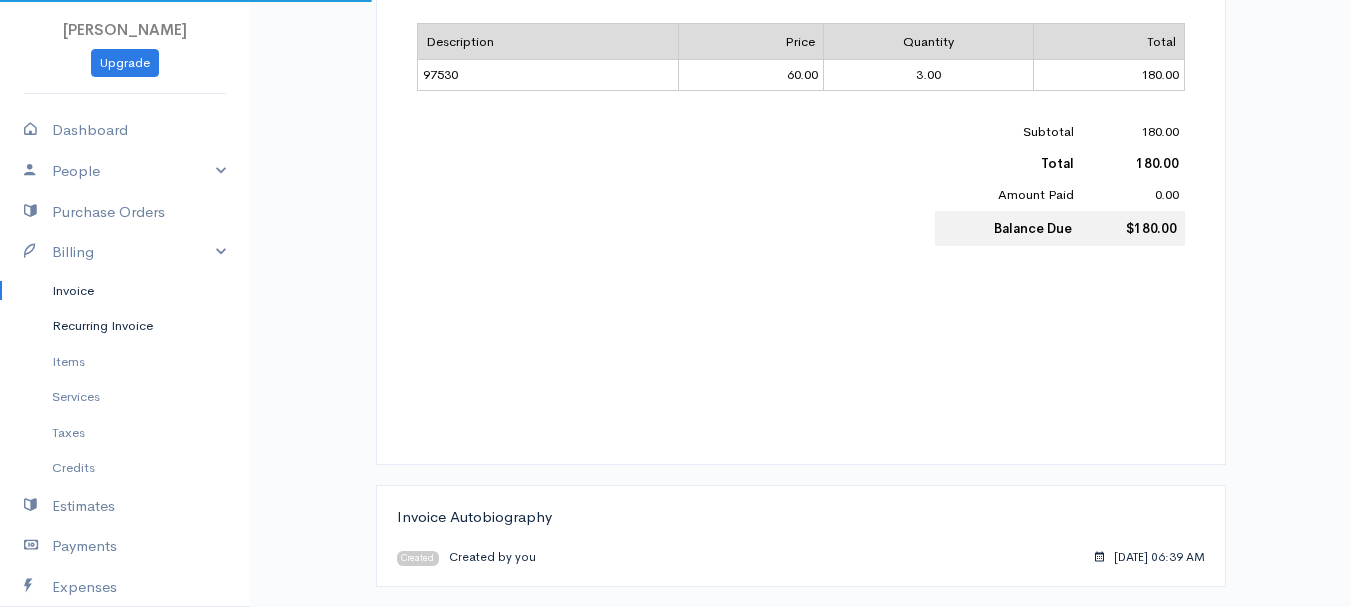 scroll, scrollTop: 0, scrollLeft: 0, axis: both 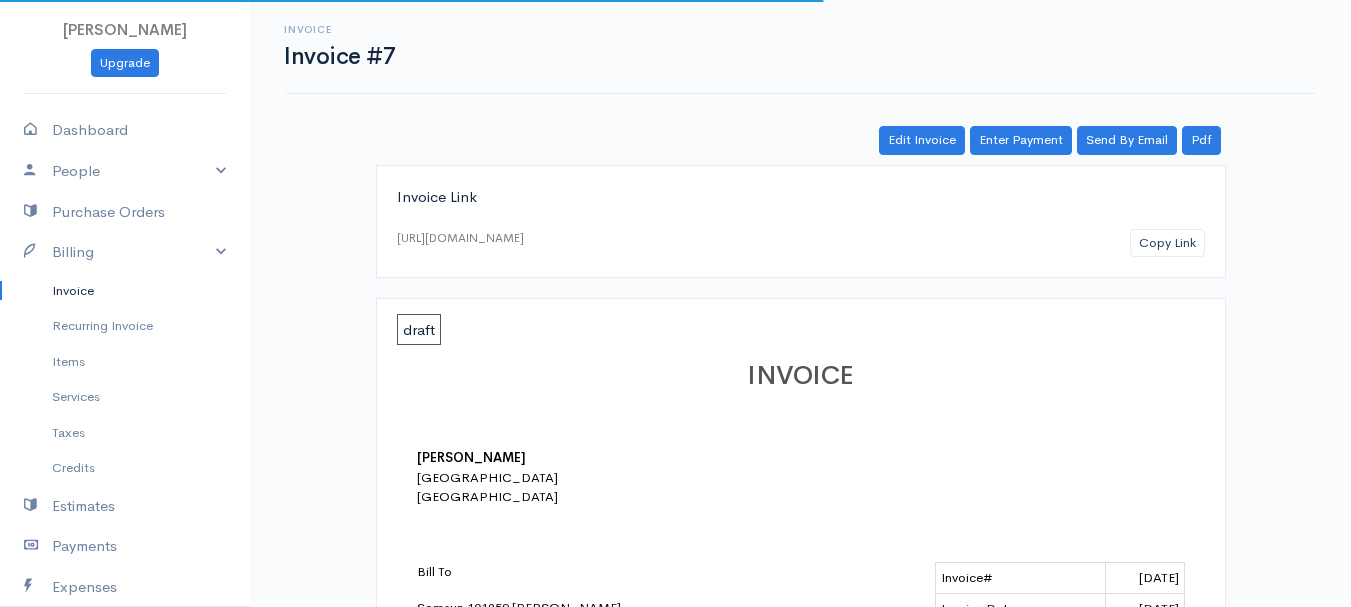 click on "Invoice" at bounding box center (125, 291) 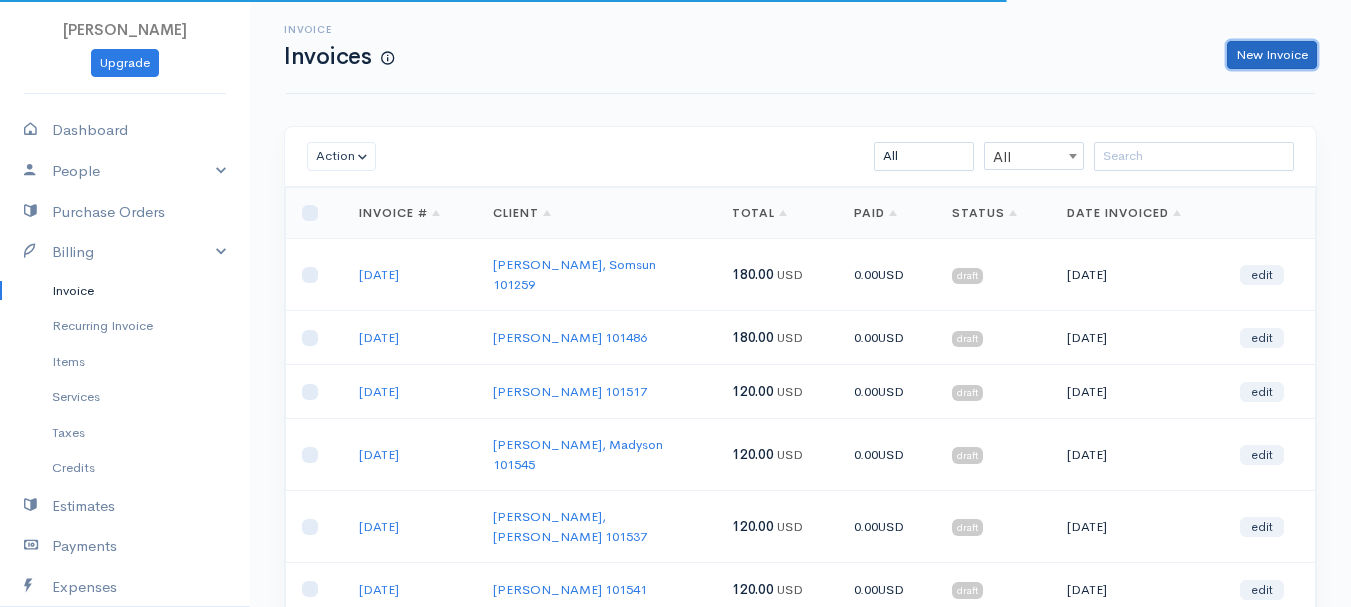 click on "New Invoice" at bounding box center [1272, 55] 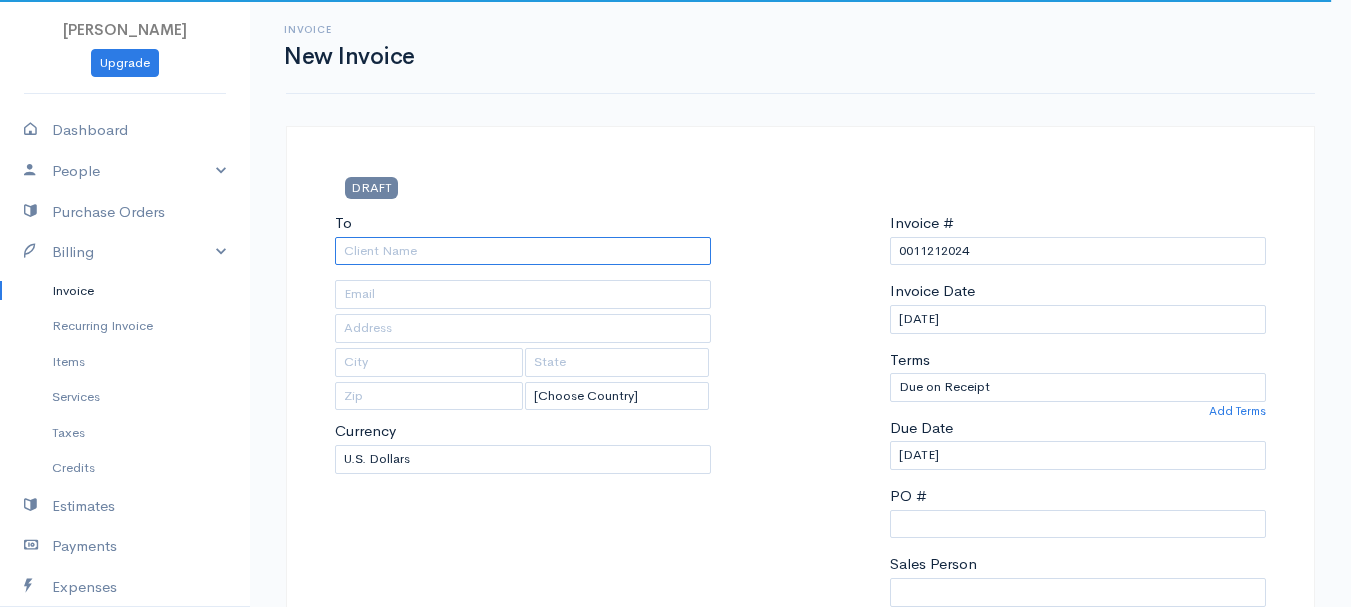 click on "To" at bounding box center (523, 251) 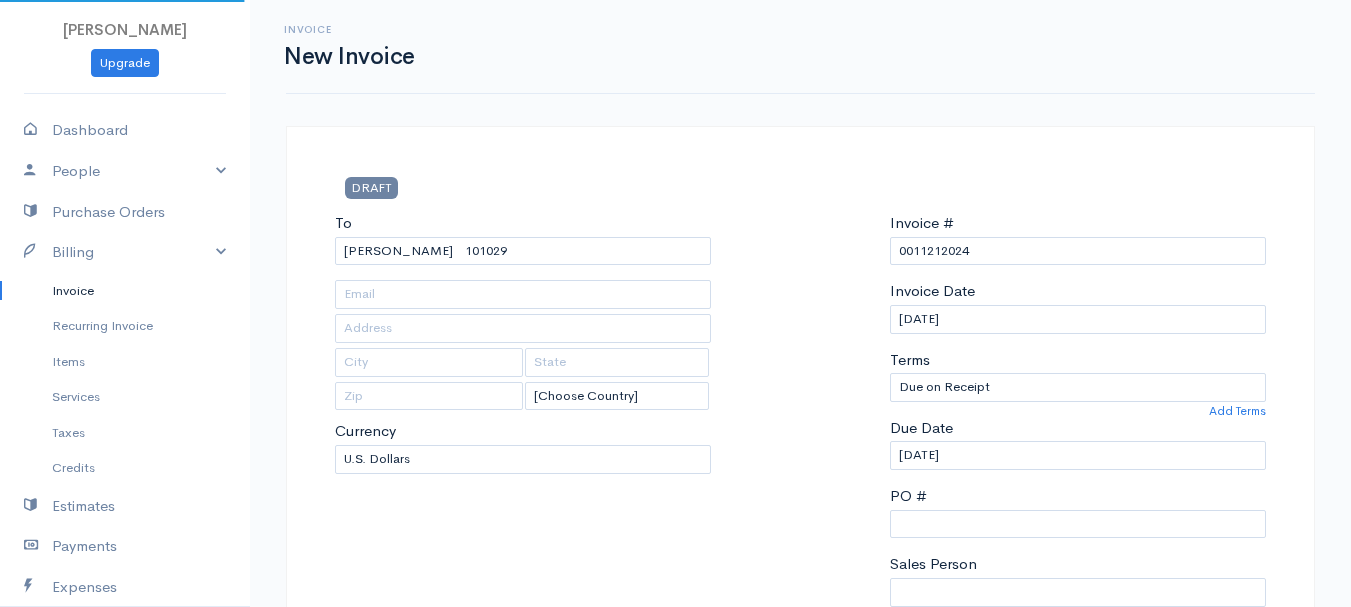 click on "[PERSON_NAME]
Upgrade
Dashboard
People
Clients
Vendors
Staff Users
Purchase Orders
Billing
Invoice
Recurring Invoice
Items
Services
Taxes
Credits
Estimates
Payments
Expenses
Track Time
Projects
Reports
Settings
My Organizations
Logout
Help
@CloudBooksApp 2022
Invoice
New Invoice
DRAFT To [PERSON_NAME]    101029 [Choose Country] [GEOGRAPHIC_DATA] [GEOGRAPHIC_DATA] [GEOGRAPHIC_DATA] [GEOGRAPHIC_DATA] [GEOGRAPHIC_DATA] [GEOGRAPHIC_DATA] [US_STATE] [GEOGRAPHIC_DATA] [GEOGRAPHIC_DATA] [GEOGRAPHIC_DATA] [GEOGRAPHIC_DATA] [GEOGRAPHIC_DATA] [GEOGRAPHIC_DATA]" at bounding box center (675, 864) 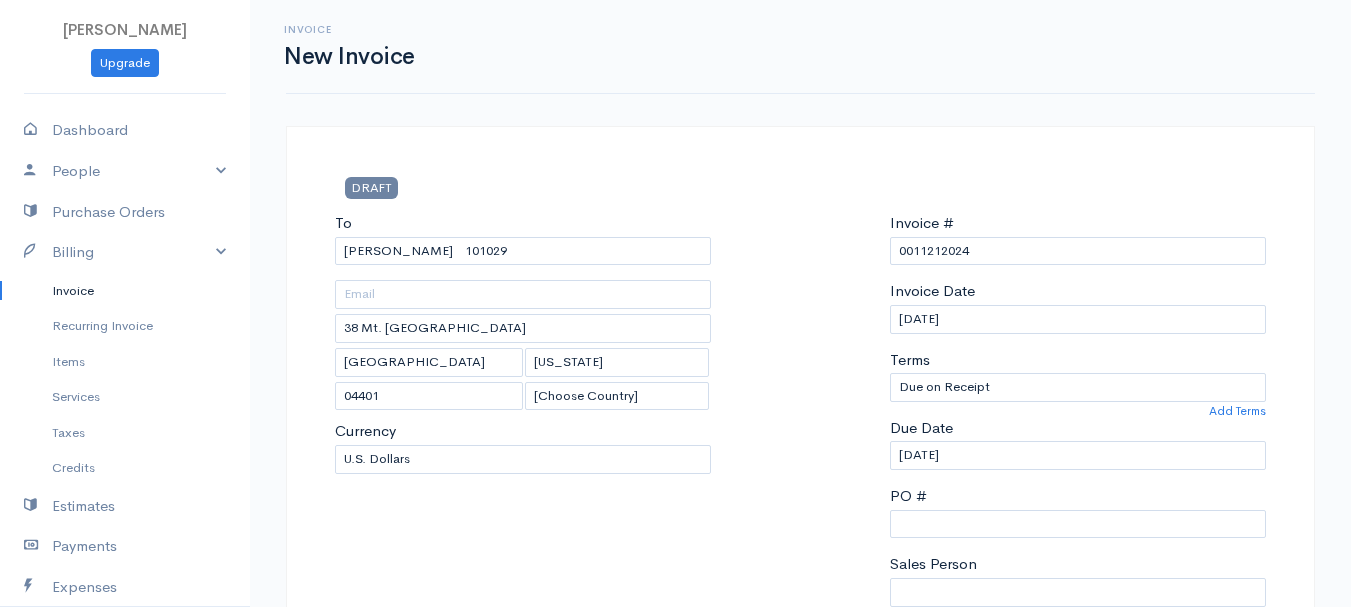 click on "Invoice # 0011212024" at bounding box center (1078, 238) 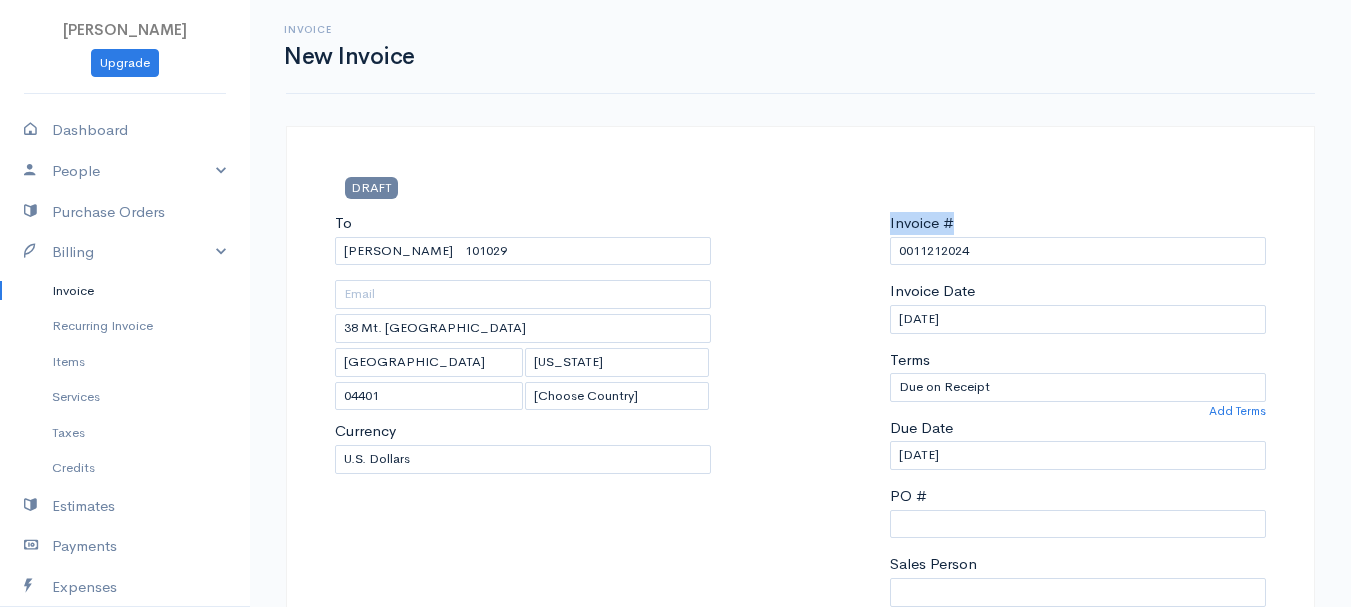 click on "Invoice # 0011212024" at bounding box center (1078, 238) 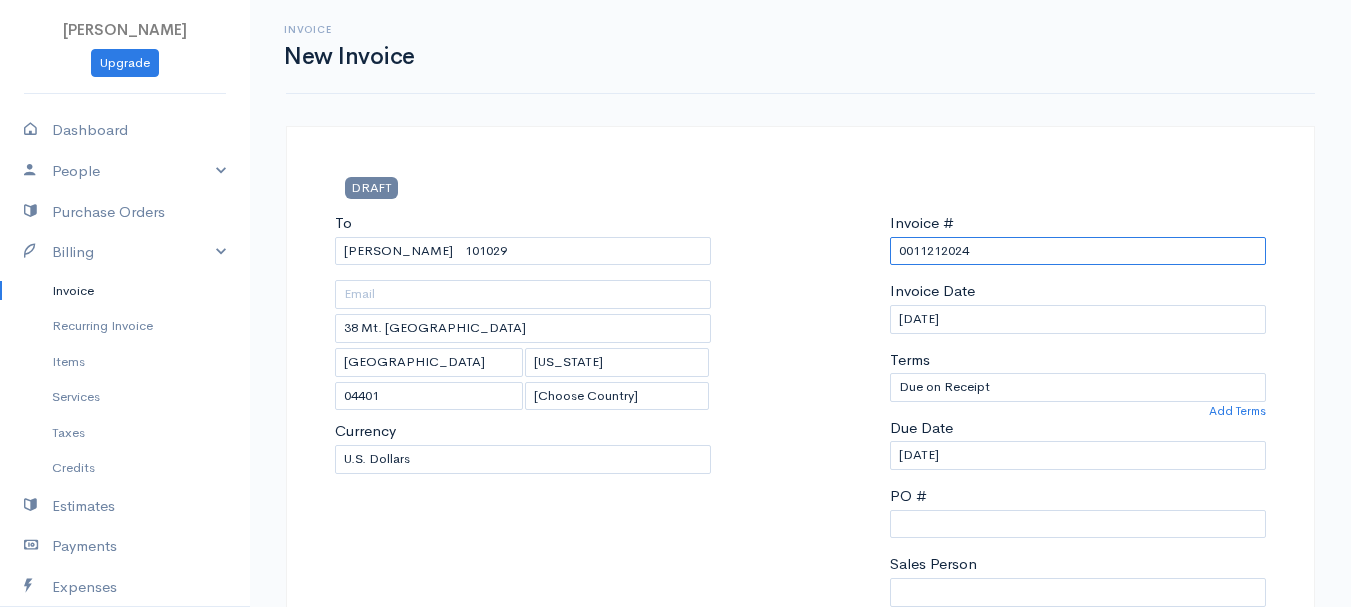 click on "0011212024" at bounding box center [1078, 251] 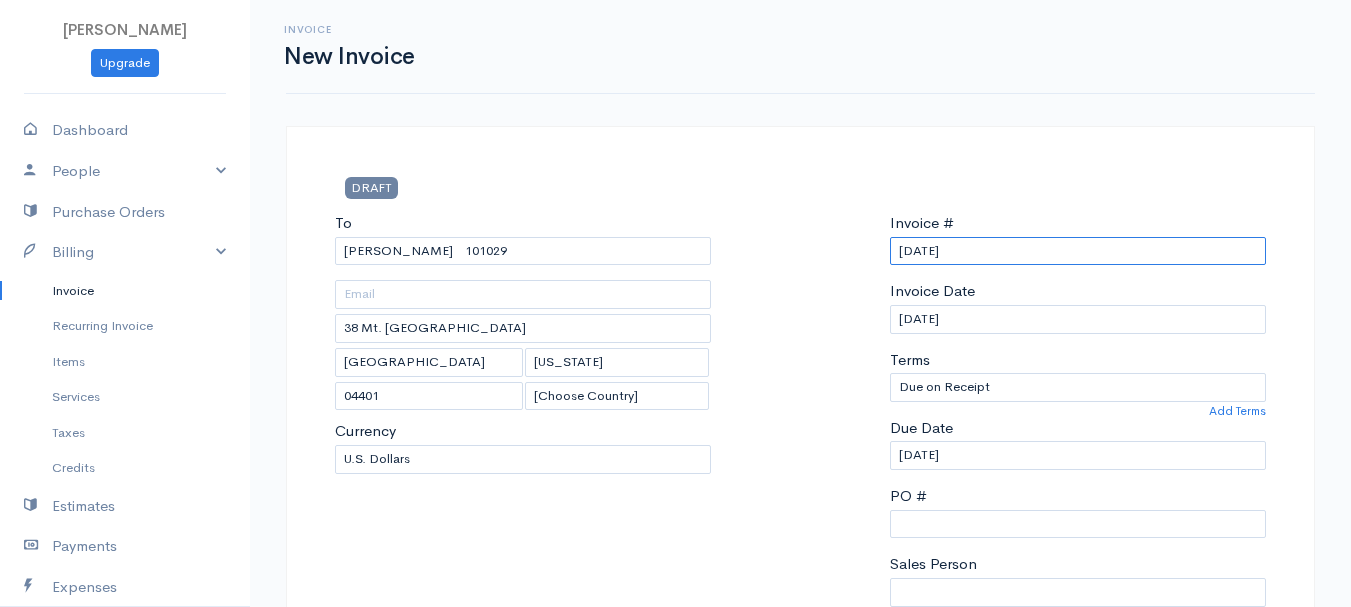 scroll, scrollTop: 400, scrollLeft: 0, axis: vertical 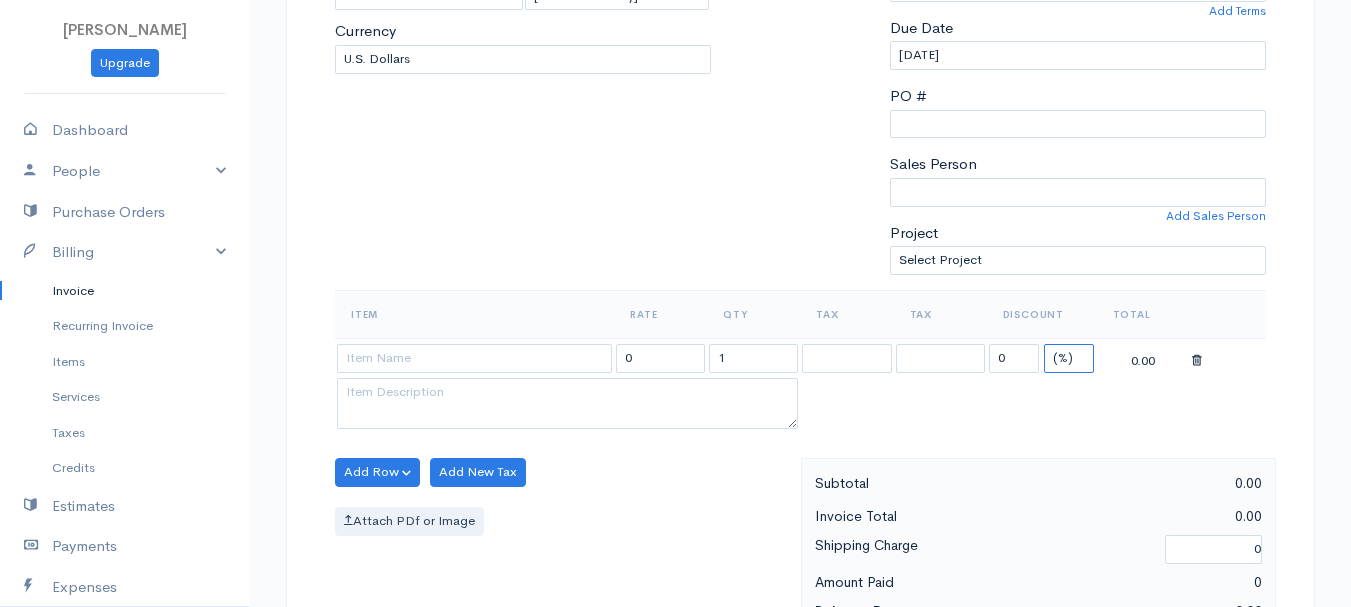click on "(%) Flat" at bounding box center [1069, 358] 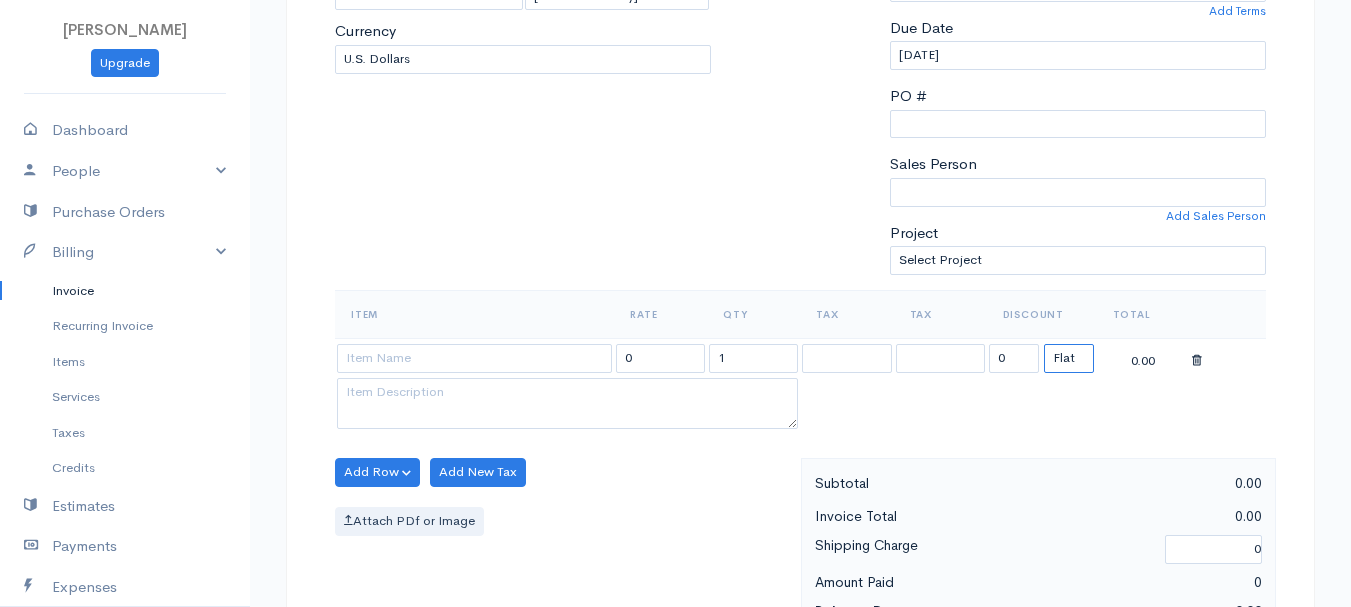 click on "(%) Flat" at bounding box center (1069, 358) 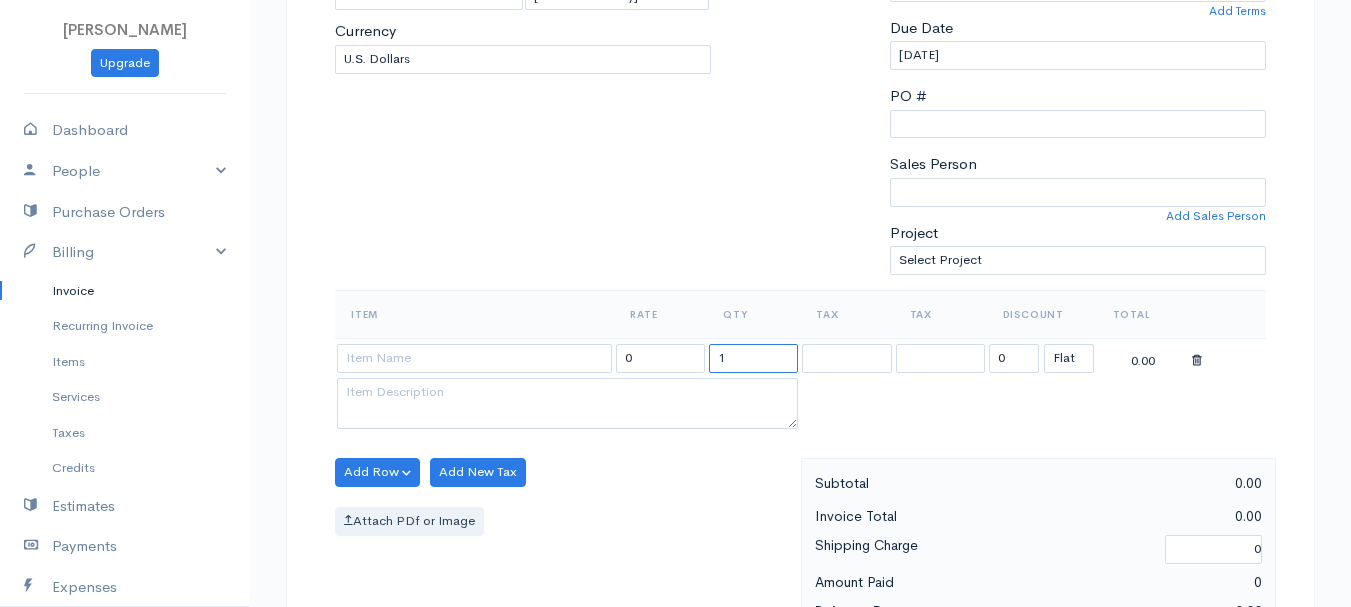 click on "1" at bounding box center [753, 358] 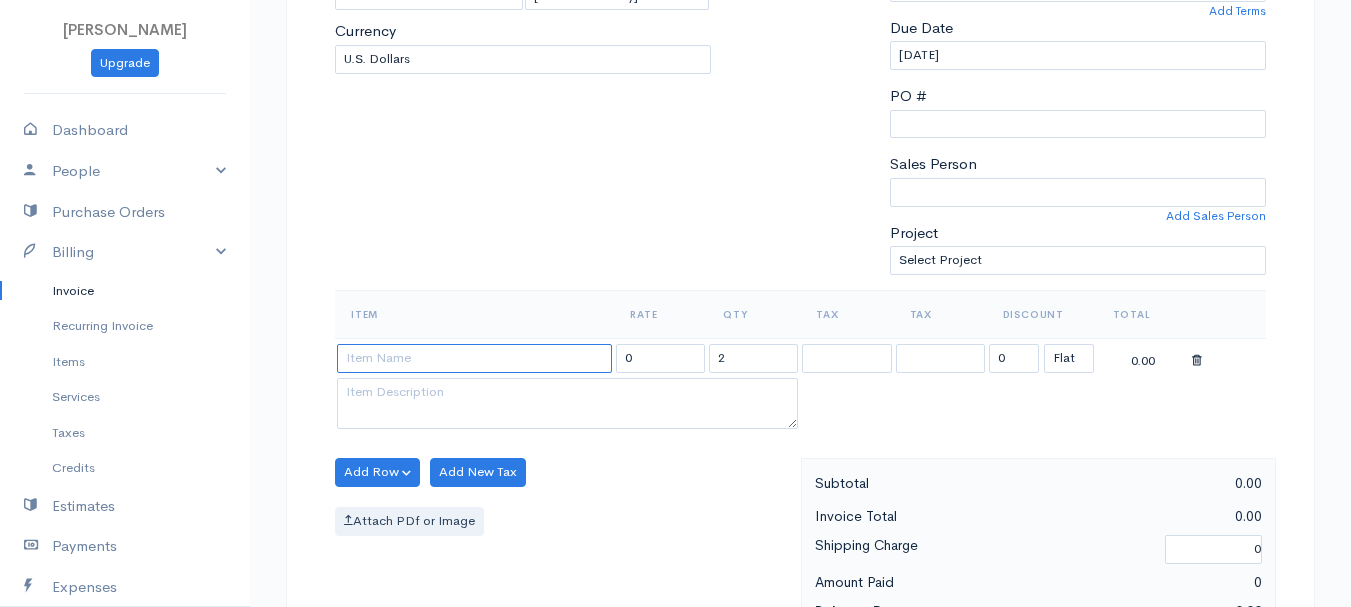 click at bounding box center (474, 358) 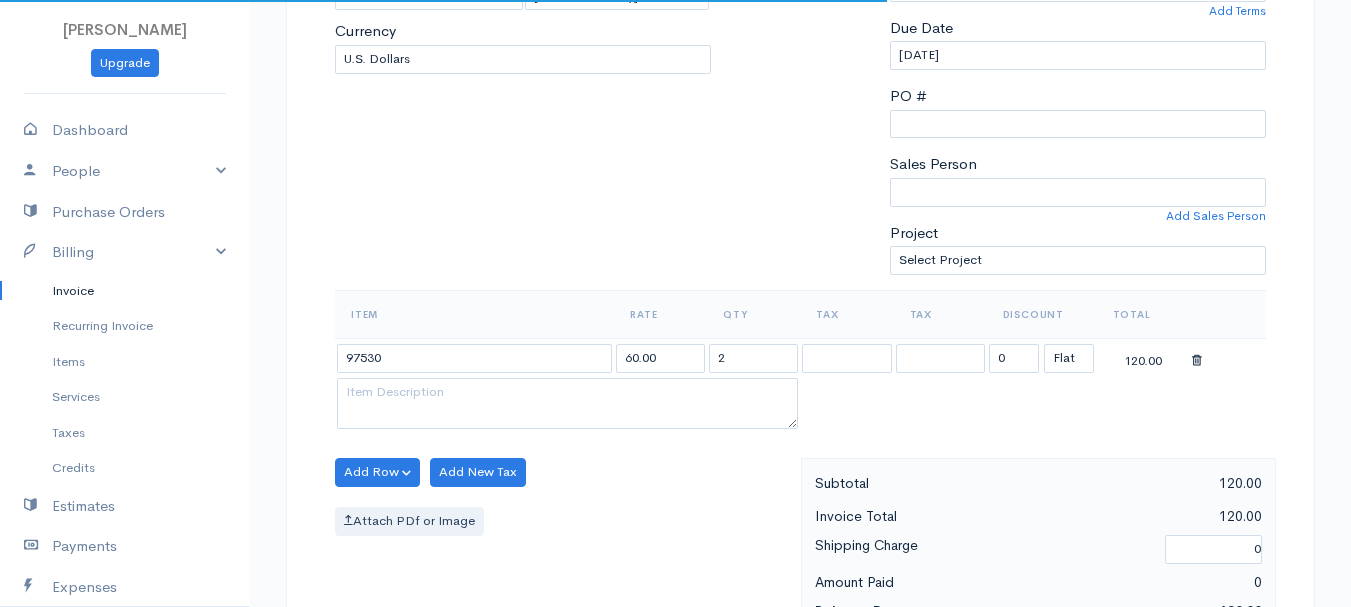 click on "[PERSON_NAME]
Upgrade
Dashboard
People
Clients
Vendors
Staff Users
Purchase Orders
Billing
Invoice
Recurring Invoice
Items
Services
Taxes
Credits
Estimates
Payments
Expenses
Track Time
Projects
Reports
Settings
My Organizations
Logout
Help
@CloudBooksApp 2022
Invoice
New Invoice
DRAFT To [PERSON_NAME]    101029 38 Mt. [GEOGRAPHIC_DATA][US_STATE] [Choose Country] [GEOGRAPHIC_DATA] [GEOGRAPHIC_DATA] [GEOGRAPHIC_DATA] [GEOGRAPHIC_DATA] [GEOGRAPHIC_DATA] [GEOGRAPHIC_DATA] [US_STATE] [GEOGRAPHIC_DATA] [GEOGRAPHIC_DATA]" at bounding box center (675, 464) 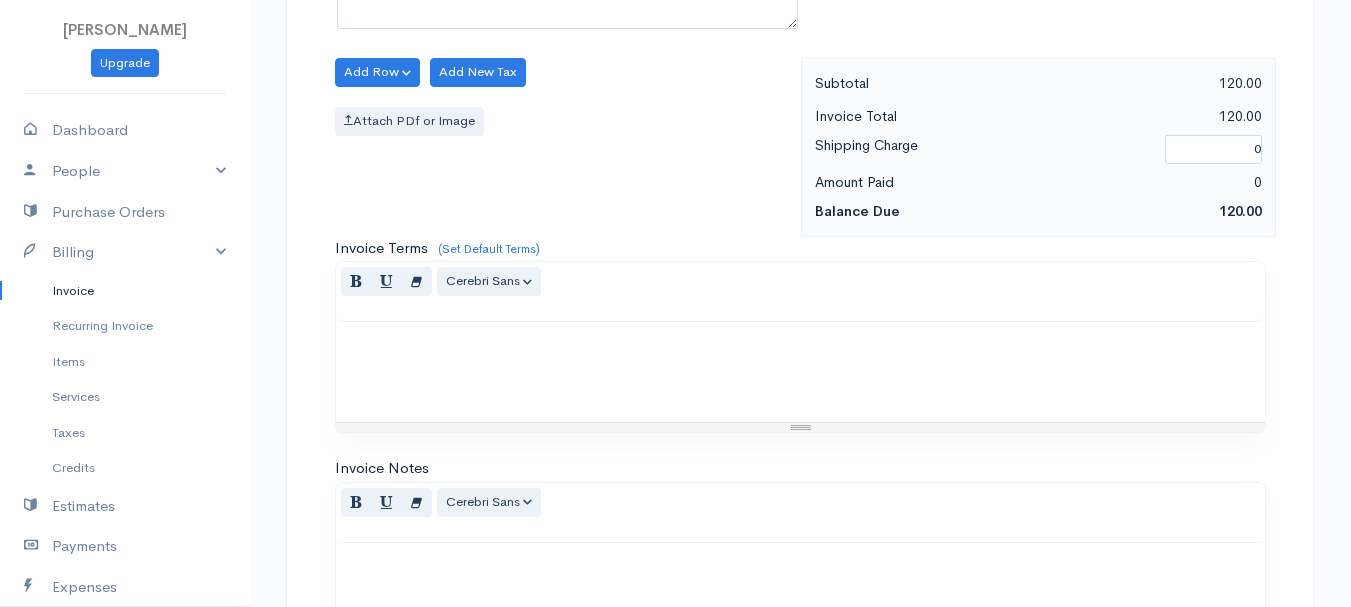 scroll, scrollTop: 1122, scrollLeft: 0, axis: vertical 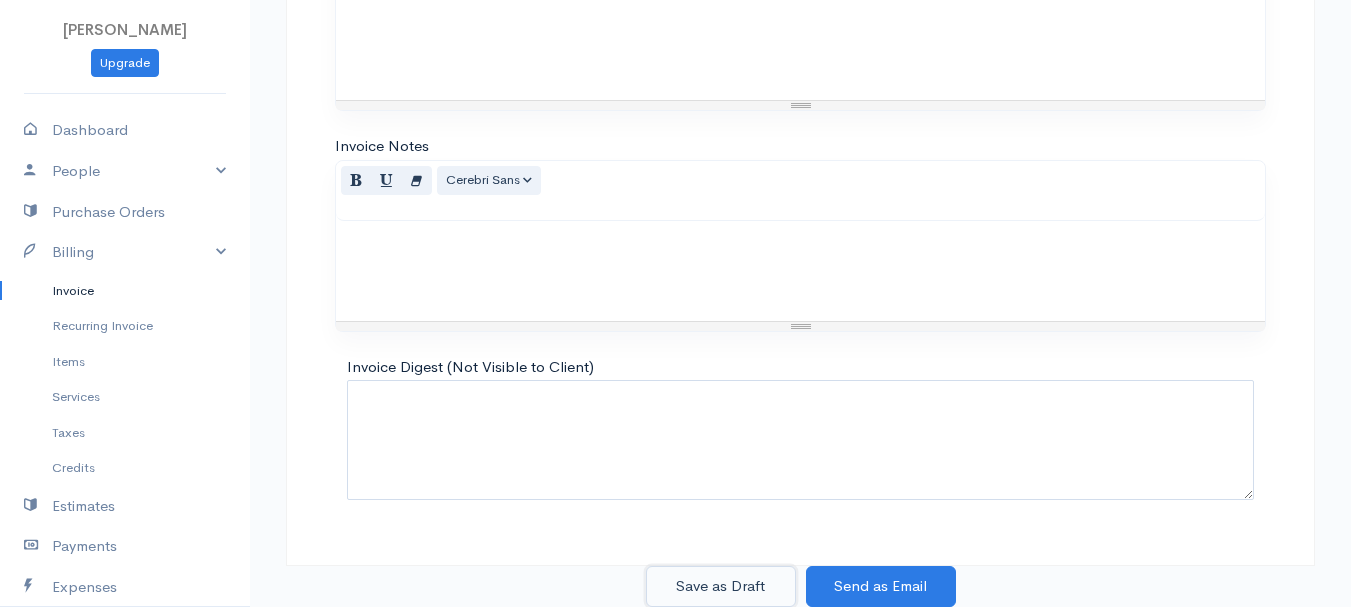 click on "Save as Draft" at bounding box center [721, 586] 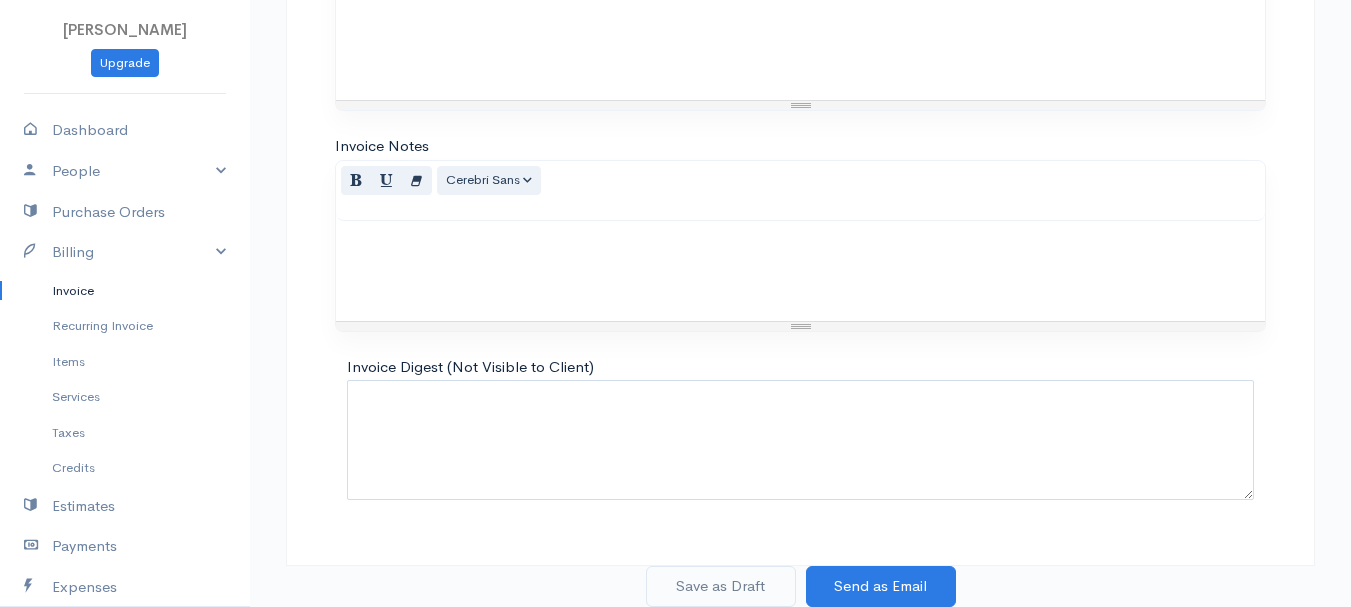 click on "[PERSON_NAME]
Upgrade
Dashboard
People
Clients
Vendors
Staff Users
Purchase Orders
Billing
Invoice
Recurring Invoice
Items
Services
Taxes
Credits
Estimates
Payments
Expenses
Track Time
Projects
Reports
Settings
My Organizations
Logout
Help
@CloudBooksApp 2022
Invoice
New Invoice
DRAFT To [PERSON_NAME]    101029 38 Mt. [GEOGRAPHIC_DATA][US_STATE] [Choose Country] [GEOGRAPHIC_DATA] [GEOGRAPHIC_DATA] [GEOGRAPHIC_DATA] [GEOGRAPHIC_DATA] [GEOGRAPHIC_DATA] [GEOGRAPHIC_DATA] [US_STATE] [GEOGRAPHIC_DATA] [GEOGRAPHIC_DATA]" at bounding box center (675, -258) 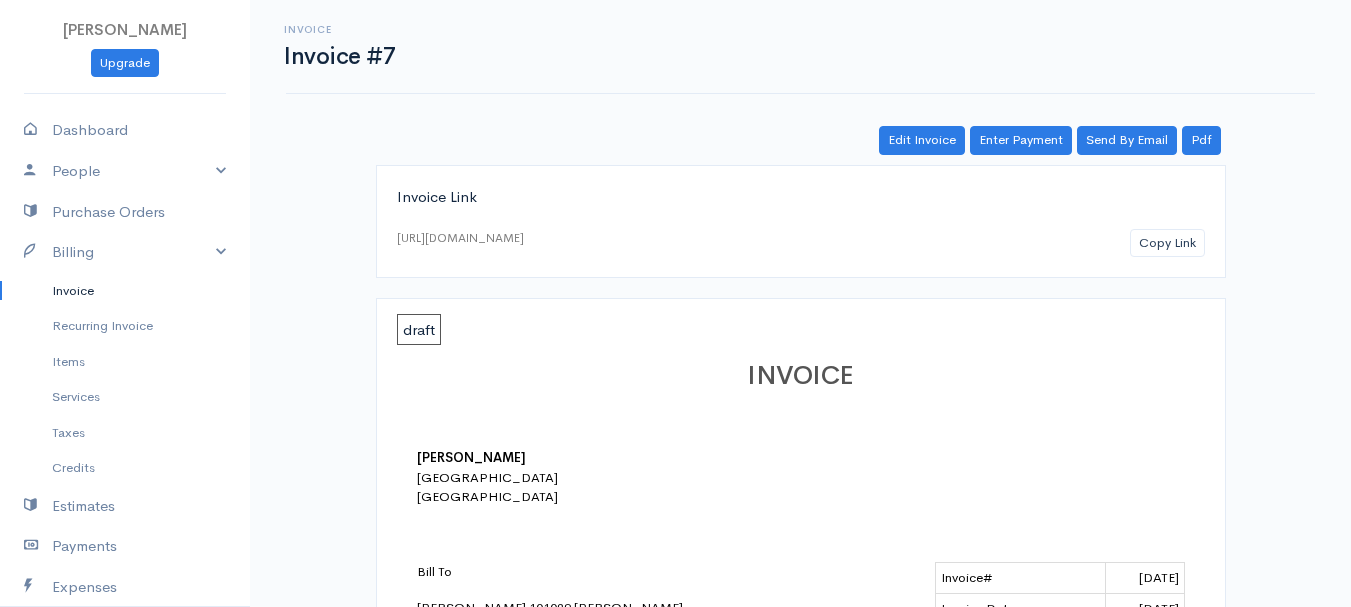 click on "Invoice" at bounding box center [125, 291] 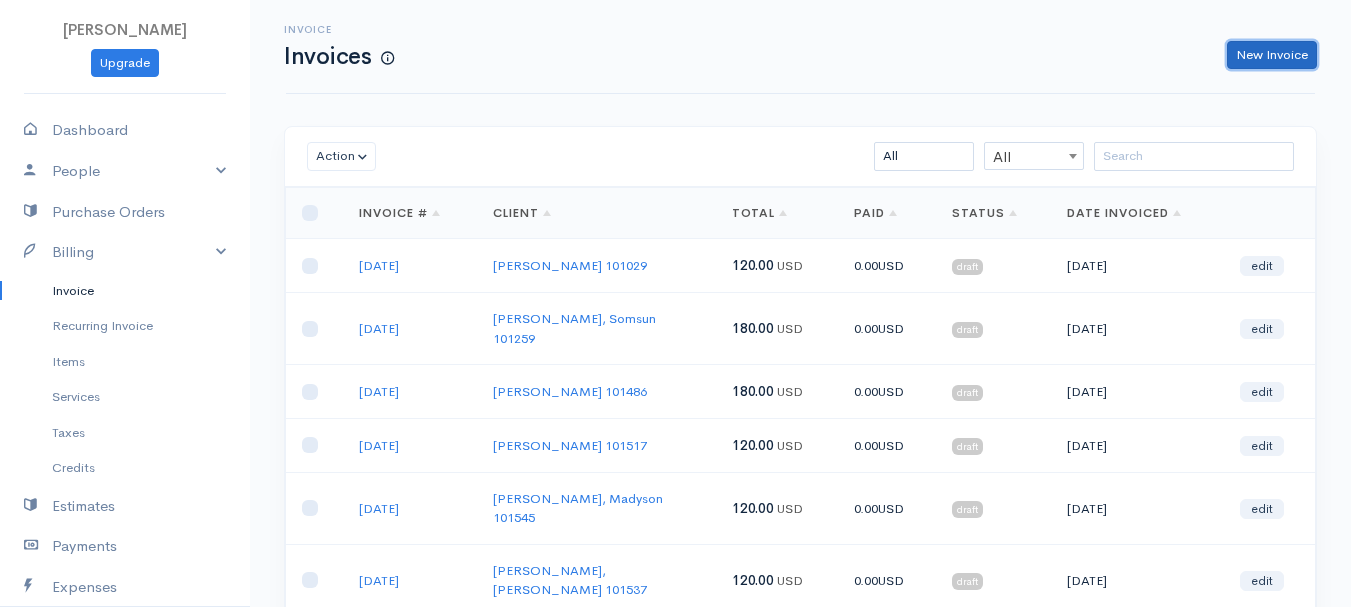 click on "New Invoice" at bounding box center (1272, 55) 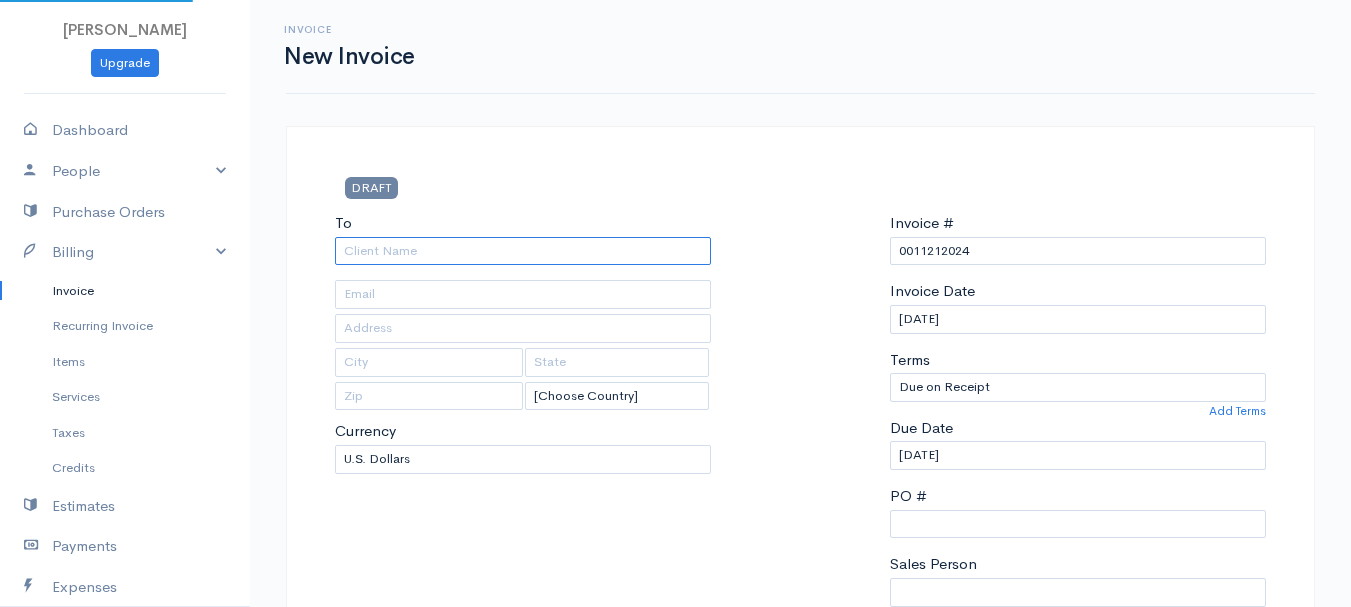 click on "To" at bounding box center (523, 251) 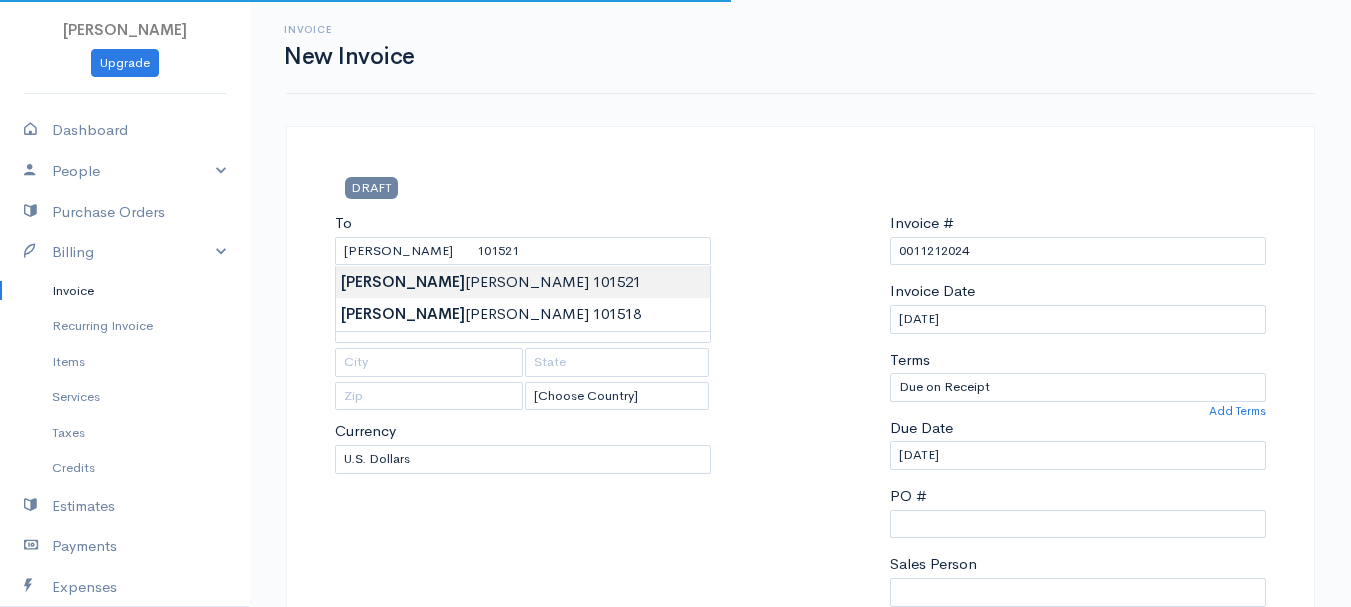 click on "[PERSON_NAME]
Upgrade
Dashboard
People
Clients
Vendors
Staff Users
Purchase Orders
Billing
Invoice
Recurring Invoice
Items
Services
Taxes
Credits
Estimates
Payments
Expenses
Track Time
Projects
Reports
Settings
My Organizations
Logout
Help
@CloudBooksApp 2022
Invoice
New Invoice
DRAFT To [PERSON_NAME]        101521 [Choose Country] [GEOGRAPHIC_DATA] [GEOGRAPHIC_DATA] [GEOGRAPHIC_DATA] [GEOGRAPHIC_DATA] [GEOGRAPHIC_DATA] [GEOGRAPHIC_DATA] [US_STATE] [GEOGRAPHIC_DATA] [GEOGRAPHIC_DATA] [GEOGRAPHIC_DATA] [GEOGRAPHIC_DATA] [GEOGRAPHIC_DATA] [GEOGRAPHIC_DATA]" at bounding box center [675, 864] 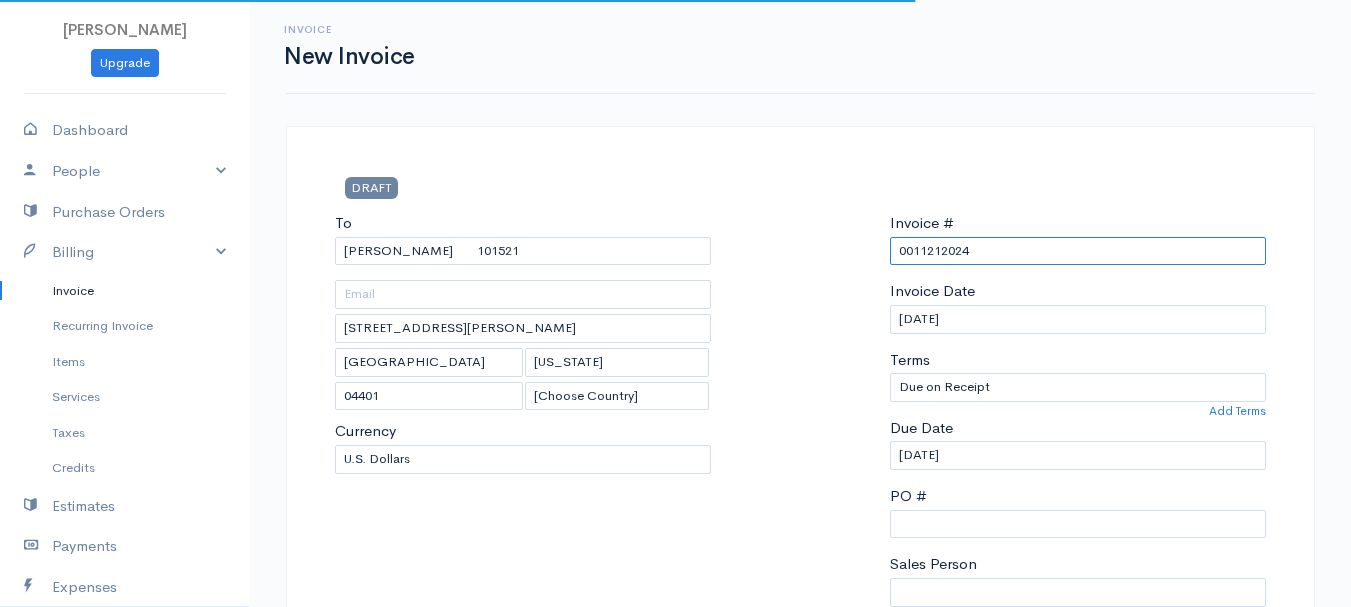 click on "0011212024" at bounding box center (1078, 251) 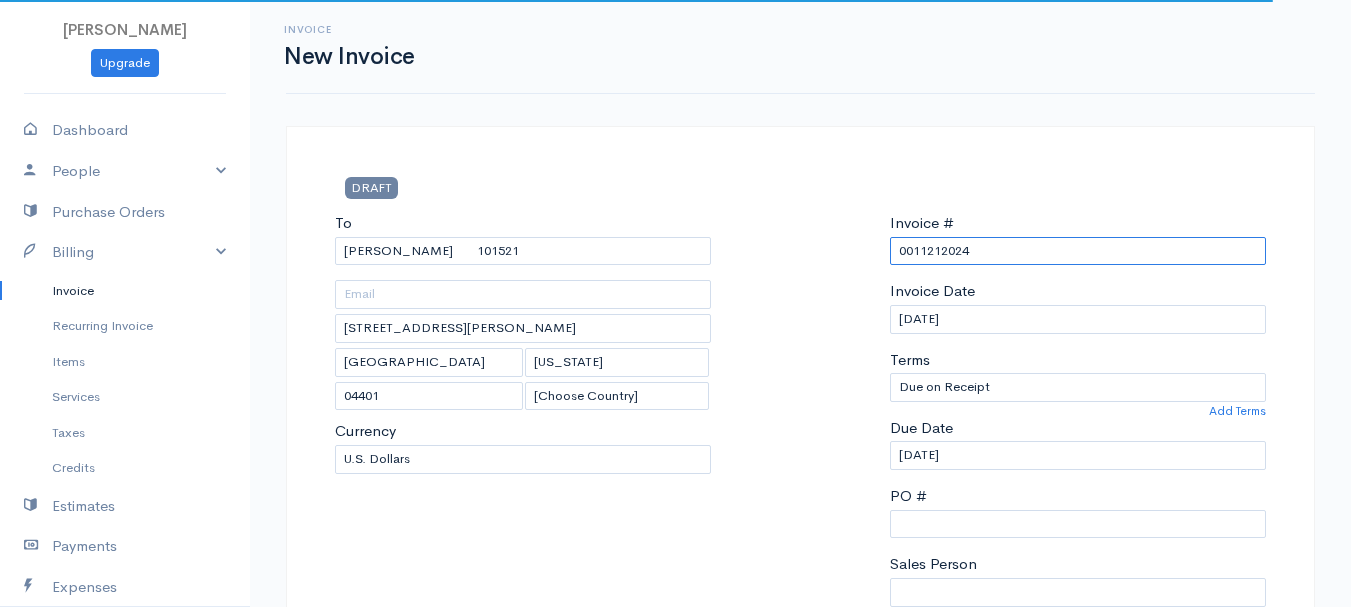 click on "0011212024" at bounding box center (1078, 251) 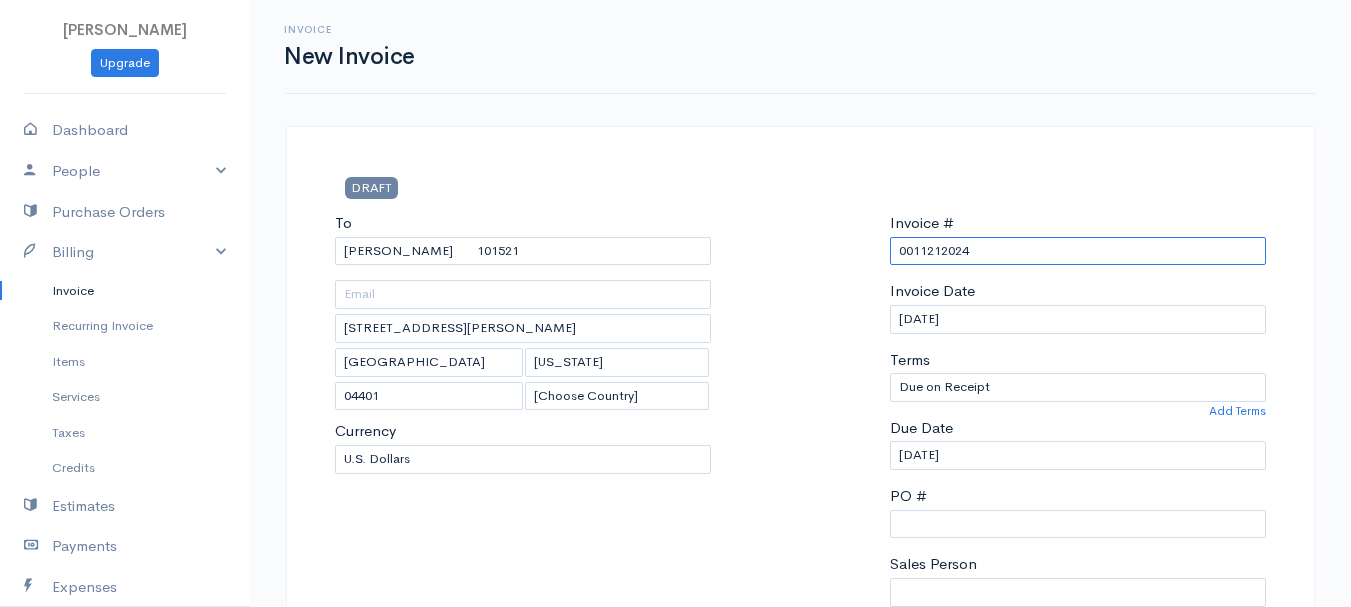 paste on "[DATE]" 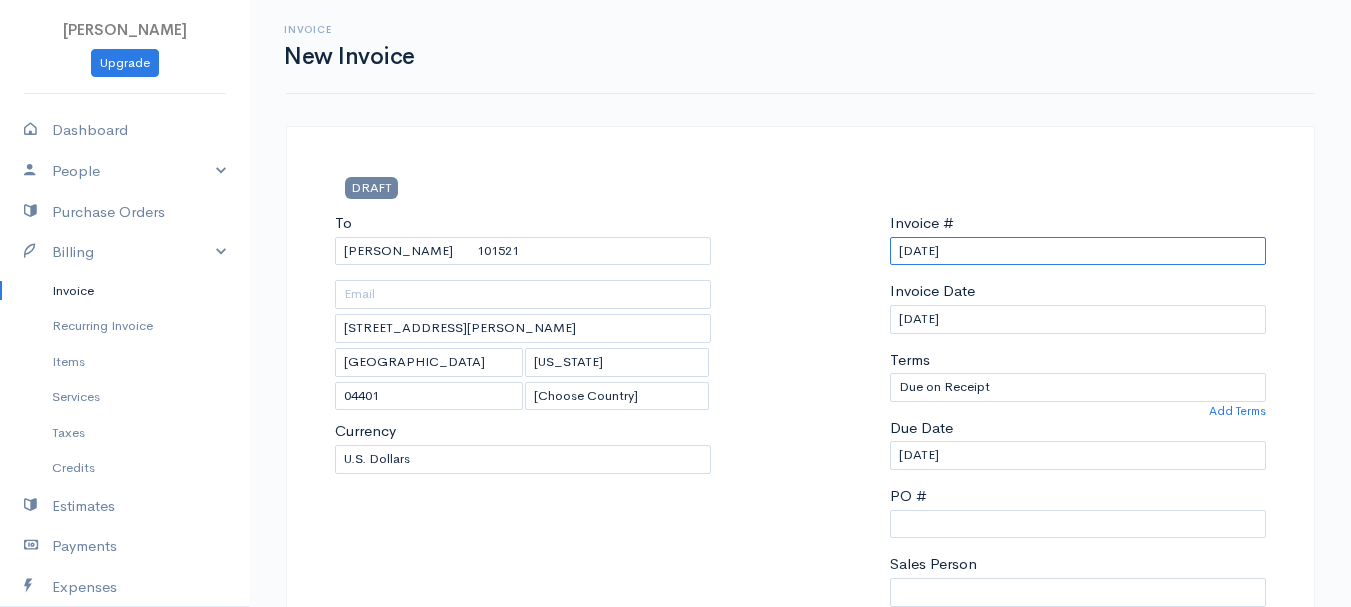 scroll, scrollTop: 400, scrollLeft: 0, axis: vertical 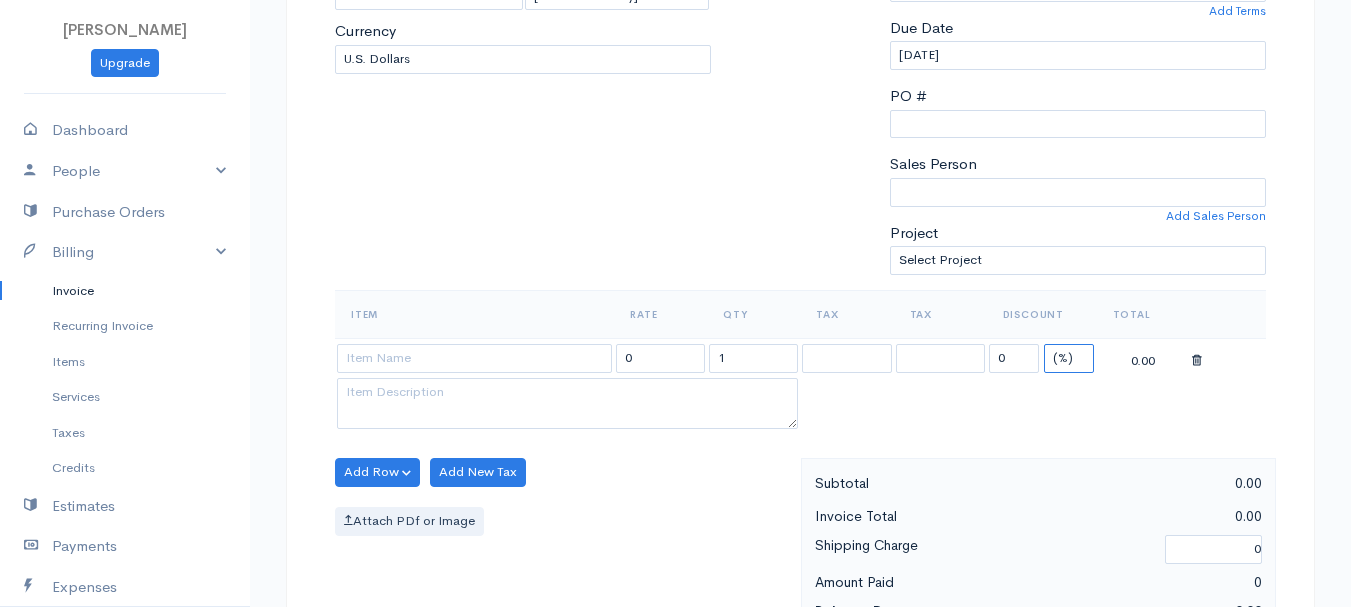 click on "(%) Flat" at bounding box center [1069, 358] 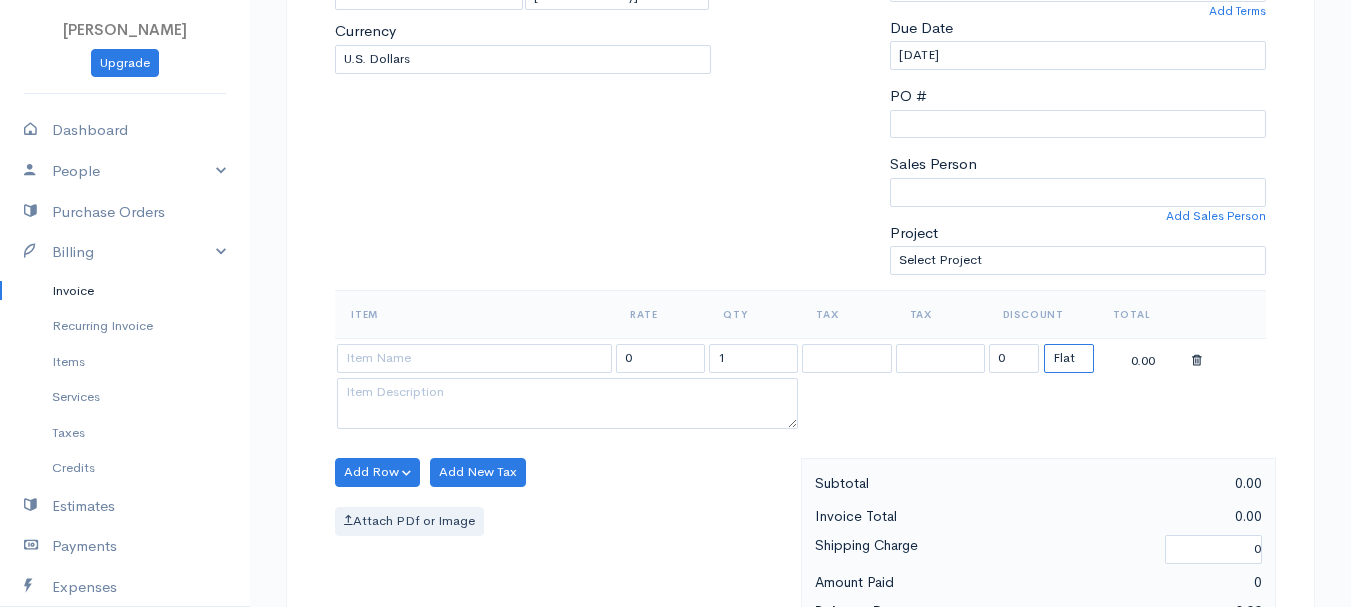 click on "(%) Flat" at bounding box center (1069, 358) 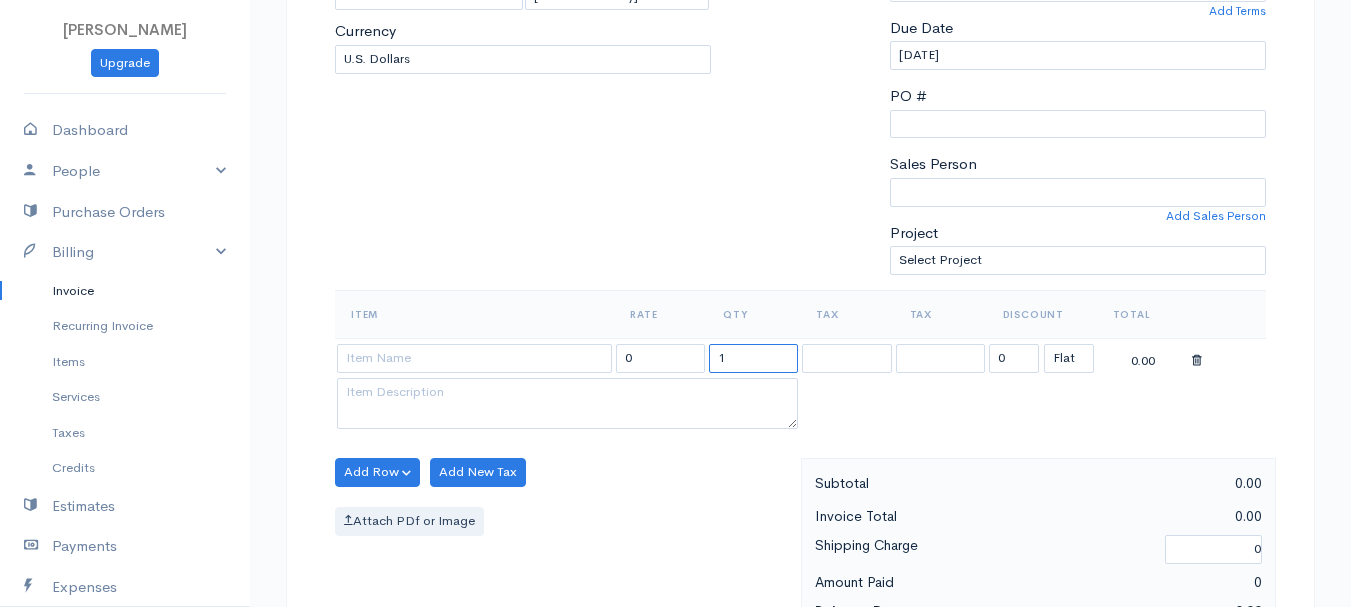 click on "1" at bounding box center [753, 358] 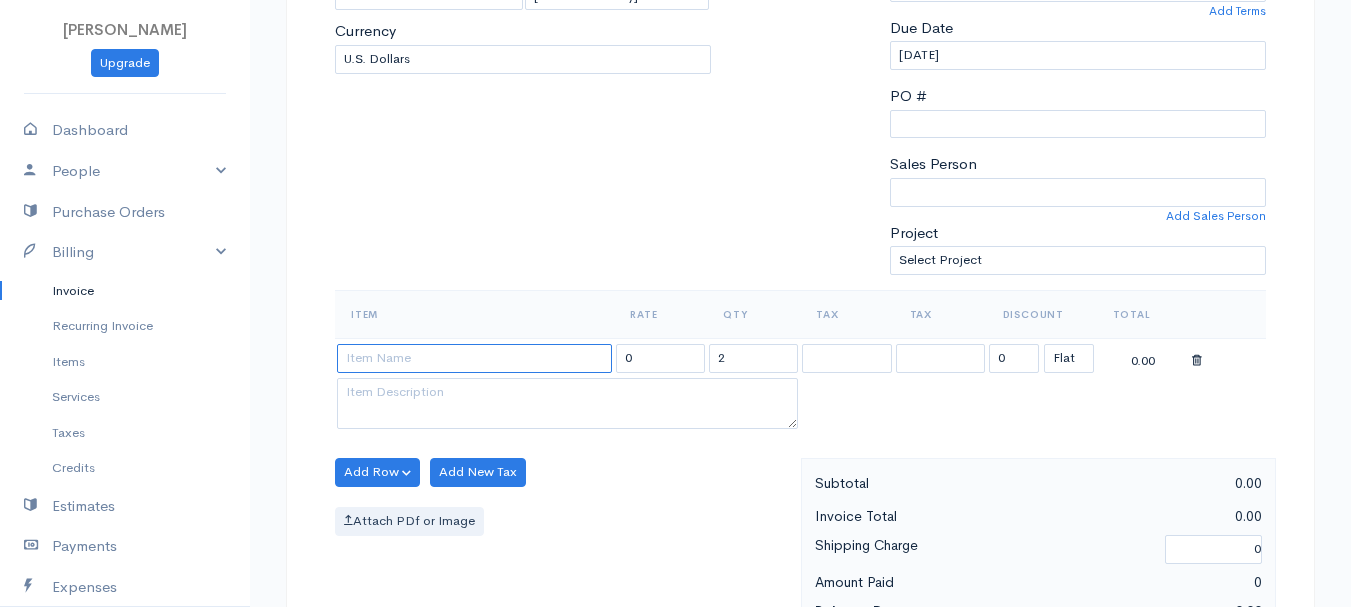 click at bounding box center (474, 358) 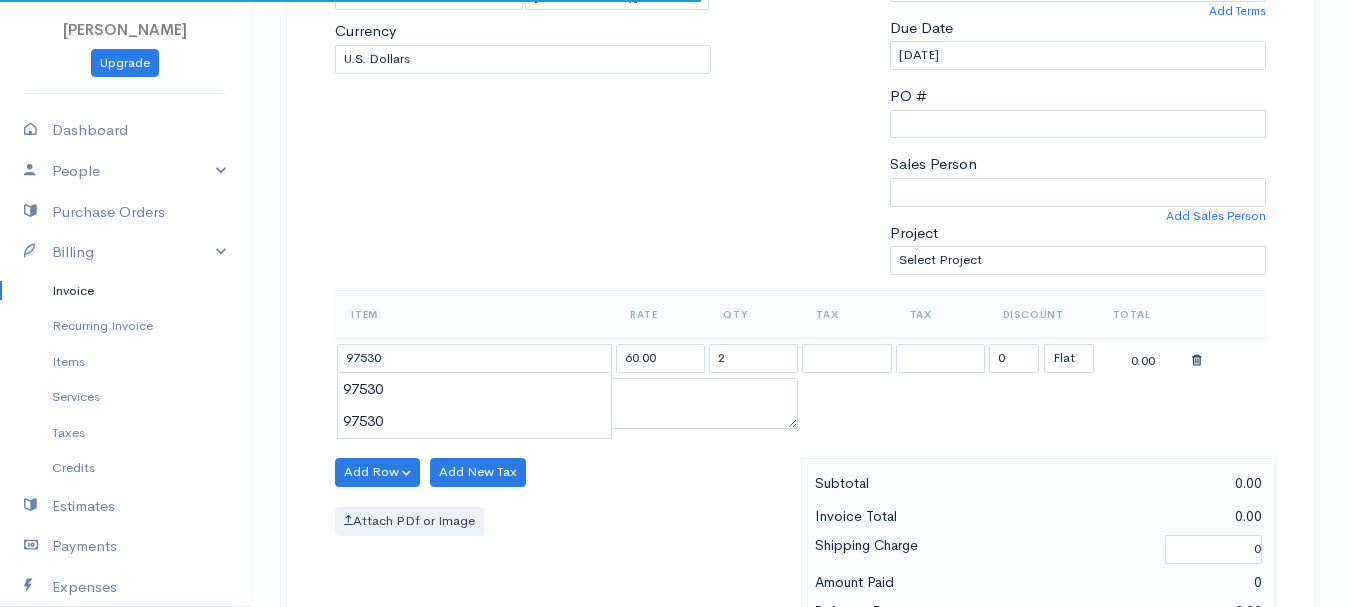 click on "[PERSON_NAME]
Upgrade
Dashboard
People
Clients
Vendors
Staff Users
Purchase Orders
Billing
Invoice
Recurring Invoice
Items
Services
Taxes
Credits
Estimates
Payments
Expenses
Track Time
Projects
Reports
Settings
My Organizations
Logout
Help
@CloudBooksApp 2022
Invoice
New Invoice
DRAFT To [PERSON_NAME]        101521 [STREET_ADDRESS][PERSON_NAME][US_STATE] [Choose Country] [GEOGRAPHIC_DATA] [GEOGRAPHIC_DATA] [GEOGRAPHIC_DATA] [GEOGRAPHIC_DATA] [GEOGRAPHIC_DATA] [GEOGRAPHIC_DATA] [US_STATE] [GEOGRAPHIC_DATA] [GEOGRAPHIC_DATA]" at bounding box center [675, 464] 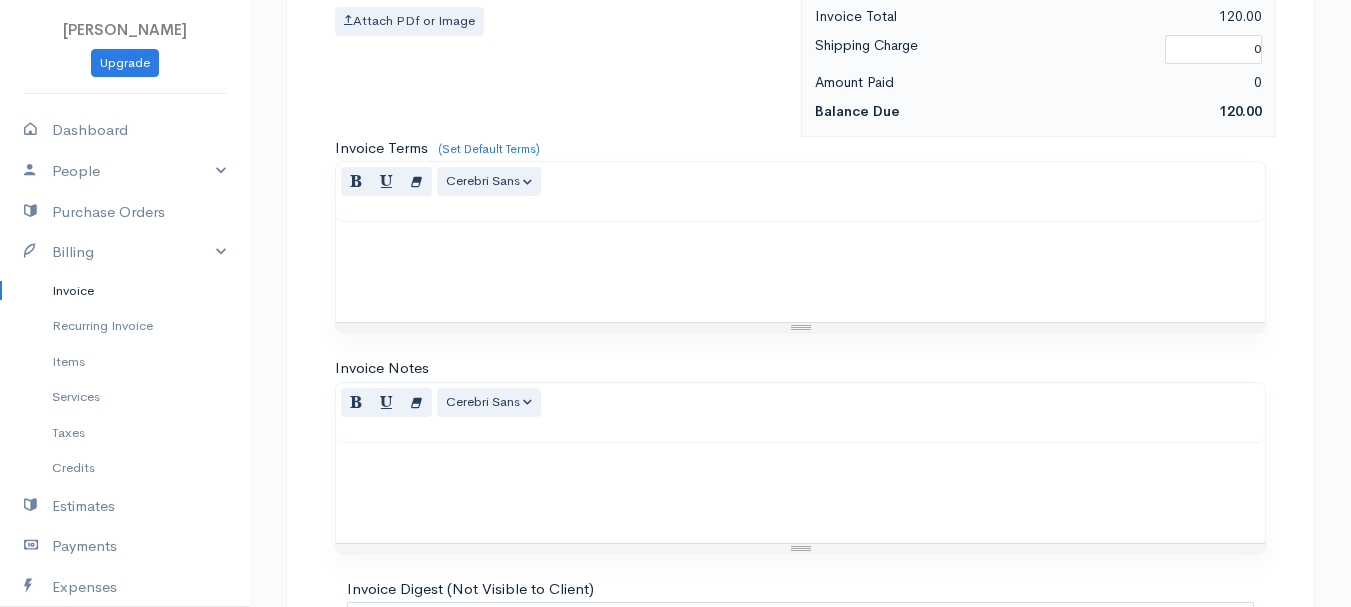 scroll, scrollTop: 1122, scrollLeft: 0, axis: vertical 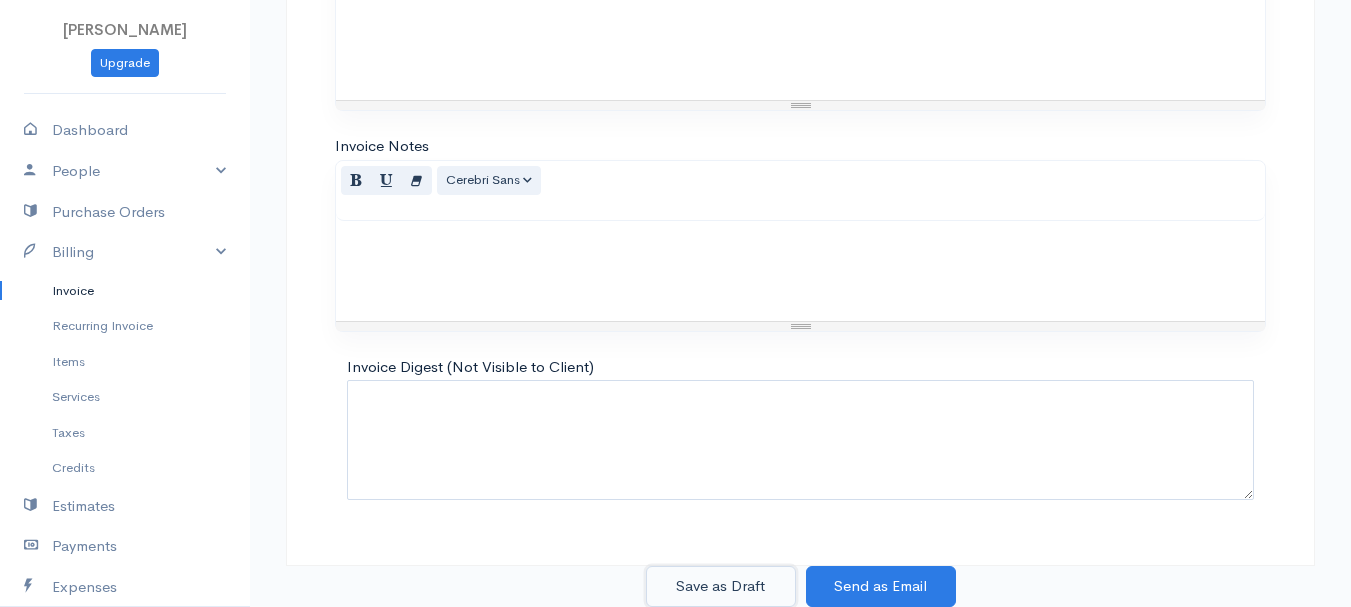 click on "Save as Draft" at bounding box center [721, 586] 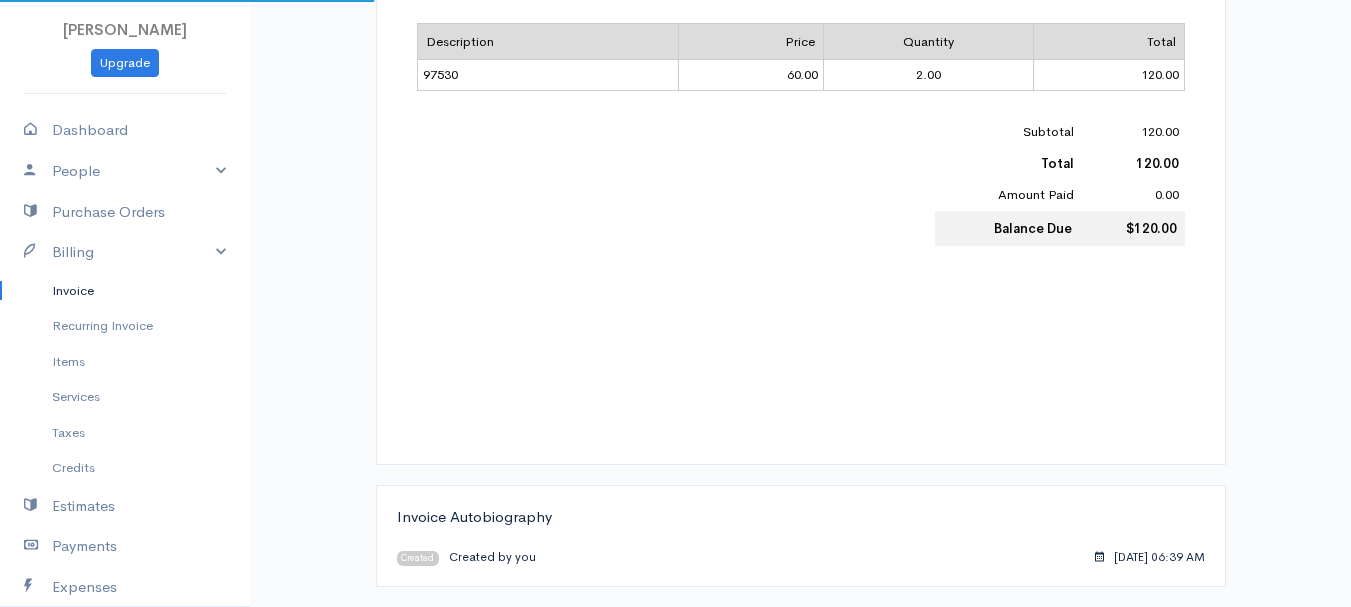 scroll, scrollTop: 0, scrollLeft: 0, axis: both 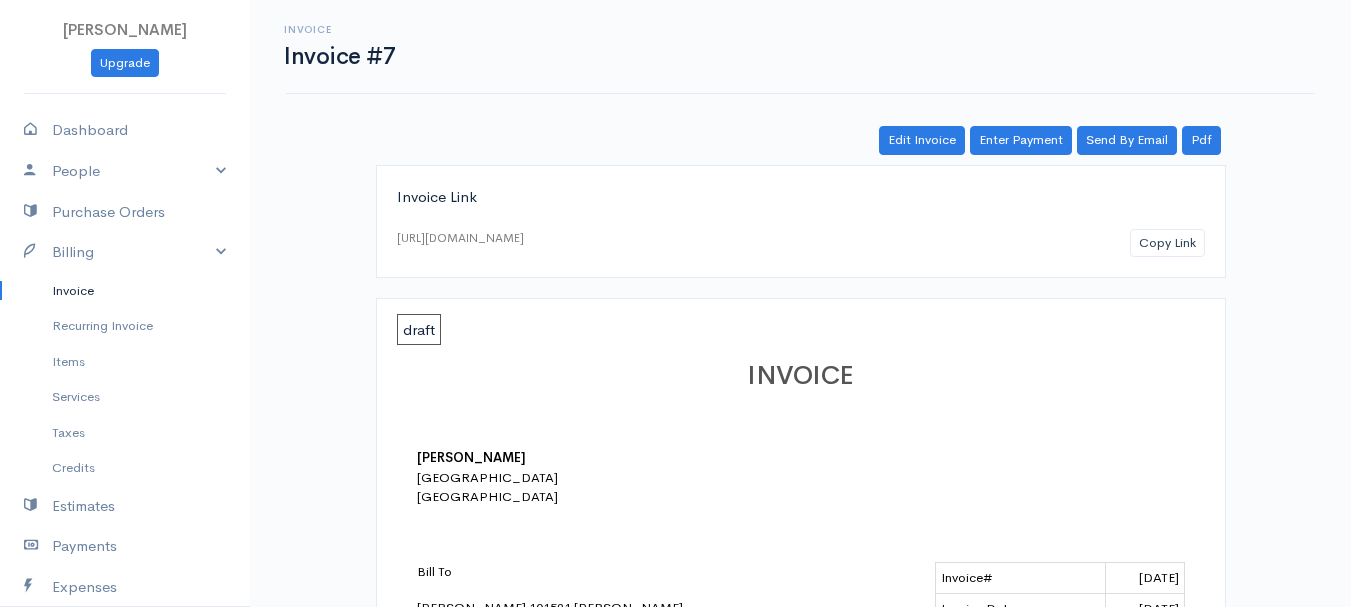 click on "Invoice" at bounding box center [125, 291] 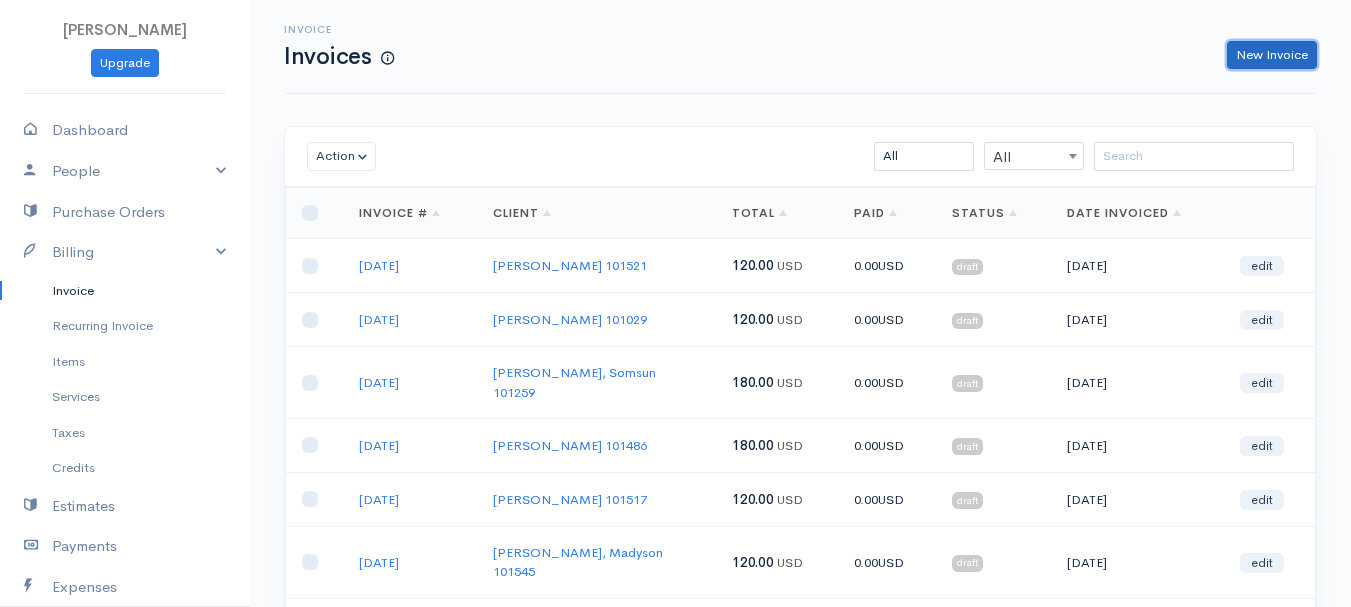 click on "New Invoice" at bounding box center [1272, 55] 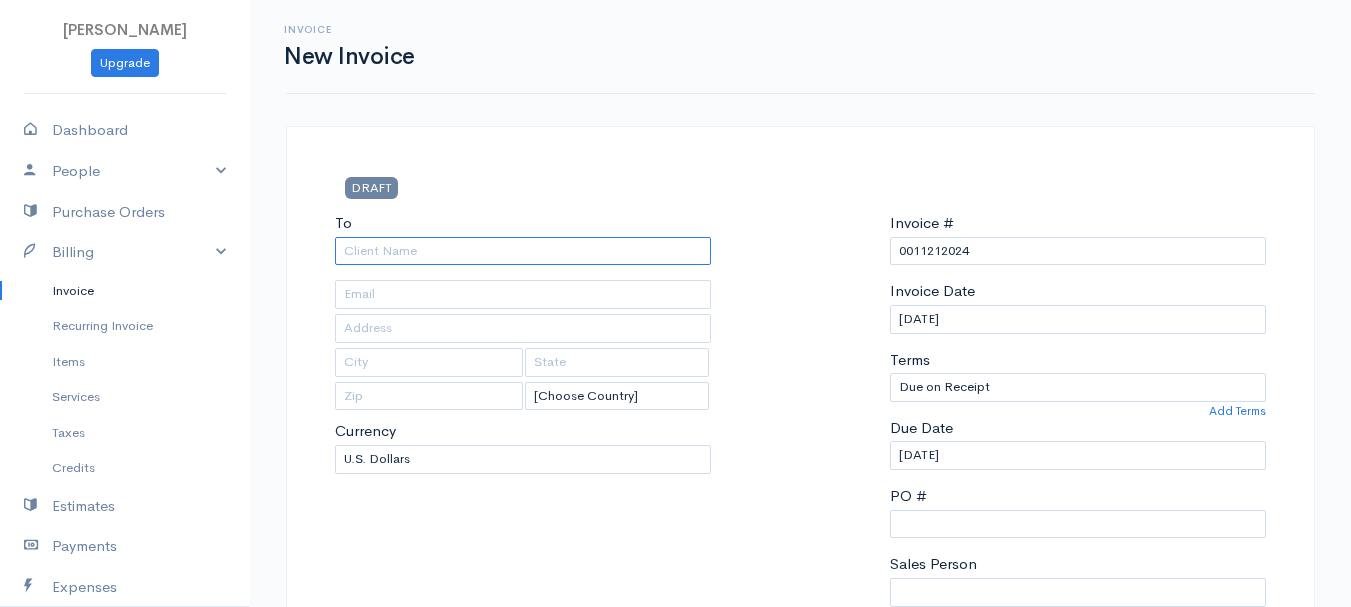 click on "To" at bounding box center [523, 251] 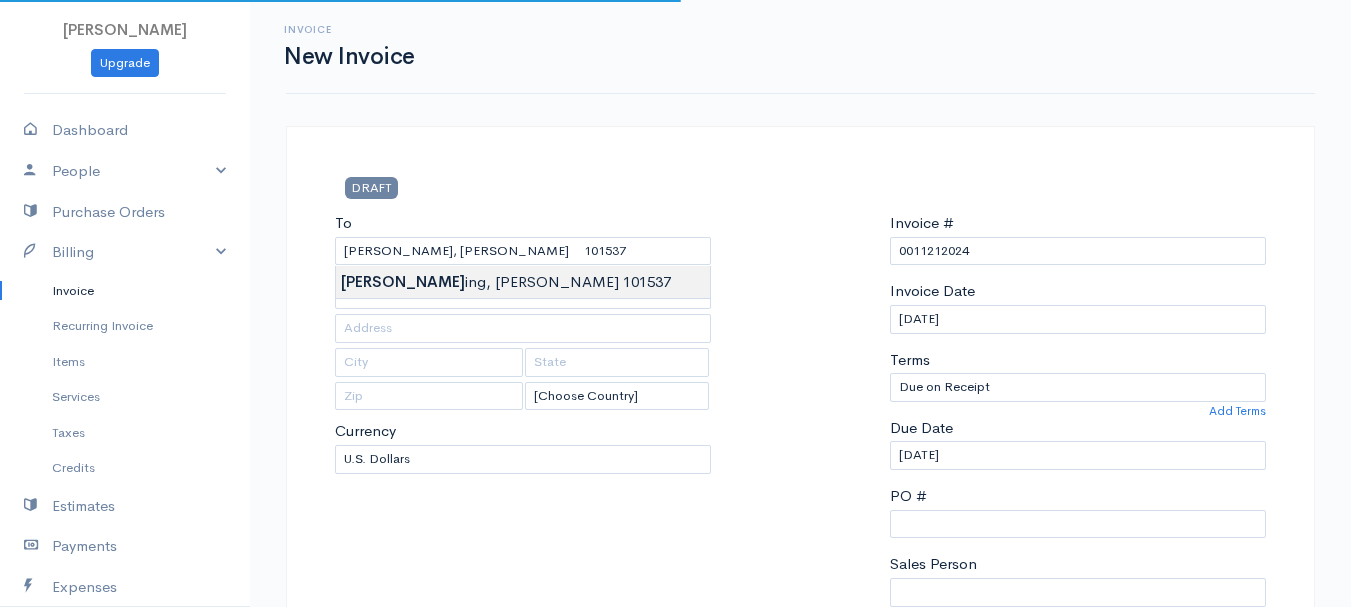 click on "[PERSON_NAME]
Upgrade
Dashboard
People
Clients
Vendors
Staff Users
Purchase Orders
Billing
Invoice
Recurring Invoice
Items
Services
Taxes
Credits
Estimates
Payments
Expenses
Track Time
Projects
Reports
Settings
My Organizations
Logout
Help
@CloudBooksApp 2022
Invoice
New Invoice
DRAFT To [GEOGRAPHIC_DATA], [PERSON_NAME]     101537 [Choose Country] [GEOGRAPHIC_DATA] [GEOGRAPHIC_DATA] [GEOGRAPHIC_DATA] [GEOGRAPHIC_DATA] [GEOGRAPHIC_DATA] [GEOGRAPHIC_DATA] [US_STATE] [GEOGRAPHIC_DATA] [GEOGRAPHIC_DATA] [GEOGRAPHIC_DATA] [GEOGRAPHIC_DATA] [GEOGRAPHIC_DATA]" at bounding box center (675, 864) 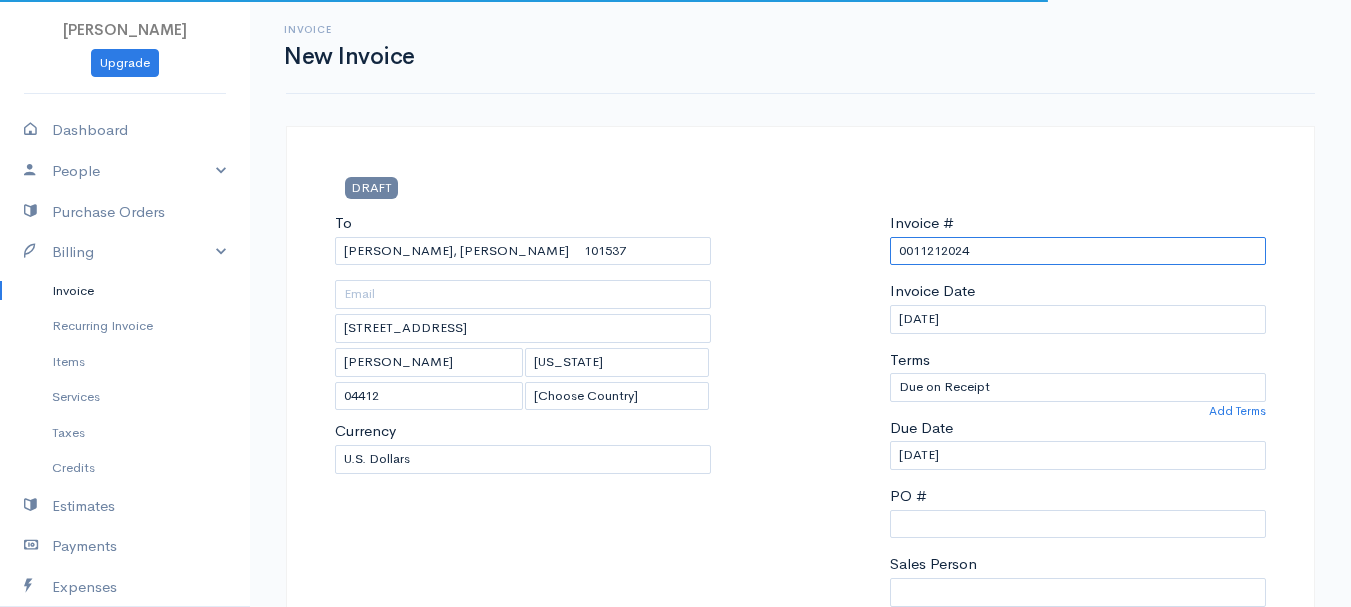 click on "0011212024" at bounding box center (1078, 251) 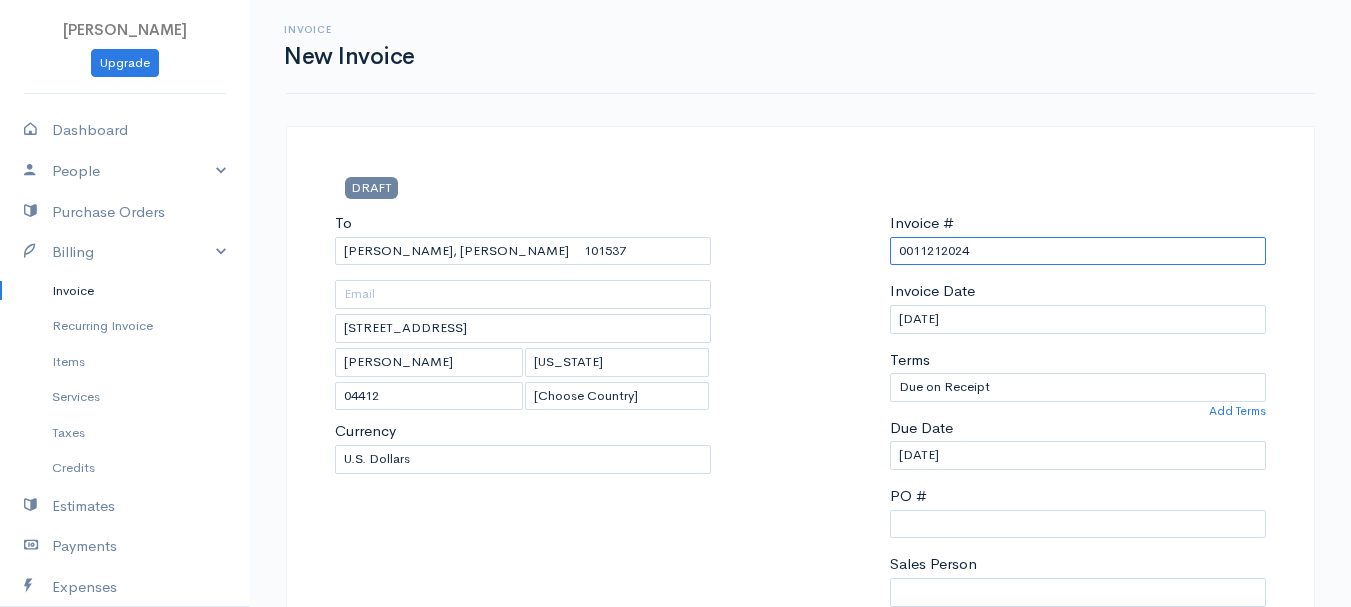 click on "0011212024" at bounding box center [1078, 251] 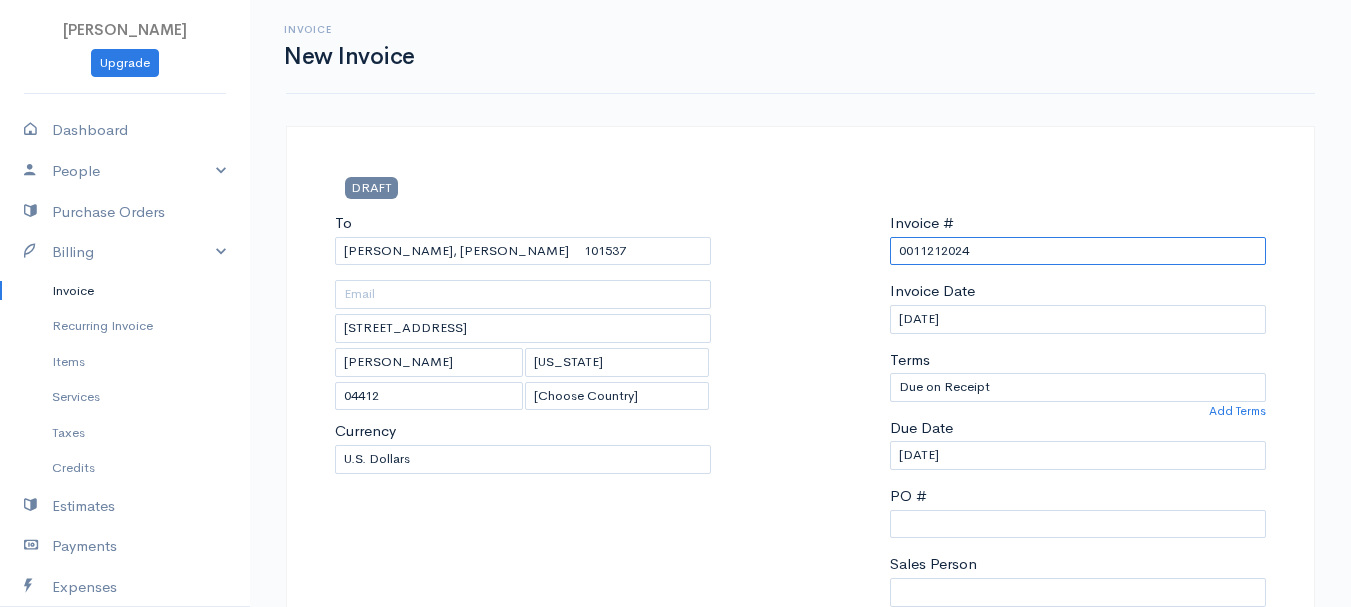 paste on "[DATE]" 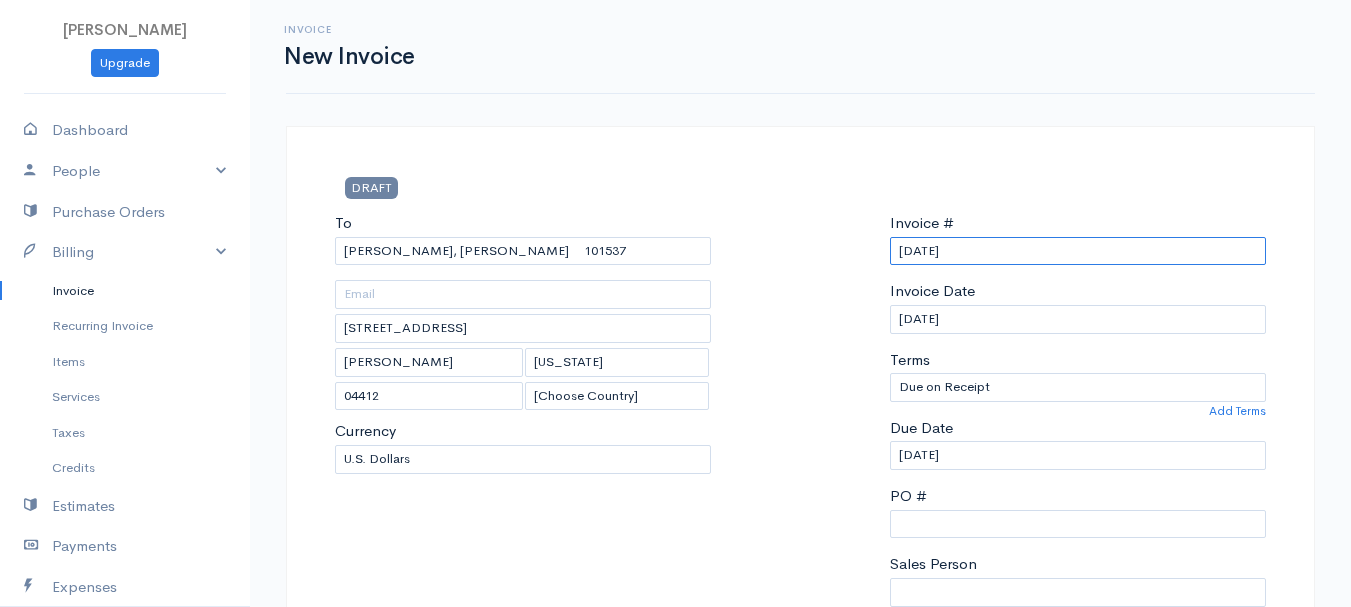 click on "[DATE]" at bounding box center [1078, 251] 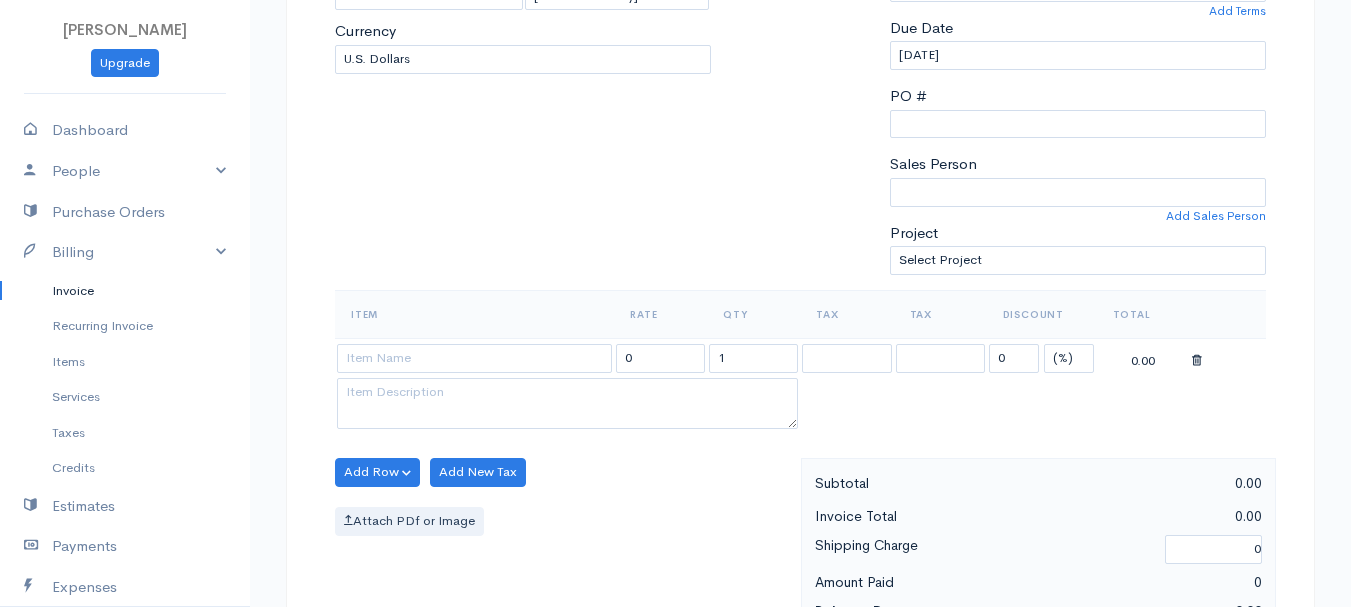scroll, scrollTop: 500, scrollLeft: 0, axis: vertical 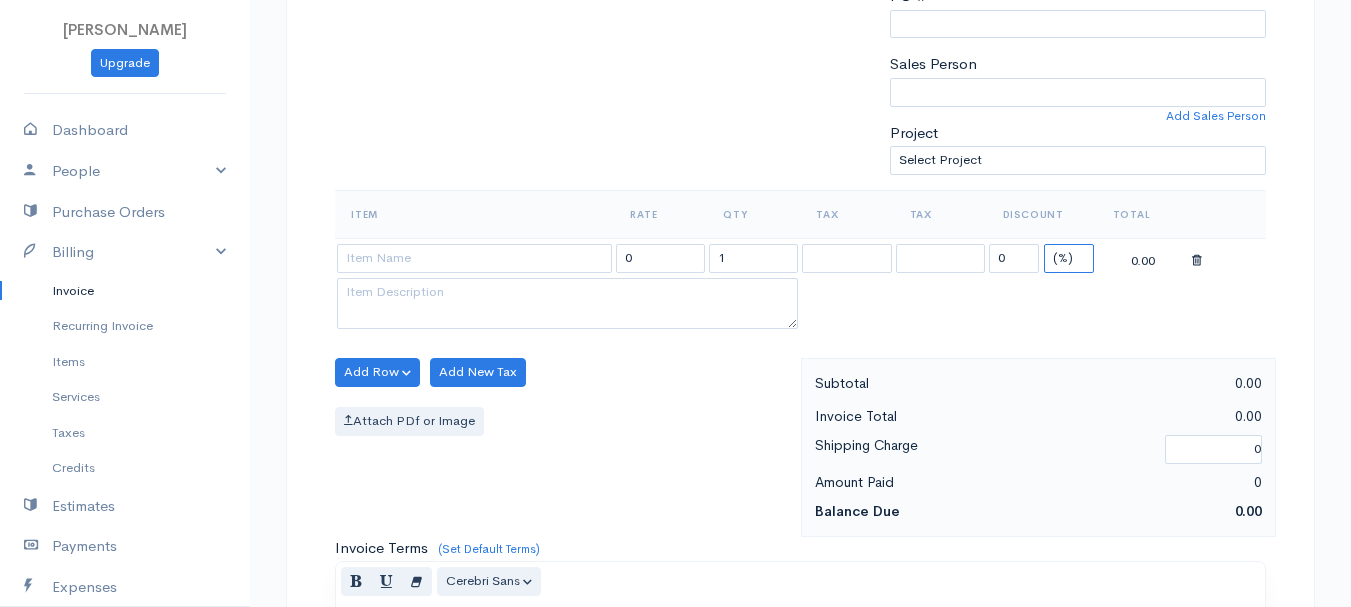 click on "(%) Flat" at bounding box center (1069, 258) 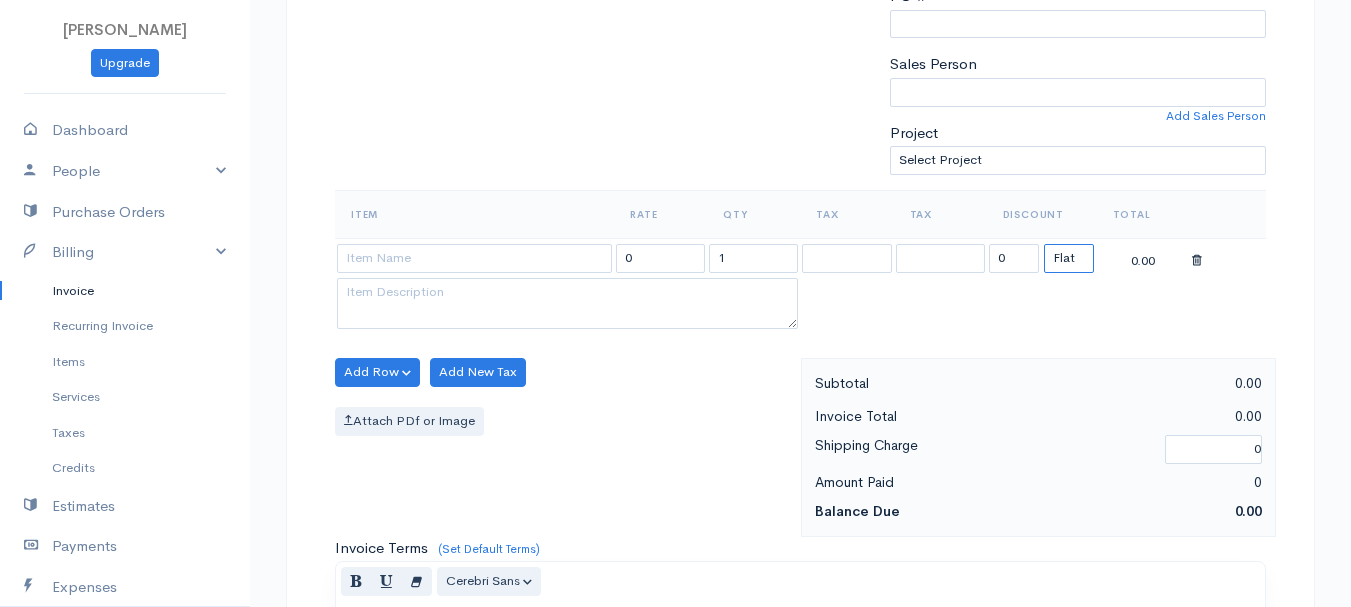 click on "(%) Flat" at bounding box center (1069, 258) 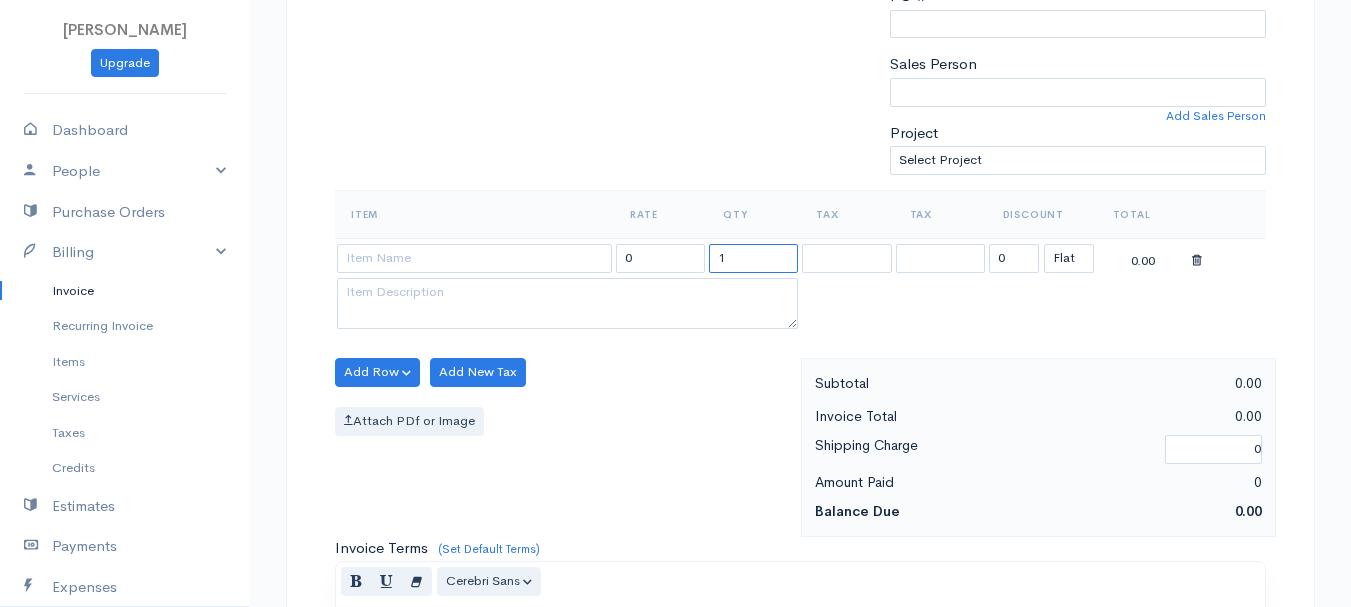 click on "1" at bounding box center (753, 258) 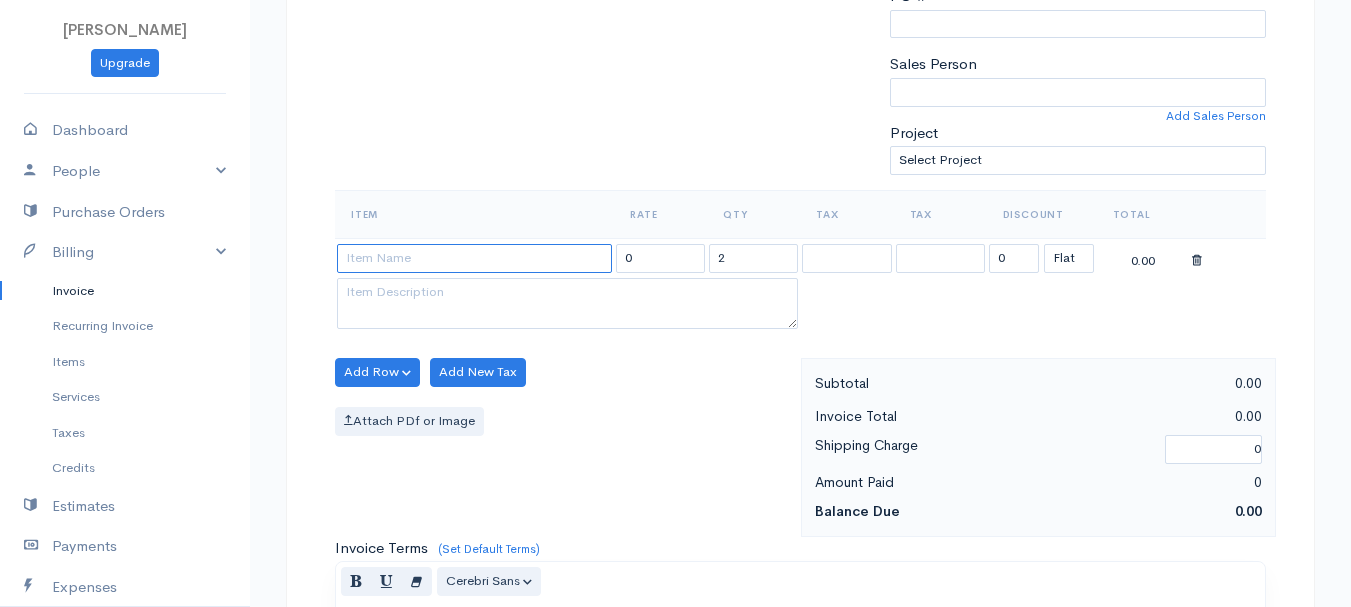 click at bounding box center [474, 258] 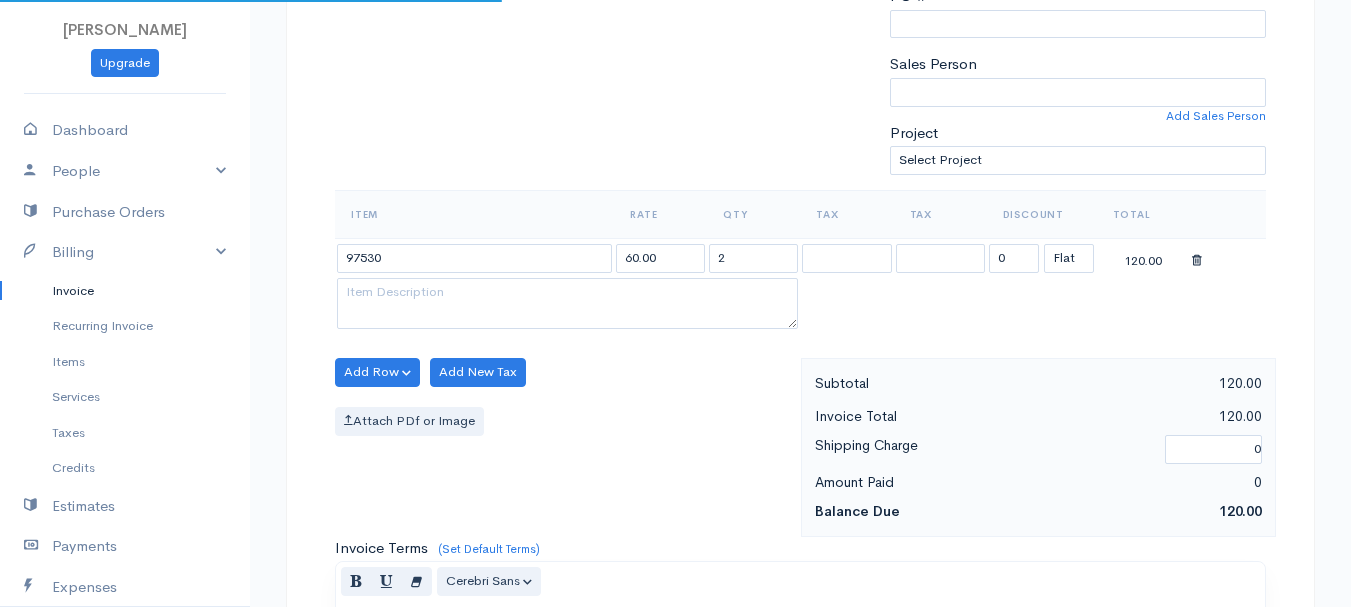 click on "[PERSON_NAME]
Upgrade
Dashboard
People
Clients
Vendors
Staff Users
Purchase Orders
Billing
Invoice
Recurring Invoice
Items
Services
Taxes
Credits
Estimates
Payments
Expenses
Track Time
Projects
Reports
Settings
My Organizations
Logout
Help
@CloudBooksApp 2022
Invoice
New Invoice
DRAFT To [GEOGRAPHIC_DATA], [PERSON_NAME][GEOGRAPHIC_DATA][STREET_ADDRESS][PERSON_NAME][US_STATE] [Choose Country] [GEOGRAPHIC_DATA] [GEOGRAPHIC_DATA] [GEOGRAPHIC_DATA] [GEOGRAPHIC_DATA] [GEOGRAPHIC_DATA] [GEOGRAPHIC_DATA] [US_STATE] [GEOGRAPHIC_DATA] [GEOGRAPHIC_DATA] 2" at bounding box center [675, 364] 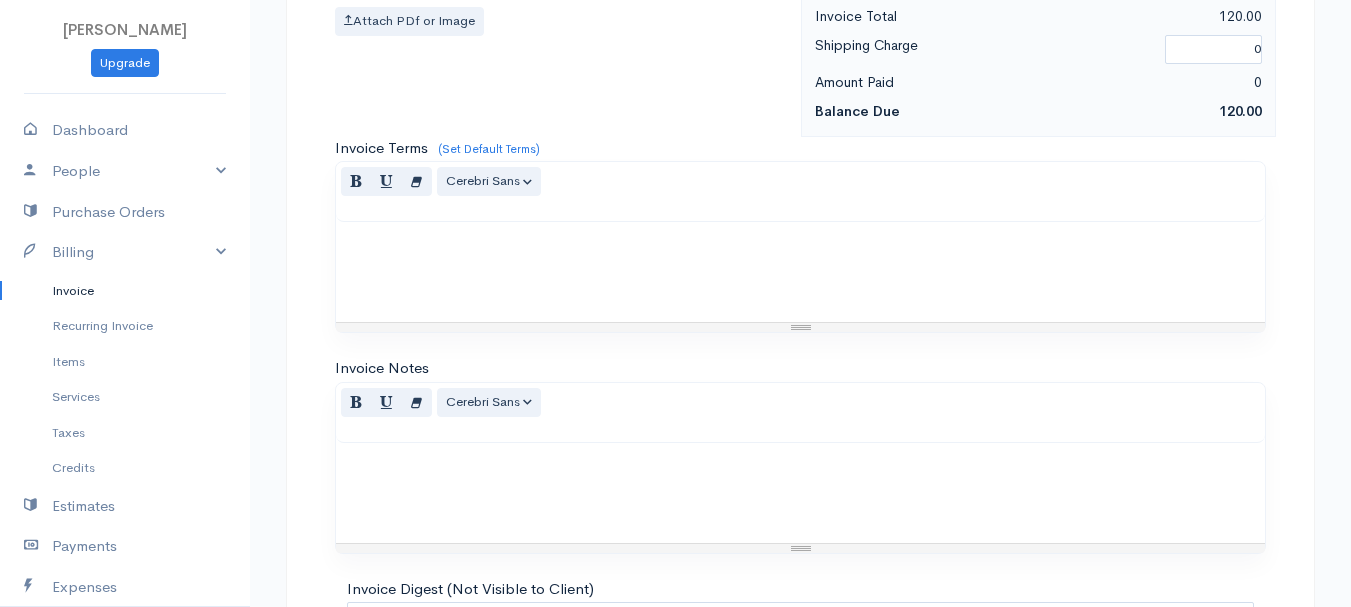 scroll, scrollTop: 1122, scrollLeft: 0, axis: vertical 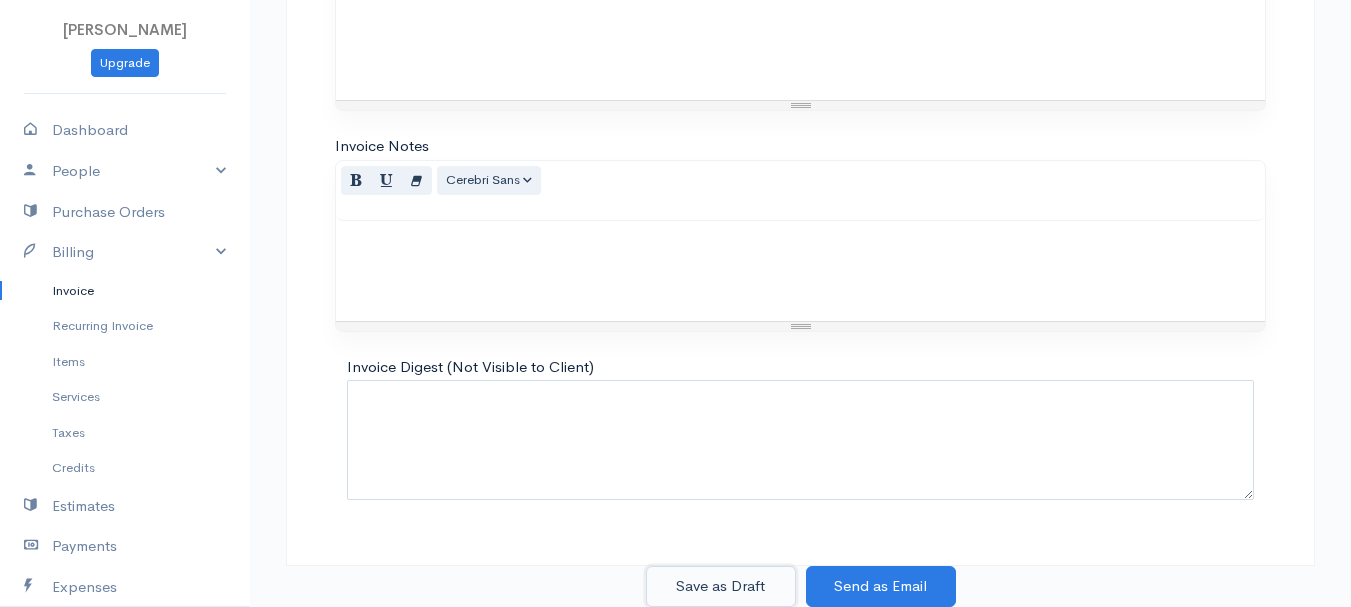 click on "Save as Draft" at bounding box center (721, 586) 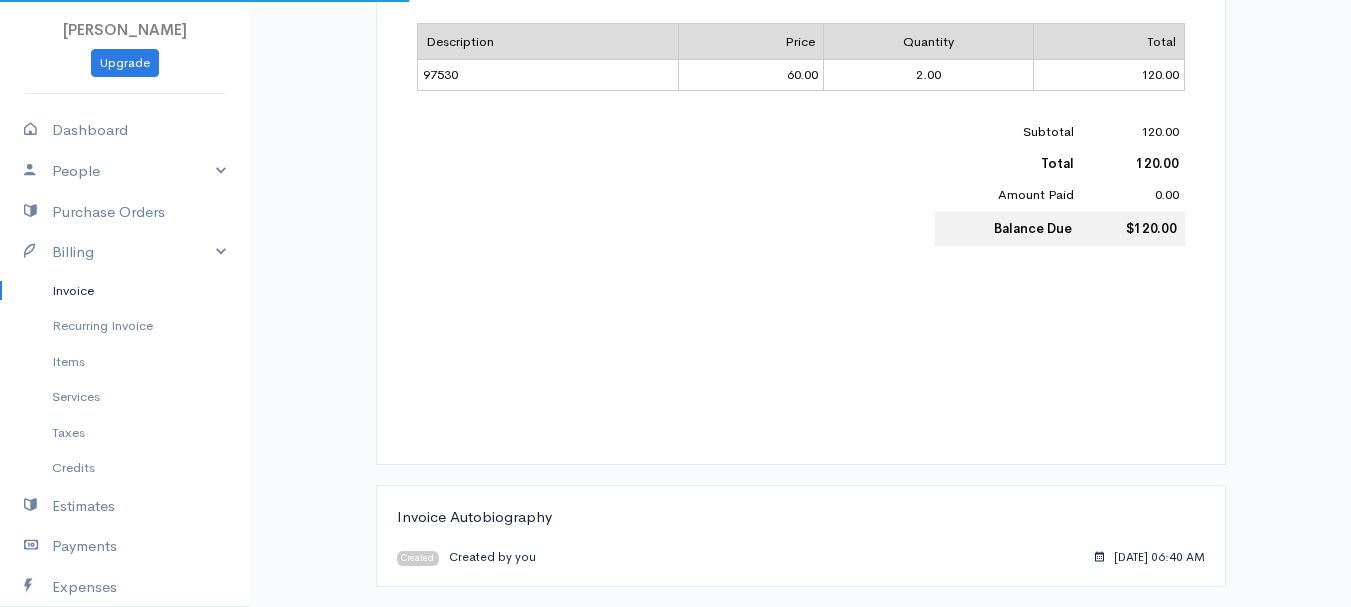 scroll, scrollTop: 0, scrollLeft: 0, axis: both 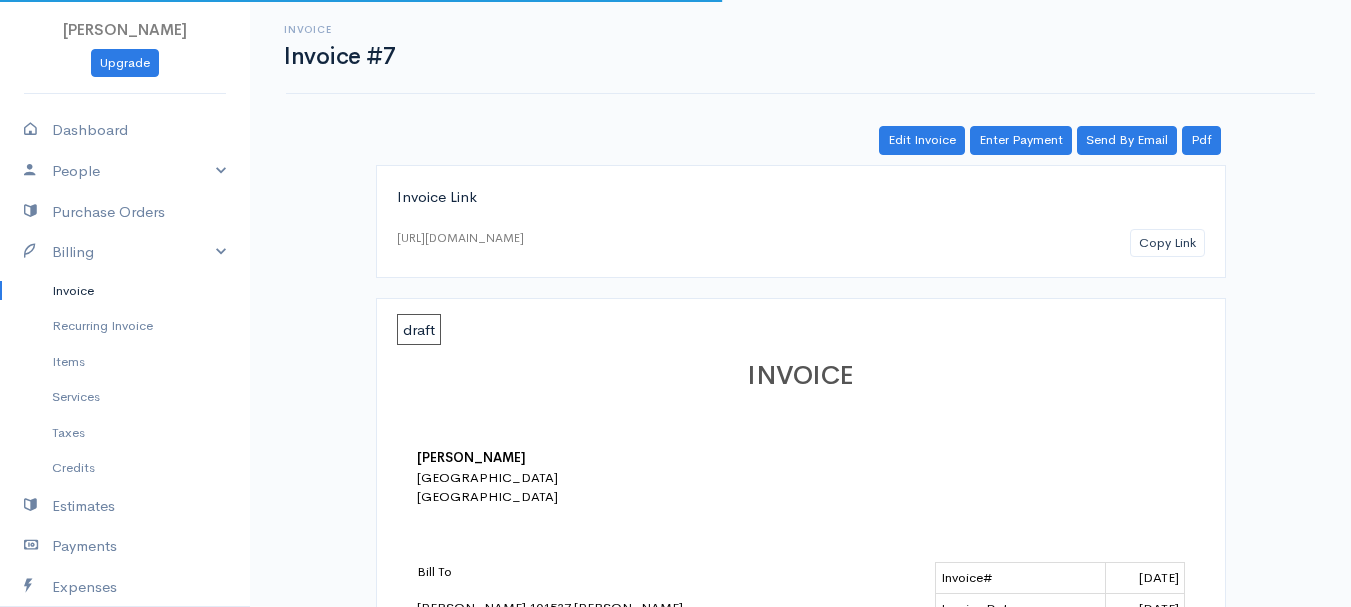 click on "Invoice" at bounding box center (125, 291) 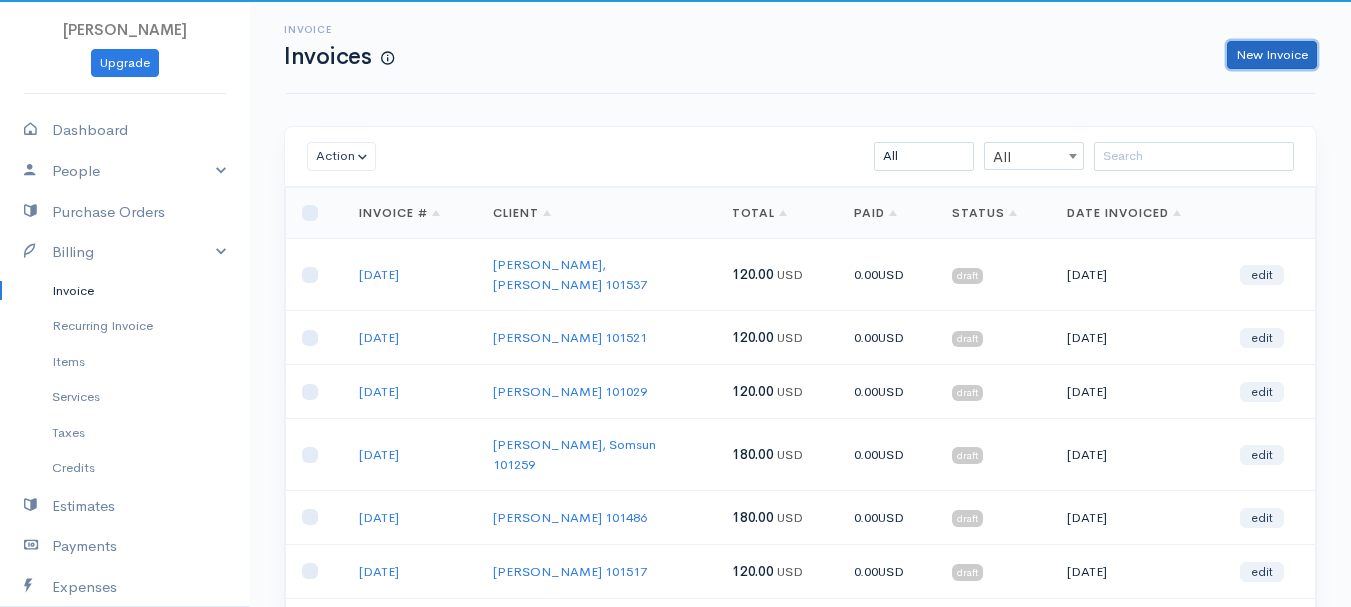 click on "New Invoice" at bounding box center (1272, 55) 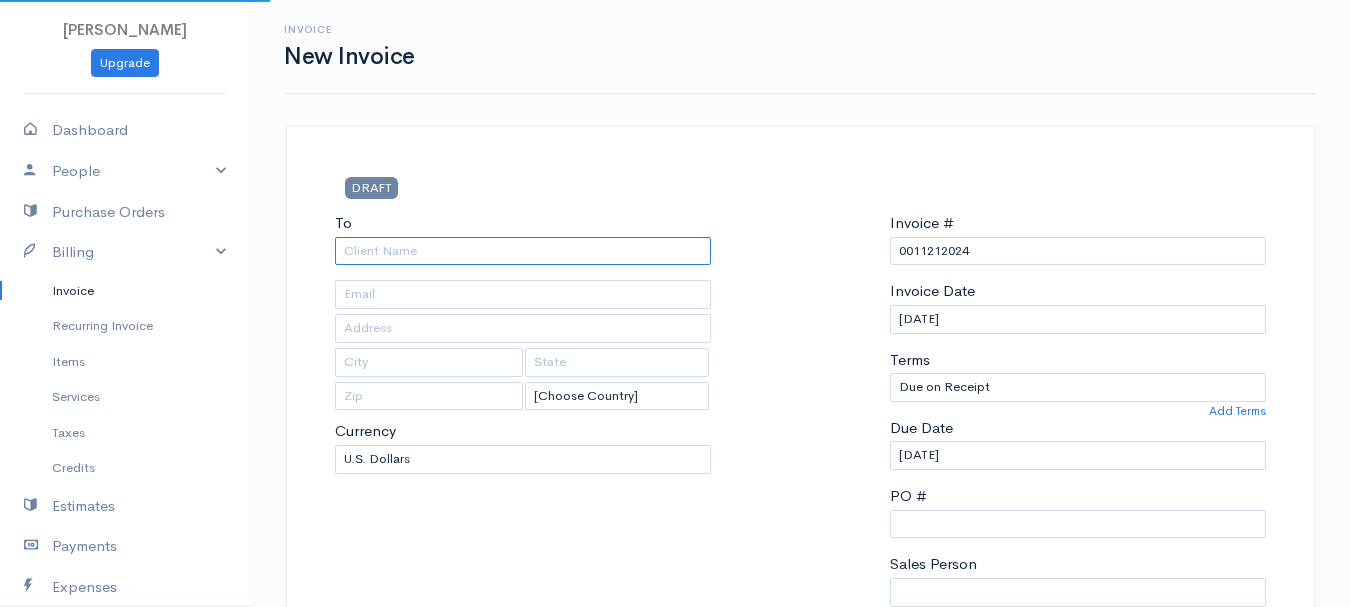 click on "To" at bounding box center (523, 251) 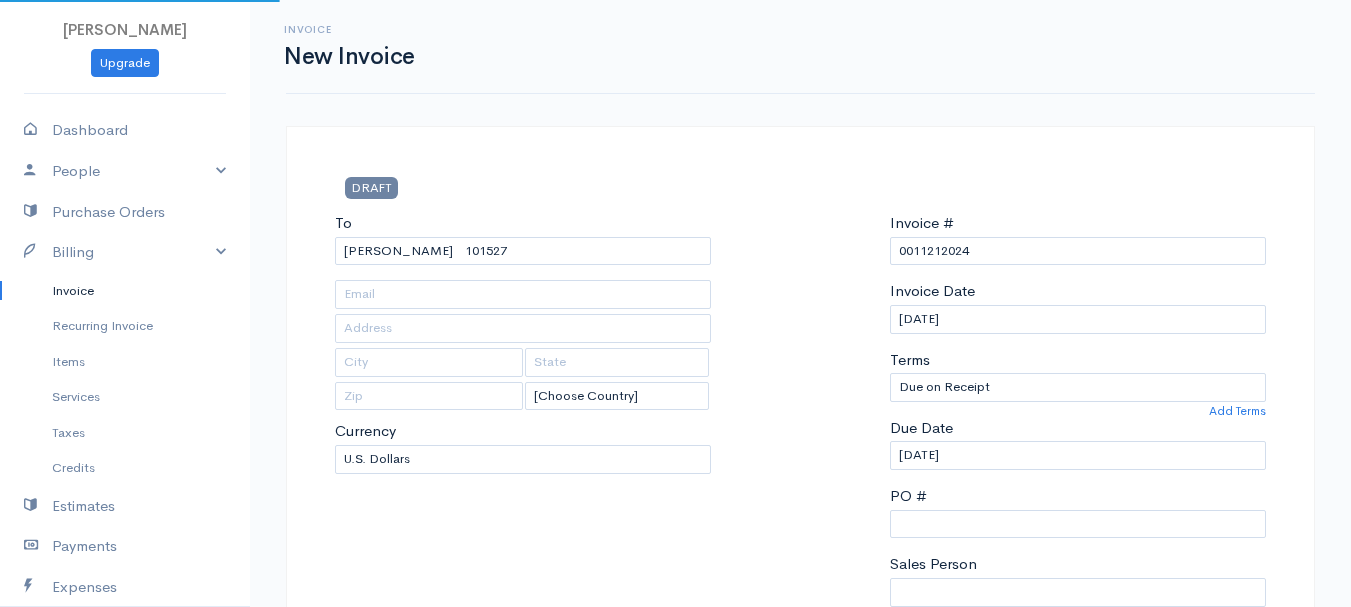 click on "[PERSON_NAME]
Upgrade
Dashboard
People
Clients
Vendors
Staff Users
Purchase Orders
Billing
Invoice
Recurring Invoice
Items
Services
Taxes
Credits
Estimates
Payments
Expenses
Track Time
Projects
Reports
Settings
My Organizations
Logout
Help
@CloudBooksApp 2022
Invoice
New Invoice
DRAFT To [GEOGRAPHIC_DATA][PERSON_NAME]    101527 [Choose Country] [GEOGRAPHIC_DATA] [GEOGRAPHIC_DATA] [GEOGRAPHIC_DATA] [GEOGRAPHIC_DATA] [GEOGRAPHIC_DATA] [GEOGRAPHIC_DATA] [US_STATE] [GEOGRAPHIC_DATA] [GEOGRAPHIC_DATA] [GEOGRAPHIC_DATA] [GEOGRAPHIC_DATA] [GEOGRAPHIC_DATA] 0" at bounding box center (675, 864) 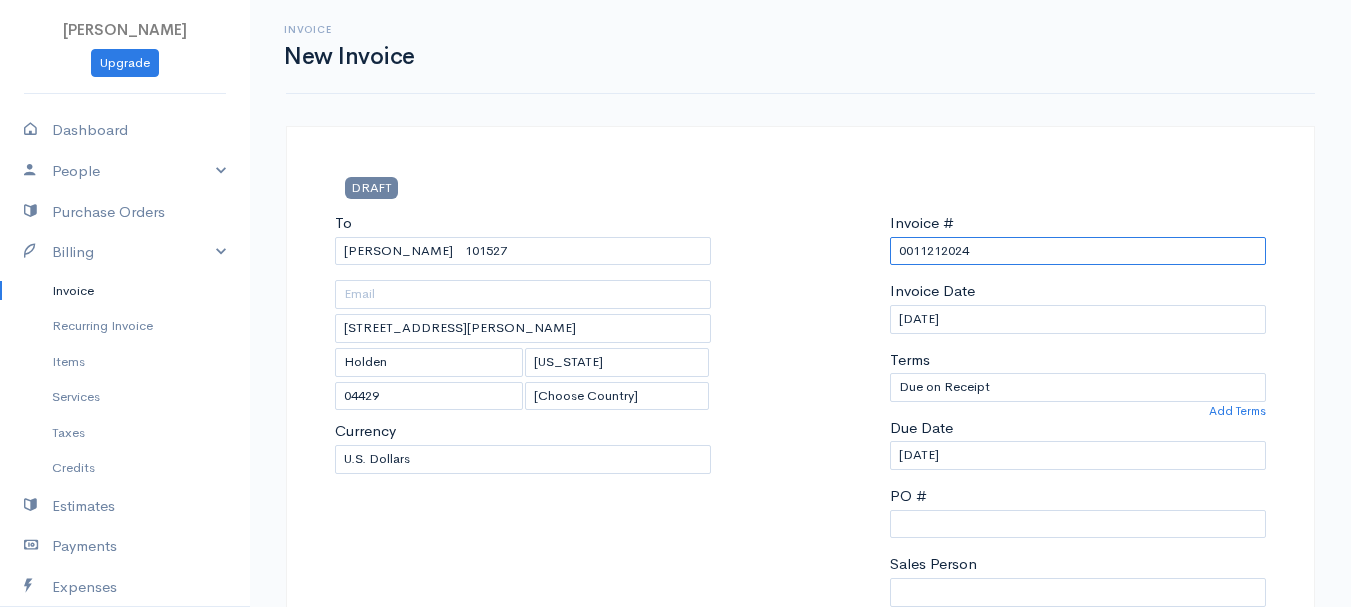 click on "0011212024" at bounding box center [1078, 251] 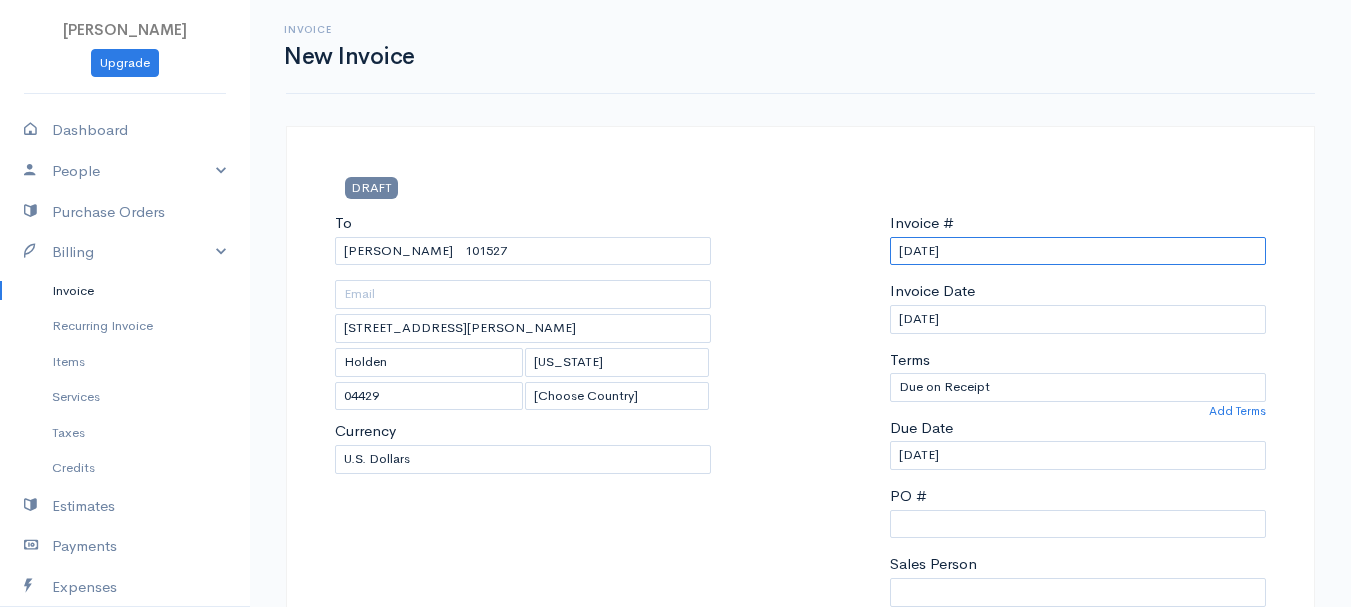scroll, scrollTop: 400, scrollLeft: 0, axis: vertical 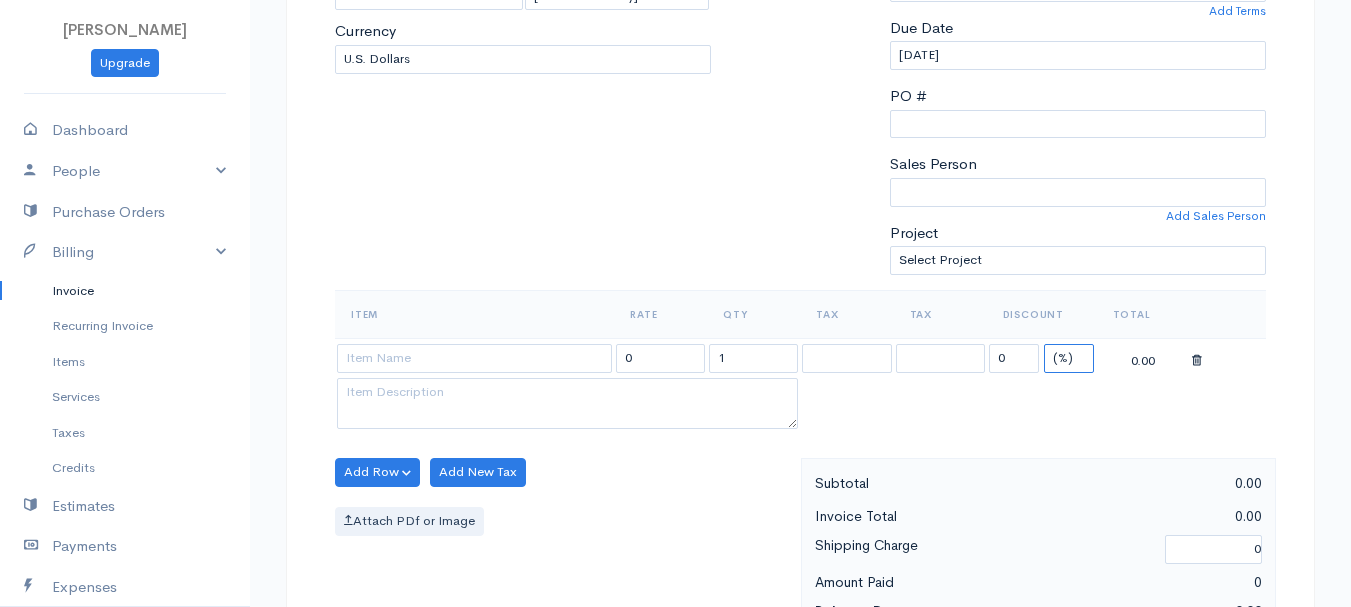 drag, startPoint x: 1076, startPoint y: 360, endPoint x: 1076, endPoint y: 371, distance: 11 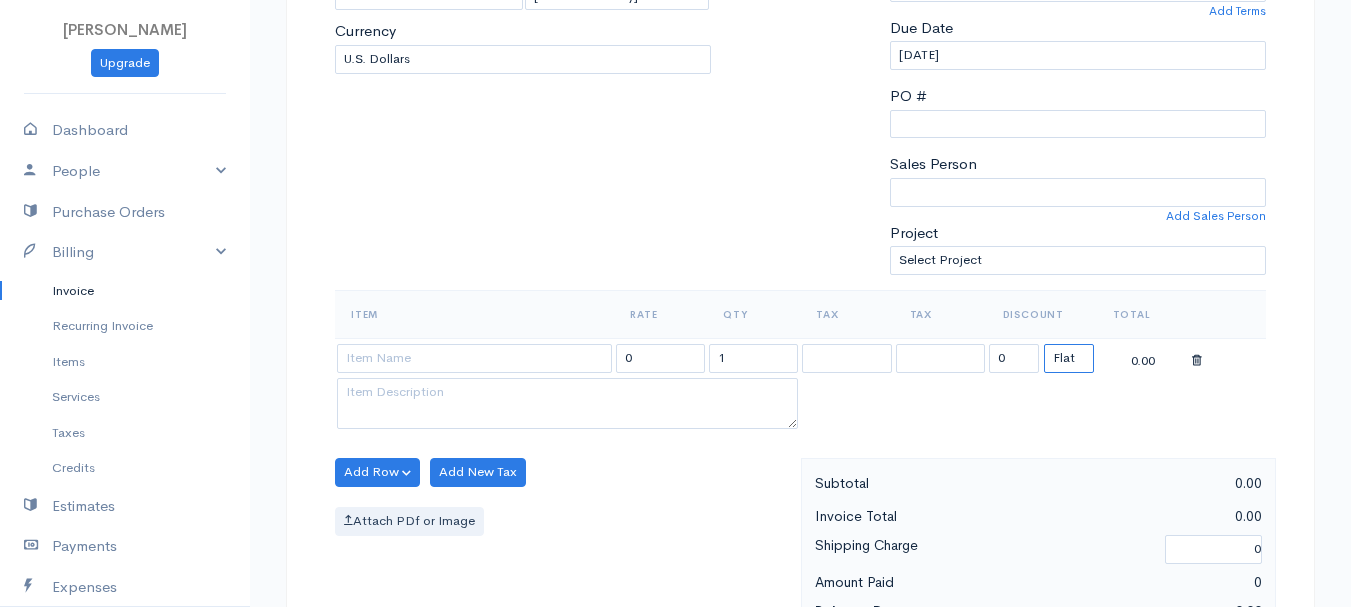 click on "(%) Flat" at bounding box center [1069, 358] 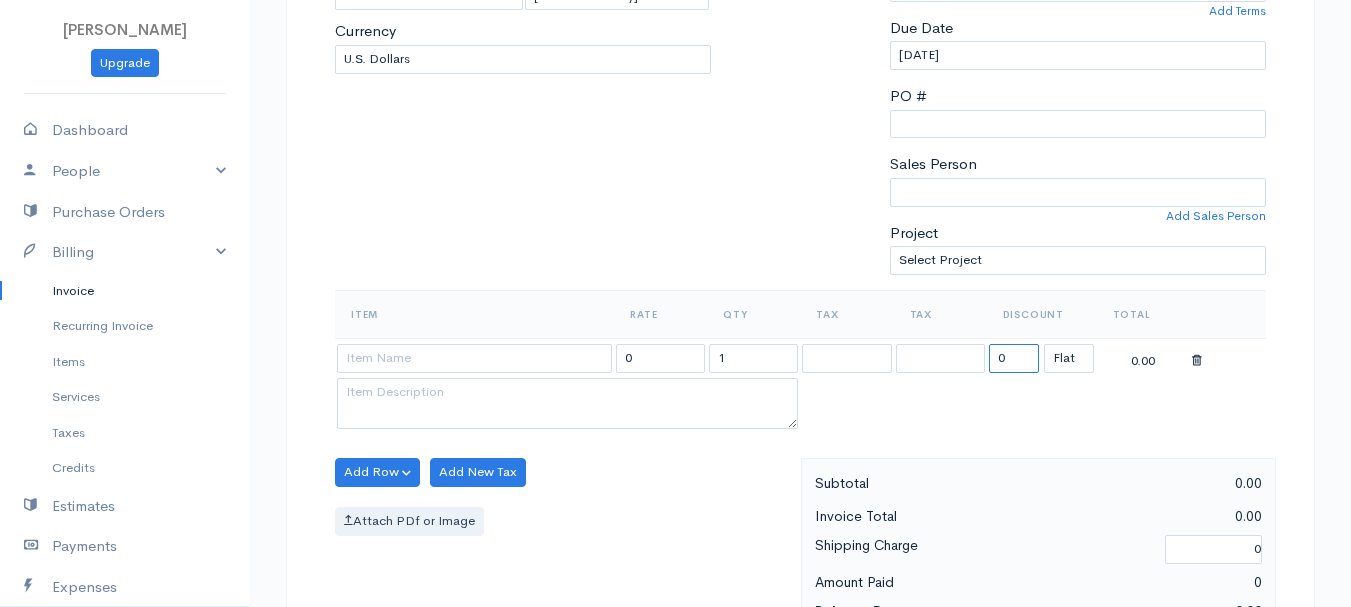 click on "0" at bounding box center [1014, 358] 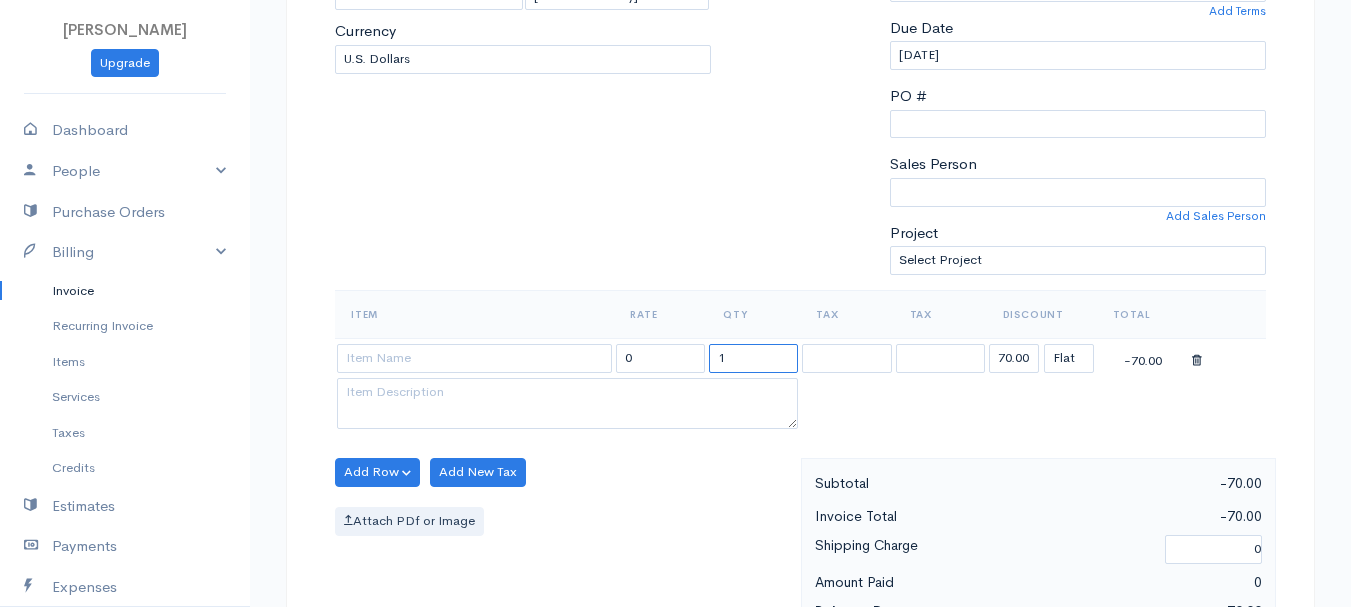 click on "1" at bounding box center (753, 358) 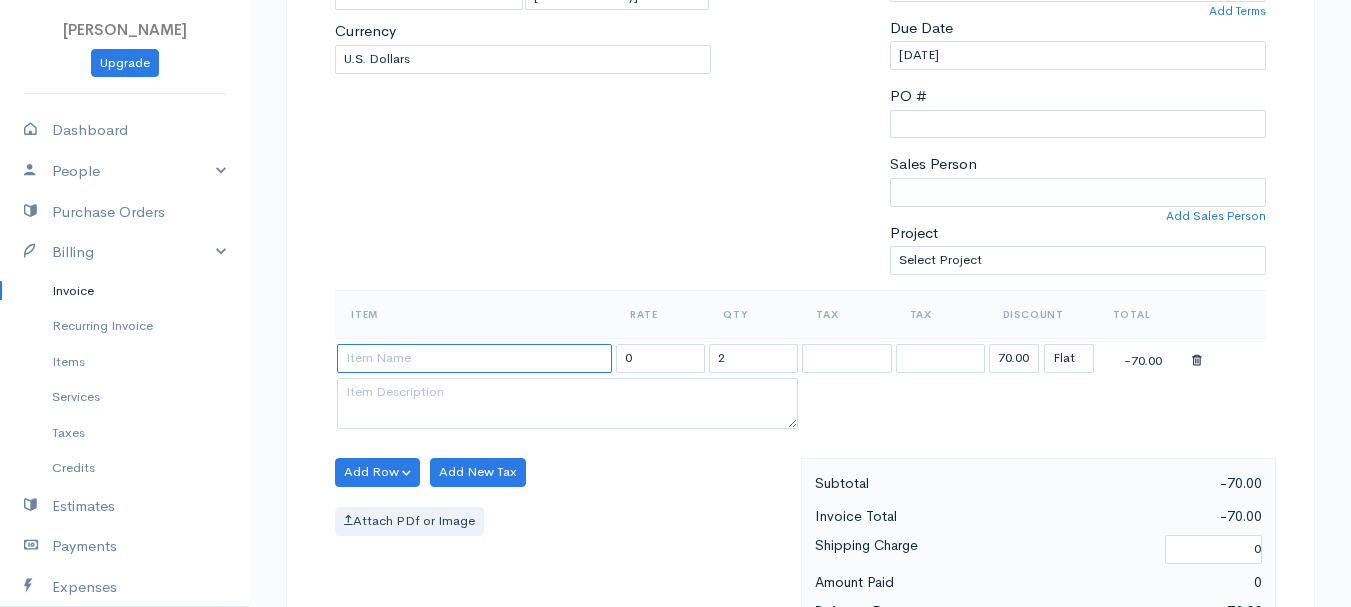 click at bounding box center (474, 358) 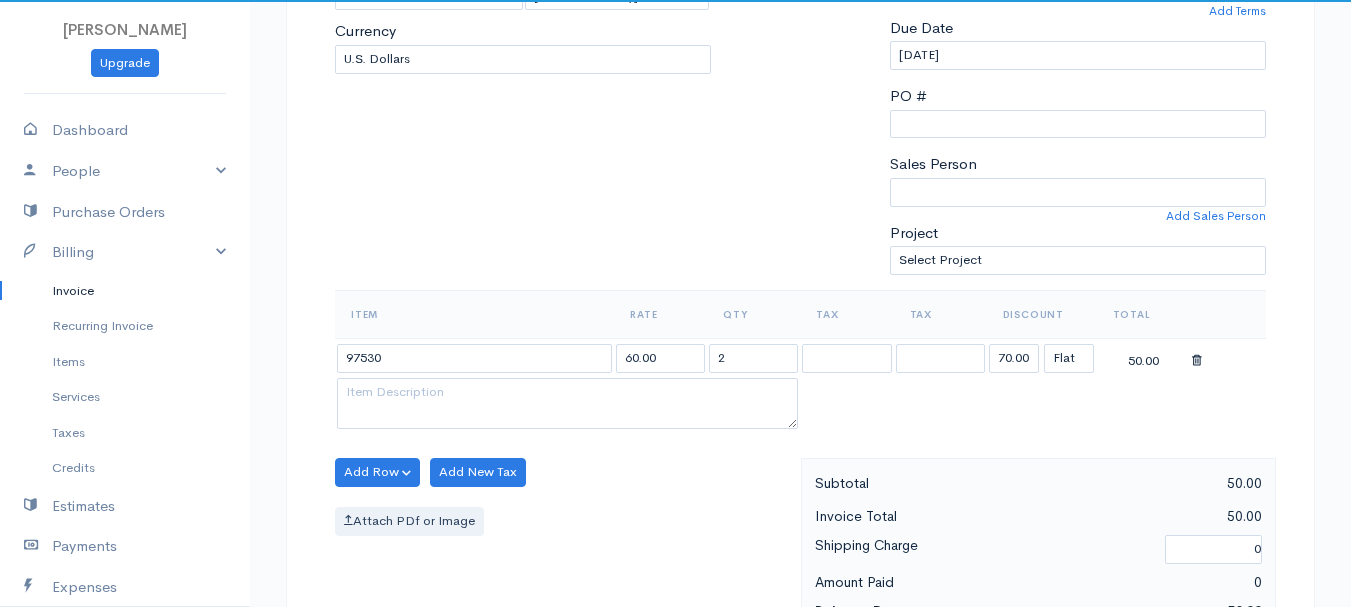click on "[PERSON_NAME]
Upgrade
Dashboard
People
Clients
Vendors
Staff Users
Purchase Orders
Billing
Invoice
Recurring Invoice
Items
Services
Taxes
Credits
Estimates
Payments
Expenses
Track Time
Projects
Reports
Settings
My Organizations
Logout
Help
@CloudBooksApp 2022
Invoice
New Invoice
DRAFT To [GEOGRAPHIC_DATA][PERSON_NAME]    [GEOGRAPHIC_DATA][STREET_ADDRESS][PERSON_NAME][US_STATE] [Choose Country] [GEOGRAPHIC_DATA] [GEOGRAPHIC_DATA] [GEOGRAPHIC_DATA] [GEOGRAPHIC_DATA] [GEOGRAPHIC_DATA] [GEOGRAPHIC_DATA] [US_STATE] [GEOGRAPHIC_DATA] [GEOGRAPHIC_DATA]" at bounding box center (675, 464) 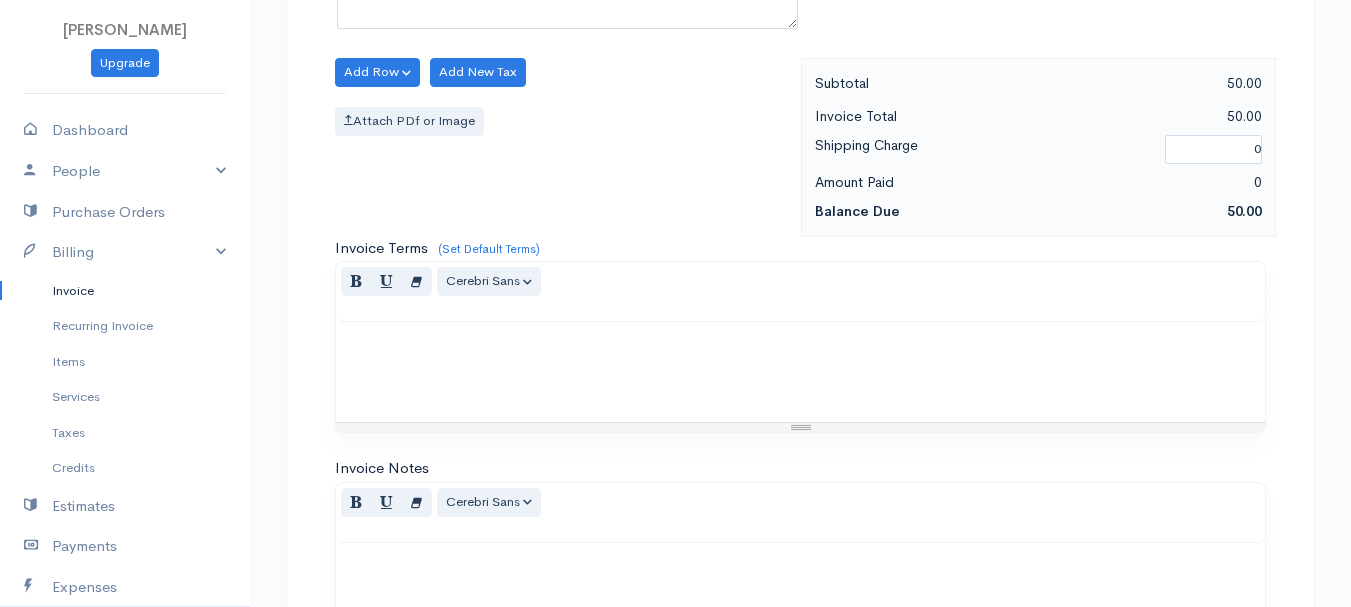 scroll, scrollTop: 1122, scrollLeft: 0, axis: vertical 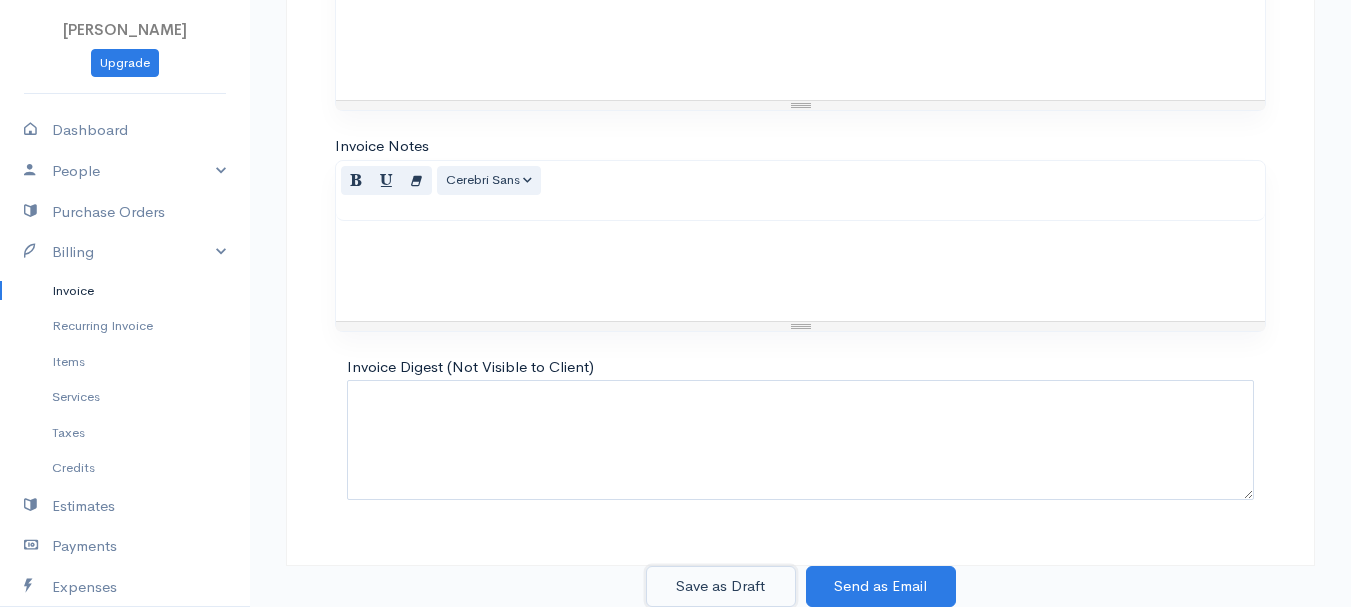 click on "Save as Draft" at bounding box center (721, 586) 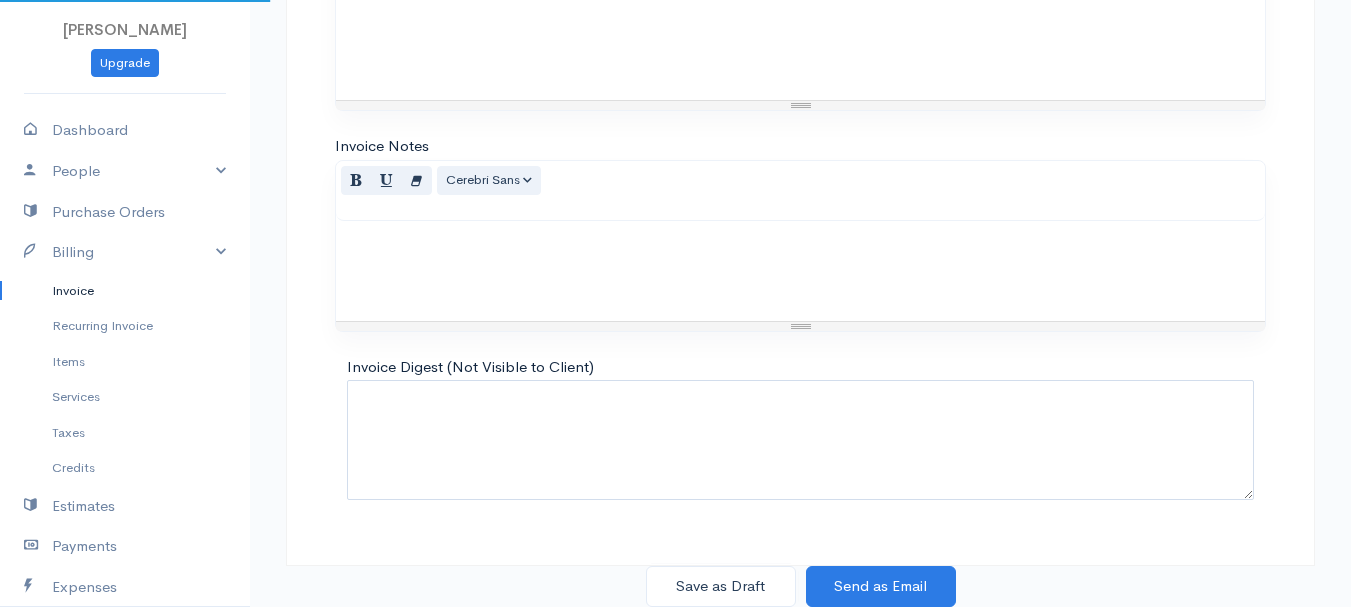scroll, scrollTop: 0, scrollLeft: 0, axis: both 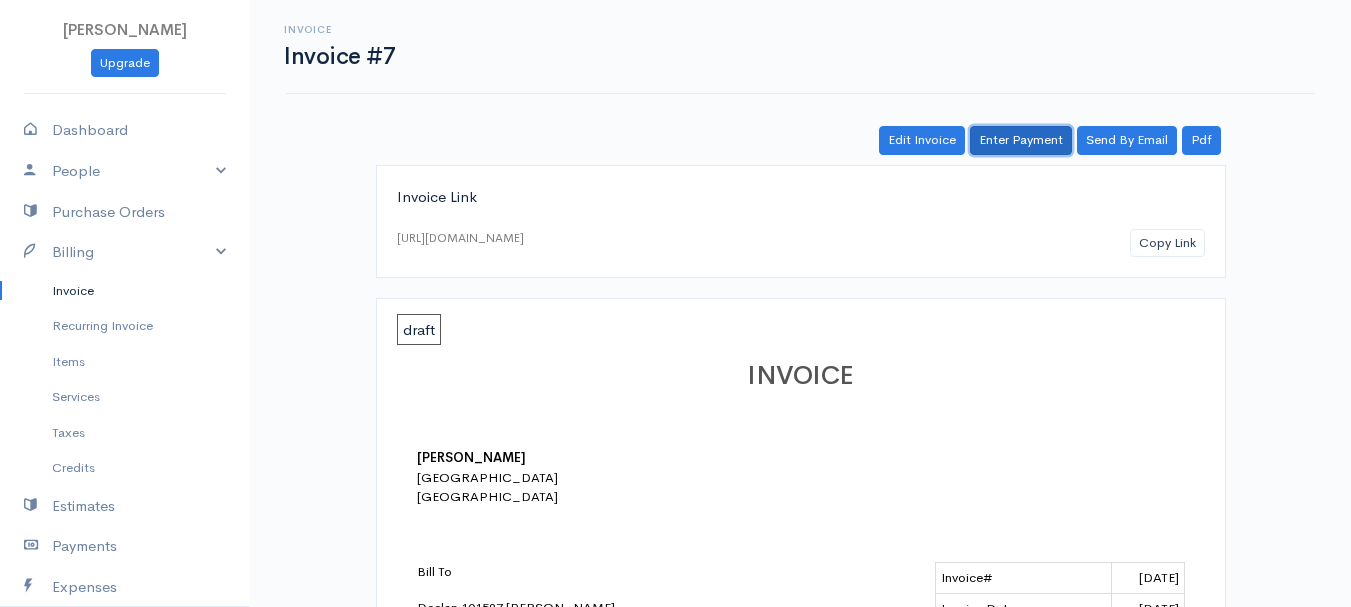 click on "Enter Payment" at bounding box center (1021, 140) 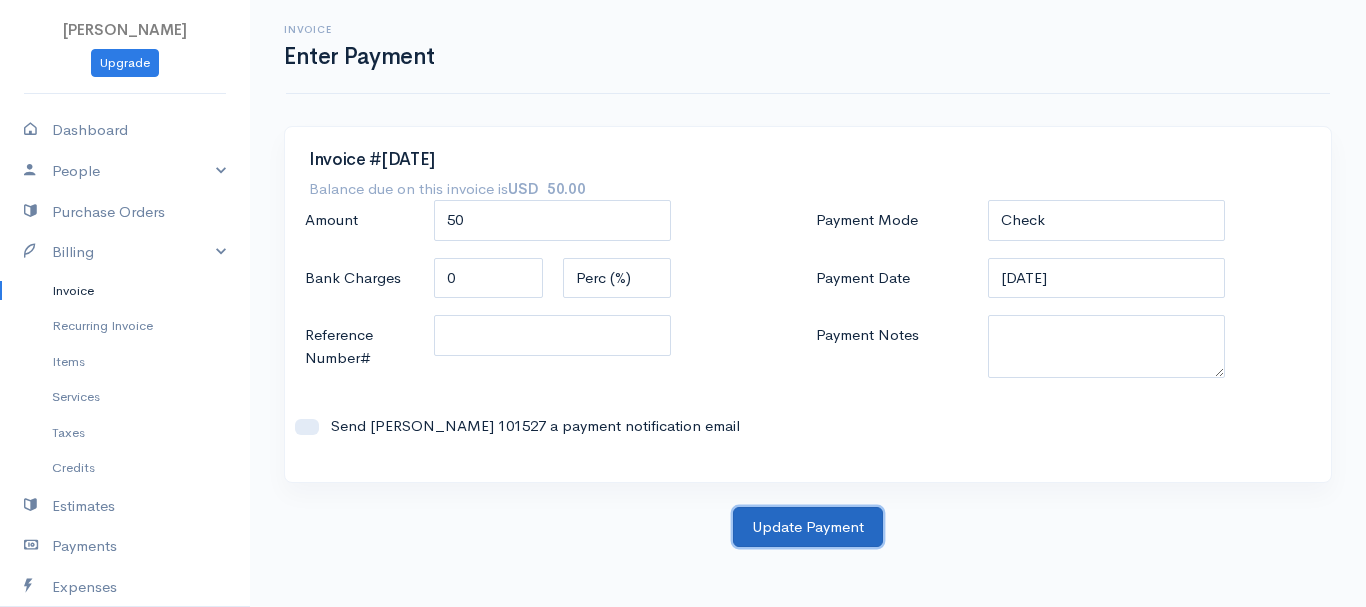 click on "Update Payment" at bounding box center (808, 527) 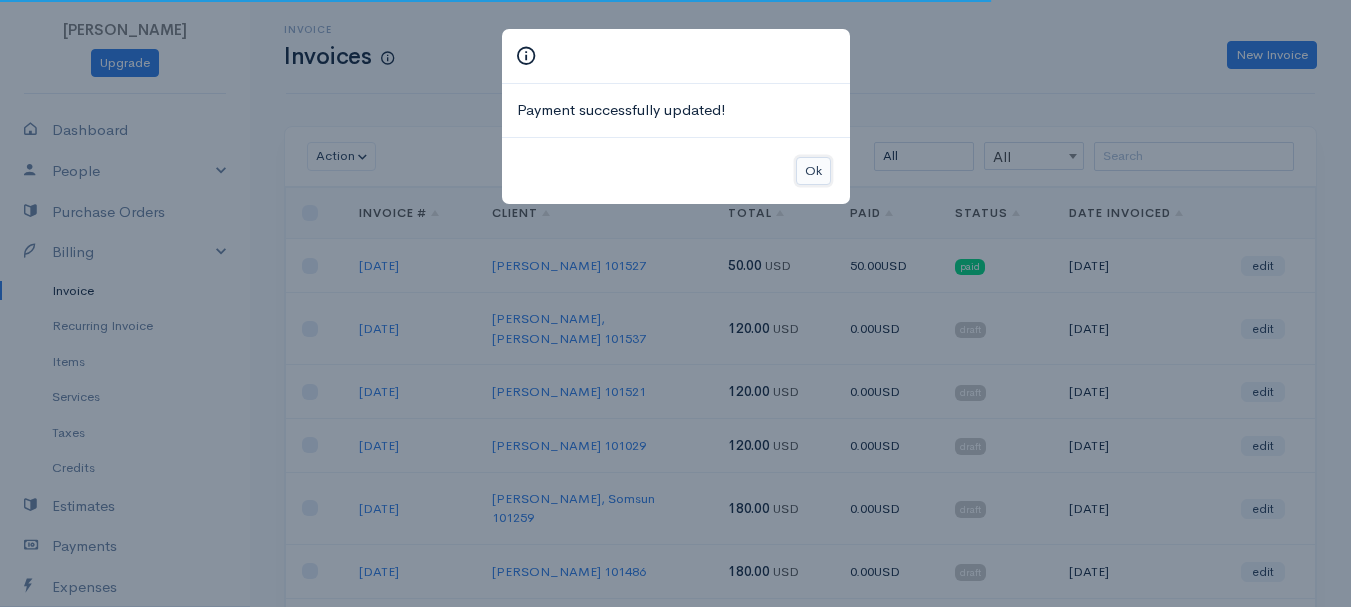 click on "Ok" at bounding box center [813, 171] 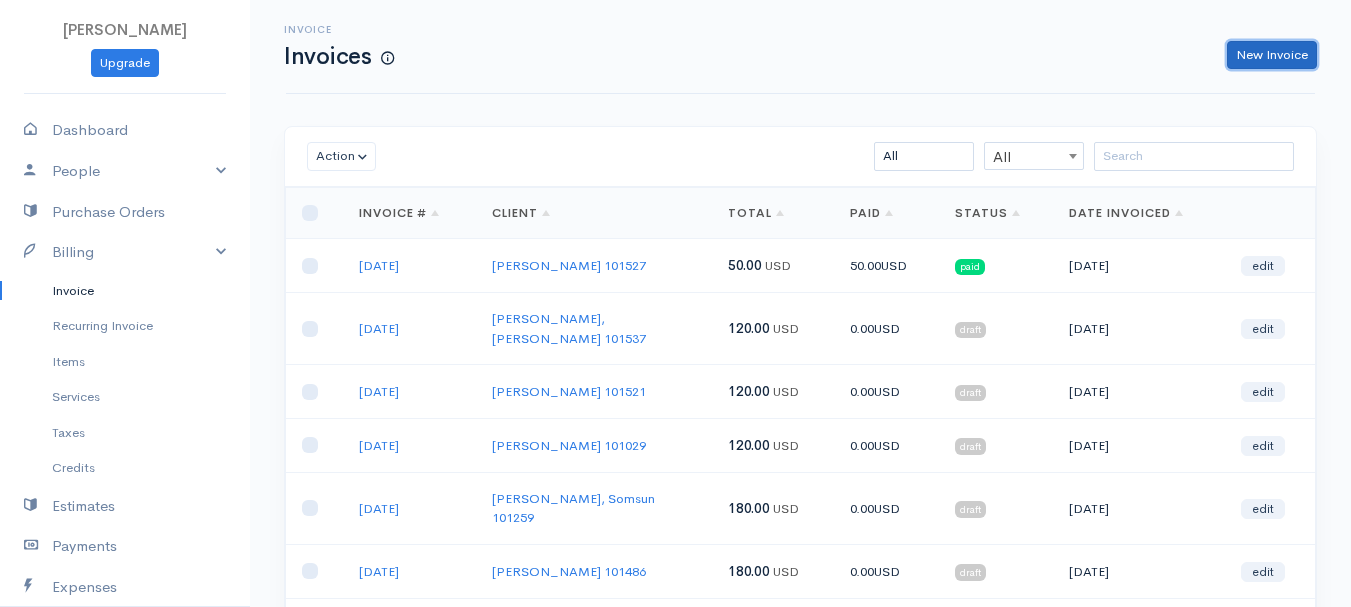 click on "New Invoice" at bounding box center (1272, 55) 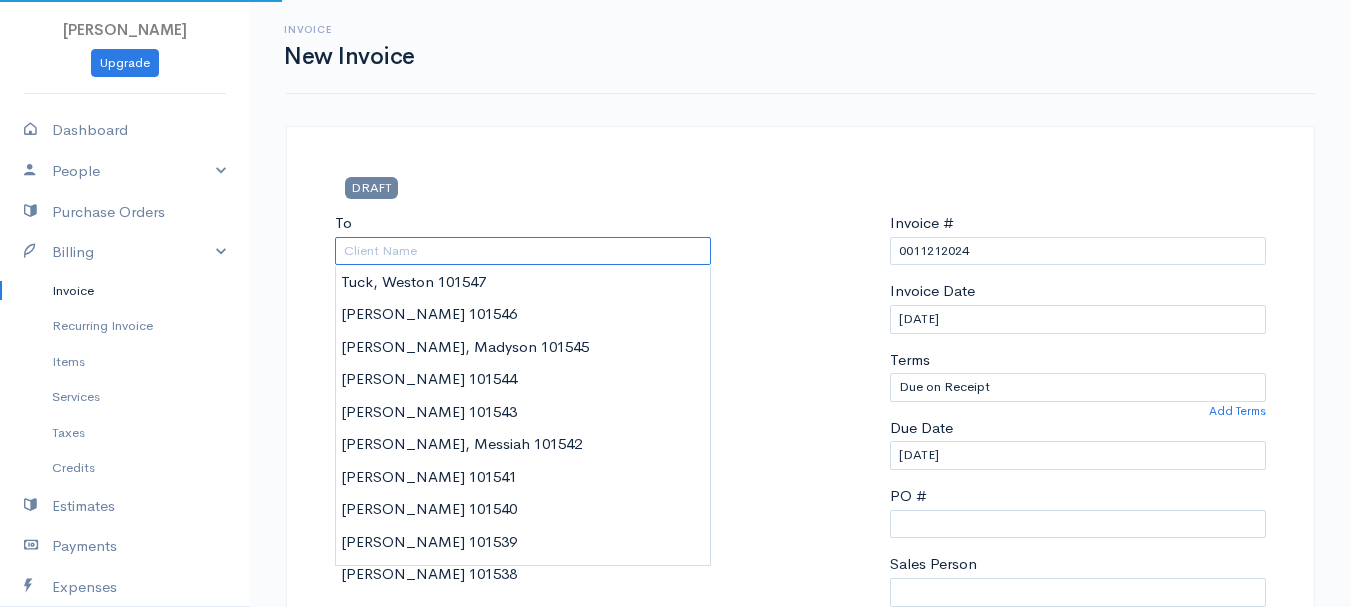 click on "To" at bounding box center (523, 251) 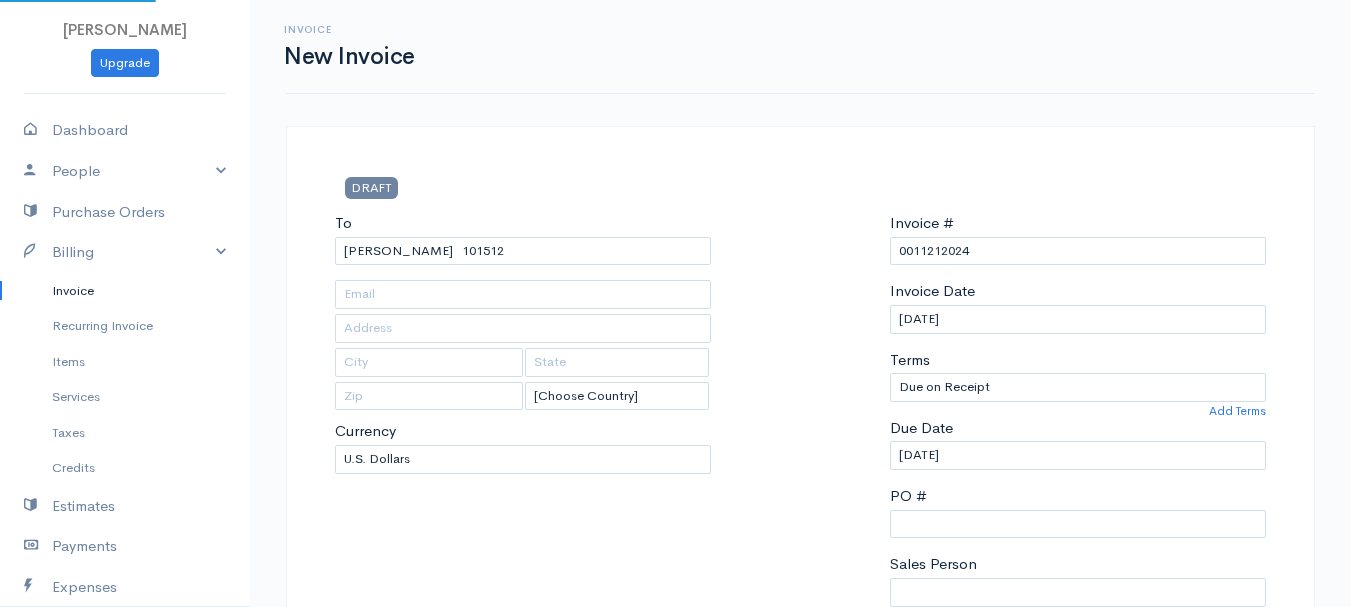 click on "[PERSON_NAME]
Upgrade
Dashboard
People
Clients
Vendors
Staff Users
Purchase Orders
Billing
Invoice
Recurring Invoice
Items
Services
Taxes
Credits
Estimates
Payments
Expenses
Track Time
Projects
Reports
Settings
My Organizations
Logout
Help
@CloudBooksApp 2022
Invoice
New Invoice
DRAFT To [PERSON_NAME]   101512 [Choose Country] [GEOGRAPHIC_DATA] [GEOGRAPHIC_DATA] [GEOGRAPHIC_DATA] [GEOGRAPHIC_DATA] [GEOGRAPHIC_DATA] [GEOGRAPHIC_DATA] [US_STATE] [GEOGRAPHIC_DATA] [GEOGRAPHIC_DATA] [GEOGRAPHIC_DATA] [GEOGRAPHIC_DATA] [GEOGRAPHIC_DATA] 0" at bounding box center (675, 864) 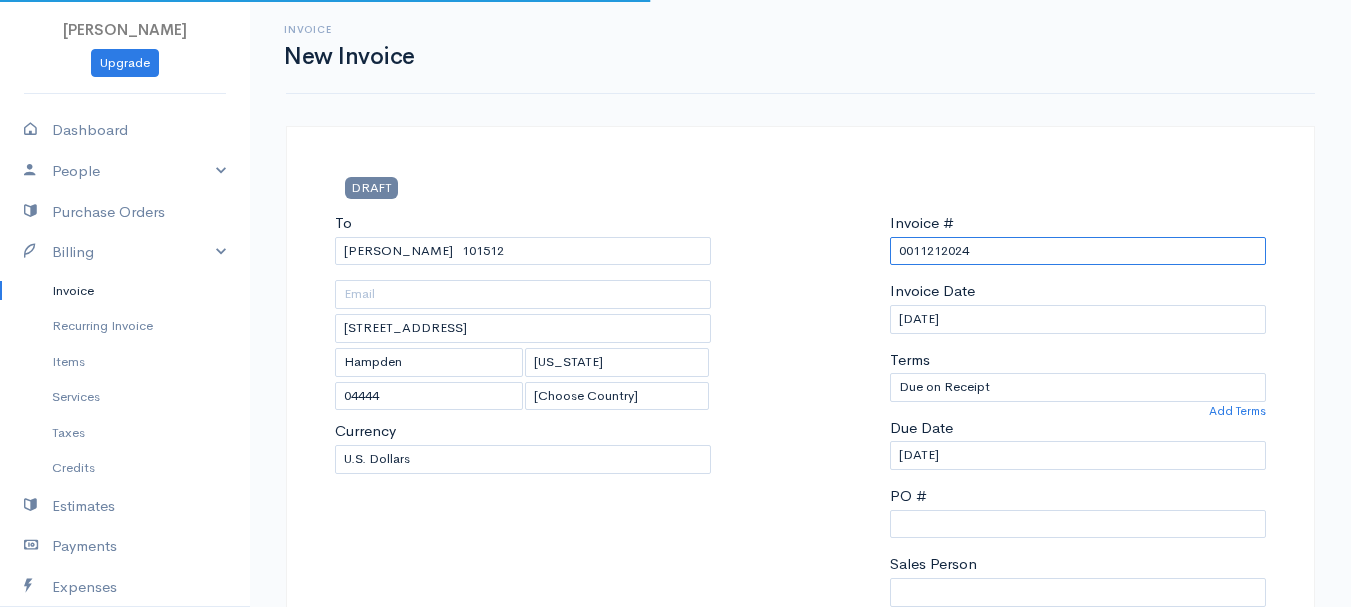 click on "0011212024" at bounding box center [1078, 251] 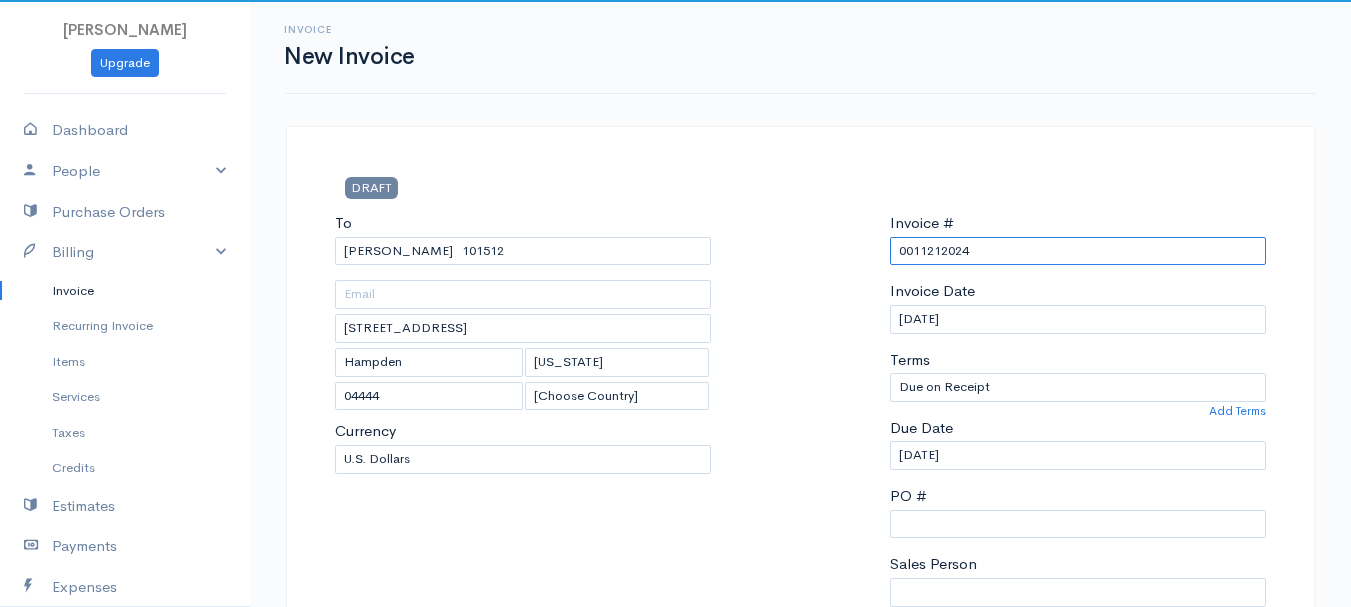 click on "0011212024" at bounding box center [1078, 251] 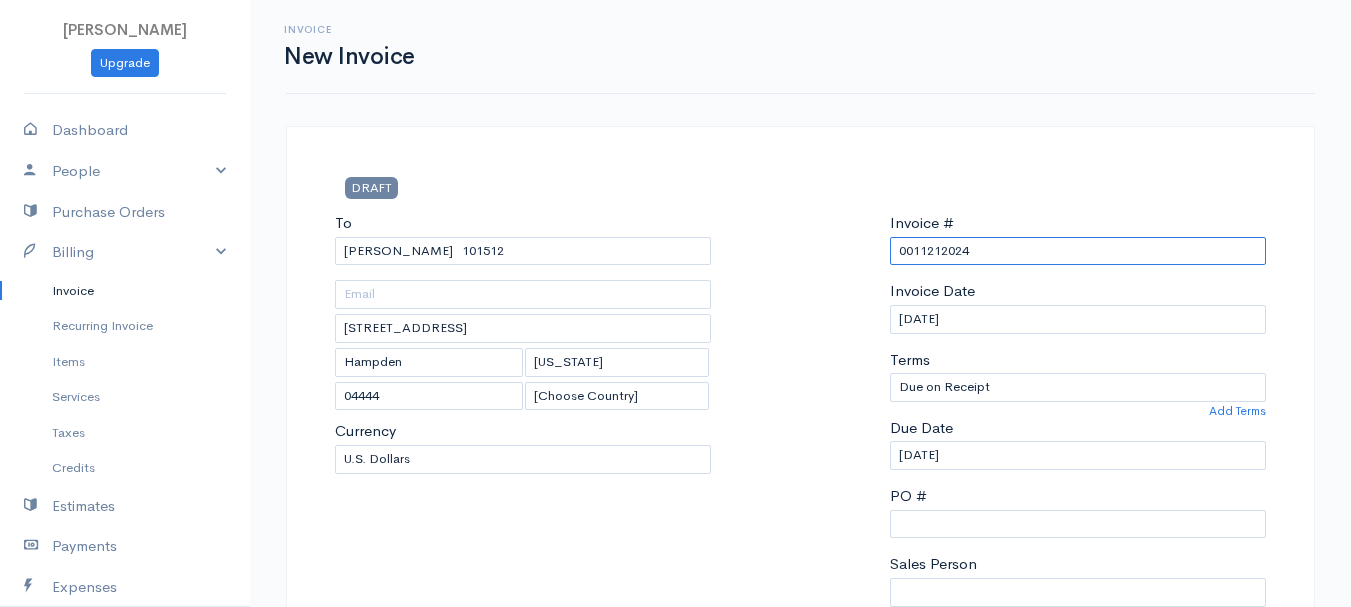 paste on "[DATE]" 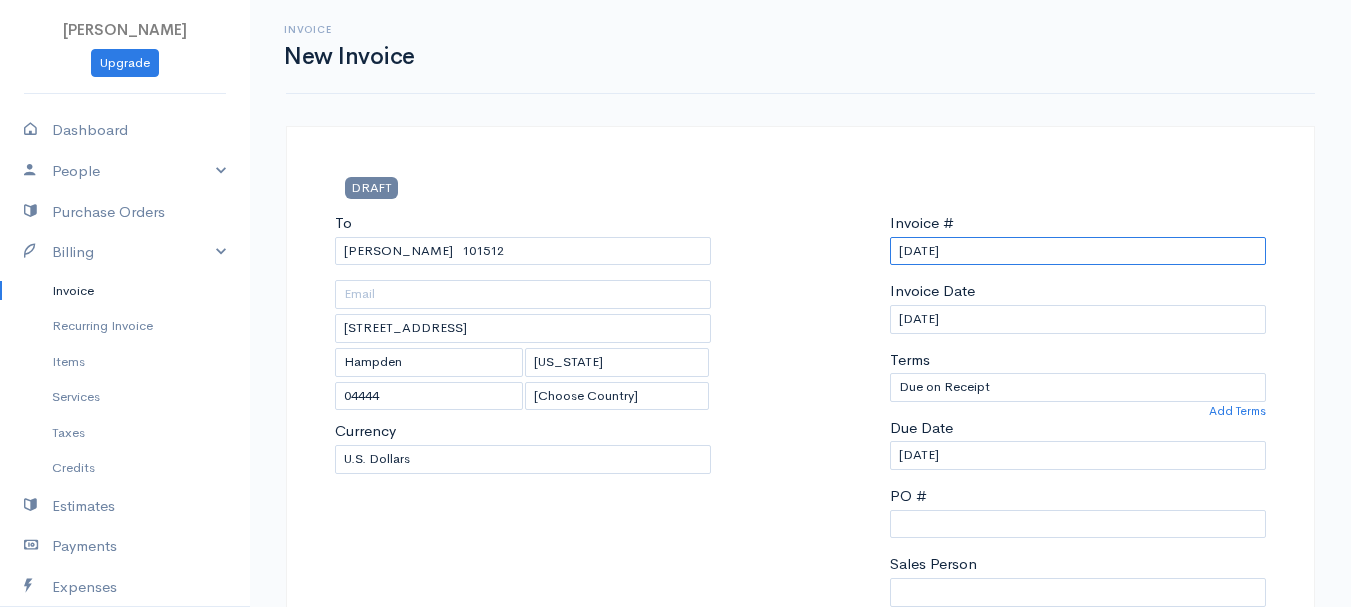 scroll, scrollTop: 400, scrollLeft: 0, axis: vertical 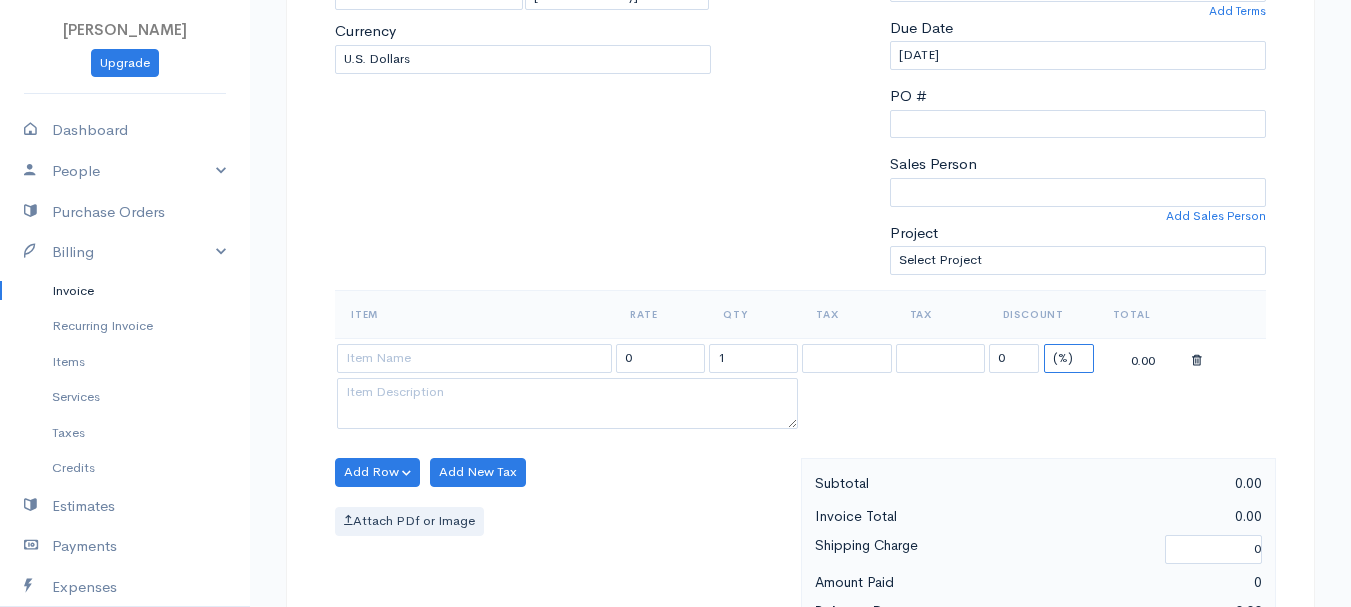click on "(%) Flat" at bounding box center [1069, 358] 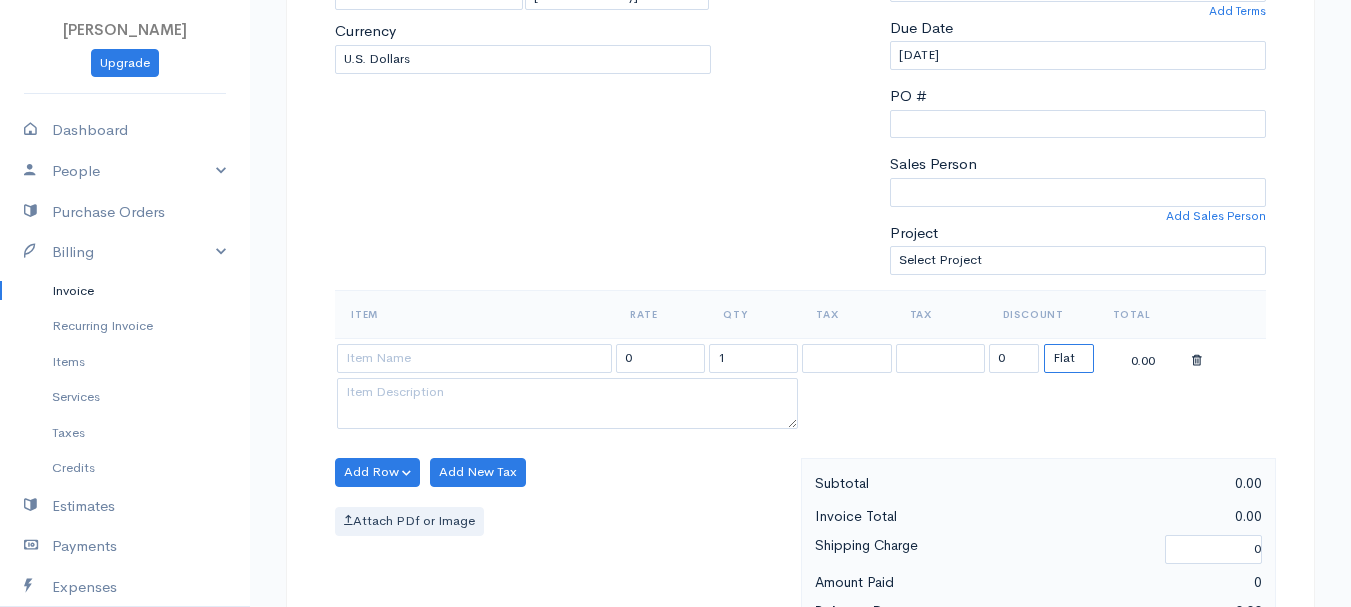 click on "(%) Flat" at bounding box center (1069, 358) 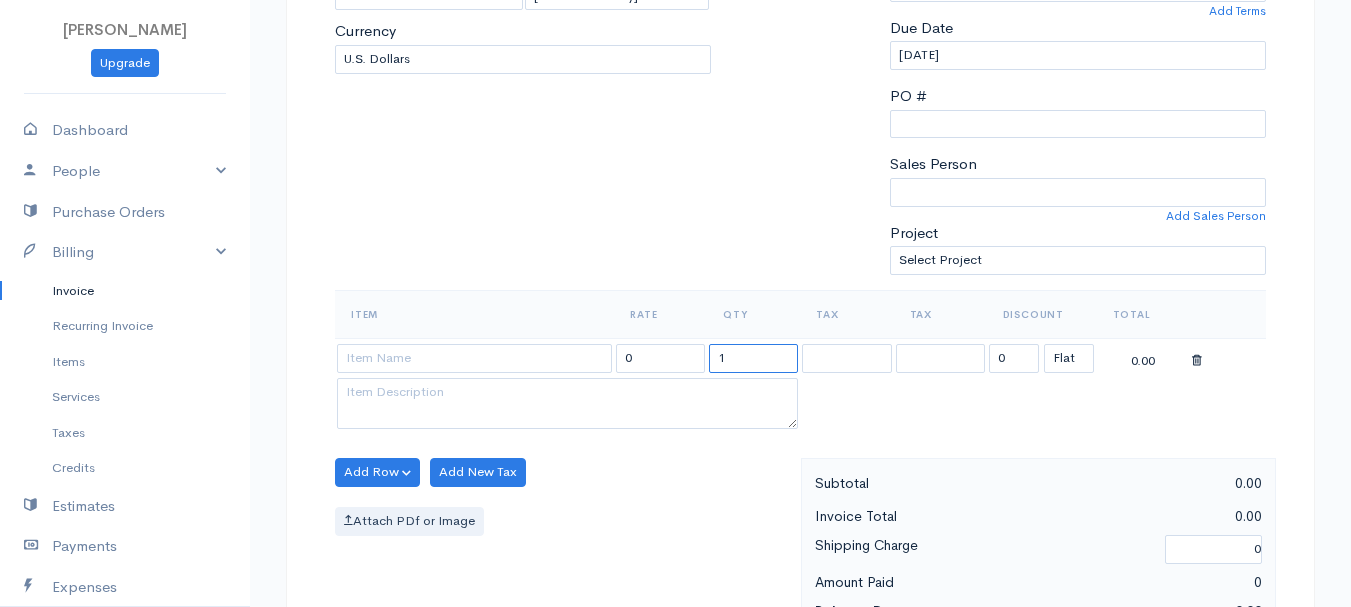 click on "1" at bounding box center [753, 358] 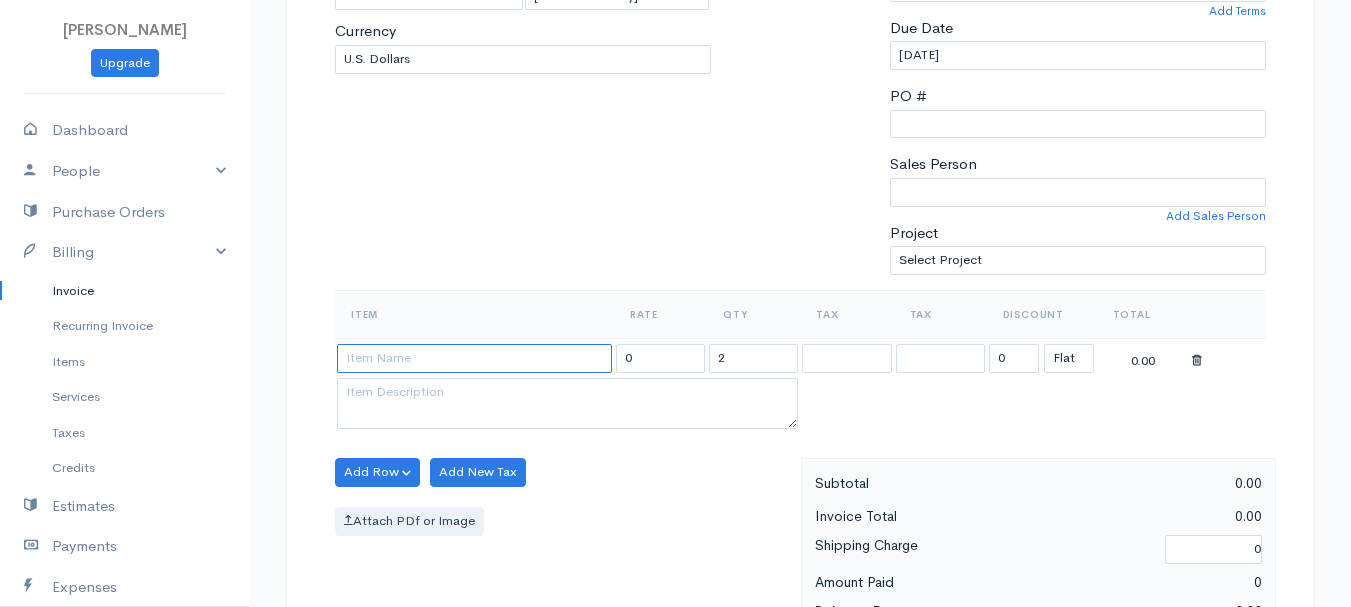 click at bounding box center [474, 358] 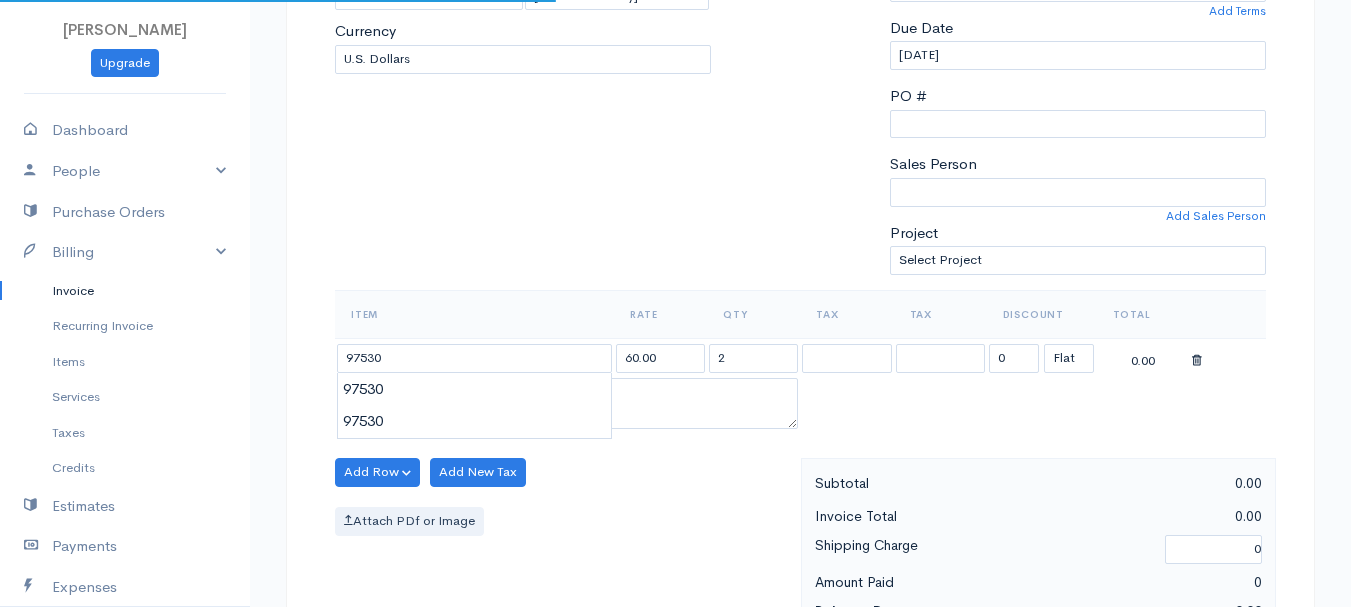 click on "[PERSON_NAME]
Upgrade
Dashboard
People
Clients
Vendors
Staff Users
Purchase Orders
Billing
Invoice
Recurring Invoice
Items
Services
Taxes
Credits
Estimates
Payments
Expenses
Track Time
Projects
Reports
Settings
My Organizations
Logout
Help
@CloudBooksApp 2022
Invoice
New Invoice
DRAFT To [PERSON_NAME][GEOGRAPHIC_DATA][STREET_ADDRESS][US_STATE] [Choose Country] [GEOGRAPHIC_DATA] [GEOGRAPHIC_DATA] [GEOGRAPHIC_DATA] [GEOGRAPHIC_DATA] [GEOGRAPHIC_DATA] [GEOGRAPHIC_DATA] [US_STATE] [GEOGRAPHIC_DATA] [GEOGRAPHIC_DATA]" at bounding box center [675, 464] 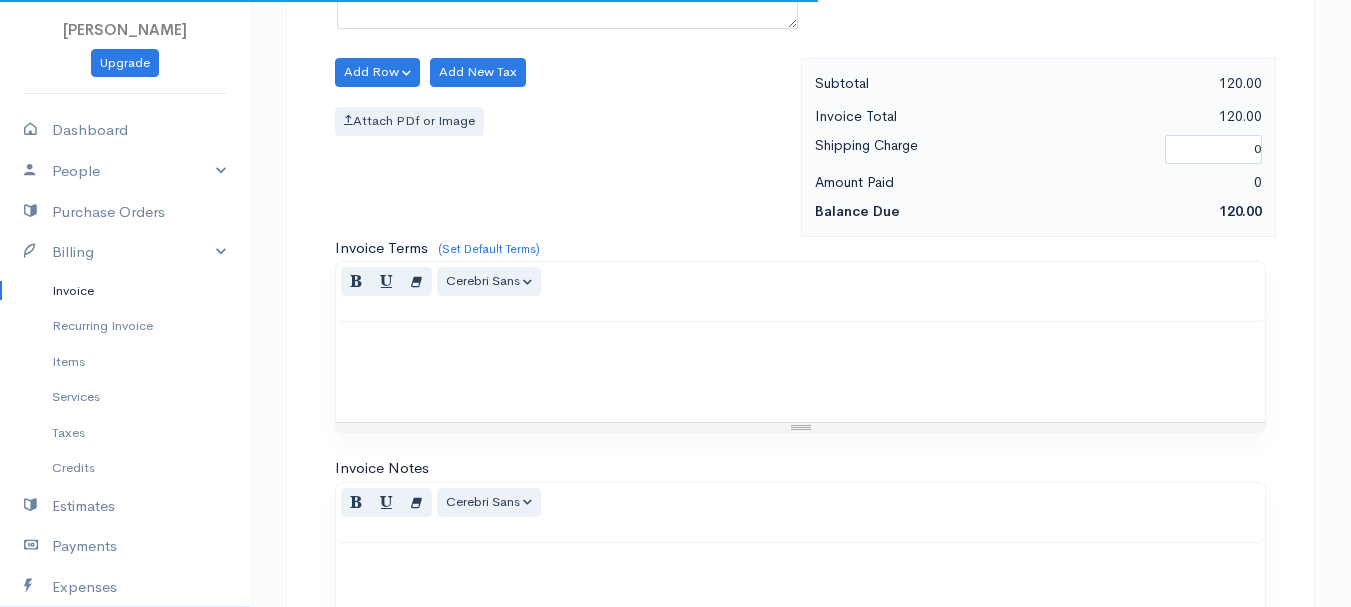 scroll, scrollTop: 1122, scrollLeft: 0, axis: vertical 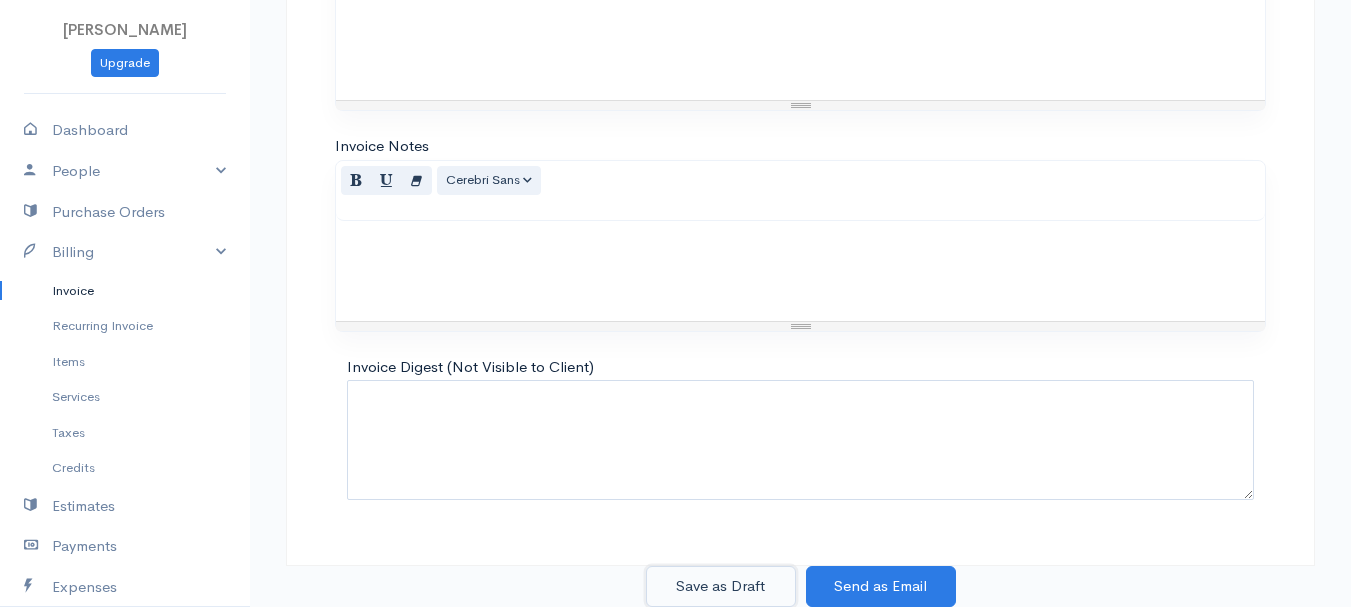 click on "Save as Draft" at bounding box center [721, 586] 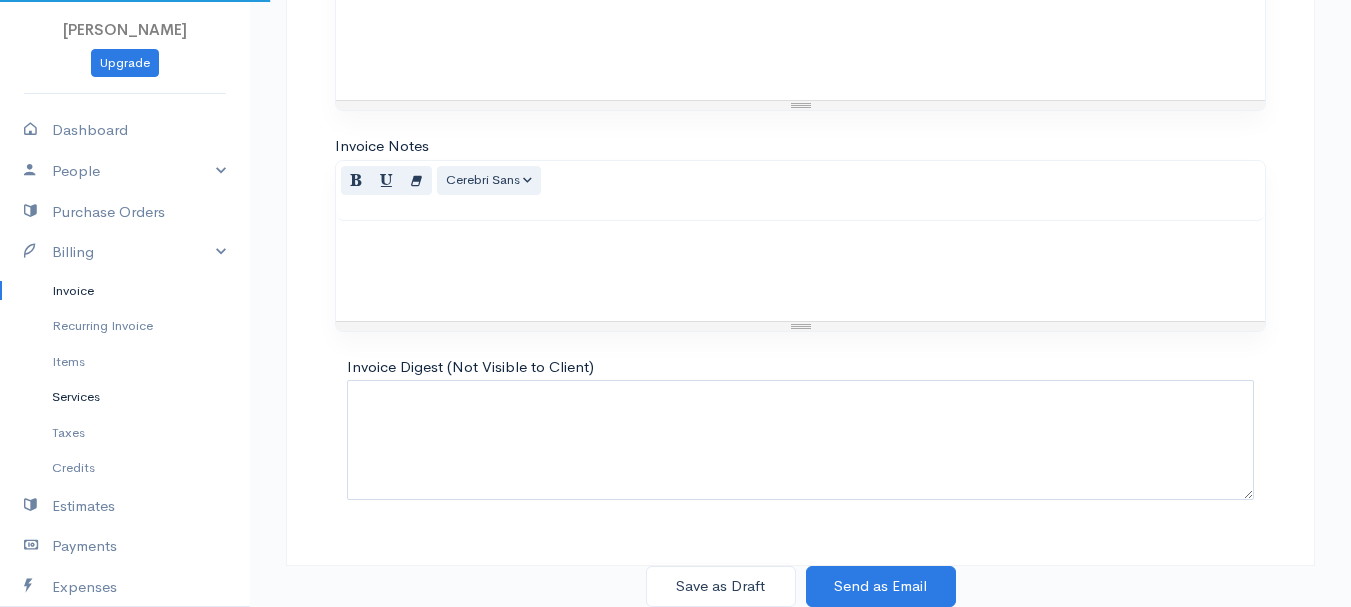 scroll, scrollTop: 0, scrollLeft: 0, axis: both 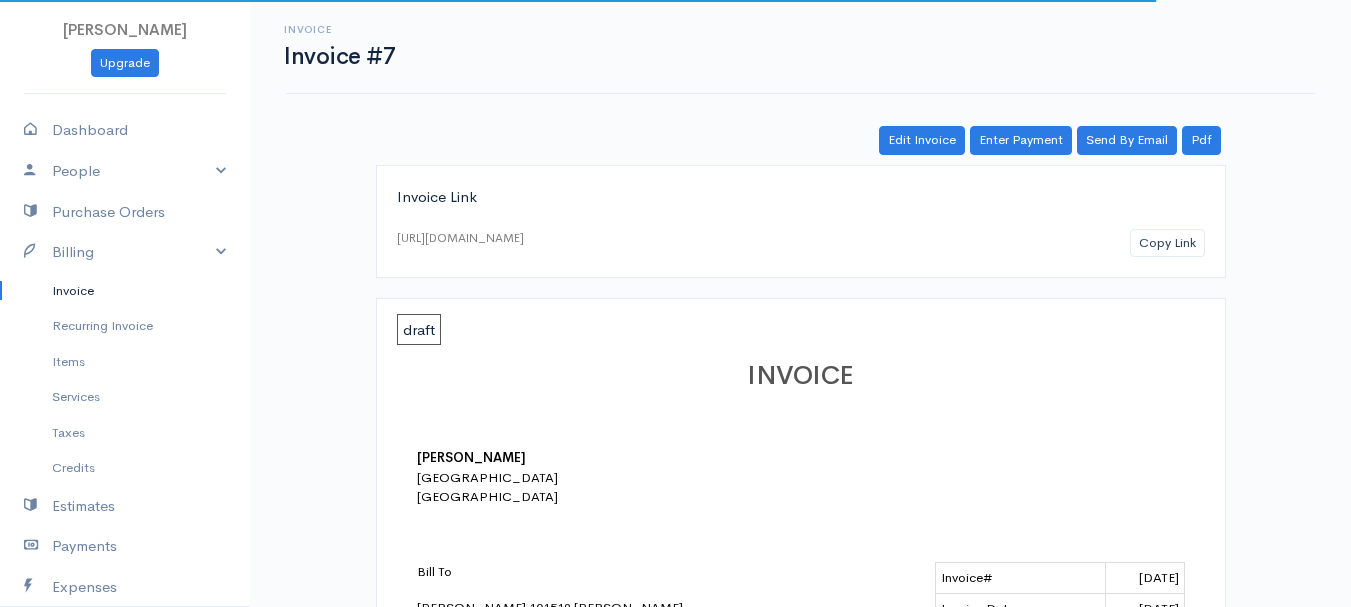 click on "Invoice" at bounding box center [125, 291] 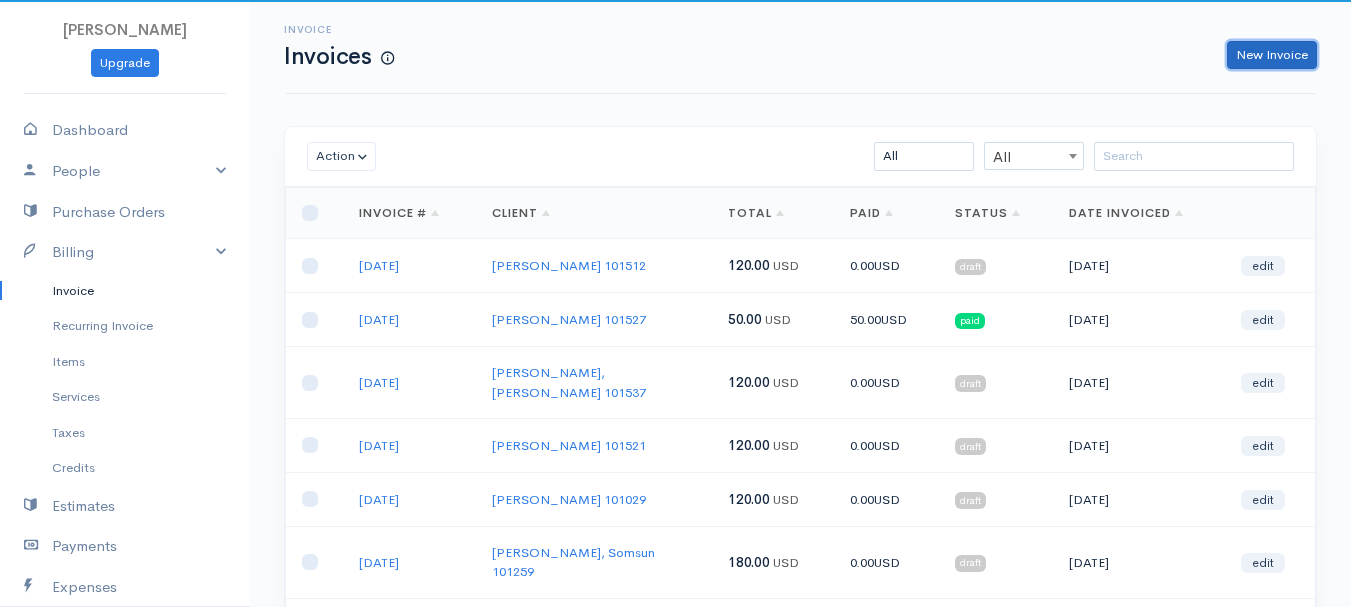 click on "New Invoice" at bounding box center (1272, 55) 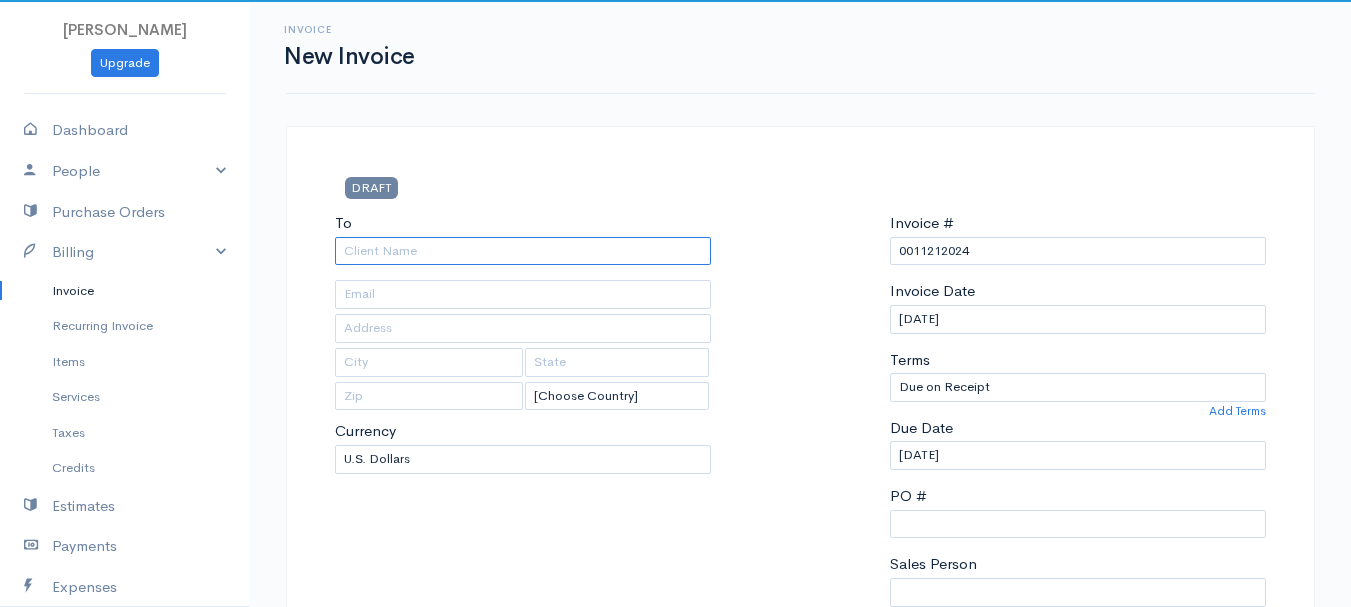 click on "To" at bounding box center [523, 251] 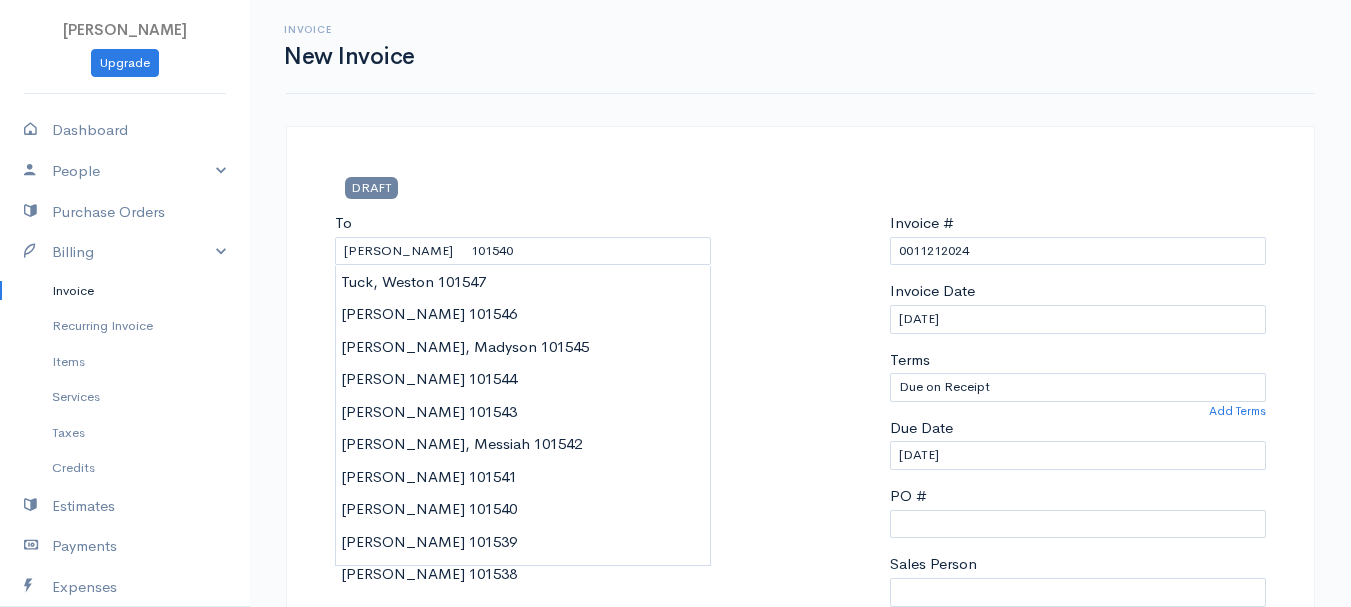 click on "[PERSON_NAME]
Upgrade
Dashboard
People
Clients
Vendors
Staff Users
Purchase Orders
Billing
Invoice
Recurring Invoice
Items
Services
Taxes
Credits
Estimates
Payments
Expenses
Track Time
Projects
Reports
Settings
My Organizations
Logout
Help
@CloudBooksApp 2022
Invoice
New Invoice
DRAFT To [PERSON_NAME]      101540 [Choose Country] [GEOGRAPHIC_DATA] [GEOGRAPHIC_DATA] [GEOGRAPHIC_DATA] [GEOGRAPHIC_DATA] [GEOGRAPHIC_DATA] [GEOGRAPHIC_DATA] [US_STATE] [GEOGRAPHIC_DATA] [GEOGRAPHIC_DATA] [GEOGRAPHIC_DATA] [GEOGRAPHIC_DATA] [GEOGRAPHIC_DATA]" at bounding box center (675, 864) 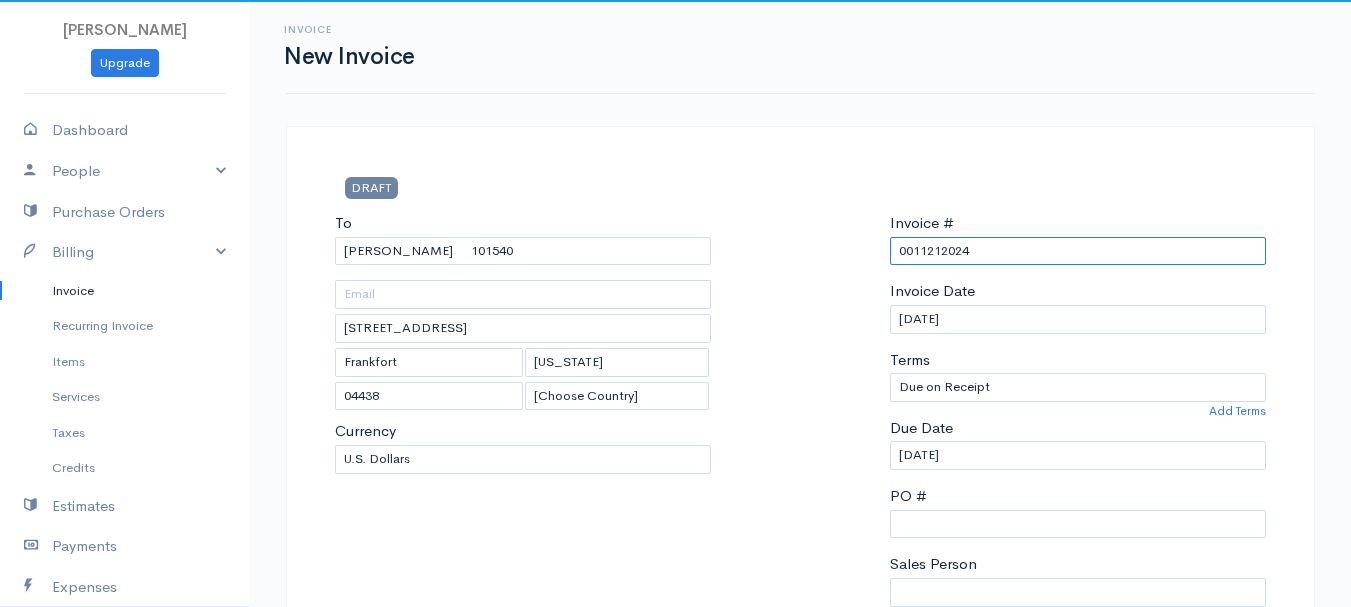 click on "0011212024" at bounding box center [1078, 251] 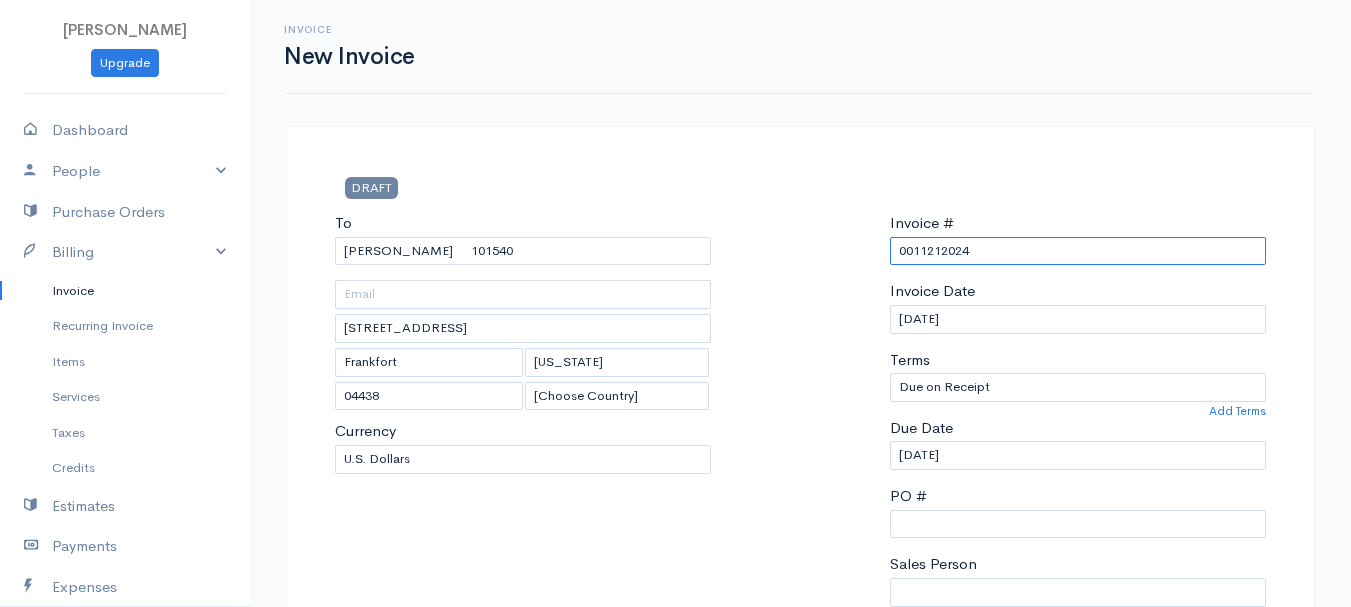 paste on "[DATE]" 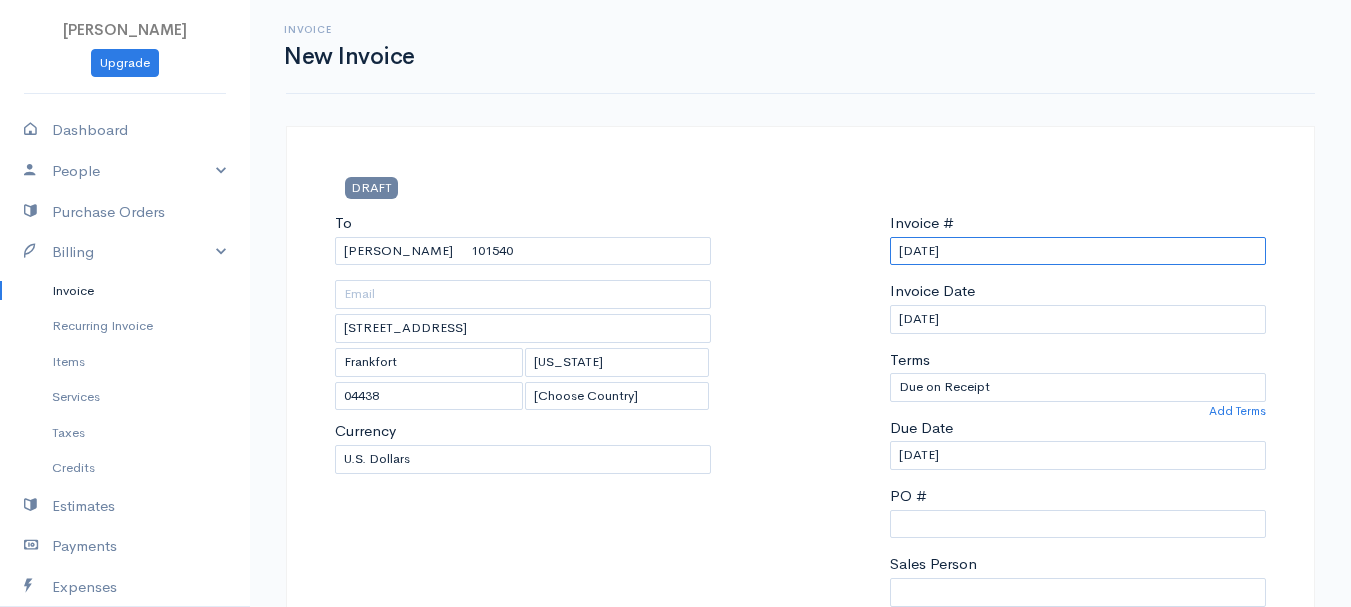 scroll, scrollTop: 400, scrollLeft: 0, axis: vertical 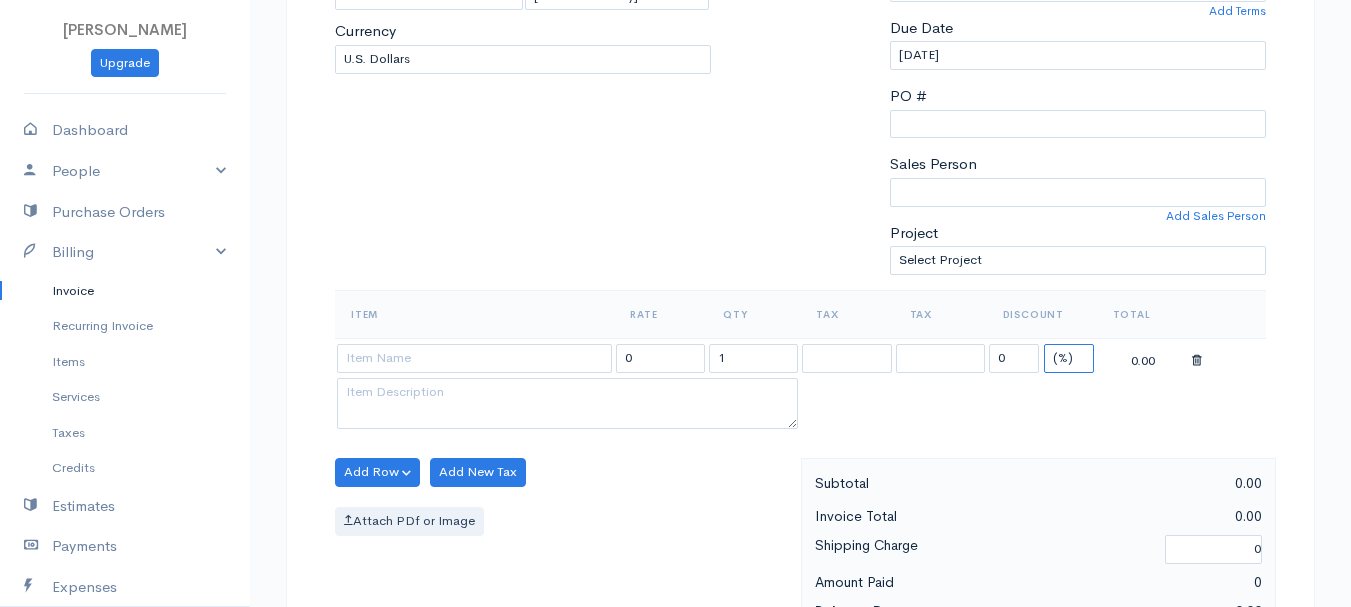 click on "(%) Flat" at bounding box center (1069, 358) 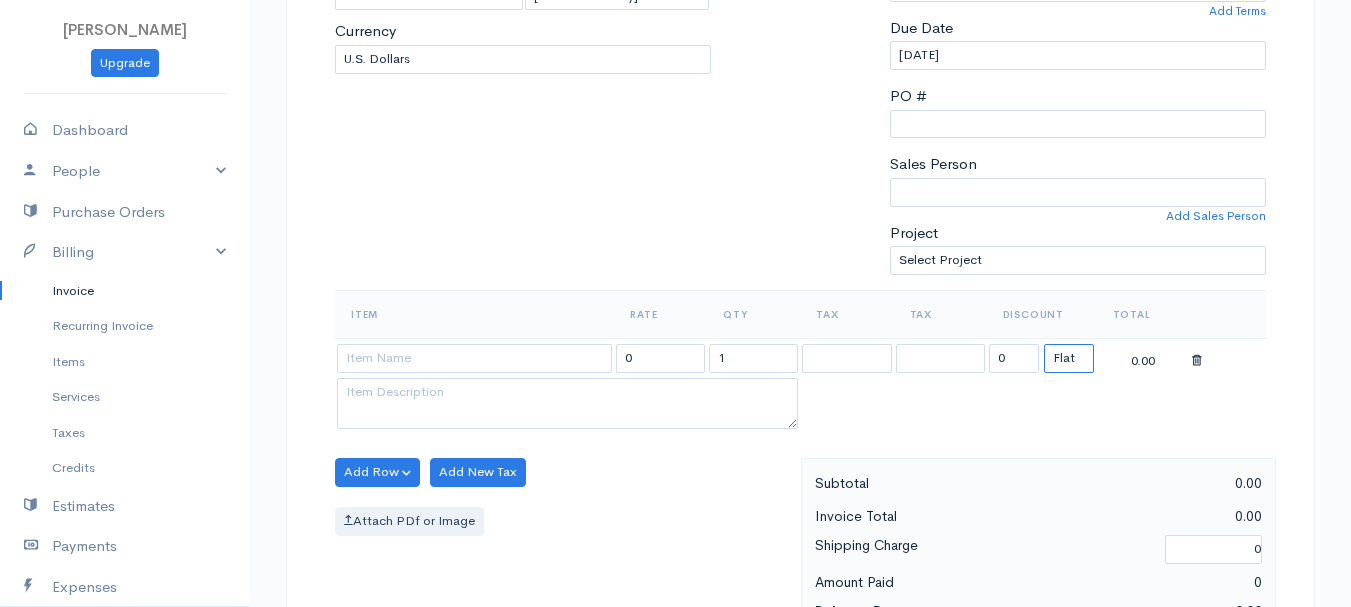 click on "(%) Flat" at bounding box center [1069, 358] 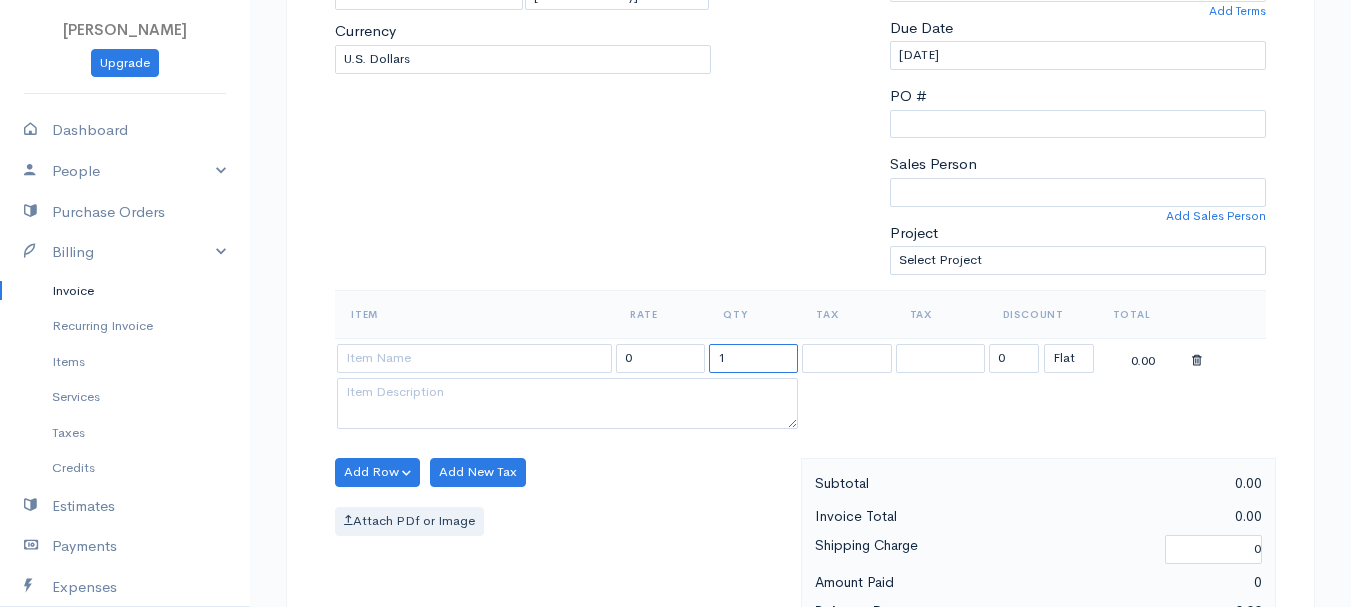 click on "1" at bounding box center (753, 358) 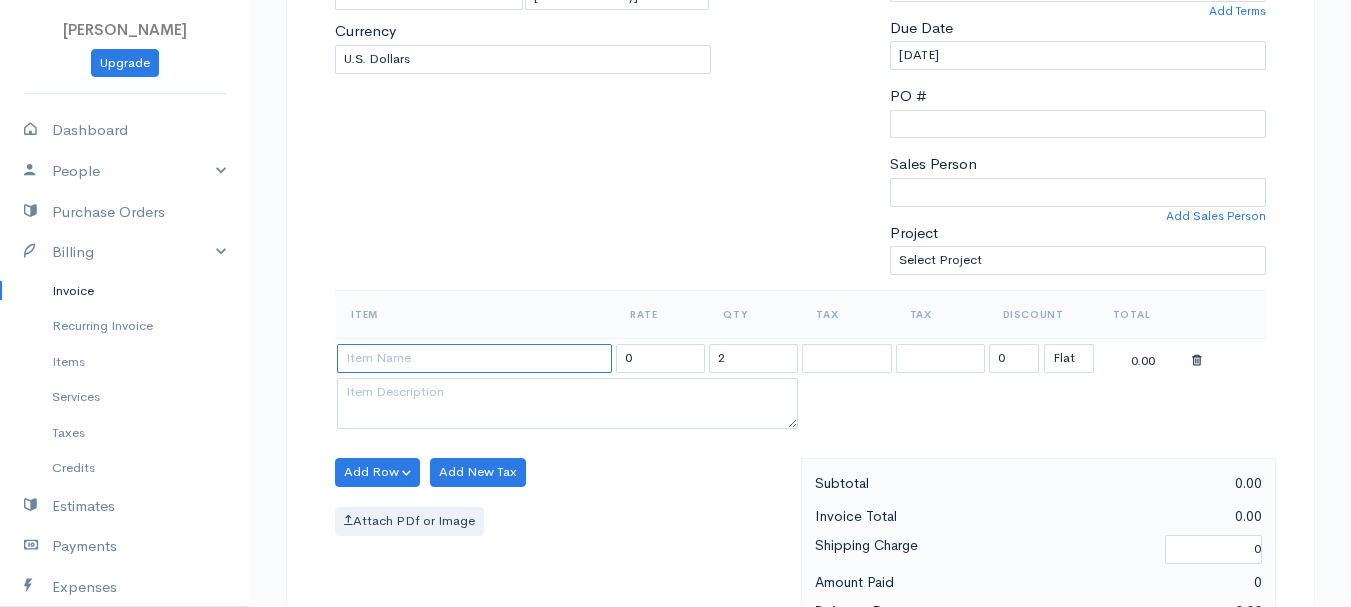 click at bounding box center (474, 358) 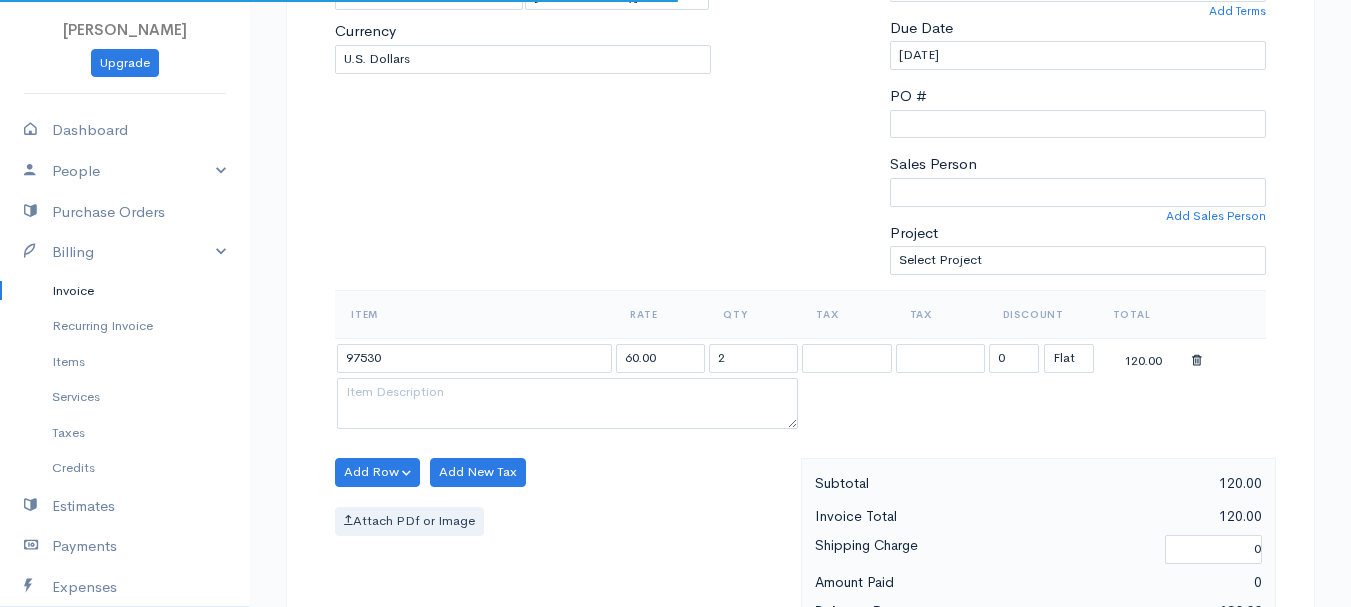 click on "[PERSON_NAME]
Upgrade
Dashboard
People
Clients
Vendors
Staff Users
Purchase Orders
Billing
Invoice
Recurring Invoice
Items
Services
Taxes
Credits
Estimates
Payments
Expenses
Track Time
Projects
Reports
Settings
My Organizations
Logout
Help
@CloudBooksApp 2022
Invoice
New Invoice
DRAFT To [PERSON_NAME]      101540 [STREET_ADDRESS][US_STATE] [Choose Country] [GEOGRAPHIC_DATA] [GEOGRAPHIC_DATA] [GEOGRAPHIC_DATA] [GEOGRAPHIC_DATA] [GEOGRAPHIC_DATA] [GEOGRAPHIC_DATA] [US_STATE] [GEOGRAPHIC_DATA] [GEOGRAPHIC_DATA]" at bounding box center (675, 464) 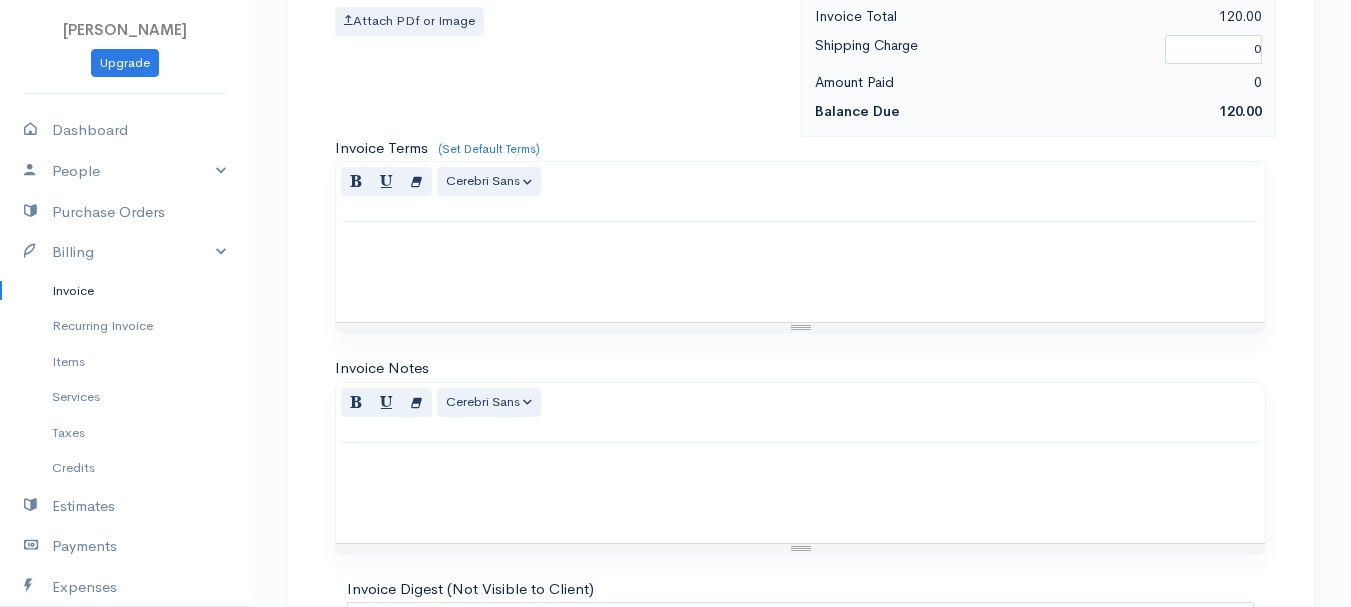 scroll, scrollTop: 1122, scrollLeft: 0, axis: vertical 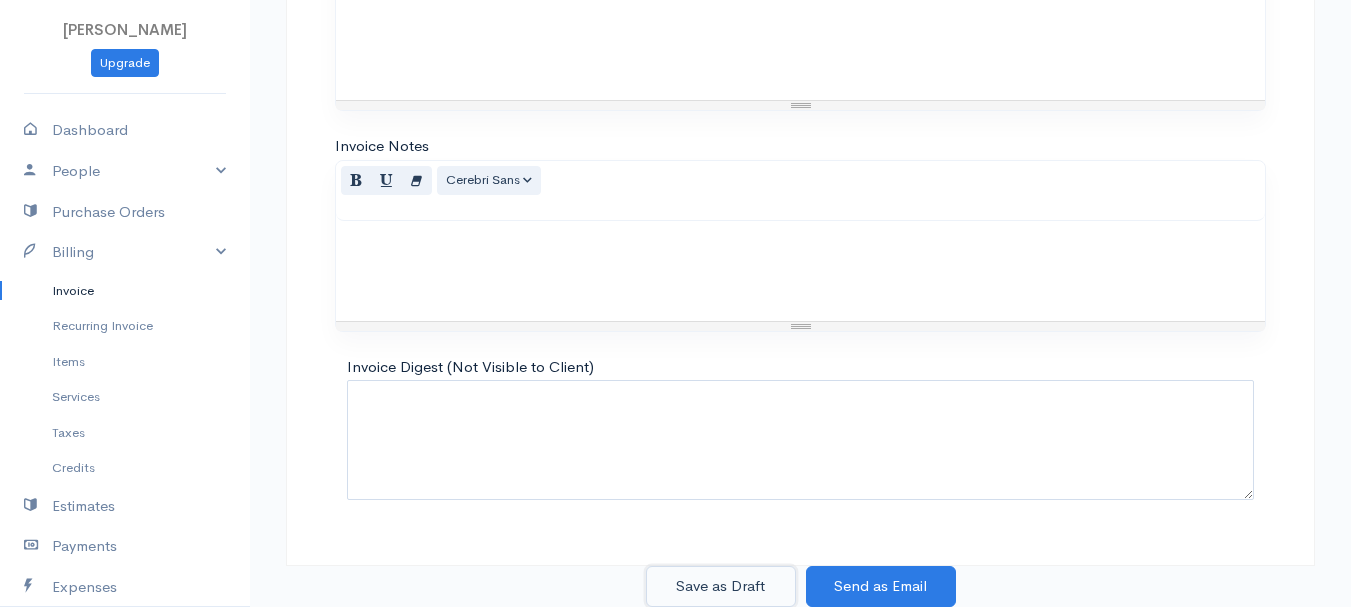 click on "Save as Draft" at bounding box center [721, 586] 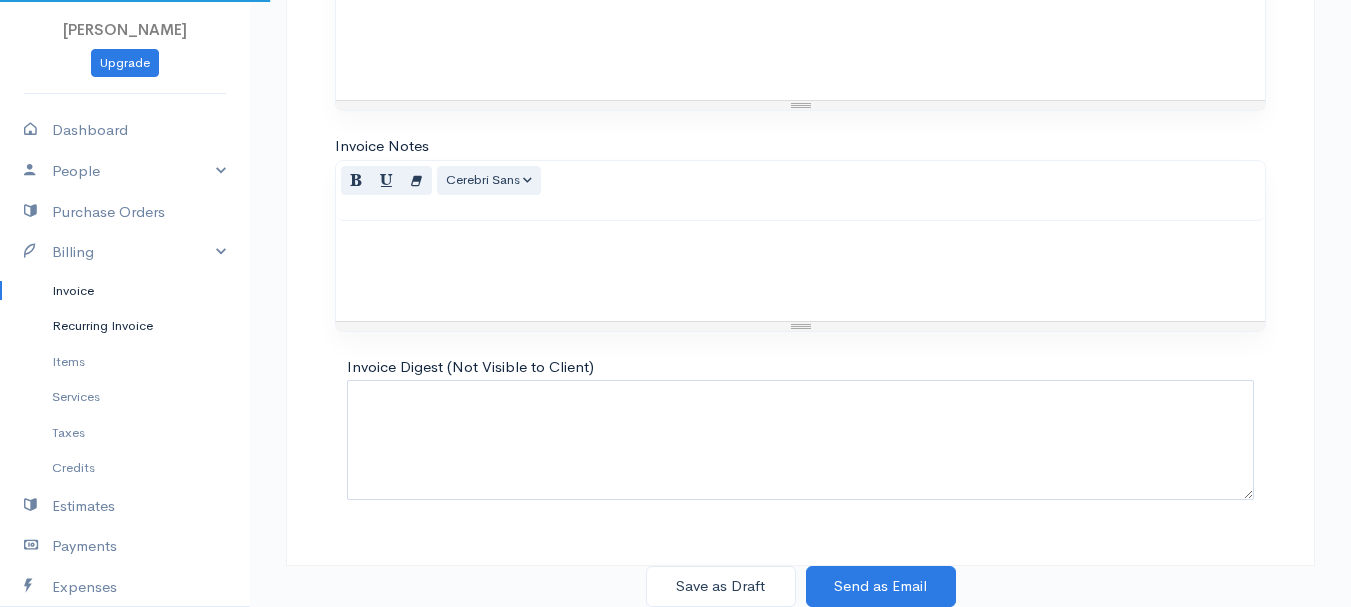 scroll, scrollTop: 0, scrollLeft: 0, axis: both 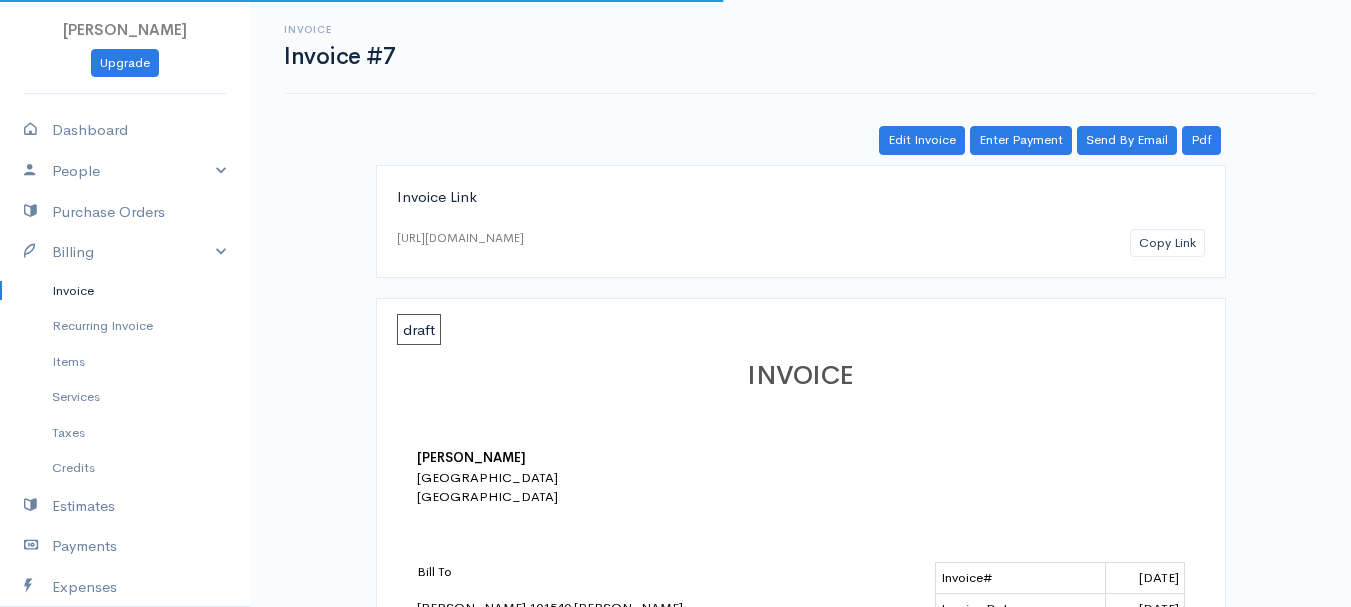 click on "Invoice" at bounding box center [125, 291] 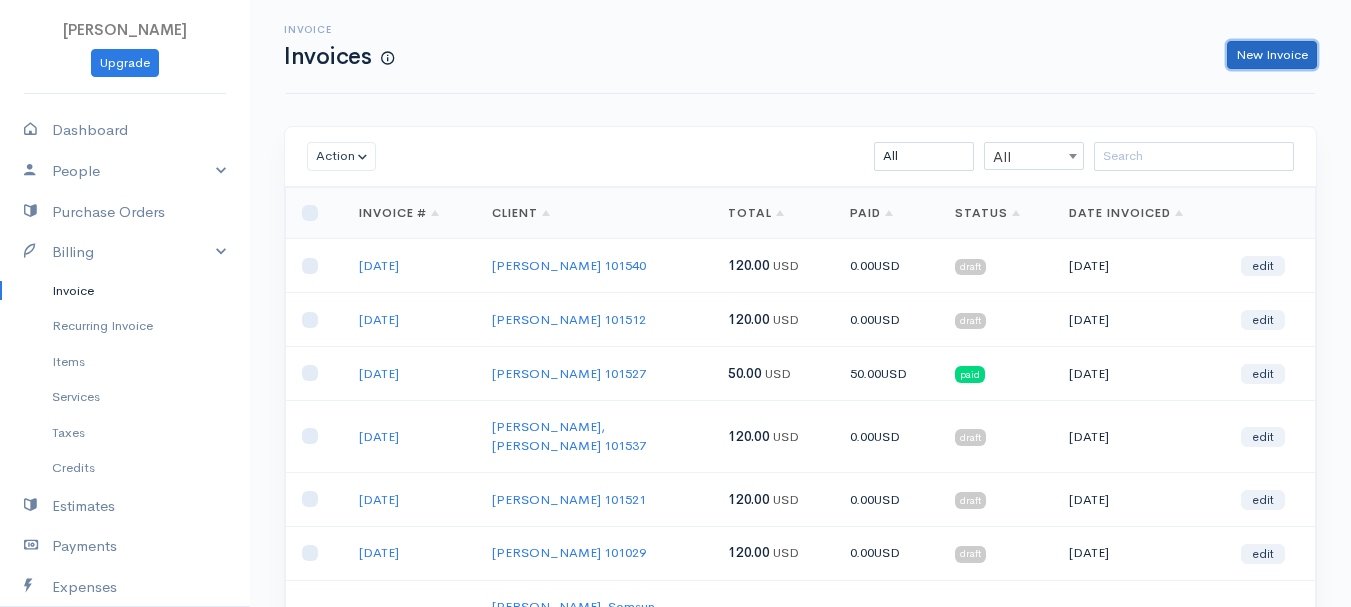click on "New Invoice" at bounding box center [1272, 55] 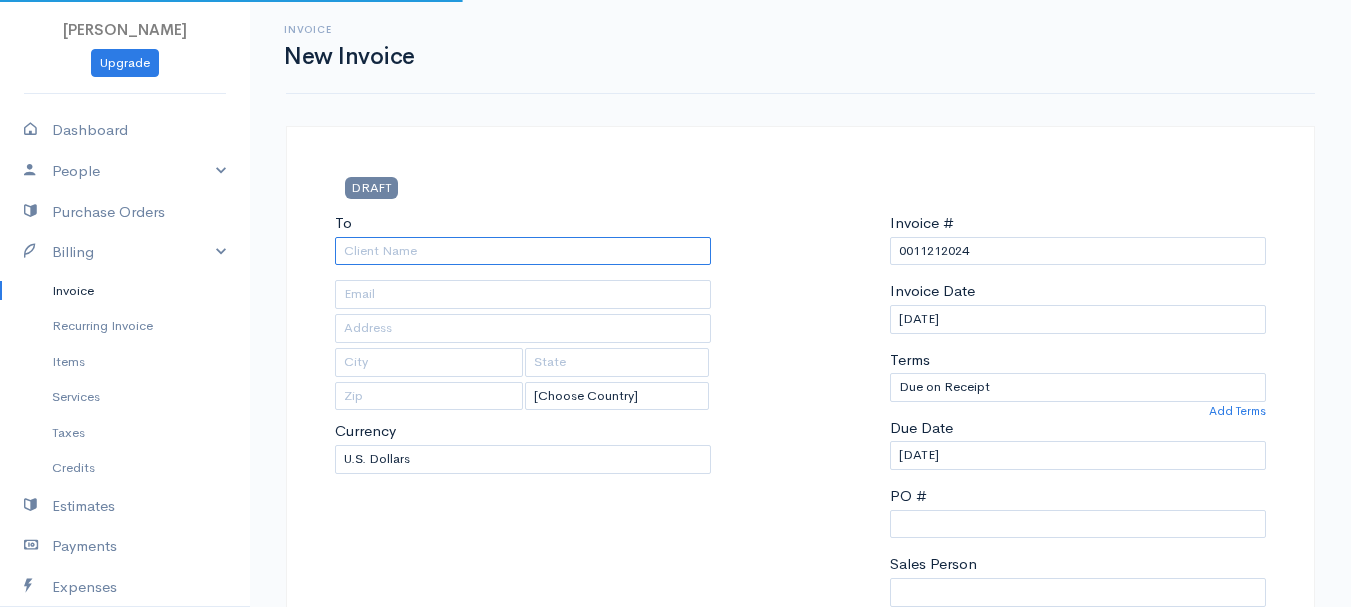 click on "To" at bounding box center [523, 251] 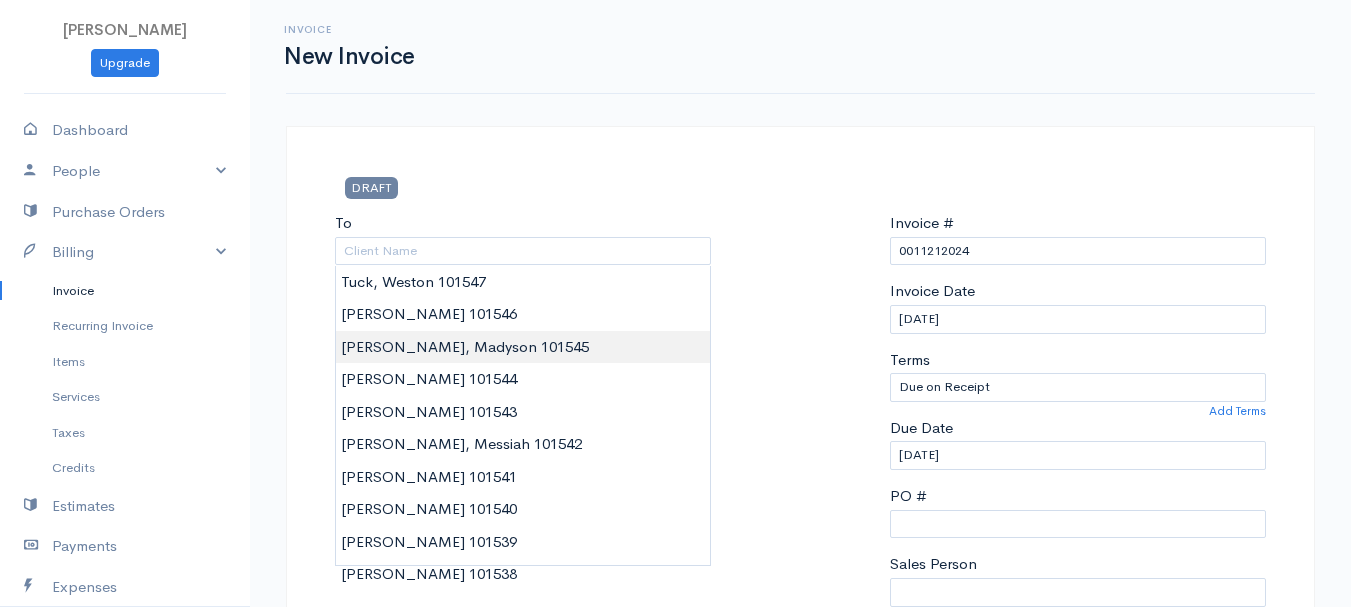 click on "[PERSON_NAME]
Upgrade
Dashboard
People
Clients
Vendors
Staff Users
Purchase Orders
Billing
Invoice
Recurring Invoice
Items
Services
Taxes
Credits
Estimates
Payments
Expenses
Track Time
Projects
Reports
Settings
My Organizations
Logout
Help
@CloudBooksApp 2022
Invoice
New Invoice
DRAFT To [Choose Country] [GEOGRAPHIC_DATA] [GEOGRAPHIC_DATA] [GEOGRAPHIC_DATA] [GEOGRAPHIC_DATA] [GEOGRAPHIC_DATA] [GEOGRAPHIC_DATA] [US_STATE] [GEOGRAPHIC_DATA] [GEOGRAPHIC_DATA] [GEOGRAPHIC_DATA] [GEOGRAPHIC_DATA] [GEOGRAPHIC_DATA] [GEOGRAPHIC_DATA] [GEOGRAPHIC_DATA] [GEOGRAPHIC_DATA] [GEOGRAPHIC_DATA]" at bounding box center [675, 864] 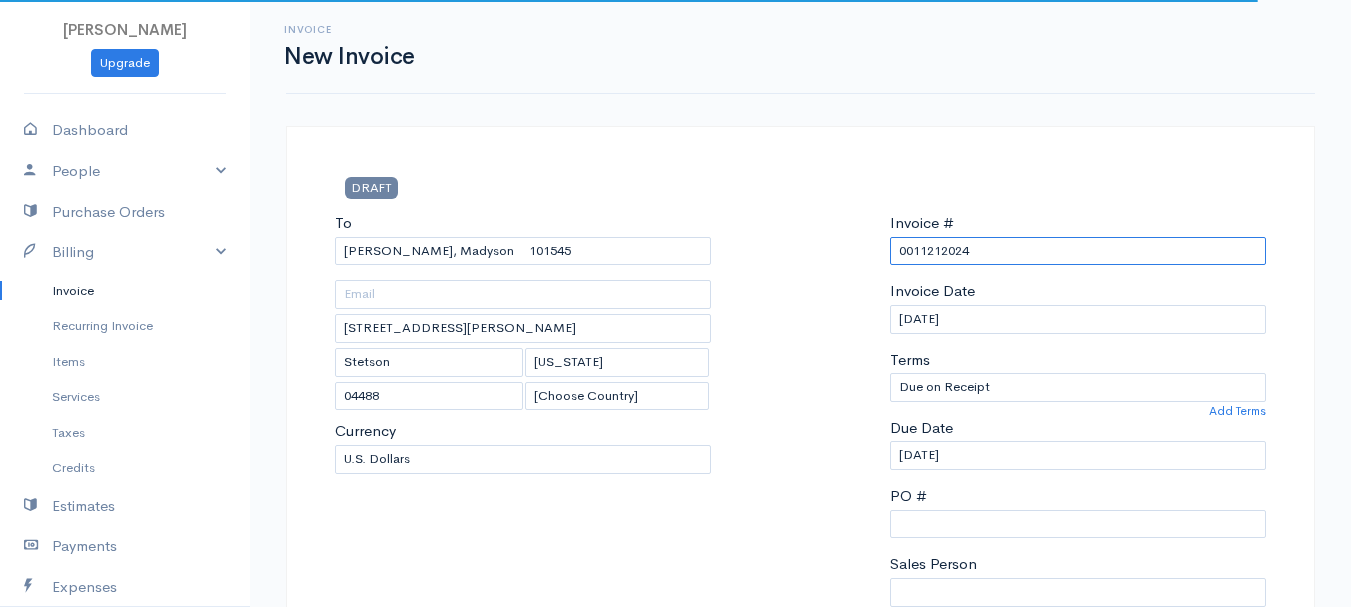 click on "0011212024" at bounding box center [1078, 251] 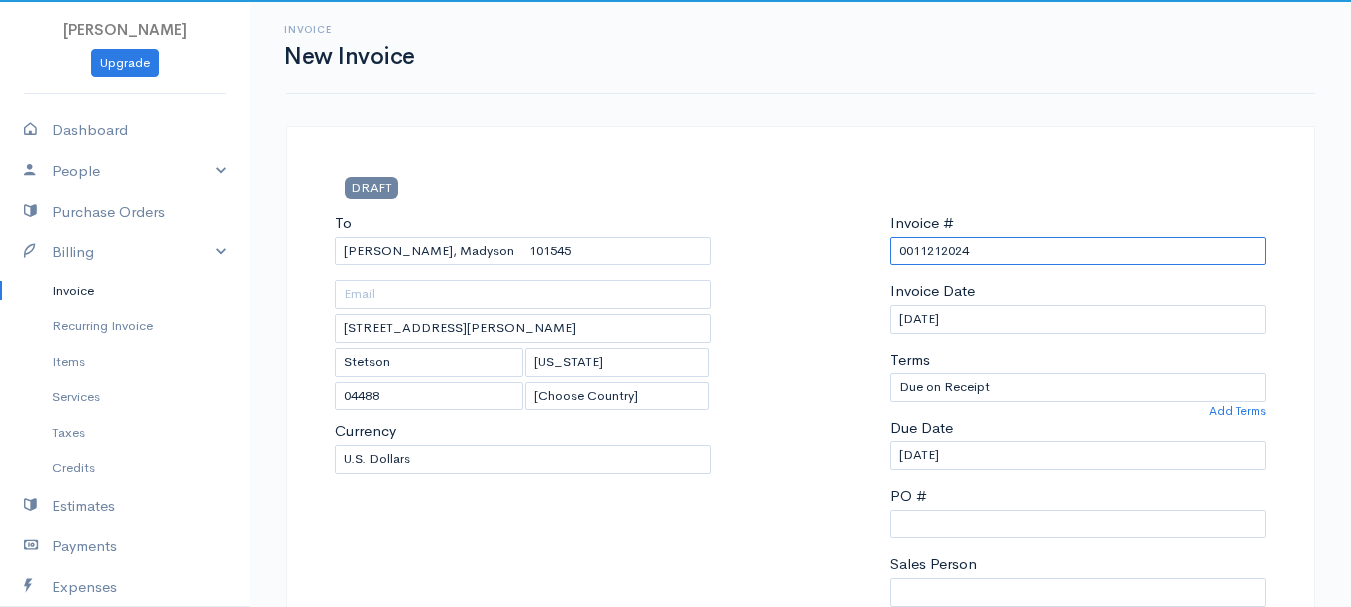 click on "0011212024" at bounding box center [1078, 251] 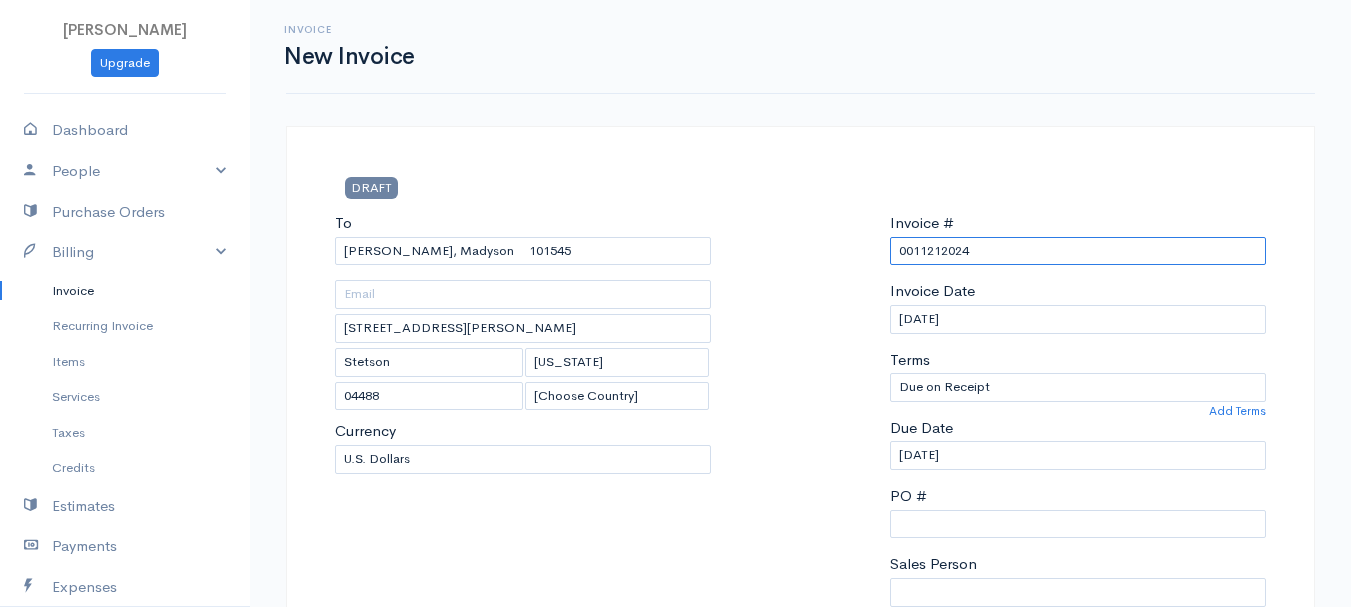 paste on "[DATE]" 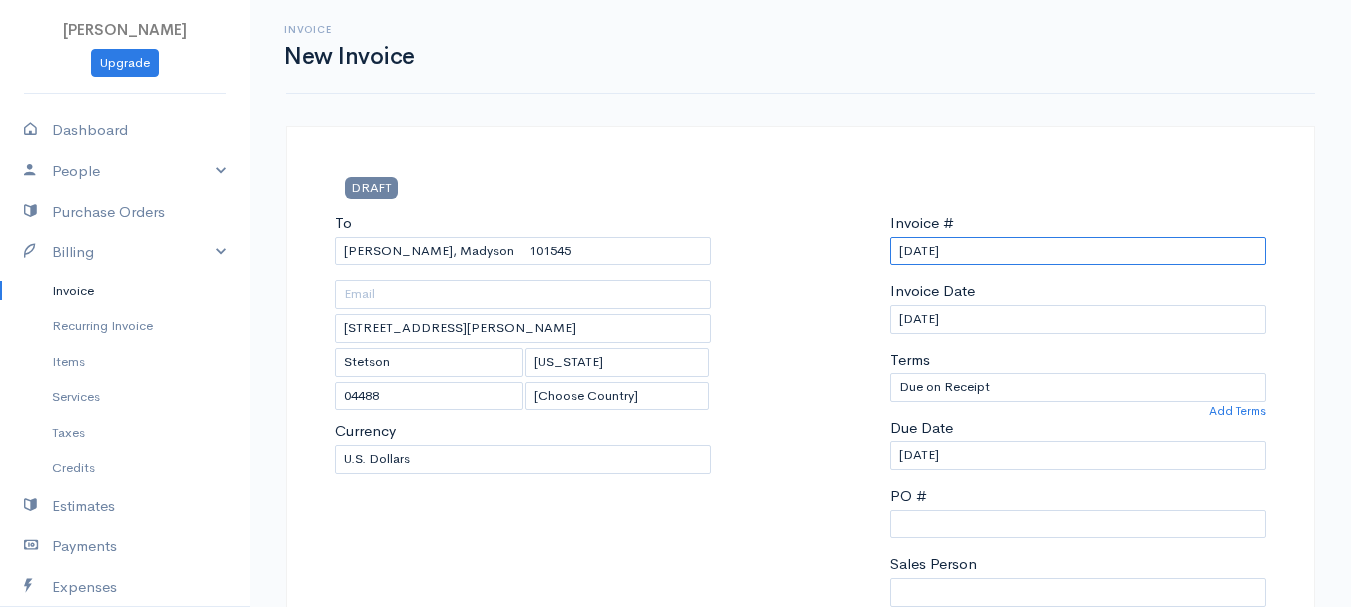 scroll, scrollTop: 400, scrollLeft: 0, axis: vertical 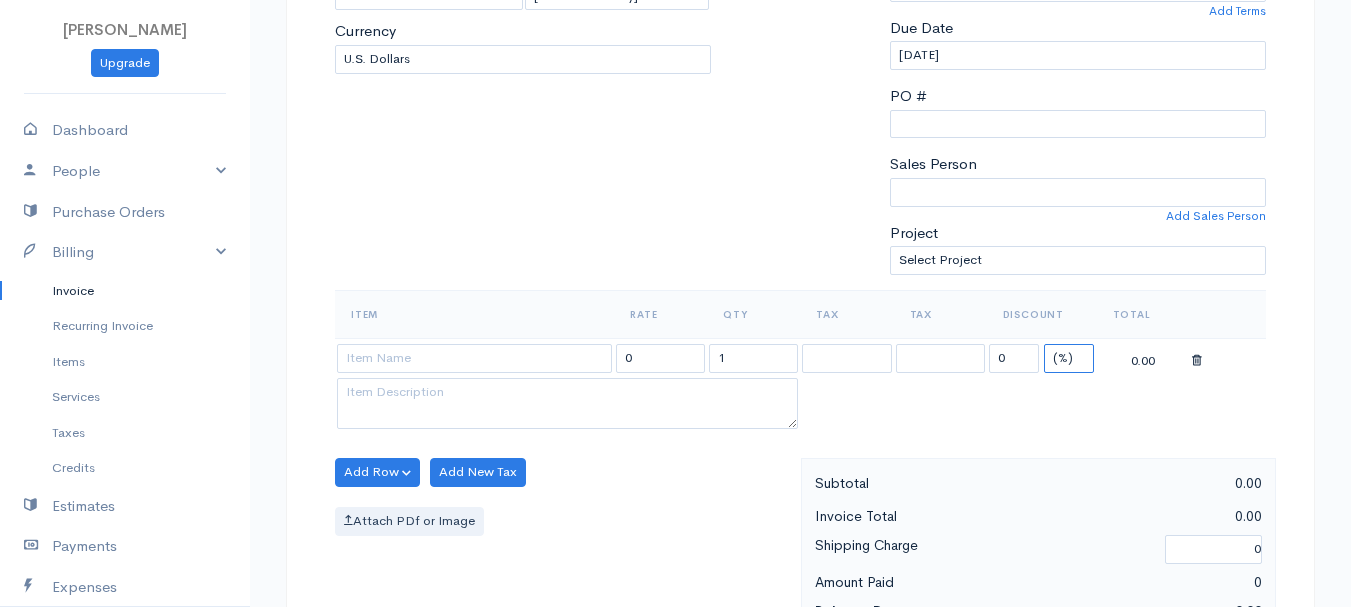 click on "(%) Flat" at bounding box center (1069, 358) 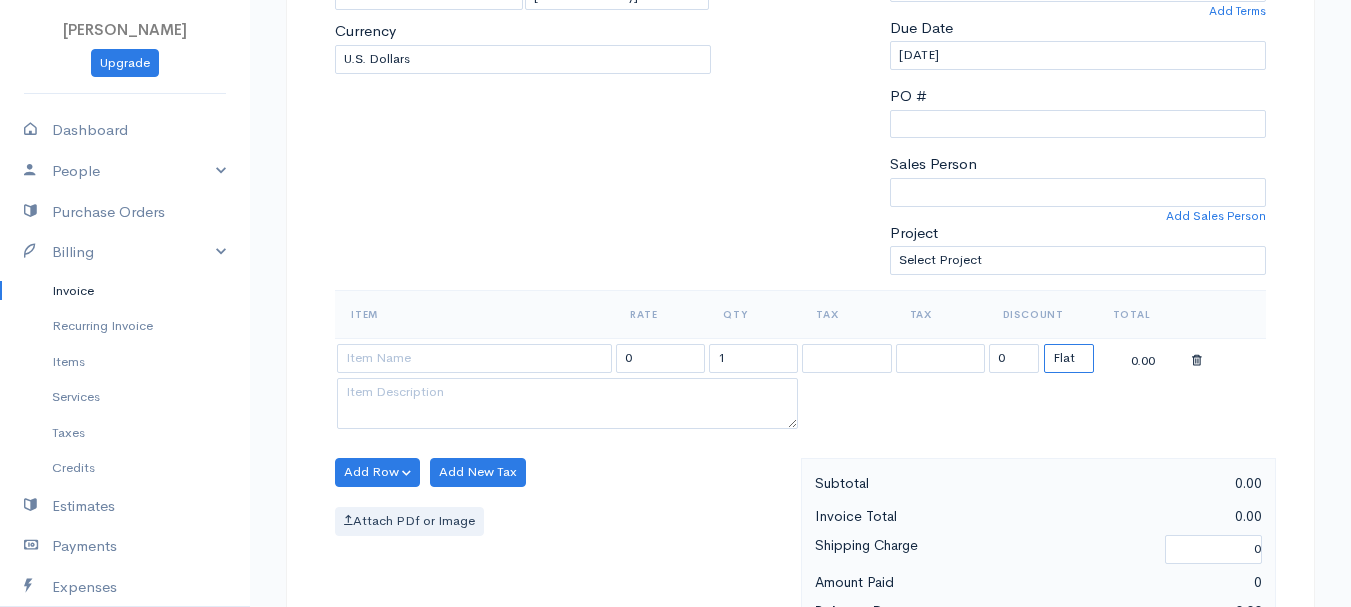 click on "(%) Flat" at bounding box center (1069, 358) 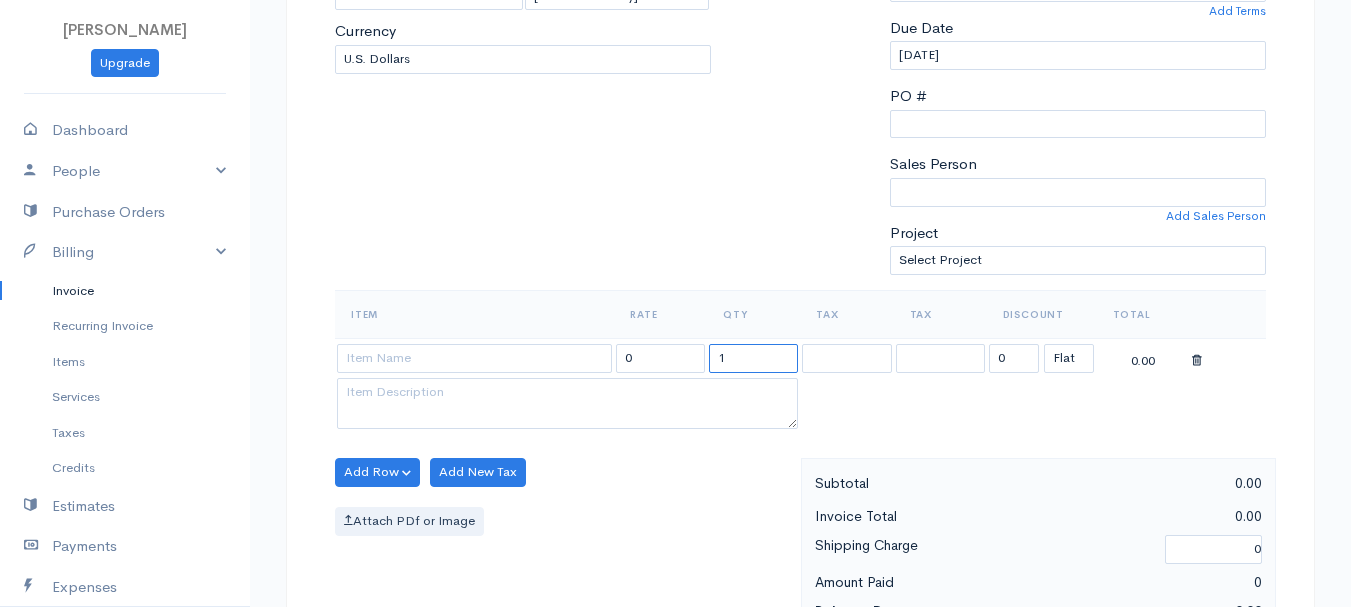 click on "1" at bounding box center (753, 358) 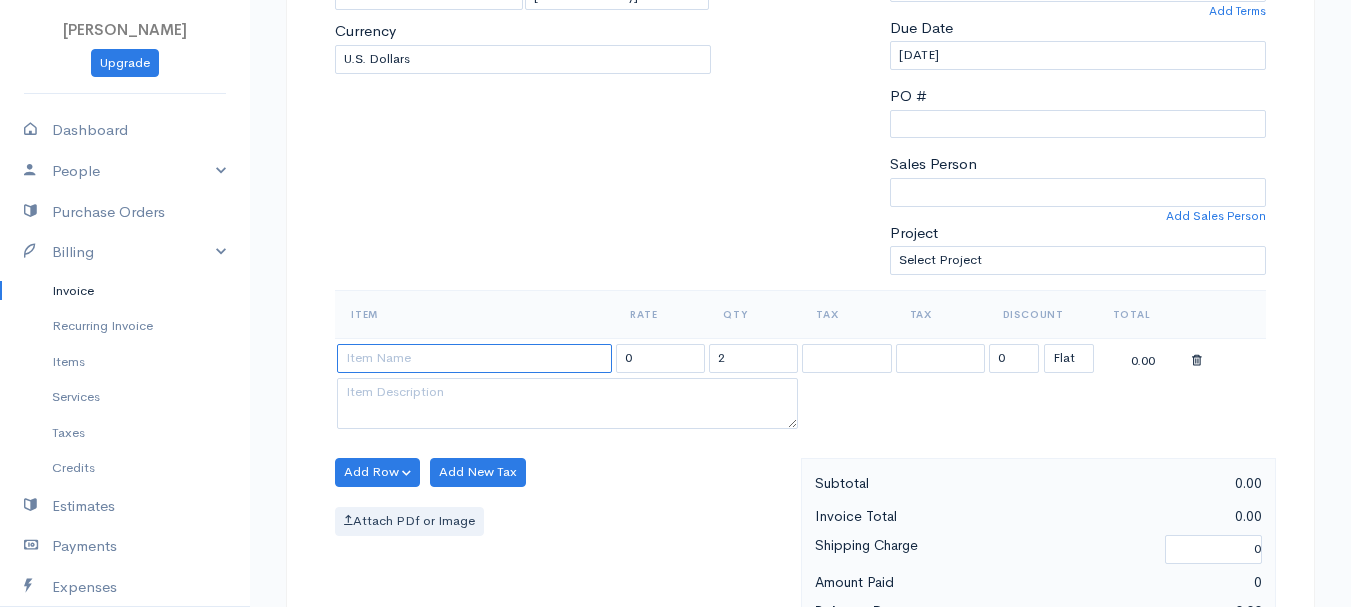 click at bounding box center [474, 358] 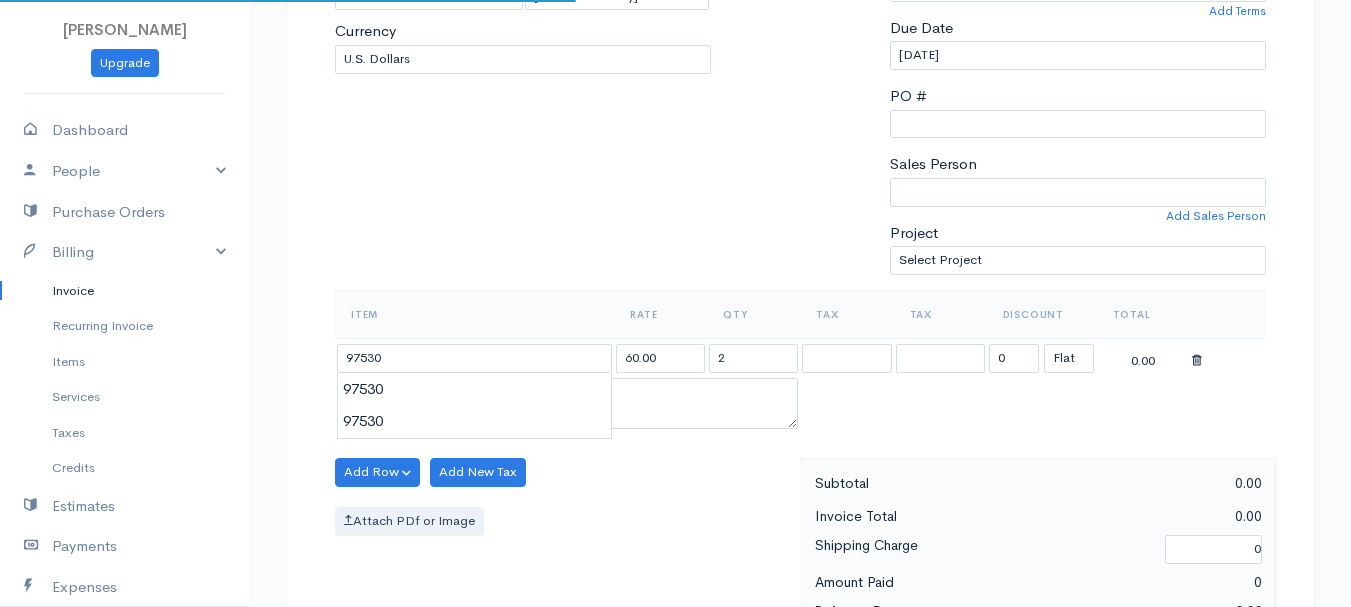 click on "[PERSON_NAME]
Upgrade
Dashboard
People
Clients
Vendors
Staff Users
Purchase Orders
Billing
Invoice
Recurring Invoice
Items
Services
Taxes
Credits
Estimates
Payments
Expenses
Track Time
Projects
Reports
Settings
My Organizations
Logout
Help
@CloudBooksApp 2022
Invoice
New Invoice
DRAFT To [GEOGRAPHIC_DATA], Madyson     101545 [STREET_ADDRESS][PERSON_NAME][PERSON_NAME][US_STATE] [Choose Country] [GEOGRAPHIC_DATA] [GEOGRAPHIC_DATA] [GEOGRAPHIC_DATA] [GEOGRAPHIC_DATA] [GEOGRAPHIC_DATA] [GEOGRAPHIC_DATA] [US_STATE] [GEOGRAPHIC_DATA] [GEOGRAPHIC_DATA] [PERSON_NAME]" at bounding box center [675, 464] 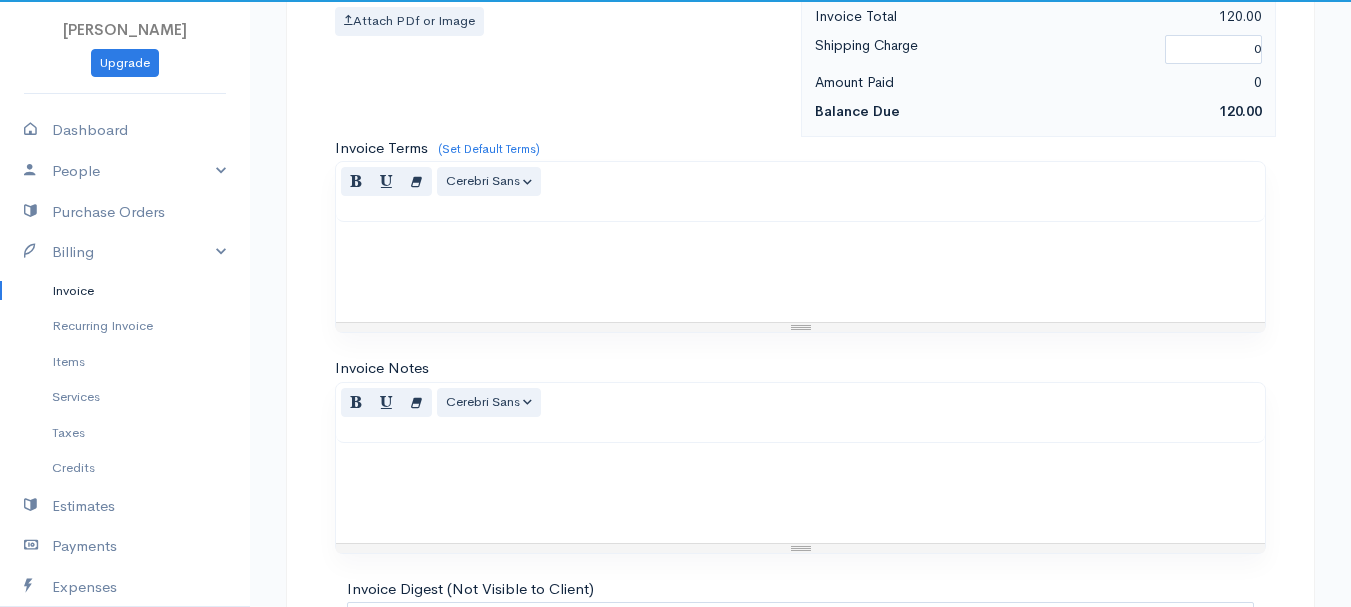 scroll, scrollTop: 1122, scrollLeft: 0, axis: vertical 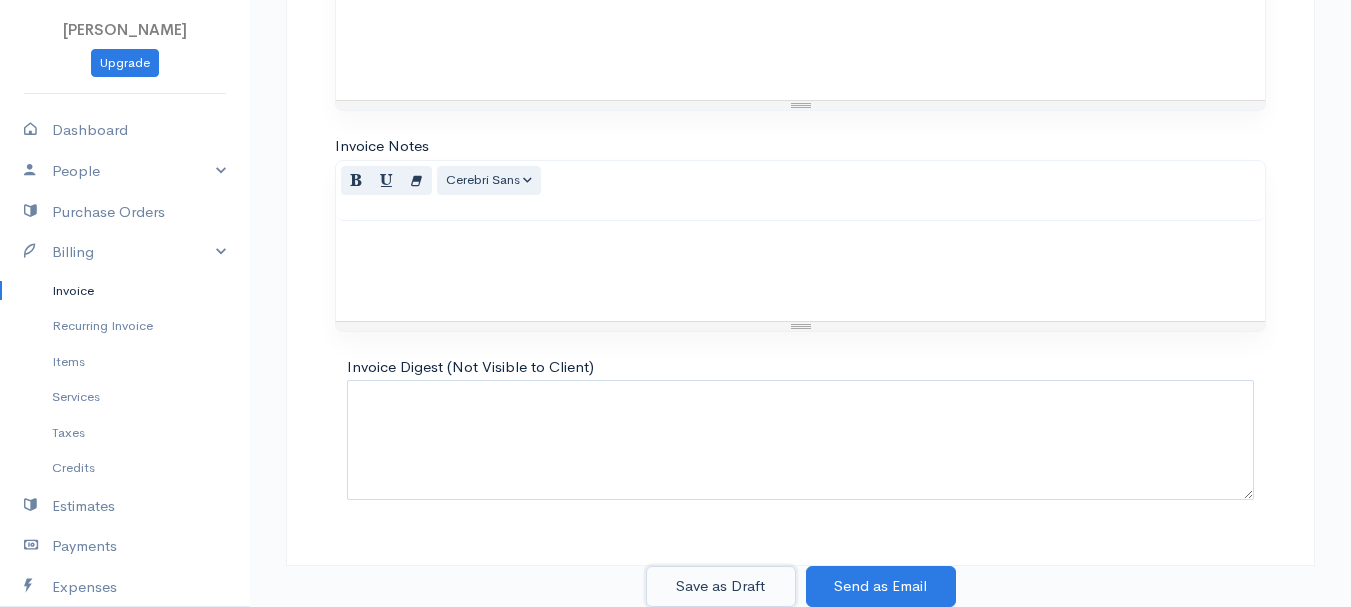 click on "Save as Draft" at bounding box center (721, 586) 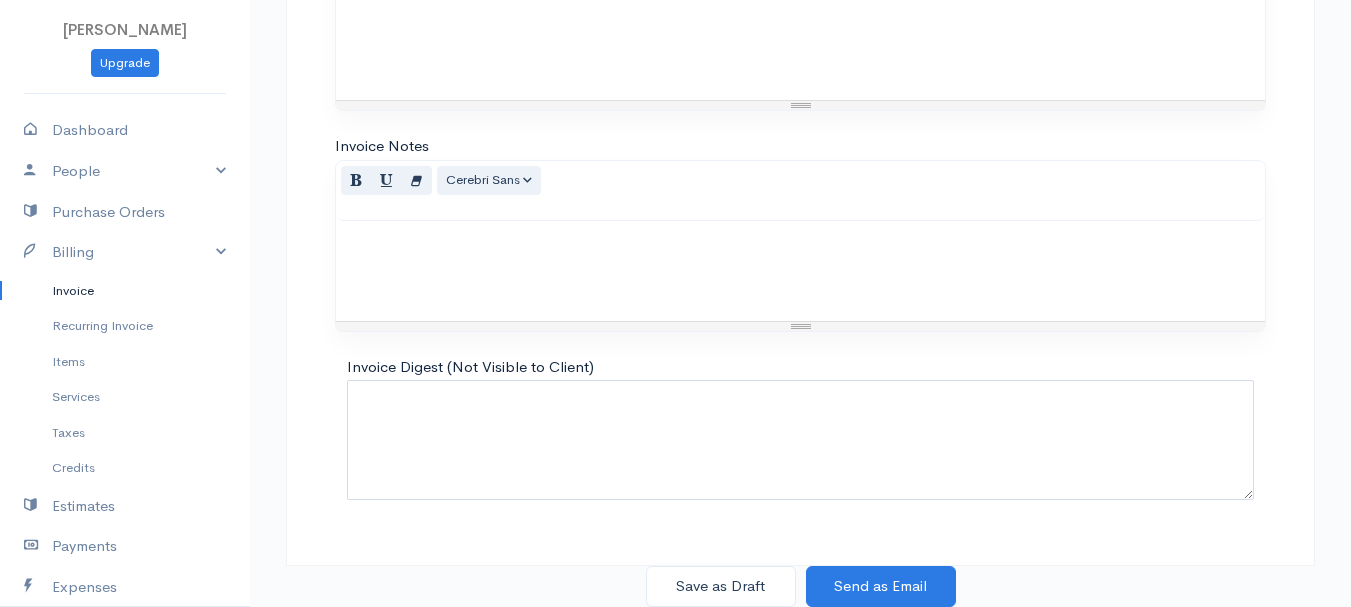 scroll, scrollTop: 0, scrollLeft: 0, axis: both 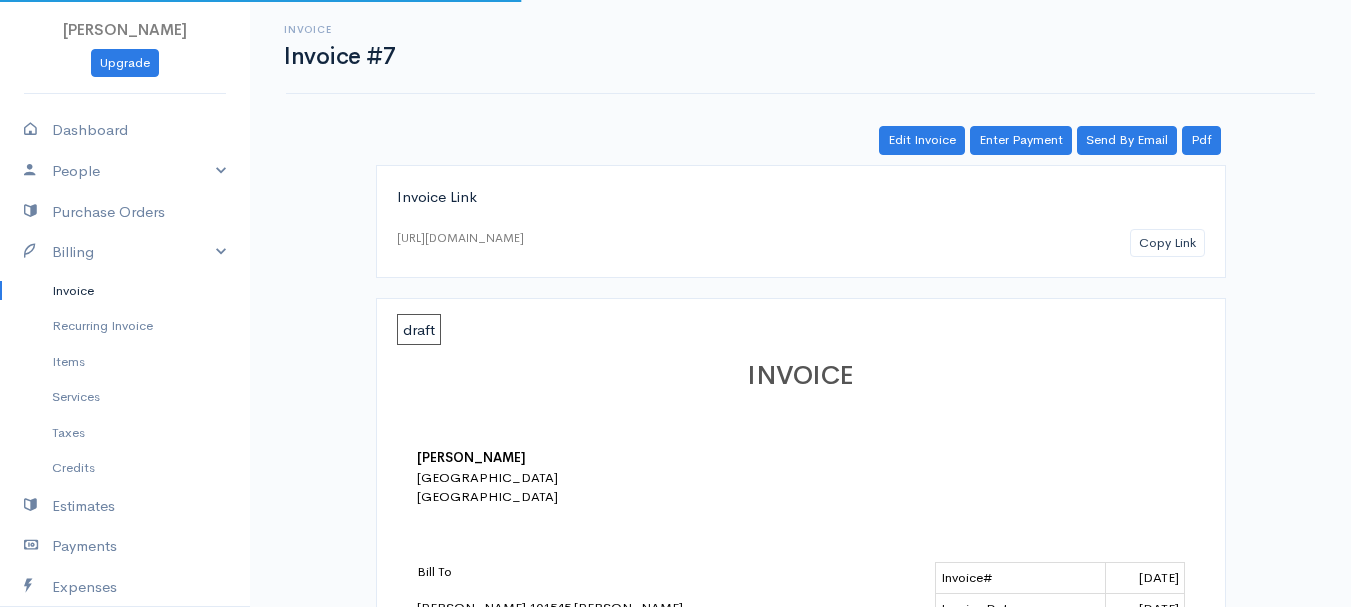 click on "Invoice" at bounding box center [125, 291] 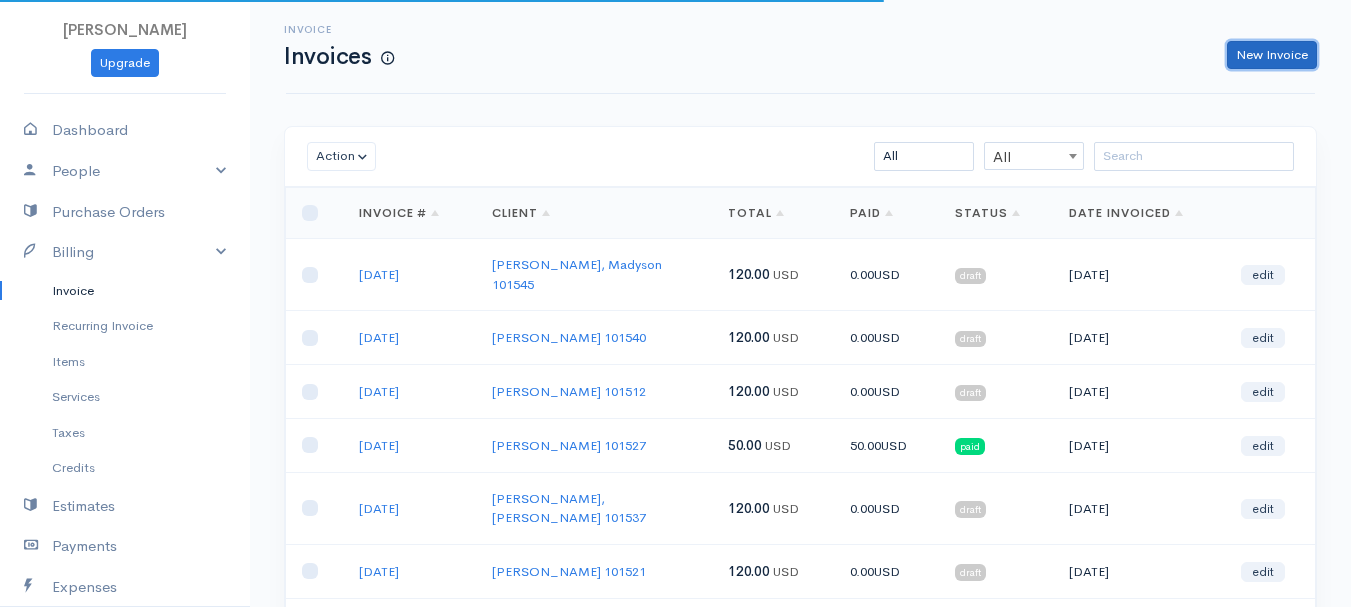 click on "New Invoice" at bounding box center (1272, 55) 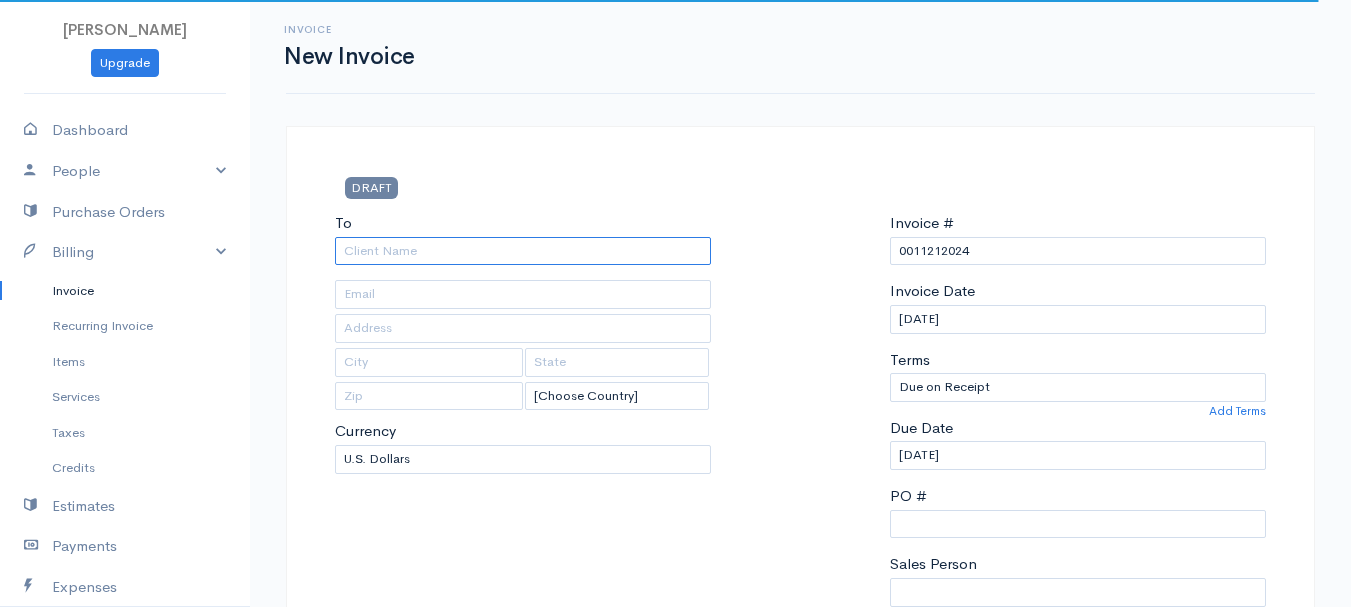 click on "To" at bounding box center (523, 251) 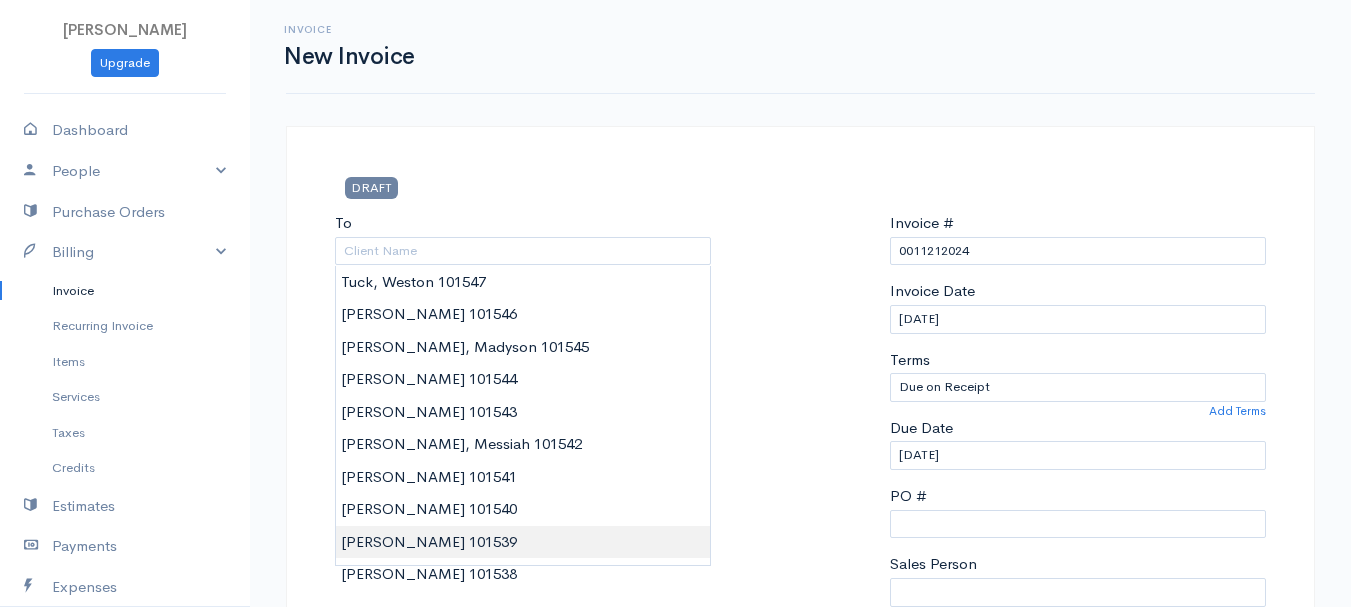 click on "[PERSON_NAME]
Upgrade
Dashboard
People
Clients
Vendors
Staff Users
Purchase Orders
Billing
Invoice
Recurring Invoice
Items
Services
Taxes
Credits
Estimates
Payments
Expenses
Track Time
Projects
Reports
Settings
My Organizations
Logout
Help
@CloudBooksApp 2022
Invoice
New Invoice
DRAFT To [Choose Country] [GEOGRAPHIC_DATA] [GEOGRAPHIC_DATA] [GEOGRAPHIC_DATA] [GEOGRAPHIC_DATA] [GEOGRAPHIC_DATA] [GEOGRAPHIC_DATA] [US_STATE] [GEOGRAPHIC_DATA] [GEOGRAPHIC_DATA] [GEOGRAPHIC_DATA] [GEOGRAPHIC_DATA] [GEOGRAPHIC_DATA] [GEOGRAPHIC_DATA] [GEOGRAPHIC_DATA] [GEOGRAPHIC_DATA] [GEOGRAPHIC_DATA]" at bounding box center [675, 864] 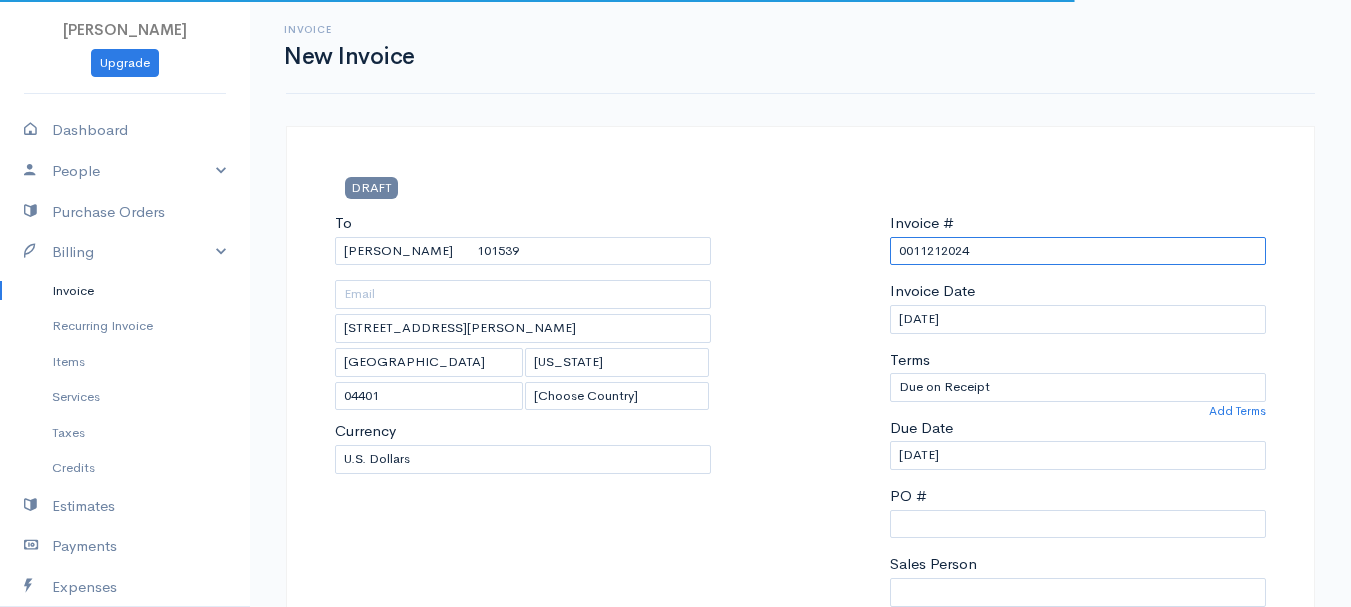 click on "0011212024" at bounding box center [1078, 251] 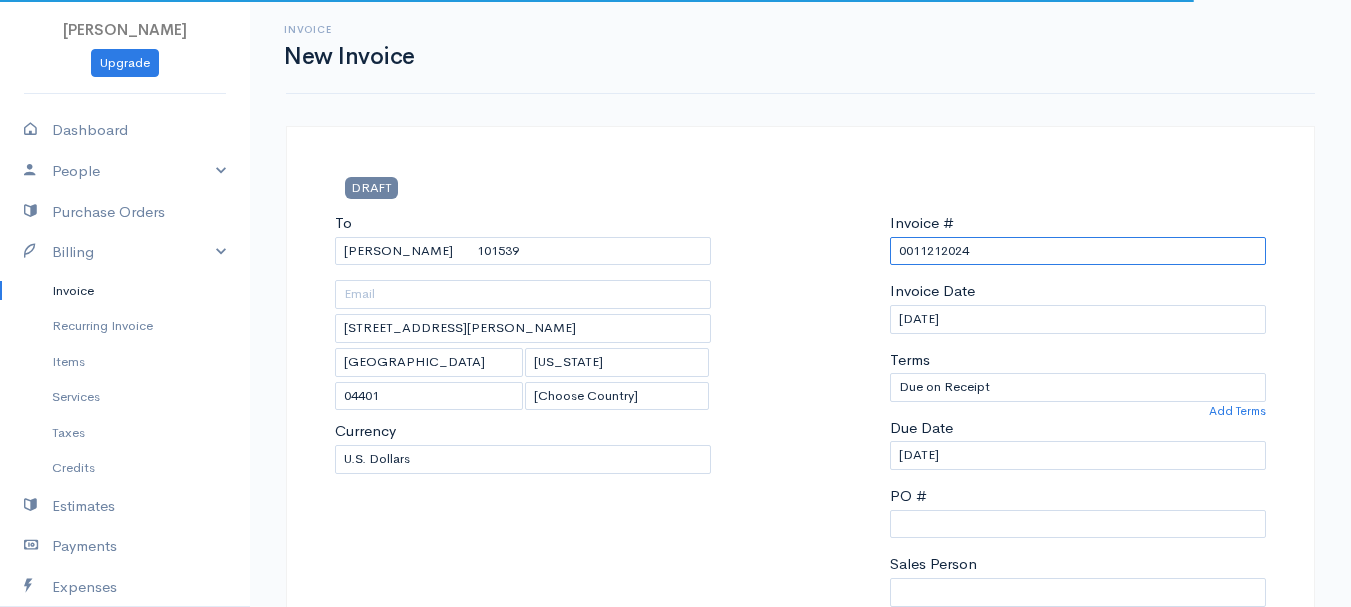 click on "0011212024" at bounding box center (1078, 251) 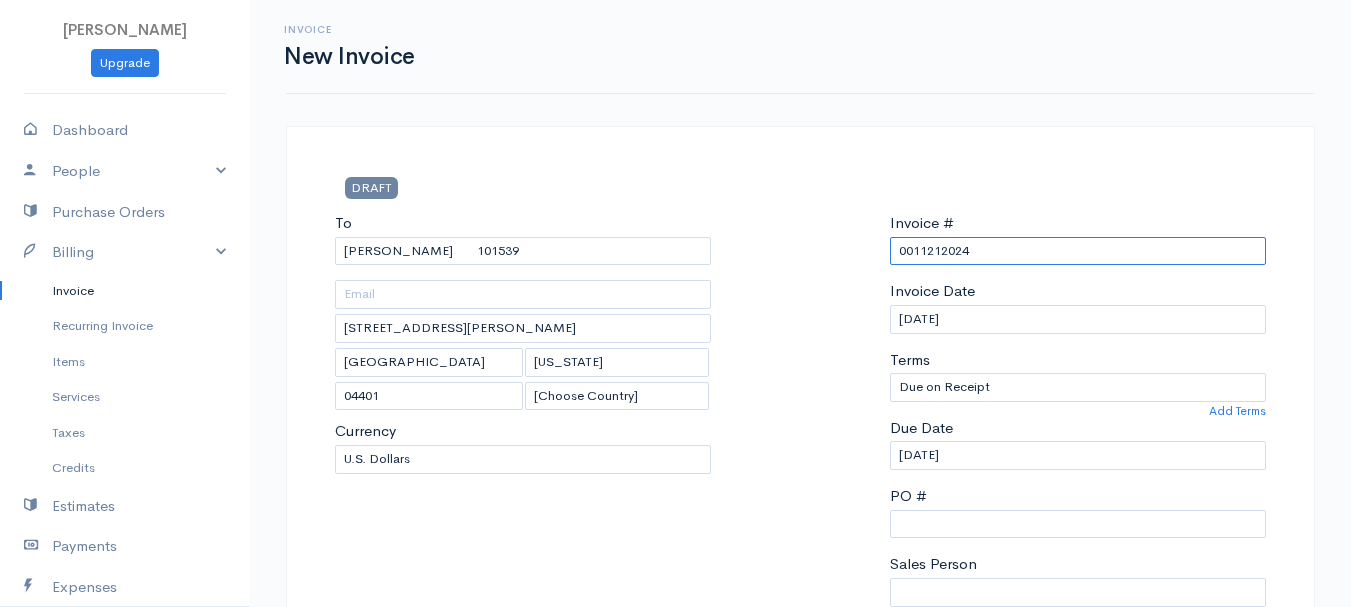 paste on "[DATE]" 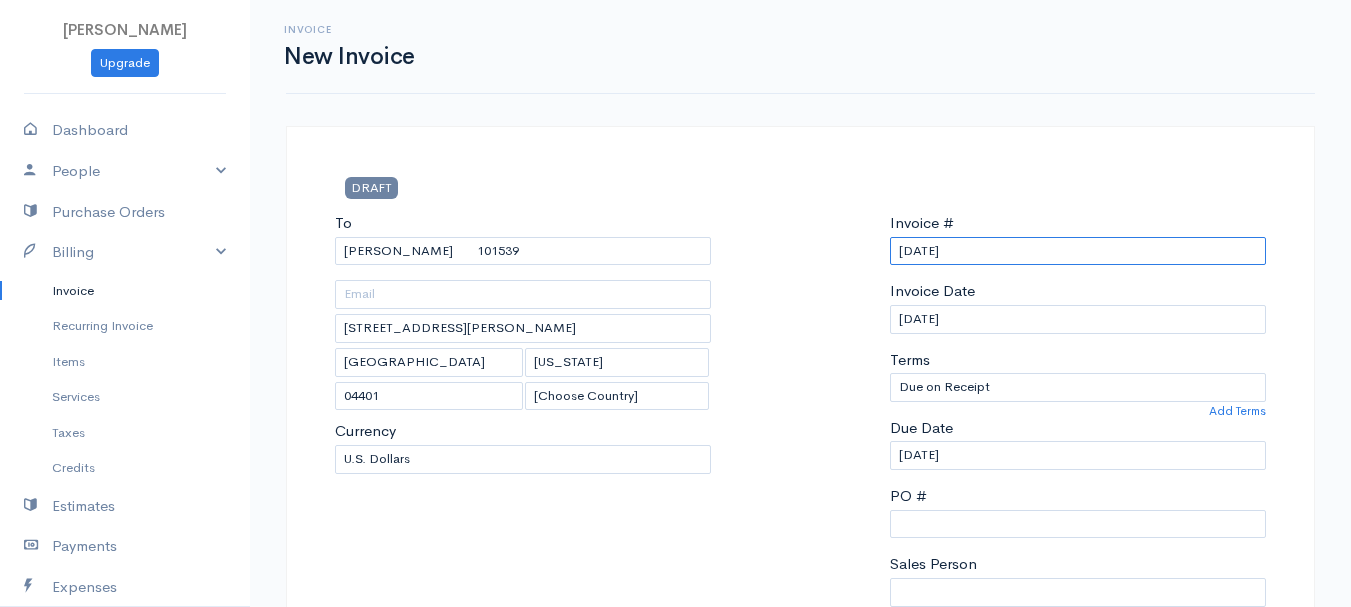 scroll, scrollTop: 500, scrollLeft: 0, axis: vertical 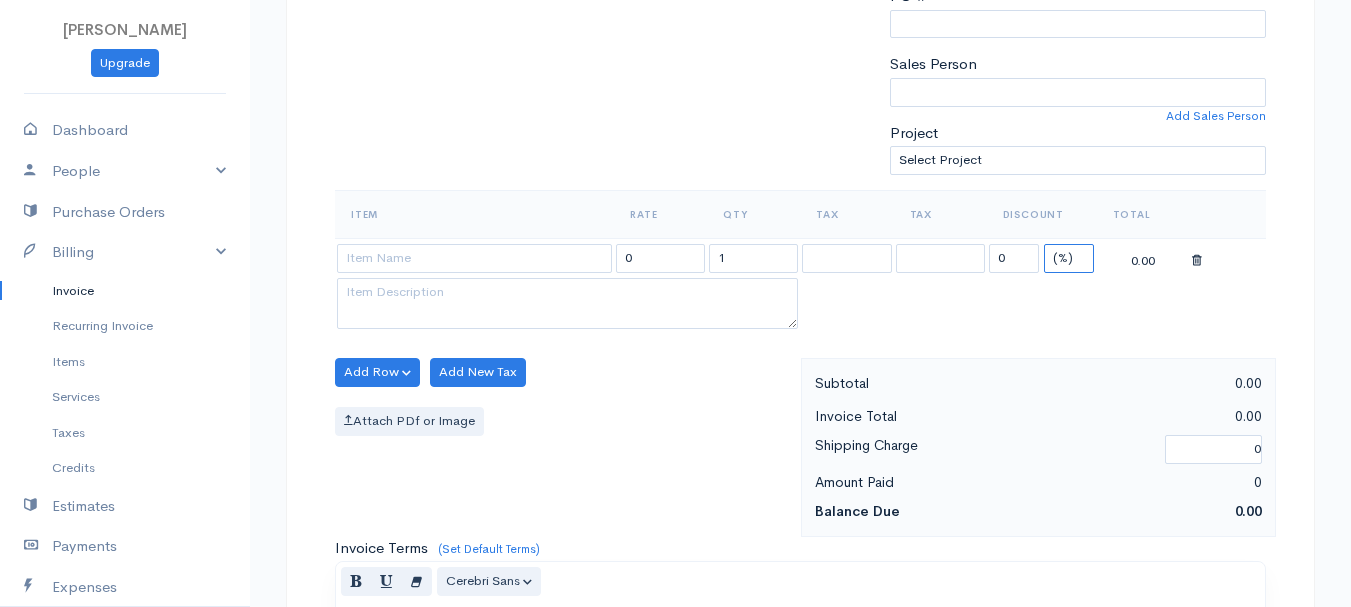 click on "(%) Flat" at bounding box center [1069, 258] 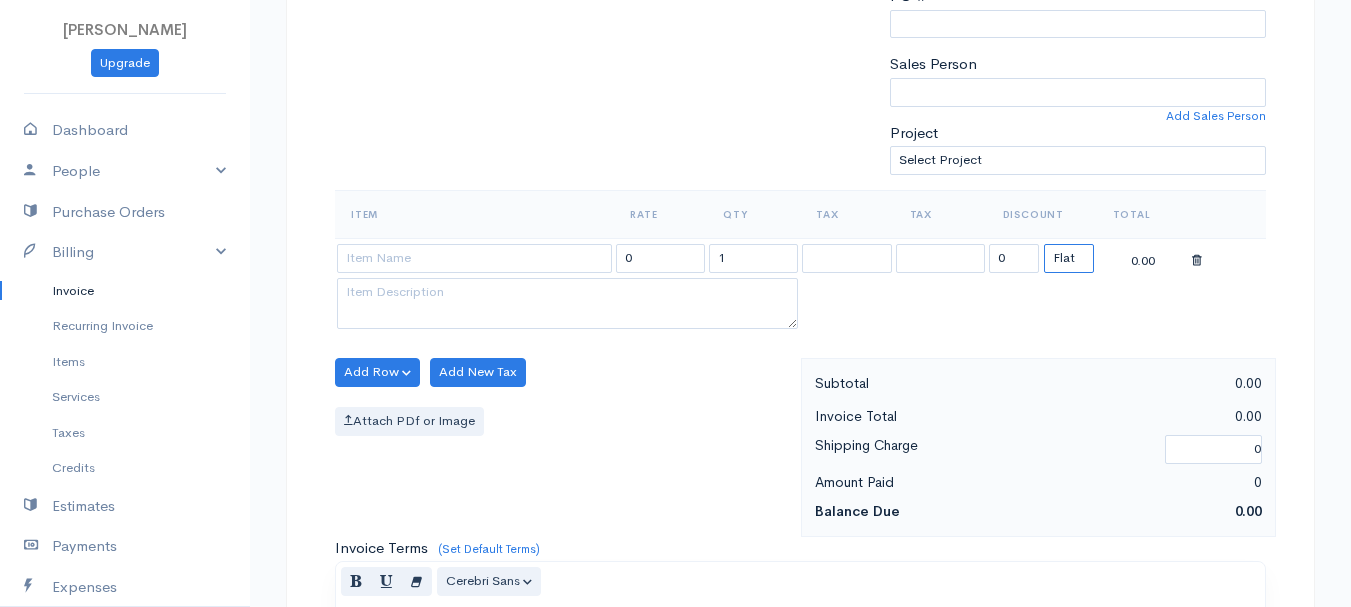 click on "(%) Flat" at bounding box center [1069, 258] 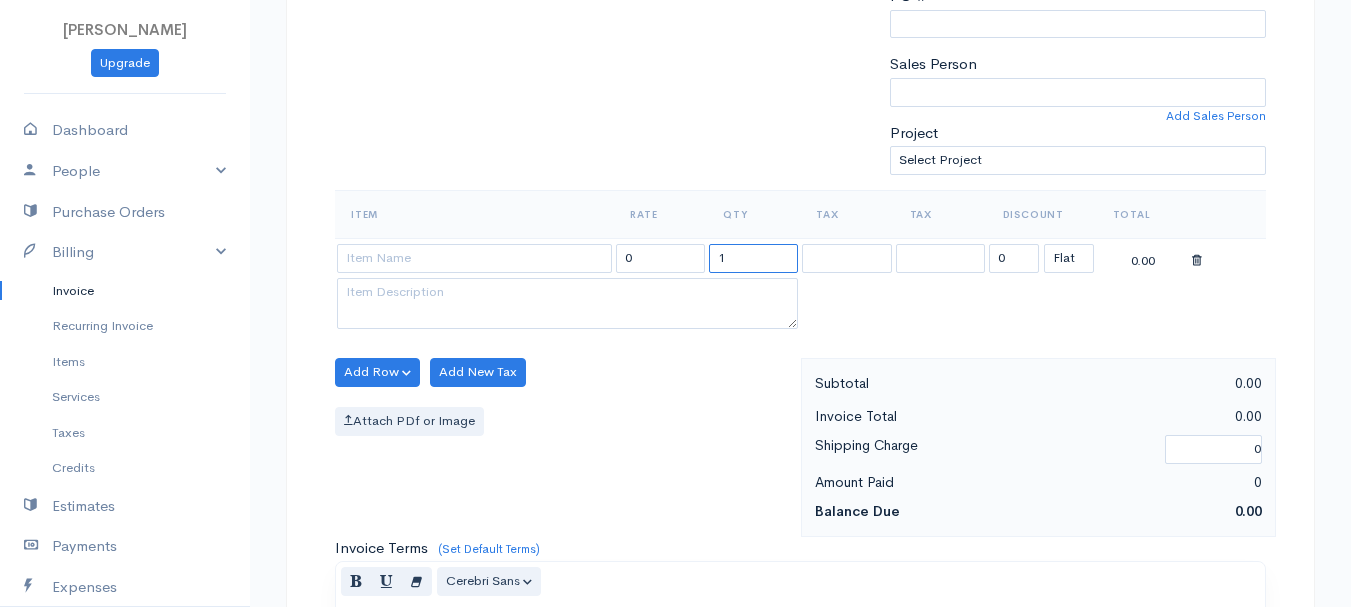 click on "1" at bounding box center [753, 258] 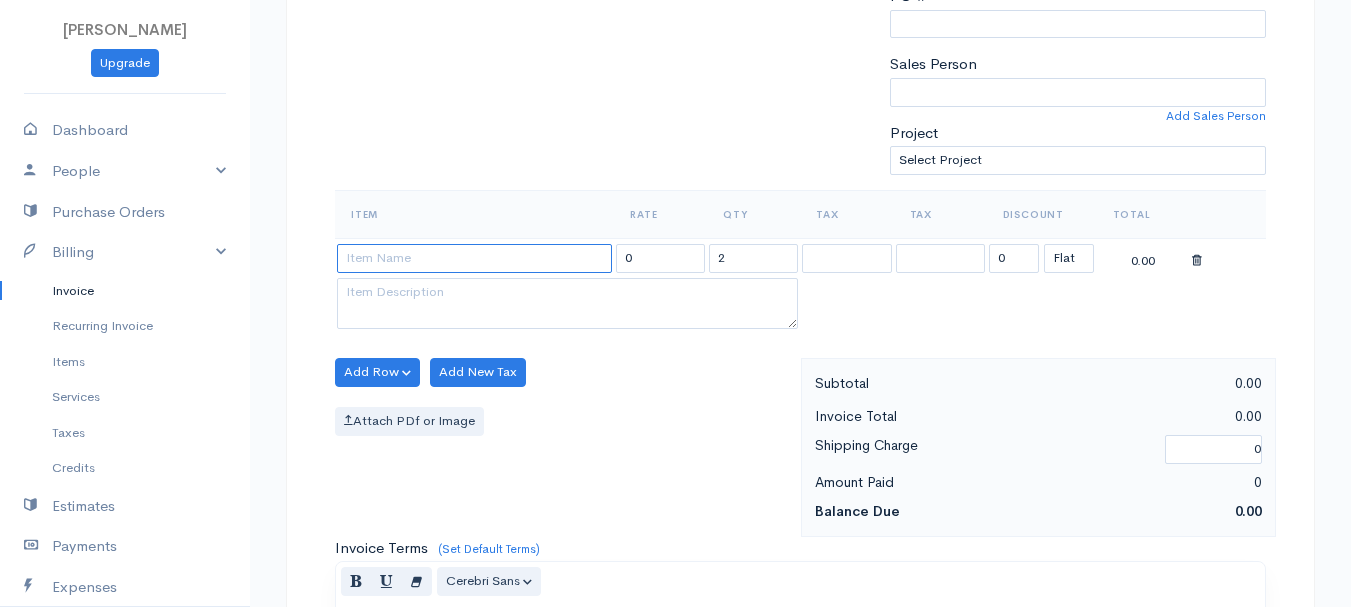 click at bounding box center (474, 258) 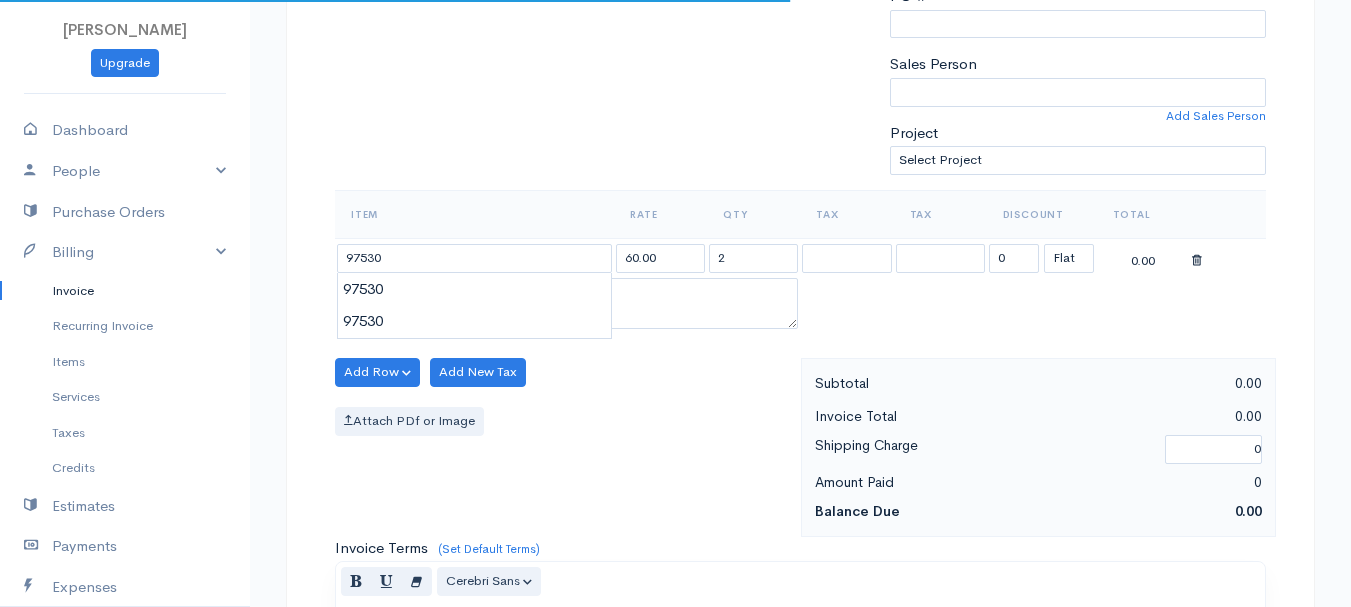 click on "[PERSON_NAME]
Upgrade
Dashboard
People
Clients
Vendors
Staff Users
Purchase Orders
Billing
Invoice
Recurring Invoice
Items
Services
Taxes
Credits
Estimates
Payments
Expenses
Track Time
Projects
Reports
Settings
My Organizations
Logout
Help
@CloudBooksApp 2022
Invoice
New Invoice
DRAFT To [GEOGRAPHIC_DATA][PERSON_NAME]        101539 [STREET_ADDRESS][PERSON_NAME][US_STATE] [Choose Country] [GEOGRAPHIC_DATA] [GEOGRAPHIC_DATA] [GEOGRAPHIC_DATA] [GEOGRAPHIC_DATA] [GEOGRAPHIC_DATA] [GEOGRAPHIC_DATA] [US_STATE] [GEOGRAPHIC_DATA] [GEOGRAPHIC_DATA]" at bounding box center (675, 364) 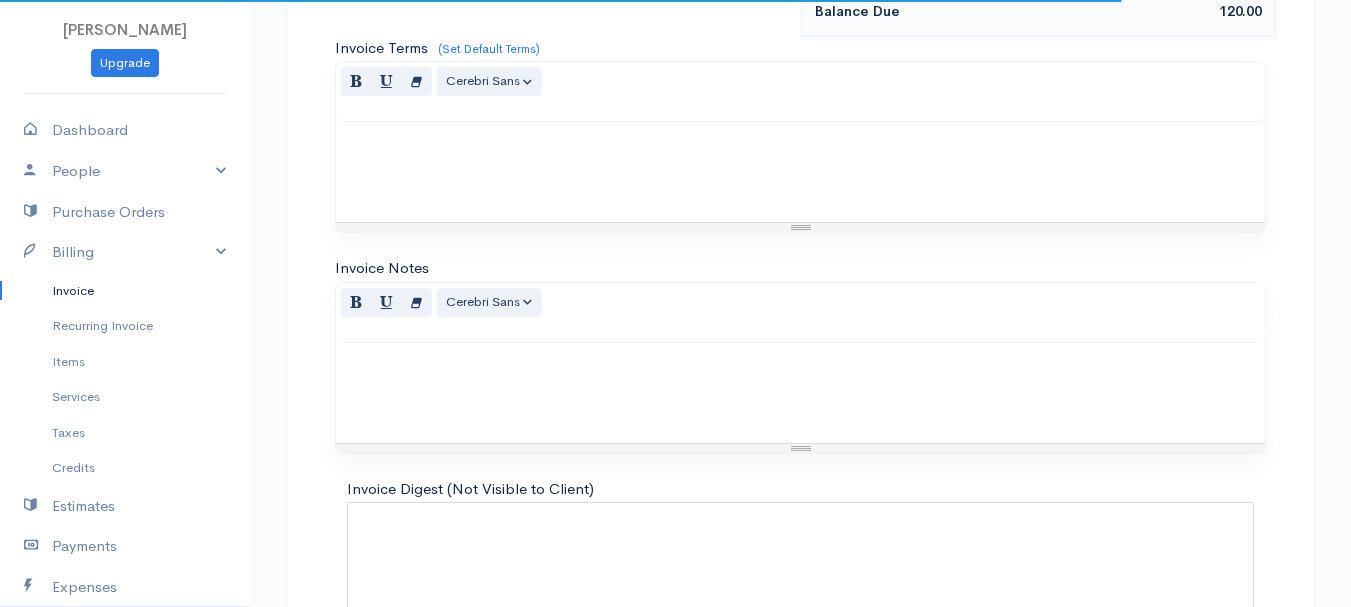 scroll, scrollTop: 1122, scrollLeft: 0, axis: vertical 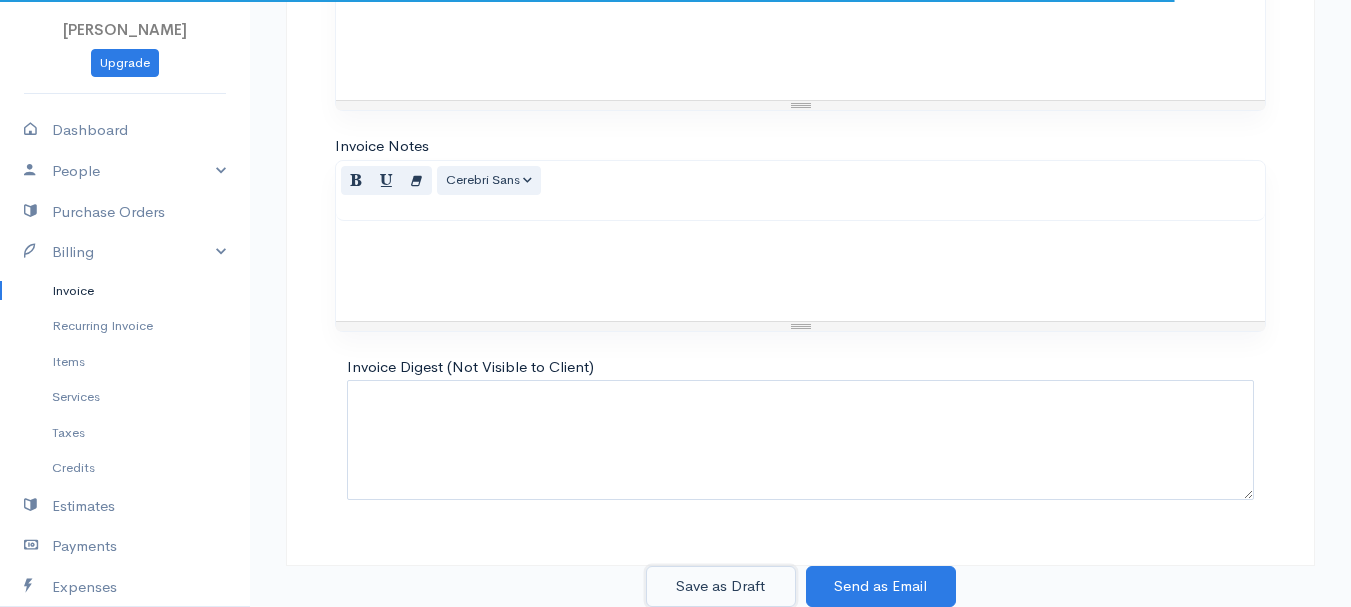 click on "Save as Draft" at bounding box center [721, 586] 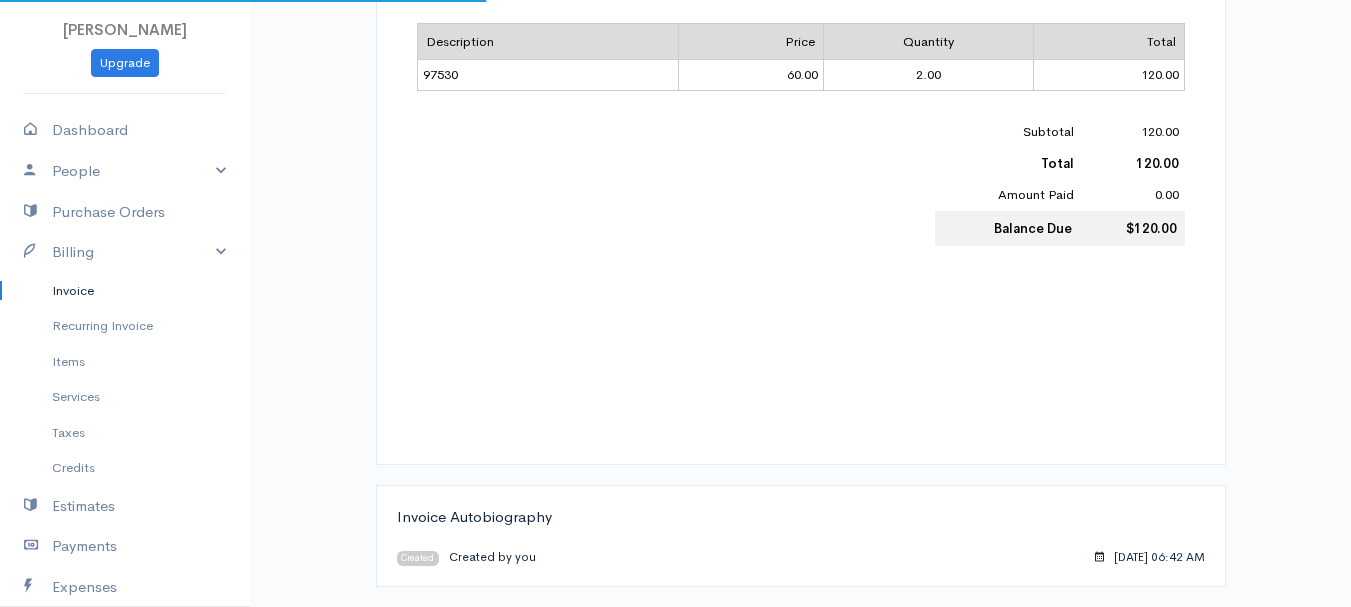 scroll, scrollTop: 0, scrollLeft: 0, axis: both 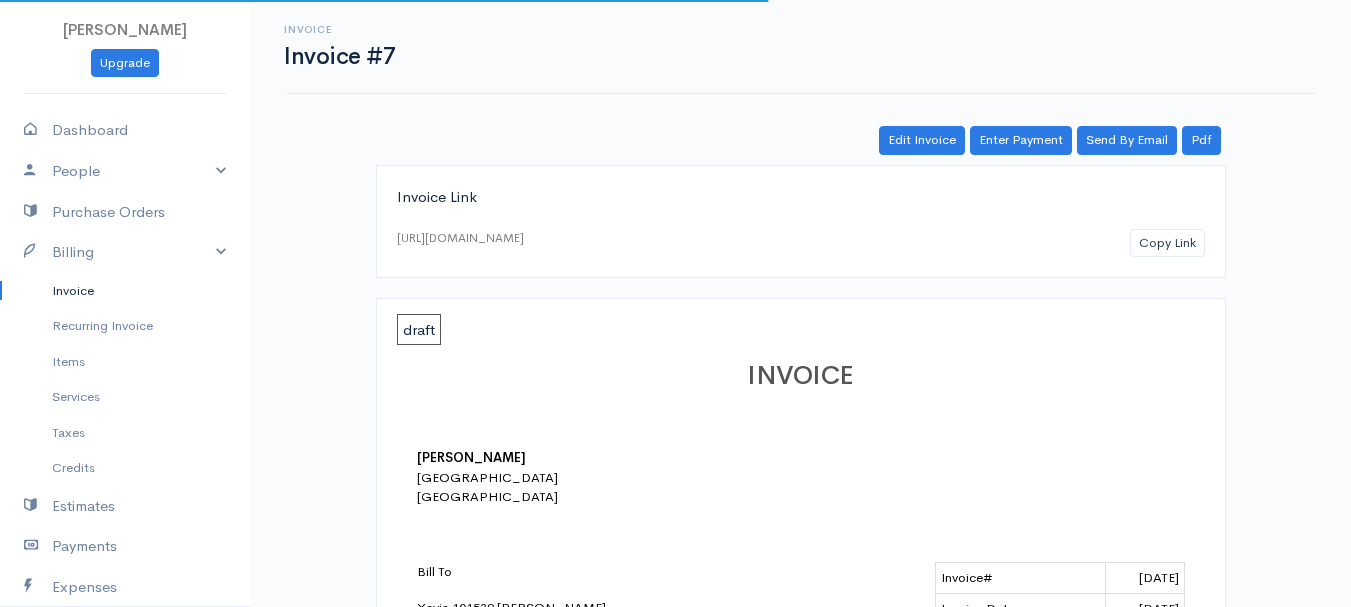 click on "Invoice" at bounding box center (125, 291) 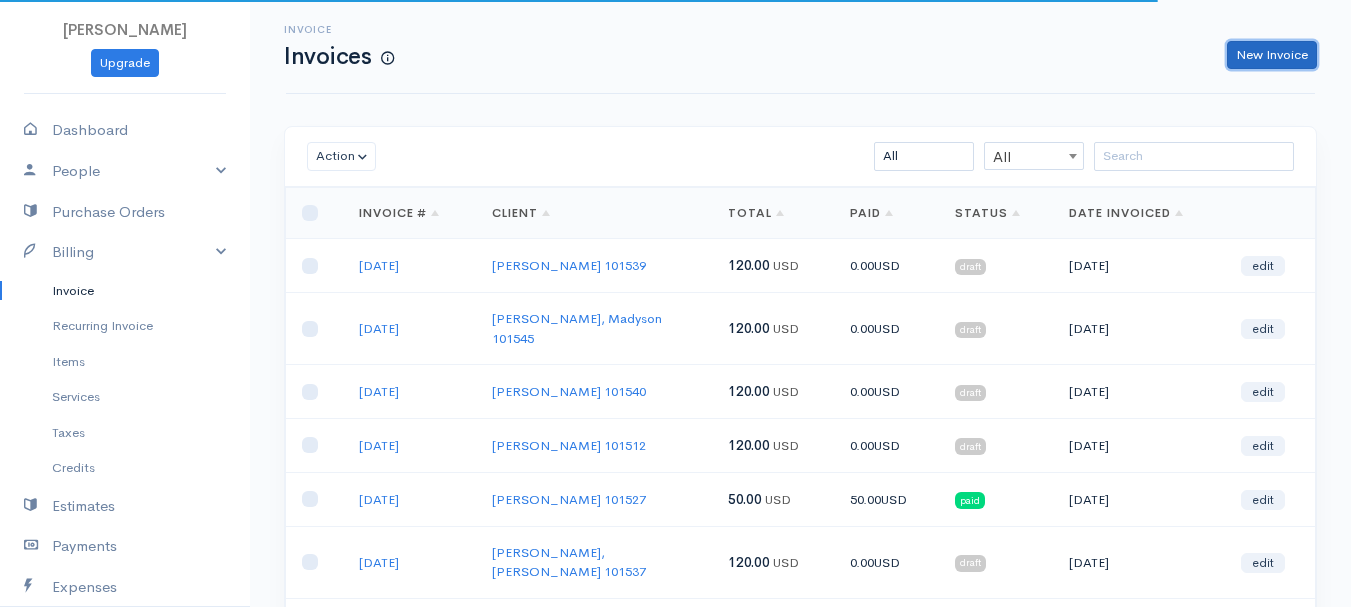 click on "New Invoice" at bounding box center (1272, 55) 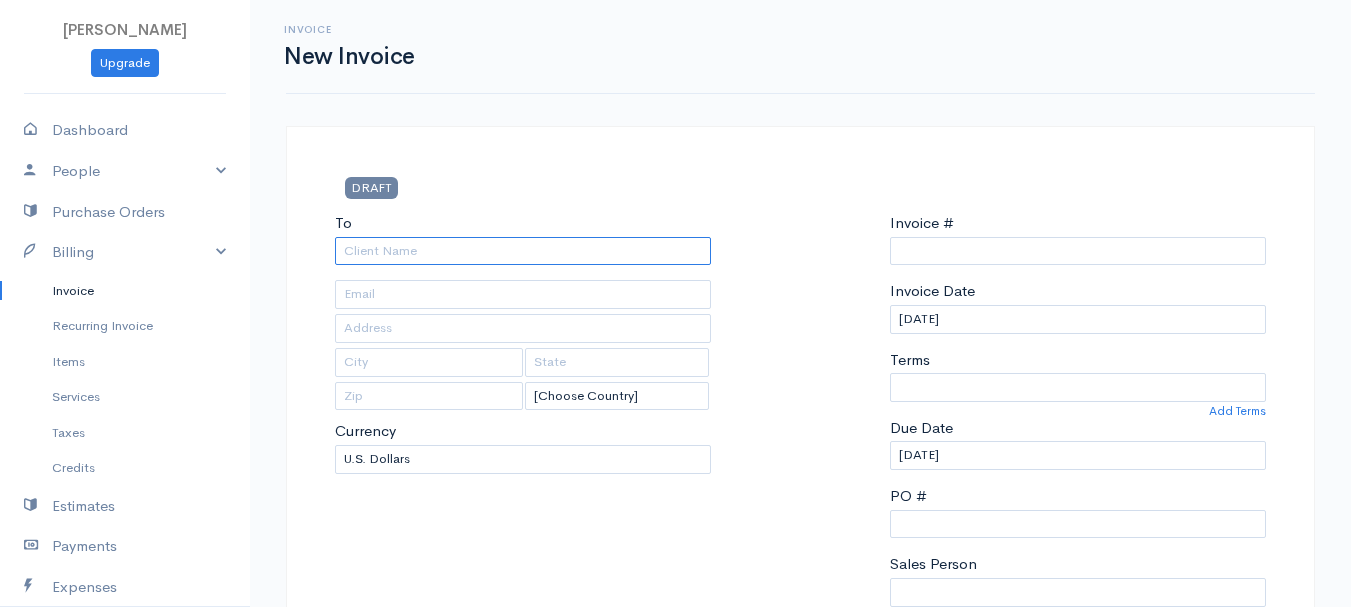 click on "To" at bounding box center [523, 251] 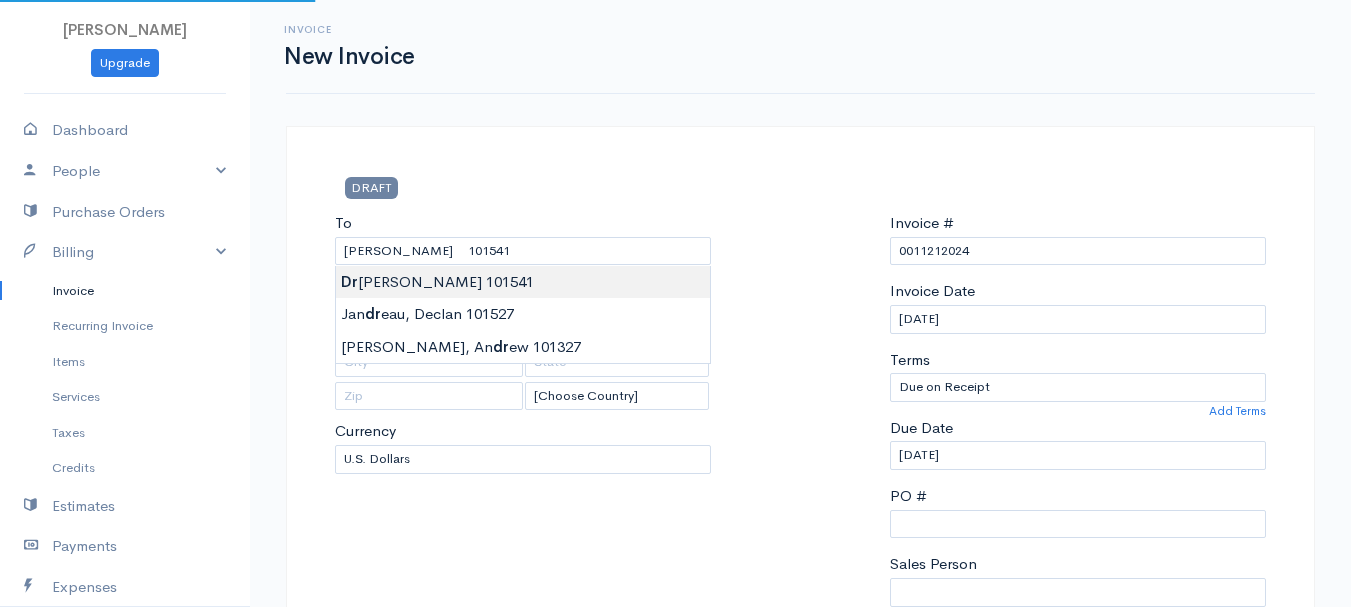 click on "[PERSON_NAME]
Upgrade
Dashboard
People
Clients
Vendors
Staff Users
Purchase Orders
Billing
Invoice
Recurring Invoice
Items
Services
Taxes
Credits
Estimates
Payments
Expenses
Track Time
Projects
Reports
Settings
My Organizations
Logout
Help
@CloudBooksApp 2022
Invoice
New Invoice
DRAFT To [GEOGRAPHIC_DATA][PERSON_NAME][GEOGRAPHIC_DATA]     101541 [Choose Country] [GEOGRAPHIC_DATA] [GEOGRAPHIC_DATA] [GEOGRAPHIC_DATA] [GEOGRAPHIC_DATA] [GEOGRAPHIC_DATA] [GEOGRAPHIC_DATA] [US_STATE] [GEOGRAPHIC_DATA] [GEOGRAPHIC_DATA] [GEOGRAPHIC_DATA] [GEOGRAPHIC_DATA] [GEOGRAPHIC_DATA] [GEOGRAPHIC_DATA]" at bounding box center [675, 864] 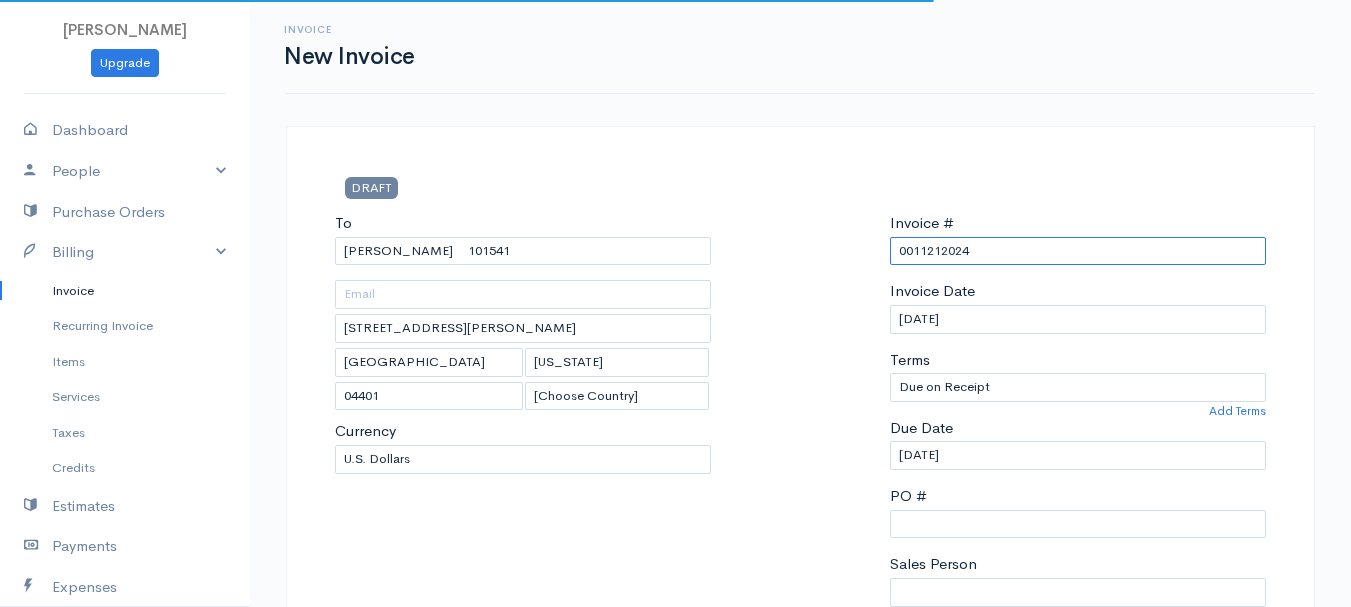 click on "0011212024" at bounding box center [1078, 251] 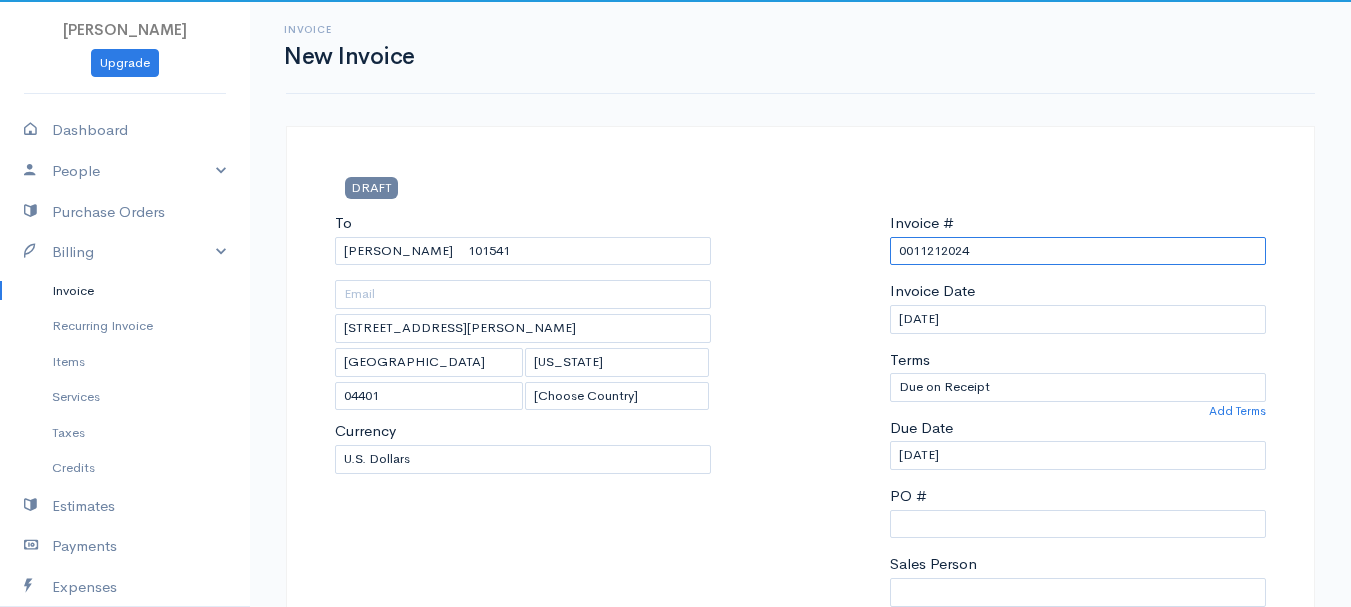 click on "0011212024" at bounding box center (1078, 251) 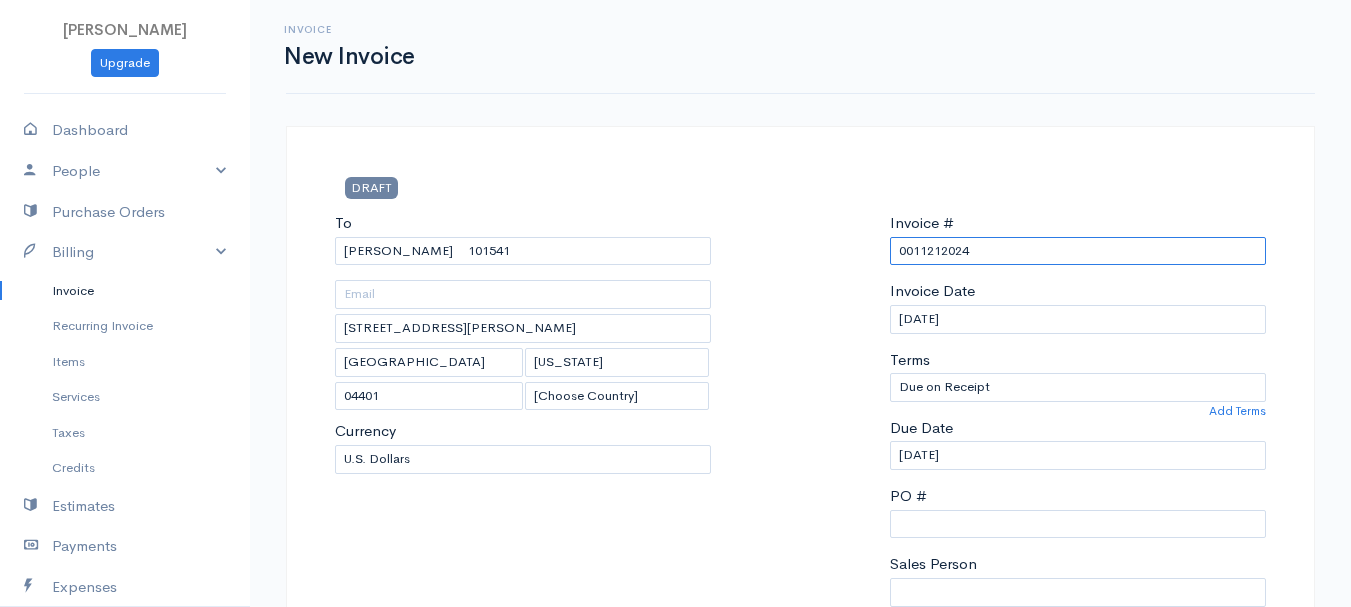 paste on "[DATE]" 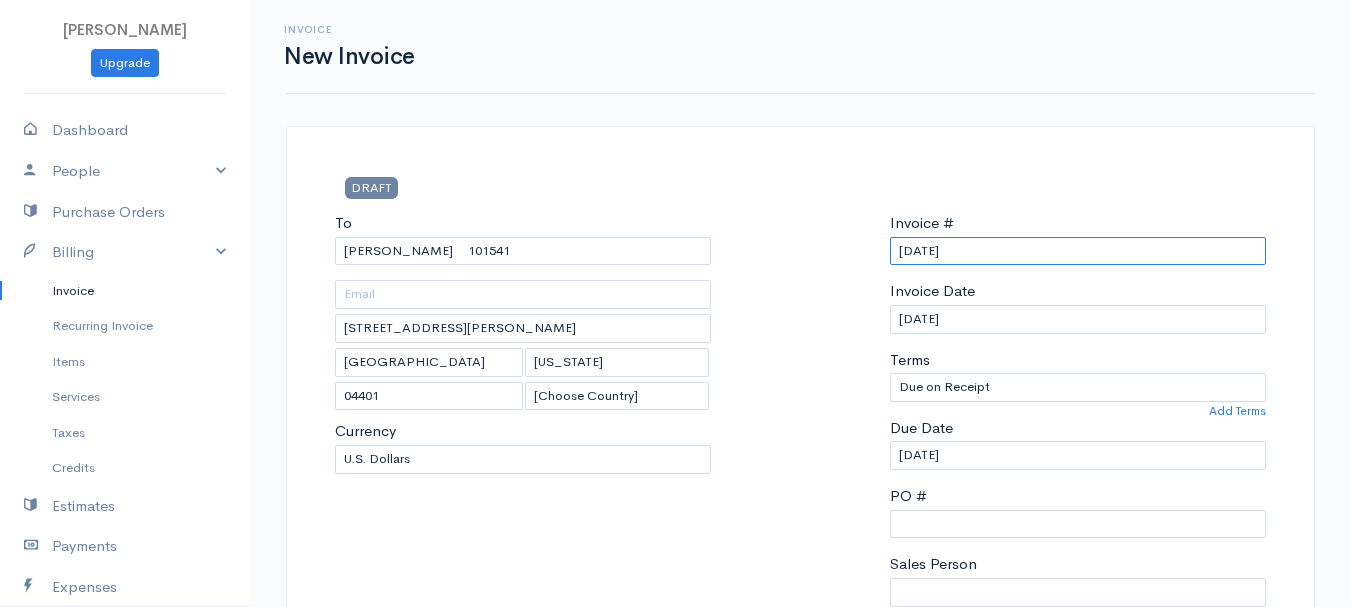 scroll, scrollTop: 500, scrollLeft: 0, axis: vertical 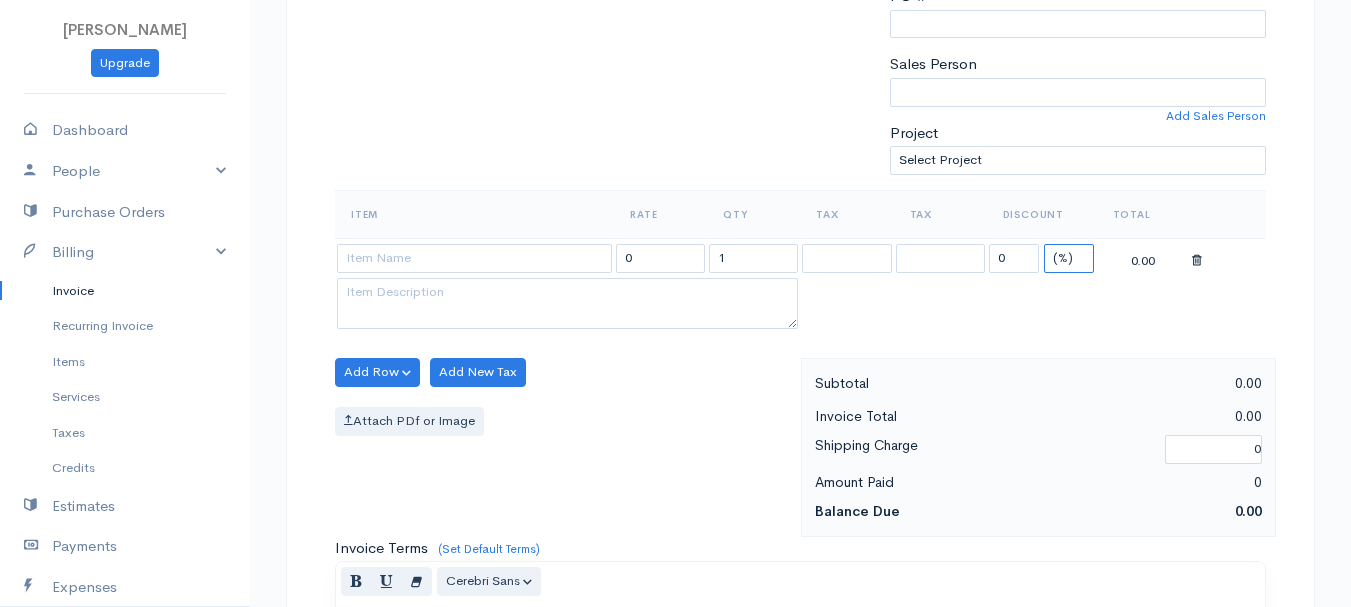 click on "(%) Flat" at bounding box center [1069, 258] 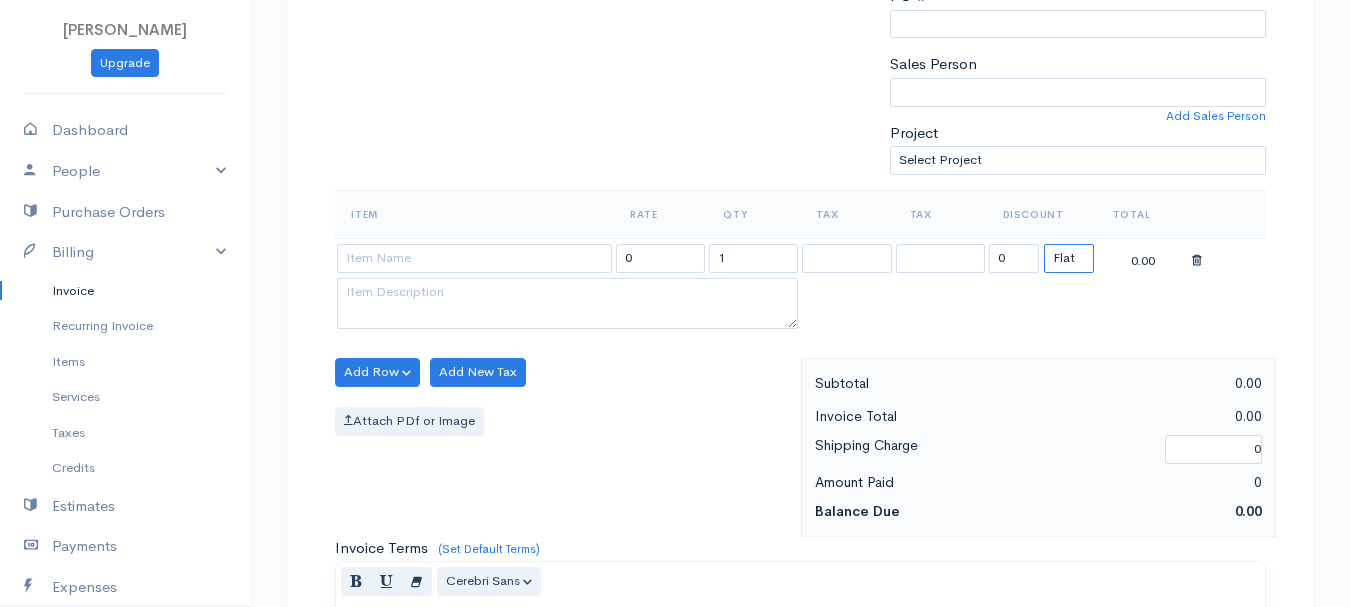 click on "(%) Flat" at bounding box center [1069, 258] 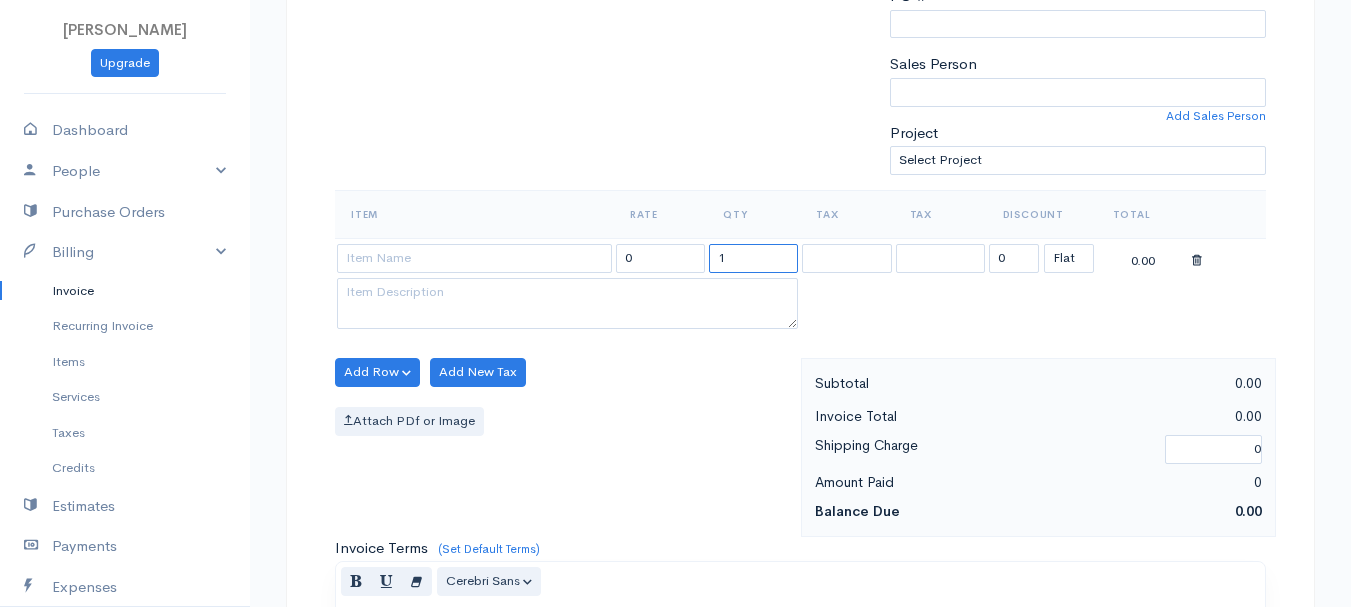 click on "1" at bounding box center (753, 258) 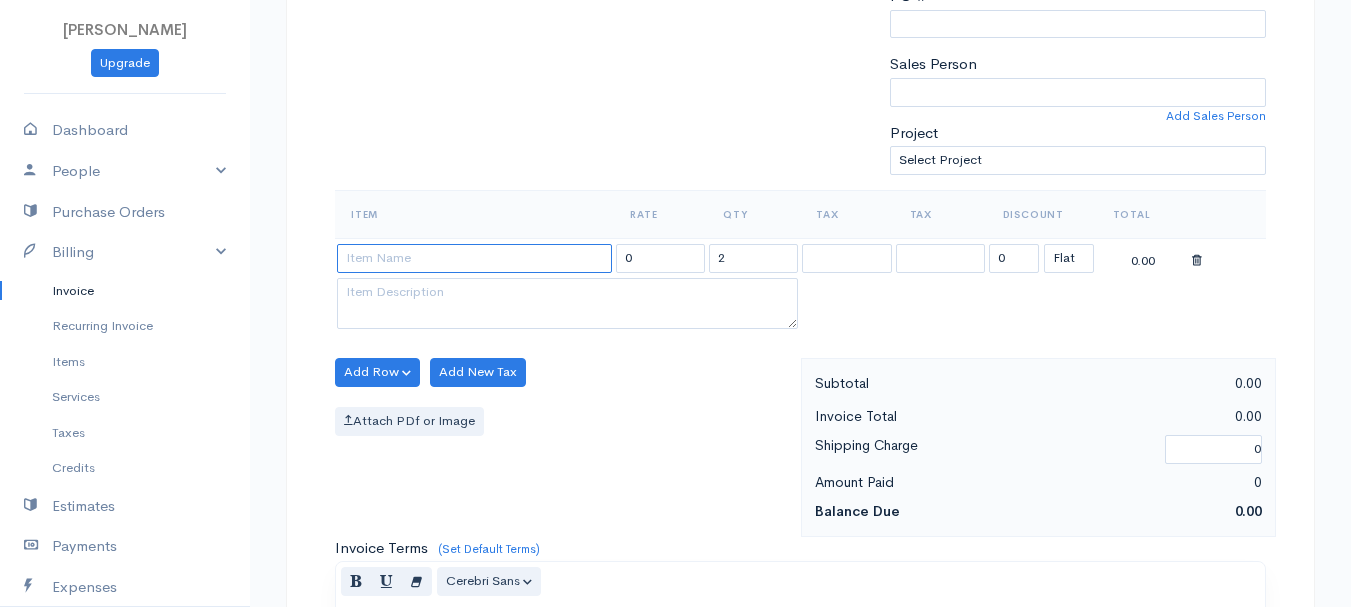 click at bounding box center [474, 258] 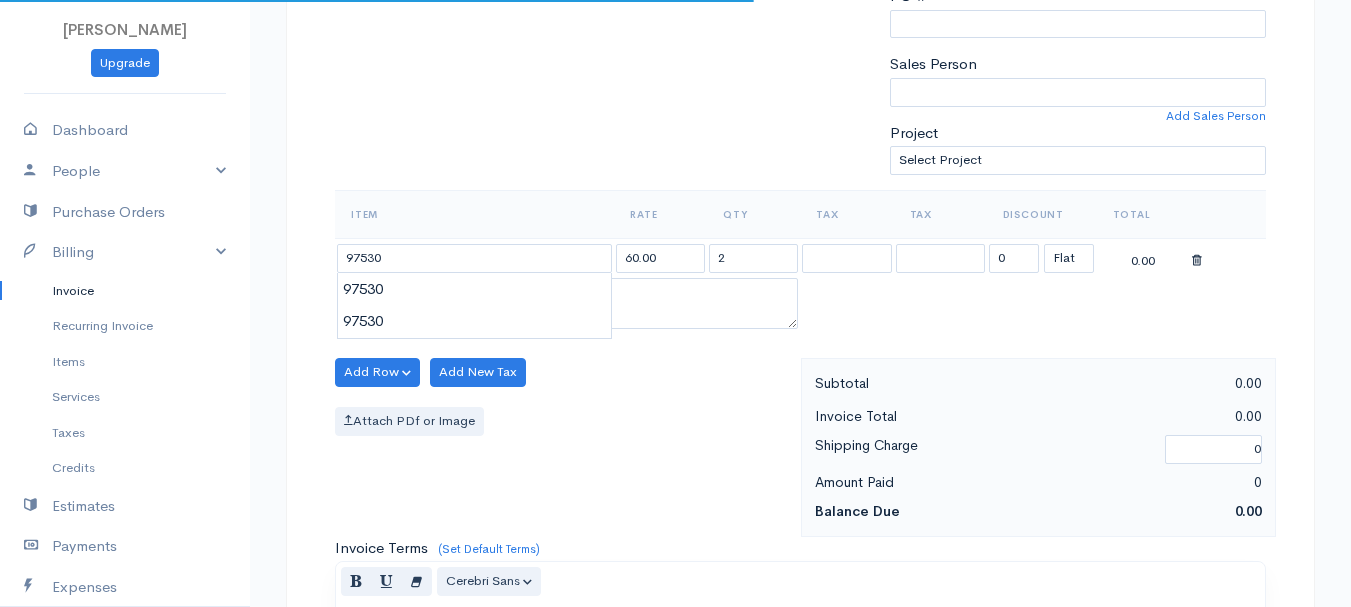 click on "[PERSON_NAME]
Upgrade
Dashboard
People
Clients
Vendors
Staff Users
Purchase Orders
Billing
Invoice
Recurring Invoice
Items
Services
Taxes
Credits
Estimates
Payments
Expenses
Track Time
Projects
Reports
Settings
My Organizations
Logout
Help
@CloudBooksApp 2022
Invoice
New Invoice
DRAFT To [GEOGRAPHIC_DATA][PERSON_NAME]     [GEOGRAPHIC_DATA][STREET_ADDRESS][PERSON_NAME][US_STATE] [Choose Country] [GEOGRAPHIC_DATA] [GEOGRAPHIC_DATA] [GEOGRAPHIC_DATA] [GEOGRAPHIC_DATA] [GEOGRAPHIC_DATA] [GEOGRAPHIC_DATA] [US_STATE] [GEOGRAPHIC_DATA] [GEOGRAPHIC_DATA] [GEOGRAPHIC_DATA]" at bounding box center (675, 364) 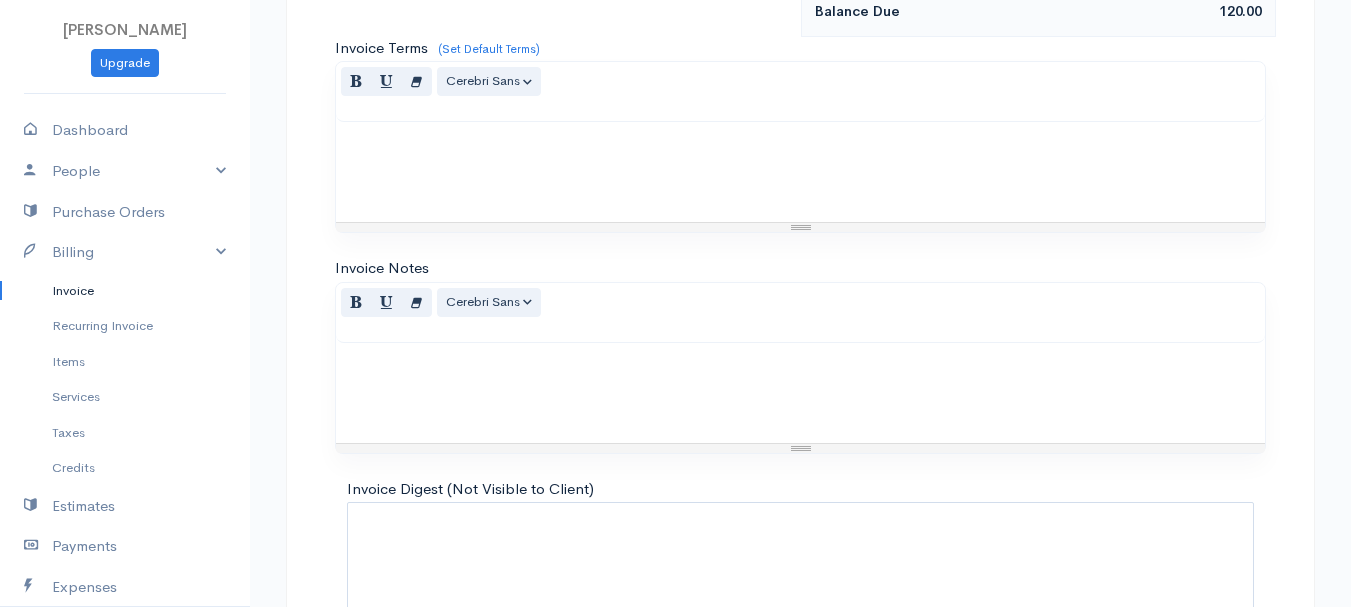 scroll, scrollTop: 1122, scrollLeft: 0, axis: vertical 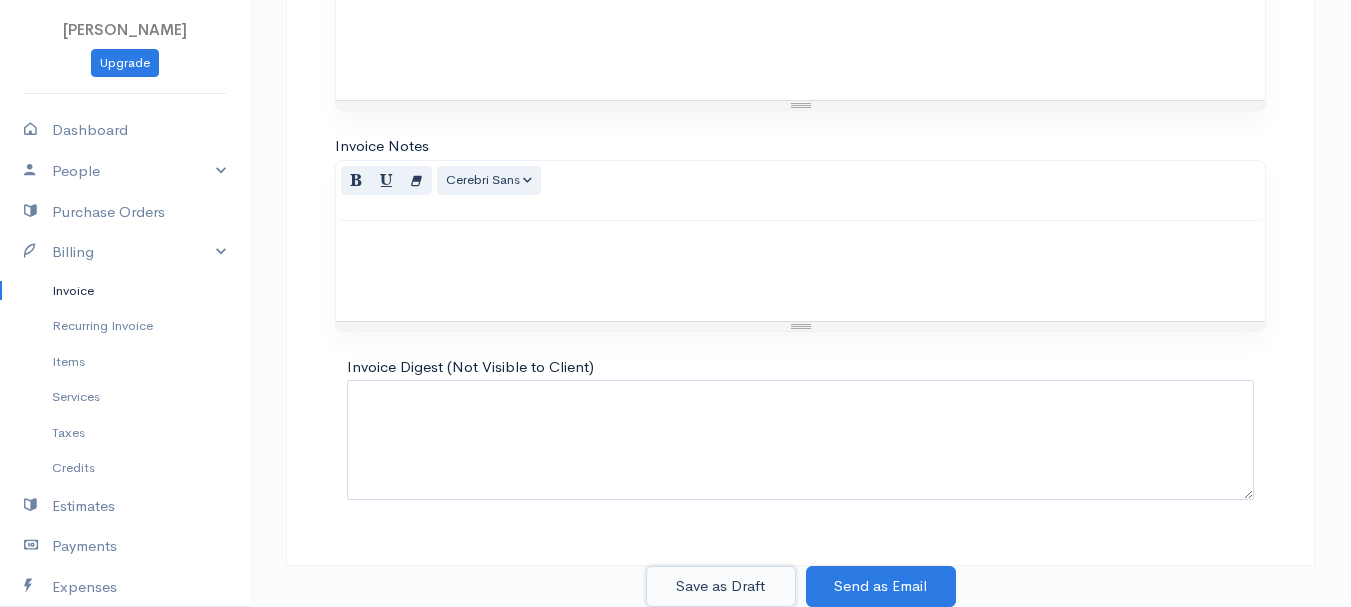 click on "Save as Draft" at bounding box center [721, 586] 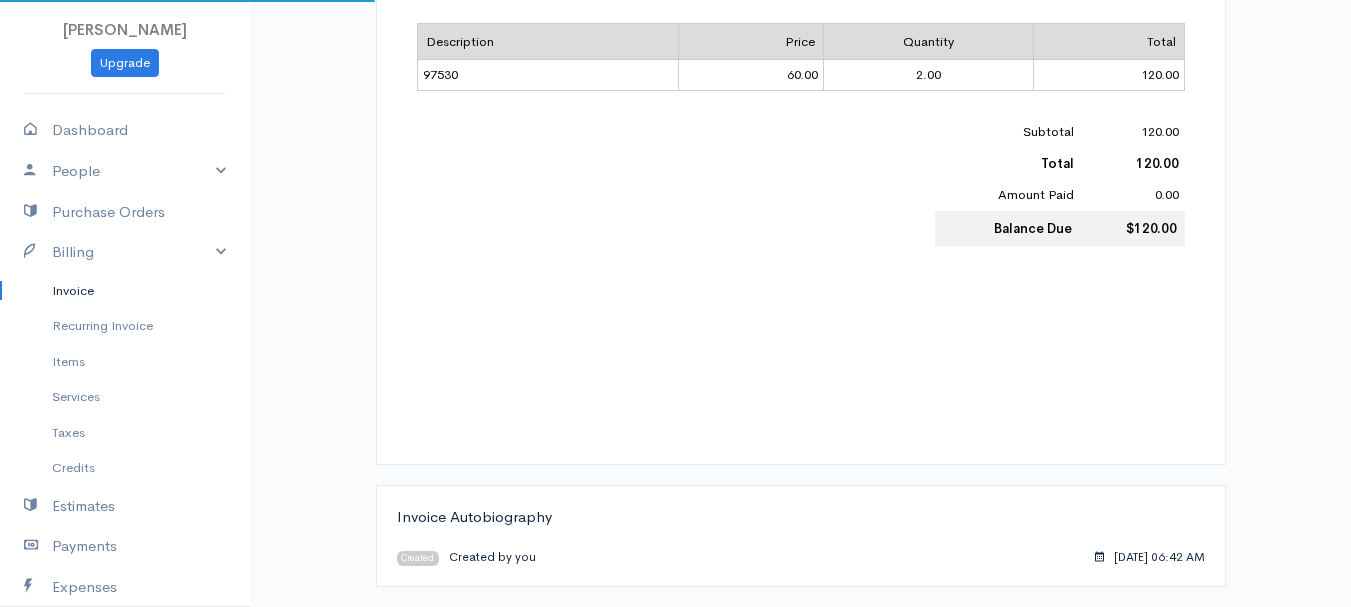scroll, scrollTop: 0, scrollLeft: 0, axis: both 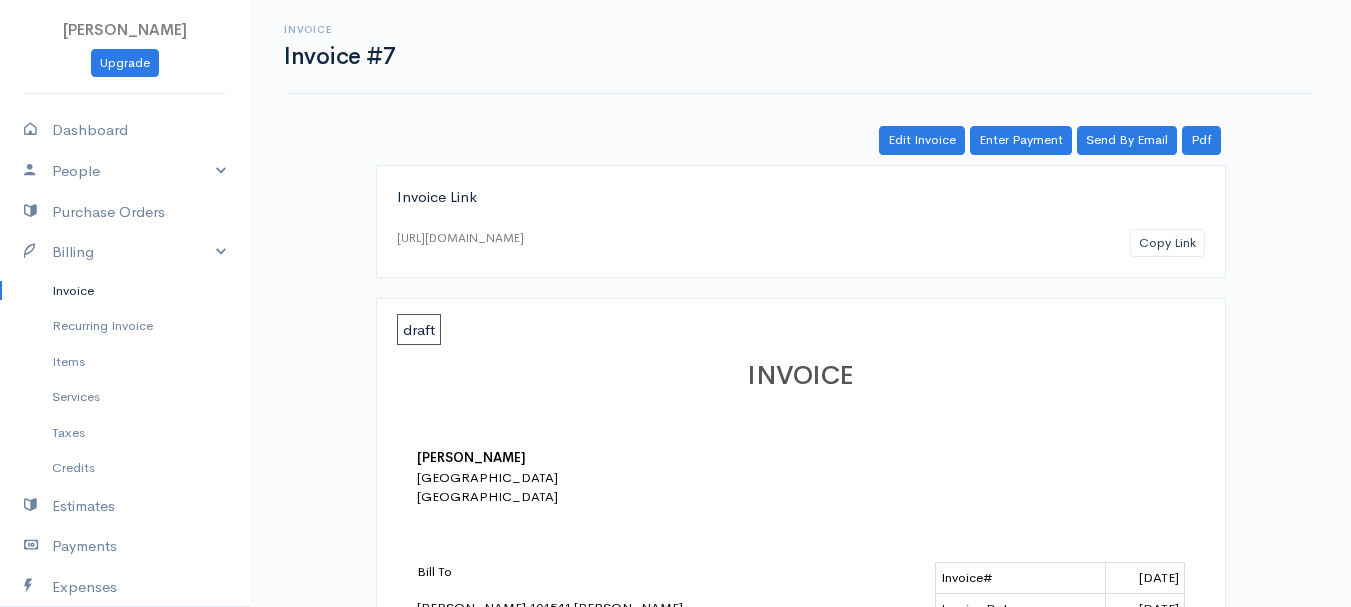 click on "Invoice" at bounding box center (125, 291) 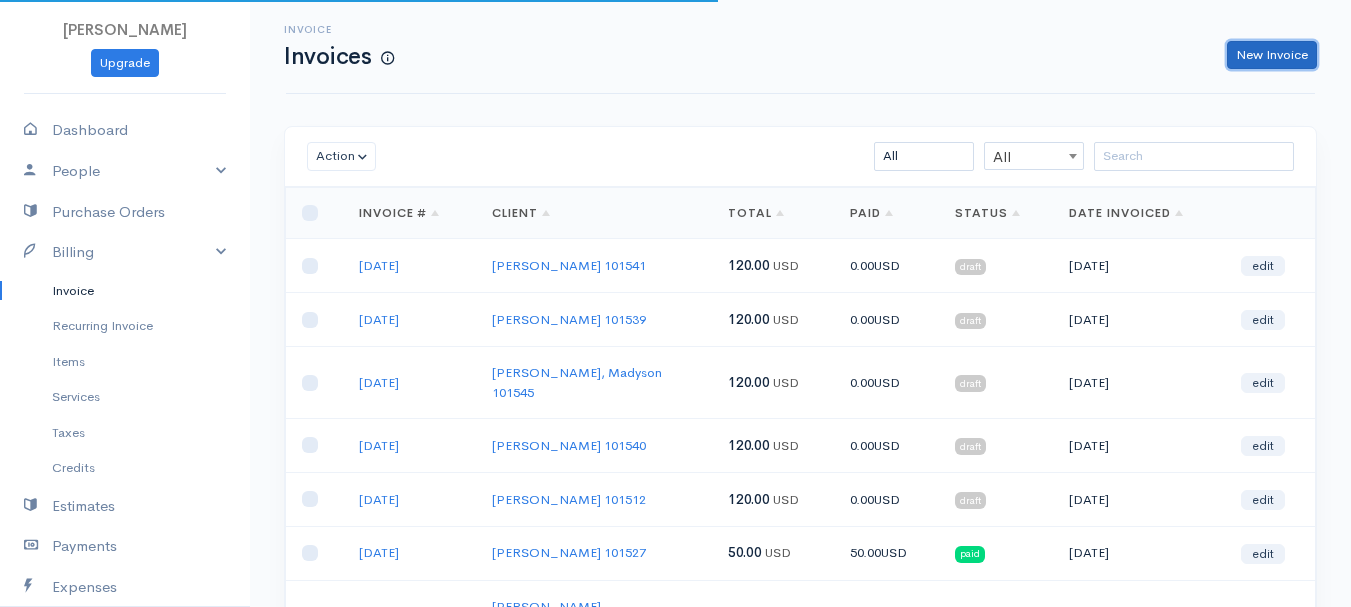click on "New Invoice" at bounding box center [1272, 55] 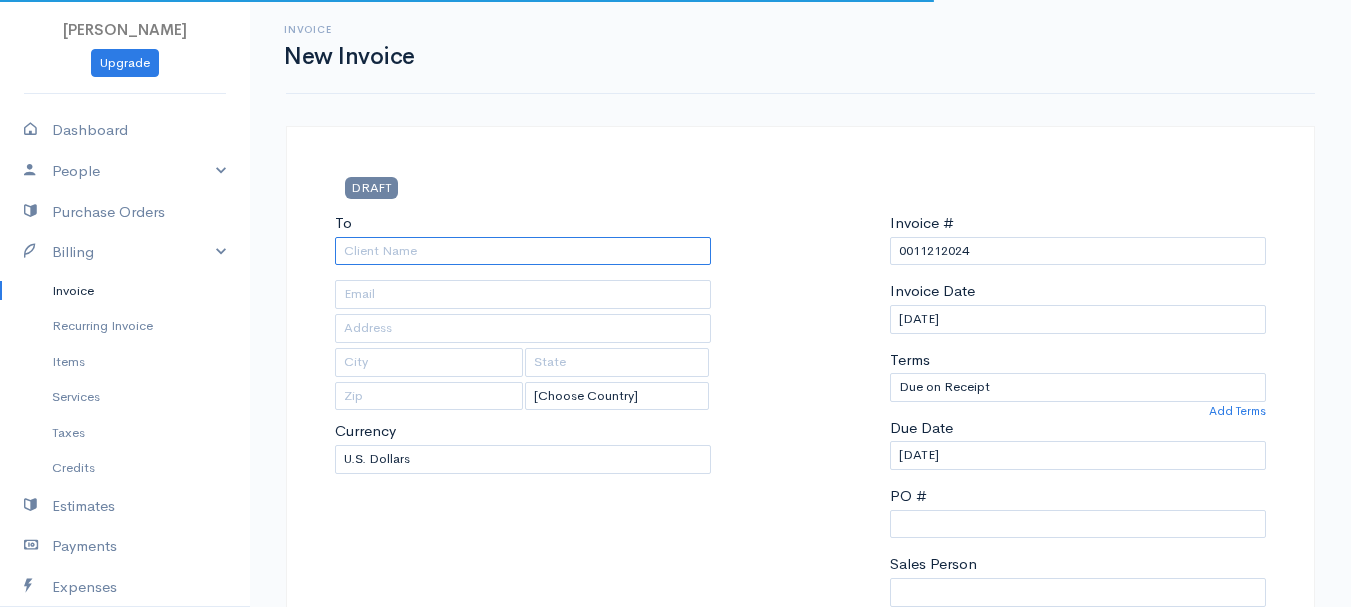click on "To" at bounding box center [523, 251] 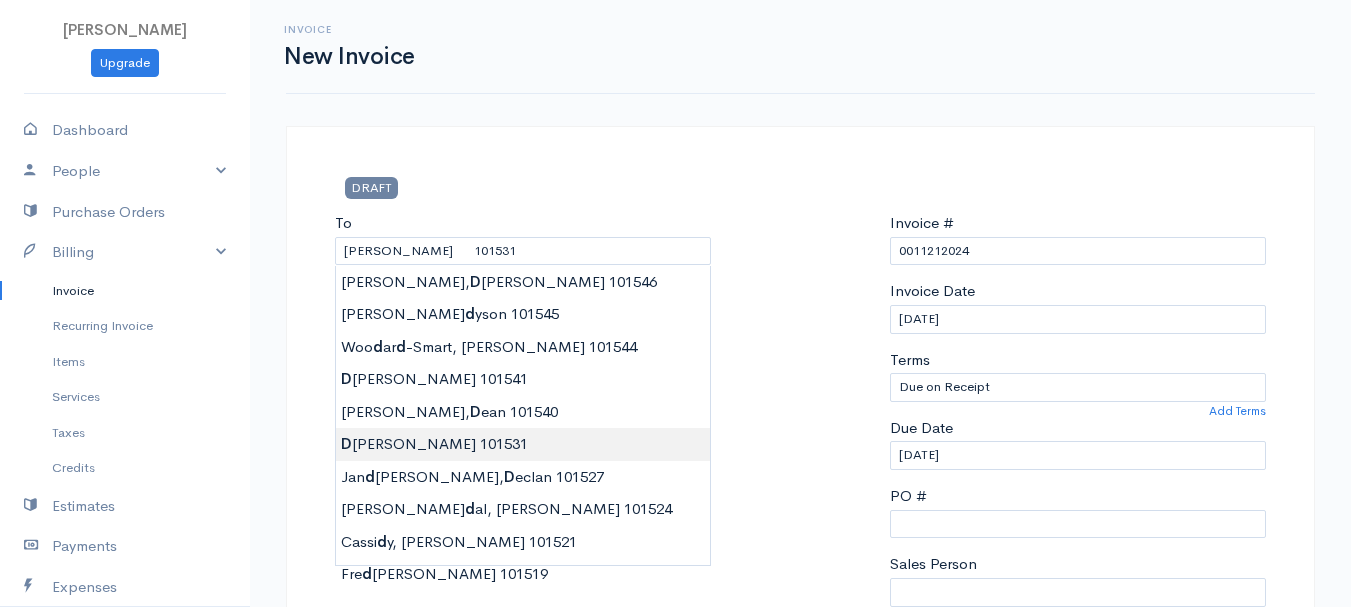 click on "[PERSON_NAME]
Upgrade
Dashboard
People
Clients
Vendors
Staff Users
Purchase Orders
Billing
Invoice
Recurring Invoice
Items
Services
Taxes
Credits
Estimates
Payments
Expenses
Track Time
Projects
Reports
Settings
My Organizations
Logout
Help
@CloudBooksApp 2022
Invoice
New Invoice
DRAFT To [GEOGRAPHIC_DATA][PERSON_NAME]       101531 [Choose Country] [GEOGRAPHIC_DATA] [GEOGRAPHIC_DATA] [GEOGRAPHIC_DATA] [GEOGRAPHIC_DATA] [GEOGRAPHIC_DATA] [GEOGRAPHIC_DATA] [US_STATE] [GEOGRAPHIC_DATA] [GEOGRAPHIC_DATA] [GEOGRAPHIC_DATA] [GEOGRAPHIC_DATA] [GEOGRAPHIC_DATA] 0" at bounding box center (675, 864) 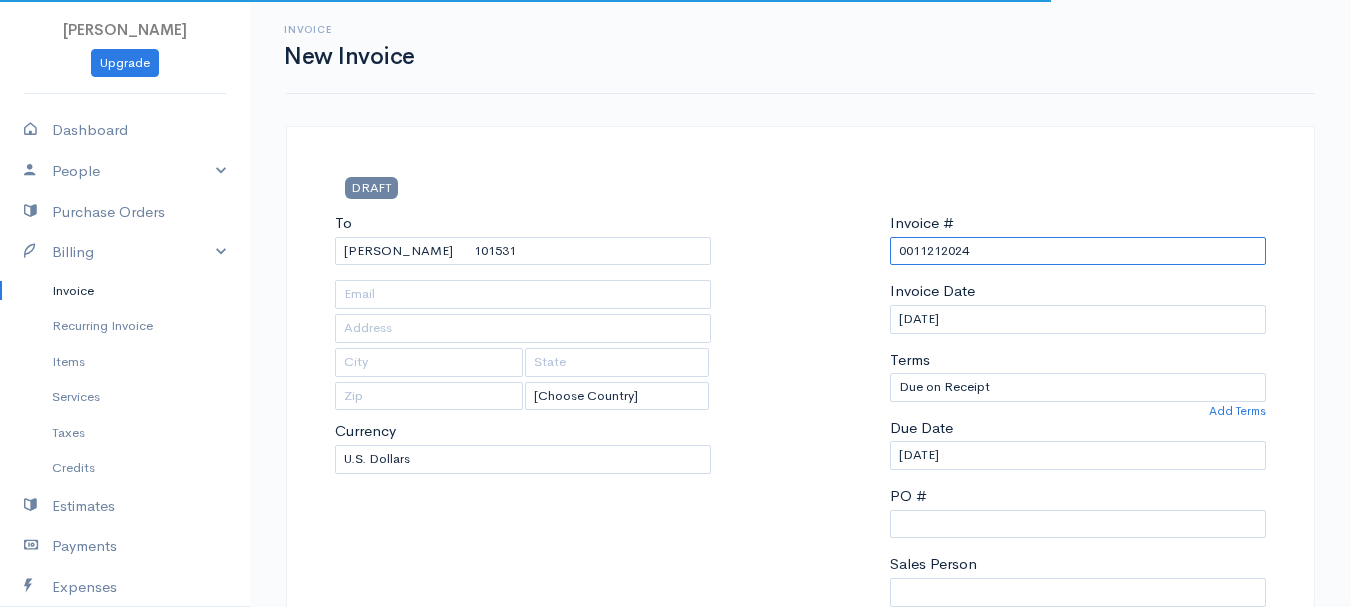 click on "0011212024" at bounding box center (1078, 251) 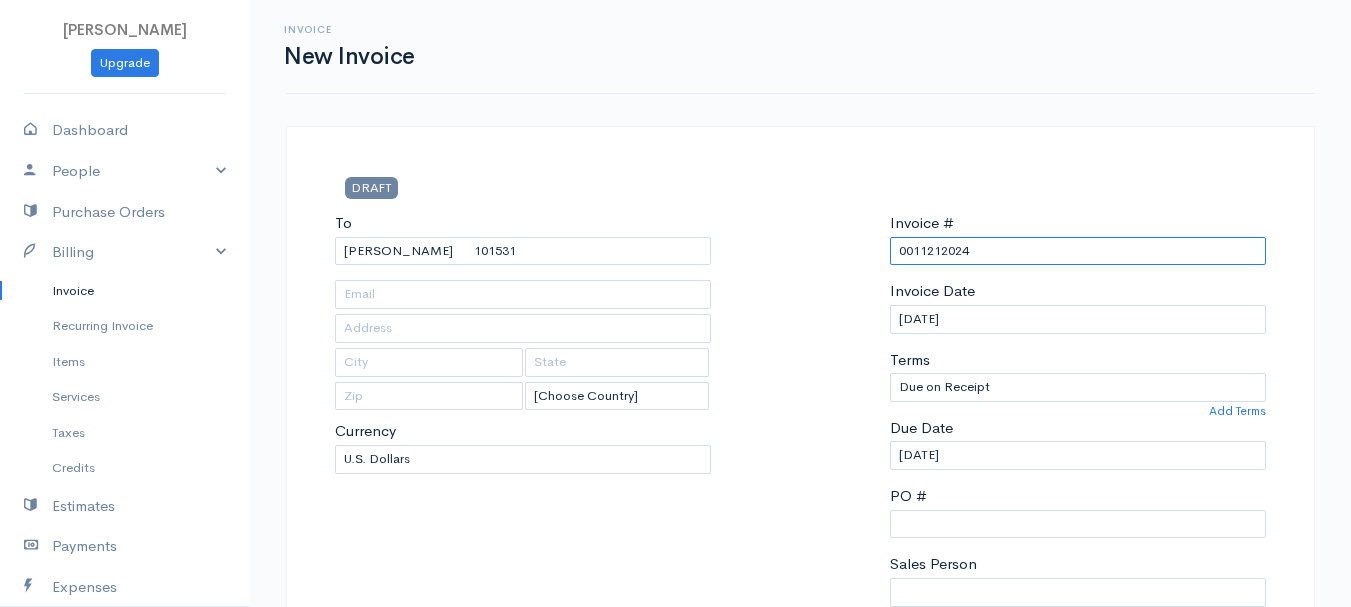 paste on "[DATE]" 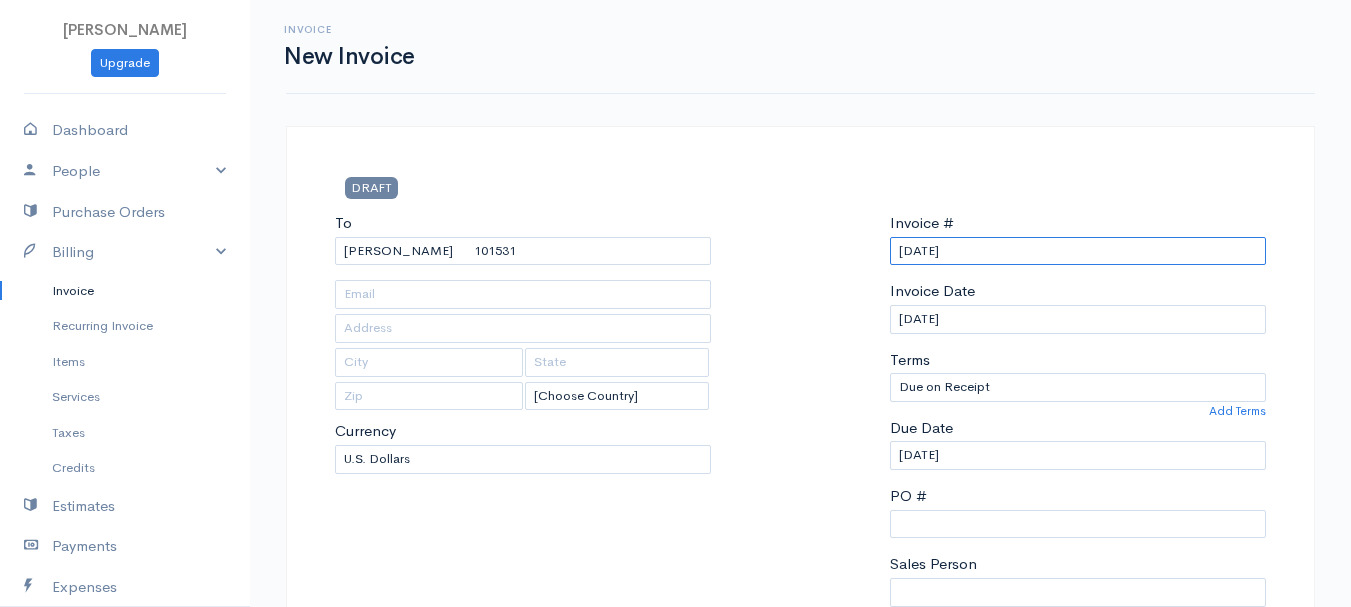 scroll, scrollTop: 400, scrollLeft: 0, axis: vertical 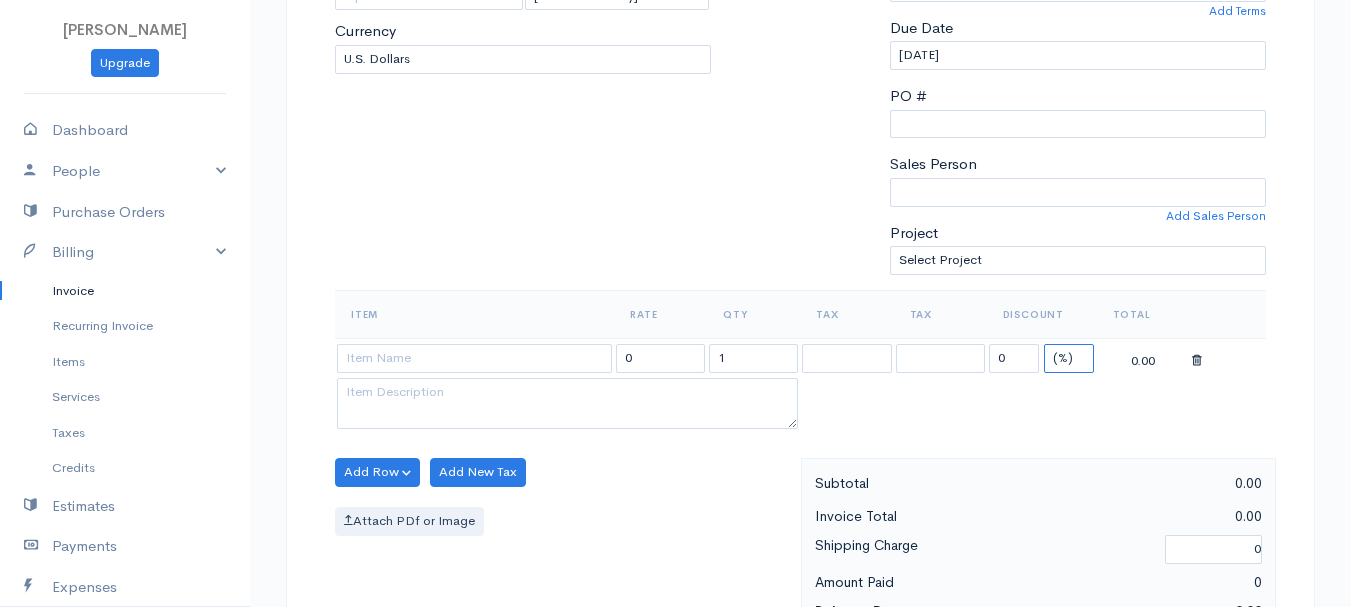 drag, startPoint x: 1076, startPoint y: 360, endPoint x: 1066, endPoint y: 372, distance: 15.6205 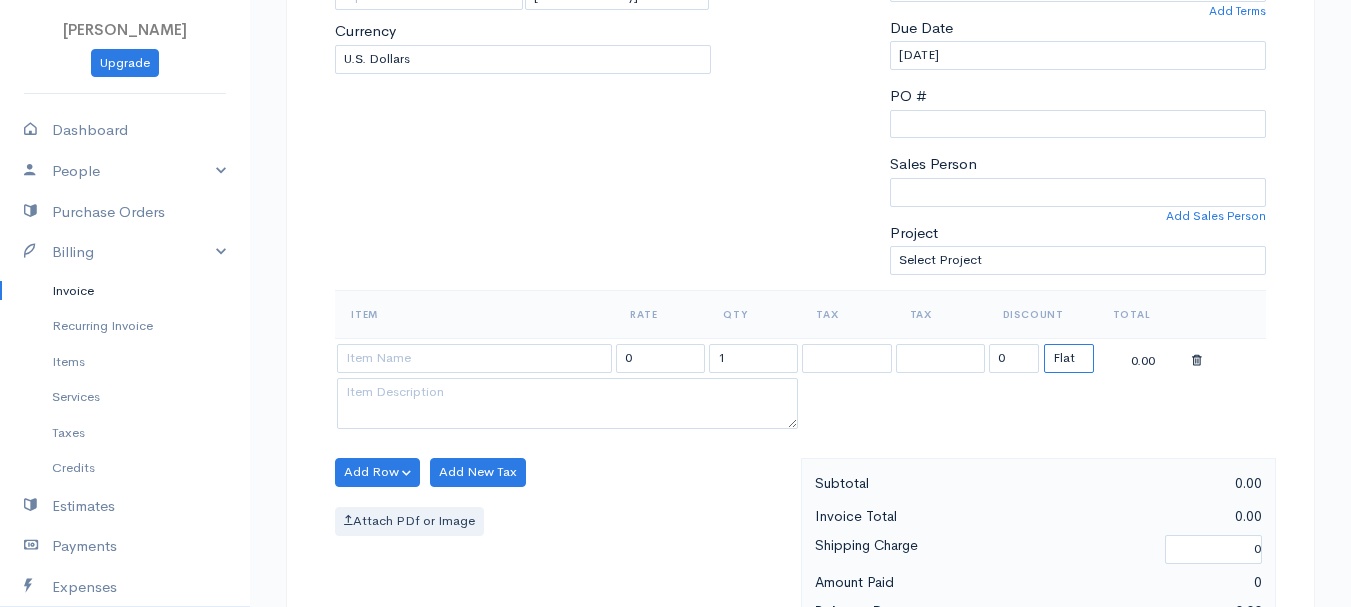 click on "(%) Flat" at bounding box center [1069, 358] 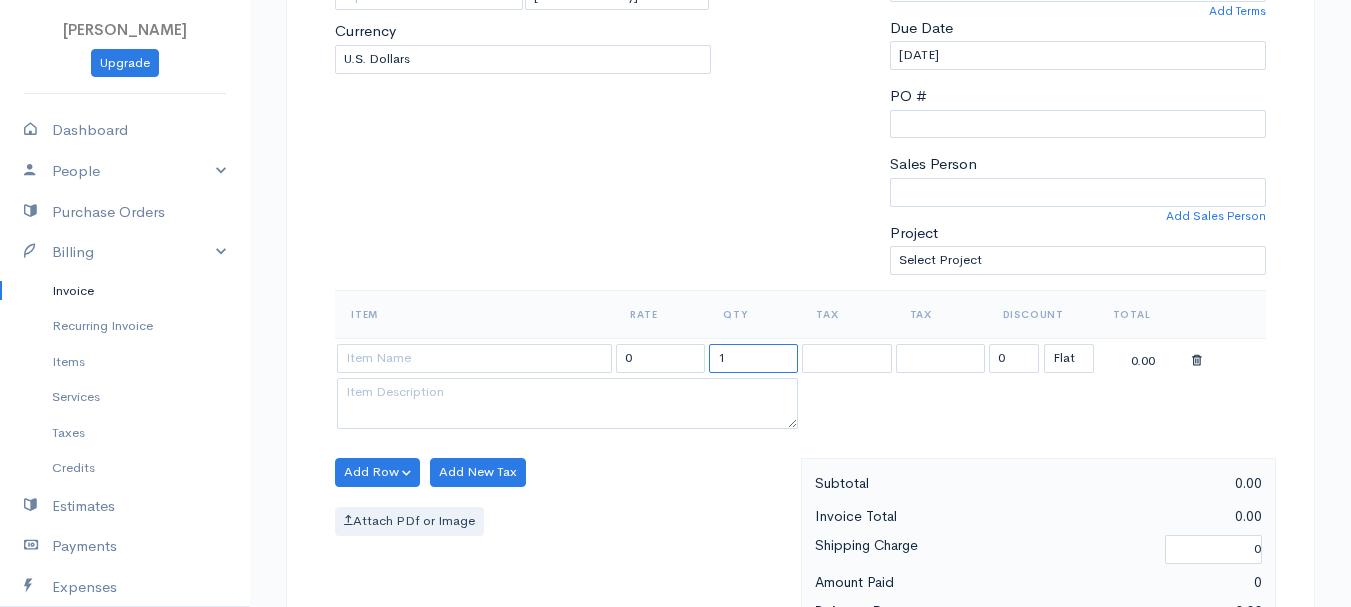 click on "1" at bounding box center (753, 358) 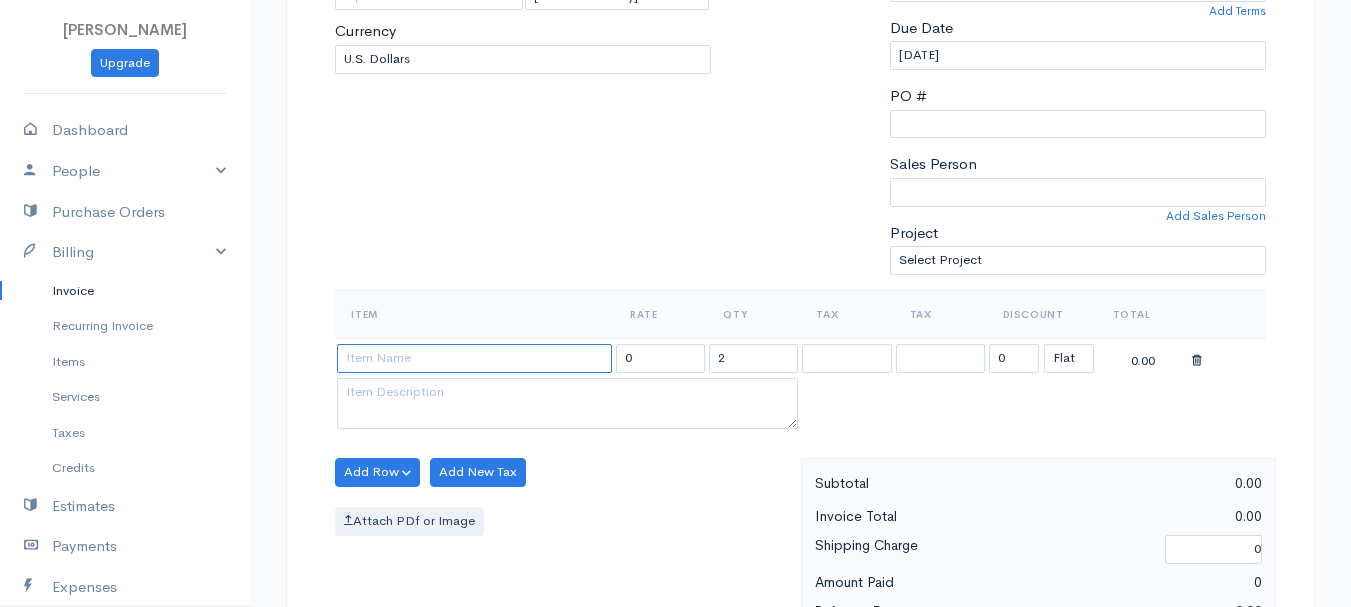 click at bounding box center [474, 358] 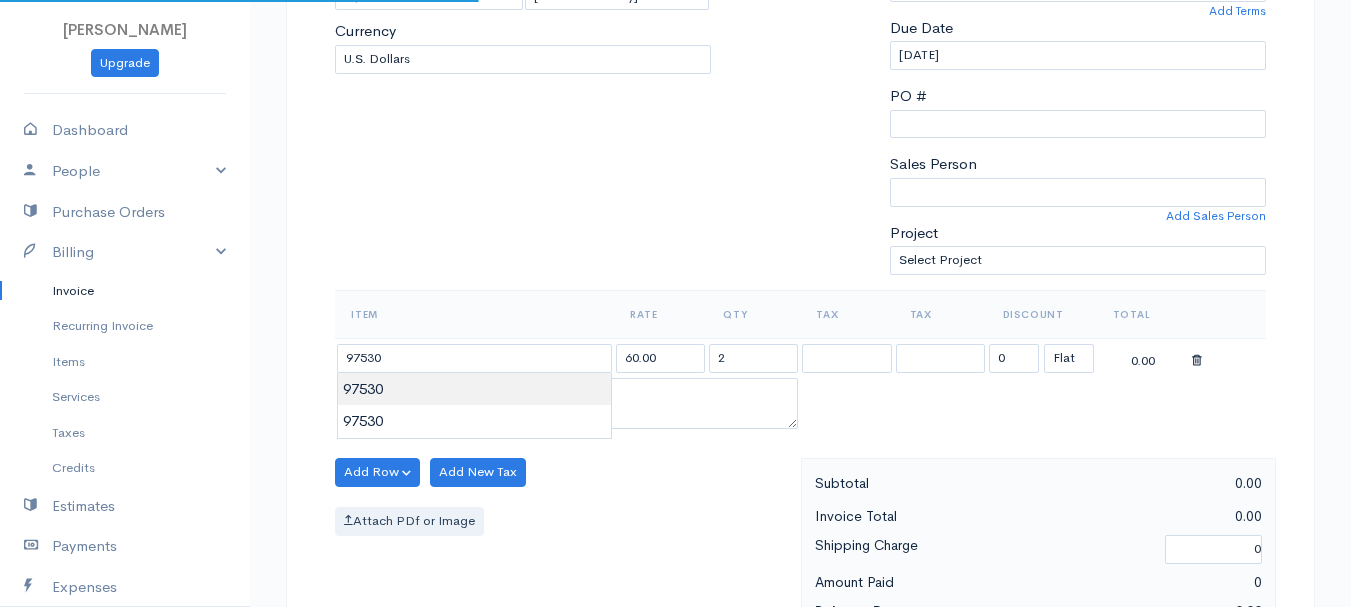 click on "[PERSON_NAME]
Upgrade
Dashboard
People
Clients
Vendors
Staff Users
Purchase Orders
Billing
Invoice
Recurring Invoice
Items
Services
Taxes
Credits
Estimates
Payments
Expenses
Track Time
Projects
Reports
Settings
My Organizations
Logout
Help
@CloudBooksApp 2022
Invoice
New Invoice
DRAFT To [GEOGRAPHIC_DATA][PERSON_NAME]       101531 [Choose Country] [GEOGRAPHIC_DATA] [GEOGRAPHIC_DATA] [GEOGRAPHIC_DATA] [GEOGRAPHIC_DATA] [GEOGRAPHIC_DATA] [GEOGRAPHIC_DATA] [US_STATE] [GEOGRAPHIC_DATA] [GEOGRAPHIC_DATA] [GEOGRAPHIC_DATA] [GEOGRAPHIC_DATA] [GEOGRAPHIC_DATA] 2" at bounding box center (675, 464) 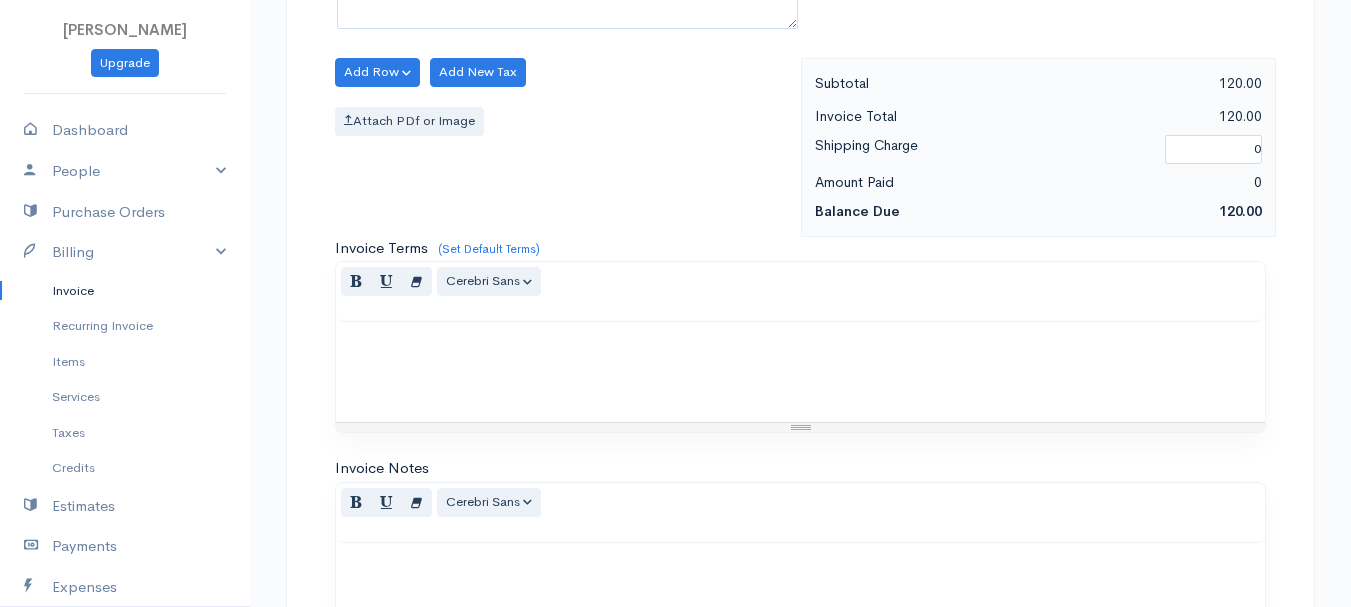 scroll, scrollTop: 1122, scrollLeft: 0, axis: vertical 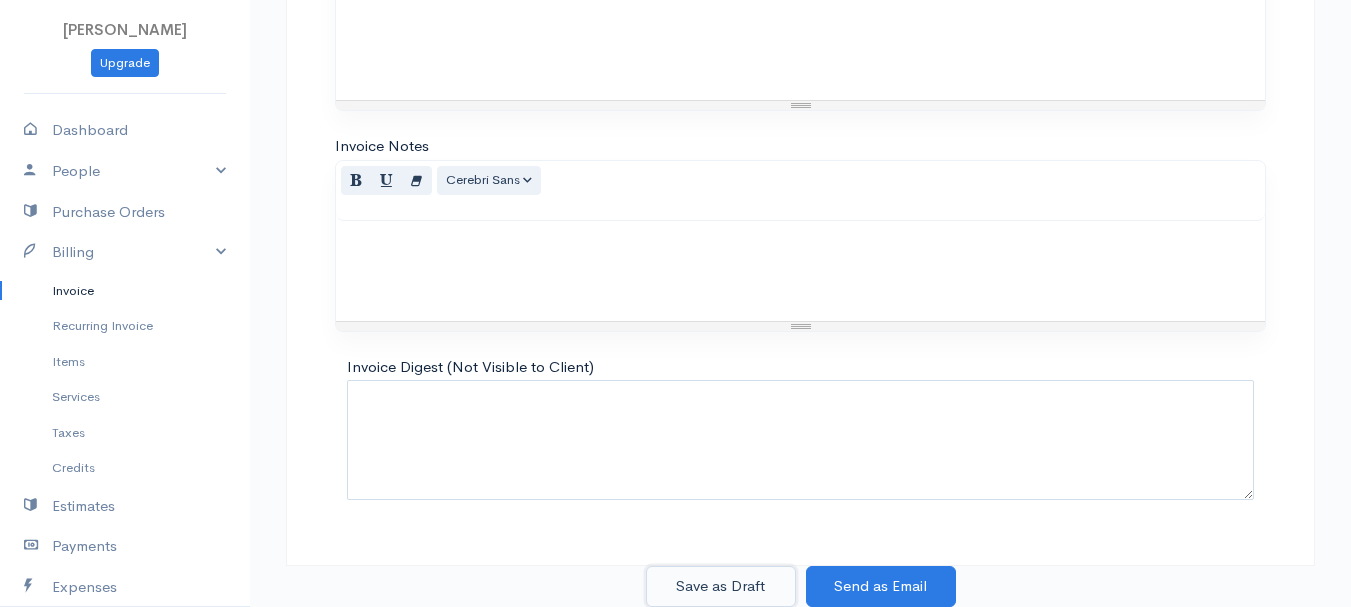 click on "Save as Draft" at bounding box center (721, 586) 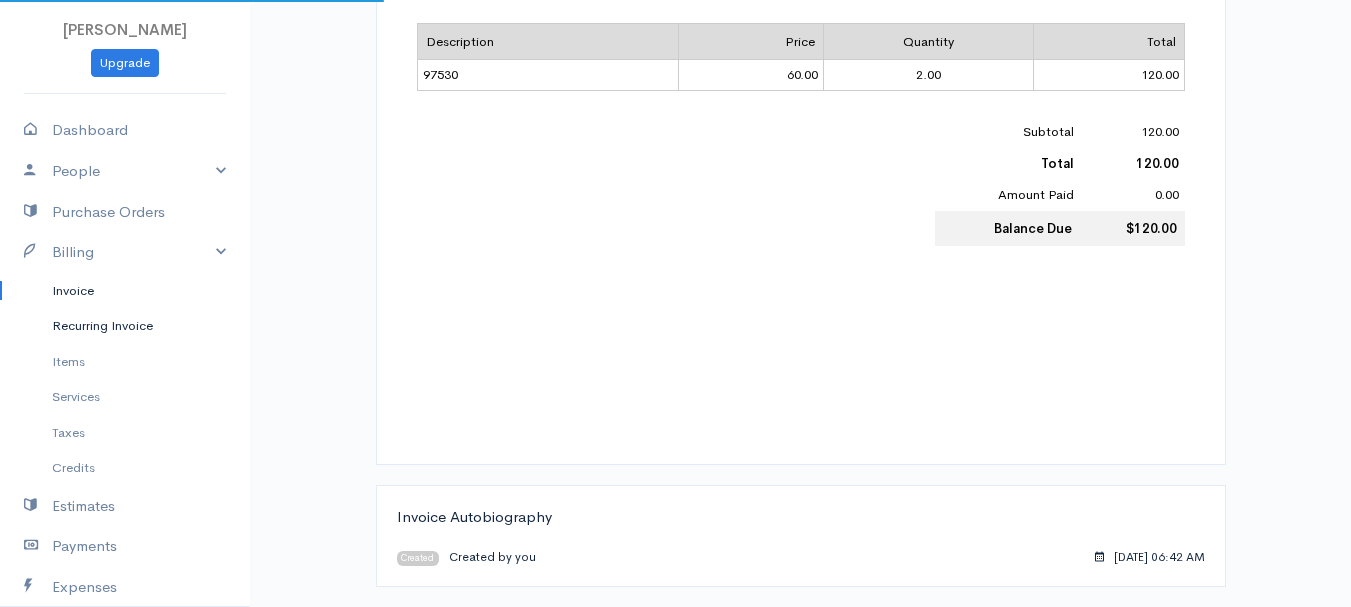 scroll, scrollTop: 0, scrollLeft: 0, axis: both 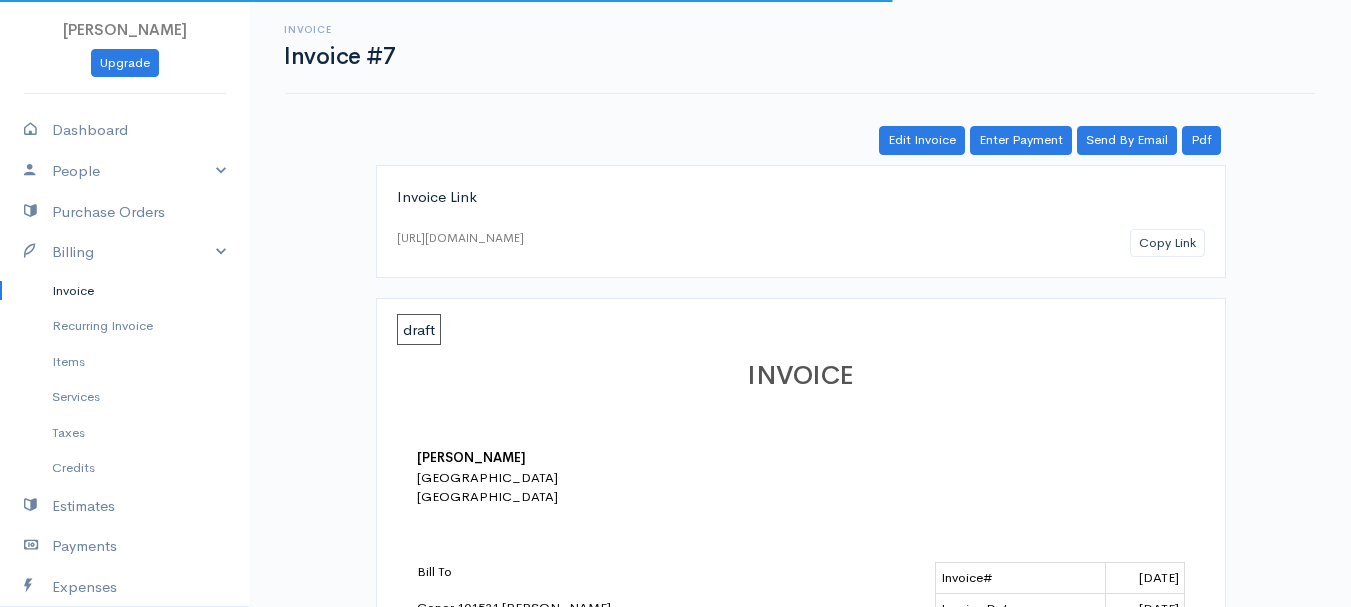 click on "Invoice" at bounding box center (125, 291) 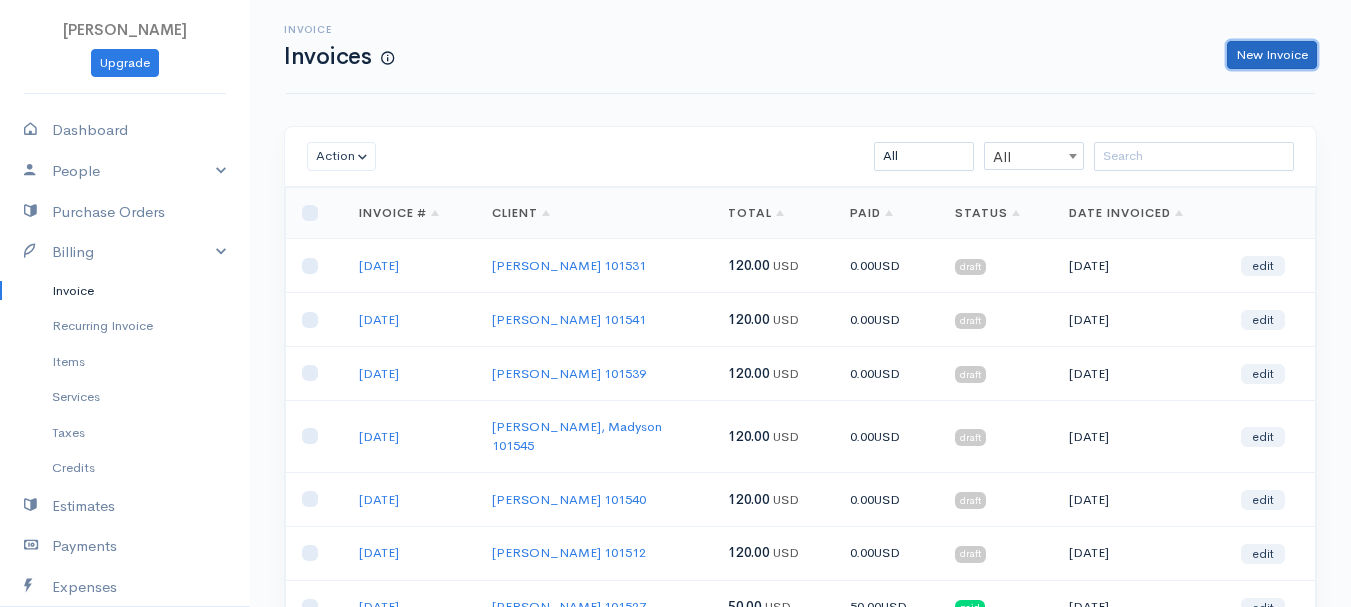 click on "New Invoice" at bounding box center [1272, 55] 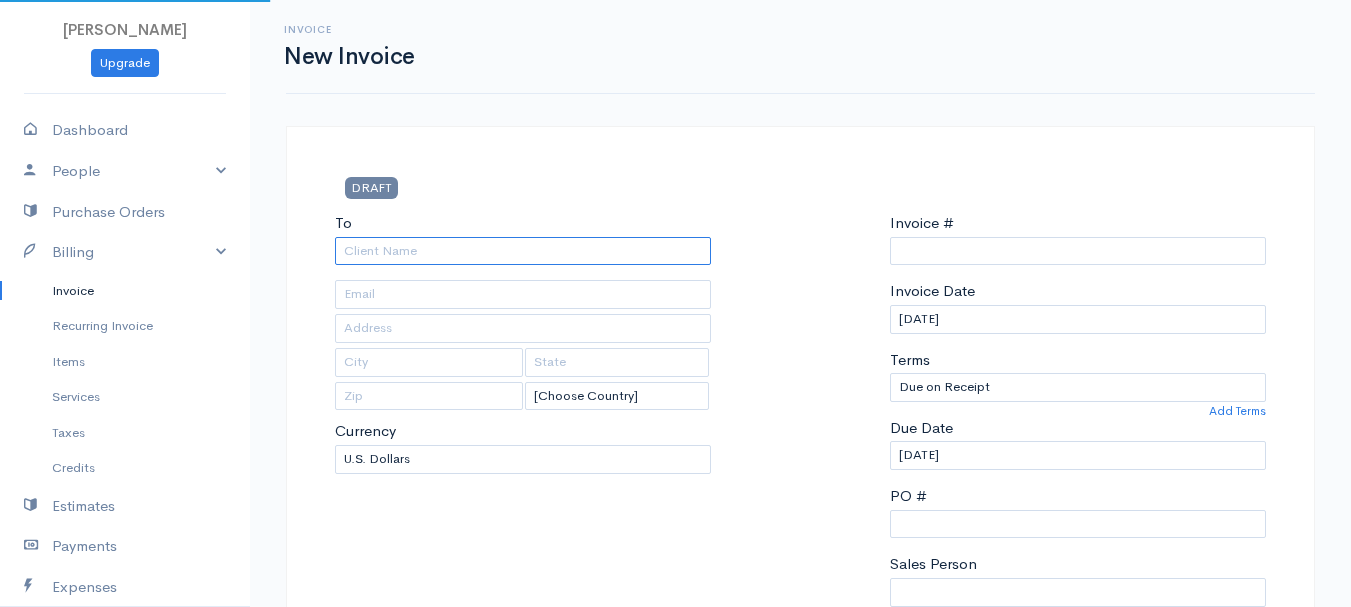 click on "To" at bounding box center [523, 251] 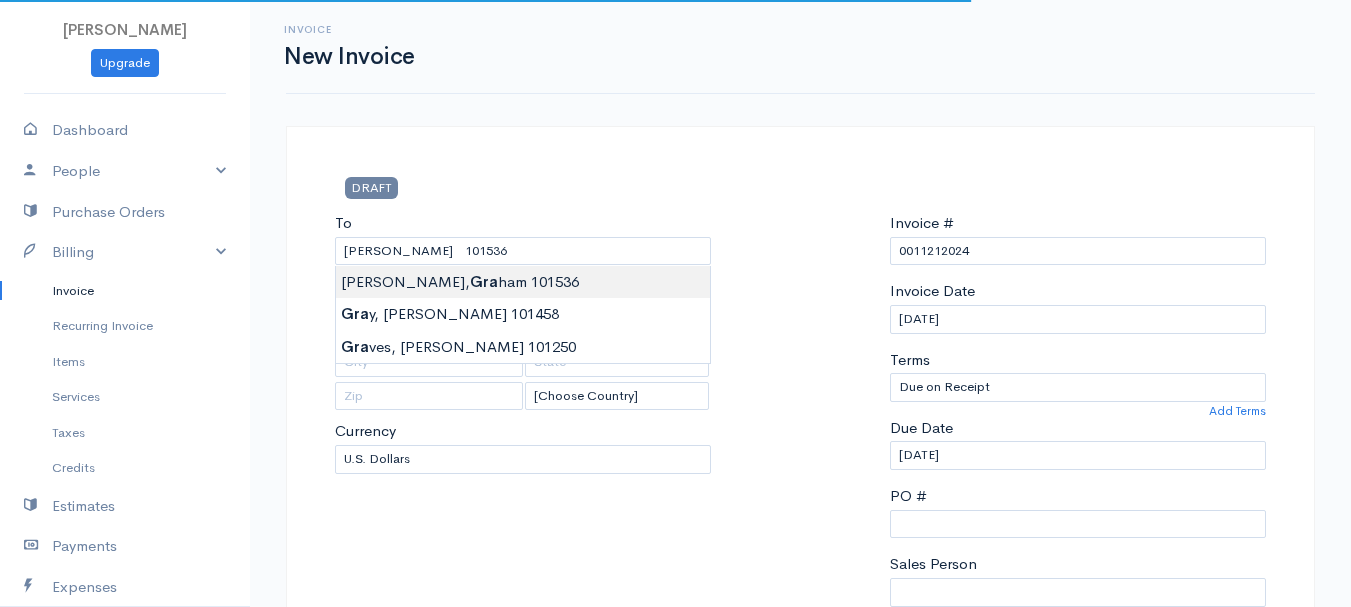 click on "[PERSON_NAME]
Upgrade
Dashboard
People
Clients
Vendors
Staff Users
Purchase Orders
Billing
Invoice
Recurring Invoice
Items
Services
Taxes
Credits
Estimates
Payments
Expenses
Track Time
Projects
Reports
Settings
My Organizations
Logout
Help
@CloudBooksApp 2022
Invoice
New Invoice
DRAFT To [PERSON_NAME]    101536 [Choose Country] [GEOGRAPHIC_DATA] [GEOGRAPHIC_DATA] [GEOGRAPHIC_DATA] [GEOGRAPHIC_DATA] [GEOGRAPHIC_DATA] [GEOGRAPHIC_DATA] [US_STATE] [GEOGRAPHIC_DATA] [GEOGRAPHIC_DATA] [GEOGRAPHIC_DATA] [GEOGRAPHIC_DATA] [GEOGRAPHIC_DATA] 0" at bounding box center (675, 864) 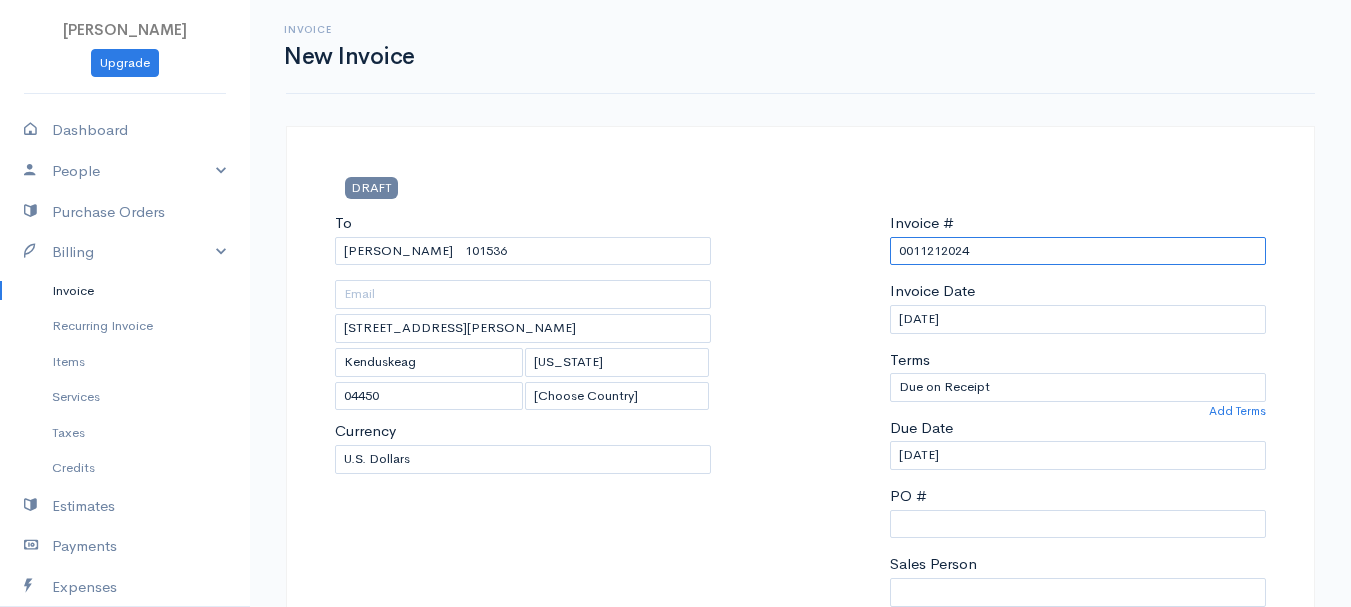click on "0011212024" at bounding box center (1078, 251) 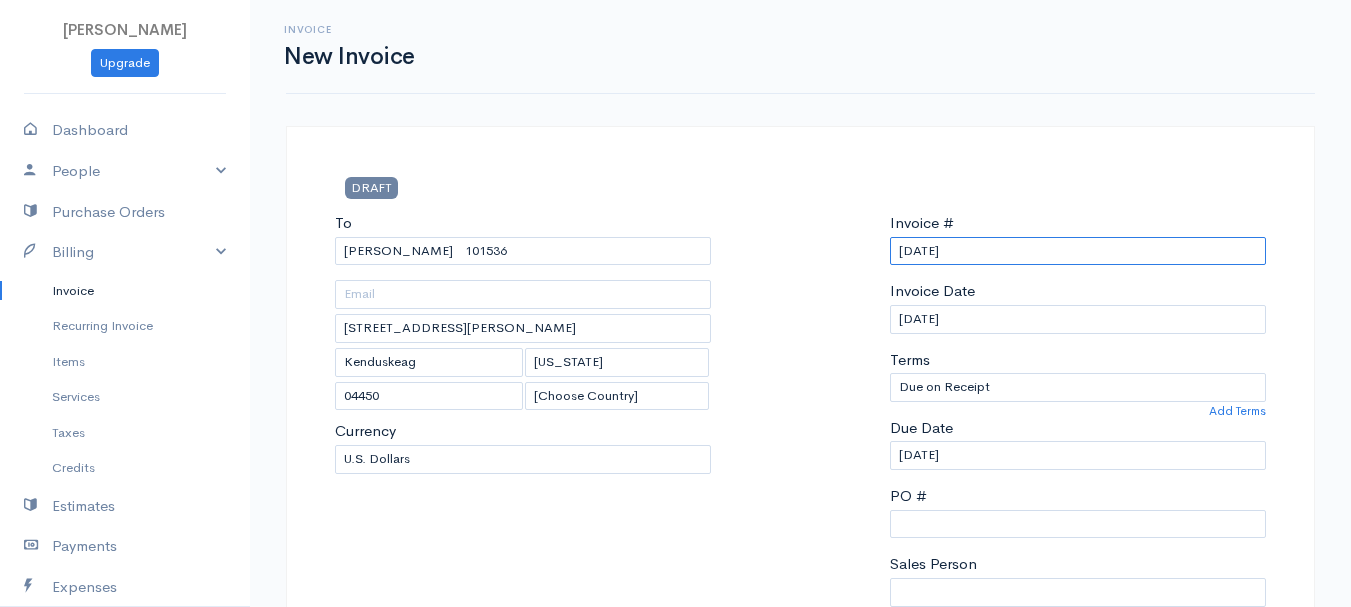 scroll, scrollTop: 500, scrollLeft: 0, axis: vertical 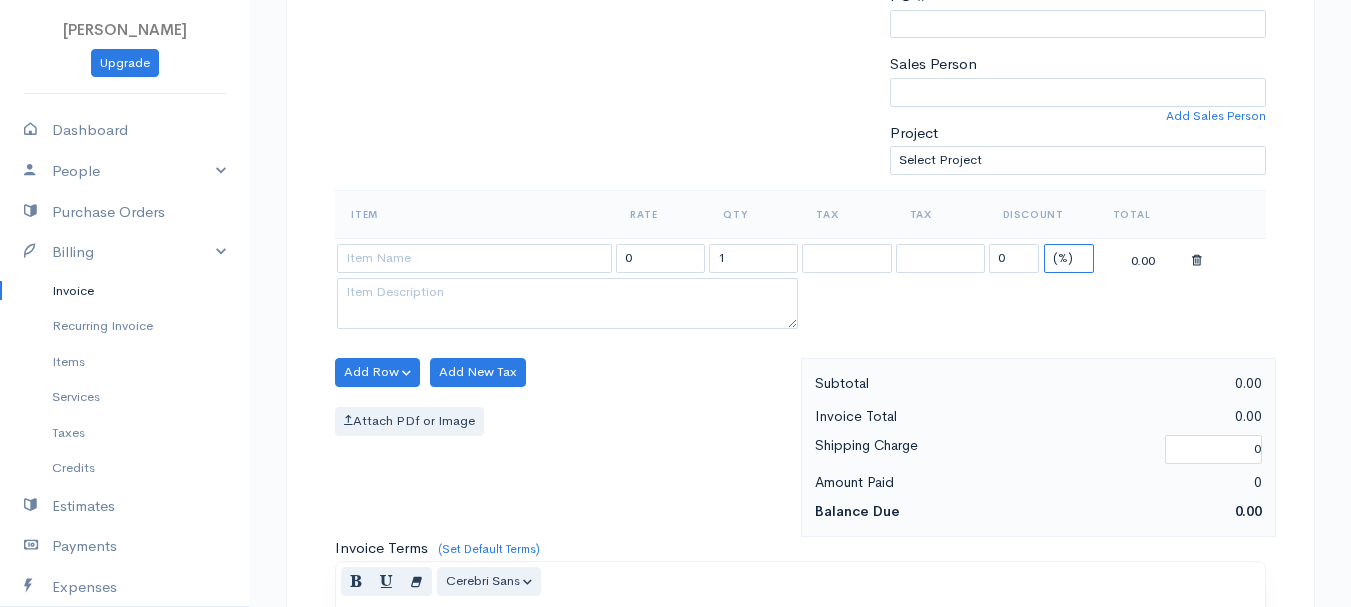 click on "(%) Flat" at bounding box center (1069, 258) 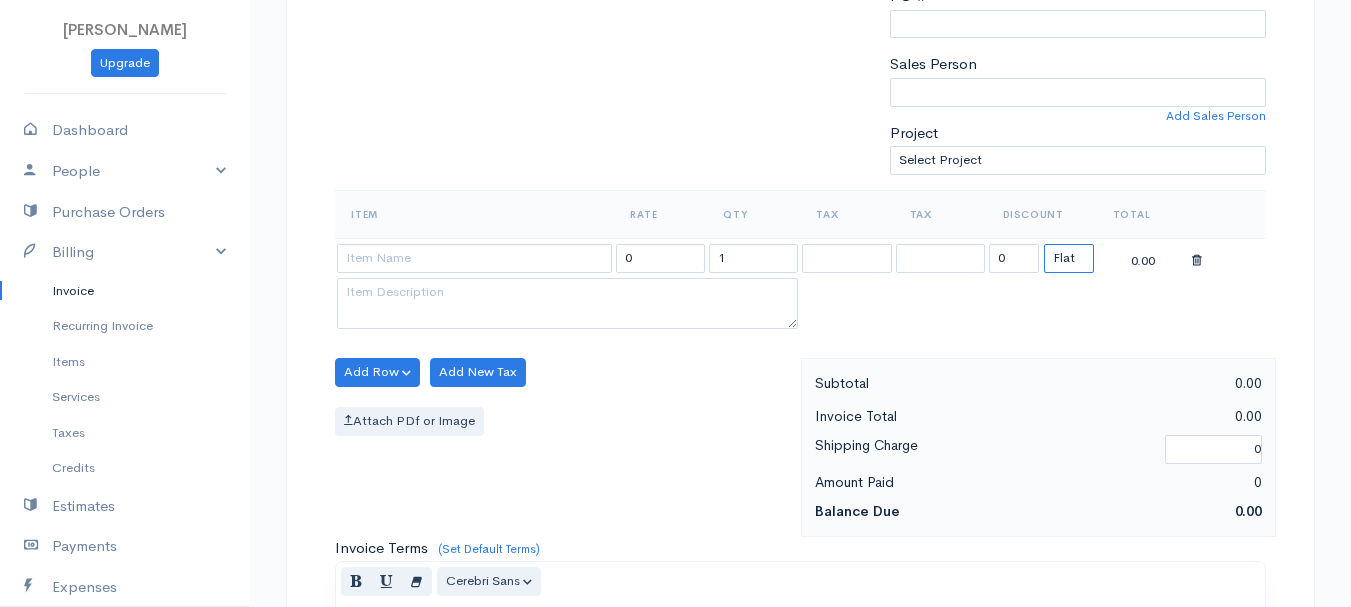 click on "(%) Flat" at bounding box center (1069, 258) 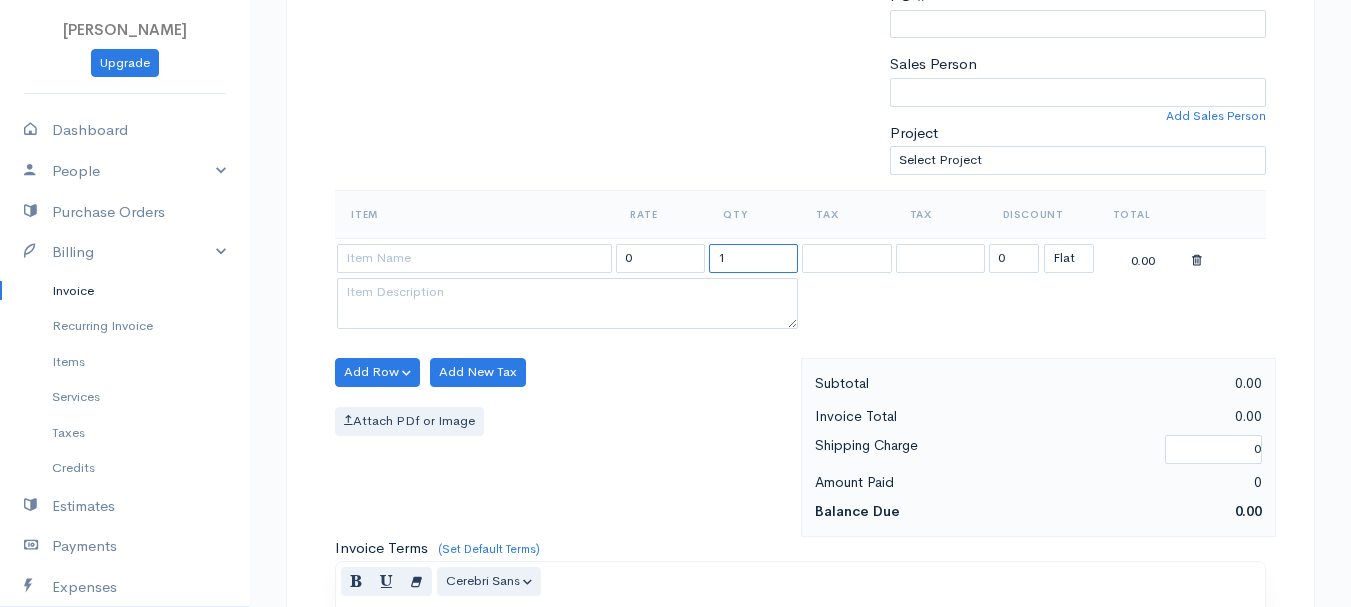 click on "1" at bounding box center [753, 258] 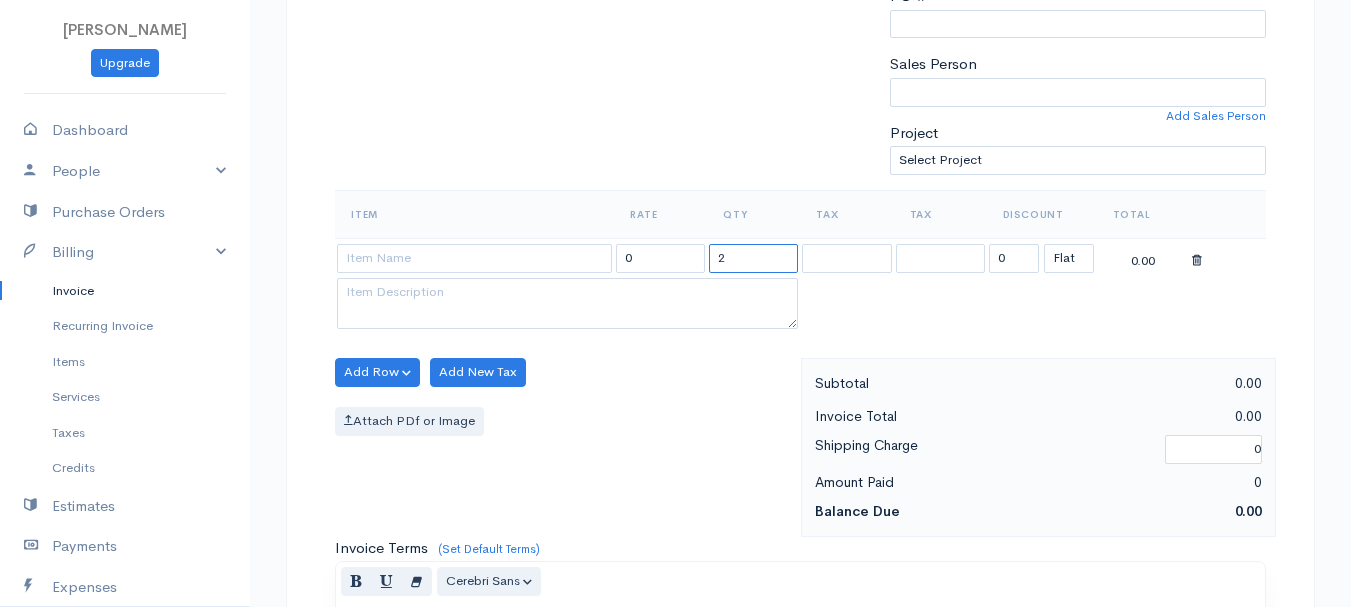 click on "2" at bounding box center [753, 258] 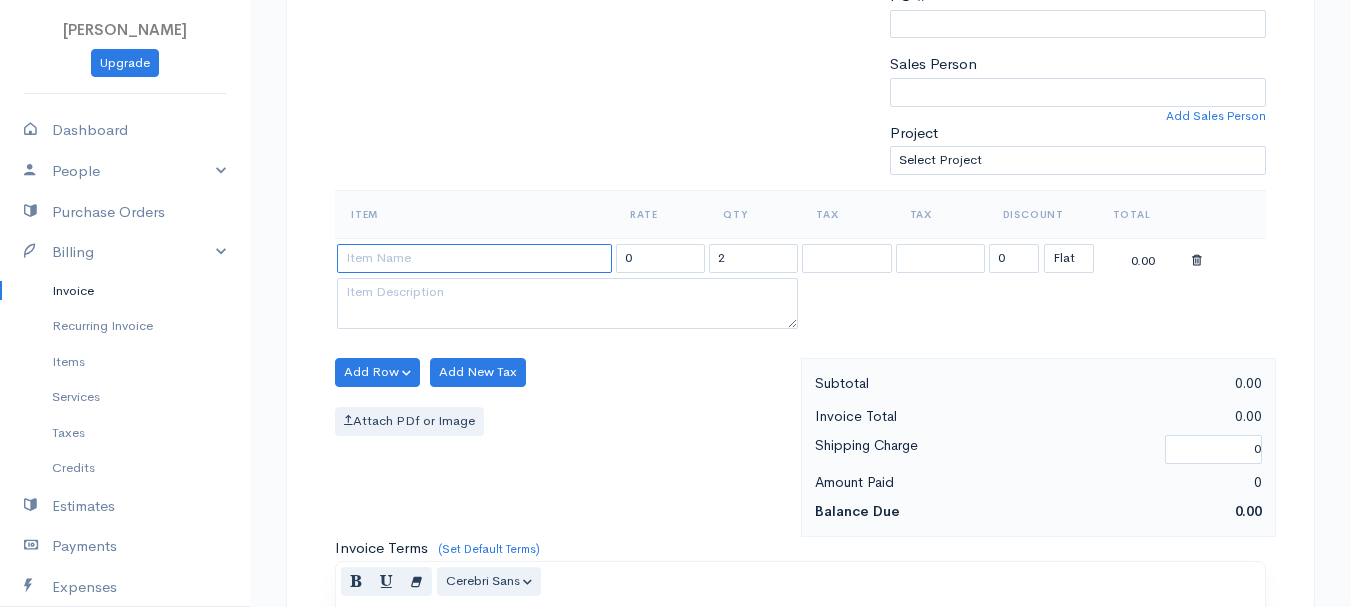 click at bounding box center [474, 258] 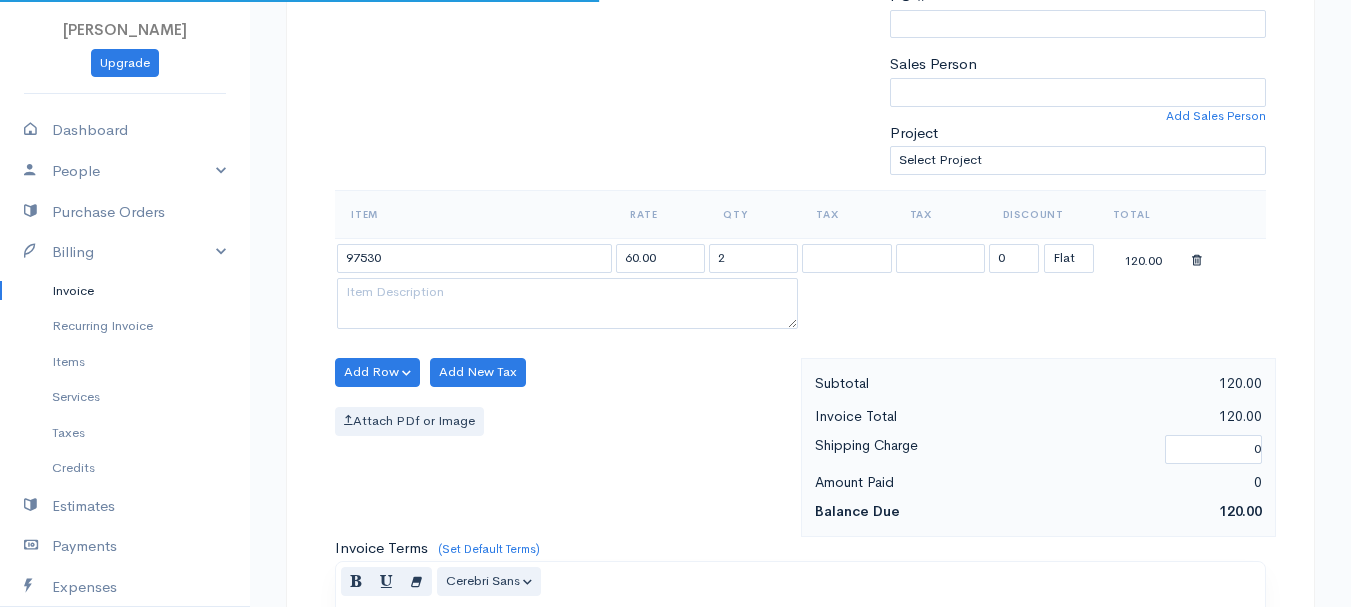 click on "[PERSON_NAME]
Upgrade
Dashboard
People
Clients
Vendors
Staff Users
Purchase Orders
Billing
Invoice
Recurring Invoice
Items
Services
Taxes
Credits
Estimates
Payments
Expenses
Track Time
Projects
Reports
Settings
My Organizations
Logout
Help
@CloudBooksApp 2022
Invoice
New Invoice
DRAFT To [PERSON_NAME]    101536 [STREET_ADDRESS][PERSON_NAME][US_STATE] [Choose Country] [GEOGRAPHIC_DATA] [GEOGRAPHIC_DATA] [GEOGRAPHIC_DATA] [GEOGRAPHIC_DATA] [GEOGRAPHIC_DATA] [GEOGRAPHIC_DATA] [US_STATE] [GEOGRAPHIC_DATA] [GEOGRAPHIC_DATA] [PERSON_NAME]" at bounding box center [675, 364] 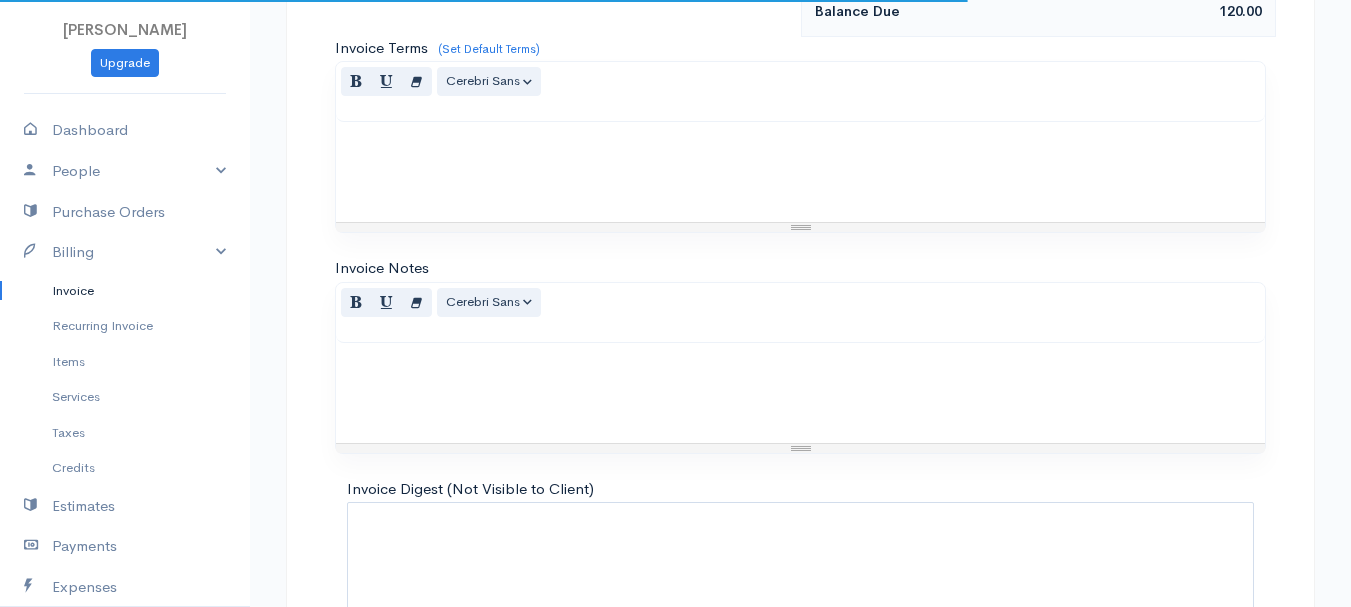 scroll, scrollTop: 1122, scrollLeft: 0, axis: vertical 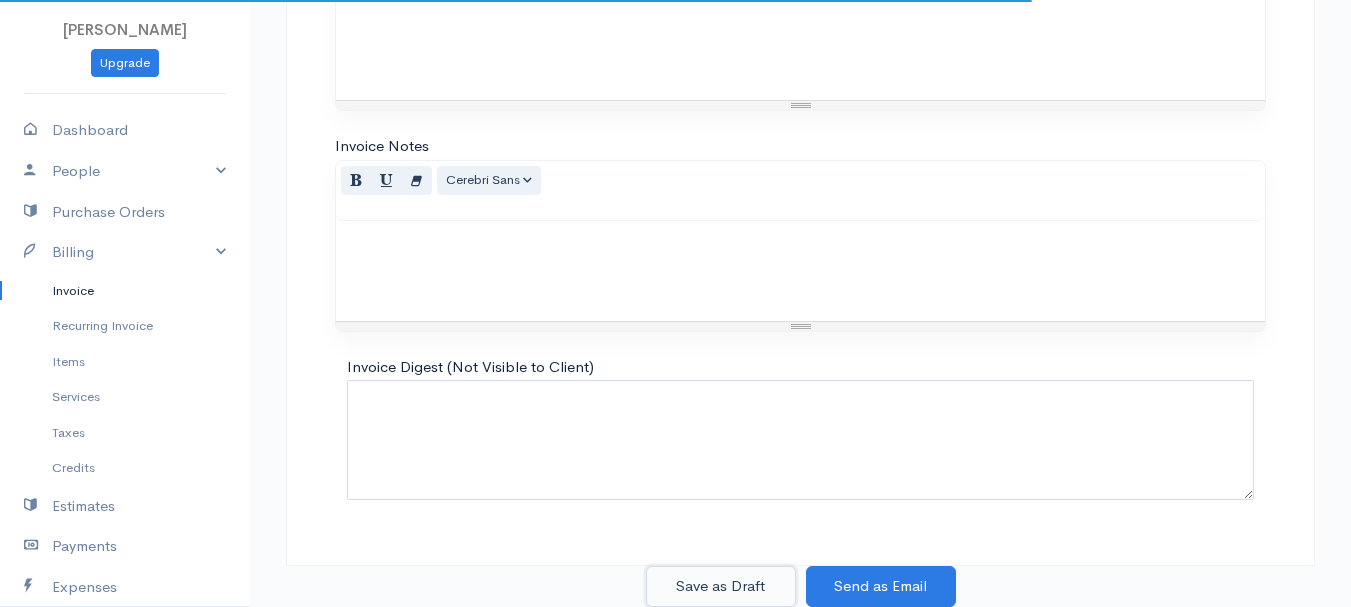drag, startPoint x: 709, startPoint y: 580, endPoint x: 597, endPoint y: 543, distance: 117.953384 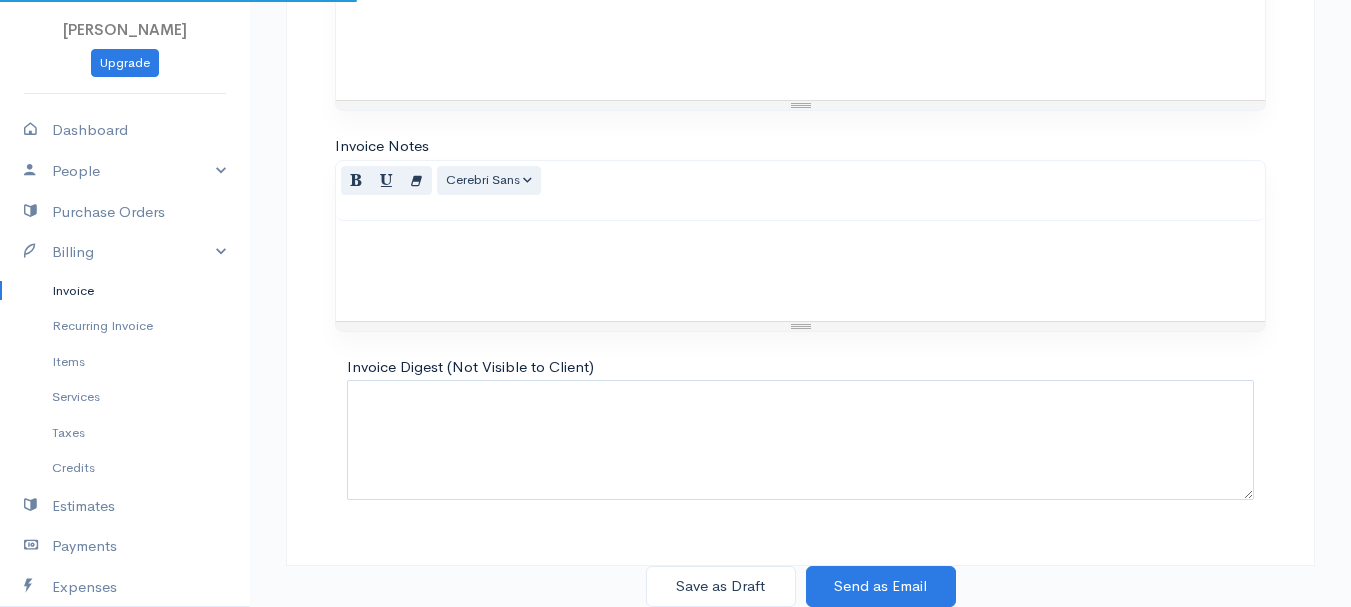 scroll, scrollTop: 0, scrollLeft: 0, axis: both 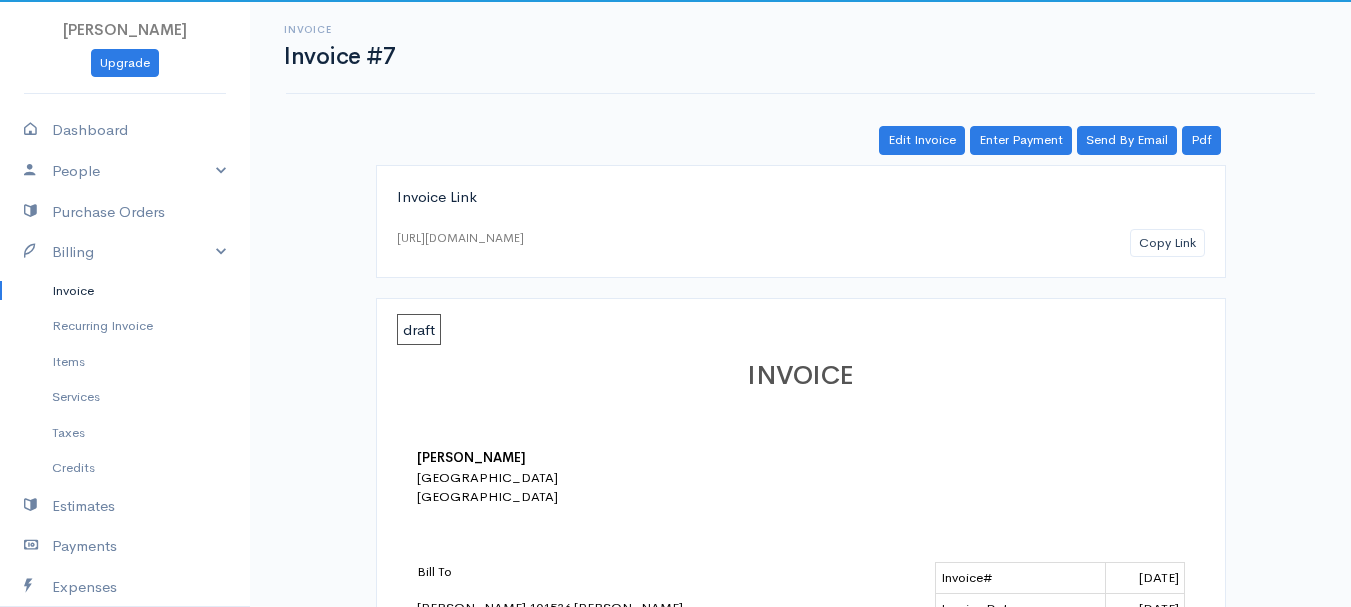 click on "Invoice" at bounding box center [125, 291] 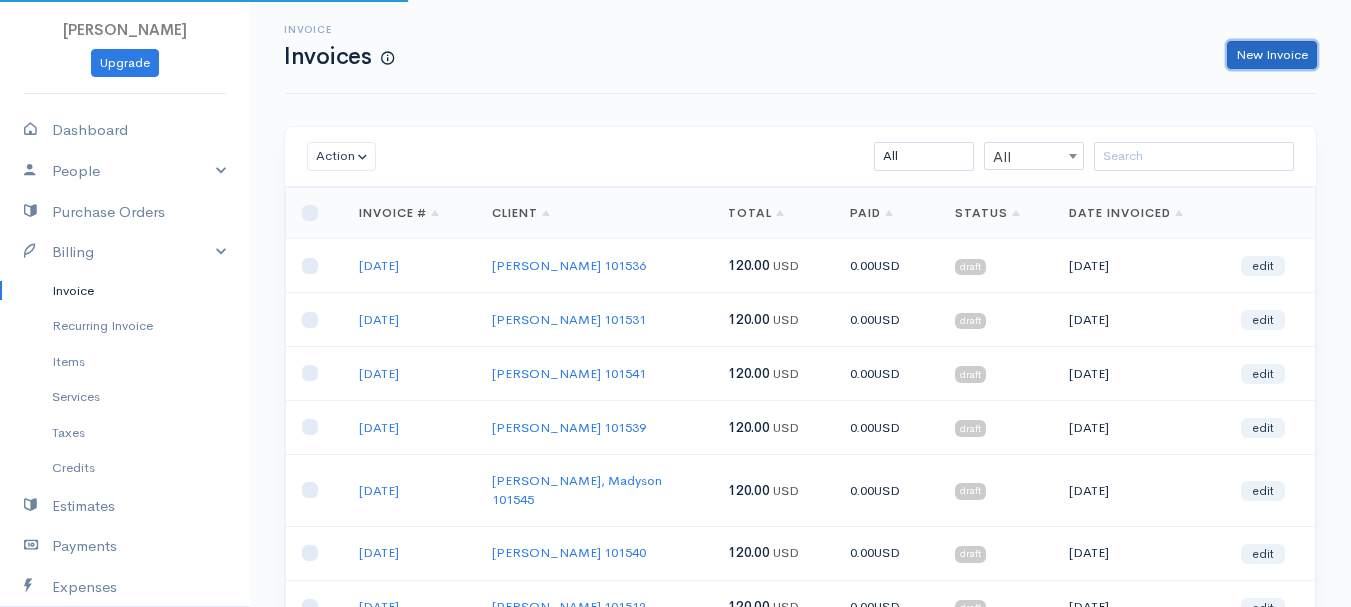 click on "New Invoice" at bounding box center (1272, 55) 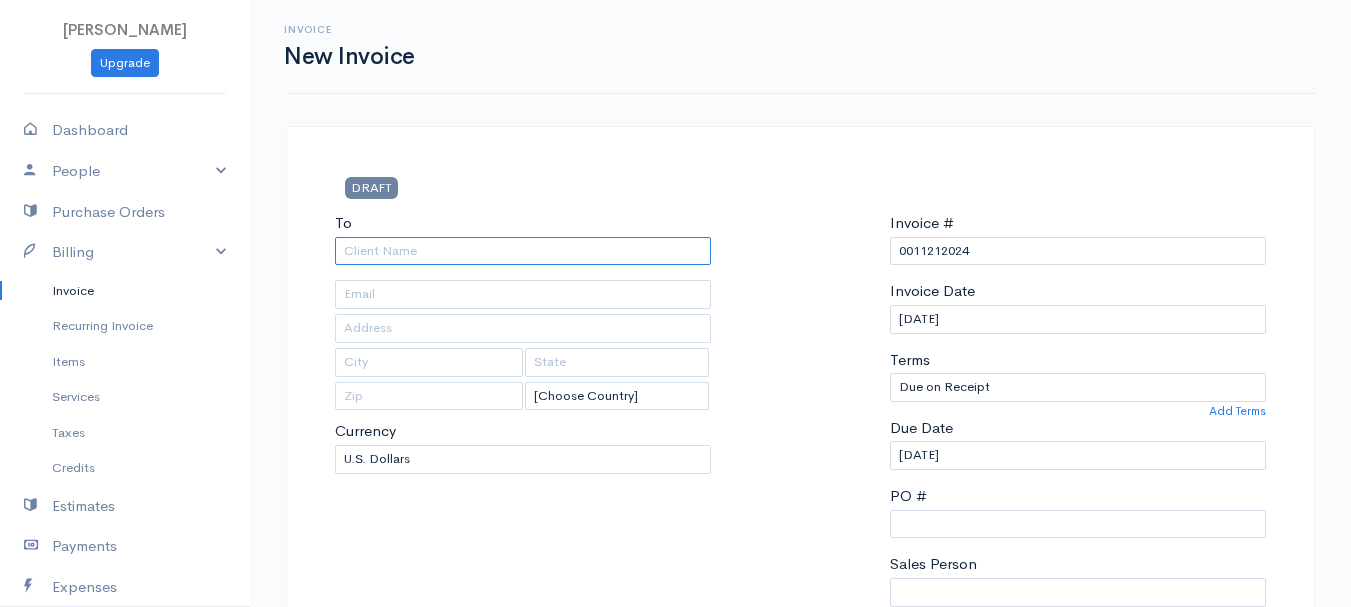 click on "To" at bounding box center [523, 251] 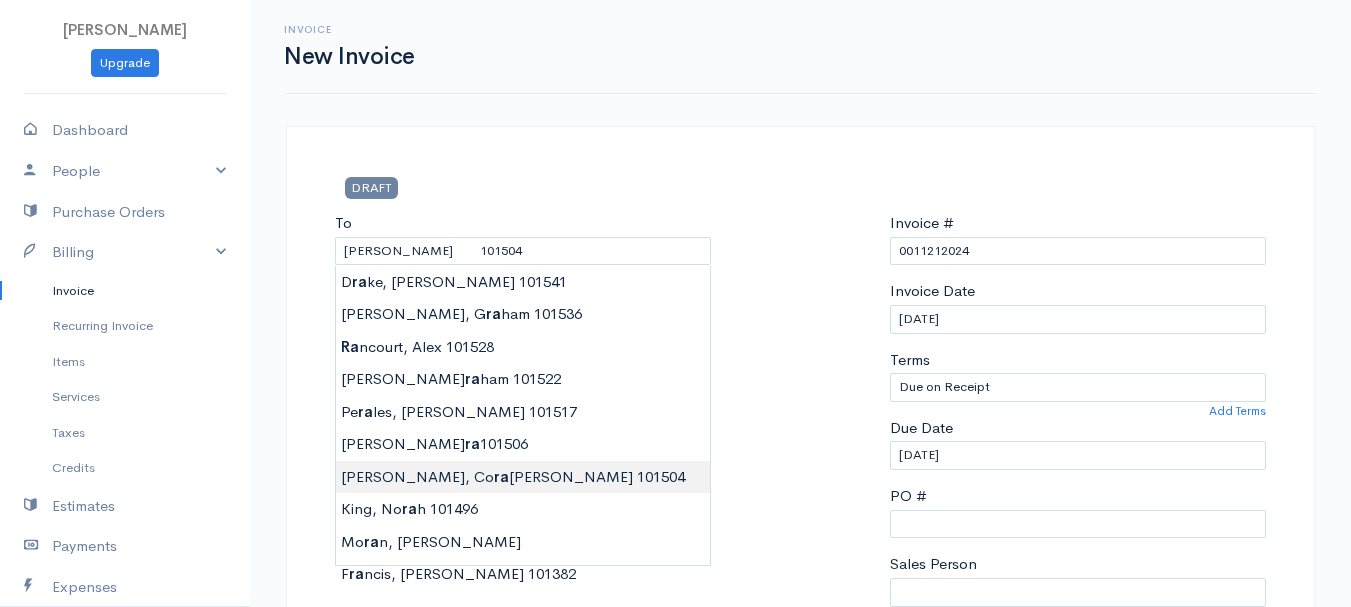 click on "[PERSON_NAME]
Upgrade
Dashboard
People
Clients
Vendors
Staff Users
Purchase Orders
Billing
Invoice
Recurring Invoice
Items
Services
Taxes
Credits
Estimates
Payments
Expenses
Track Time
Projects
Reports
Settings
My Organizations
Logout
Help
@CloudBooksApp 2022
Invoice
New Invoice
DRAFT To [GEOGRAPHIC_DATA][PERSON_NAME]         101504 [Choose Country] [GEOGRAPHIC_DATA] [GEOGRAPHIC_DATA] [GEOGRAPHIC_DATA] [GEOGRAPHIC_DATA] [GEOGRAPHIC_DATA] [GEOGRAPHIC_DATA] [US_STATE] [GEOGRAPHIC_DATA] [GEOGRAPHIC_DATA] [GEOGRAPHIC_DATA] [GEOGRAPHIC_DATA] [GEOGRAPHIC_DATA] [GEOGRAPHIC_DATA]" at bounding box center [675, 864] 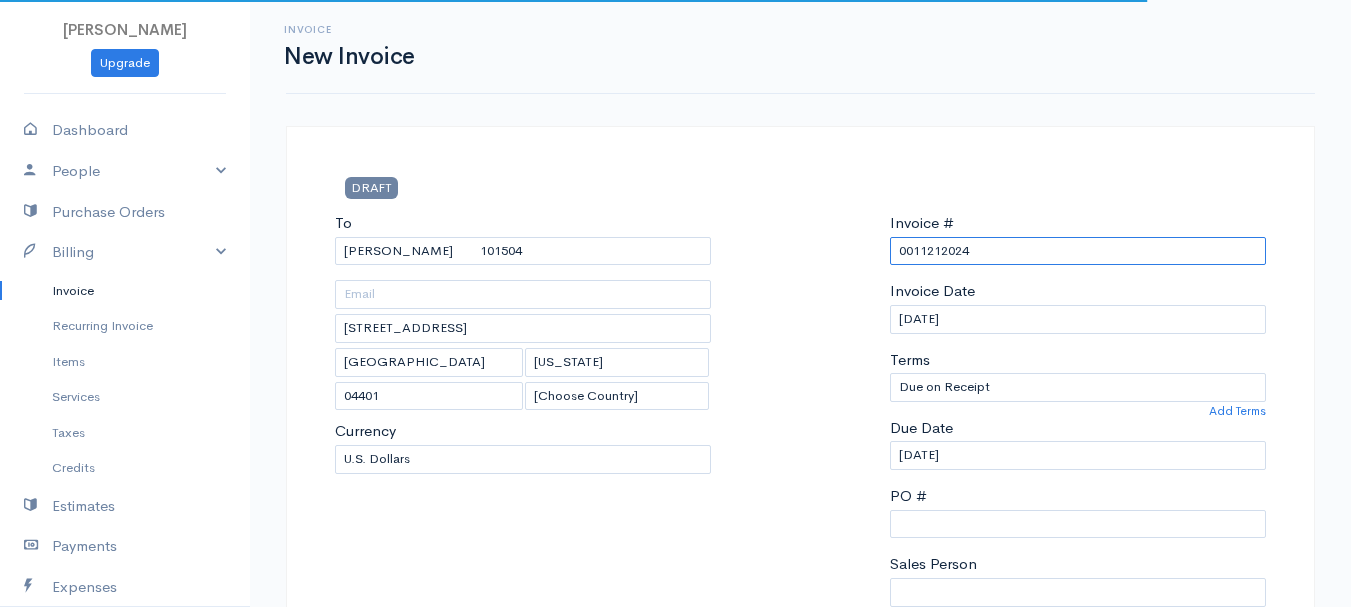 click on "0011212024" at bounding box center [1078, 251] 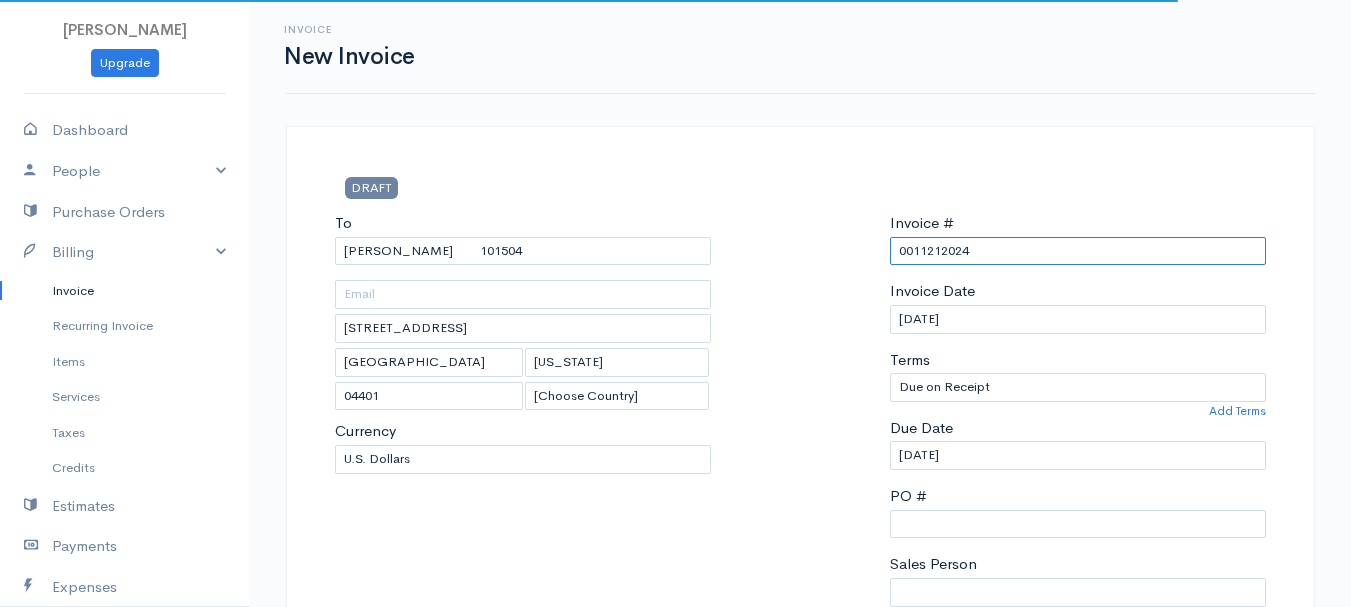 click on "0011212024" at bounding box center [1078, 251] 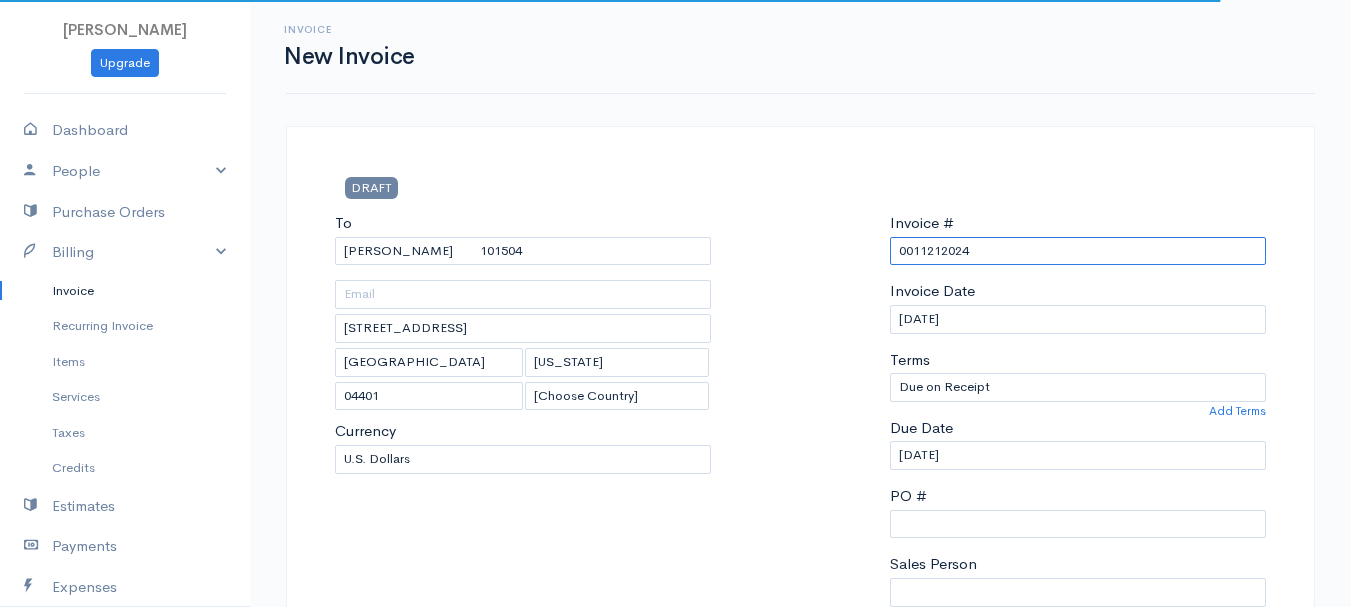 paste on "[DATE]" 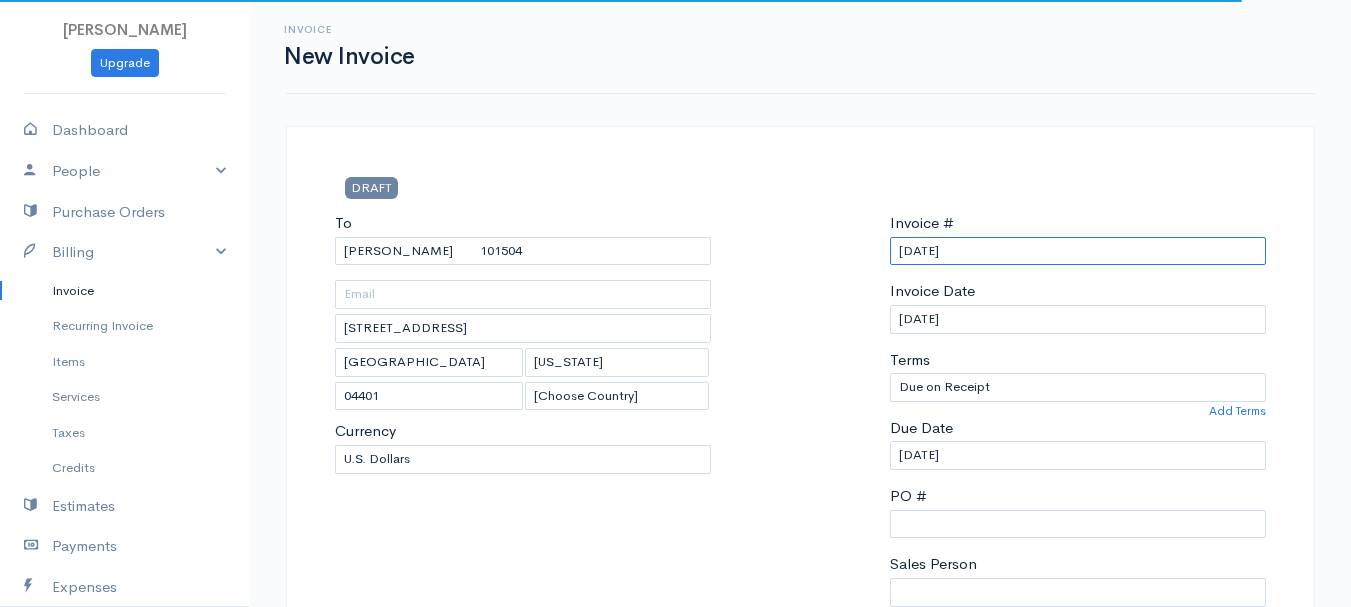 scroll, scrollTop: 500, scrollLeft: 0, axis: vertical 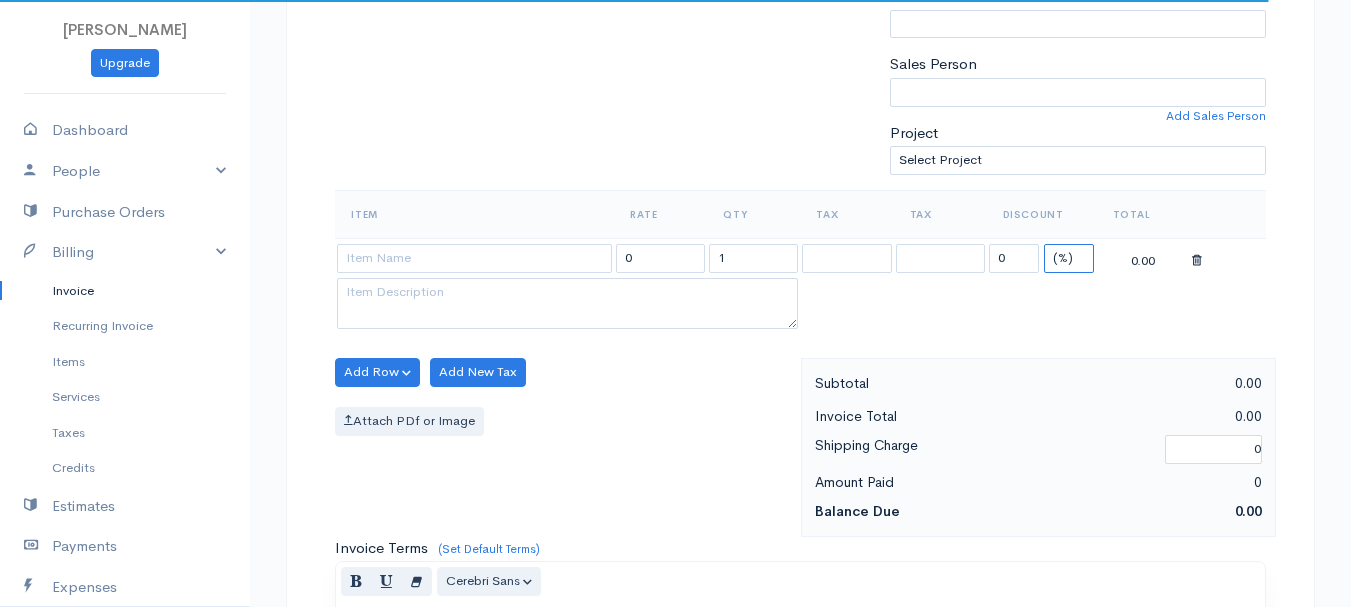 click on "(%) Flat" at bounding box center [1069, 258] 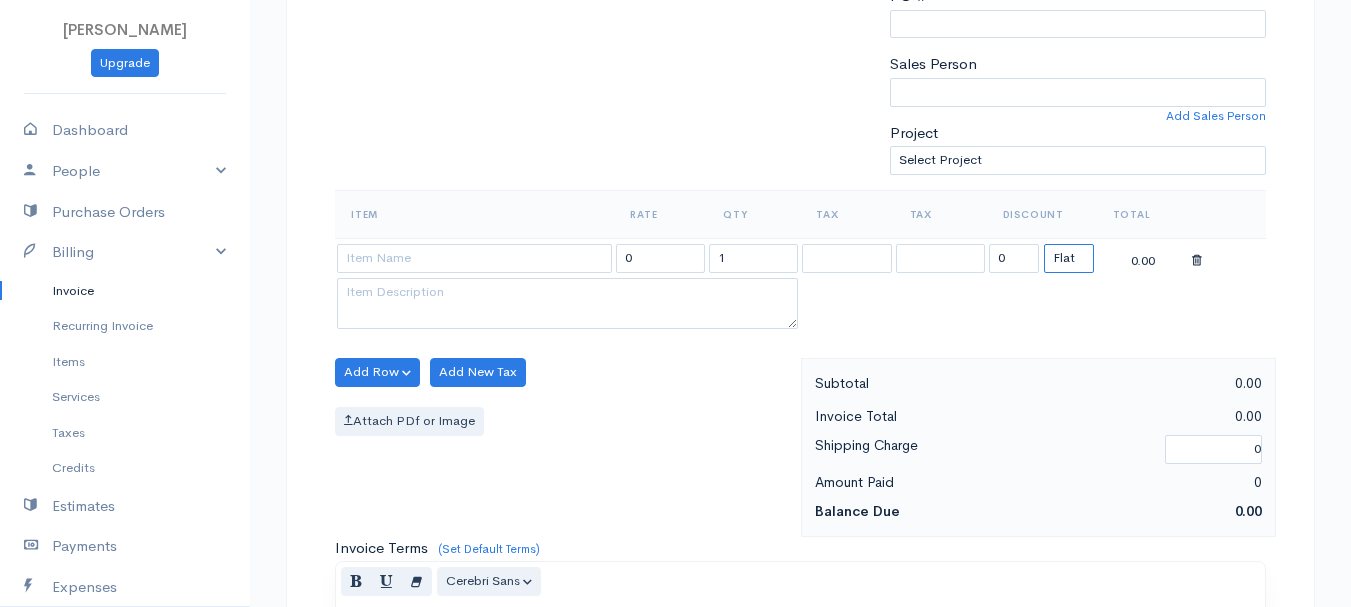 click on "(%) Flat" at bounding box center [1069, 258] 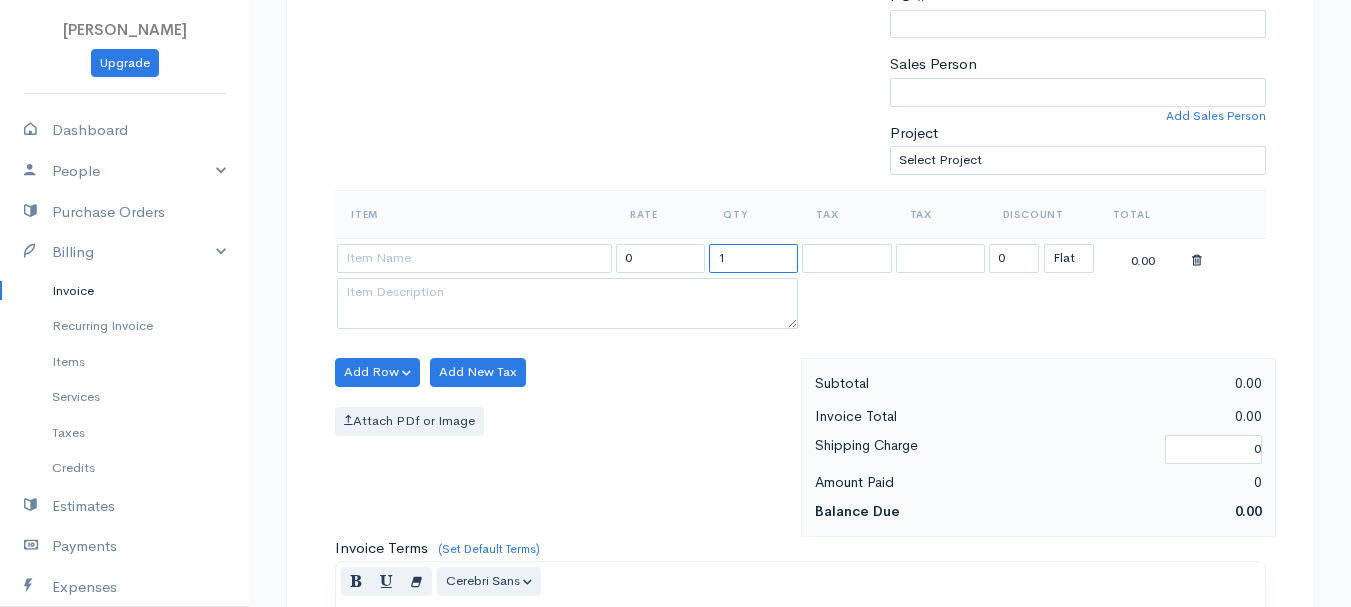 click on "1" at bounding box center [753, 258] 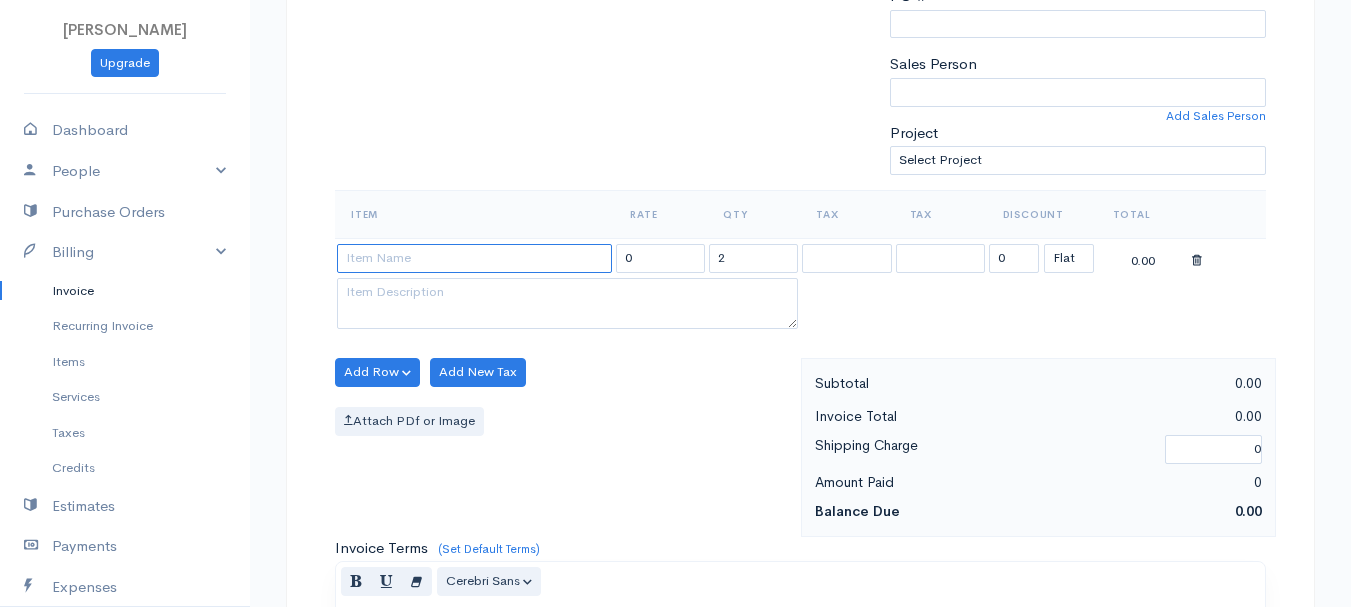 click at bounding box center (474, 258) 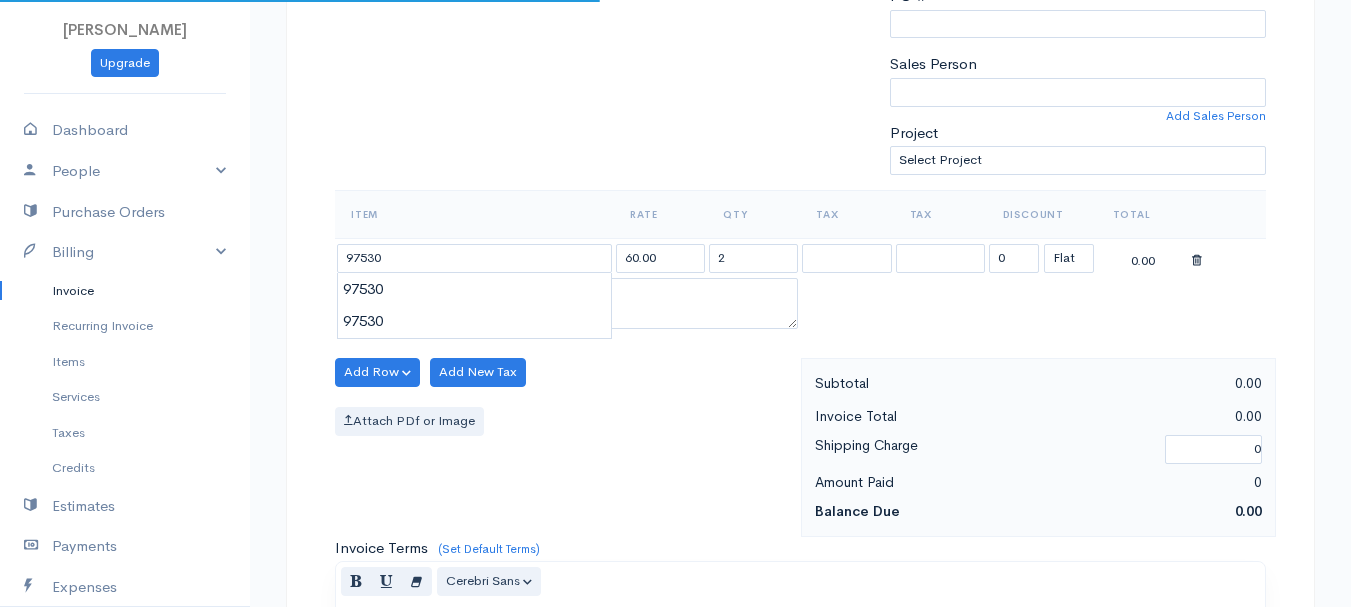 click on "[PERSON_NAME]
Upgrade
Dashboard
People
Clients
Vendors
Staff Users
Purchase Orders
Billing
Invoice
Recurring Invoice
Items
Services
Taxes
Credits
Estimates
Payments
Expenses
Track Time
Projects
Reports
Settings
My Organizations
Logout
Help
@CloudBooksApp 2022
Invoice
New Invoice
DRAFT To [GEOGRAPHIC_DATA][PERSON_NAME][GEOGRAPHIC_DATA]         [GEOGRAPHIC_DATA][STREET_ADDRESS][US_STATE] [Choose Country] [GEOGRAPHIC_DATA] [GEOGRAPHIC_DATA] [GEOGRAPHIC_DATA] [GEOGRAPHIC_DATA] [GEOGRAPHIC_DATA] [GEOGRAPHIC_DATA] [US_STATE] [GEOGRAPHIC_DATA] [GEOGRAPHIC_DATA]" at bounding box center [675, 364] 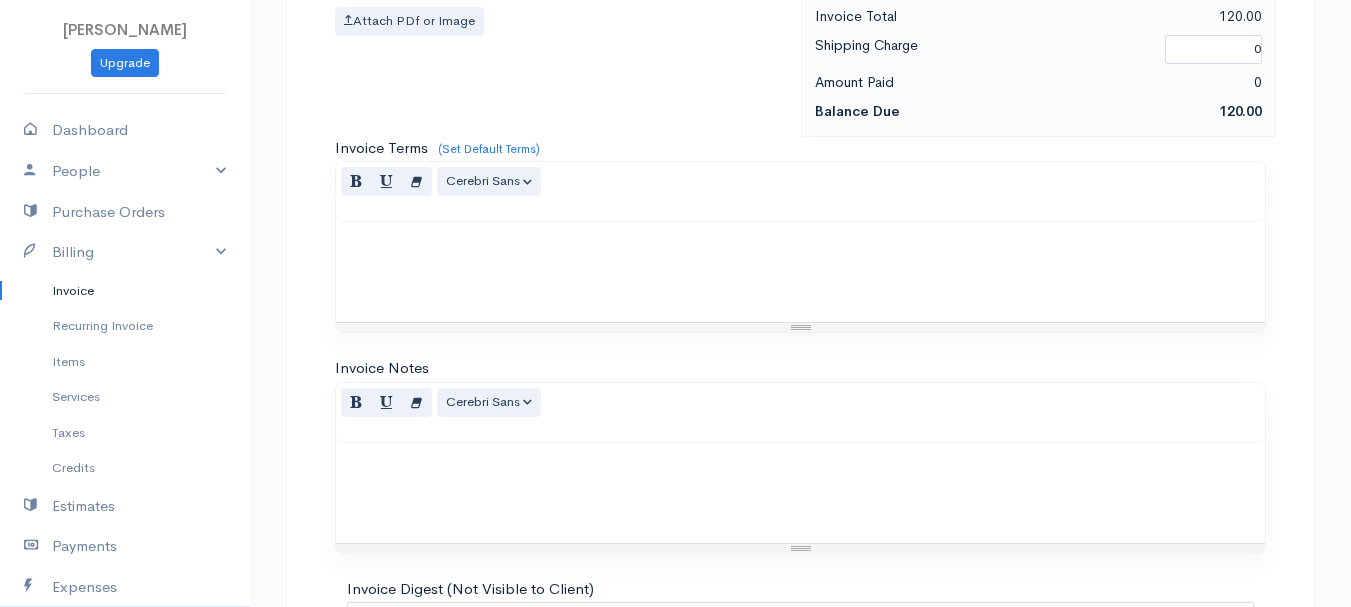 scroll, scrollTop: 1122, scrollLeft: 0, axis: vertical 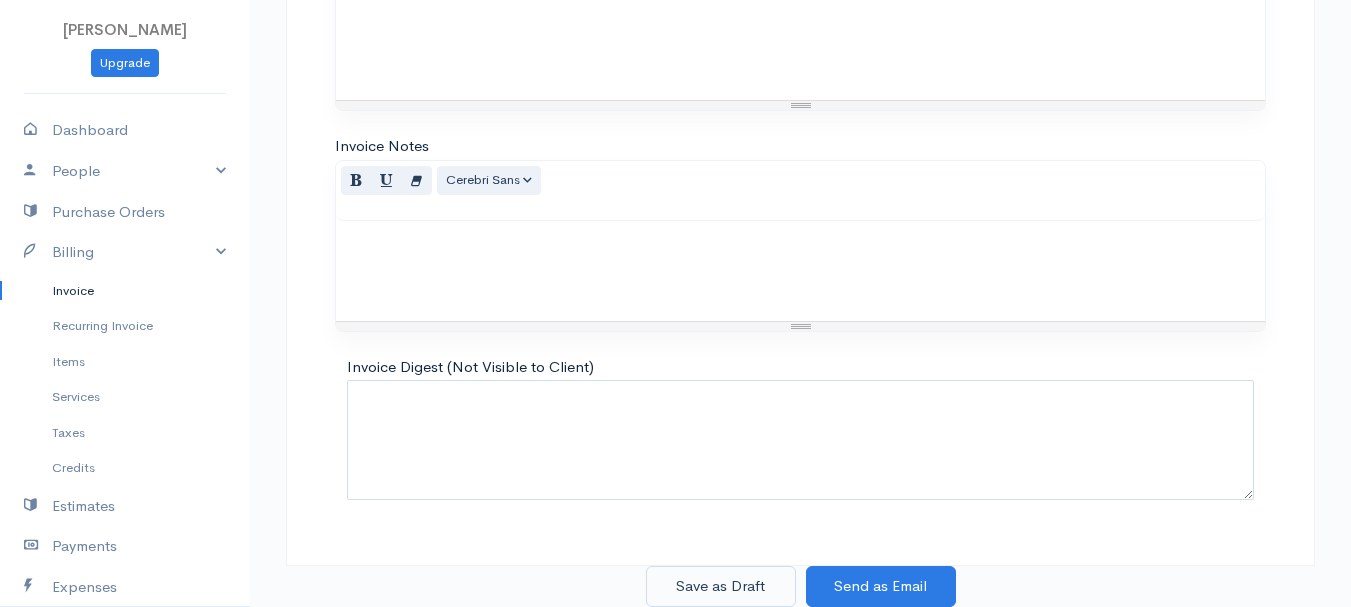 drag, startPoint x: 733, startPoint y: 564, endPoint x: 737, endPoint y: 580, distance: 16.492422 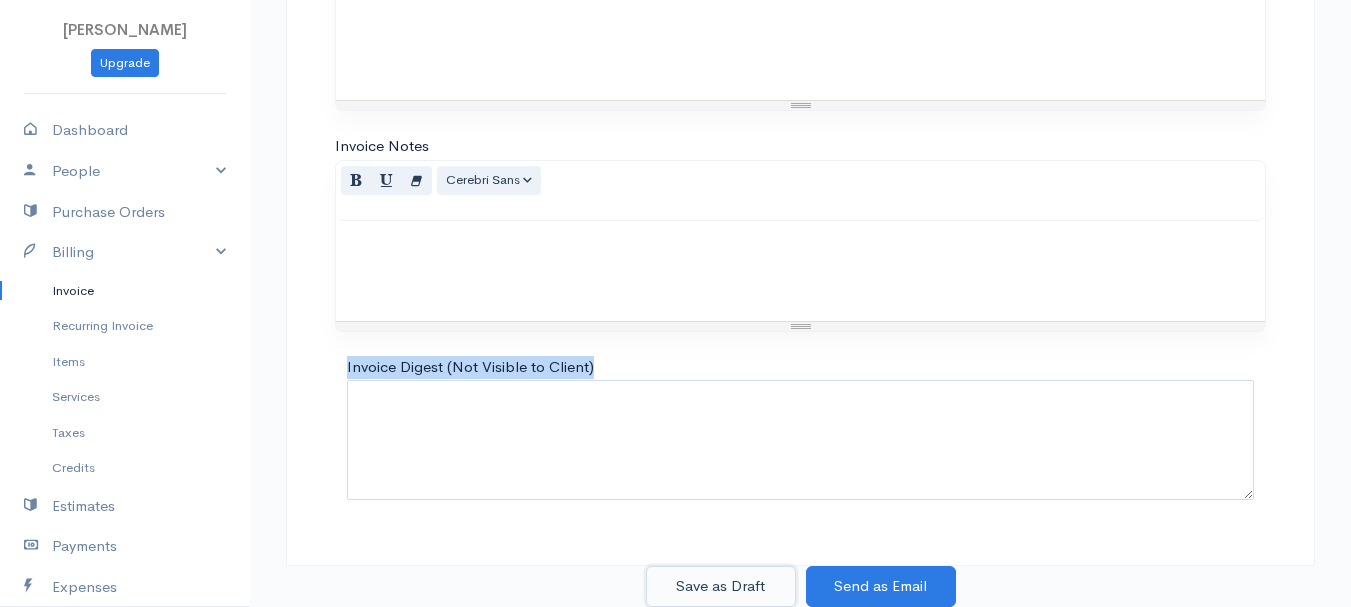 click on "Save as Draft" at bounding box center (721, 586) 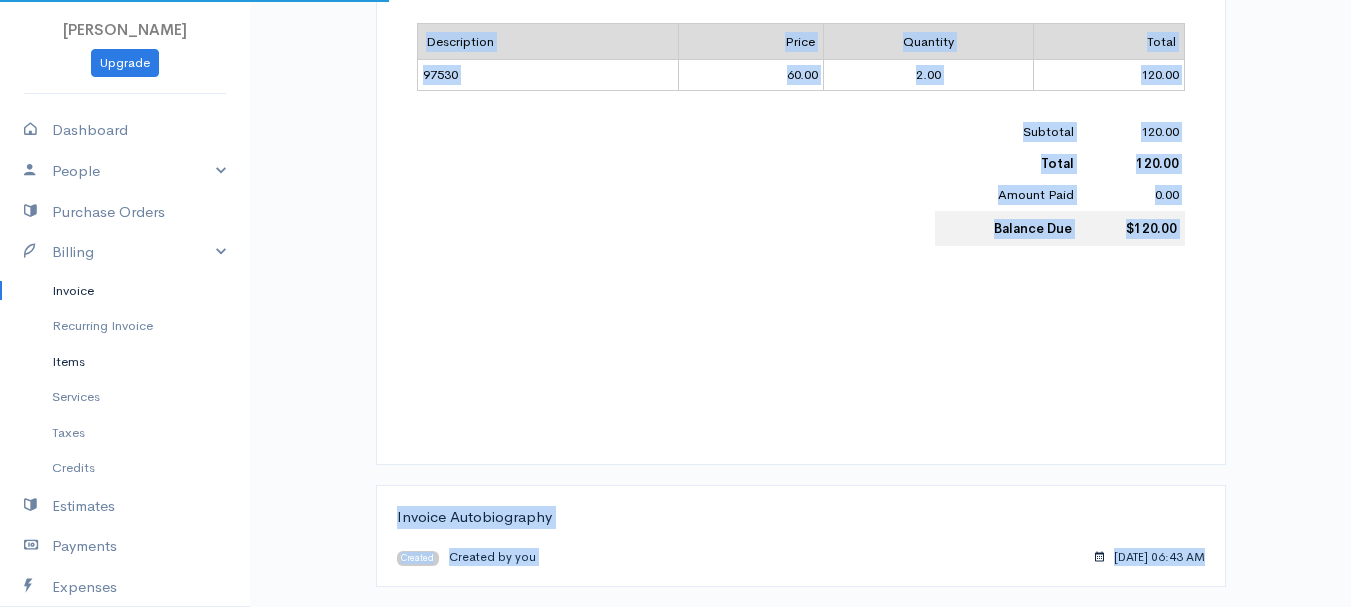 scroll, scrollTop: 0, scrollLeft: 0, axis: both 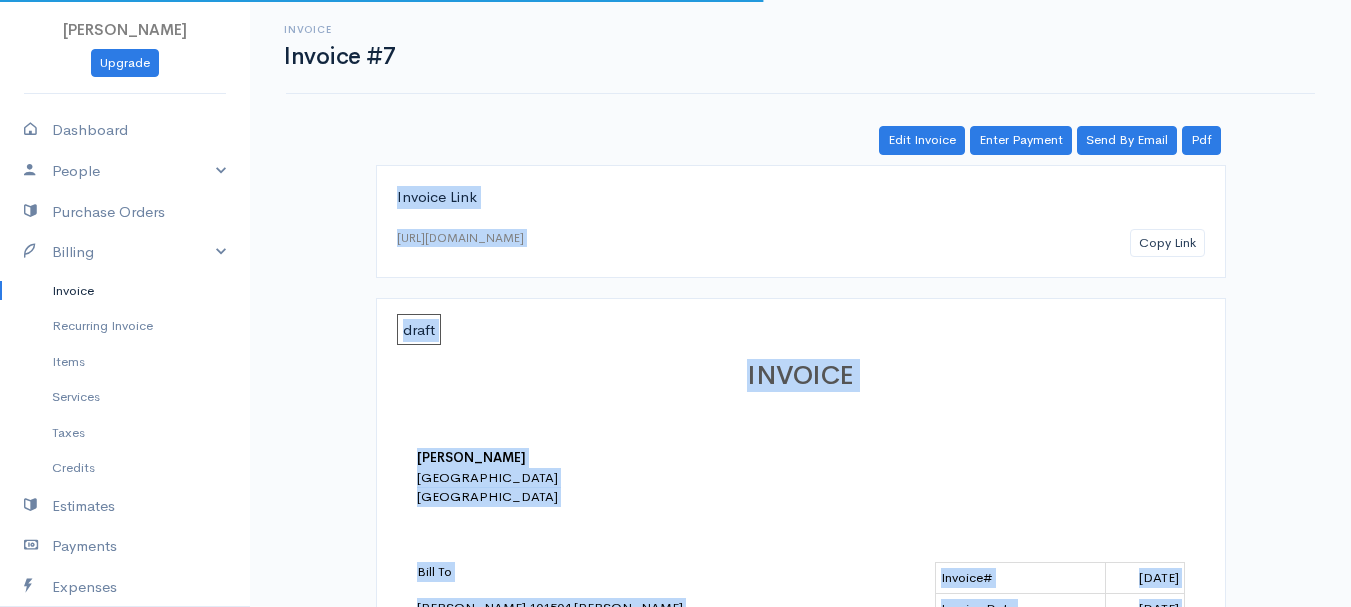 click on "Invoice" at bounding box center (125, 291) 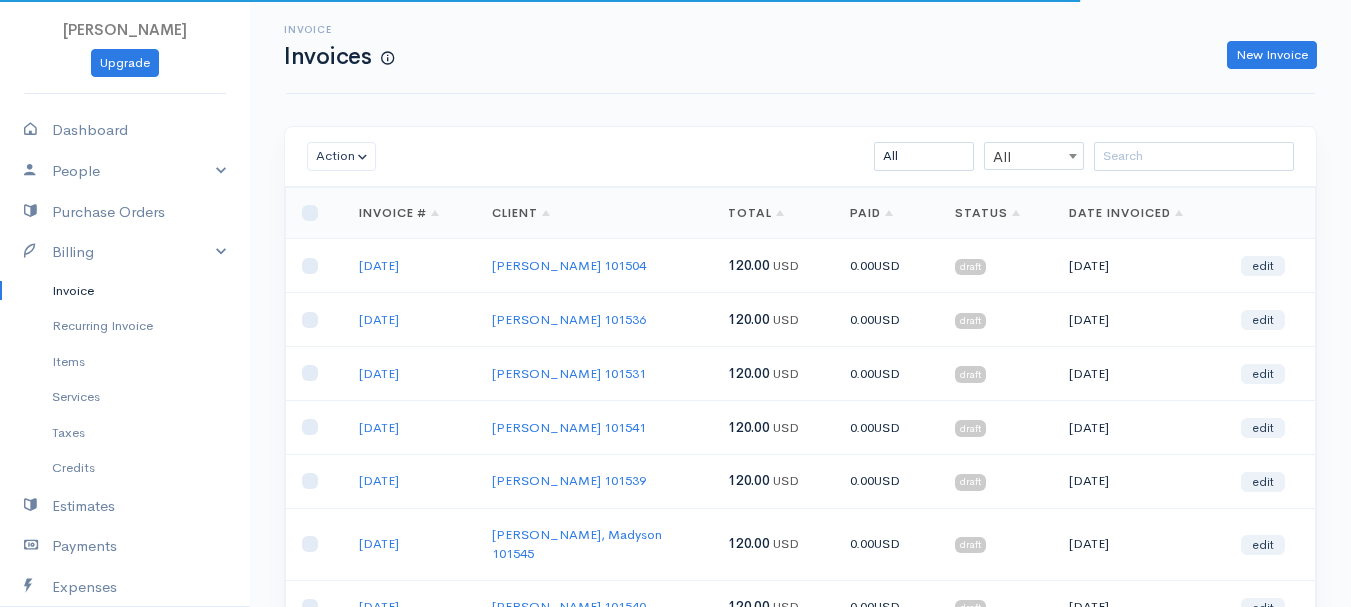 click on "New Invoice" at bounding box center (865, 55) 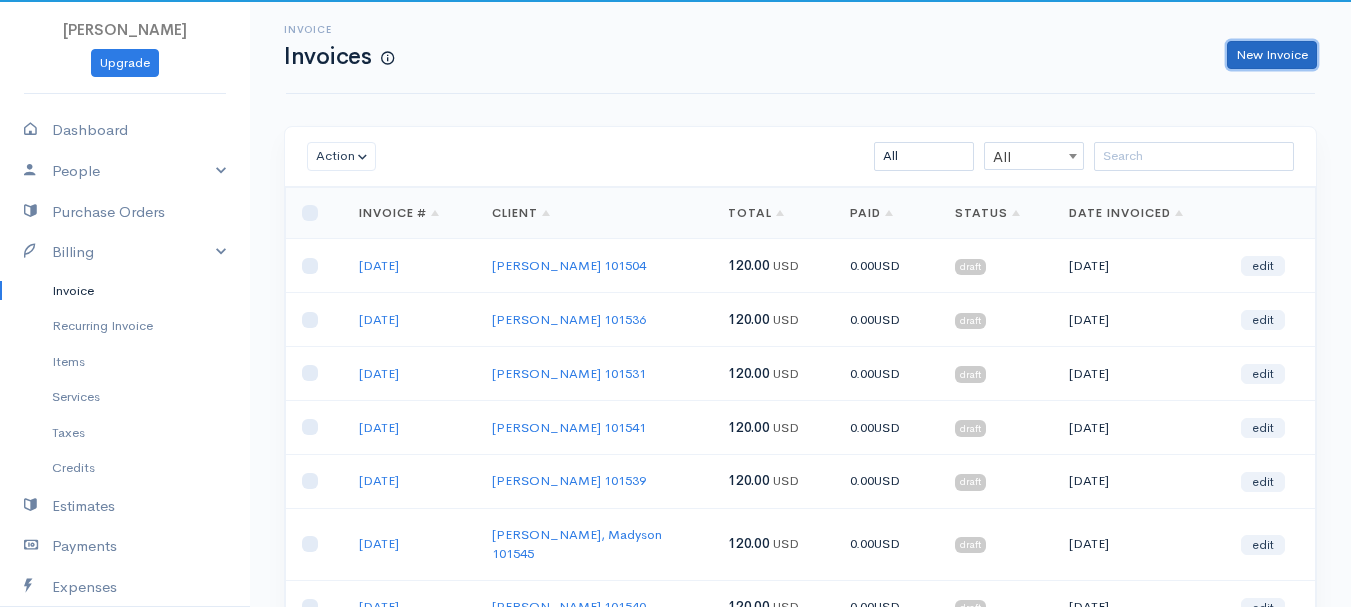 click on "New Invoice" at bounding box center [1272, 55] 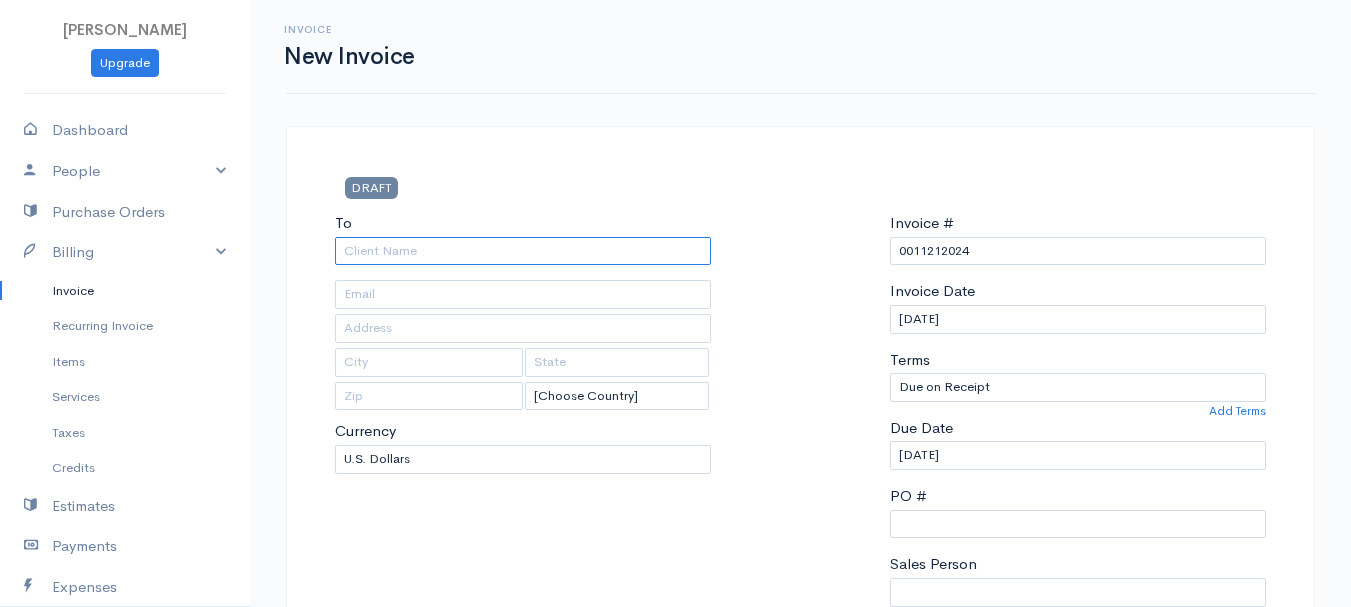 click on "To" at bounding box center [523, 251] 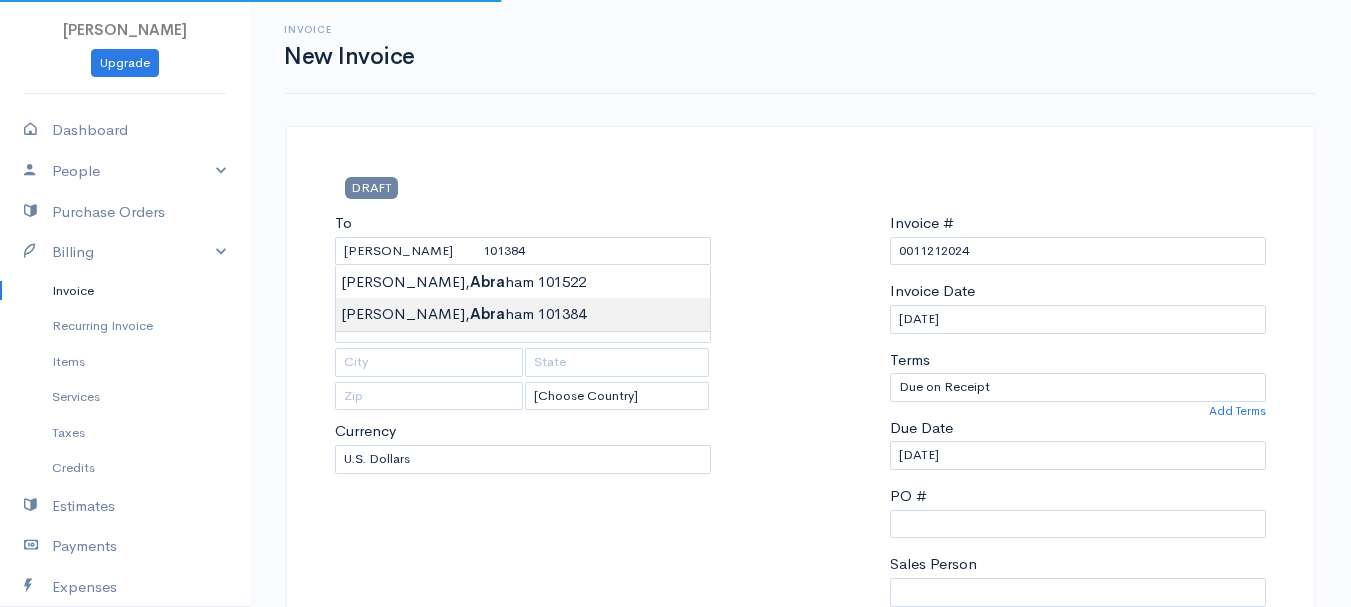 click on "[PERSON_NAME]
Upgrade
Dashboard
People
Clients
Vendors
Staff Users
Purchase Orders
Billing
Invoice
Recurring Invoice
Items
Services
Taxes
Credits
Estimates
Payments
Expenses
Track Time
Projects
Reports
Settings
My Organizations
Logout
Help
@CloudBooksApp 2022
Invoice
New Invoice
DRAFT To [PERSON_NAME]          101384 [Choose Country] [GEOGRAPHIC_DATA] [GEOGRAPHIC_DATA] [GEOGRAPHIC_DATA] [GEOGRAPHIC_DATA] [GEOGRAPHIC_DATA] [GEOGRAPHIC_DATA] [US_STATE] [GEOGRAPHIC_DATA] [GEOGRAPHIC_DATA] [GEOGRAPHIC_DATA] [GEOGRAPHIC_DATA] [GEOGRAPHIC_DATA] [GEOGRAPHIC_DATA]" at bounding box center [675, 864] 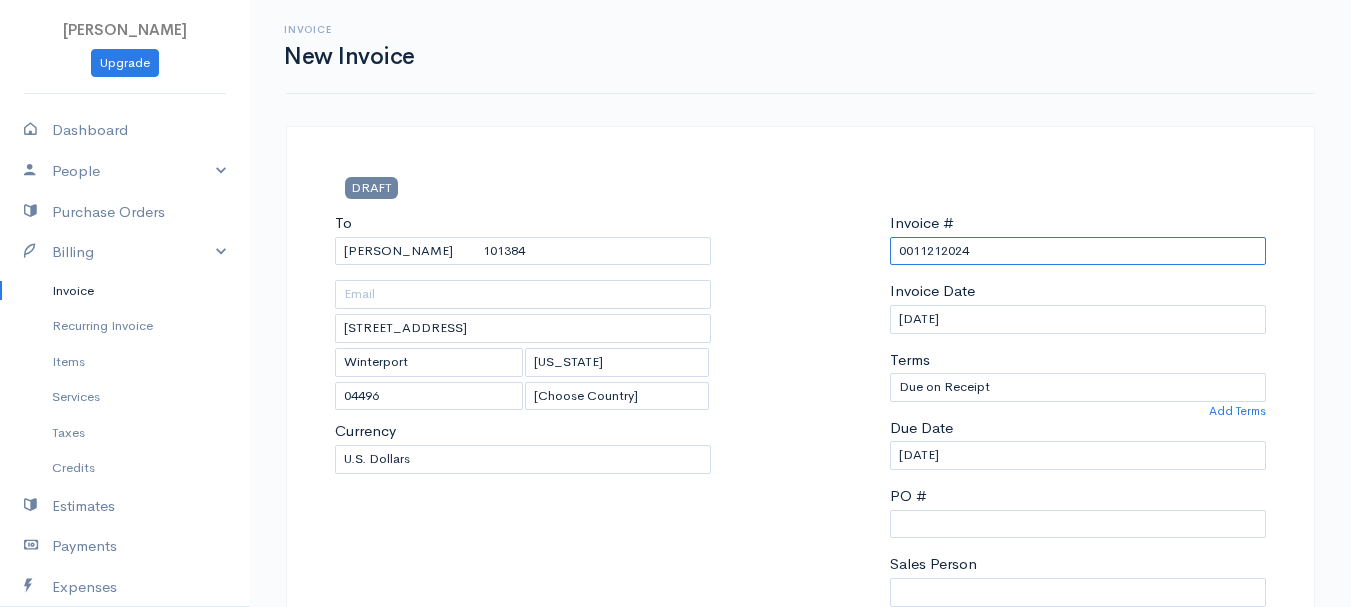 click on "0011212024" at bounding box center [1078, 251] 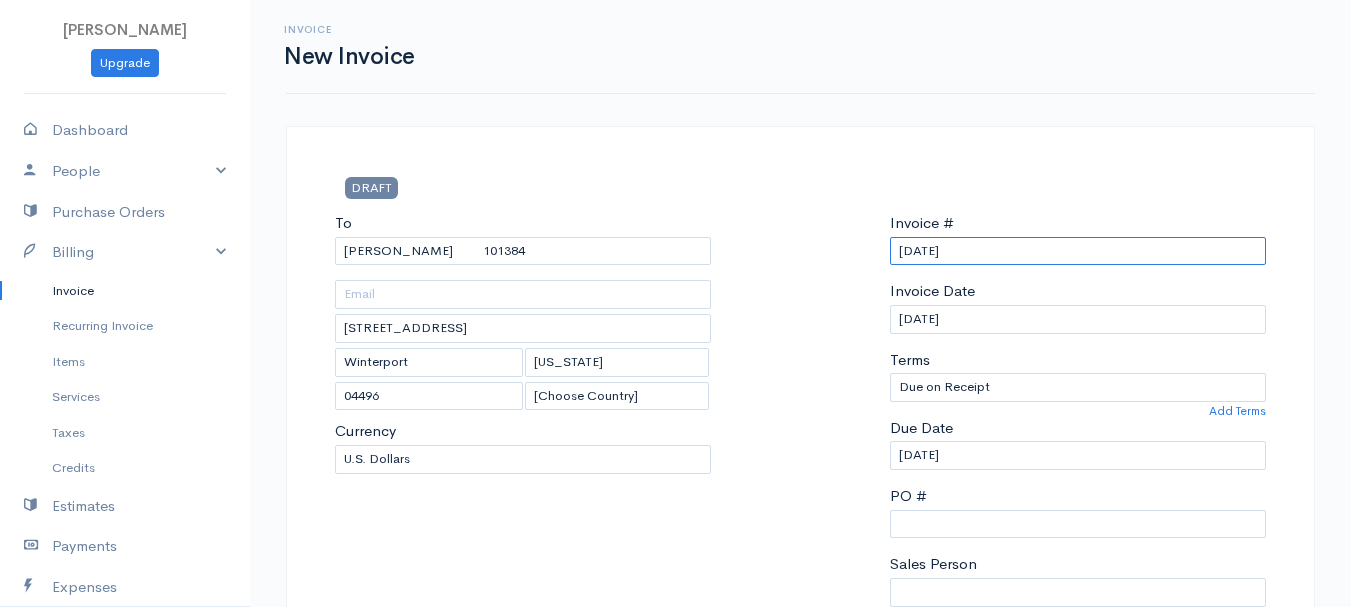 scroll, scrollTop: 500, scrollLeft: 0, axis: vertical 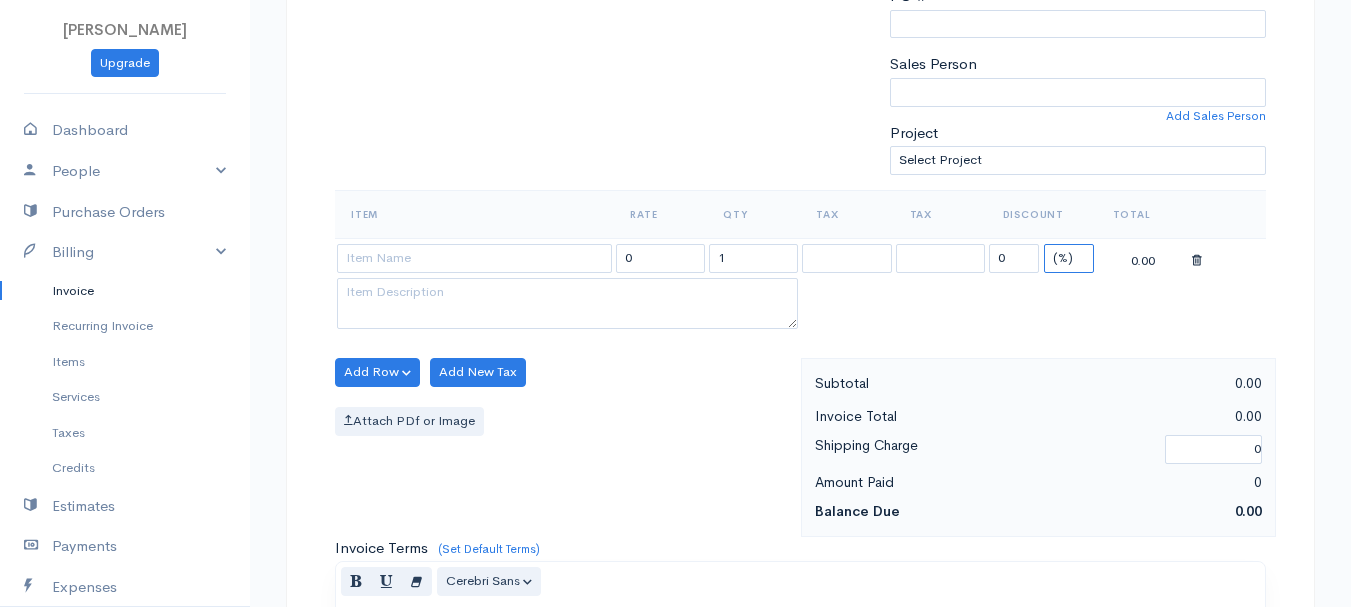 click on "(%) Flat" at bounding box center (1069, 258) 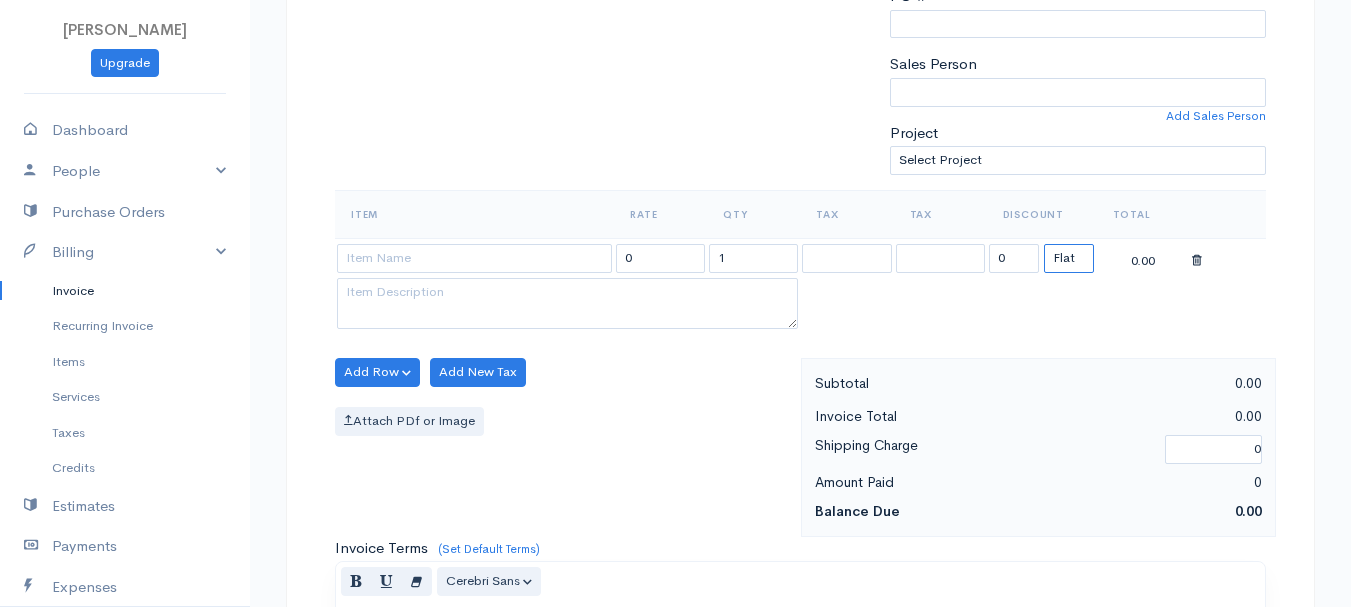 click on "(%) Flat" at bounding box center [1069, 258] 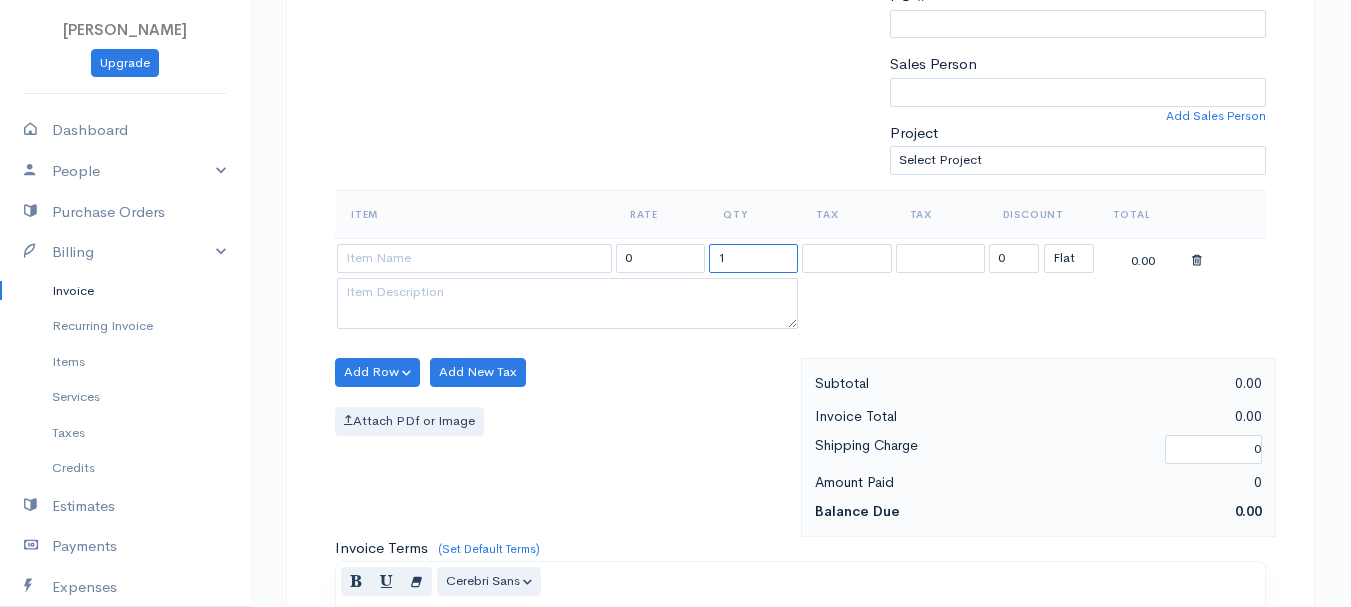 click on "1" at bounding box center [753, 258] 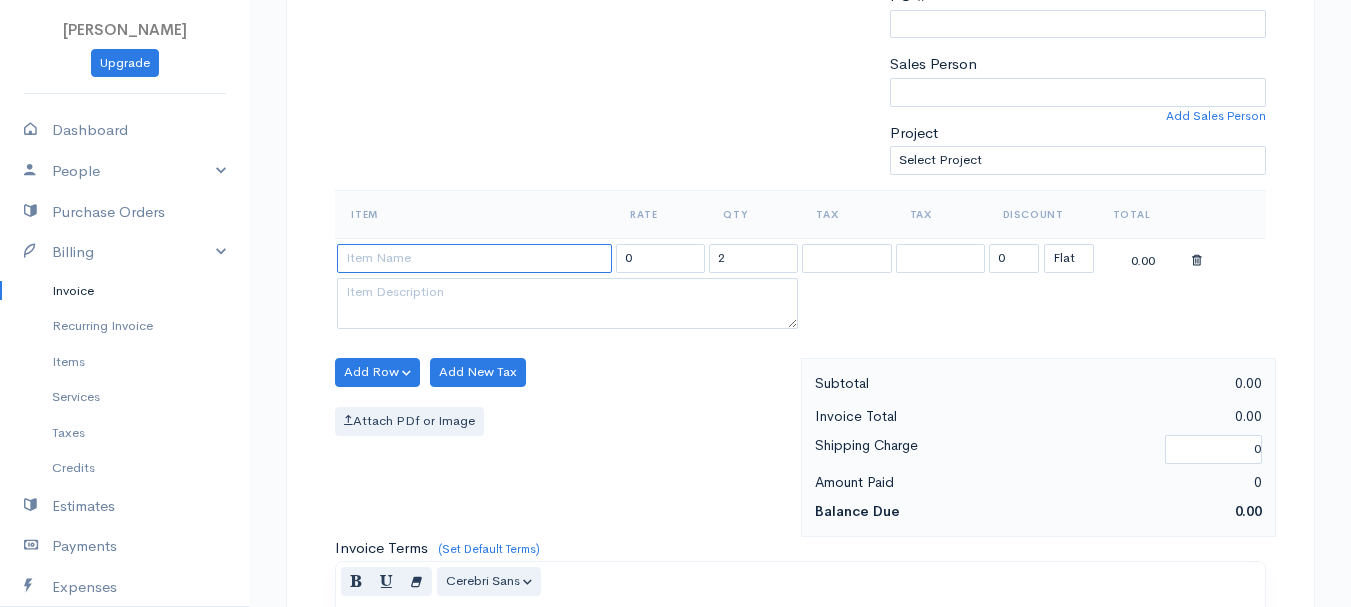 click at bounding box center (474, 258) 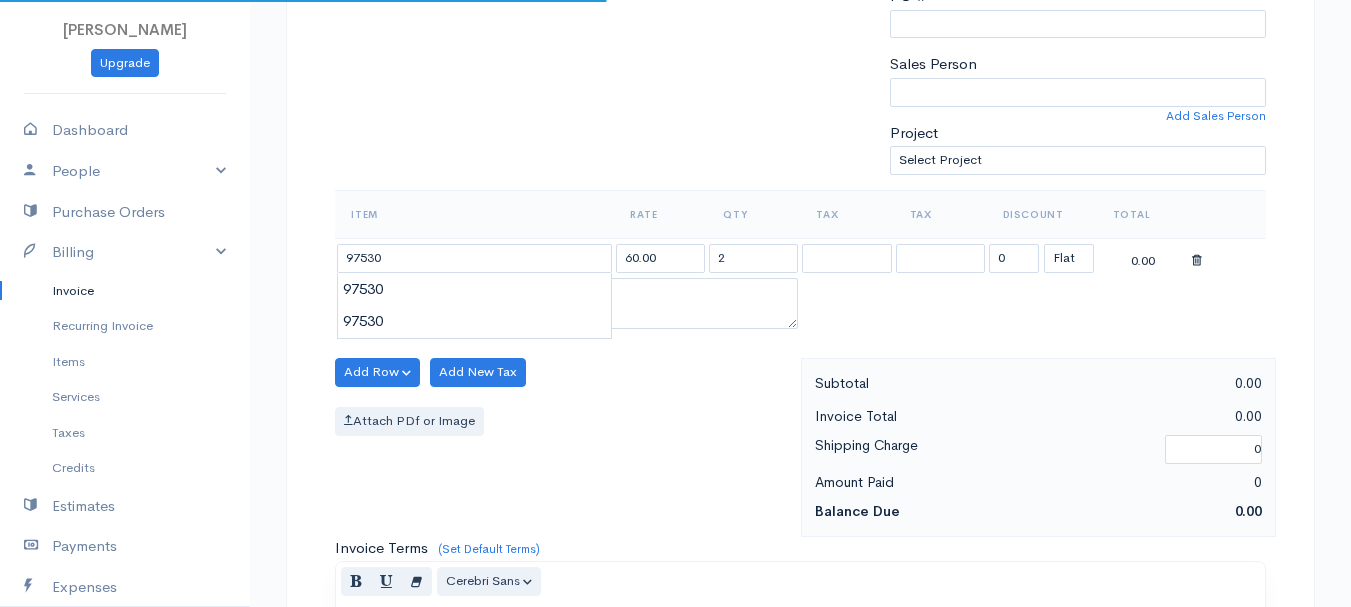 click on "[PERSON_NAME]
Upgrade
Dashboard
People
Clients
Vendors
Staff Users
Purchase Orders
Billing
Invoice
Recurring Invoice
Items
Services
Taxes
Credits
Estimates
Payments
Expenses
Track Time
Projects
Reports
Settings
My Organizations
Logout
Help
@CloudBooksApp 2022
Invoice
New Invoice
DRAFT To [GEOGRAPHIC_DATA][PERSON_NAME]          101384 [STREET_ADDRESS][US_STATE] [Choose Country] [GEOGRAPHIC_DATA] [GEOGRAPHIC_DATA] [GEOGRAPHIC_DATA] [GEOGRAPHIC_DATA] [GEOGRAPHIC_DATA] [GEOGRAPHIC_DATA] [US_STATE] [GEOGRAPHIC_DATA] [GEOGRAPHIC_DATA]" at bounding box center [675, 364] 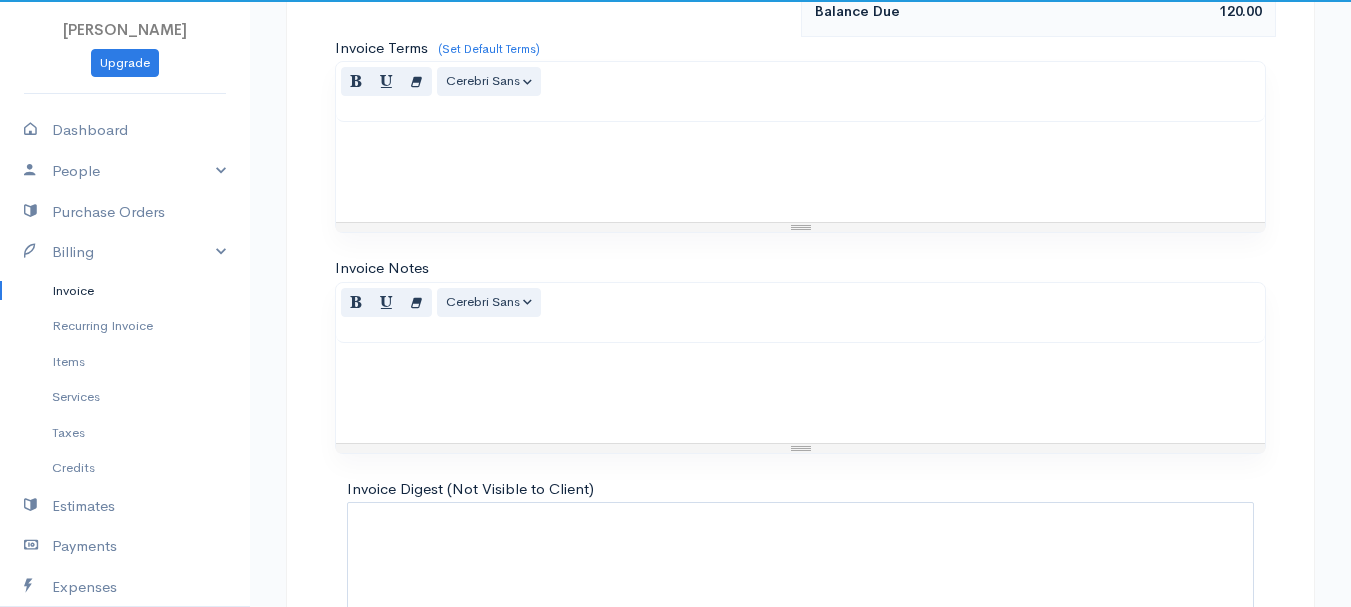 scroll, scrollTop: 1122, scrollLeft: 0, axis: vertical 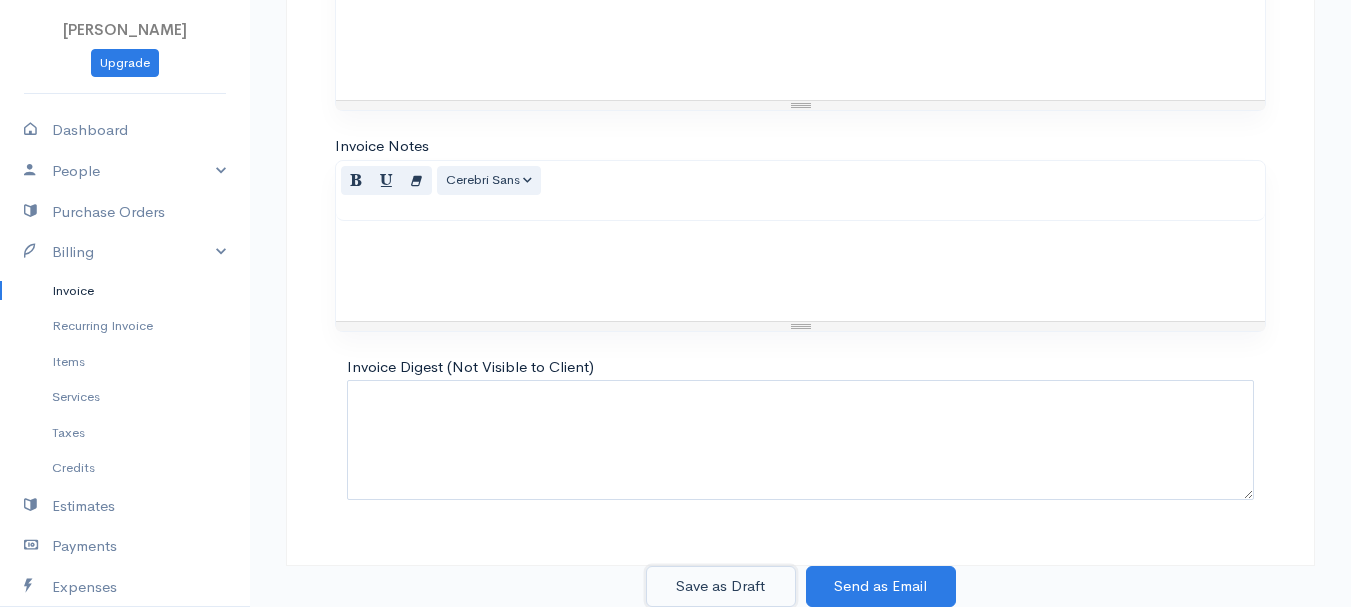 click on "Save as Draft" at bounding box center [721, 586] 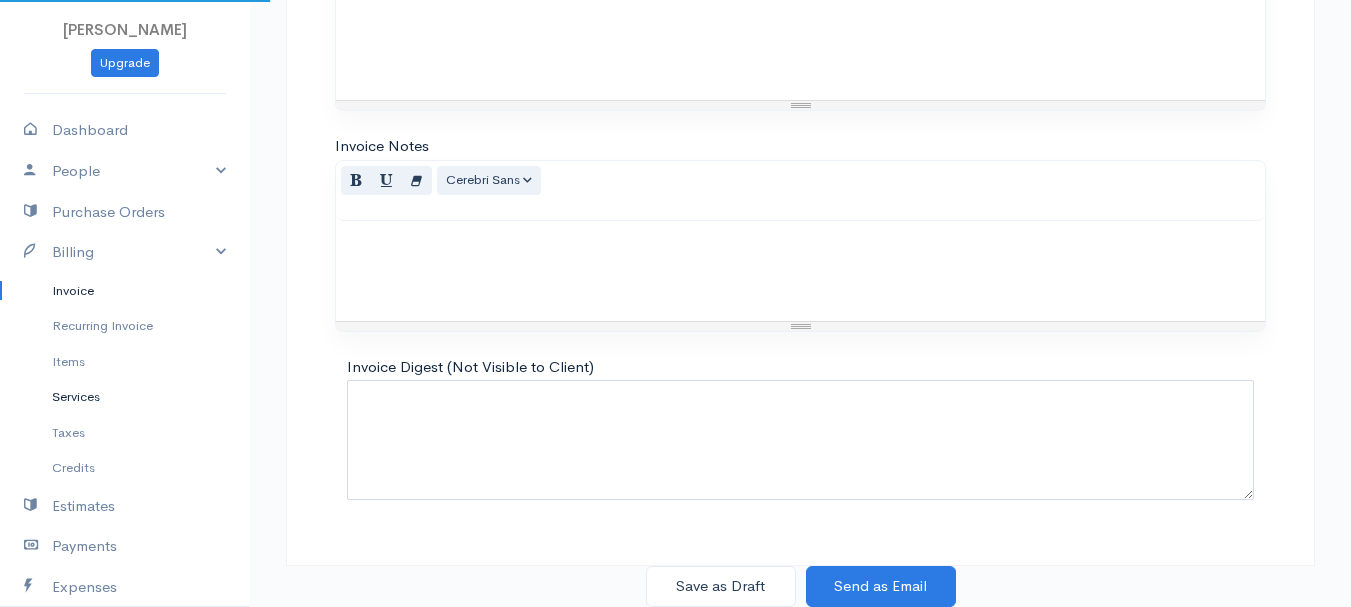 scroll, scrollTop: 0, scrollLeft: 0, axis: both 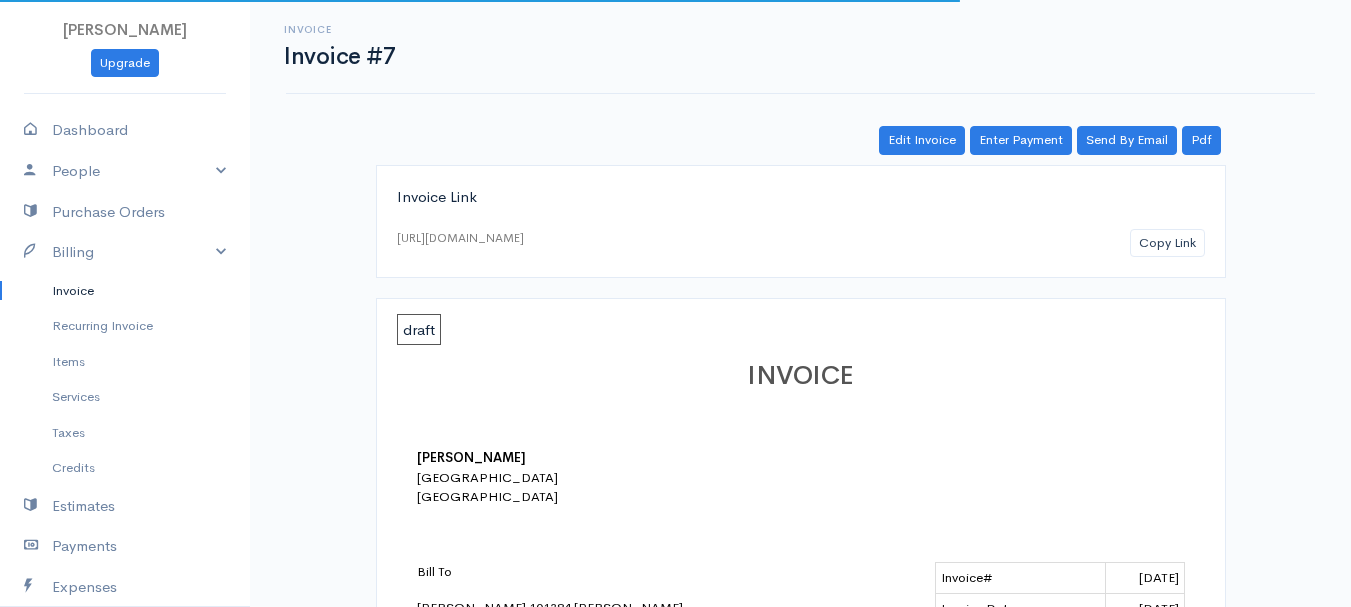 click on "Invoice" at bounding box center (125, 291) 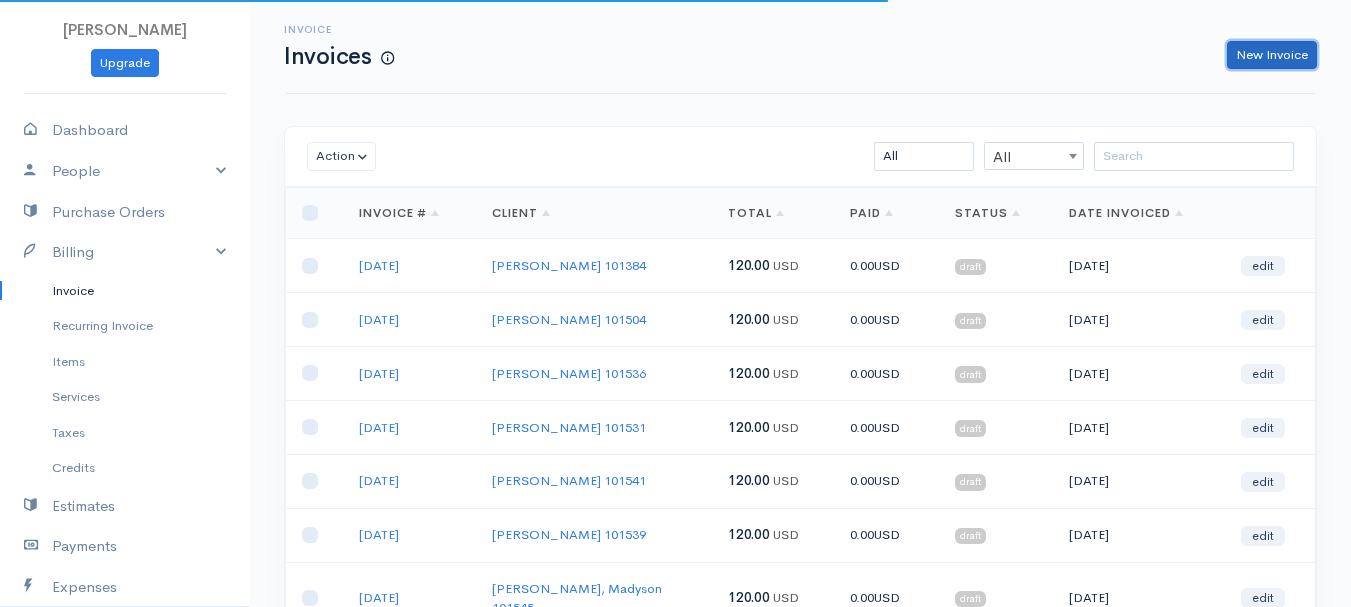 click on "New Invoice" at bounding box center (1272, 55) 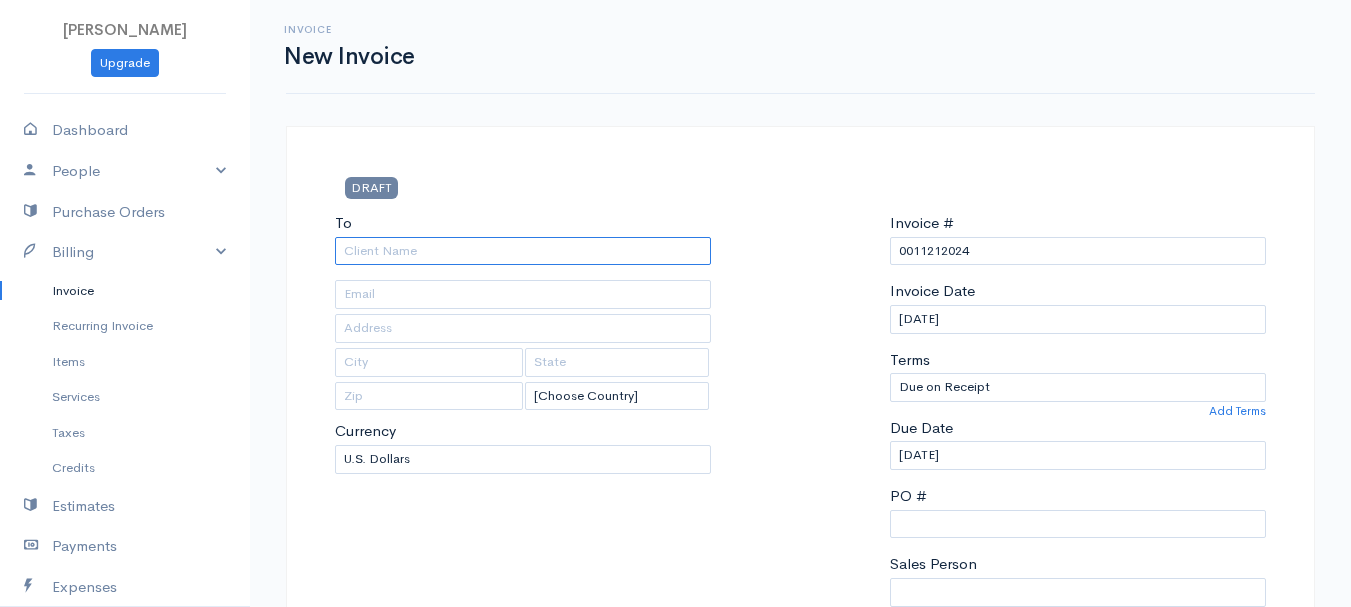 click on "To" at bounding box center (523, 251) 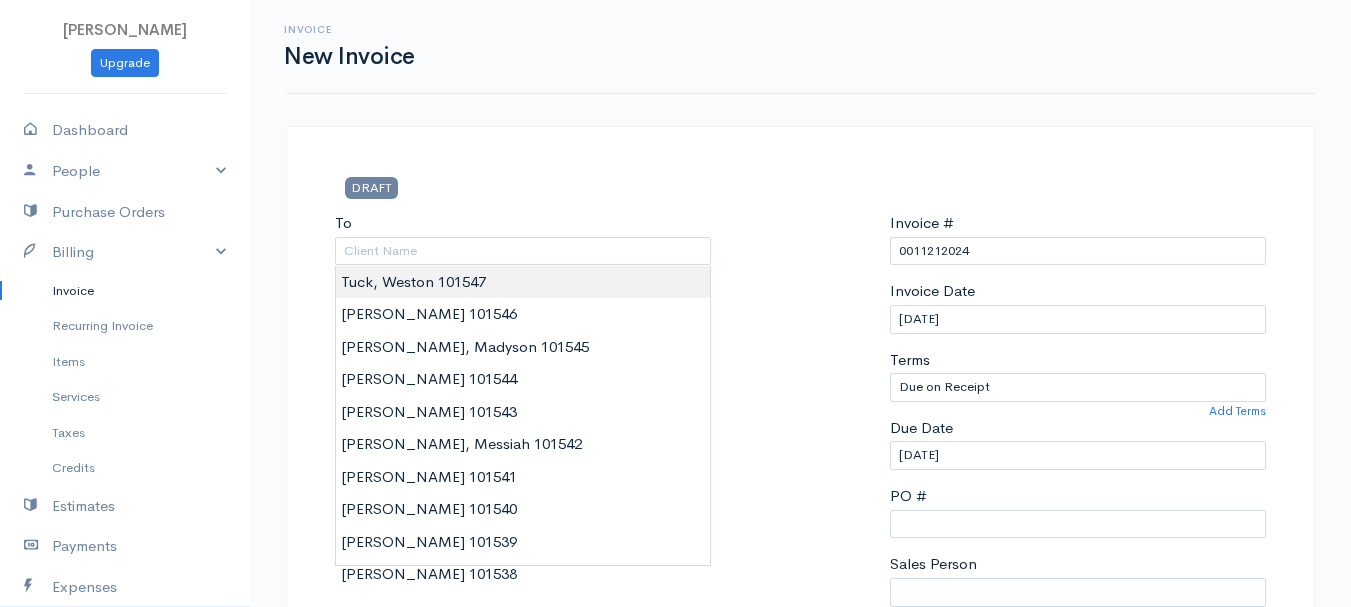 click on "[PERSON_NAME]
Upgrade
Dashboard
People
Clients
Vendors
Staff Users
Purchase Orders
Billing
Invoice
Recurring Invoice
Items
Services
Taxes
Credits
Estimates
Payments
Expenses
Track Time
Projects
Reports
Settings
My Organizations
Logout
Help
@CloudBooksApp 2022
Invoice
New Invoice
DRAFT To [Choose Country] [GEOGRAPHIC_DATA] [GEOGRAPHIC_DATA] [GEOGRAPHIC_DATA] [GEOGRAPHIC_DATA] [GEOGRAPHIC_DATA] [GEOGRAPHIC_DATA] [US_STATE] [GEOGRAPHIC_DATA] [GEOGRAPHIC_DATA] [GEOGRAPHIC_DATA] [GEOGRAPHIC_DATA] [GEOGRAPHIC_DATA] [GEOGRAPHIC_DATA] [GEOGRAPHIC_DATA] [GEOGRAPHIC_DATA] [GEOGRAPHIC_DATA]" at bounding box center [675, 864] 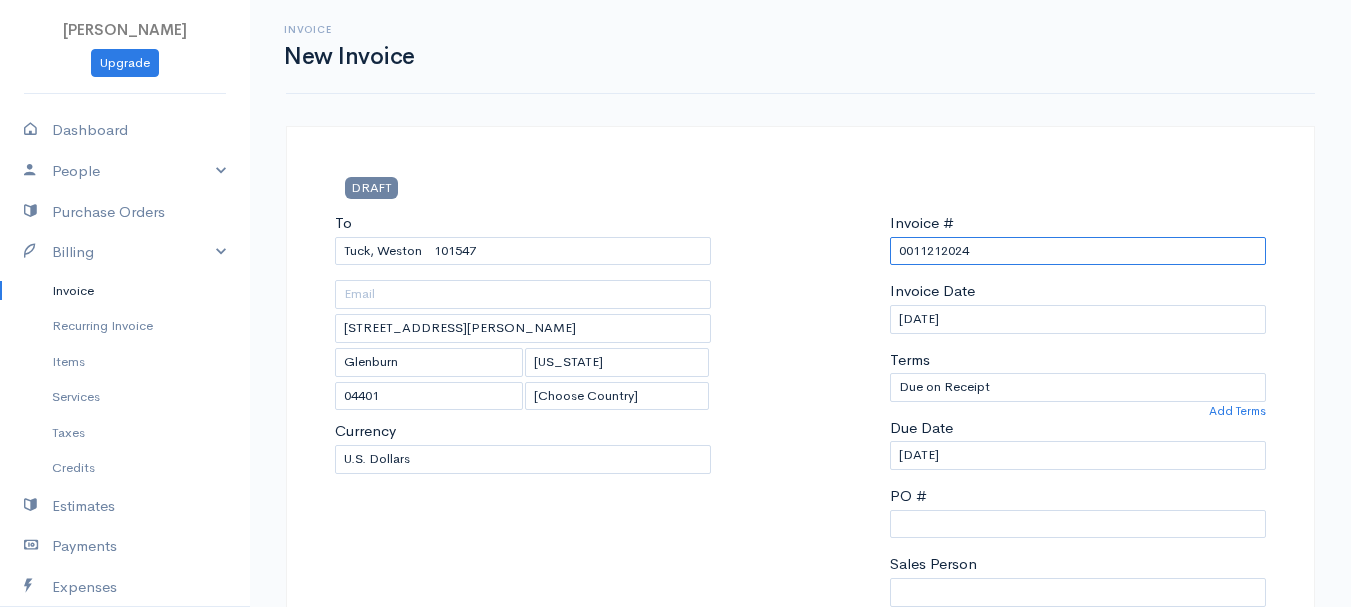click on "0011212024" at bounding box center (1078, 251) 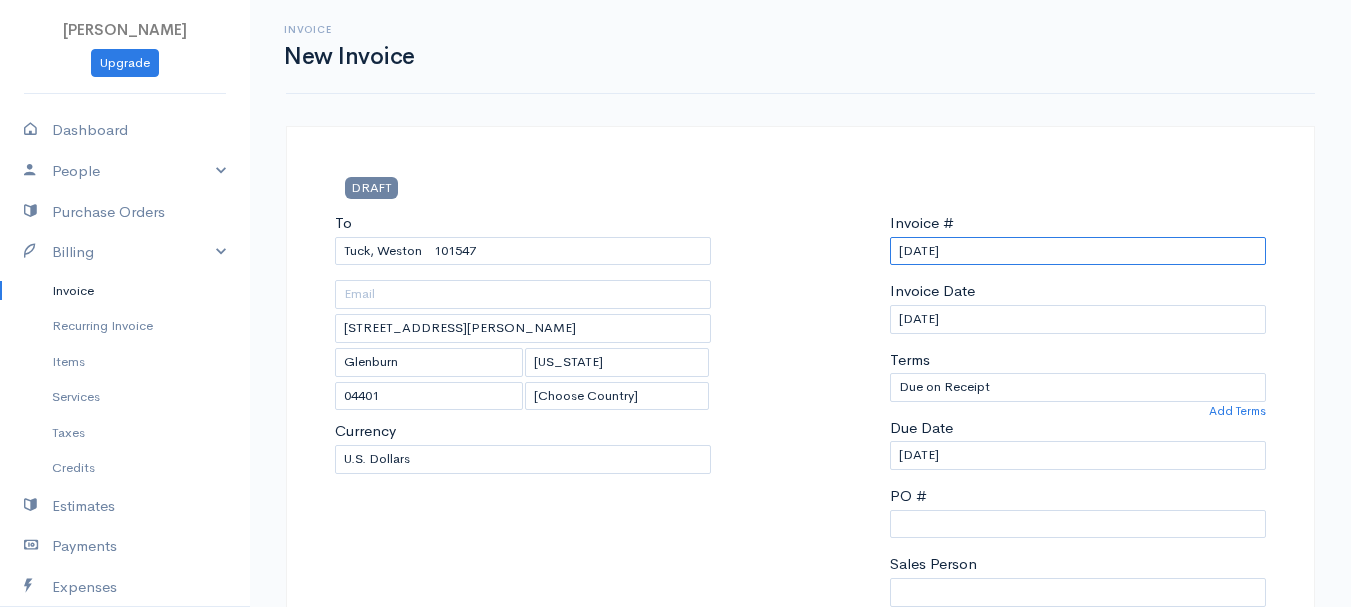 scroll, scrollTop: 500, scrollLeft: 0, axis: vertical 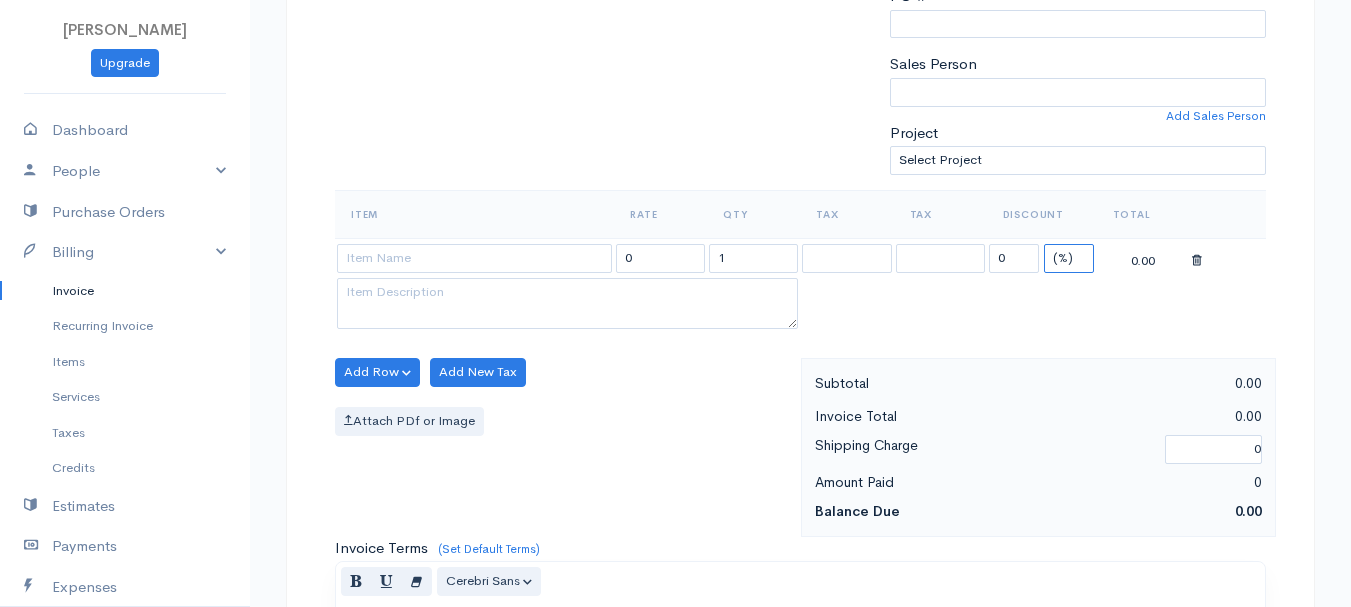 click on "(%) Flat" at bounding box center (1069, 258) 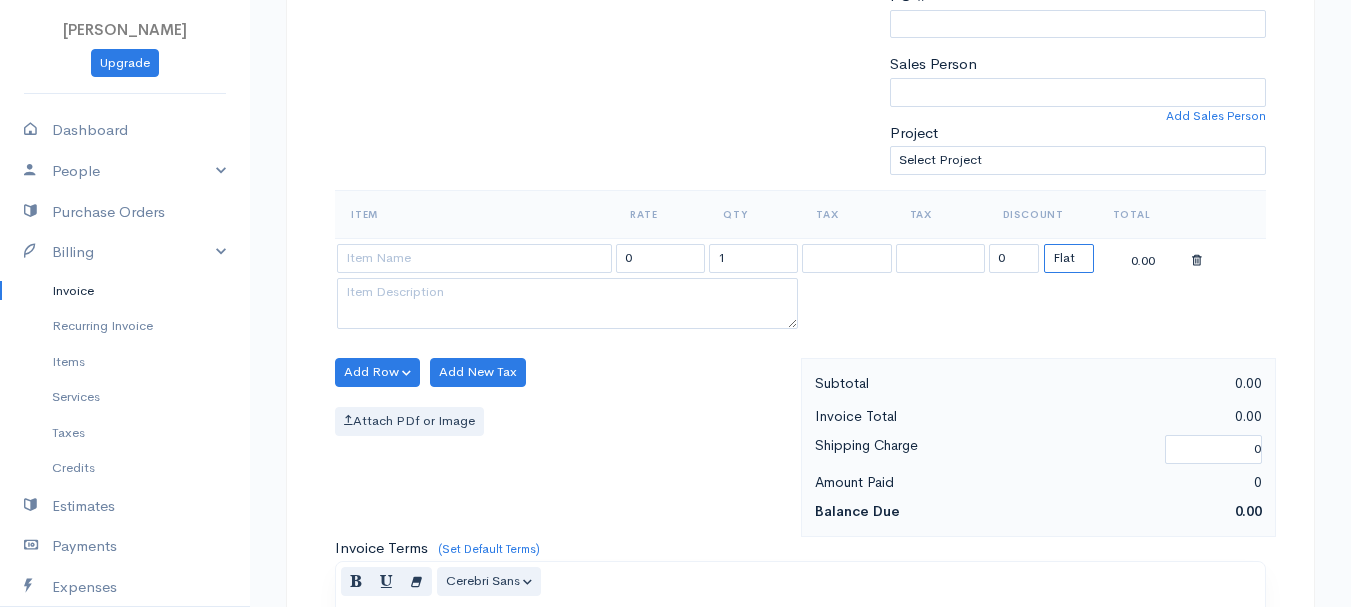 click on "(%) Flat" at bounding box center (1069, 258) 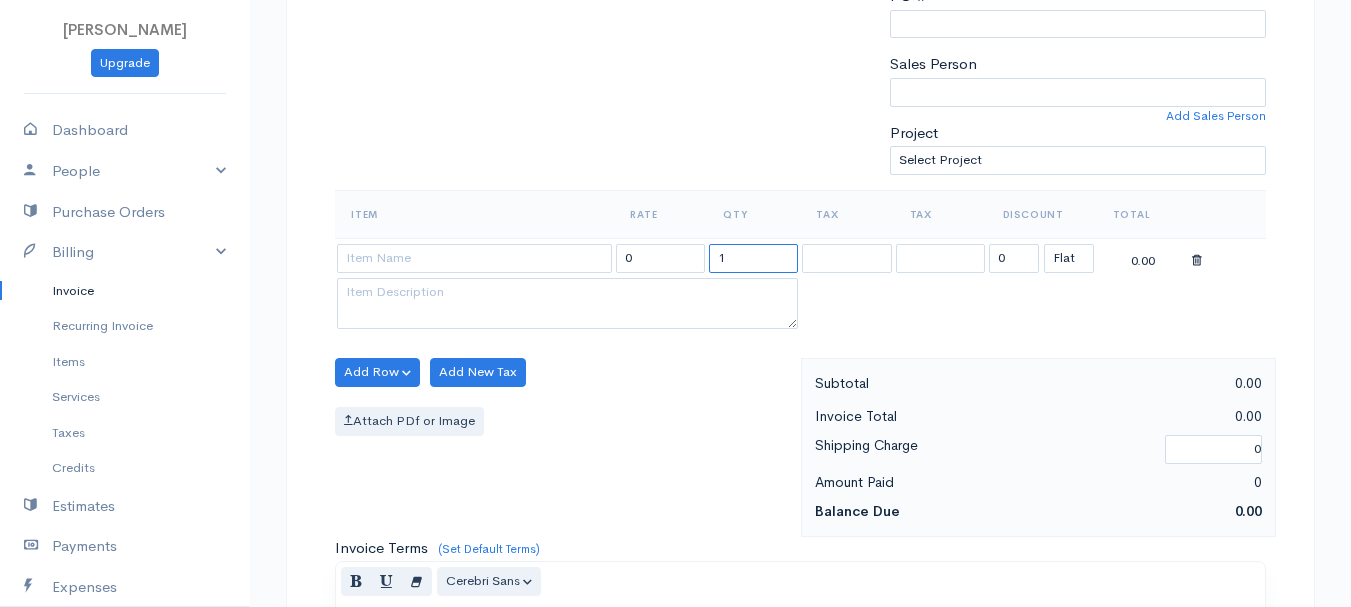 click on "1" at bounding box center (753, 258) 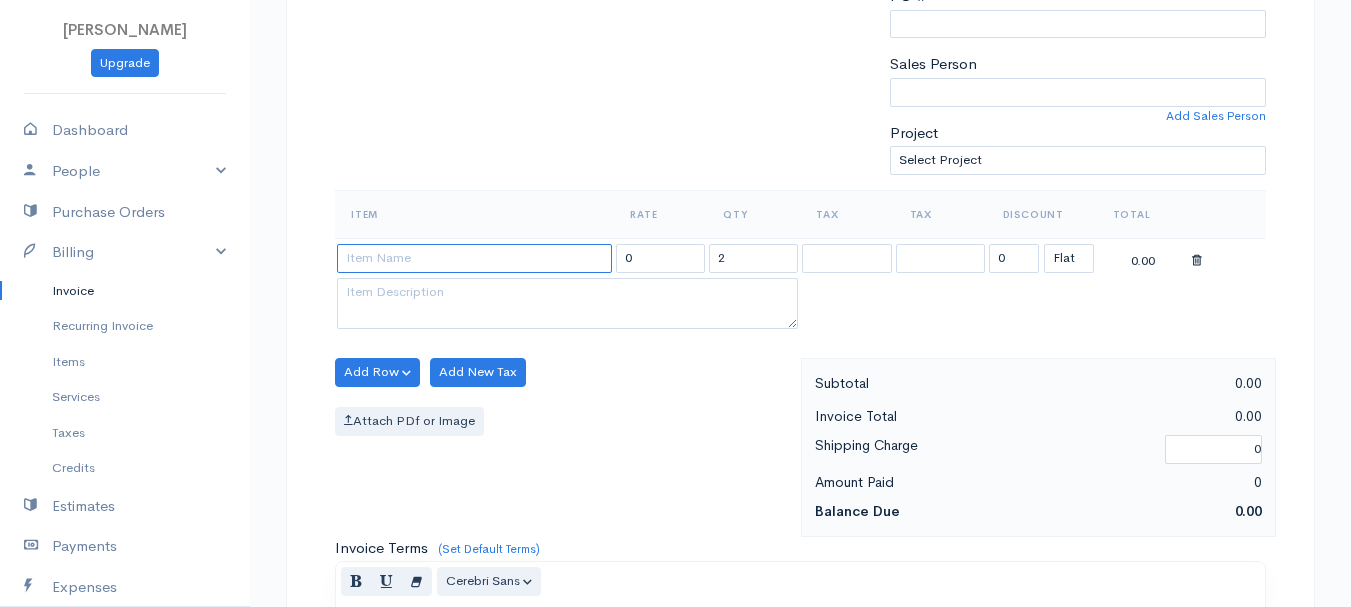 click at bounding box center [474, 258] 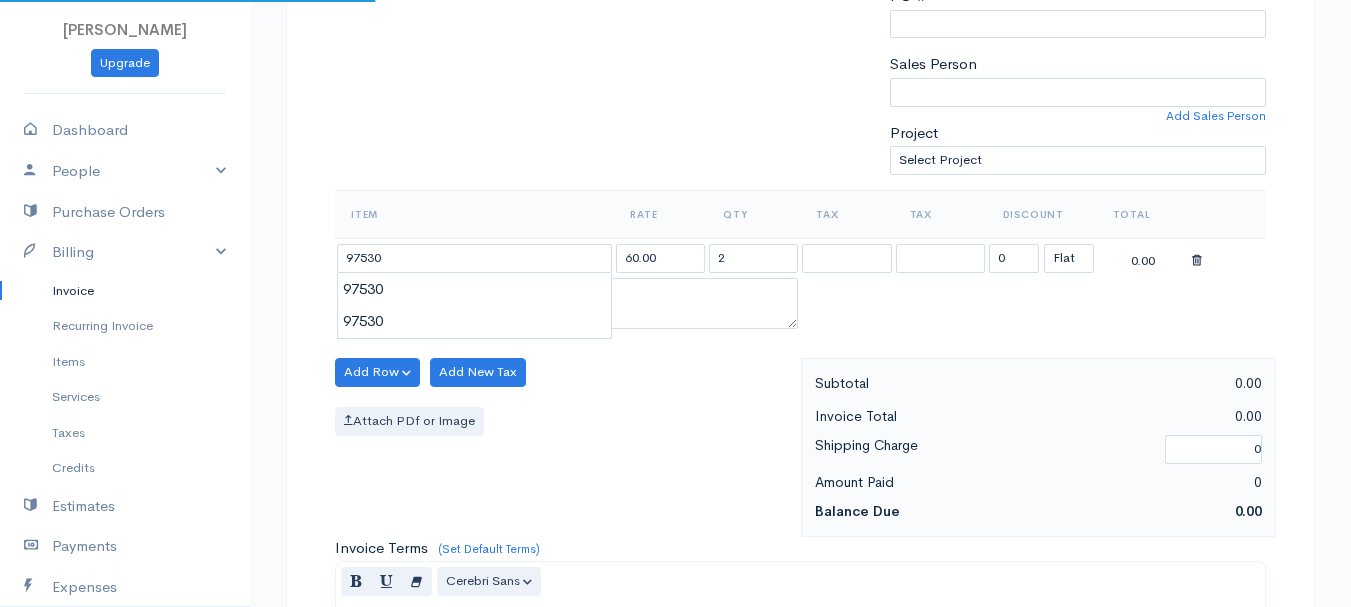 click on "[PERSON_NAME]
Upgrade
Dashboard
People
Clients
Vendors
Staff Users
Purchase Orders
Billing
Invoice
Recurring Invoice
Items
Services
Taxes
Credits
Estimates
Payments
Expenses
Track Time
Projects
Reports
Settings
My Organizations
Logout
Help
@CloudBooksApp 2022
Invoice
New Invoice
DRAFT To [GEOGRAPHIC_DATA], [GEOGRAPHIC_DATA]    101547 [STREET_ADDRESS][PERSON_NAME][US_STATE] [Choose Country] [GEOGRAPHIC_DATA] [GEOGRAPHIC_DATA] [GEOGRAPHIC_DATA] [GEOGRAPHIC_DATA] [GEOGRAPHIC_DATA] [GEOGRAPHIC_DATA] [US_STATE] [GEOGRAPHIC_DATA] [GEOGRAPHIC_DATA] [GEOGRAPHIC_DATA]" at bounding box center [675, 364] 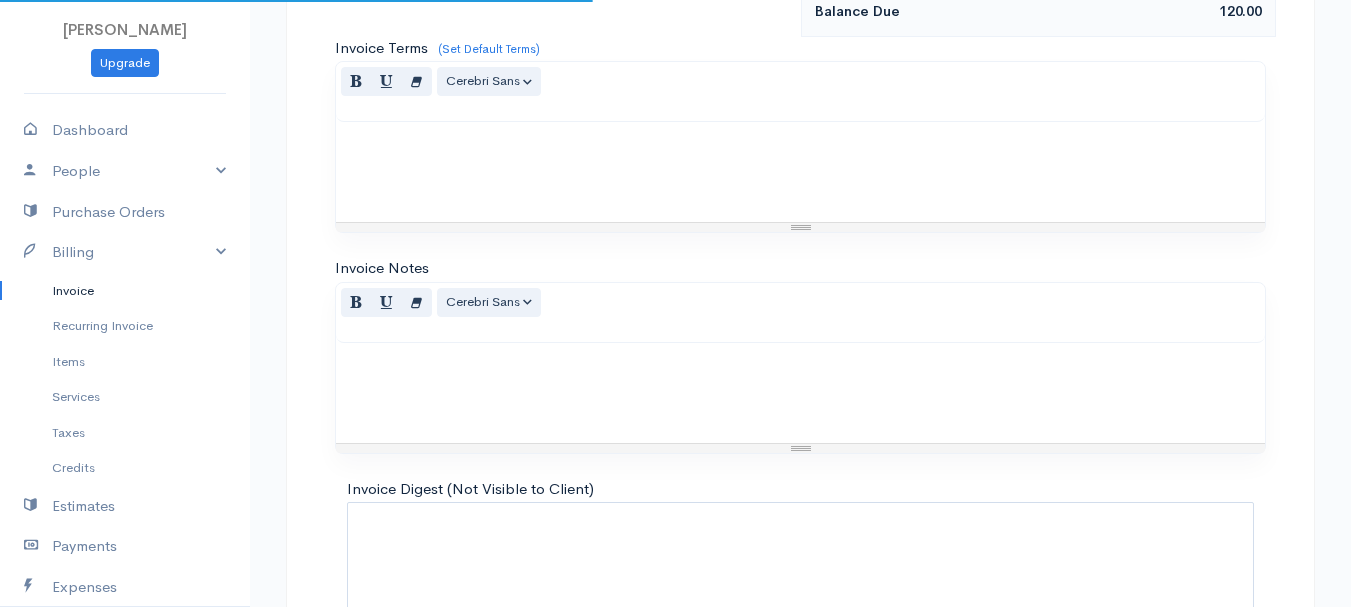 scroll, scrollTop: 1122, scrollLeft: 0, axis: vertical 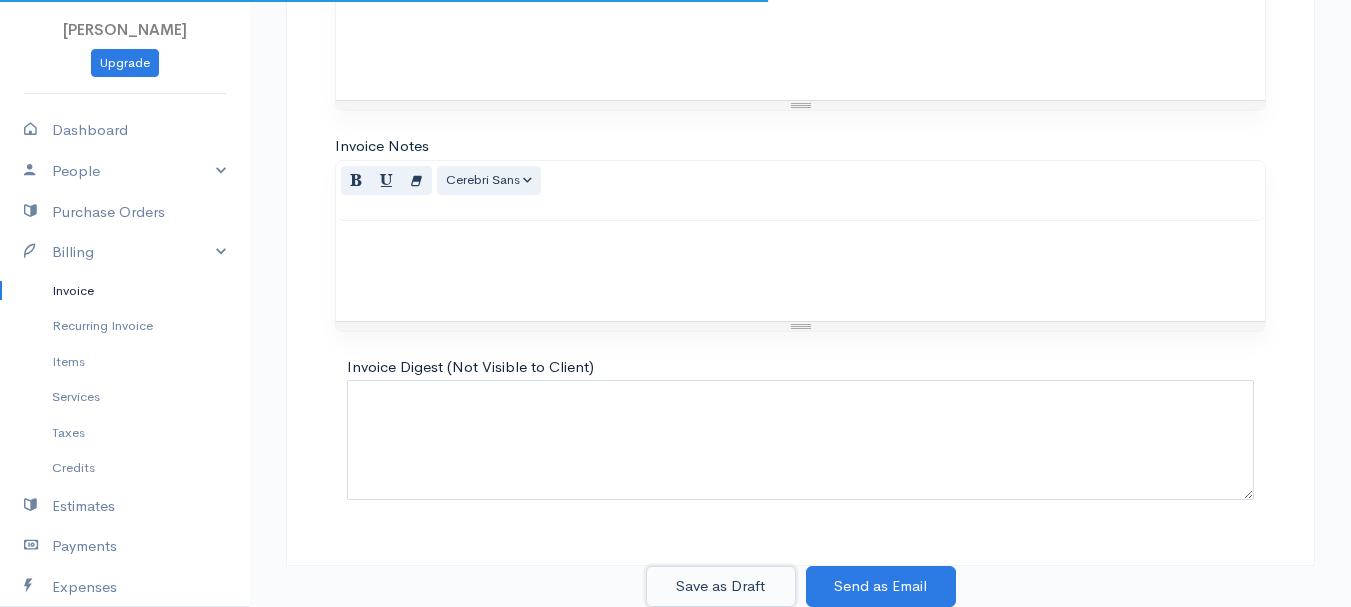 click on "Save as Draft" at bounding box center (721, 586) 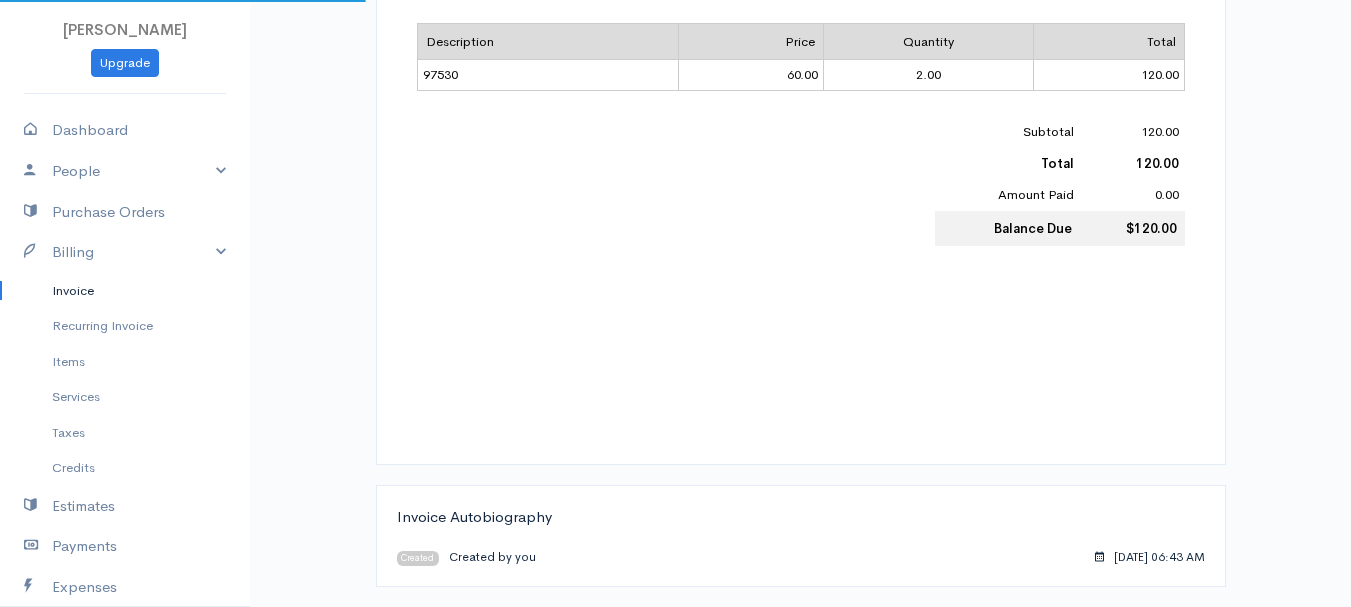 scroll, scrollTop: 0, scrollLeft: 0, axis: both 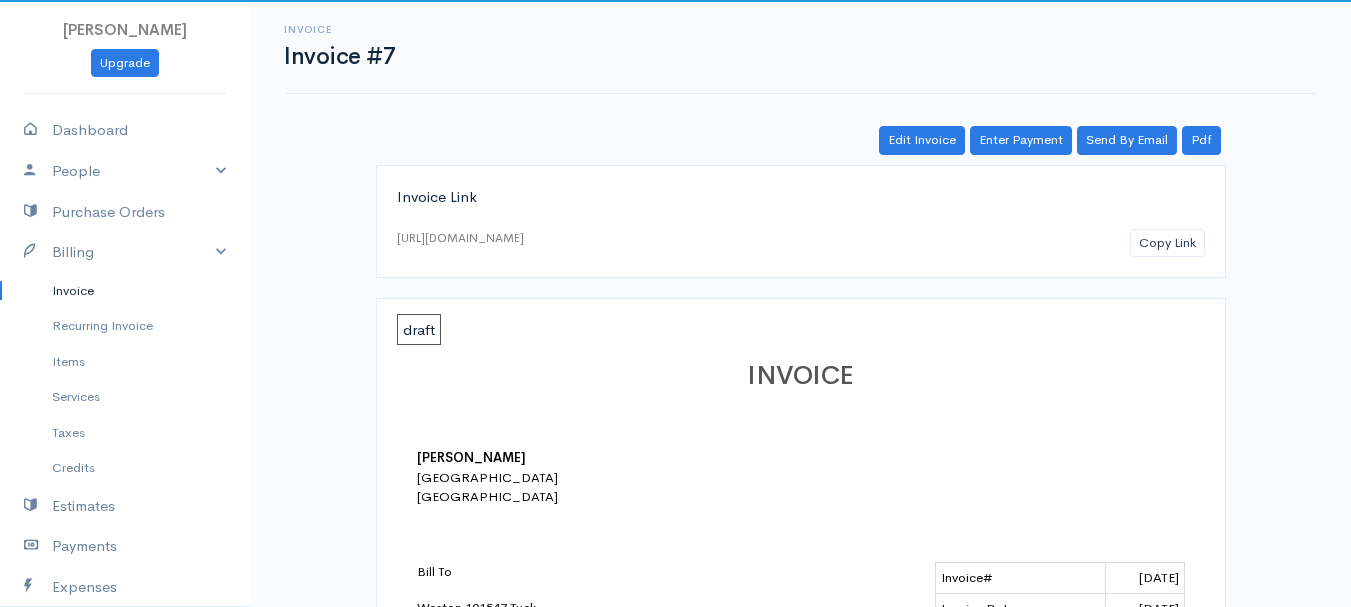 click on "Invoice" at bounding box center [125, 291] 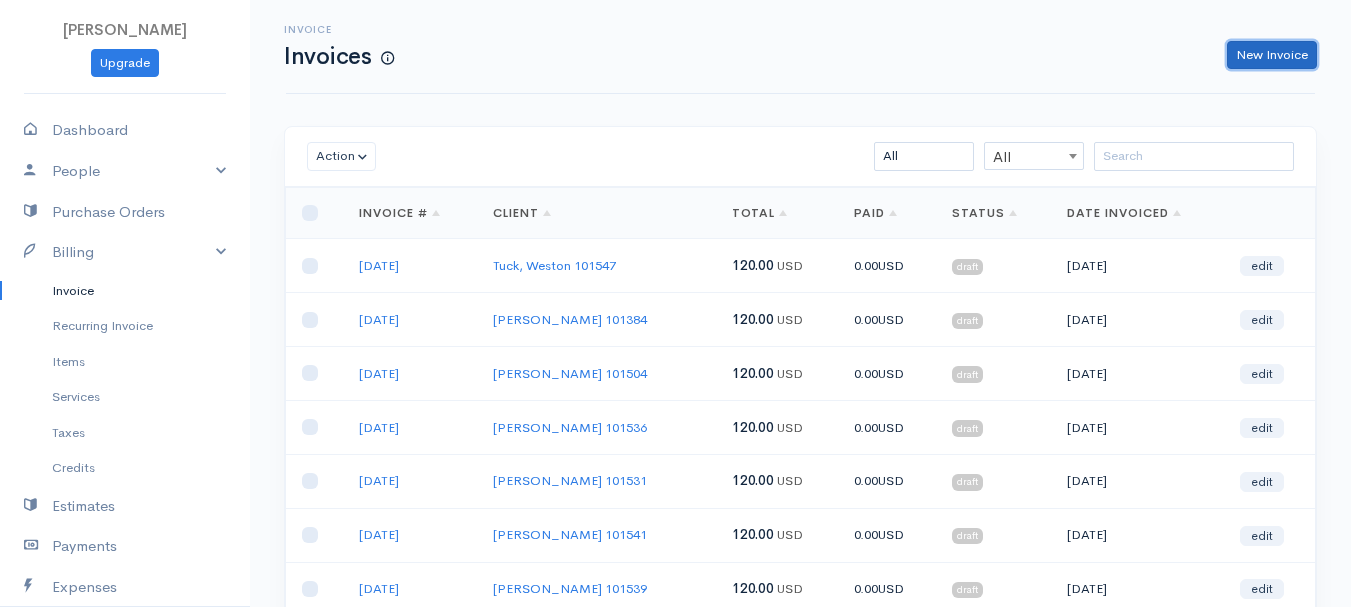 click on "New Invoice" at bounding box center [1272, 55] 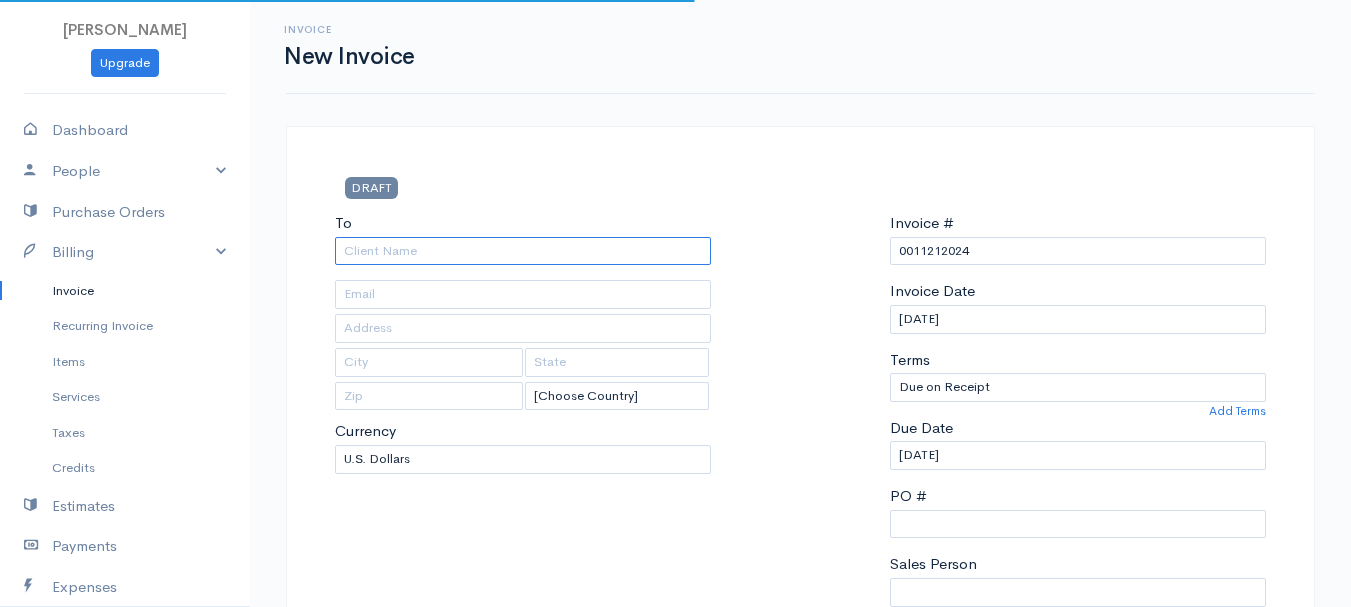 click on "To" at bounding box center [523, 251] 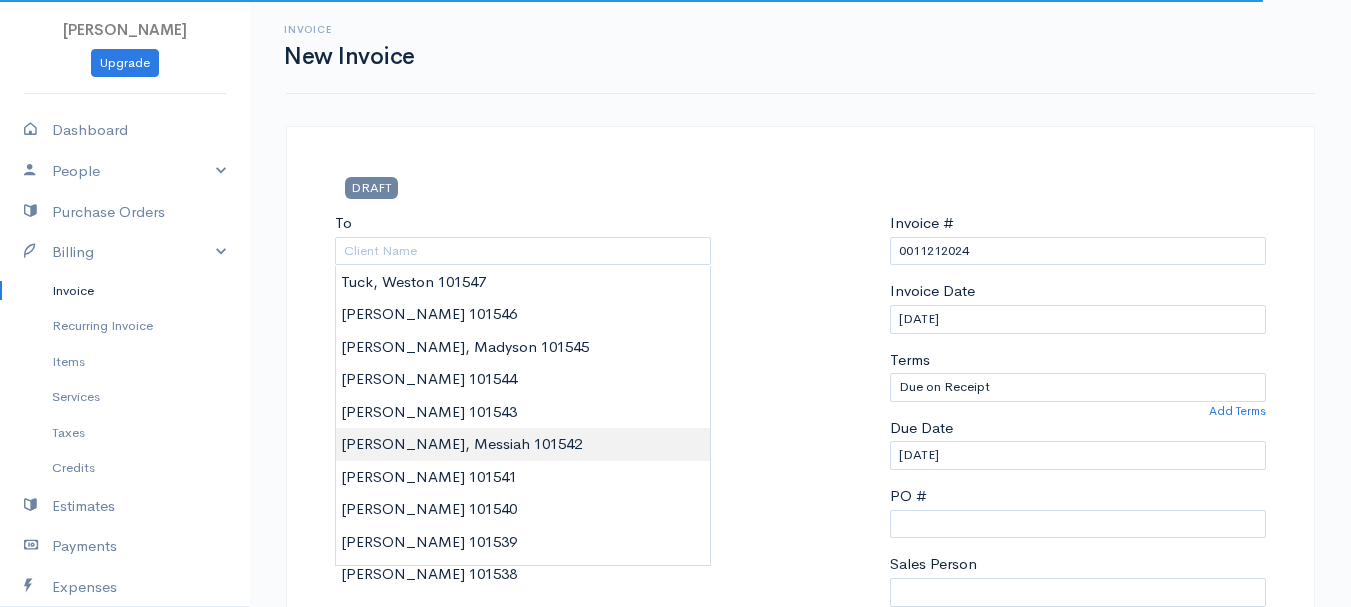 click on "[PERSON_NAME]
Upgrade
Dashboard
People
Clients
Vendors
Staff Users
Purchase Orders
Billing
Invoice
Recurring Invoice
Items
Services
Taxes
Credits
Estimates
Payments
Expenses
Track Time
Projects
Reports
Settings
My Organizations
Logout
Help
@CloudBooksApp 2022
Invoice
New Invoice
DRAFT To [Choose Country] [GEOGRAPHIC_DATA] [GEOGRAPHIC_DATA] [GEOGRAPHIC_DATA] [GEOGRAPHIC_DATA] [GEOGRAPHIC_DATA] [GEOGRAPHIC_DATA] [US_STATE] [GEOGRAPHIC_DATA] [GEOGRAPHIC_DATA] [GEOGRAPHIC_DATA] [GEOGRAPHIC_DATA] [GEOGRAPHIC_DATA] [GEOGRAPHIC_DATA] [GEOGRAPHIC_DATA] [GEOGRAPHIC_DATA] [GEOGRAPHIC_DATA]" at bounding box center [675, 864] 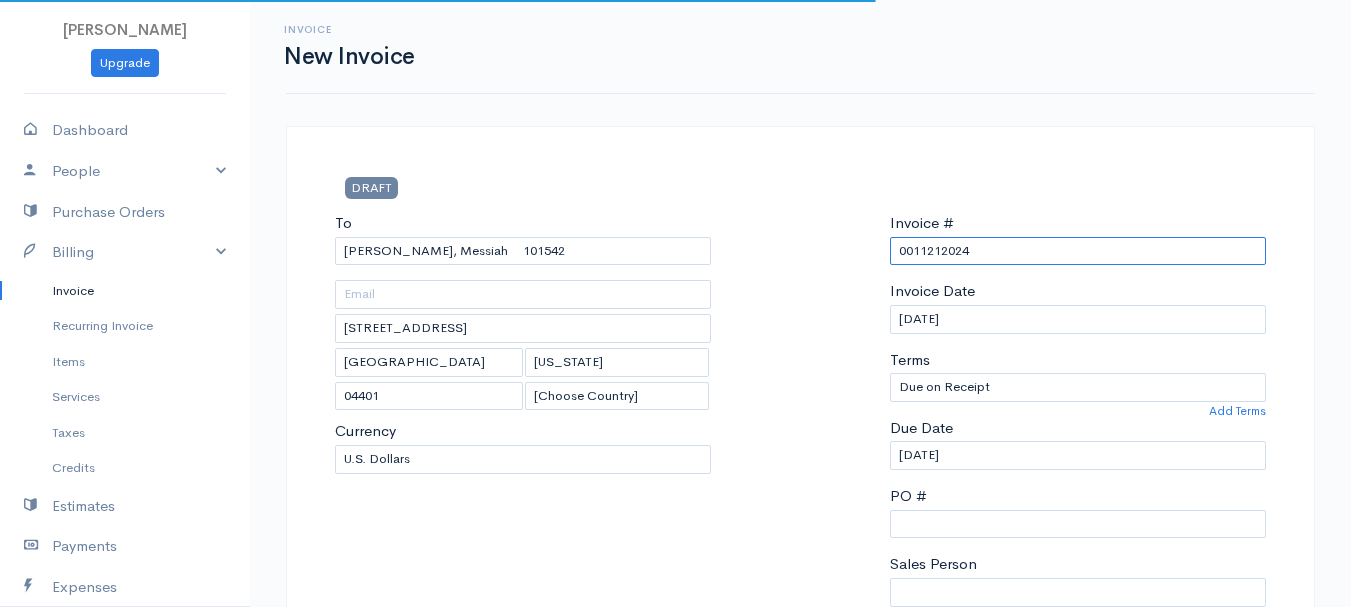 click on "0011212024" at bounding box center [1078, 251] 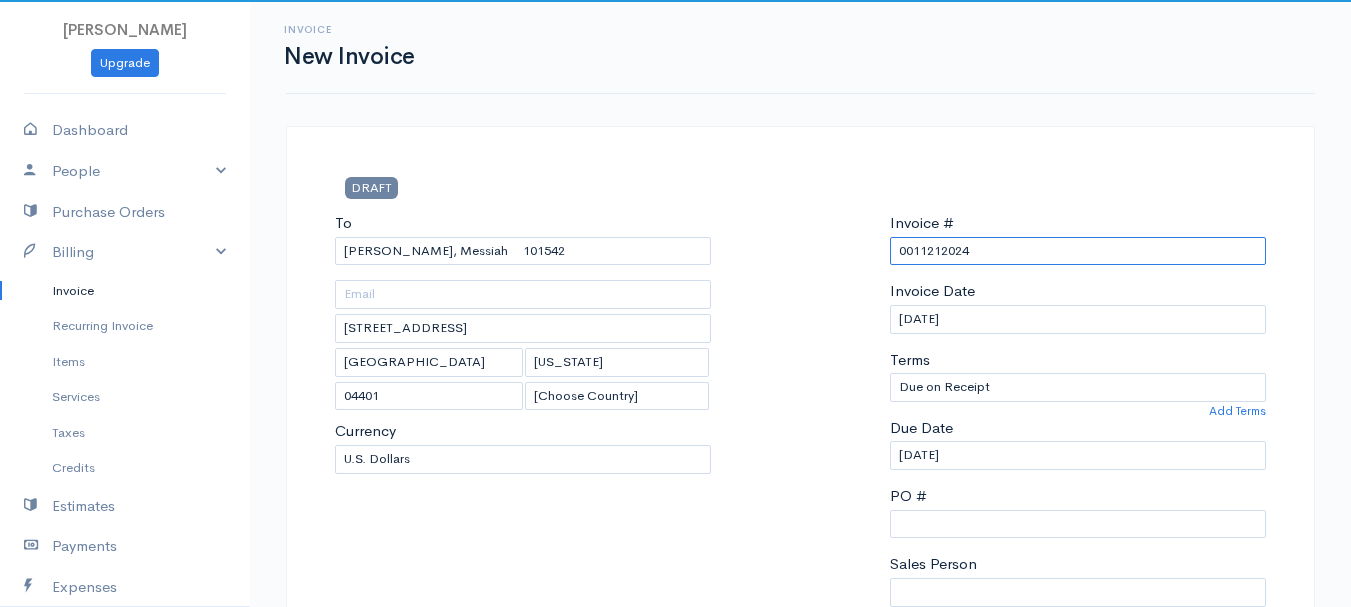 click on "0011212024" at bounding box center (1078, 251) 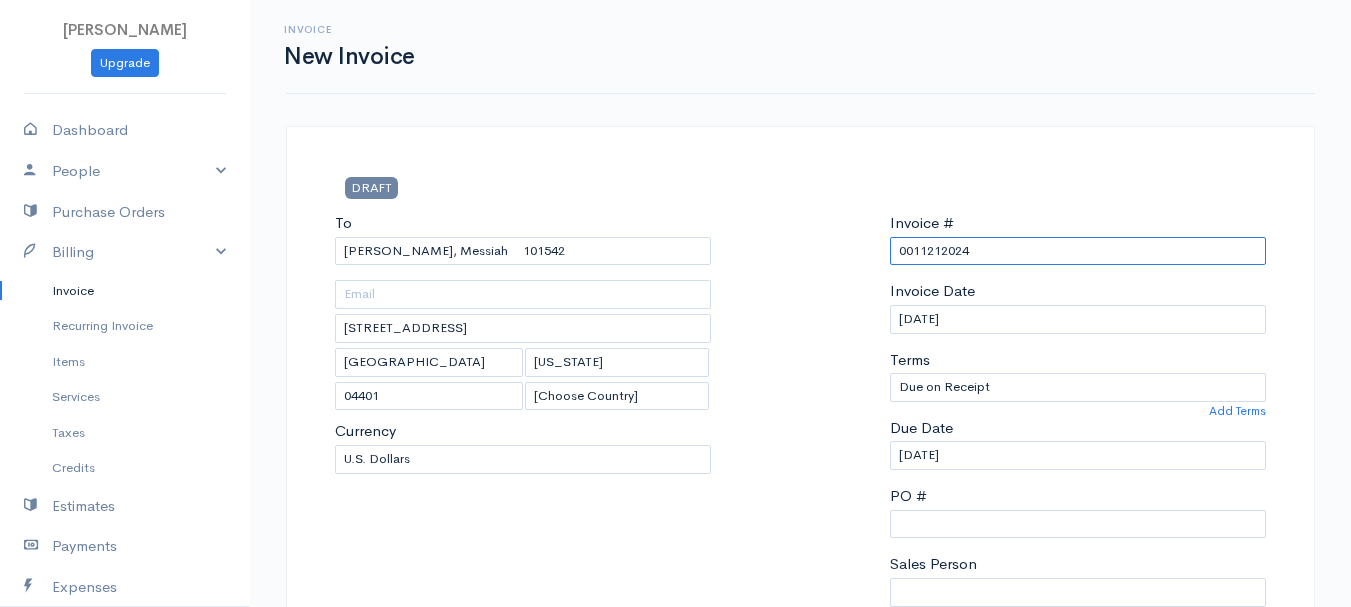 paste on "[DATE]" 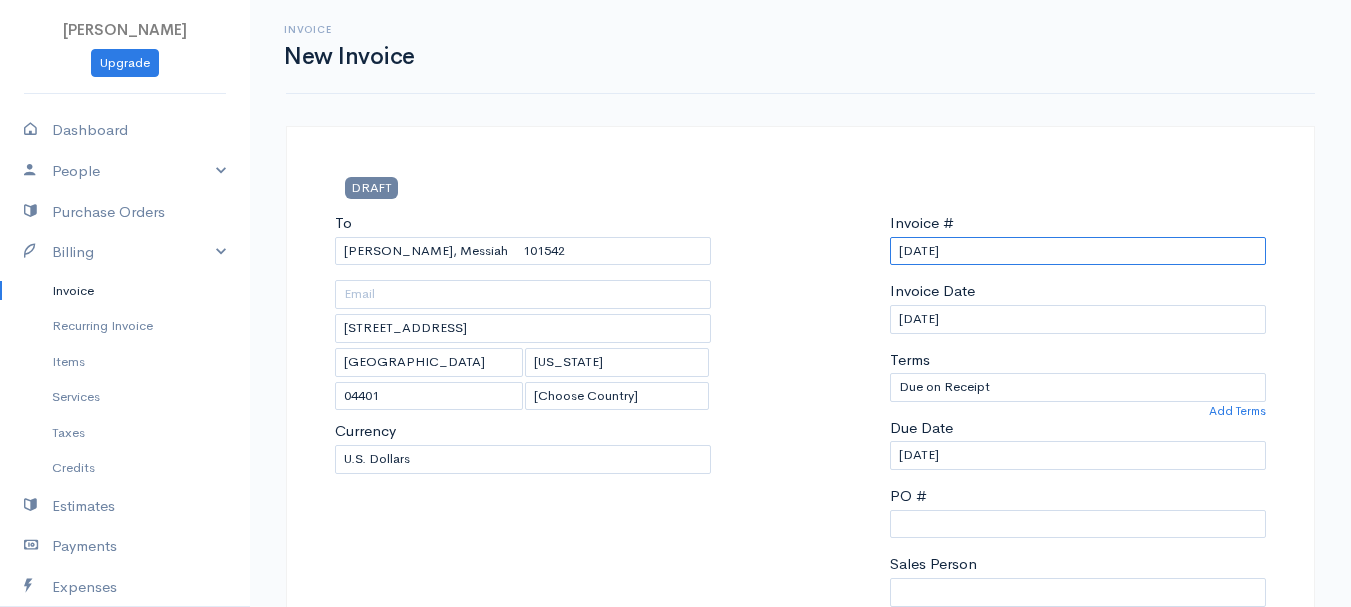scroll, scrollTop: 500, scrollLeft: 0, axis: vertical 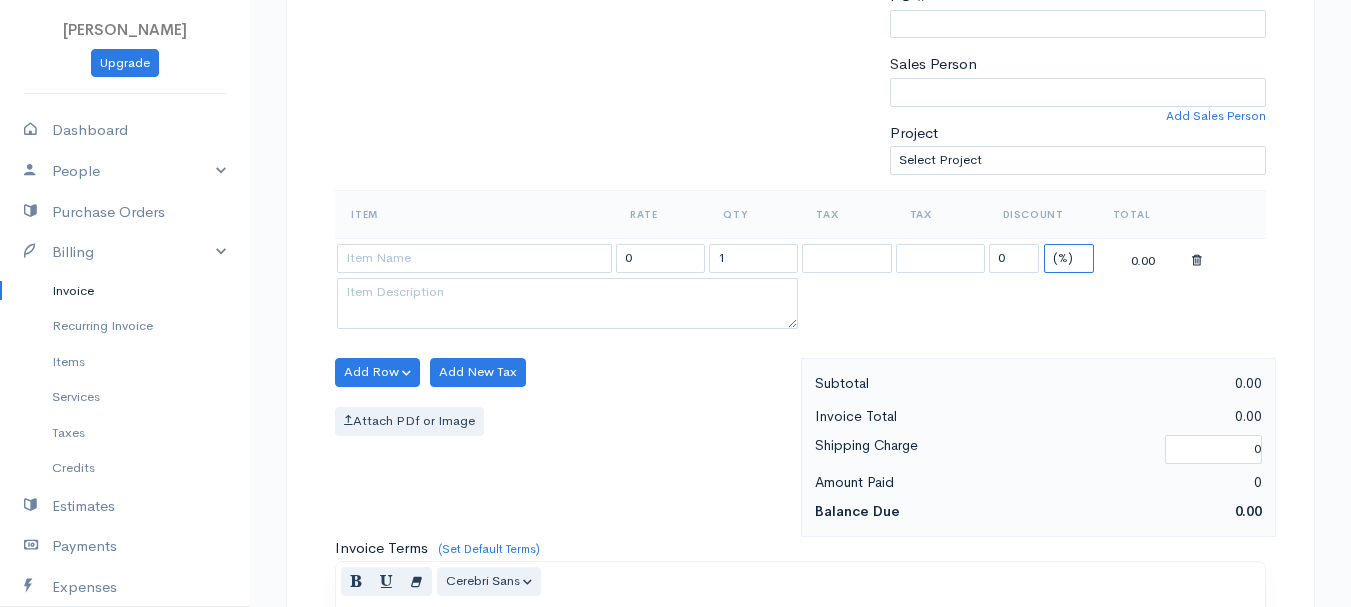 click on "(%) Flat" at bounding box center (1069, 258) 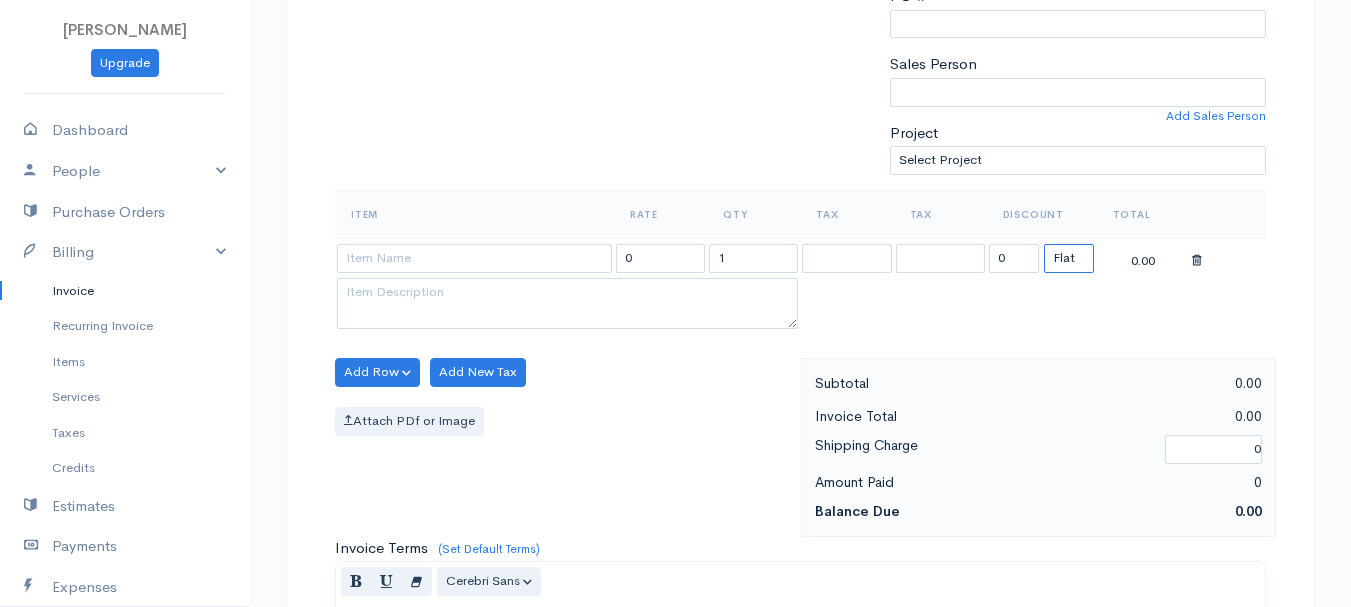 click on "(%) Flat" at bounding box center (1069, 258) 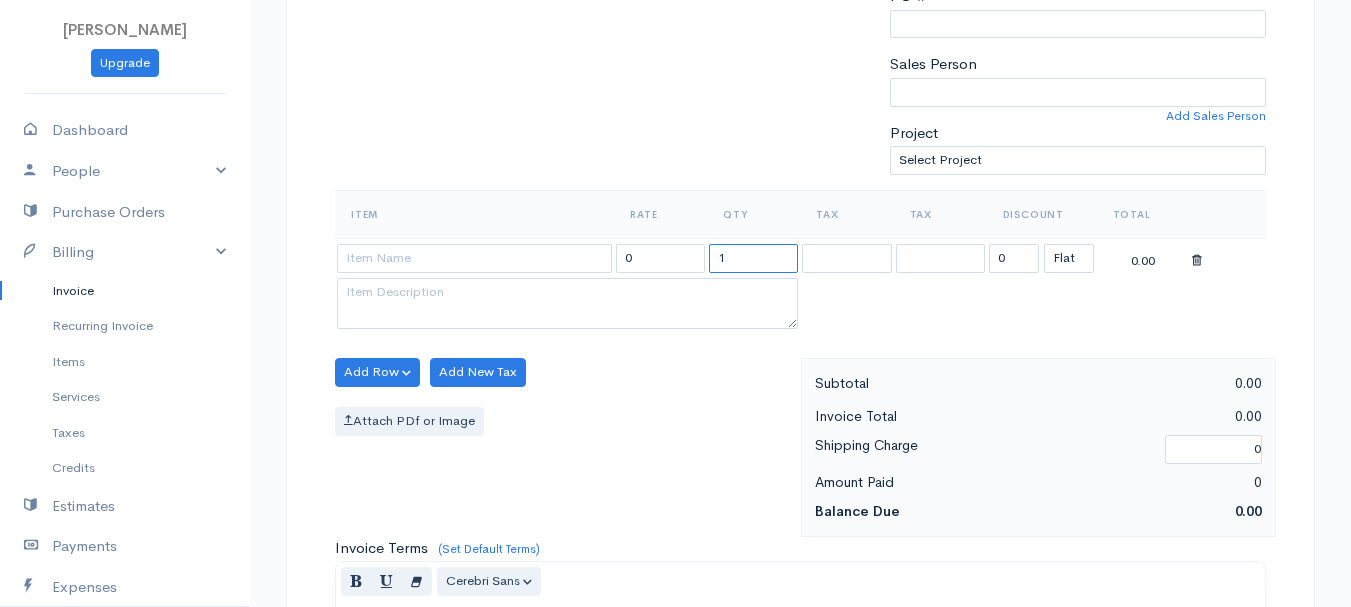 click on "1" at bounding box center (753, 258) 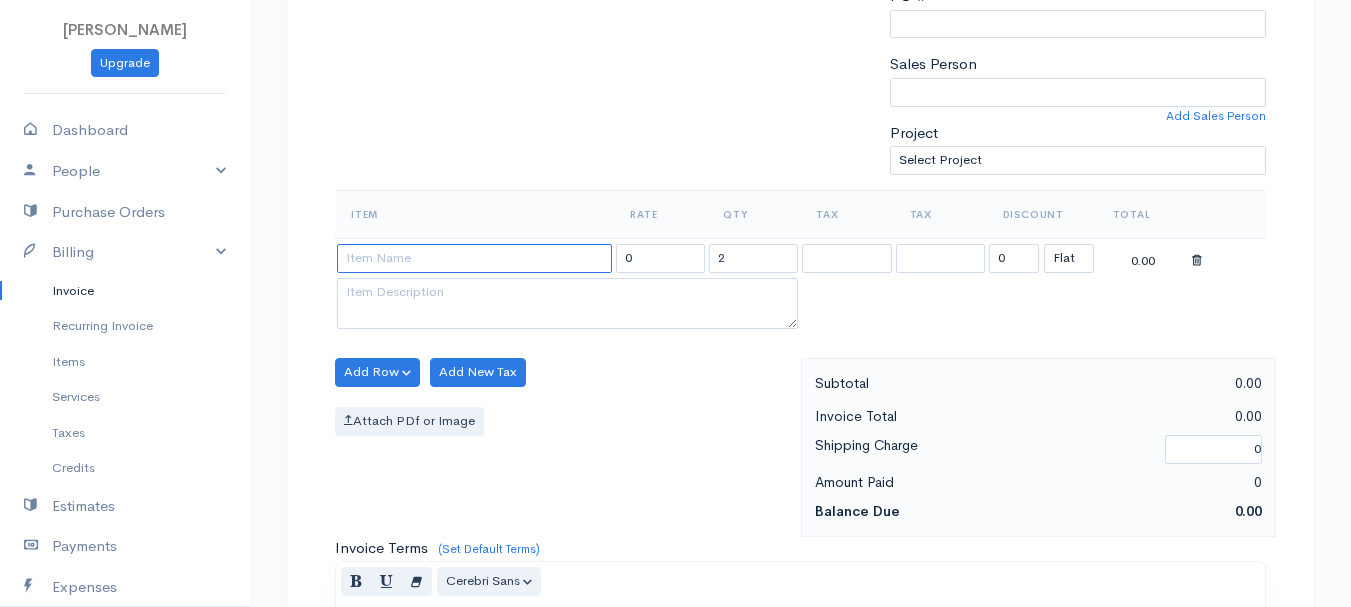 click at bounding box center [474, 258] 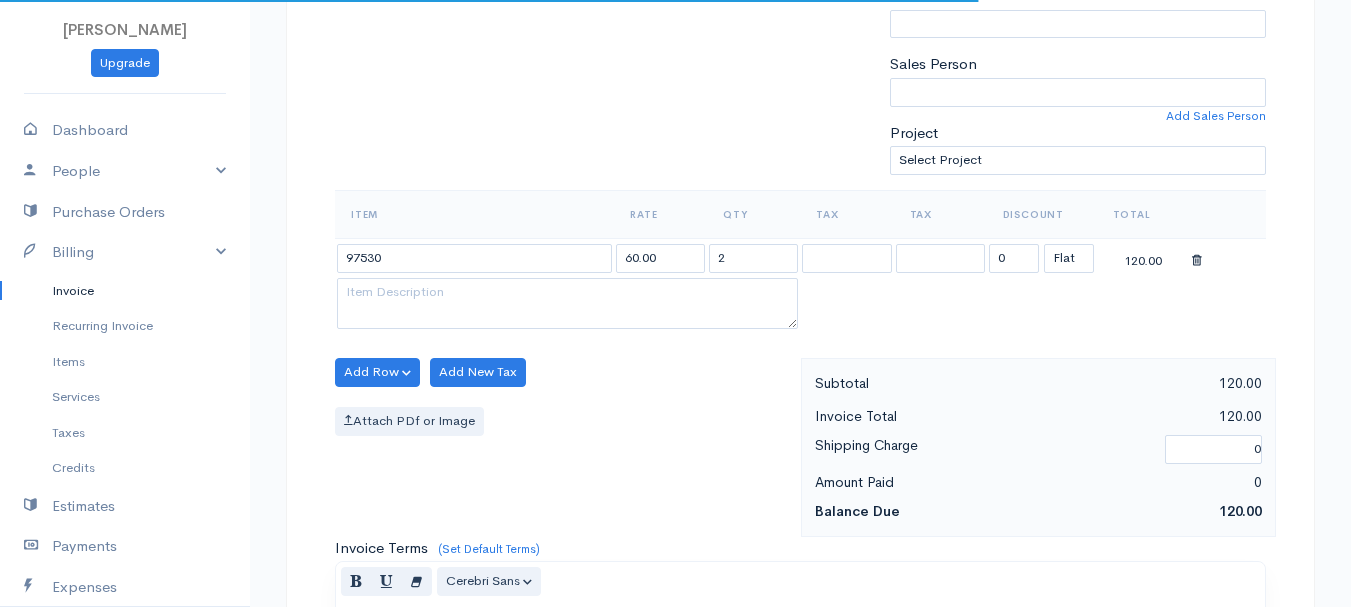 click on "[PERSON_NAME]
Upgrade
Dashboard
People
Clients
Vendors
Staff Users
Purchase Orders
Billing
Invoice
Recurring Invoice
Items
Services
Taxes
Credits
Estimates
Payments
Expenses
Track Time
Projects
Reports
Settings
My Organizations
Logout
Help
@CloudBooksApp 2022
Invoice
New Invoice
DRAFT To [PERSON_NAME], Messiah     101542 [STREET_ADDRESS][US_STATE] [Choose Country] [GEOGRAPHIC_DATA] [GEOGRAPHIC_DATA] [GEOGRAPHIC_DATA] [GEOGRAPHIC_DATA] [GEOGRAPHIC_DATA] [GEOGRAPHIC_DATA] [US_STATE] [GEOGRAPHIC_DATA] [GEOGRAPHIC_DATA] [GEOGRAPHIC_DATA]" at bounding box center [675, 364] 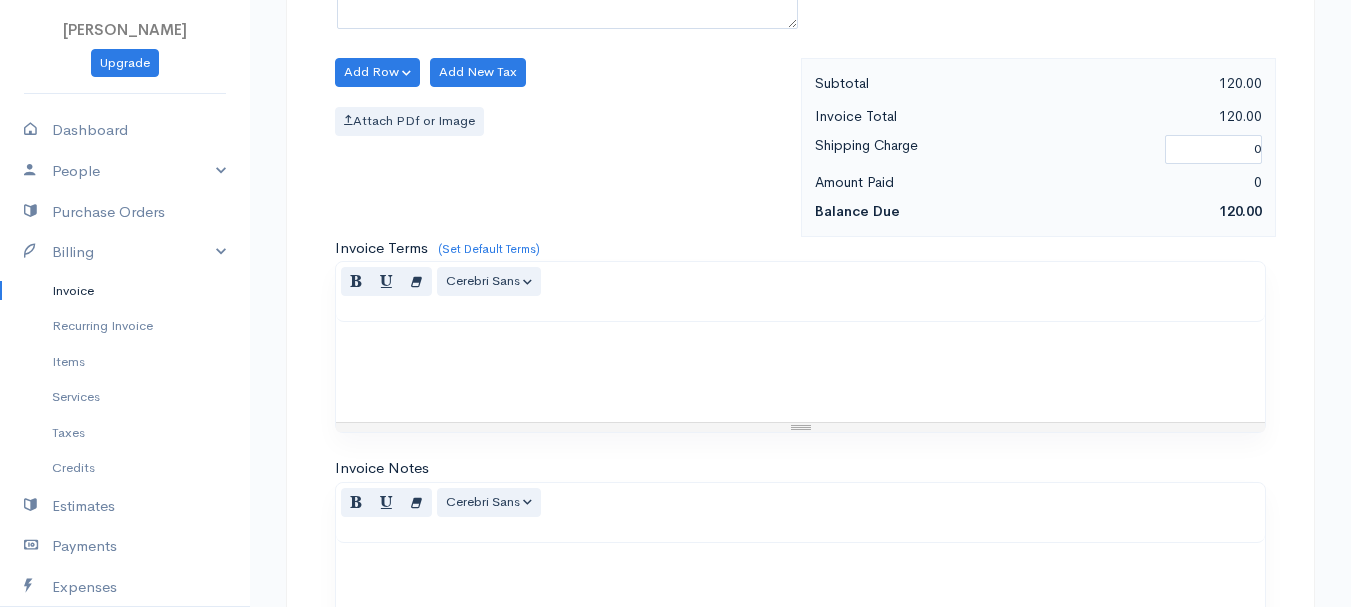 scroll, scrollTop: 1122, scrollLeft: 0, axis: vertical 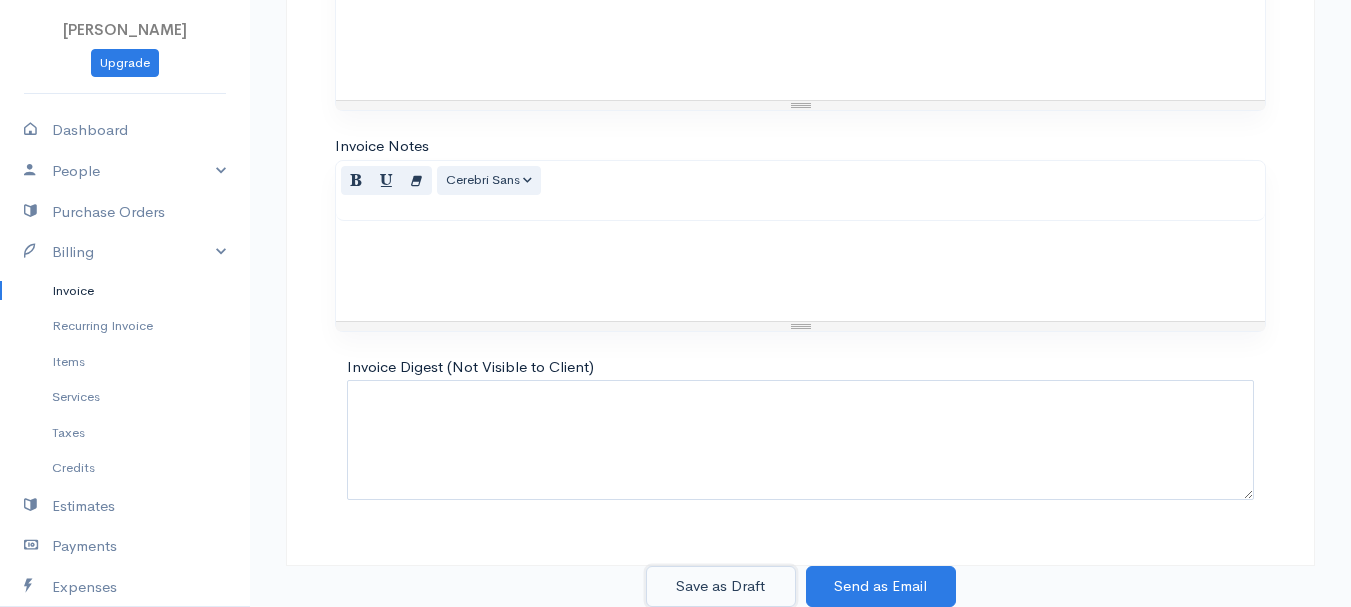 click on "Save as Draft" at bounding box center [721, 586] 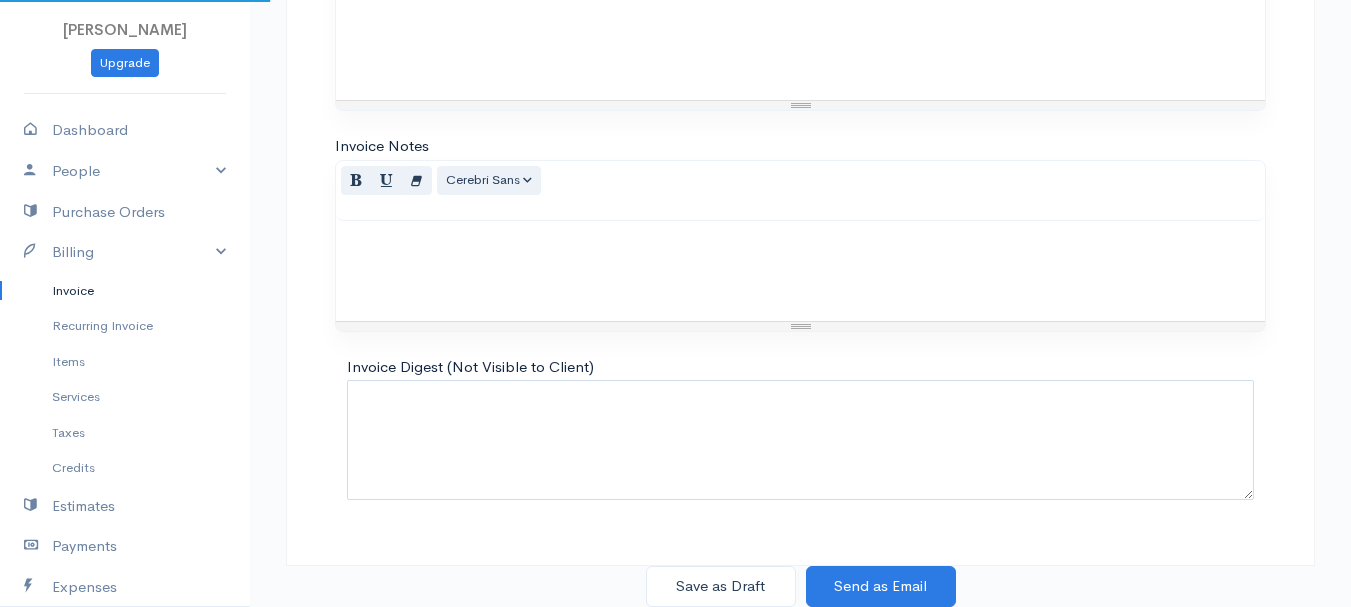 scroll, scrollTop: 0, scrollLeft: 0, axis: both 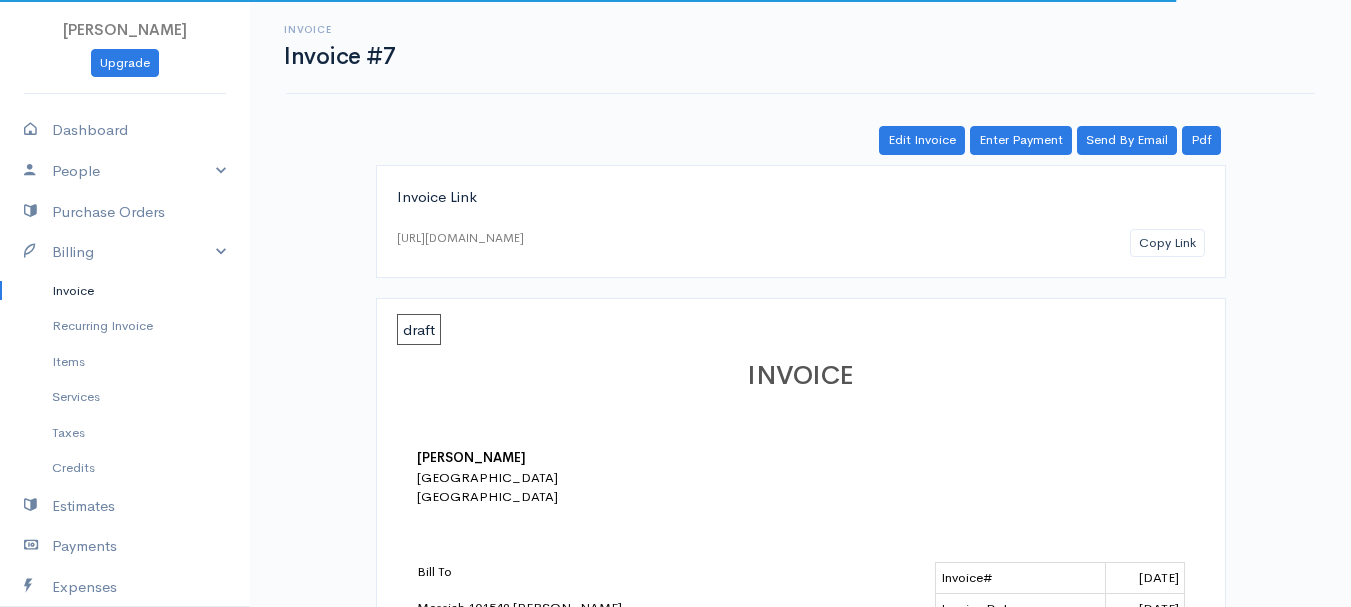 click on "Invoice" at bounding box center [125, 291] 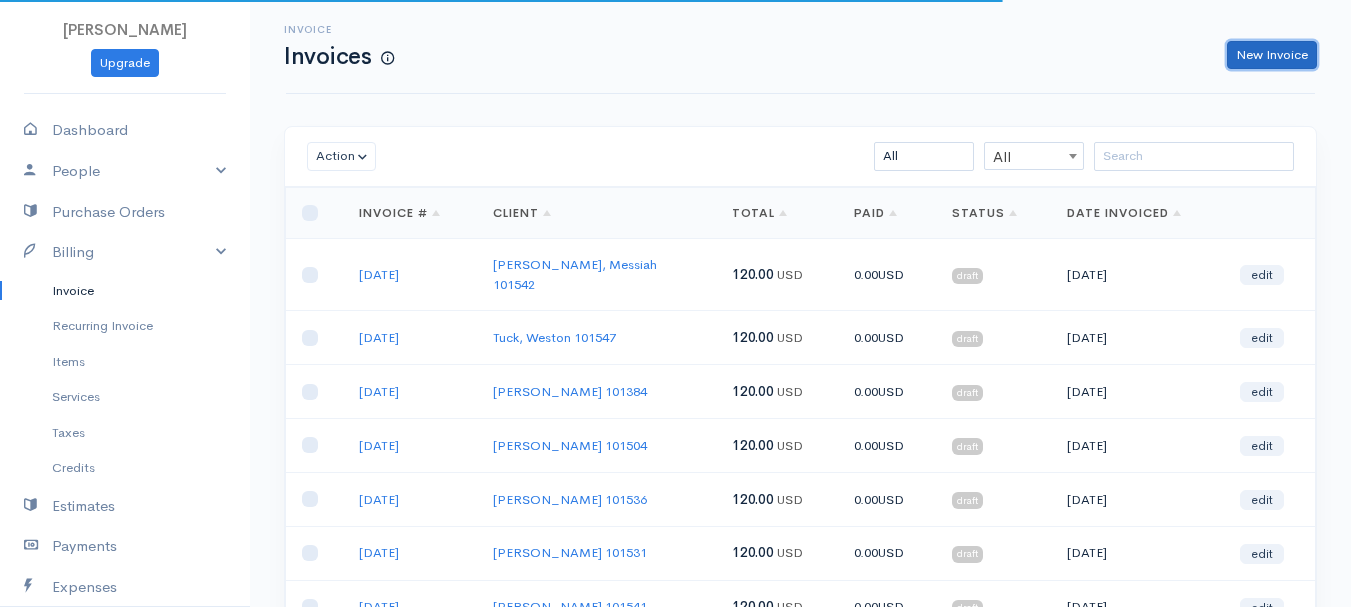 click on "New Invoice" at bounding box center [1272, 55] 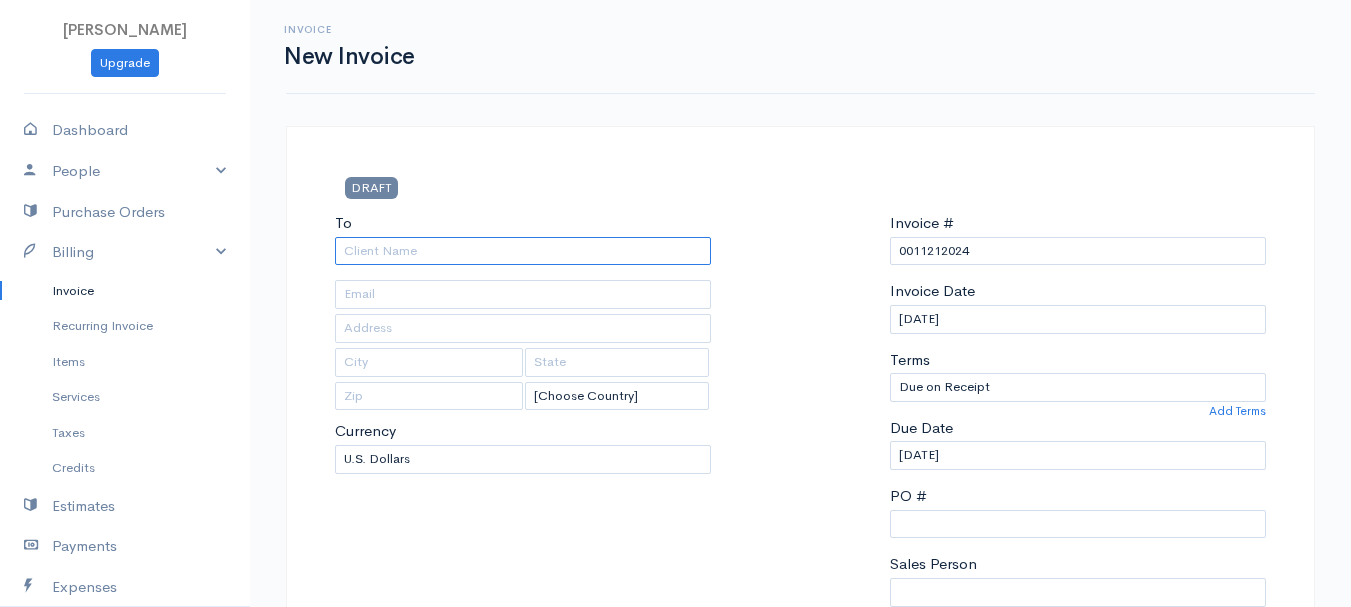 click on "To" at bounding box center [523, 251] 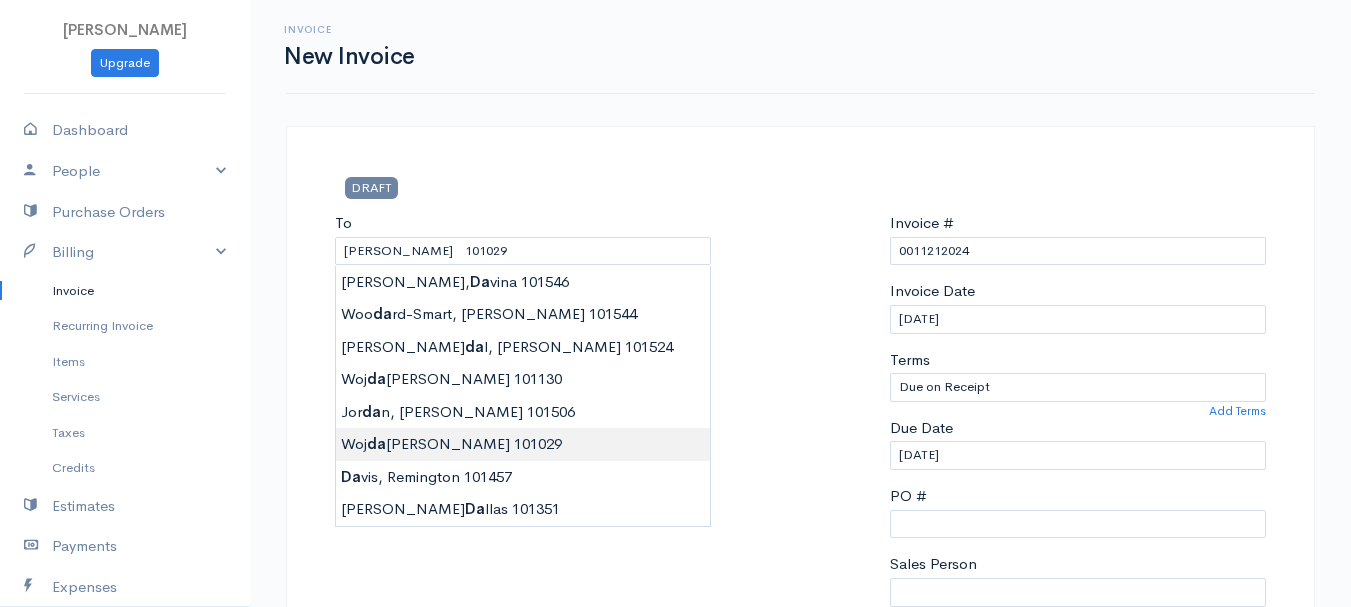 click on "[PERSON_NAME]
Upgrade
Dashboard
People
Clients
Vendors
Staff Users
Purchase Orders
Billing
Invoice
Recurring Invoice
Items
Services
Taxes
Credits
Estimates
Payments
Expenses
Track Time
Projects
Reports
Settings
My Organizations
Logout
Help
@CloudBooksApp 2022
Invoice
New Invoice
DRAFT To [PERSON_NAME]    101029 [Choose Country] [GEOGRAPHIC_DATA] [GEOGRAPHIC_DATA] [GEOGRAPHIC_DATA] [GEOGRAPHIC_DATA] [GEOGRAPHIC_DATA] [GEOGRAPHIC_DATA] [US_STATE] [GEOGRAPHIC_DATA] [GEOGRAPHIC_DATA] [GEOGRAPHIC_DATA] [GEOGRAPHIC_DATA] [GEOGRAPHIC_DATA] [GEOGRAPHIC_DATA]" at bounding box center (675, 864) 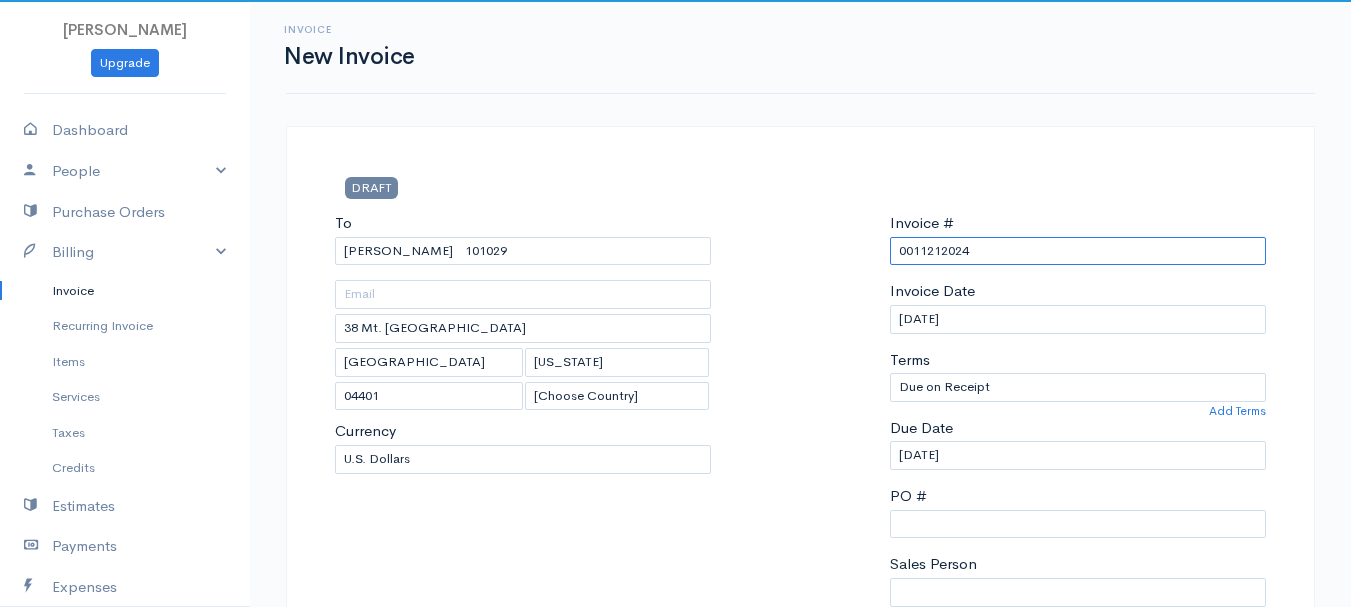 click on "0011212024" at bounding box center [1078, 251] 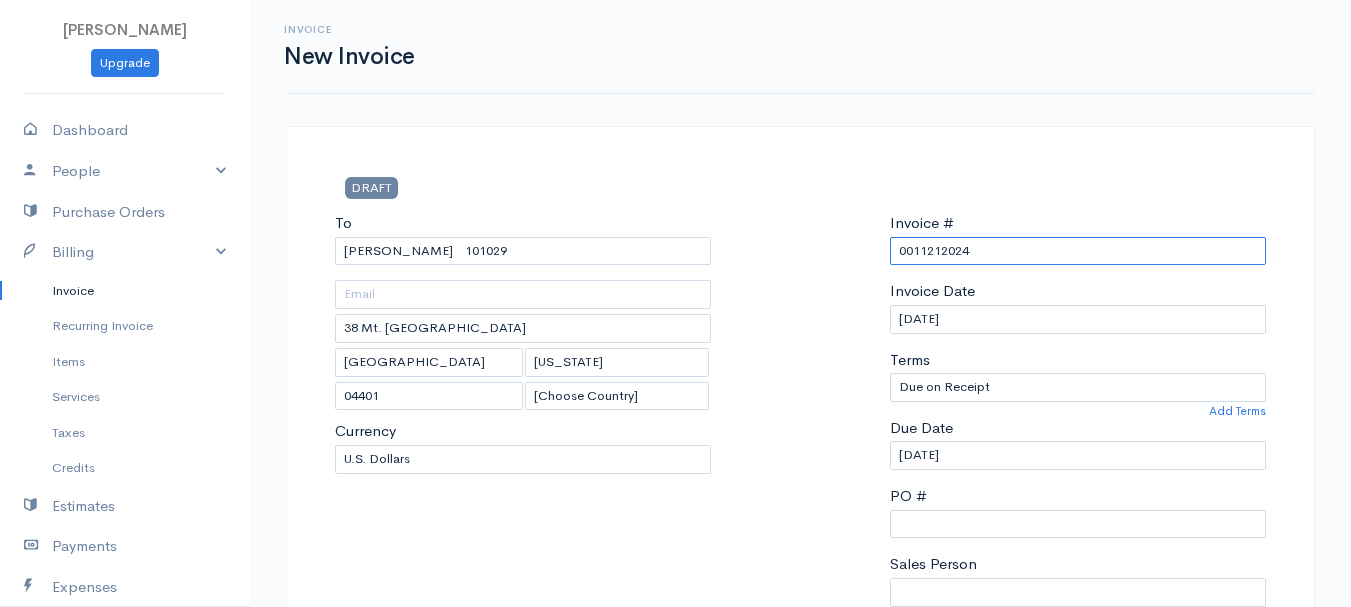 paste on "[DATE]" 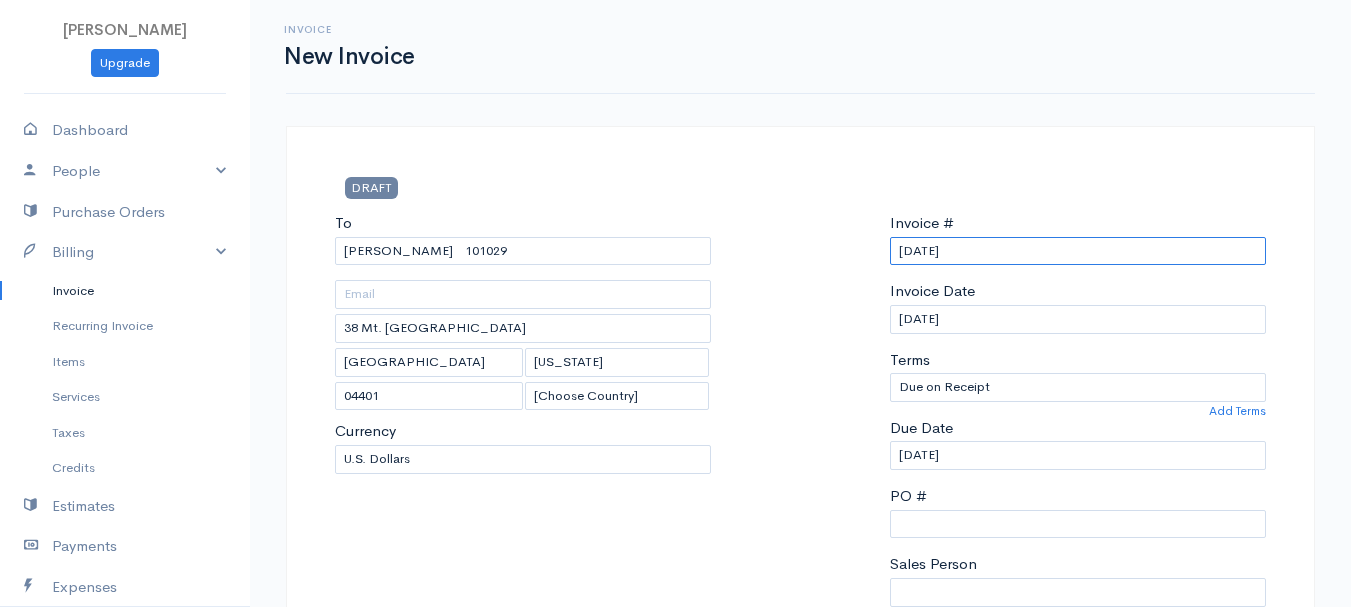 scroll, scrollTop: 500, scrollLeft: 0, axis: vertical 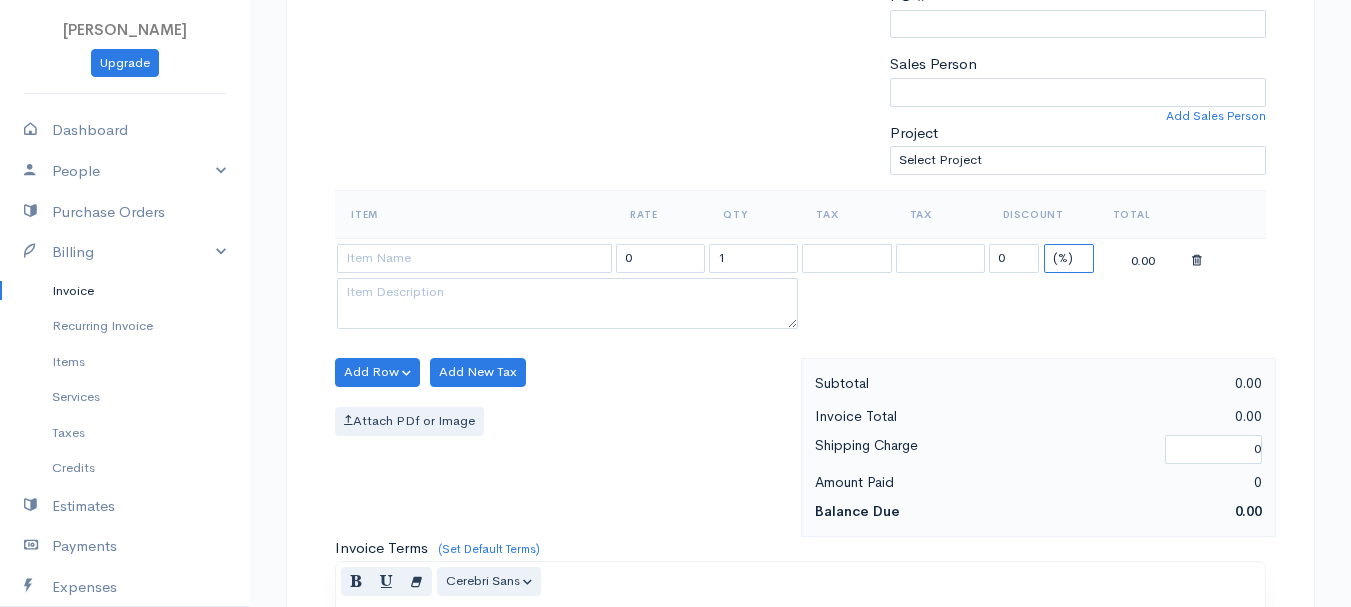 click on "(%) Flat" at bounding box center (1069, 258) 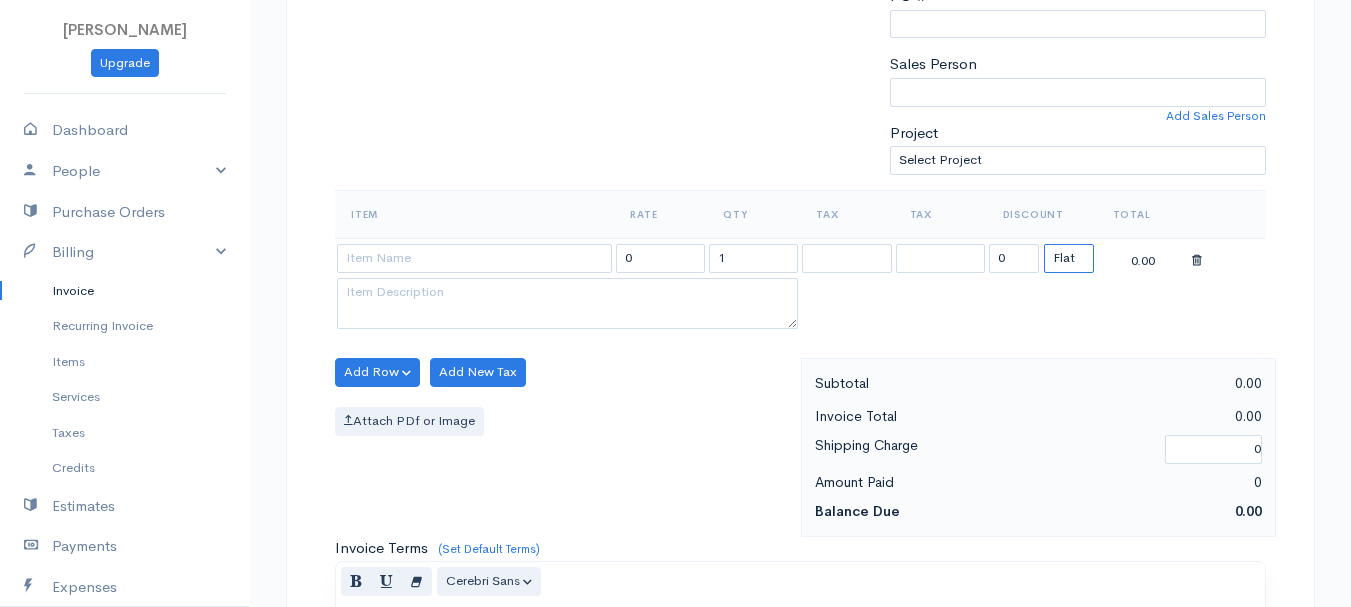 click on "(%) Flat" at bounding box center [1069, 258] 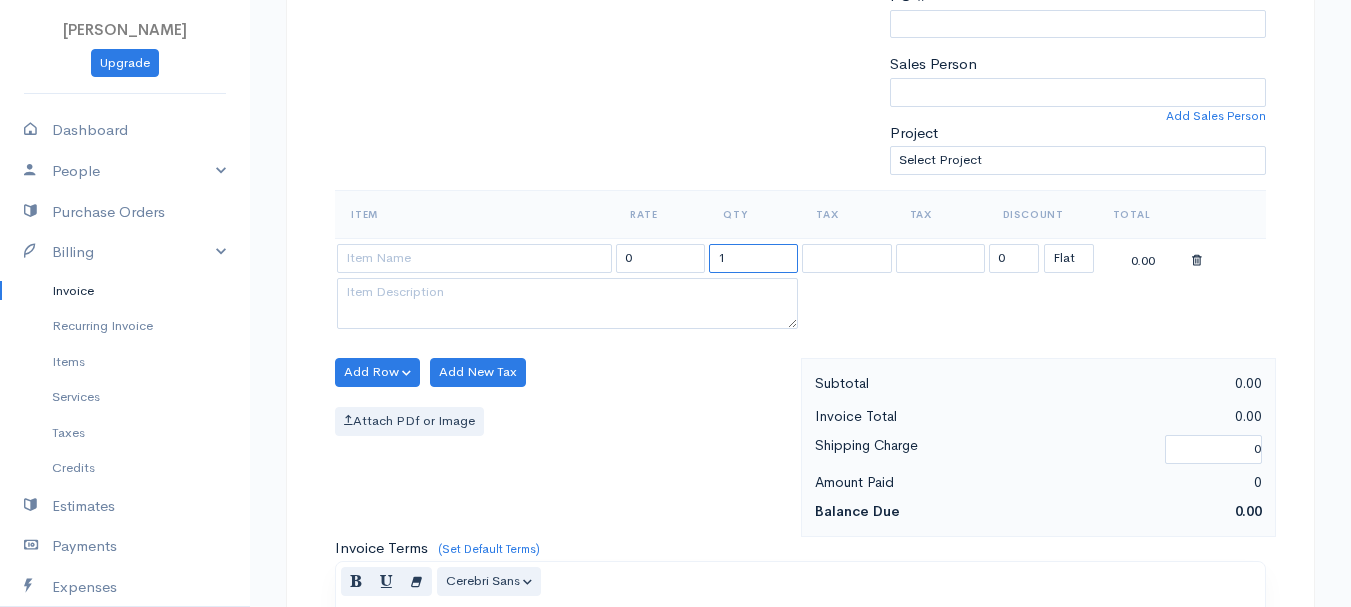 click on "1" at bounding box center [753, 258] 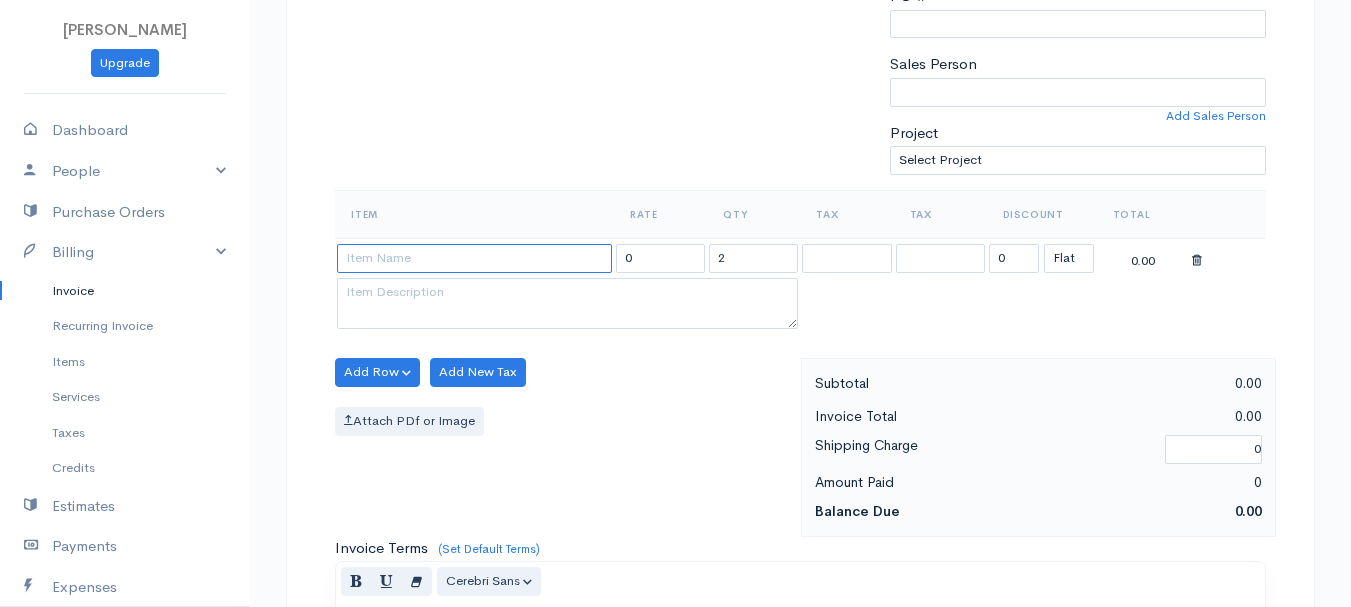 click at bounding box center [474, 258] 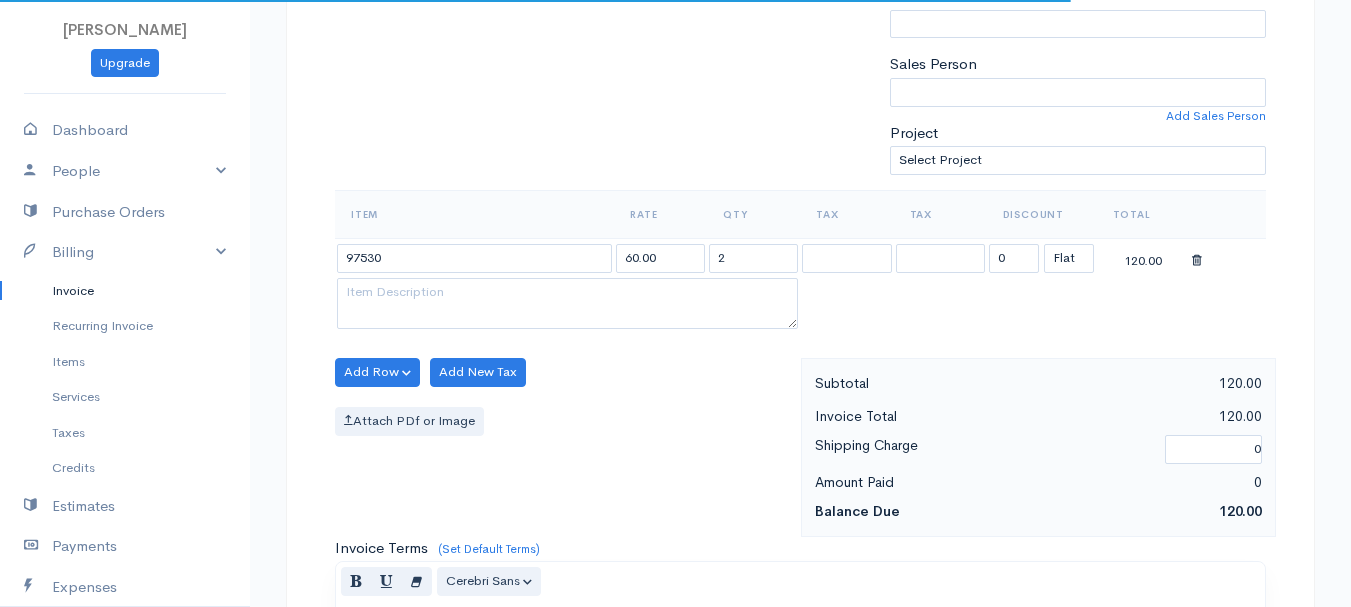 click on "[PERSON_NAME]
Upgrade
Dashboard
People
Clients
Vendors
Staff Users
Purchase Orders
Billing
Invoice
Recurring Invoice
Items
Services
Taxes
Credits
Estimates
Payments
Expenses
Track Time
Projects
Reports
Settings
My Organizations
Logout
Help
@CloudBooksApp 2022
Invoice
New Invoice
DRAFT To [PERSON_NAME]    101029 38 Mt. [GEOGRAPHIC_DATA][US_STATE] [Choose Country] [GEOGRAPHIC_DATA] [GEOGRAPHIC_DATA] [GEOGRAPHIC_DATA] [GEOGRAPHIC_DATA] [GEOGRAPHIC_DATA] [GEOGRAPHIC_DATA] [US_STATE] [GEOGRAPHIC_DATA] [GEOGRAPHIC_DATA]" at bounding box center [675, 364] 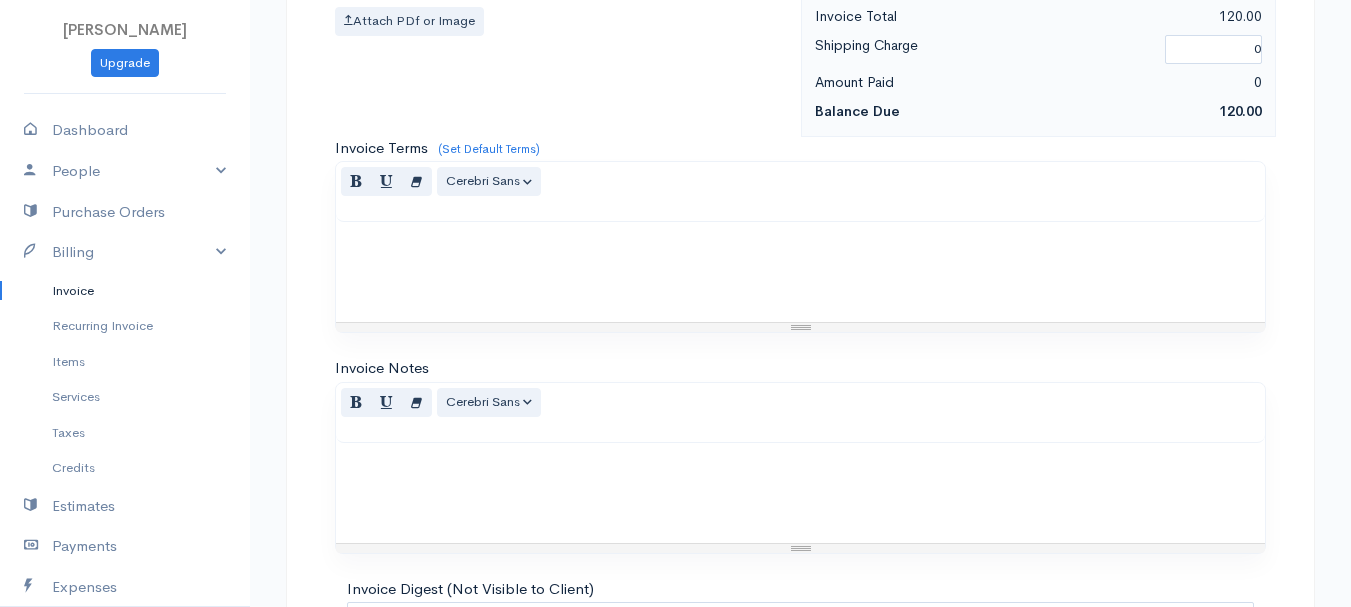 scroll, scrollTop: 1122, scrollLeft: 0, axis: vertical 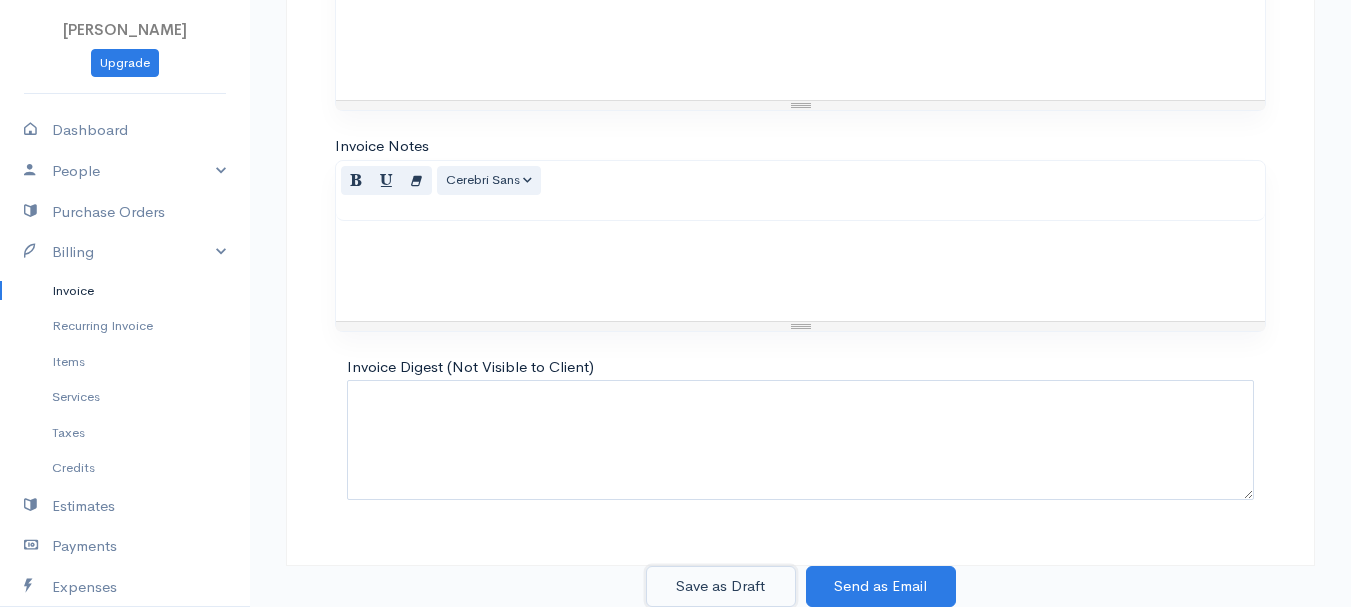 click on "Save as Draft" at bounding box center [721, 586] 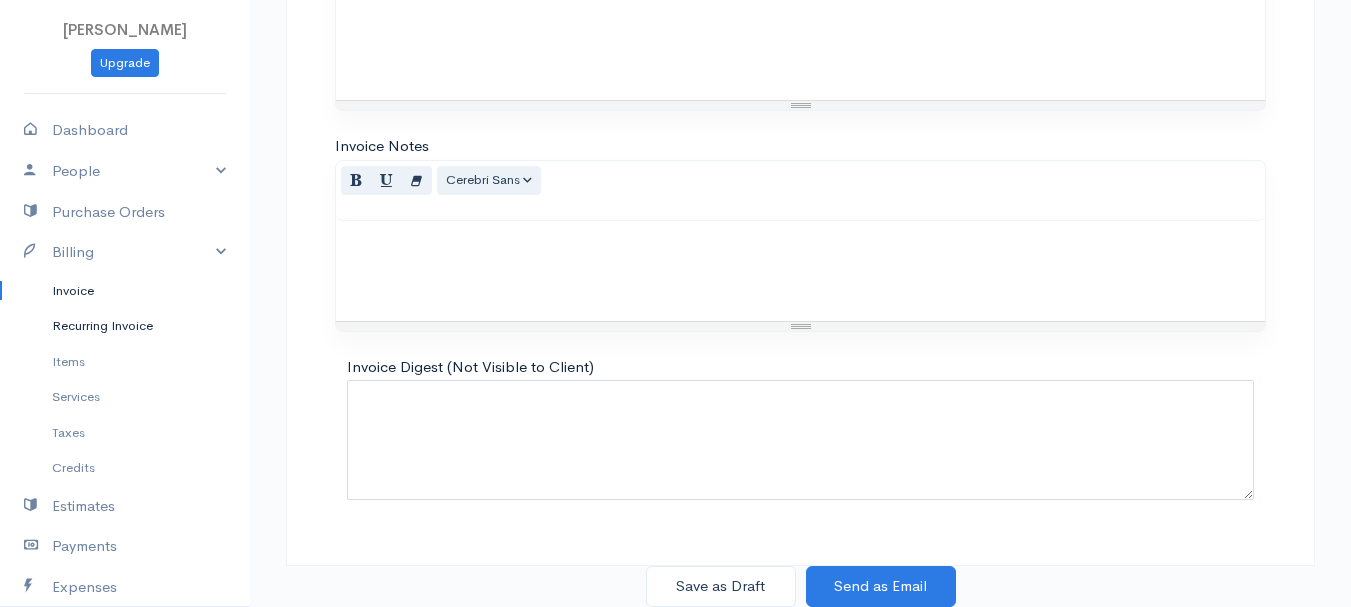 scroll, scrollTop: 0, scrollLeft: 0, axis: both 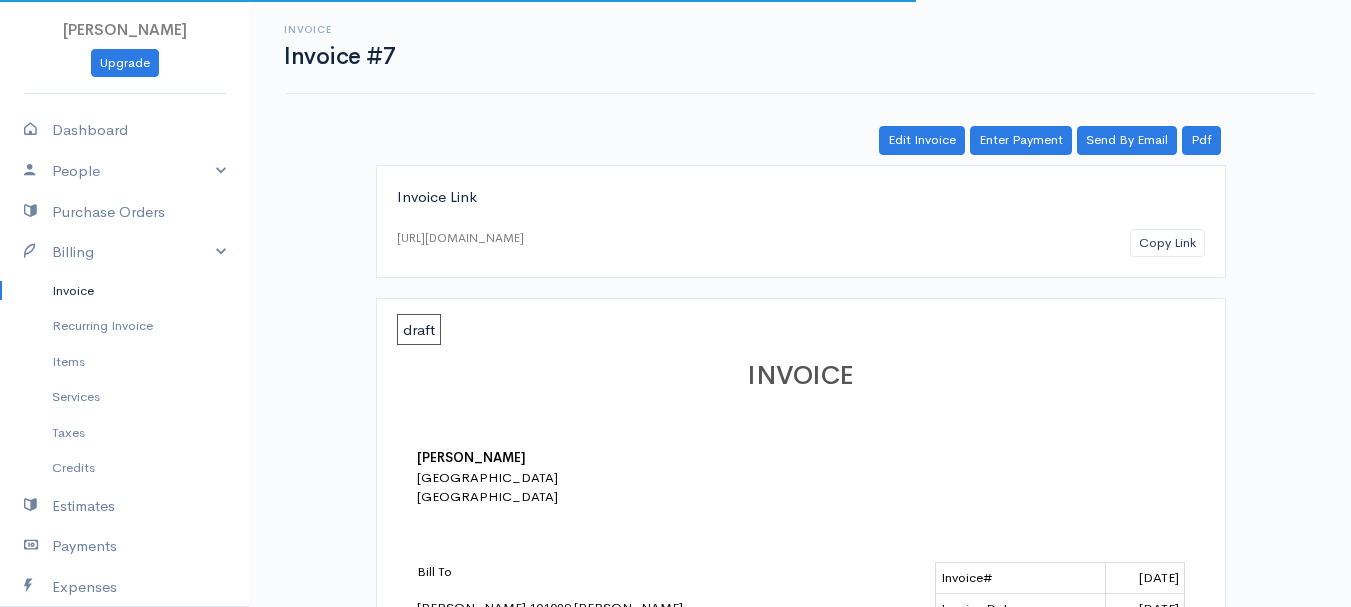 click on "Invoice" at bounding box center [125, 291] 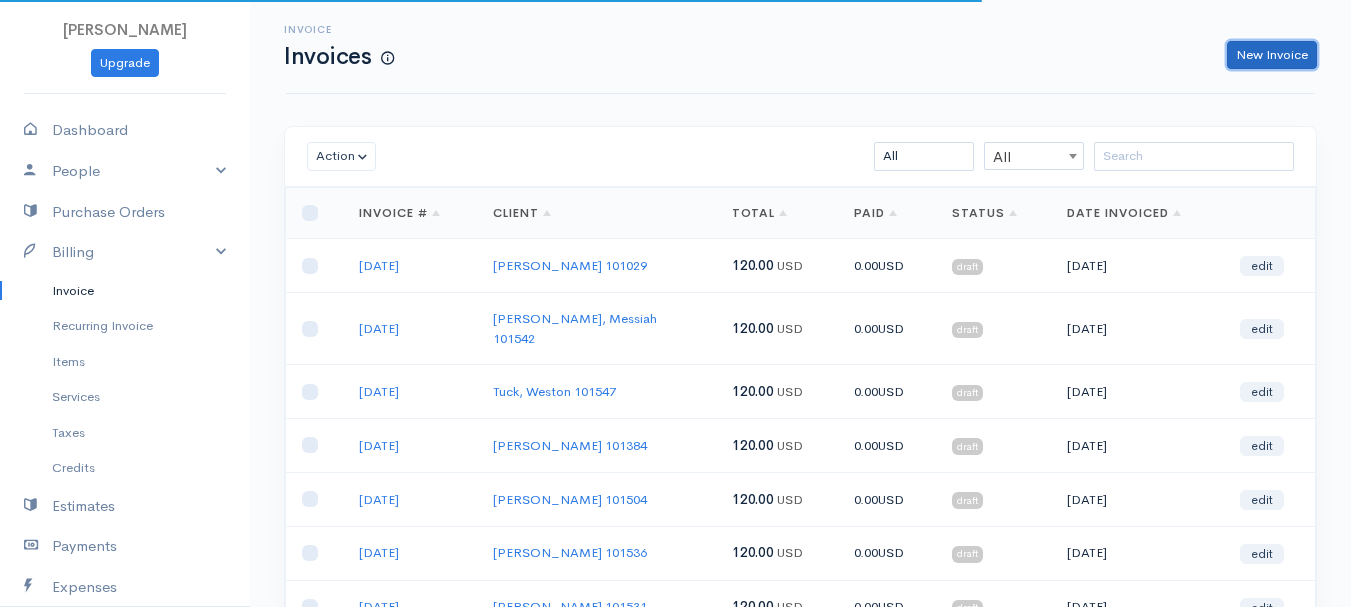 click on "New Invoice" at bounding box center [1272, 55] 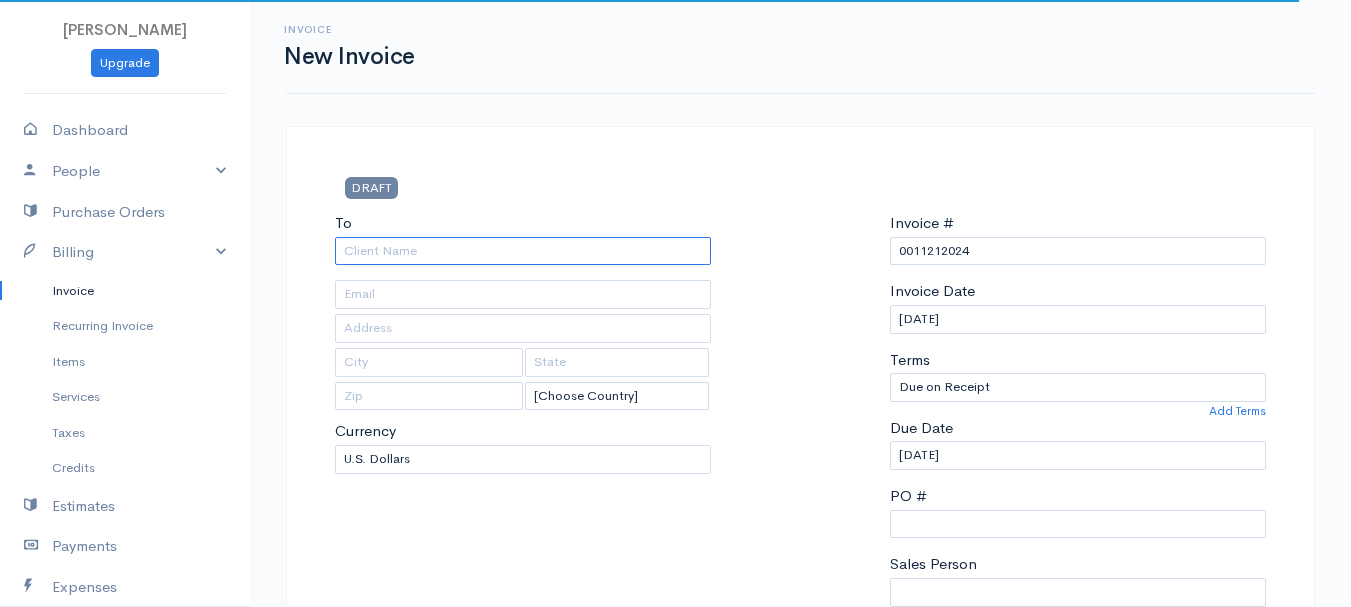 click on "To" at bounding box center (523, 251) 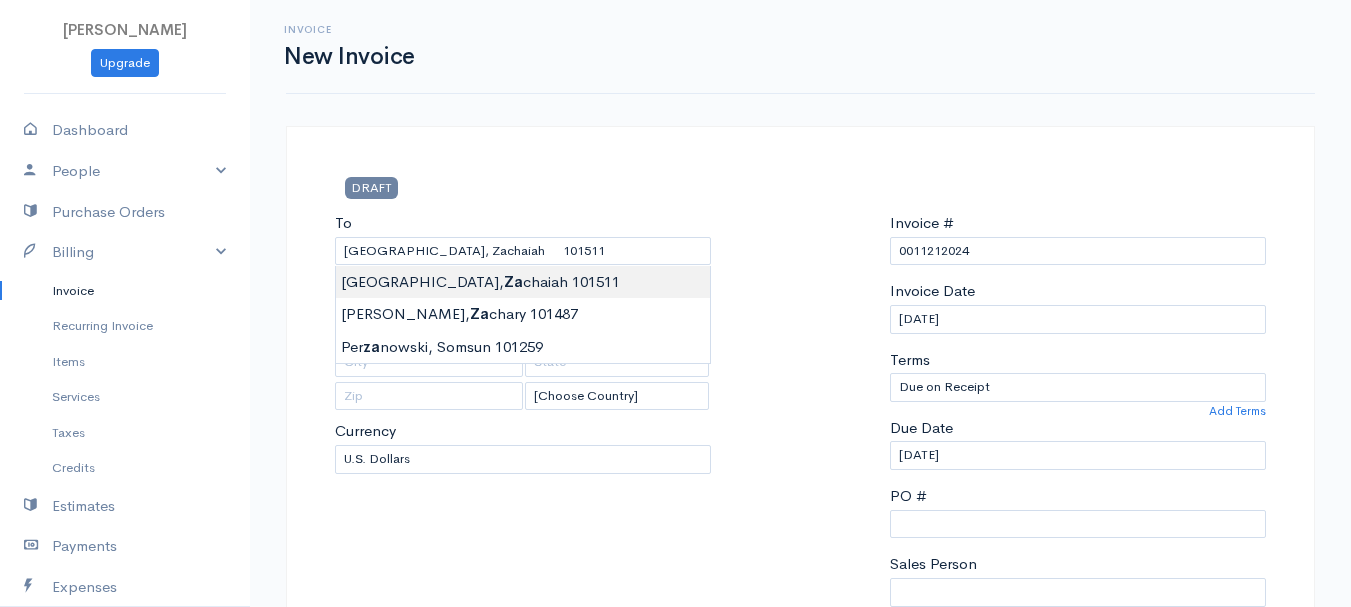 click on "[PERSON_NAME]
Upgrade
Dashboard
People
Clients
Vendors
Staff Users
Purchase Orders
Billing
Invoice
Recurring Invoice
Items
Services
Taxes
Credits
Estimates
Payments
Expenses
Track Time
Projects
Reports
Settings
My Organizations
Logout
Help
@CloudBooksApp 2022
Invoice
New Invoice
DRAFT To [GEOGRAPHIC_DATA], Zachaiah      101511 [Choose Country] [GEOGRAPHIC_DATA] [GEOGRAPHIC_DATA] [GEOGRAPHIC_DATA] [GEOGRAPHIC_DATA] [GEOGRAPHIC_DATA] [GEOGRAPHIC_DATA] [US_STATE] [GEOGRAPHIC_DATA] [GEOGRAPHIC_DATA] [GEOGRAPHIC_DATA] [GEOGRAPHIC_DATA] [GEOGRAPHIC_DATA] [GEOGRAPHIC_DATA]" at bounding box center [675, 864] 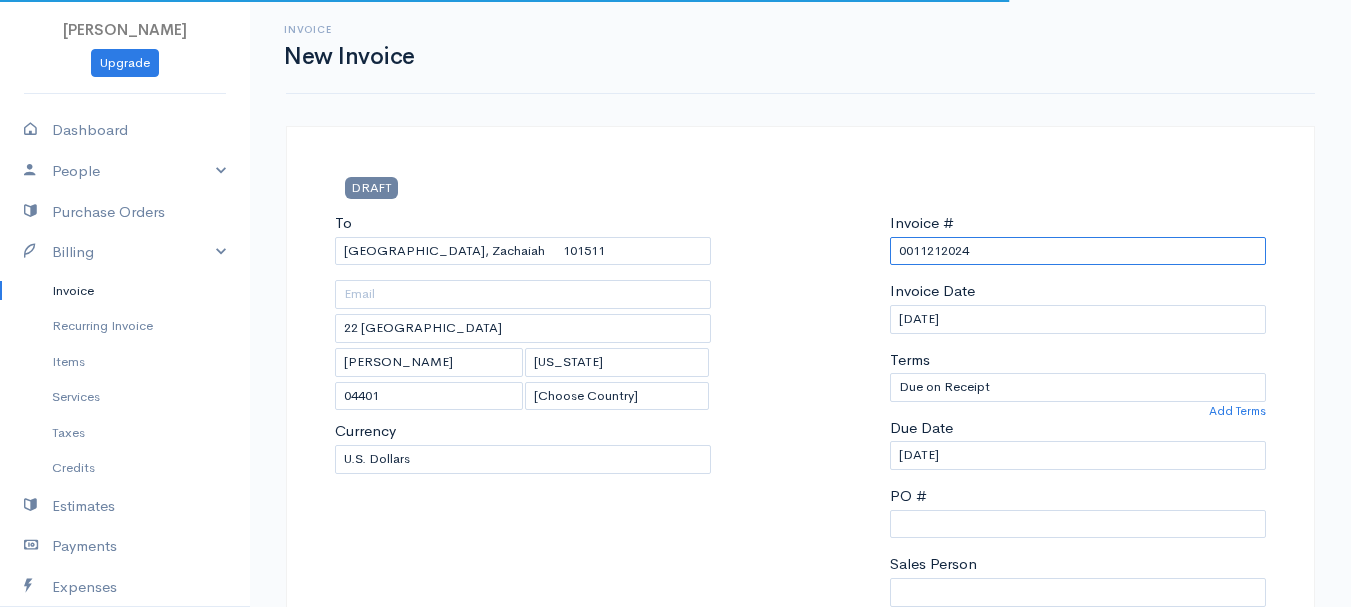 click on "0011212024" at bounding box center [1078, 251] 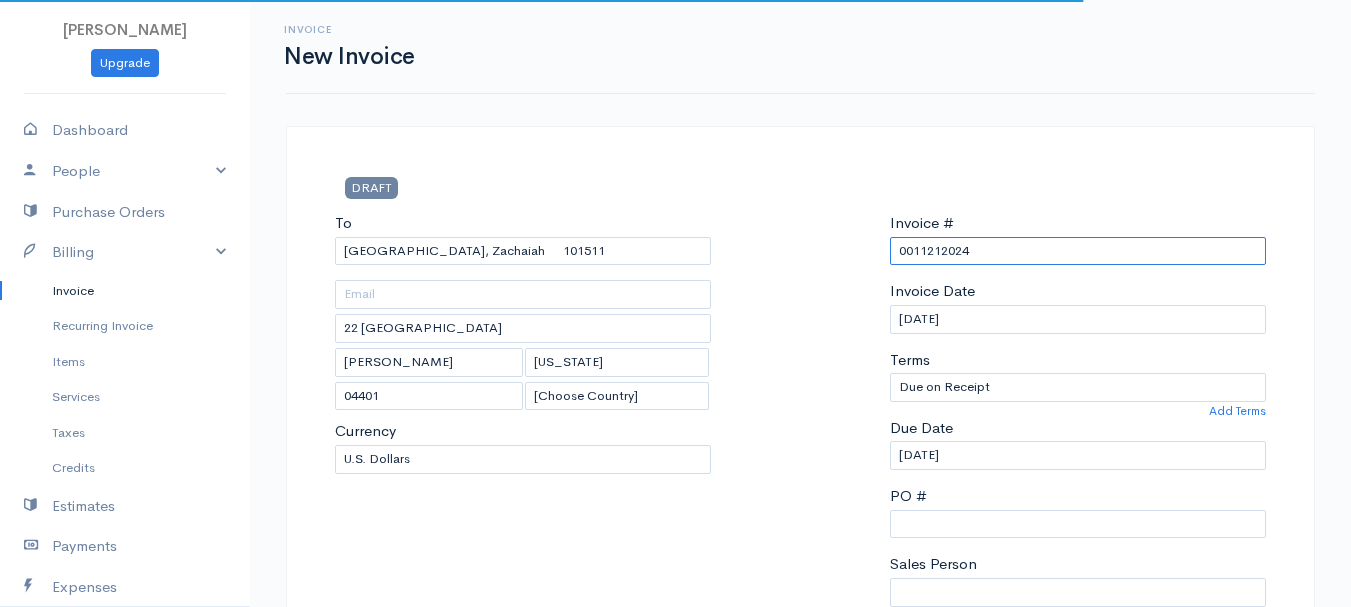 click on "0011212024" at bounding box center [1078, 251] 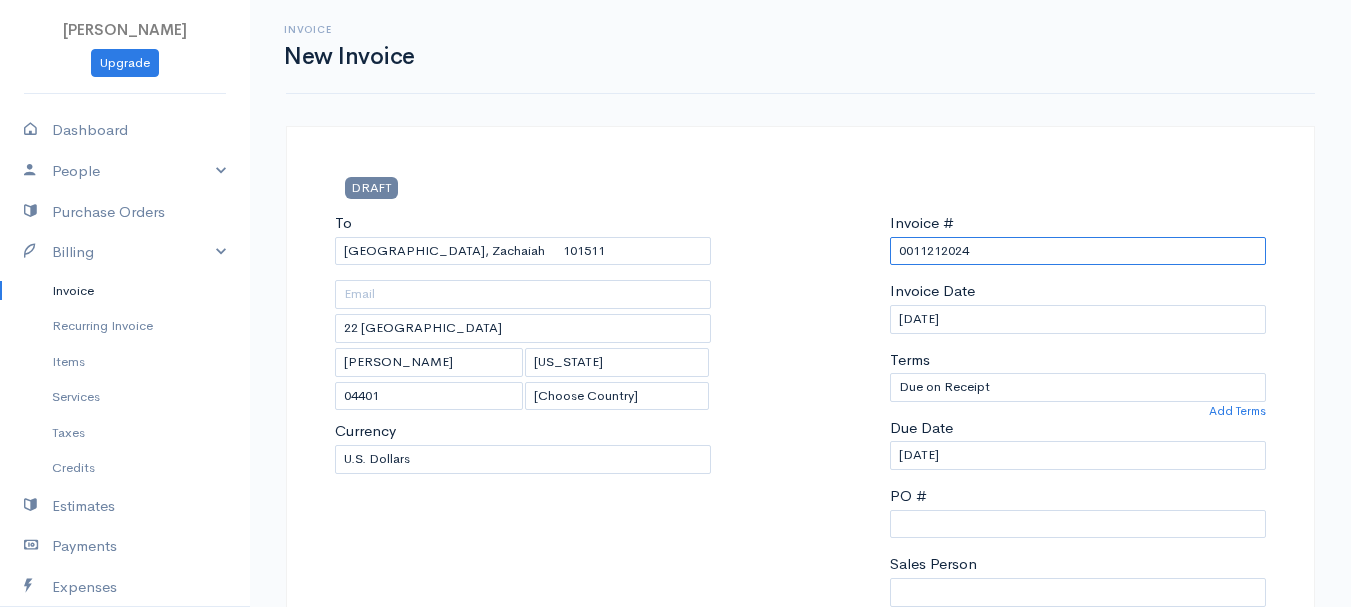 paste on "[DATE]" 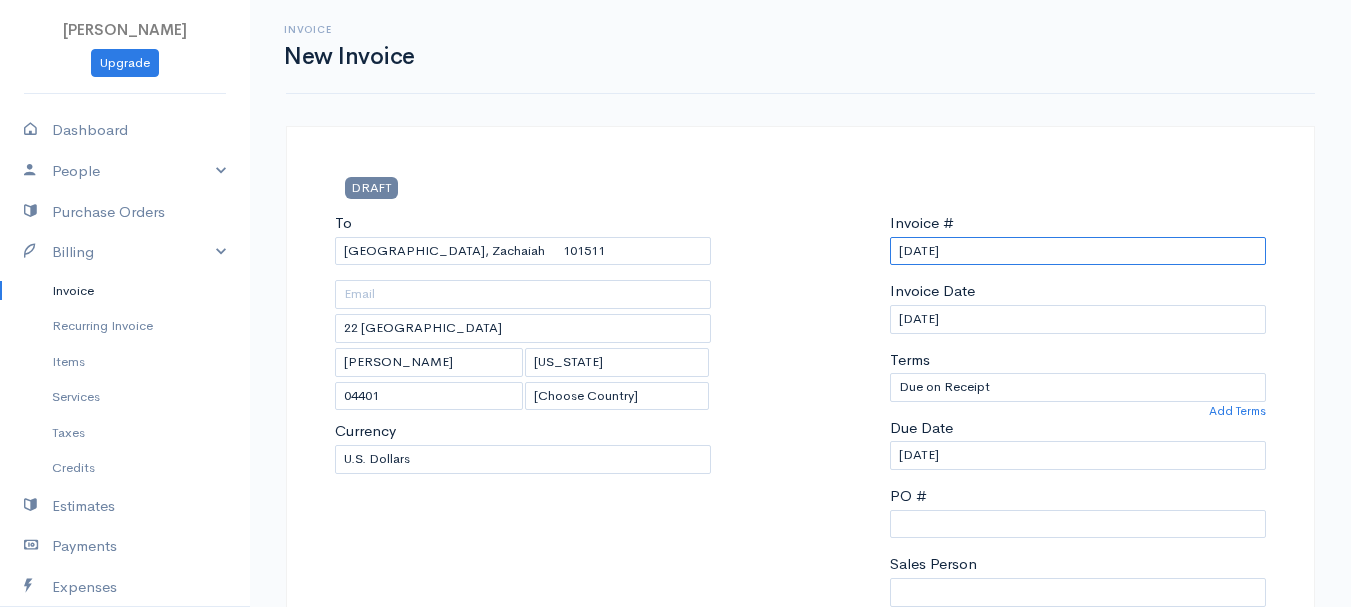 scroll, scrollTop: 500, scrollLeft: 0, axis: vertical 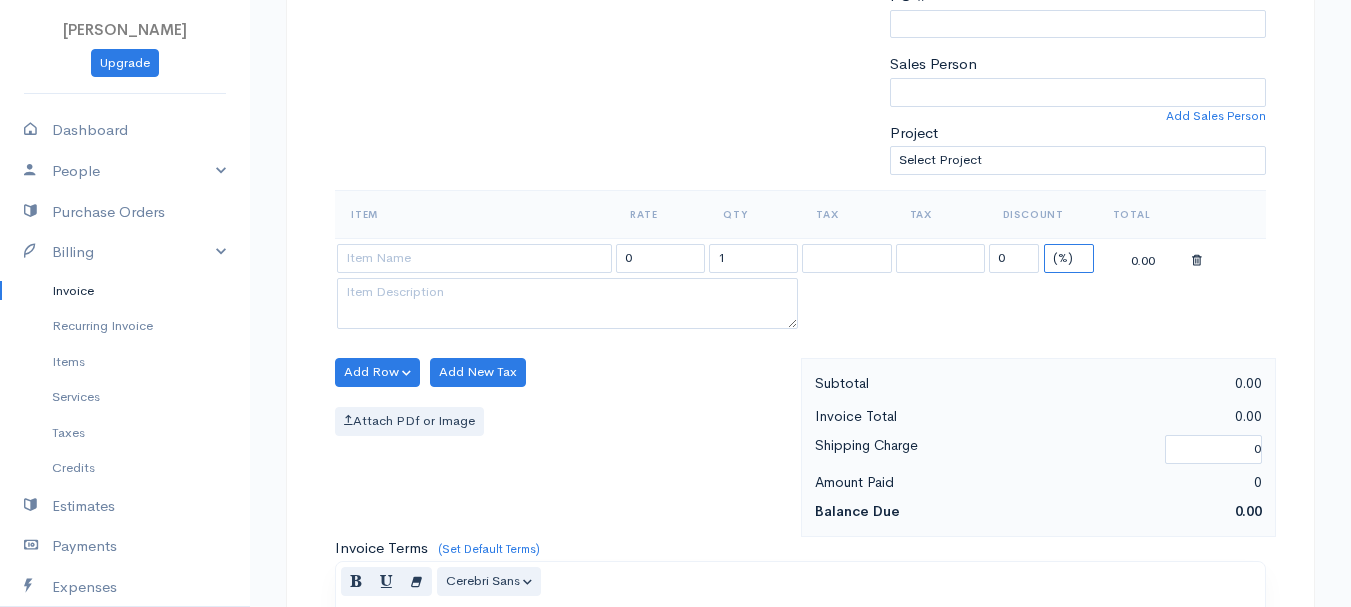 click on "(%) Flat" at bounding box center (1069, 258) 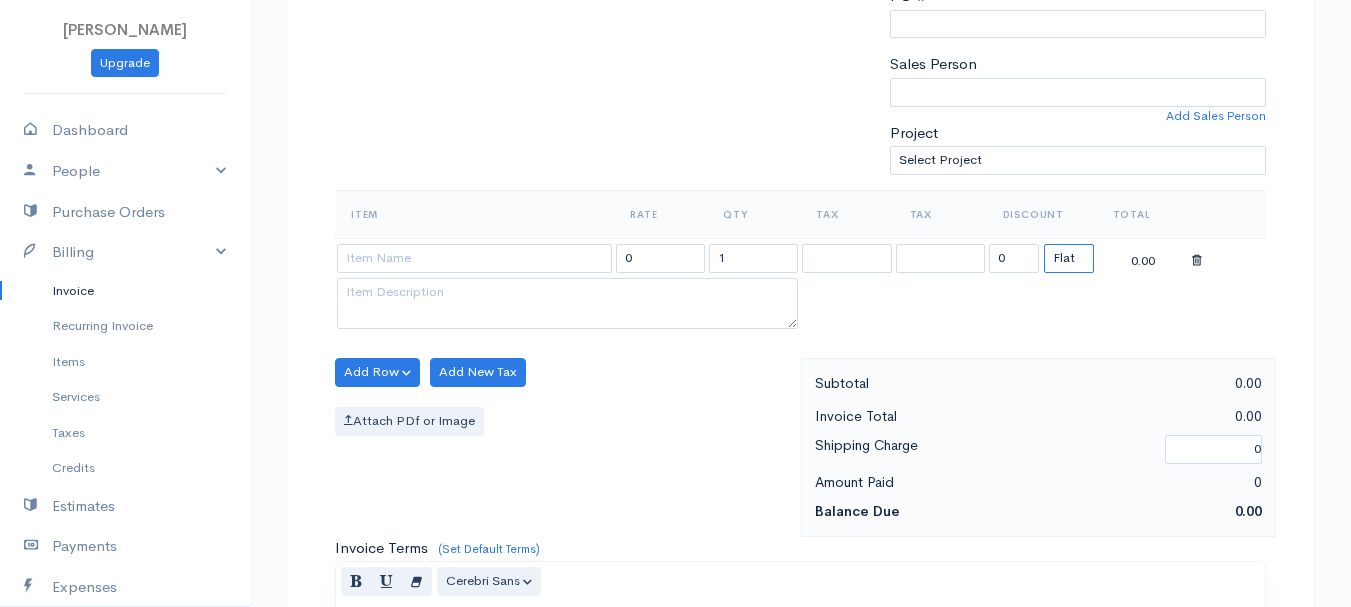 click on "(%) Flat" at bounding box center [1069, 258] 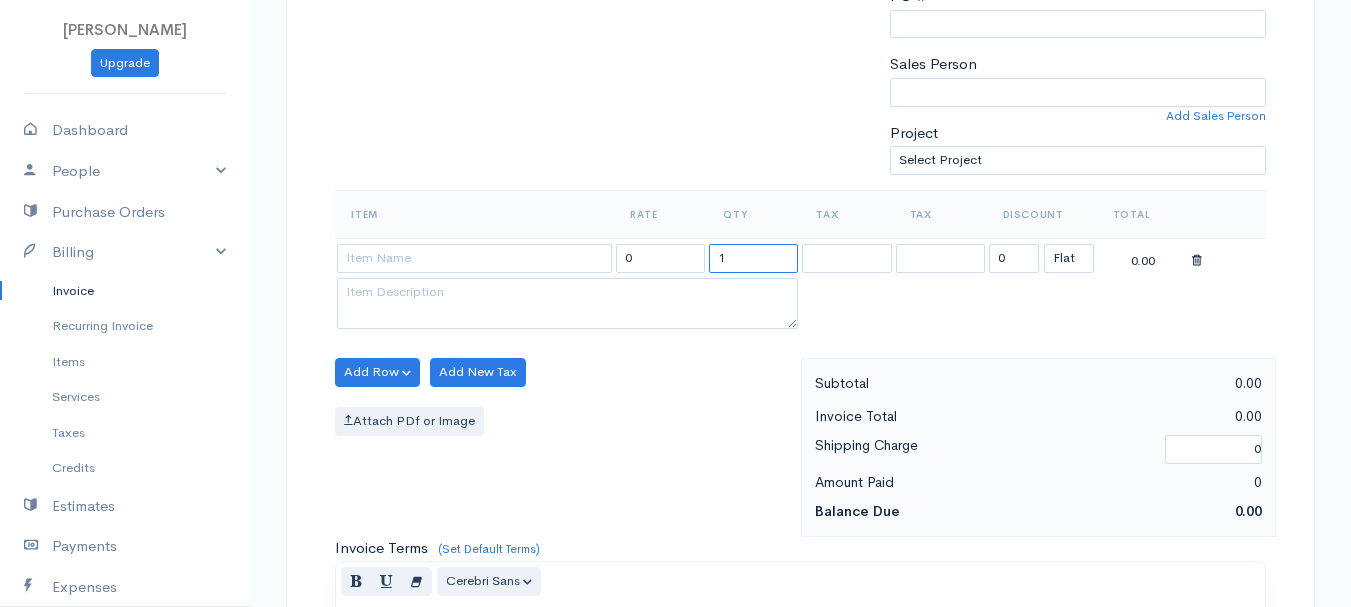 click on "1" at bounding box center [753, 258] 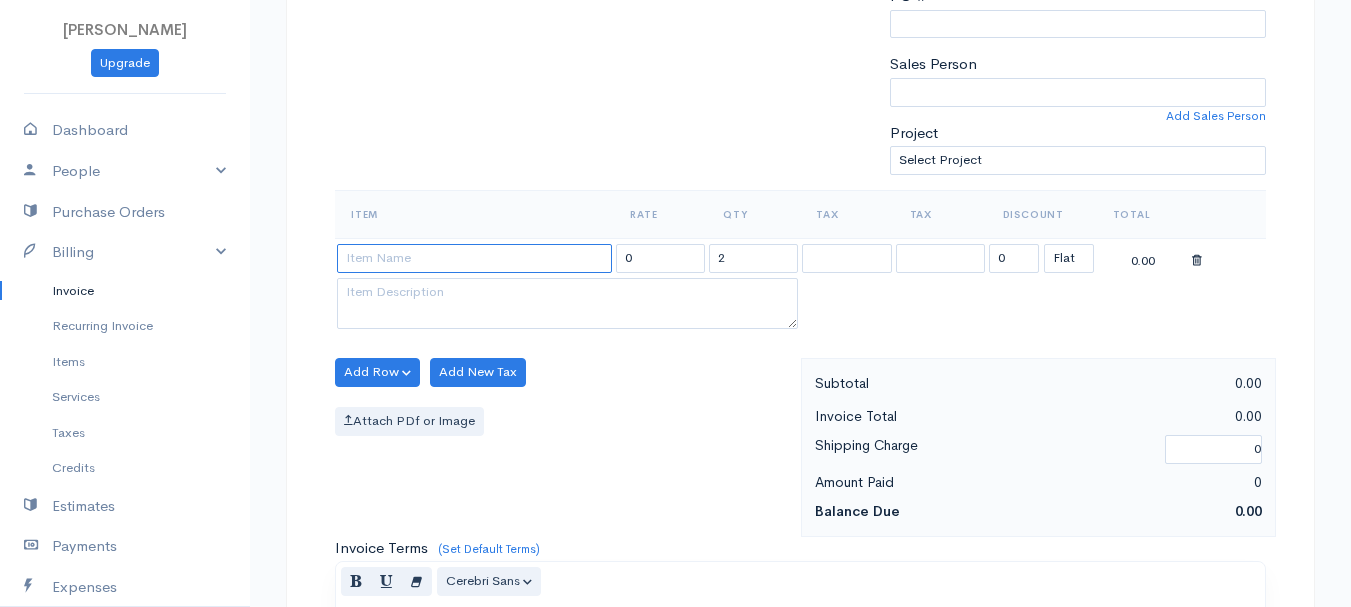 click at bounding box center (474, 258) 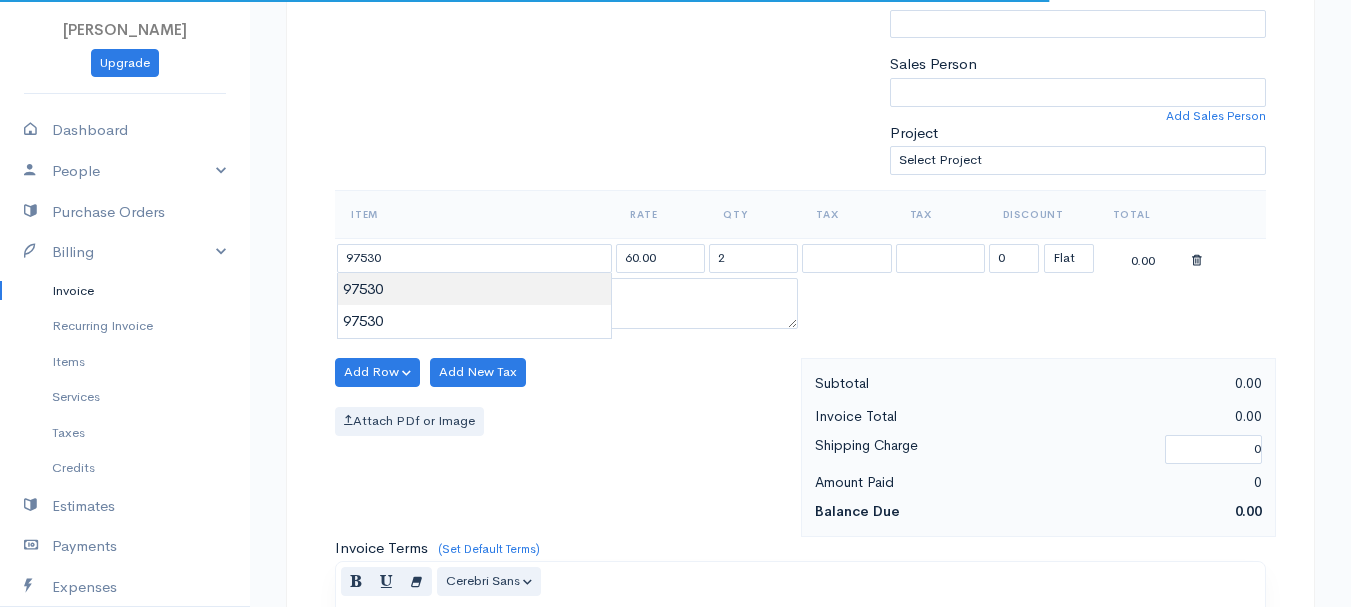 click on "[PERSON_NAME]
Upgrade
Dashboard
People
Clients
Vendors
Staff Users
Purchase Orders
Billing
Invoice
Recurring Invoice
Items
Services
Taxes
Credits
Estimates
Payments
Expenses
Track Time
Projects
Reports
Settings
My Organizations
Logout
Help
@CloudBooksApp 2022
Invoice
New Invoice
DRAFT To [GEOGRAPHIC_DATA], Zachaiah      101511 22 [GEOGRAPHIC_DATA][PERSON_NAME][US_STATE] [Choose Country] [GEOGRAPHIC_DATA] [GEOGRAPHIC_DATA] [GEOGRAPHIC_DATA] [GEOGRAPHIC_DATA] [GEOGRAPHIC_DATA] [GEOGRAPHIC_DATA] [US_STATE] [GEOGRAPHIC_DATA] [GEOGRAPHIC_DATA]" at bounding box center (675, 364) 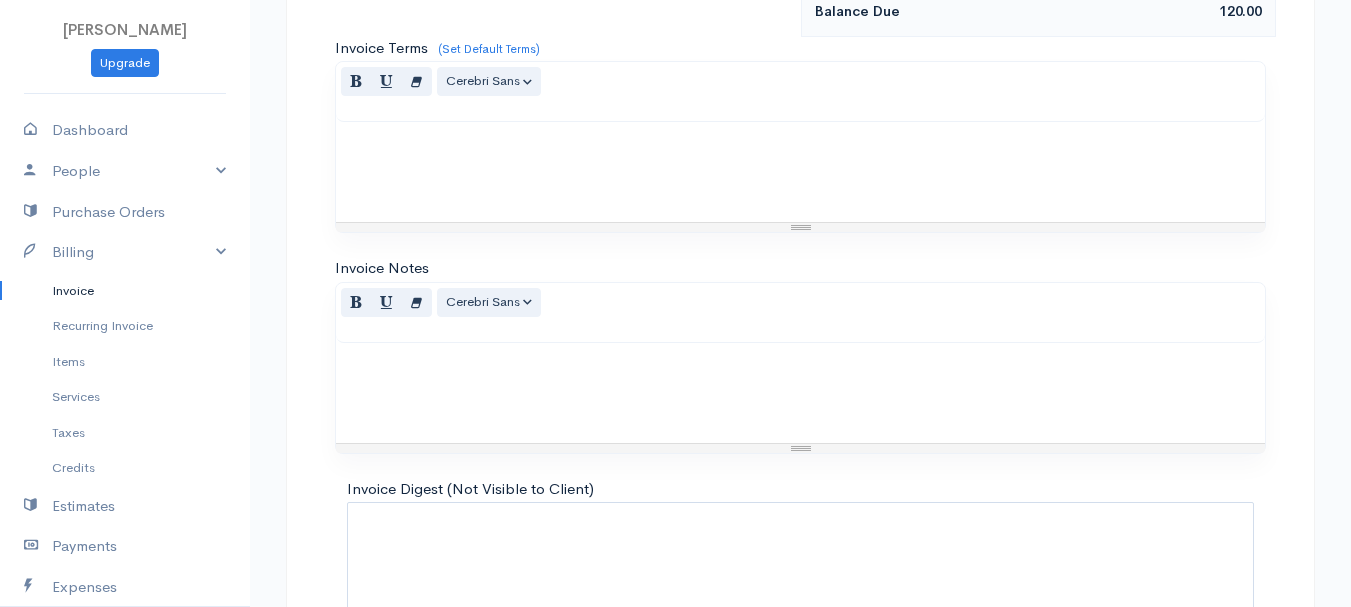 scroll, scrollTop: 1122, scrollLeft: 0, axis: vertical 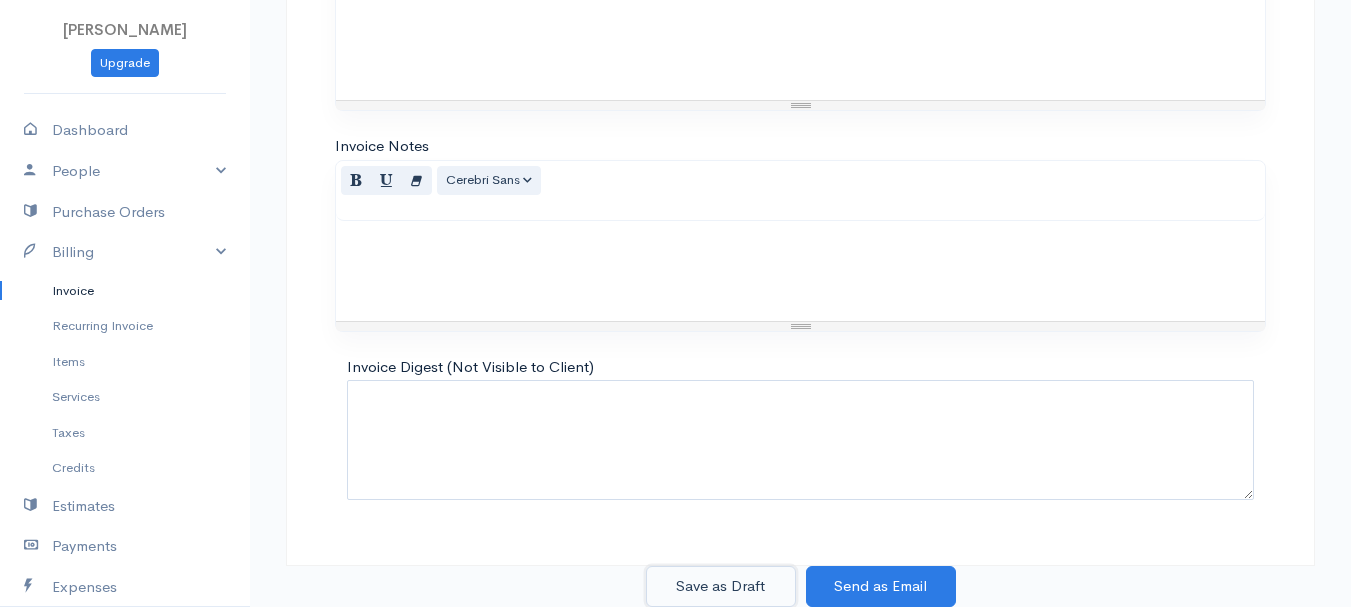 click on "Save as Draft" at bounding box center [721, 586] 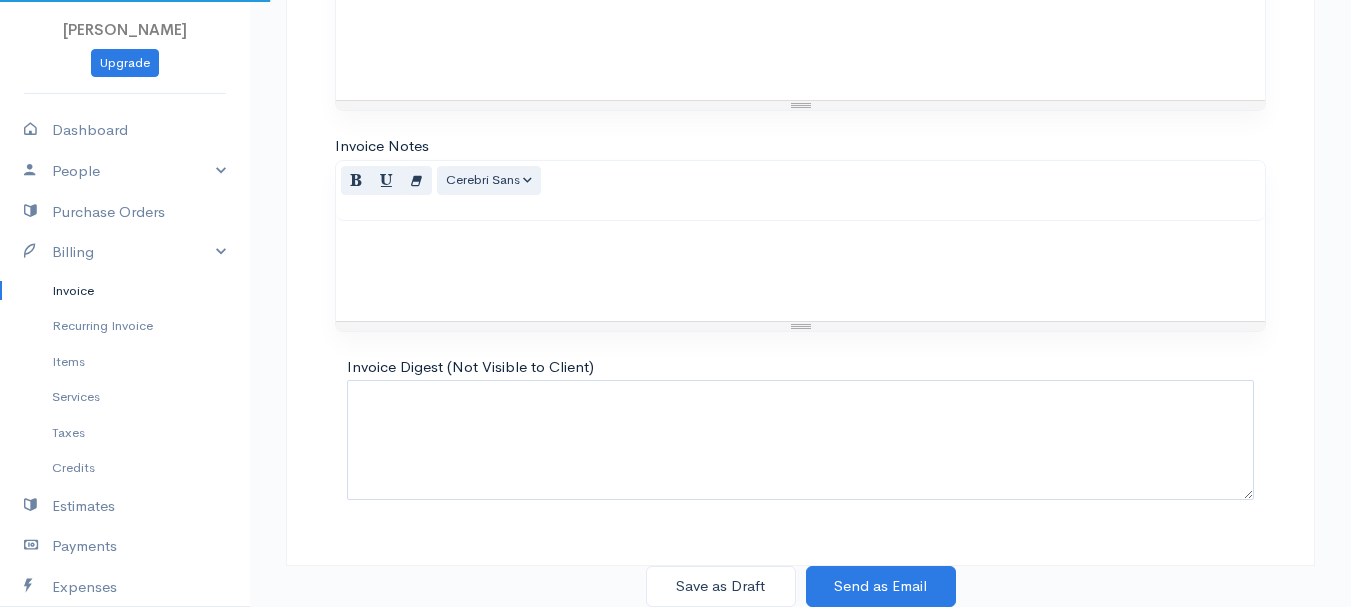 scroll, scrollTop: 0, scrollLeft: 0, axis: both 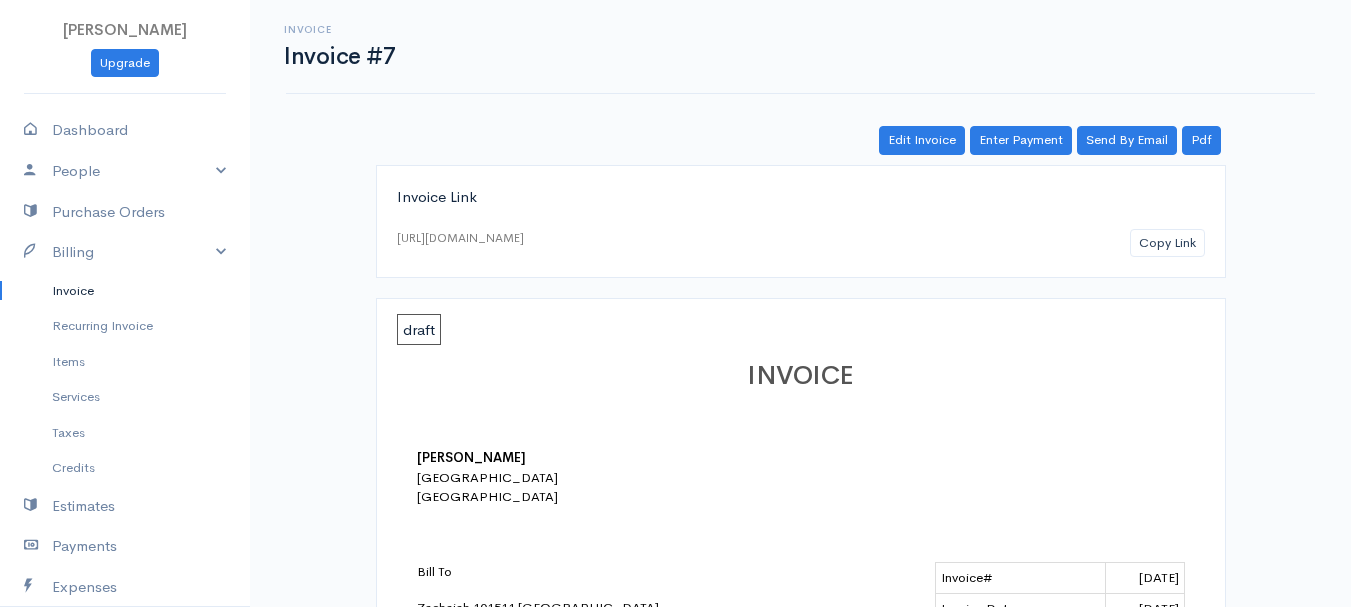 click on "Invoice" at bounding box center [125, 291] 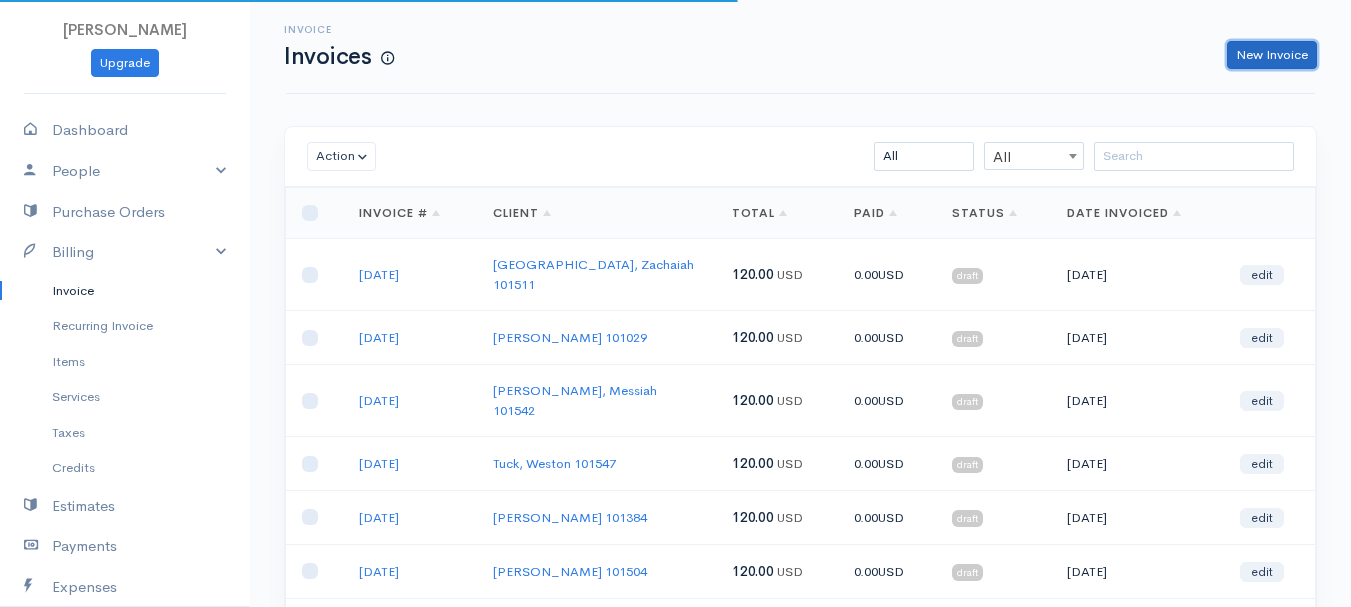 click on "New Invoice" at bounding box center (1272, 55) 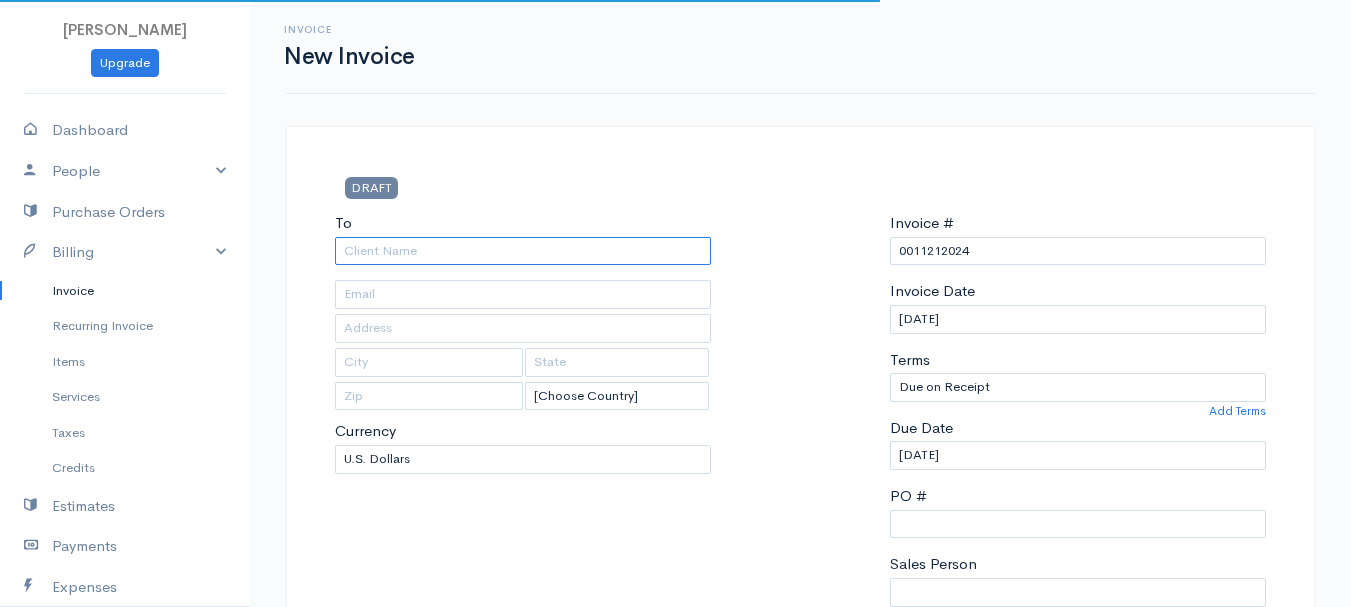 click on "To" at bounding box center (523, 251) 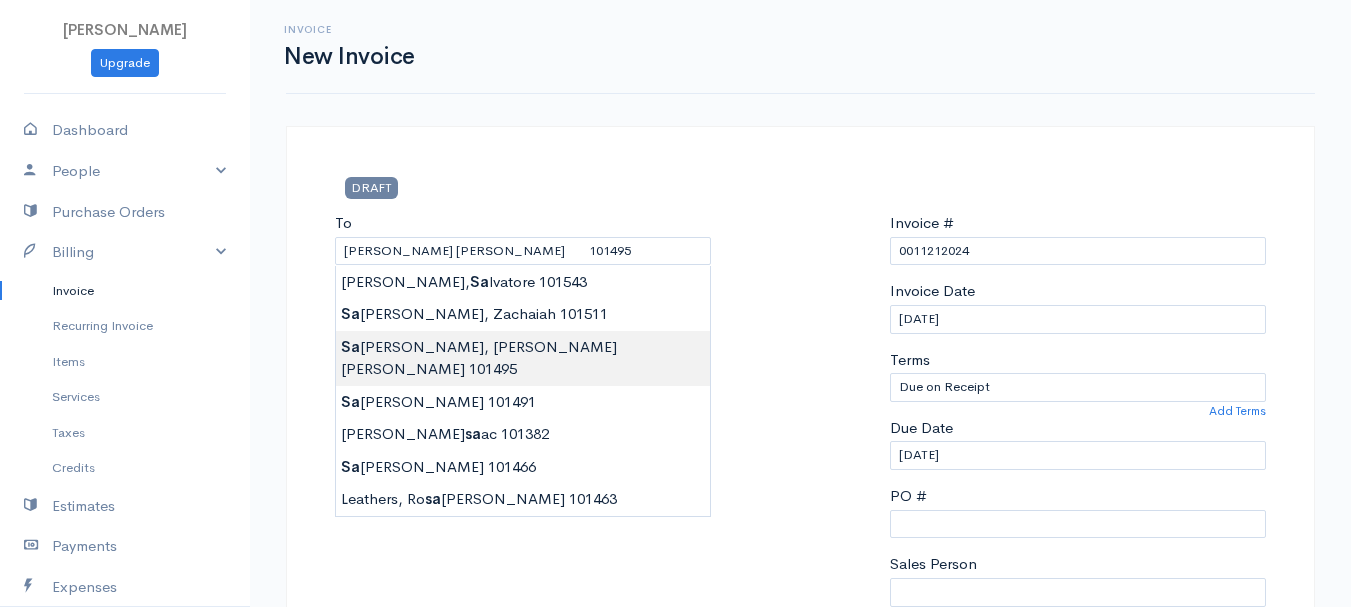 click on "[PERSON_NAME]
Upgrade
Dashboard
People
Clients
Vendors
Staff Users
Purchase Orders
Billing
Invoice
Recurring Invoice
Items
Services
Taxes
Credits
Estimates
Payments
Expenses
Track Time
Projects
Reports
Settings
My Organizations
Logout
Help
@CloudBooksApp 2022
Invoice
New Invoice
DRAFT To [GEOGRAPHIC_DATA][PERSON_NAME] [PERSON_NAME]        101495 [Choose Country] [GEOGRAPHIC_DATA] [GEOGRAPHIC_DATA] [GEOGRAPHIC_DATA] [GEOGRAPHIC_DATA] [GEOGRAPHIC_DATA] [GEOGRAPHIC_DATA] [US_STATE] [GEOGRAPHIC_DATA] [GEOGRAPHIC_DATA] [GEOGRAPHIC_DATA] [GEOGRAPHIC_DATA] [GEOGRAPHIC_DATA]" at bounding box center (675, 864) 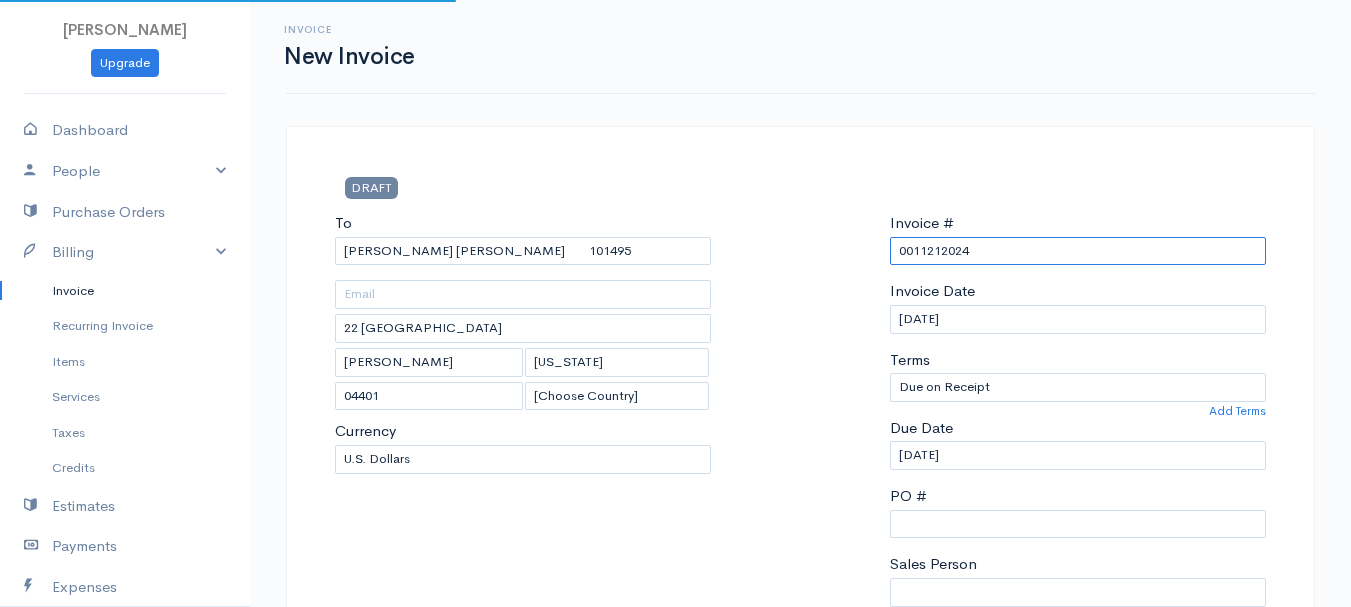 click on "0011212024" at bounding box center (1078, 251) 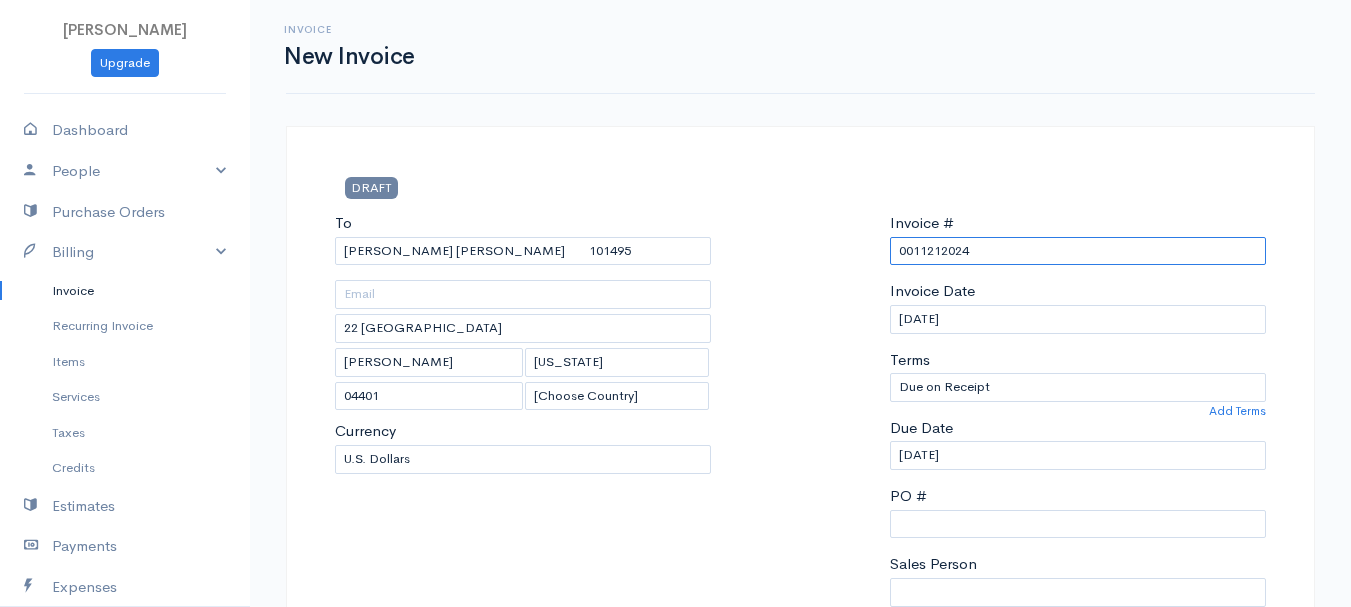 click on "0011212024" at bounding box center [1078, 251] 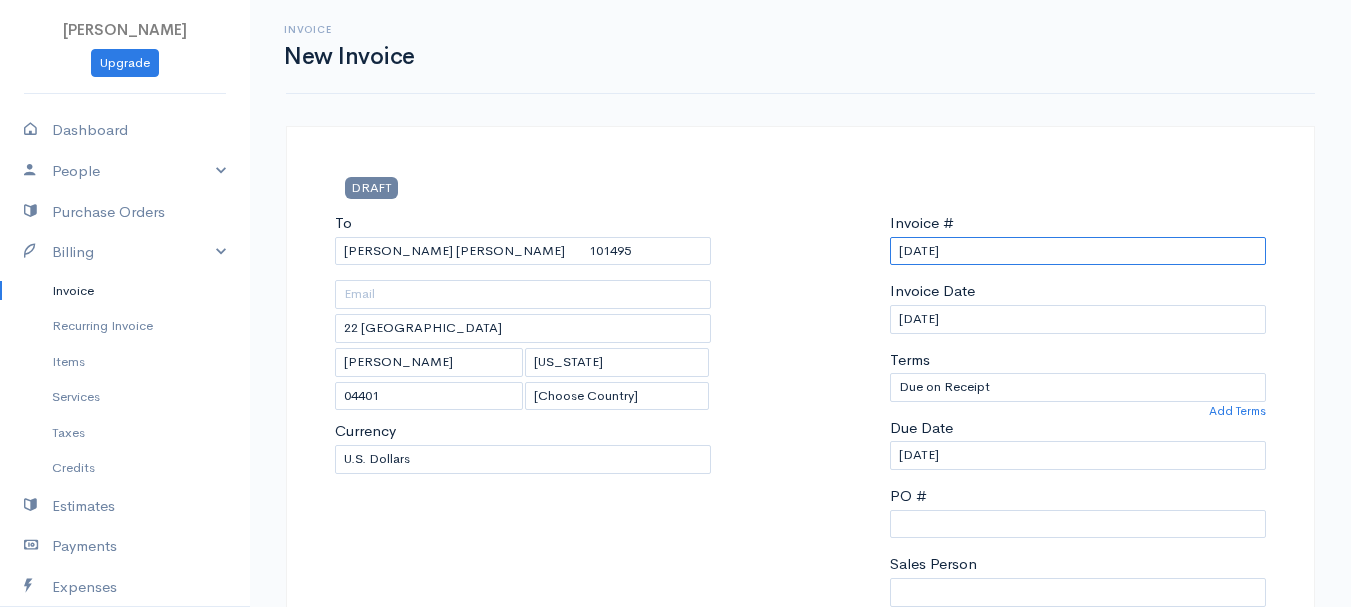 scroll, scrollTop: 400, scrollLeft: 0, axis: vertical 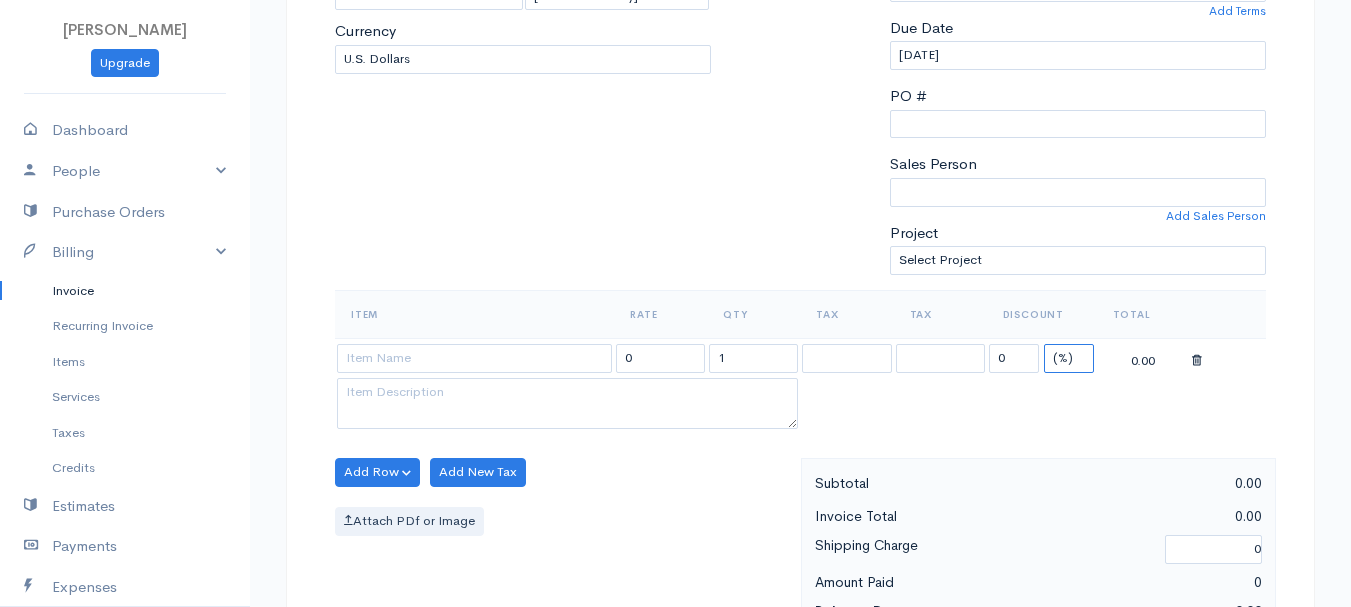 click on "(%) Flat" at bounding box center [1069, 358] 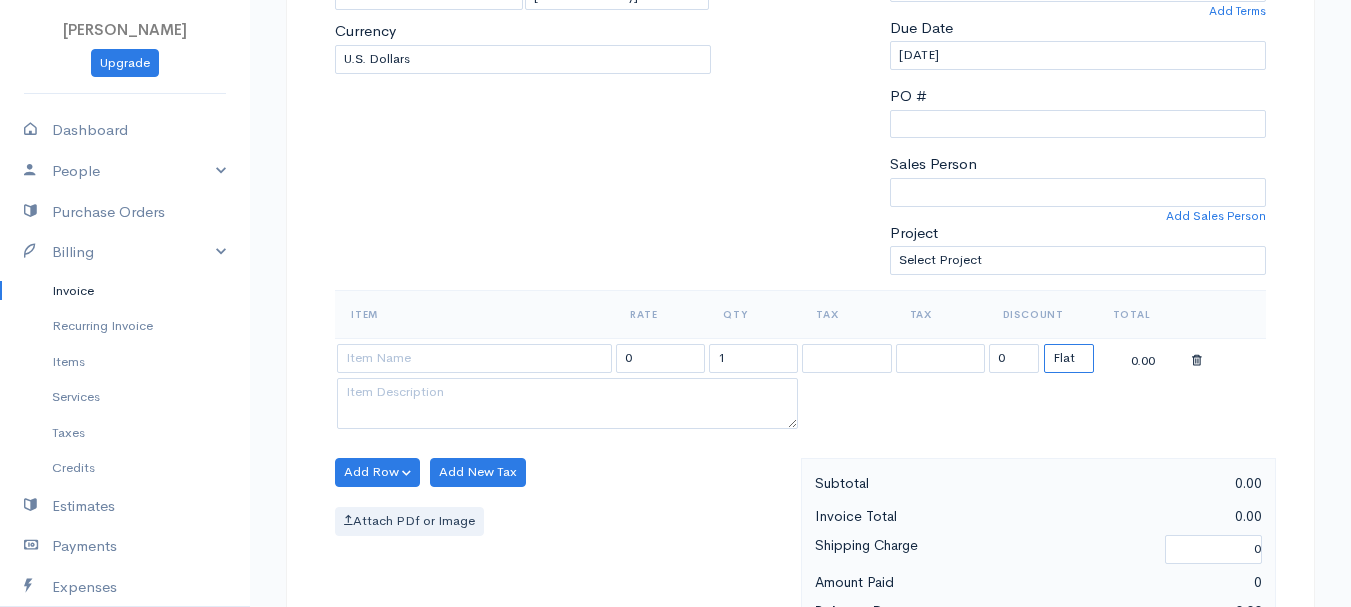 click on "(%) Flat" at bounding box center (1069, 358) 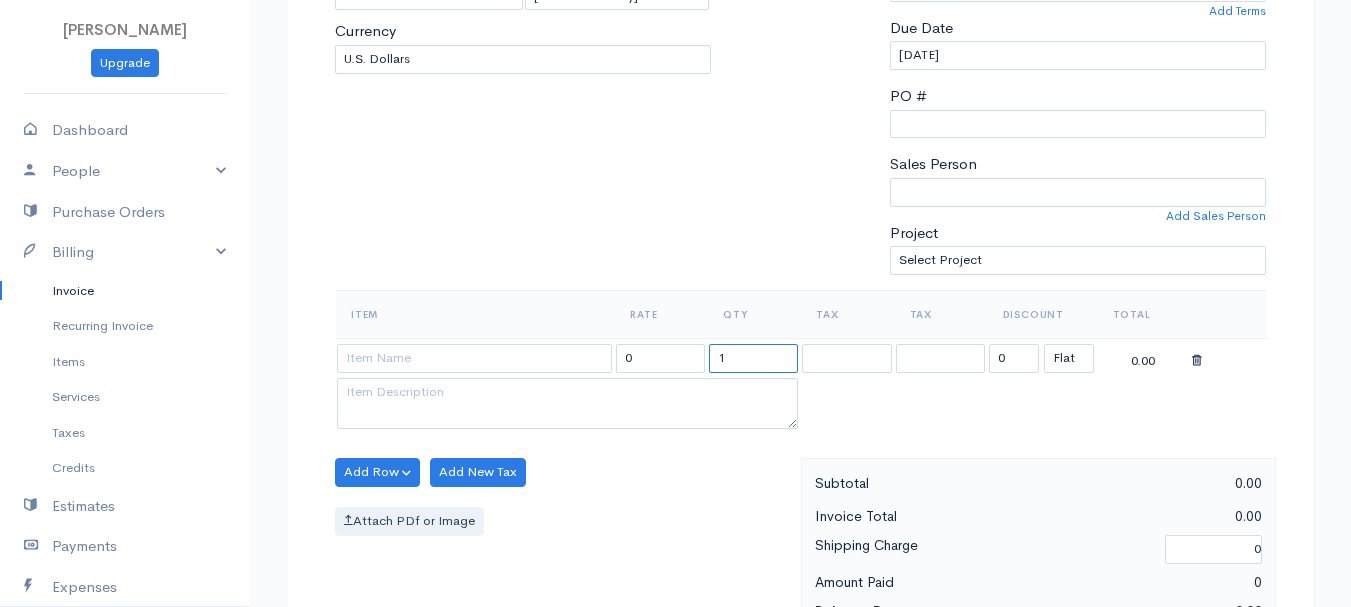 click on "1" at bounding box center (753, 358) 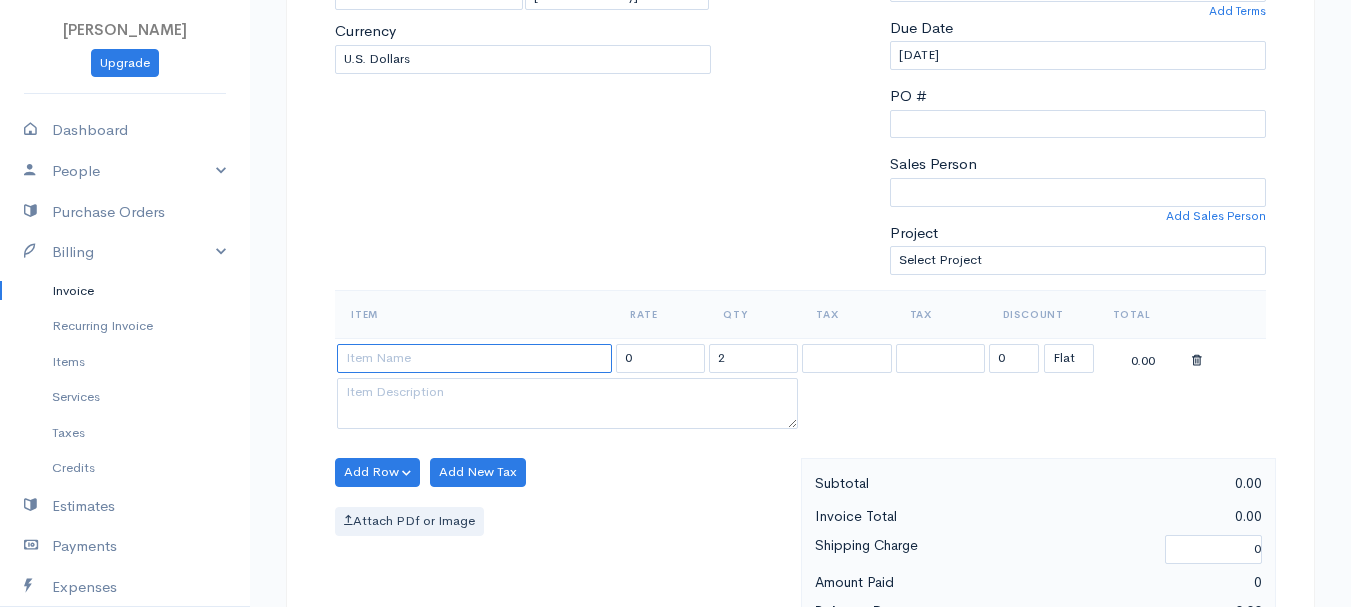 click at bounding box center [474, 358] 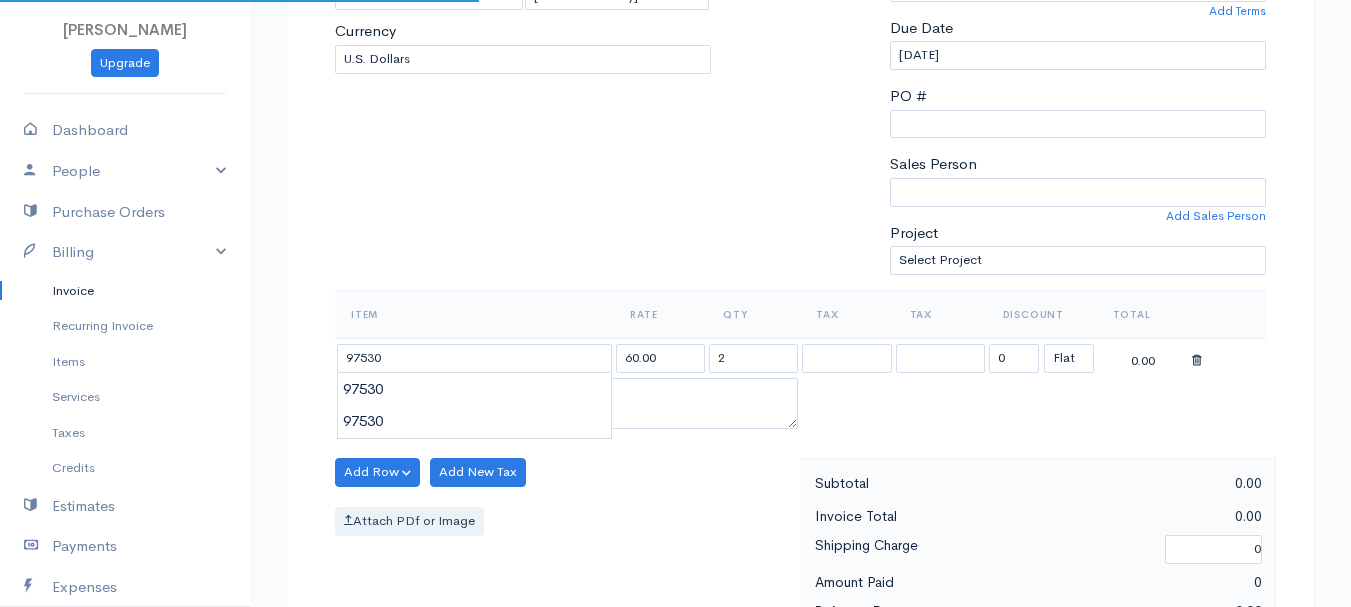 click on "[PERSON_NAME]
Upgrade
Dashboard
People
Clients
Vendors
Staff Users
Purchase Orders
Billing
Invoice
Recurring Invoice
Items
Services
Taxes
Credits
Estimates
Payments
Expenses
Track Time
Projects
Reports
Settings
My Organizations
Logout
Help
@CloudBooksApp 2022
Invoice
New Invoice
DRAFT To [GEOGRAPHIC_DATA][PERSON_NAME] [PERSON_NAME]        101495 22 [GEOGRAPHIC_DATA][PERSON_NAME][US_STATE] [Choose Country] [GEOGRAPHIC_DATA] [GEOGRAPHIC_DATA] [GEOGRAPHIC_DATA] [GEOGRAPHIC_DATA] [GEOGRAPHIC_DATA] [GEOGRAPHIC_DATA] [US_STATE] [GEOGRAPHIC_DATA] 2" at bounding box center [675, 464] 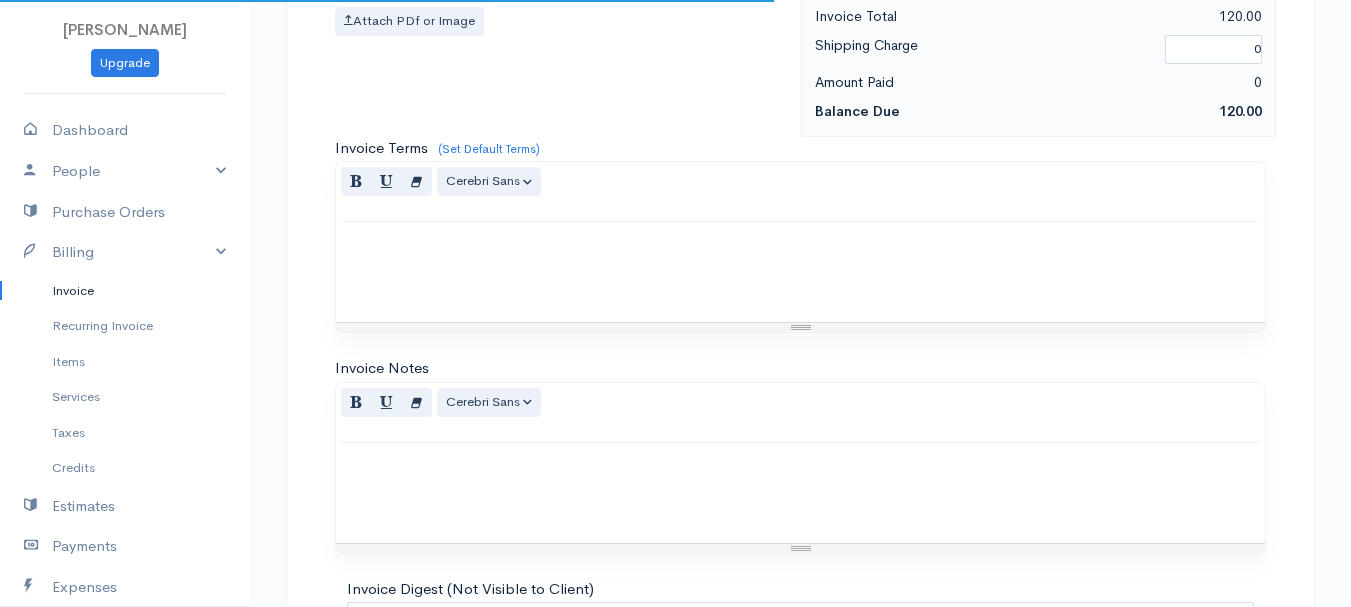 scroll, scrollTop: 1122, scrollLeft: 0, axis: vertical 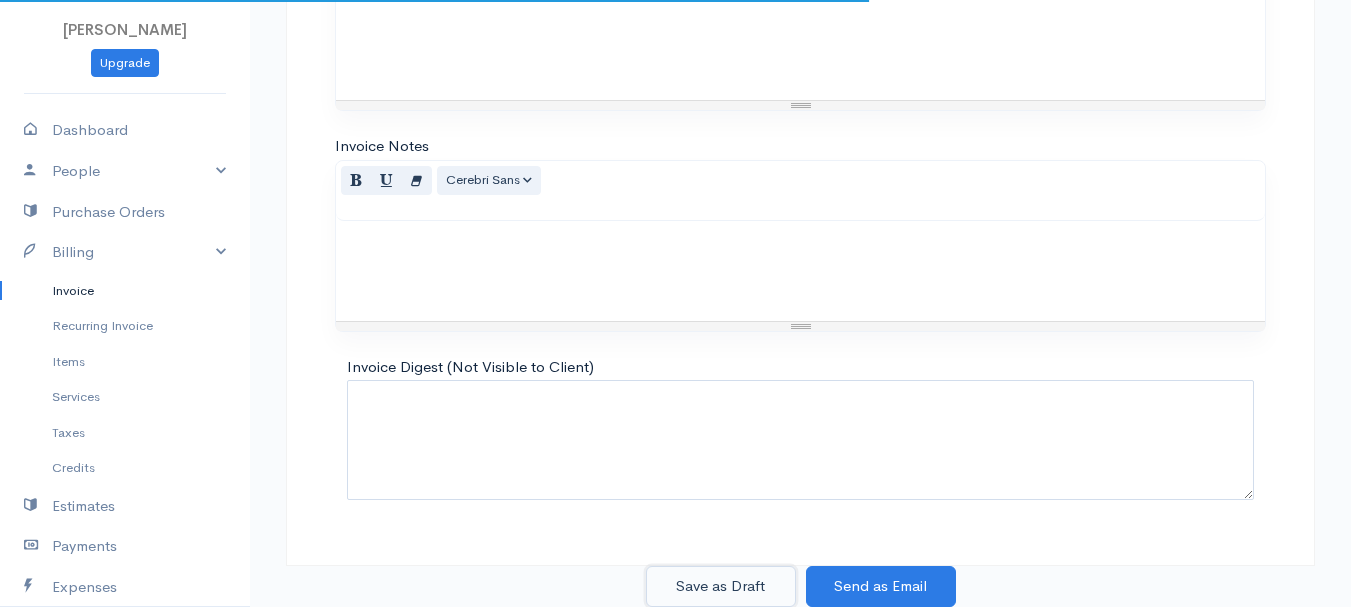 click on "Save as Draft" at bounding box center (721, 586) 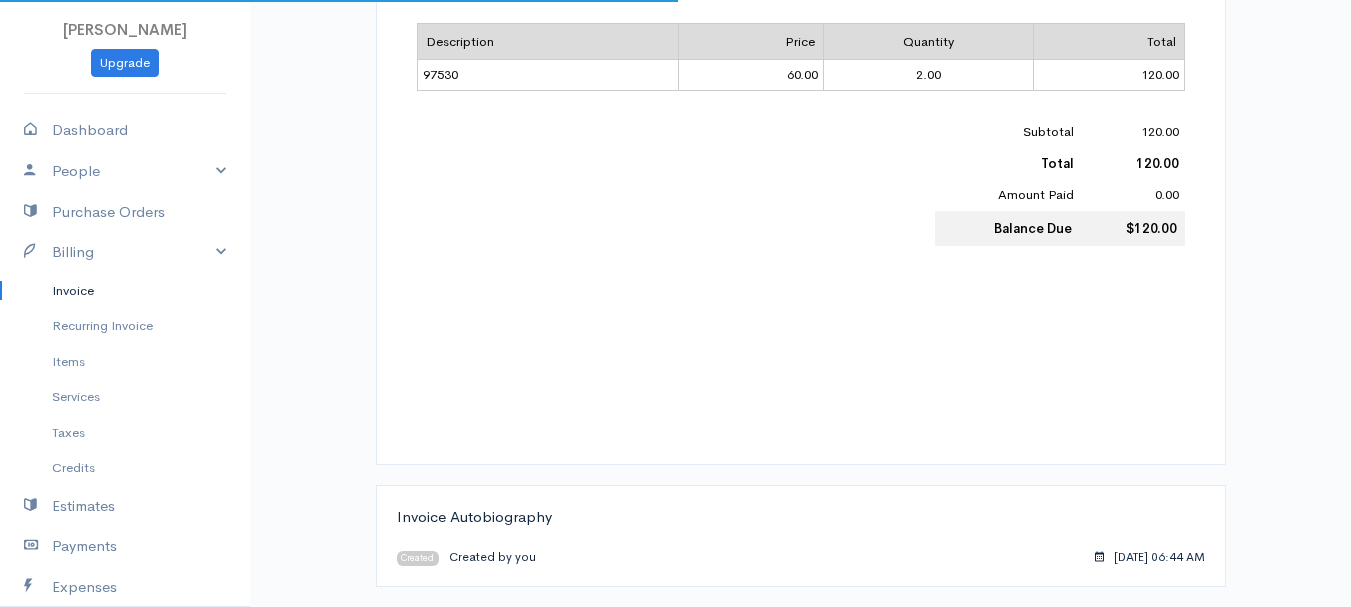 scroll, scrollTop: 0, scrollLeft: 0, axis: both 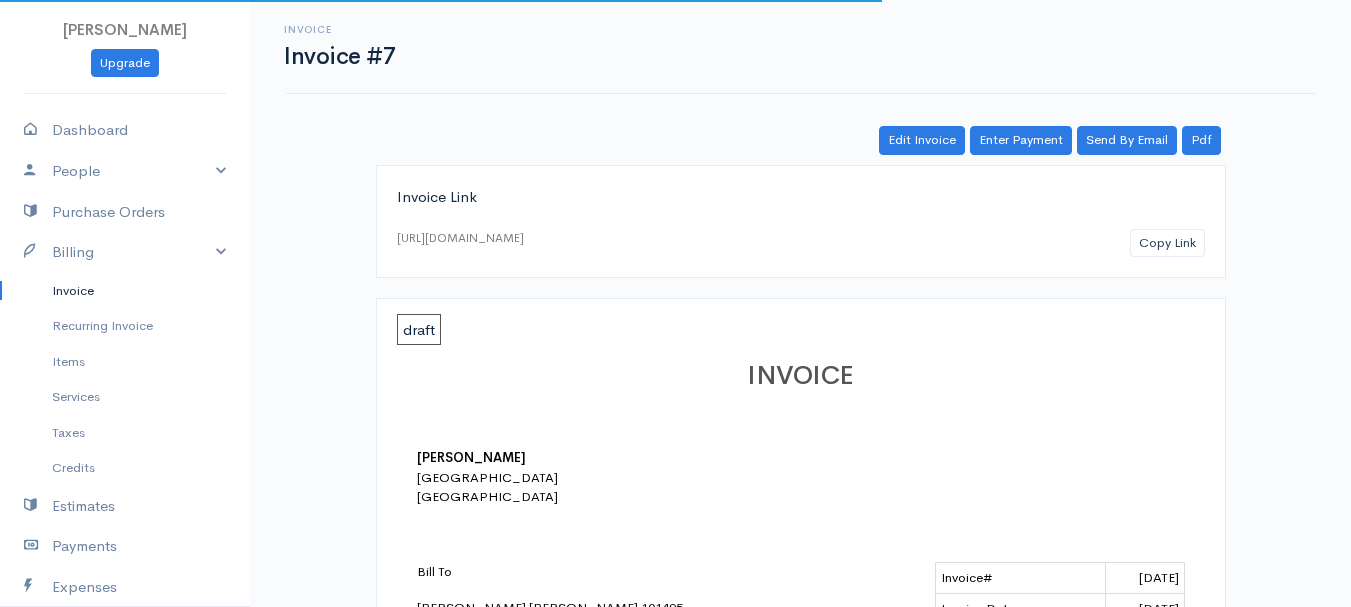 click on "Invoice" at bounding box center (125, 291) 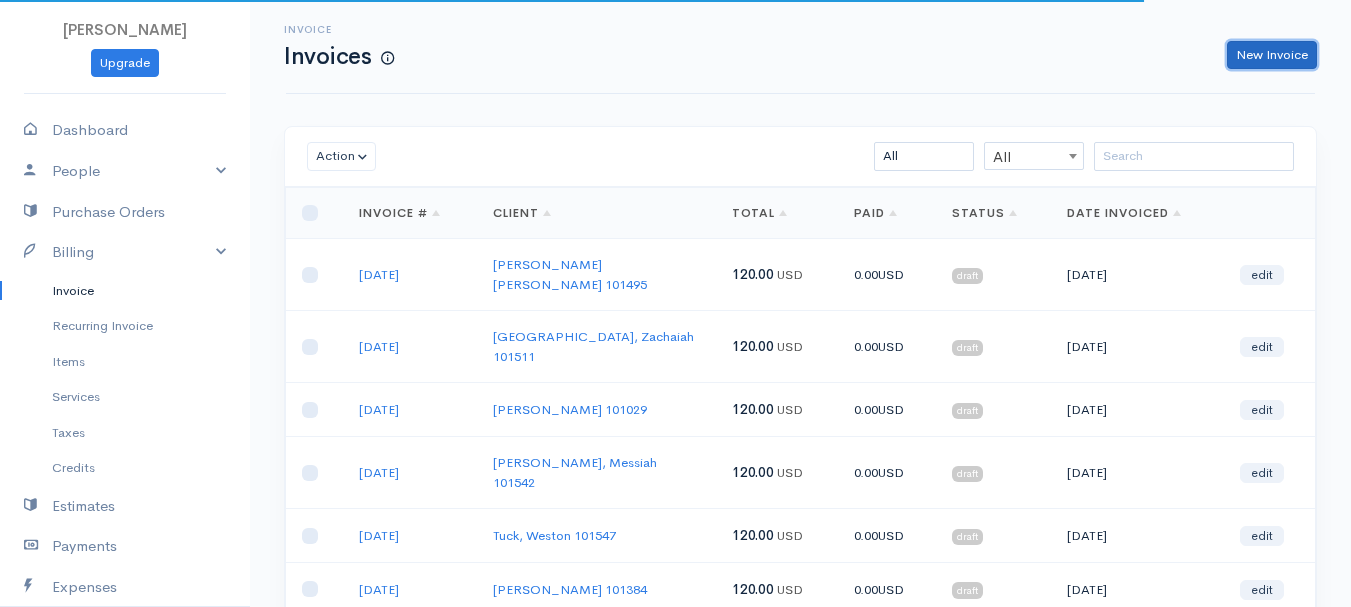 click on "New Invoice" at bounding box center [1272, 55] 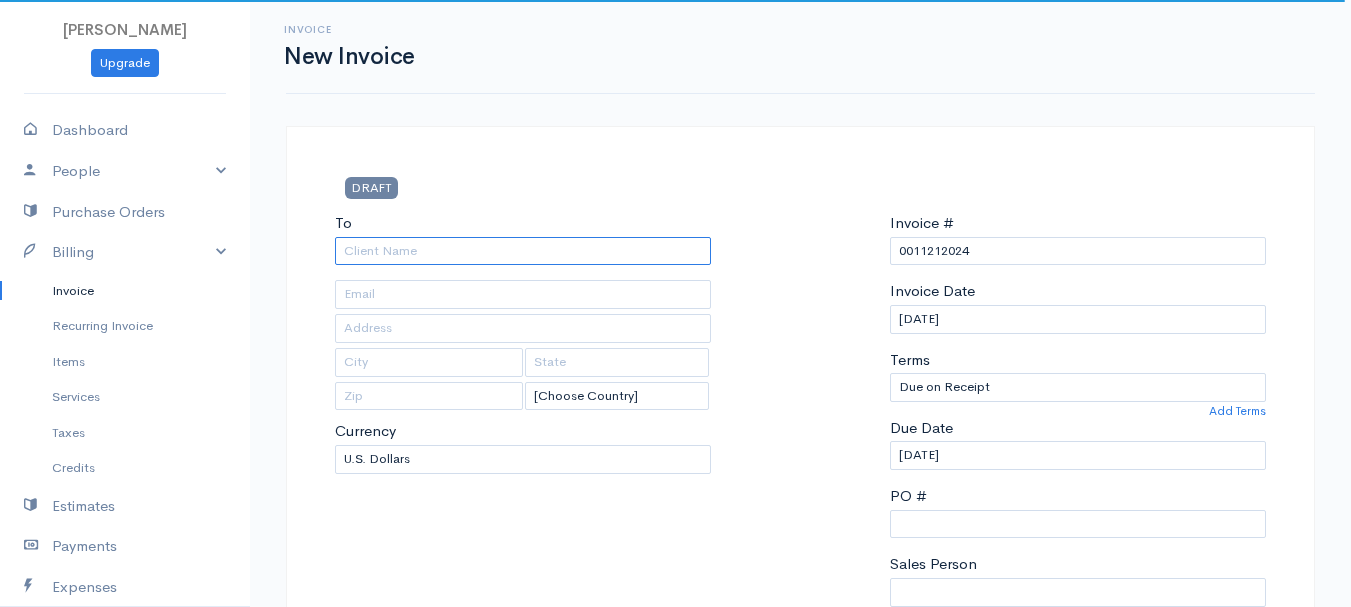 click on "To" at bounding box center (523, 251) 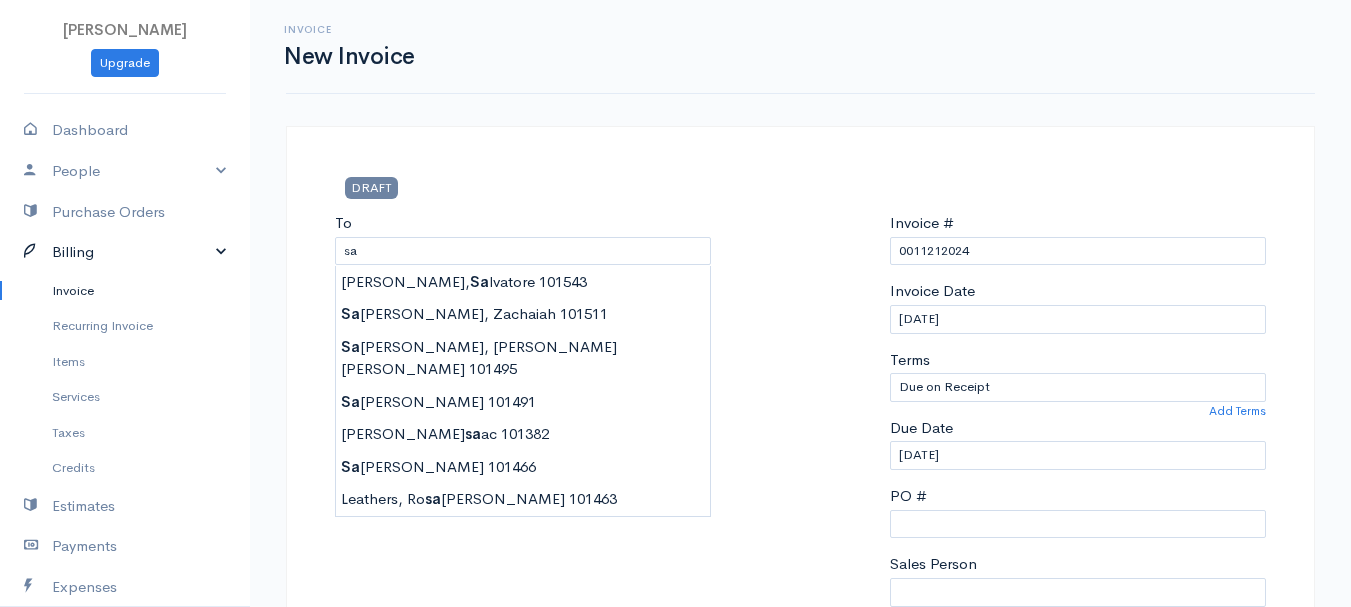 click on "DRAFT" at bounding box center (483, 187) 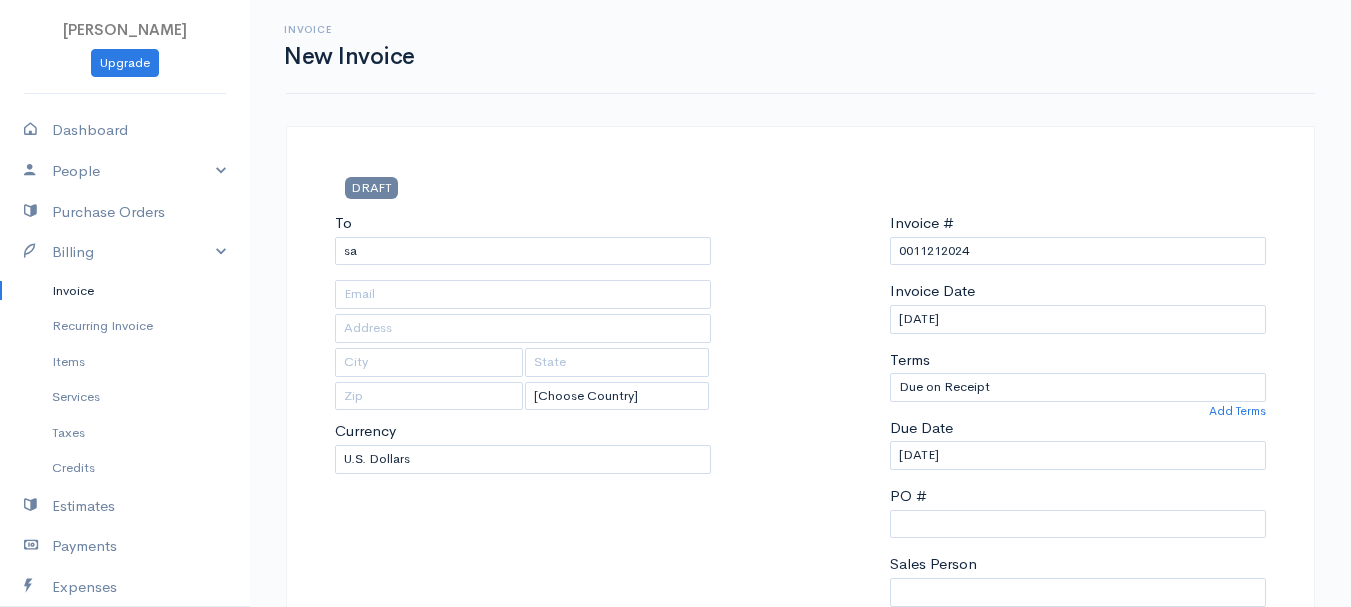 click on "Invoice" at bounding box center (125, 291) 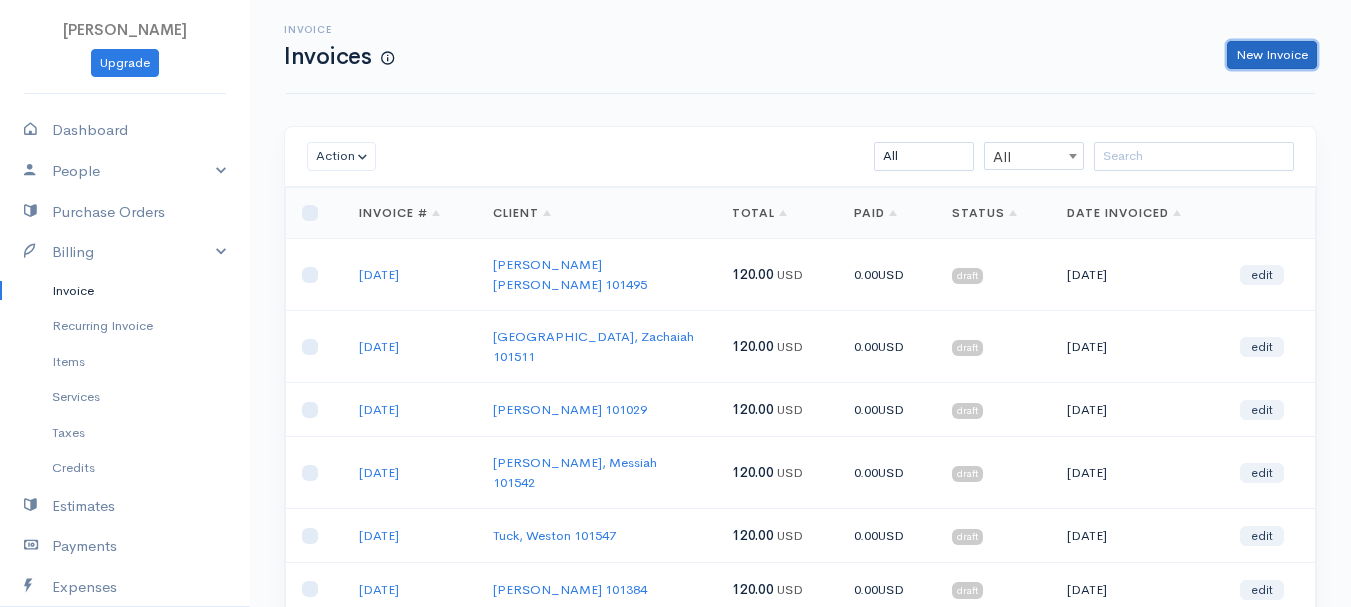 click on "New Invoice" at bounding box center [1272, 55] 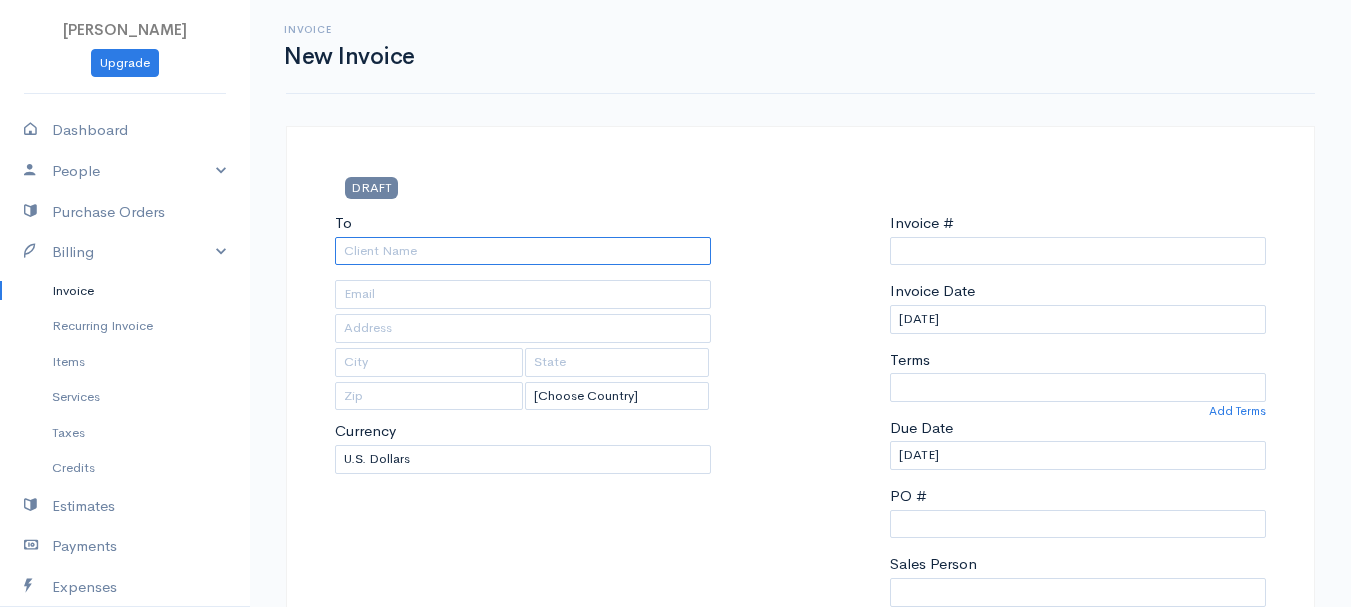 click on "To" at bounding box center (523, 251) 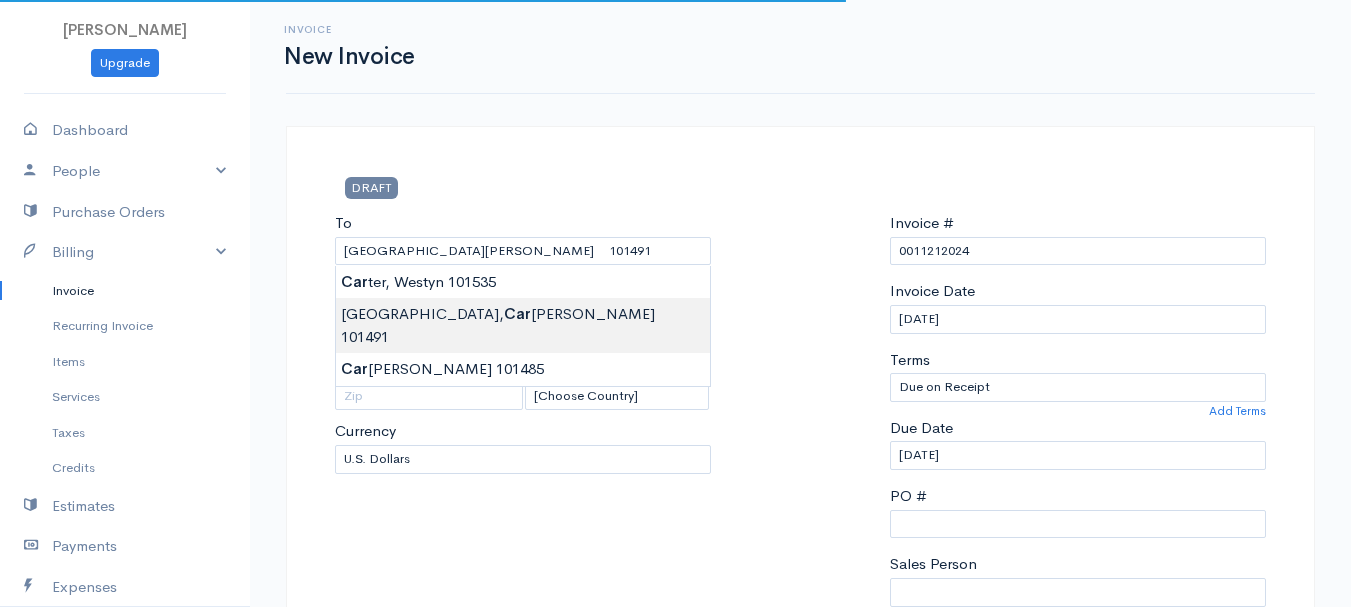 click on "[PERSON_NAME]
Upgrade
Dashboard
People
Clients
Vendors
Staff Users
Purchase Orders
Billing
Invoice
Recurring Invoice
Items
Services
Taxes
Credits
Estimates
Payments
Expenses
Track Time
Projects
Reports
Settings
My Organizations
Logout
Help
@CloudBooksApp 2022
Invoice
New Invoice
DRAFT To [GEOGRAPHIC_DATA][PERSON_NAME]     101491 [Choose Country] [GEOGRAPHIC_DATA] [GEOGRAPHIC_DATA] [GEOGRAPHIC_DATA] [GEOGRAPHIC_DATA] [GEOGRAPHIC_DATA] [GEOGRAPHIC_DATA] [US_STATE] [GEOGRAPHIC_DATA] [GEOGRAPHIC_DATA] [GEOGRAPHIC_DATA] [GEOGRAPHIC_DATA] [GEOGRAPHIC_DATA] [GEOGRAPHIC_DATA]" at bounding box center (675, 864) 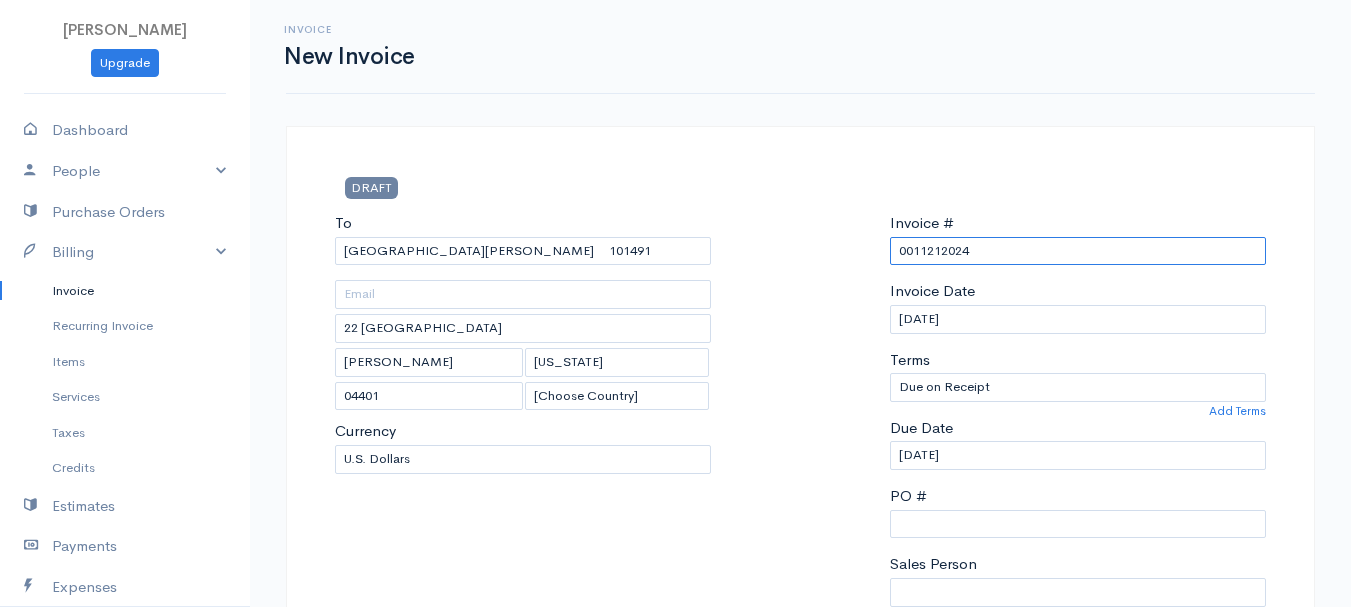 click on "0011212024" at bounding box center [1078, 251] 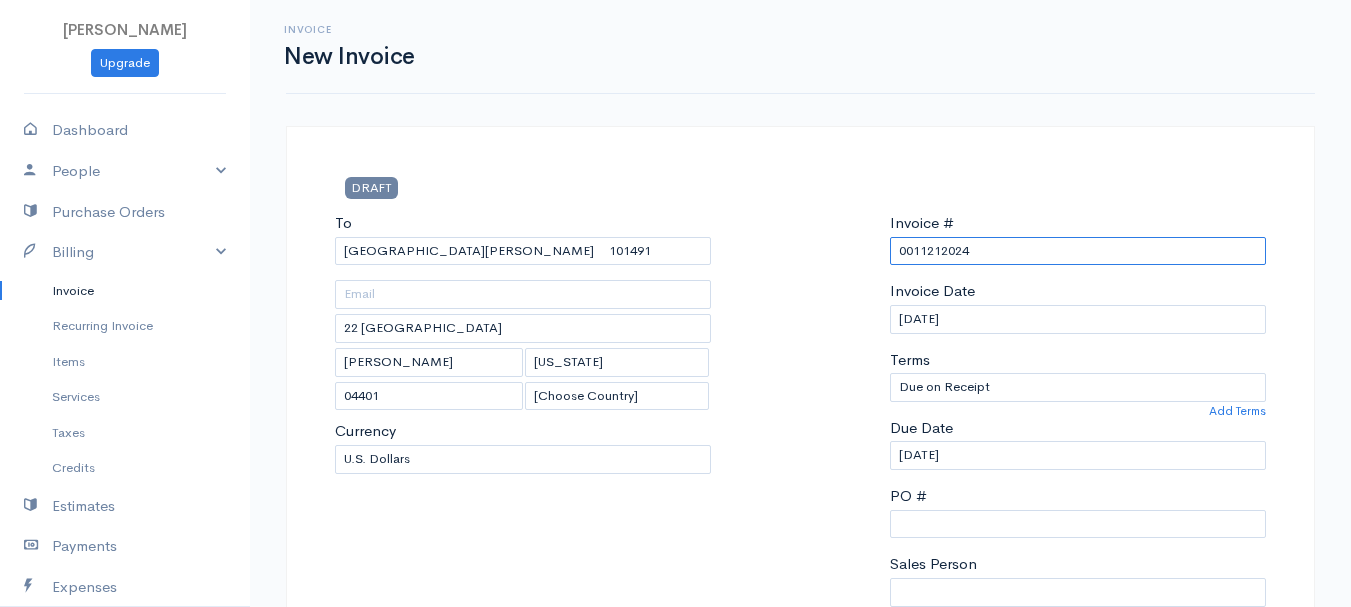 paste on "[DATE]" 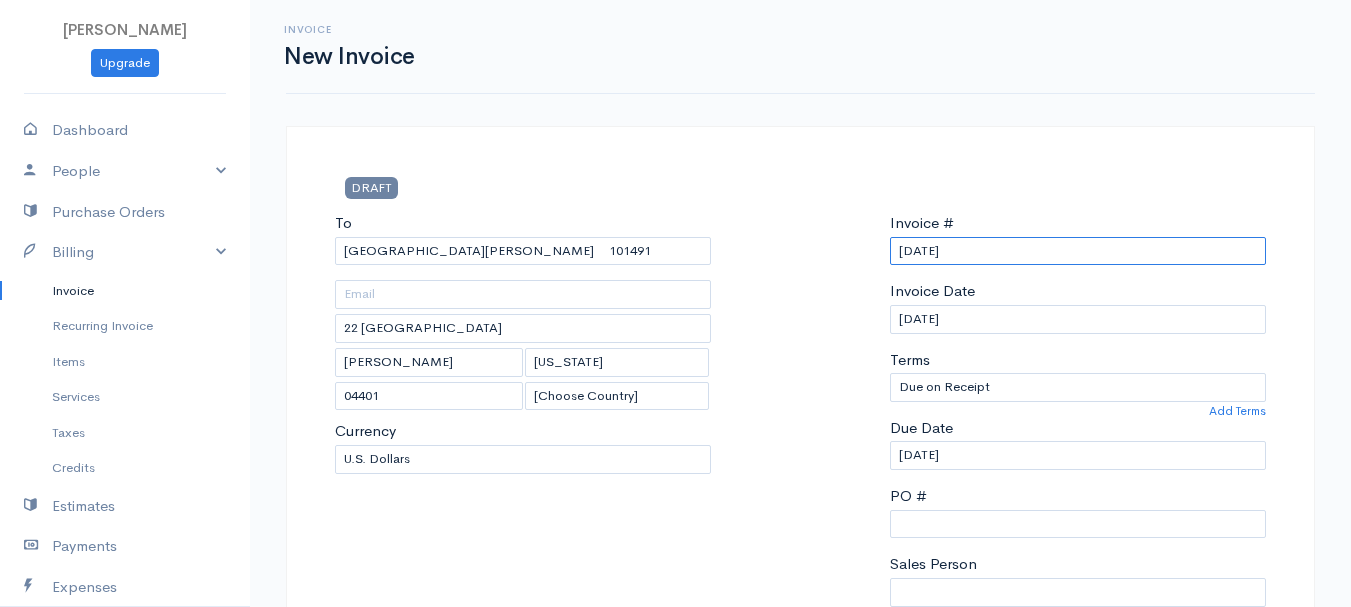 scroll, scrollTop: 500, scrollLeft: 0, axis: vertical 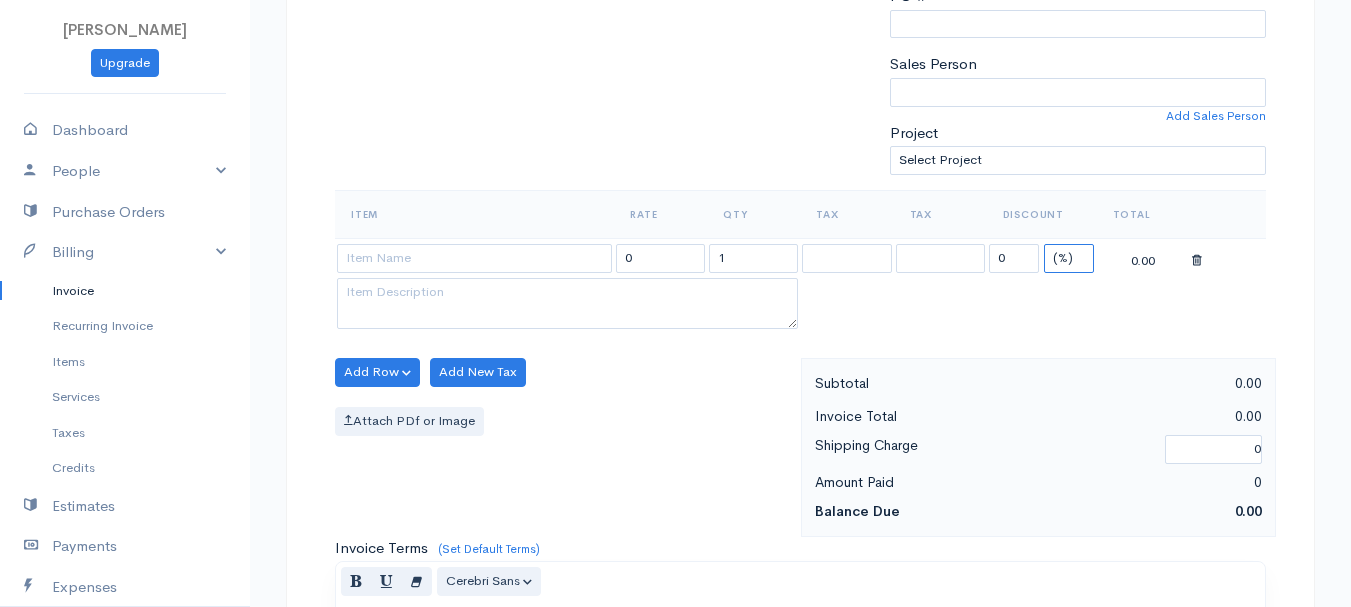 click on "(%) Flat" at bounding box center (1069, 258) 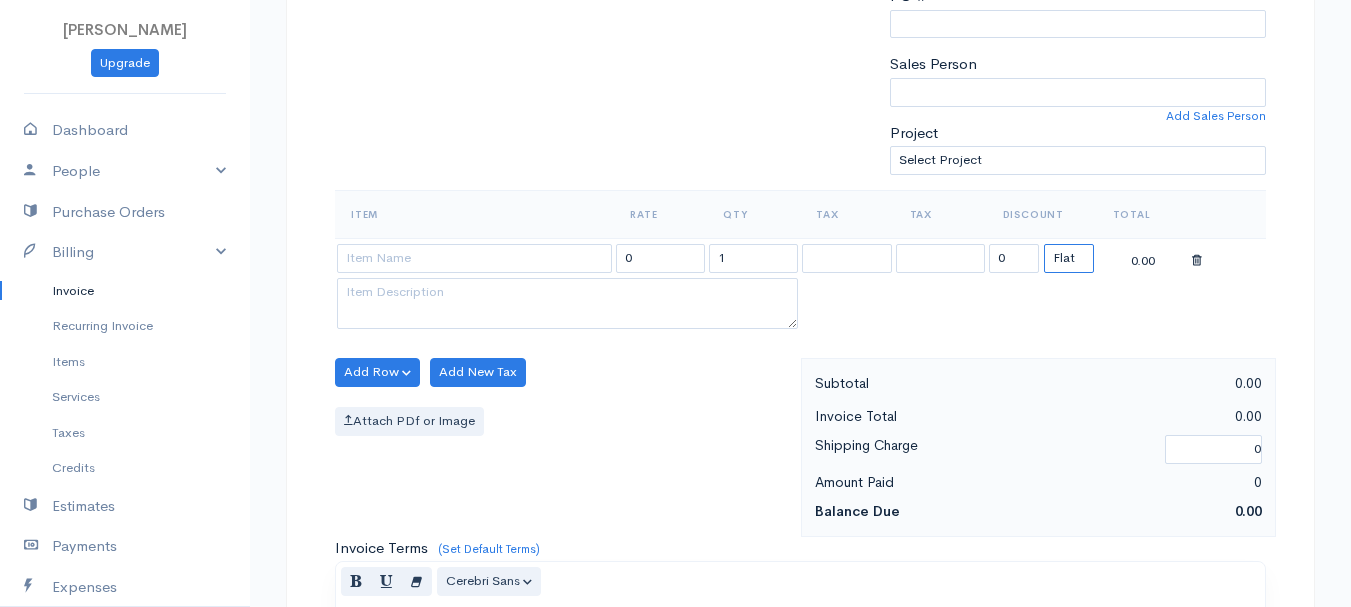 click on "(%) Flat" at bounding box center [1069, 258] 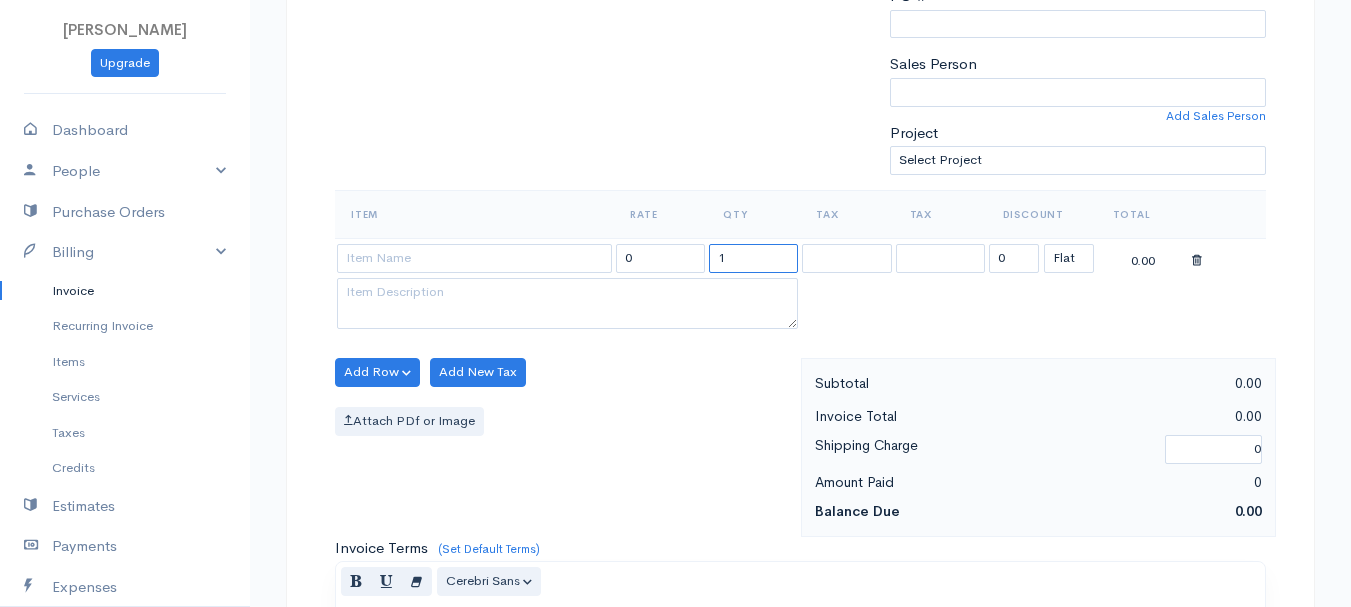 click on "1" at bounding box center (753, 258) 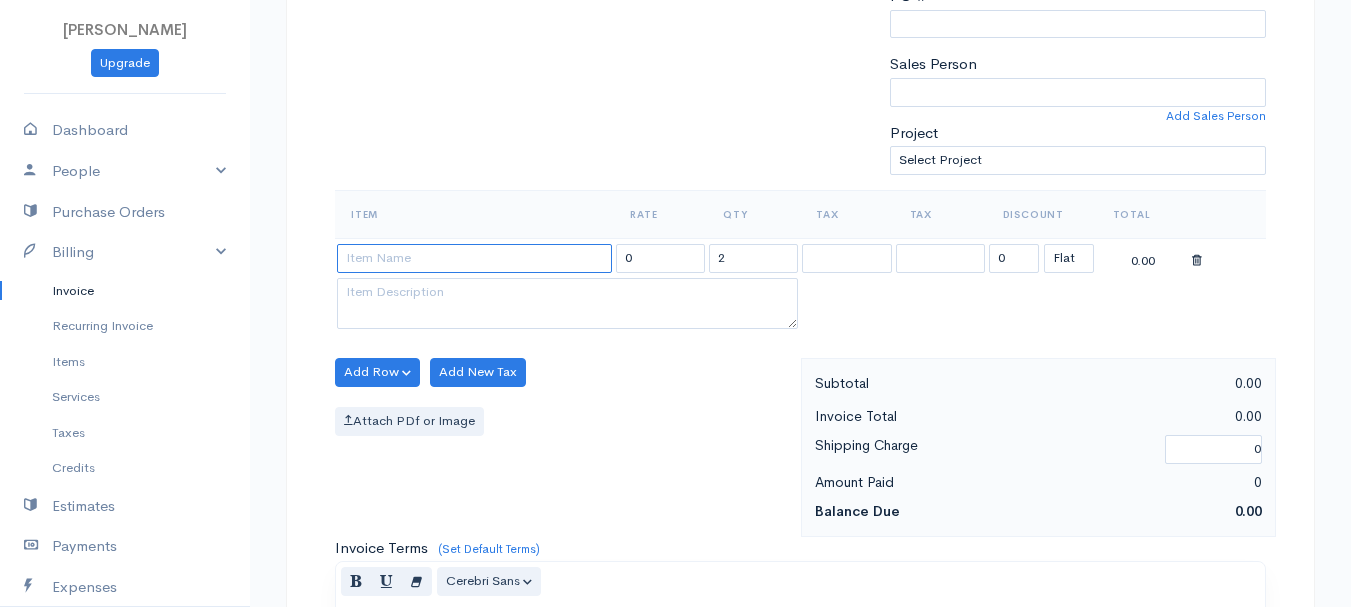 click at bounding box center (474, 258) 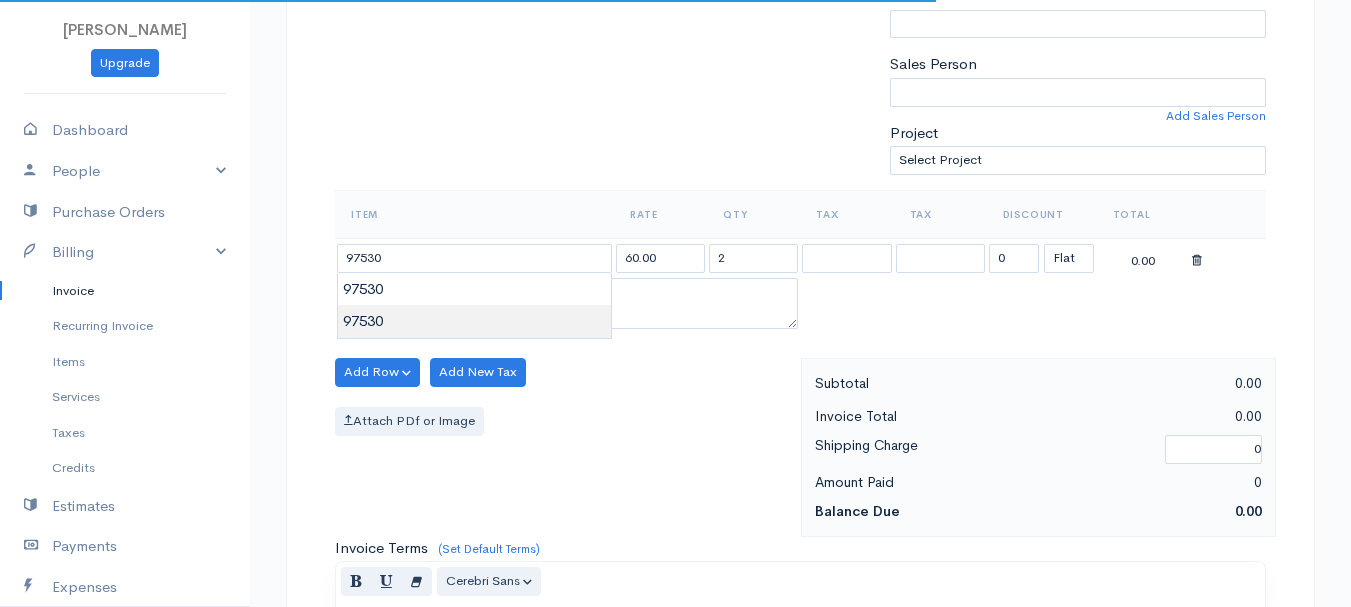 click on "[PERSON_NAME]
Upgrade
Dashboard
People
Clients
Vendors
Staff Users
Purchase Orders
Billing
Invoice
Recurring Invoice
Items
Services
Taxes
Credits
Estimates
Payments
Expenses
Track Time
Projects
Reports
Settings
My Organizations
Logout
Help
@CloudBooksApp 2022
Invoice
New Invoice
DRAFT To [GEOGRAPHIC_DATA][PERSON_NAME]     101491 [STREET_ADDRESS][PERSON_NAME][US_STATE] [Choose Country] [GEOGRAPHIC_DATA] [GEOGRAPHIC_DATA] [GEOGRAPHIC_DATA] [GEOGRAPHIC_DATA] [GEOGRAPHIC_DATA] [GEOGRAPHIC_DATA] [US_STATE] [GEOGRAPHIC_DATA] [GEOGRAPHIC_DATA] 2" at bounding box center (675, 364) 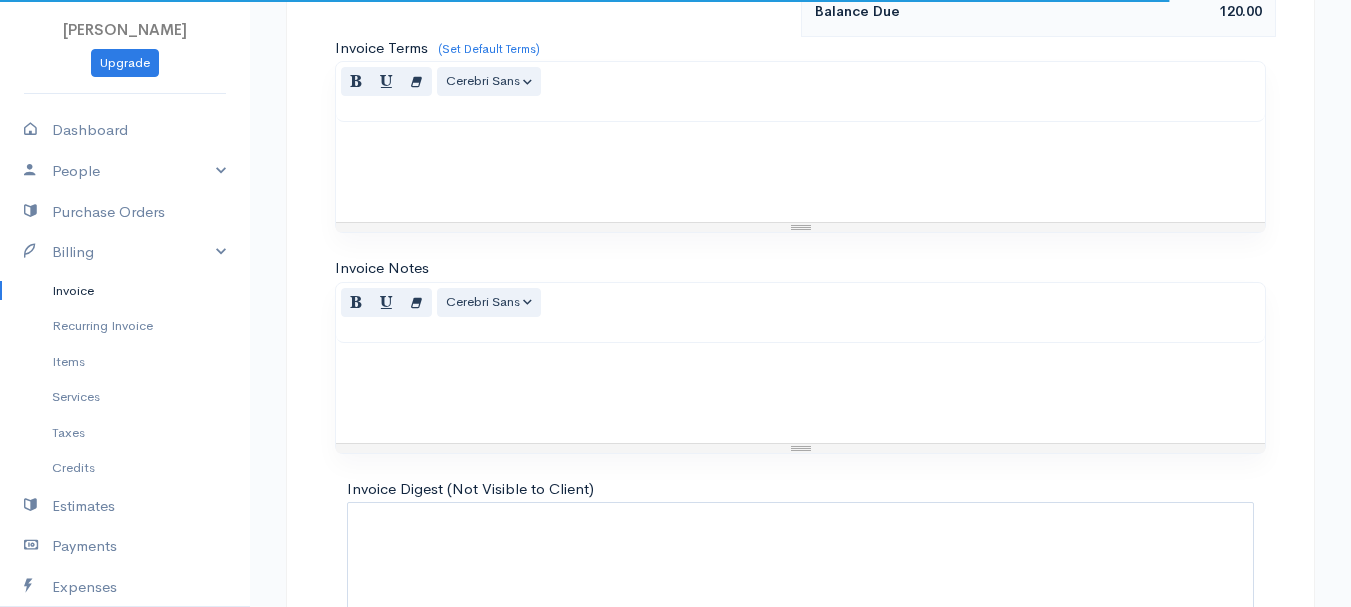 scroll, scrollTop: 1122, scrollLeft: 0, axis: vertical 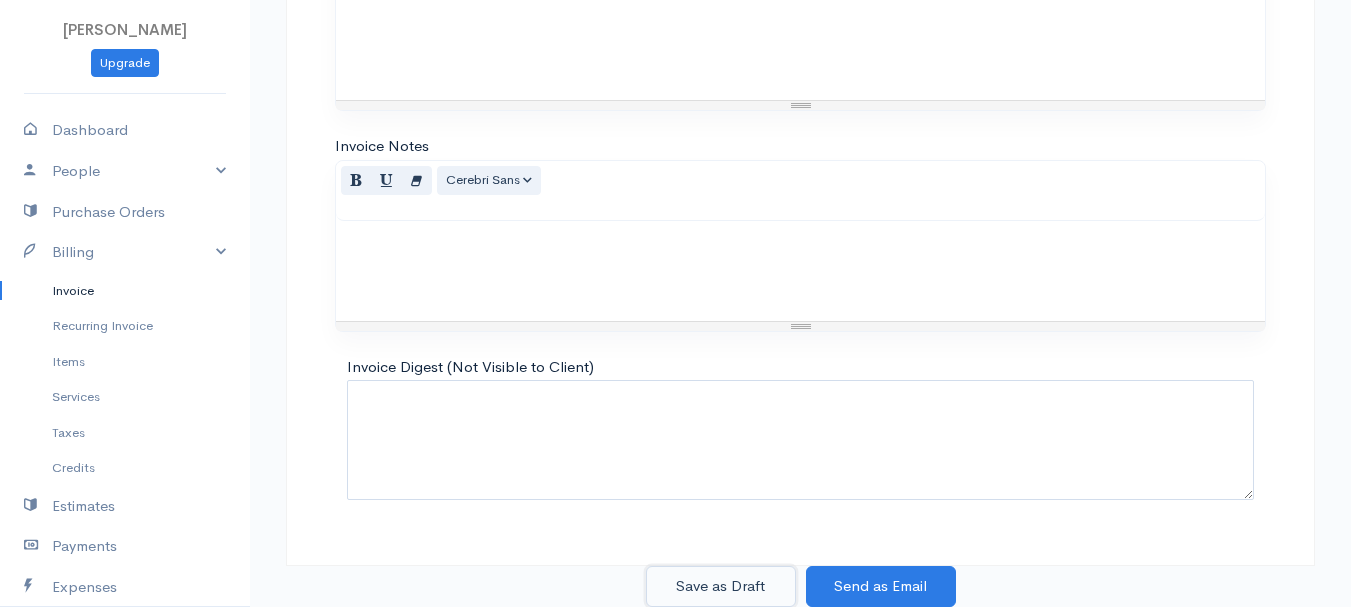click on "Save as Draft" at bounding box center (721, 586) 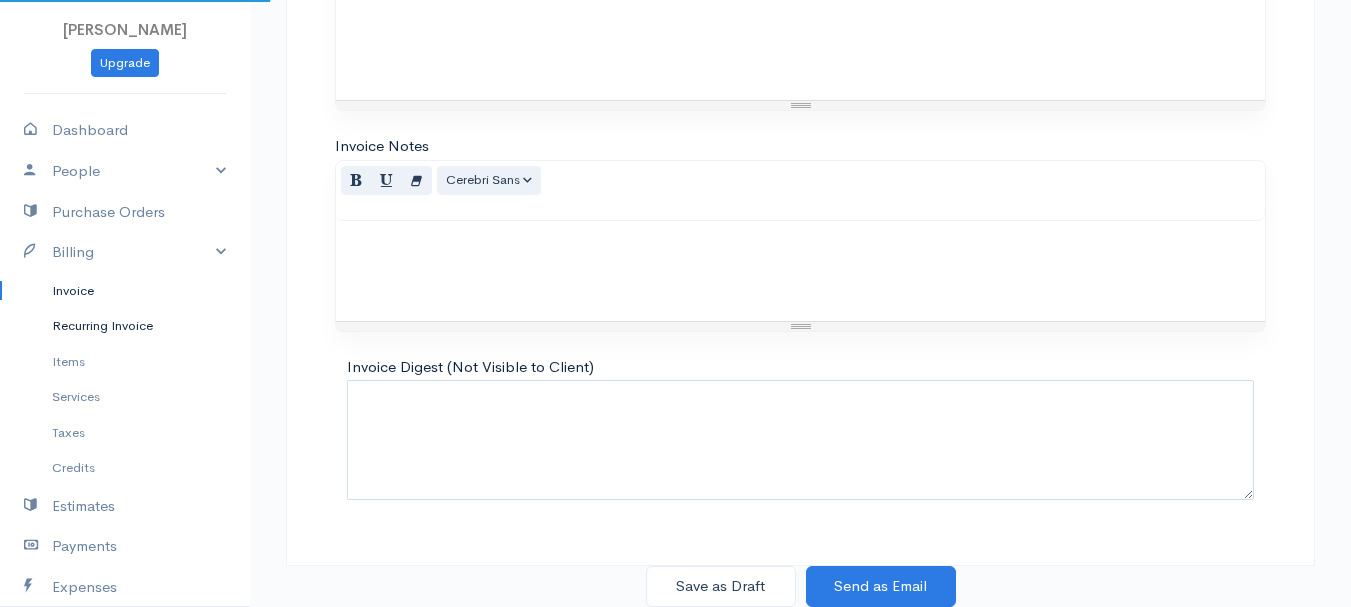 scroll, scrollTop: 0, scrollLeft: 0, axis: both 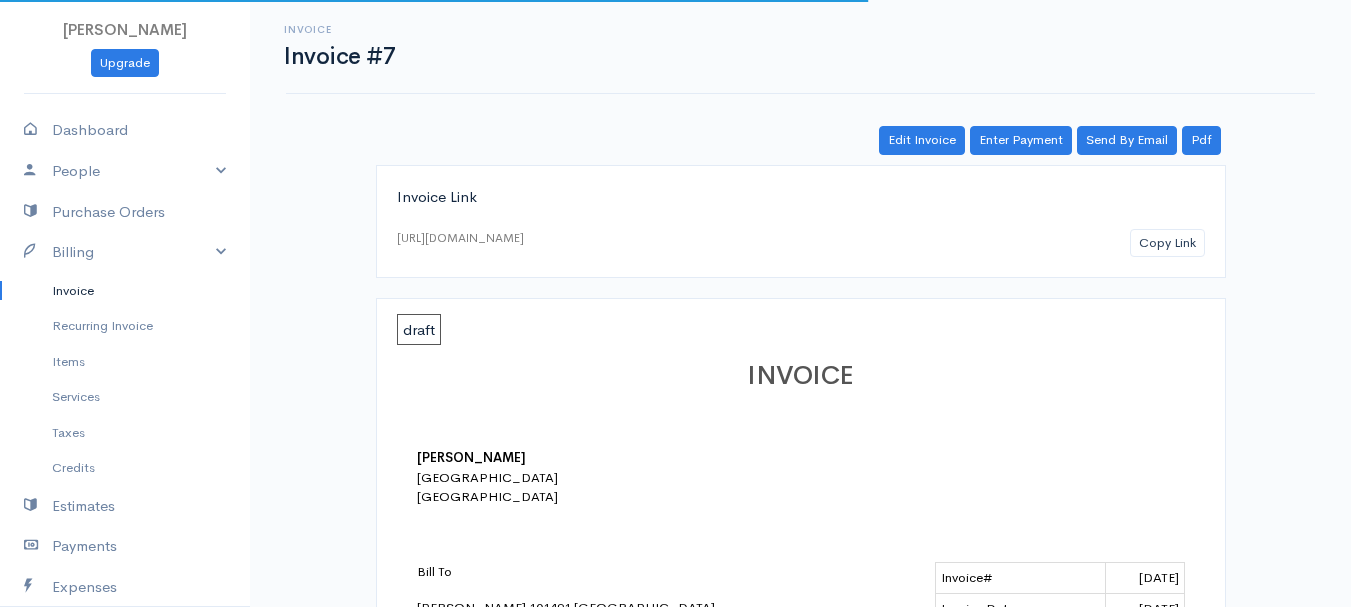 click on "Invoice" at bounding box center [125, 291] 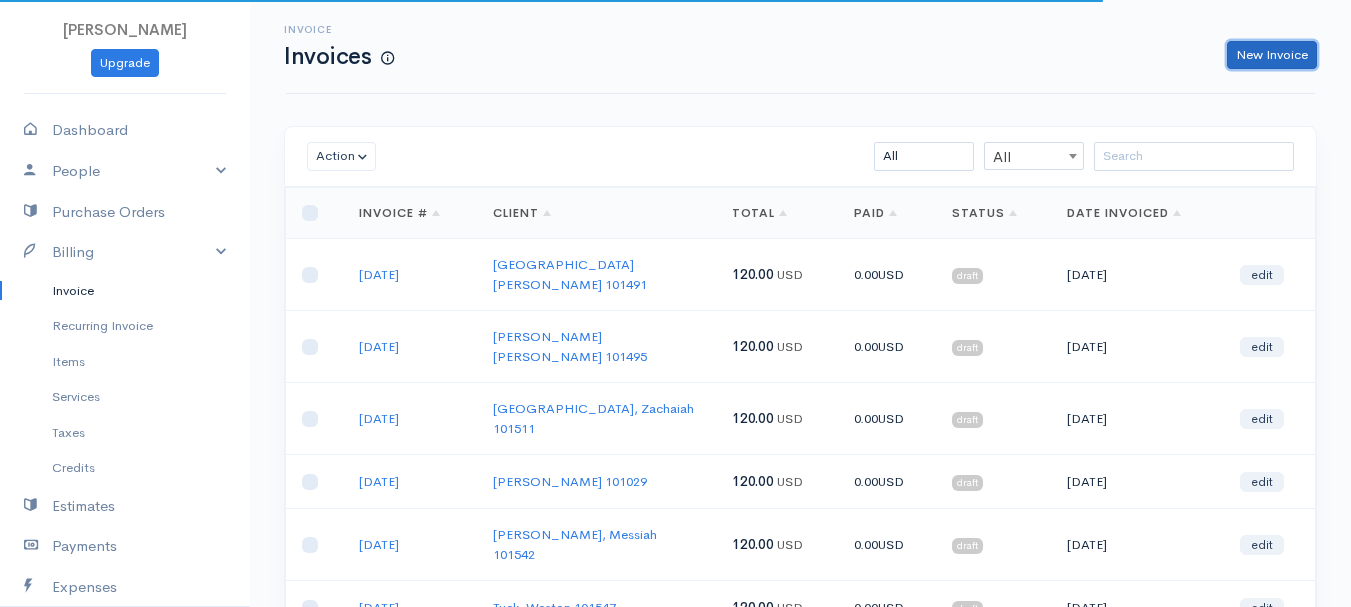 click on "New Invoice" at bounding box center [1272, 55] 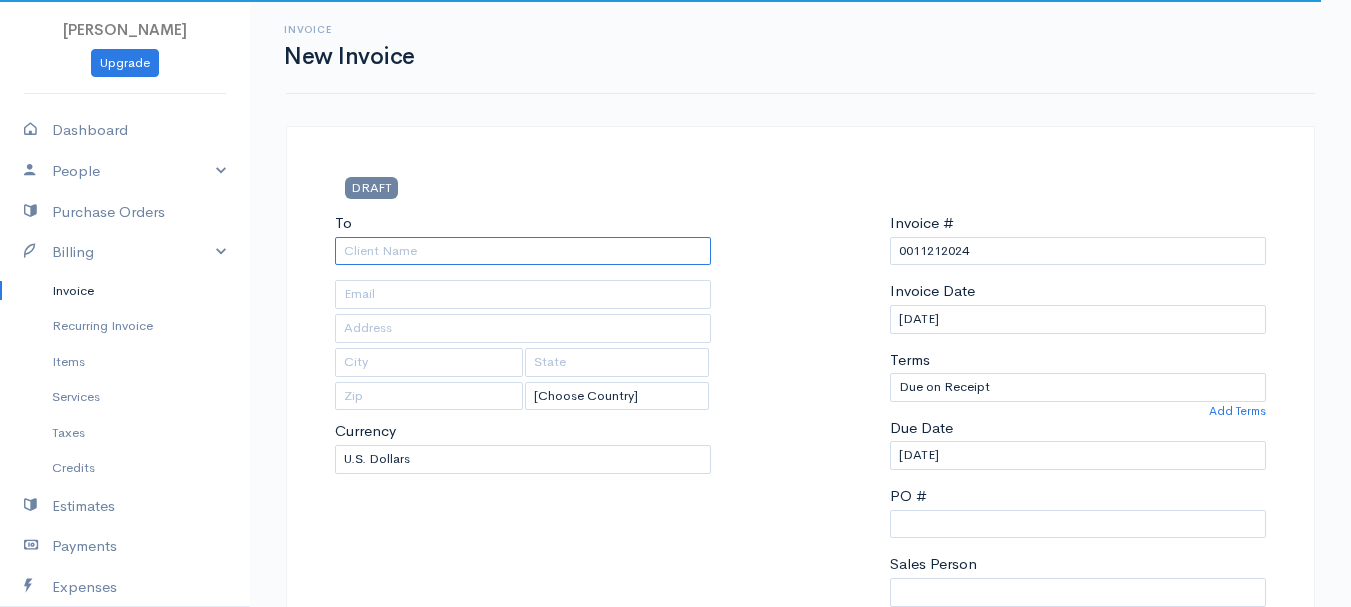 click on "To" at bounding box center [523, 251] 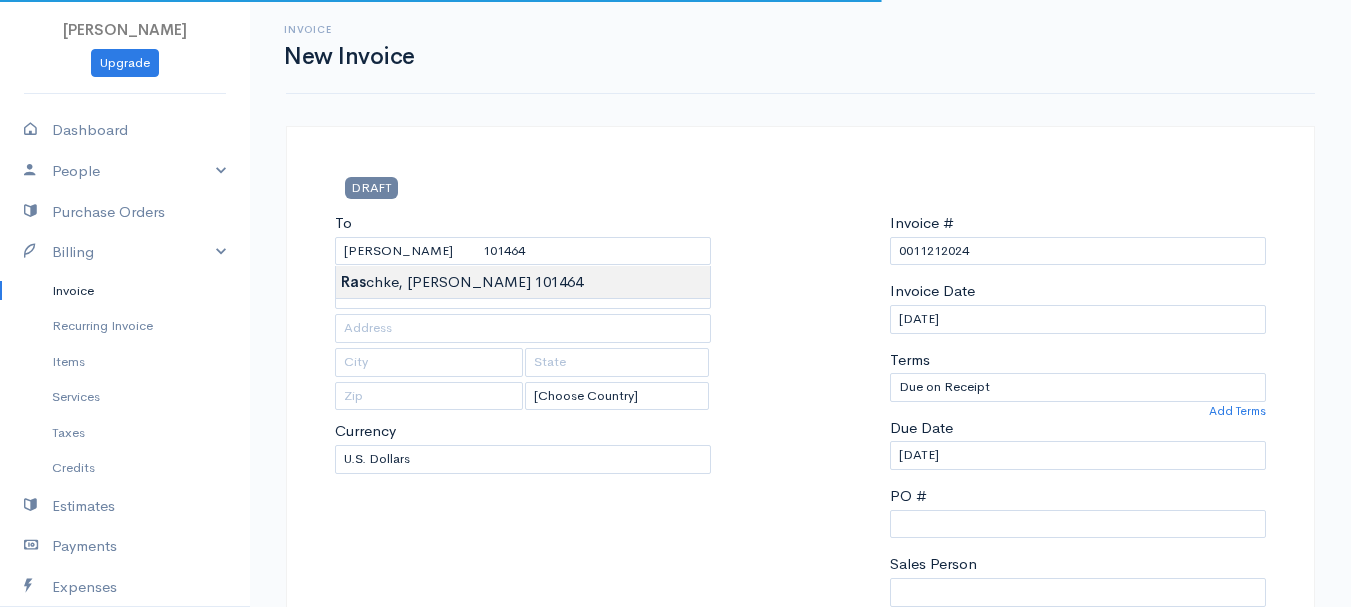 click on "[PERSON_NAME]
Upgrade
Dashboard
People
Clients
Vendors
Staff Users
Purchase Orders
Billing
Invoice
Recurring Invoice
Items
Services
Taxes
Credits
Estimates
Payments
Expenses
Track Time
Projects
Reports
Settings
My Organizations
Logout
Help
@CloudBooksApp 2022
Invoice
New Invoice
DRAFT To [PERSON_NAME]          101464 [Choose Country] [GEOGRAPHIC_DATA] [GEOGRAPHIC_DATA] [GEOGRAPHIC_DATA] [GEOGRAPHIC_DATA] [GEOGRAPHIC_DATA] [GEOGRAPHIC_DATA] [US_STATE] [GEOGRAPHIC_DATA] [GEOGRAPHIC_DATA] [GEOGRAPHIC_DATA] [GEOGRAPHIC_DATA] [GEOGRAPHIC_DATA] [GEOGRAPHIC_DATA]" at bounding box center [675, 864] 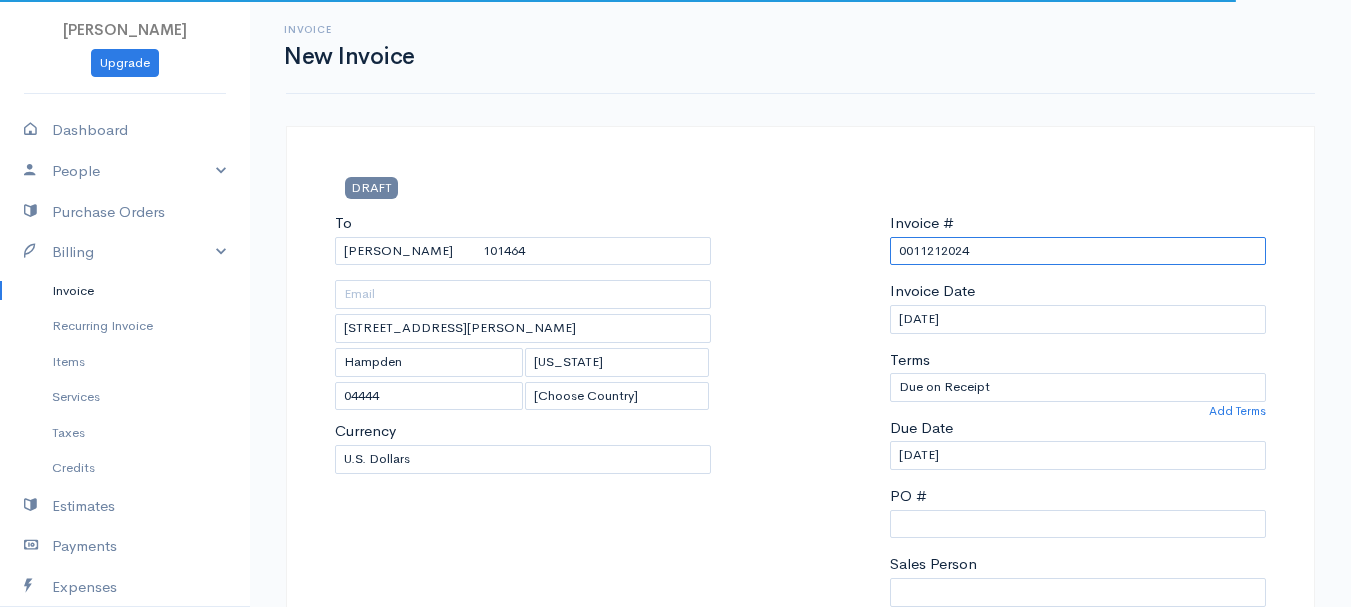 click on "0011212024" at bounding box center [1078, 251] 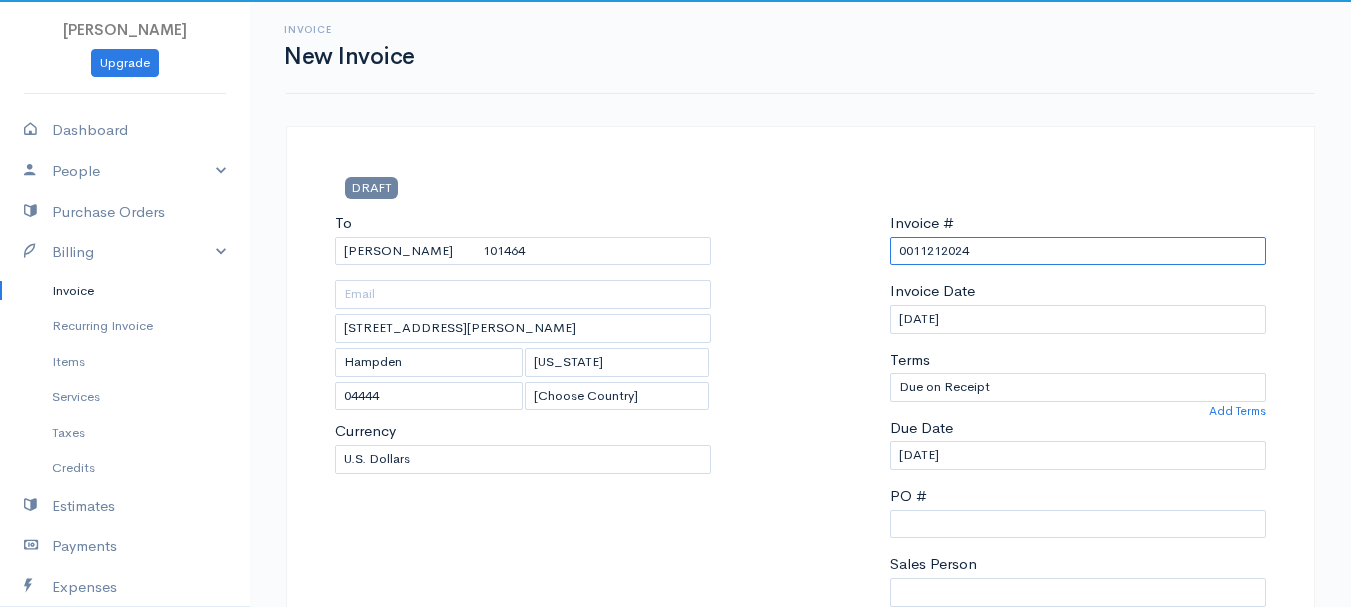 click on "0011212024" at bounding box center [1078, 251] 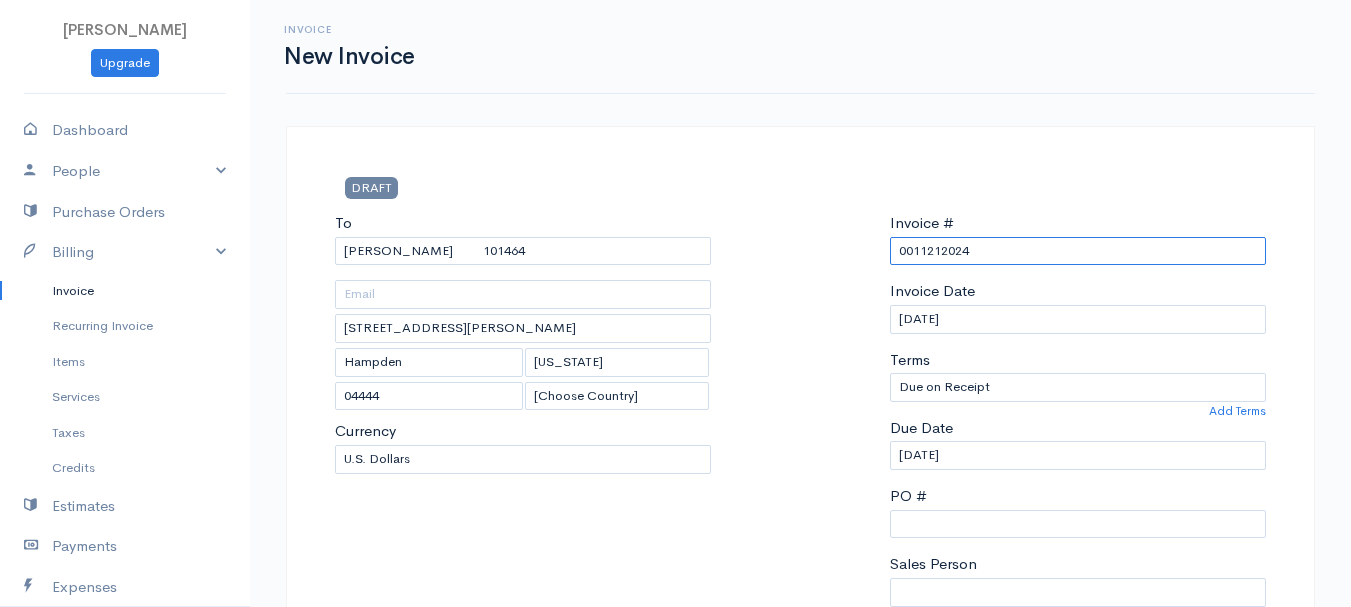 paste on "[DATE]" 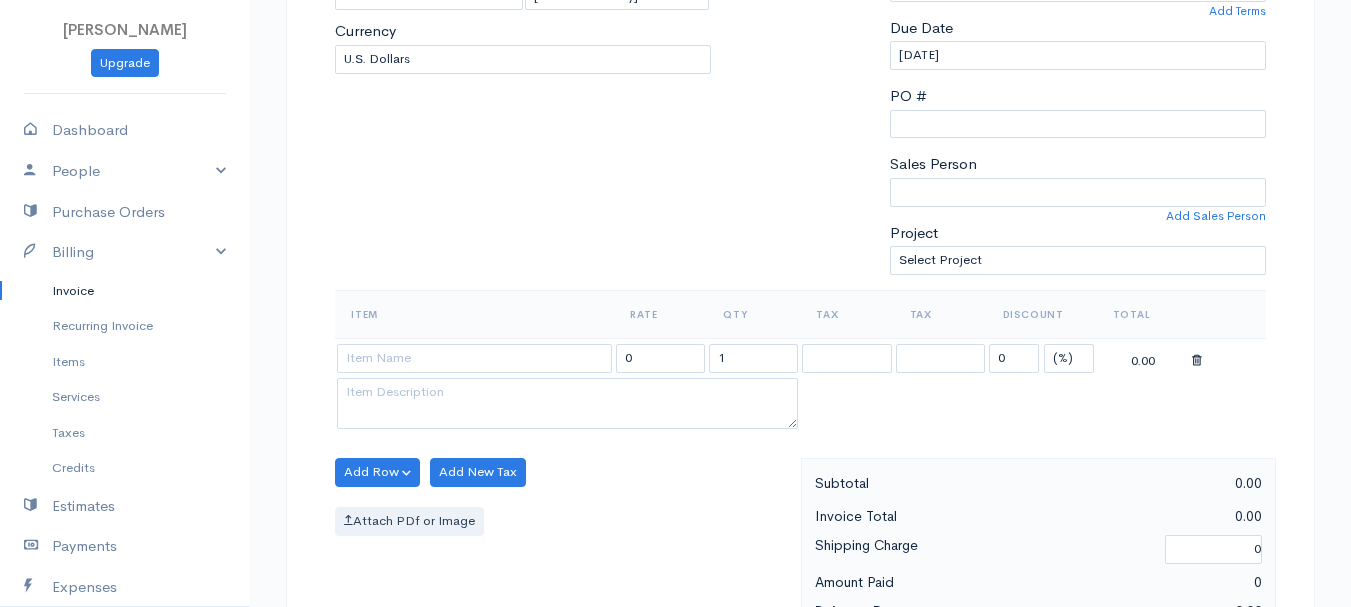 scroll, scrollTop: 600, scrollLeft: 0, axis: vertical 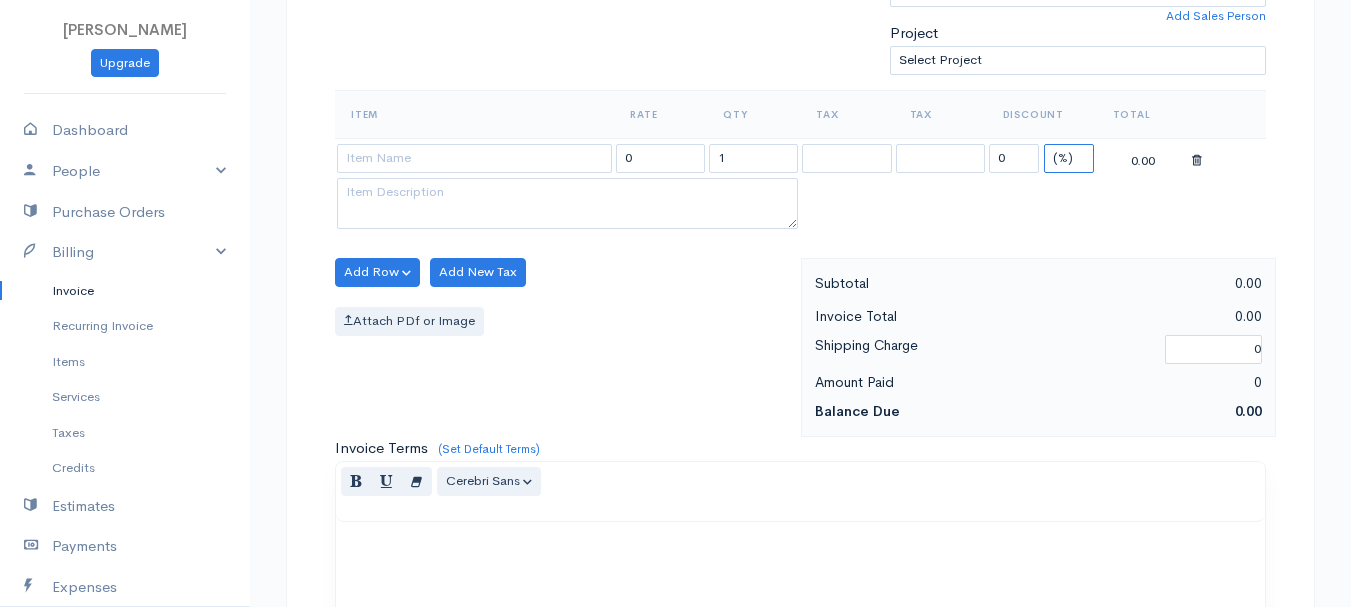 drag, startPoint x: 1072, startPoint y: 161, endPoint x: 1069, endPoint y: 172, distance: 11.401754 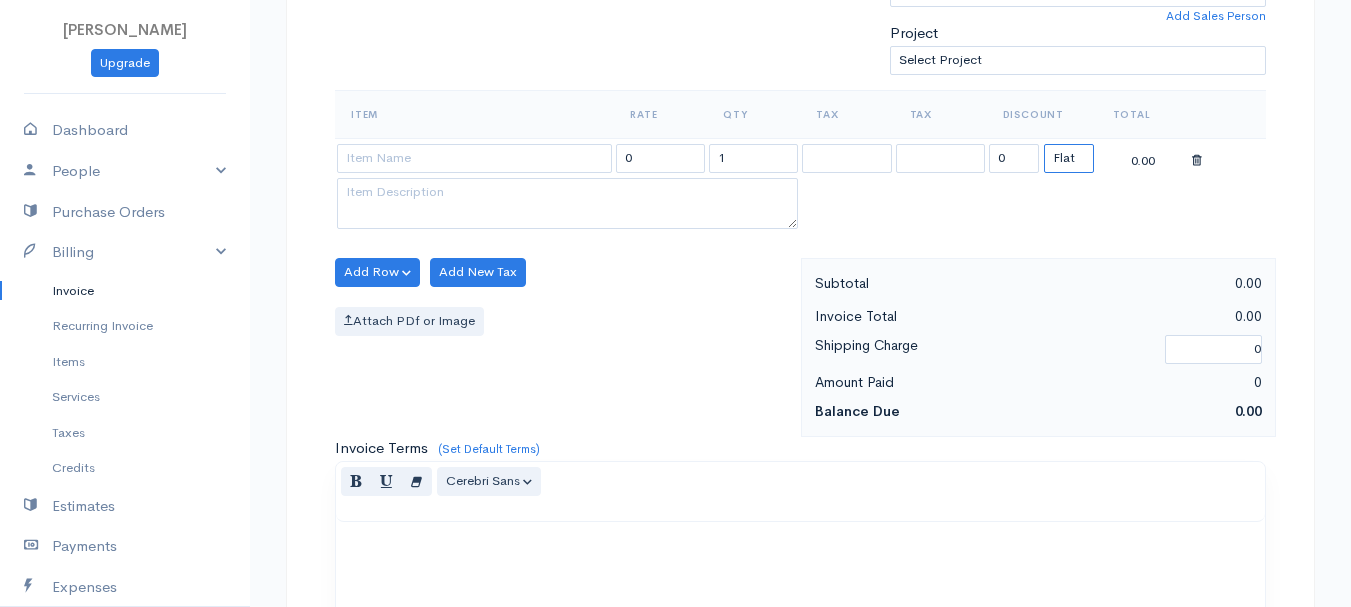 click on "(%) Flat" at bounding box center (1069, 158) 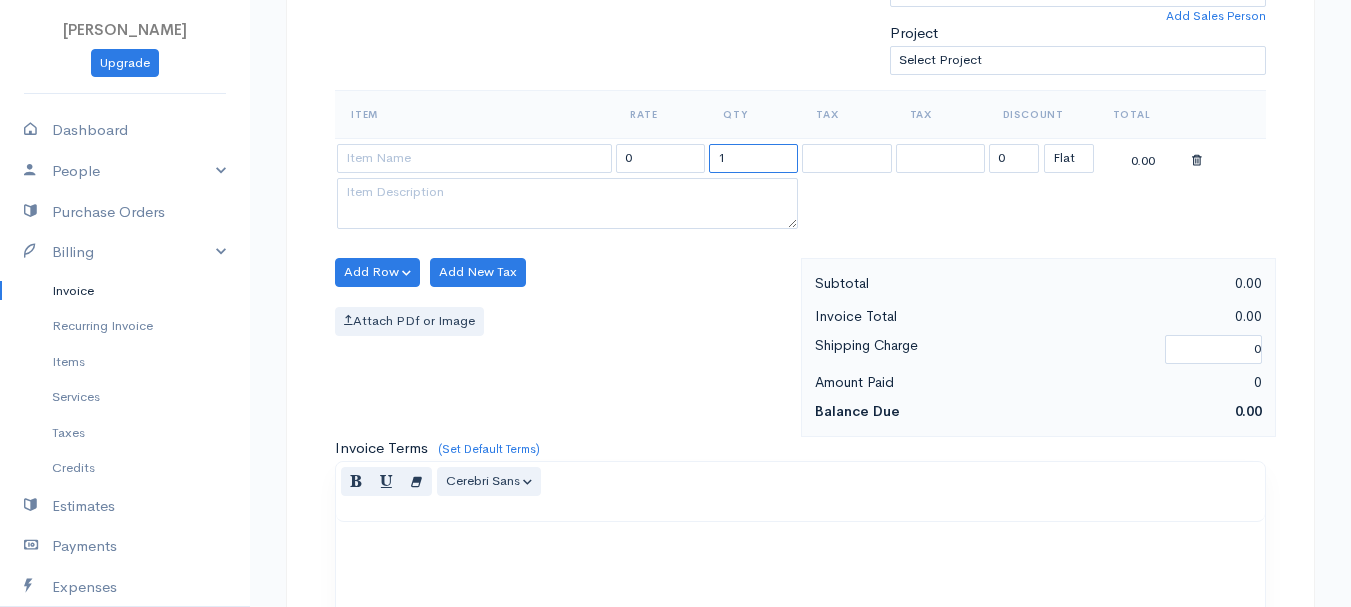 click on "1" at bounding box center (753, 158) 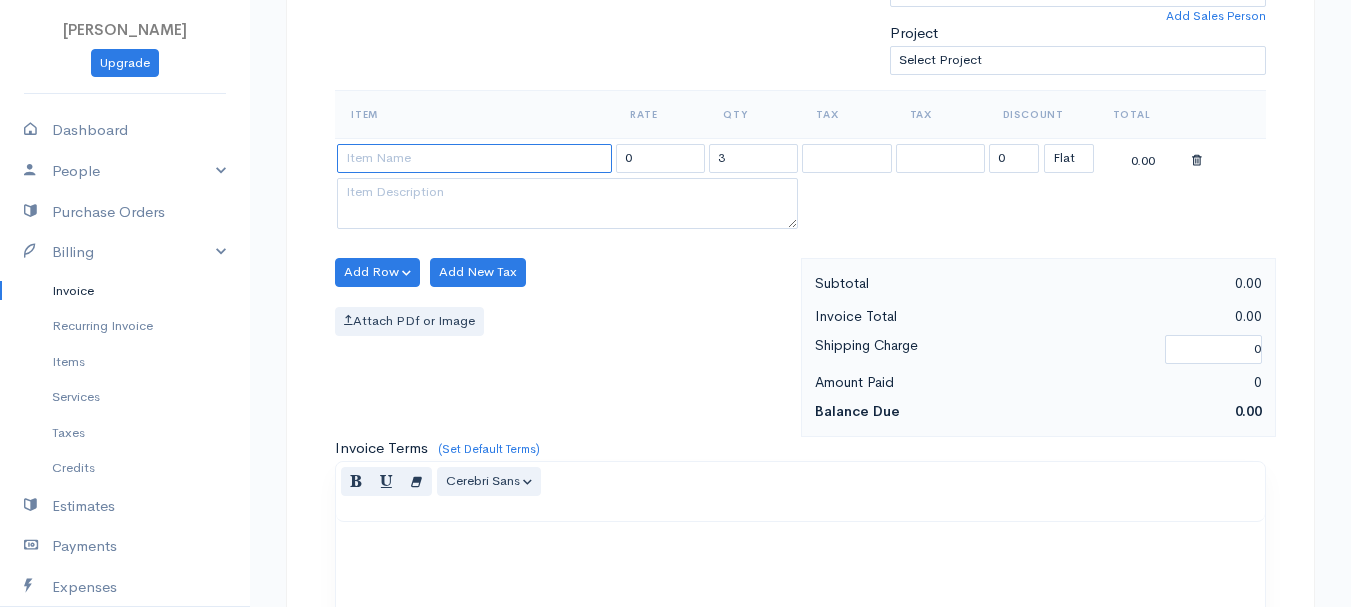 click at bounding box center (474, 158) 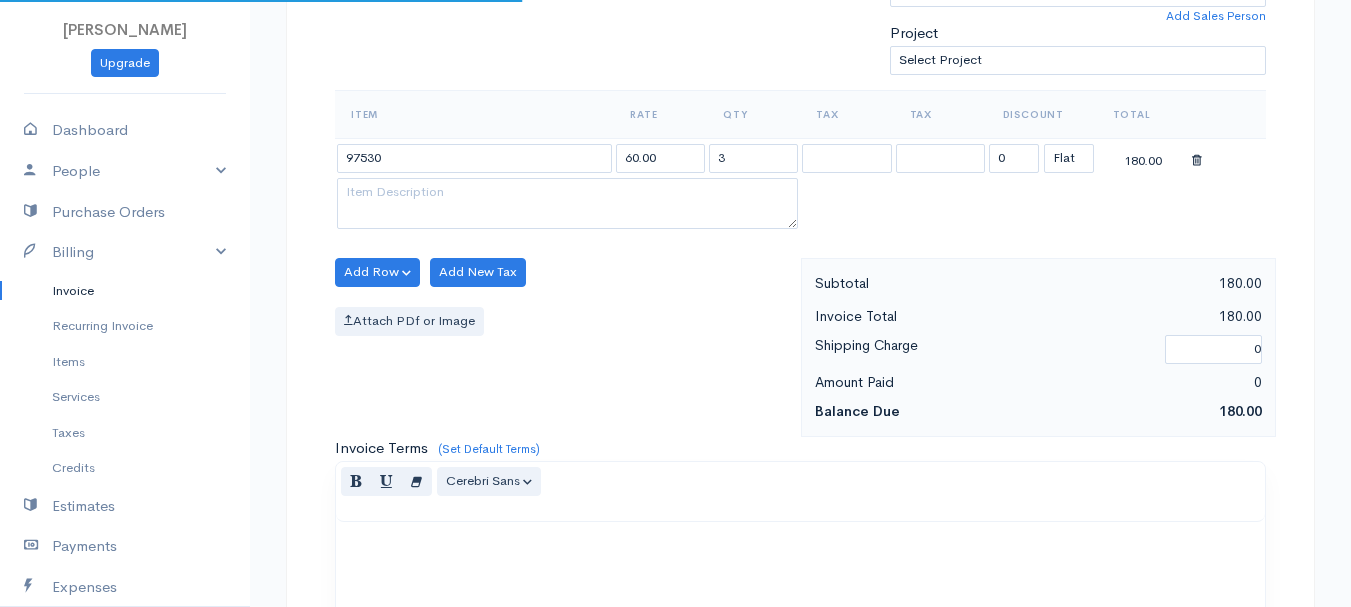 click on "[PERSON_NAME]
Upgrade
Dashboard
People
Clients
Vendors
Staff Users
Purchase Orders
Billing
Invoice
Recurring Invoice
Items
Services
Taxes
Credits
Estimates
Payments
Expenses
Track Time
Projects
Reports
Settings
My Organizations
Logout
Help
@CloudBooksApp 2022
Invoice
New Invoice
DRAFT To [PERSON_NAME]          101464 [STREET_ADDRESS][PERSON_NAME][US_STATE] [Choose Country] [GEOGRAPHIC_DATA] [GEOGRAPHIC_DATA] [GEOGRAPHIC_DATA] [GEOGRAPHIC_DATA] [GEOGRAPHIC_DATA] [GEOGRAPHIC_DATA] [US_STATE] [GEOGRAPHIC_DATA] [GEOGRAPHIC_DATA] 3" at bounding box center [675, 264] 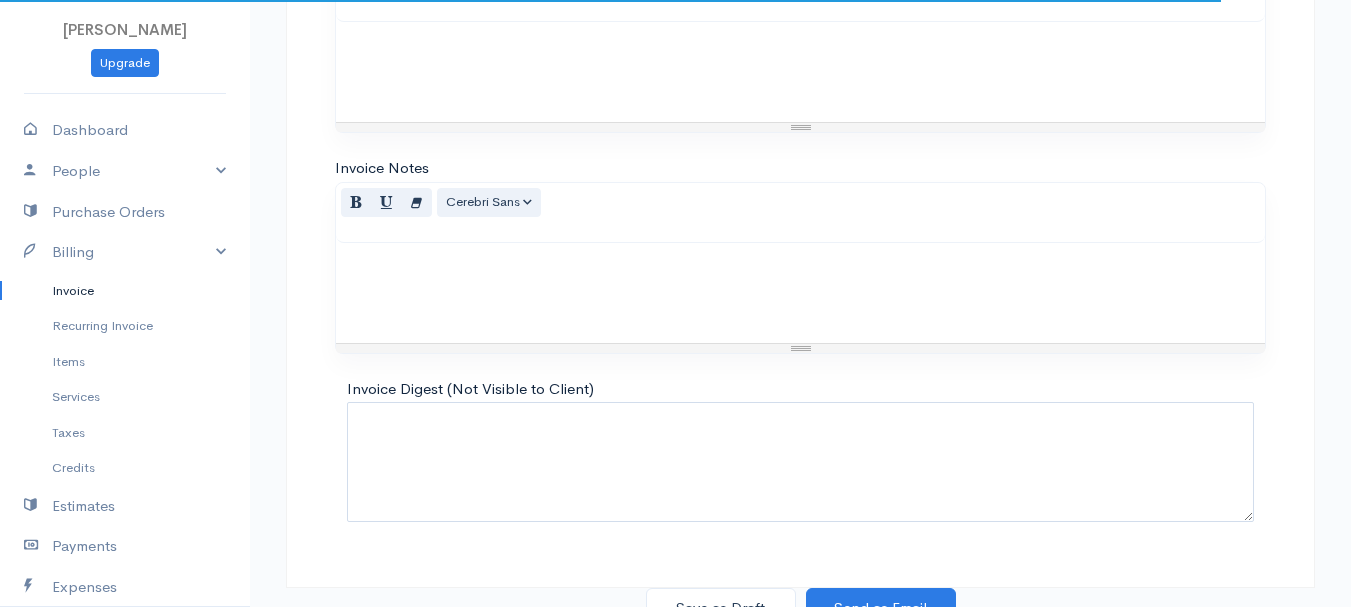 scroll, scrollTop: 1122, scrollLeft: 0, axis: vertical 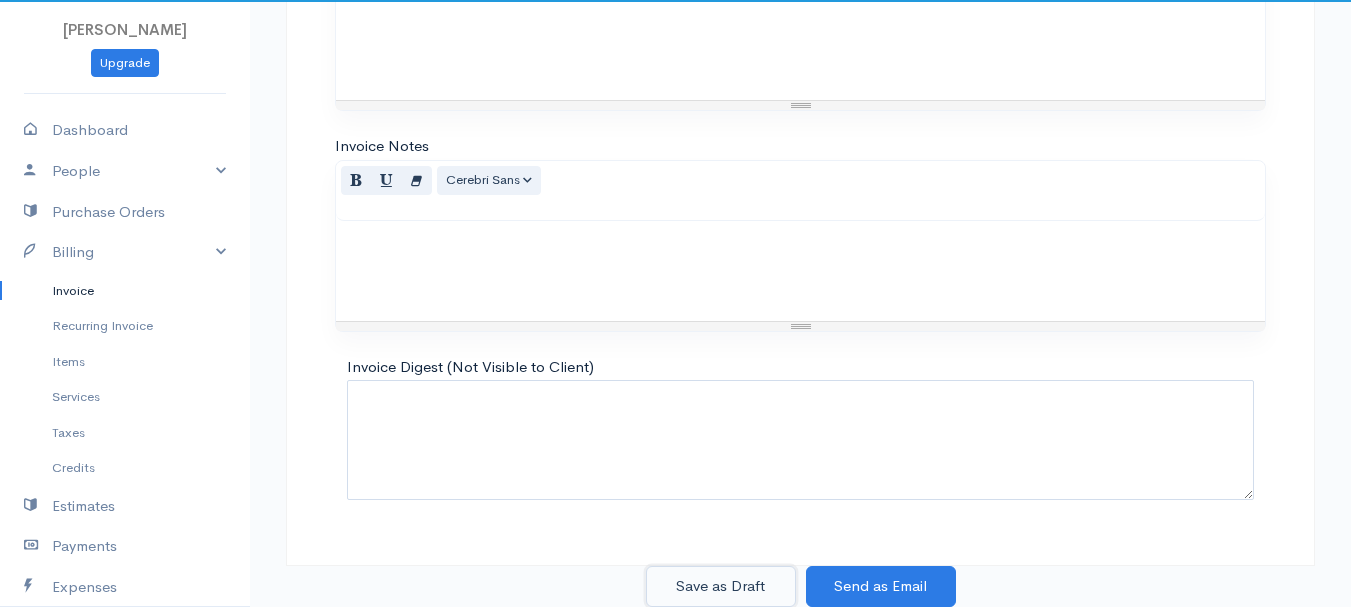 drag, startPoint x: 707, startPoint y: 584, endPoint x: 478, endPoint y: 498, distance: 244.61603 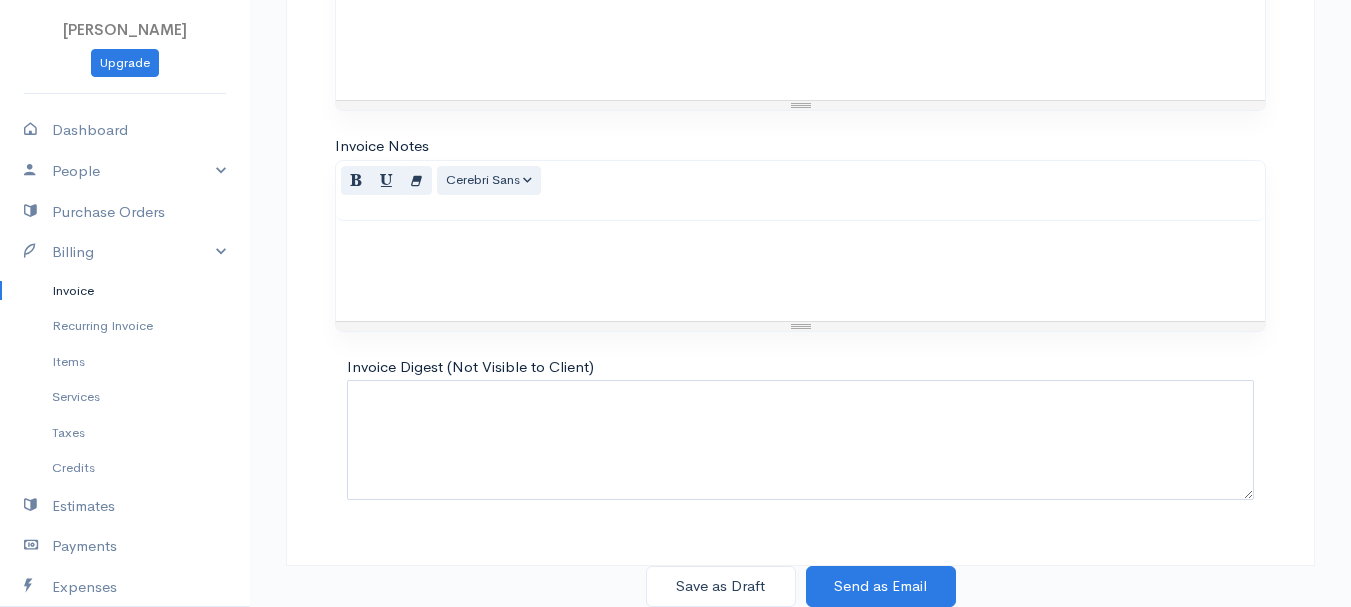 scroll, scrollTop: 0, scrollLeft: 0, axis: both 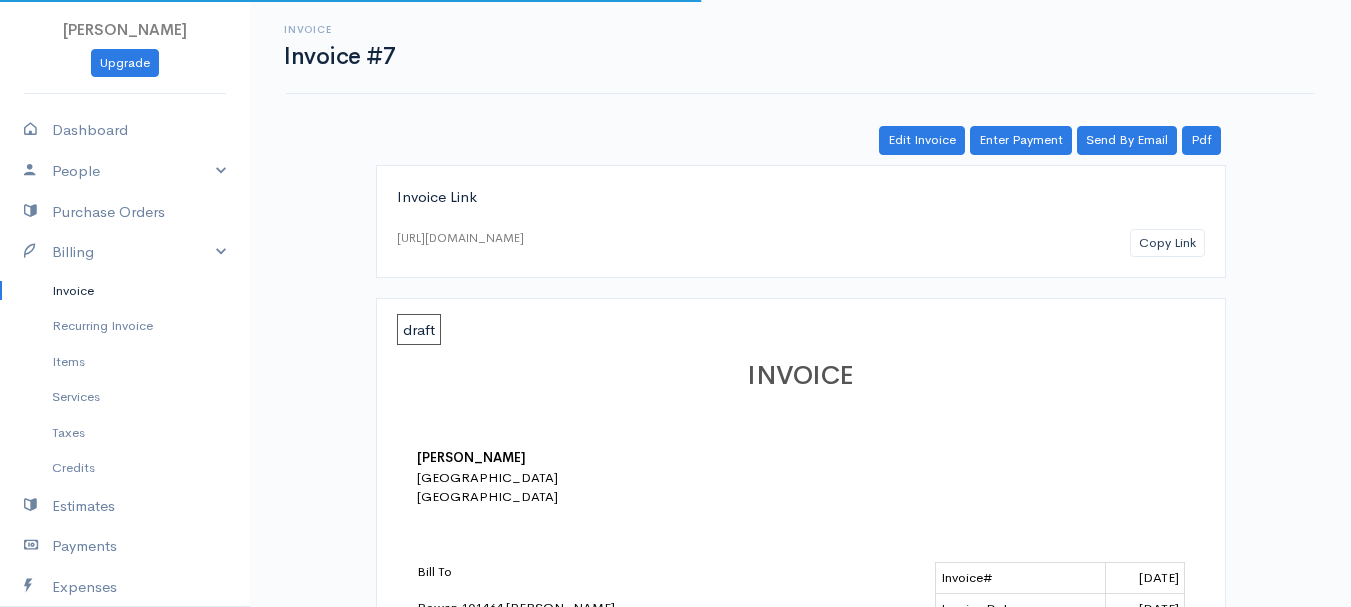 click on "Invoice" at bounding box center [125, 291] 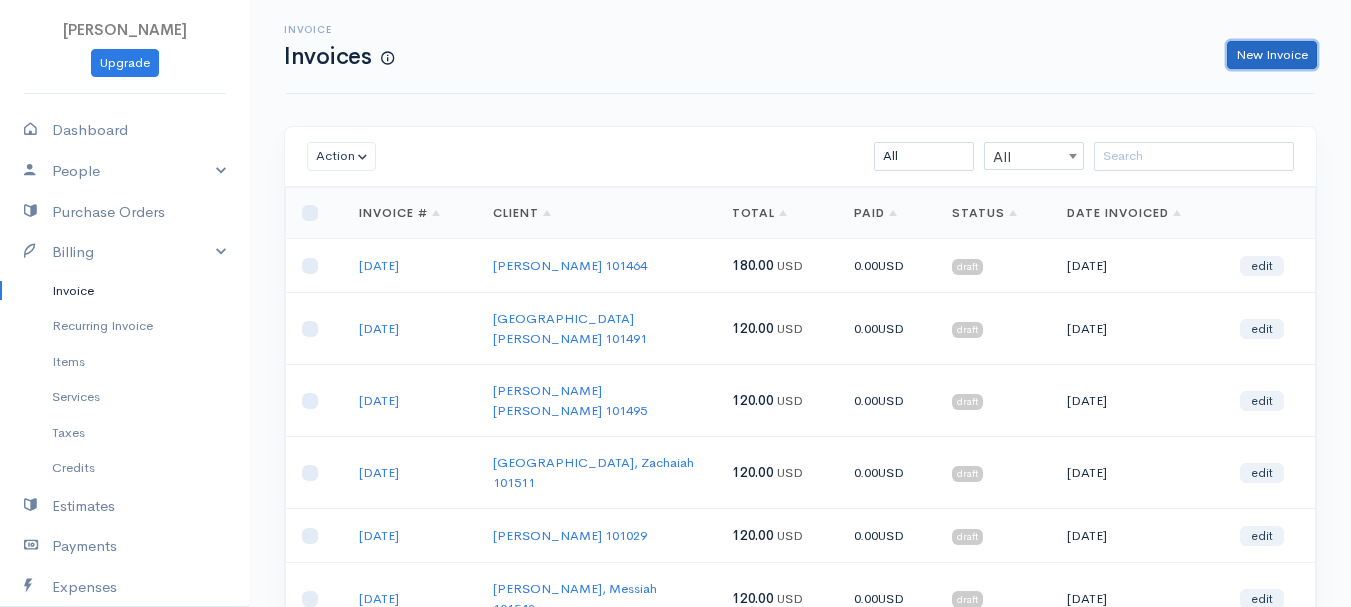 click on "New Invoice" at bounding box center [1272, 55] 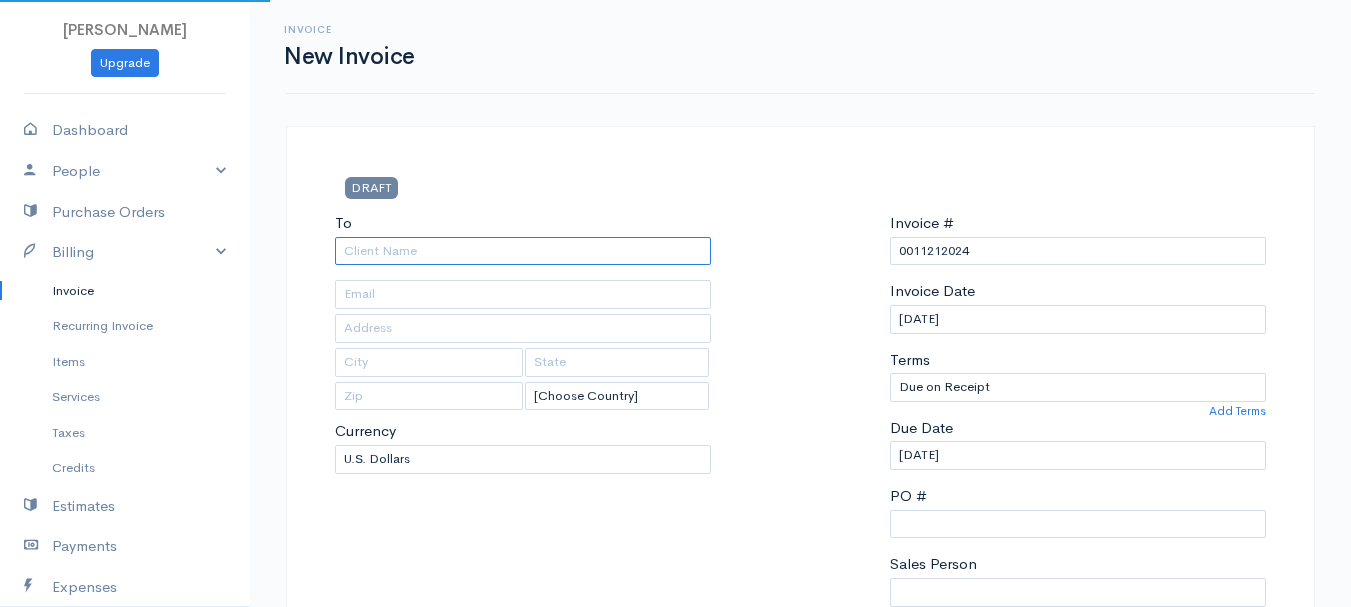 click on "To" at bounding box center (523, 251) 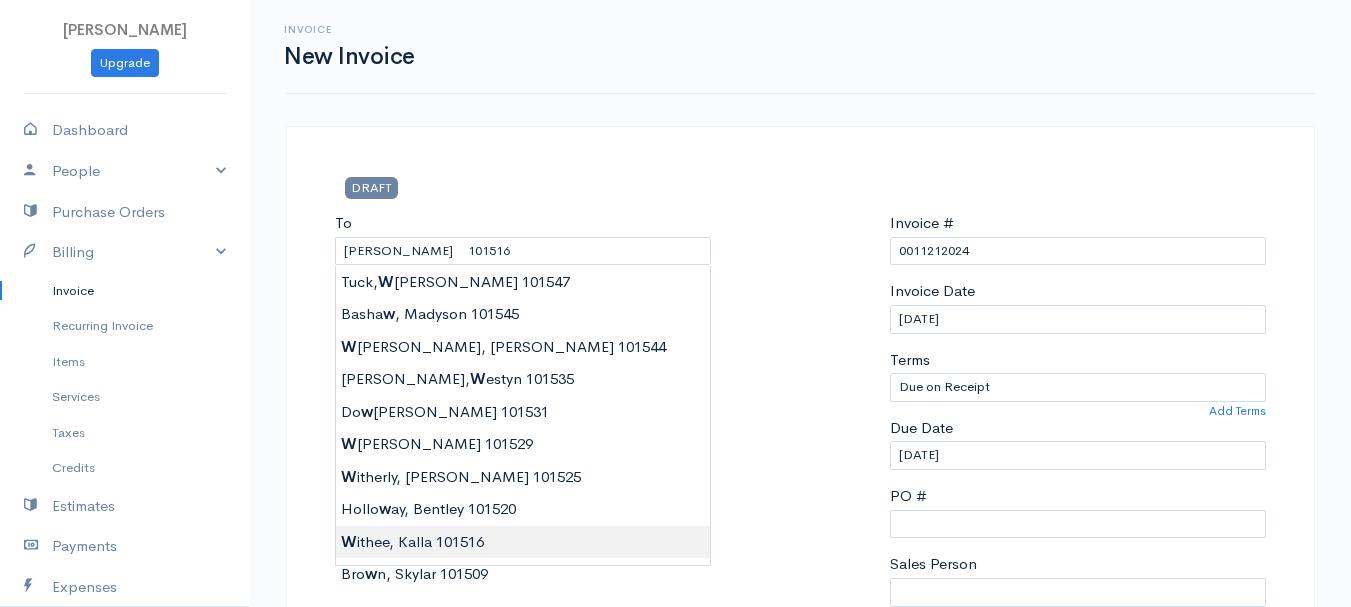 click on "[PERSON_NAME]
Upgrade
Dashboard
People
Clients
Vendors
Staff Users
Purchase Orders
Billing
Invoice
Recurring Invoice
Items
Services
Taxes
Credits
Estimates
Payments
Expenses
Track Time
Projects
Reports
Settings
My Organizations
Logout
Help
@CloudBooksApp 2022
Invoice
New Invoice
DRAFT To [GEOGRAPHIC_DATA][PERSON_NAME]     101516 [Choose Country] [GEOGRAPHIC_DATA] [GEOGRAPHIC_DATA] [GEOGRAPHIC_DATA] [GEOGRAPHIC_DATA] [GEOGRAPHIC_DATA] [GEOGRAPHIC_DATA] [US_STATE] [GEOGRAPHIC_DATA] [GEOGRAPHIC_DATA] [GEOGRAPHIC_DATA] [GEOGRAPHIC_DATA] [GEOGRAPHIC_DATA] [PERSON_NAME]" at bounding box center [675, 864] 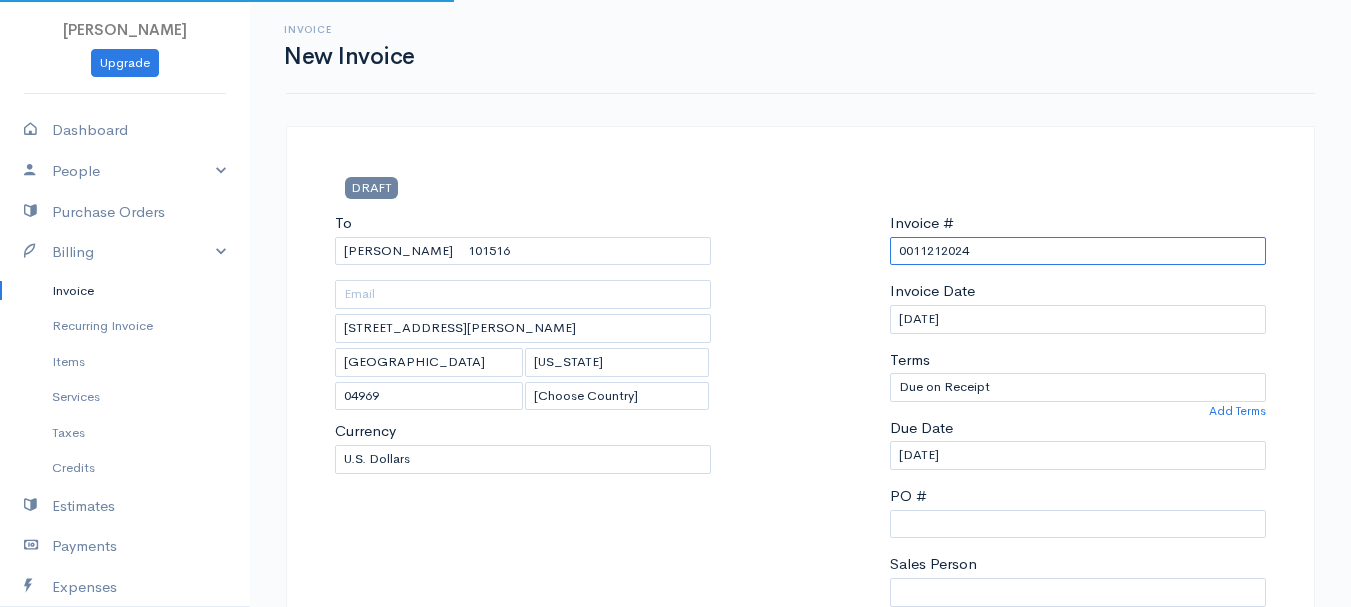 click on "0011212024" at bounding box center [1078, 251] 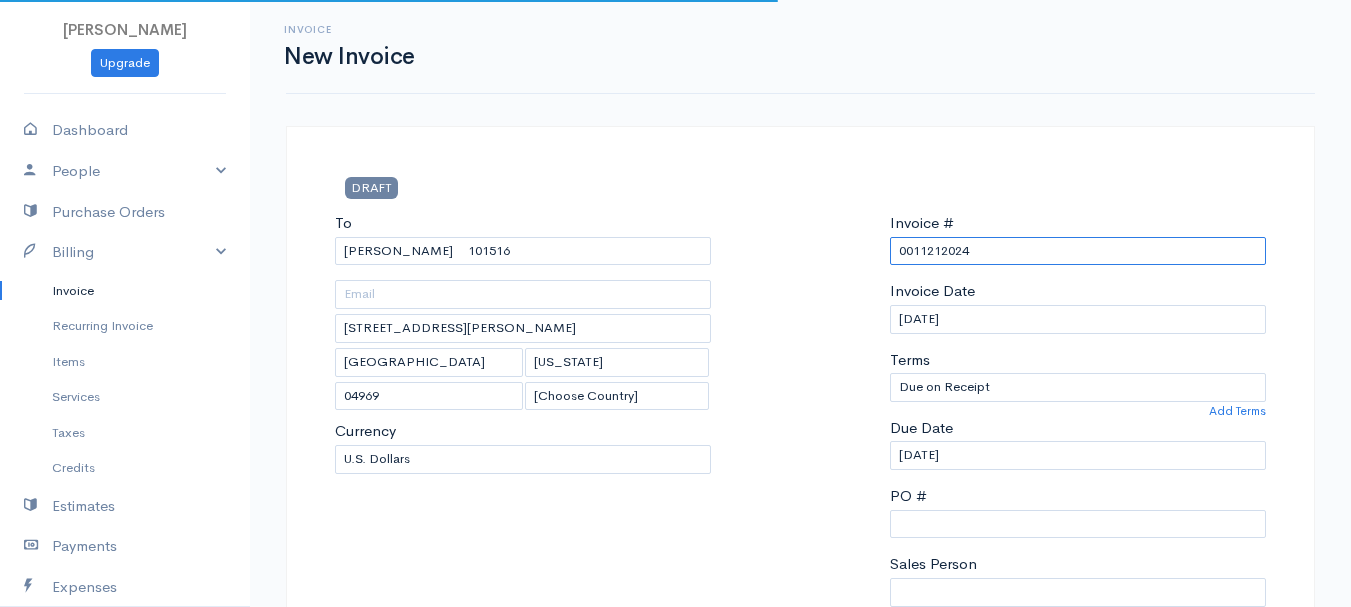 click on "0011212024" at bounding box center [1078, 251] 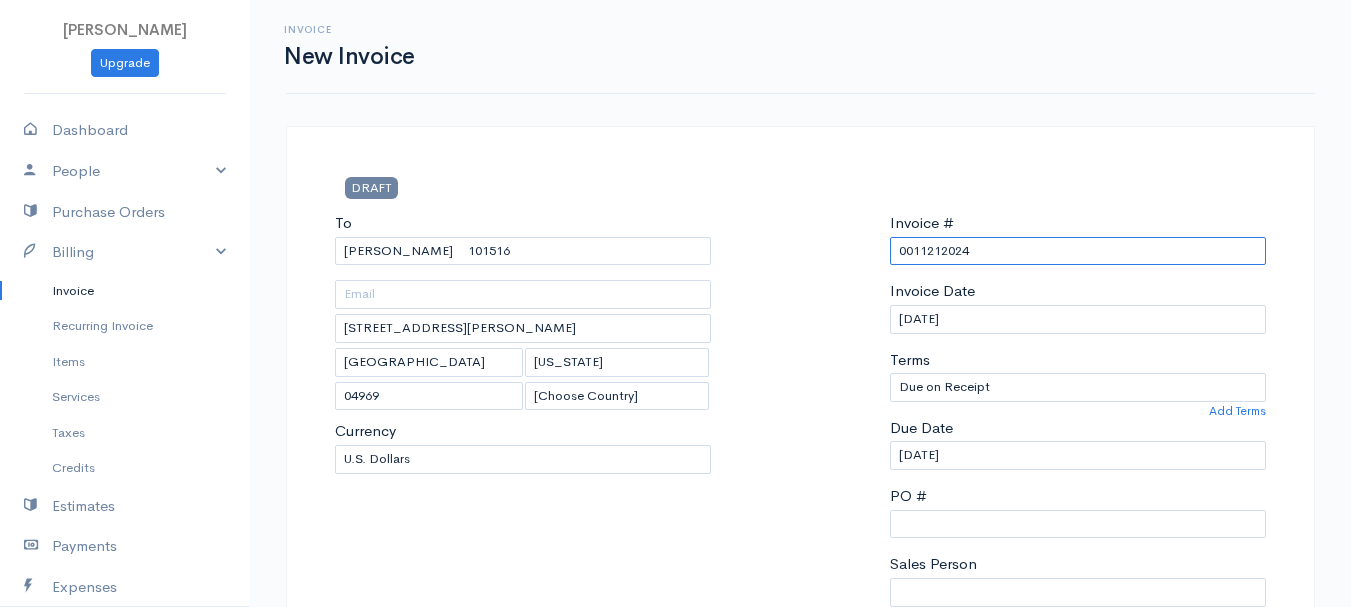 paste on "[DATE]" 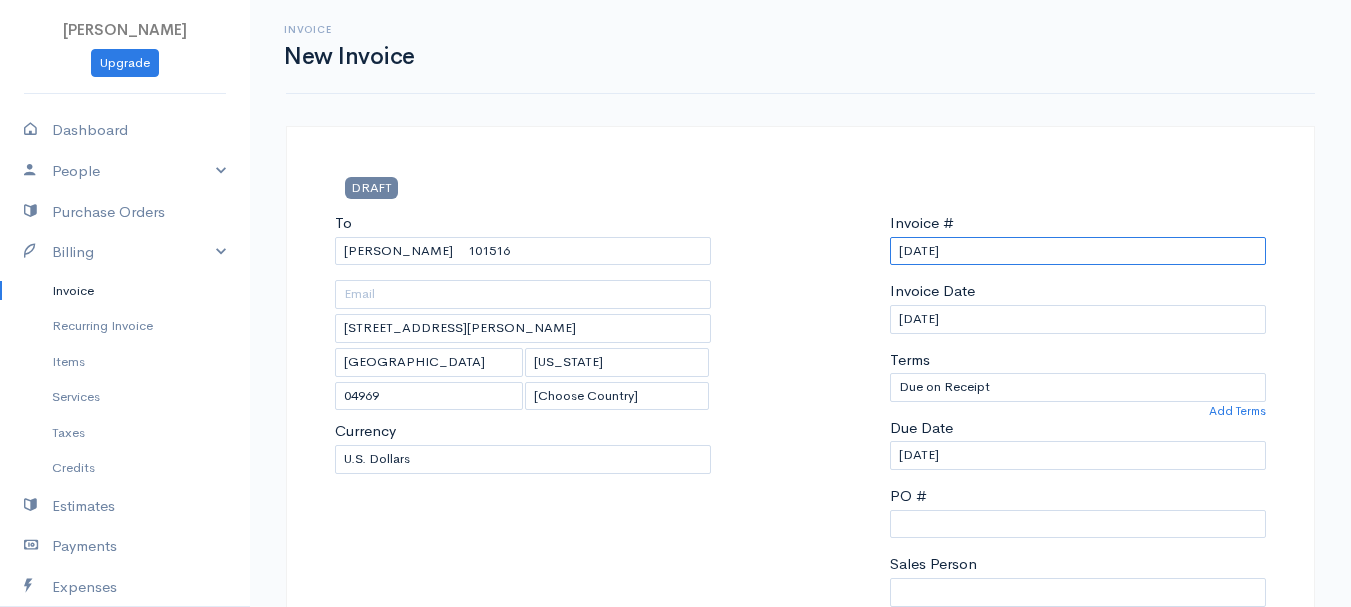 click on "[DATE]" at bounding box center (1078, 251) 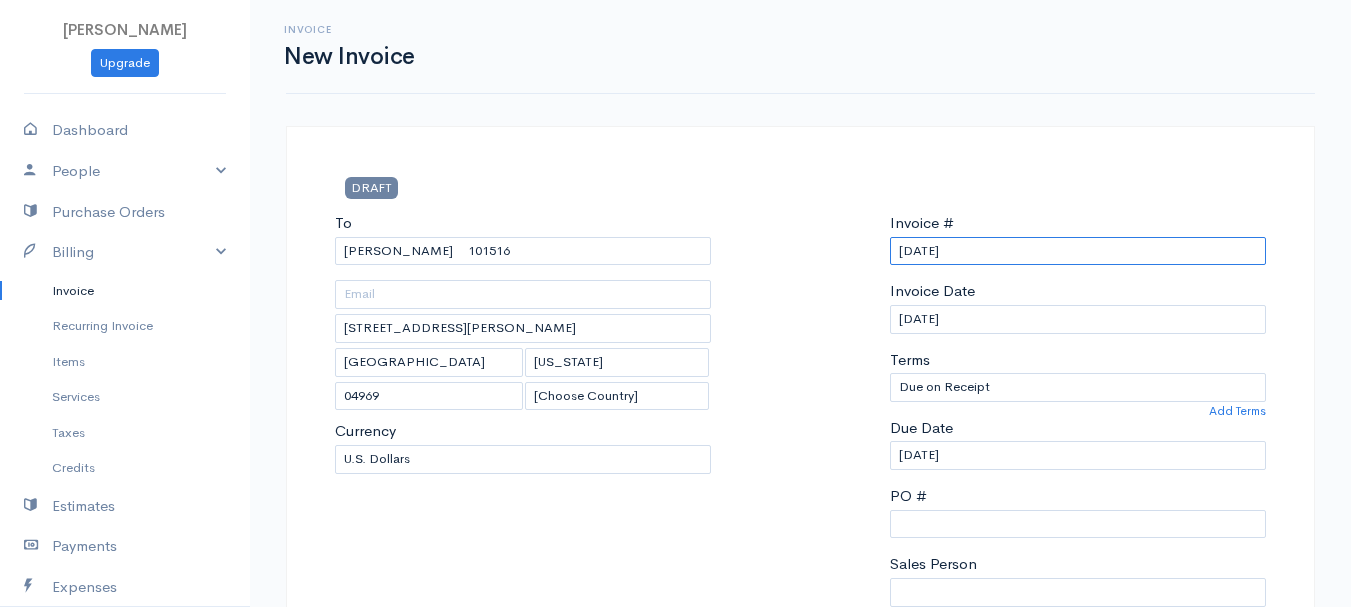 drag, startPoint x: 993, startPoint y: 249, endPoint x: 745, endPoint y: 256, distance: 248.09877 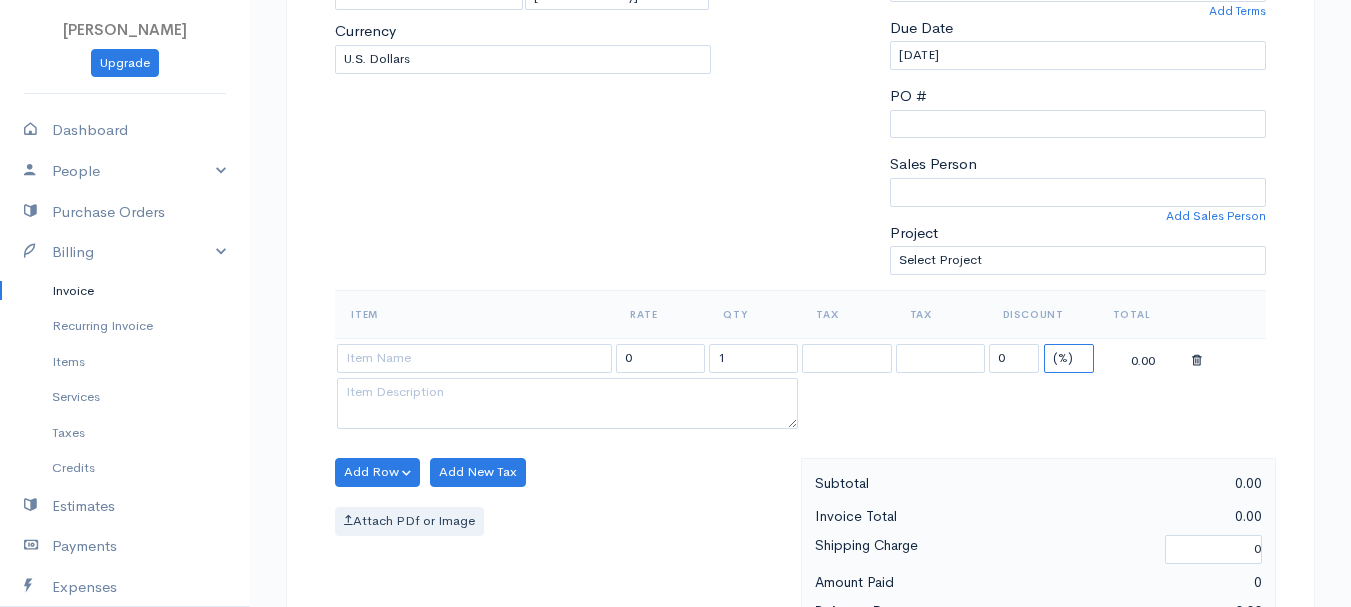 click on "(%) Flat" at bounding box center (1069, 358) 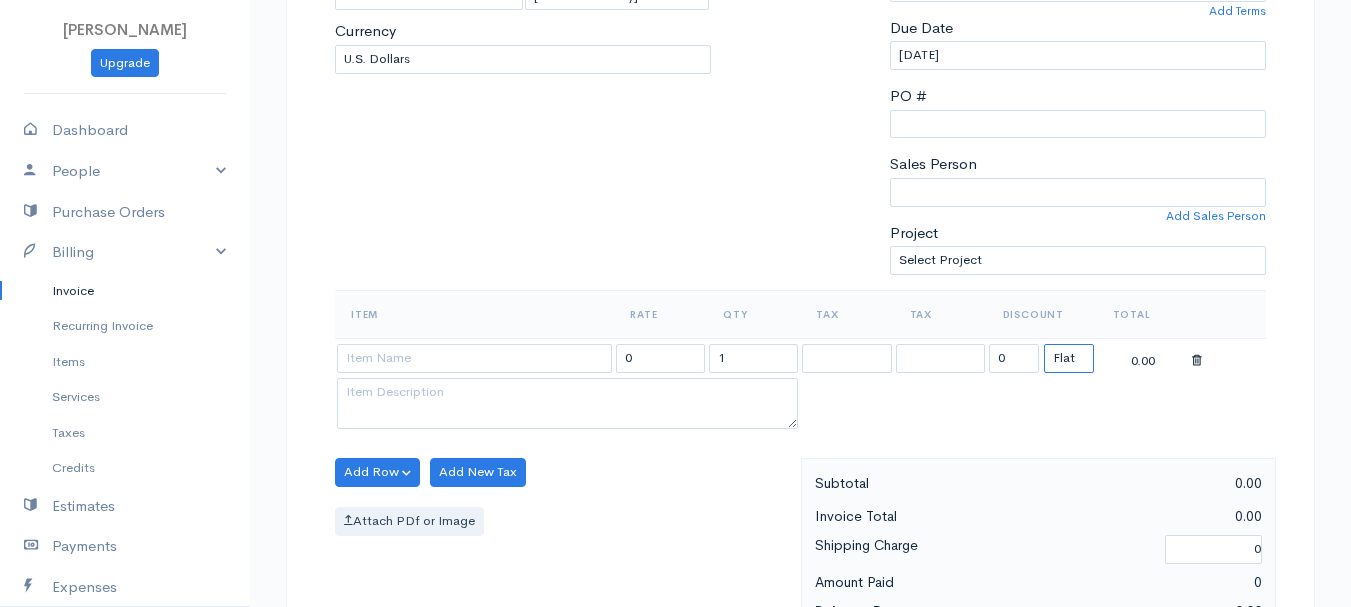 click on "(%) Flat" at bounding box center [1069, 358] 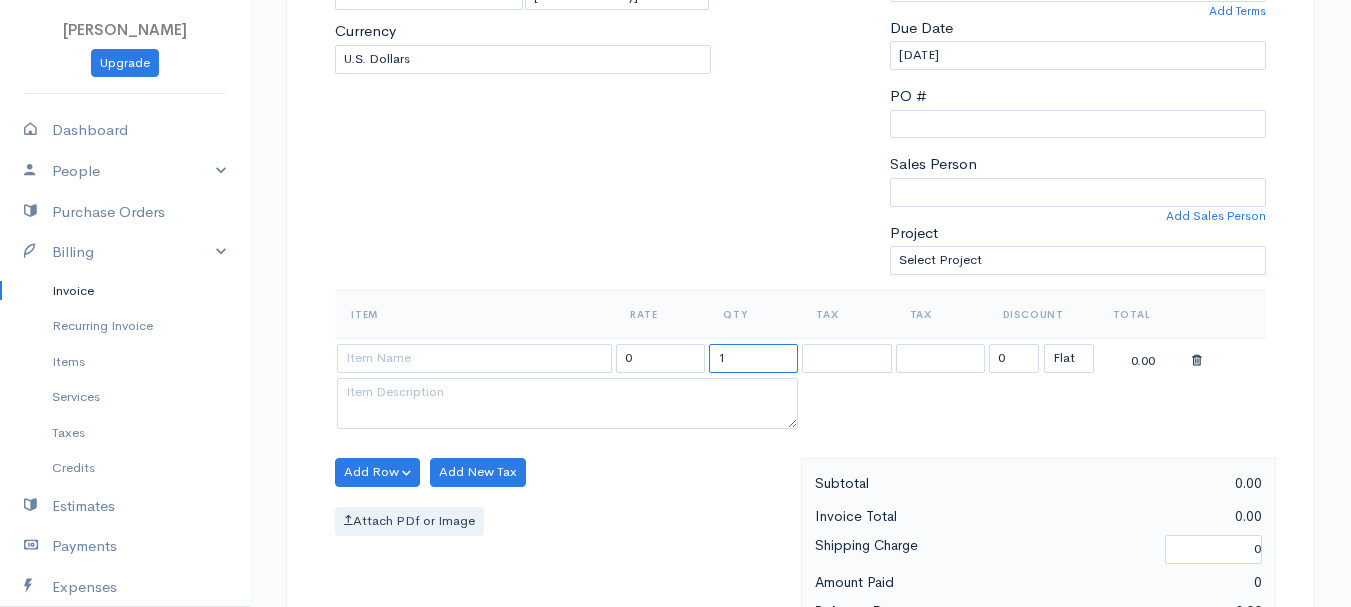 click on "1" at bounding box center (753, 358) 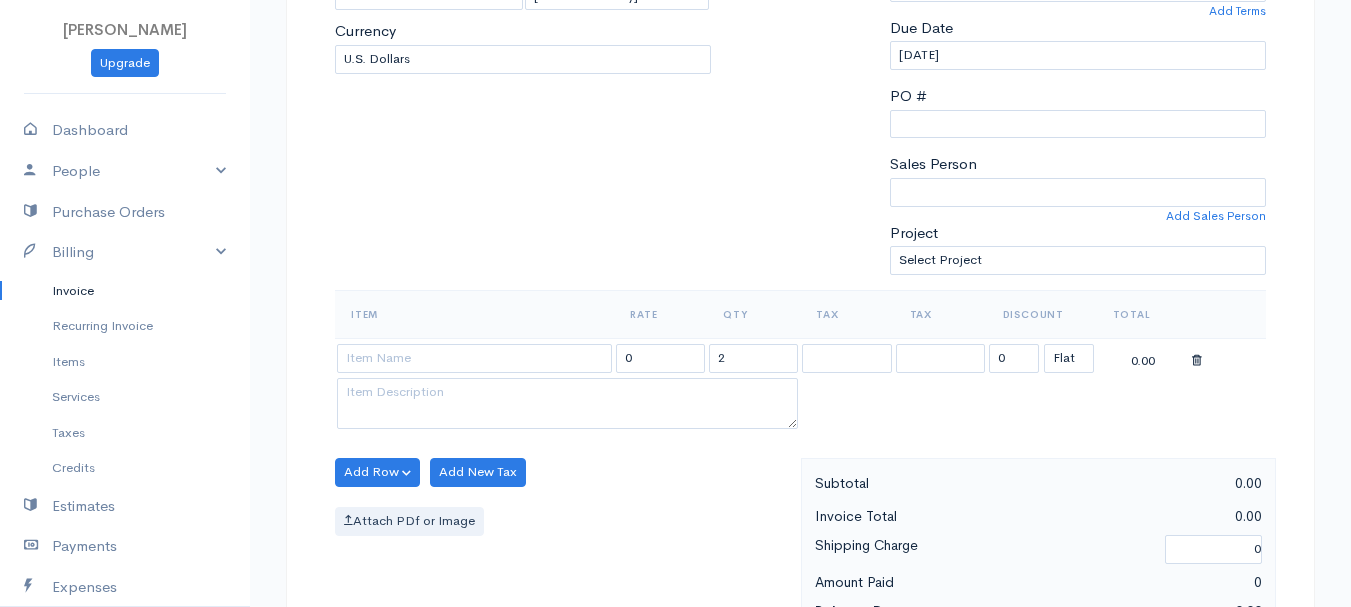 click at bounding box center (474, 357) 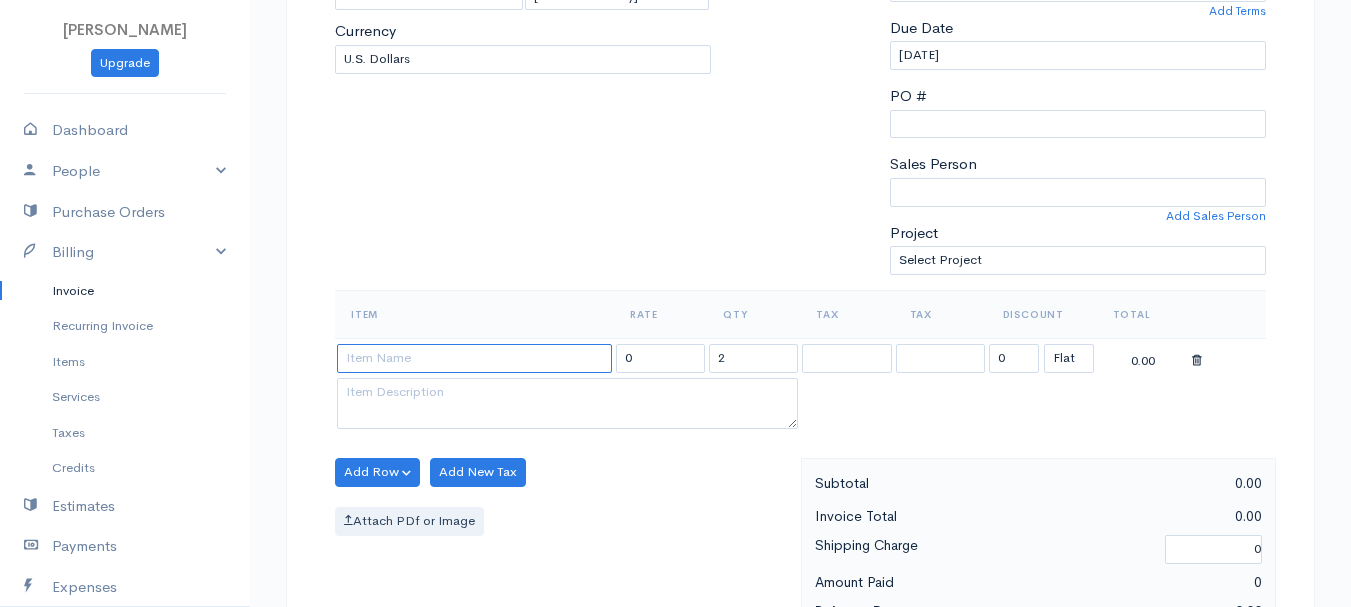 click at bounding box center [474, 358] 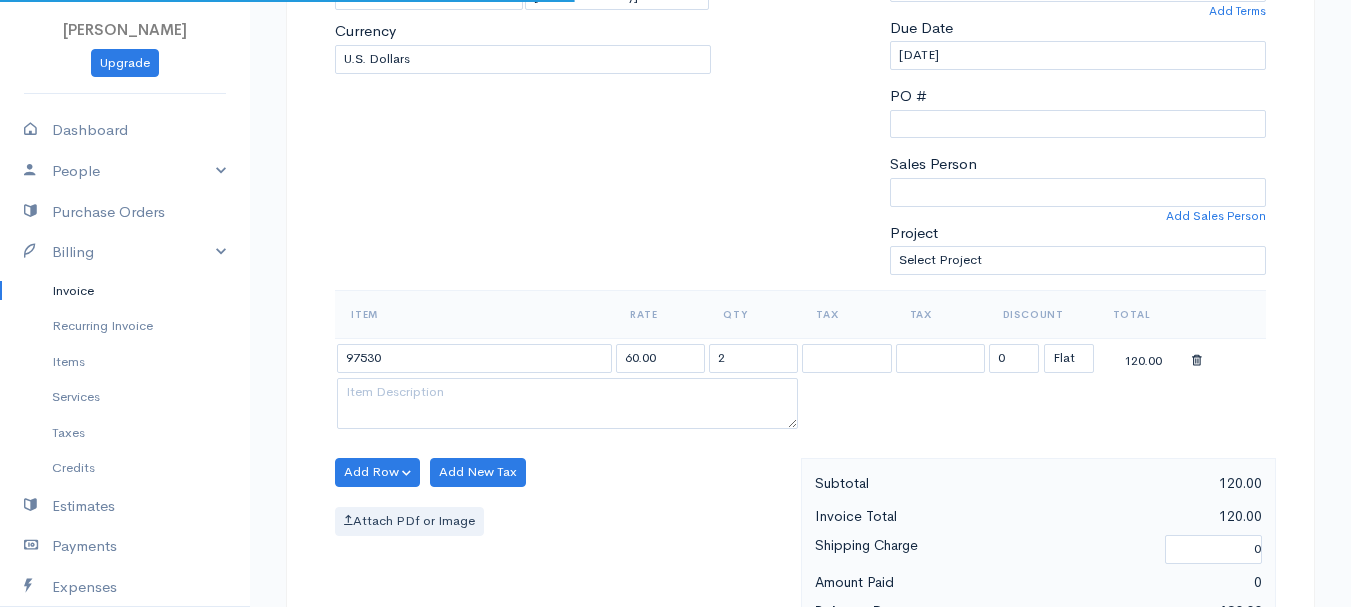 click on "[PERSON_NAME]
Upgrade
Dashboard
People
Clients
Vendors
Staff Users
Purchase Orders
Billing
Invoice
Recurring Invoice
Items
Services
Taxes
Credits
Estimates
Payments
Expenses
Track Time
Projects
Reports
Settings
My Organizations
Logout
Help
@CloudBooksApp 2022
Invoice
New Invoice
DRAFT To [GEOGRAPHIC_DATA][PERSON_NAME]     101516 [STREET_ADDRESS][PERSON_NAME][US_STATE] [Choose Country] [GEOGRAPHIC_DATA] [GEOGRAPHIC_DATA] [GEOGRAPHIC_DATA] [GEOGRAPHIC_DATA] [GEOGRAPHIC_DATA] [GEOGRAPHIC_DATA] [US_STATE] [GEOGRAPHIC_DATA] [GEOGRAPHIC_DATA] 2" at bounding box center [675, 464] 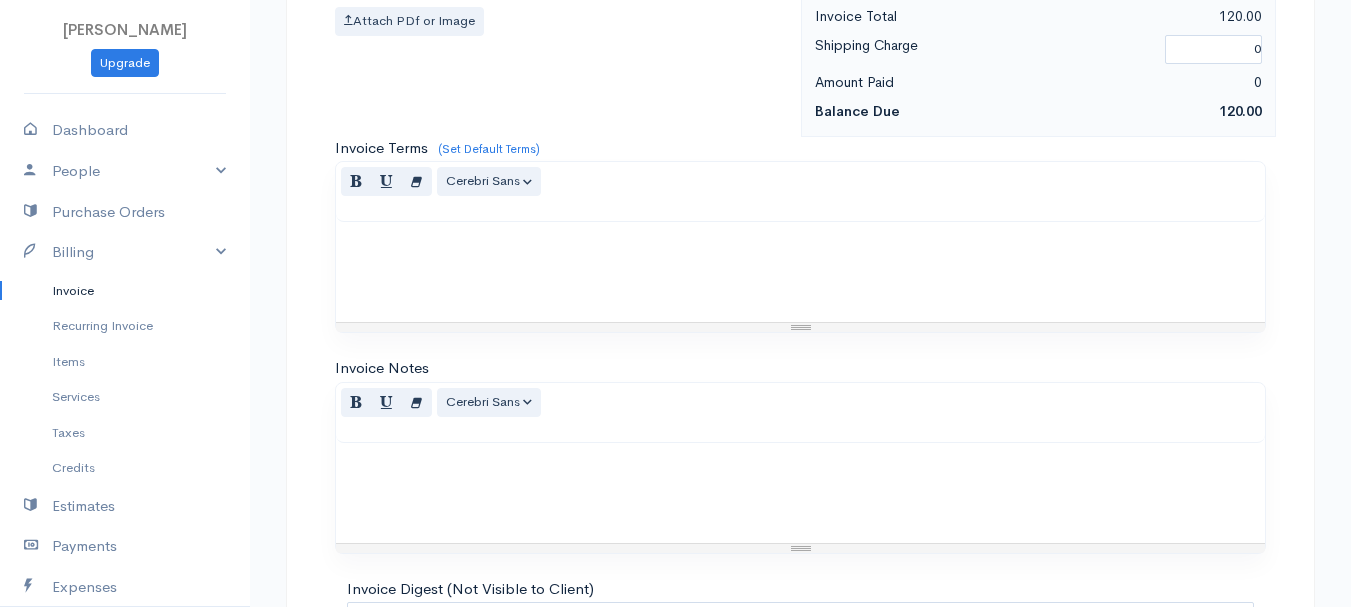 scroll, scrollTop: 1122, scrollLeft: 0, axis: vertical 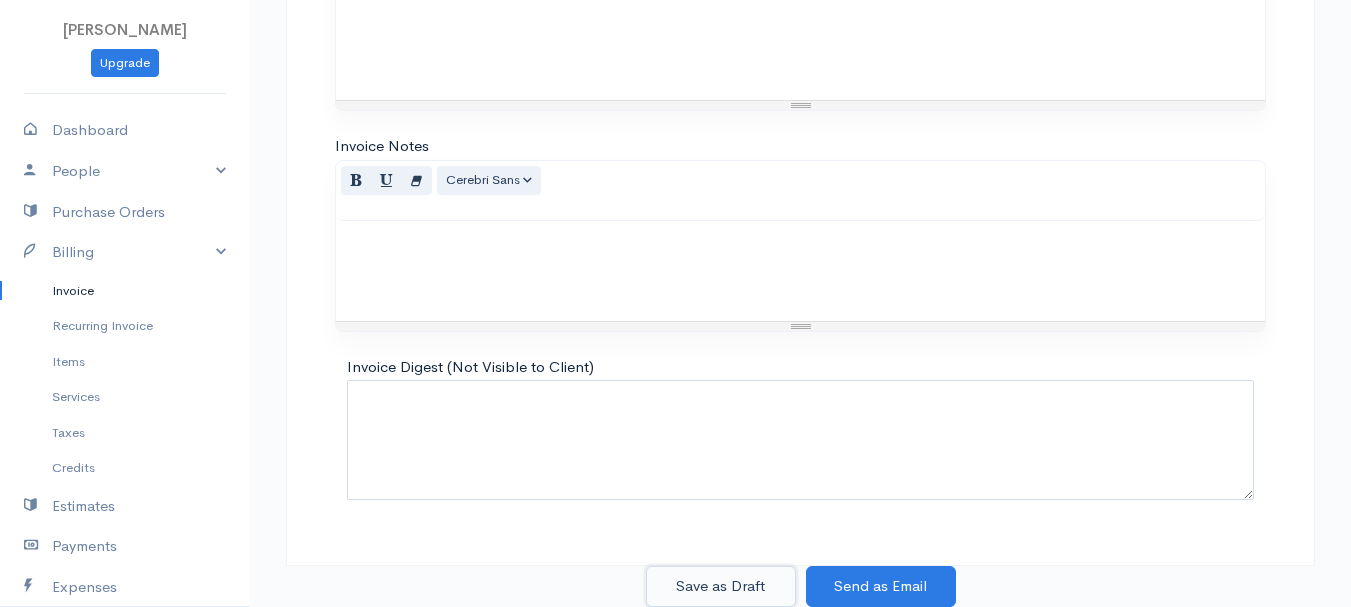 click on "Save as Draft" at bounding box center [721, 586] 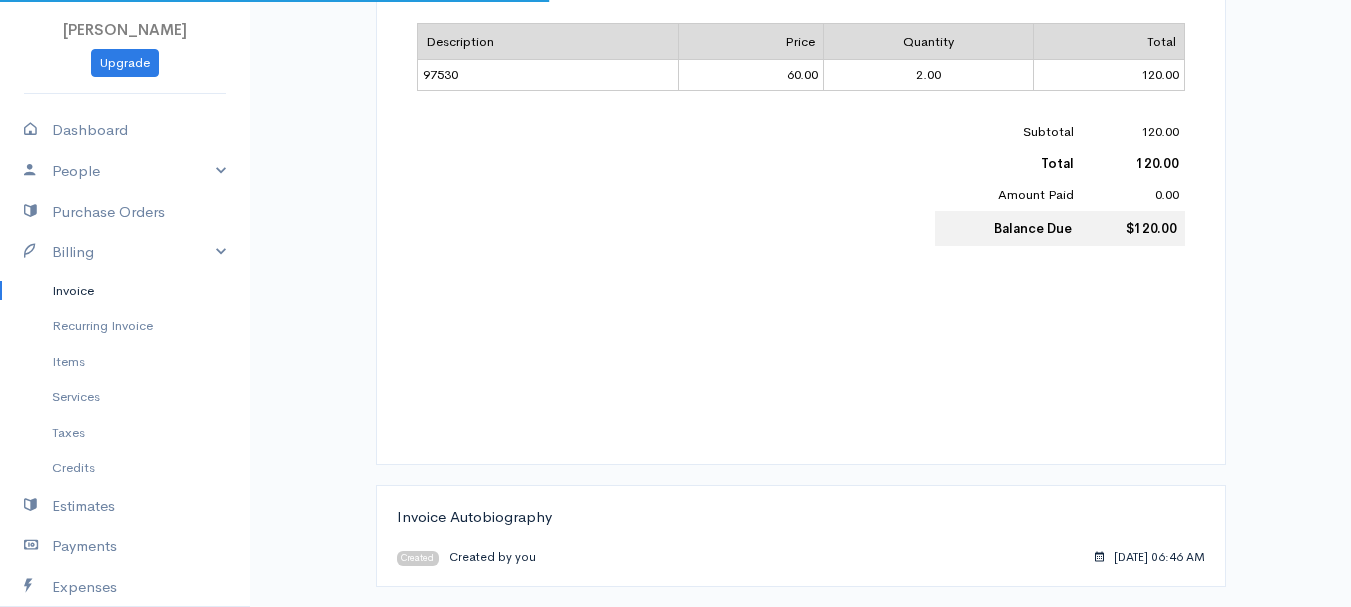 scroll, scrollTop: 0, scrollLeft: 0, axis: both 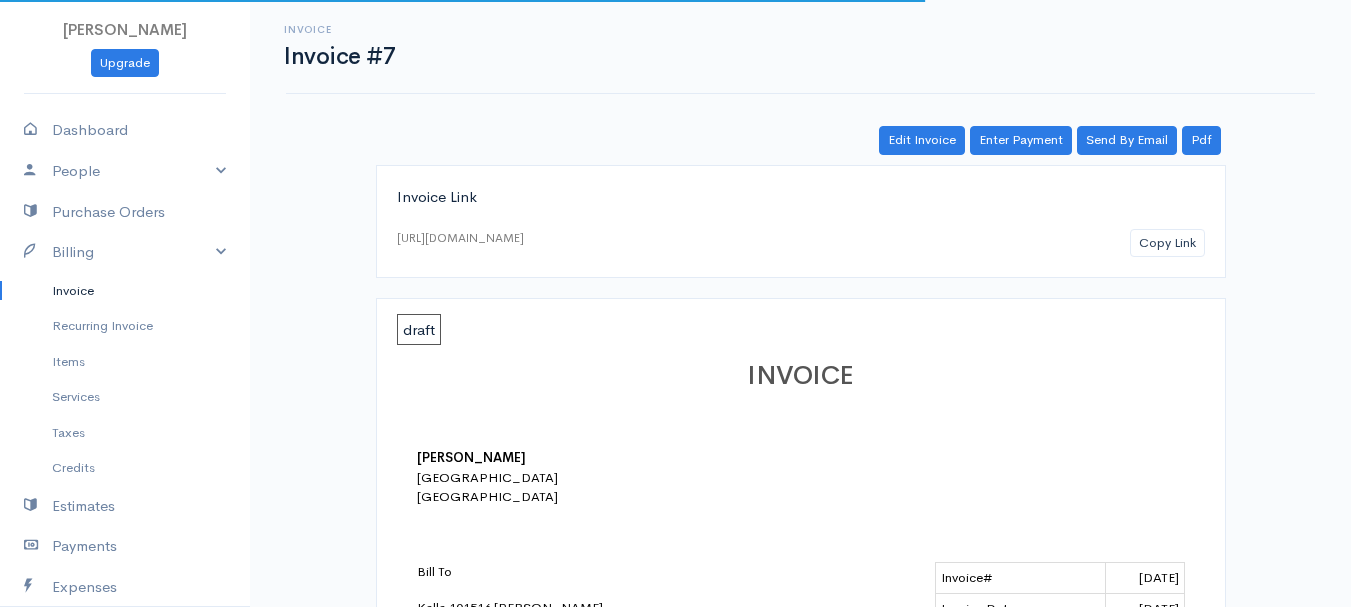 click on "Invoice" at bounding box center [125, 291] 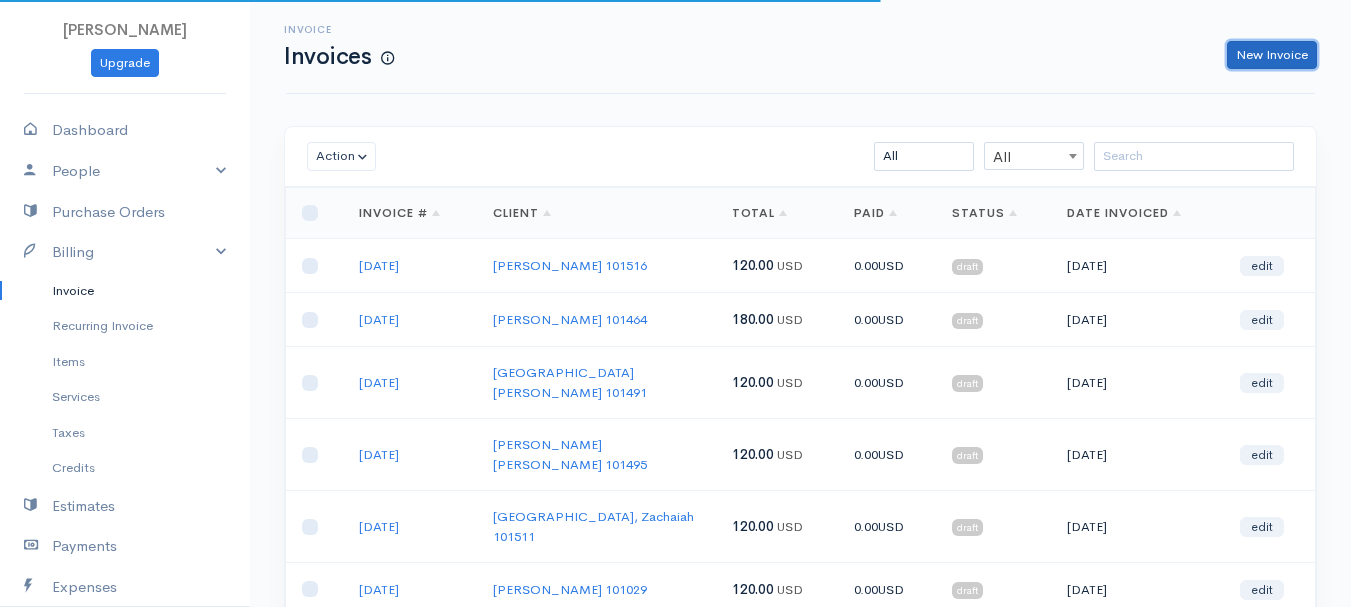 click on "New Invoice" at bounding box center (1272, 55) 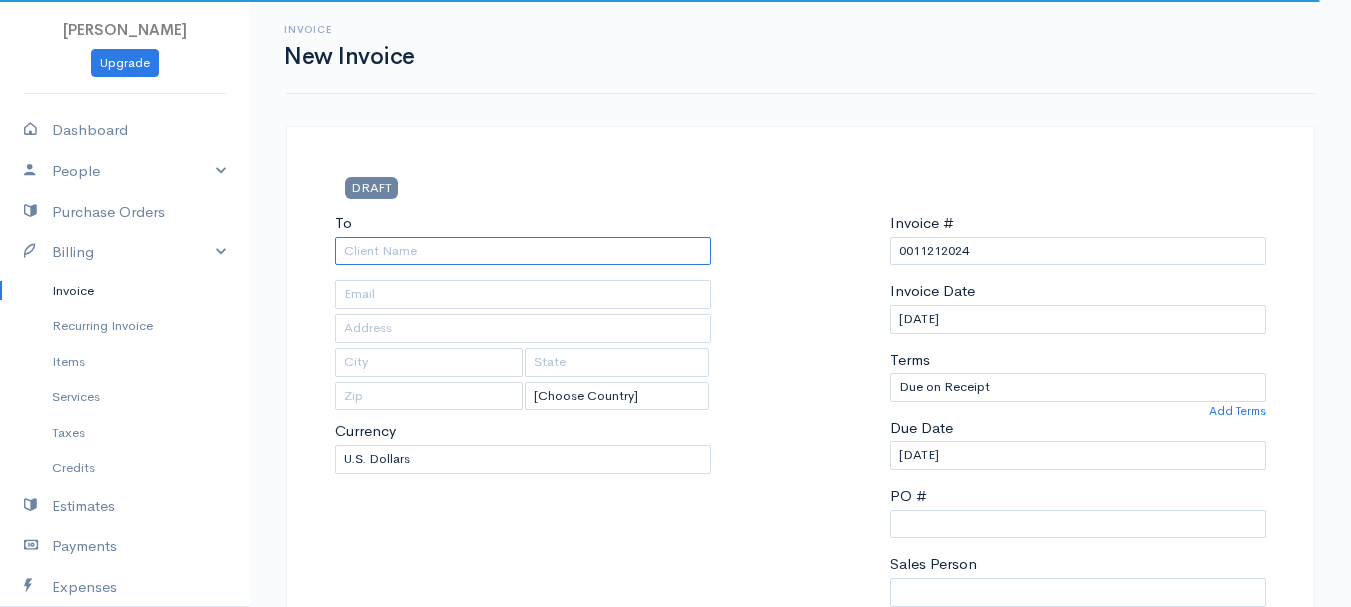 click on "To" at bounding box center (523, 251) 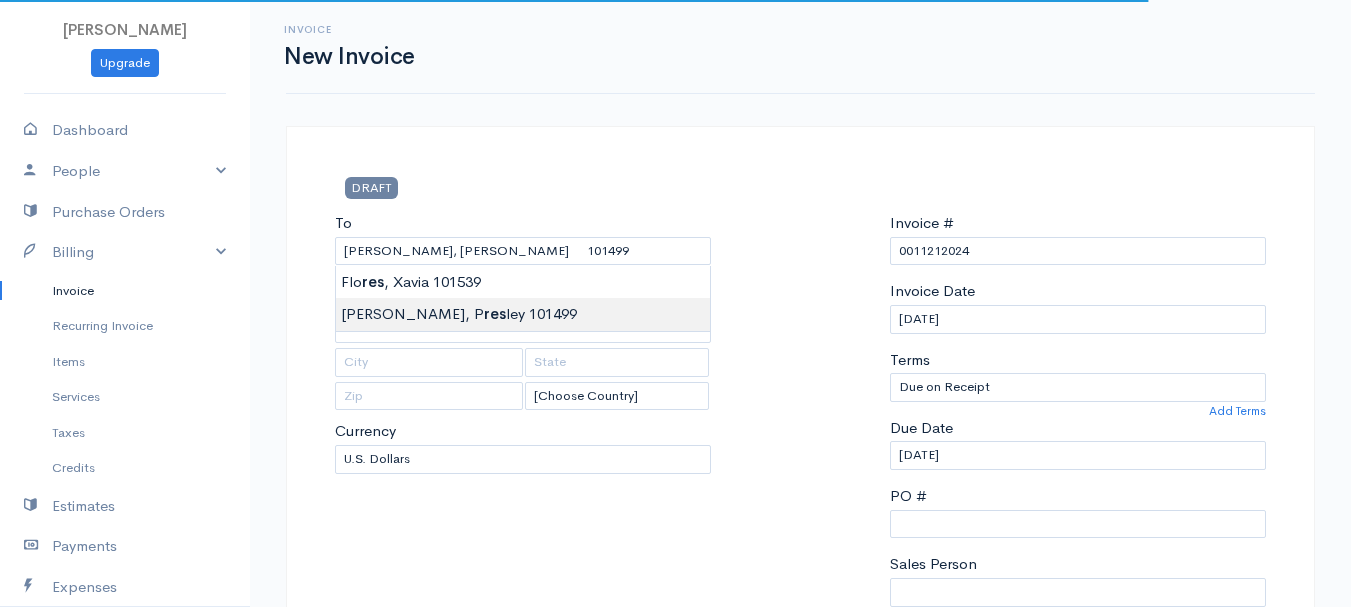 click on "[PERSON_NAME]
Upgrade
Dashboard
People
Clients
Vendors
Staff Users
Purchase Orders
Billing
Invoice
Recurring Invoice
Items
Services
Taxes
Credits
Estimates
Payments
Expenses
Track Time
Projects
Reports
Settings
My Organizations
Logout
Help
@CloudBooksApp 2022
Invoice
New Invoice
DRAFT To [PERSON_NAME], [PERSON_NAME]      101499 [Choose Country] [GEOGRAPHIC_DATA] [GEOGRAPHIC_DATA] [GEOGRAPHIC_DATA] [GEOGRAPHIC_DATA] [GEOGRAPHIC_DATA] [GEOGRAPHIC_DATA] [US_STATE] [GEOGRAPHIC_DATA] [GEOGRAPHIC_DATA] [GEOGRAPHIC_DATA] [GEOGRAPHIC_DATA] [GEOGRAPHIC_DATA] 0" at bounding box center [675, 864] 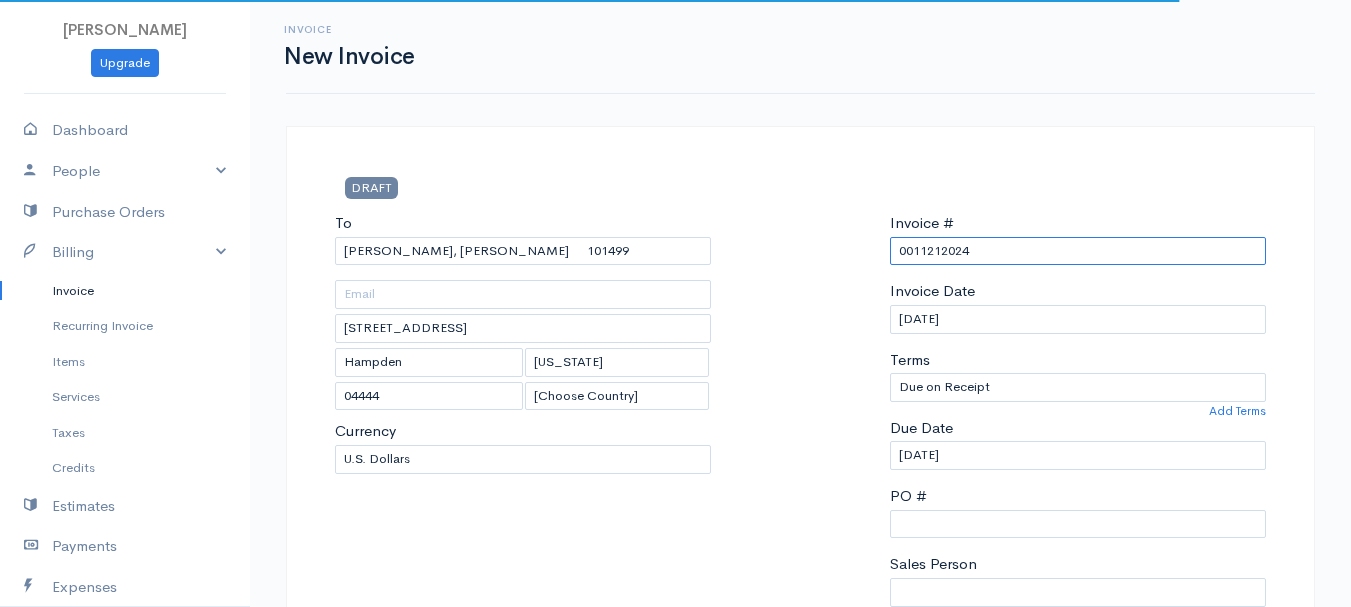 click on "0011212024" at bounding box center (1078, 251) 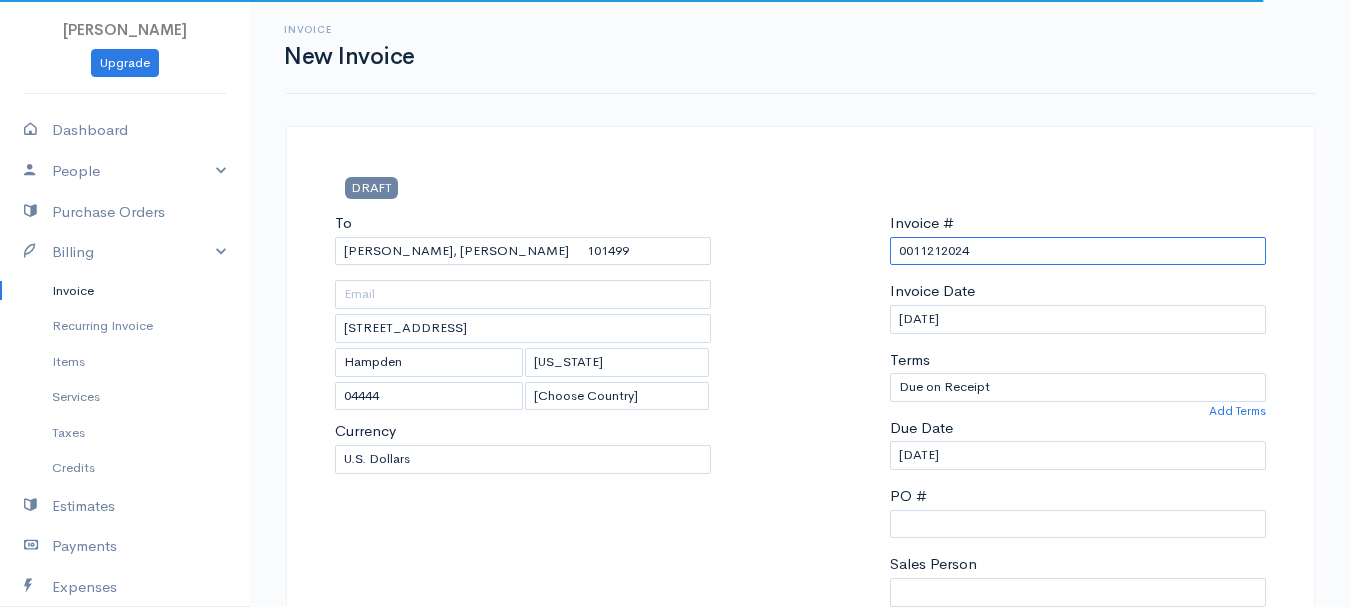 click on "0011212024" at bounding box center [1078, 251] 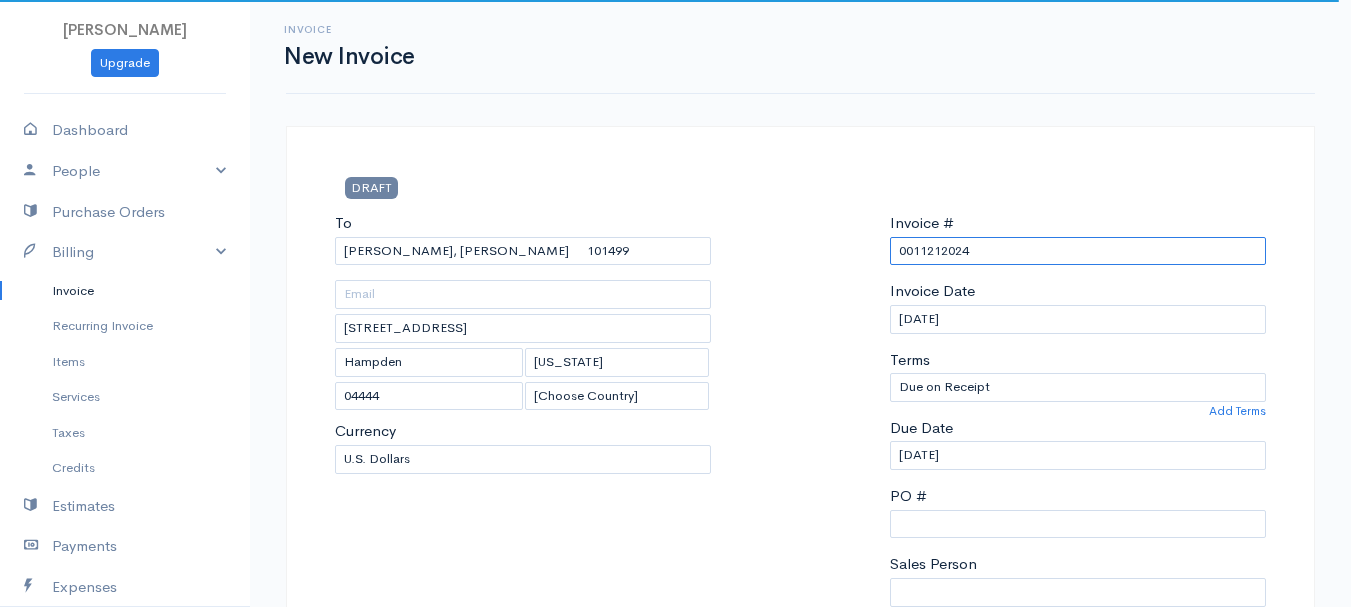 paste on "[DATE]" 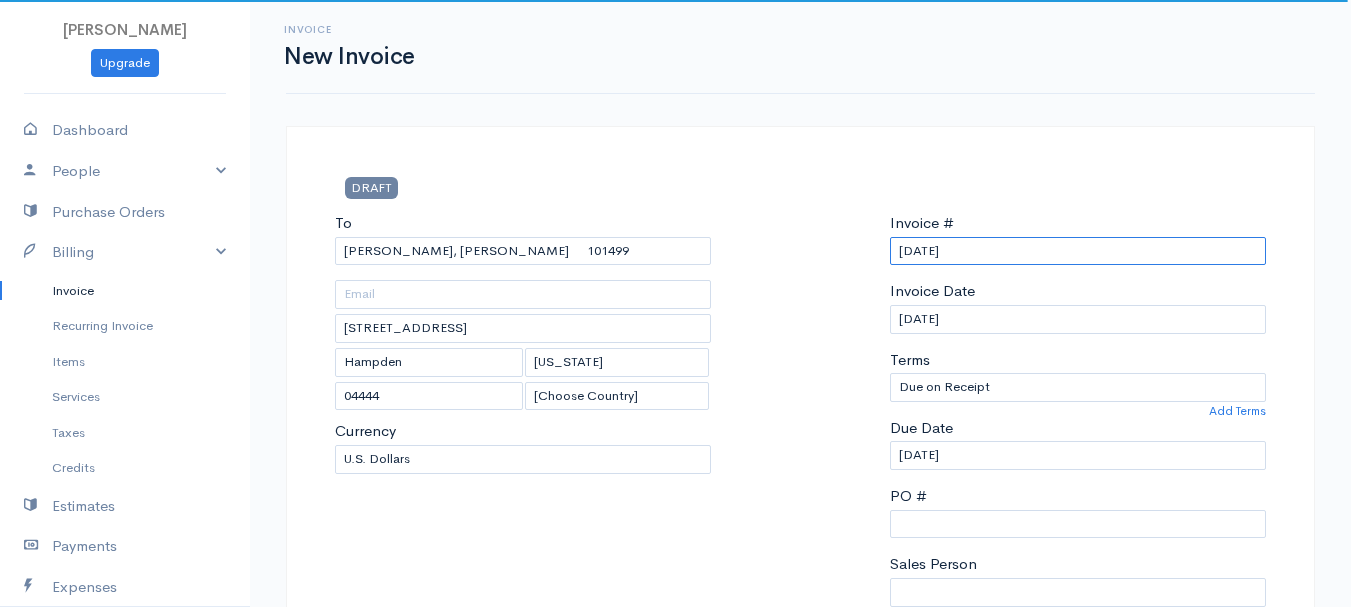 scroll, scrollTop: 500, scrollLeft: 0, axis: vertical 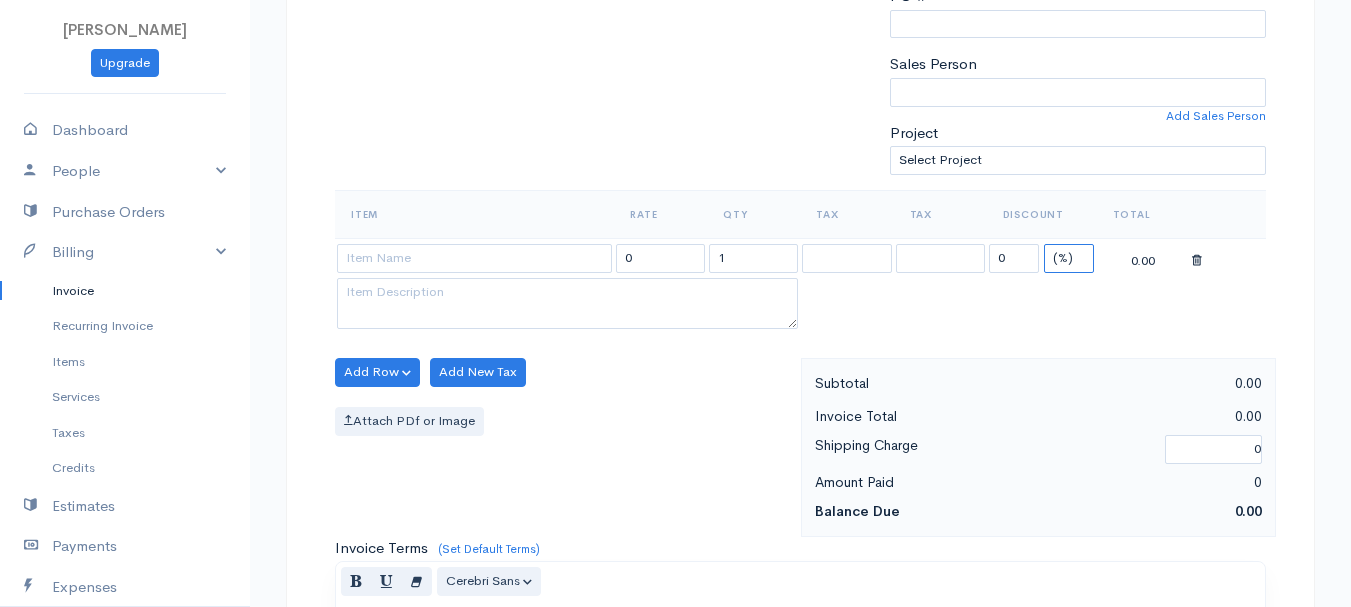 click on "(%) Flat" at bounding box center (1069, 258) 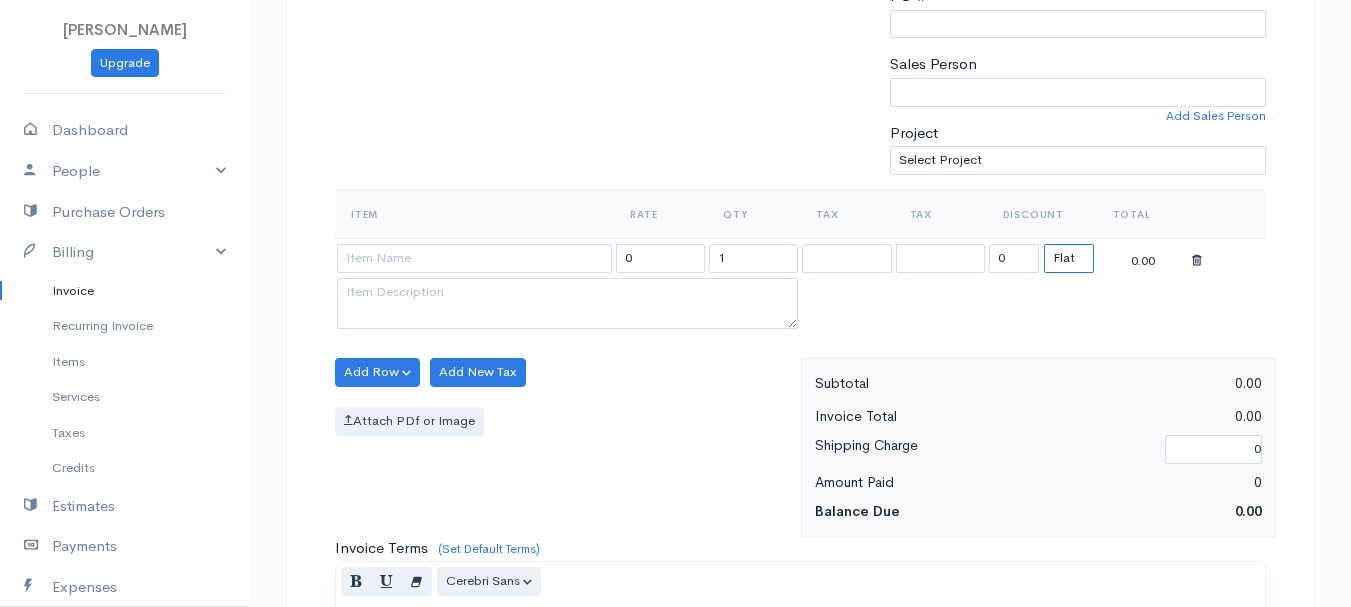 click on "(%) Flat" at bounding box center (1069, 258) 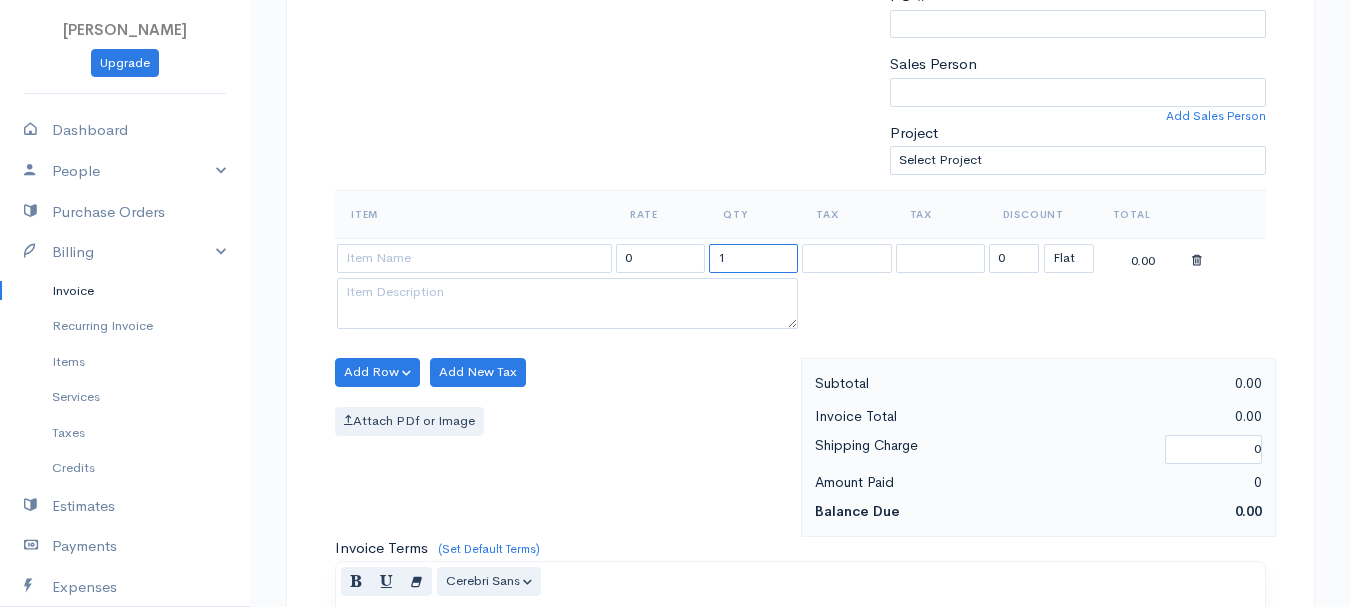 click on "1" at bounding box center [753, 258] 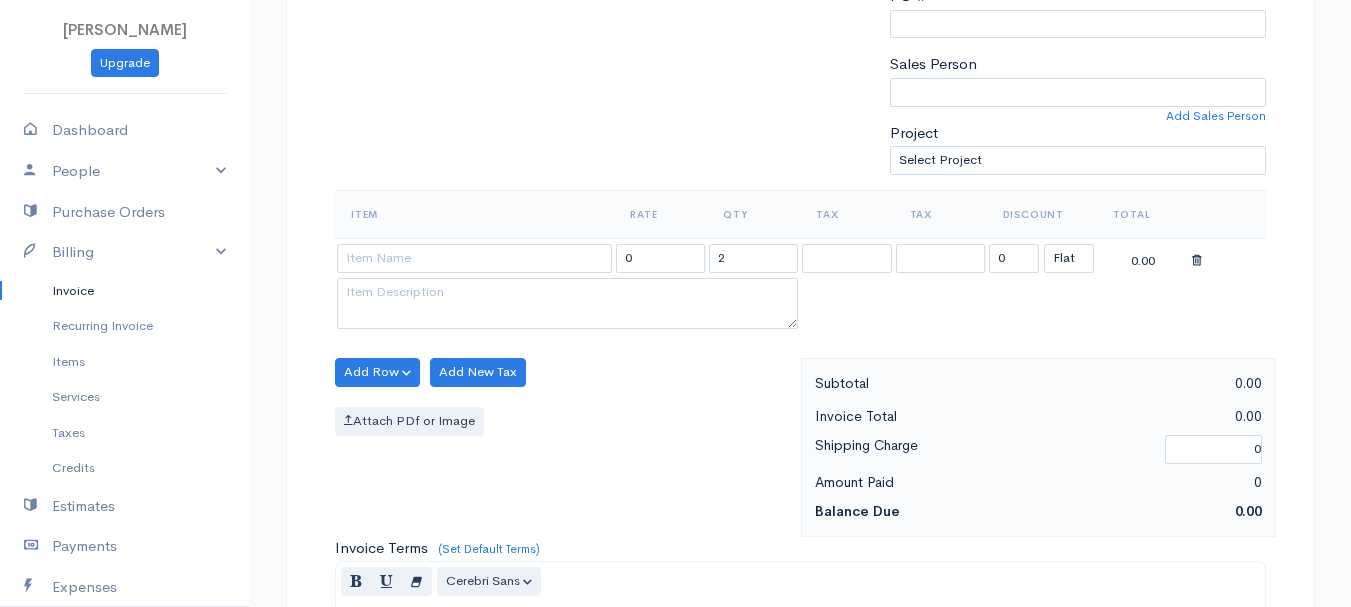 click on "Item" at bounding box center [474, 214] 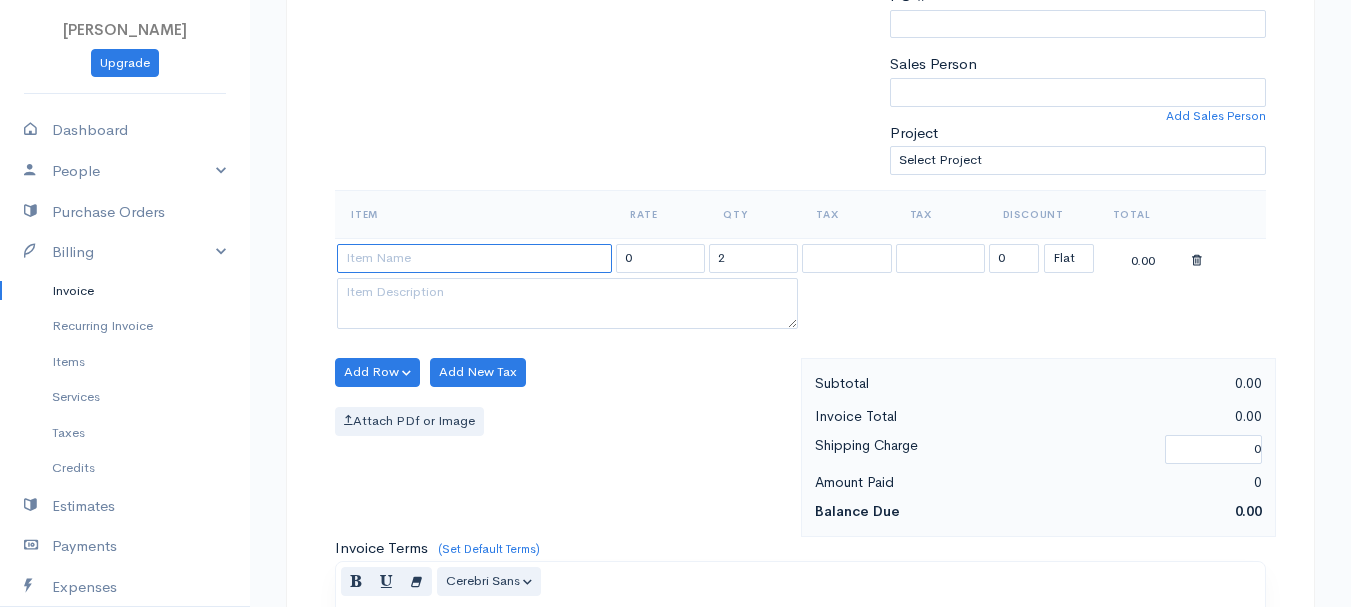 click at bounding box center (474, 258) 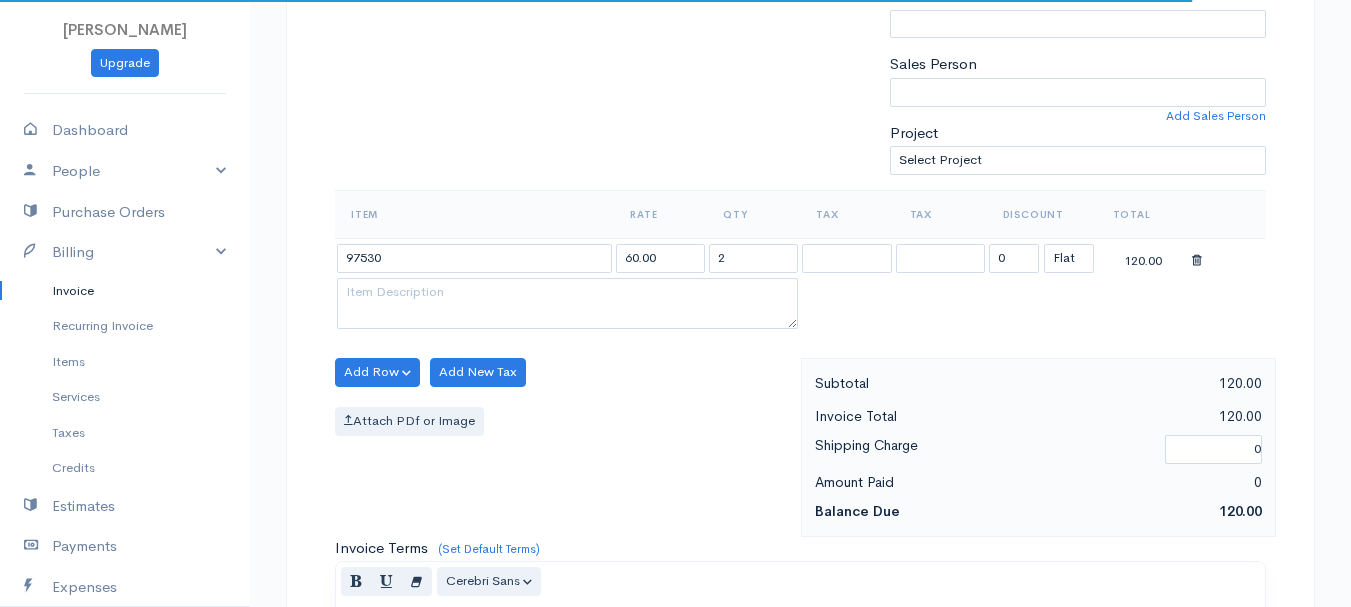 click on "[PERSON_NAME]
Upgrade
Dashboard
People
Clients
Vendors
Staff Users
Purchase Orders
Billing
Invoice
Recurring Invoice
Items
Services
Taxes
Credits
Estimates
Payments
Expenses
Track Time
Projects
Reports
Settings
My Organizations
Logout
Help
@CloudBooksApp 2022
Invoice
New Invoice
DRAFT To [PERSON_NAME], [PERSON_NAME]      [GEOGRAPHIC_DATA][STREET_ADDRESS][US_STATE] [Choose Country] [GEOGRAPHIC_DATA] [GEOGRAPHIC_DATA] [GEOGRAPHIC_DATA] [GEOGRAPHIC_DATA] [GEOGRAPHIC_DATA] [GEOGRAPHIC_DATA] [US_STATE] [GEOGRAPHIC_DATA] [GEOGRAPHIC_DATA]" at bounding box center [675, 364] 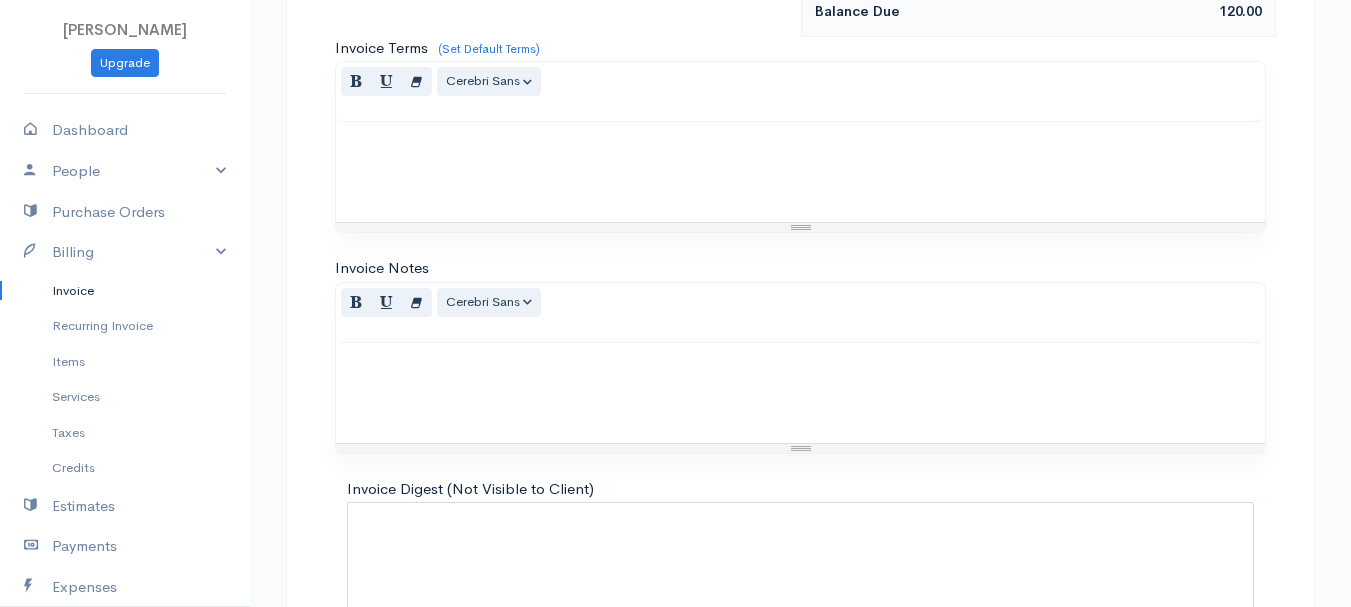 scroll, scrollTop: 1122, scrollLeft: 0, axis: vertical 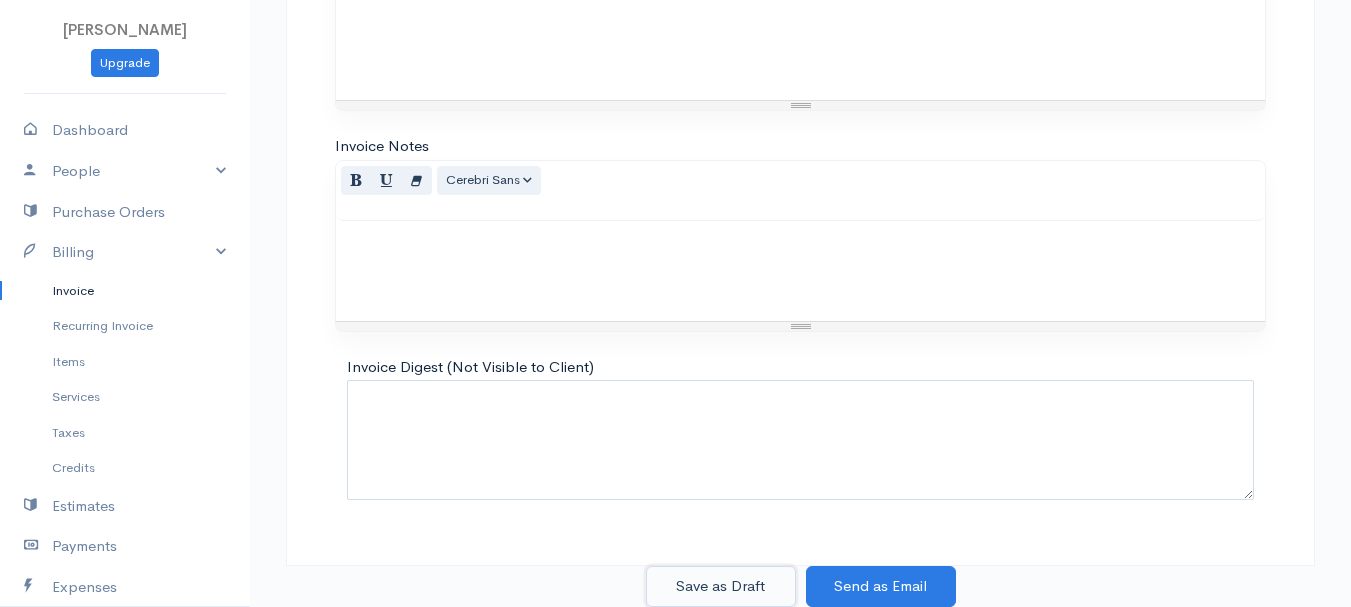 click on "Save as Draft" at bounding box center (721, 586) 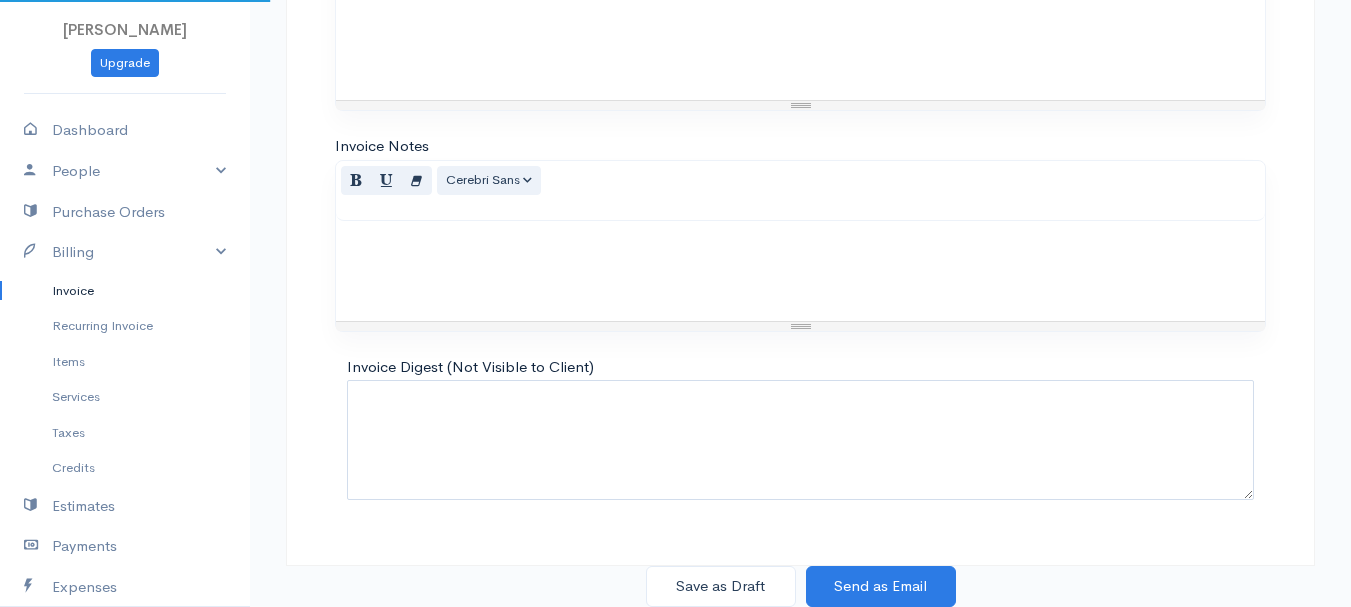 scroll, scrollTop: 0, scrollLeft: 0, axis: both 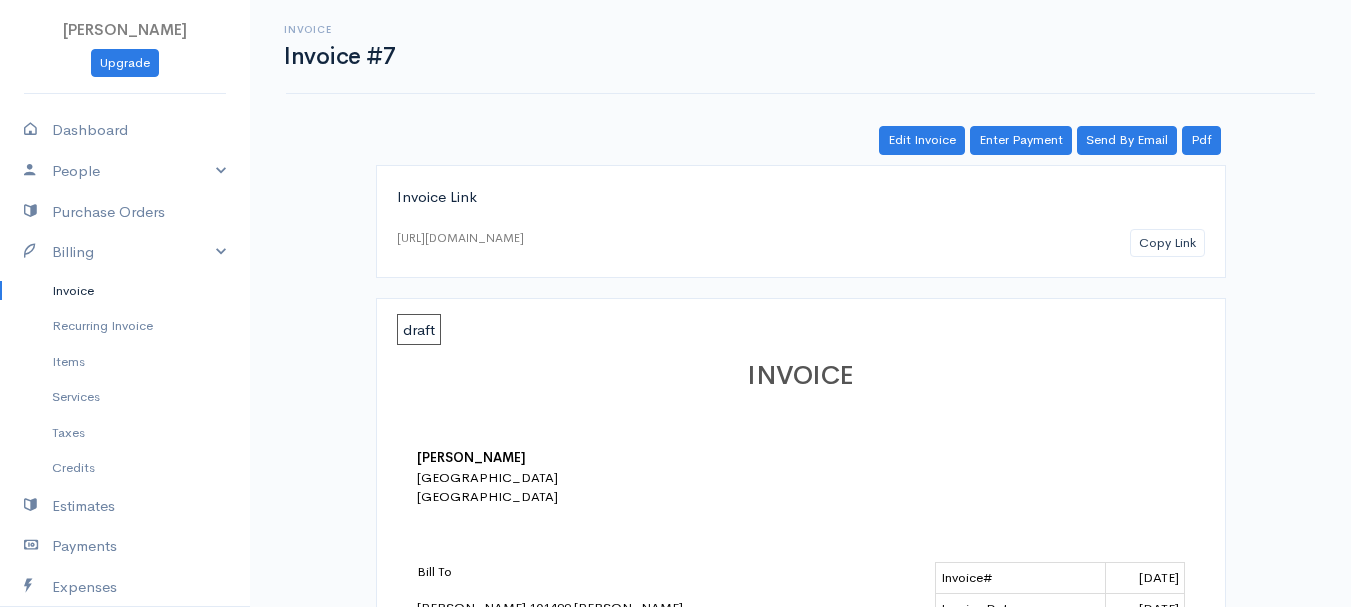 click on "Invoice" at bounding box center (125, 291) 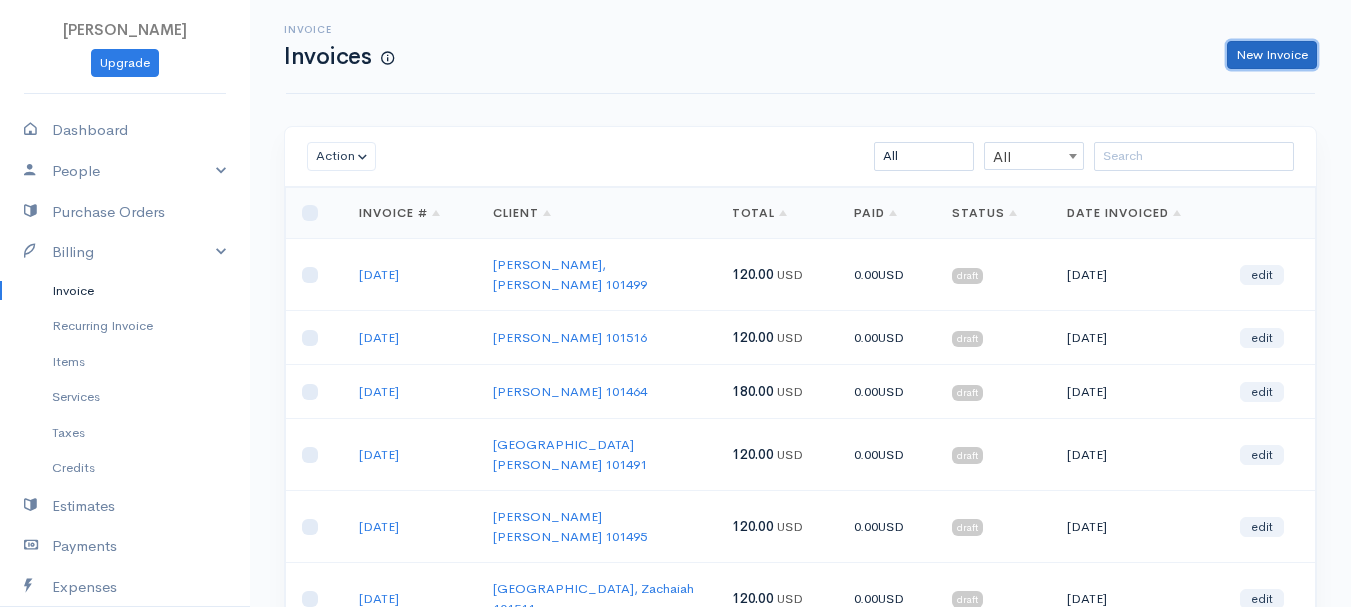 click on "New Invoice" at bounding box center [1272, 55] 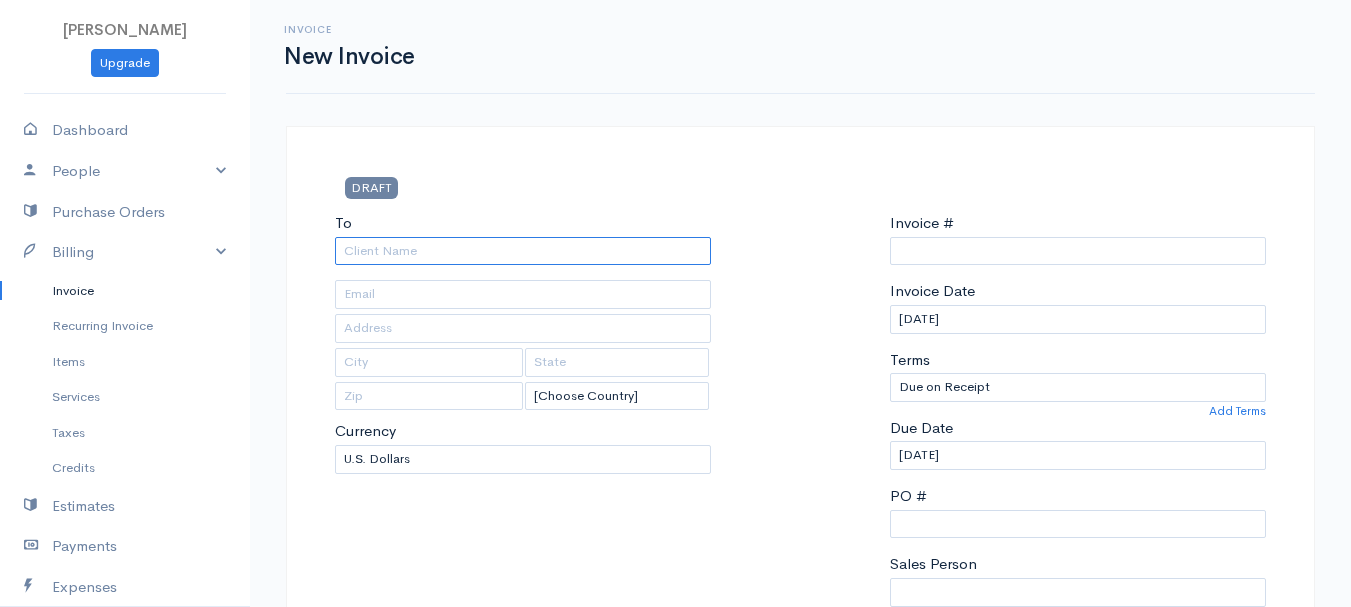 click on "To" at bounding box center [523, 251] 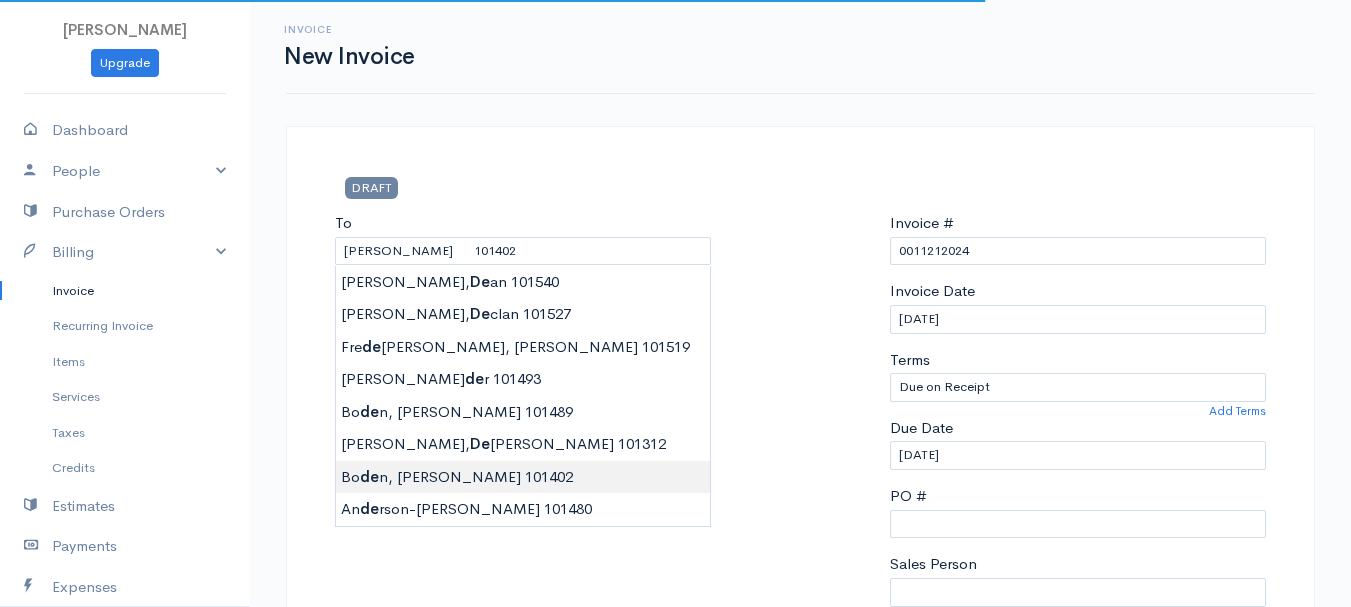 click on "[PERSON_NAME]
Upgrade
Dashboard
People
Clients
Vendors
Staff Users
Purchase Orders
Billing
Invoice
Recurring Invoice
Items
Services
Taxes
Credits
Estimates
Payments
Expenses
Track Time
Projects
Reports
Settings
My Organizations
Logout
Help
@CloudBooksApp 2022
Invoice
New Invoice
DRAFT To [GEOGRAPHIC_DATA][PERSON_NAME]       101402 [Choose Country] [GEOGRAPHIC_DATA] [GEOGRAPHIC_DATA] [GEOGRAPHIC_DATA] [GEOGRAPHIC_DATA] [GEOGRAPHIC_DATA] [GEOGRAPHIC_DATA] [US_STATE] [GEOGRAPHIC_DATA] [GEOGRAPHIC_DATA] [GEOGRAPHIC_DATA] [GEOGRAPHIC_DATA] [GEOGRAPHIC_DATA] [PERSON_NAME]" at bounding box center [675, 864] 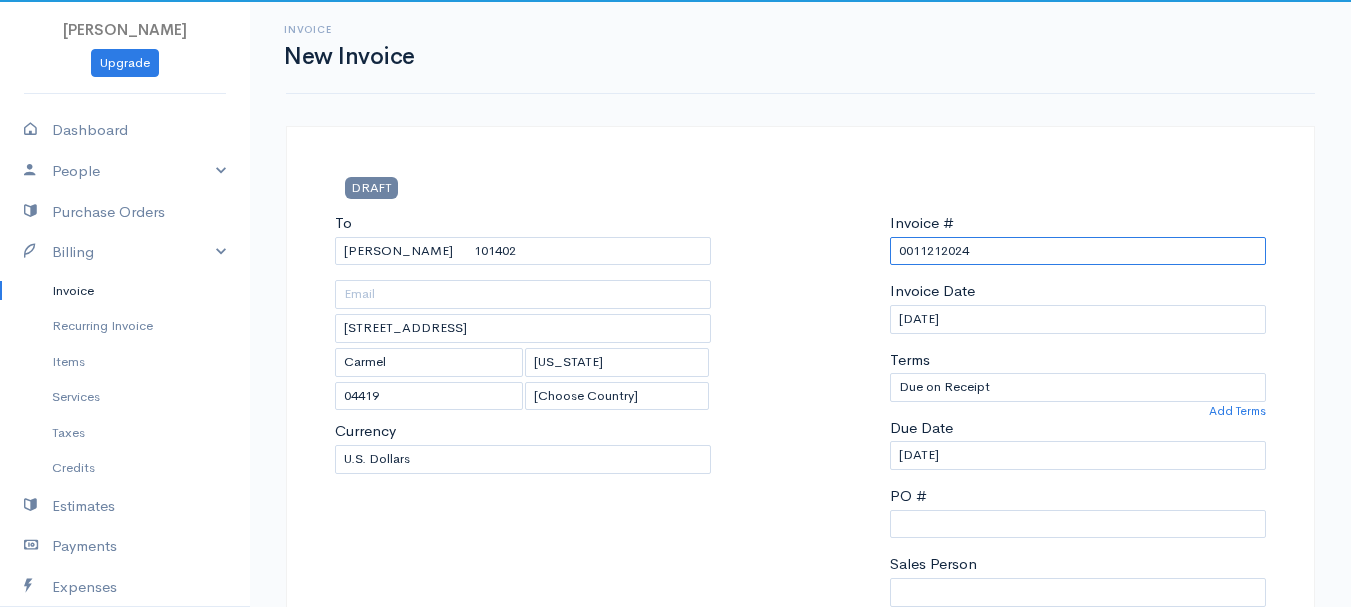 click on "0011212024" at bounding box center (1078, 251) 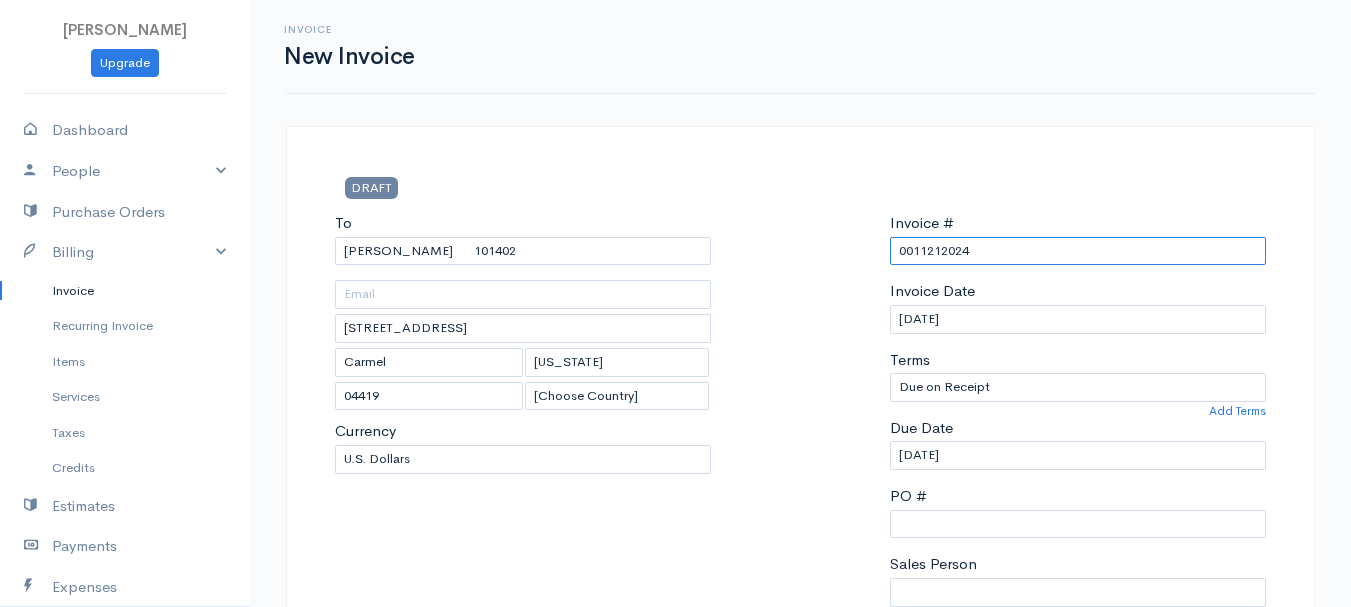 click on "0011212024" at bounding box center [1078, 251] 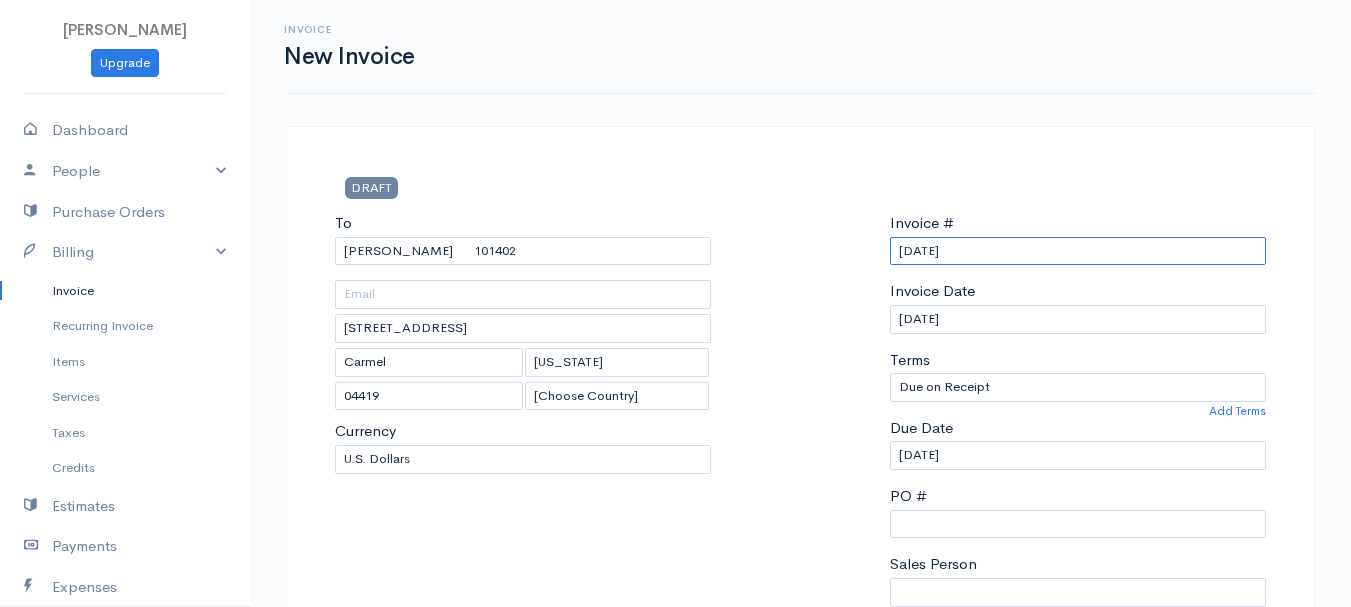 scroll, scrollTop: 500, scrollLeft: 0, axis: vertical 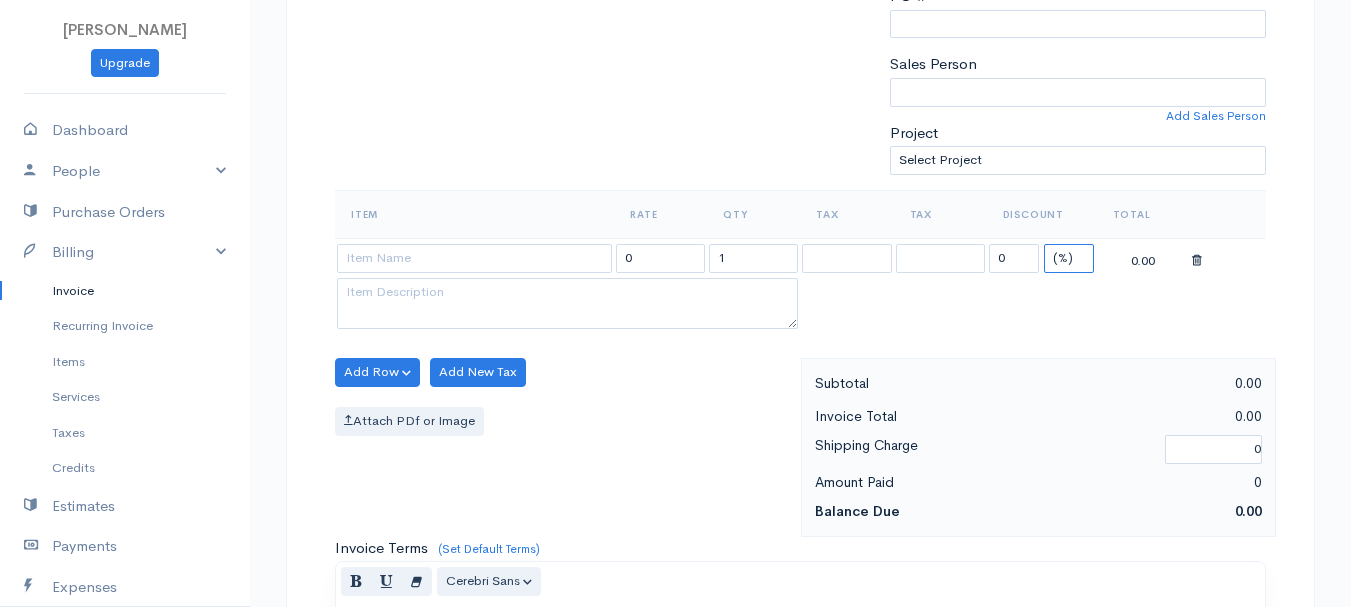 drag, startPoint x: 1075, startPoint y: 250, endPoint x: 1074, endPoint y: 271, distance: 21.023796 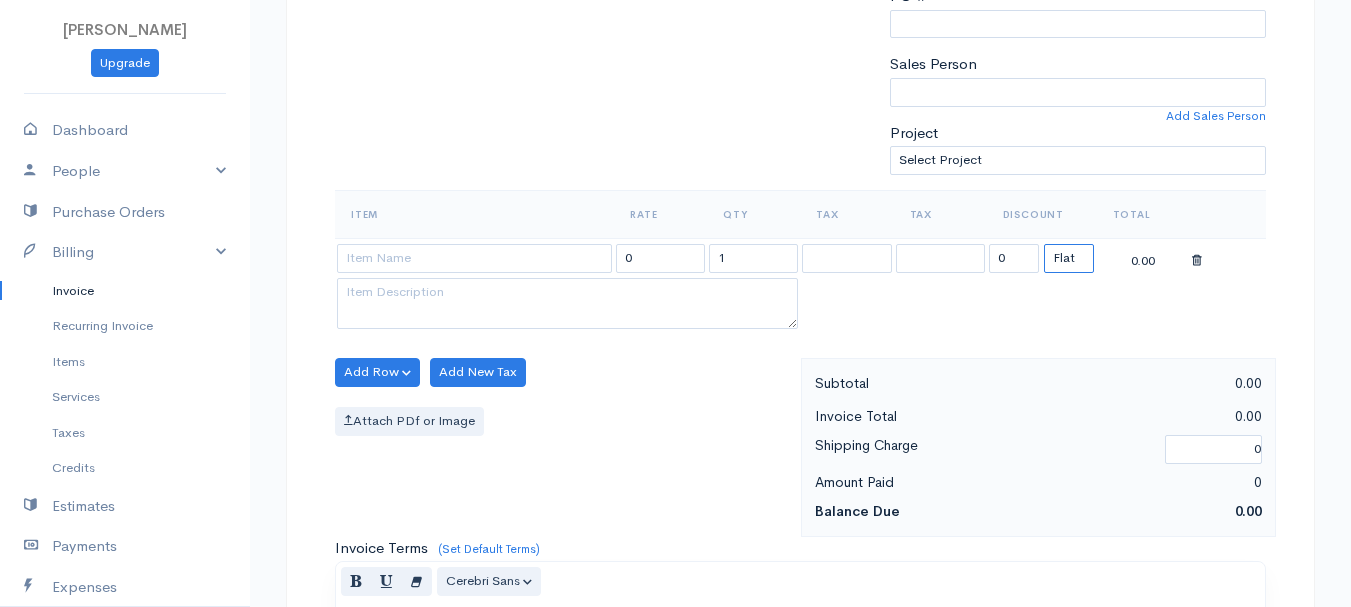 click on "(%) Flat" at bounding box center (1069, 258) 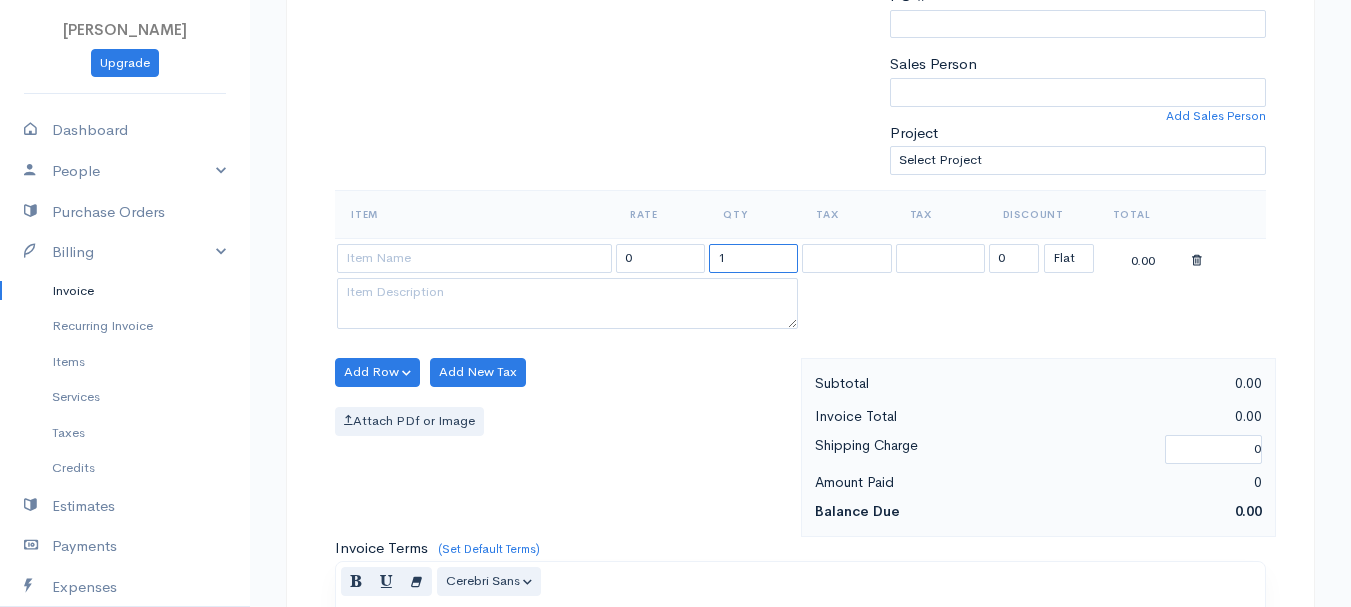 click on "1" at bounding box center (753, 258) 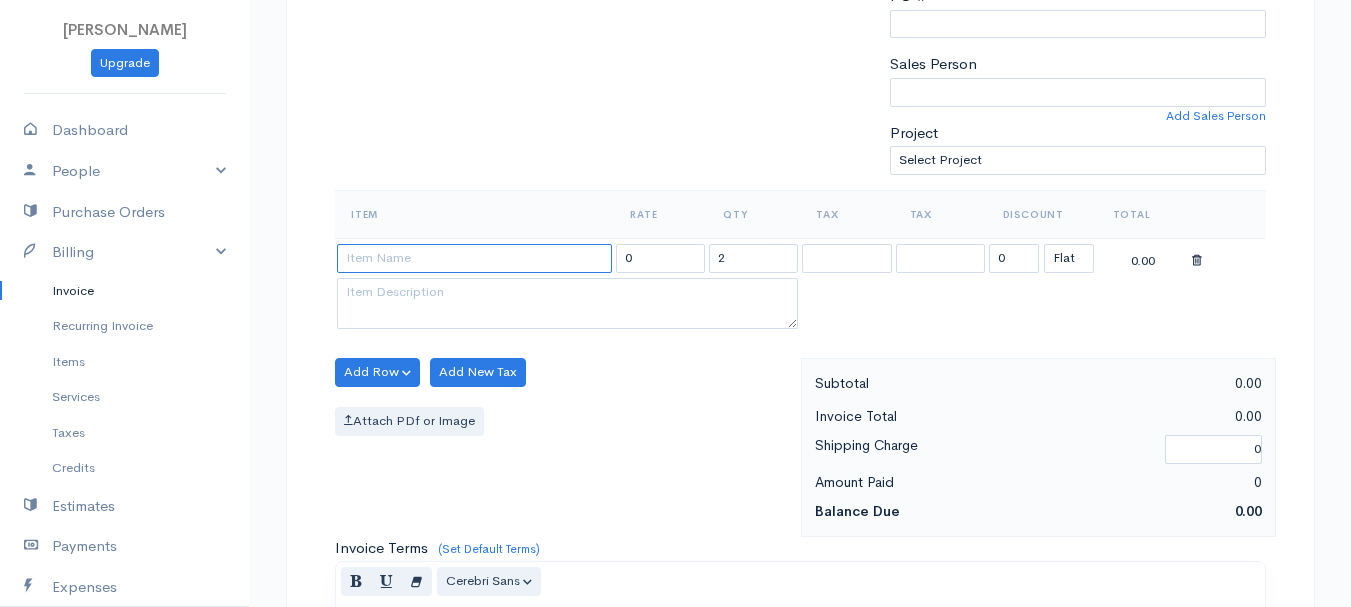 click at bounding box center (474, 258) 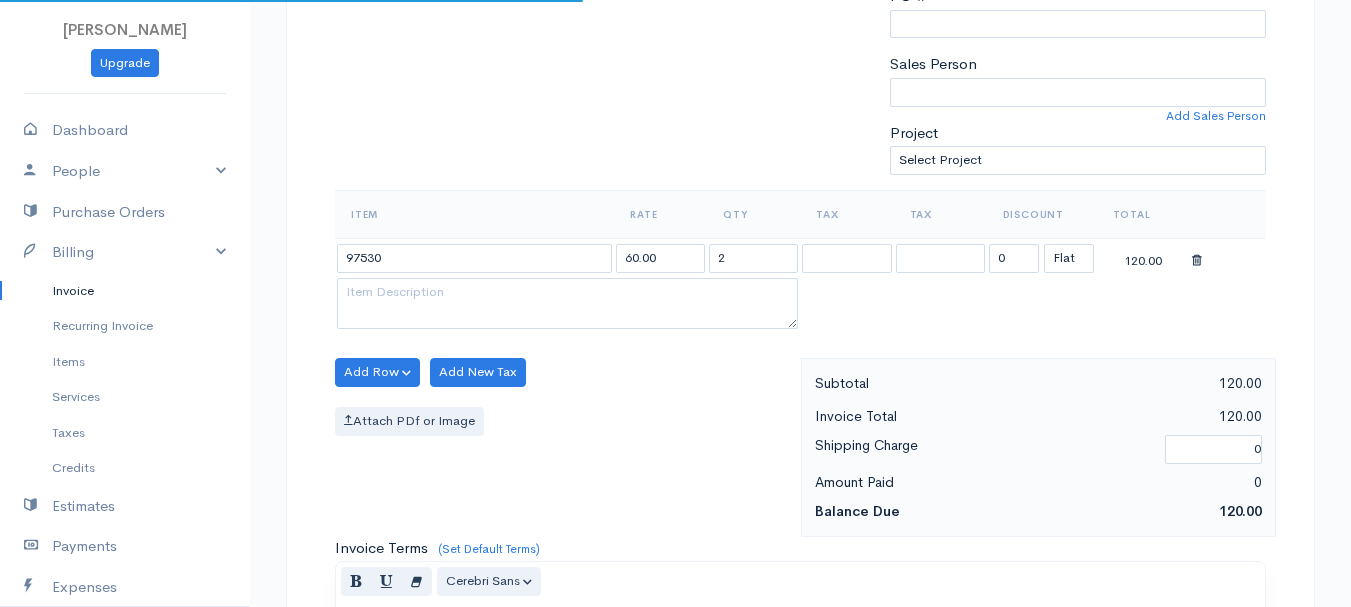 click on "[PERSON_NAME]
Upgrade
Dashboard
People
Clients
Vendors
Staff Users
Purchase Orders
Billing
Invoice
Recurring Invoice
Items
Services
Taxes
Credits
Estimates
Payments
Expenses
Track Time
Projects
Reports
Settings
My Organizations
Logout
Help
@CloudBooksApp 2022
Invoice
New Invoice
DRAFT To [GEOGRAPHIC_DATA][PERSON_NAME]       [GEOGRAPHIC_DATA][STREET_ADDRESS][US_STATE] [Choose Country] [GEOGRAPHIC_DATA] [GEOGRAPHIC_DATA] [GEOGRAPHIC_DATA] [GEOGRAPHIC_DATA] [GEOGRAPHIC_DATA] [GEOGRAPHIC_DATA] [US_STATE] [GEOGRAPHIC_DATA] [GEOGRAPHIC_DATA] [GEOGRAPHIC_DATA]" at bounding box center (675, 364) 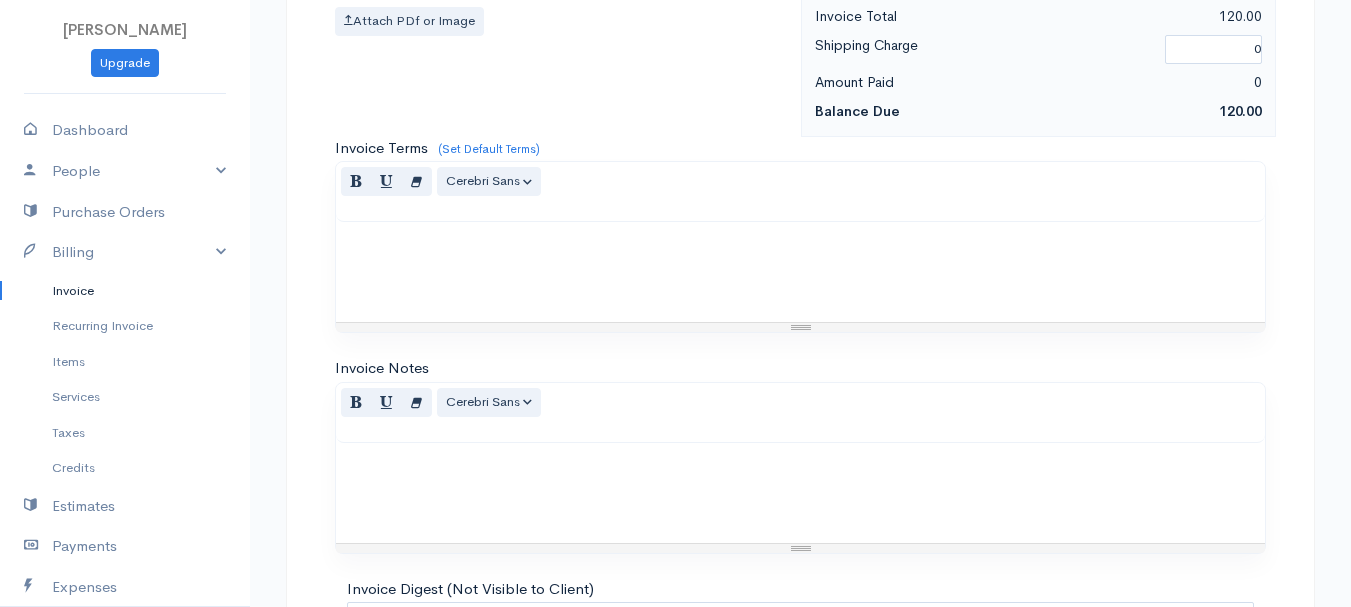 scroll, scrollTop: 1122, scrollLeft: 0, axis: vertical 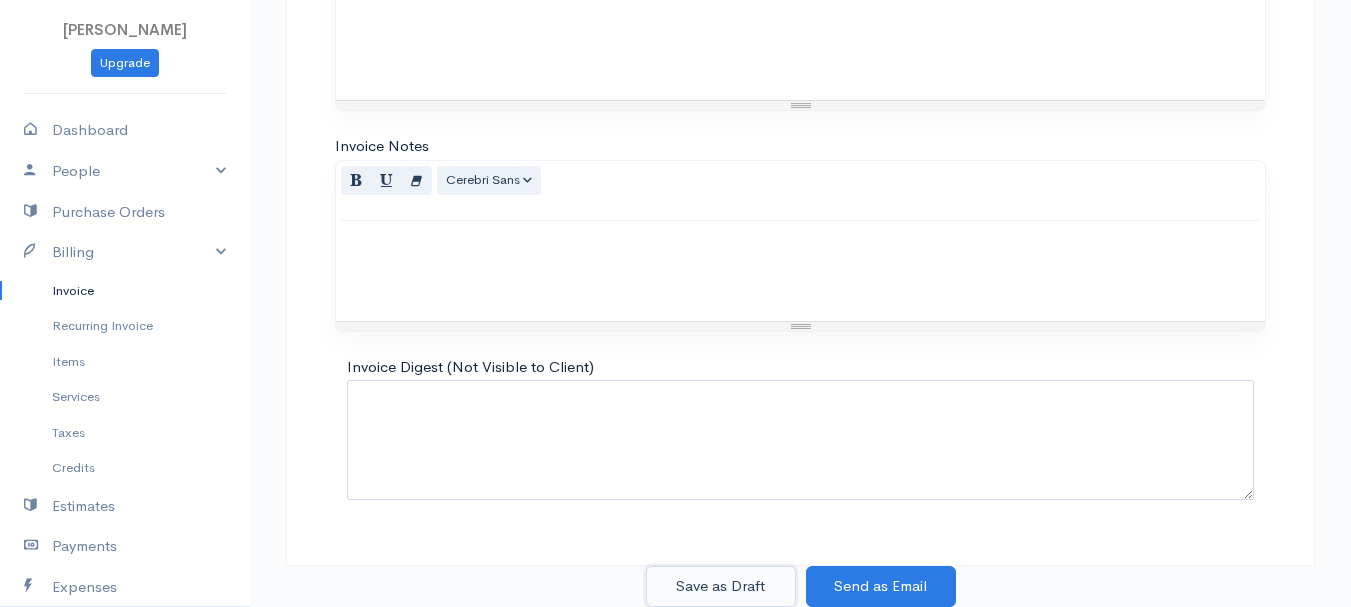 click on "Save as Draft" at bounding box center [721, 586] 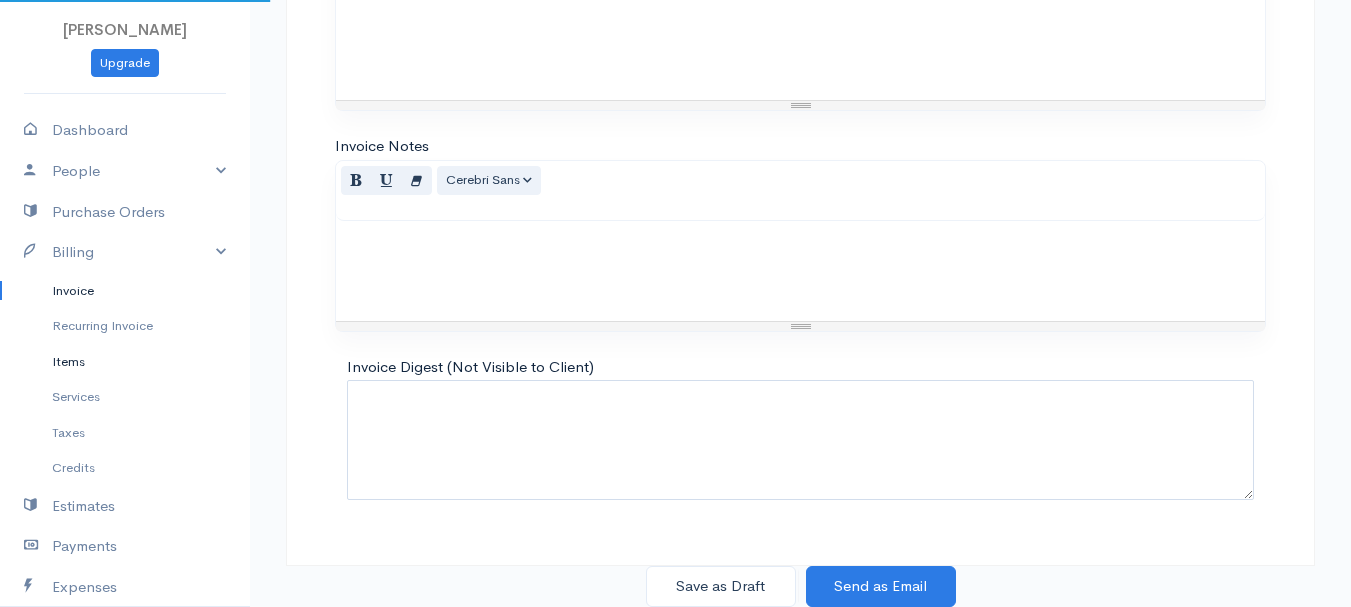 scroll, scrollTop: 0, scrollLeft: 0, axis: both 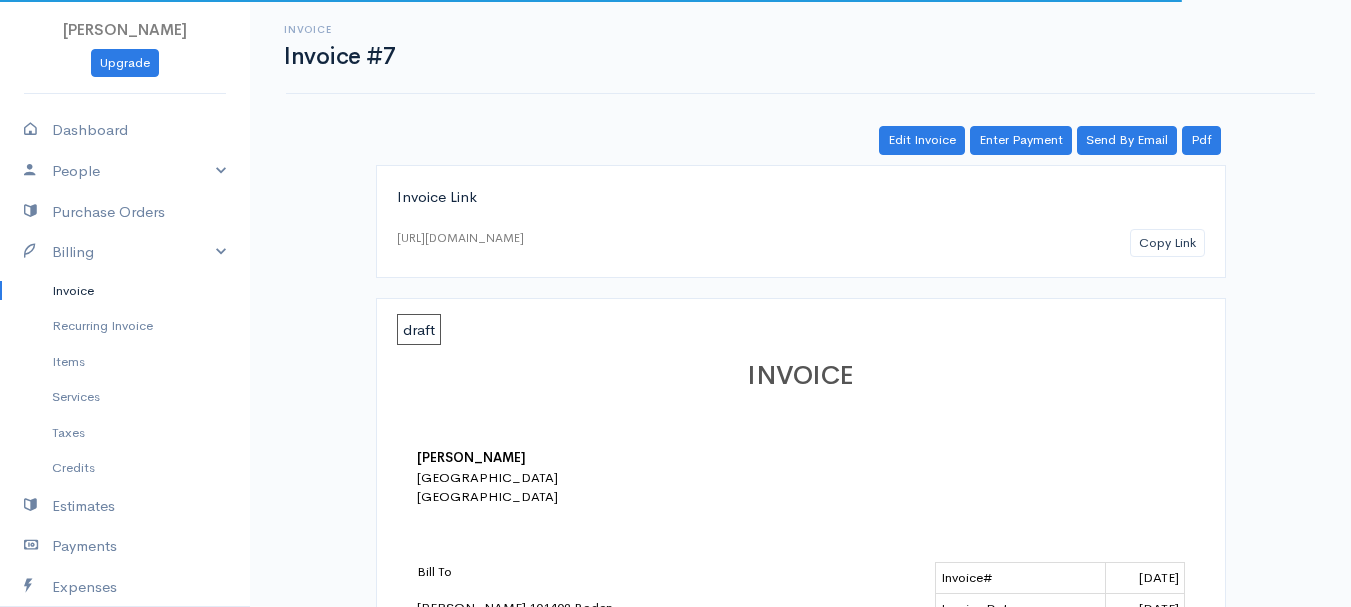 click on "Invoice" at bounding box center [125, 291] 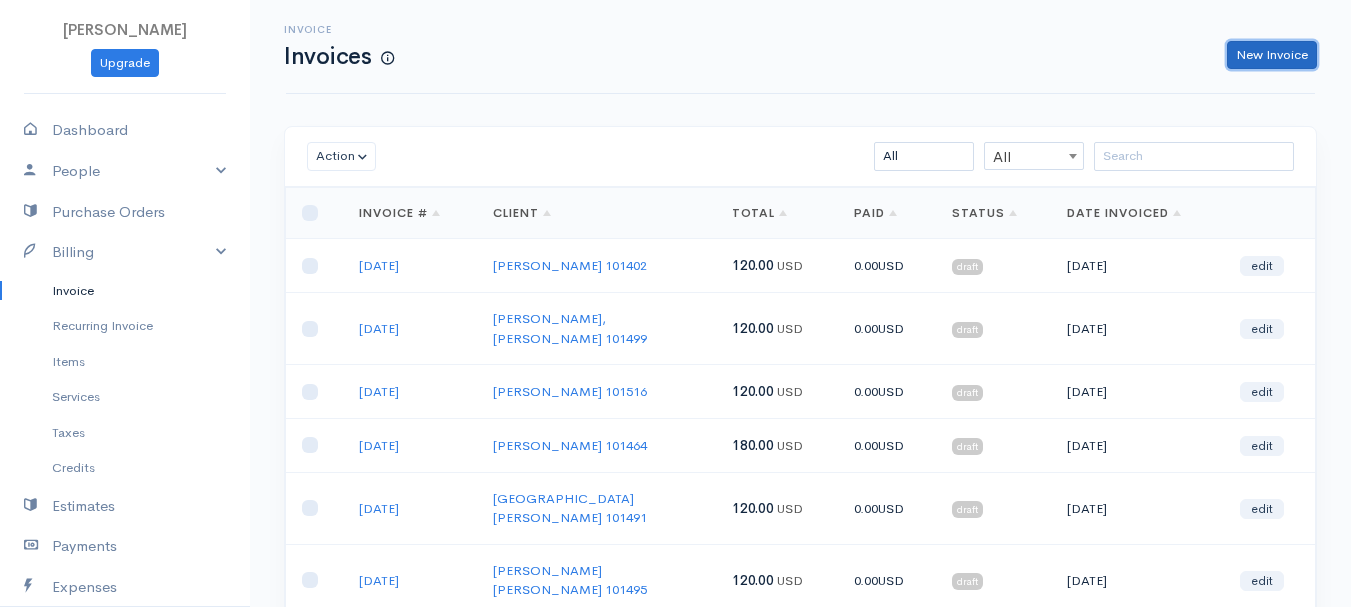 click on "New Invoice" at bounding box center (1272, 55) 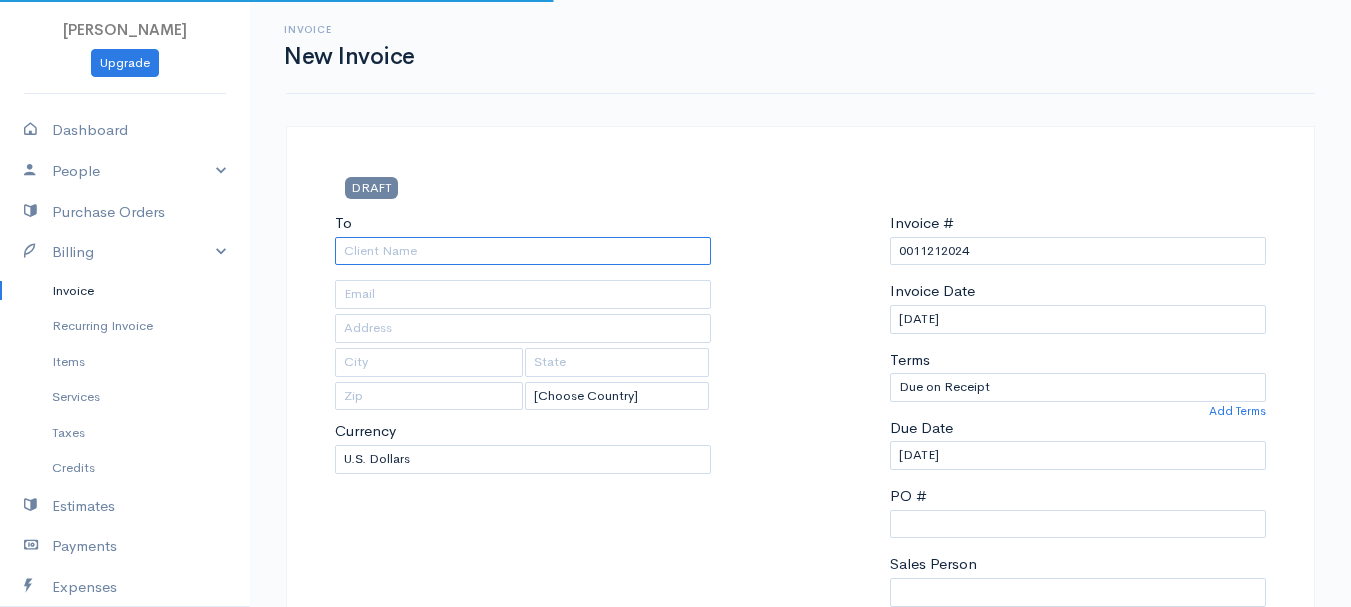 click on "To" at bounding box center (523, 251) 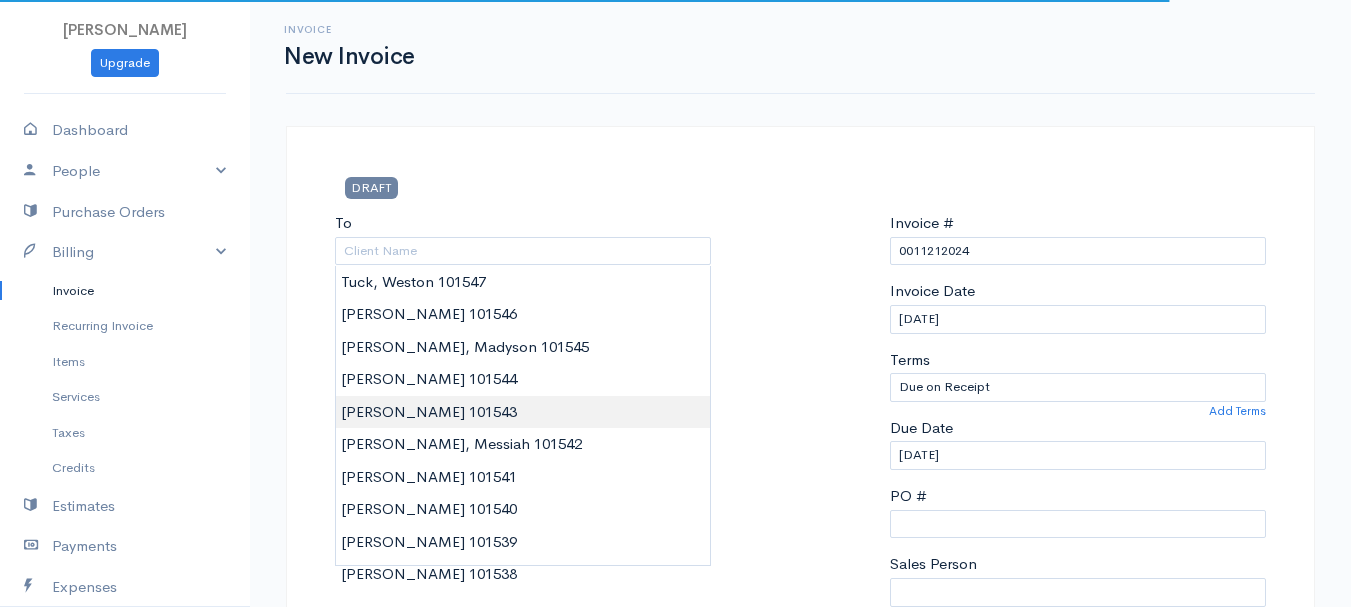 click on "[PERSON_NAME]
Upgrade
Dashboard
People
Clients
Vendors
Staff Users
Purchase Orders
Billing
Invoice
Recurring Invoice
Items
Services
Taxes
Credits
Estimates
Payments
Expenses
Track Time
Projects
Reports
Settings
My Organizations
Logout
Help
@CloudBooksApp 2022
Invoice
New Invoice
DRAFT To [Choose Country] [GEOGRAPHIC_DATA] [GEOGRAPHIC_DATA] [GEOGRAPHIC_DATA] [GEOGRAPHIC_DATA] [GEOGRAPHIC_DATA] [GEOGRAPHIC_DATA] [US_STATE] [GEOGRAPHIC_DATA] [GEOGRAPHIC_DATA] [GEOGRAPHIC_DATA] [GEOGRAPHIC_DATA] [GEOGRAPHIC_DATA] [GEOGRAPHIC_DATA] [GEOGRAPHIC_DATA] [GEOGRAPHIC_DATA] [GEOGRAPHIC_DATA]" at bounding box center (675, 864) 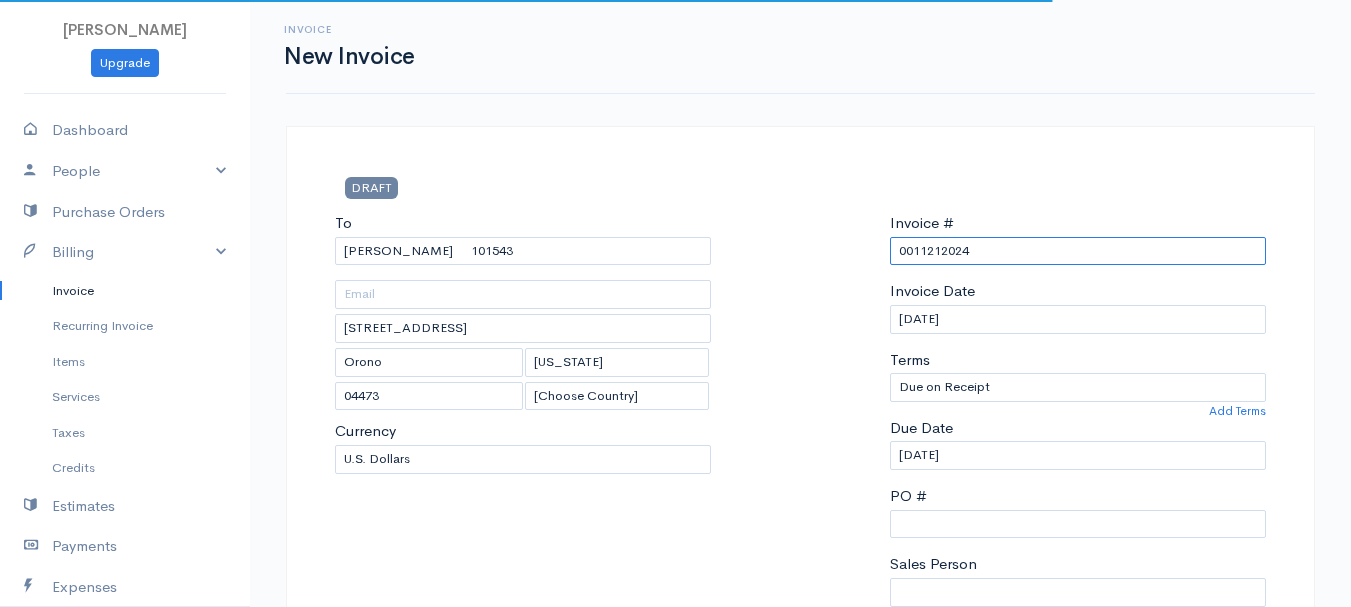 click on "0011212024" at bounding box center (1078, 251) 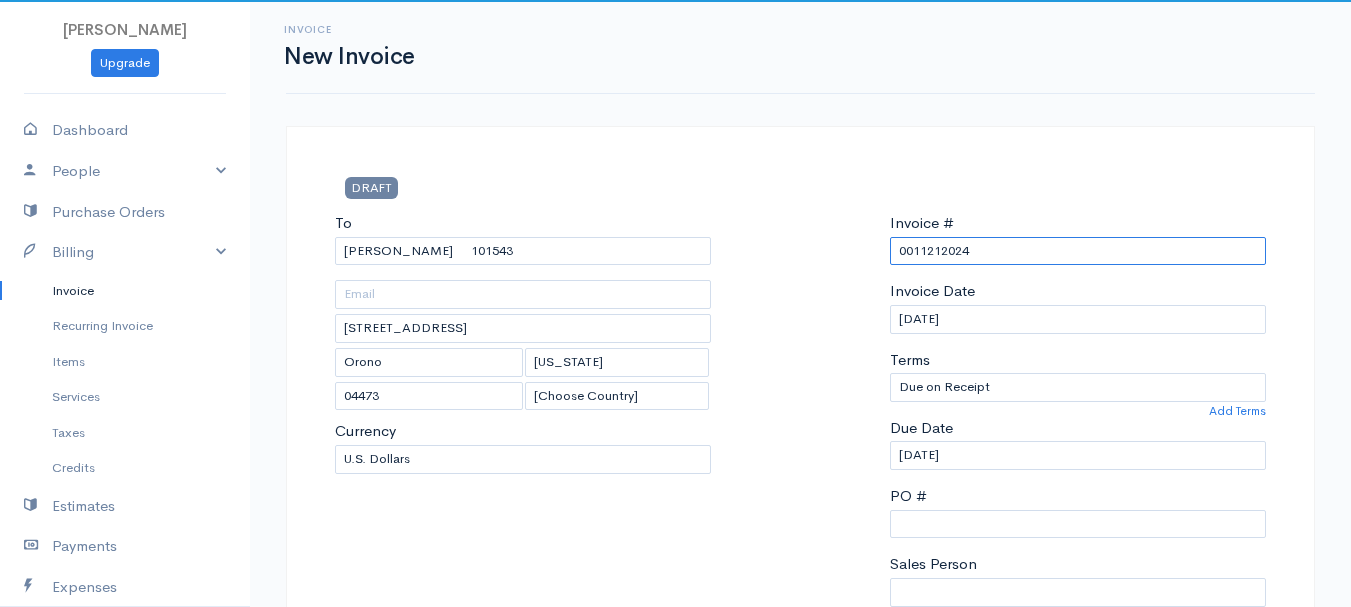 click on "0011212024" at bounding box center [1078, 251] 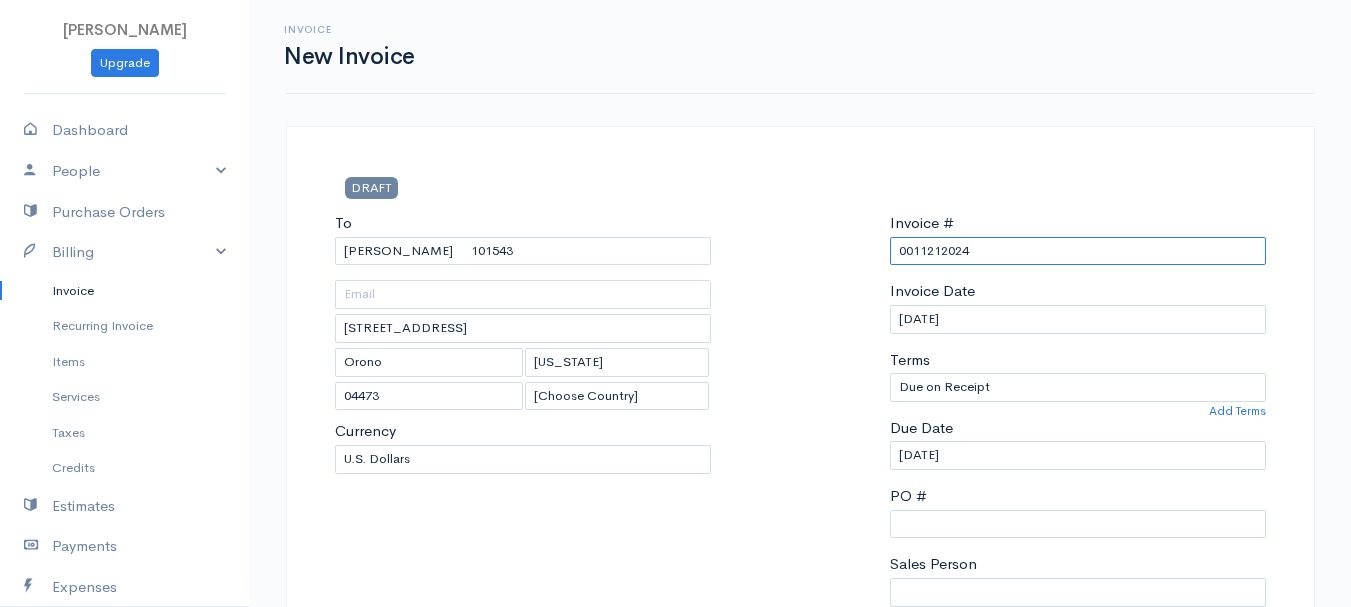 paste on "[DATE]" 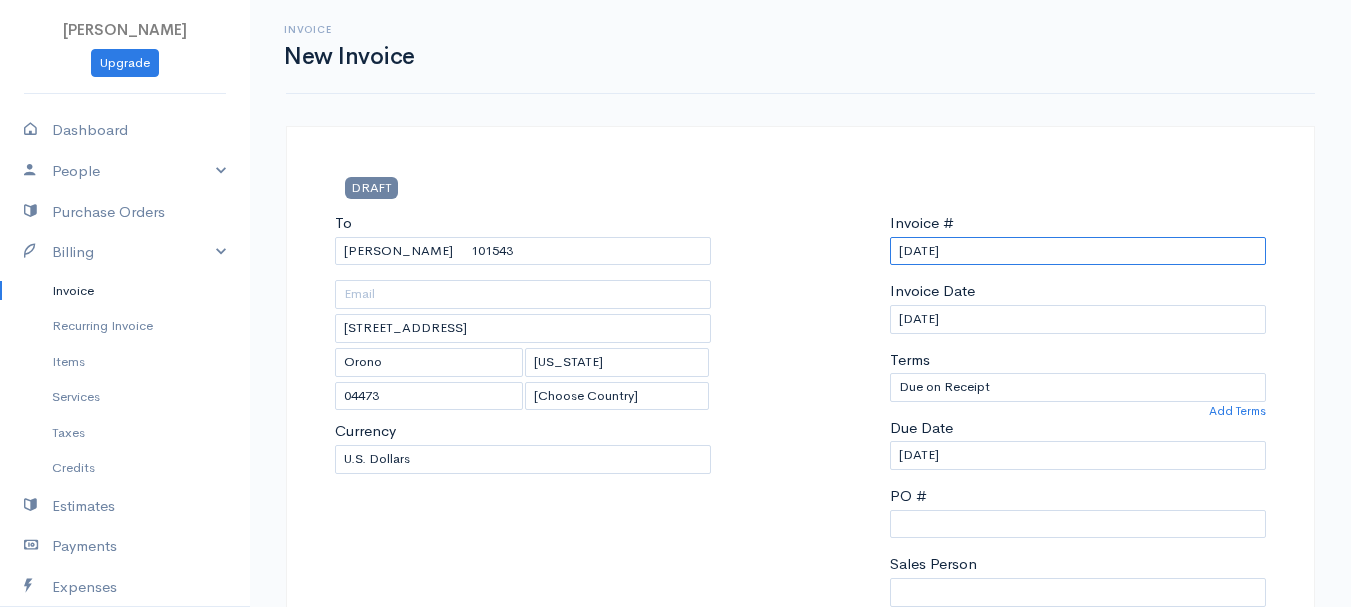 scroll, scrollTop: 400, scrollLeft: 0, axis: vertical 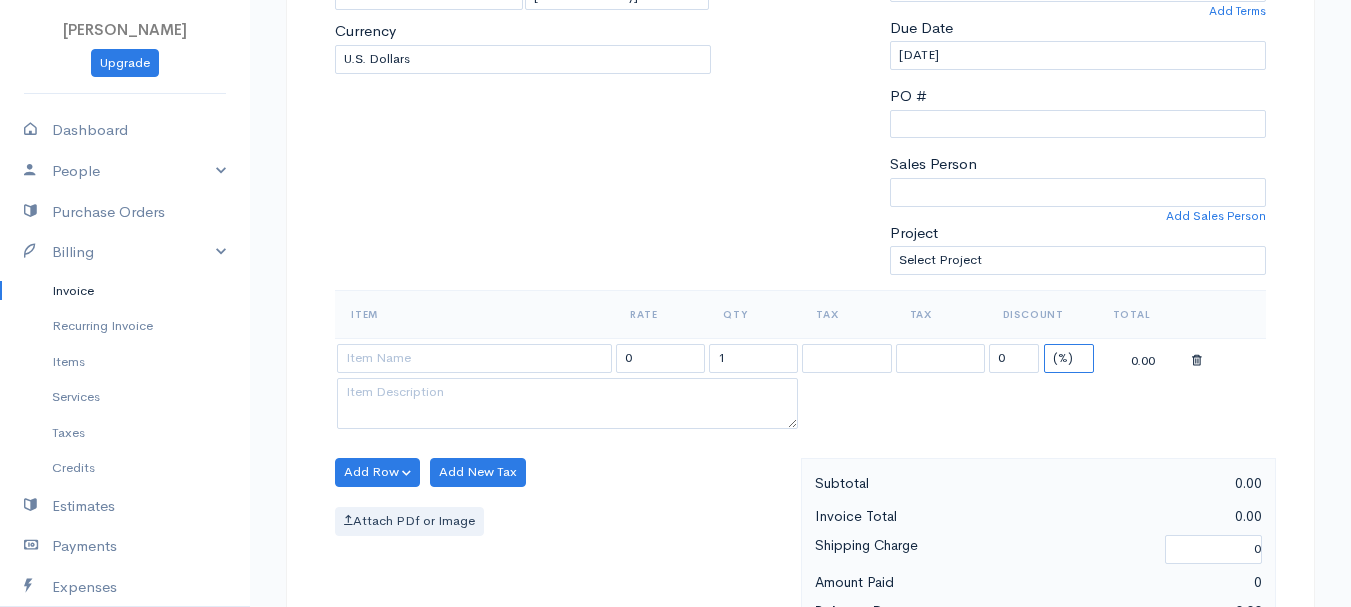 click on "(%) Flat" at bounding box center [1069, 358] 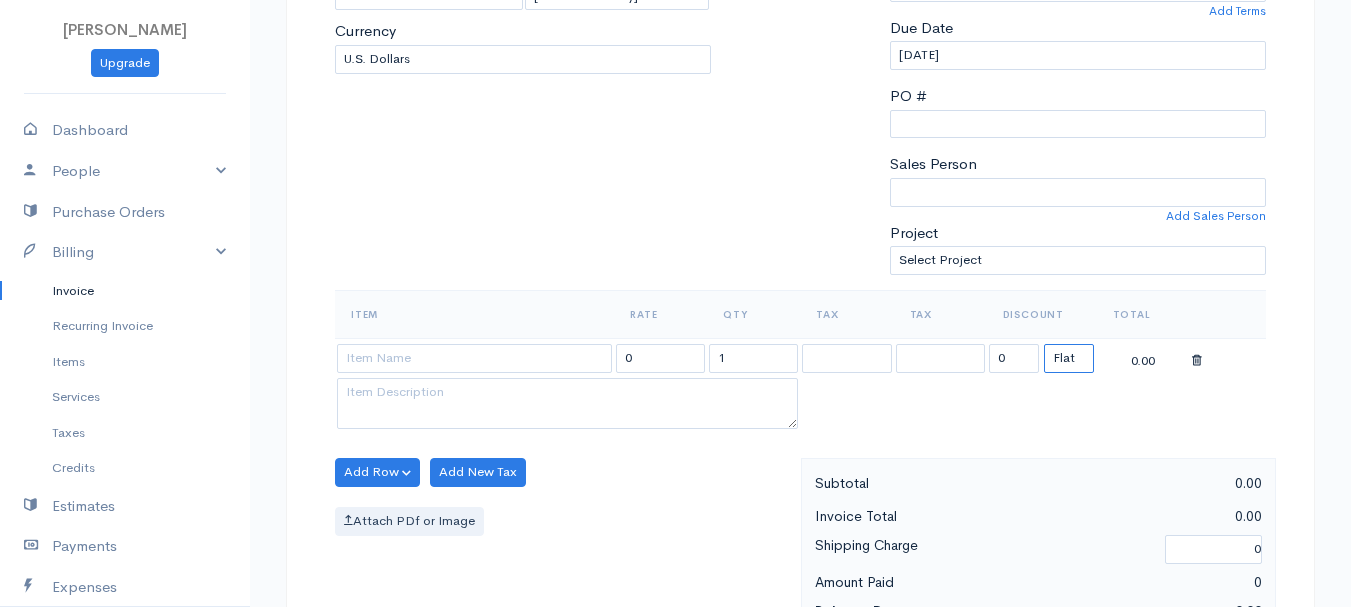 click on "(%) Flat" at bounding box center (1069, 358) 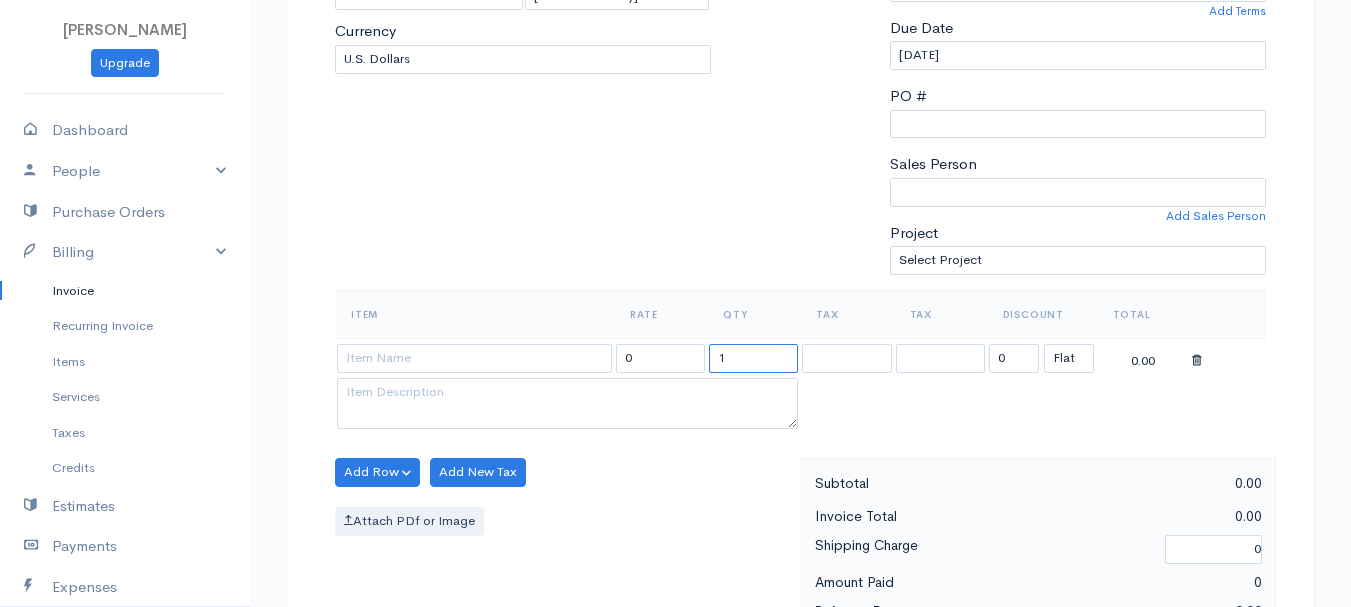 click on "1" at bounding box center (753, 358) 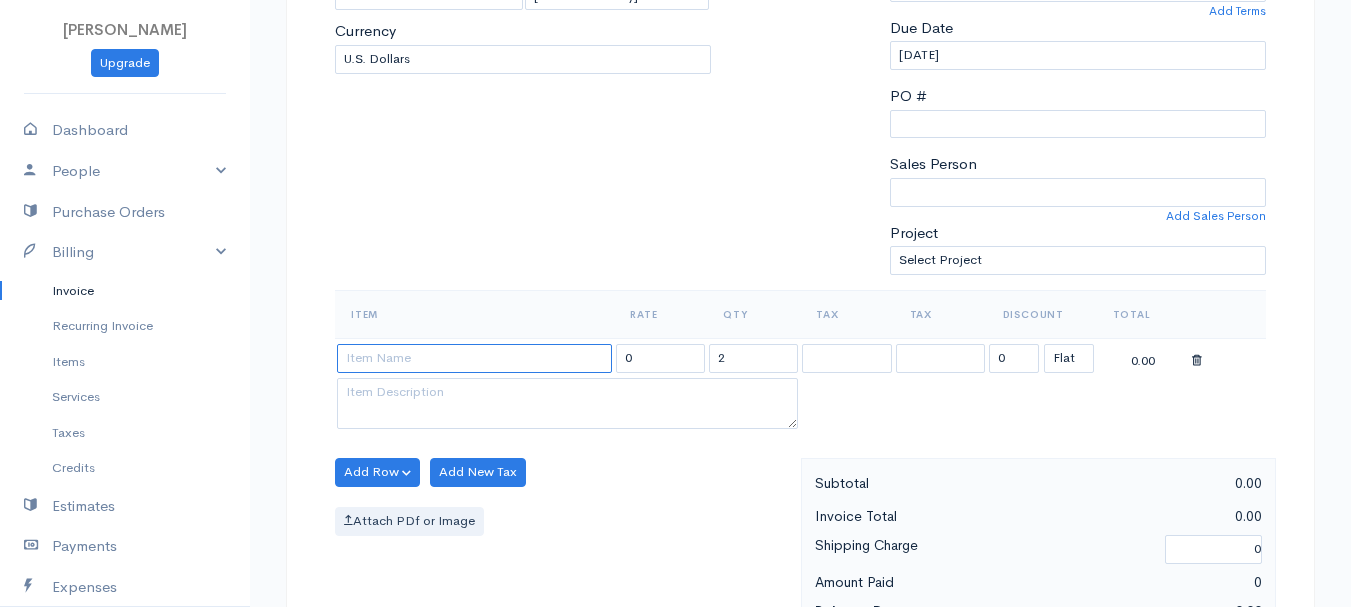 click at bounding box center (474, 358) 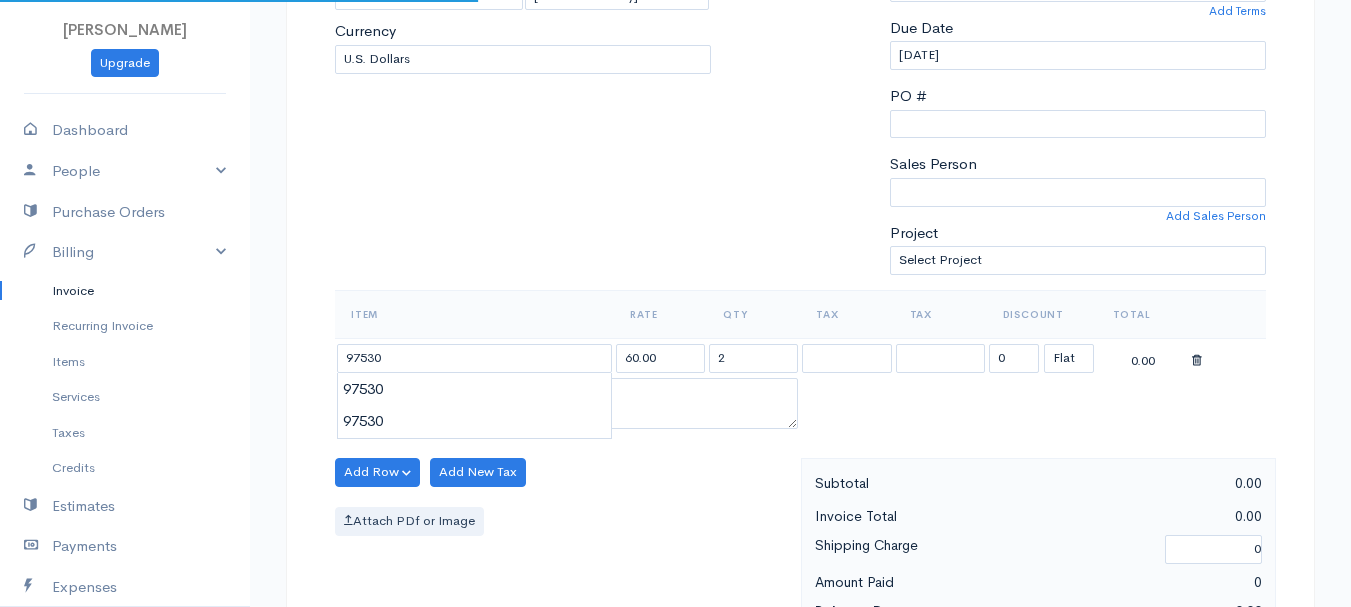click on "[PERSON_NAME]
Upgrade
Dashboard
People
Clients
Vendors
Staff Users
Purchase Orders
Billing
Invoice
Recurring Invoice
Items
Services
Taxes
Credits
Estimates
Payments
Expenses
Track Time
Projects
Reports
Settings
My Organizations
Logout
Help
@CloudBooksApp 2022
Invoice
New Invoice
DRAFT To [PERSON_NAME]      101543 [STREET_ADDRESS][US_STATE] [Choose Country] [GEOGRAPHIC_DATA] [GEOGRAPHIC_DATA] [GEOGRAPHIC_DATA] [GEOGRAPHIC_DATA] [GEOGRAPHIC_DATA] [GEOGRAPHIC_DATA] [US_STATE] [GEOGRAPHIC_DATA] 2" at bounding box center (675, 464) 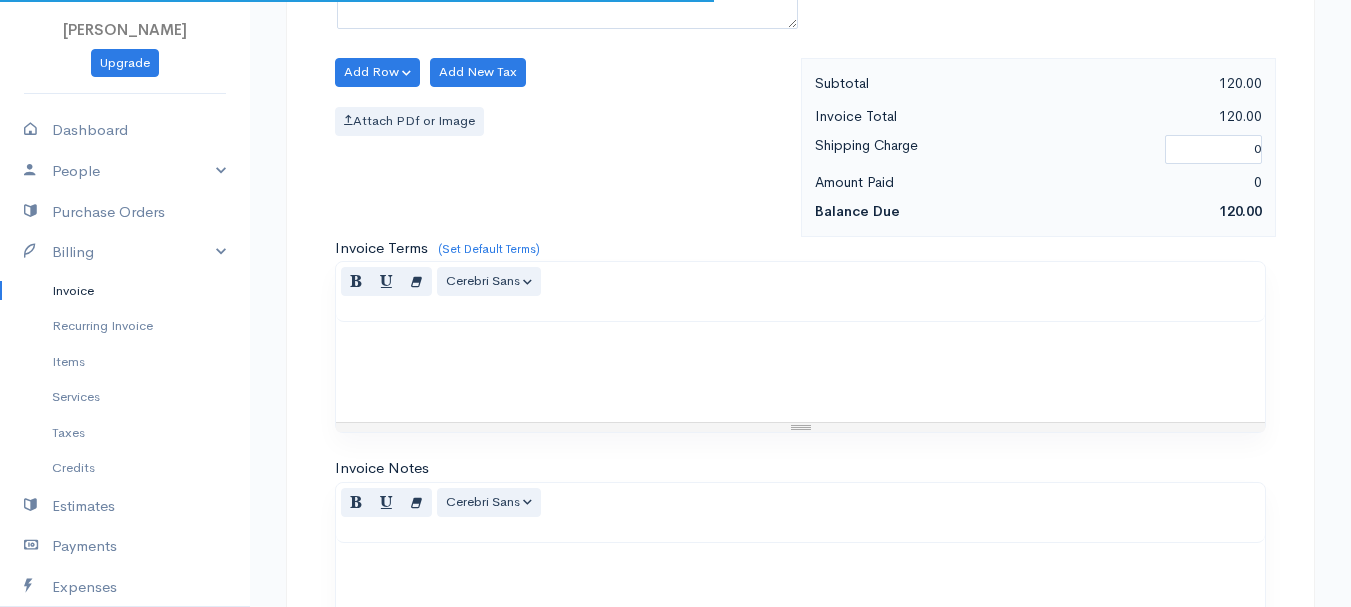 scroll, scrollTop: 1122, scrollLeft: 0, axis: vertical 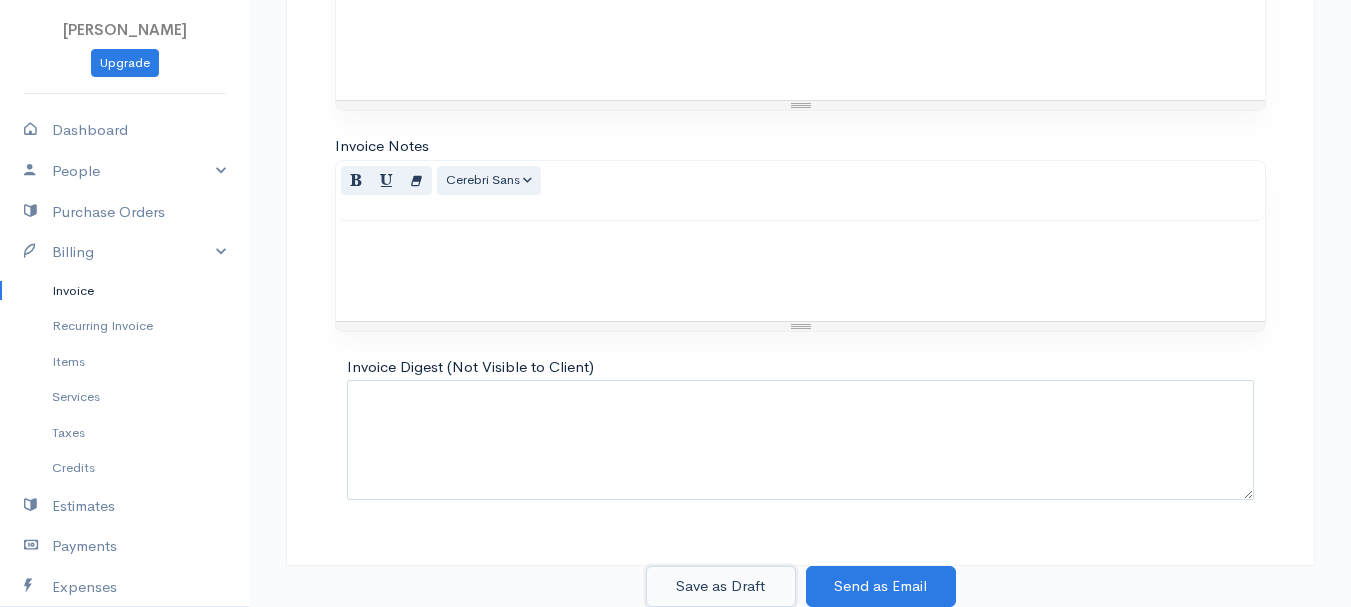 click on "Save as Draft" at bounding box center [721, 586] 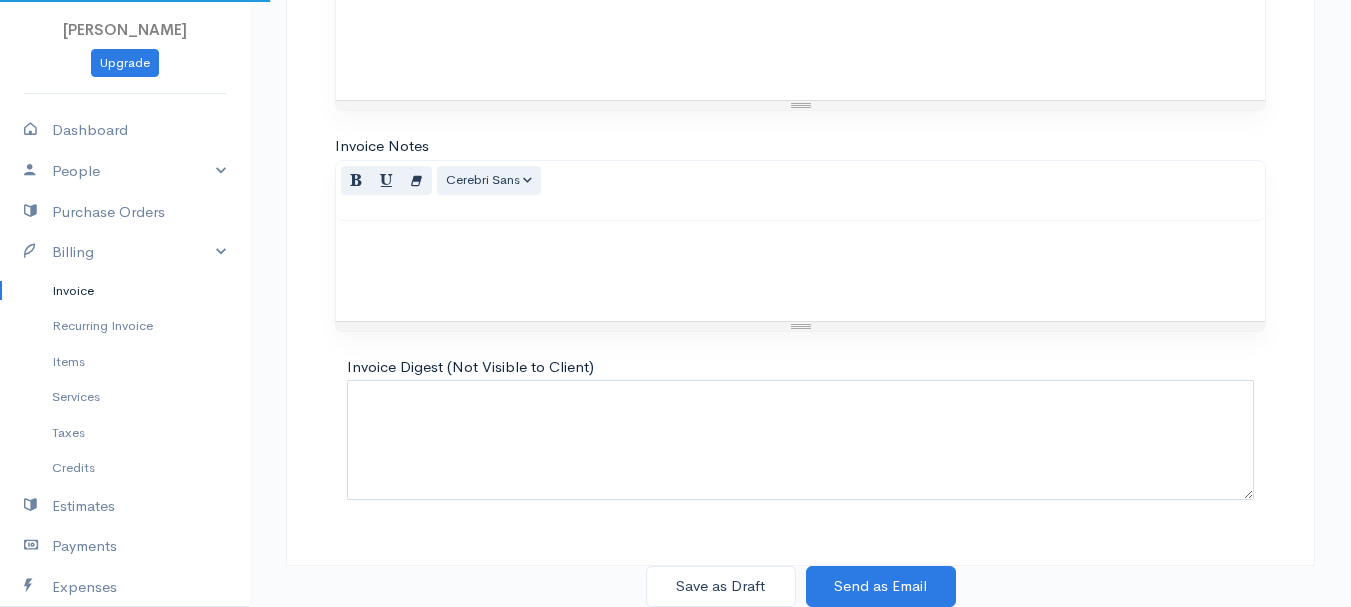 scroll, scrollTop: 0, scrollLeft: 0, axis: both 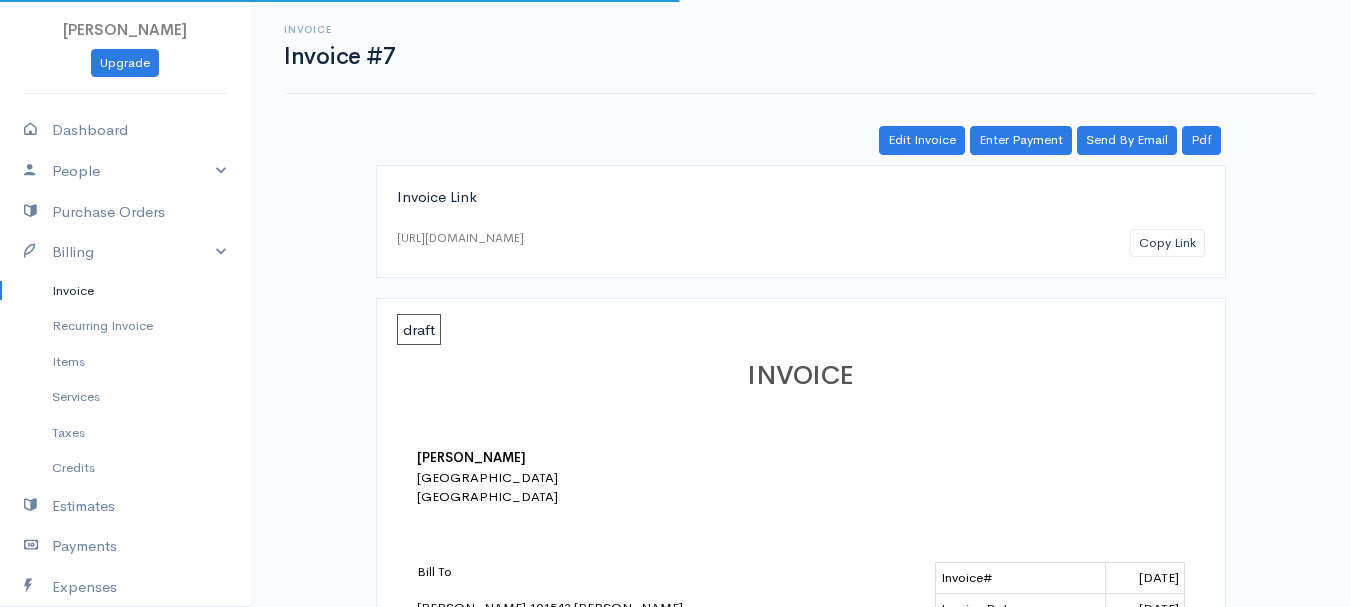 click on "Invoice" at bounding box center [125, 291] 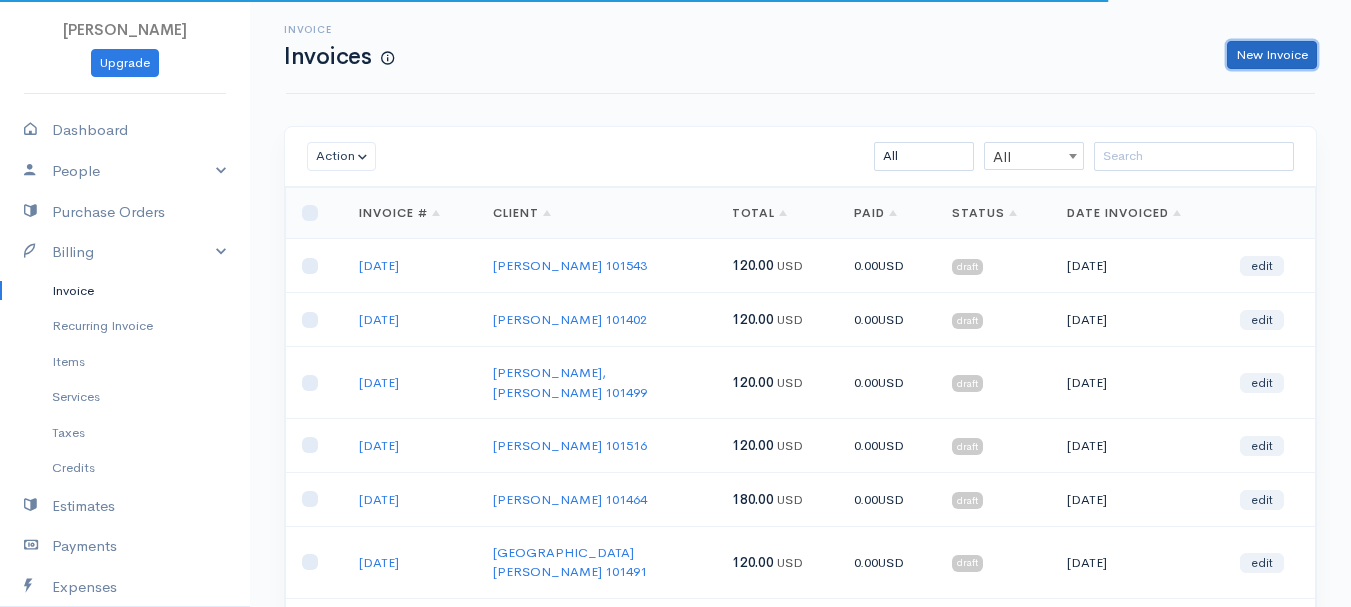 click on "New Invoice" at bounding box center (1272, 55) 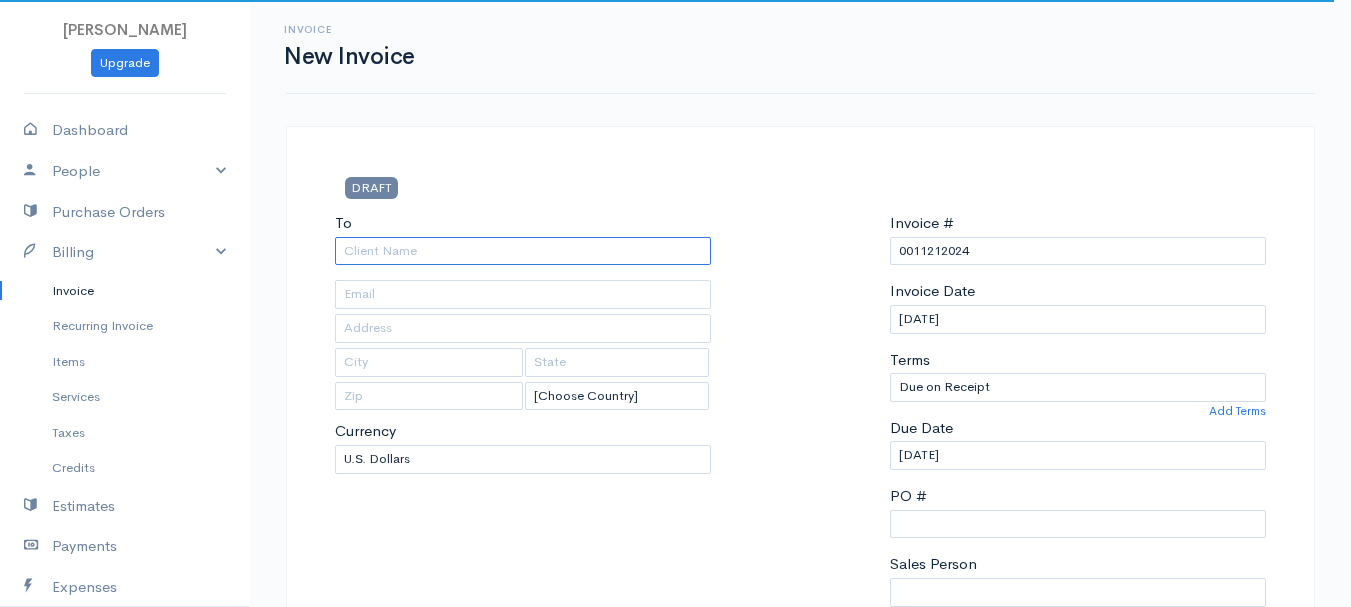 click on "To" at bounding box center [523, 251] 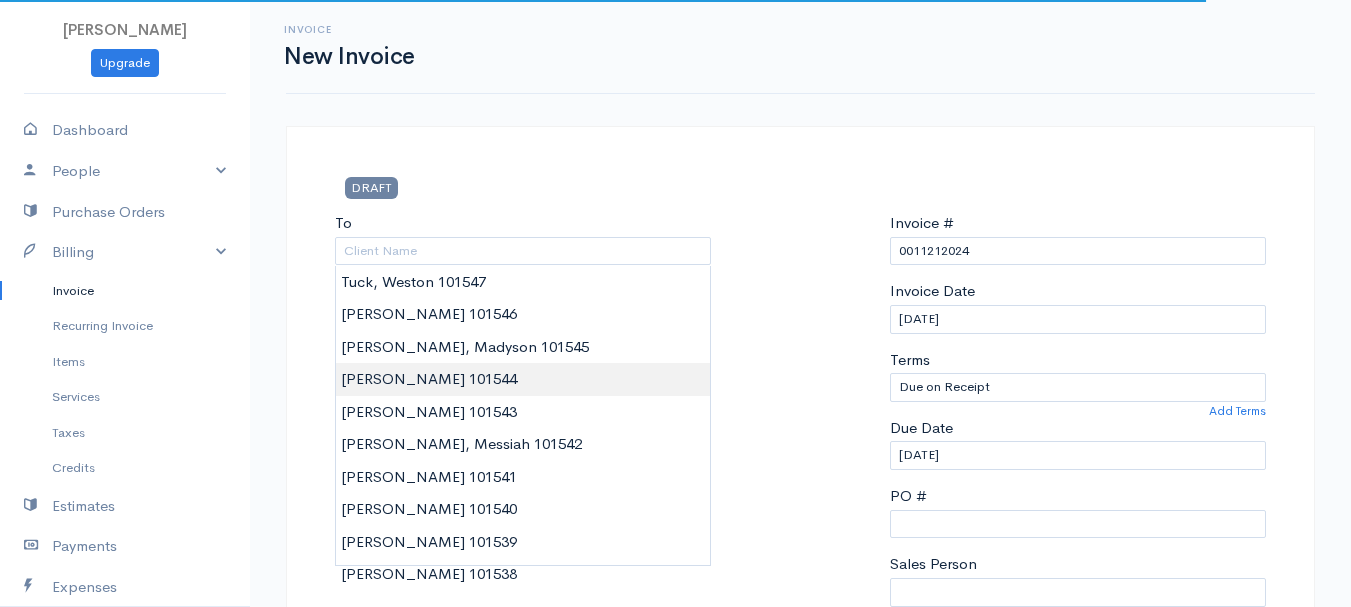 click on "[PERSON_NAME]
Upgrade
Dashboard
People
Clients
Vendors
Staff Users
Purchase Orders
Billing
Invoice
Recurring Invoice
Items
Services
Taxes
Credits
Estimates
Payments
Expenses
Track Time
Projects
Reports
Settings
My Organizations
Logout
Help
@CloudBooksApp 2022
Invoice
New Invoice
DRAFT To [Choose Country] [GEOGRAPHIC_DATA] [GEOGRAPHIC_DATA] [GEOGRAPHIC_DATA] [GEOGRAPHIC_DATA] [GEOGRAPHIC_DATA] [GEOGRAPHIC_DATA] [US_STATE] [GEOGRAPHIC_DATA] [GEOGRAPHIC_DATA] [GEOGRAPHIC_DATA] [GEOGRAPHIC_DATA] [GEOGRAPHIC_DATA] [GEOGRAPHIC_DATA] [GEOGRAPHIC_DATA] [GEOGRAPHIC_DATA] [GEOGRAPHIC_DATA]" at bounding box center (675, 864) 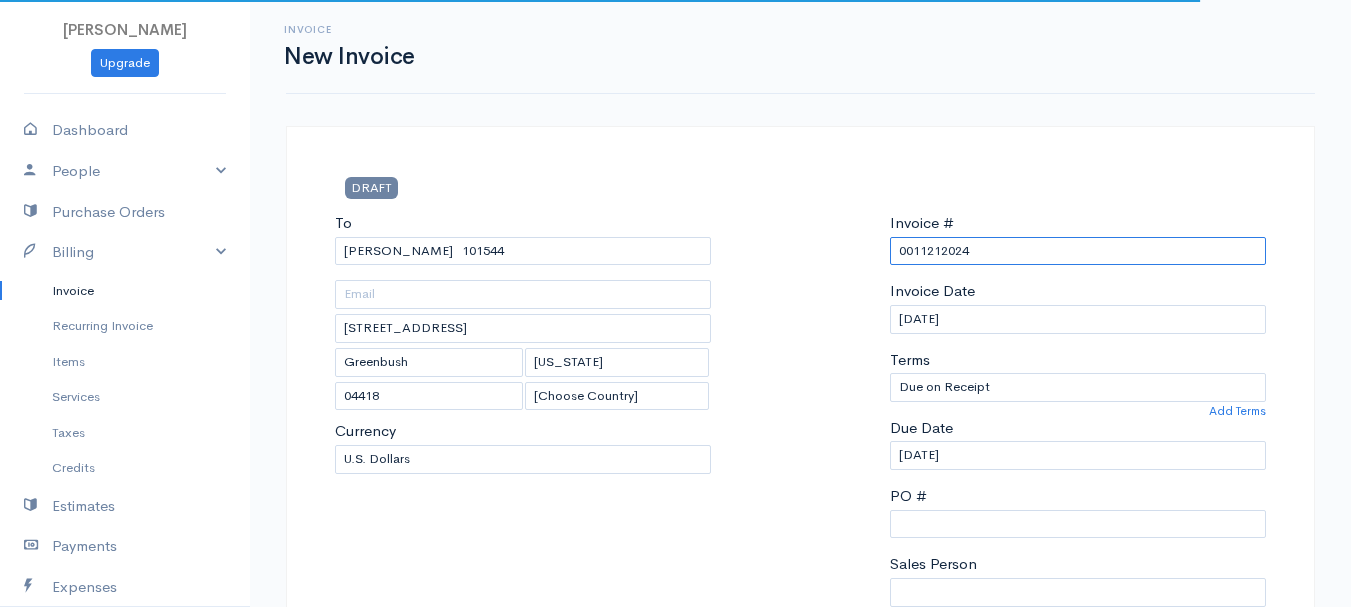 click on "0011212024" at bounding box center (1078, 251) 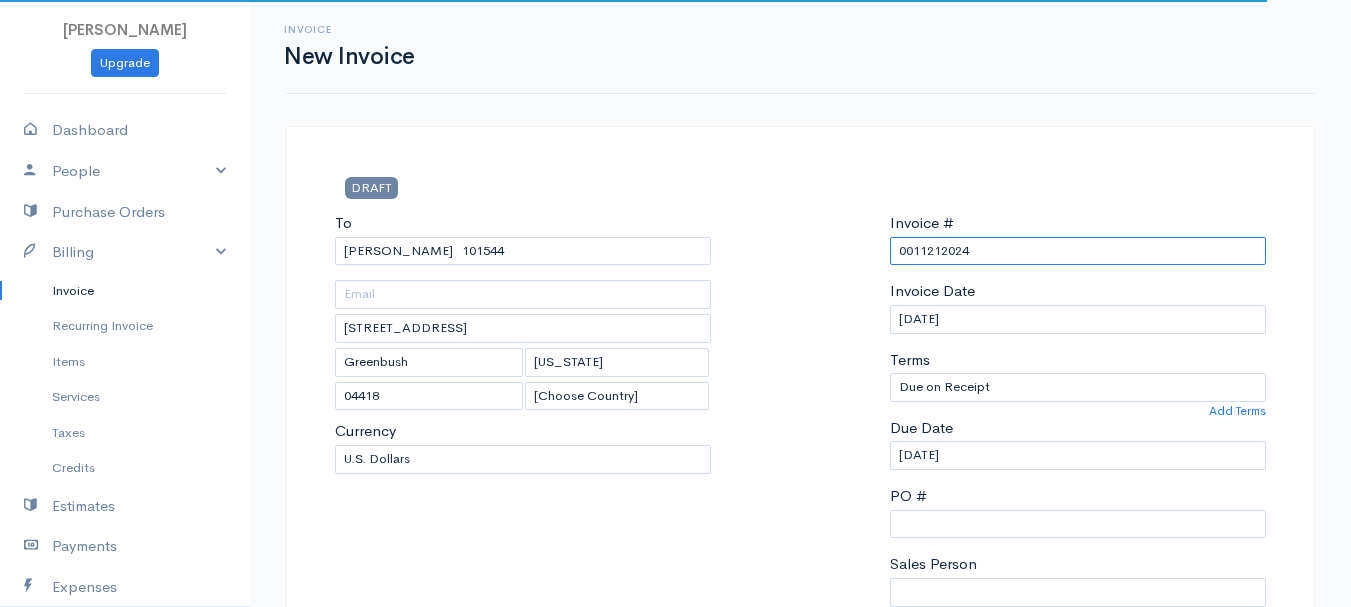 click on "0011212024" at bounding box center [1078, 251] 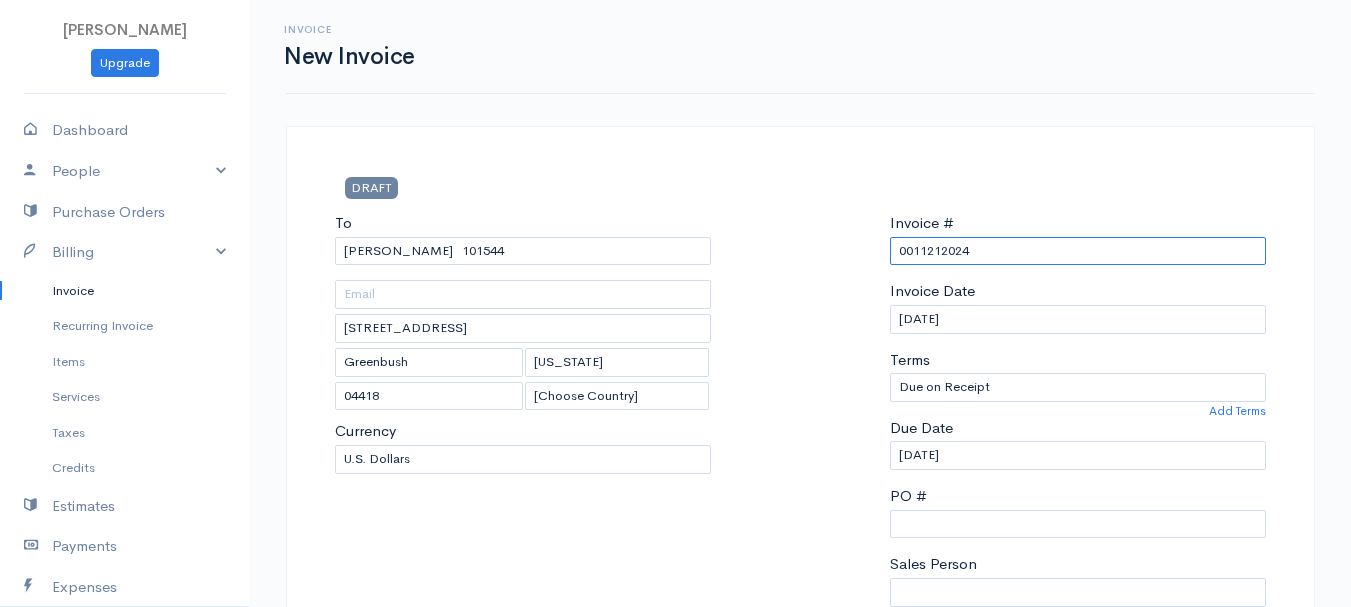 paste on "[DATE]" 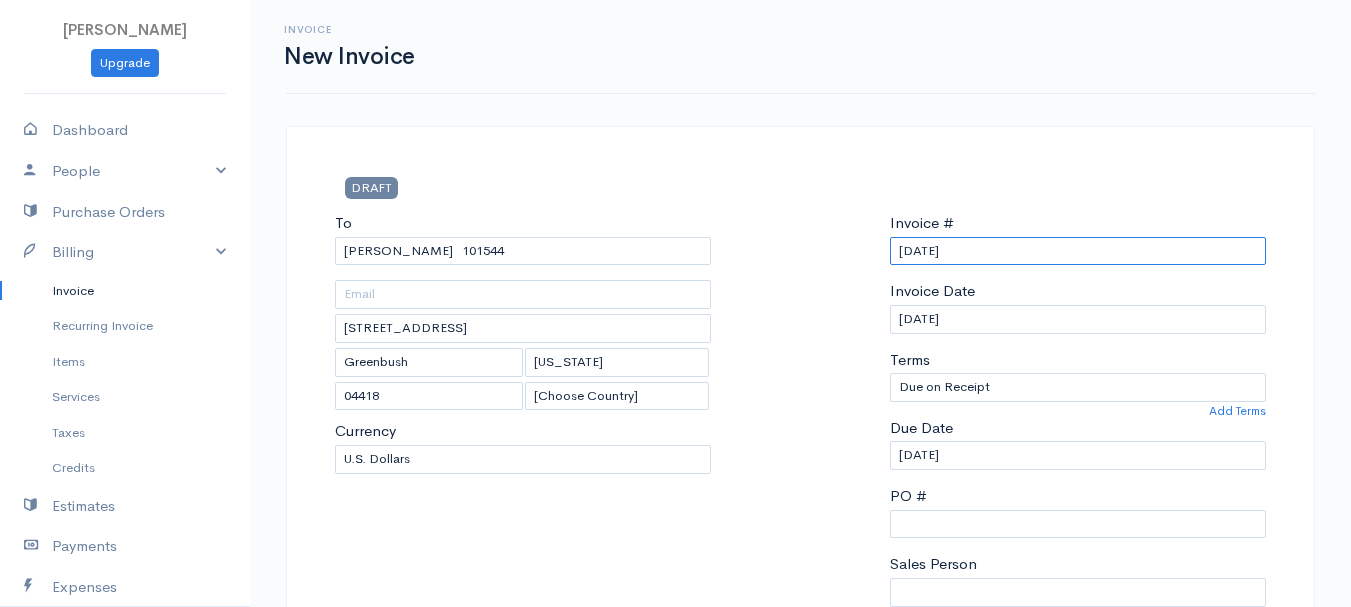 scroll, scrollTop: 400, scrollLeft: 0, axis: vertical 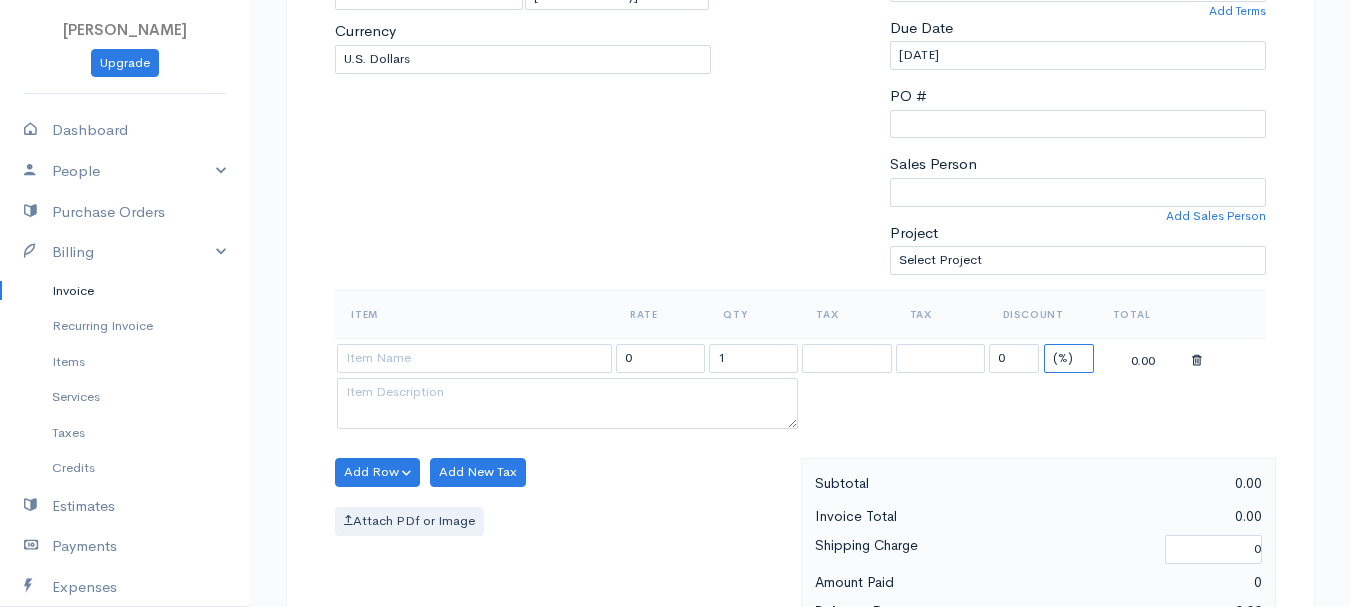 click on "(%) Flat" at bounding box center [1069, 358] 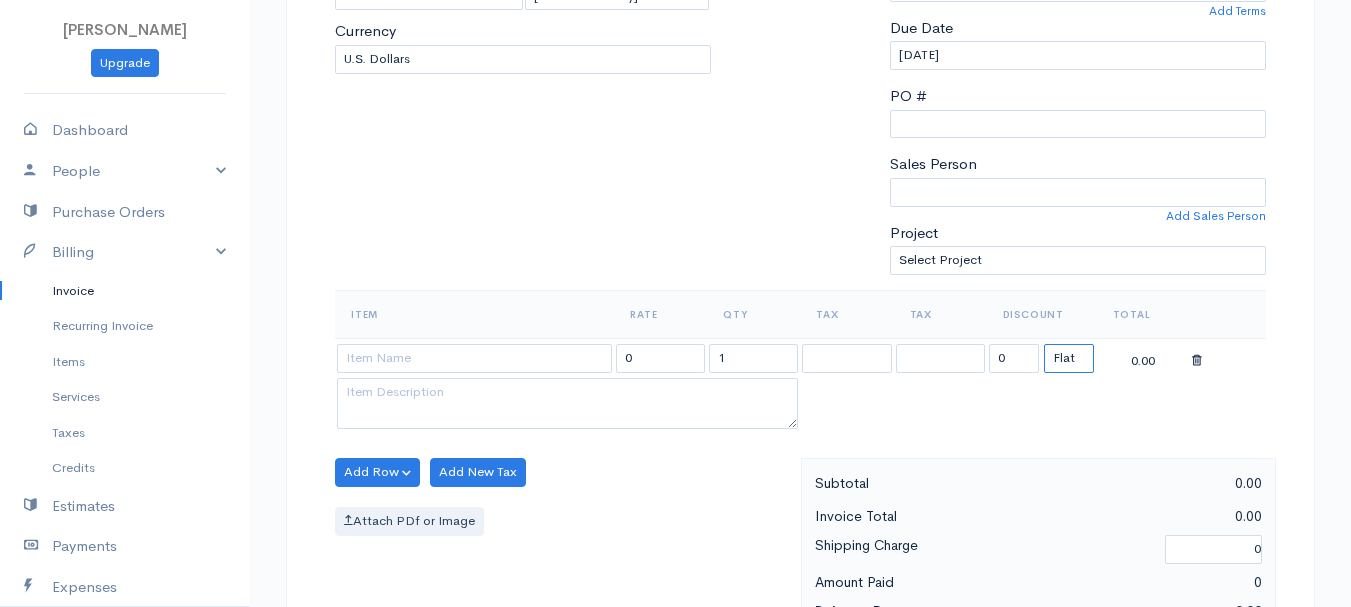 click on "(%) Flat" at bounding box center [1069, 358] 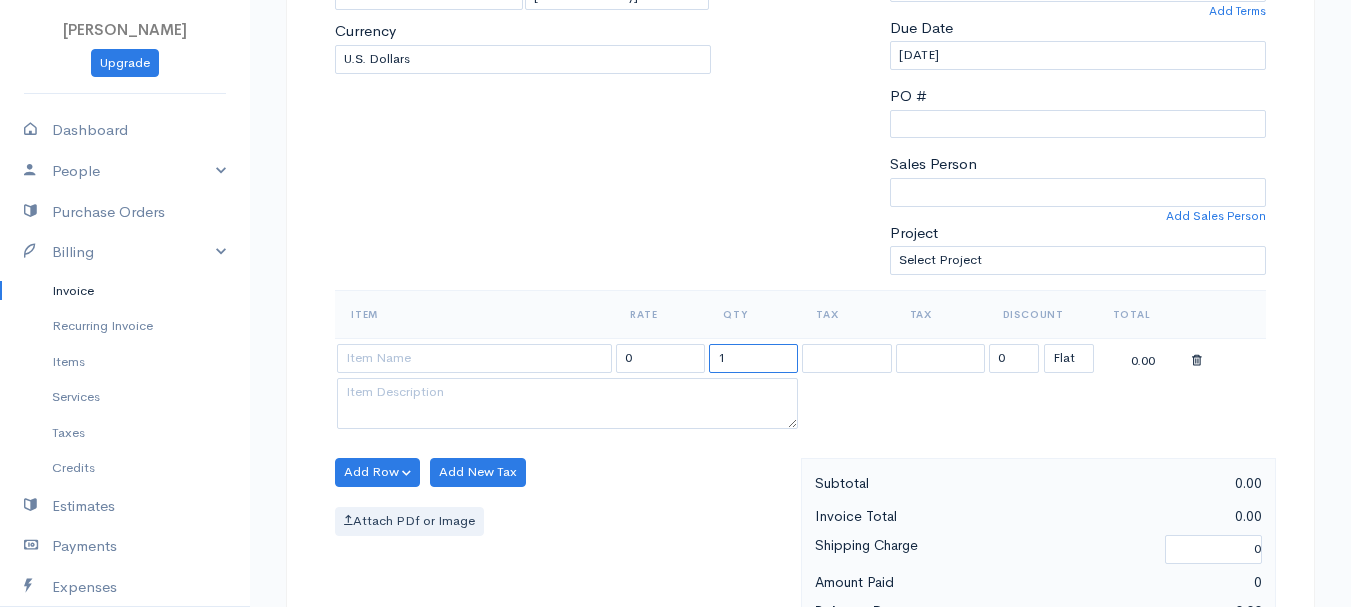 click on "1" at bounding box center [753, 358] 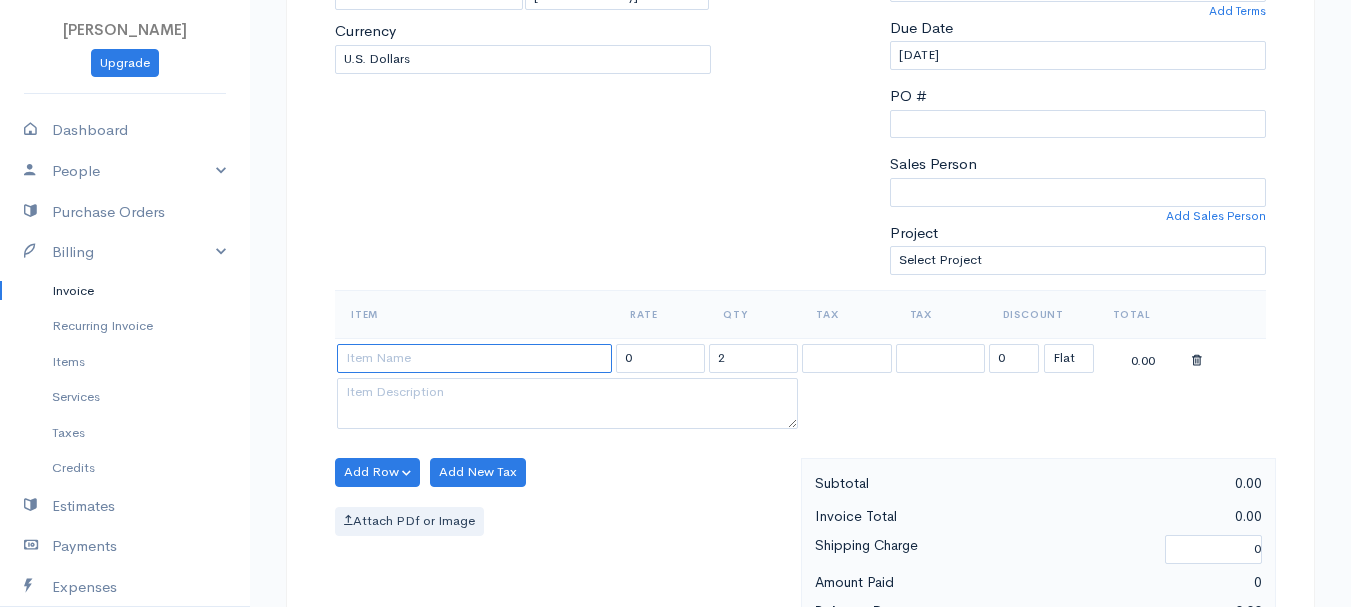 click at bounding box center (474, 358) 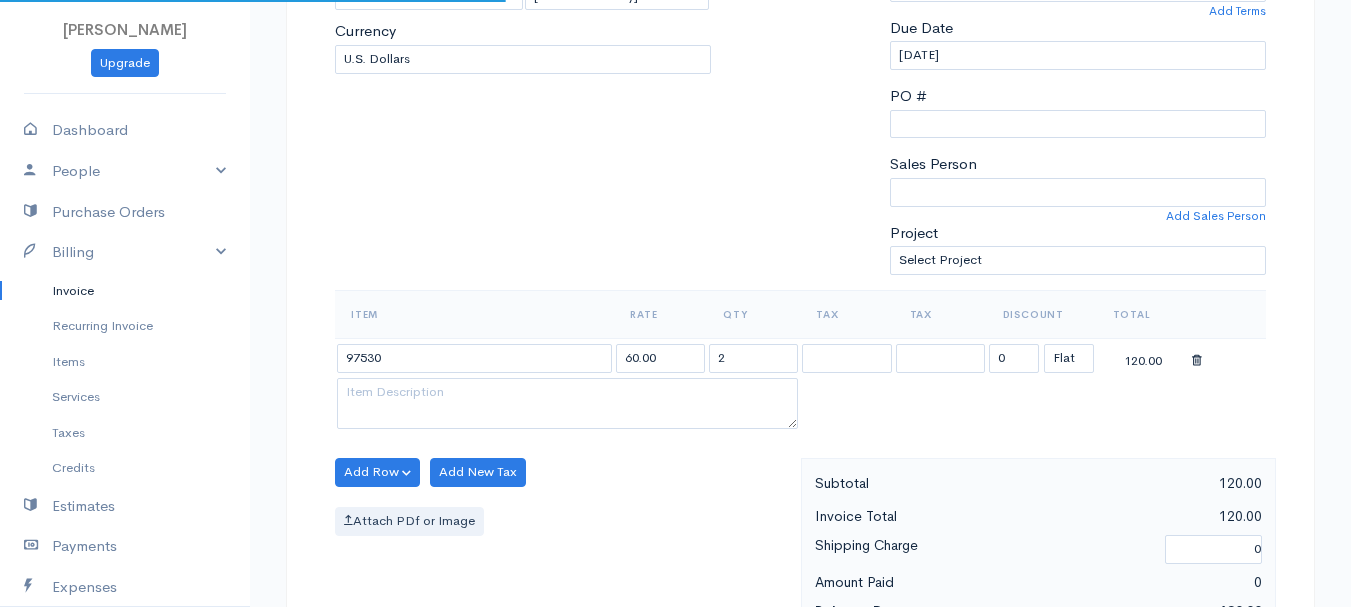 drag, startPoint x: 537, startPoint y: 403, endPoint x: 561, endPoint y: 408, distance: 24.5153 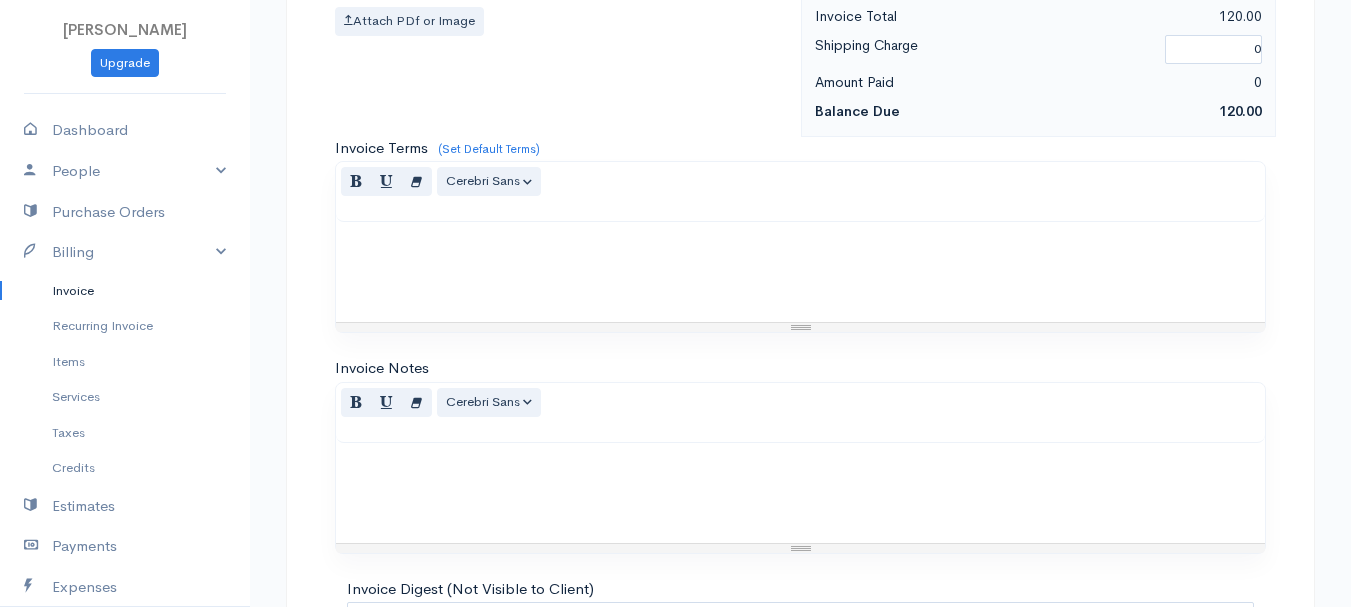 scroll, scrollTop: 1122, scrollLeft: 0, axis: vertical 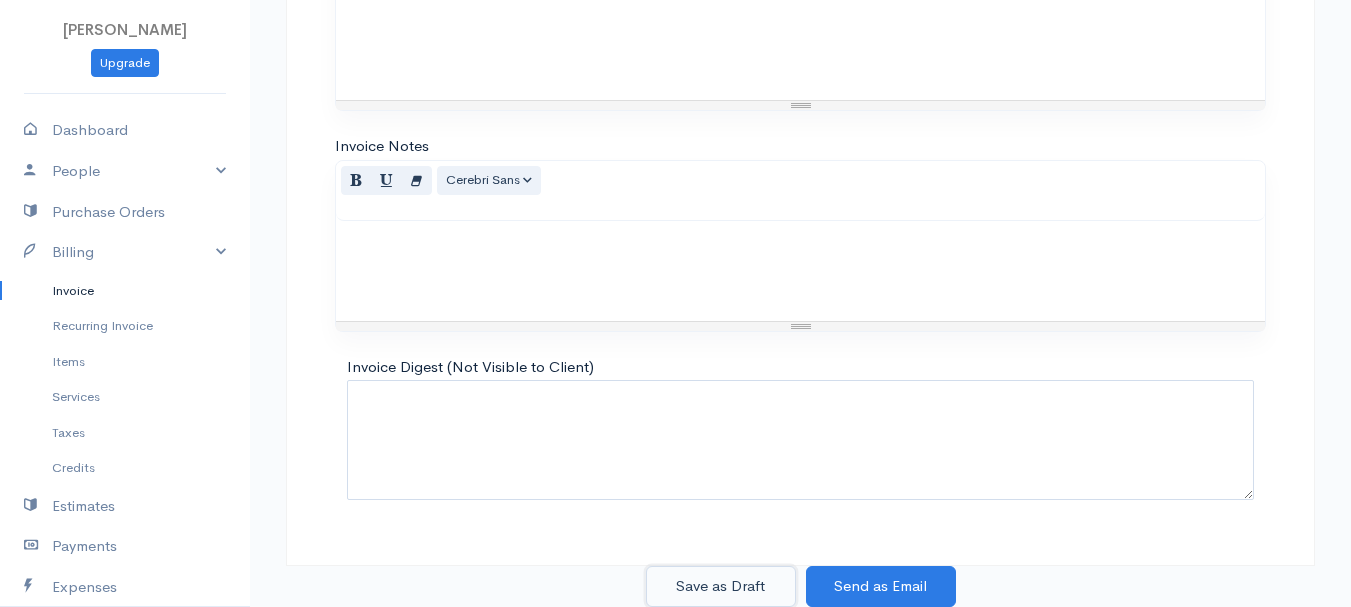 click on "Save as Draft" at bounding box center (721, 586) 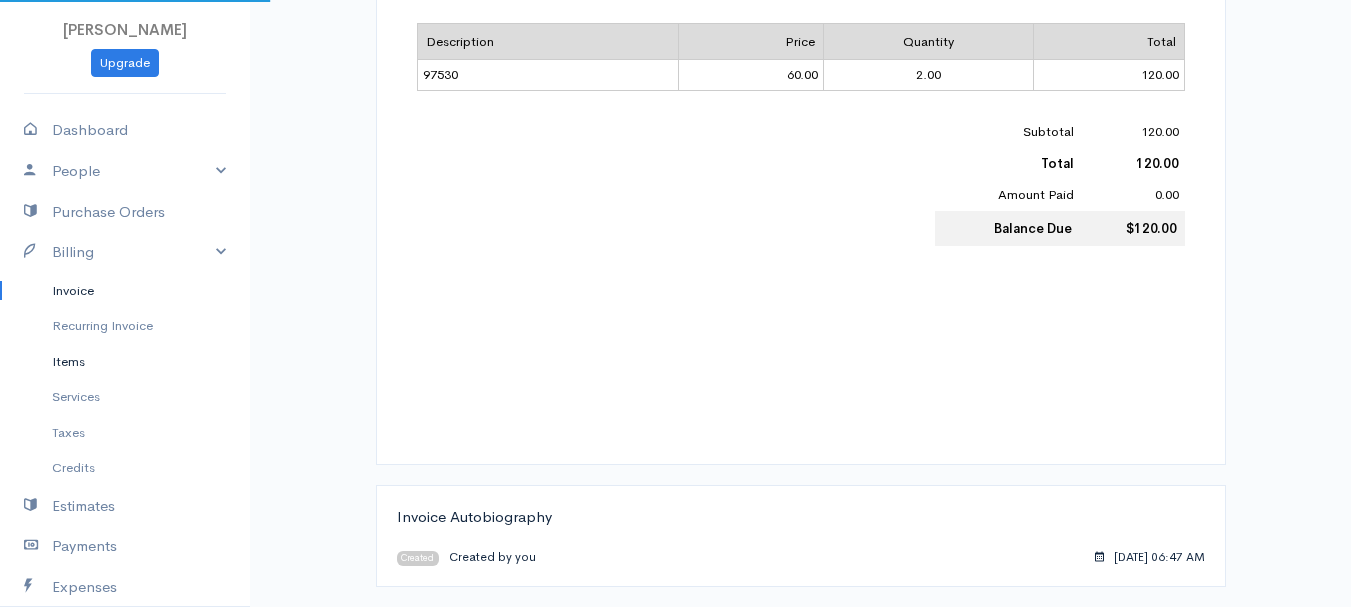 scroll, scrollTop: 0, scrollLeft: 0, axis: both 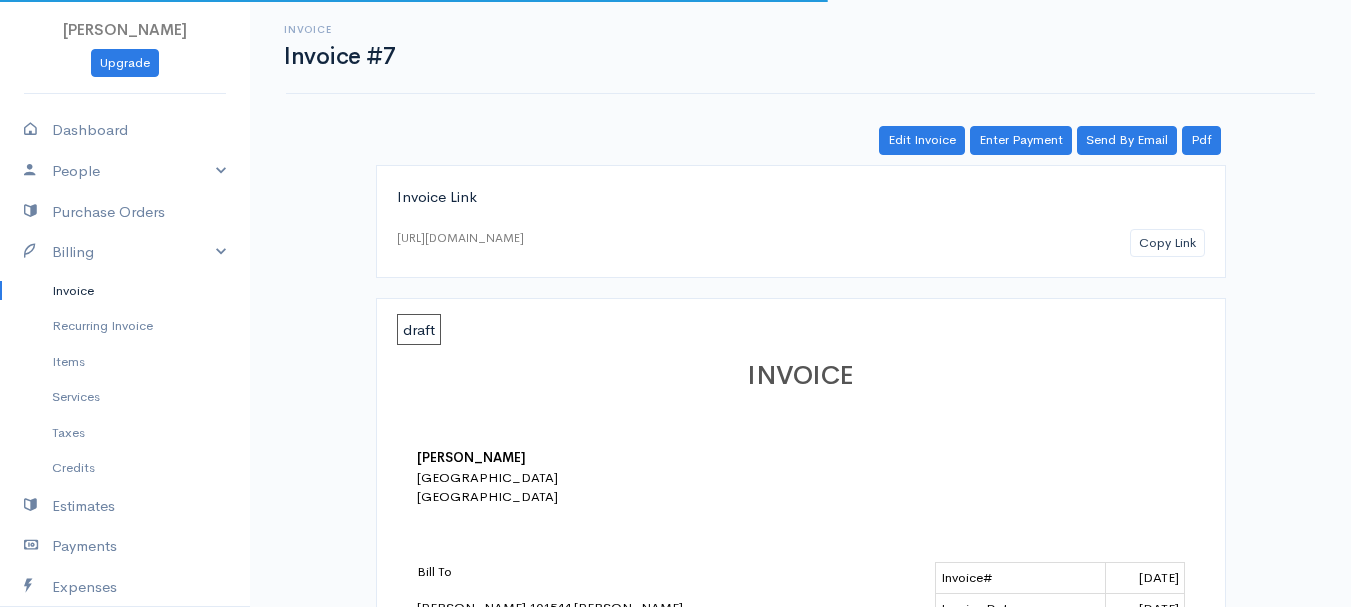 click on "Invoice" at bounding box center [125, 291] 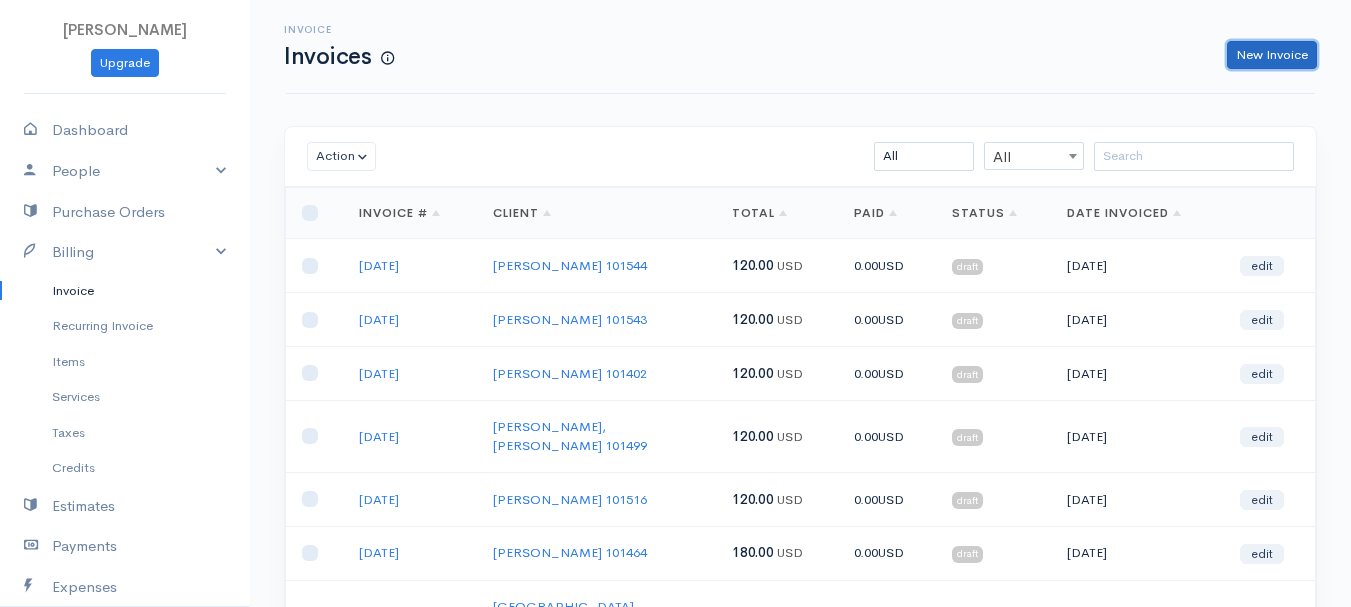 click on "New Invoice" at bounding box center [1272, 55] 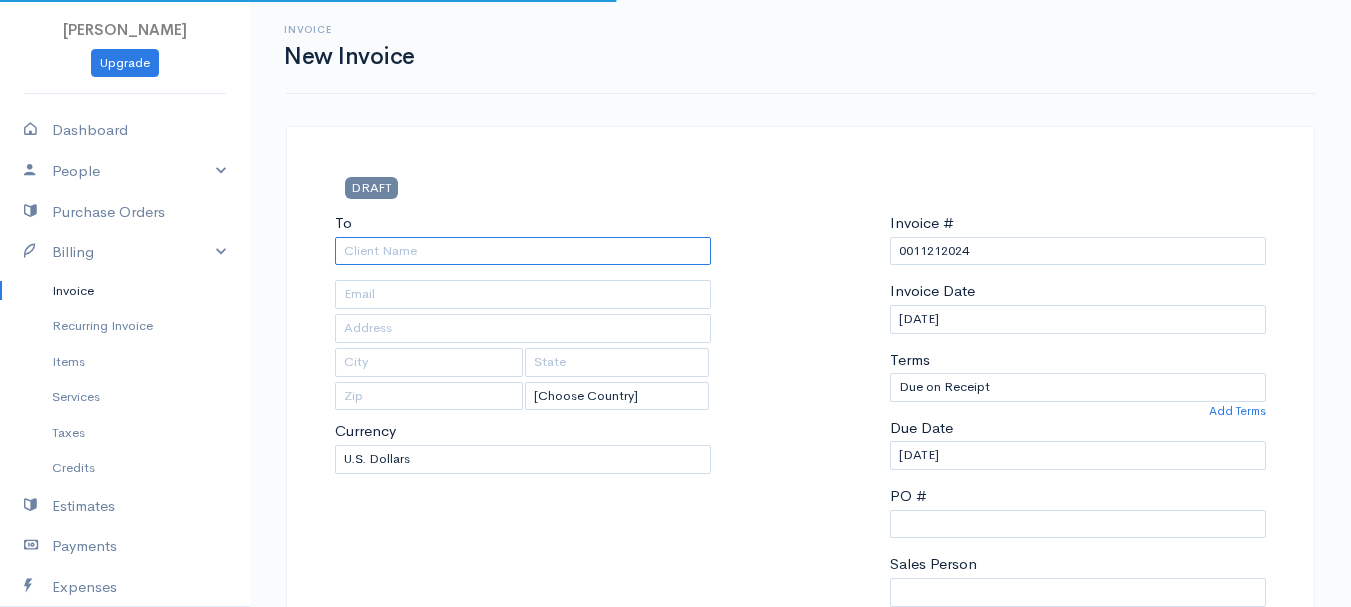 click on "To" at bounding box center (523, 251) 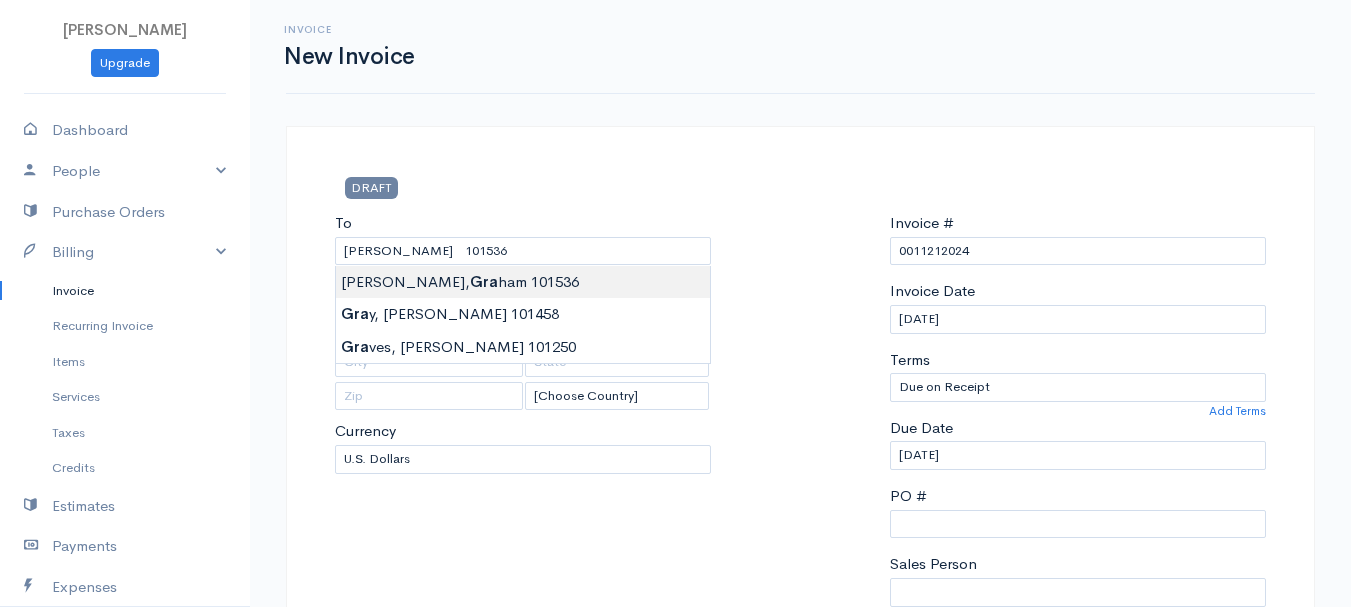 click on "[PERSON_NAME]
Upgrade
Dashboard
People
Clients
Vendors
Staff Users
Purchase Orders
Billing
Invoice
Recurring Invoice
Items
Services
Taxes
Credits
Estimates
Payments
Expenses
Track Time
Projects
Reports
Settings
My Organizations
Logout
Help
@CloudBooksApp 2022
Invoice
New Invoice
DRAFT To [PERSON_NAME]    101536 [Choose Country] [GEOGRAPHIC_DATA] [GEOGRAPHIC_DATA] [GEOGRAPHIC_DATA] [GEOGRAPHIC_DATA] [GEOGRAPHIC_DATA] [GEOGRAPHIC_DATA] [US_STATE] [GEOGRAPHIC_DATA] [GEOGRAPHIC_DATA] [GEOGRAPHIC_DATA] [GEOGRAPHIC_DATA] [GEOGRAPHIC_DATA] 0" at bounding box center (675, 864) 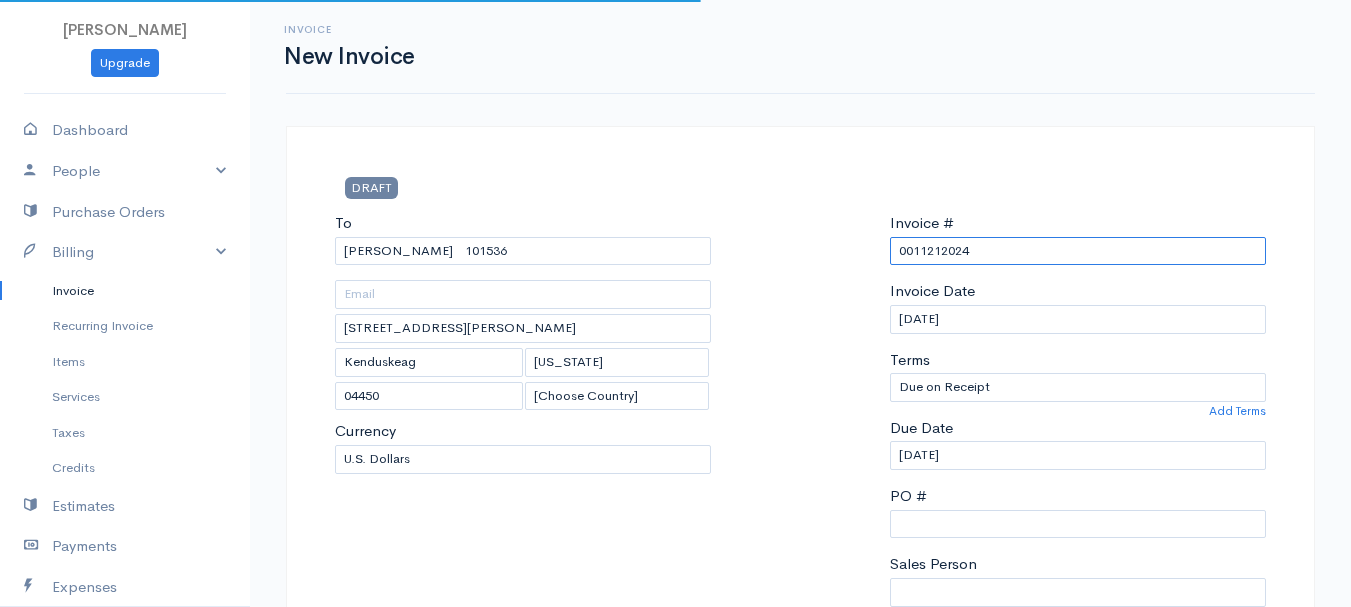 click on "0011212024" at bounding box center (1078, 251) 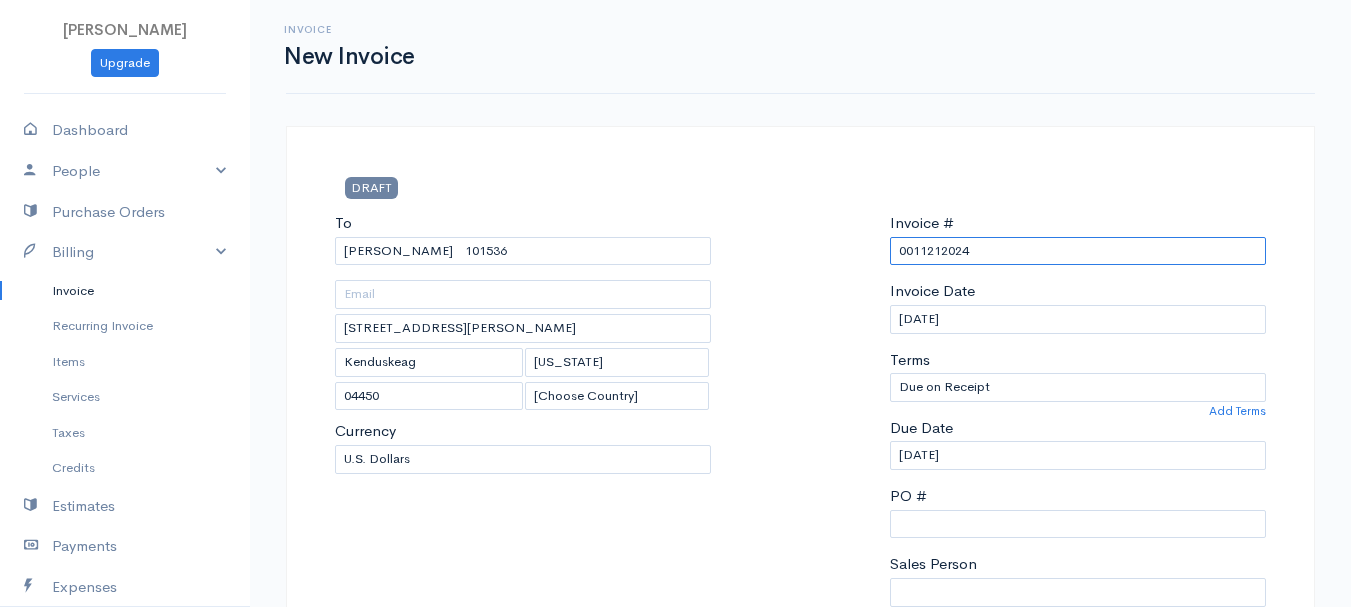 paste on "[DATE]" 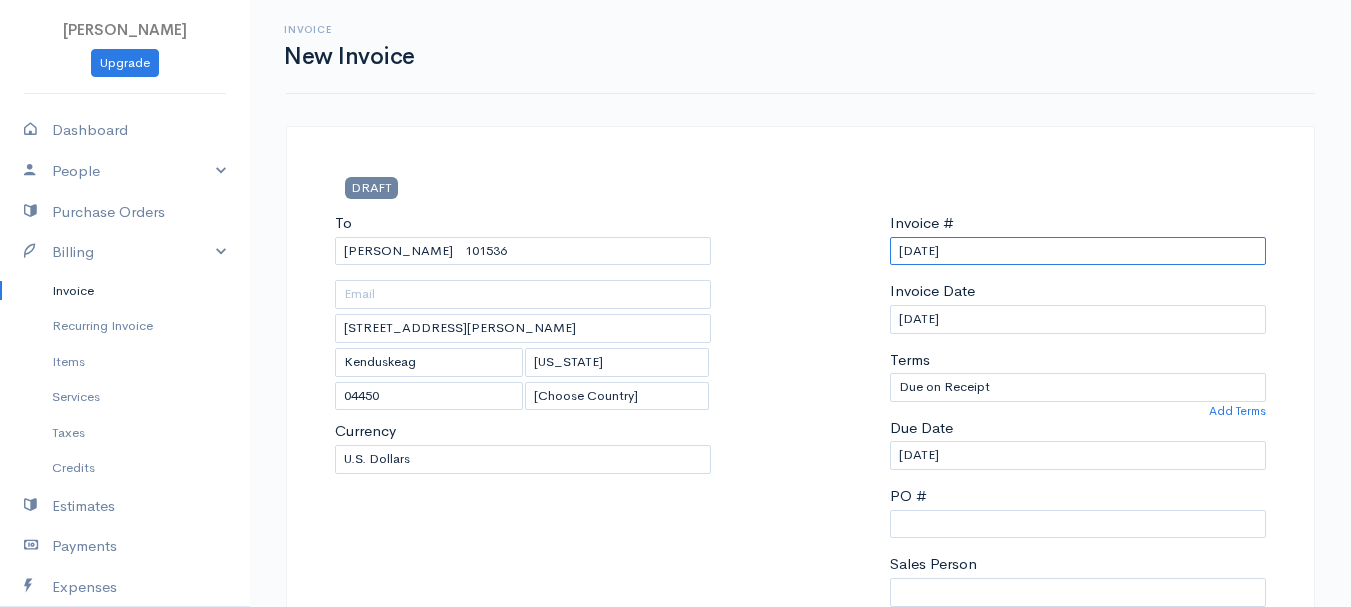 scroll, scrollTop: 400, scrollLeft: 0, axis: vertical 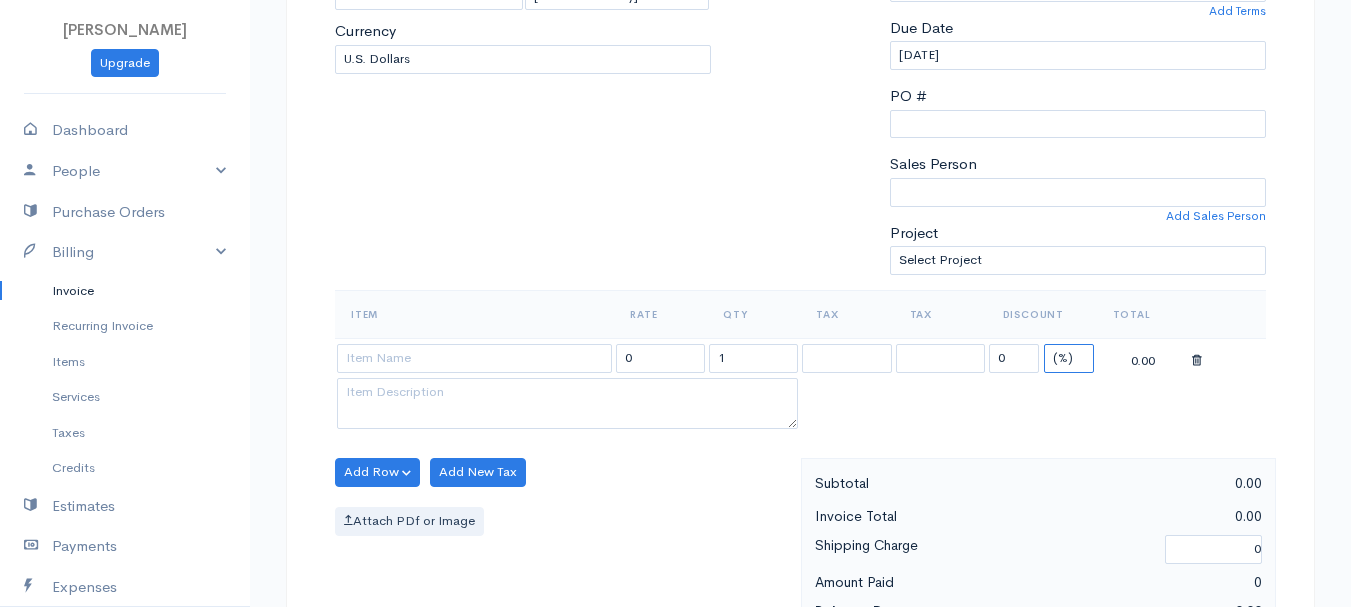 click on "(%) Flat" at bounding box center (1069, 358) 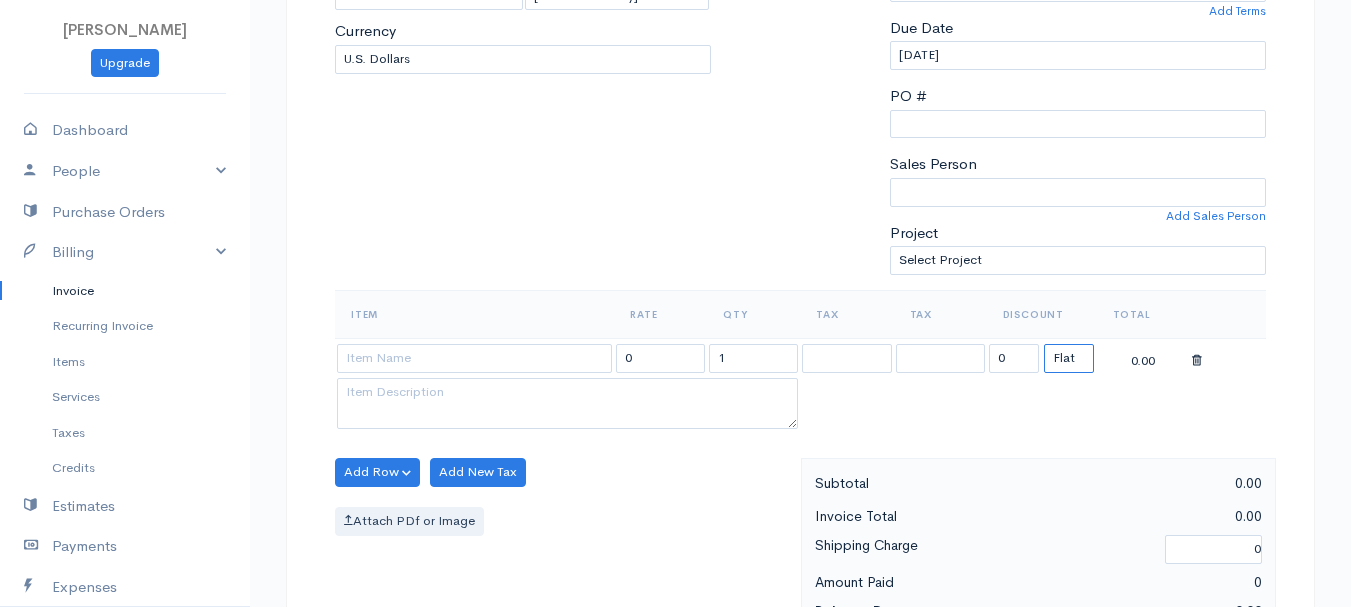 click on "(%) Flat" at bounding box center (1069, 358) 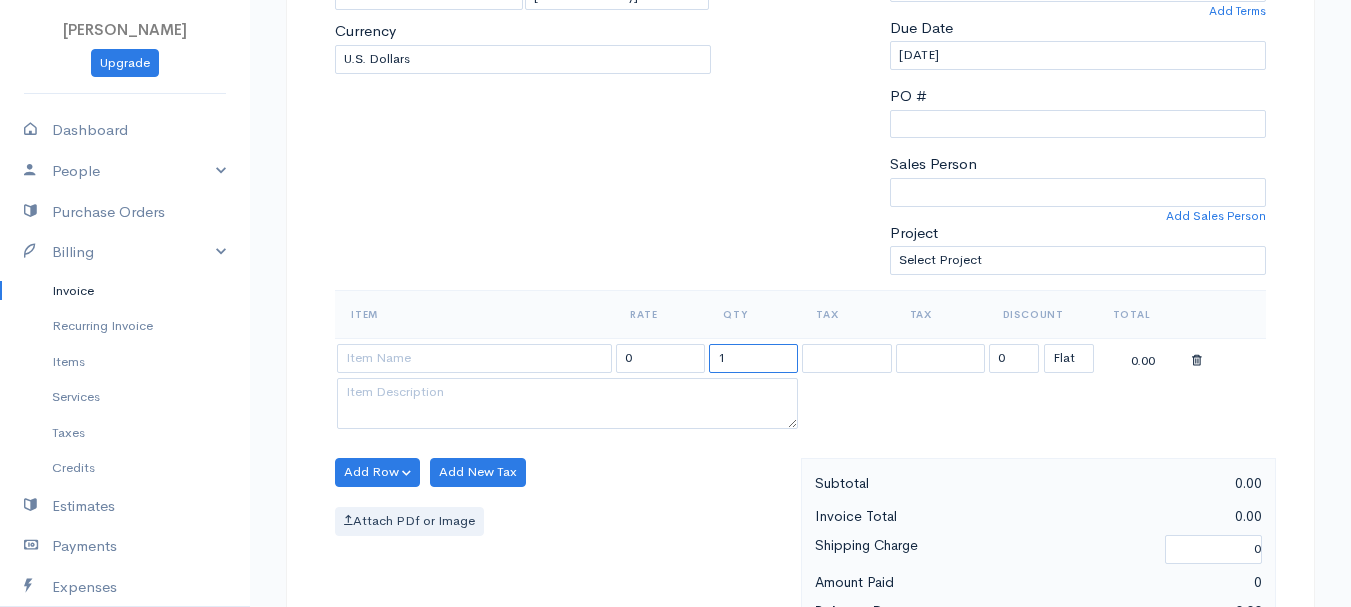 click on "1" at bounding box center [753, 358] 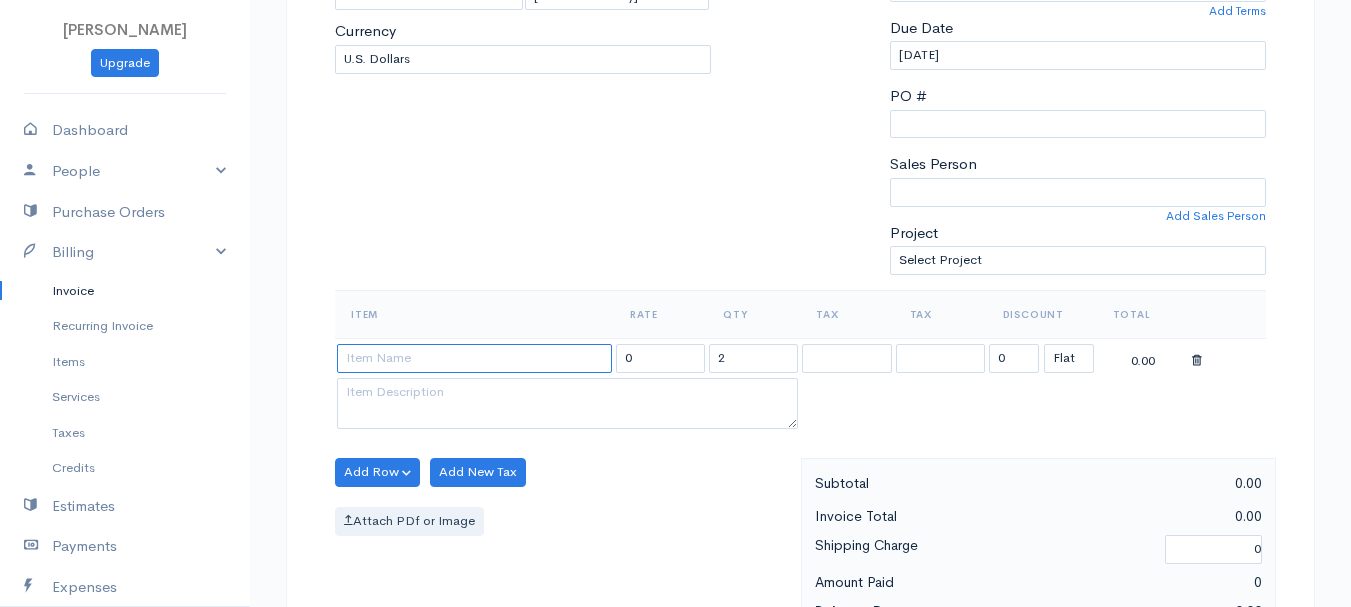 click at bounding box center (474, 358) 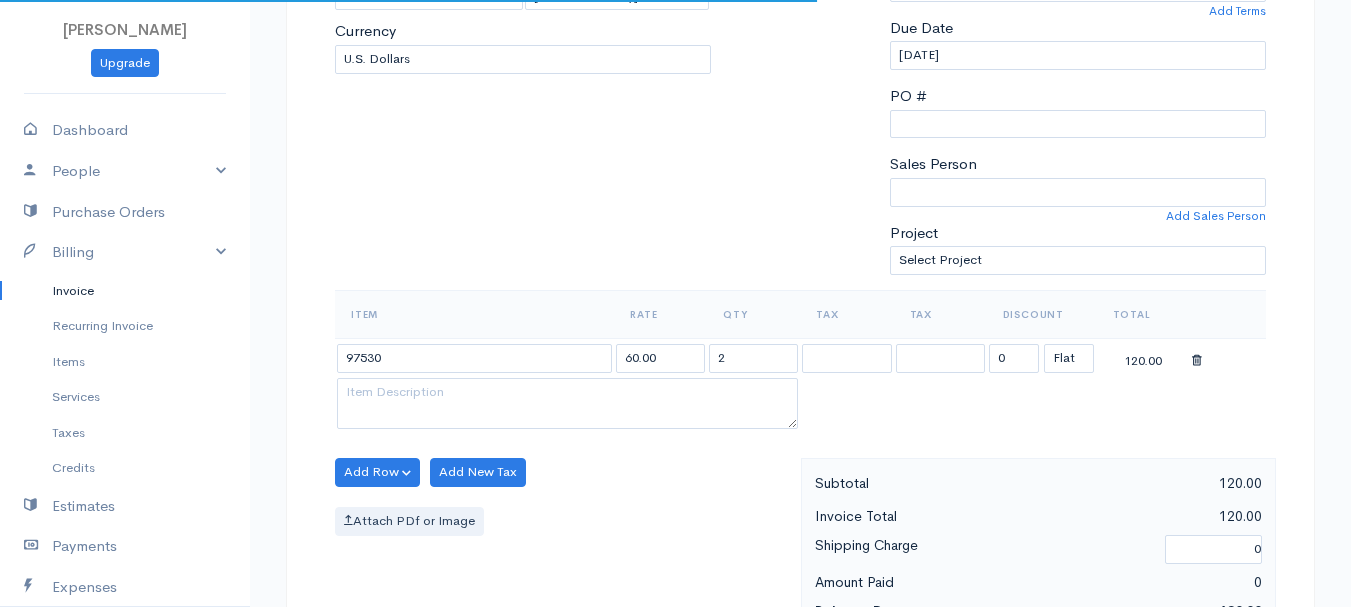 click on "[PERSON_NAME]
Upgrade
Dashboard
People
Clients
Vendors
Staff Users
Purchase Orders
Billing
Invoice
Recurring Invoice
Items
Services
Taxes
Credits
Estimates
Payments
Expenses
Track Time
Projects
Reports
Settings
My Organizations
Logout
Help
@CloudBooksApp 2022
Invoice
New Invoice
DRAFT To [PERSON_NAME]    101536 [STREET_ADDRESS][PERSON_NAME][US_STATE] [Choose Country] [GEOGRAPHIC_DATA] [GEOGRAPHIC_DATA] [GEOGRAPHIC_DATA] [GEOGRAPHIC_DATA] [GEOGRAPHIC_DATA] [GEOGRAPHIC_DATA] [US_STATE] [GEOGRAPHIC_DATA] [GEOGRAPHIC_DATA] [PERSON_NAME]" at bounding box center (675, 464) 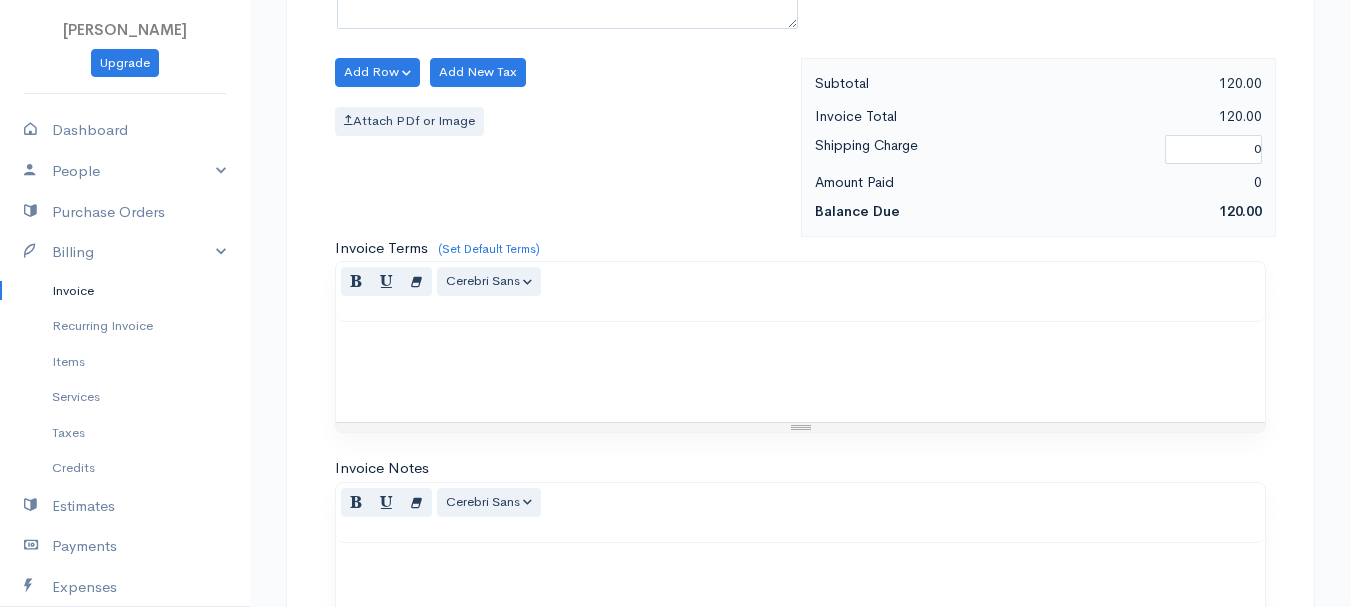 scroll, scrollTop: 1122, scrollLeft: 0, axis: vertical 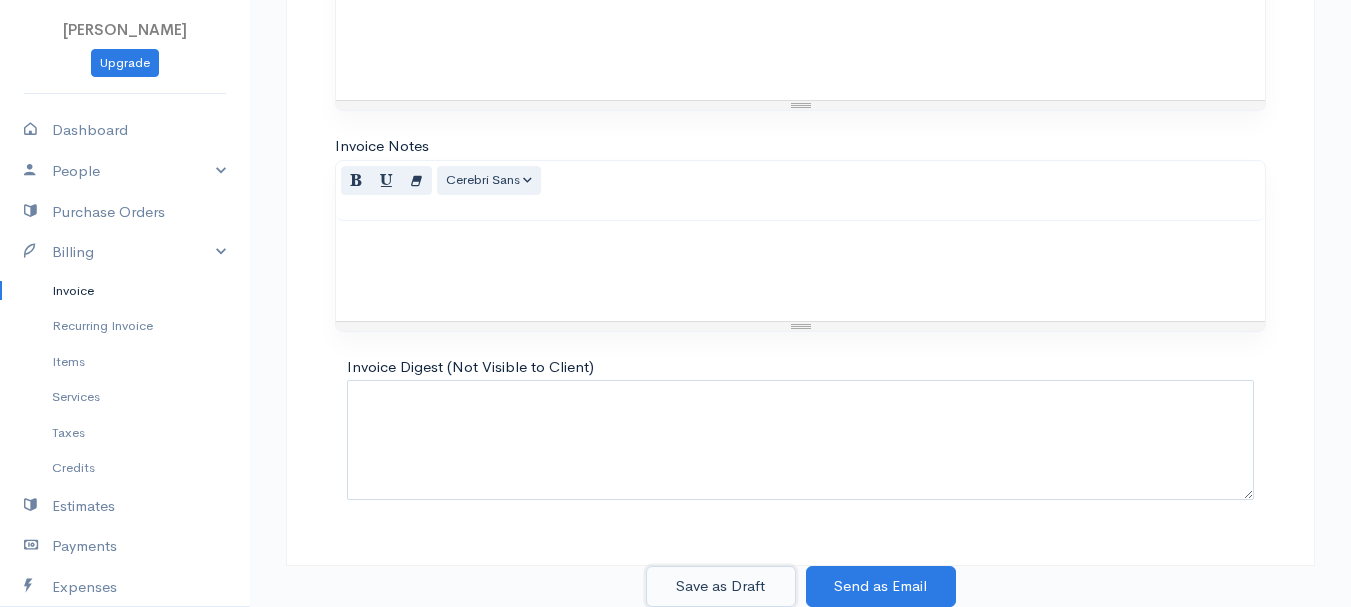 click on "Save as Draft" at bounding box center [721, 586] 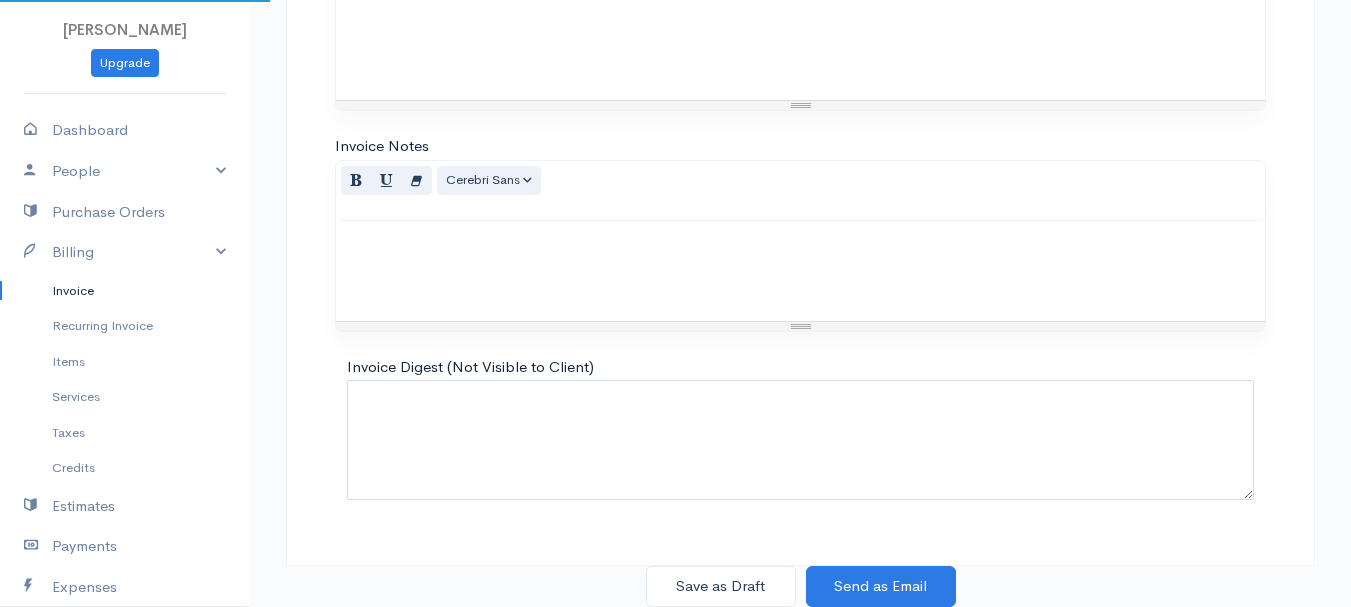 scroll, scrollTop: 0, scrollLeft: 0, axis: both 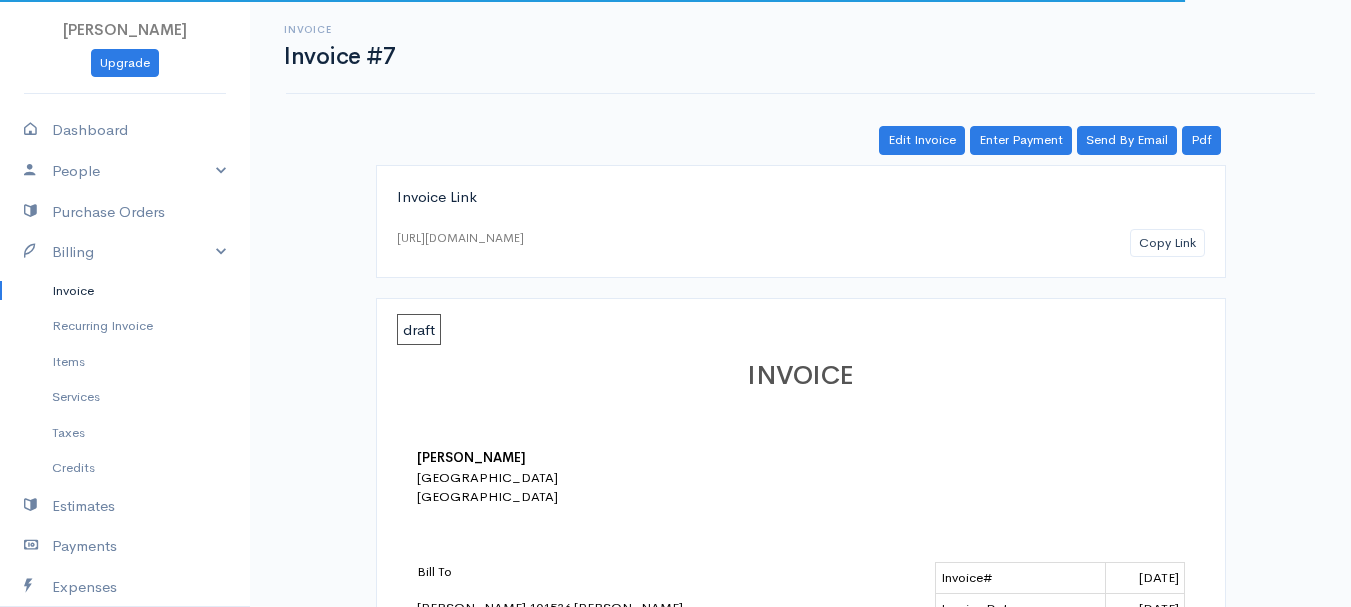 click on "Invoice" at bounding box center [125, 291] 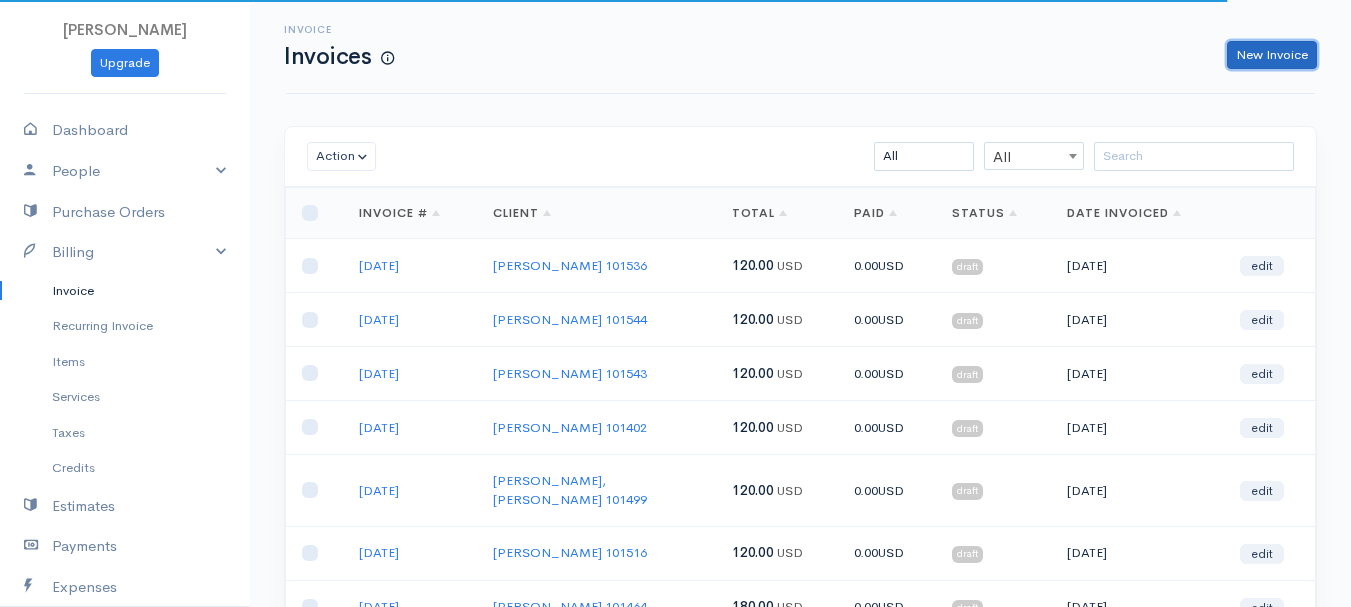 click on "New Invoice" at bounding box center [1272, 55] 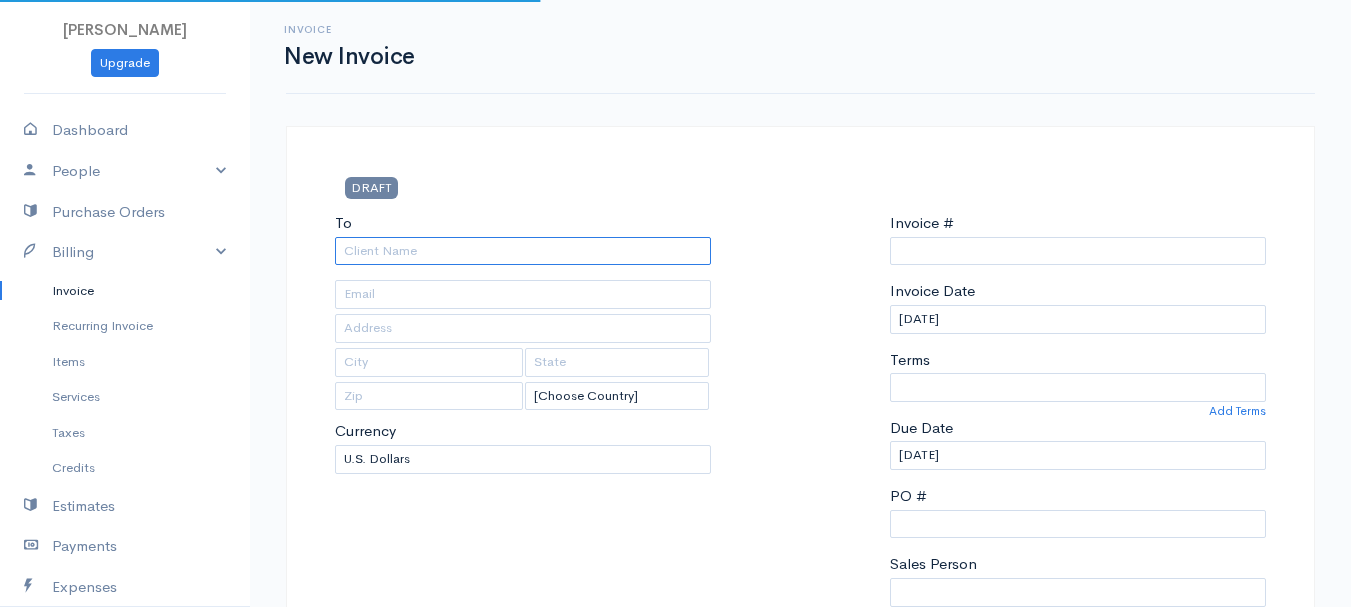 click on "To" at bounding box center (523, 251) 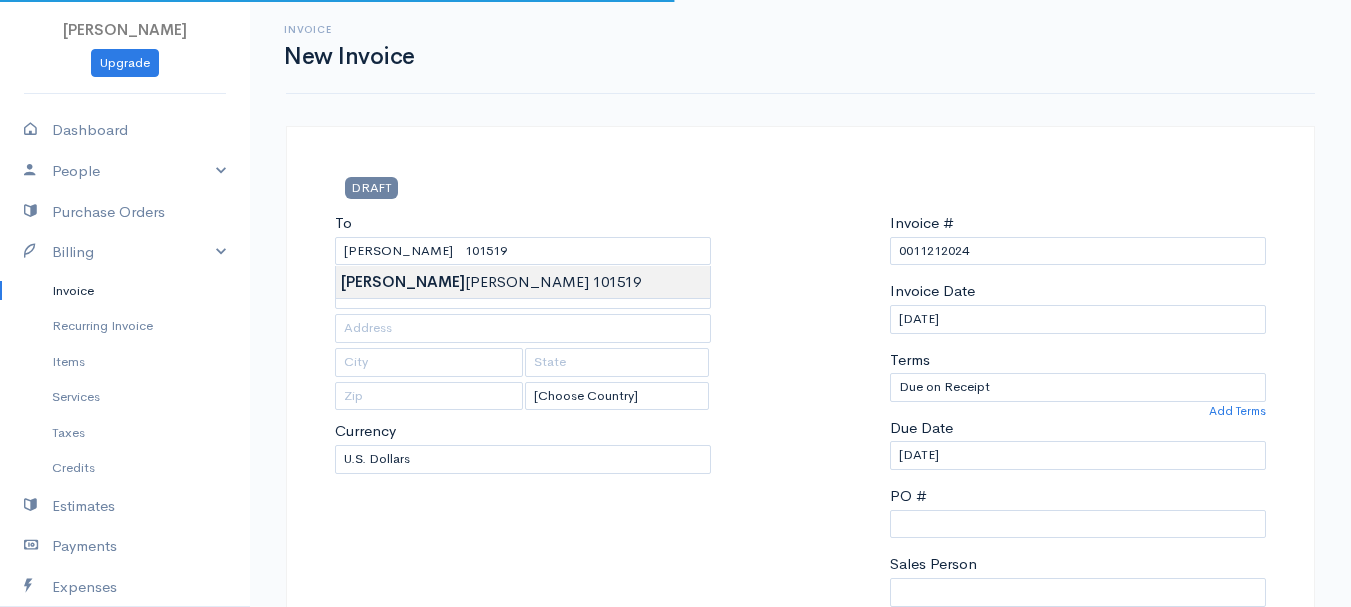 click on "[PERSON_NAME]
Upgrade
Dashboard
People
Clients
Vendors
Staff Users
Purchase Orders
Billing
Invoice
Recurring Invoice
Items
Services
Taxes
Credits
Estimates
Payments
Expenses
Track Time
Projects
Reports
Settings
My Organizations
Logout
Help
@CloudBooksApp 2022
Invoice
New Invoice
DRAFT To [GEOGRAPHIC_DATA][PERSON_NAME]    101519 [Choose Country] [GEOGRAPHIC_DATA] [GEOGRAPHIC_DATA] [GEOGRAPHIC_DATA] [GEOGRAPHIC_DATA] [GEOGRAPHIC_DATA] [GEOGRAPHIC_DATA] [US_STATE] [GEOGRAPHIC_DATA] [GEOGRAPHIC_DATA] [GEOGRAPHIC_DATA] [GEOGRAPHIC_DATA] [GEOGRAPHIC_DATA] [PERSON_NAME]" at bounding box center (675, 864) 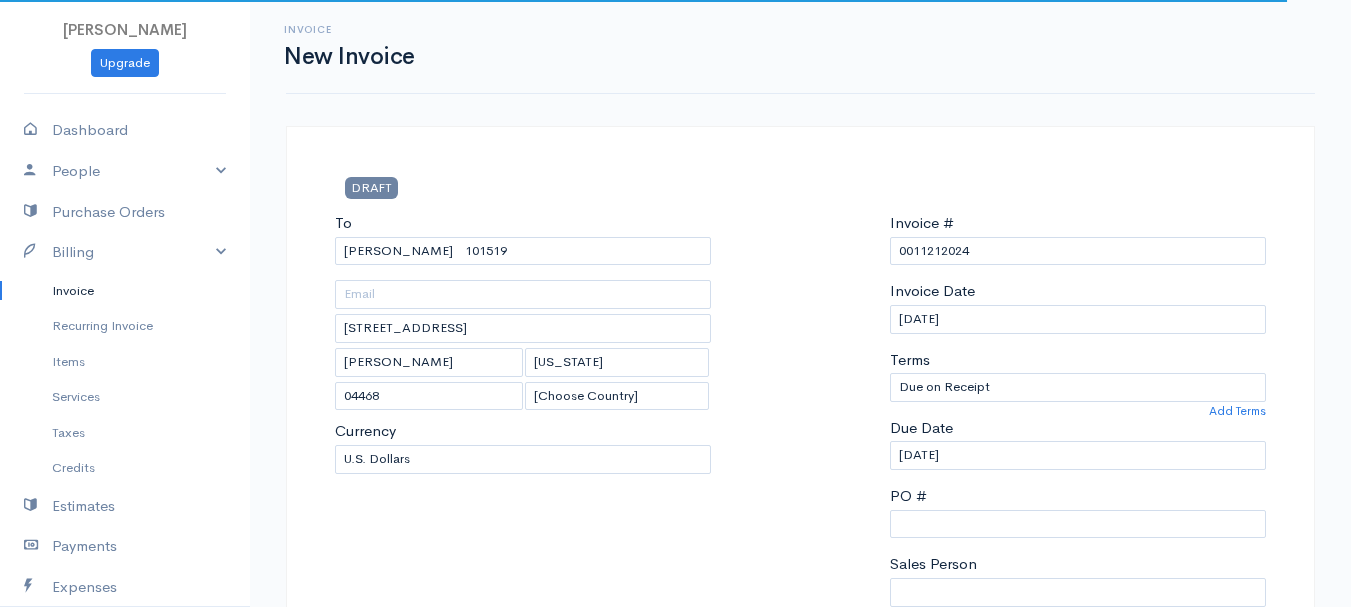 select on "[GEOGRAPHIC_DATA]" 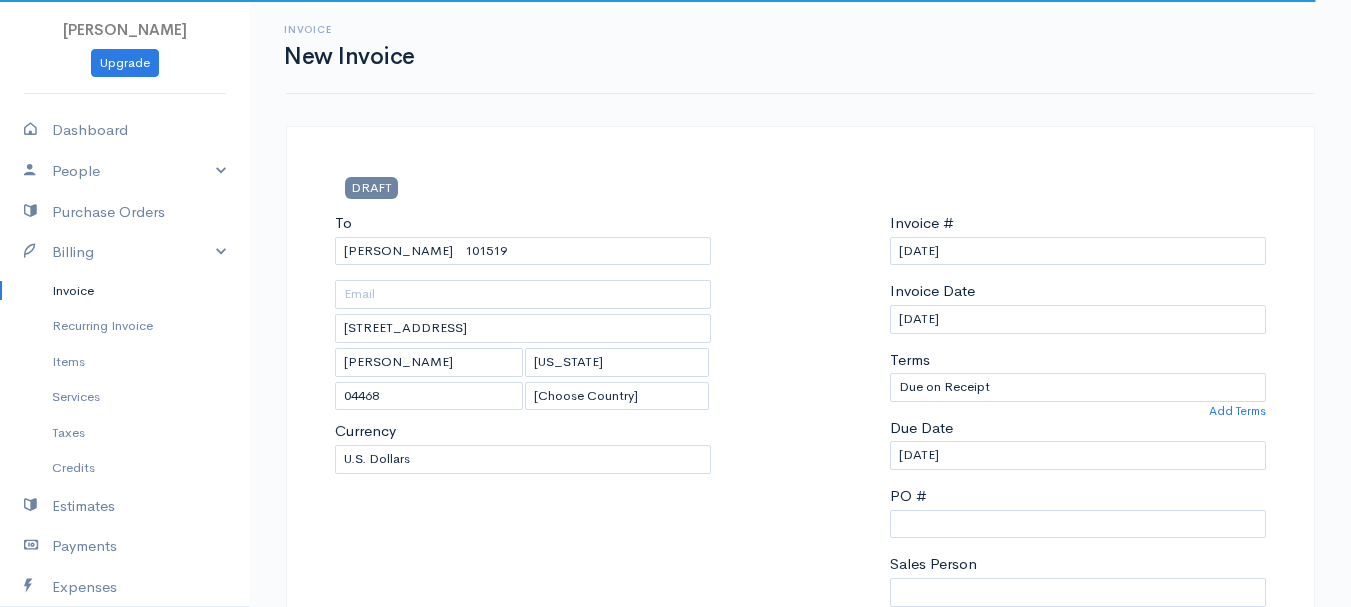 scroll, scrollTop: 500, scrollLeft: 0, axis: vertical 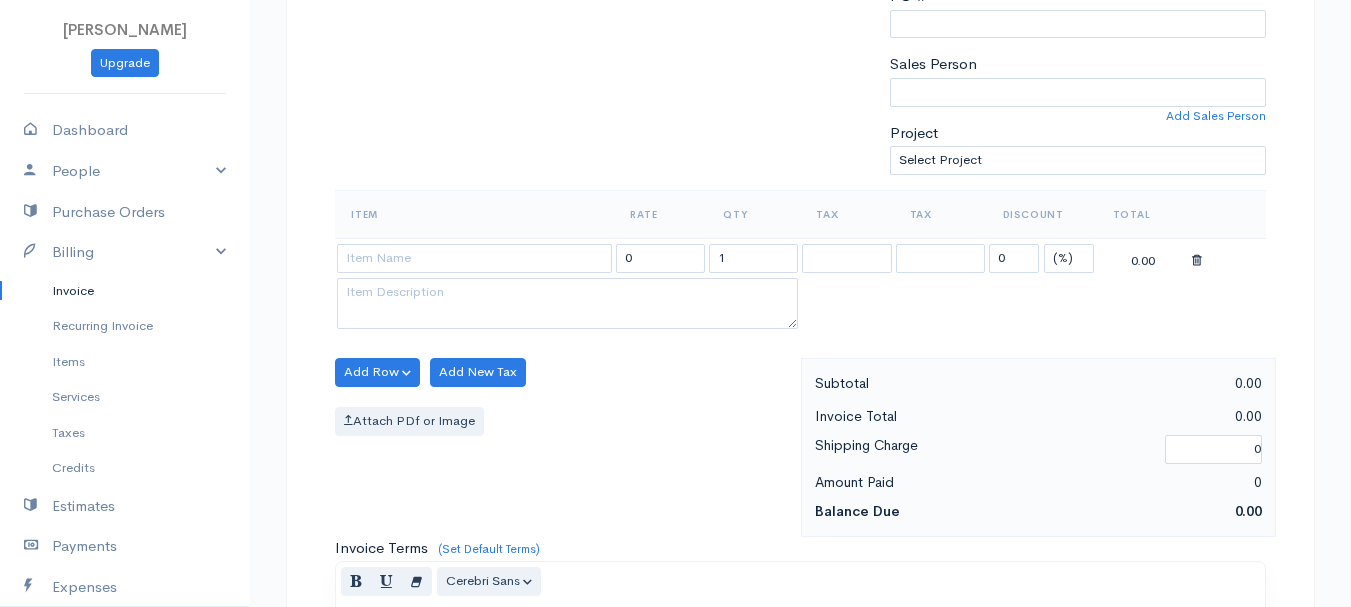 type on "[DATE]" 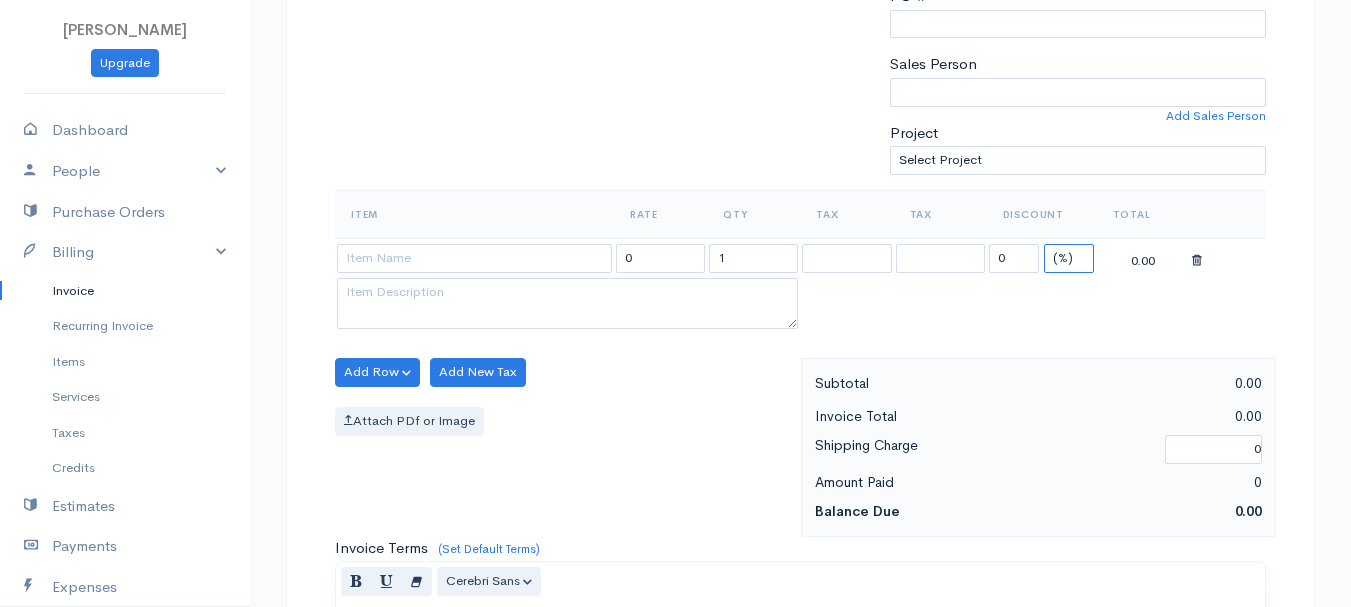 drag, startPoint x: 1070, startPoint y: 251, endPoint x: 1066, endPoint y: 271, distance: 20.396078 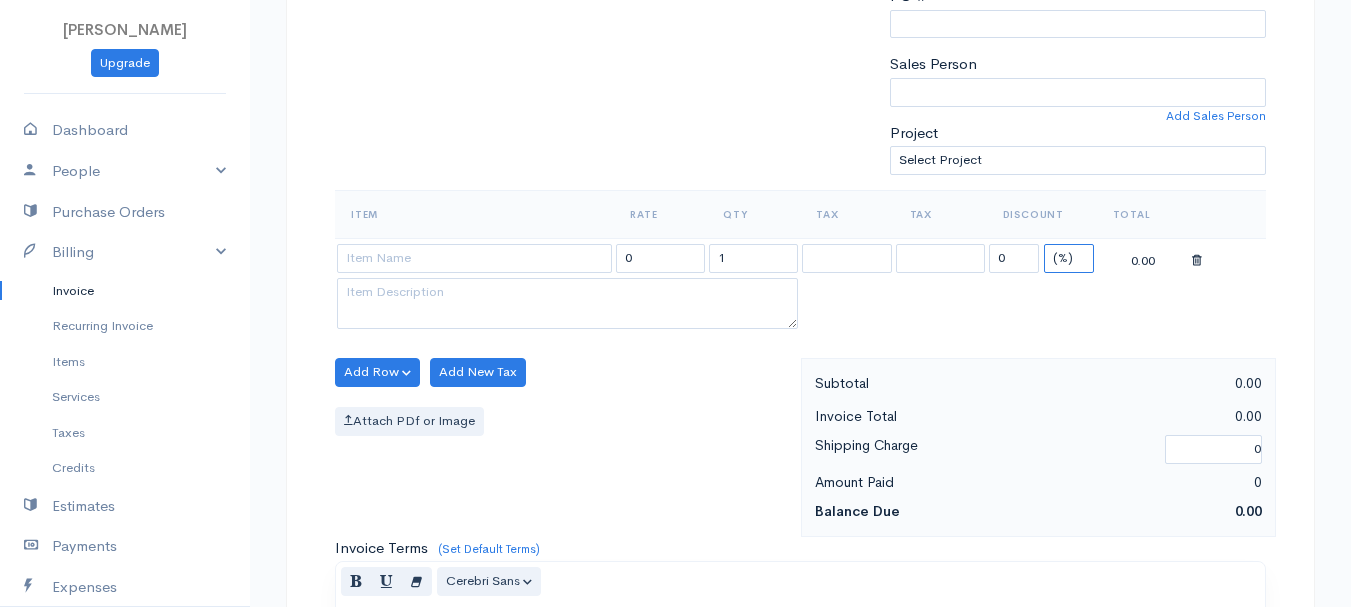 select on "2" 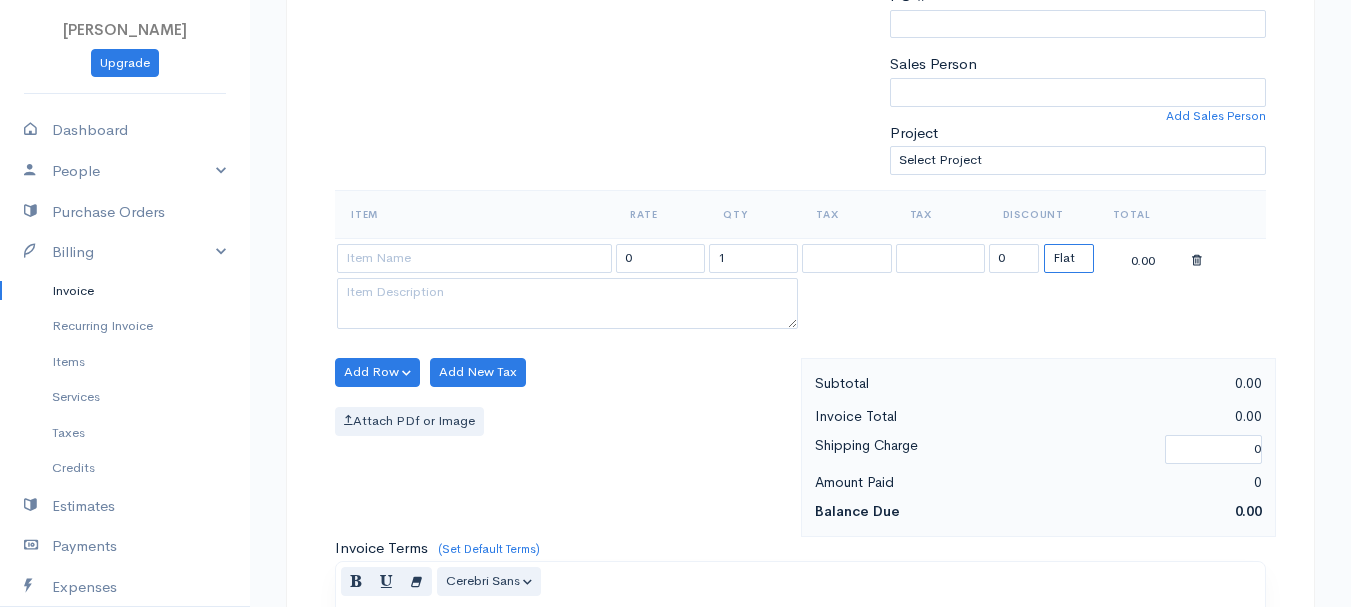 click on "(%) Flat" at bounding box center (1069, 258) 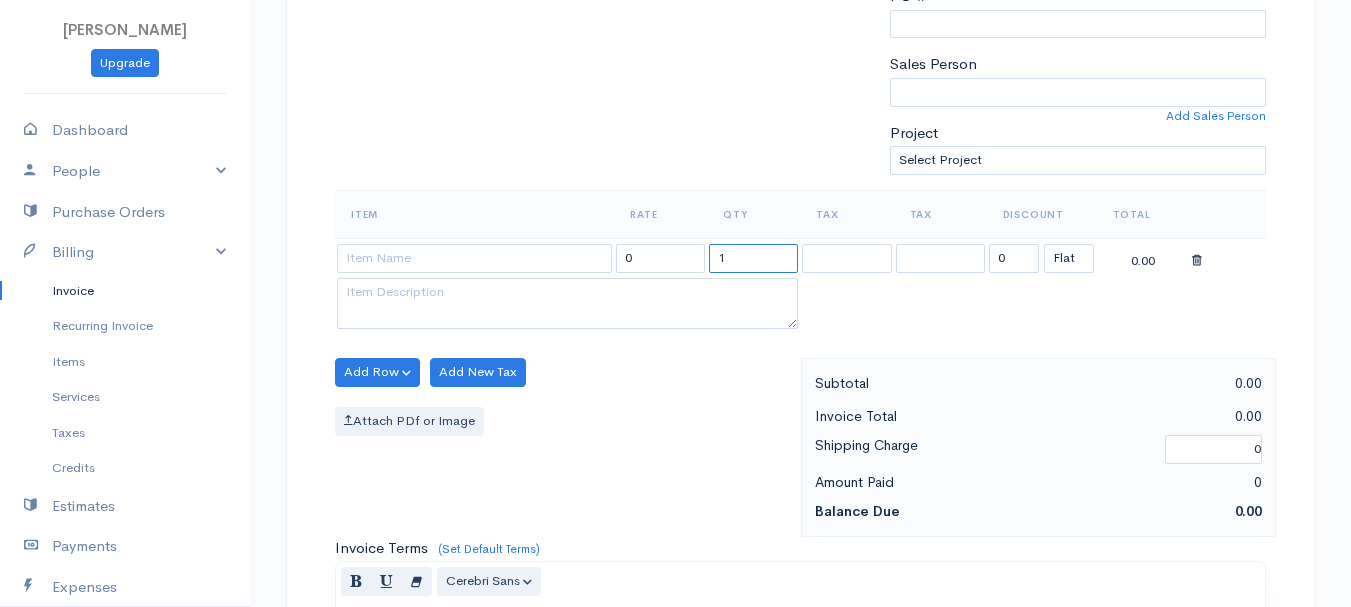click on "1" at bounding box center (753, 258) 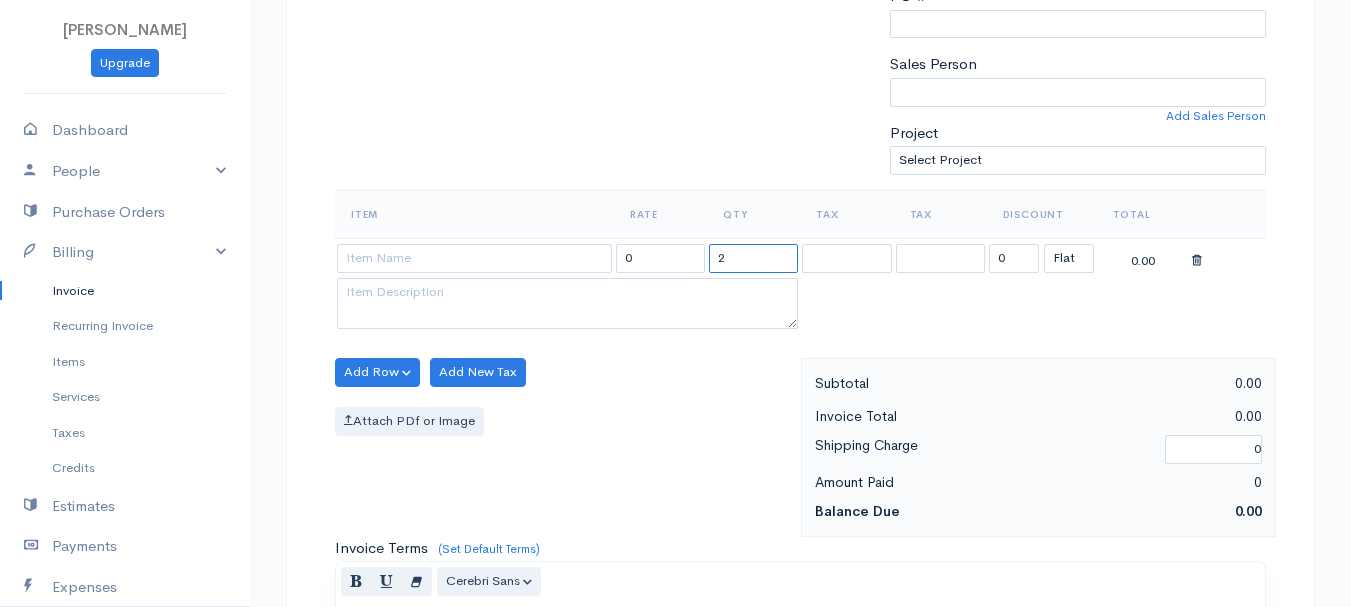 type on "2" 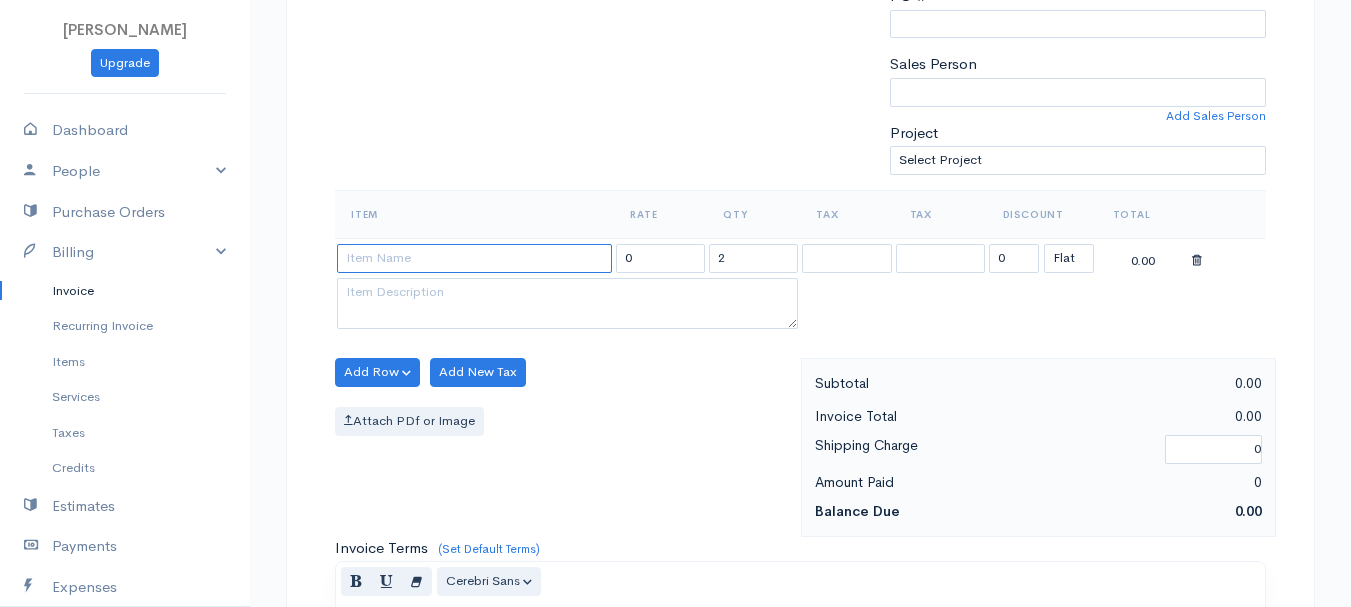 click at bounding box center [474, 258] 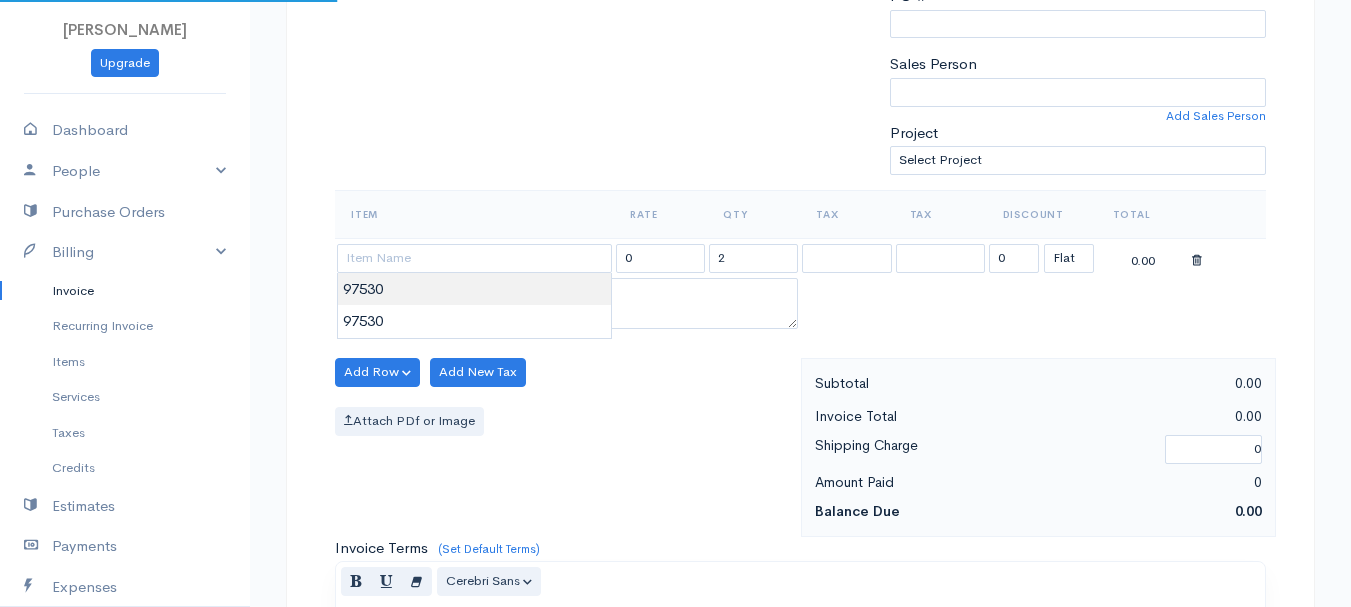 type on "97530" 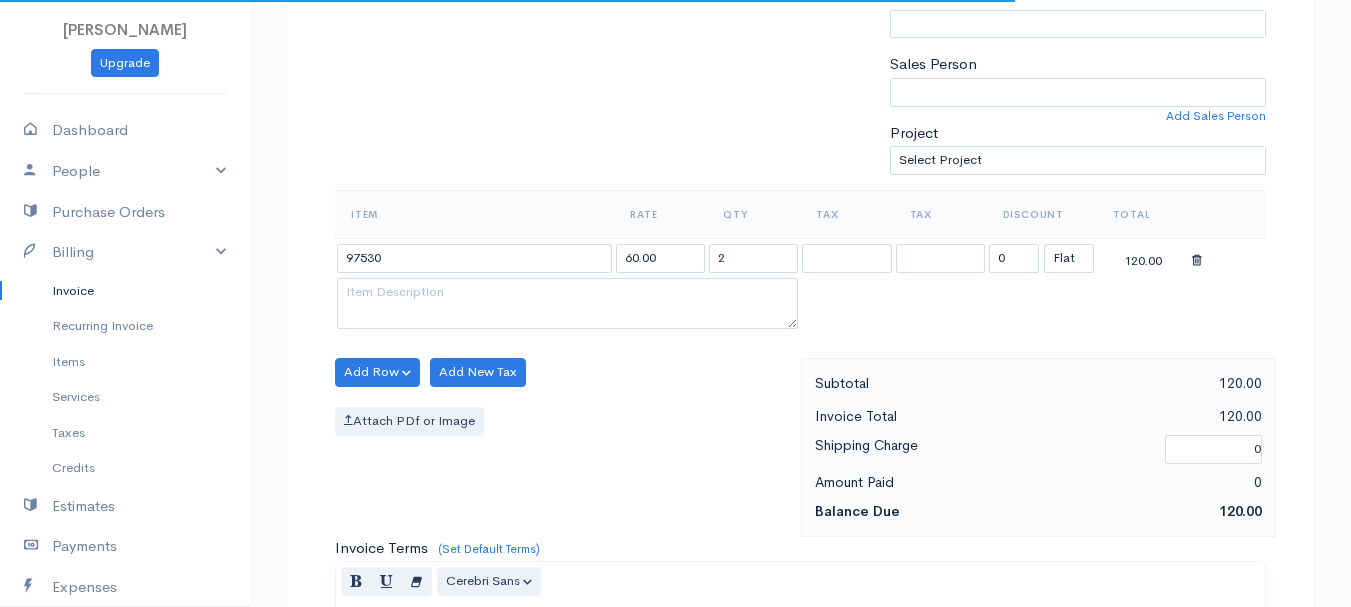 click on "[PERSON_NAME]
Upgrade
Dashboard
People
Clients
Vendors
Staff Users
Purchase Orders
Billing
Invoice
Recurring Invoice
Items
Services
Taxes
Credits
Estimates
Payments
Expenses
Track Time
Projects
Reports
Settings
My Organizations
Logout
Help
@CloudBooksApp 2022
Invoice
New Invoice
DRAFT To [GEOGRAPHIC_DATA][PERSON_NAME]    101519 [STREET_ADDRESS][PERSON_NAME][US_STATE] [Choose Country] [GEOGRAPHIC_DATA] [GEOGRAPHIC_DATA] [GEOGRAPHIC_DATA] [GEOGRAPHIC_DATA] [GEOGRAPHIC_DATA] [GEOGRAPHIC_DATA] [US_STATE] [GEOGRAPHIC_DATA] [GEOGRAPHIC_DATA] [GEOGRAPHIC_DATA]" at bounding box center [675, 364] 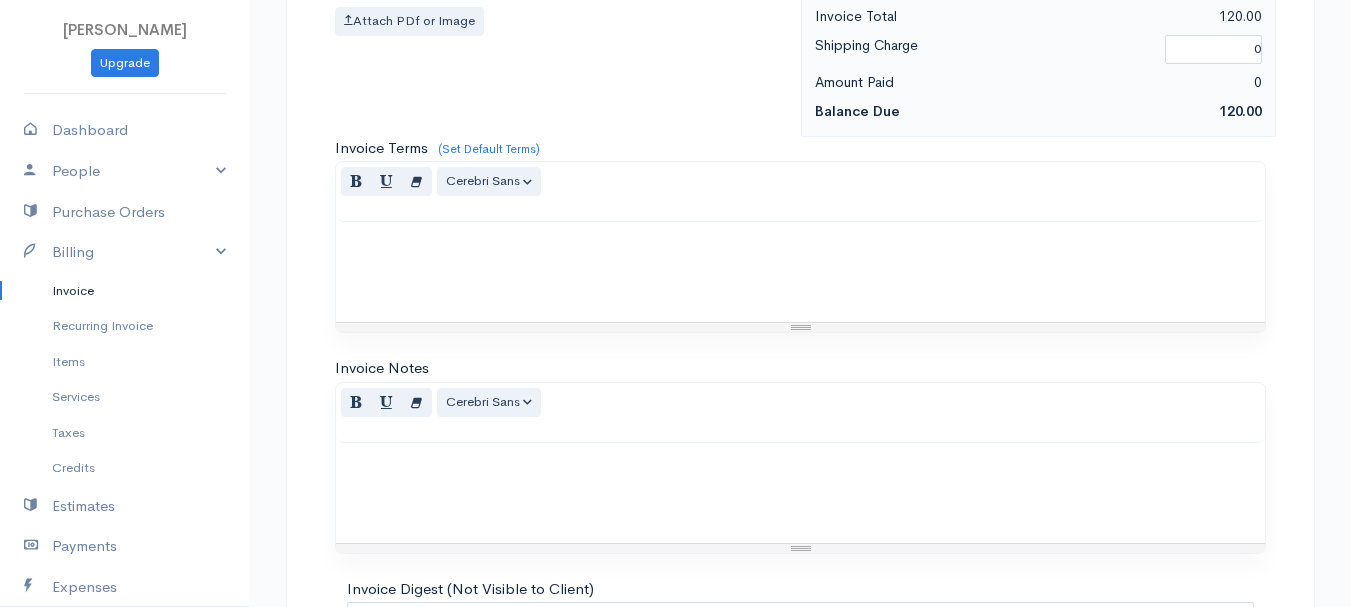 scroll, scrollTop: 1122, scrollLeft: 0, axis: vertical 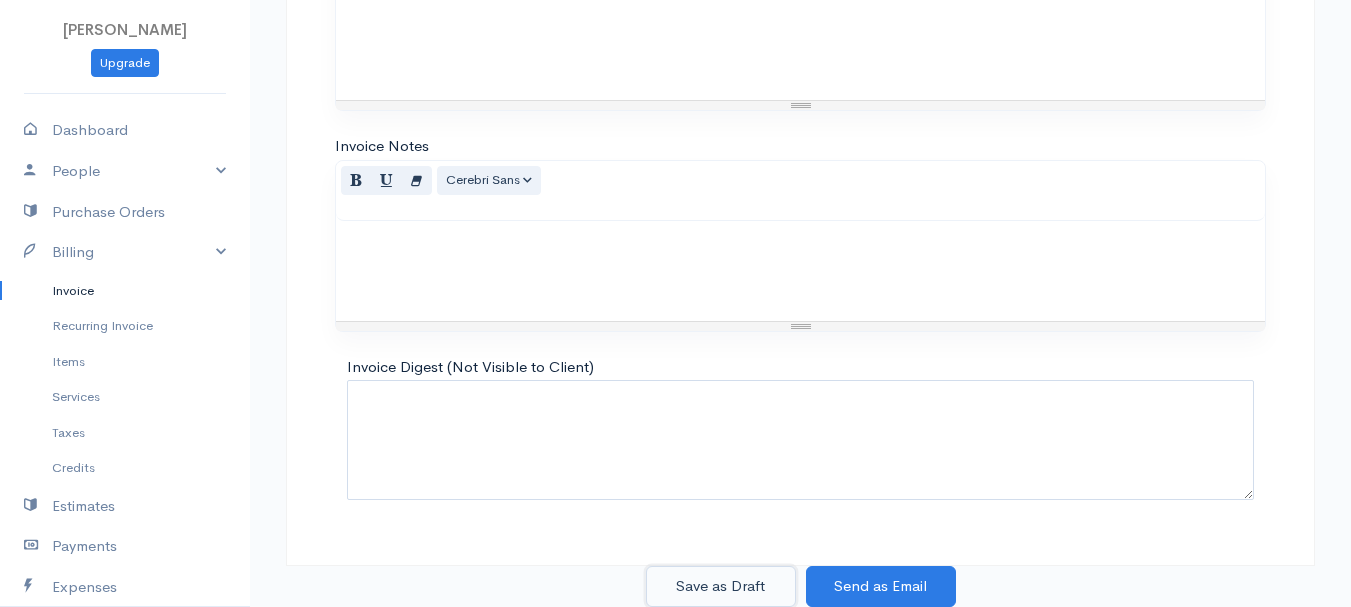click on "Save as Draft" at bounding box center (721, 586) 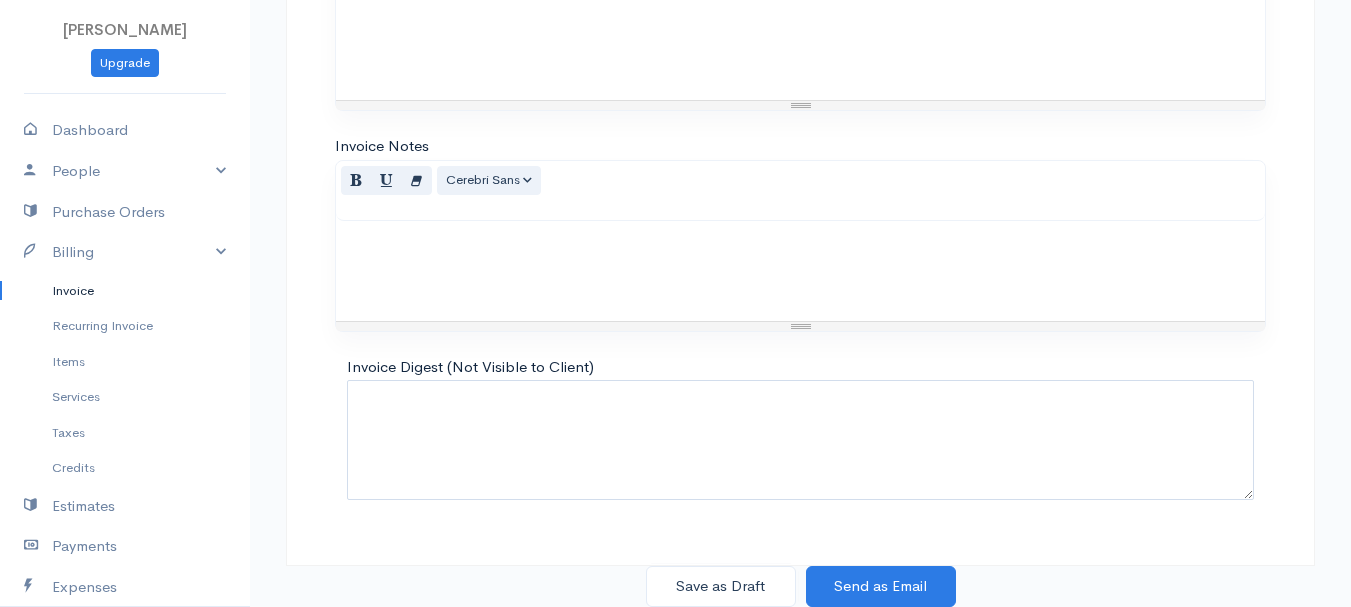 scroll, scrollTop: 0, scrollLeft: 0, axis: both 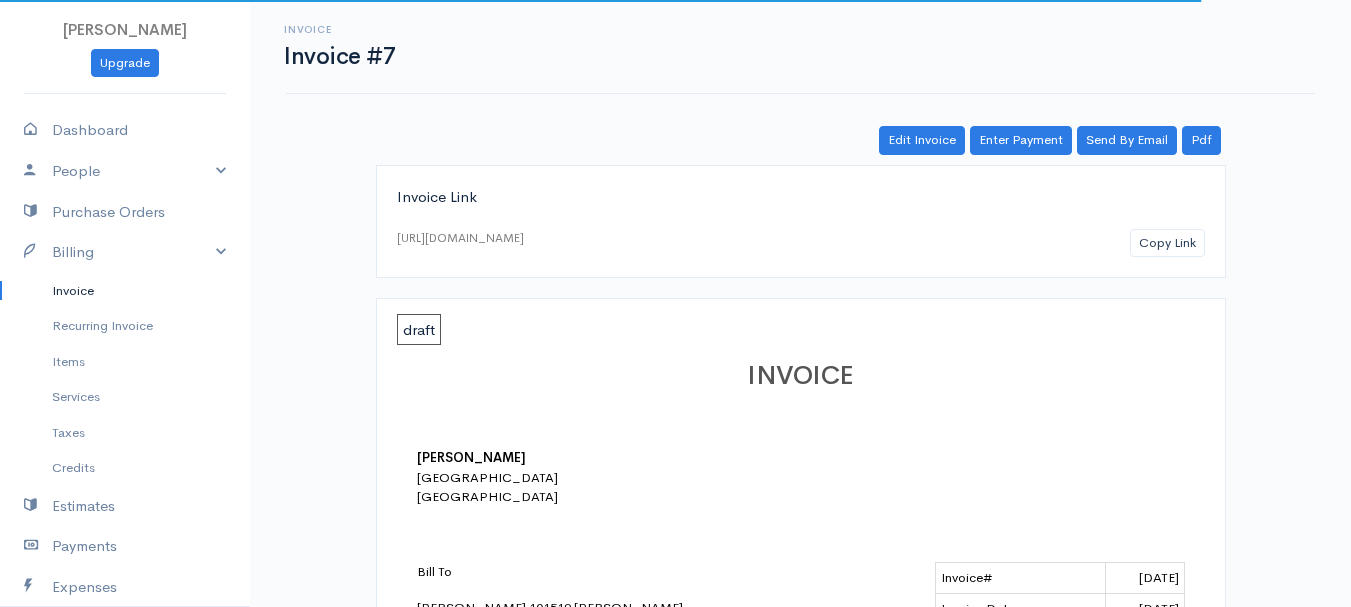 click on "Invoice" at bounding box center (125, 291) 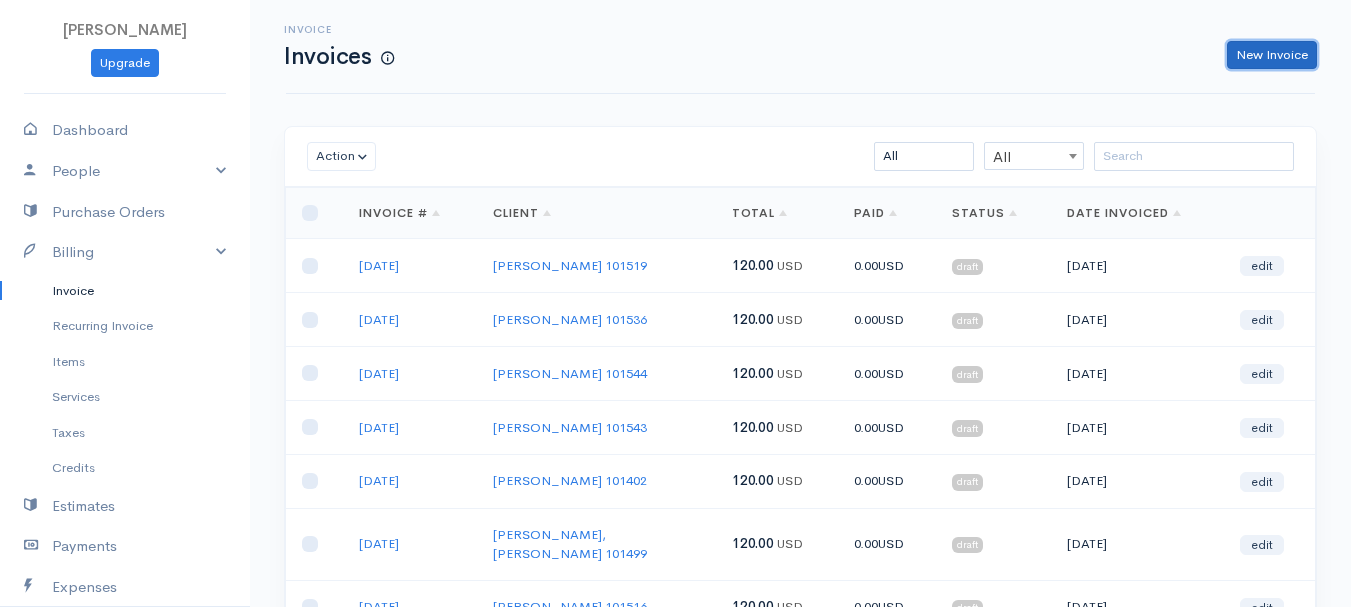 click on "New Invoice" at bounding box center (1272, 55) 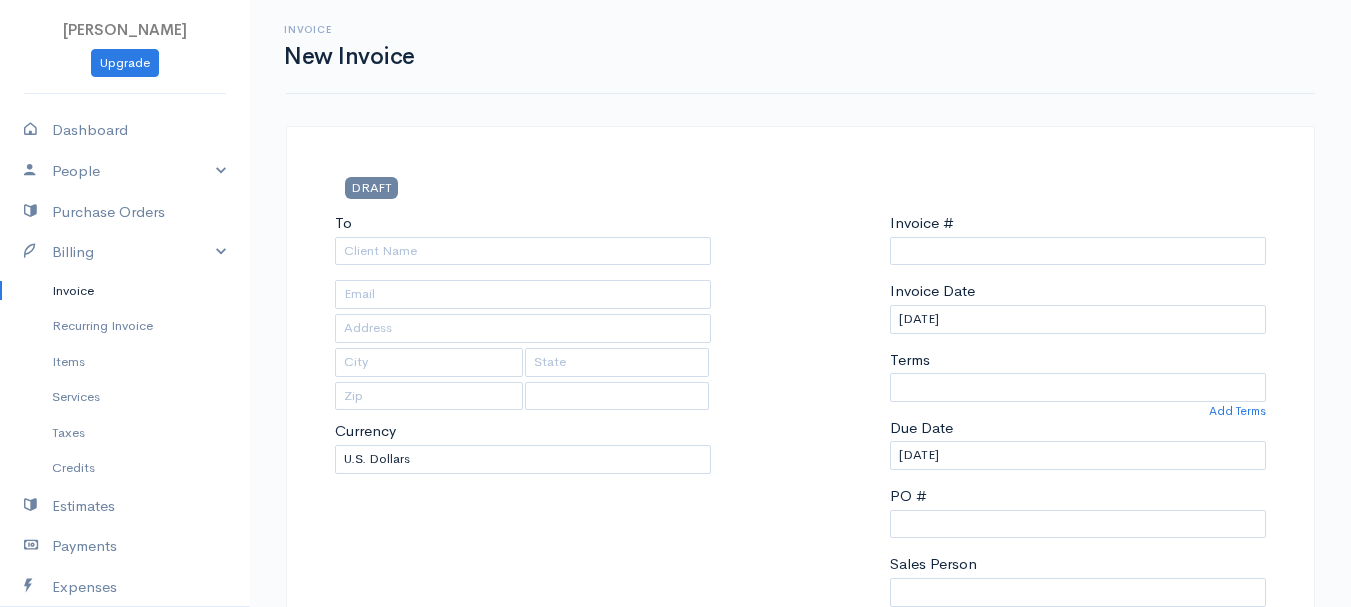 type on "0011212024" 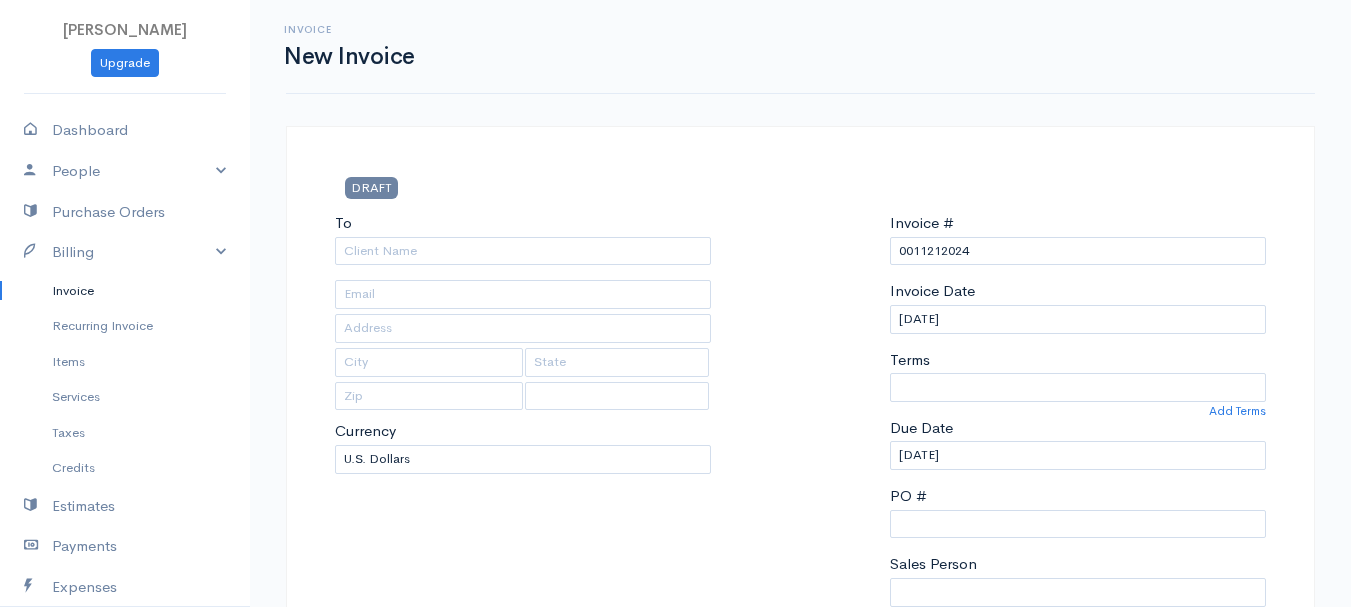 select on "[GEOGRAPHIC_DATA]" 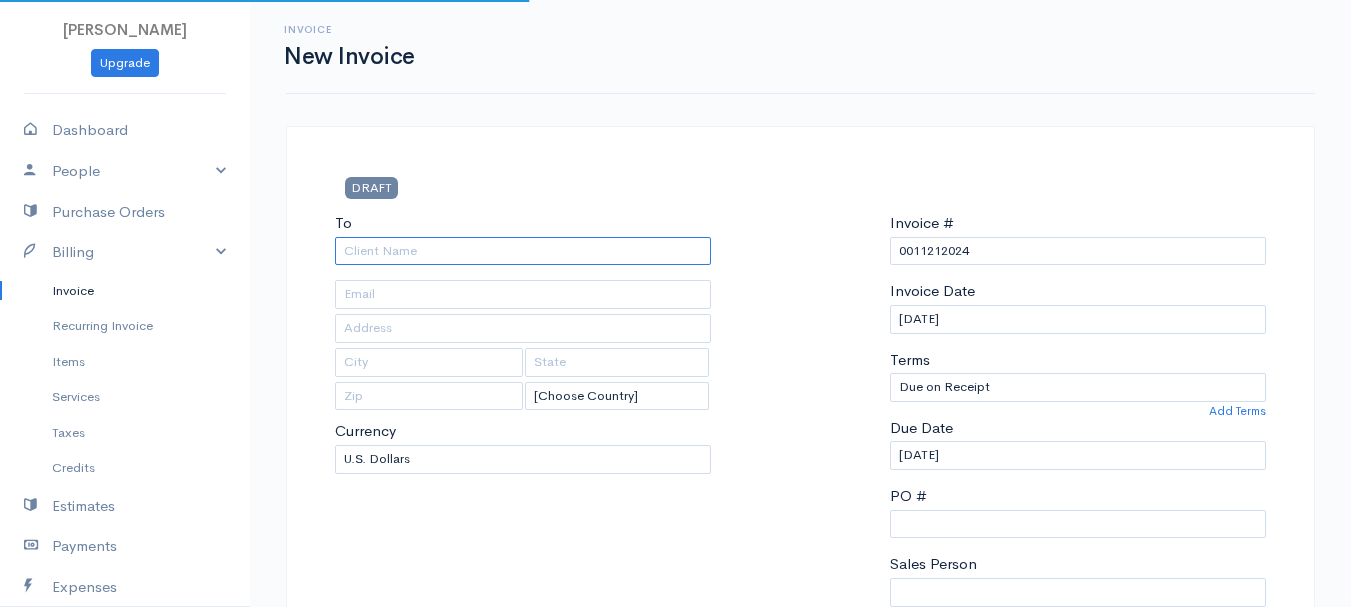 click on "To" at bounding box center [523, 251] 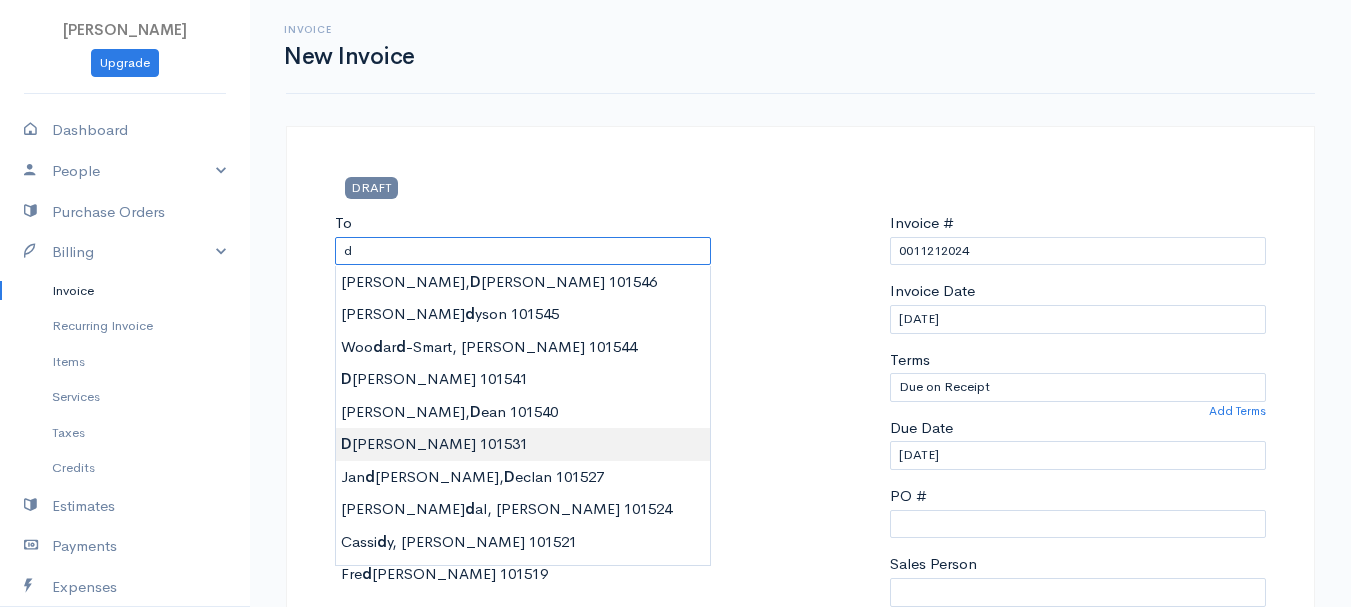 type on "[PERSON_NAME]       101531" 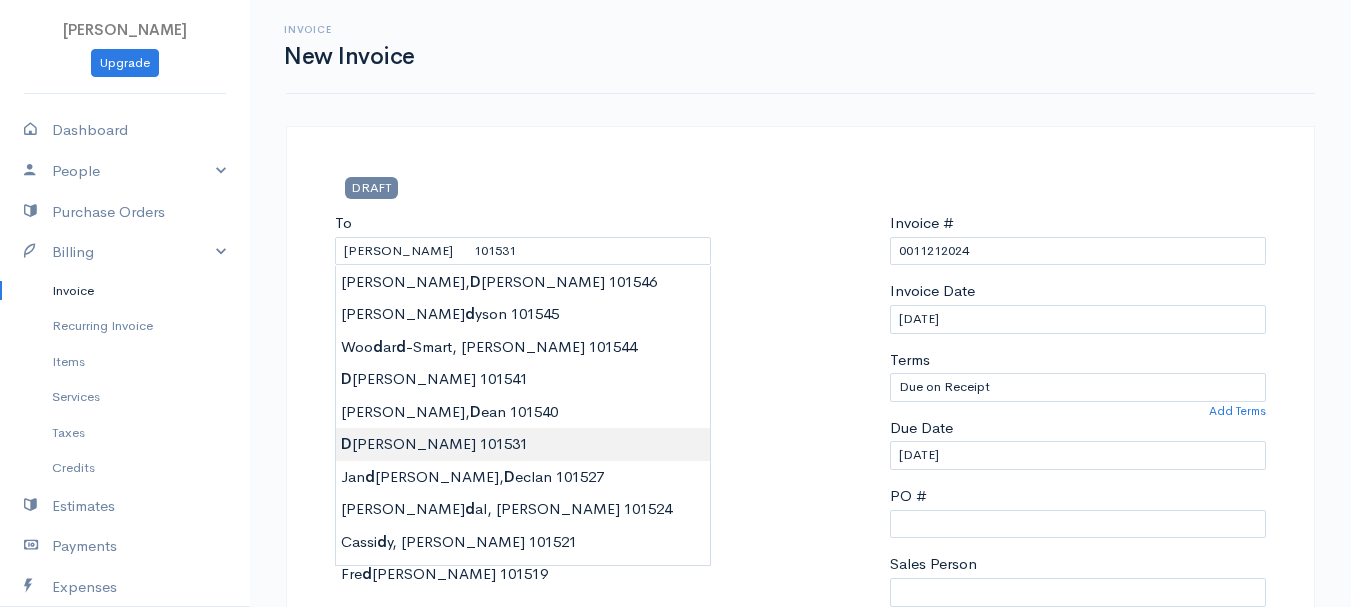 click on "[PERSON_NAME]
Upgrade
Dashboard
People
Clients
Vendors
Staff Users
Purchase Orders
Billing
Invoice
Recurring Invoice
Items
Services
Taxes
Credits
Estimates
Payments
Expenses
Track Time
Projects
Reports
Settings
My Organizations
Logout
Help
@CloudBooksApp 2022
Invoice
New Invoice
DRAFT To [GEOGRAPHIC_DATA][PERSON_NAME]       101531 [Choose Country] [GEOGRAPHIC_DATA] [GEOGRAPHIC_DATA] [GEOGRAPHIC_DATA] [GEOGRAPHIC_DATA] [GEOGRAPHIC_DATA] [GEOGRAPHIC_DATA] [US_STATE] [GEOGRAPHIC_DATA] [GEOGRAPHIC_DATA] [GEOGRAPHIC_DATA] [GEOGRAPHIC_DATA] [GEOGRAPHIC_DATA] 0" at bounding box center (675, 864) 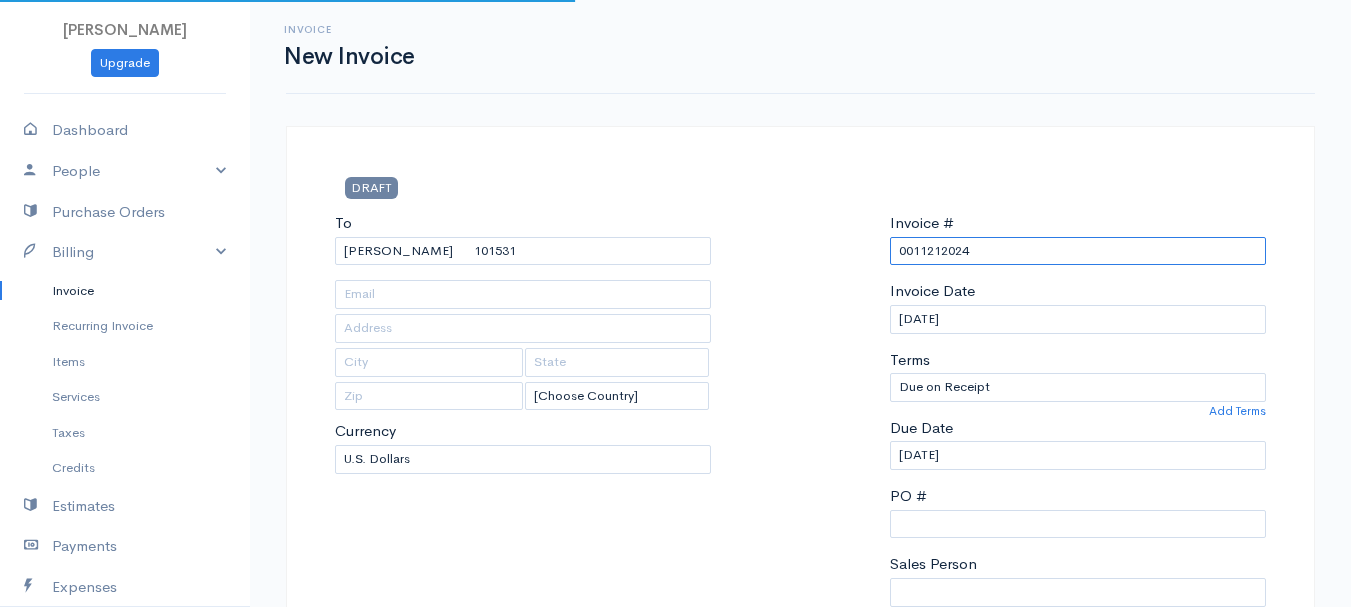 click on "0011212024" at bounding box center [1078, 251] 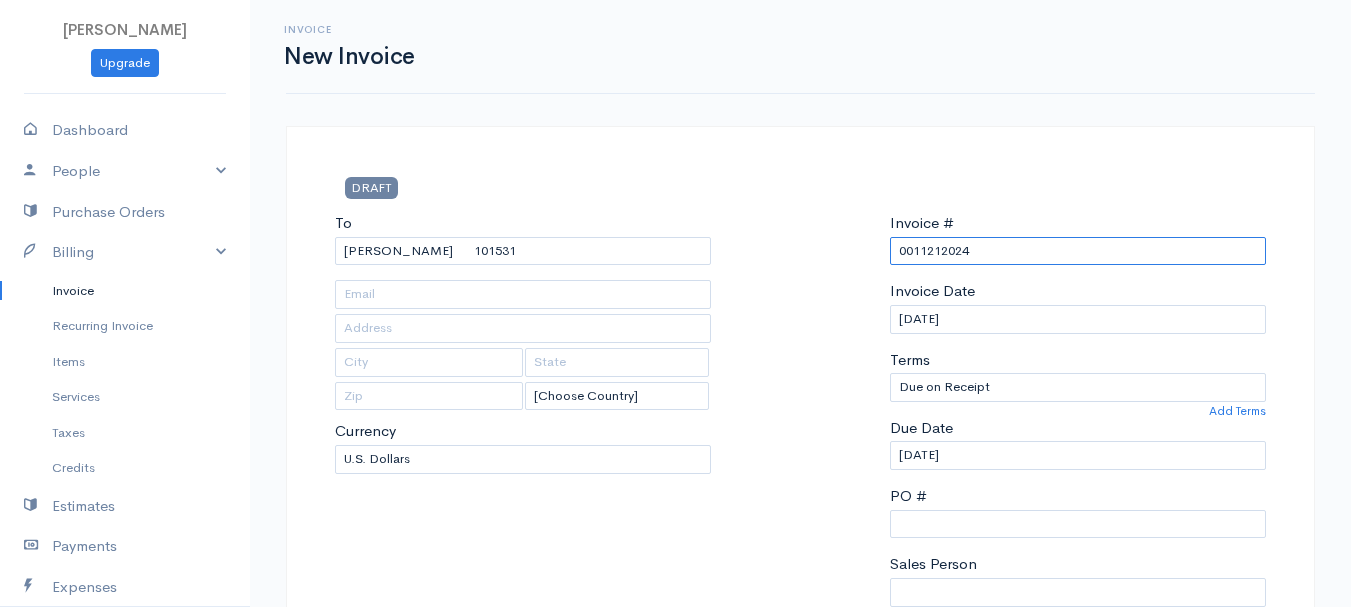 paste on "[DATE]" 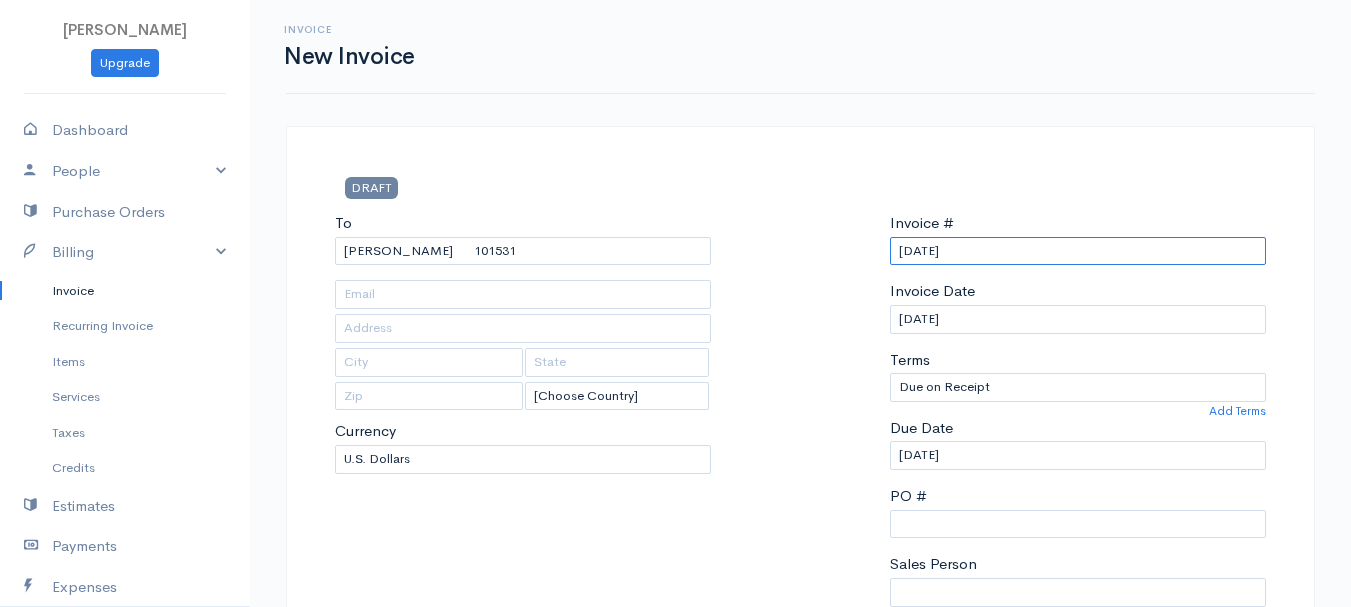 scroll, scrollTop: 500, scrollLeft: 0, axis: vertical 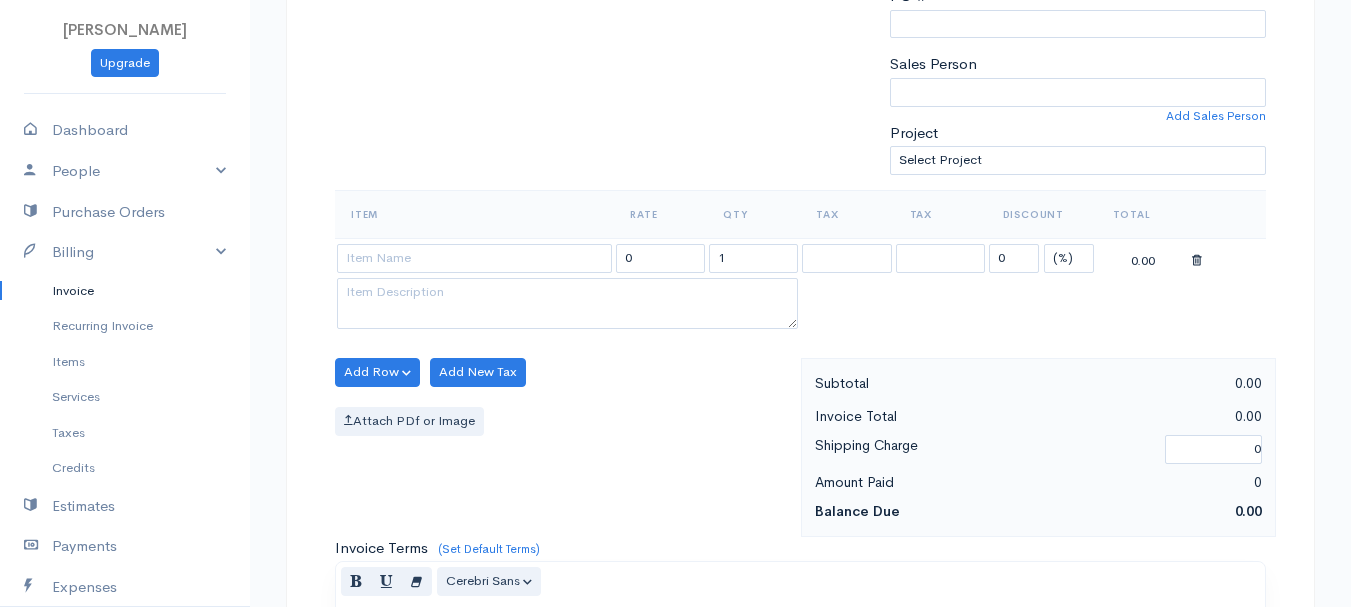 type on "[DATE]" 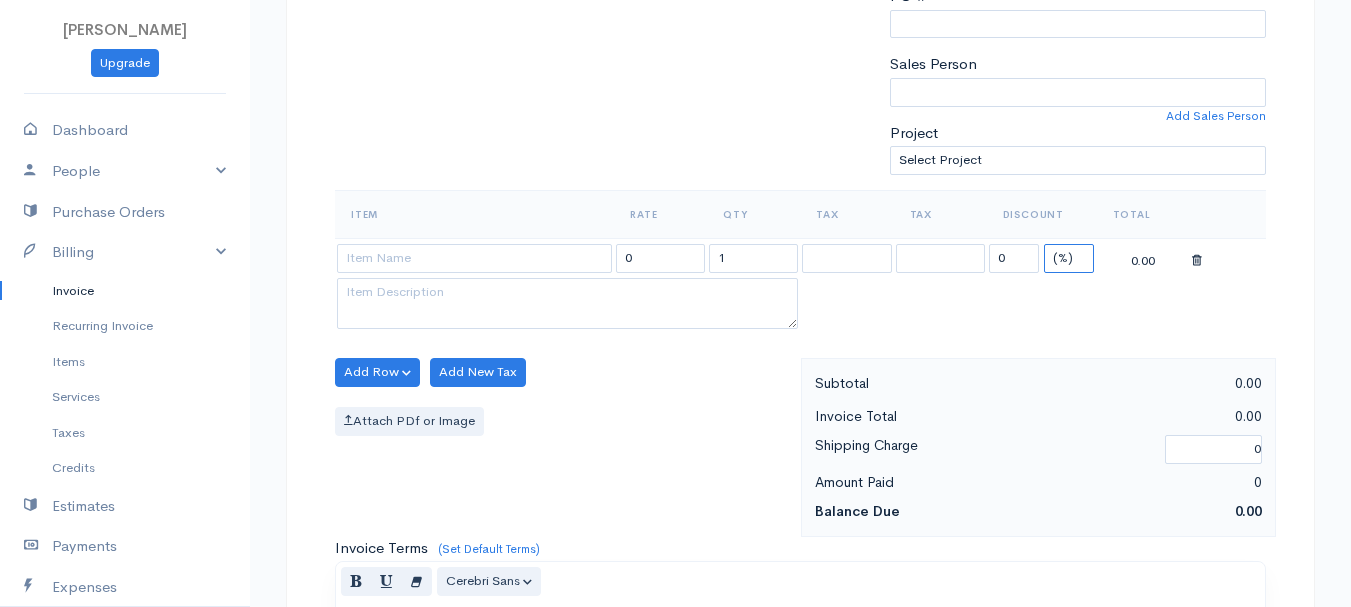 click on "(%) Flat" at bounding box center [1069, 258] 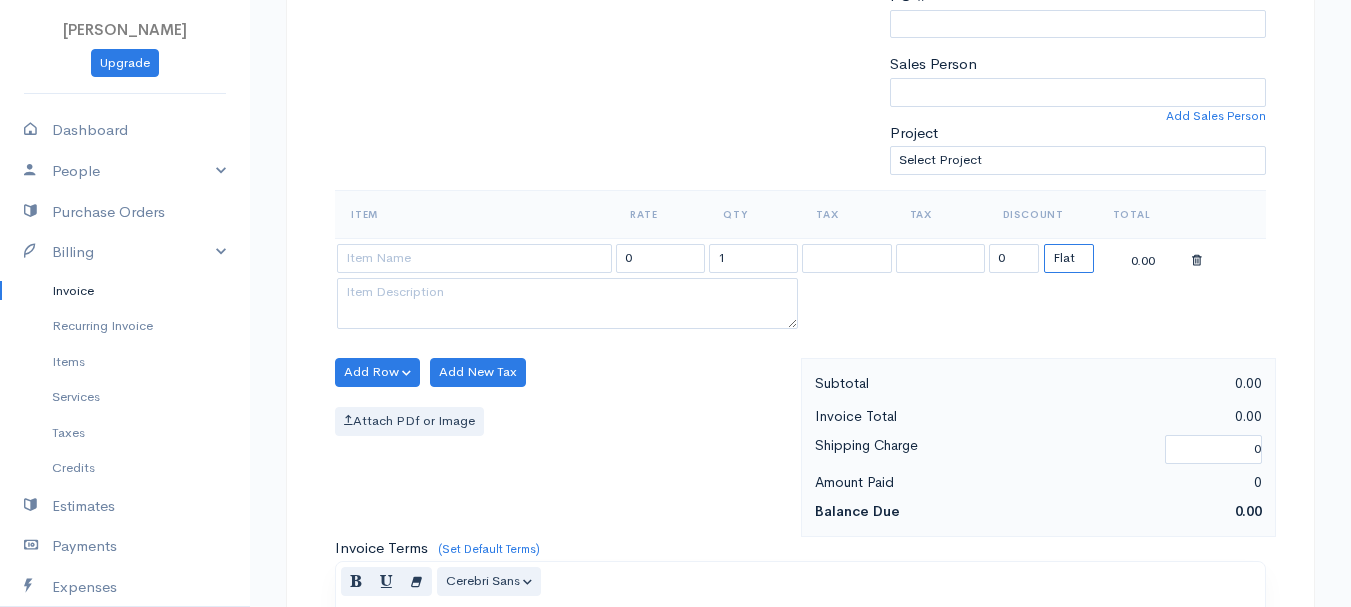 click on "(%) Flat" at bounding box center [1069, 258] 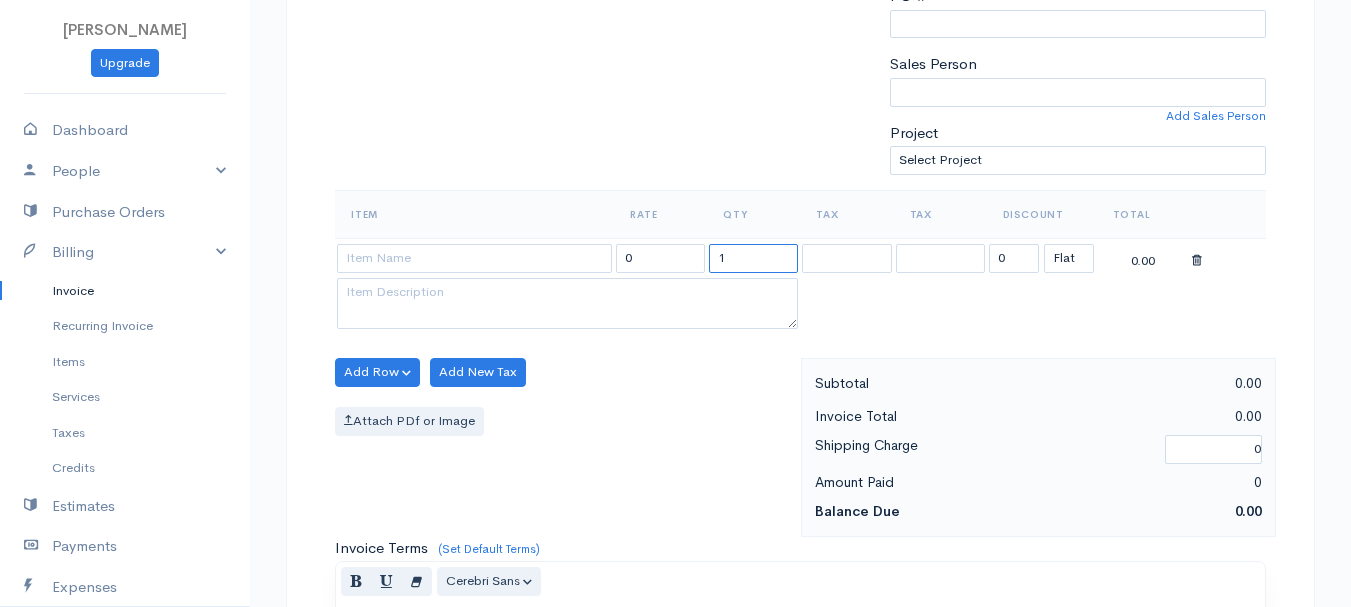 click on "1" at bounding box center (753, 258) 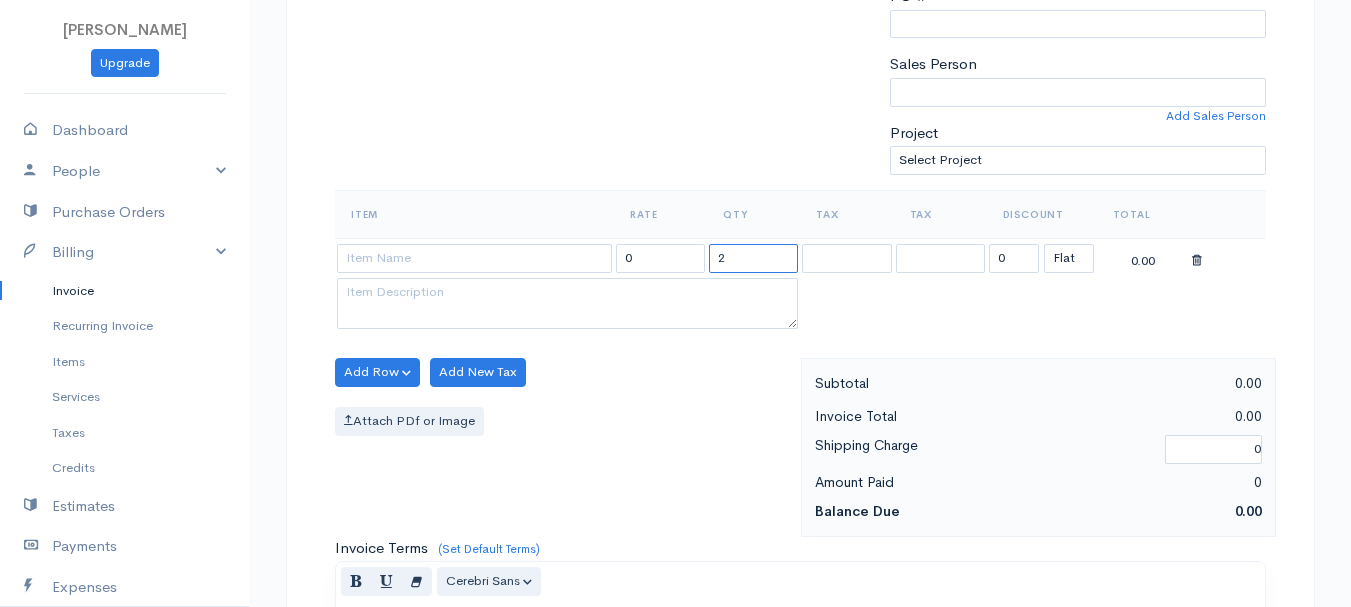 type on "2" 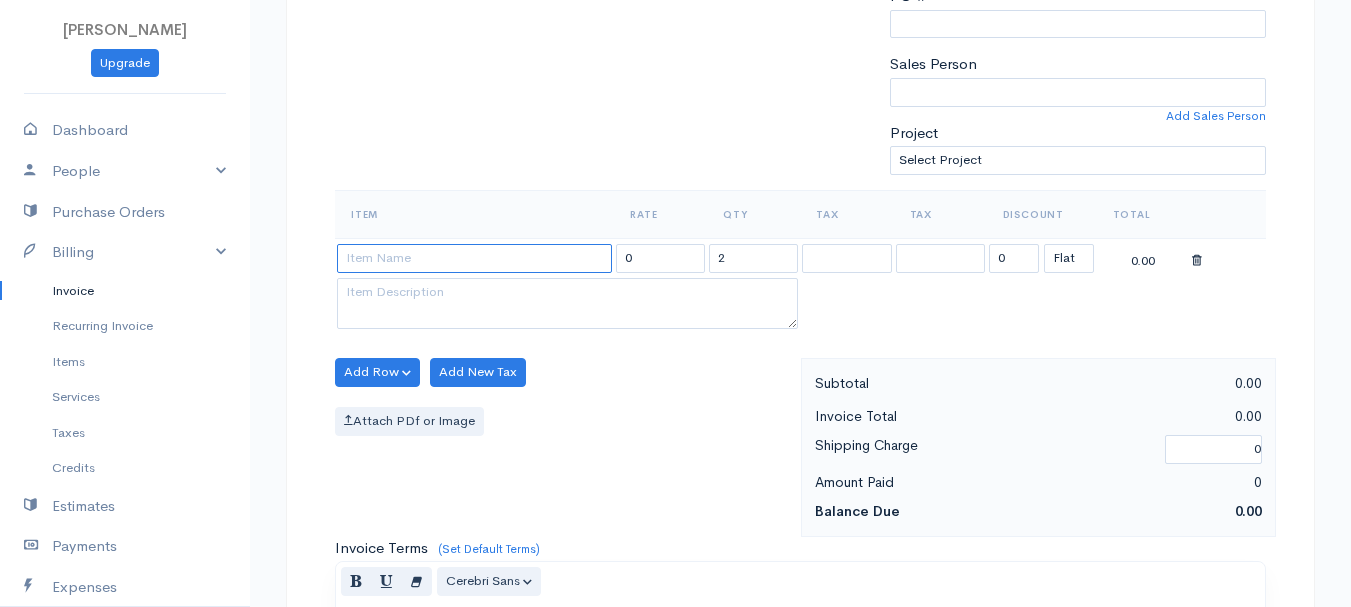 click at bounding box center (474, 258) 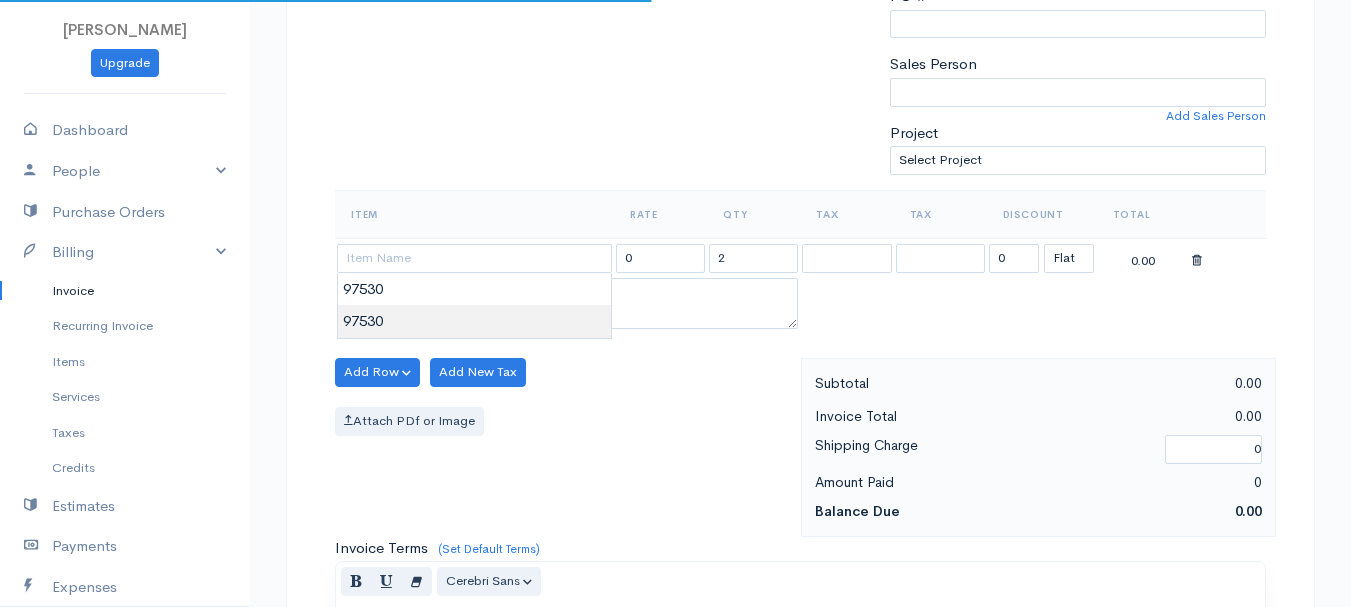 type on "97530" 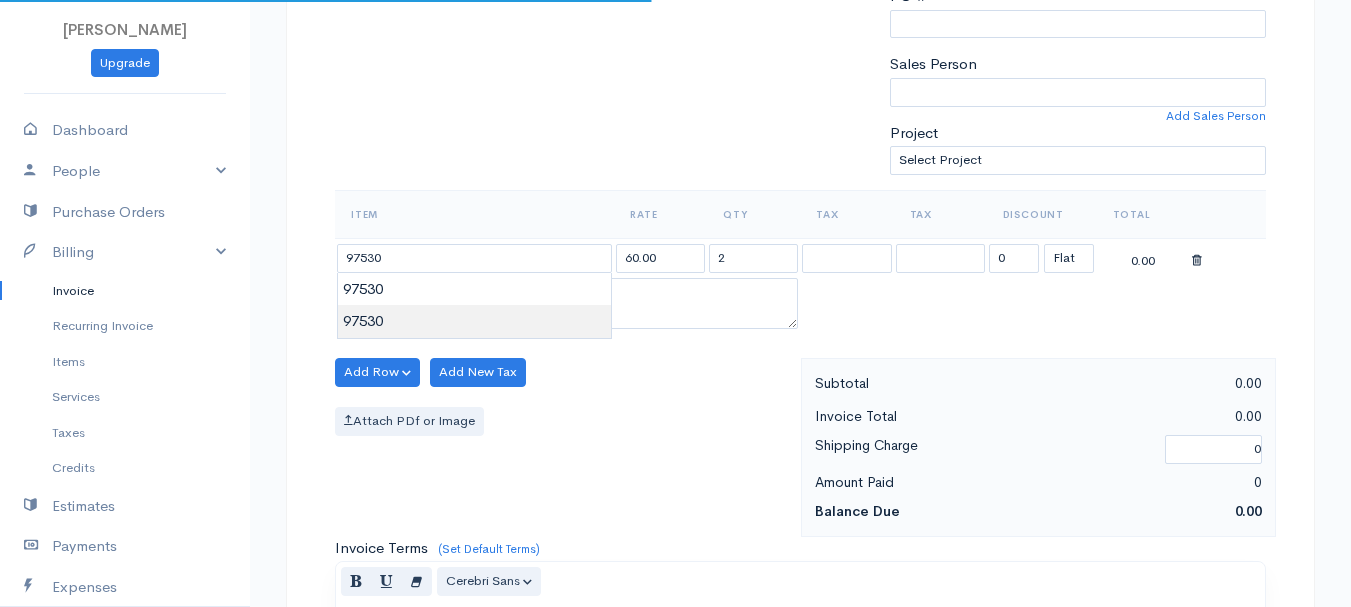click on "[PERSON_NAME]
Upgrade
Dashboard
People
Clients
Vendors
Staff Users
Purchase Orders
Billing
Invoice
Recurring Invoice
Items
Services
Taxes
Credits
Estimates
Payments
Expenses
Track Time
Projects
Reports
Settings
My Organizations
Logout
Help
@CloudBooksApp 2022
Invoice
New Invoice
DRAFT To [GEOGRAPHIC_DATA][PERSON_NAME]       101531 [Choose Country] [GEOGRAPHIC_DATA] [GEOGRAPHIC_DATA] [GEOGRAPHIC_DATA] [GEOGRAPHIC_DATA] [GEOGRAPHIC_DATA] [GEOGRAPHIC_DATA] [US_STATE] [GEOGRAPHIC_DATA] [GEOGRAPHIC_DATA] [GEOGRAPHIC_DATA] [GEOGRAPHIC_DATA] [GEOGRAPHIC_DATA] 2" at bounding box center (675, 364) 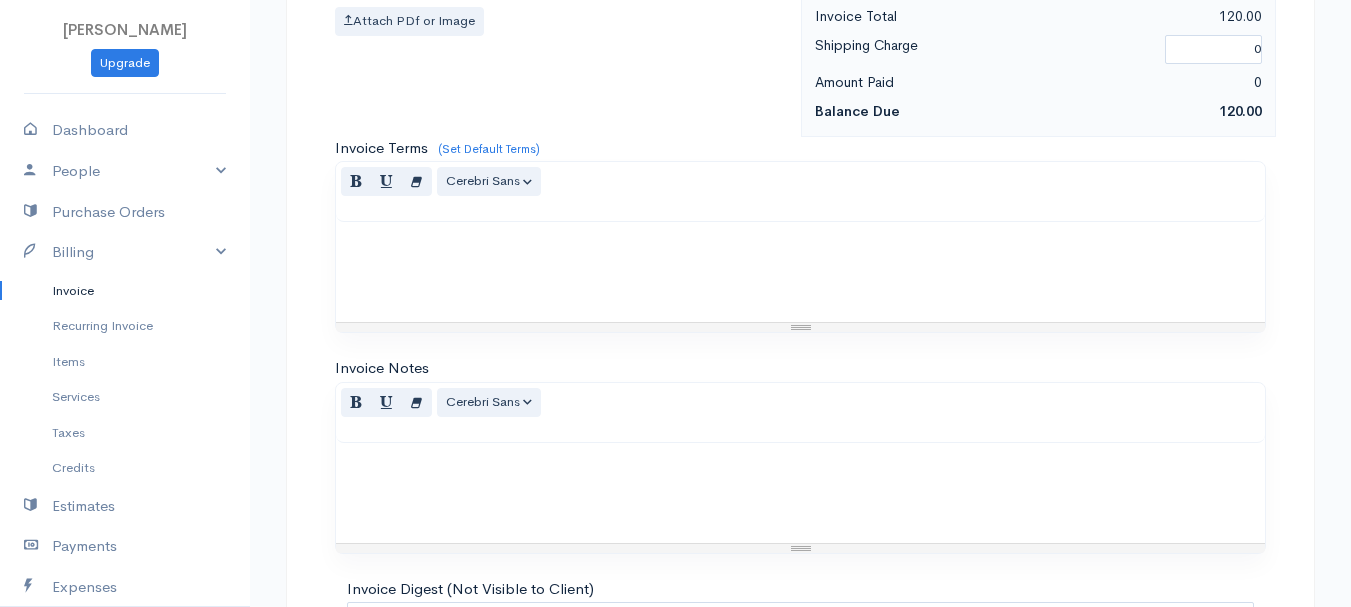 scroll, scrollTop: 1122, scrollLeft: 0, axis: vertical 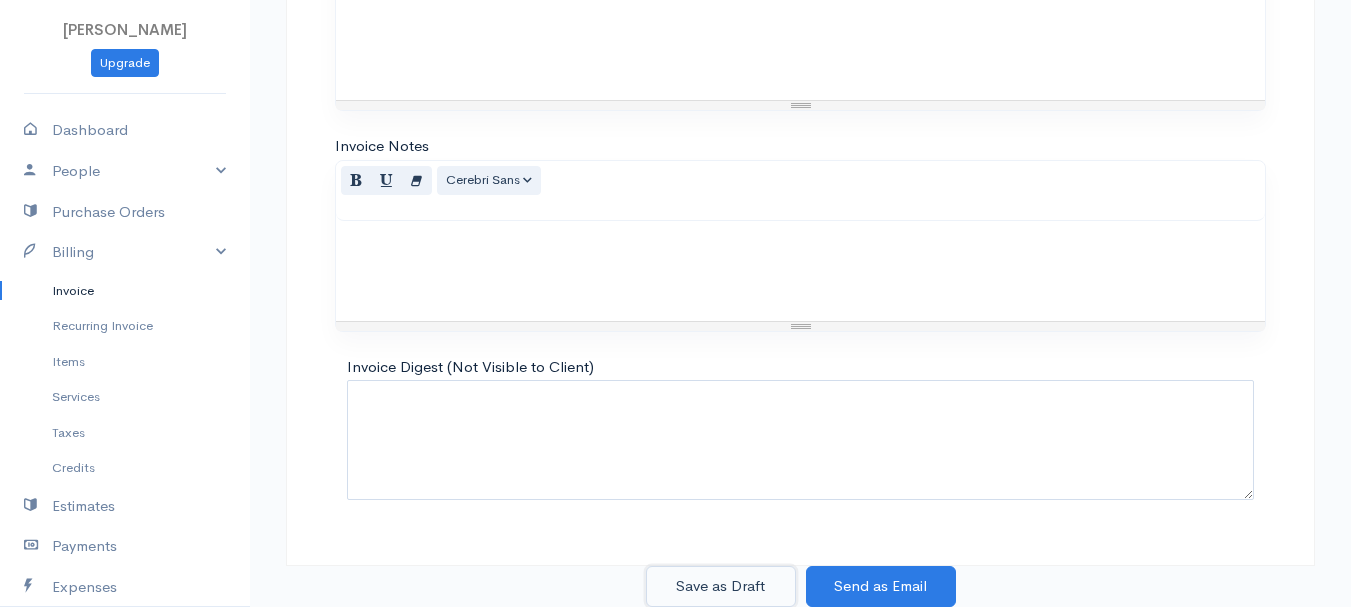 click on "Save as Draft" at bounding box center [721, 586] 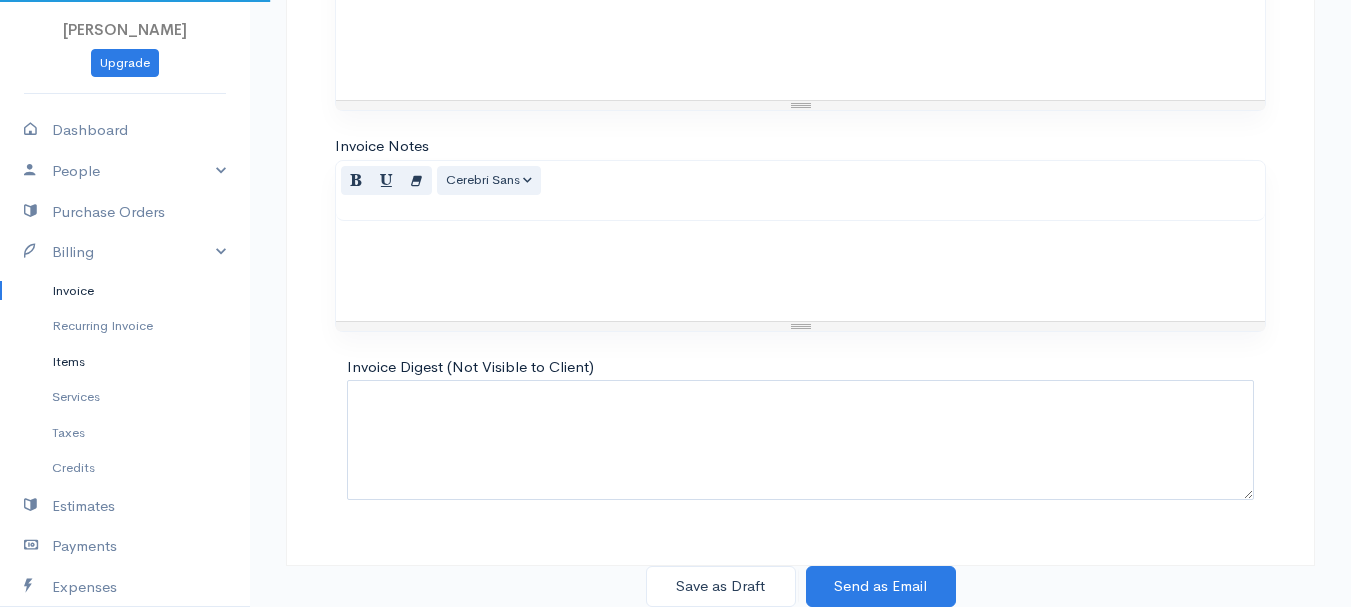 scroll, scrollTop: 0, scrollLeft: 0, axis: both 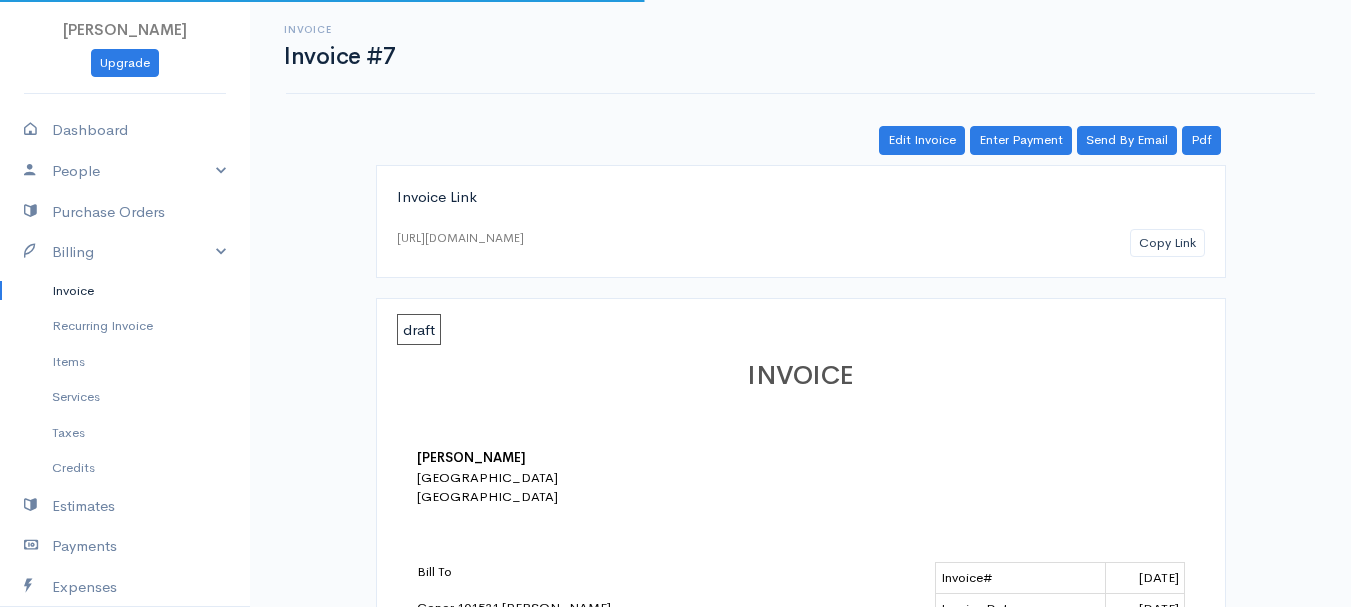 click on "Invoice" at bounding box center (125, 291) 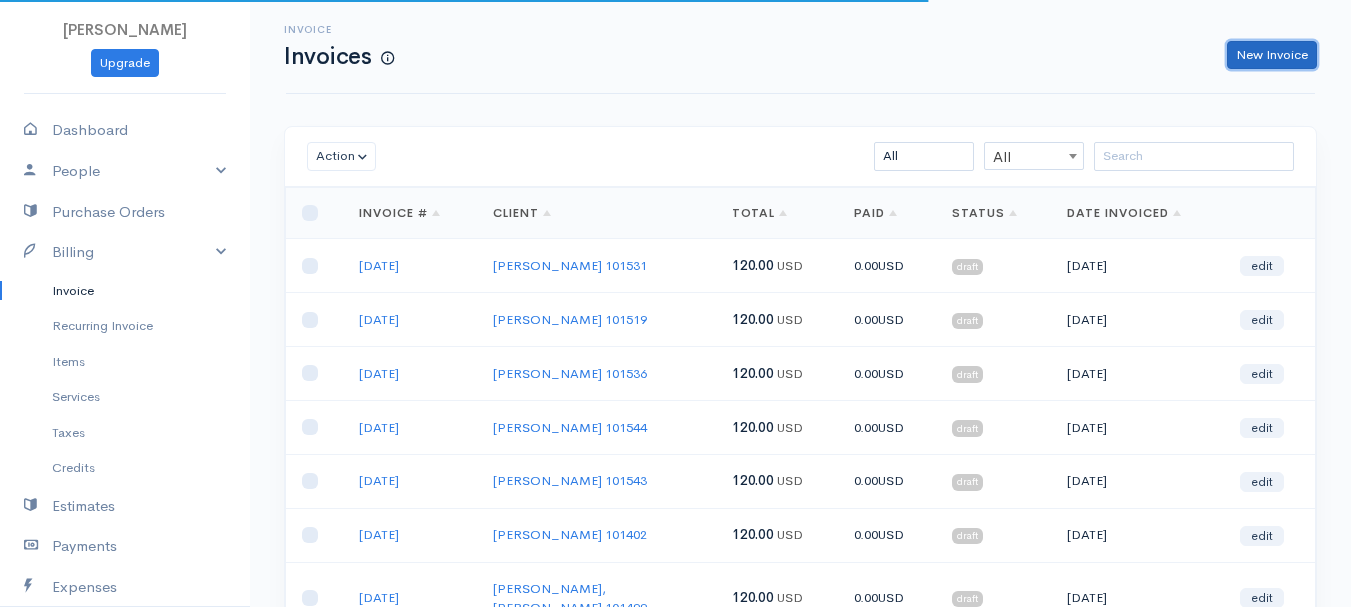 drag, startPoint x: 1283, startPoint y: 60, endPoint x: 268, endPoint y: 236, distance: 1030.1461 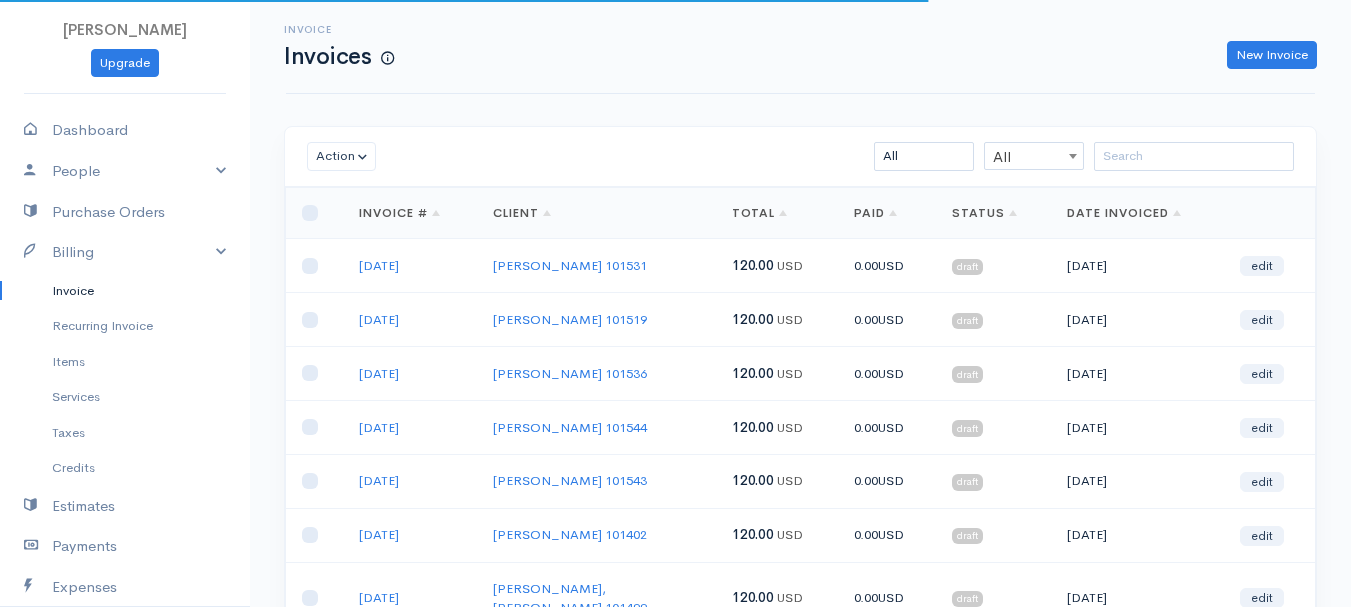 select on "[GEOGRAPHIC_DATA]" 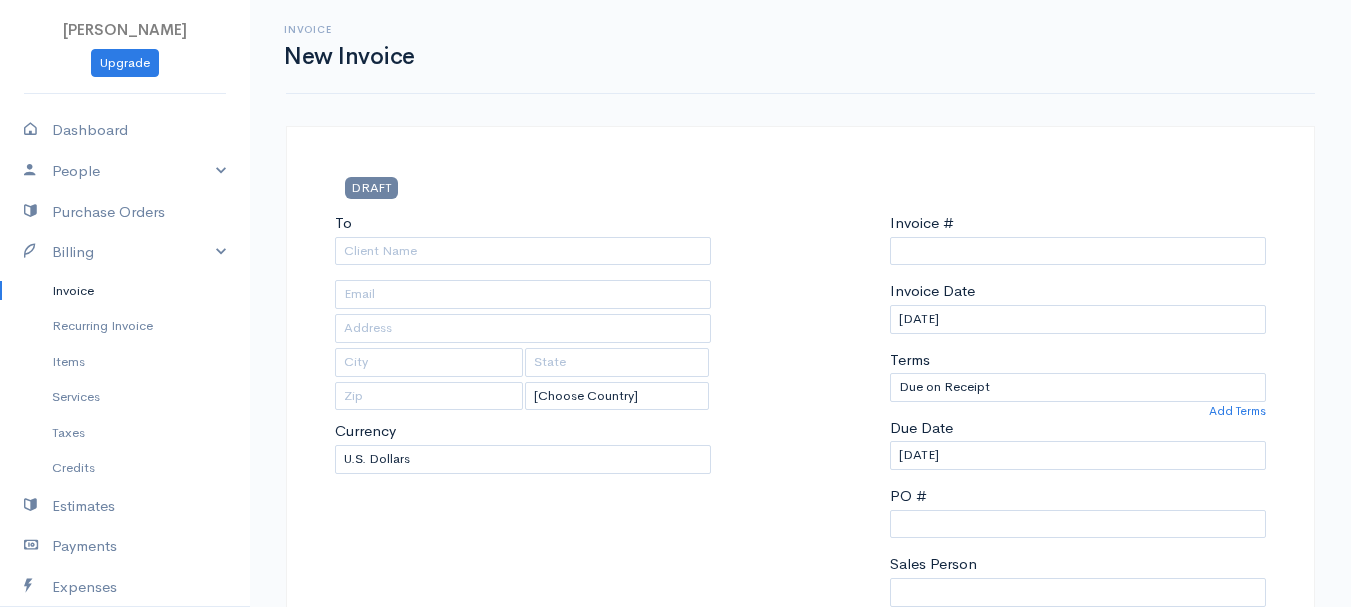 type on "0011212024" 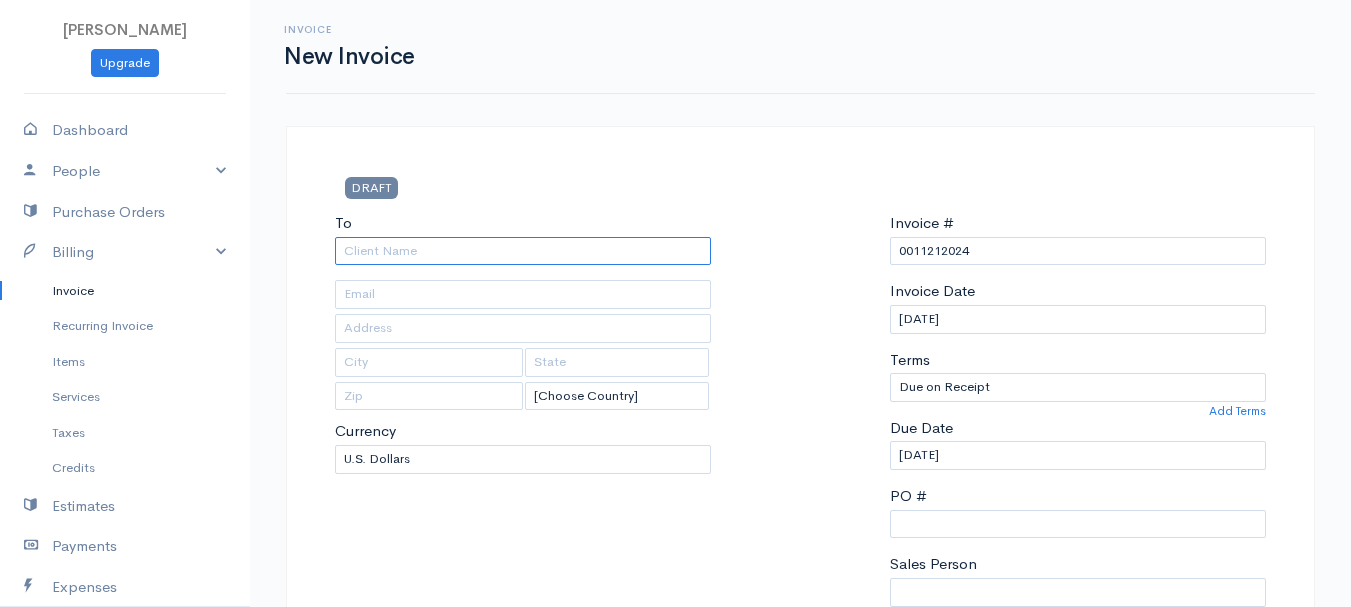 click on "To" at bounding box center (523, 251) 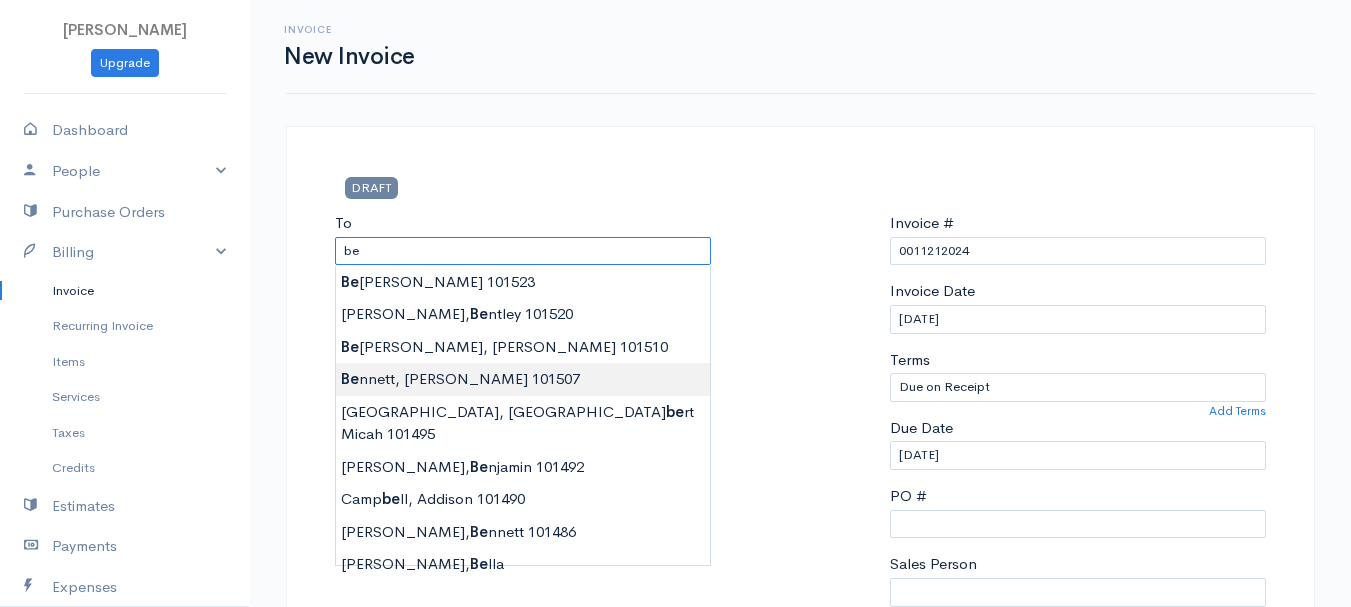 type on "Bennett, Mason   101507" 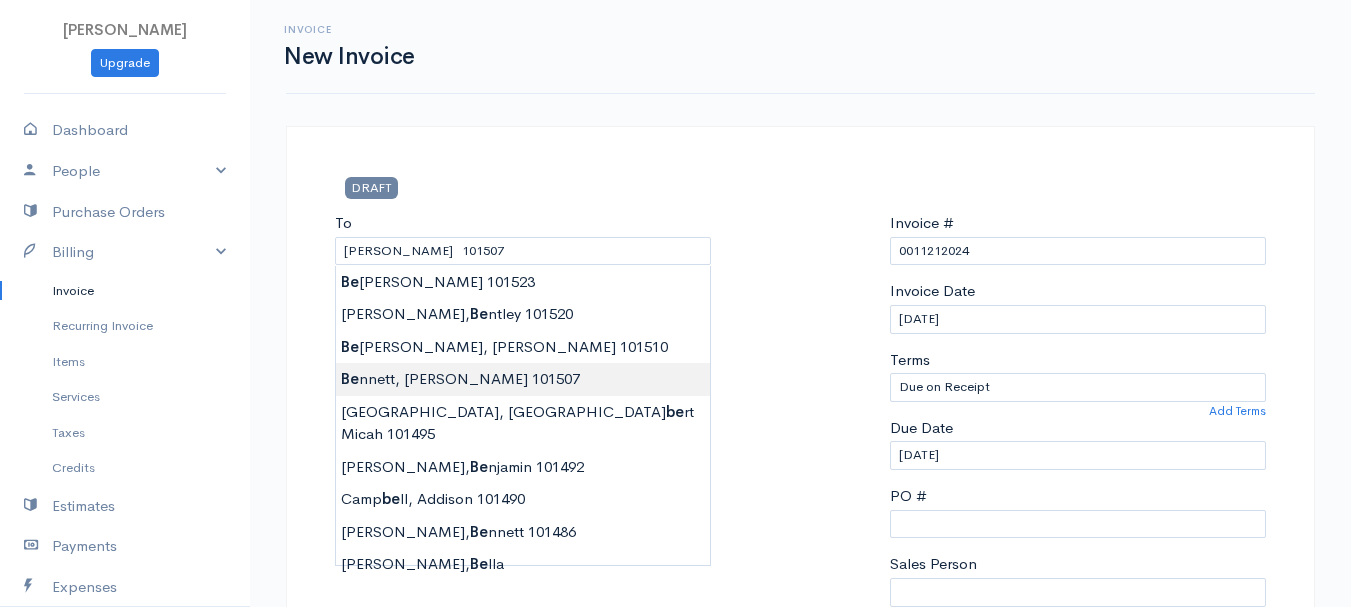 click on "beth woodbrey-johnson
Upgrade
Dashboard
People
Clients
Vendors
Staff Users
Purchase Orders
Billing
Invoice
Recurring Invoice
Items
Services
Taxes
Credits
Estimates
Payments
Expenses
Track Time
Projects
Reports
Settings
My Organizations
Logout
Help
@CloudBooksApp 2022
Invoice
New Invoice
DRAFT To Bennett, Mason   101507 [Choose Country] United States Canada United Kingdom Afghanistan Albania Algeria American Samoa Andorra Anguilla Angola Antarctica Antigua and Barbuda Chad" at bounding box center (675, 864) 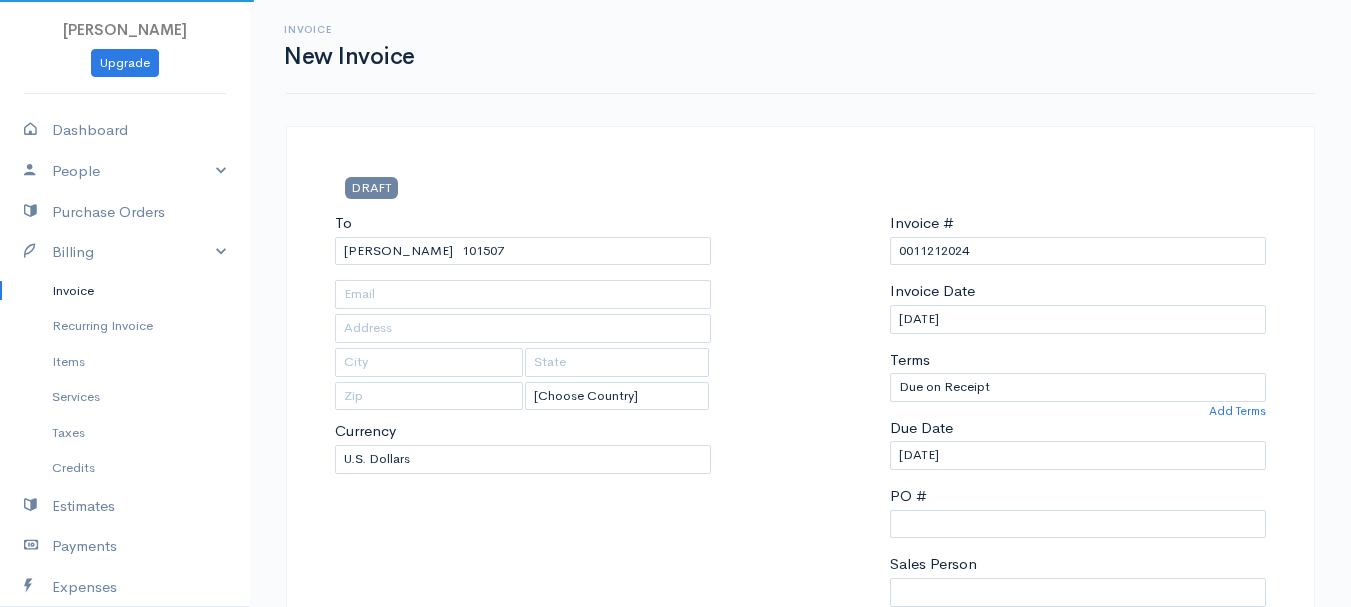 type on "79 Fields Pond Road" 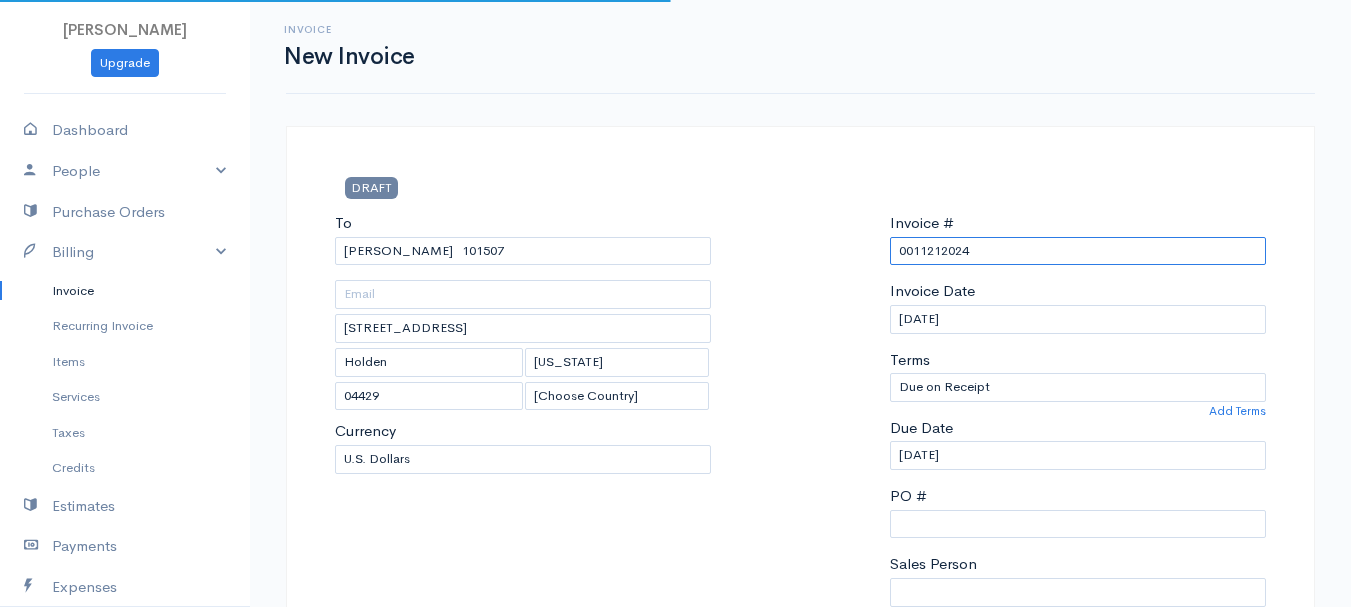 click on "0011212024" at bounding box center [1078, 251] 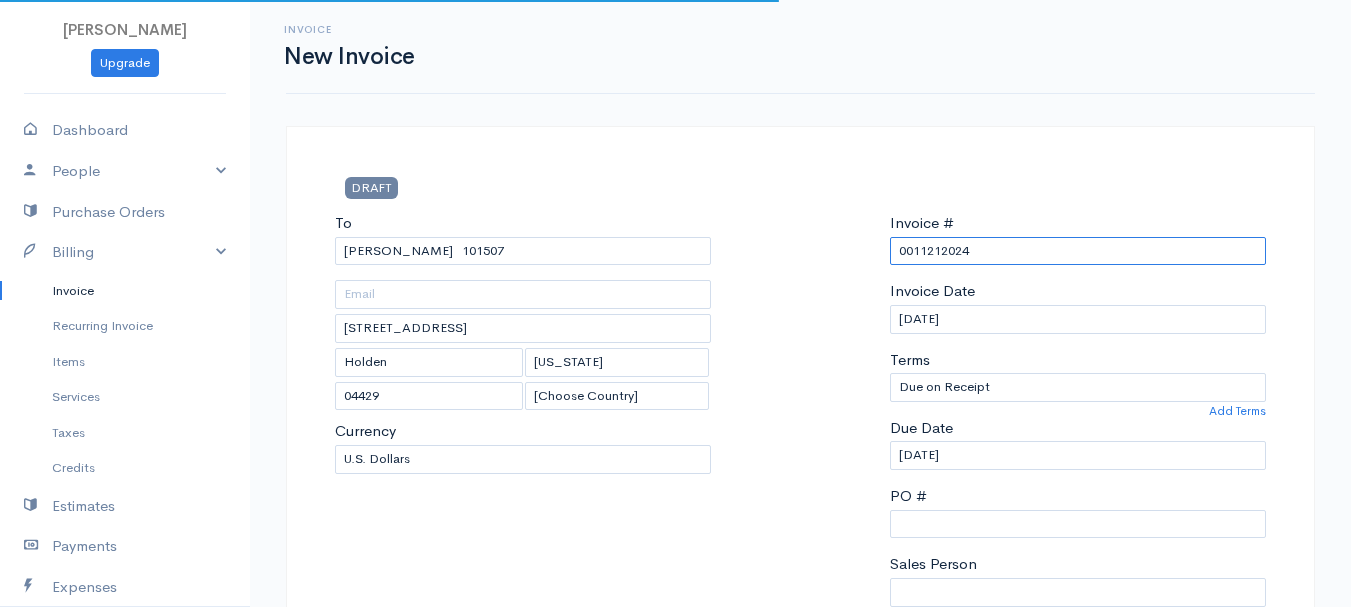 click on "0011212024" at bounding box center [1078, 251] 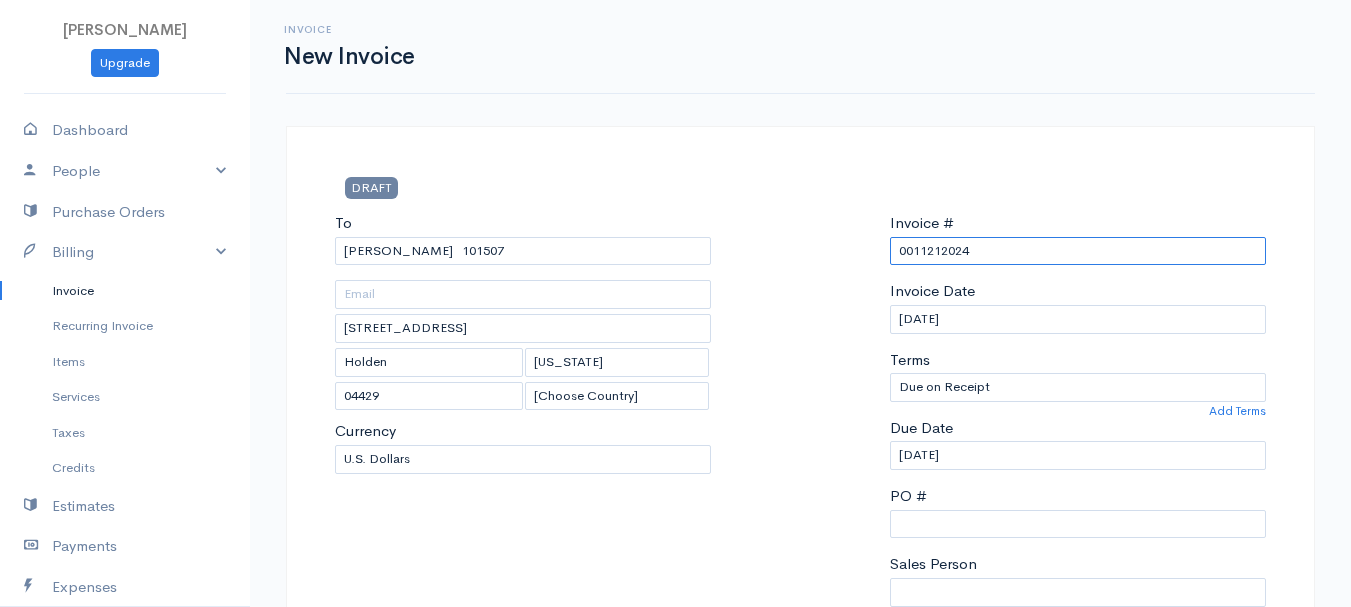 paste on "[DATE]" 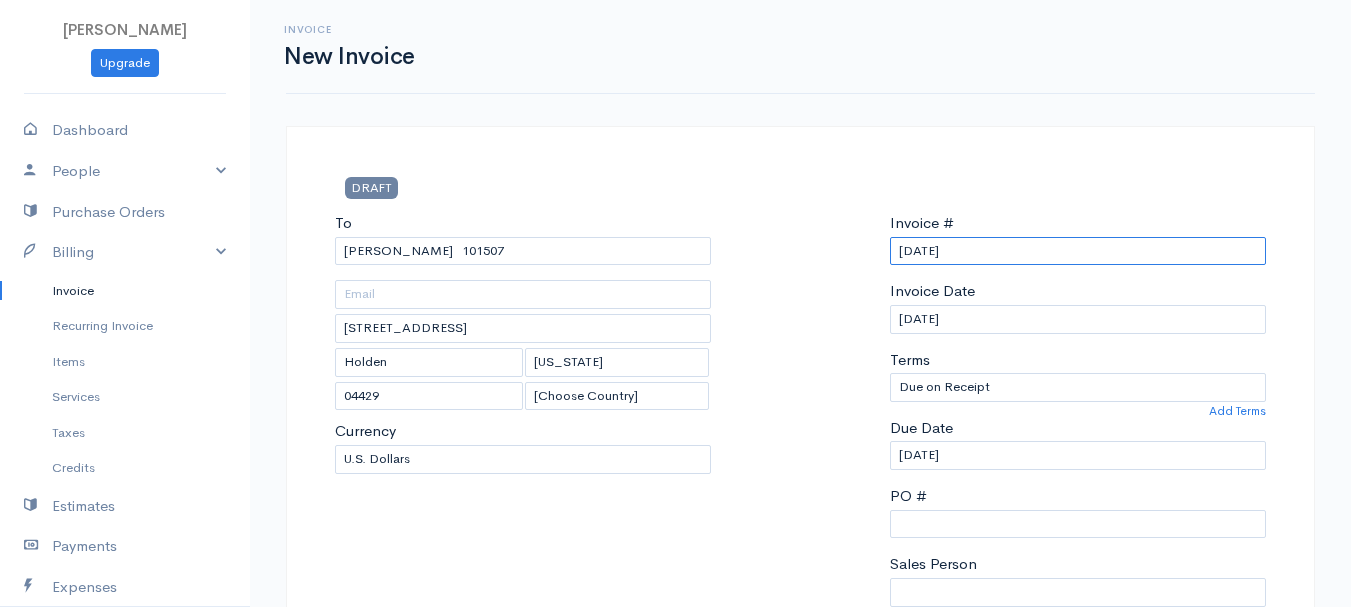 scroll, scrollTop: 400, scrollLeft: 0, axis: vertical 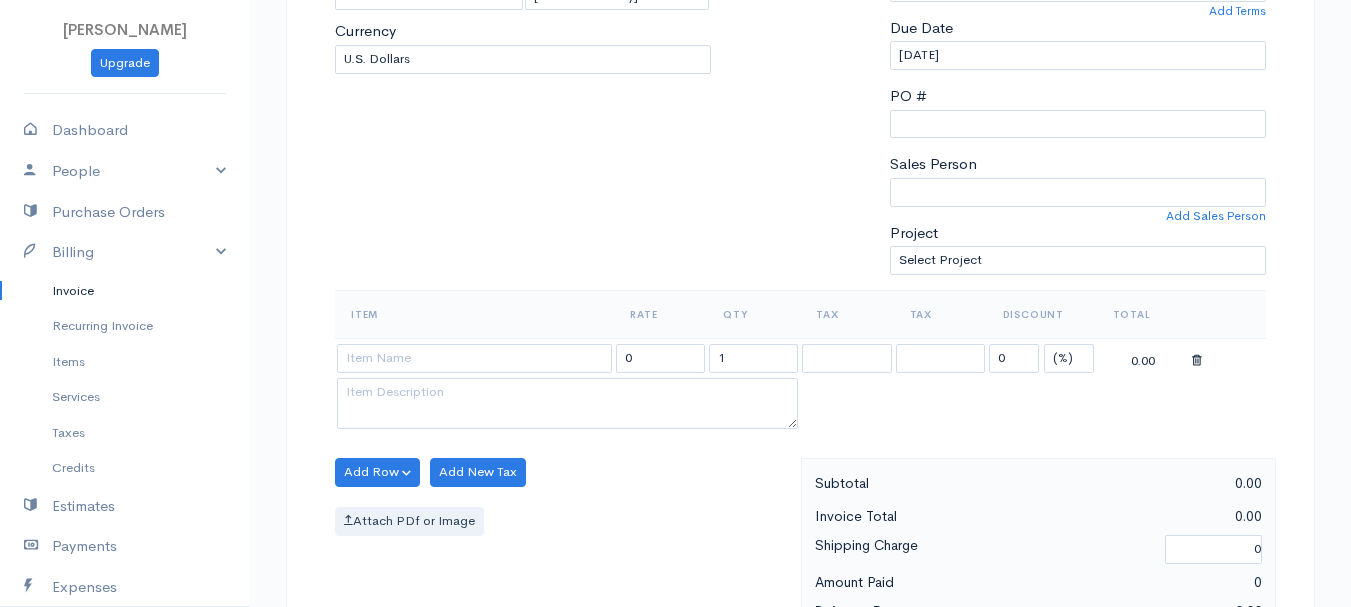 type on "[DATE]" 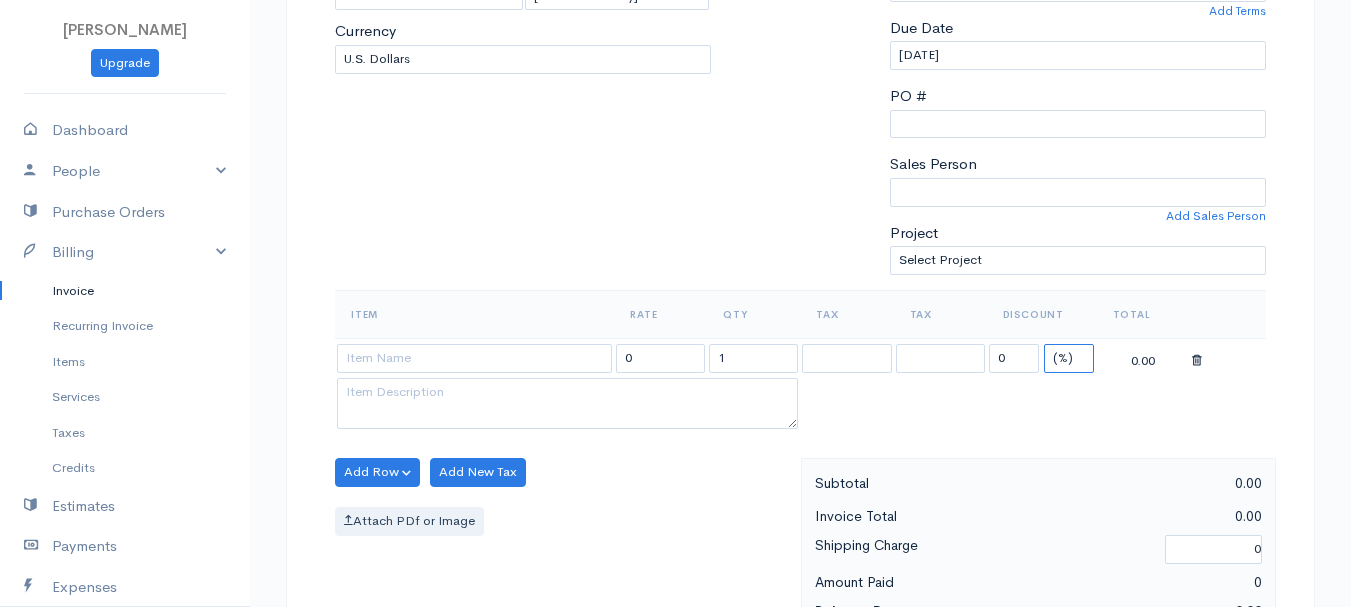 drag, startPoint x: 1063, startPoint y: 356, endPoint x: 1063, endPoint y: 370, distance: 14 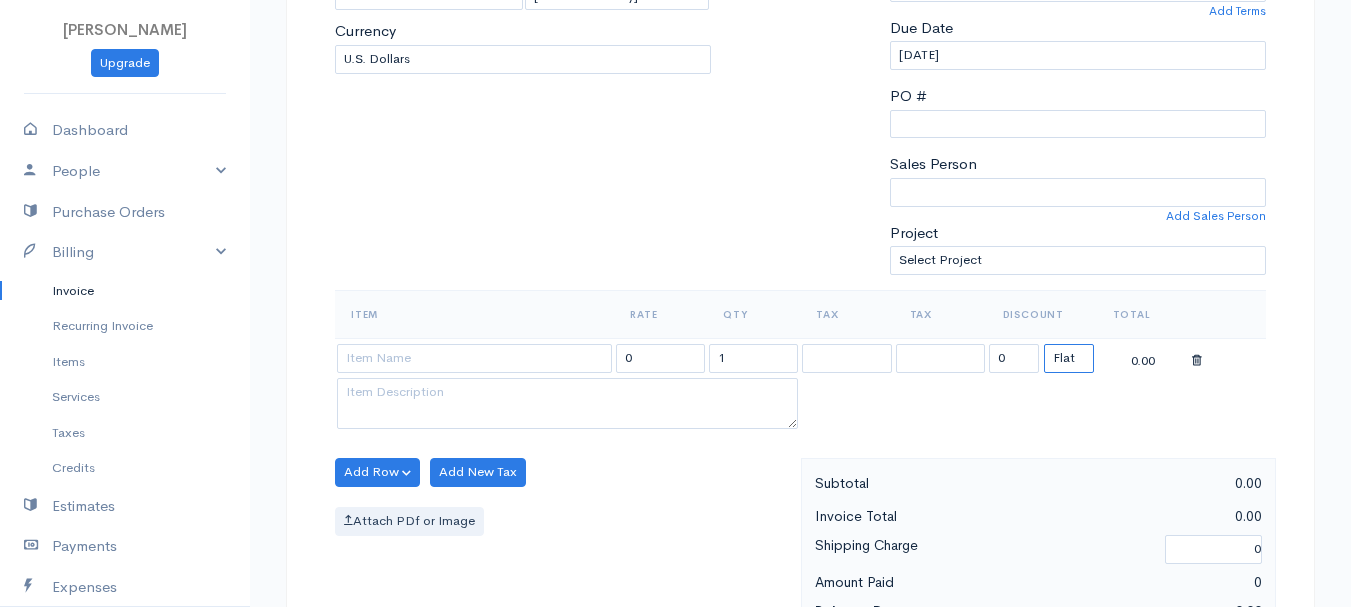 click on "(%) Flat" at bounding box center [1069, 358] 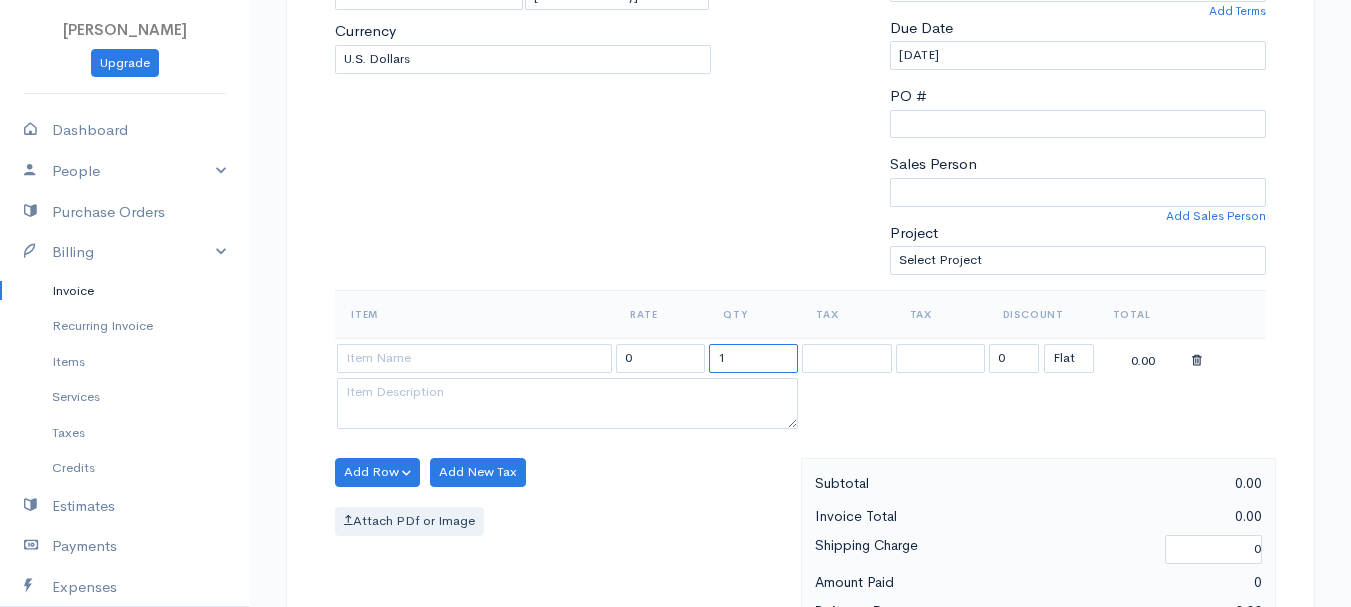 click on "1" at bounding box center (753, 358) 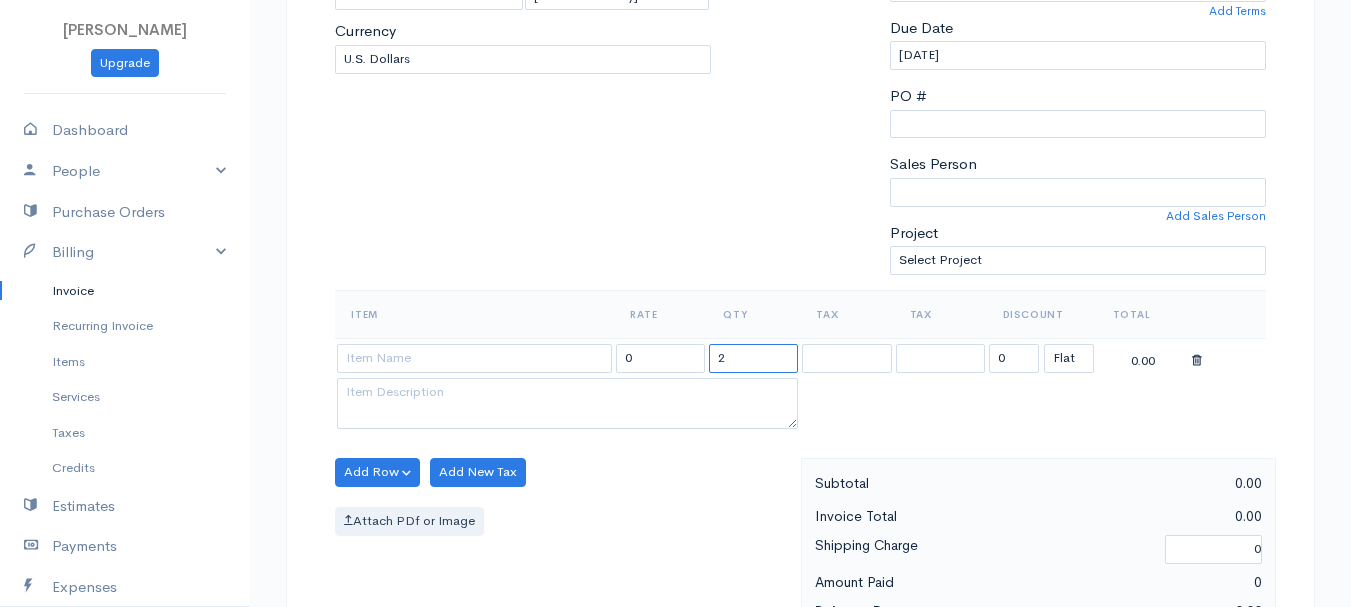 type on "2" 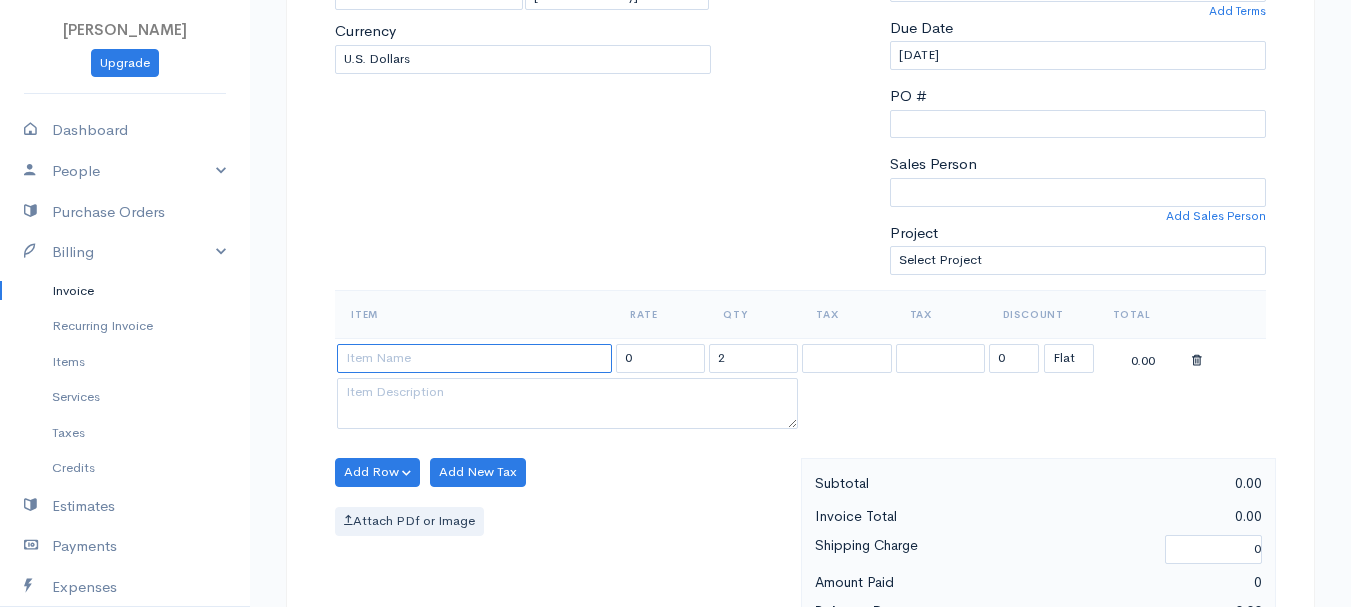 click at bounding box center [474, 358] 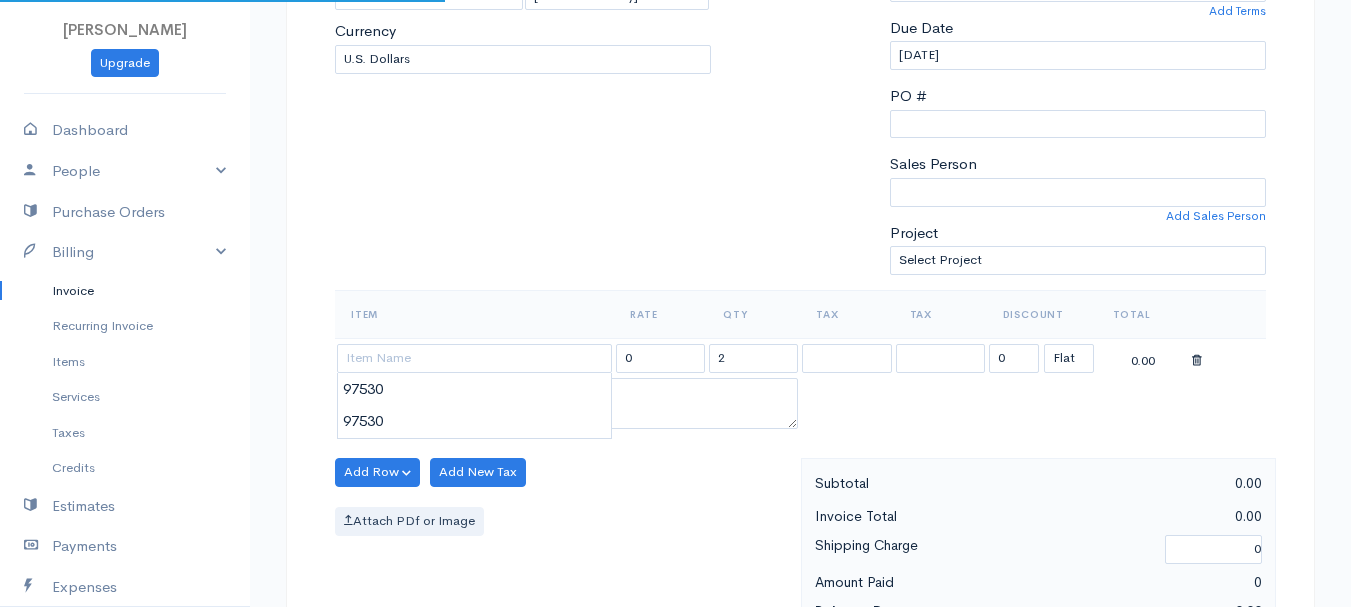 type on "97530" 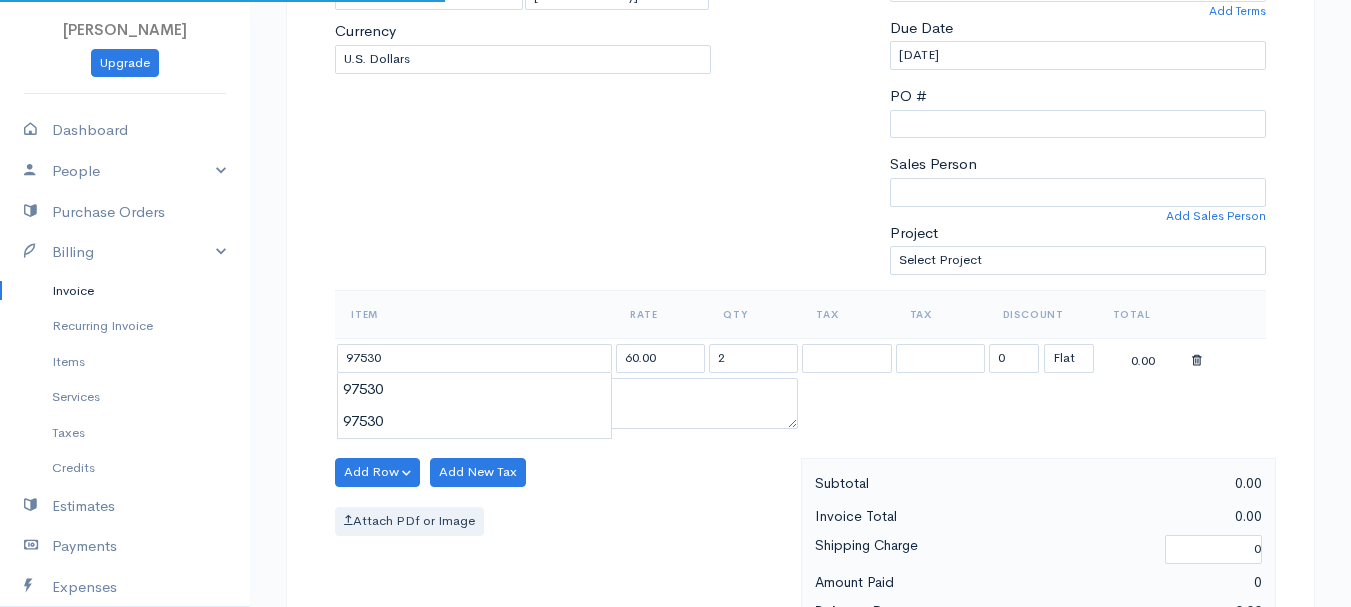 click on "beth woodbrey-johnson
Upgrade
Dashboard
People
Clients
Vendors
Staff Users
Purchase Orders
Billing
Invoice
Recurring Invoice
Items
Services
Taxes
Credits
Estimates
Payments
Expenses
Track Time
Projects
Reports
Settings
My Organizations
Logout
Help
@CloudBooksApp 2022
Invoice
New Invoice
DRAFT To Bennett, Mason   101507 79 Fields Pond Road Holden Maine 04429 [Choose Country] United States Canada United Kingdom Afghanistan Albania Algeria American Samoa Andorra Anguilla Kip" at bounding box center (675, 464) 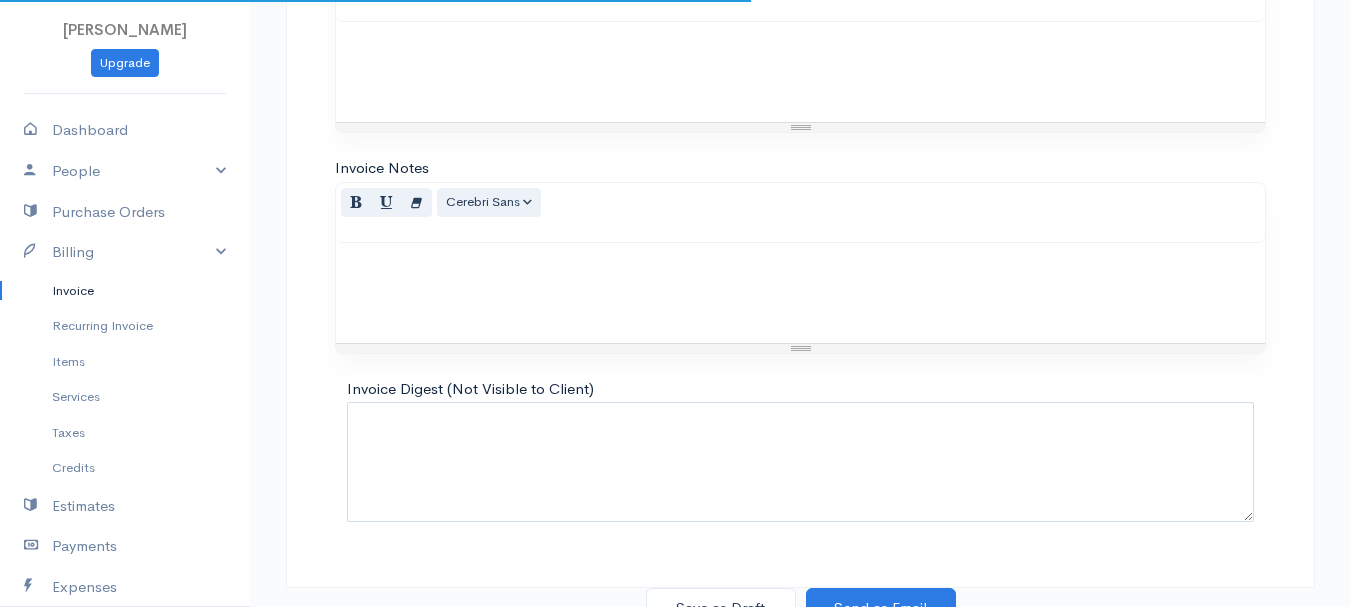 scroll, scrollTop: 1122, scrollLeft: 0, axis: vertical 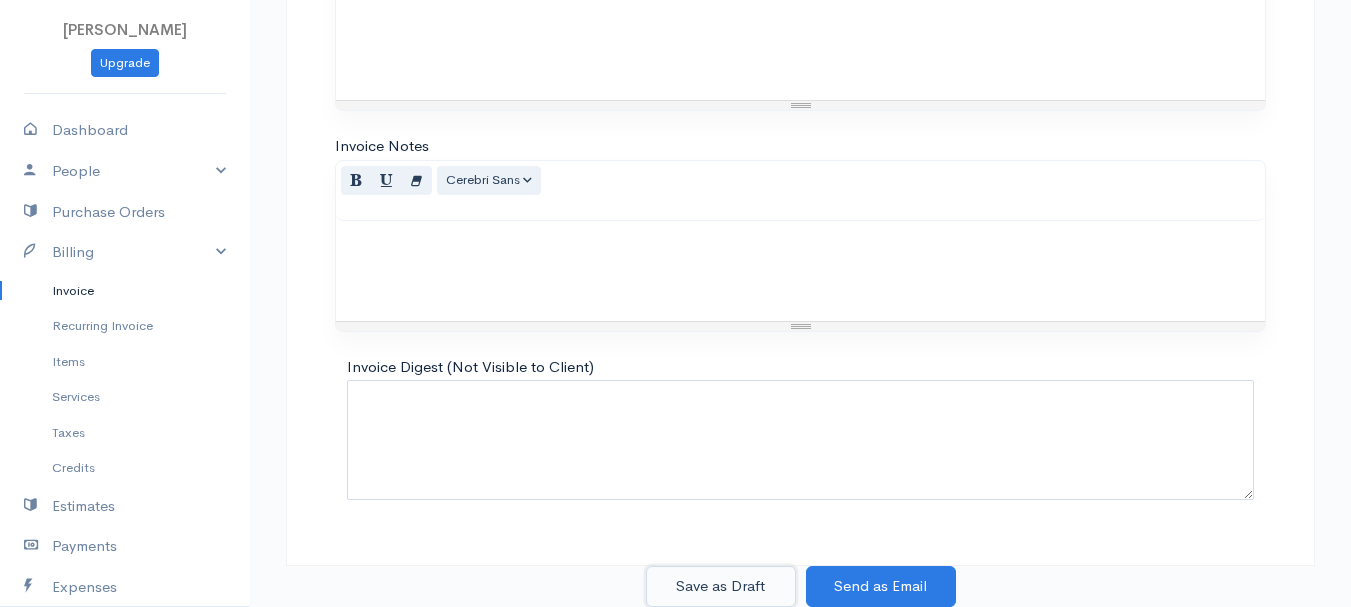 drag, startPoint x: 696, startPoint y: 582, endPoint x: 626, endPoint y: 552, distance: 76.15773 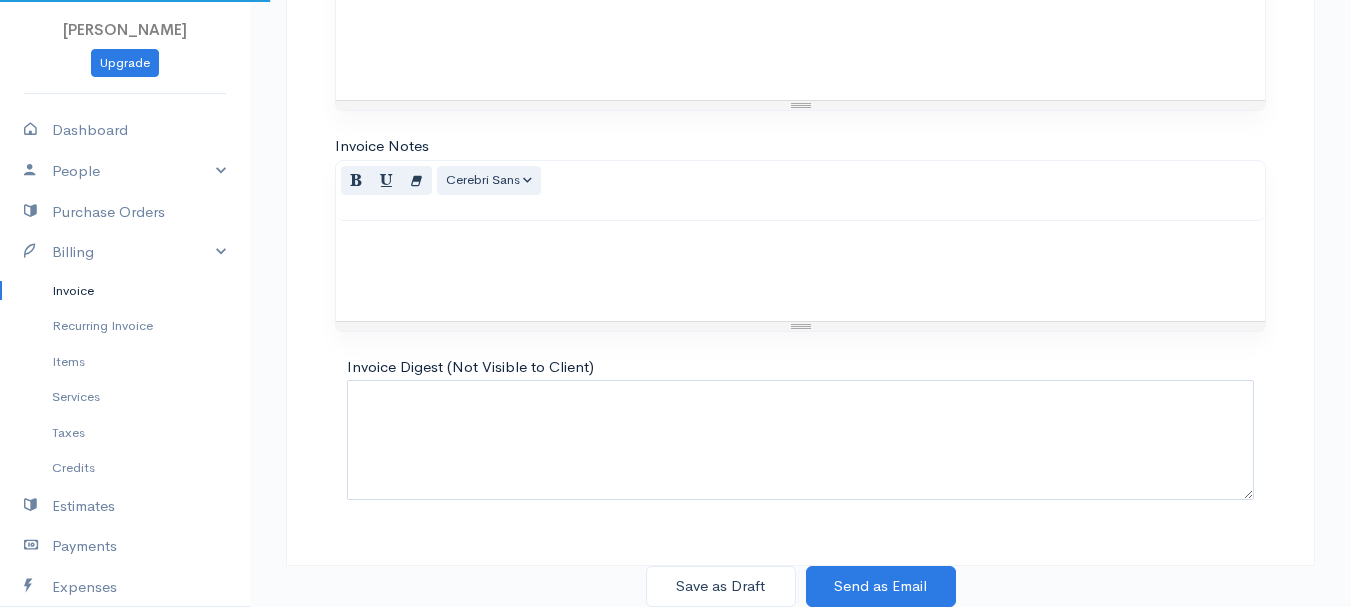 scroll, scrollTop: 0, scrollLeft: 0, axis: both 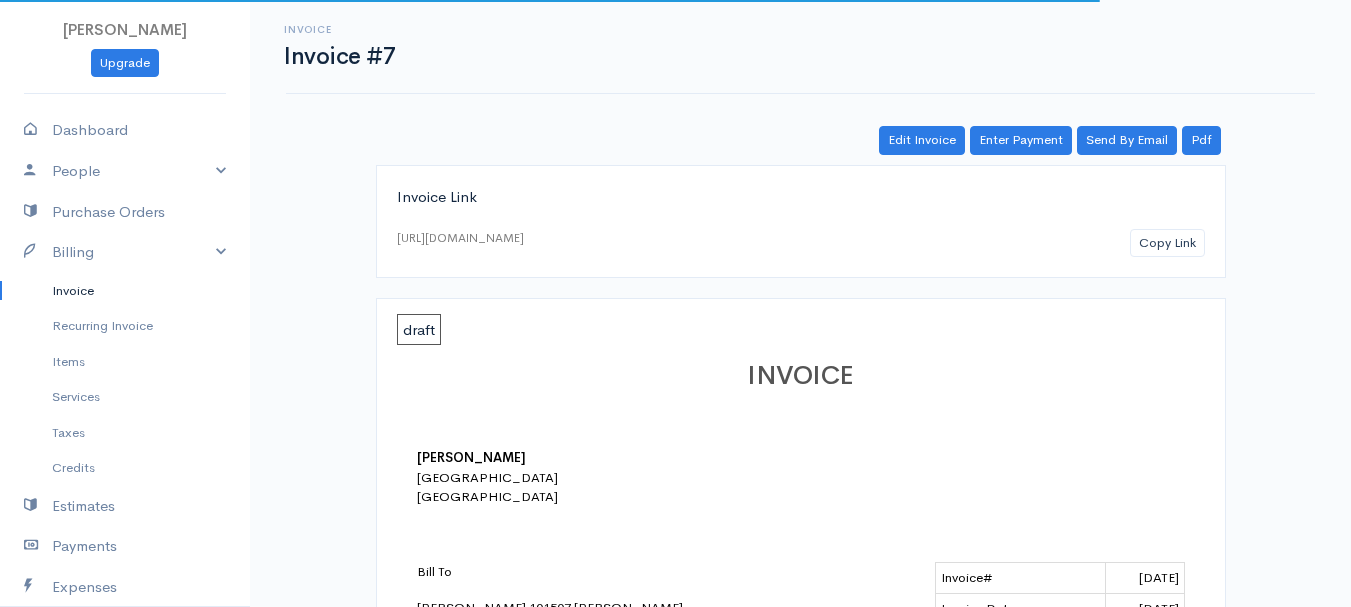 click on "Invoice" at bounding box center [125, 291] 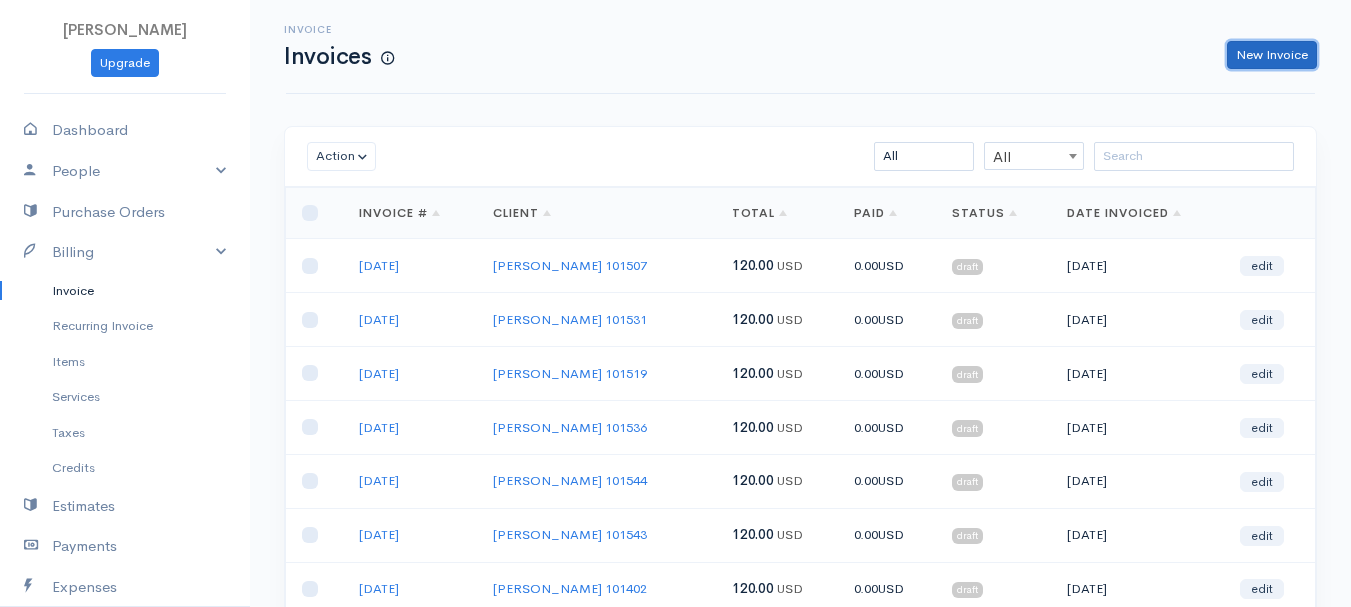 click on "New Invoice" at bounding box center [1272, 55] 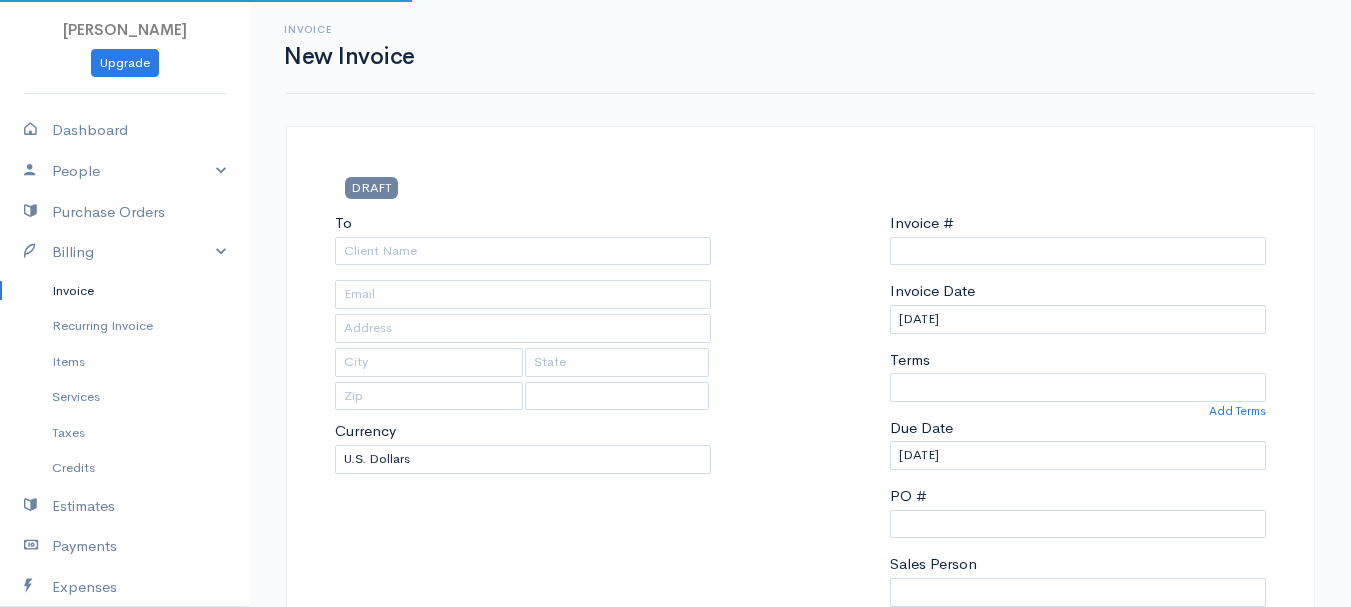 click on "To" at bounding box center (523, 238) 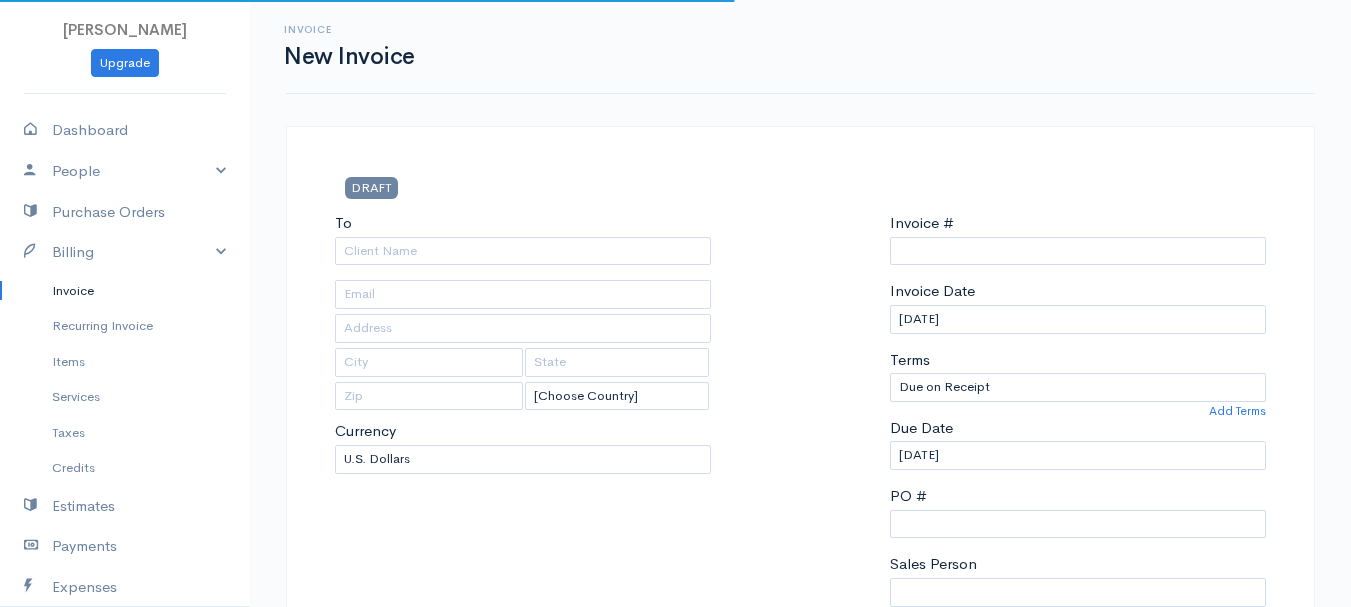 select on "[GEOGRAPHIC_DATA]" 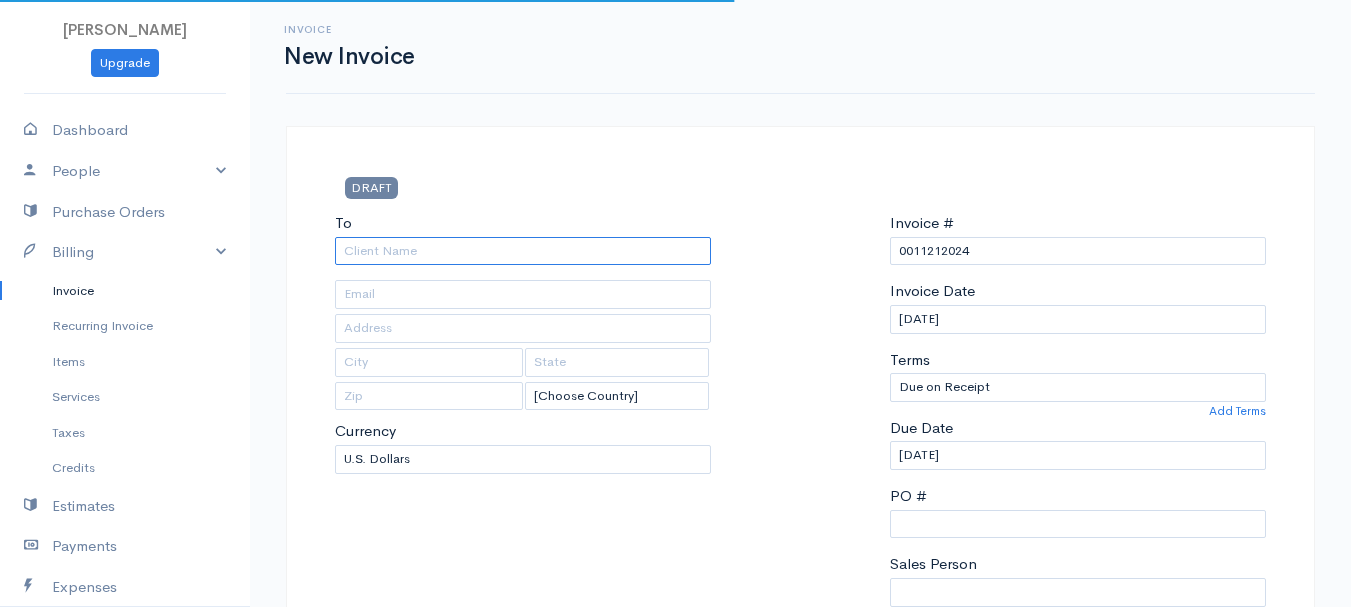 click on "To" at bounding box center (523, 251) 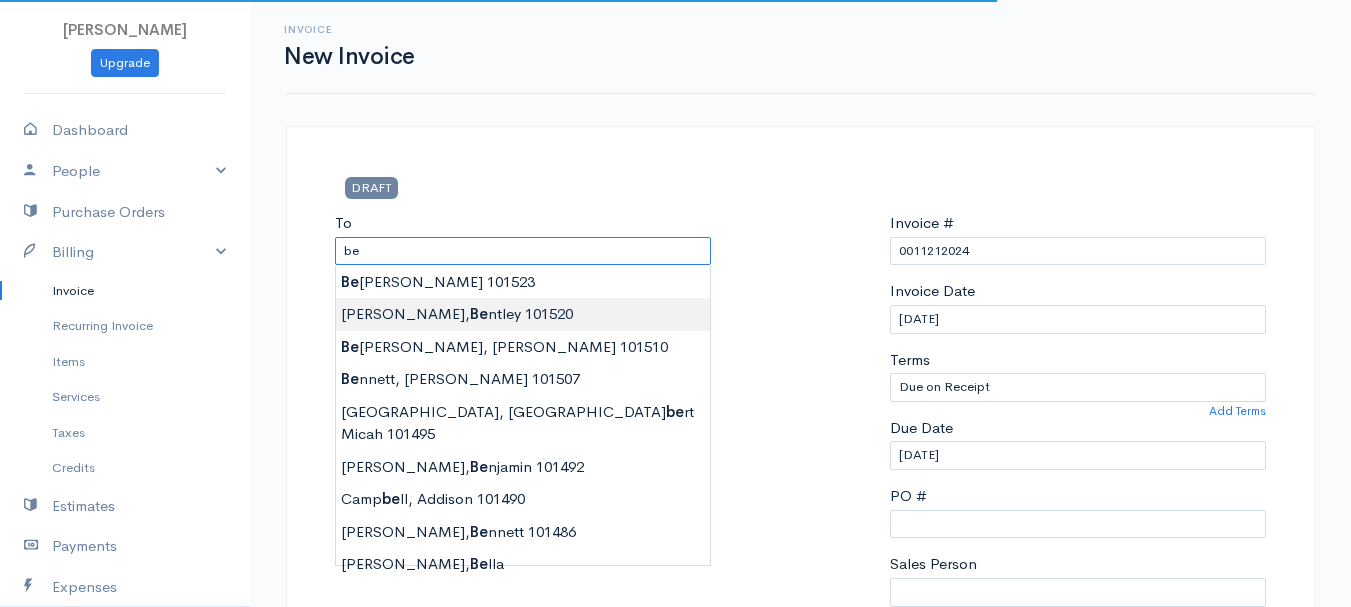 type on "[PERSON_NAME], [PERSON_NAME]  101520" 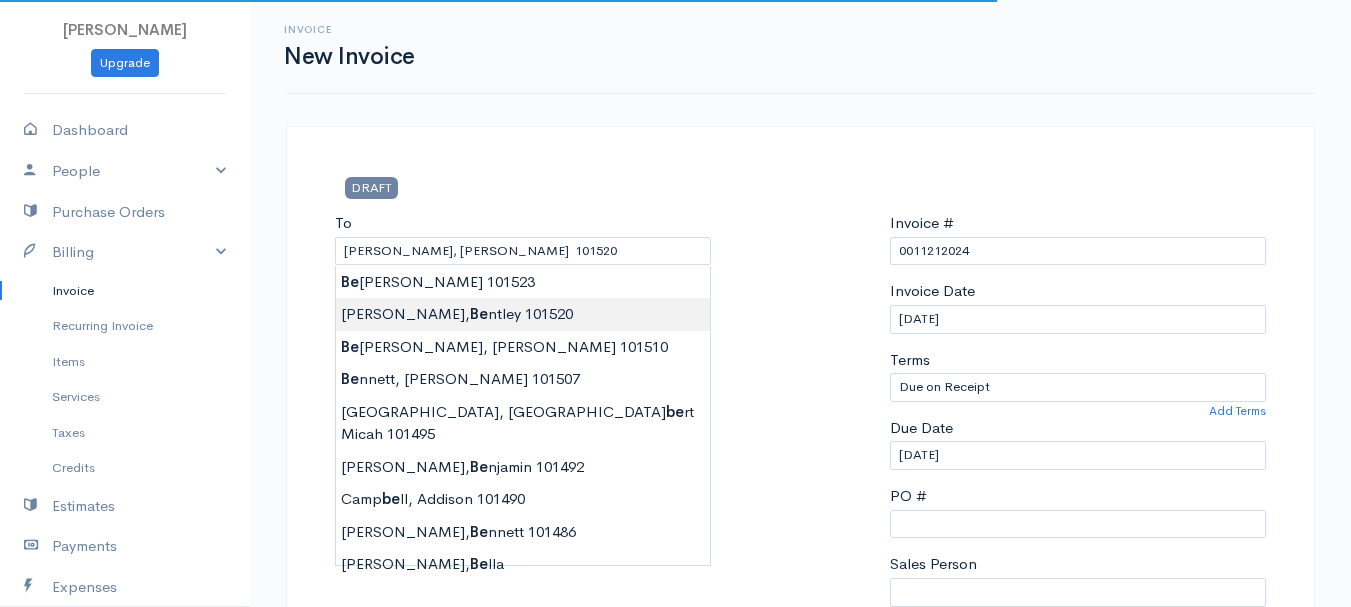 click on "[PERSON_NAME]
Upgrade
Dashboard
People
Clients
Vendors
Staff Users
Purchase Orders
Billing
Invoice
Recurring Invoice
Items
Services
Taxes
Credits
Estimates
Payments
Expenses
Track Time
Projects
Reports
Settings
My Organizations
Logout
Help
@CloudBooksApp 2022
Invoice
New Invoice
DRAFT To [GEOGRAPHIC_DATA], [PERSON_NAME]  101520 [Choose Country] [GEOGRAPHIC_DATA] [GEOGRAPHIC_DATA] [GEOGRAPHIC_DATA] [GEOGRAPHIC_DATA] [GEOGRAPHIC_DATA] [GEOGRAPHIC_DATA] [US_STATE] [GEOGRAPHIC_DATA] [GEOGRAPHIC_DATA] [GEOGRAPHIC_DATA] [GEOGRAPHIC_DATA] [GEOGRAPHIC_DATA] 0" at bounding box center (675, 864) 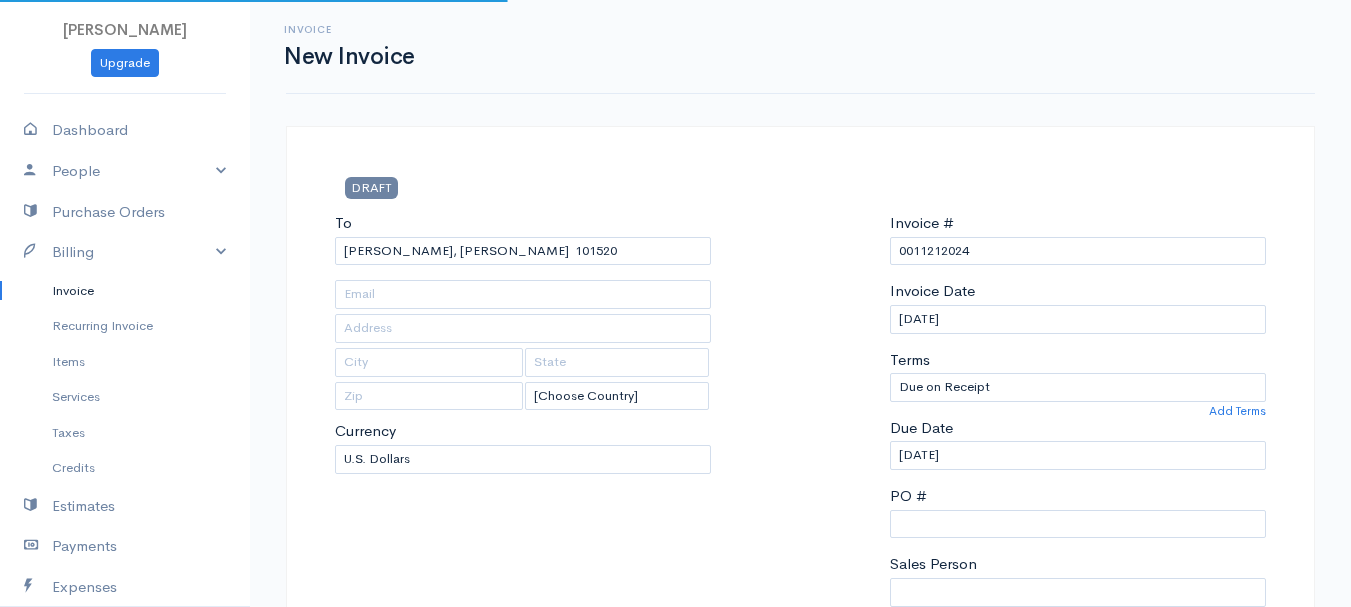 type on "[STREET_ADDRESS]" 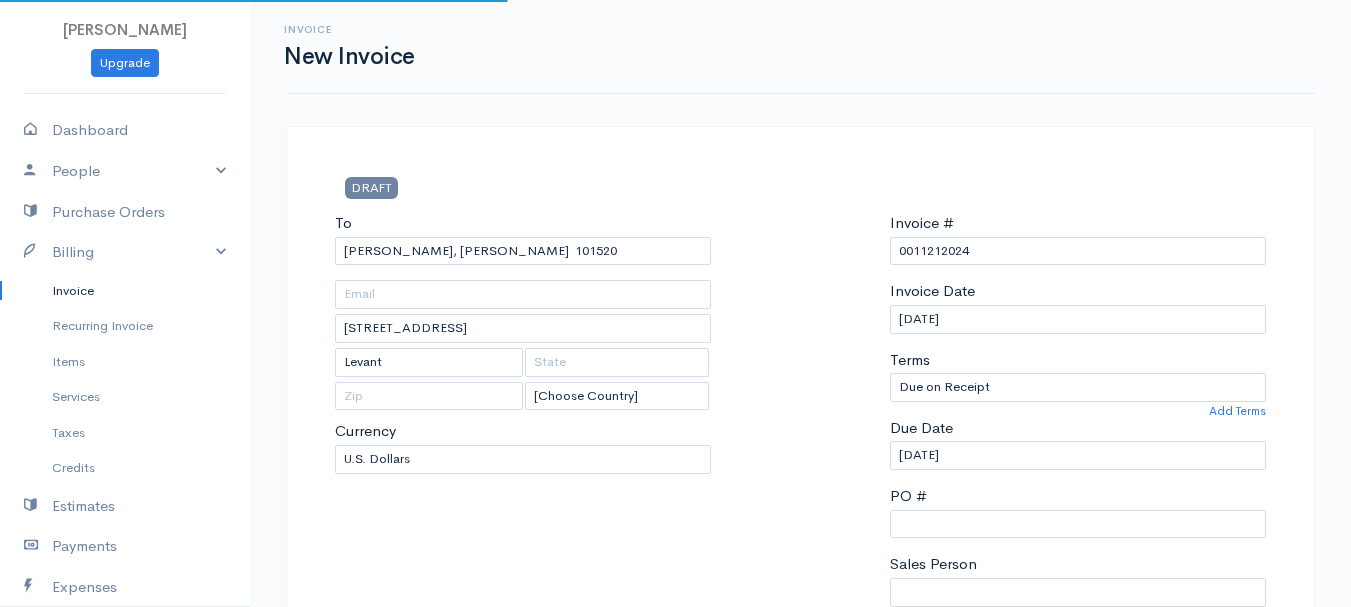 type on "[US_STATE]" 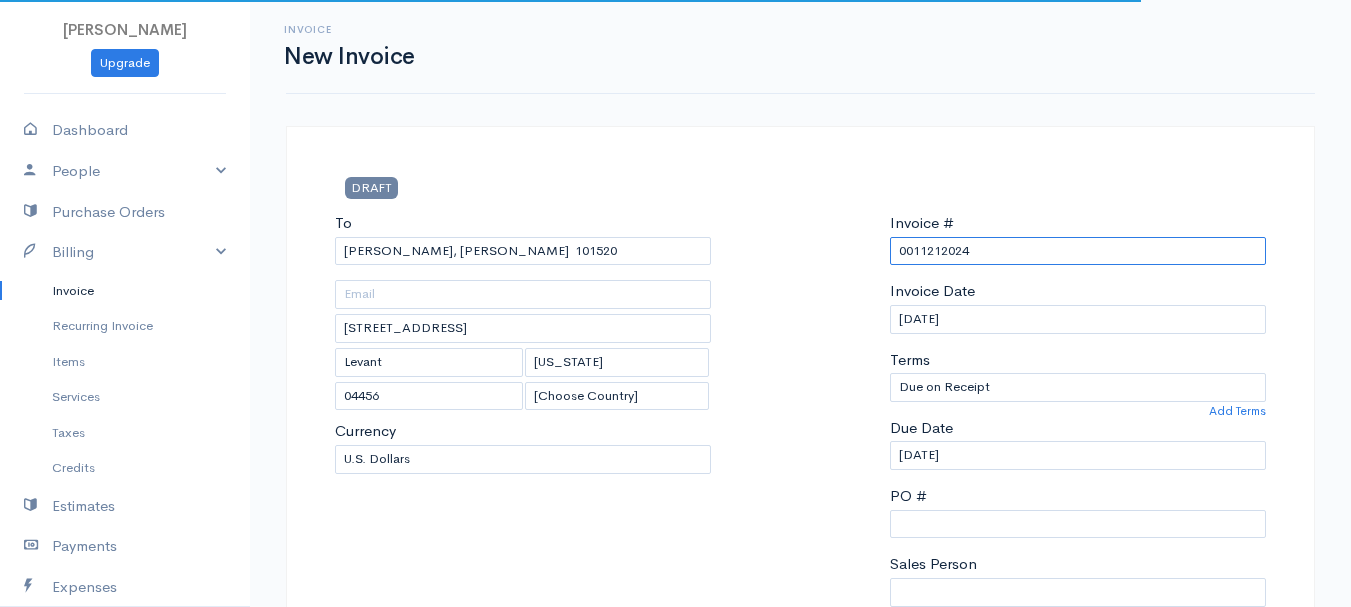 click on "0011212024" at bounding box center [1078, 251] 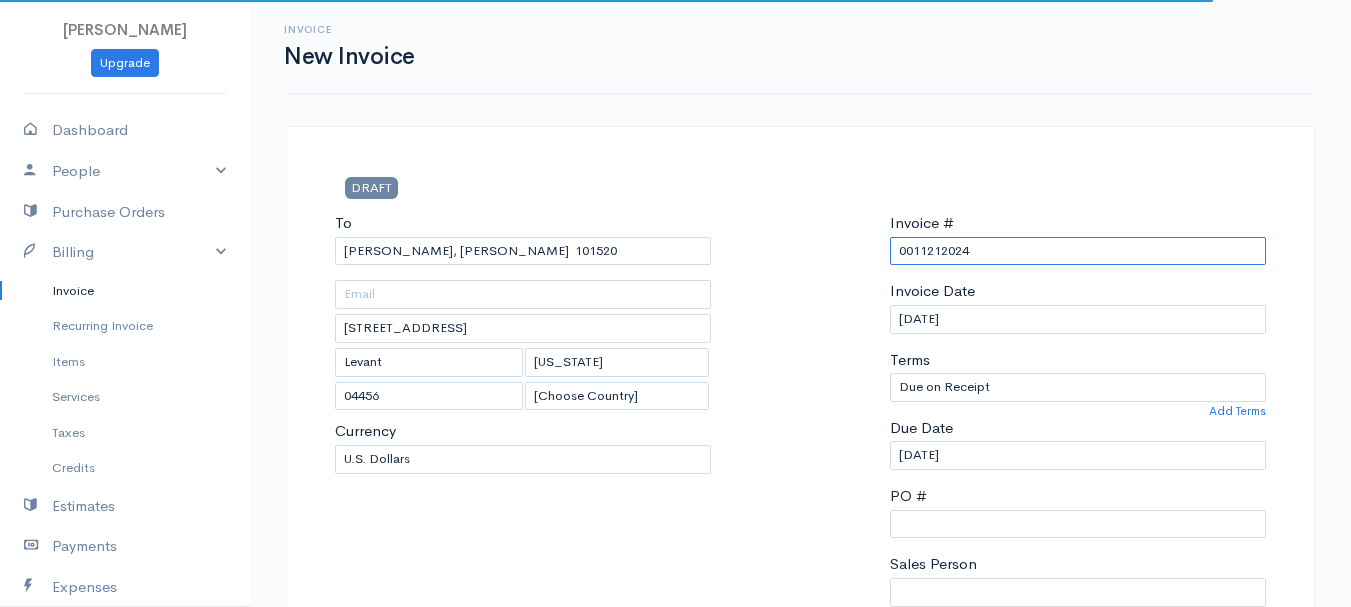 click on "0011212024" at bounding box center [1078, 251] 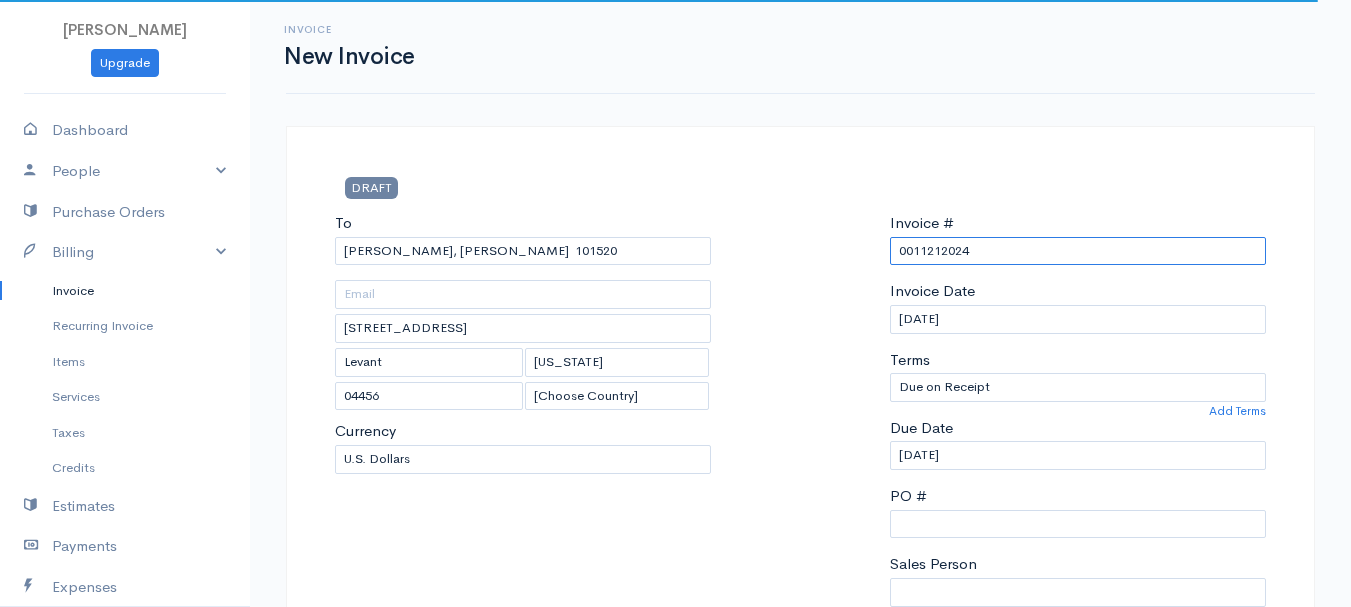paste on "[DATE]" 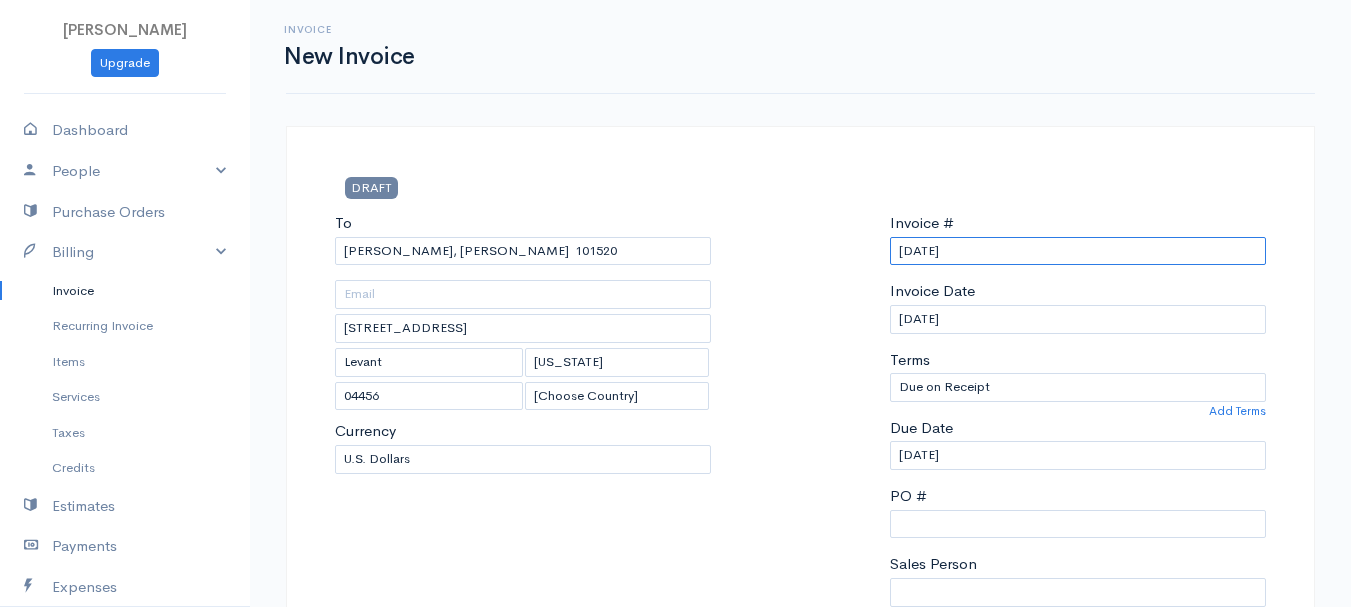 scroll, scrollTop: 400, scrollLeft: 0, axis: vertical 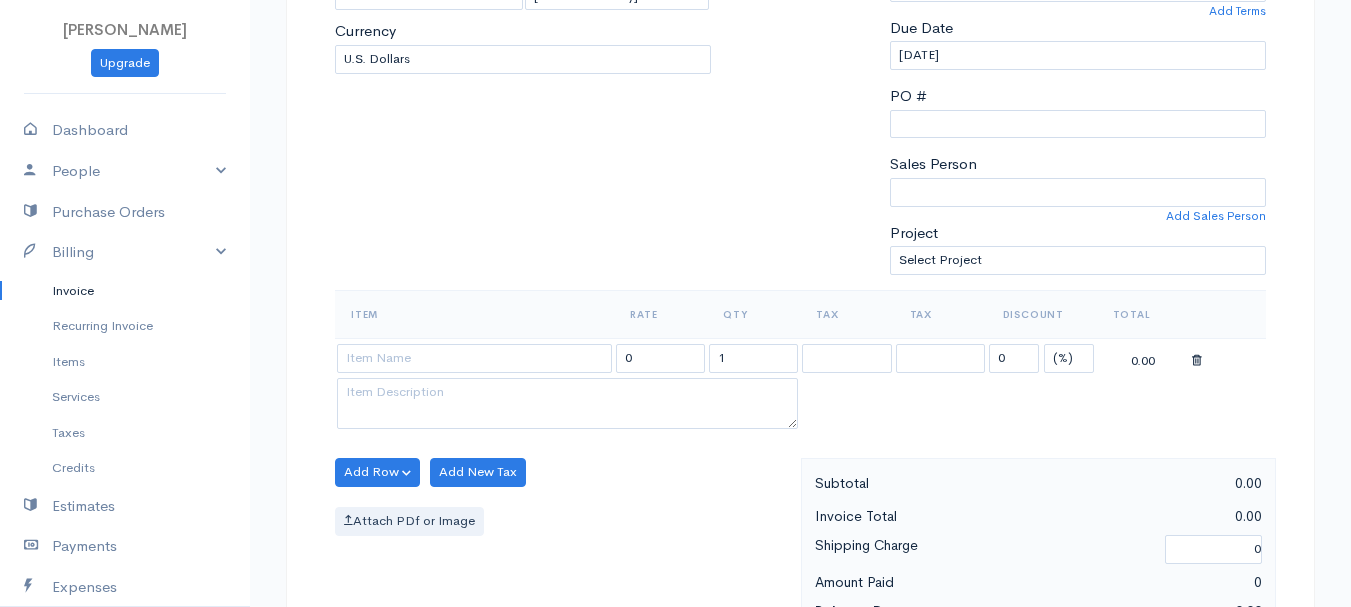 type on "[DATE]" 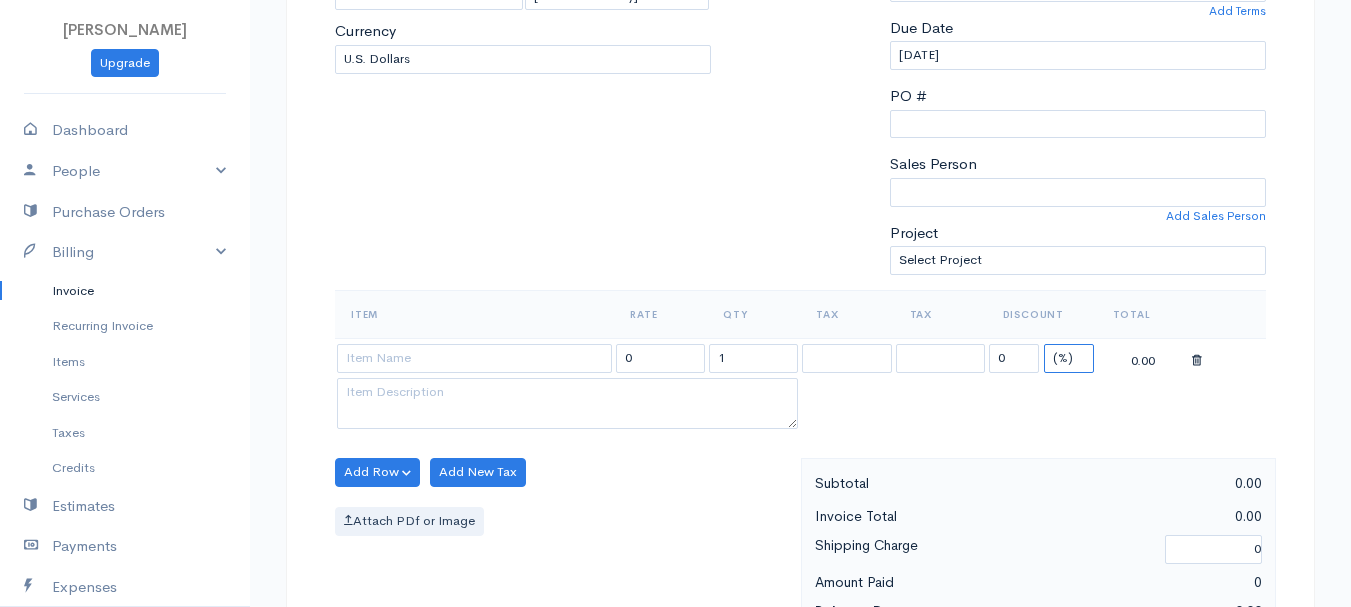 click on "(%) Flat" at bounding box center [1069, 358] 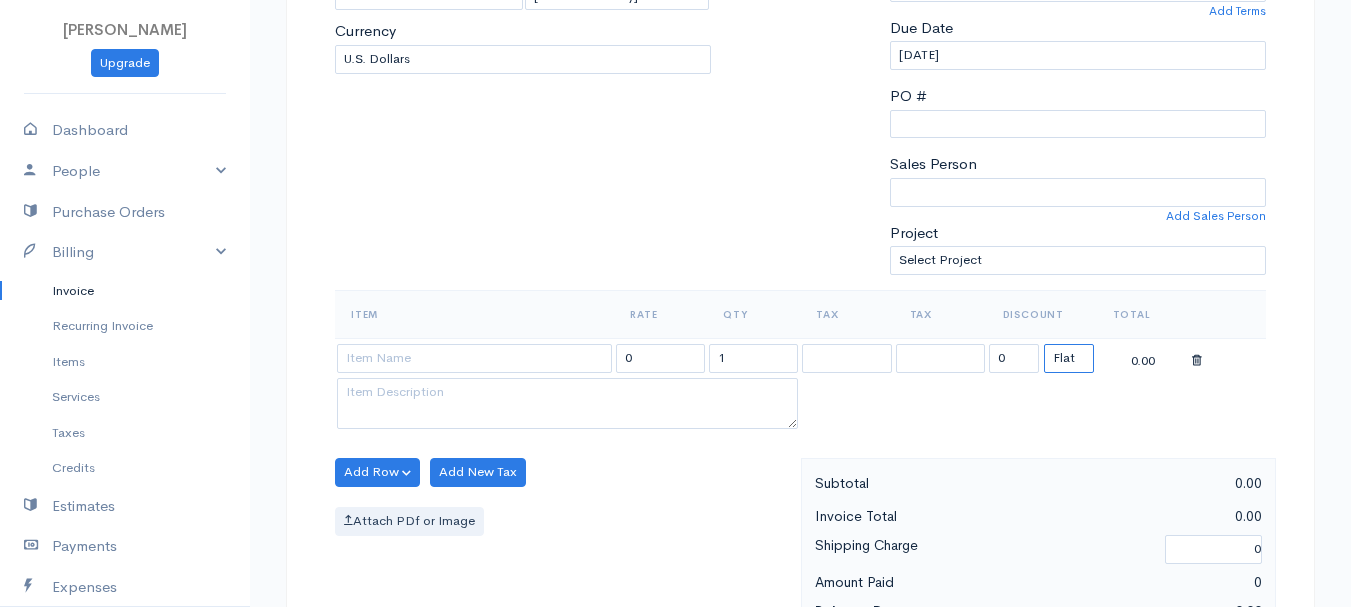 click on "(%) Flat" at bounding box center [1069, 358] 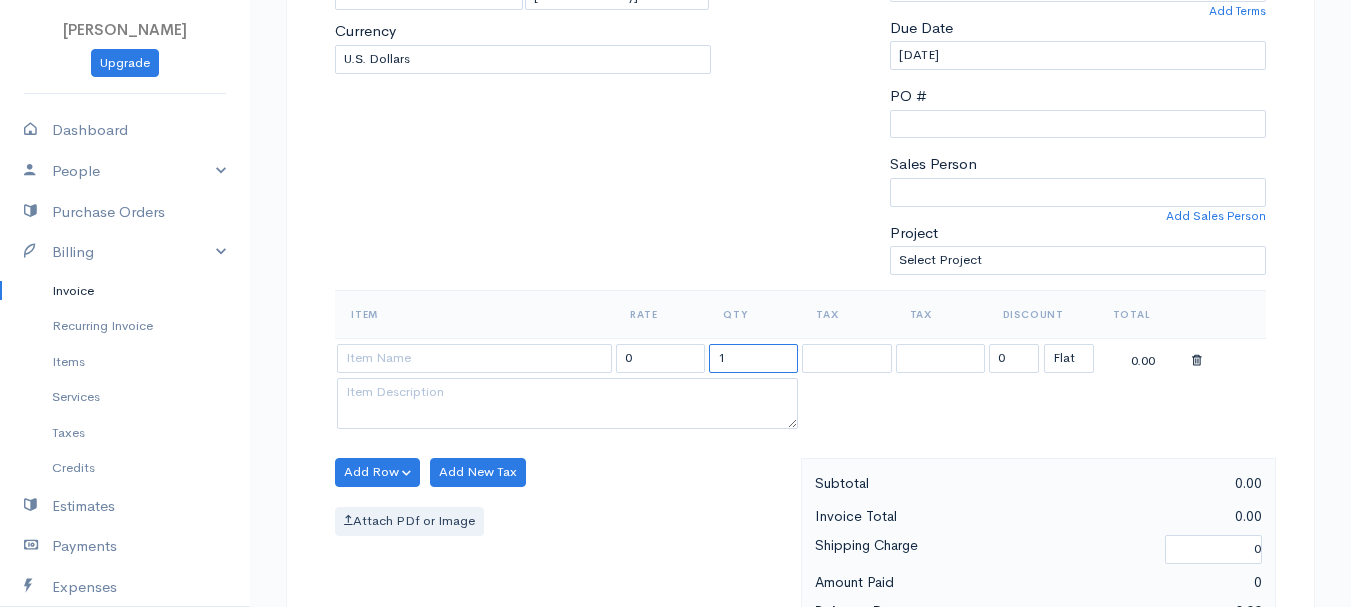 click on "1" at bounding box center [753, 358] 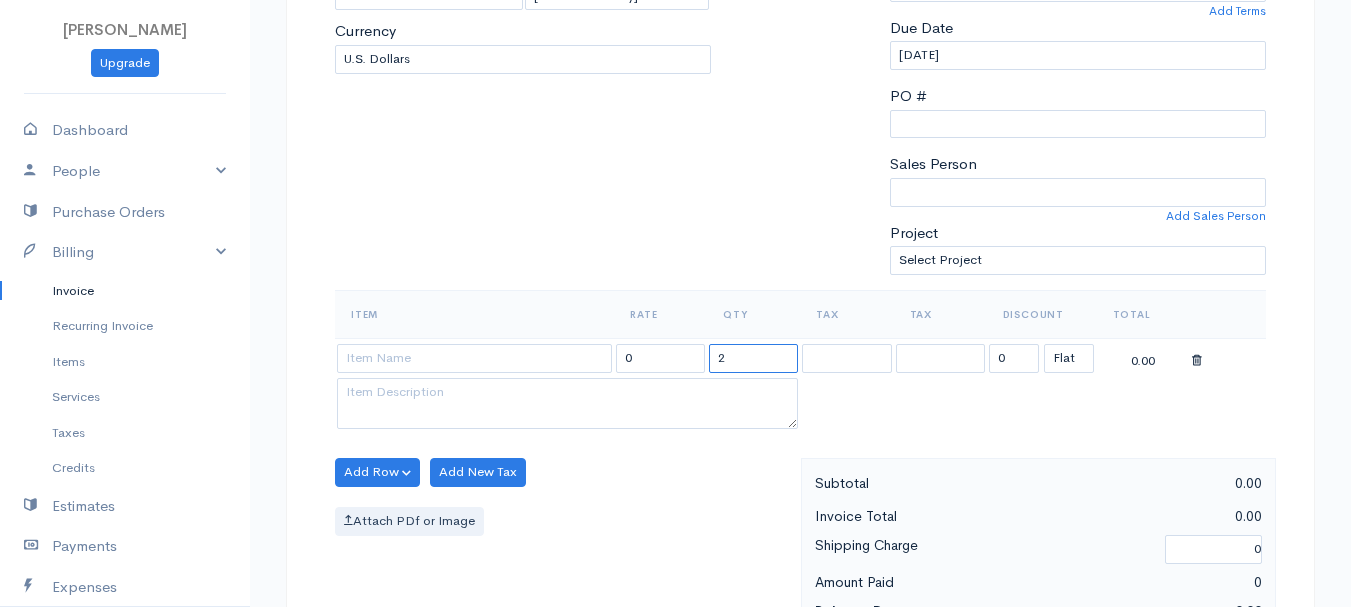 type on "2" 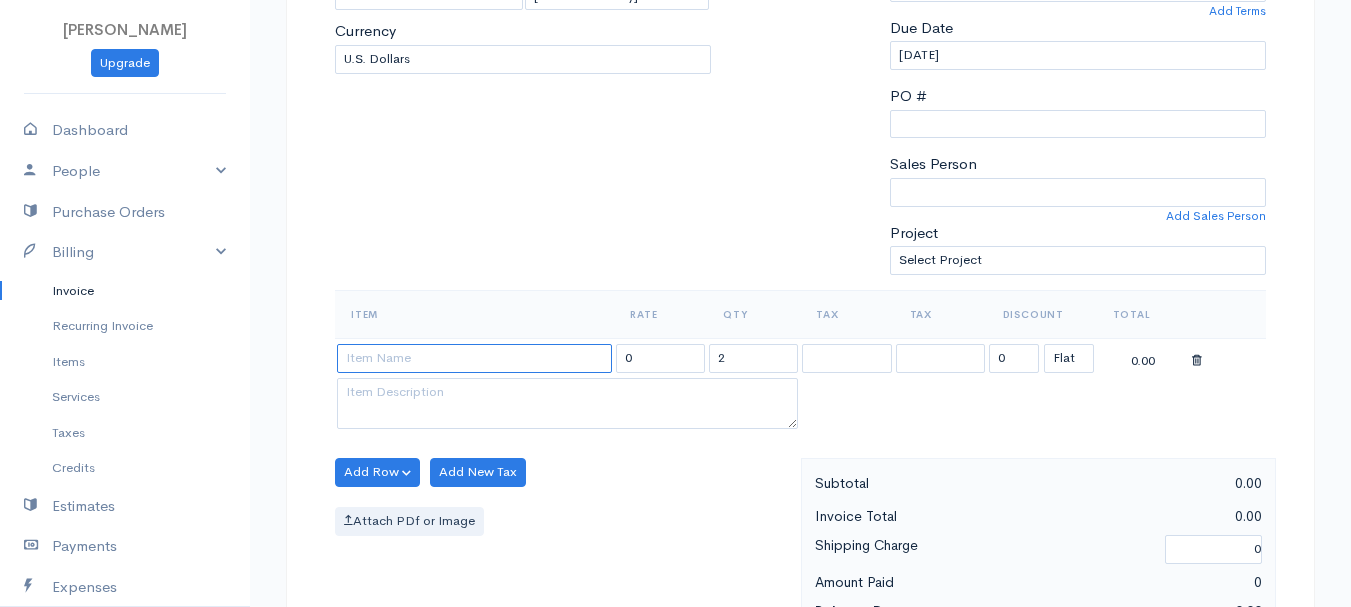 click at bounding box center [474, 358] 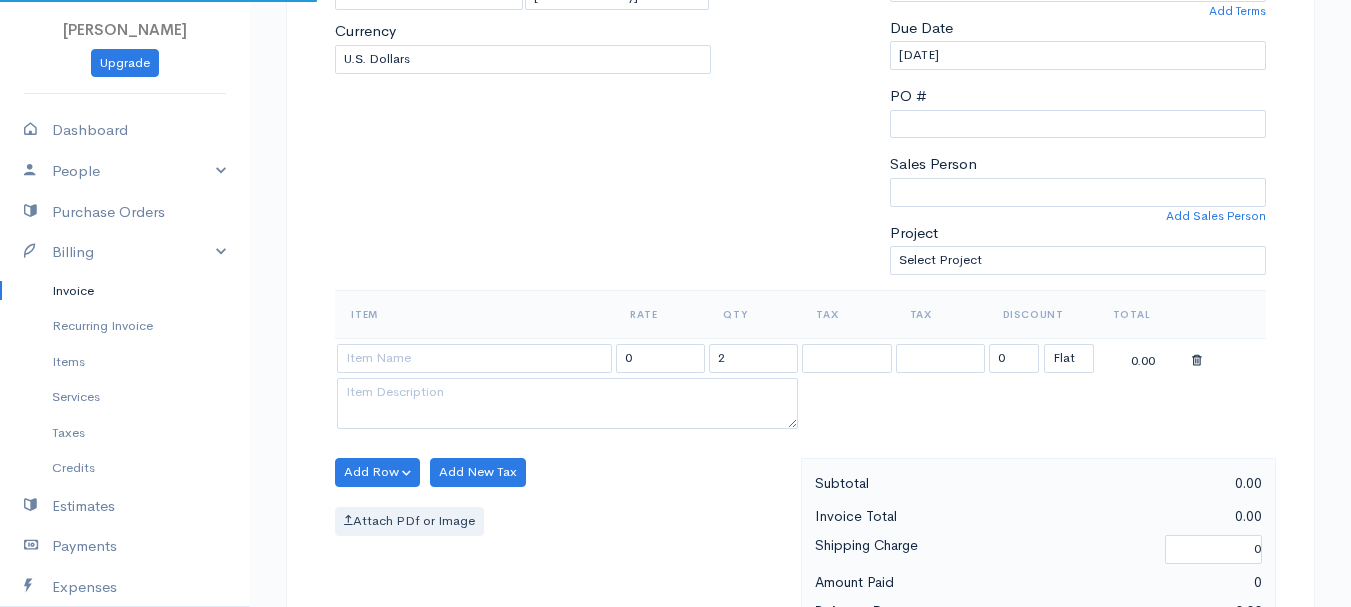 type on "97530" 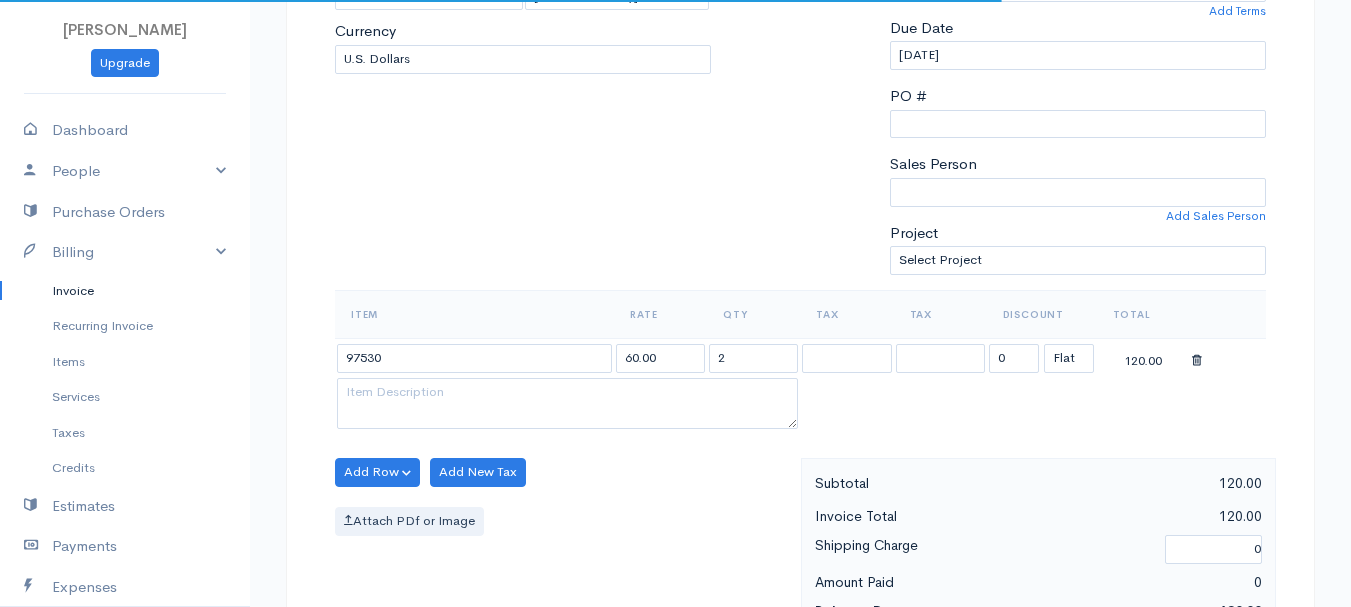 click on "[PERSON_NAME]
Upgrade
Dashboard
People
Clients
Vendors
Staff Users
Purchase Orders
Billing
Invoice
Recurring Invoice
Items
Services
Taxes
Credits
Estimates
Payments
Expenses
Track Time
Projects
Reports
Settings
My Organizations
Logout
Help
@CloudBooksApp 2022
Invoice
New Invoice
DRAFT To [GEOGRAPHIC_DATA], [PERSON_NAME]  101520 [STREET_ADDRESS][US_STATE] [Choose Country] [GEOGRAPHIC_DATA] [GEOGRAPHIC_DATA] [GEOGRAPHIC_DATA] [GEOGRAPHIC_DATA] [GEOGRAPHIC_DATA] [GEOGRAPHIC_DATA] [US_STATE] [GEOGRAPHIC_DATA] [GEOGRAPHIC_DATA] 2" at bounding box center (675, 464) 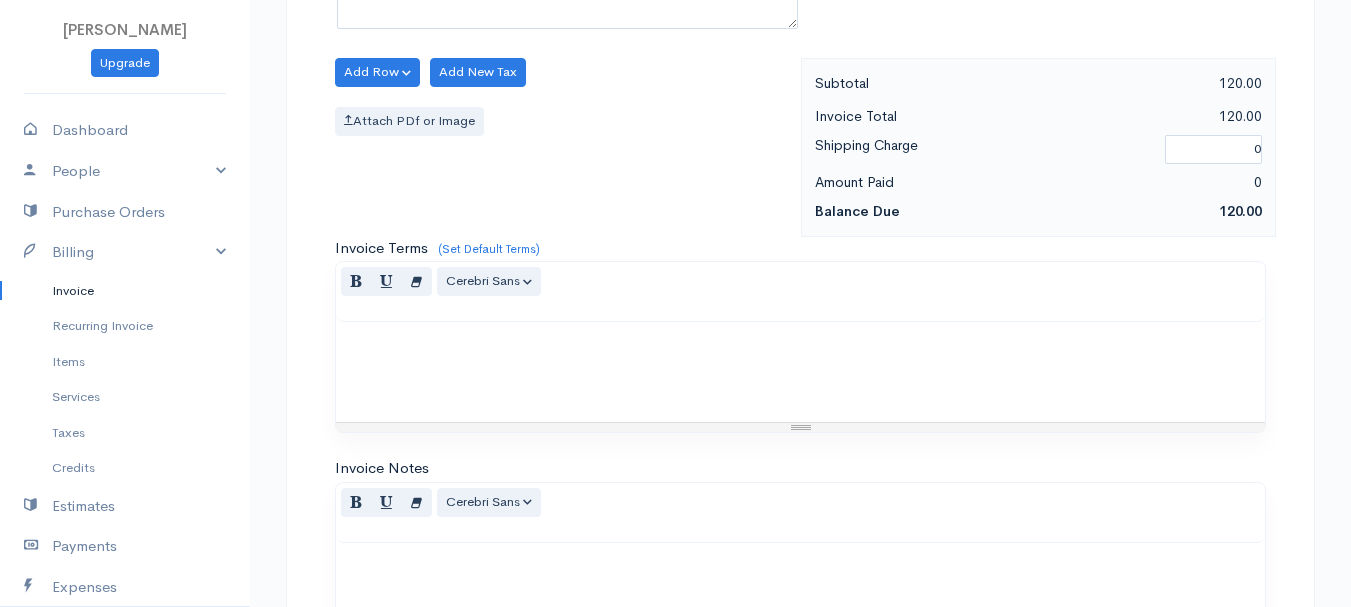 scroll, scrollTop: 1100, scrollLeft: 0, axis: vertical 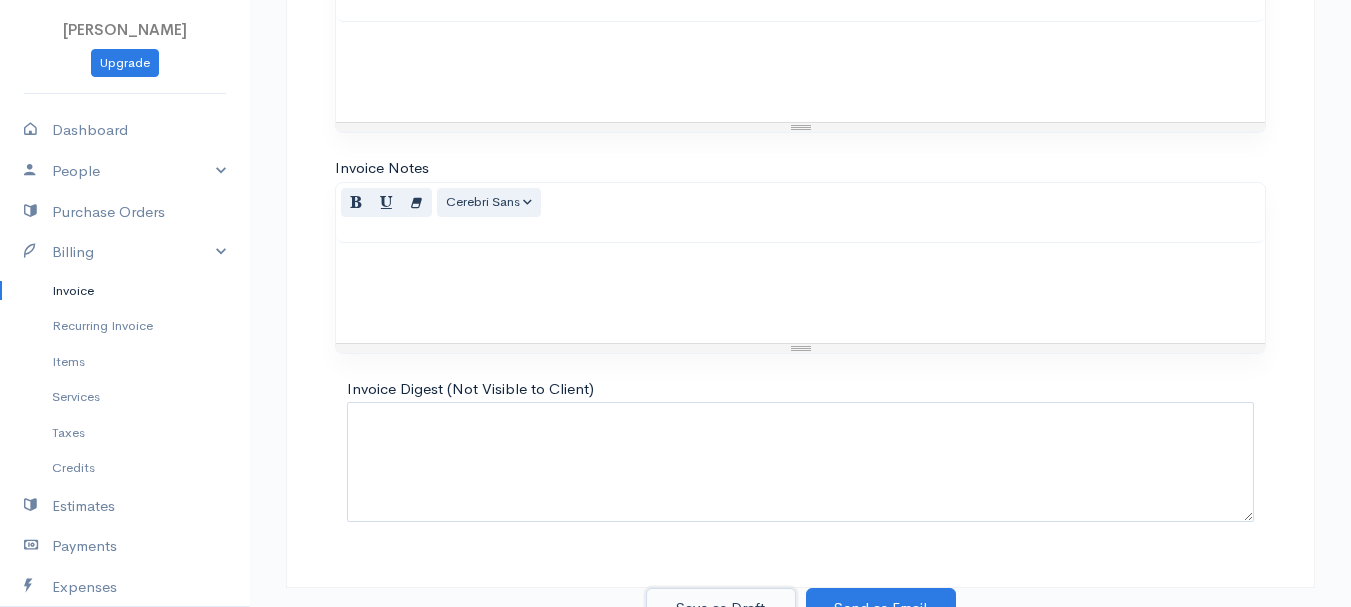 click on "Save as Draft" at bounding box center [721, 608] 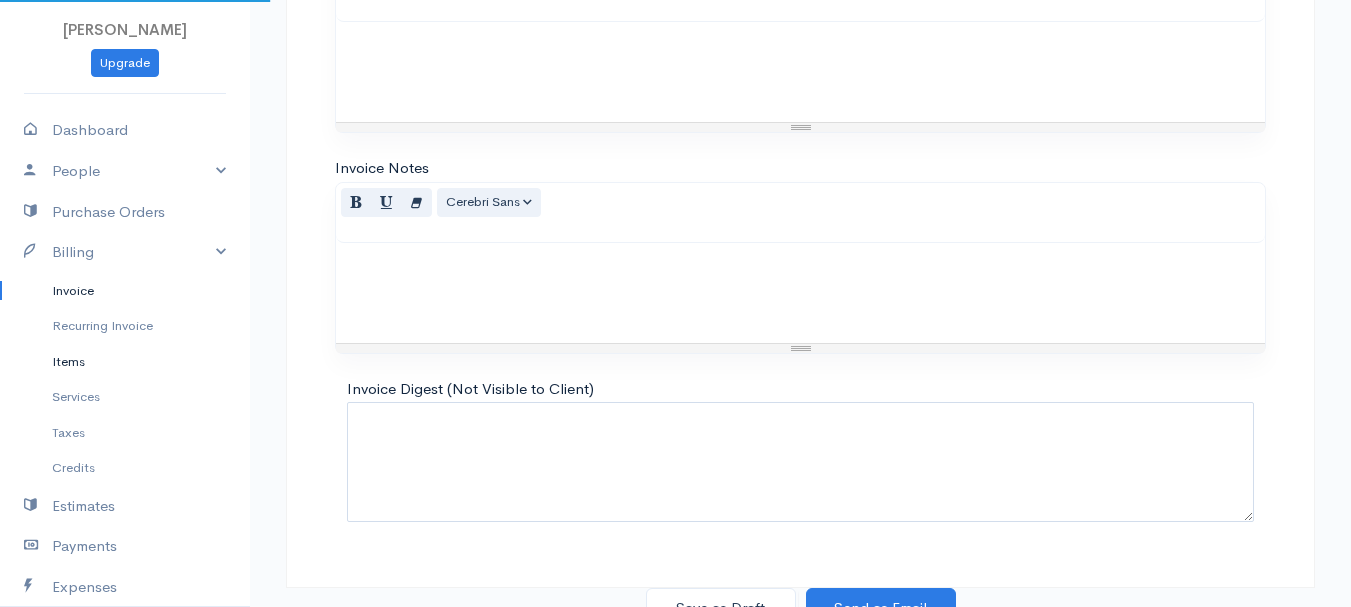 scroll, scrollTop: 0, scrollLeft: 0, axis: both 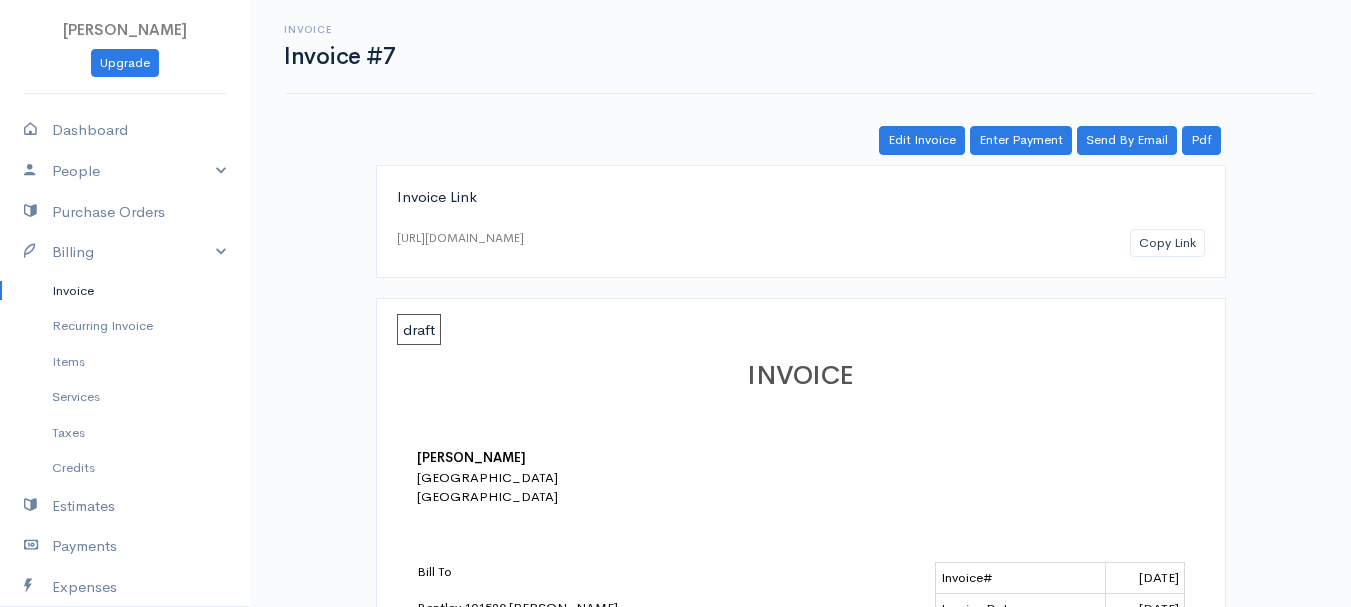 click on "Invoice" at bounding box center [125, 291] 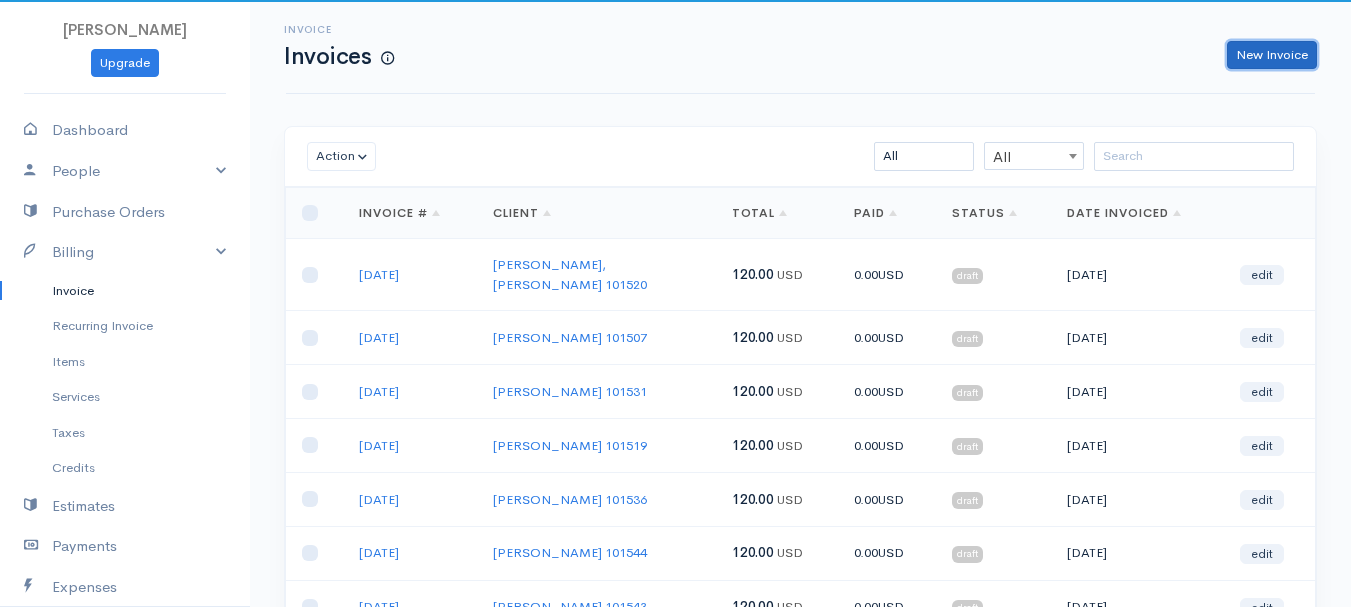 click on "New Invoice" at bounding box center [1272, 55] 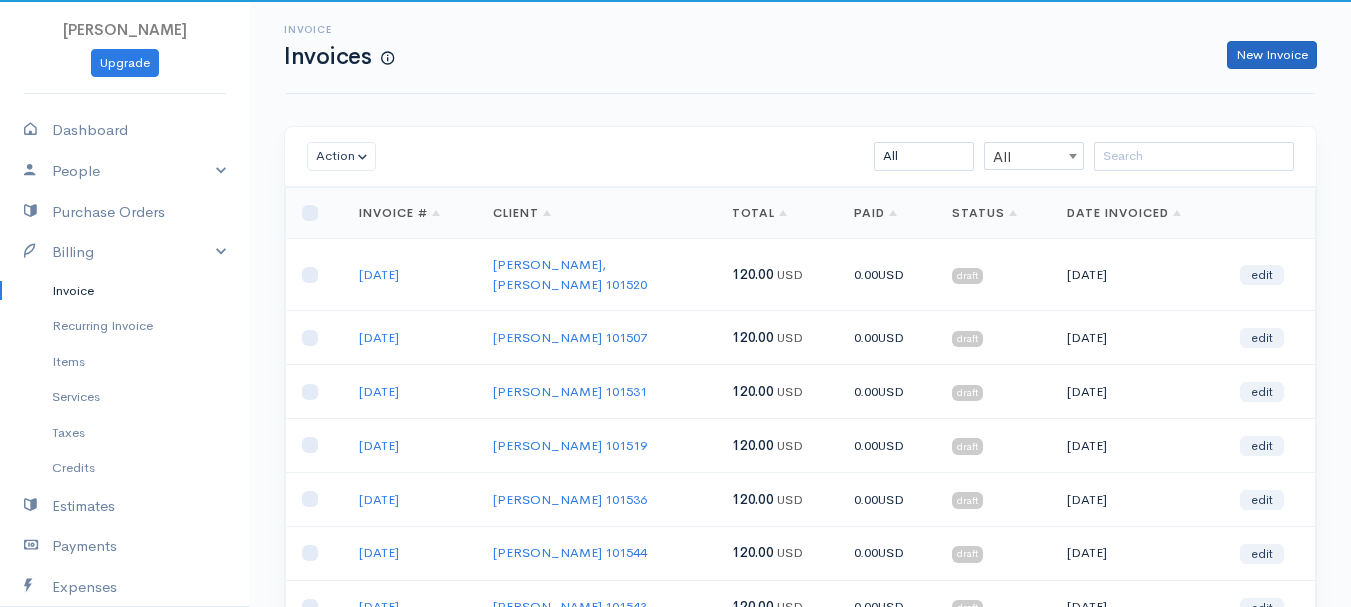 select on "[GEOGRAPHIC_DATA]" 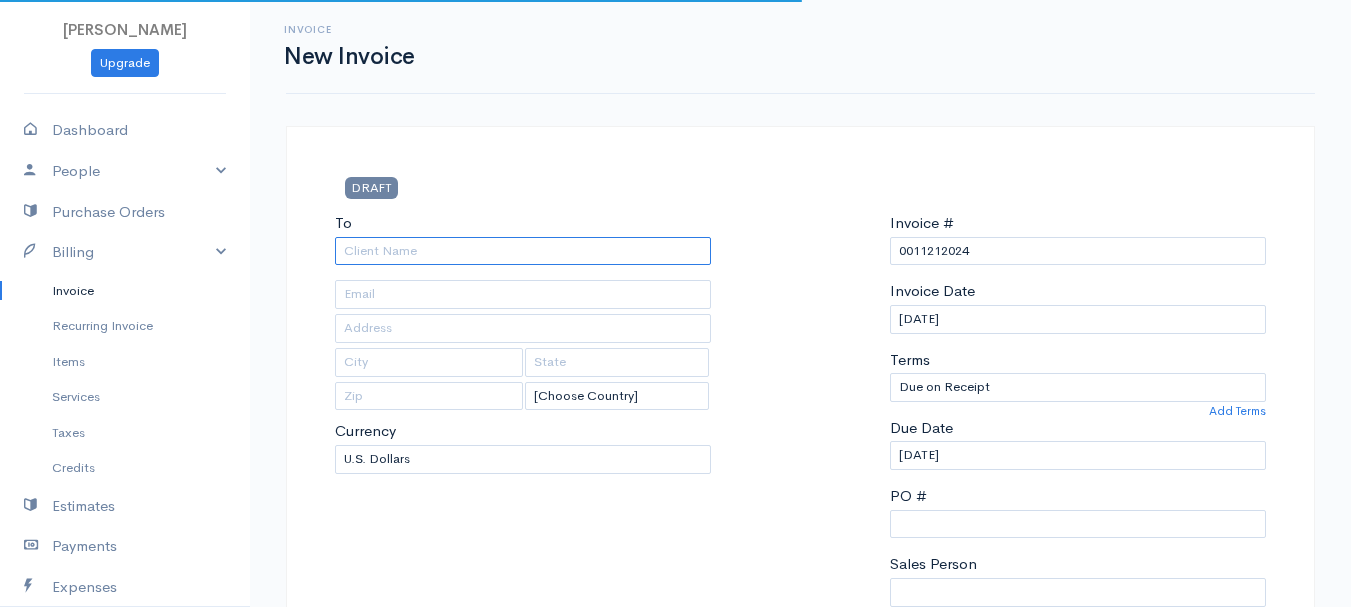 click on "To" at bounding box center (523, 251) 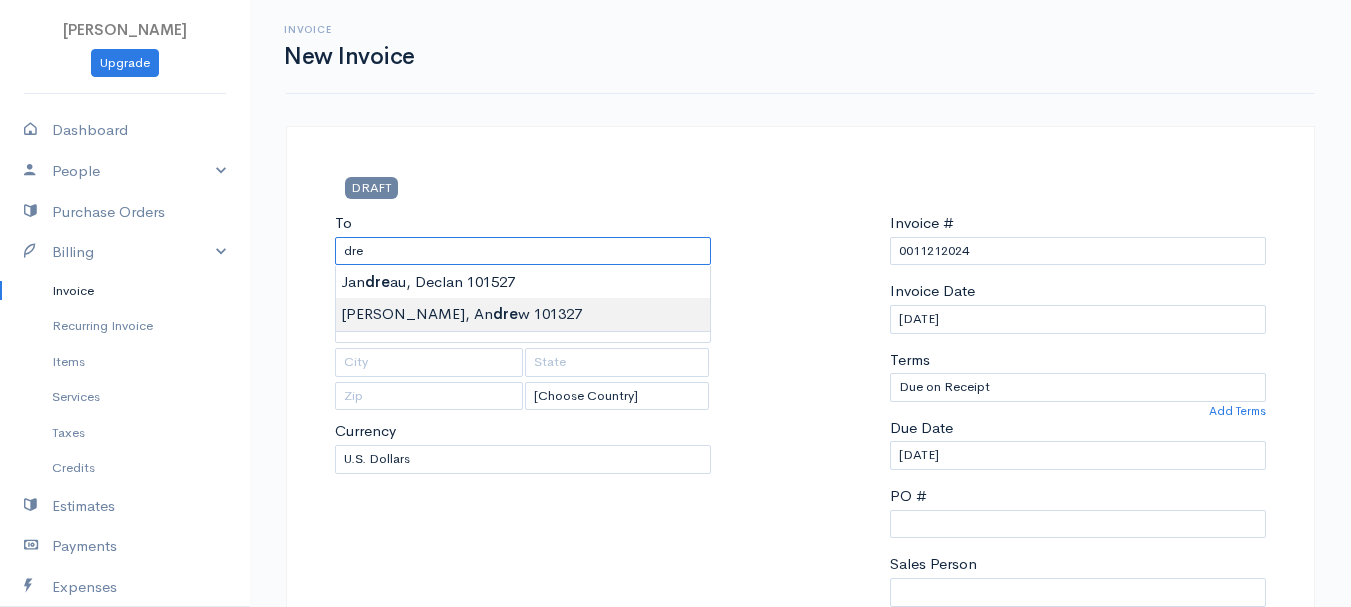 type on "[PERSON_NAME]          101327" 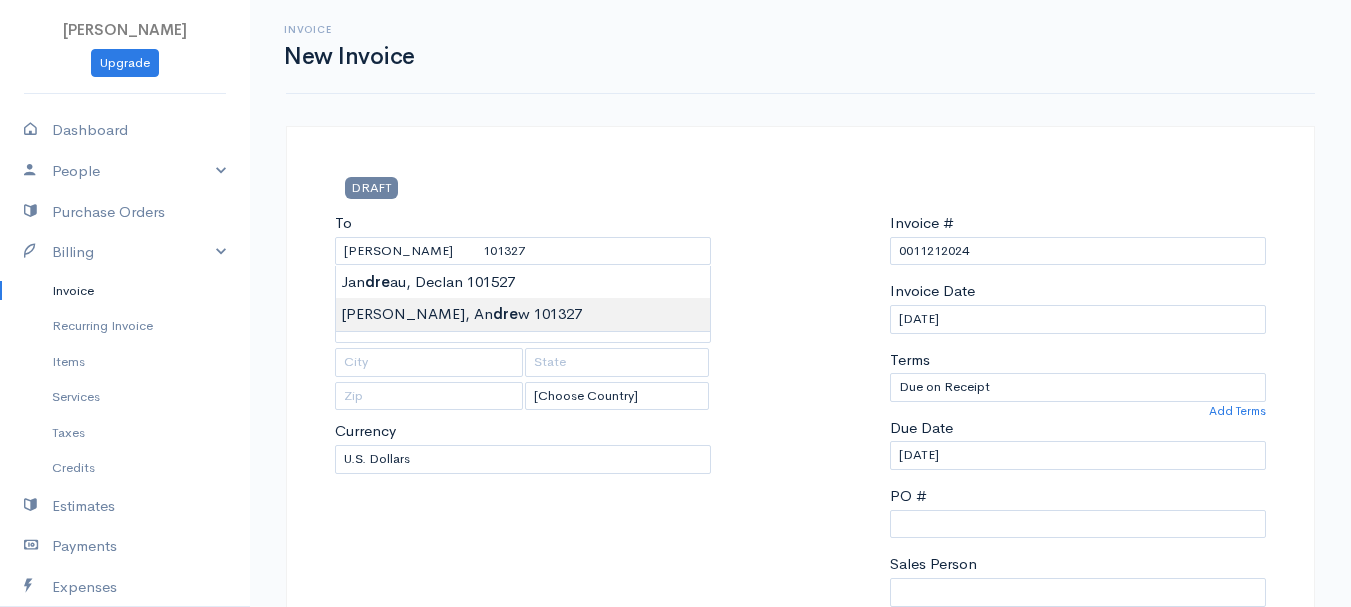 click on "[PERSON_NAME]
Upgrade
Dashboard
People
Clients
Vendors
Staff Users
Purchase Orders
Billing
Invoice
Recurring Invoice
Items
Services
Taxes
Credits
Estimates
Payments
Expenses
Track Time
Projects
Reports
Settings
My Organizations
Logout
Help
@CloudBooksApp 2022
Invoice
New Invoice
DRAFT To [GEOGRAPHIC_DATA][PERSON_NAME]          101327 [Choose Country] [GEOGRAPHIC_DATA] [GEOGRAPHIC_DATA] [GEOGRAPHIC_DATA] [GEOGRAPHIC_DATA] [GEOGRAPHIC_DATA] [GEOGRAPHIC_DATA] [US_STATE] [GEOGRAPHIC_DATA] [GEOGRAPHIC_DATA] [GEOGRAPHIC_DATA] [GEOGRAPHIC_DATA] [GEOGRAPHIC_DATA] [GEOGRAPHIC_DATA]" at bounding box center (675, 864) 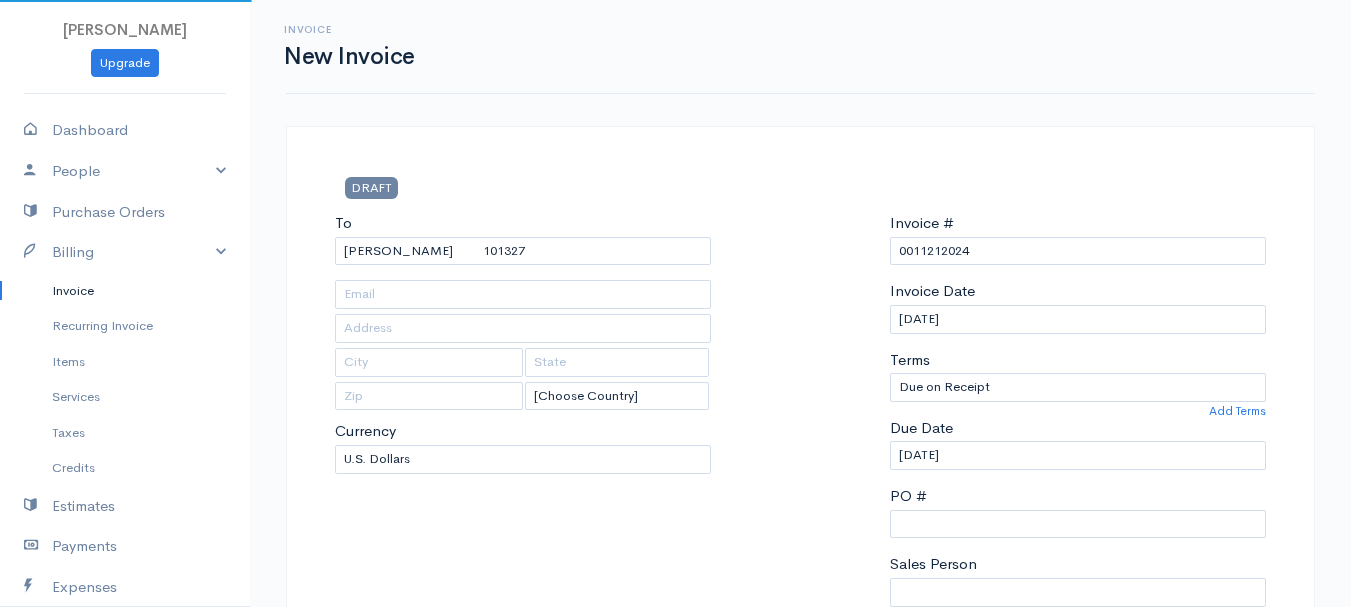 type on "[STREET_ADDRESS]" 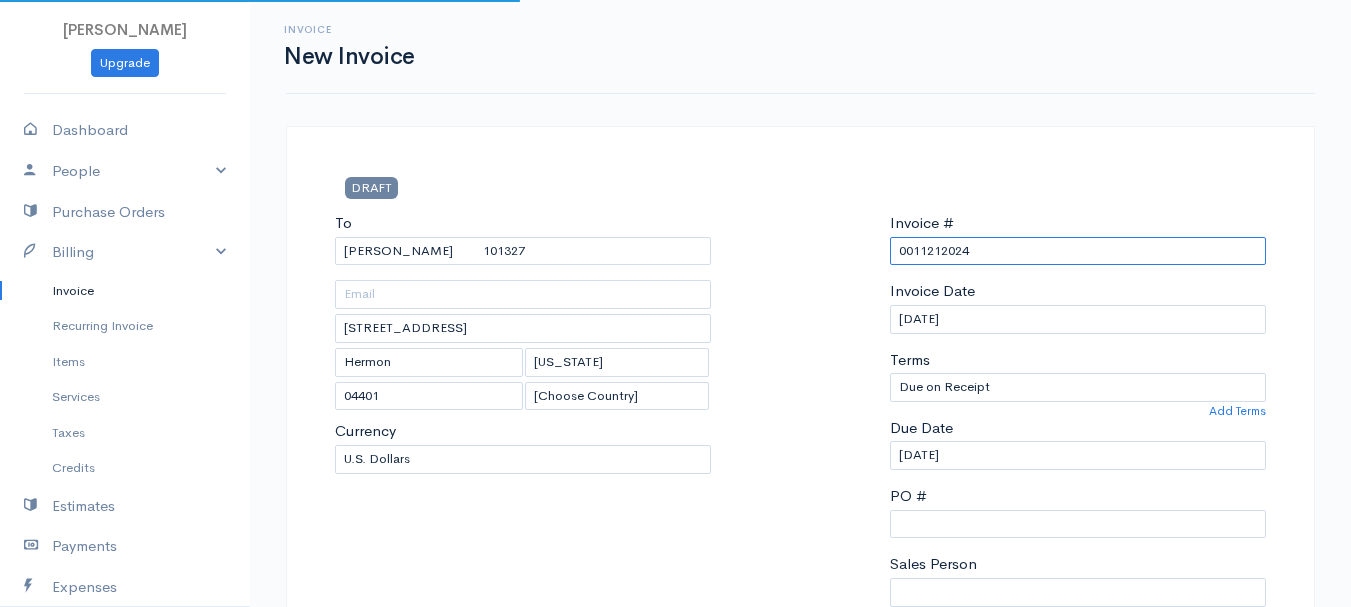 click on "0011212024" at bounding box center (1078, 251) 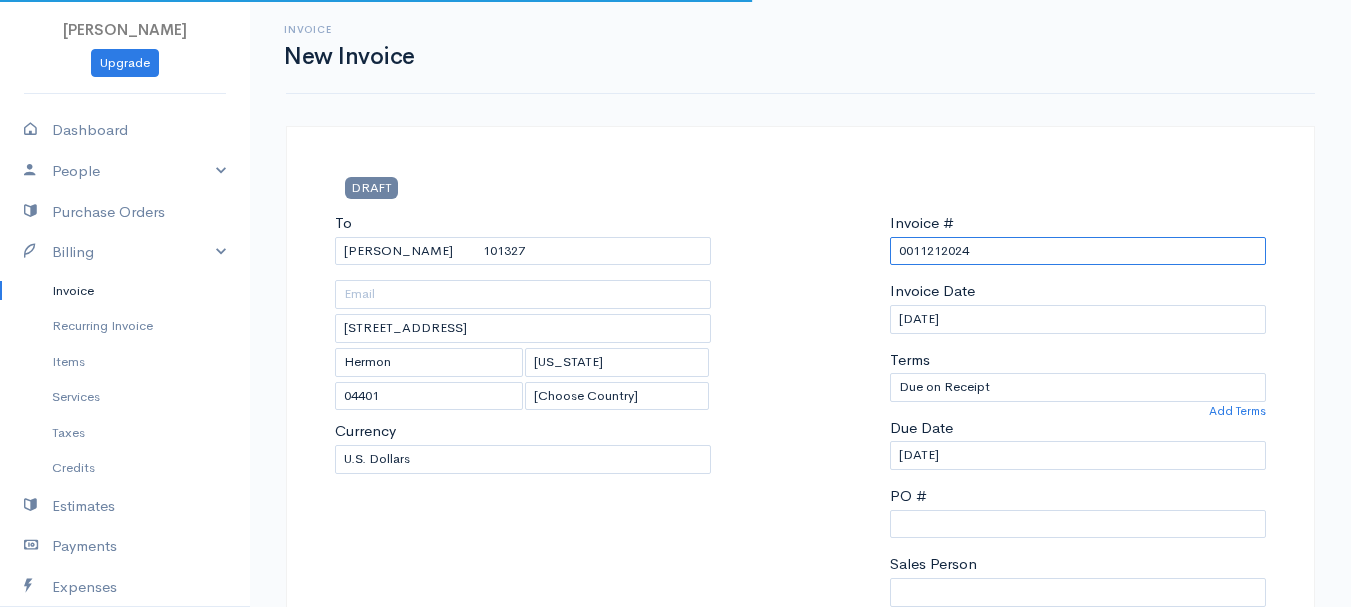 click on "0011212024" at bounding box center (1078, 251) 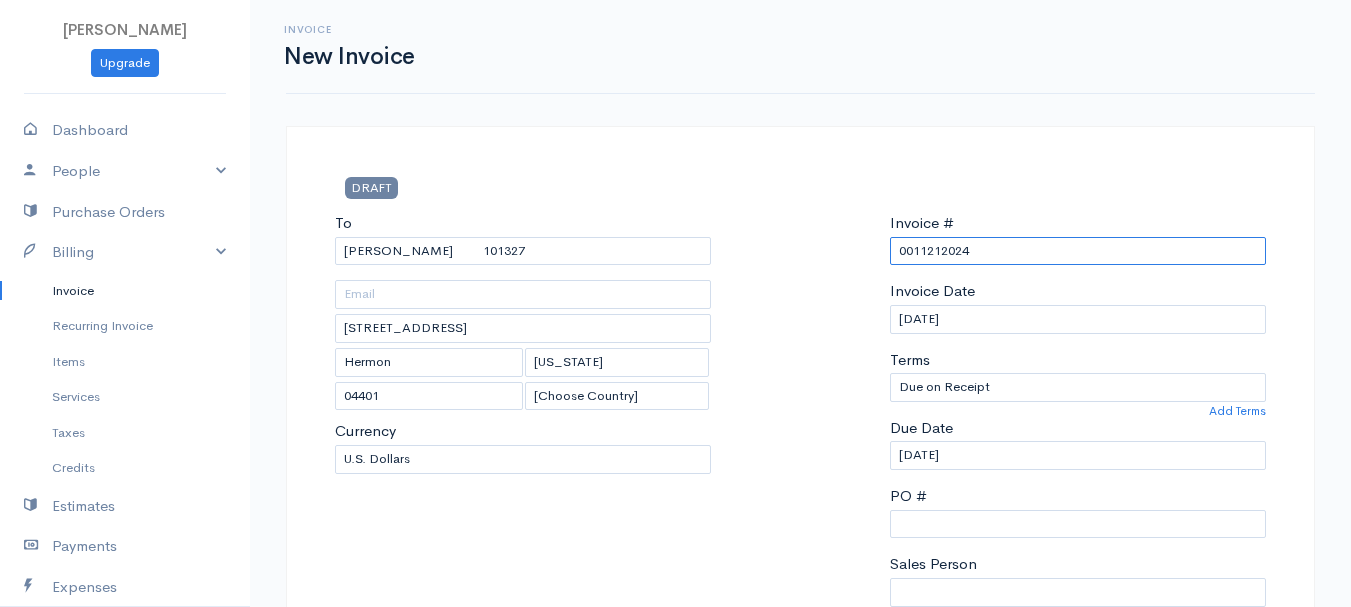 paste on "[DATE]" 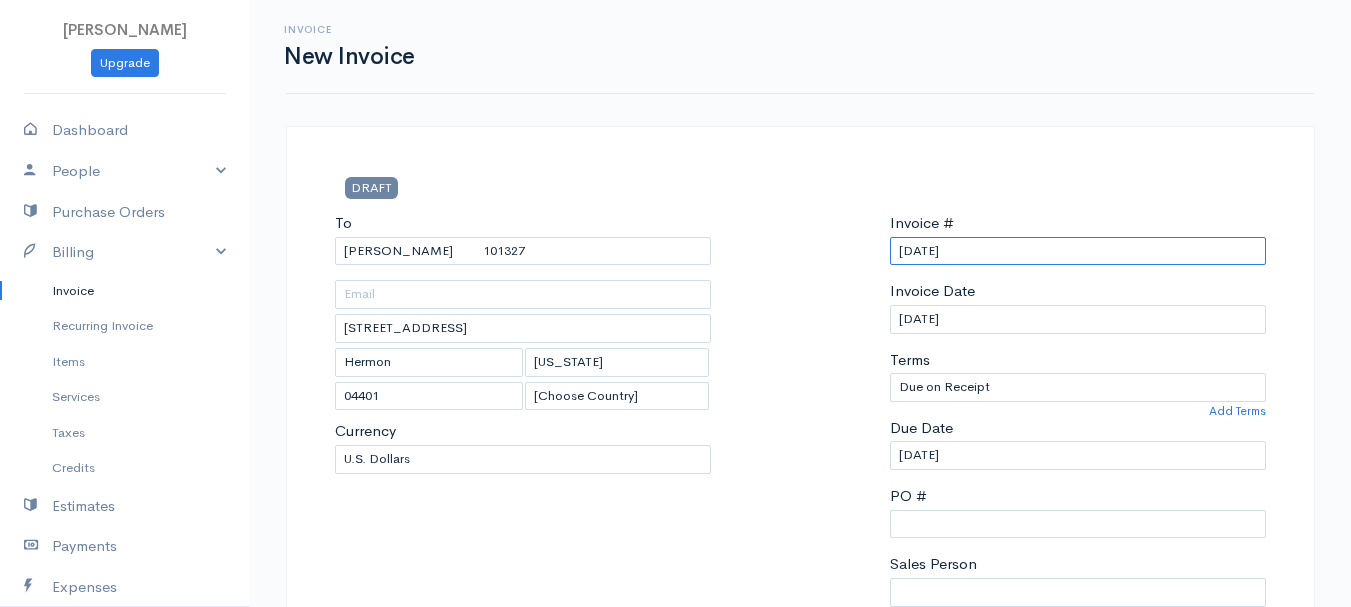 scroll, scrollTop: 400, scrollLeft: 0, axis: vertical 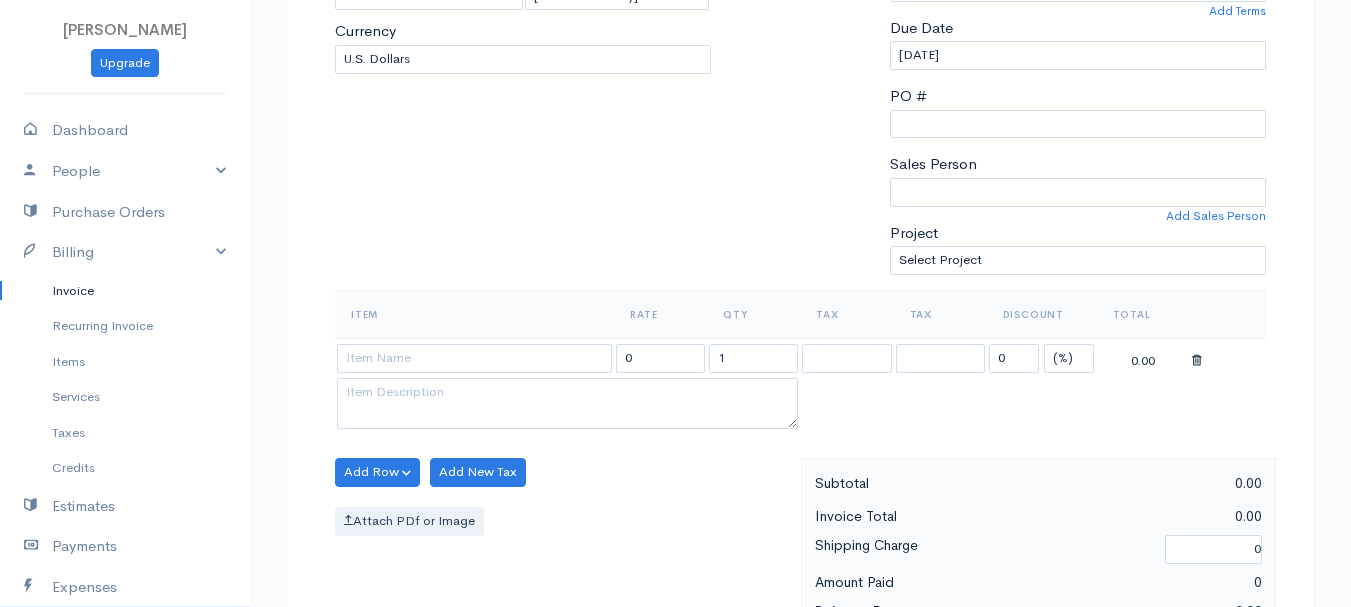 type on "[DATE]" 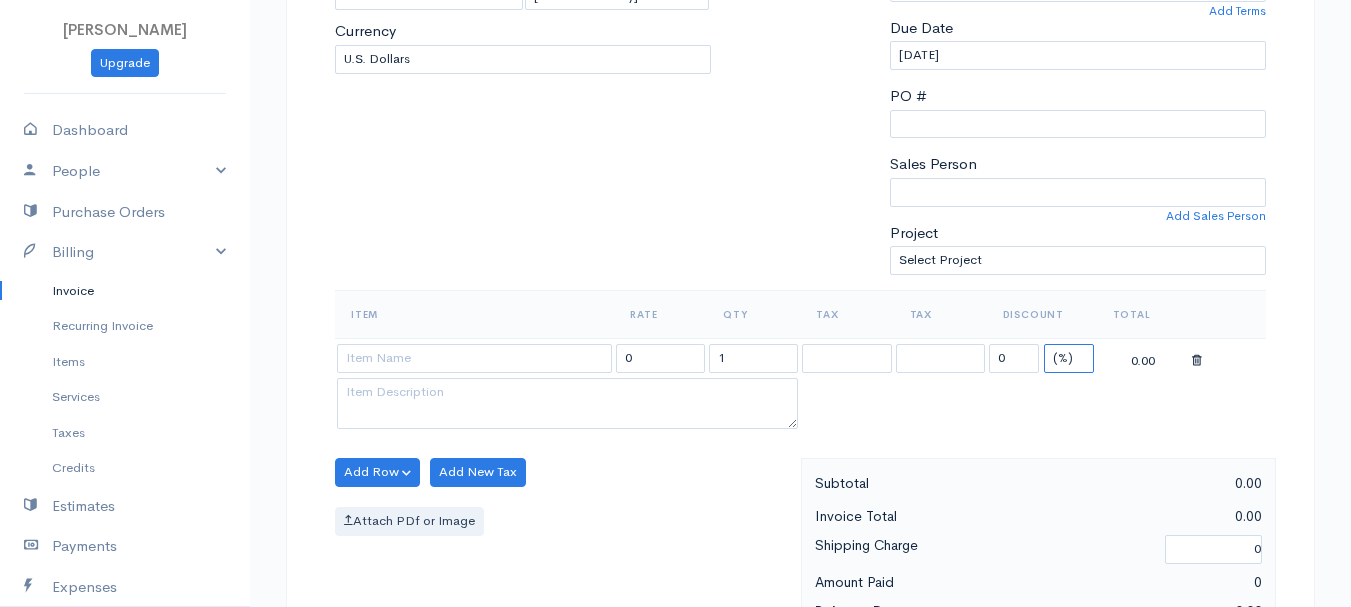 click on "(%) Flat" at bounding box center [1069, 358] 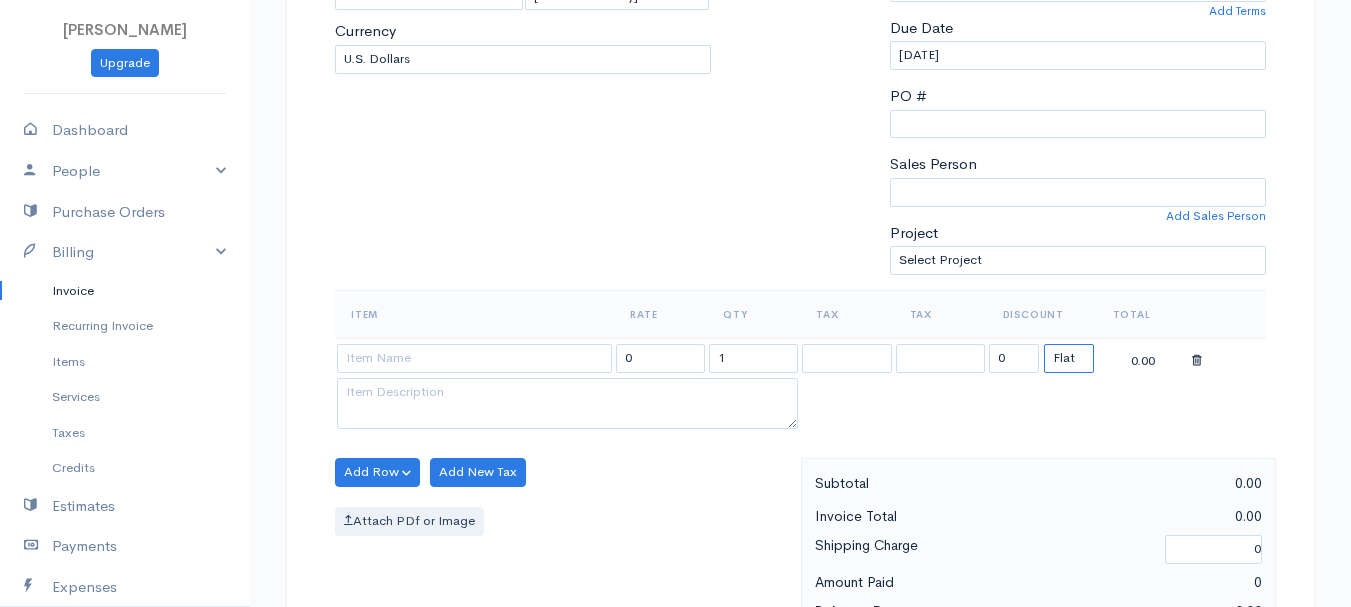 click on "(%) Flat" at bounding box center [1069, 358] 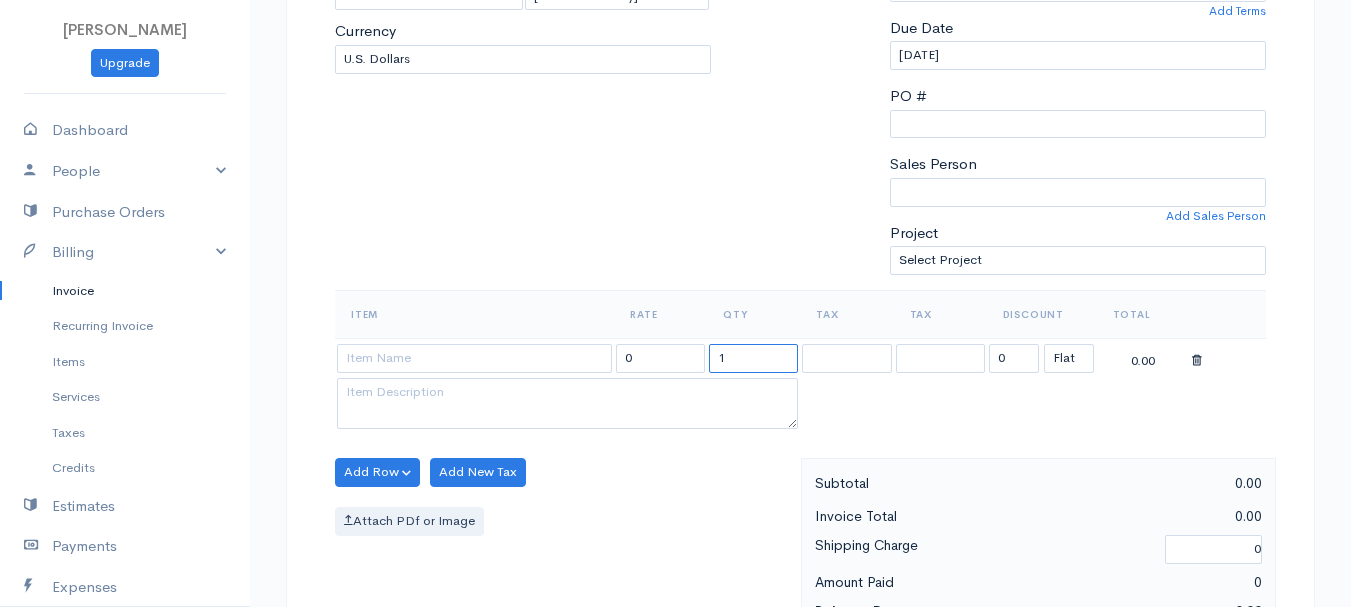 click on "1" at bounding box center [753, 358] 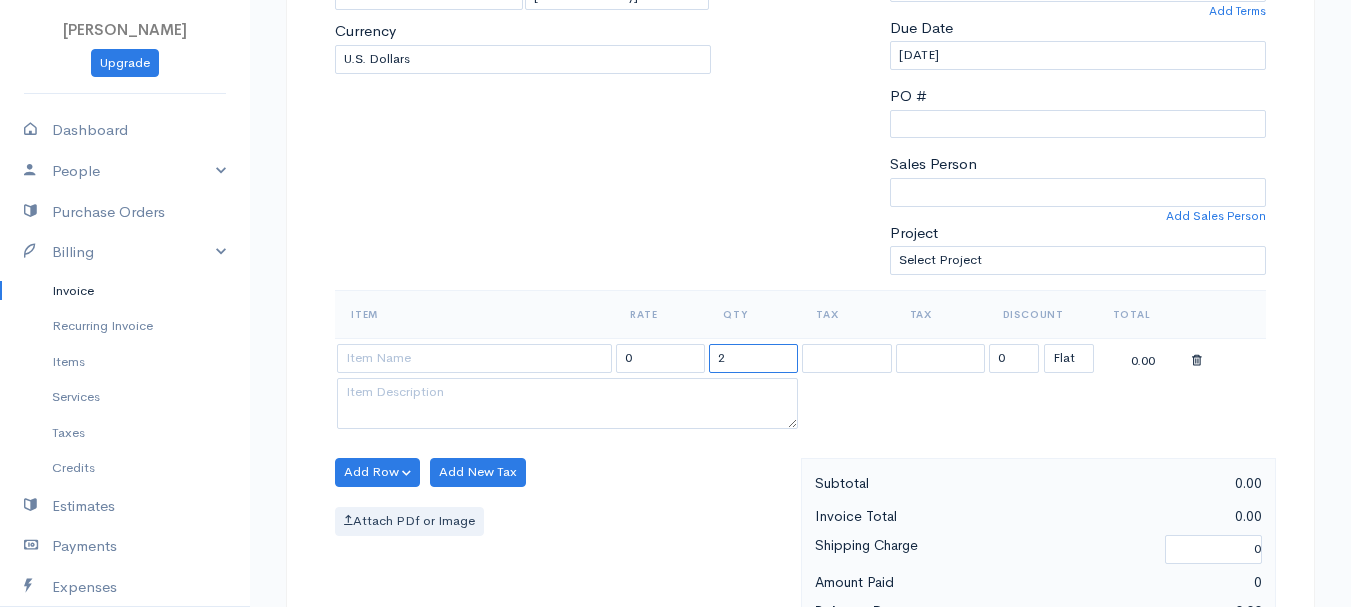 type on "2" 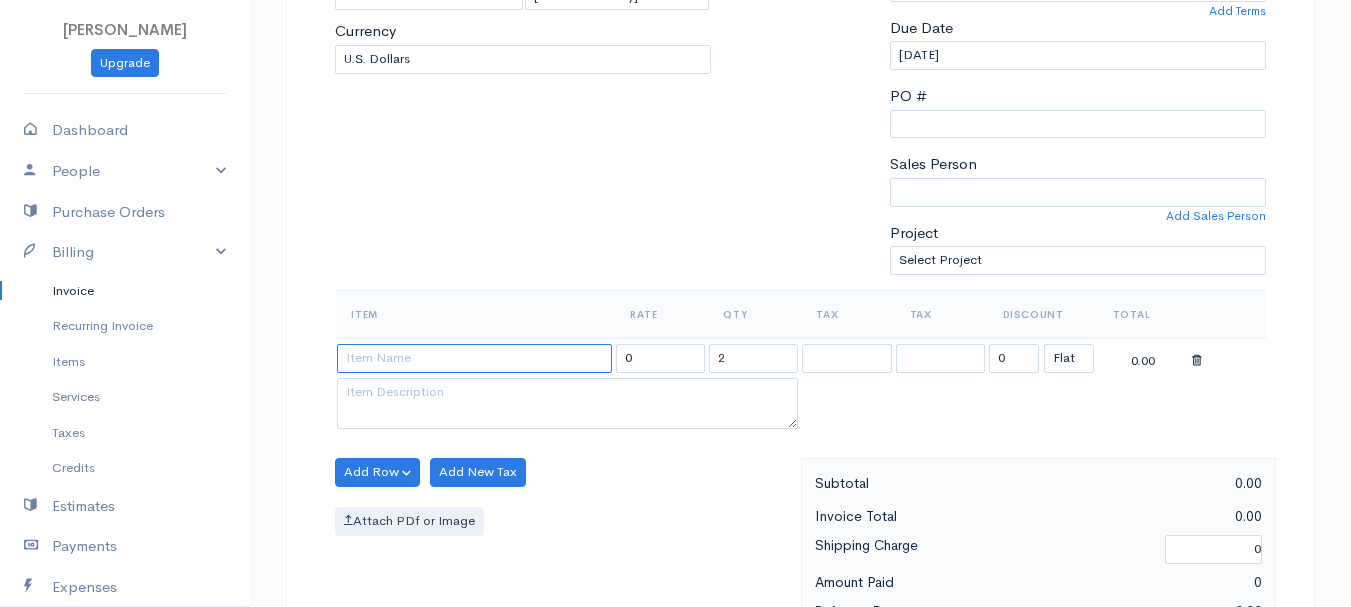 click at bounding box center [474, 358] 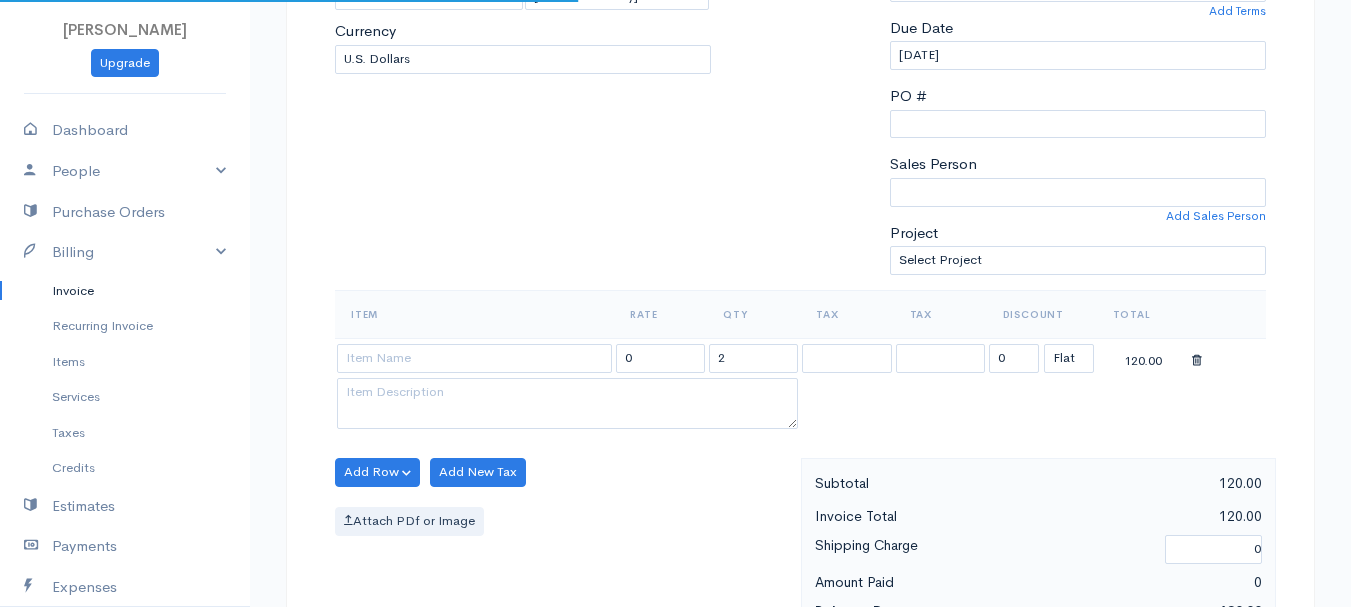 type on "97530" 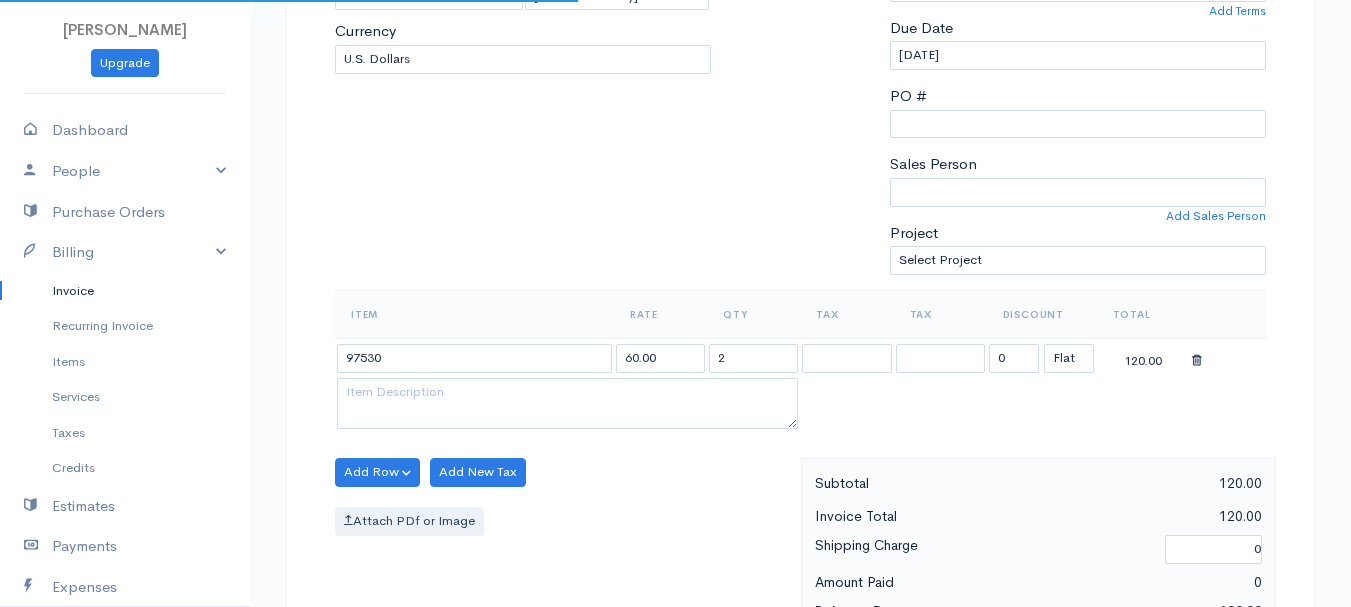 click on "[PERSON_NAME]
Upgrade
Dashboard
People
Clients
Vendors
Staff Users
Purchase Orders
Billing
Invoice
Recurring Invoice
Items
Services
Taxes
Credits
Estimates
Payments
Expenses
Track Time
Projects
Reports
Settings
My Organizations
Logout
Help
@CloudBooksApp 2022
Invoice
New Invoice
DRAFT To [GEOGRAPHIC_DATA][PERSON_NAME]          101327 [STREET_ADDRESS][US_STATE] [Choose Country] [GEOGRAPHIC_DATA] [GEOGRAPHIC_DATA] [GEOGRAPHIC_DATA] [GEOGRAPHIC_DATA] [GEOGRAPHIC_DATA] [GEOGRAPHIC_DATA] [US_STATE] [GEOGRAPHIC_DATA] [GEOGRAPHIC_DATA]" at bounding box center [675, 464] 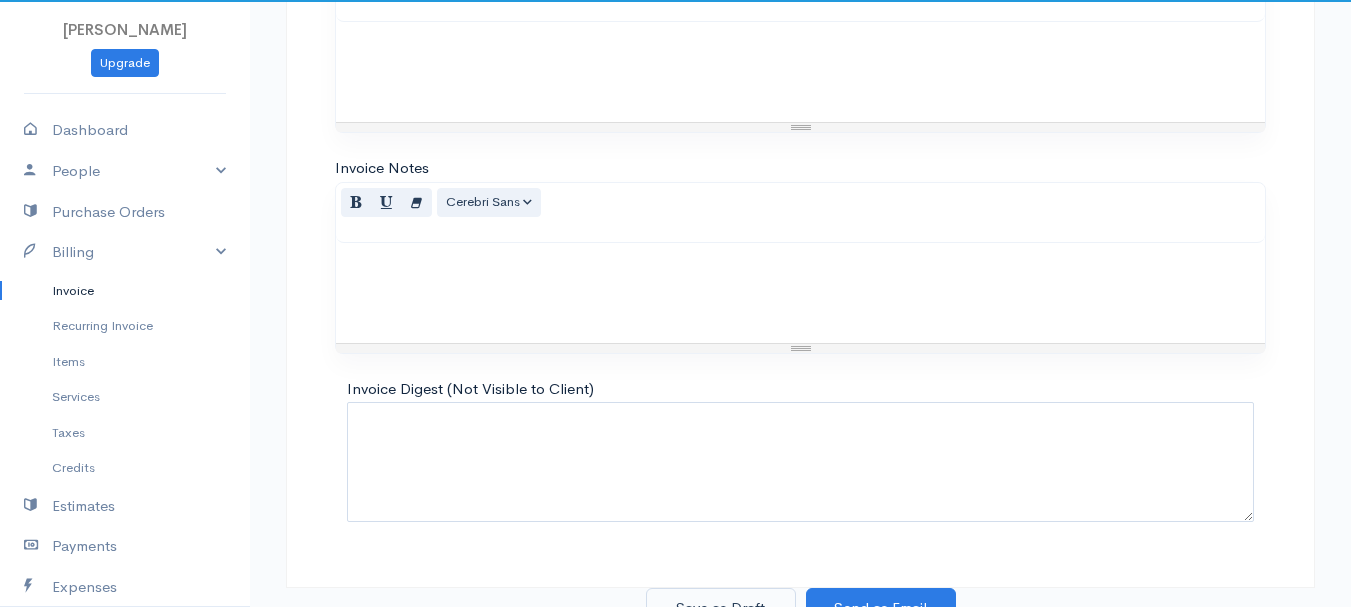 scroll, scrollTop: 1122, scrollLeft: 0, axis: vertical 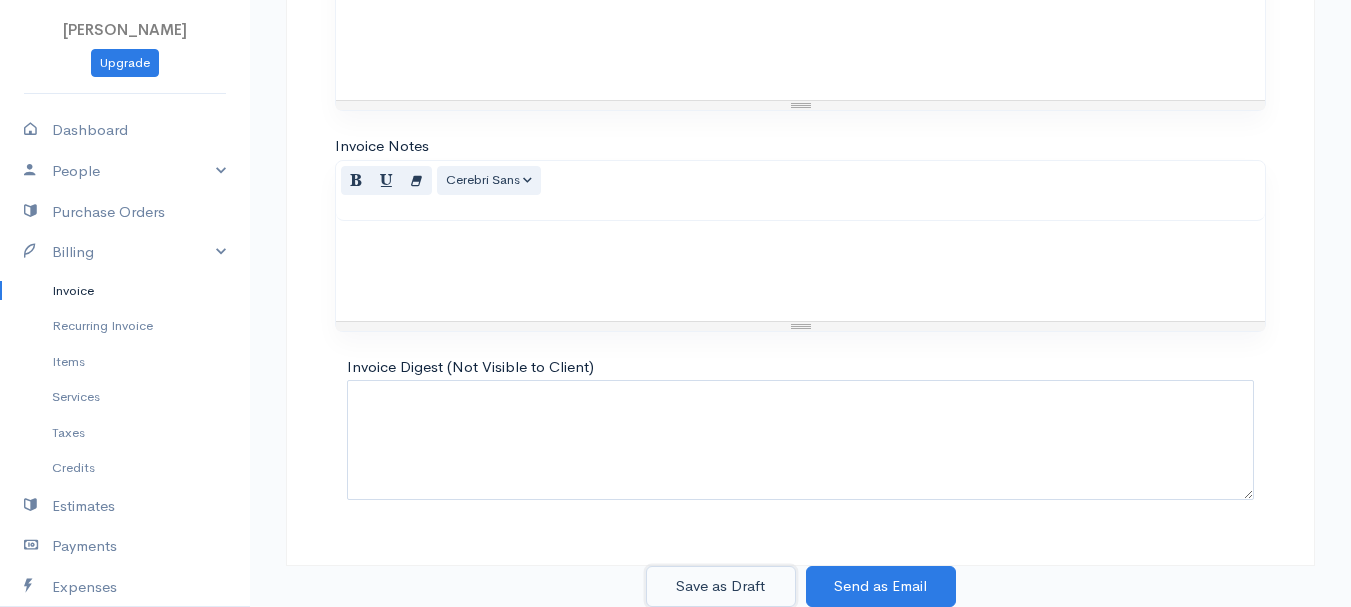 click on "Save as Draft" at bounding box center (721, 586) 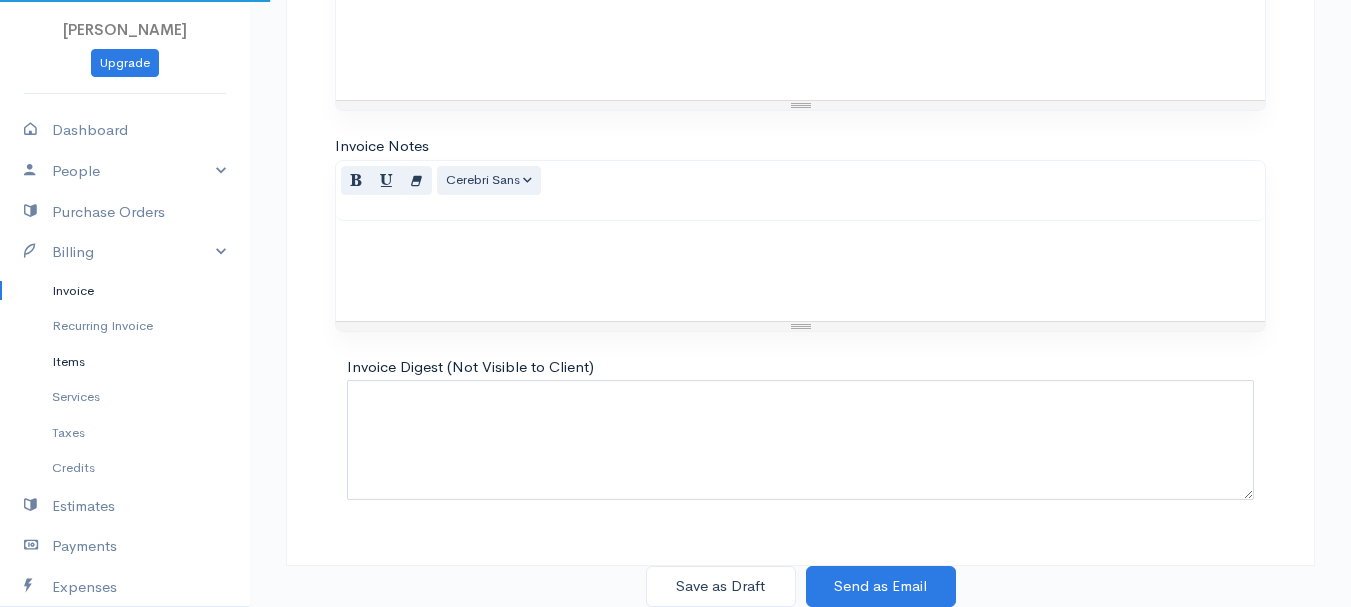 scroll, scrollTop: 0, scrollLeft: 0, axis: both 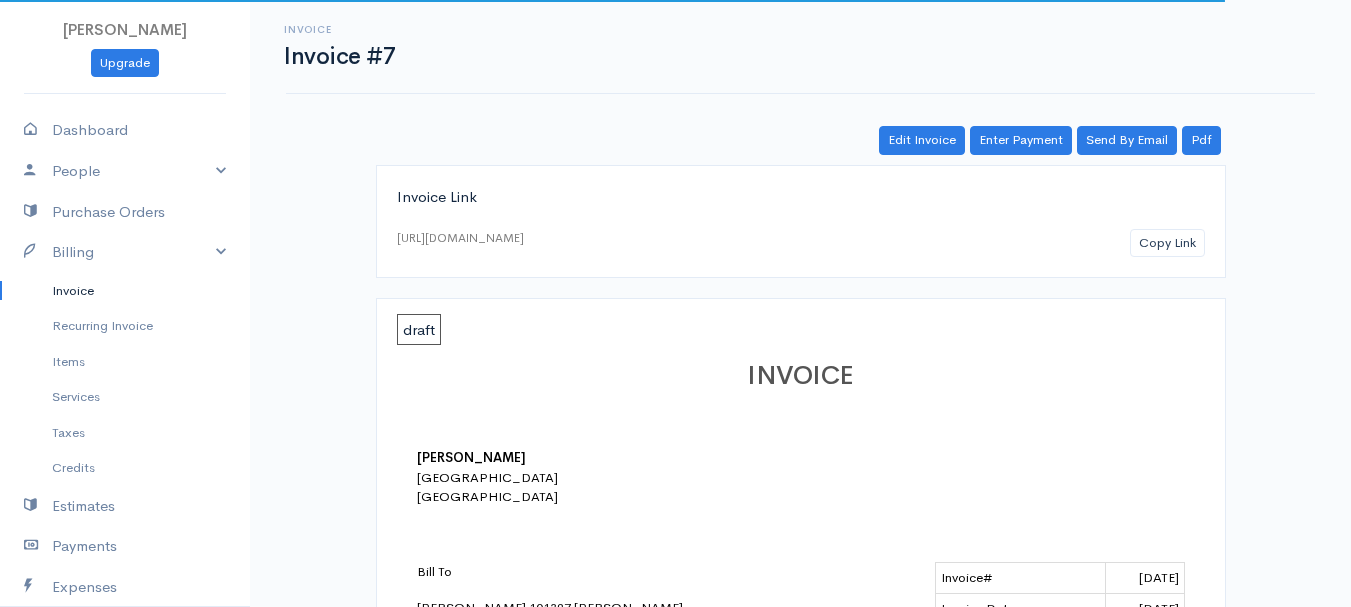 click on "Invoice" at bounding box center (125, 291) 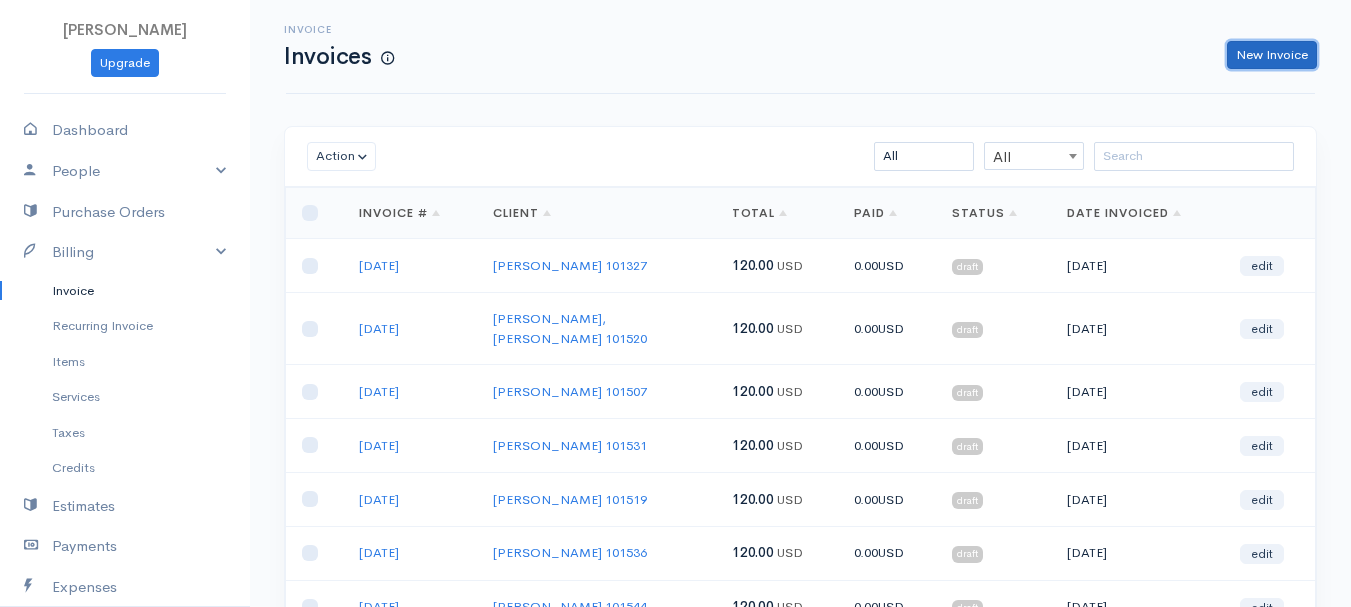 click on "New Invoice" at bounding box center [1272, 55] 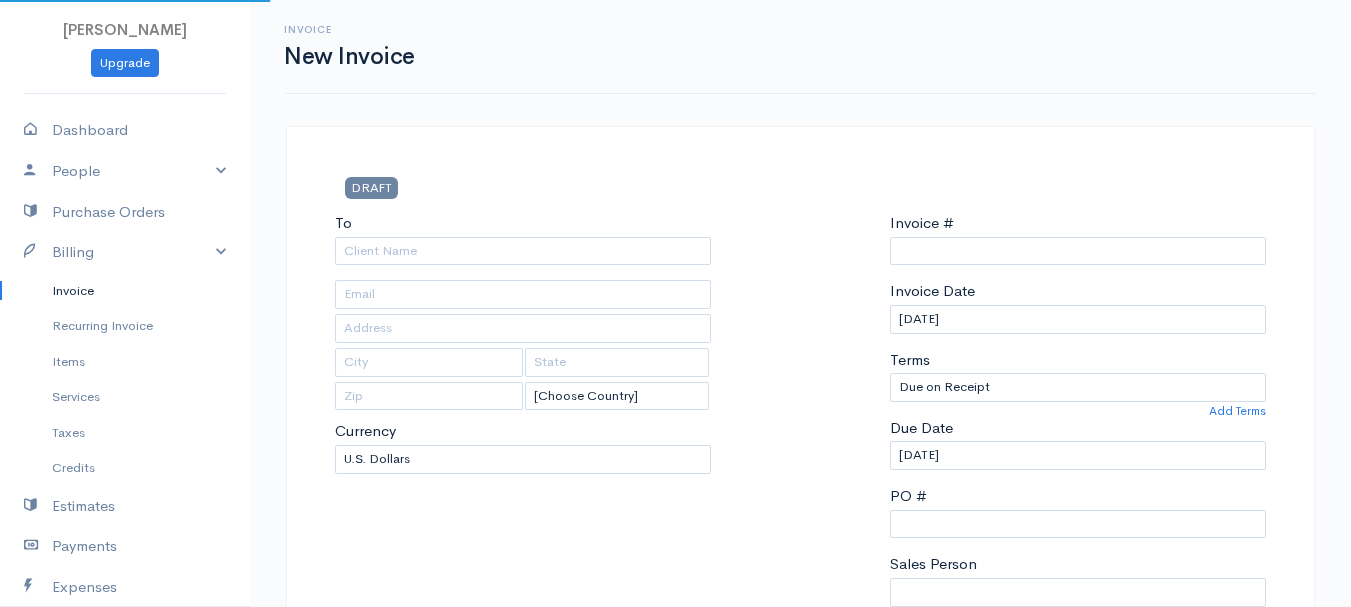 select on "[GEOGRAPHIC_DATA]" 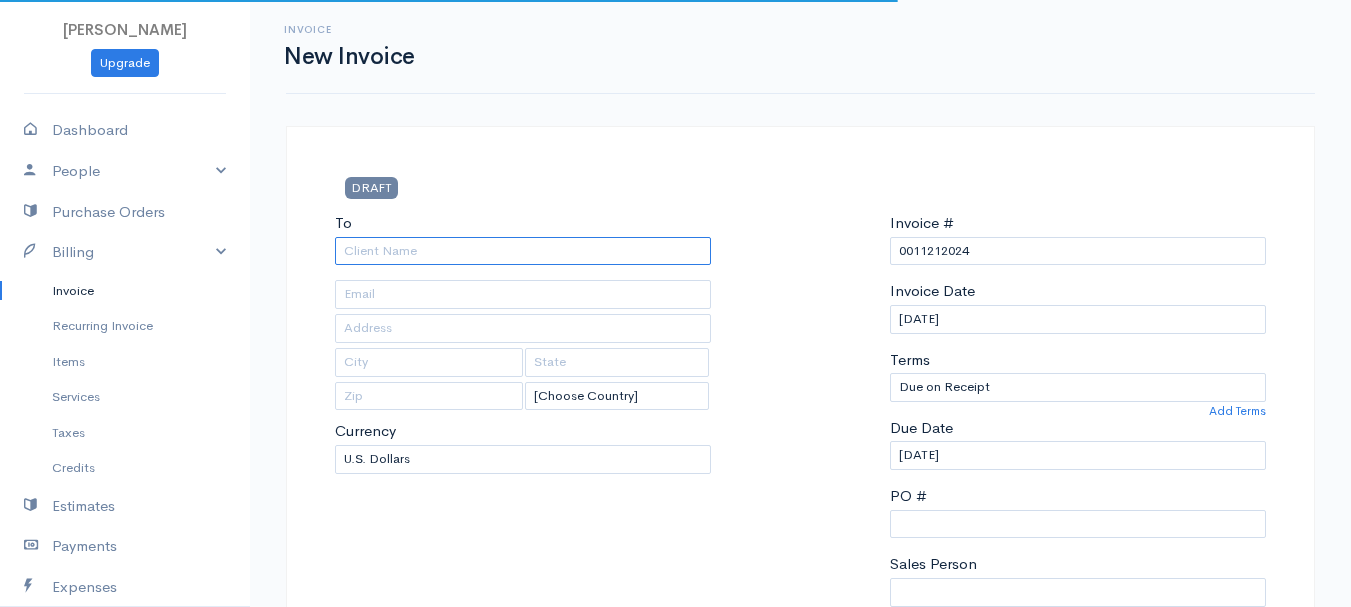 click on "To" at bounding box center [523, 251] 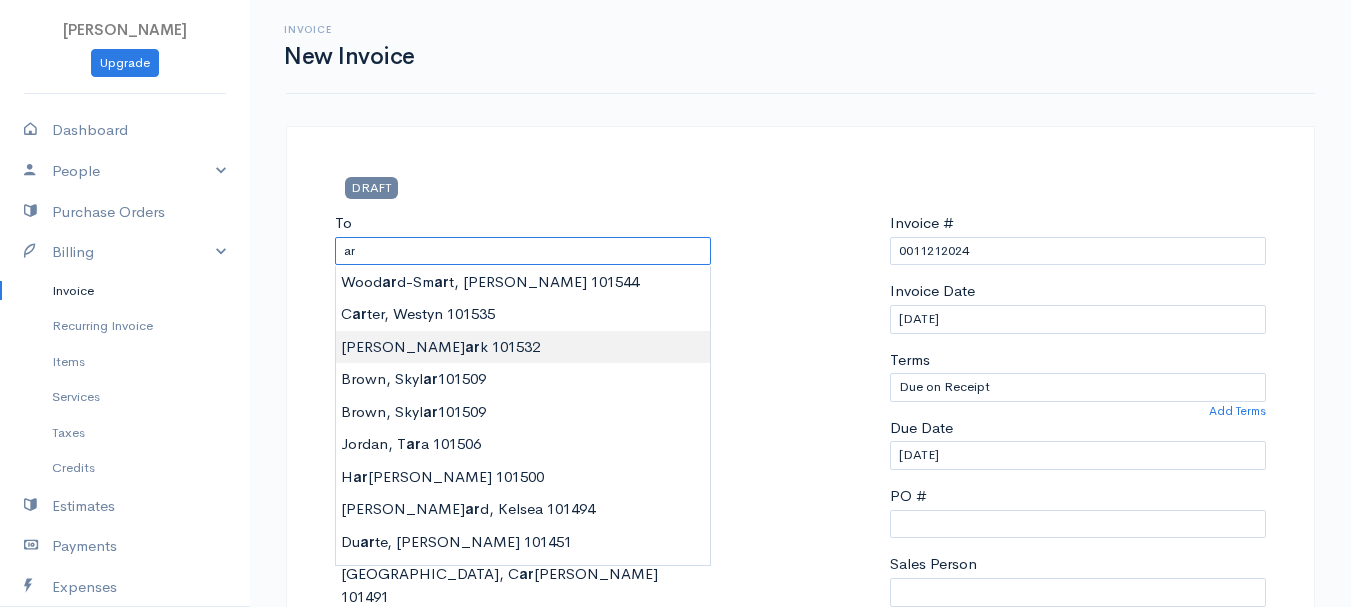 type on "[PERSON_NAME]        101532" 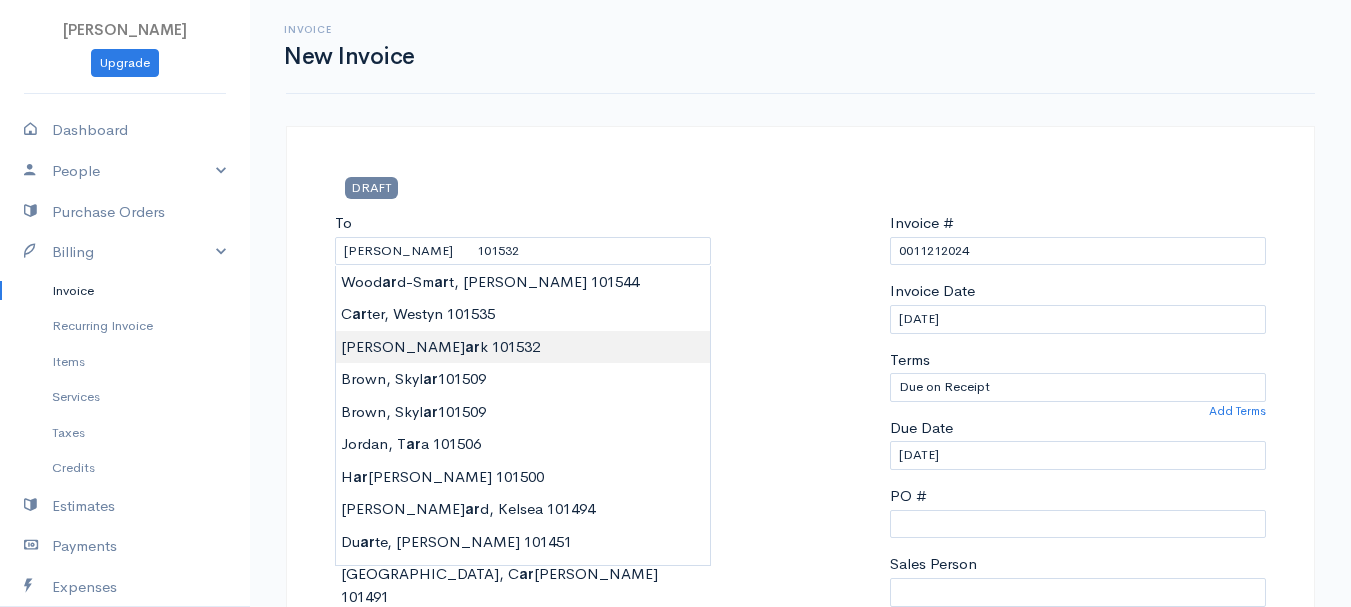click on "[PERSON_NAME]
Upgrade
Dashboard
People
Clients
Vendors
Staff Users
Purchase Orders
Billing
Invoice
Recurring Invoice
Items
Services
Taxes
Credits
Estimates
Payments
Expenses
Track Time
Projects
Reports
Settings
My Organizations
Logout
Help
@CloudBooksApp 2022
Invoice
New Invoice
DRAFT To [GEOGRAPHIC_DATA][PERSON_NAME]        101532 [Choose Country] [GEOGRAPHIC_DATA] [GEOGRAPHIC_DATA] [GEOGRAPHIC_DATA] [GEOGRAPHIC_DATA] [GEOGRAPHIC_DATA] [GEOGRAPHIC_DATA] [US_STATE] [GEOGRAPHIC_DATA] [GEOGRAPHIC_DATA] [GEOGRAPHIC_DATA] [GEOGRAPHIC_DATA] [GEOGRAPHIC_DATA]" at bounding box center (675, 864) 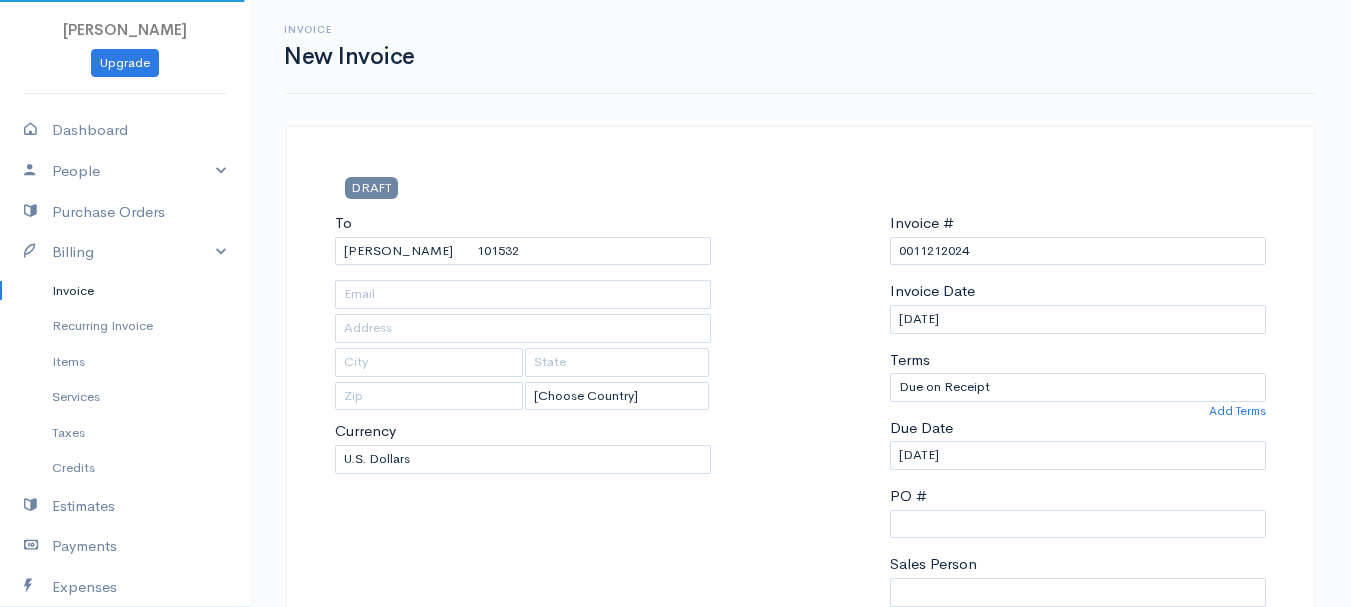 type on "[STREET_ADDRESS]" 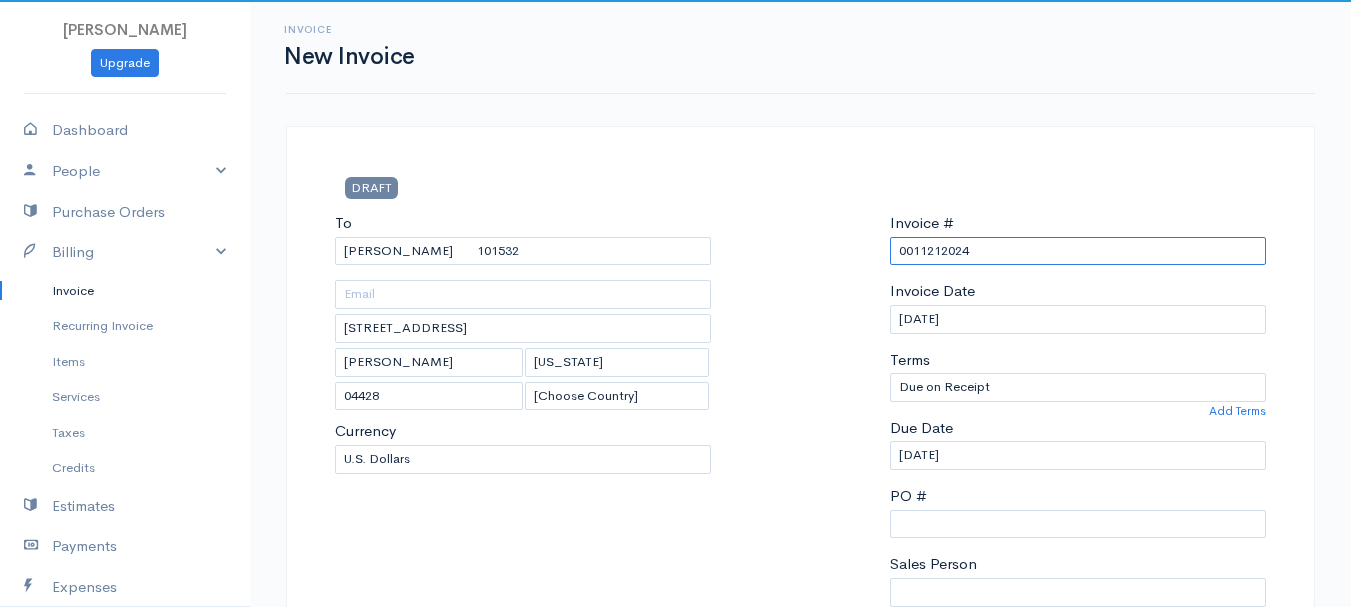 click on "0011212024" at bounding box center [1078, 251] 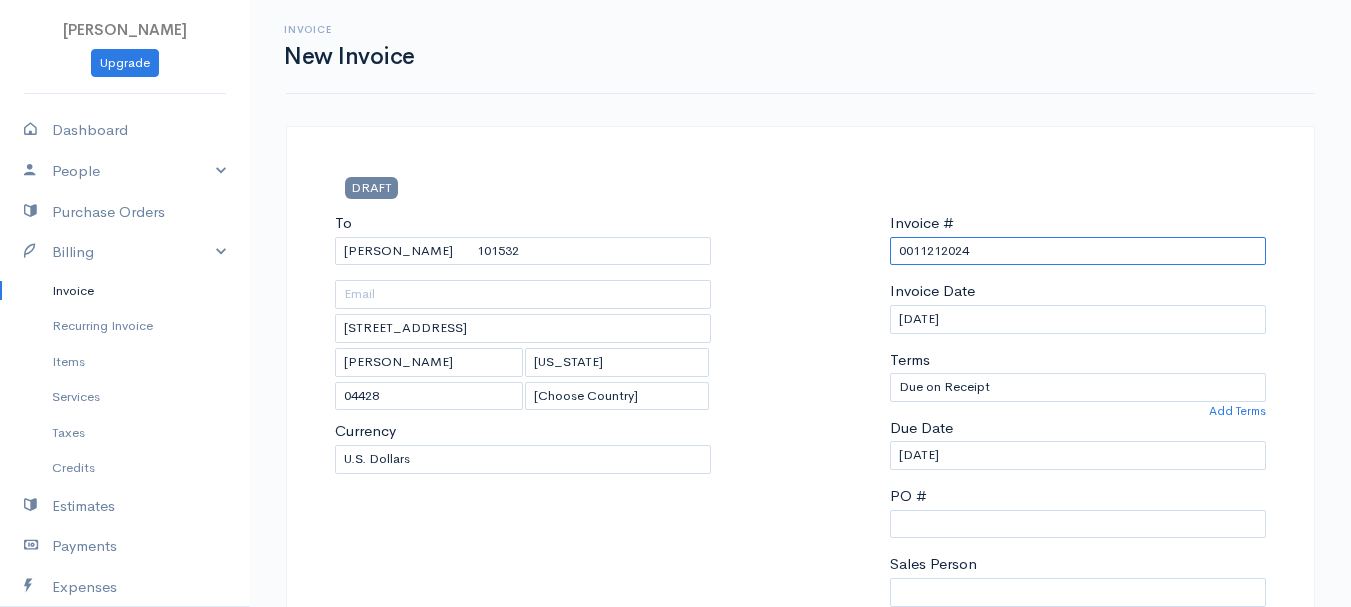 click on "0011212024" at bounding box center [1078, 251] 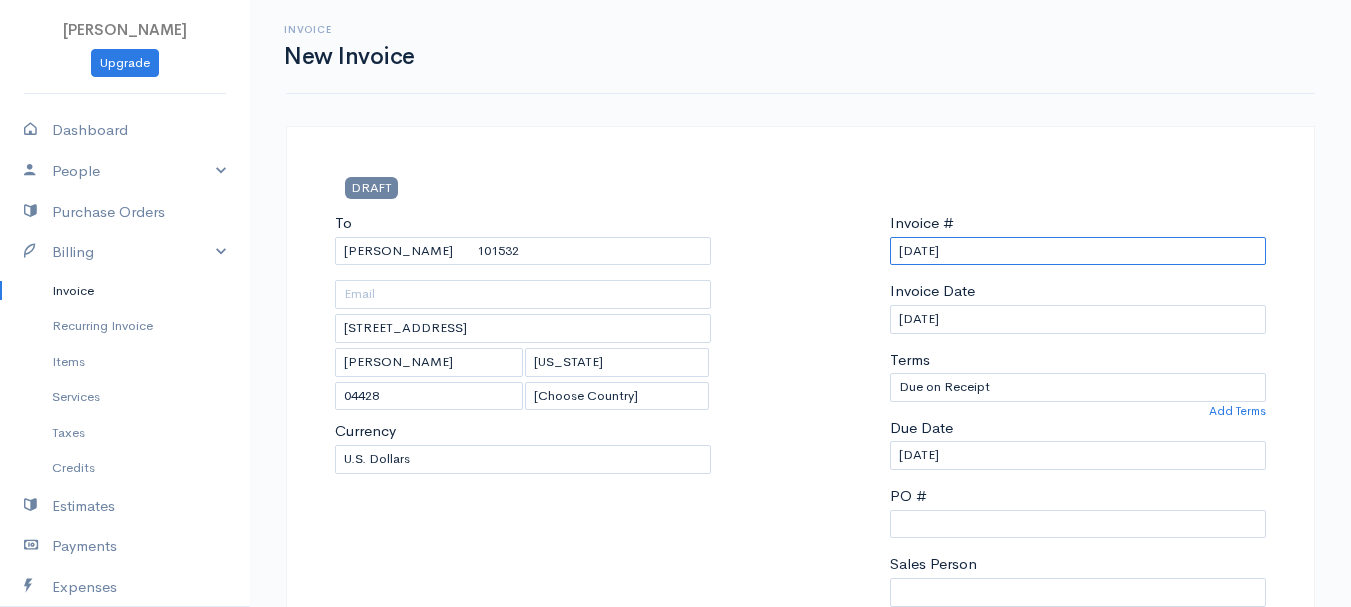 scroll, scrollTop: 500, scrollLeft: 0, axis: vertical 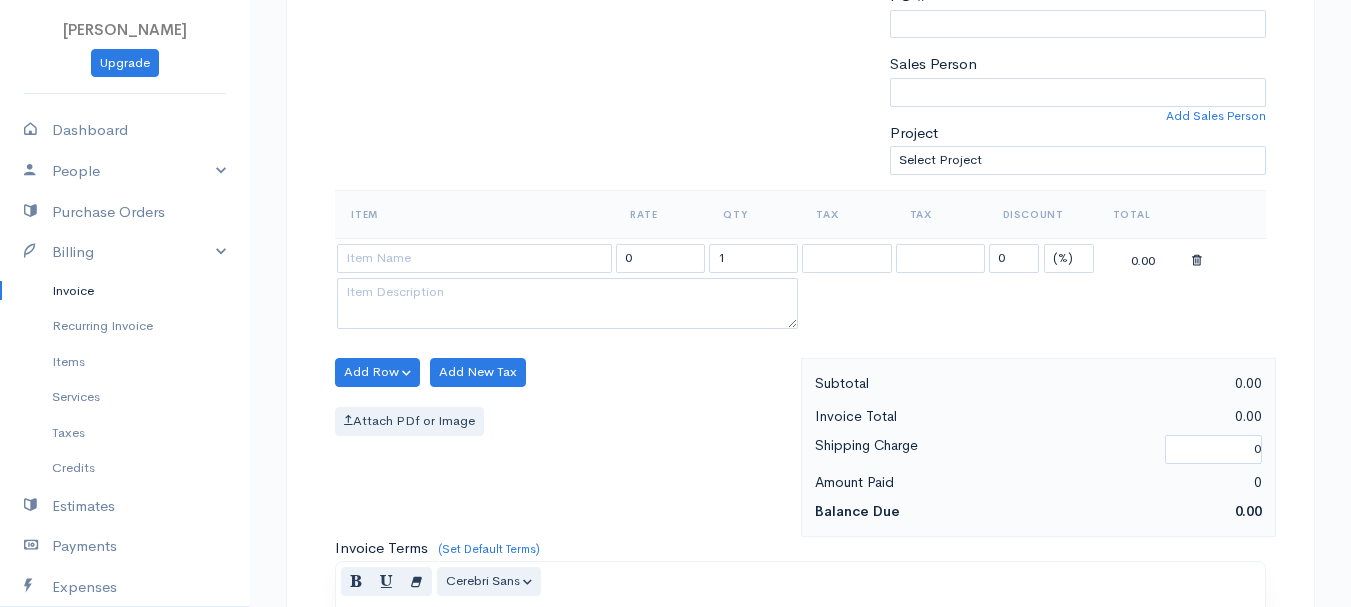type on "[DATE]" 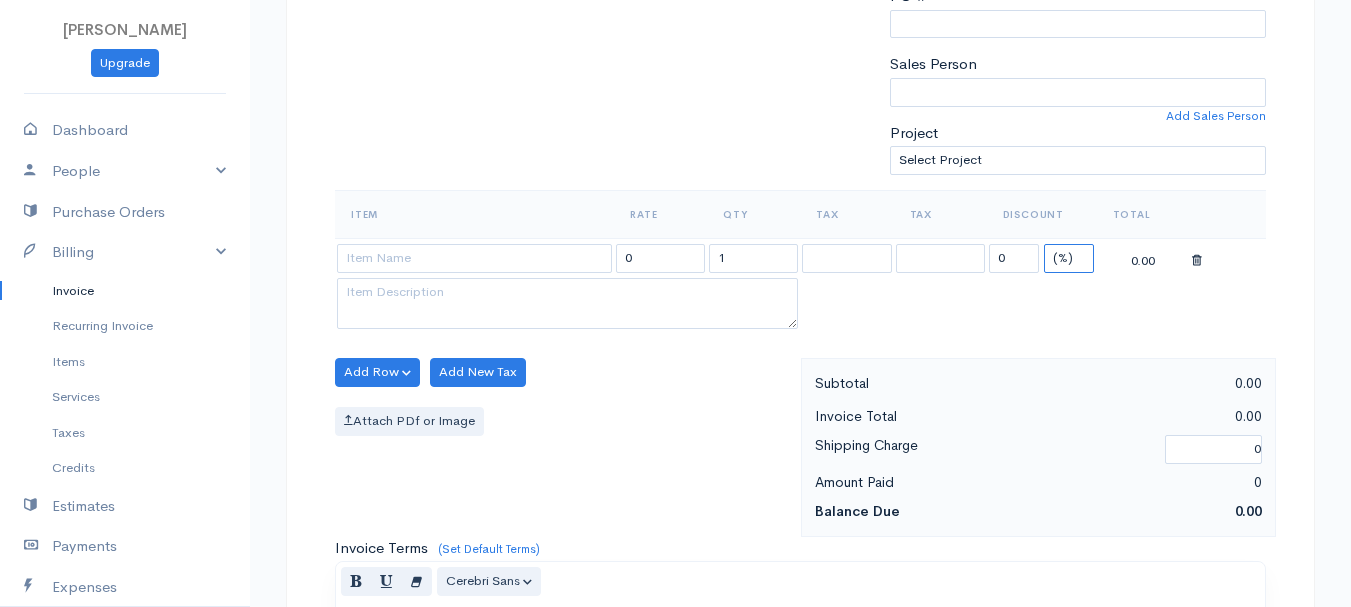 drag, startPoint x: 1077, startPoint y: 255, endPoint x: 1069, endPoint y: 264, distance: 12.0415945 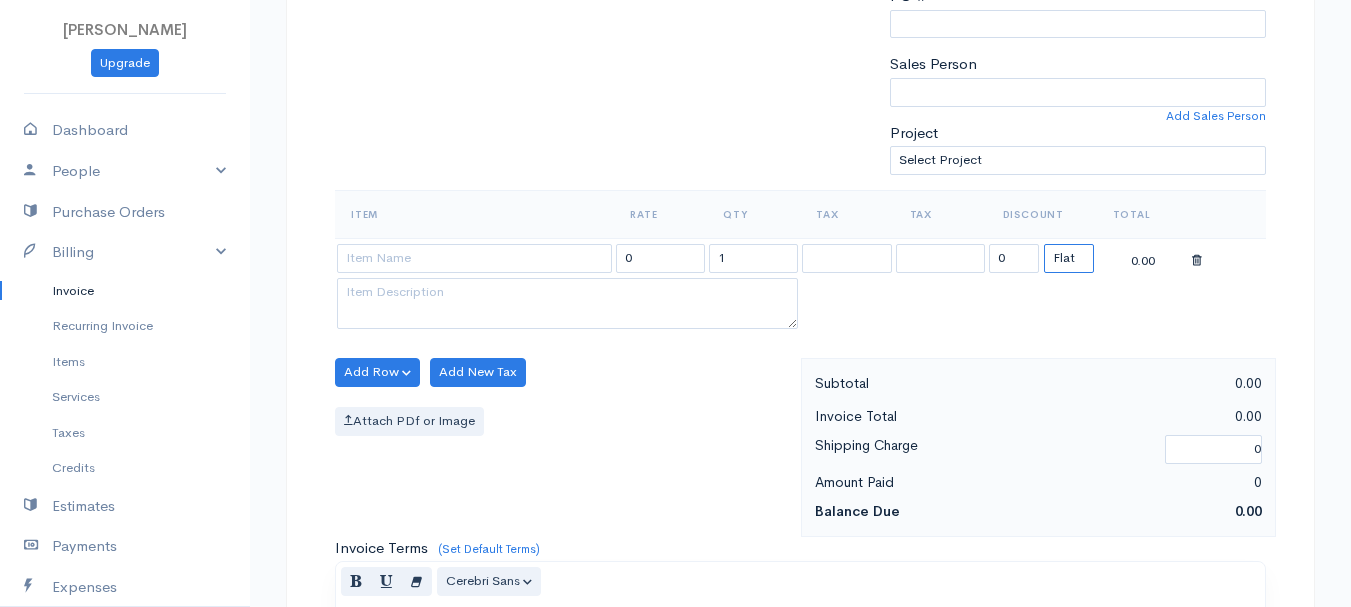 click on "(%) Flat" at bounding box center [1069, 258] 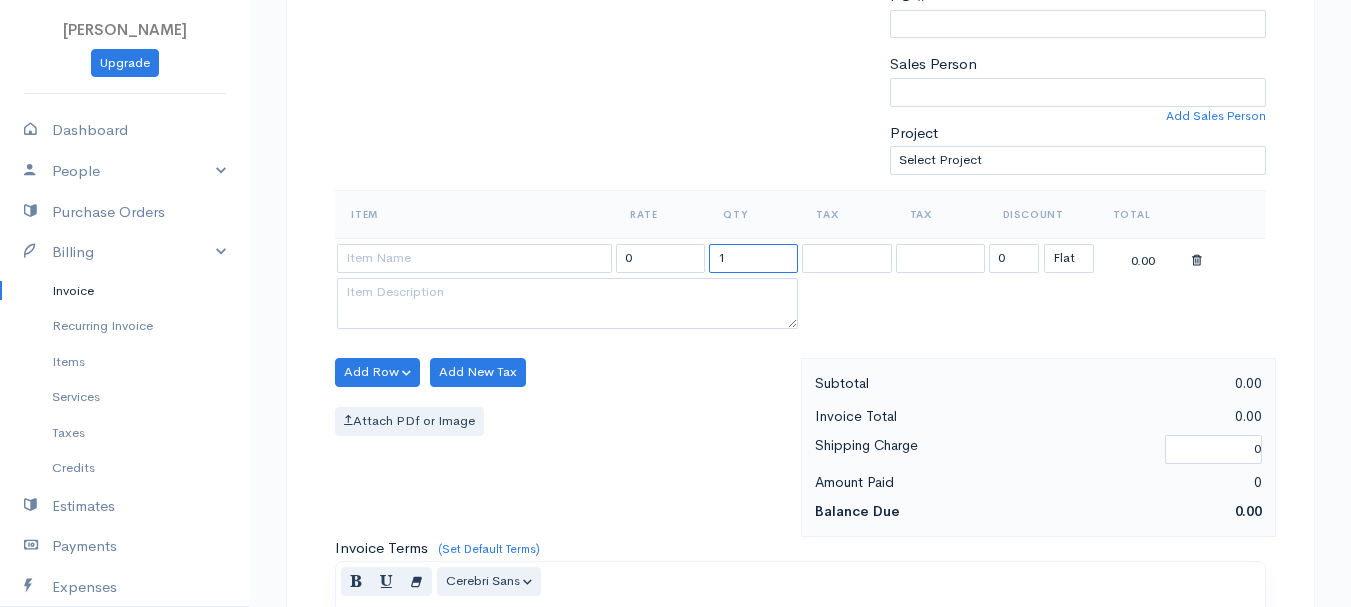 click on "1" at bounding box center [753, 258] 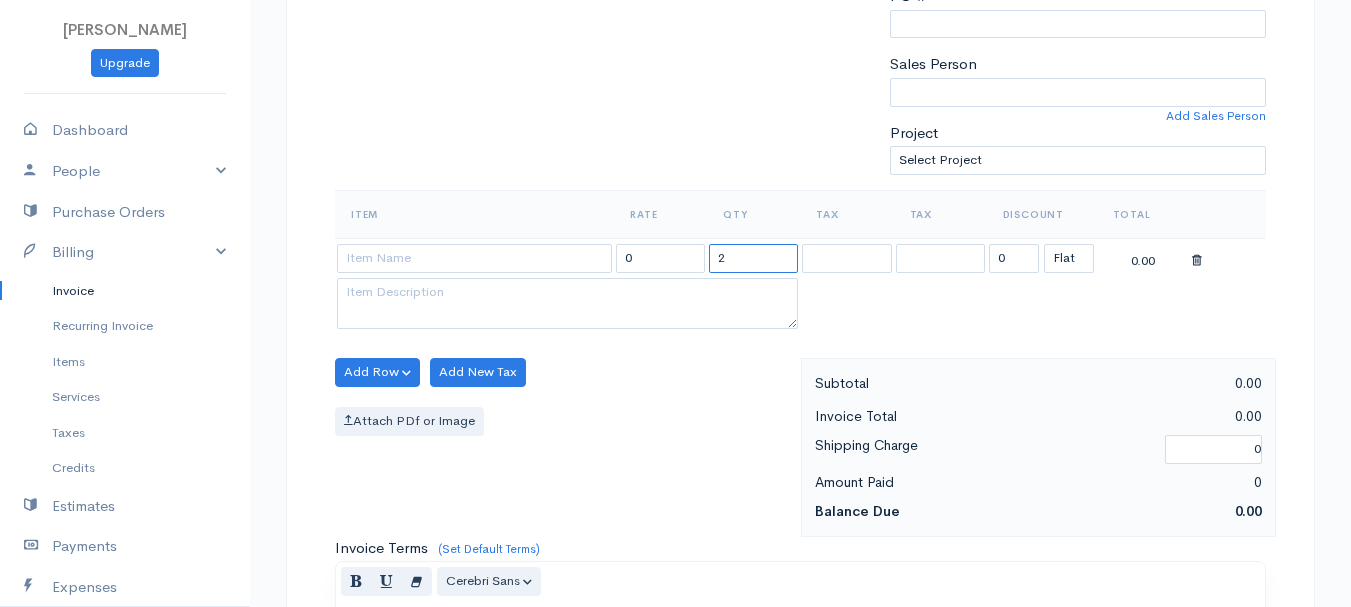 type on "2" 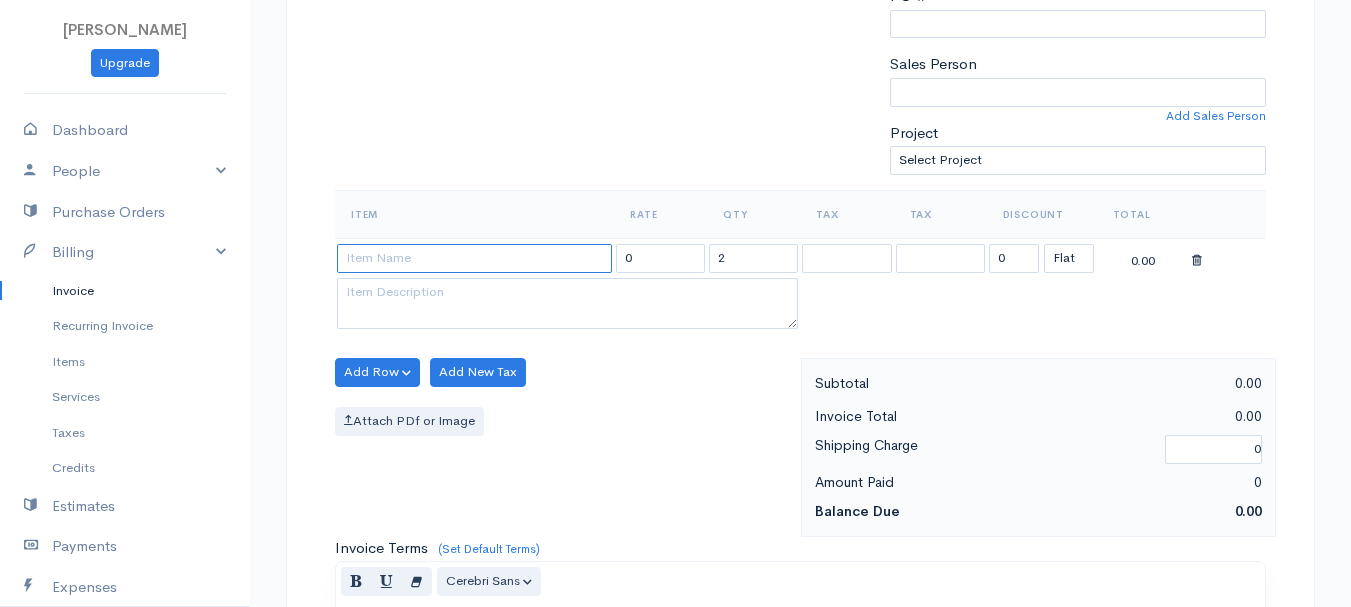 click at bounding box center (474, 258) 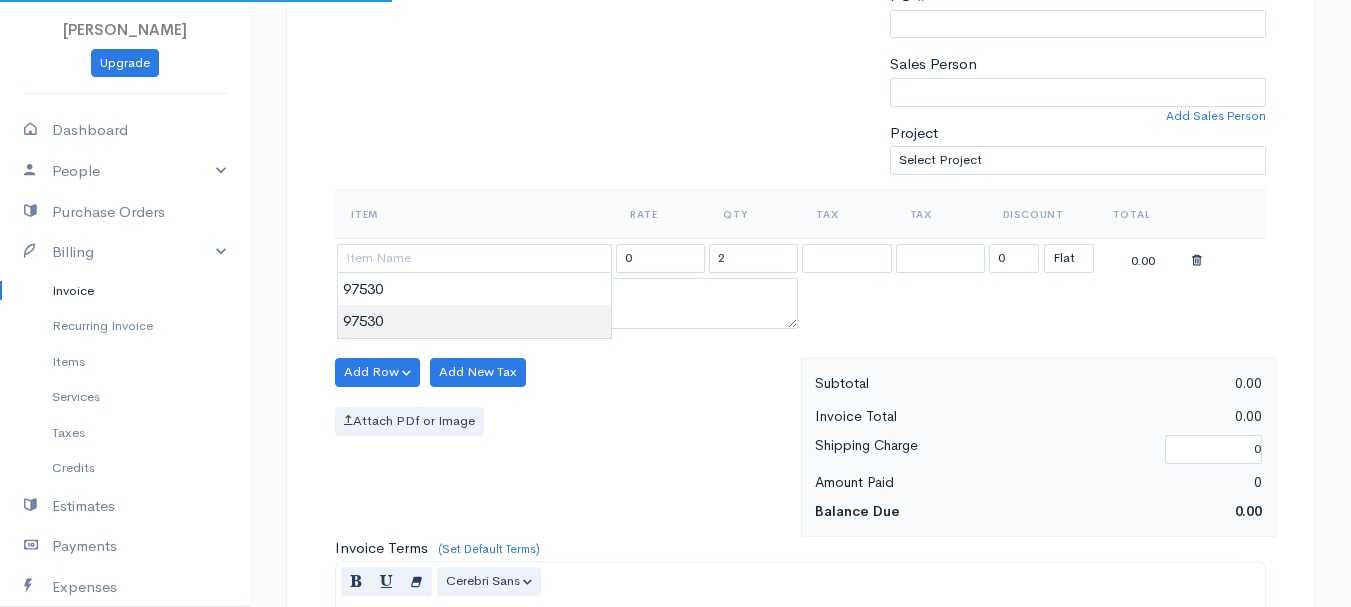 type on "97530" 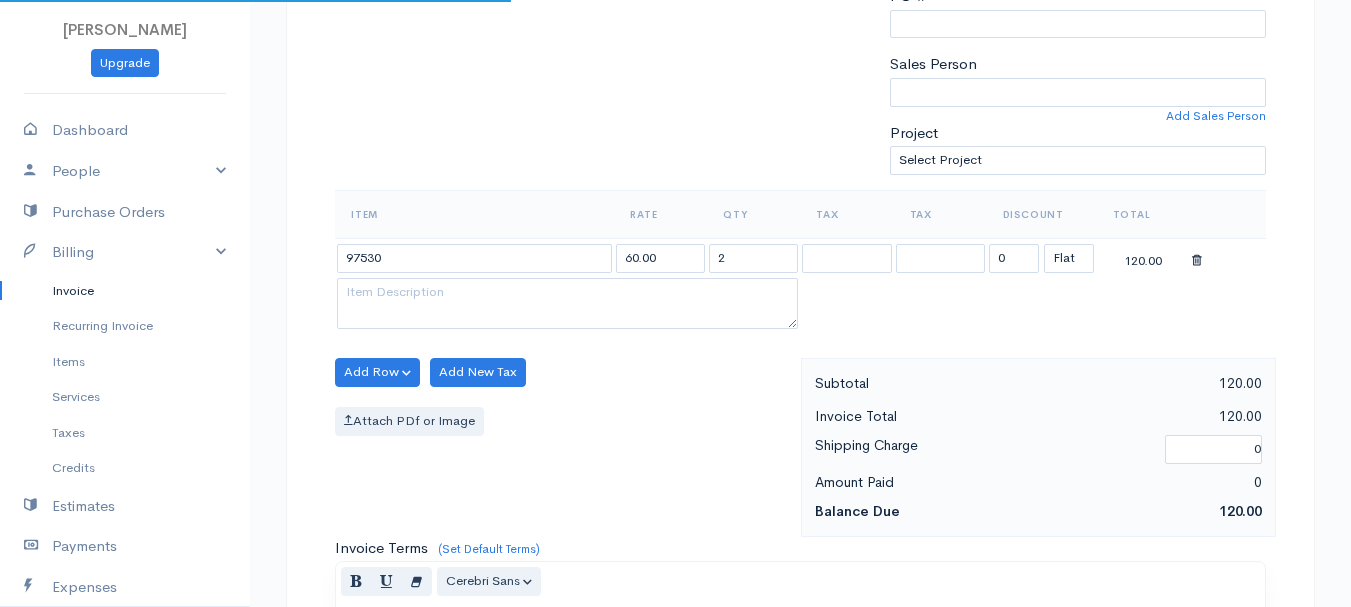 click on "[PERSON_NAME]
Upgrade
Dashboard
People
Clients
Vendors
Staff Users
Purchase Orders
Billing
Invoice
Recurring Invoice
Items
Services
Taxes
Credits
Estimates
Payments
Expenses
Track Time
Projects
Reports
Settings
My Organizations
Logout
Help
@CloudBooksApp 2022
Invoice
New Invoice
DRAFT To [PERSON_NAME][GEOGRAPHIC_DATA][STREET_ADDRESS][PERSON_NAME][US_STATE] [Choose Country] [GEOGRAPHIC_DATA] [GEOGRAPHIC_DATA] [GEOGRAPHIC_DATA] [GEOGRAPHIC_DATA] [GEOGRAPHIC_DATA] [GEOGRAPHIC_DATA] [US_STATE] [GEOGRAPHIC_DATA] [GEOGRAPHIC_DATA] 2" at bounding box center (675, 364) 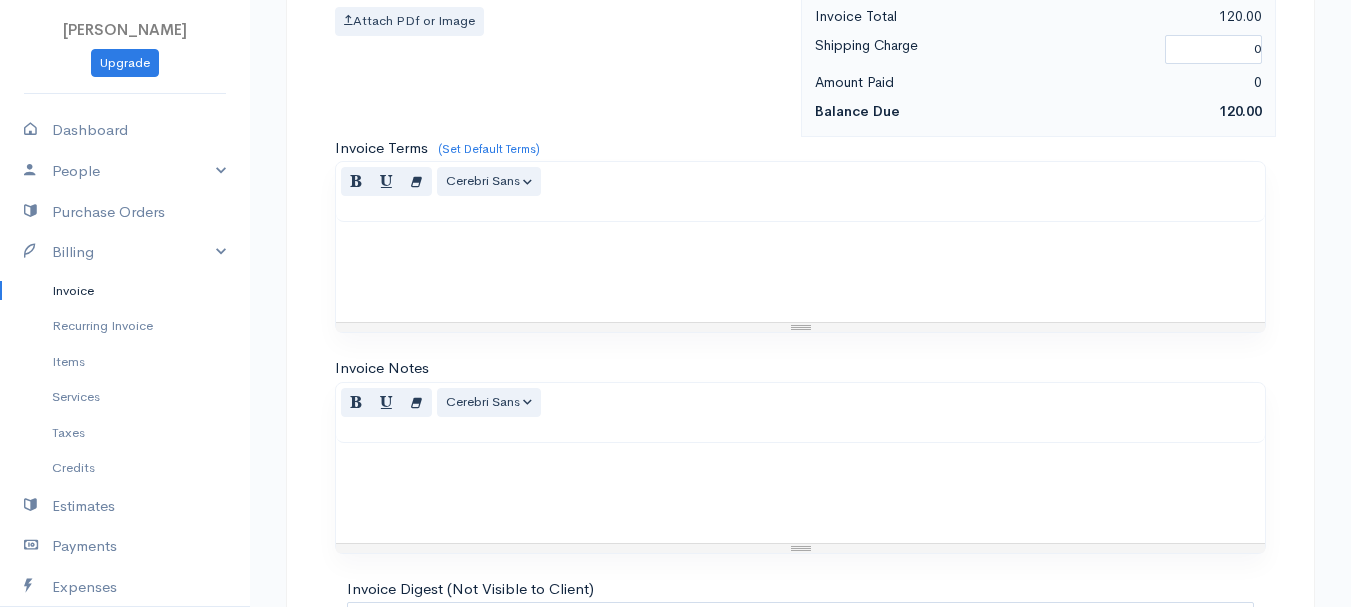 scroll, scrollTop: 1122, scrollLeft: 0, axis: vertical 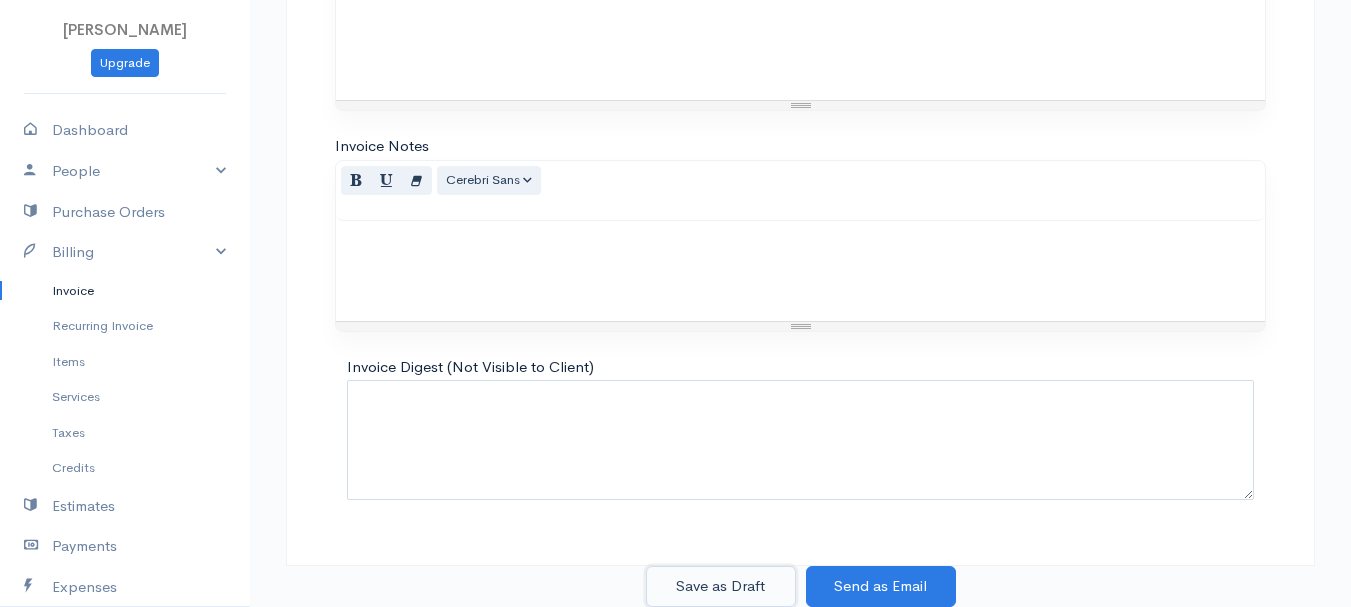 click on "Save as Draft" at bounding box center (721, 586) 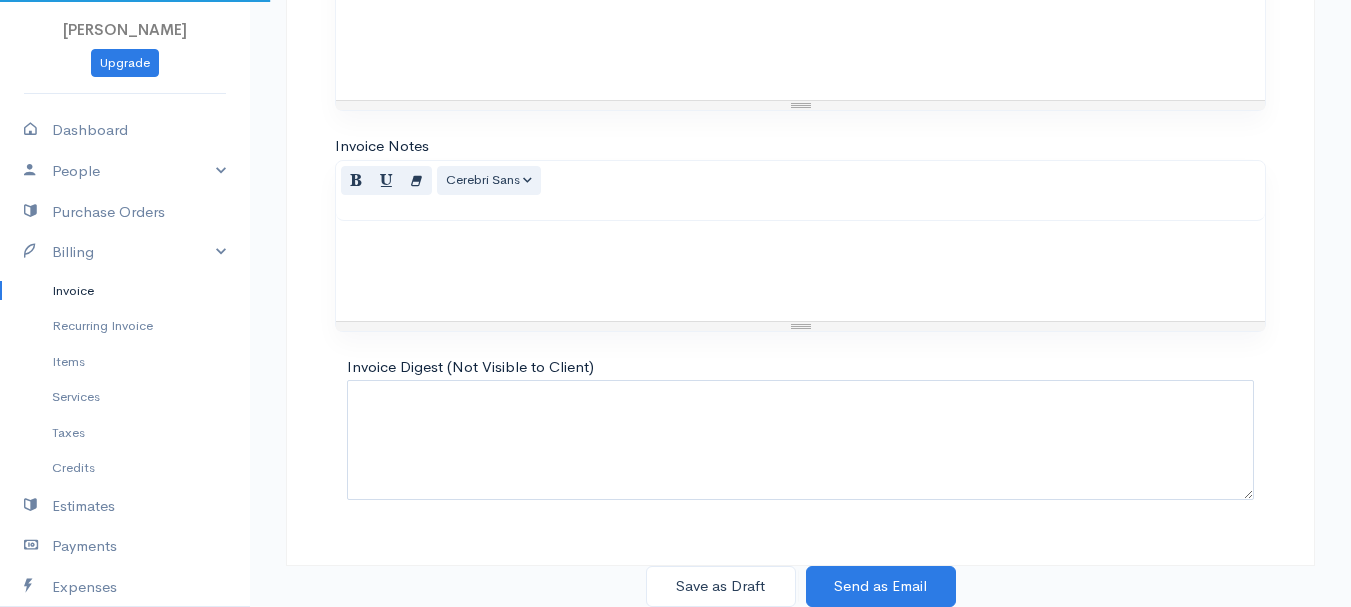 scroll, scrollTop: 0, scrollLeft: 0, axis: both 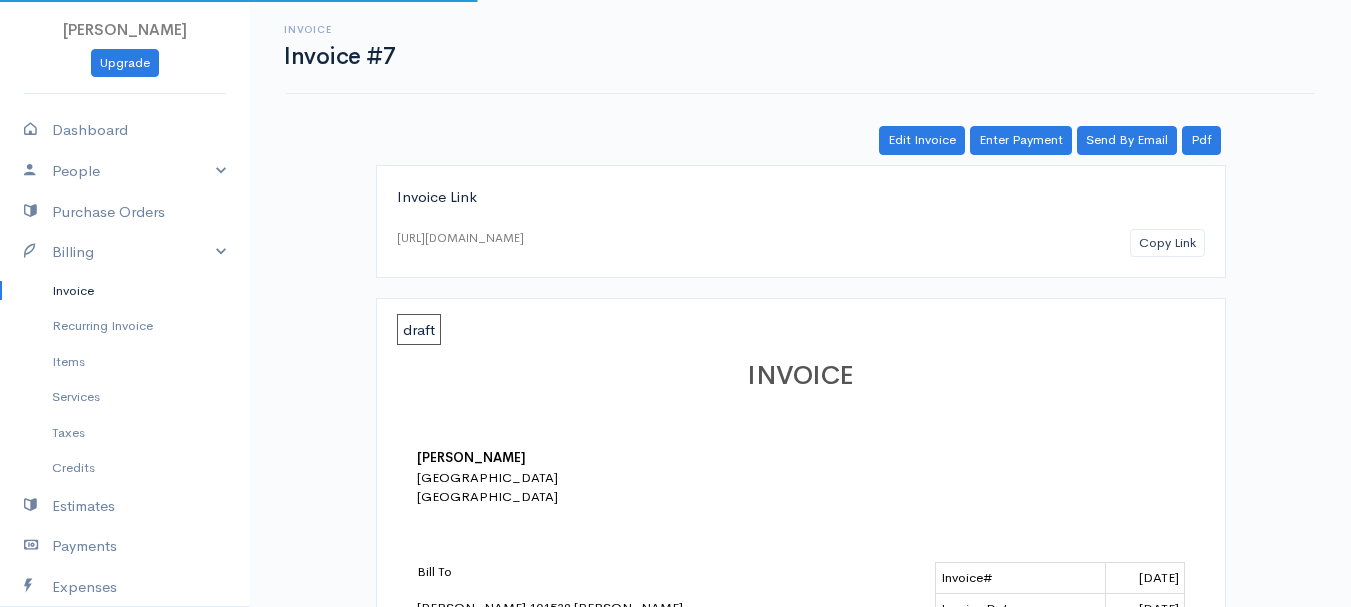 click on "Invoice" at bounding box center (125, 291) 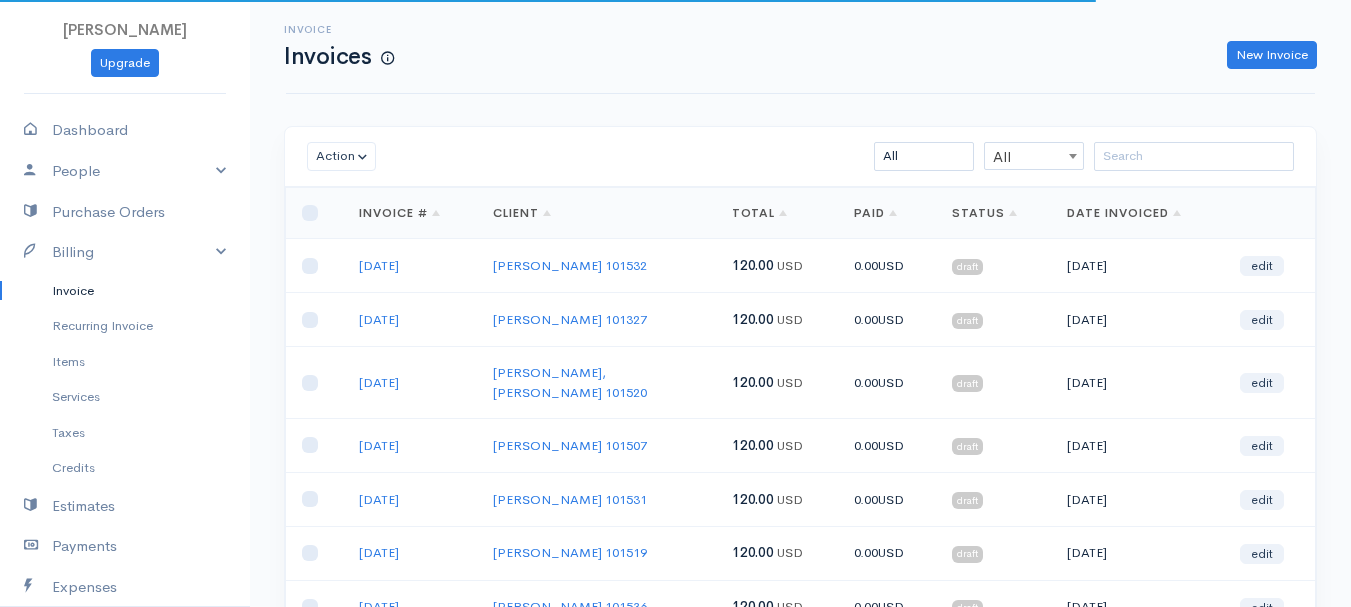 click on "Invoice
Invoices
New Invoice" at bounding box center [800, 46] 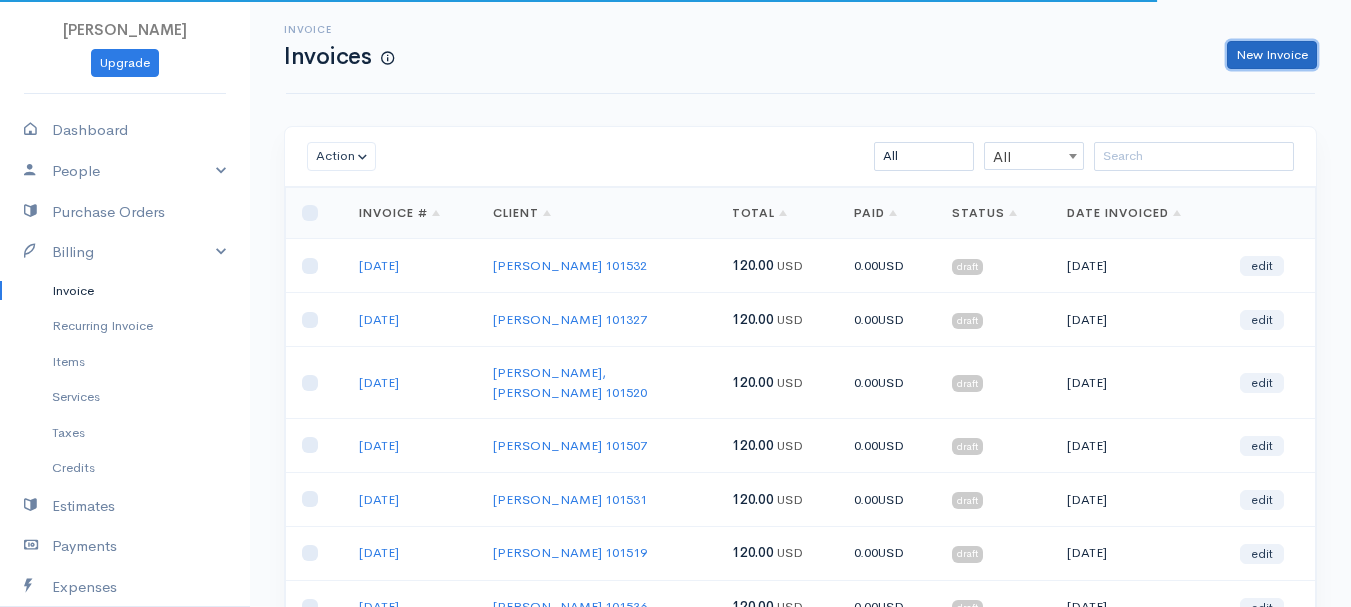 click on "New Invoice" at bounding box center [1272, 55] 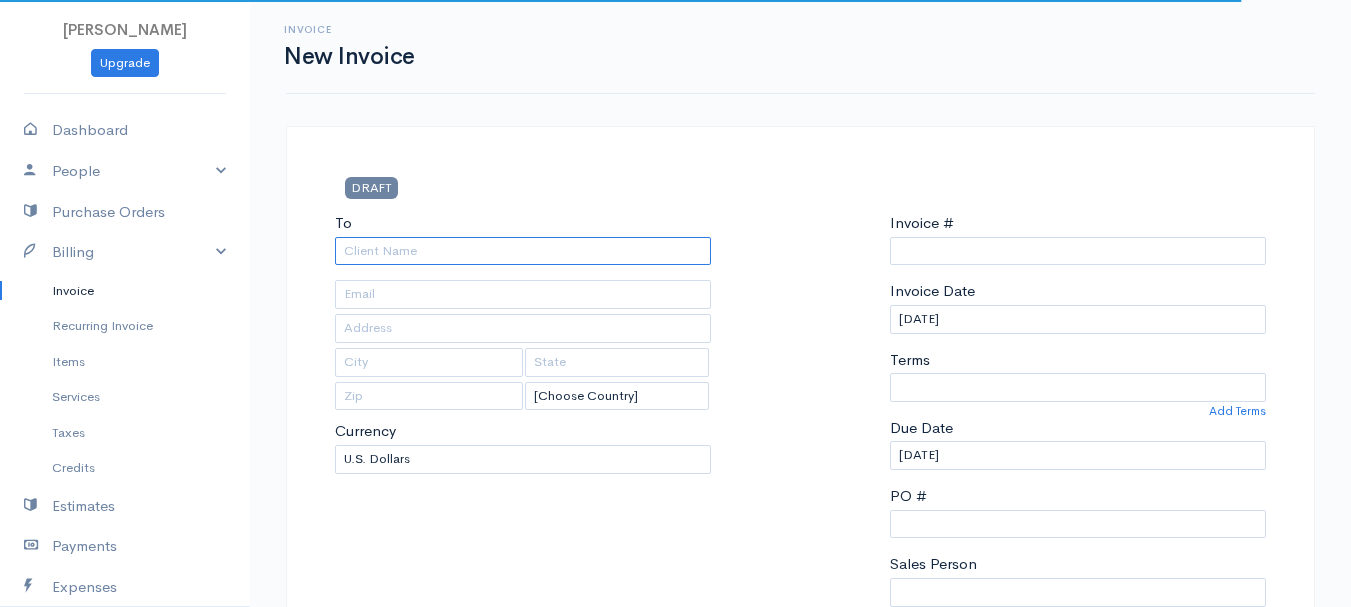 select on "[GEOGRAPHIC_DATA]" 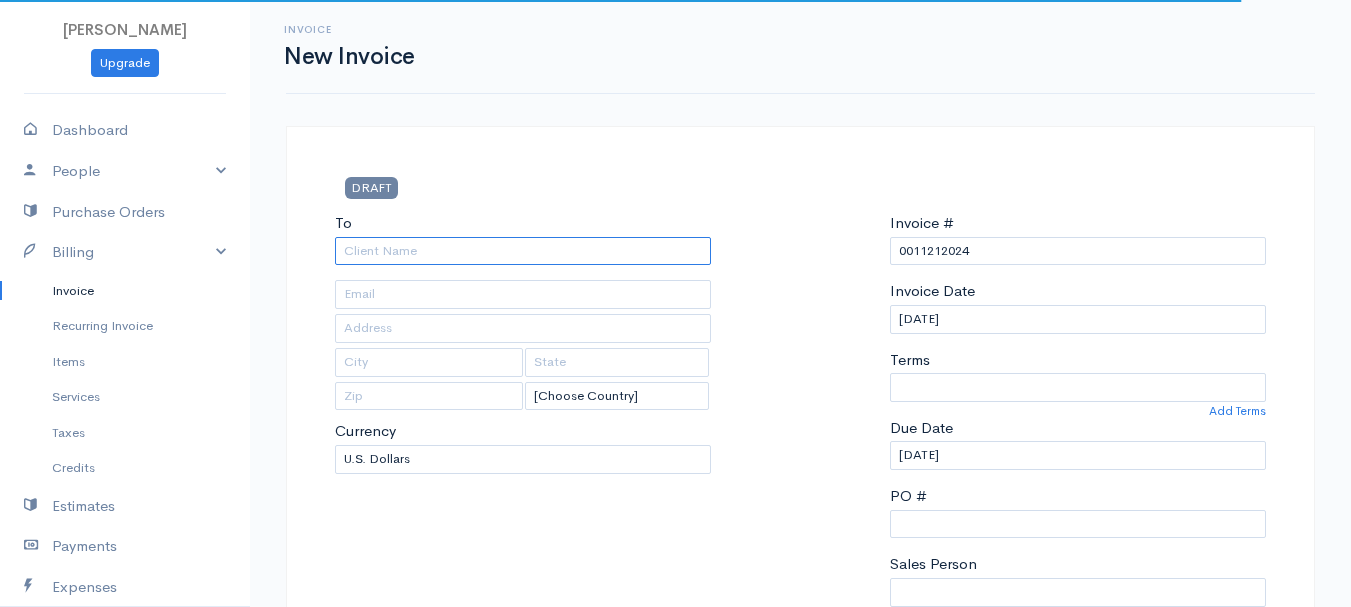 click on "To" at bounding box center (523, 251) 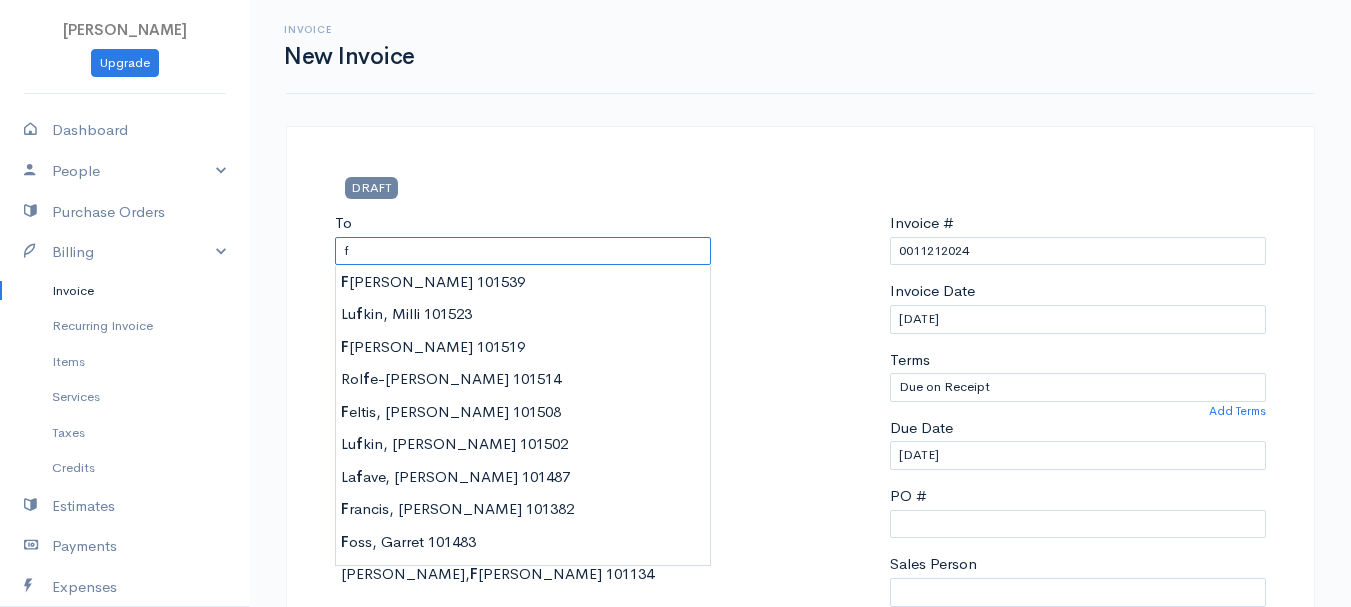 click on "f" at bounding box center (523, 251) 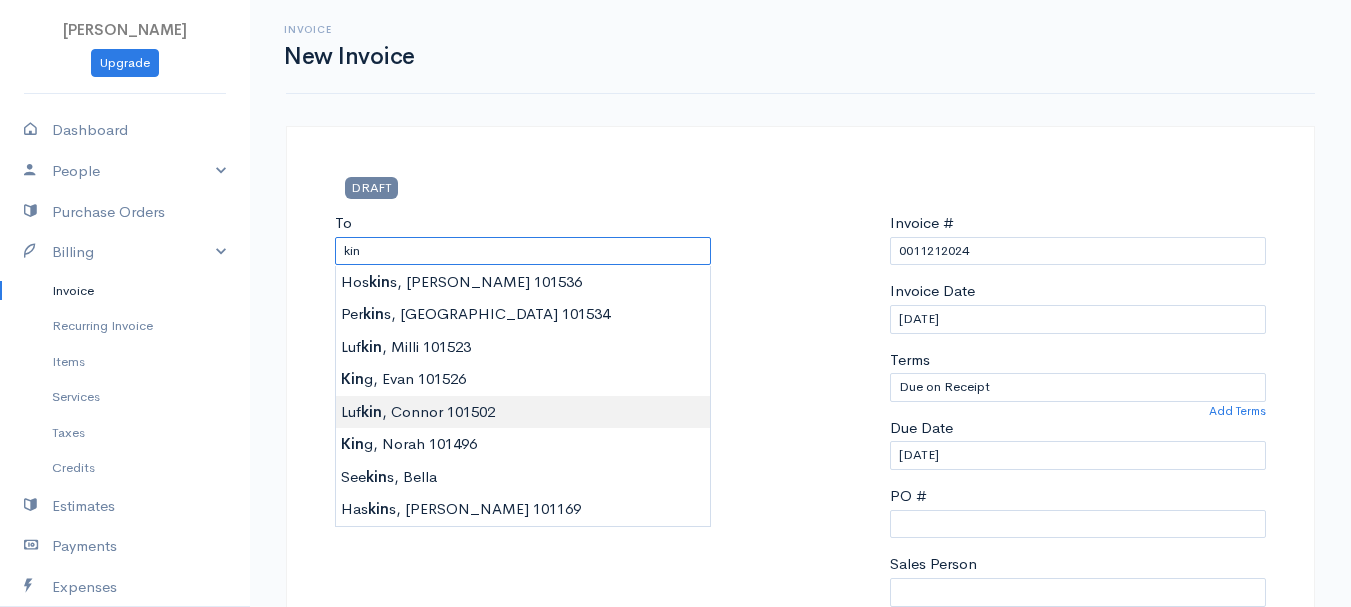 type on "[PERSON_NAME], [PERSON_NAME]        101502" 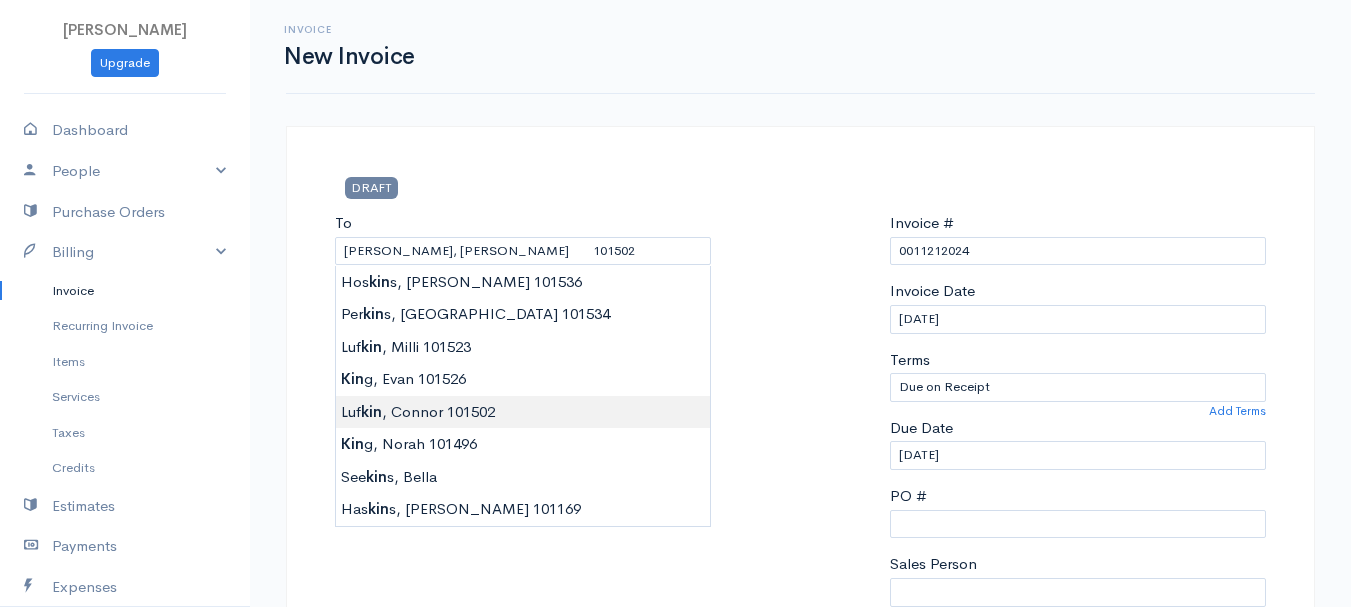 click on "beth woodbrey-johnson
Upgrade
Dashboard
People
Clients
Vendors
Staff Users
Purchase Orders
Billing
Invoice
Recurring Invoice
Items
Services
Taxes
Credits
Estimates
Payments
Expenses
Track Time
Projects
Reports
Settings
My Organizations
Logout
Help
@CloudBooksApp 2022
Invoice
New Invoice
DRAFT To Lufkin, Connor        101502 [Choose Country] United States Canada United Kingdom Afghanistan Albania Algeria American Samoa Andorra Anguilla Angola Antarctica Antigua and Barbuda" at bounding box center (675, 864) 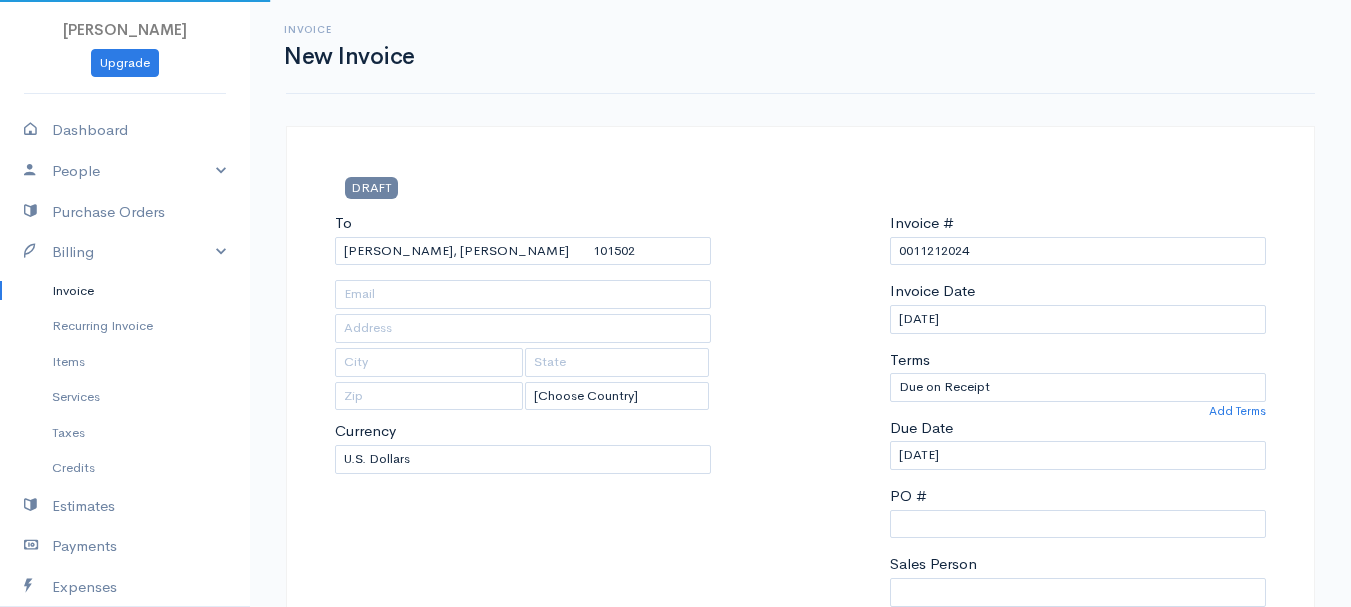 type on "126 Elm Street" 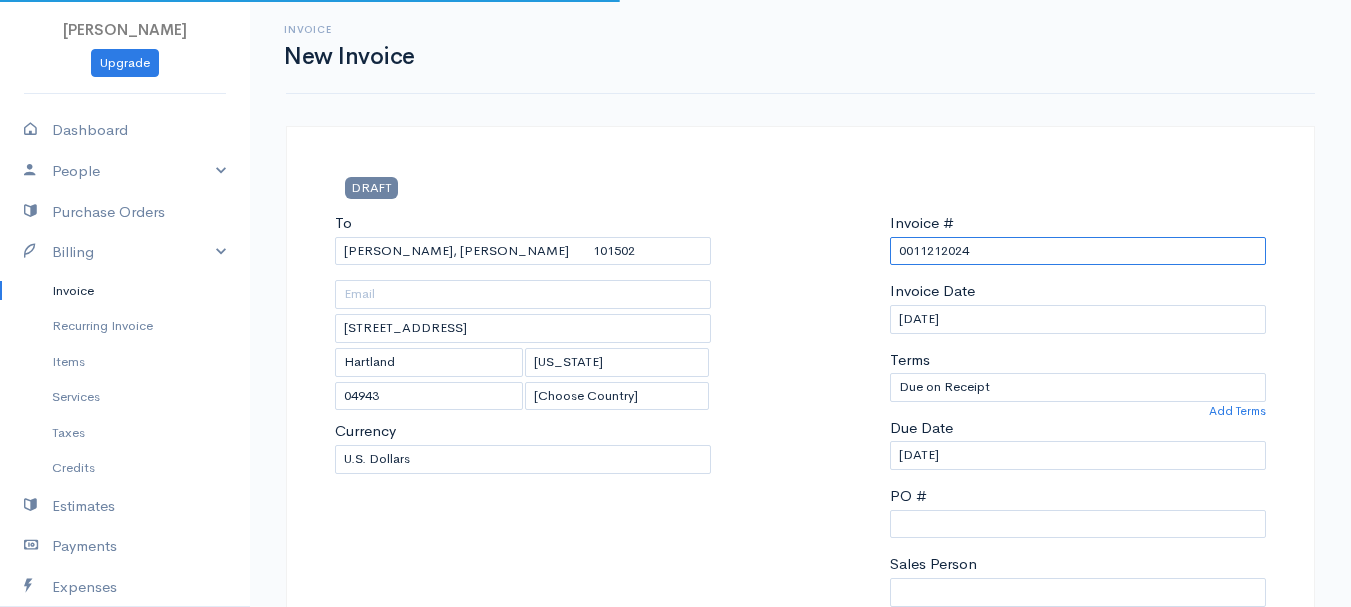 click on "0011212024" at bounding box center [1078, 251] 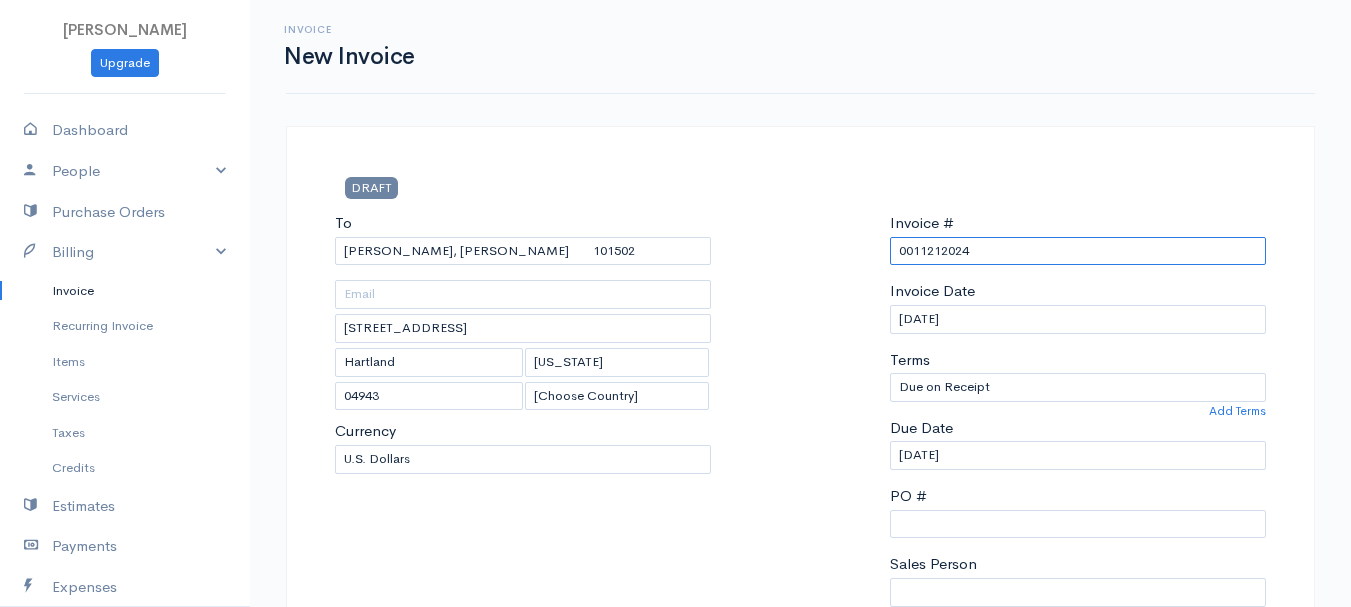 paste on "[DATE]" 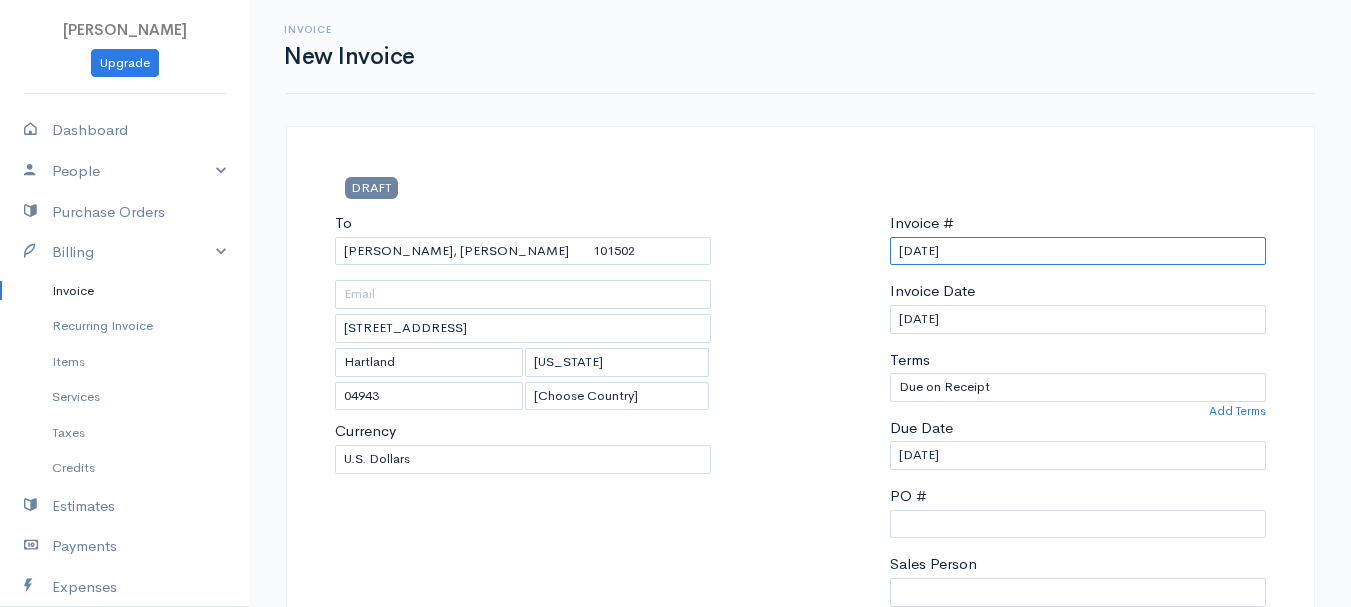 scroll, scrollTop: 500, scrollLeft: 0, axis: vertical 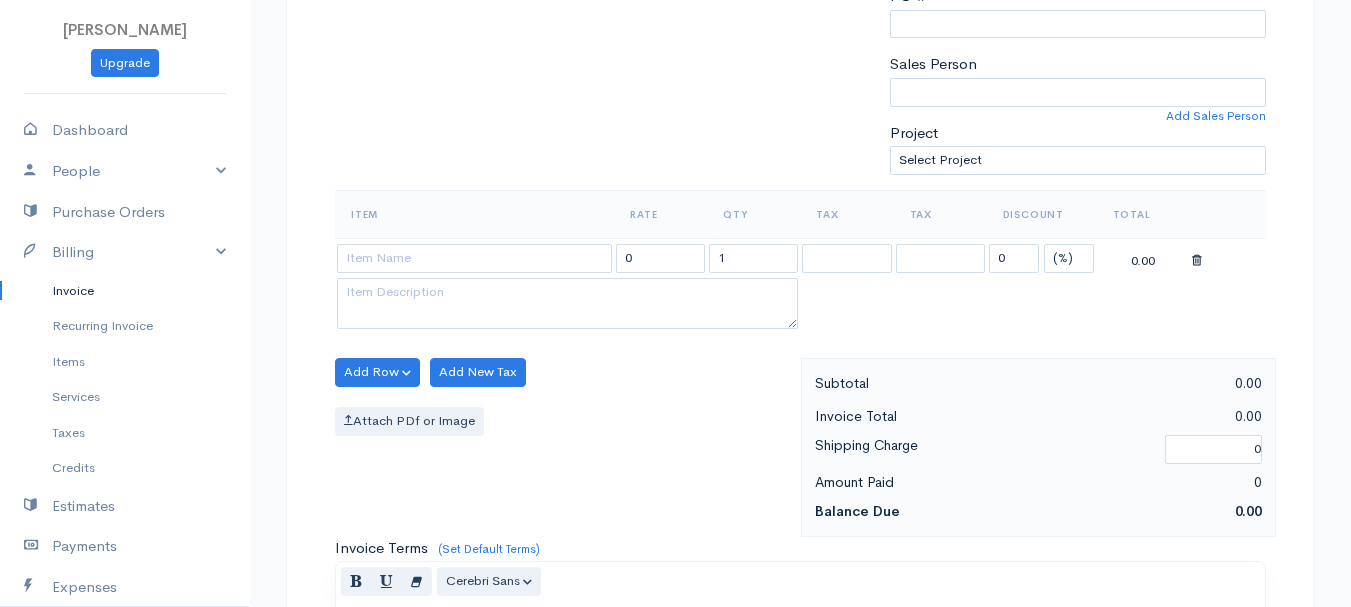 type on "[DATE]" 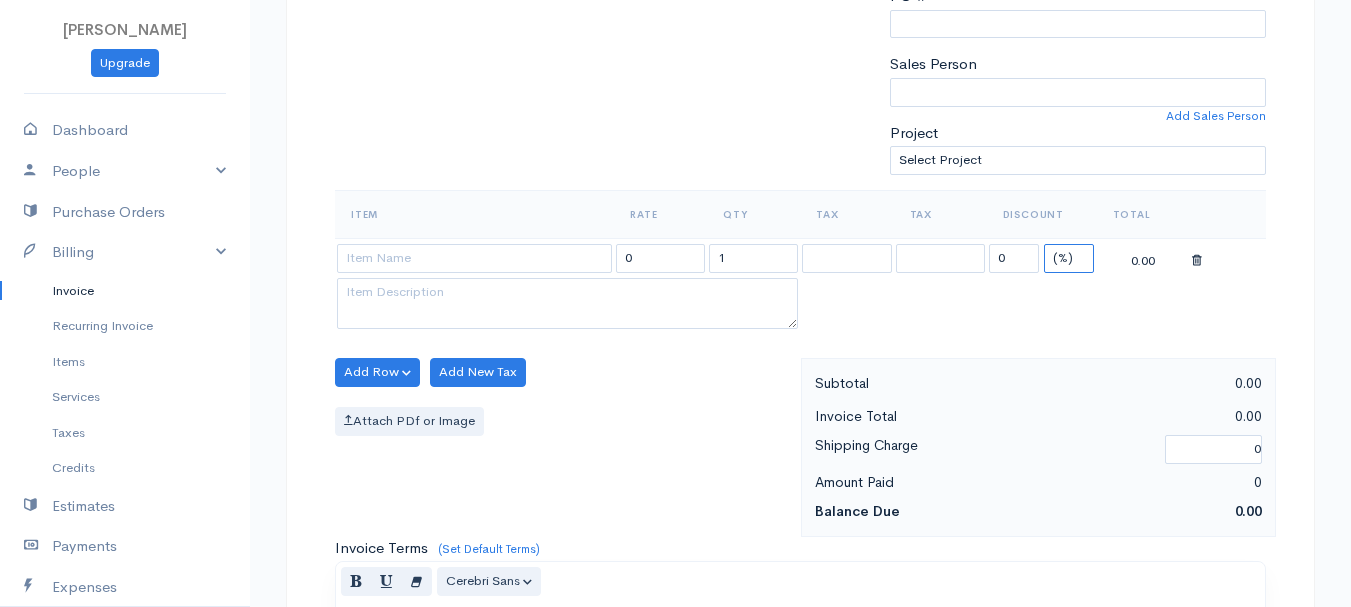 click on "(%) Flat" at bounding box center [1069, 258] 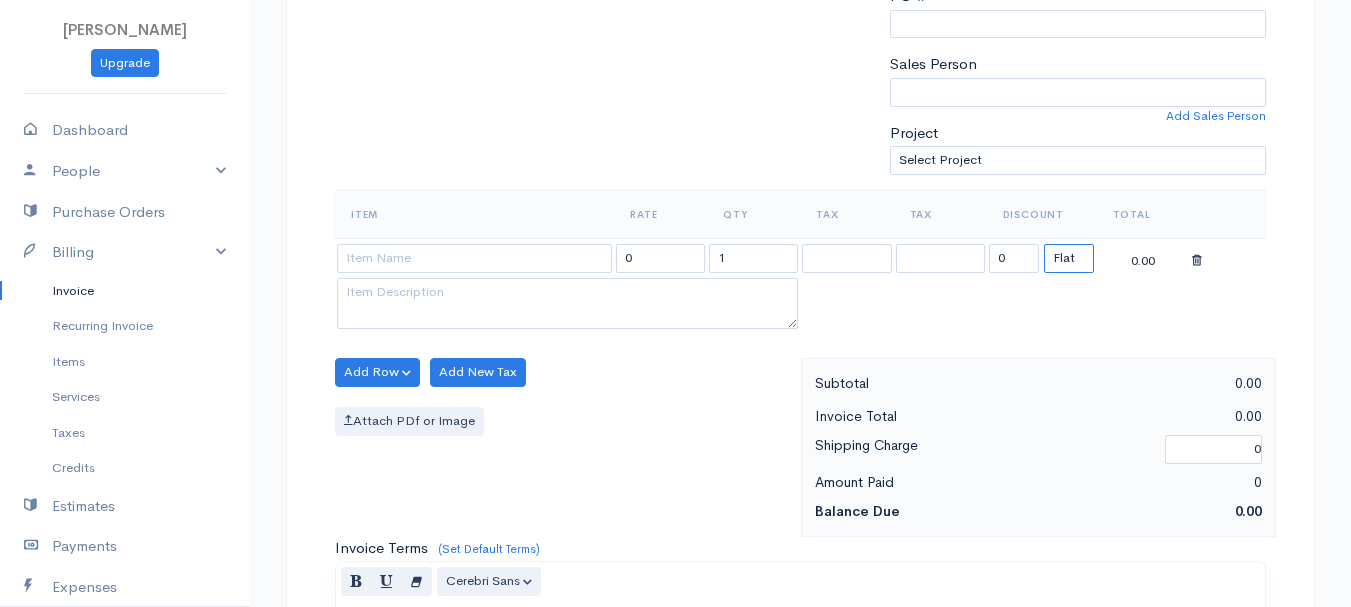 click on "(%) Flat" at bounding box center [1069, 258] 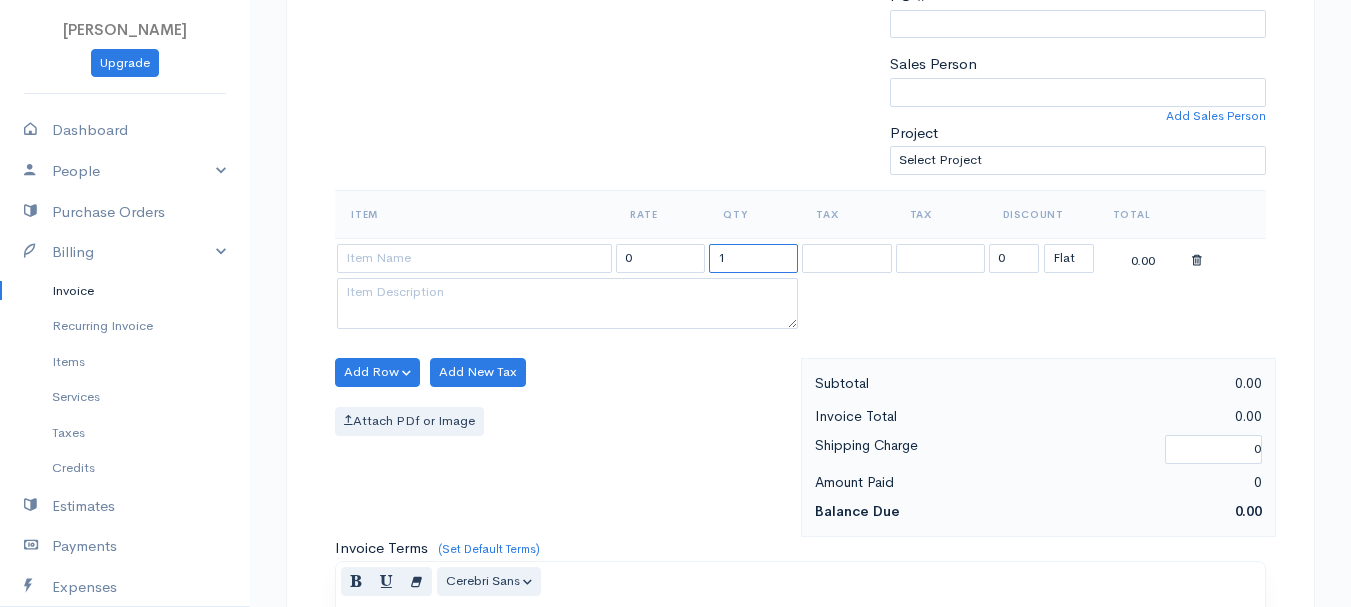 click on "1" at bounding box center (753, 258) 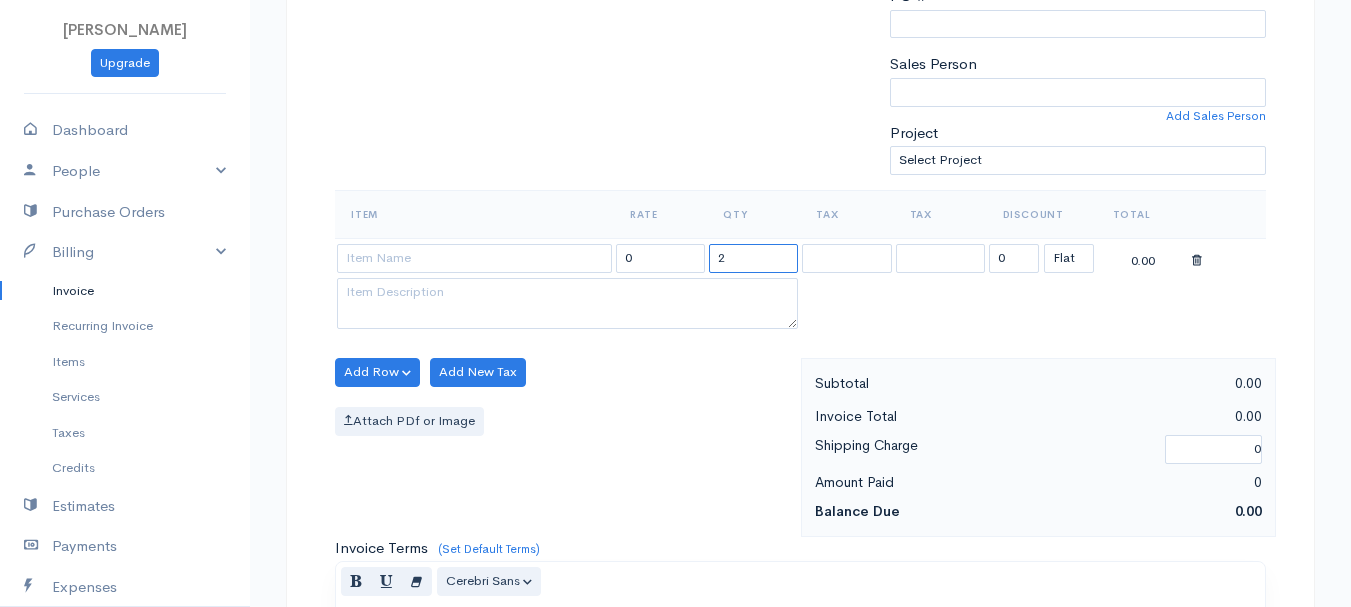 type on "2" 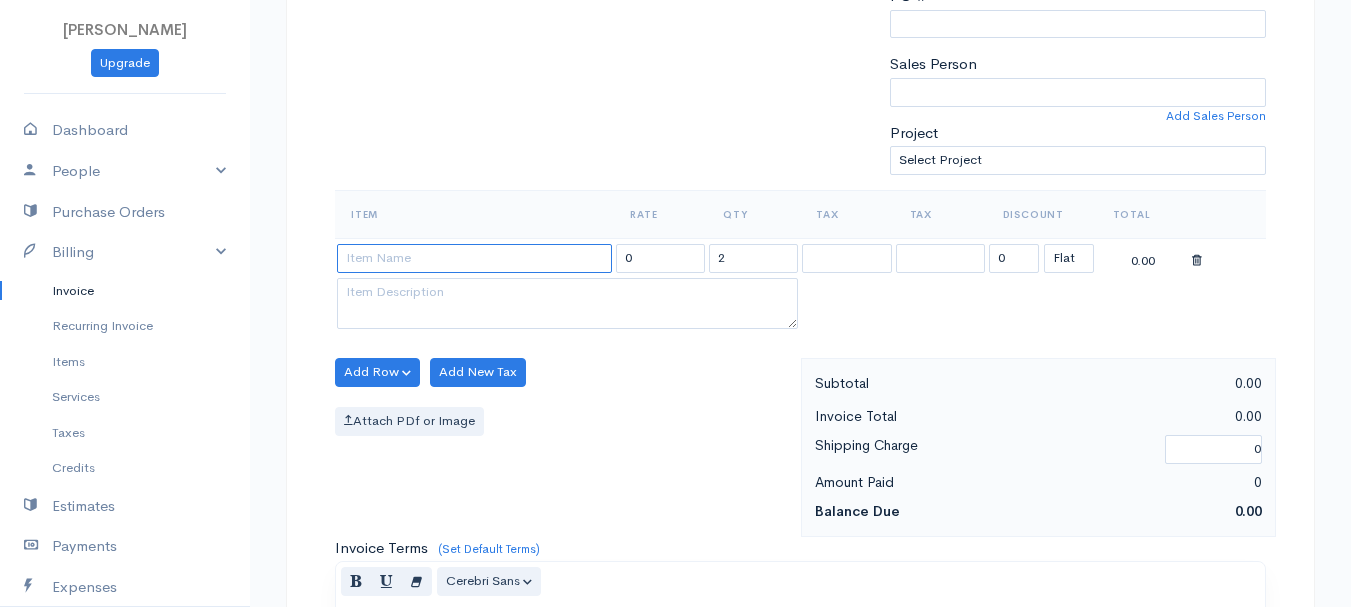 click at bounding box center [474, 258] 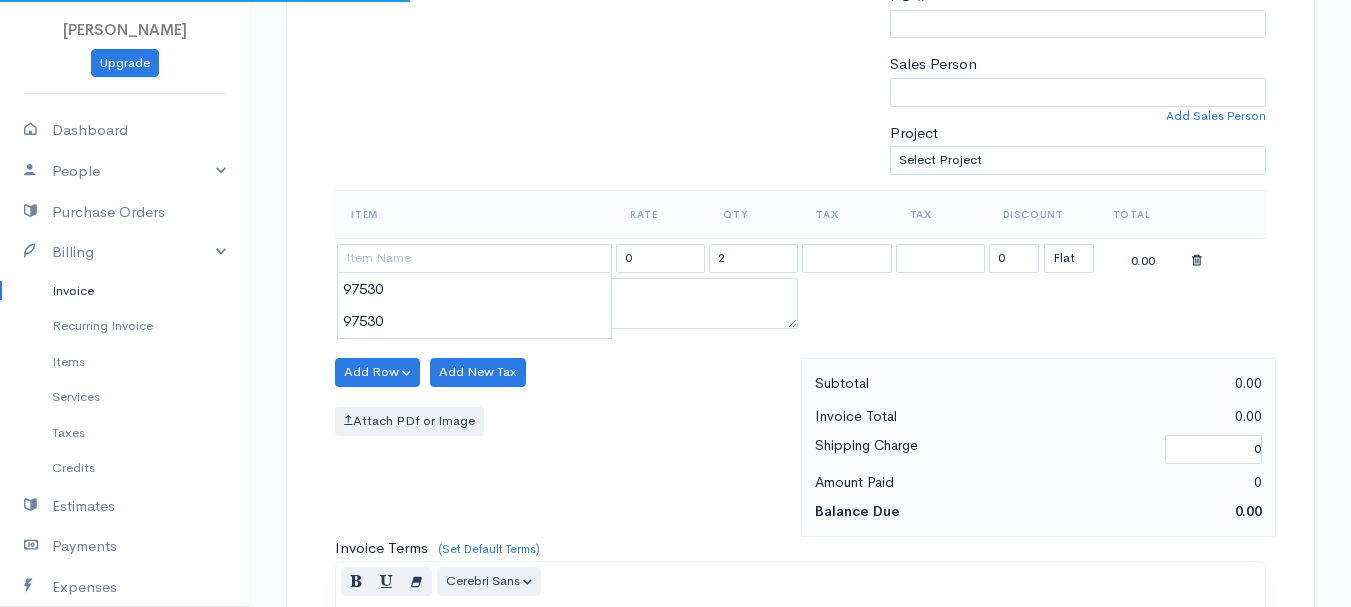 type on "97530" 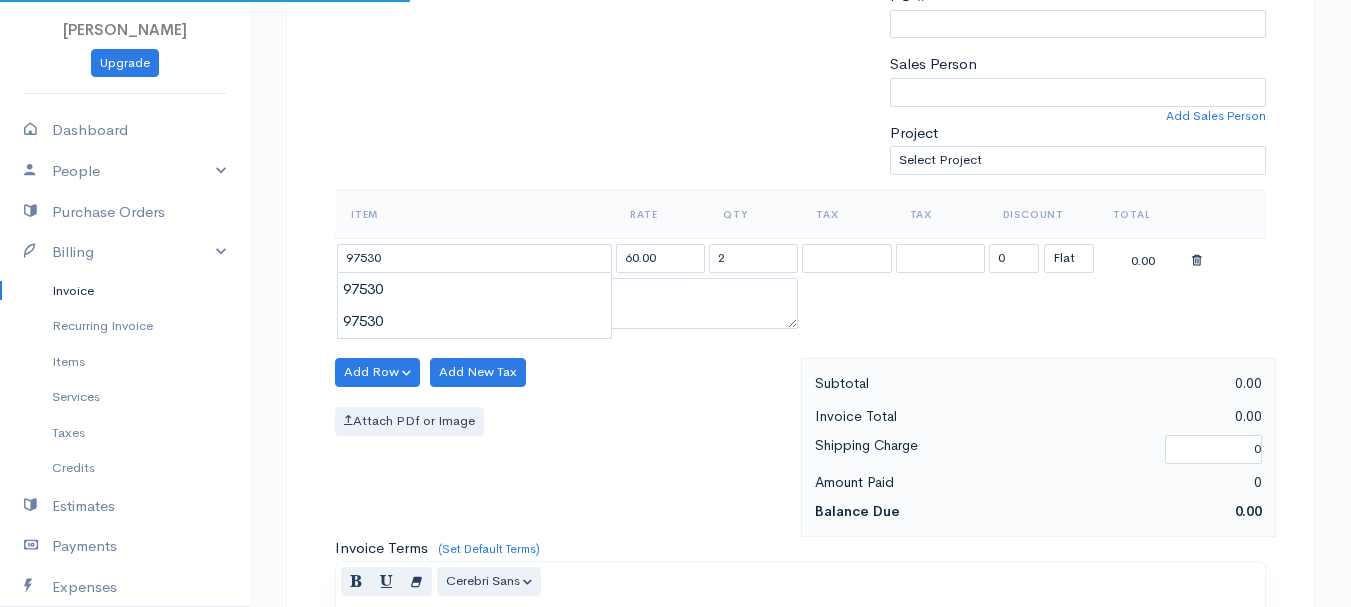click on "beth woodbrey-johnson
Upgrade
Dashboard
People
Clients
Vendors
Staff Users
Purchase Orders
Billing
Invoice
Recurring Invoice
Items
Services
Taxes
Credits
Estimates
Payments
Expenses
Track Time
Projects
Reports
Settings
My Organizations
Logout
Help
@CloudBooksApp 2022
Invoice
New Invoice
DRAFT To Lufkin, Connor        101502 126 Elm Street Hartland Maine 04943 [Choose Country] United States Canada United Kingdom Afghanistan Albania Algeria American Samoa Andorra Anguilla 2" at bounding box center (675, 364) 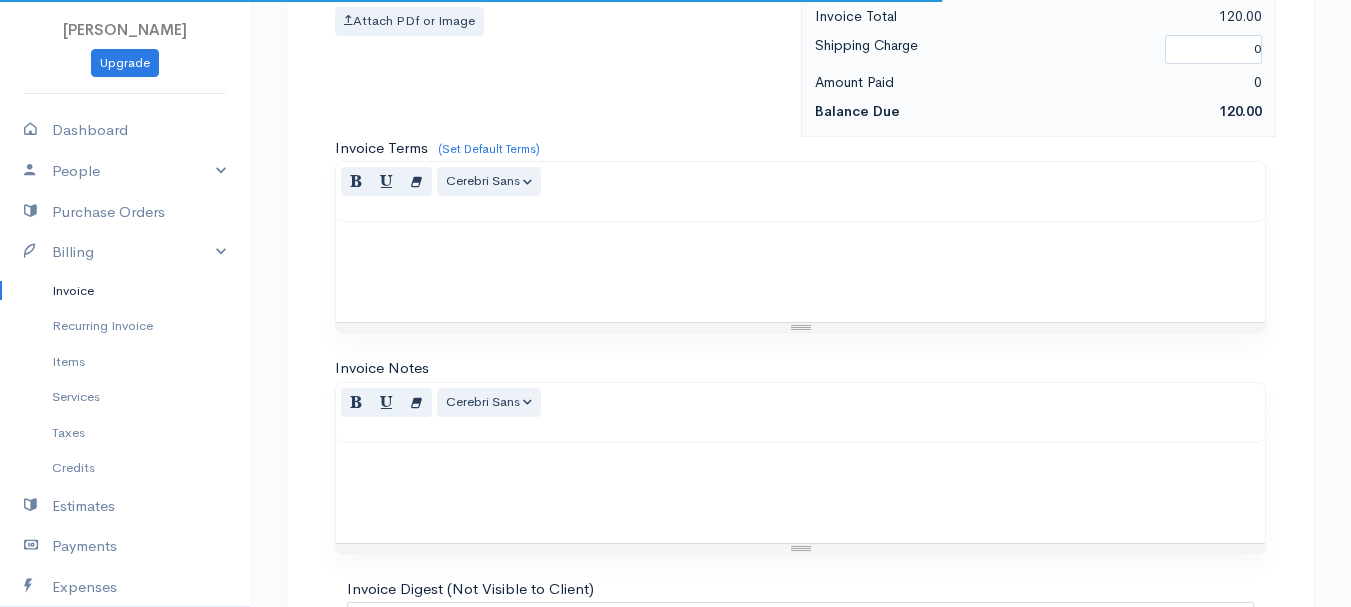 scroll, scrollTop: 1122, scrollLeft: 0, axis: vertical 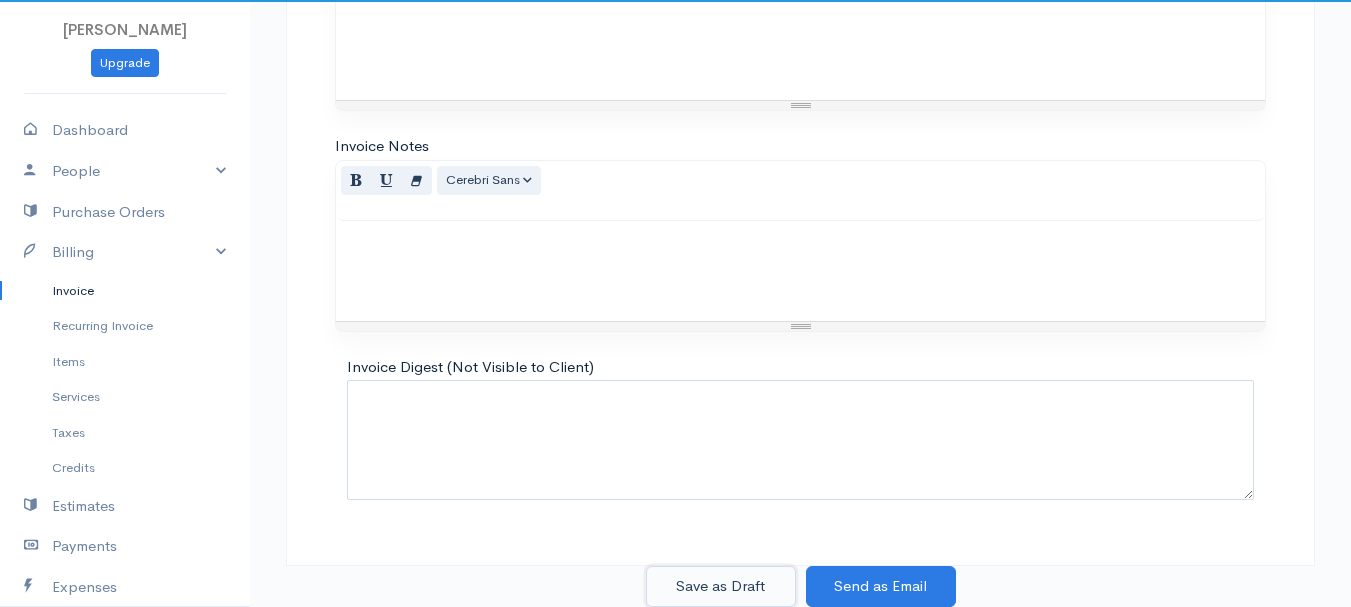 click on "Save as Draft" at bounding box center [721, 586] 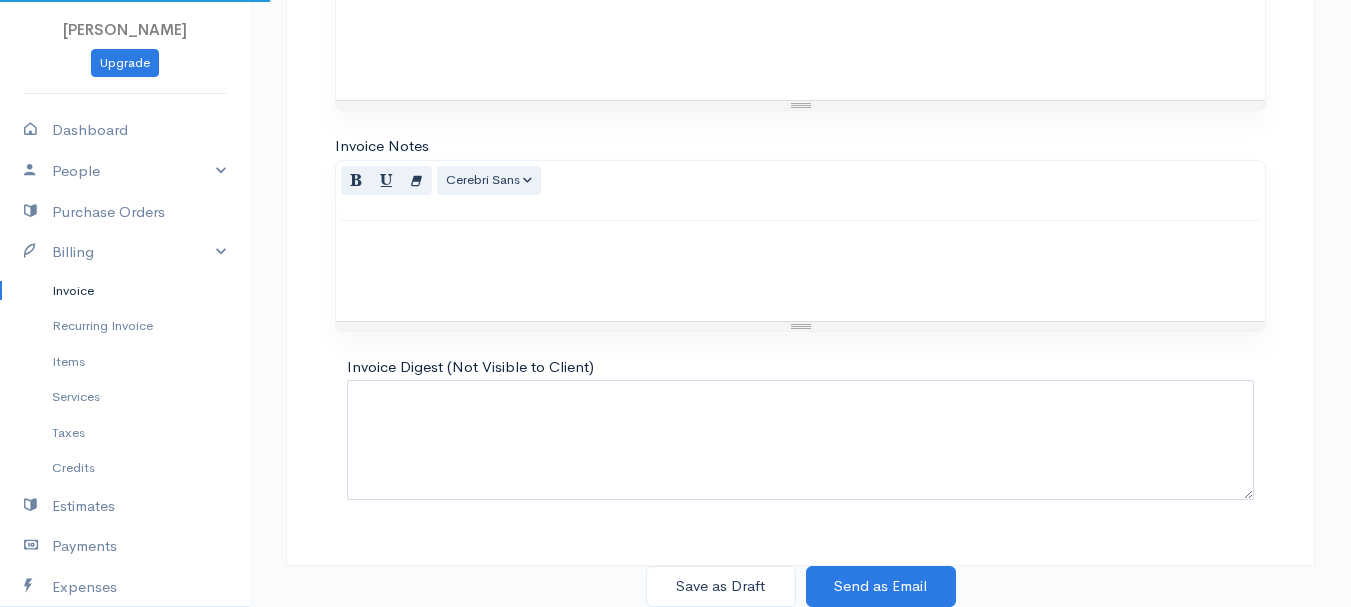 scroll, scrollTop: 0, scrollLeft: 0, axis: both 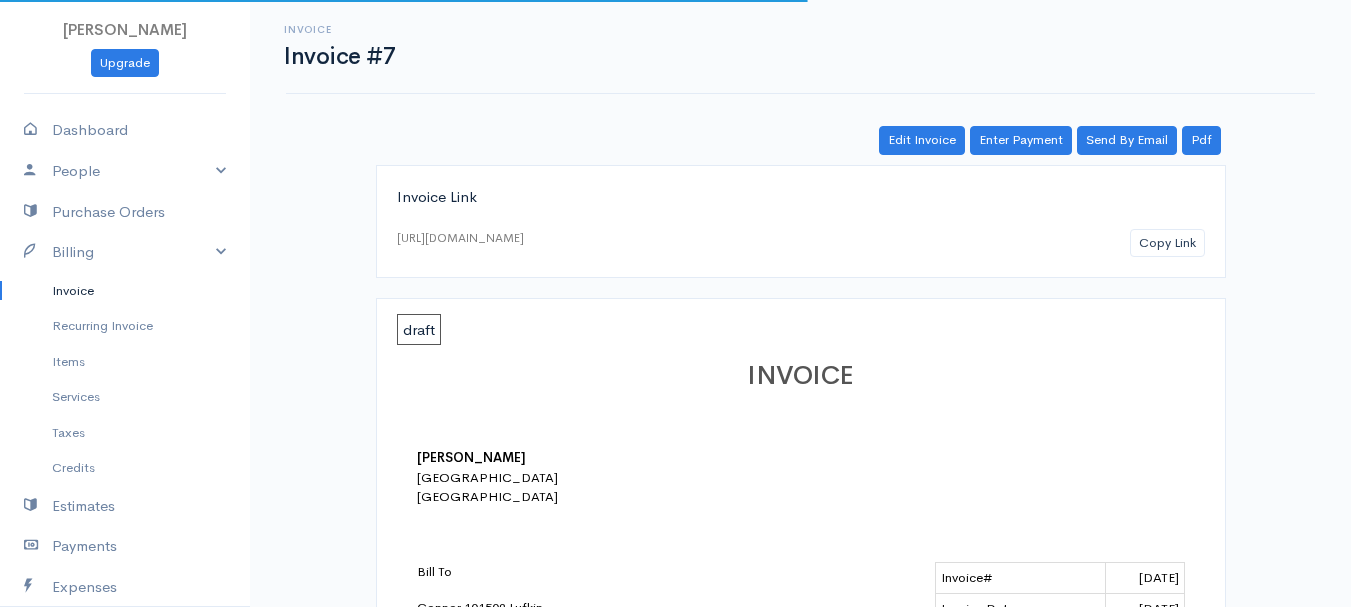 click on "Invoice" at bounding box center (125, 291) 